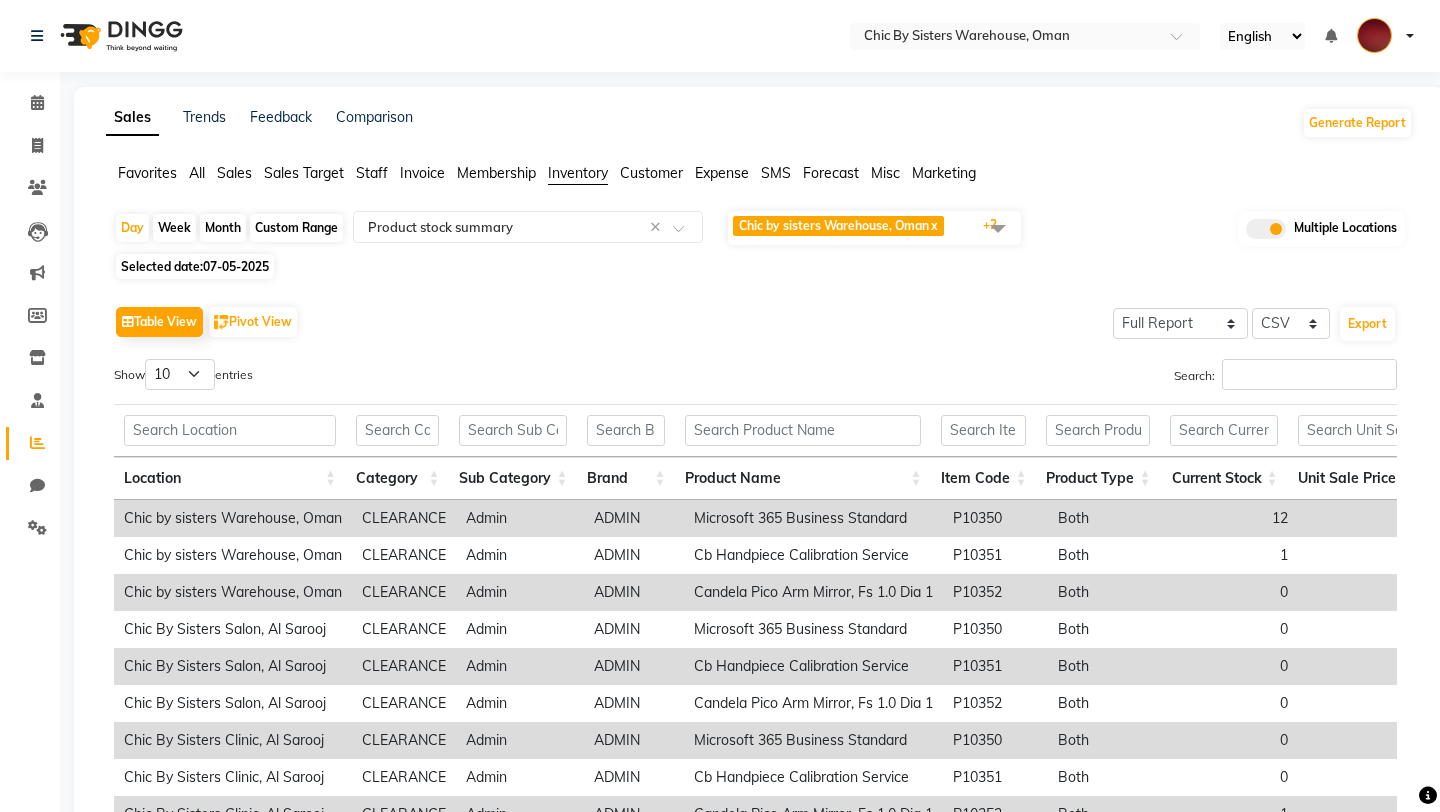 select on "full_report" 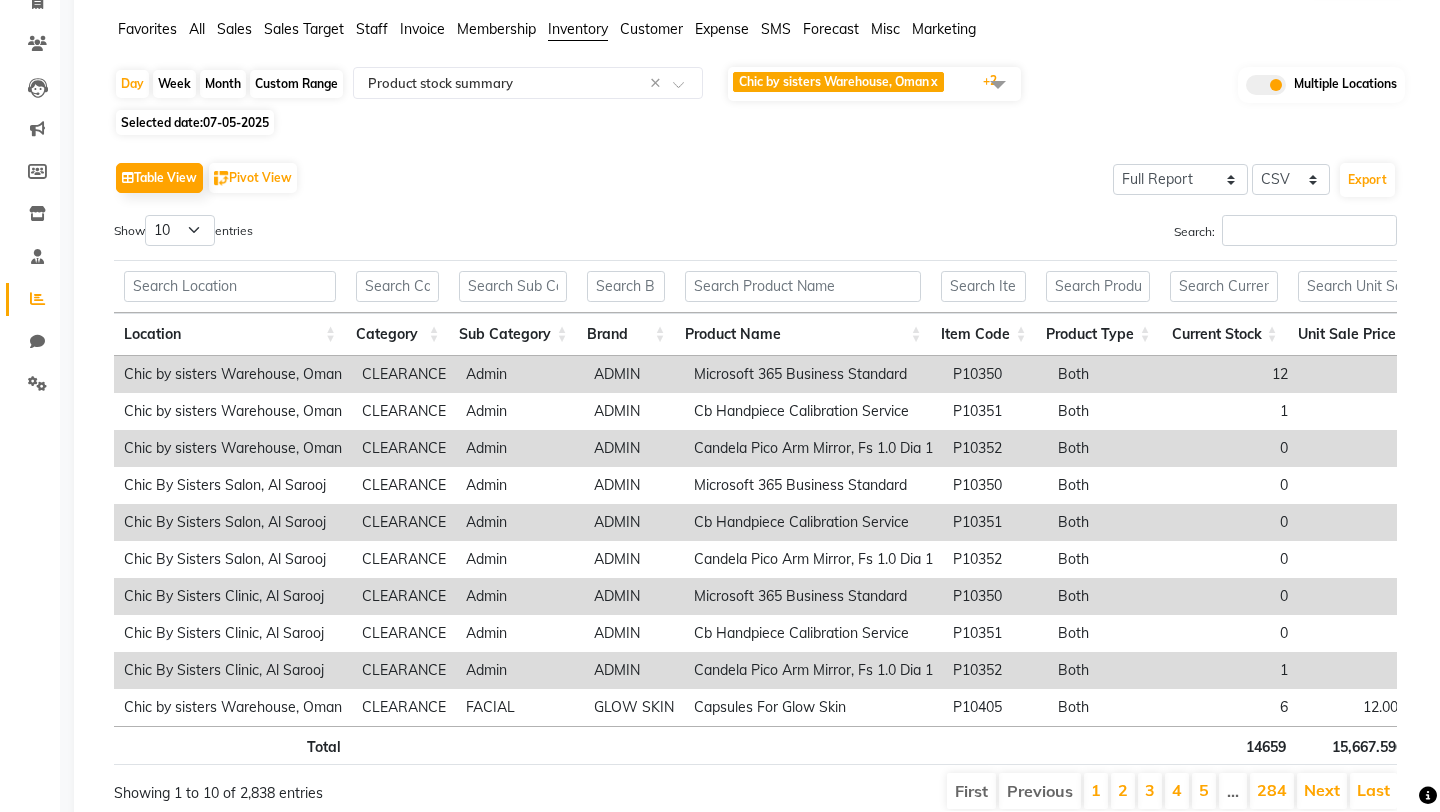 scroll, scrollTop: 0, scrollLeft: 0, axis: both 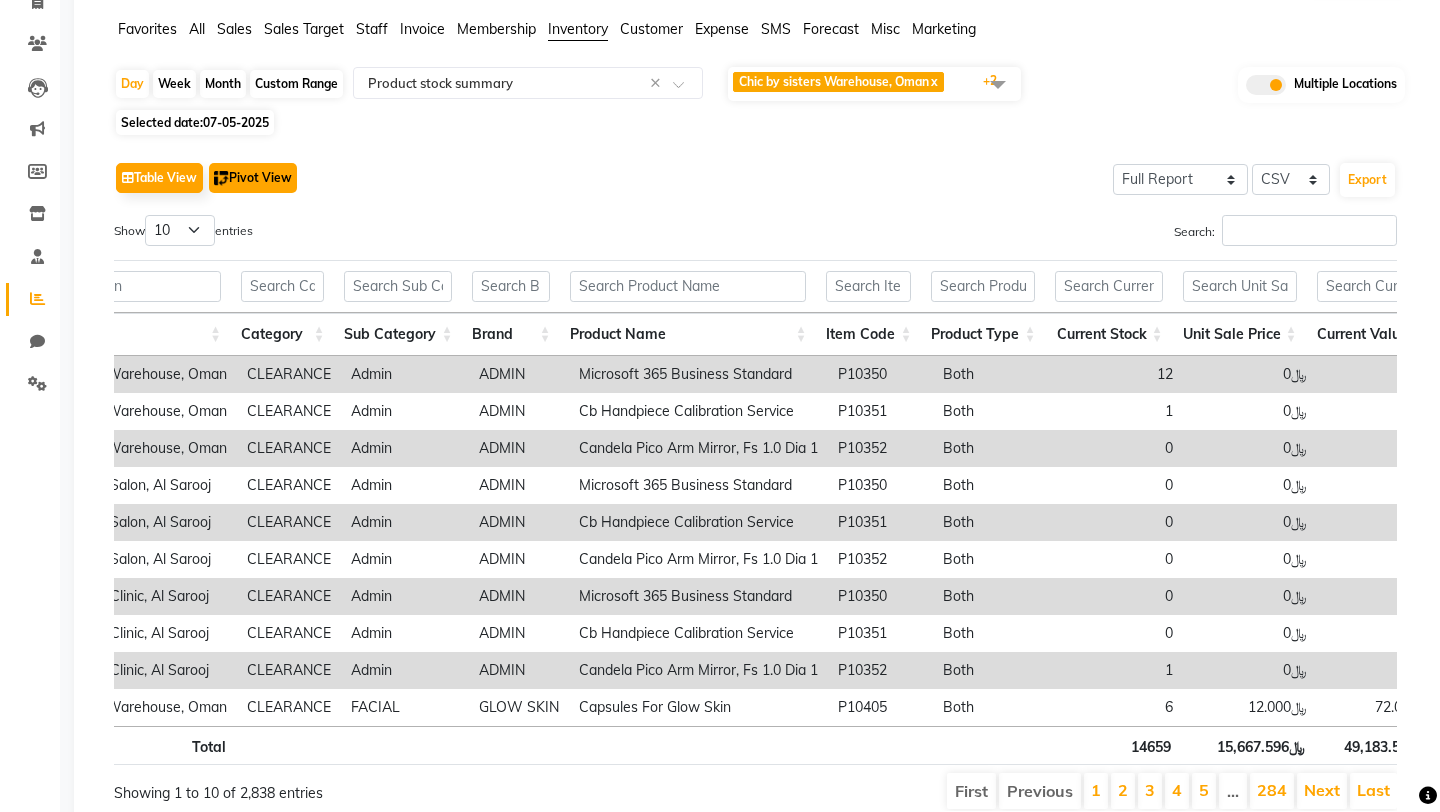 click on "Pivot View" 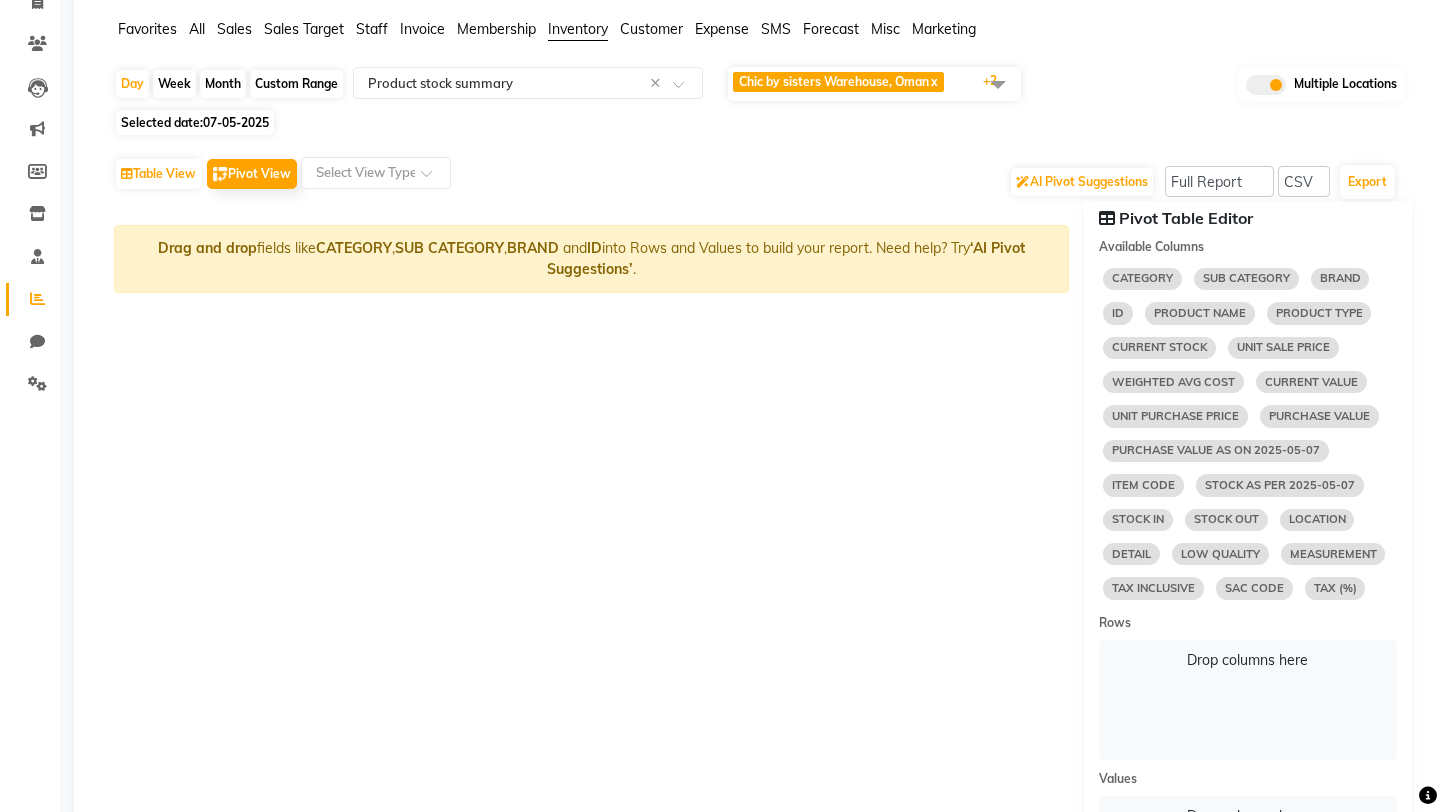 select on "10" 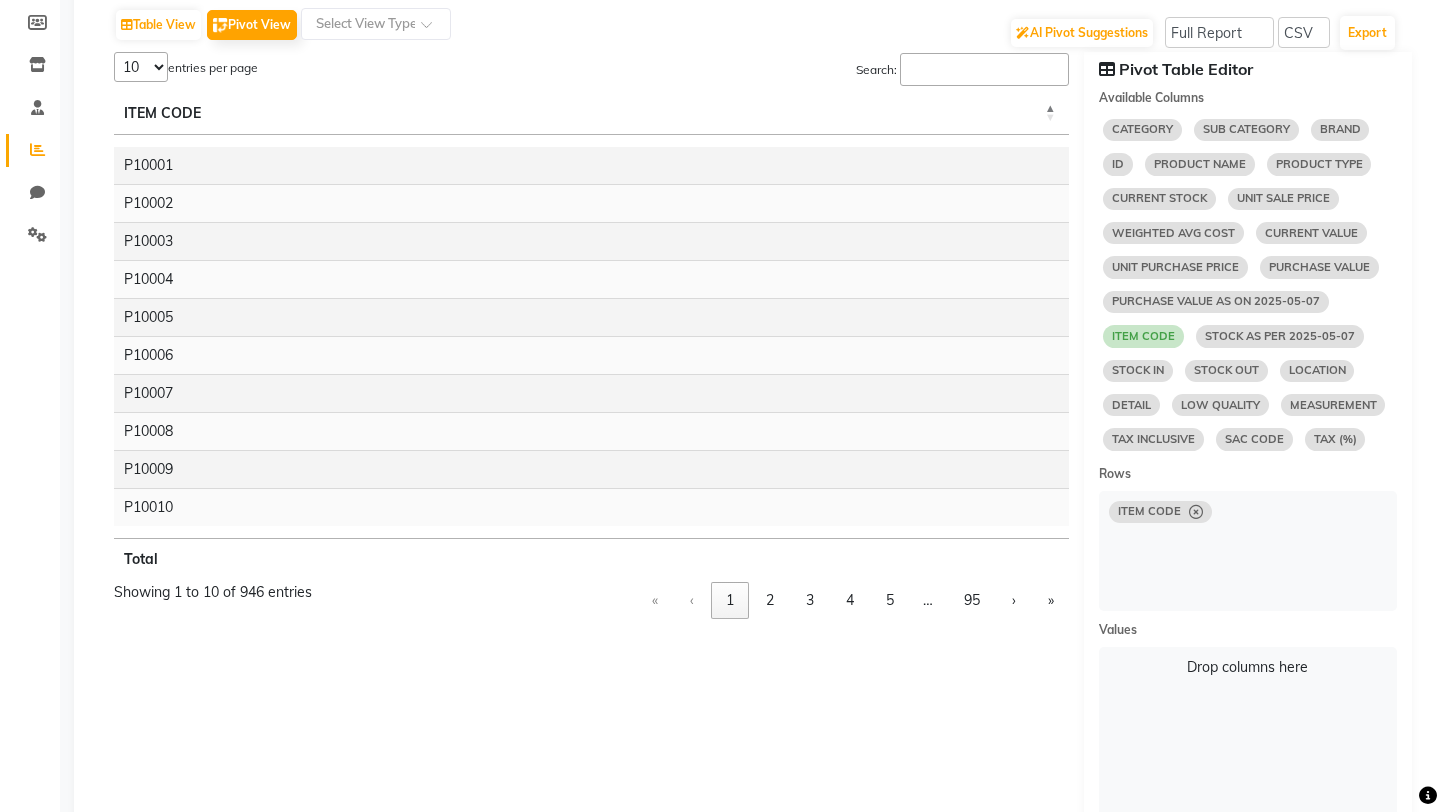 select on "10" 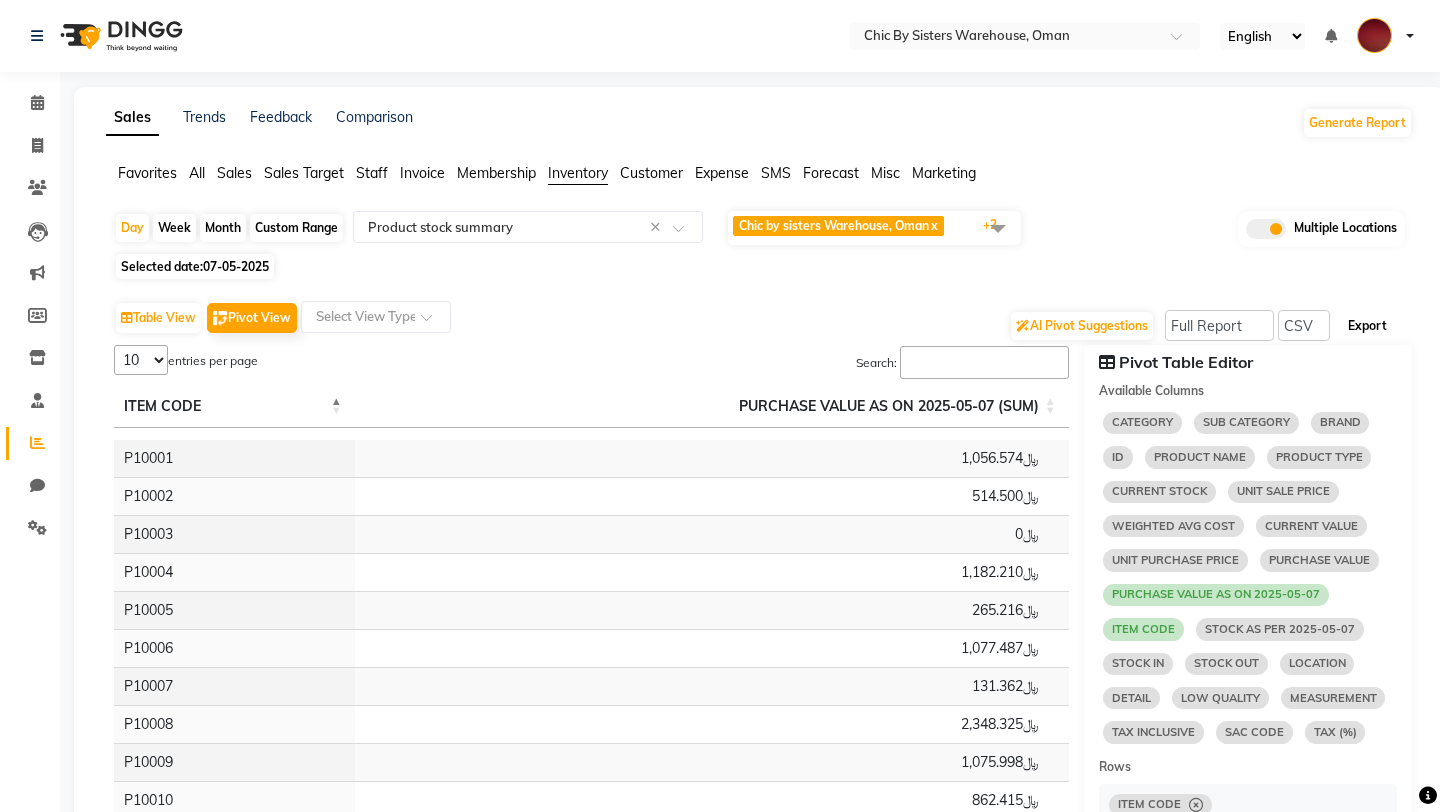 click on "Export" 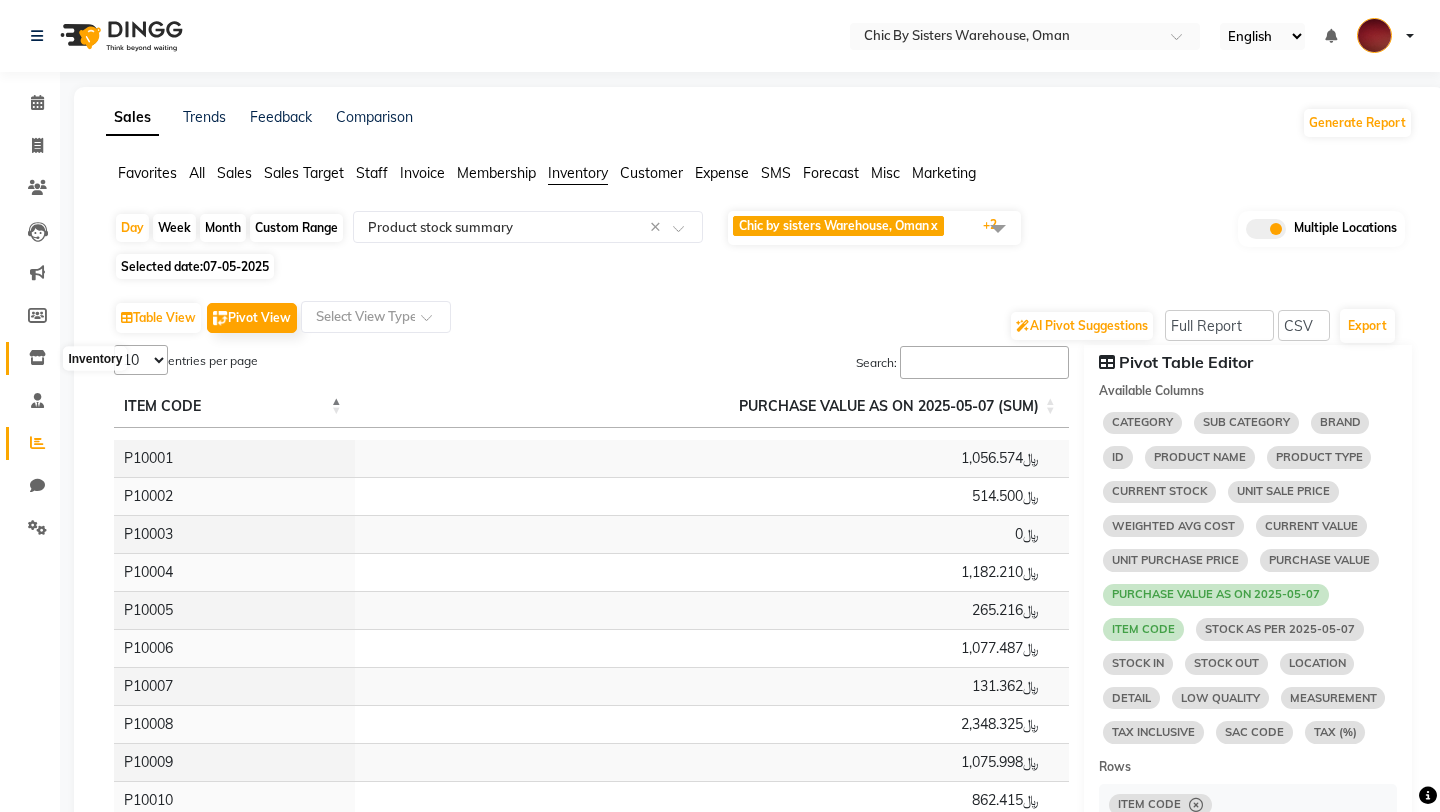 click 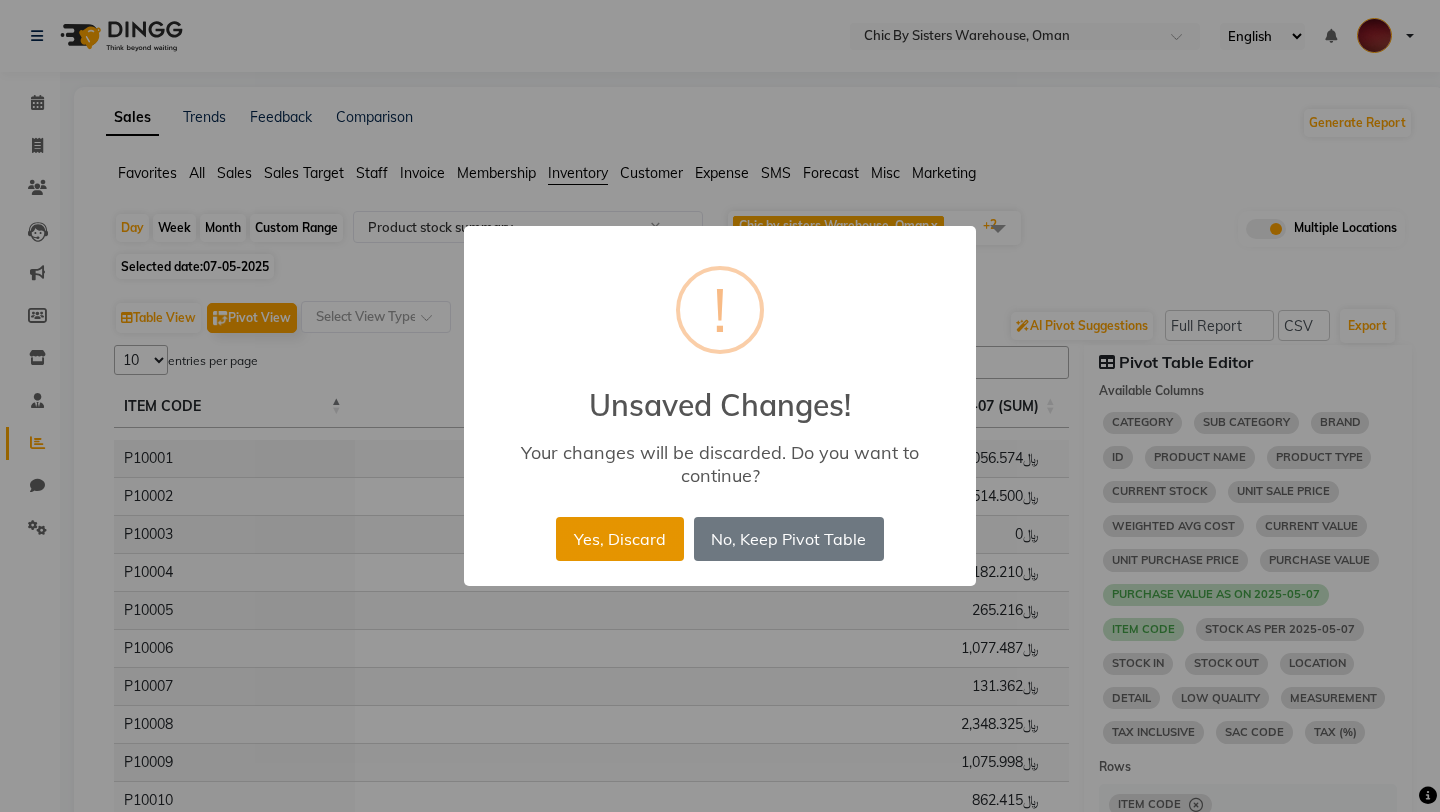 click on "Yes, Discard" at bounding box center (619, 539) 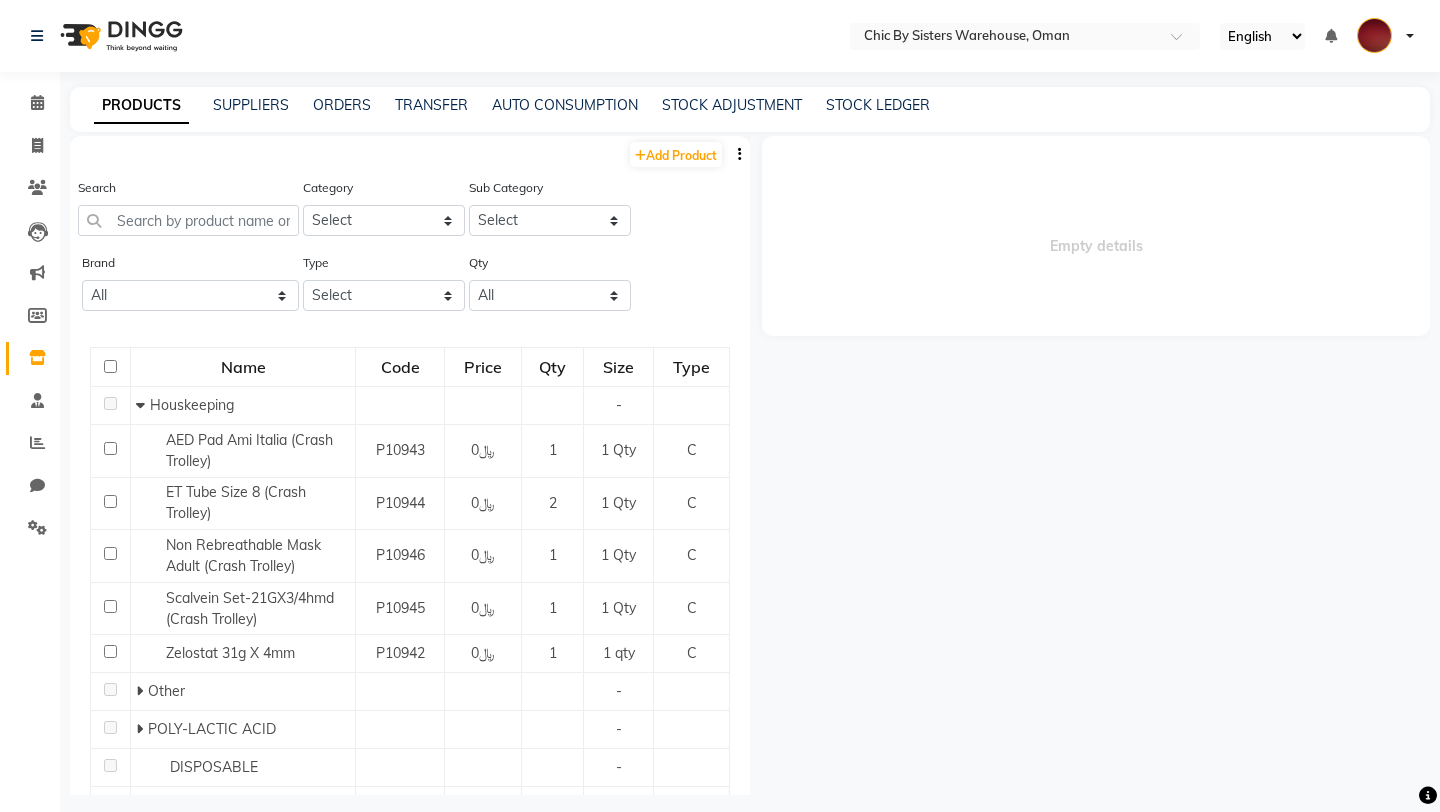 click 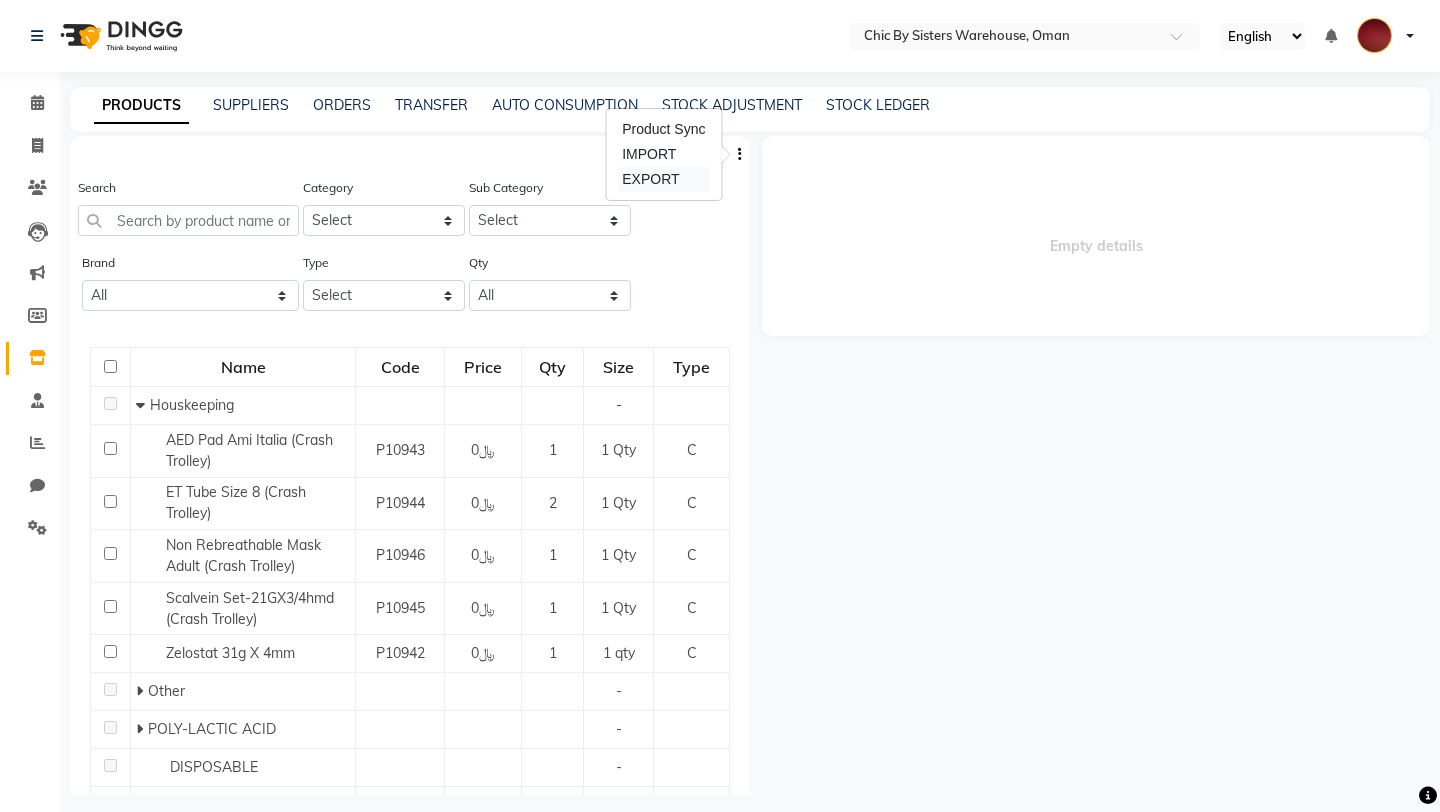 click on "EXPORT" at bounding box center (663, 179) 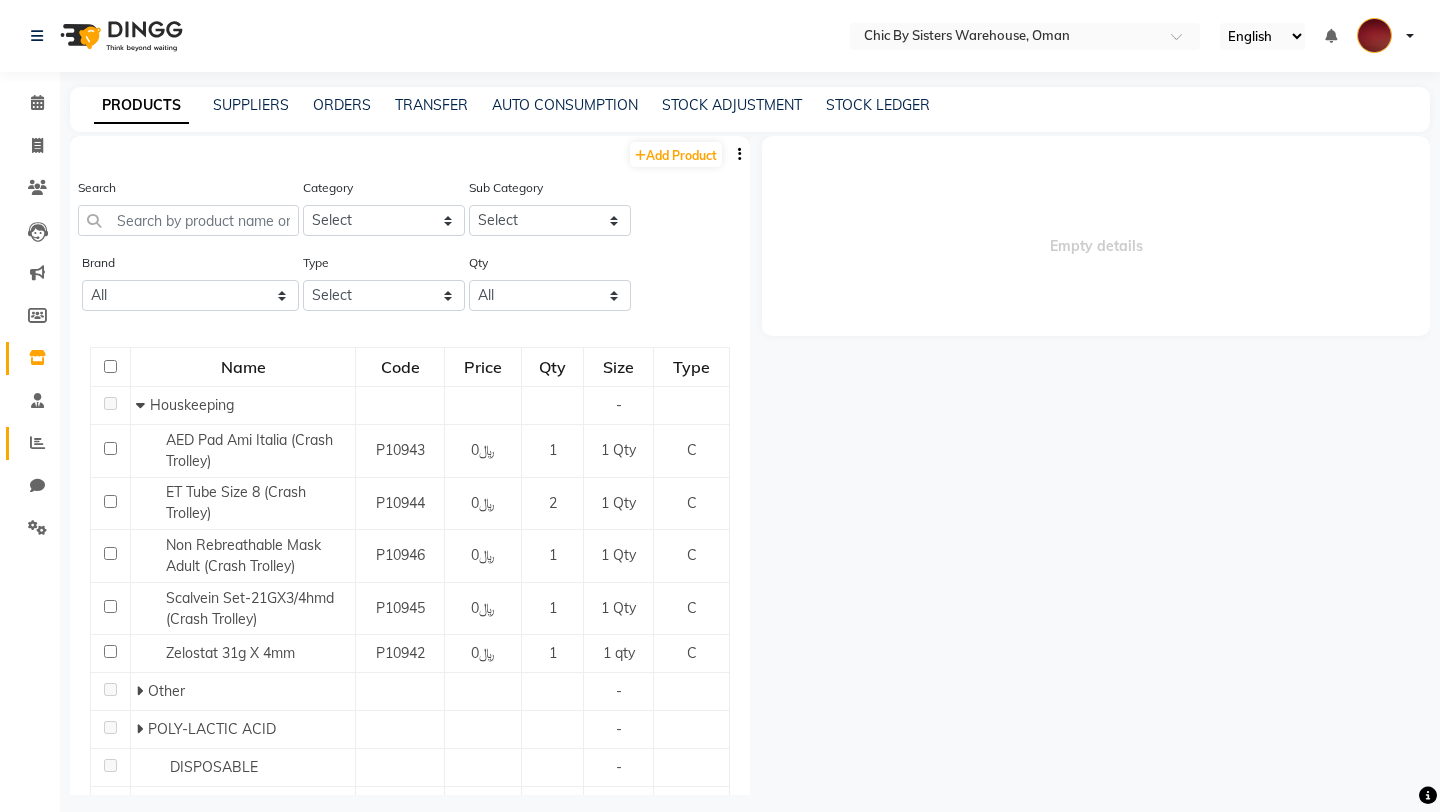 click 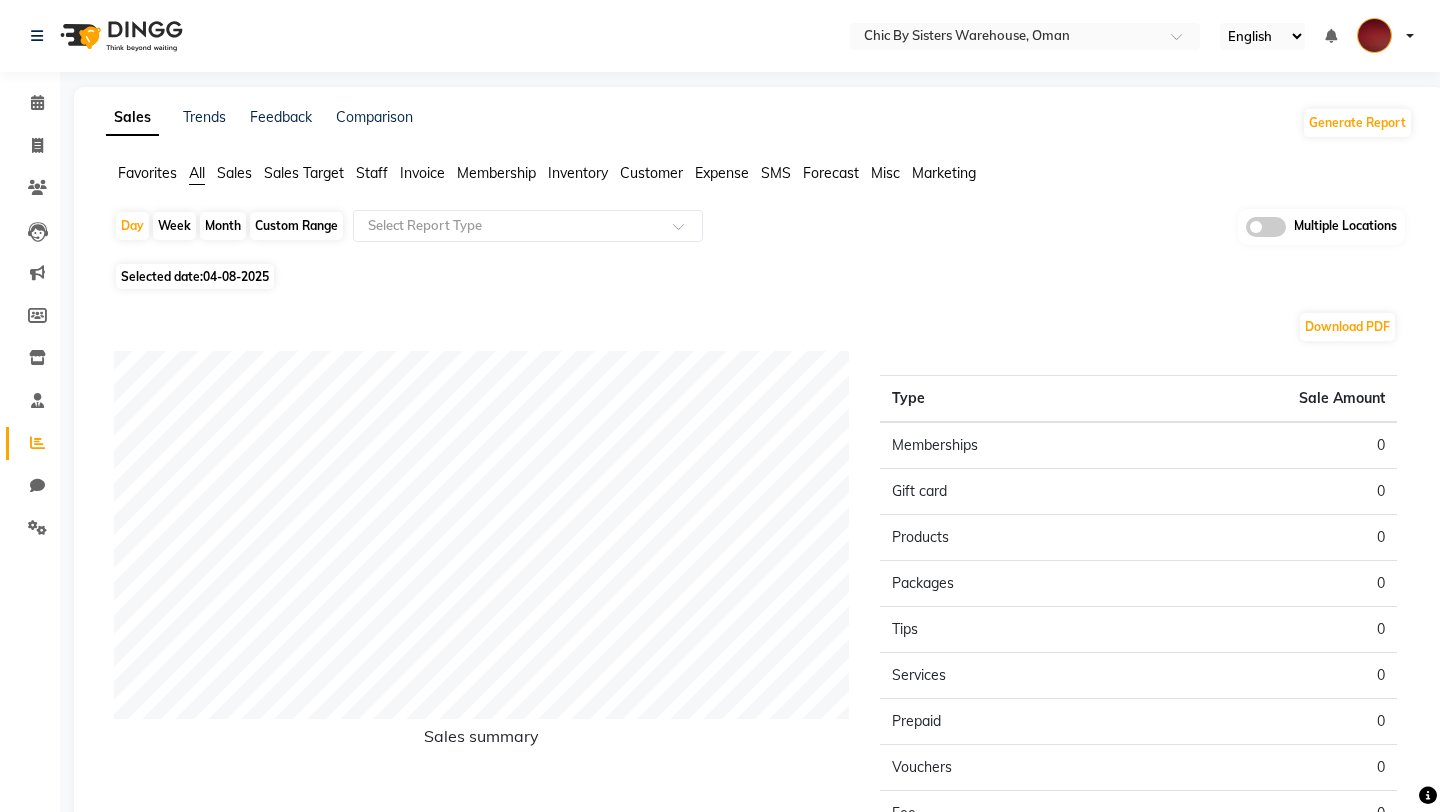 click on "Inventory" 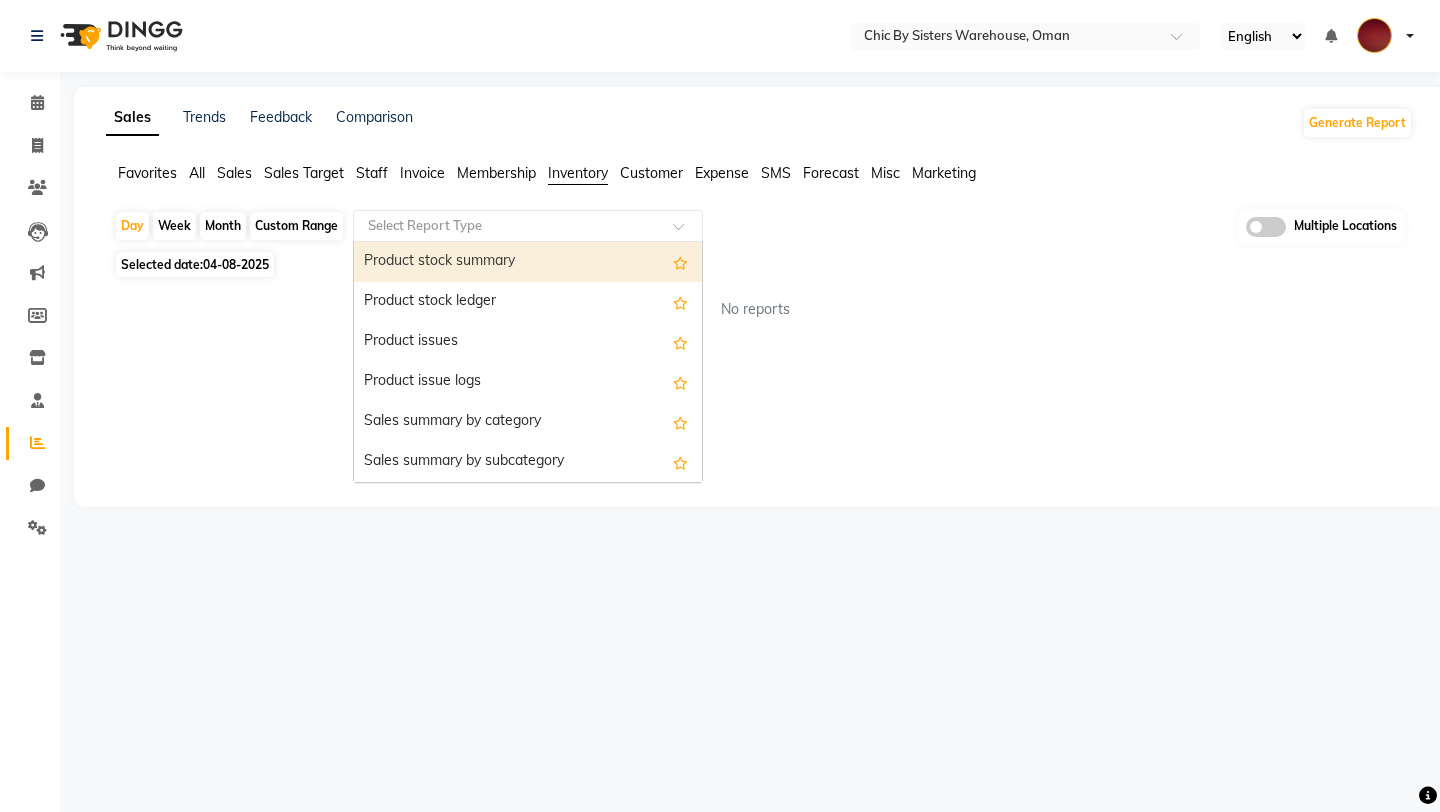 click on "Select Report Type" 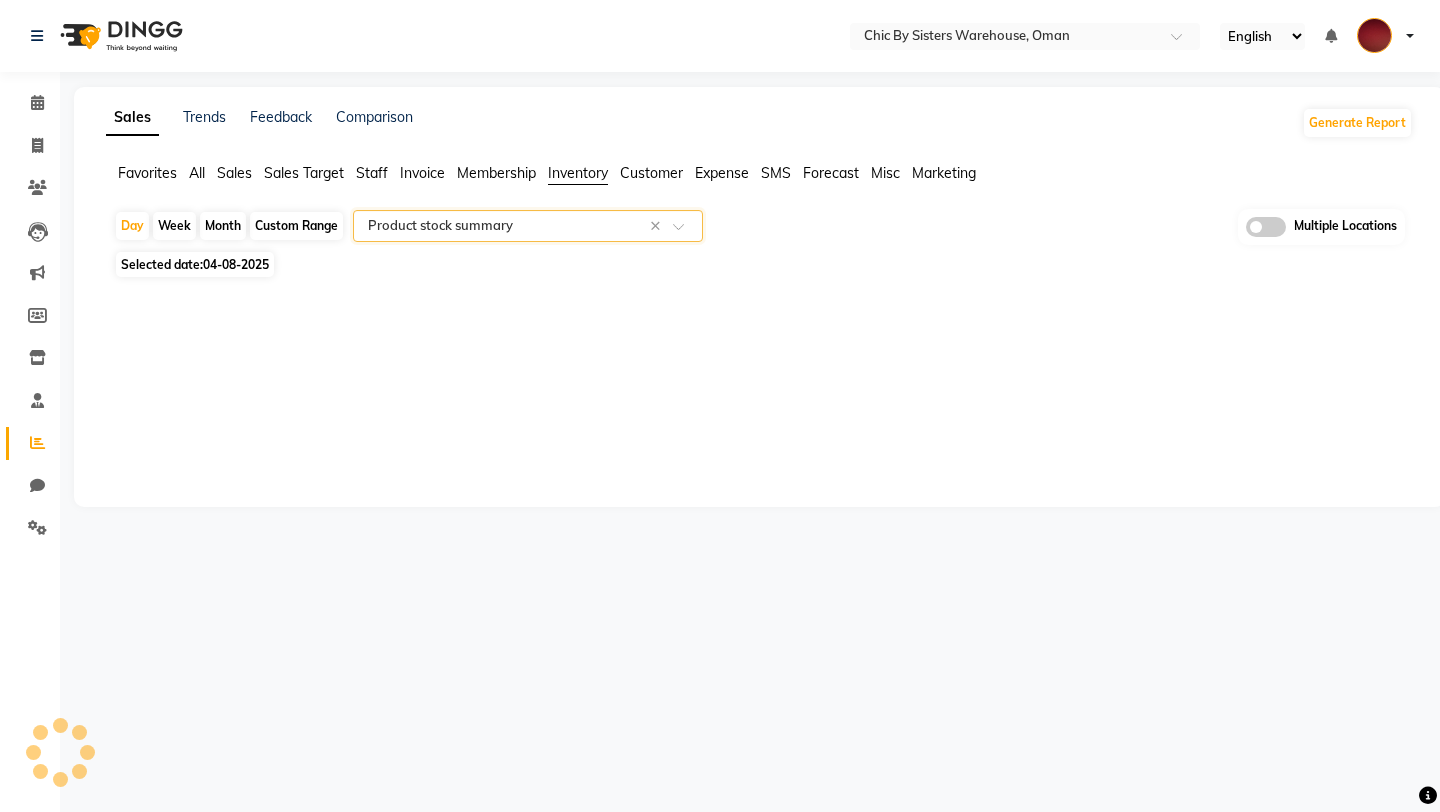 select on "full_report" 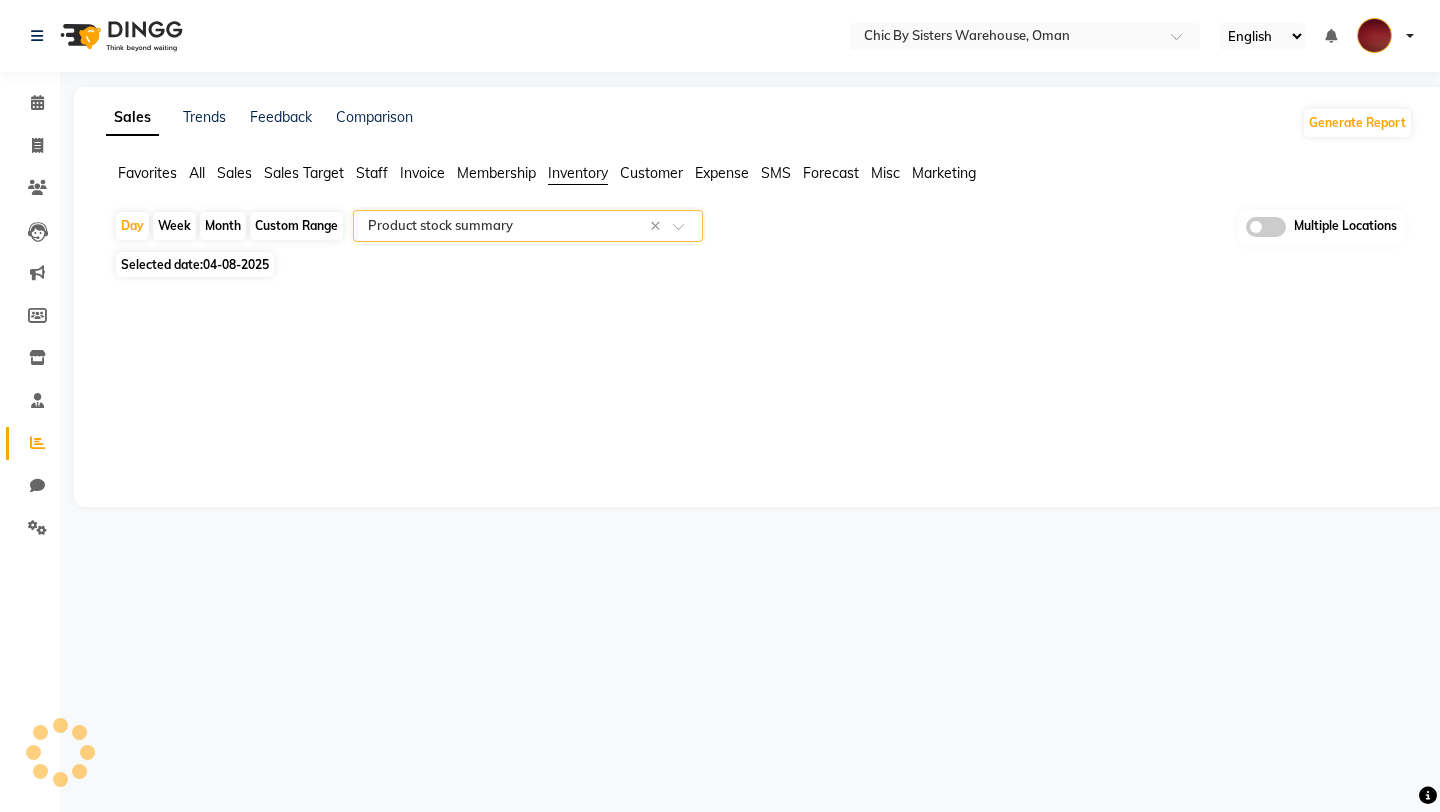 select on "csv" 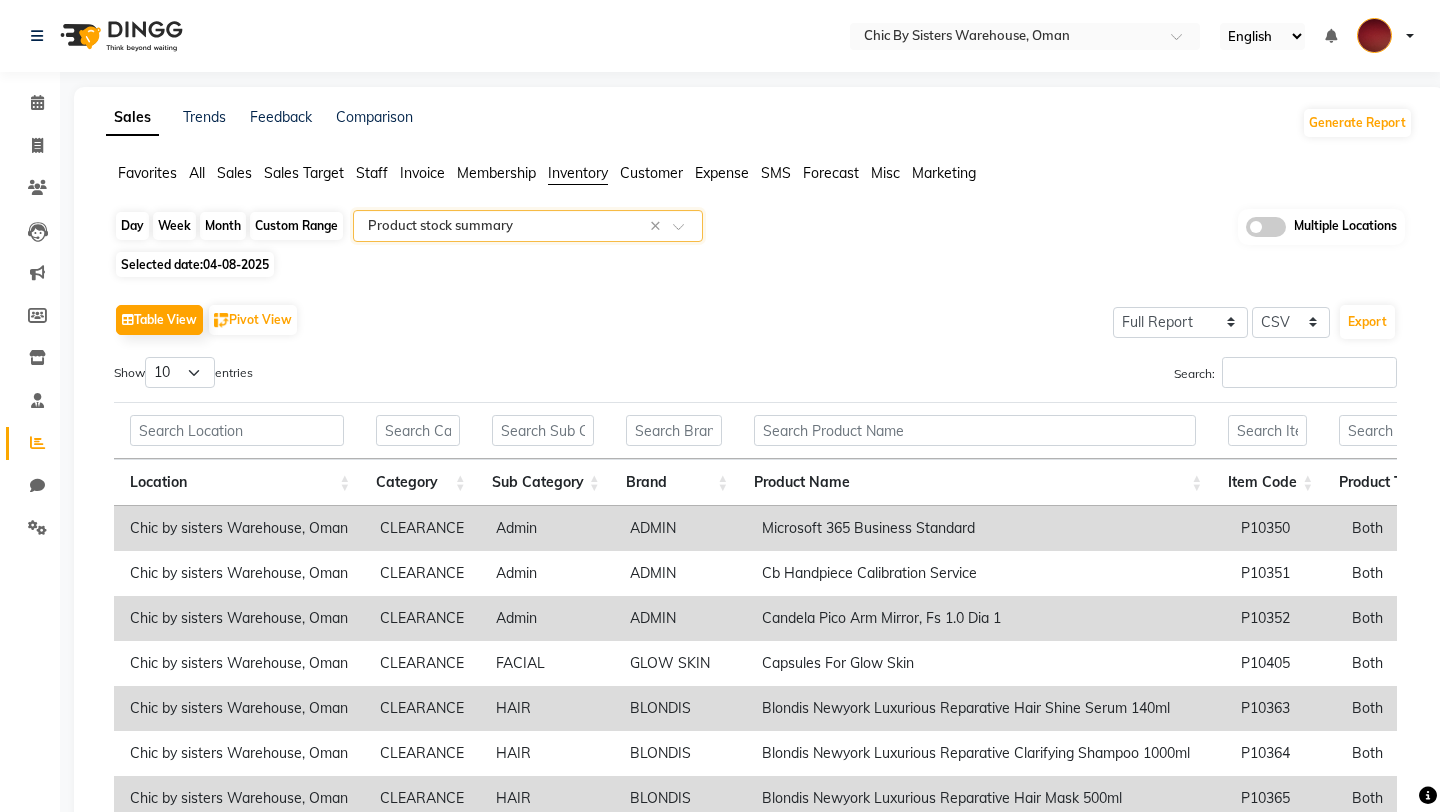 click on "Day" 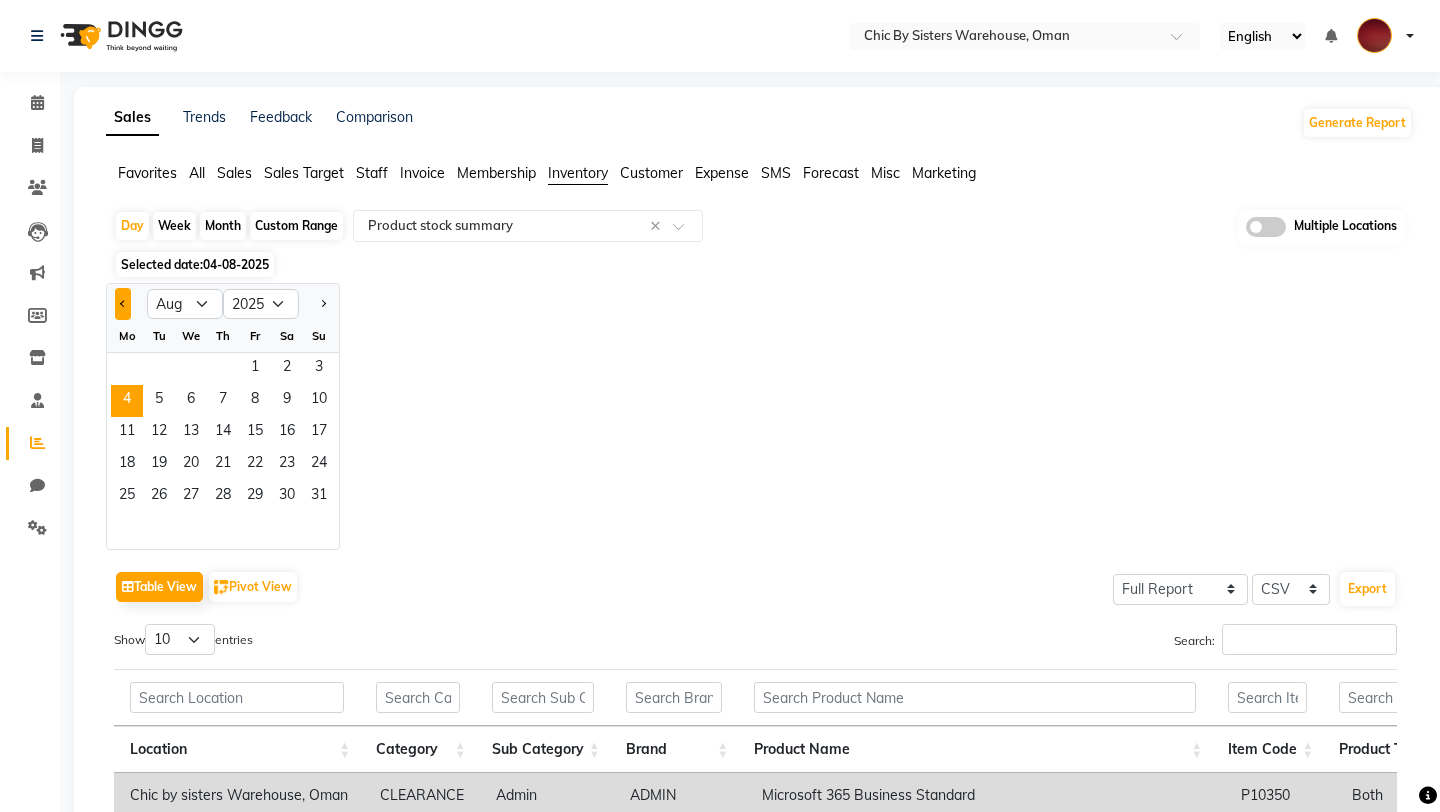 click 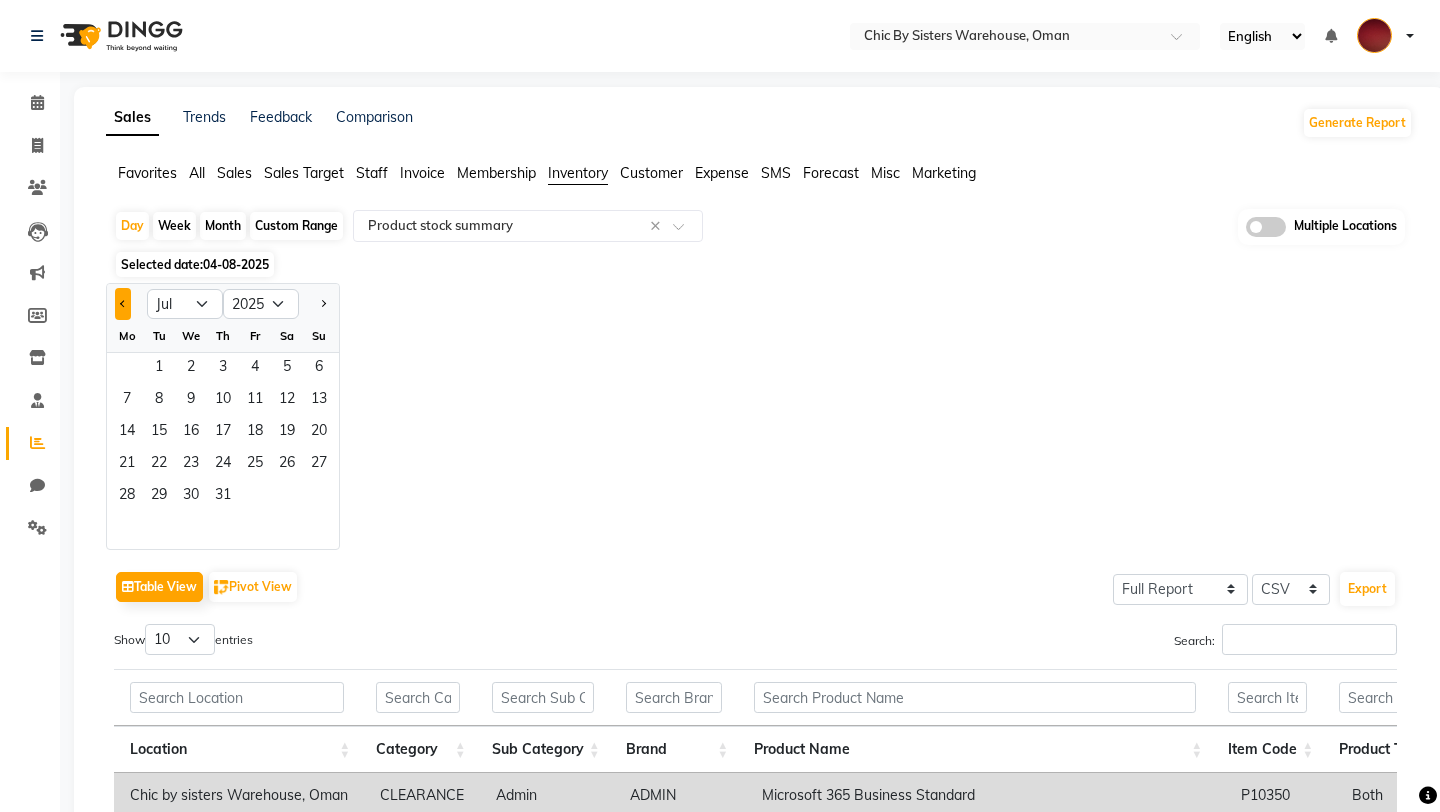 click 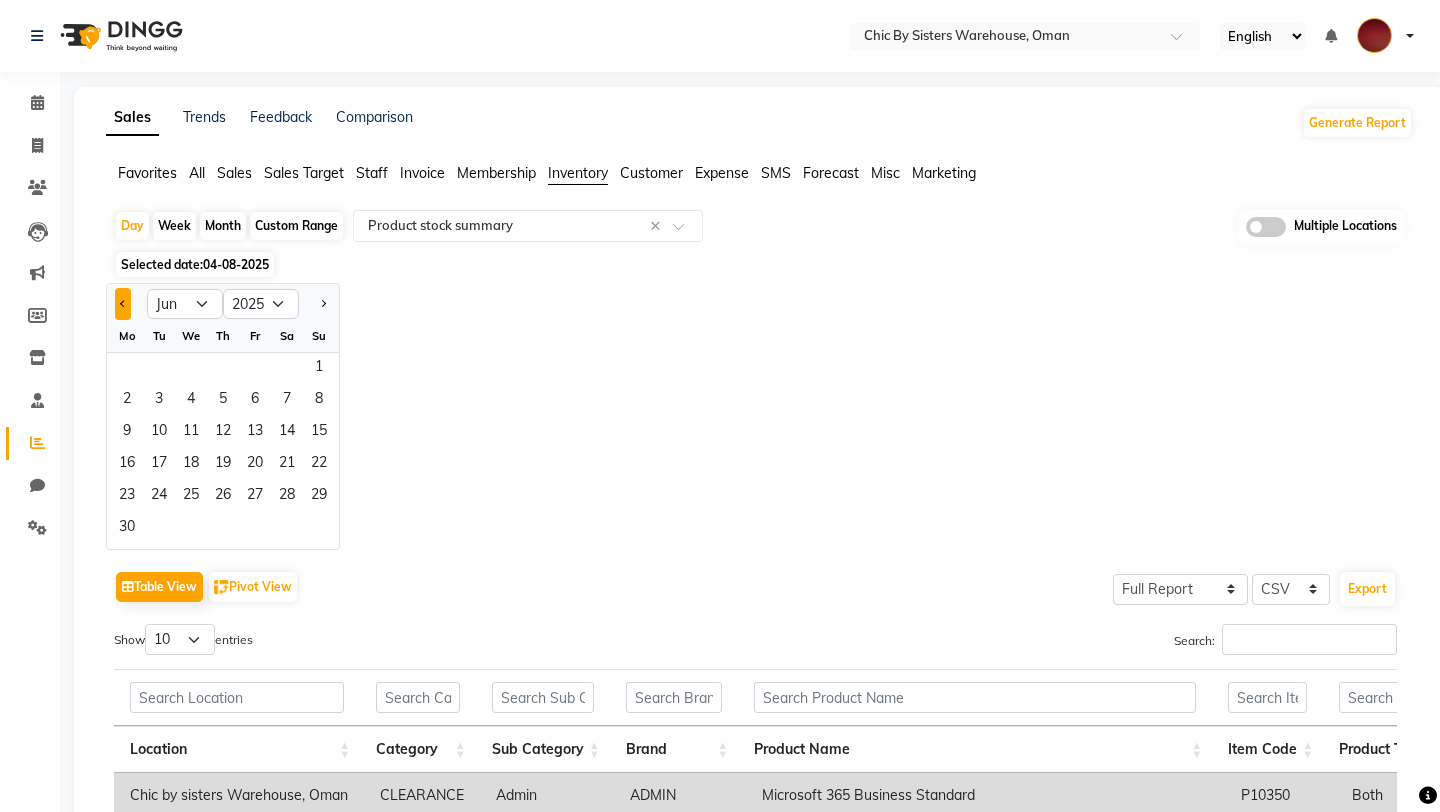 click 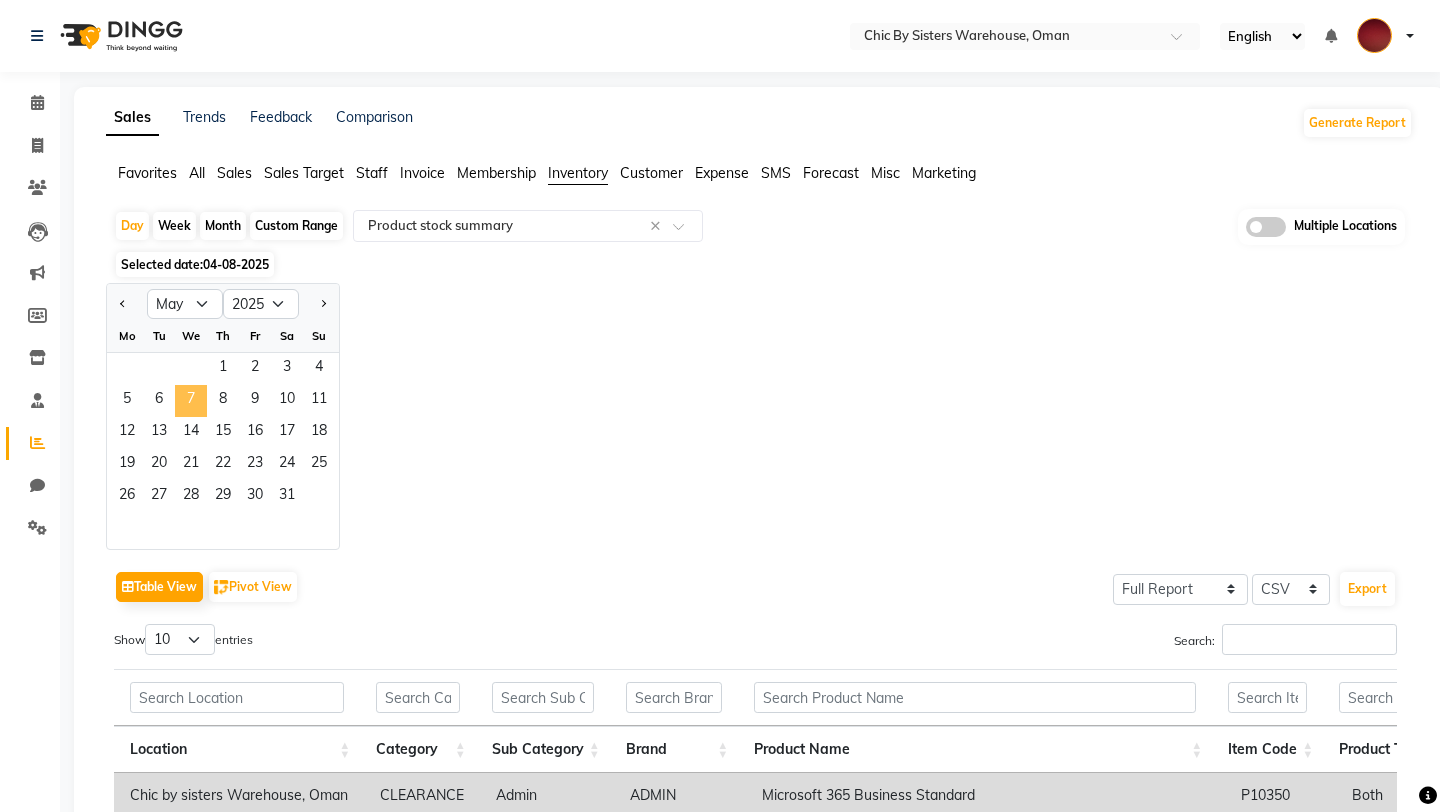 click on "7" 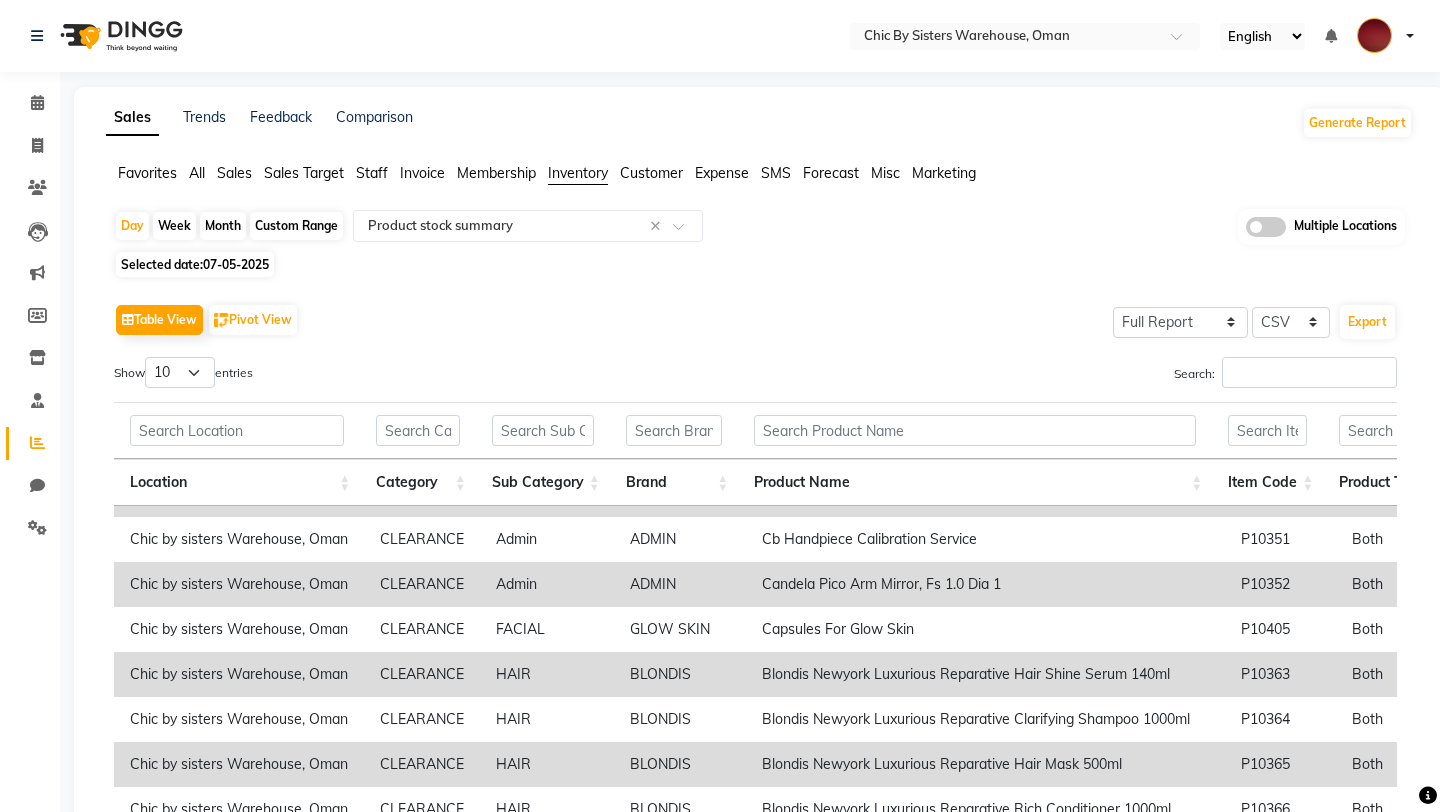 scroll, scrollTop: 50, scrollLeft: 0, axis: vertical 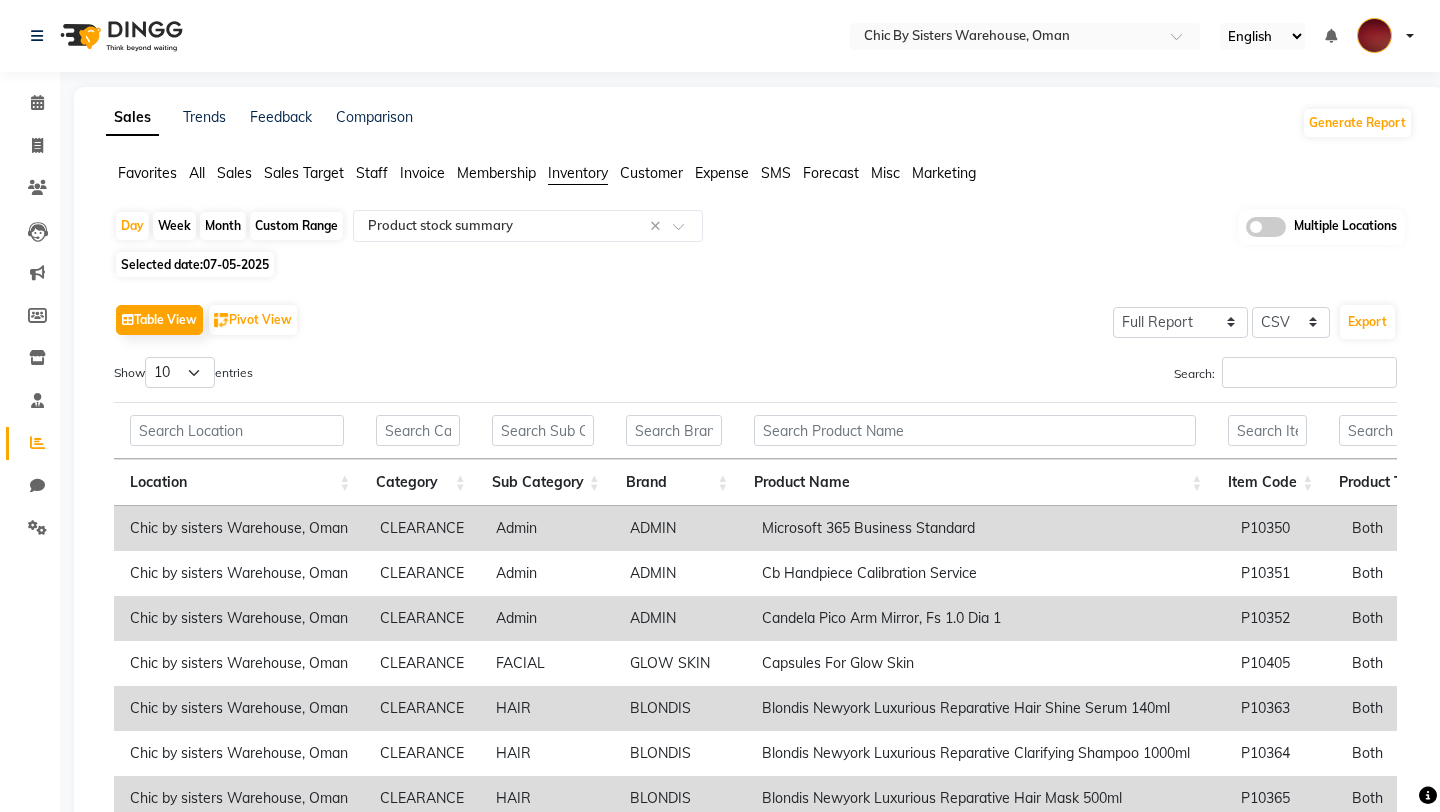 click 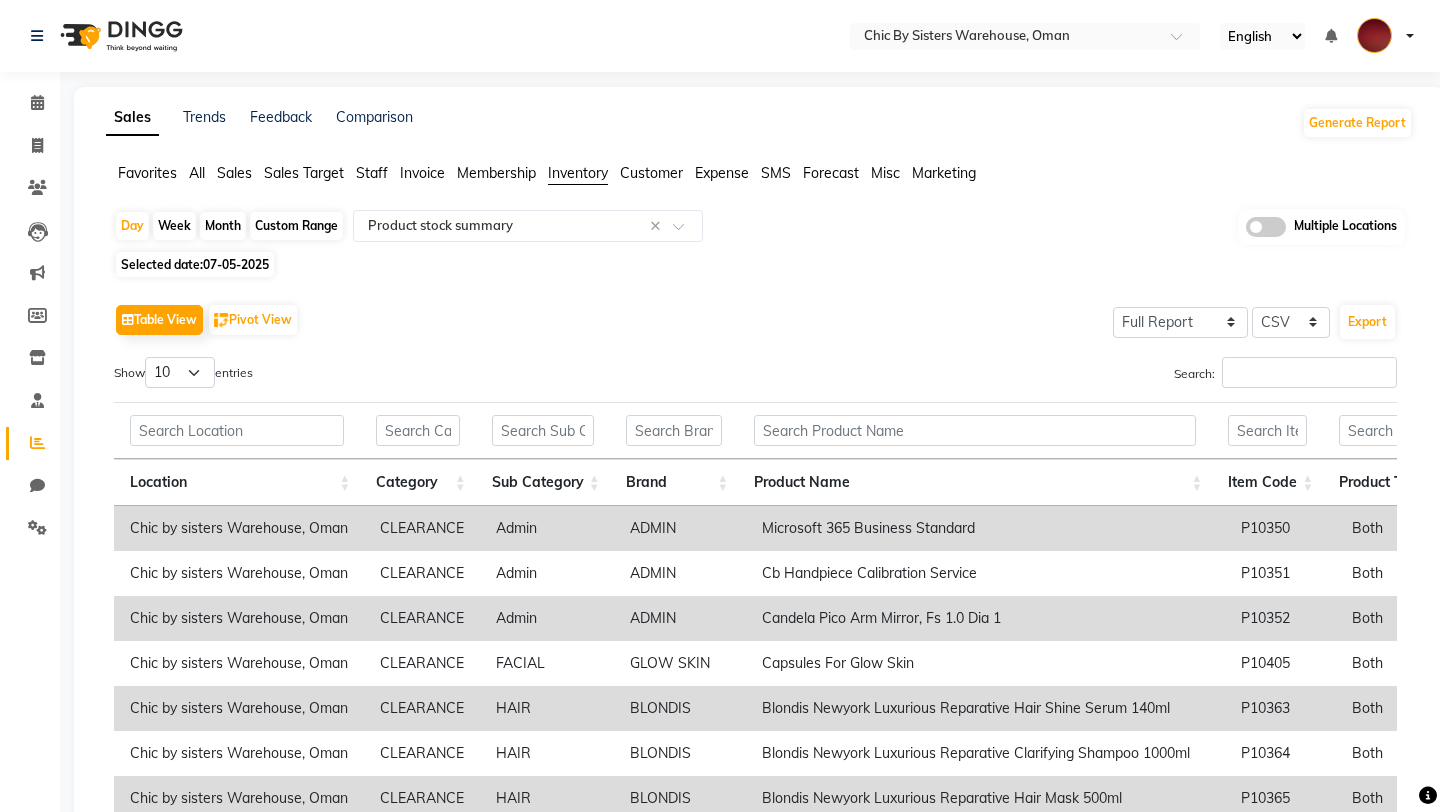 click 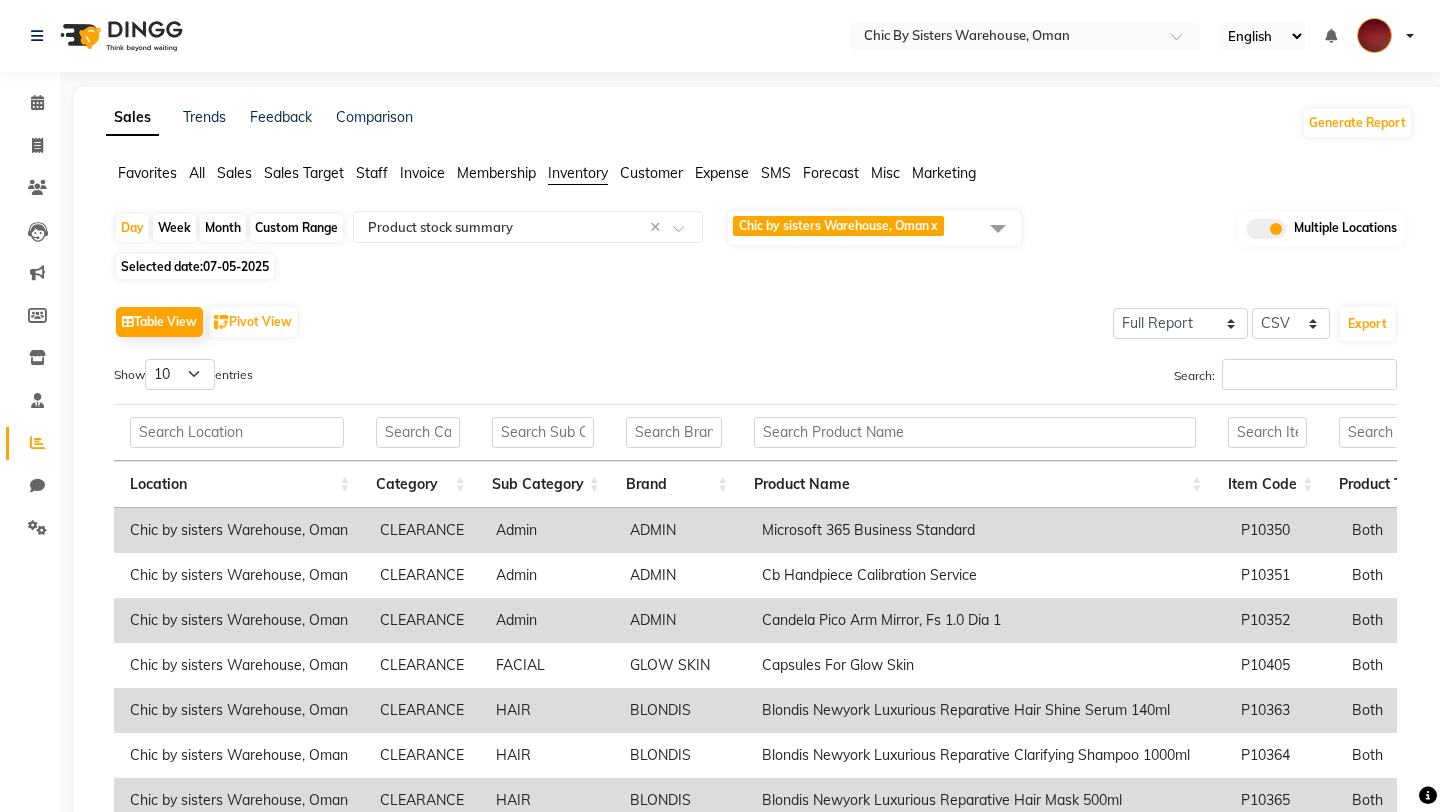 click 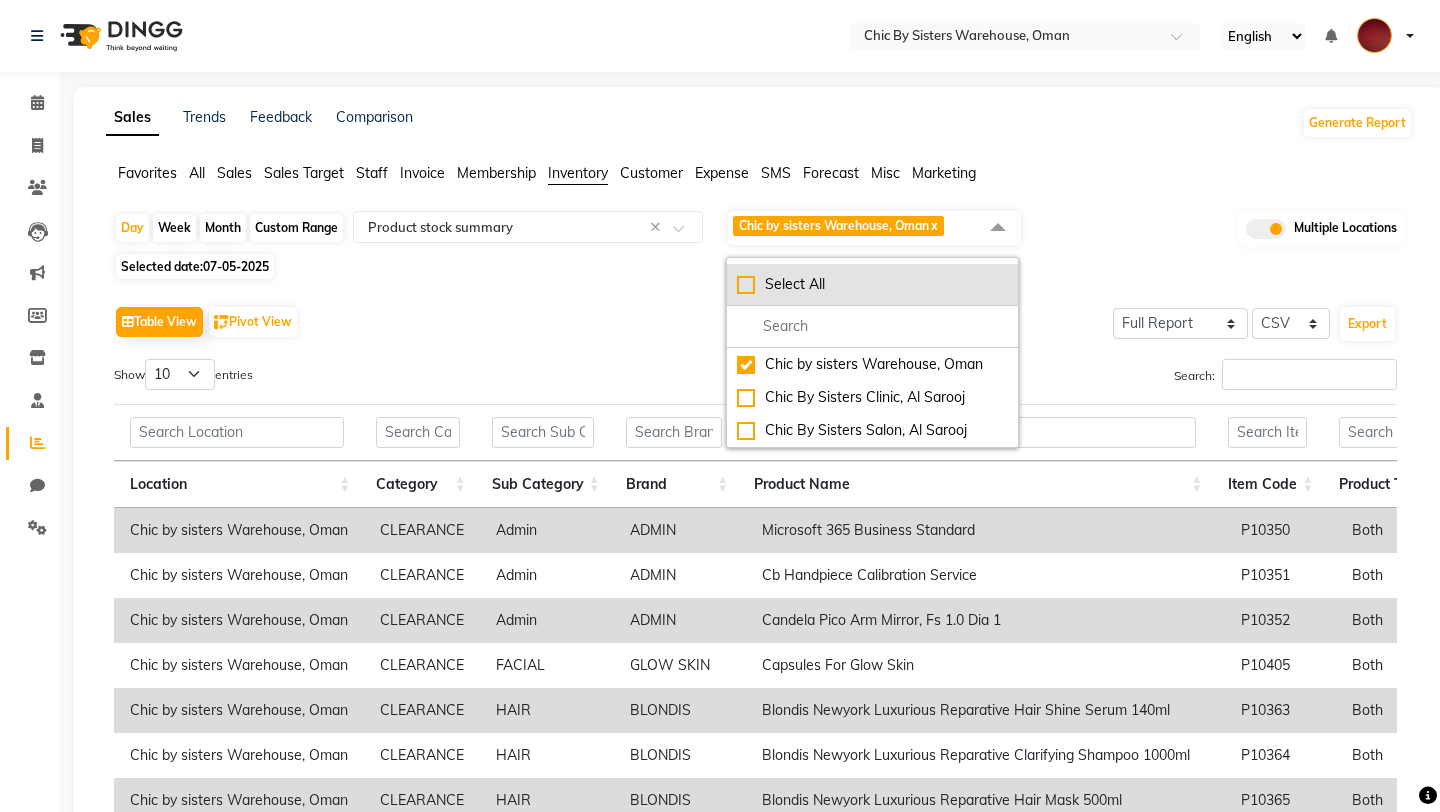 click on "Select All" 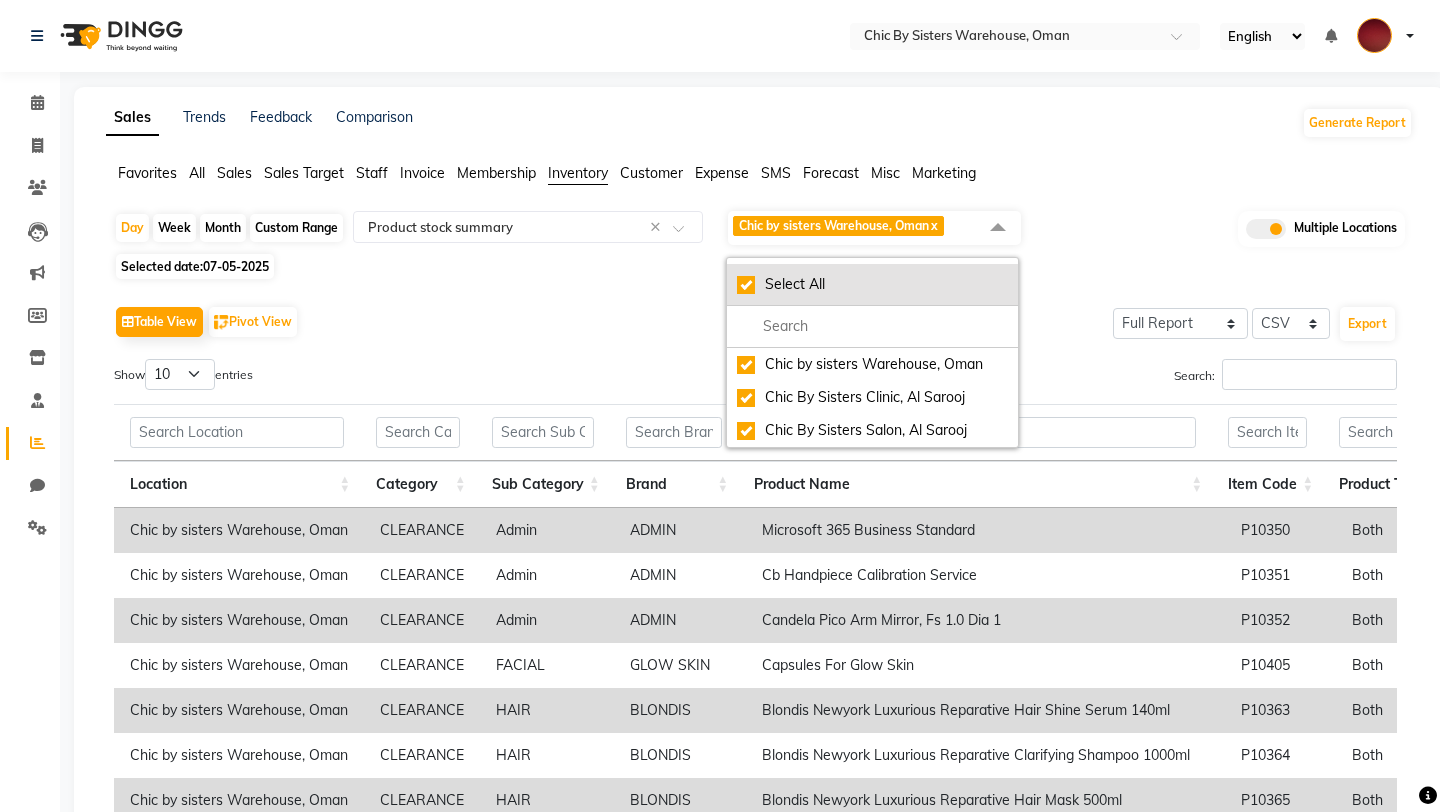 checkbox on "true" 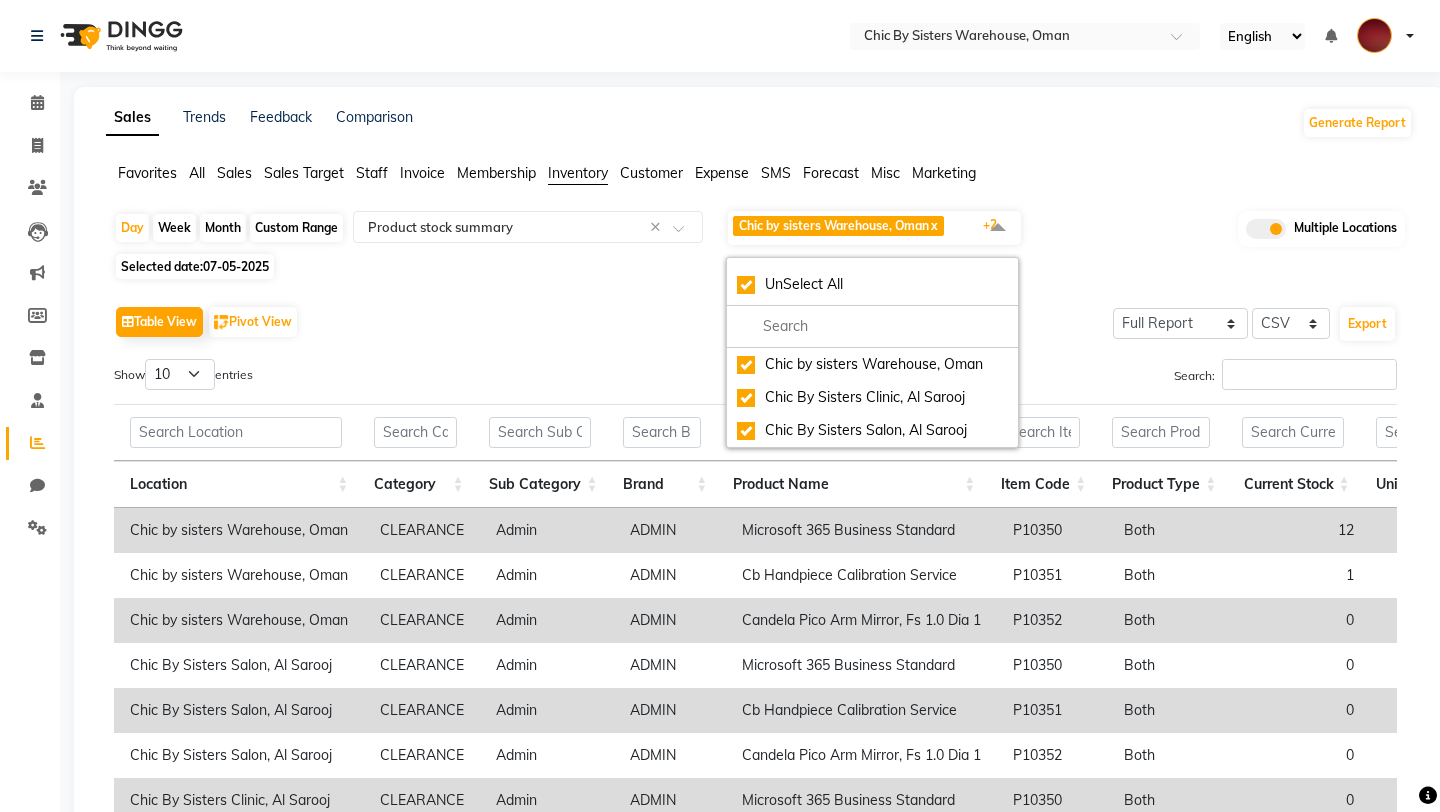 click on "Table View   Pivot View  Select Full Report Filtered Report Select CSV PDF  Export" 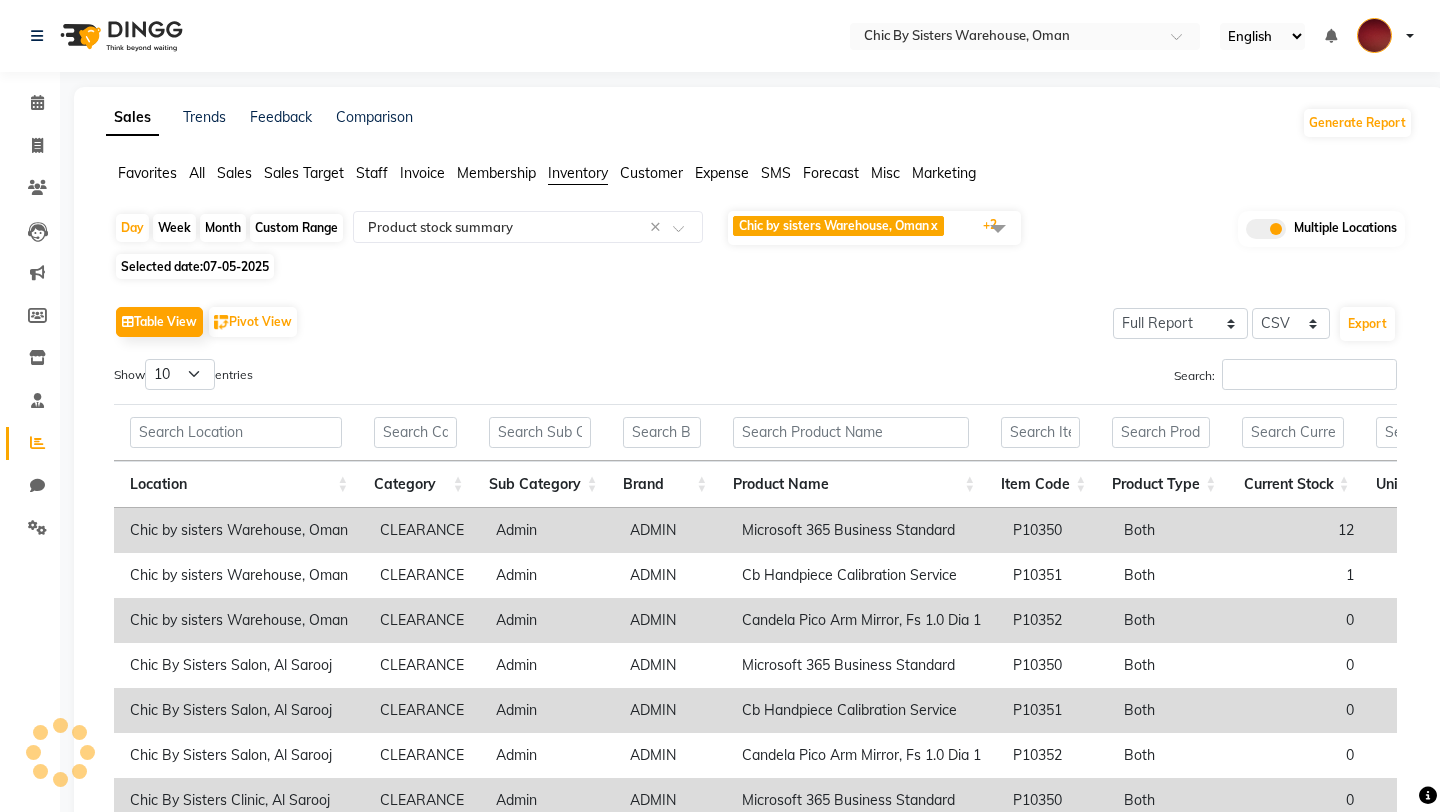 scroll, scrollTop: 0, scrollLeft: 219, axis: horizontal 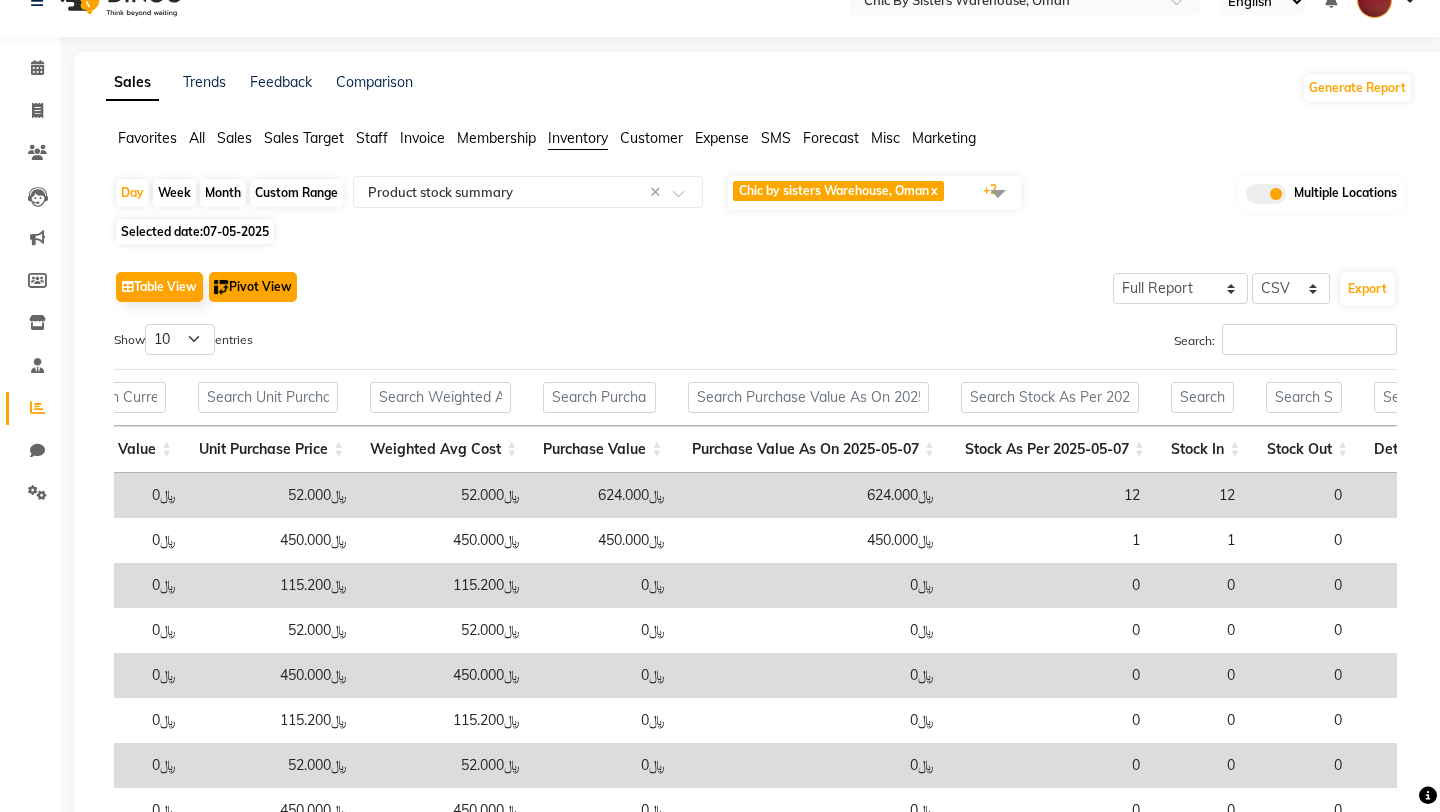 click on "Pivot View" 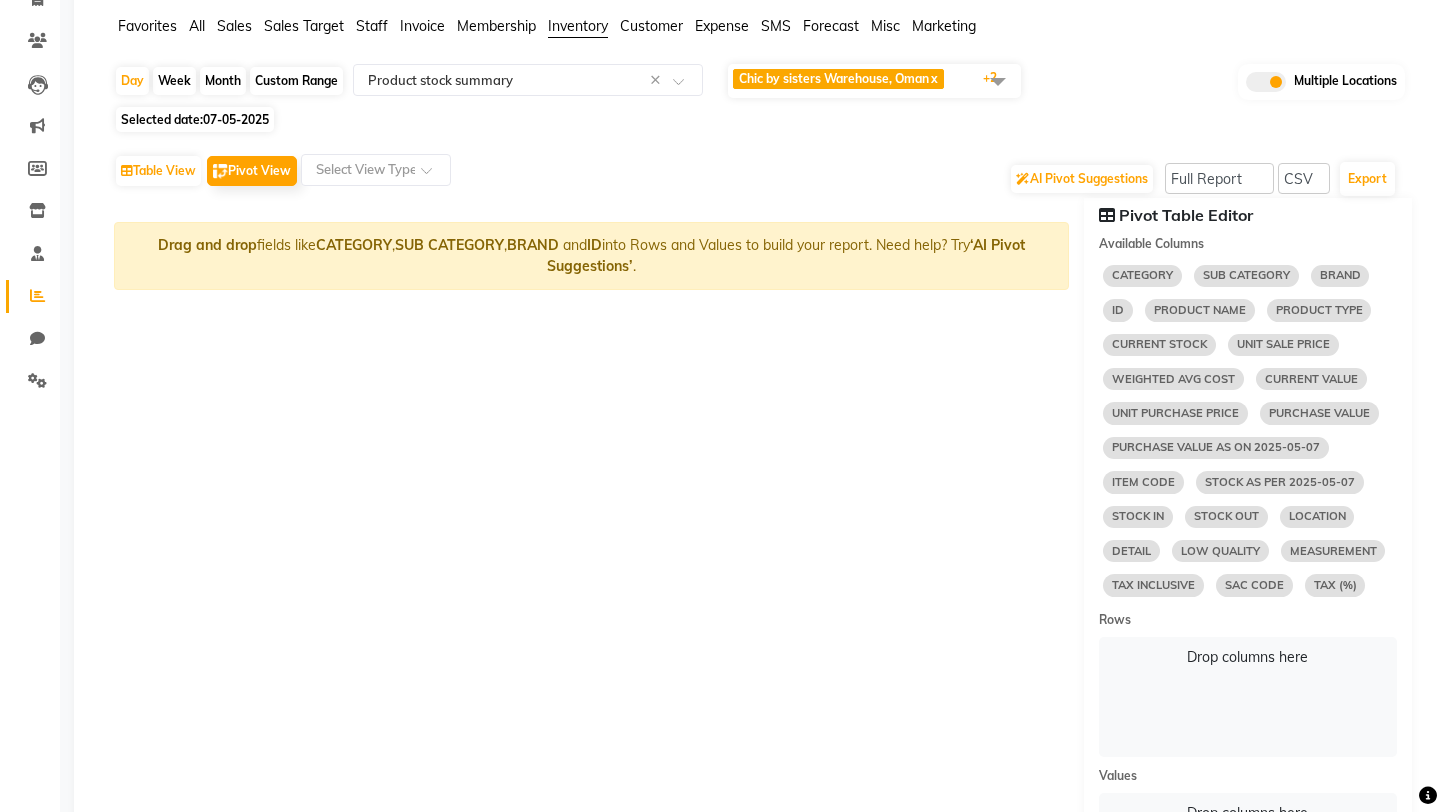 select on "10" 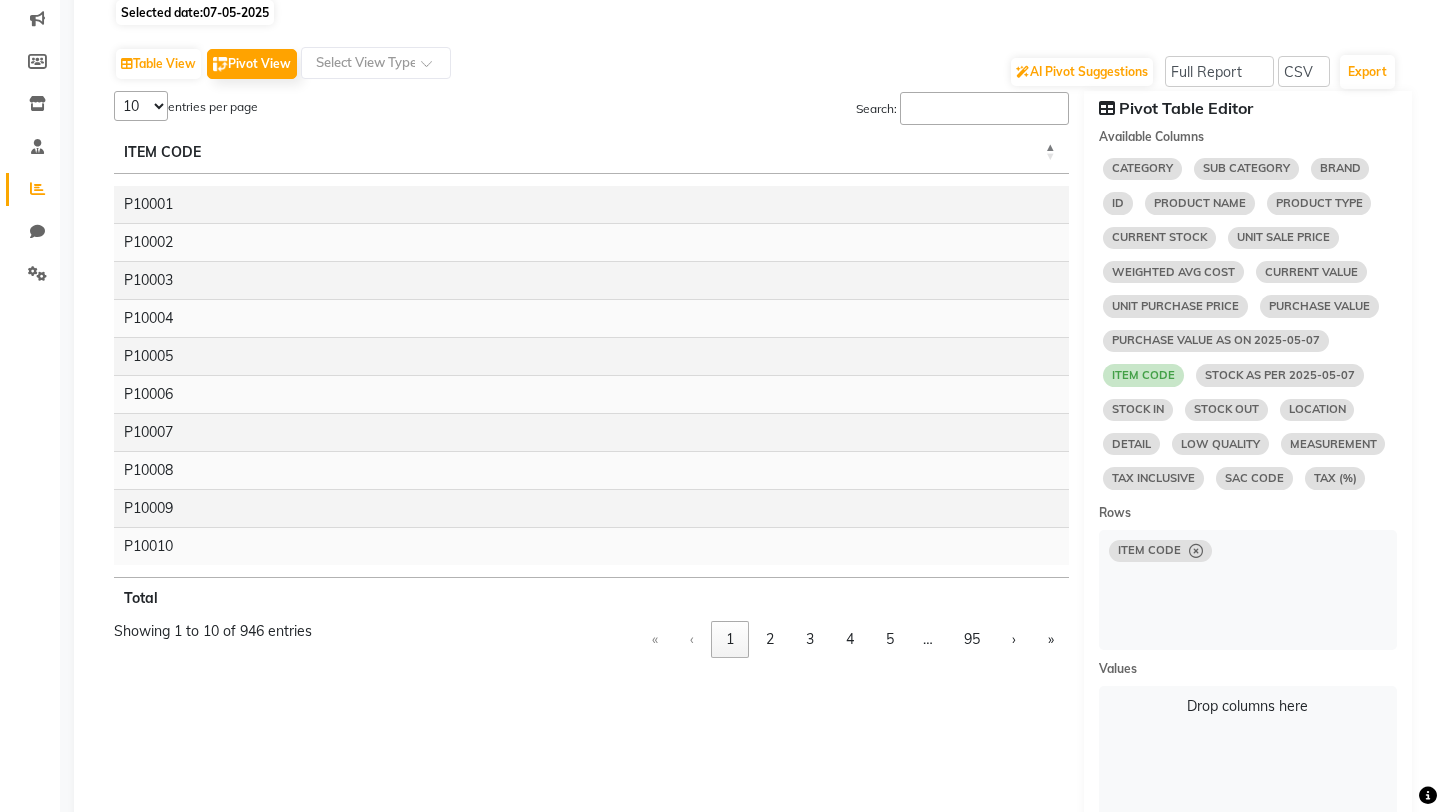 select on "10" 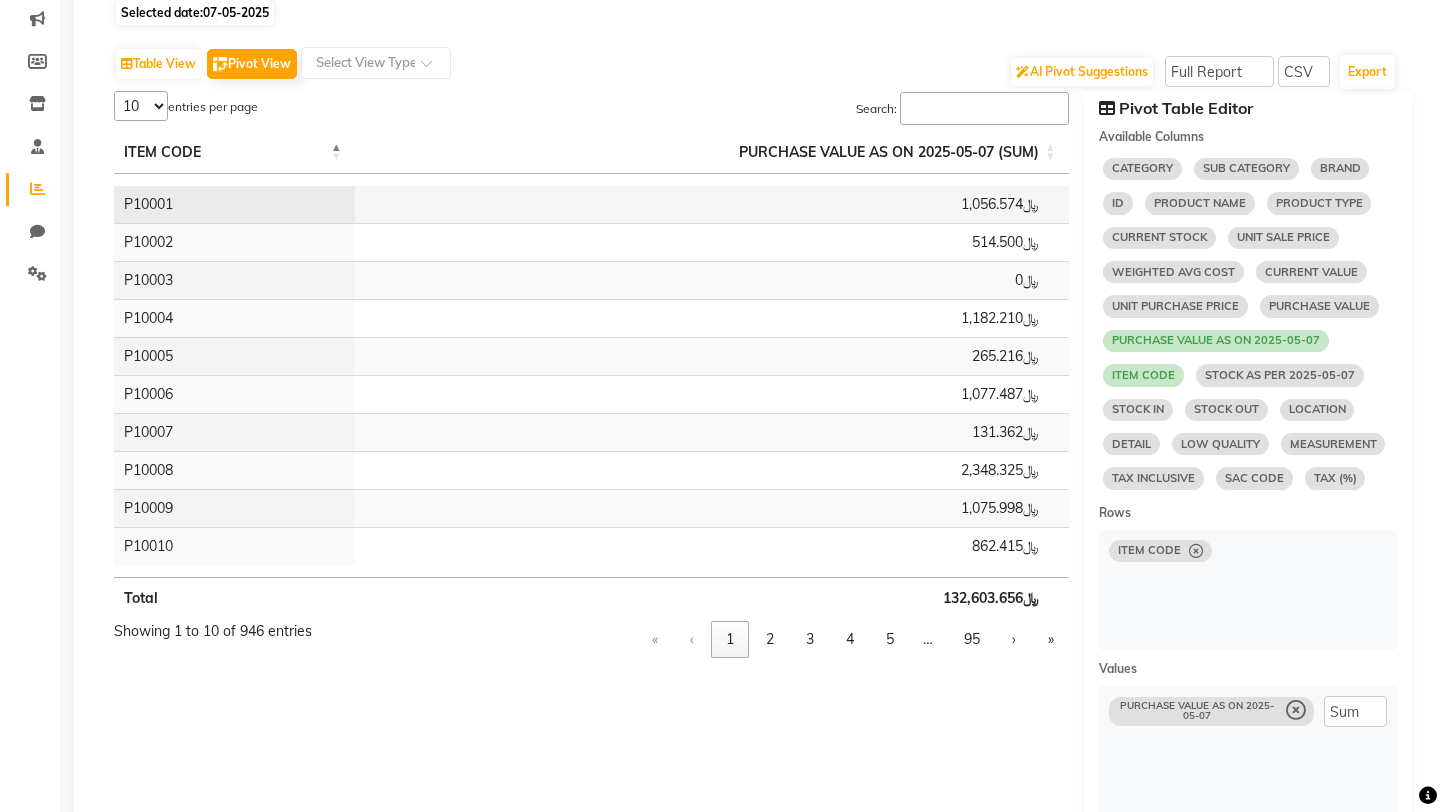 click on "P10001" at bounding box center [234, 204] 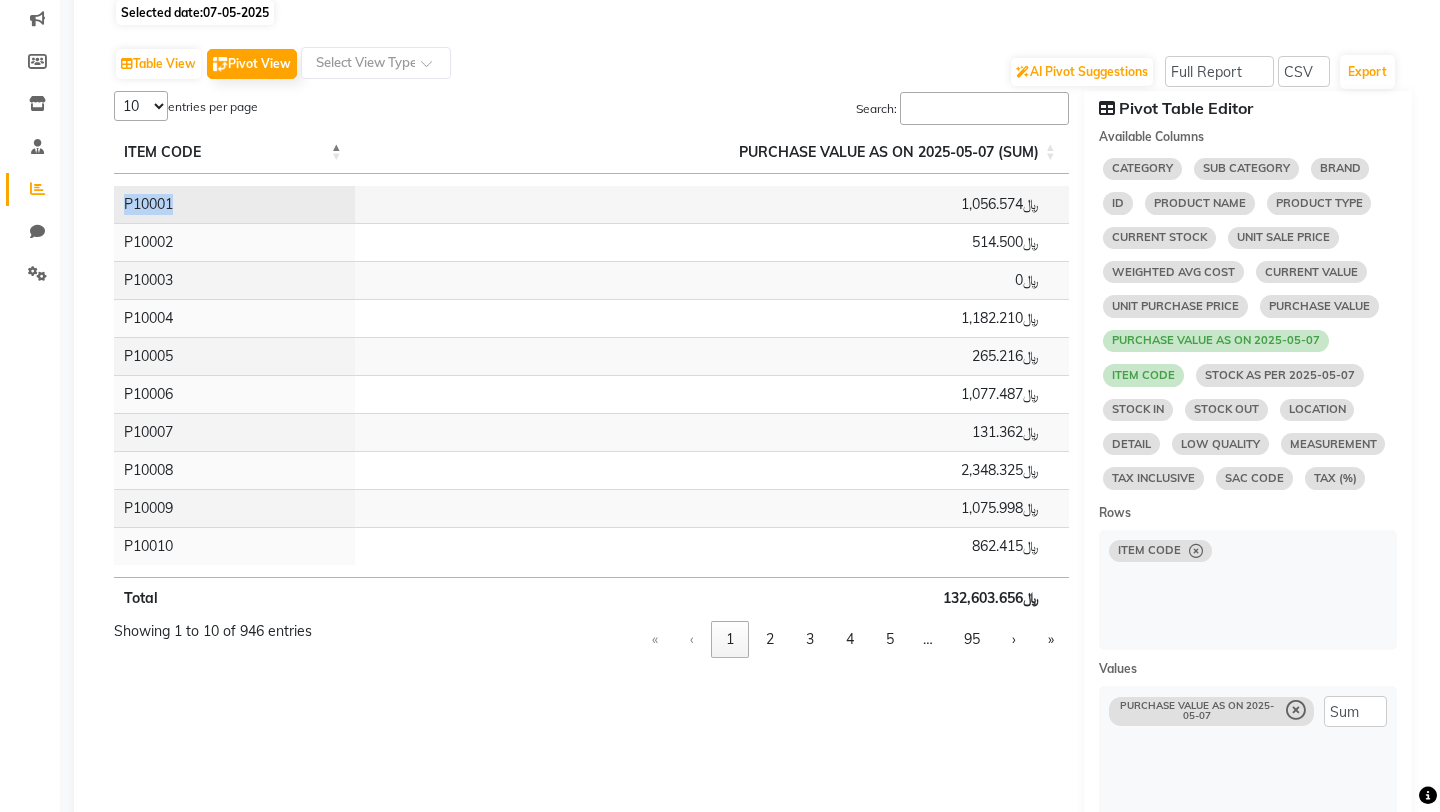 click on "P10001" at bounding box center [234, 204] 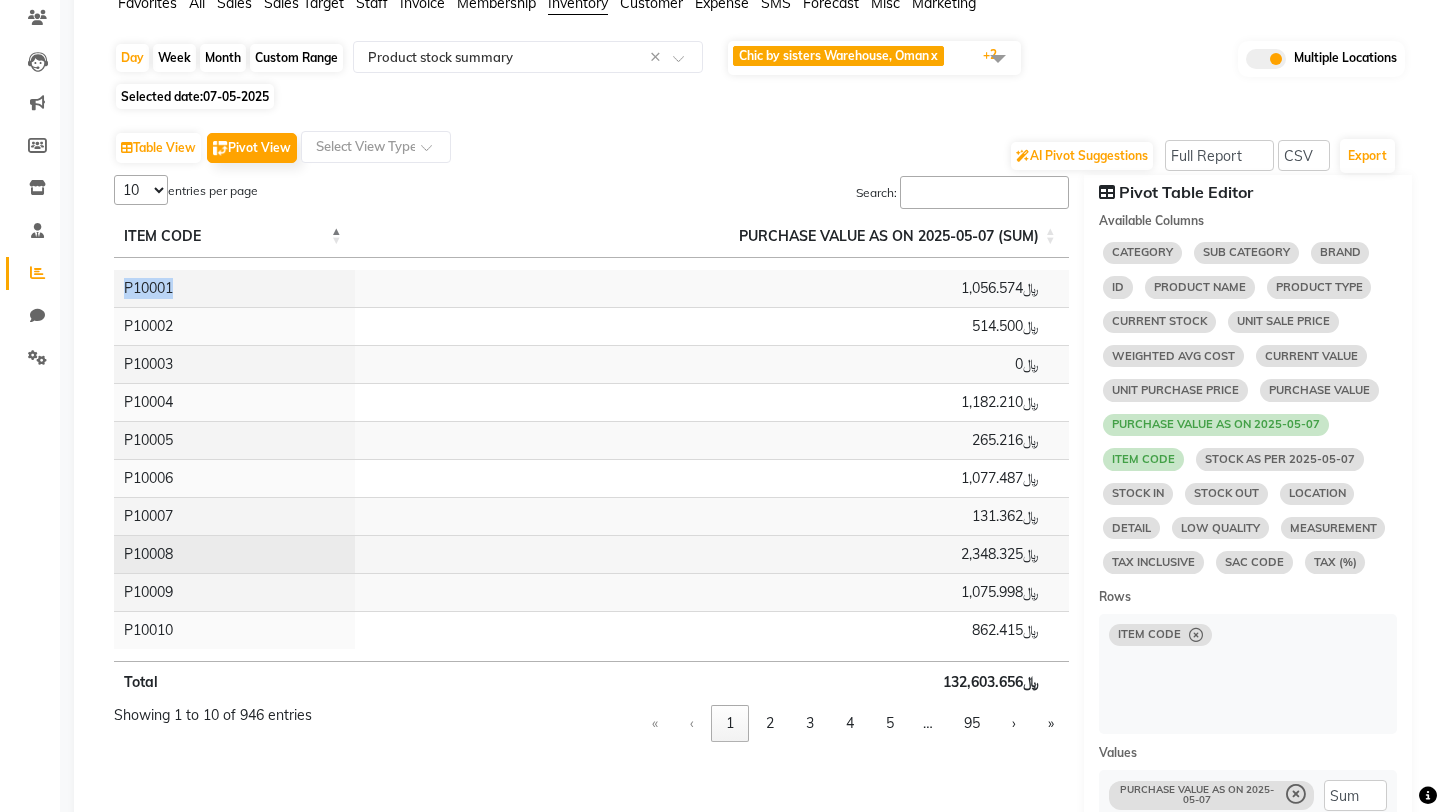 copy on "P10001" 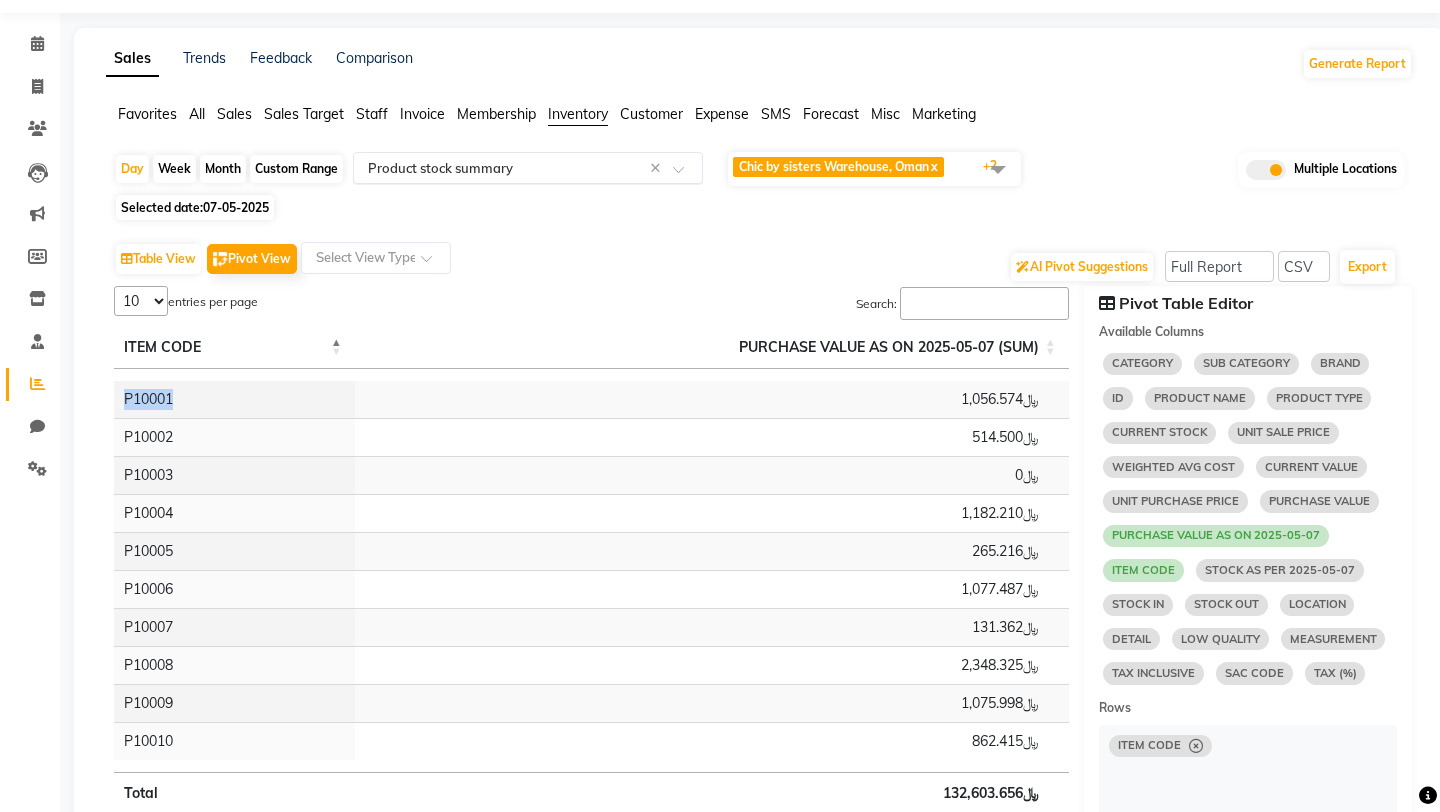 scroll, scrollTop: 34, scrollLeft: 0, axis: vertical 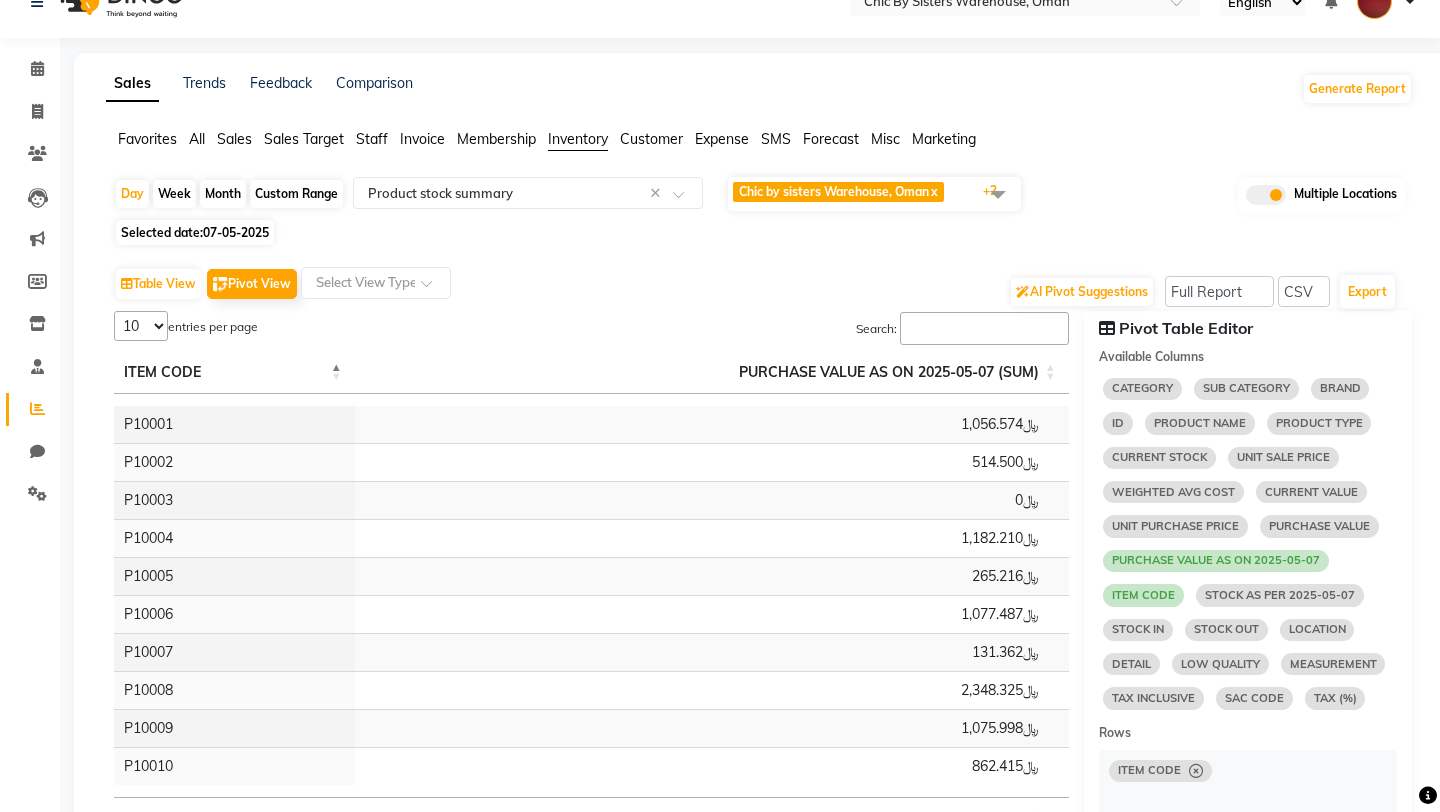 click on "Search:" at bounding box center [984, 328] 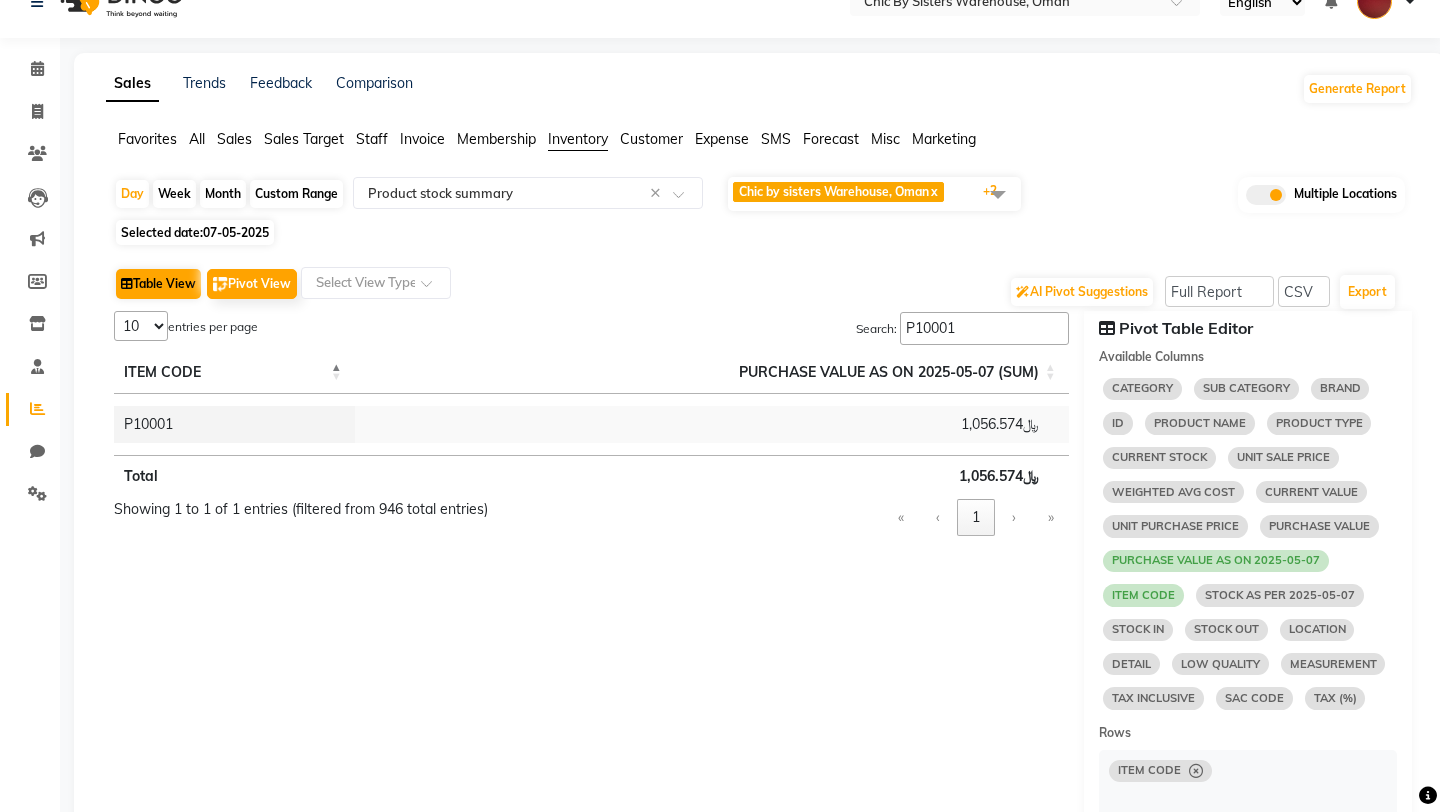 type on "P10001" 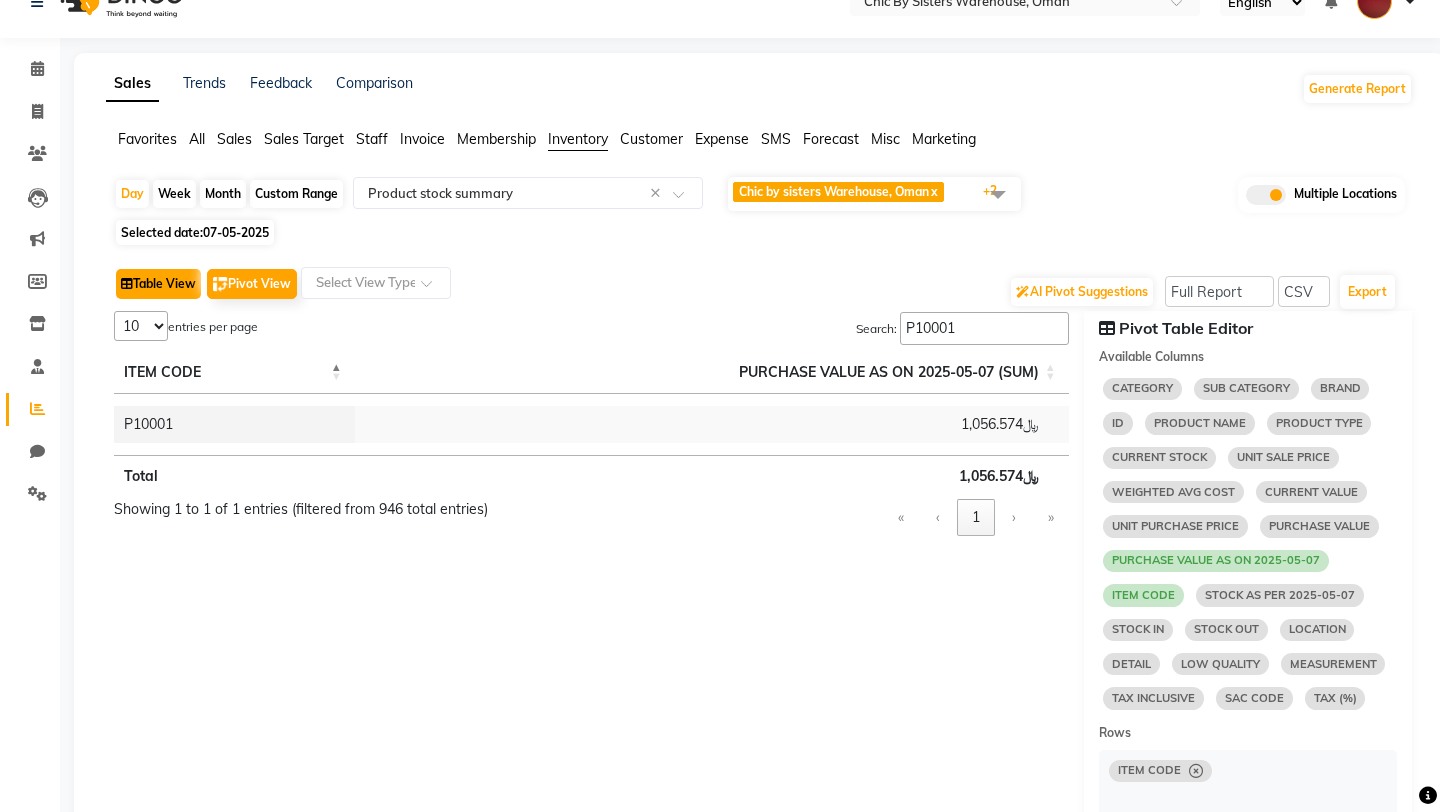 click on "Table View" 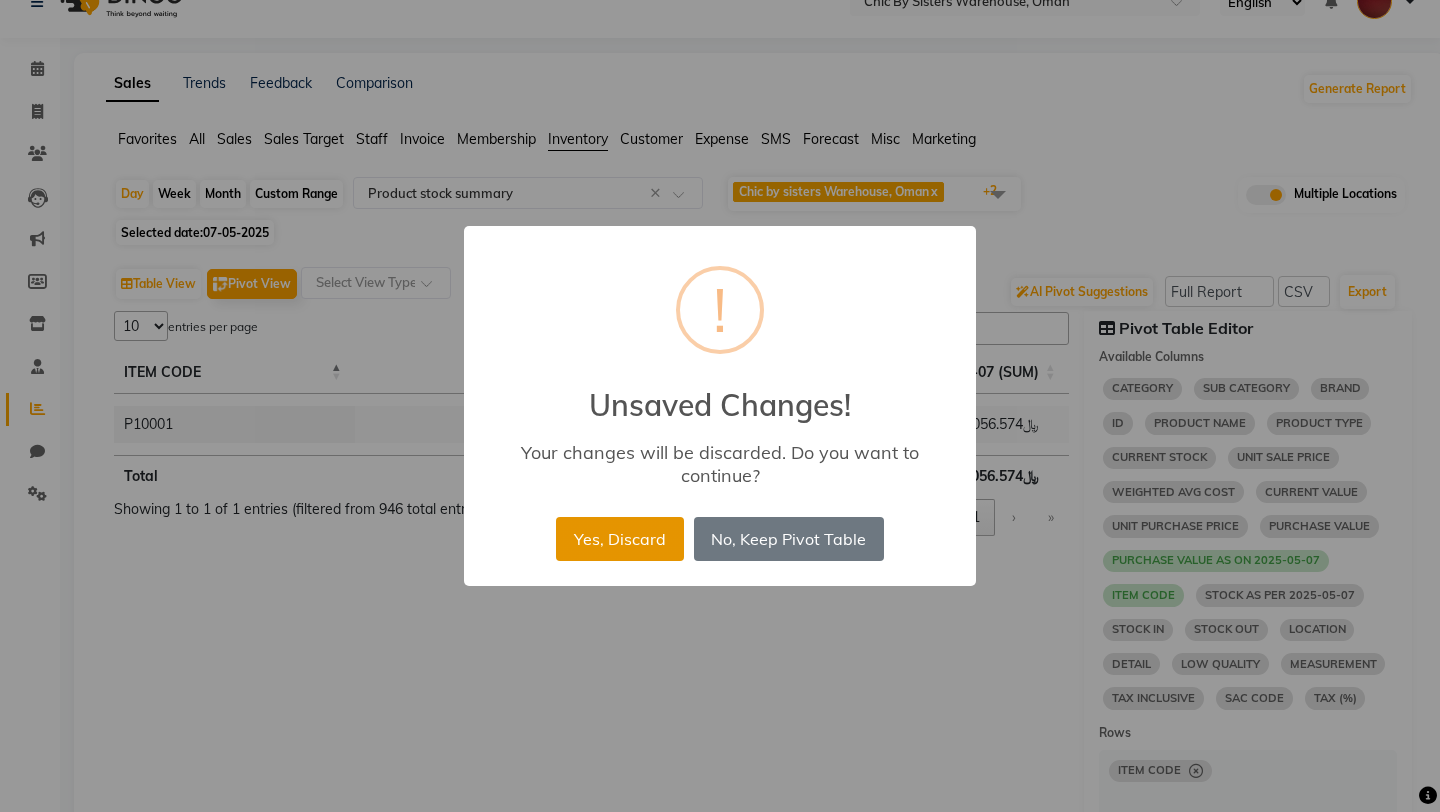 click on "Yes, Discard" at bounding box center [619, 539] 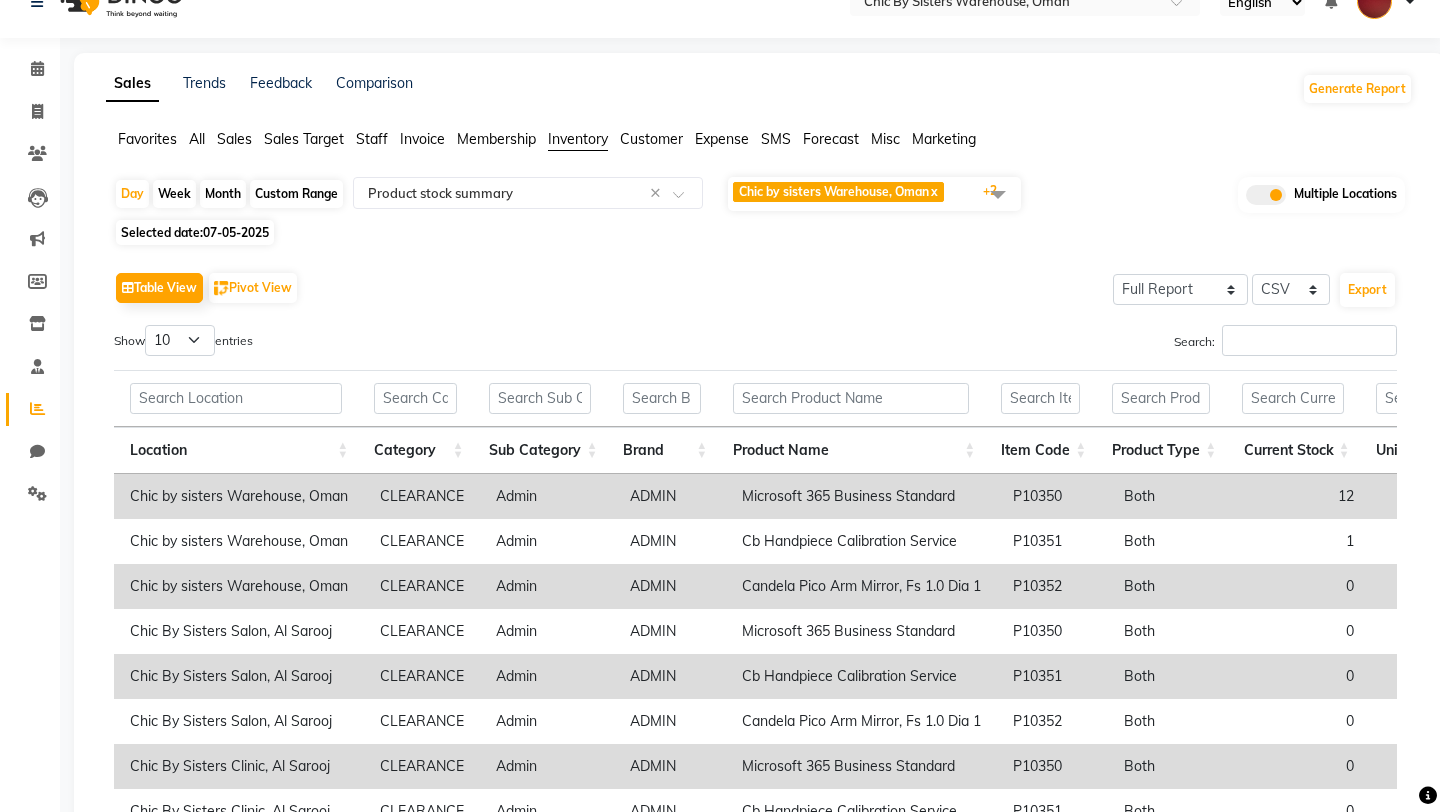 scroll, scrollTop: 0, scrollLeft: 0, axis: both 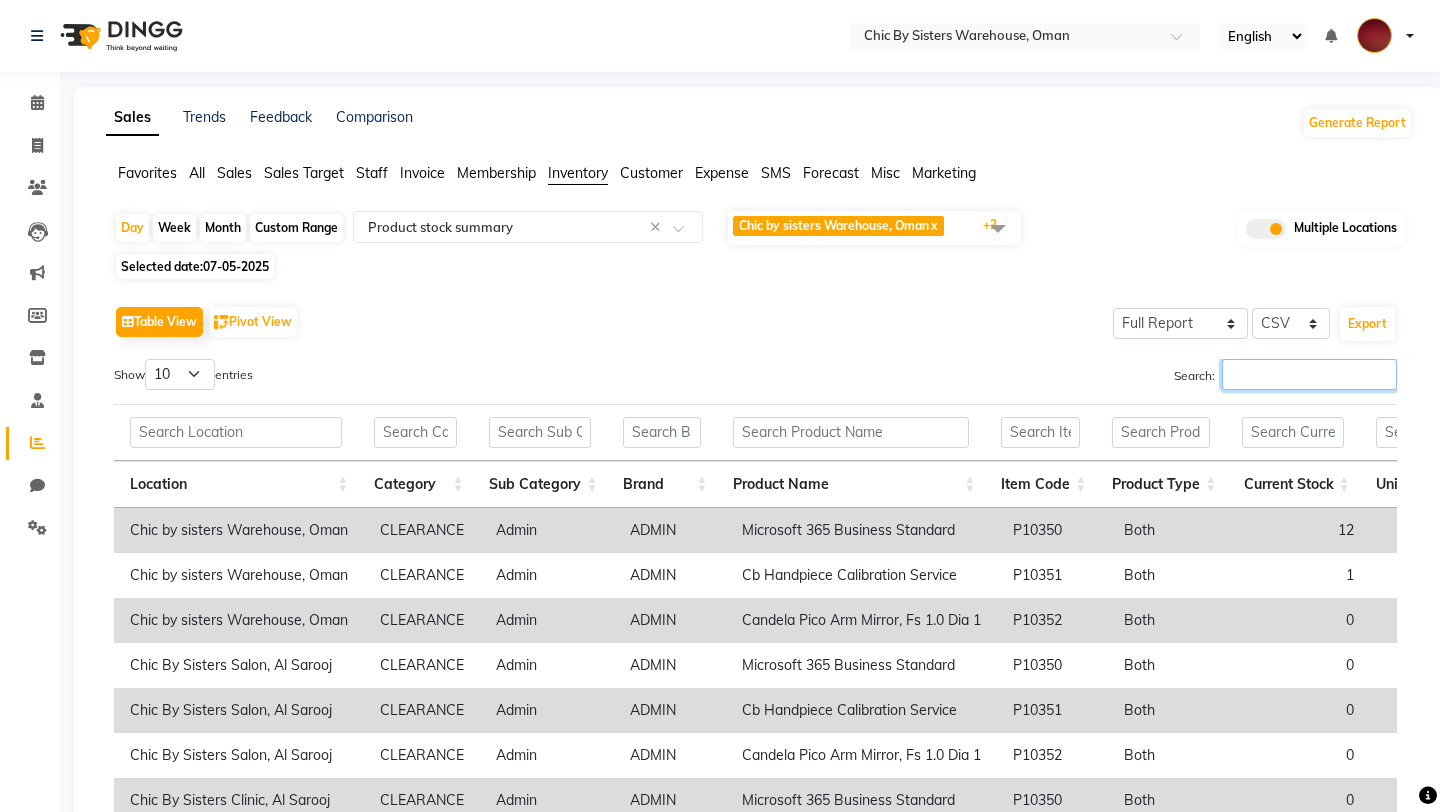 click on "Search:" at bounding box center [1309, 374] 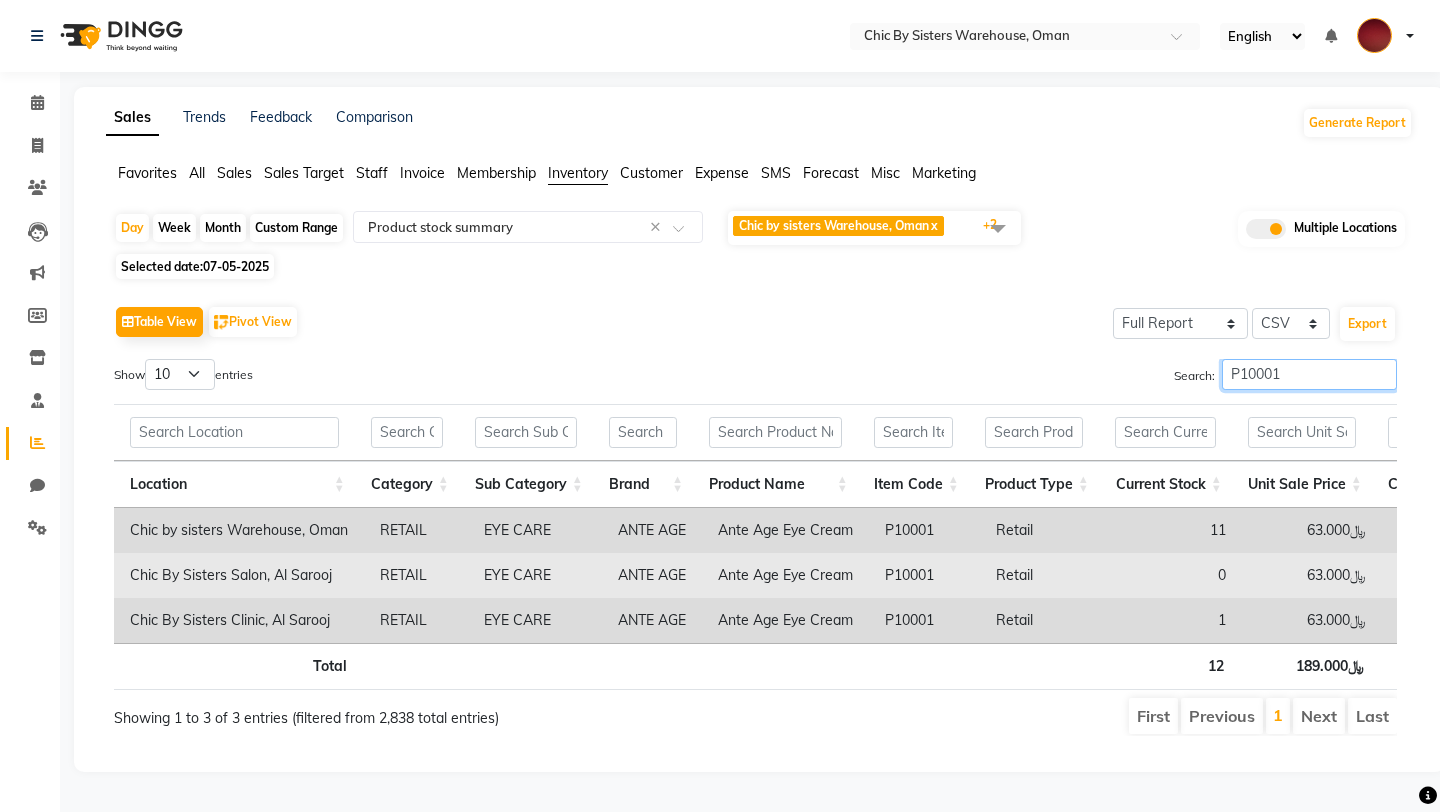 scroll, scrollTop: 0, scrollLeft: 488, axis: horizontal 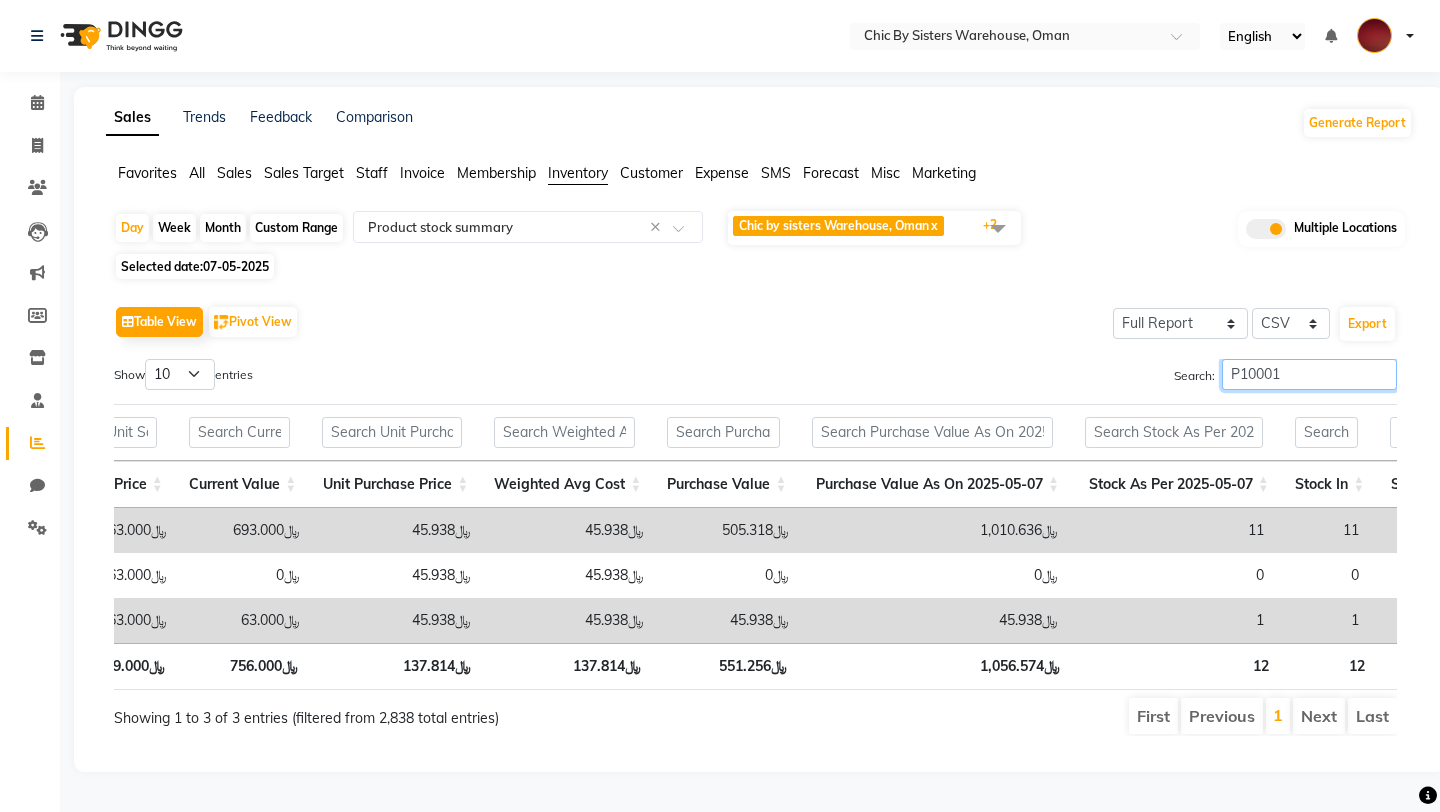 type on "P10001" 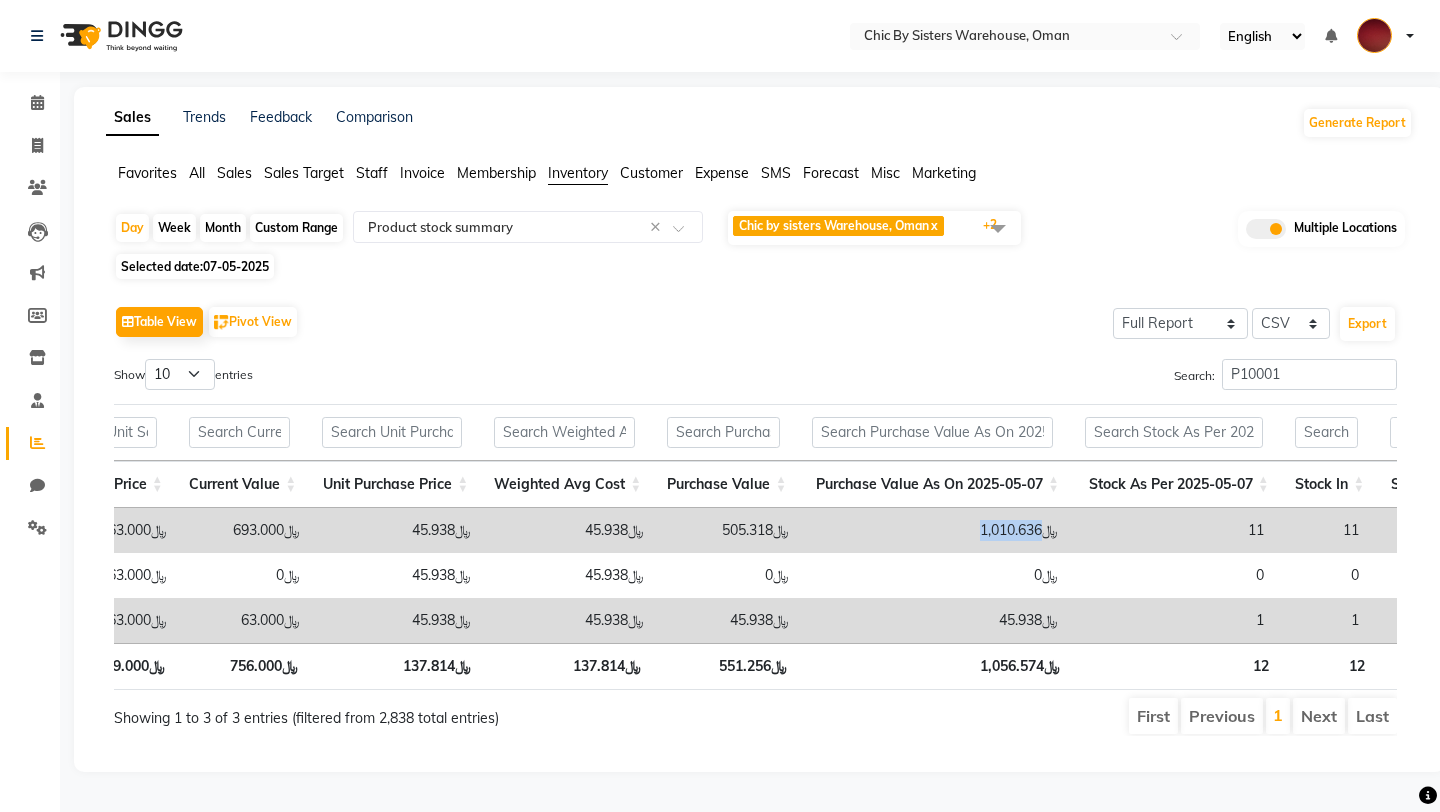 drag, startPoint x: 978, startPoint y: 527, endPoint x: 1046, endPoint y: 527, distance: 68 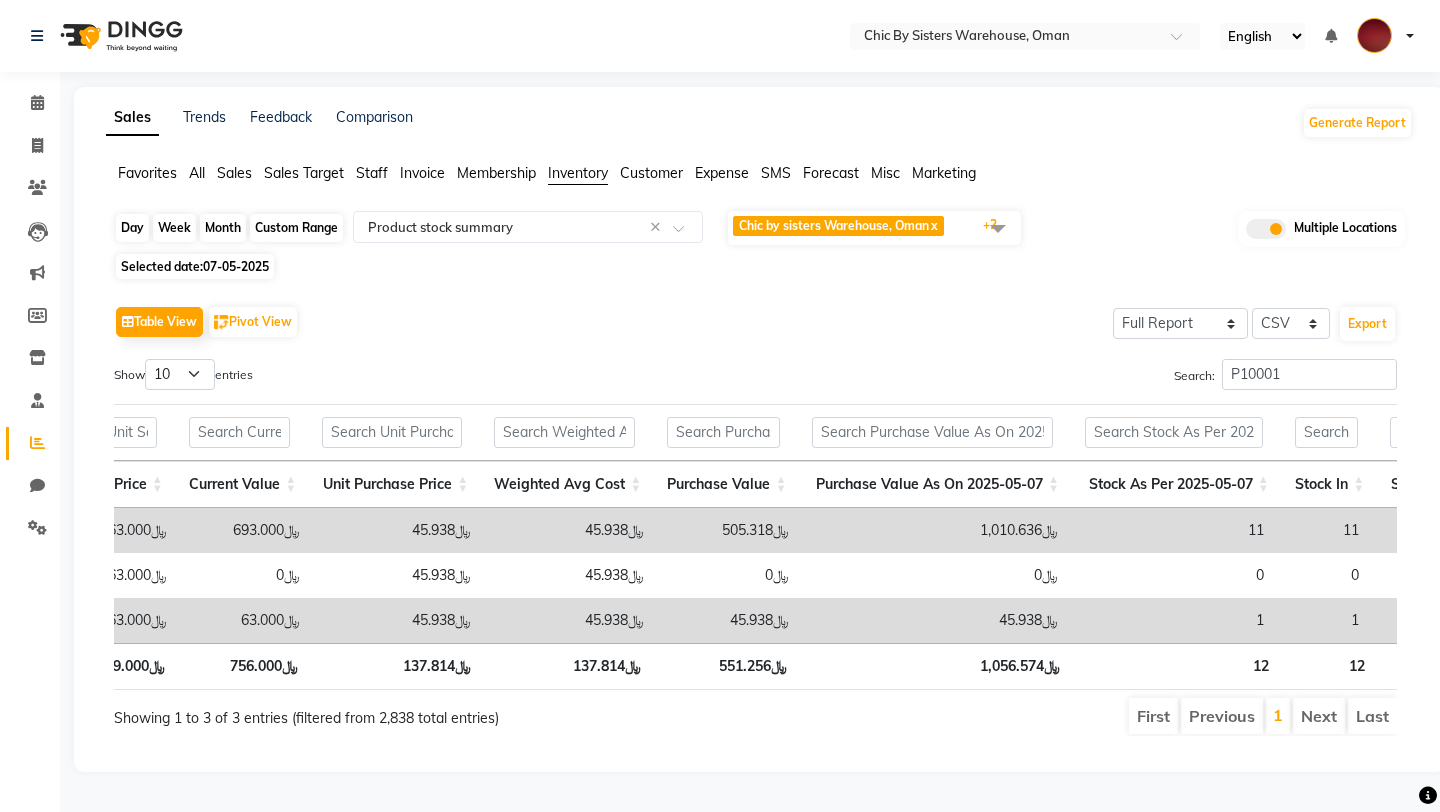 click on "Day" 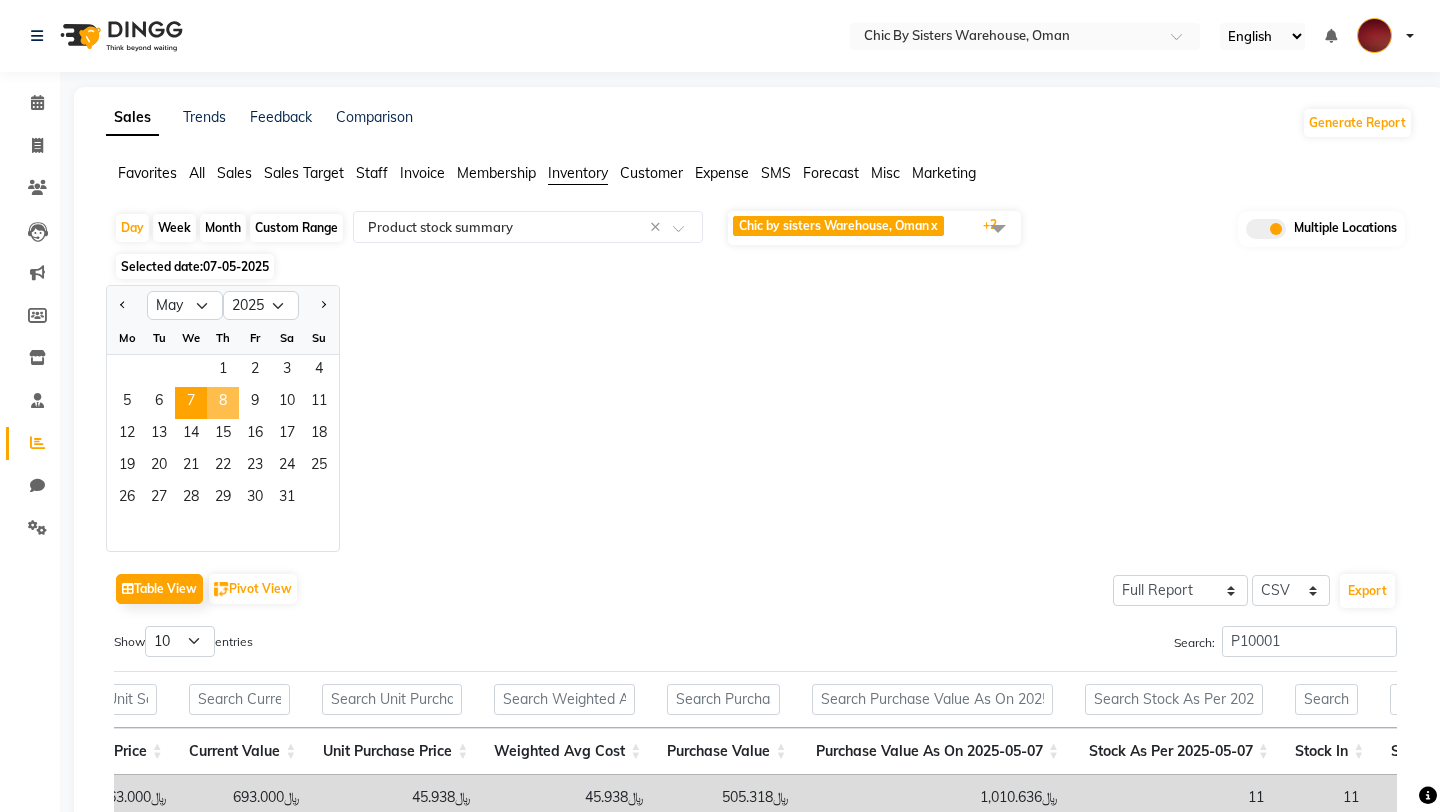 click on "8" 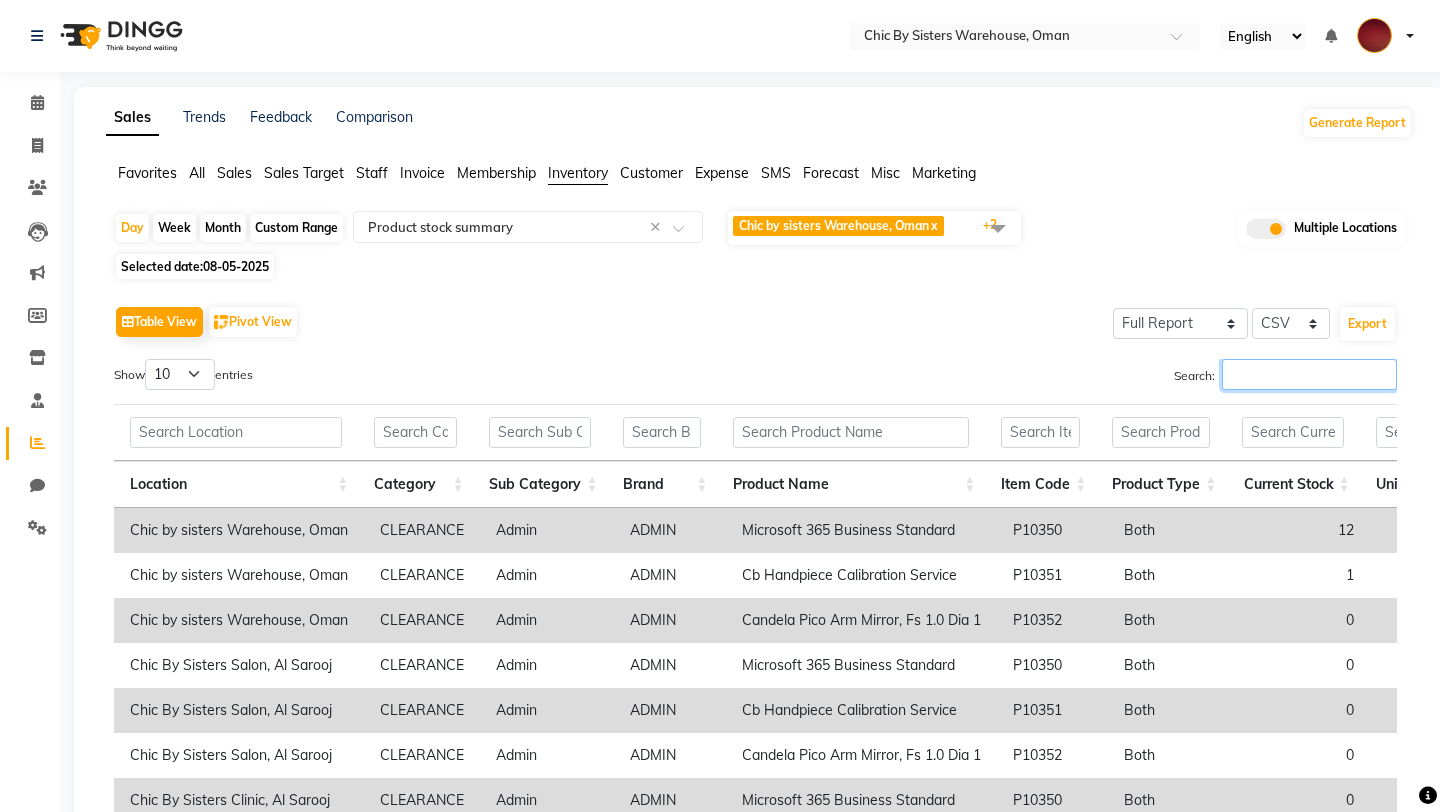 click on "Search:" at bounding box center [1309, 374] 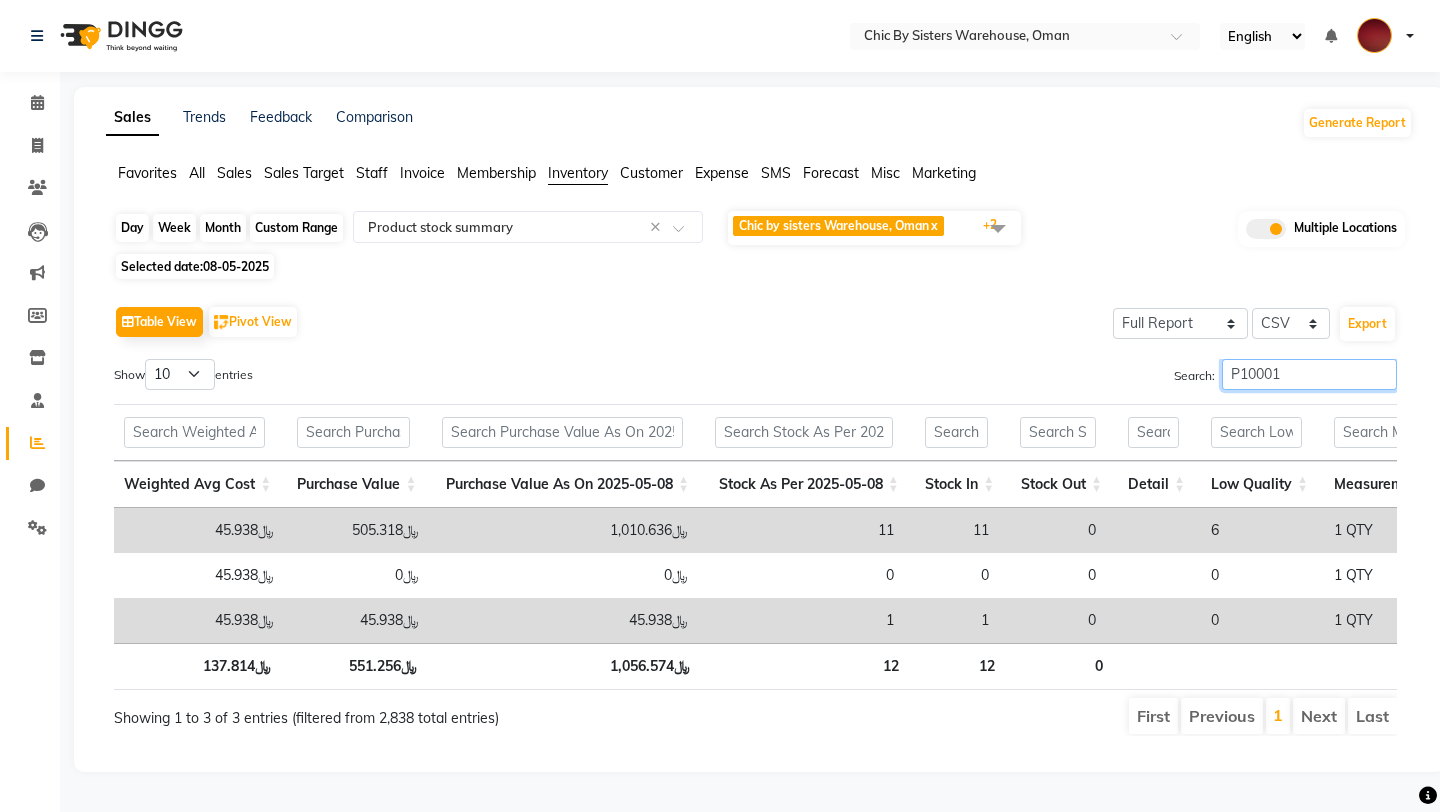 type on "P10001" 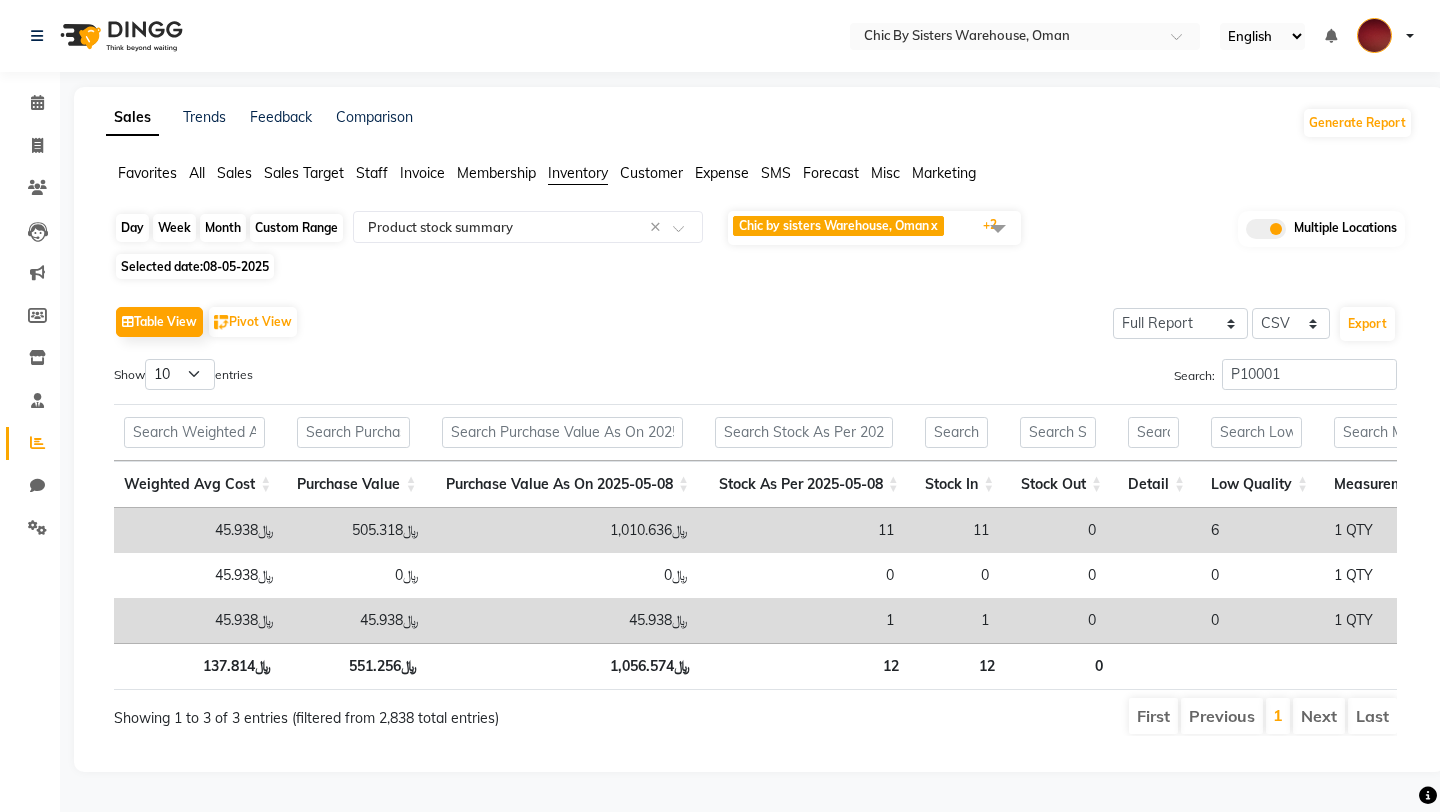 click on "Day" 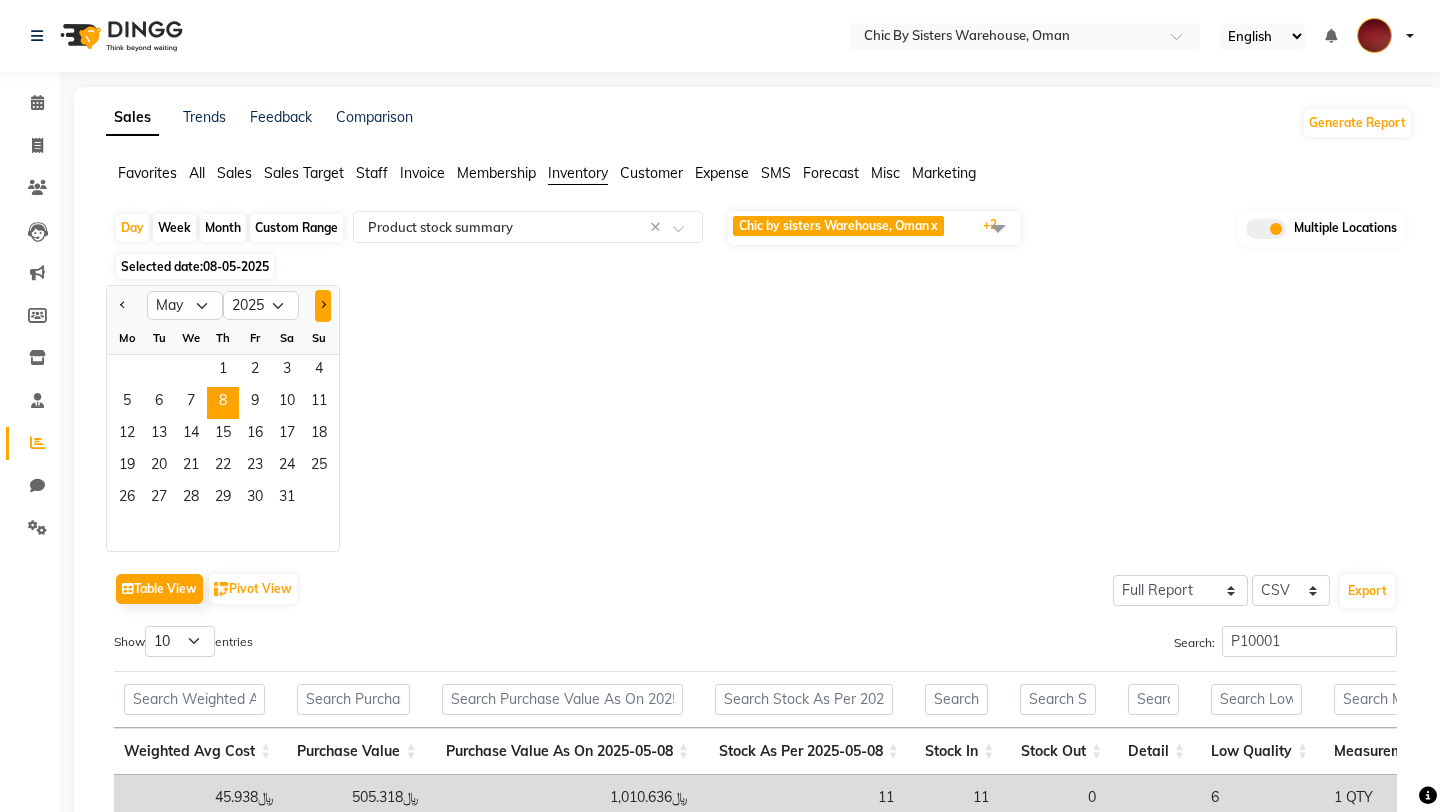 click 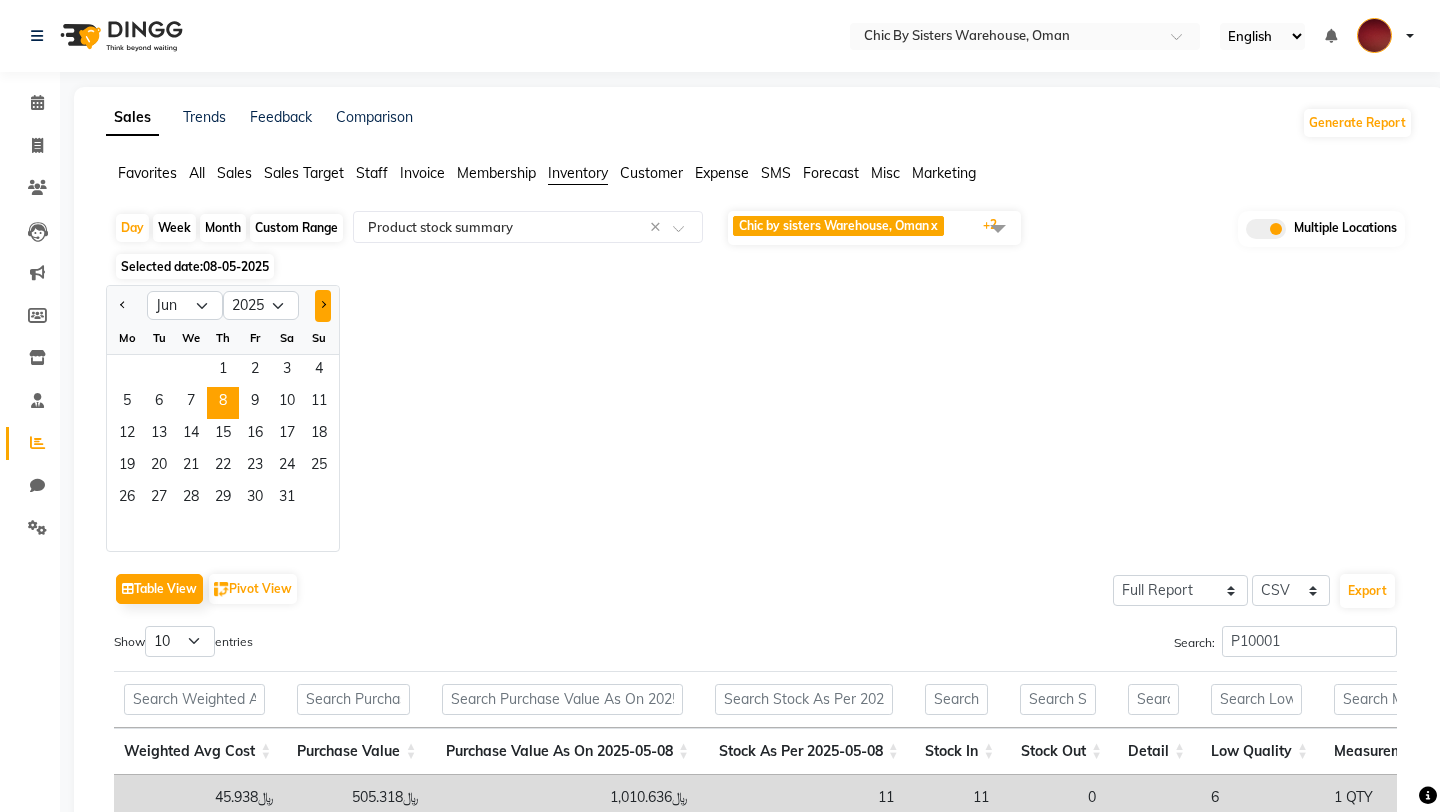 click 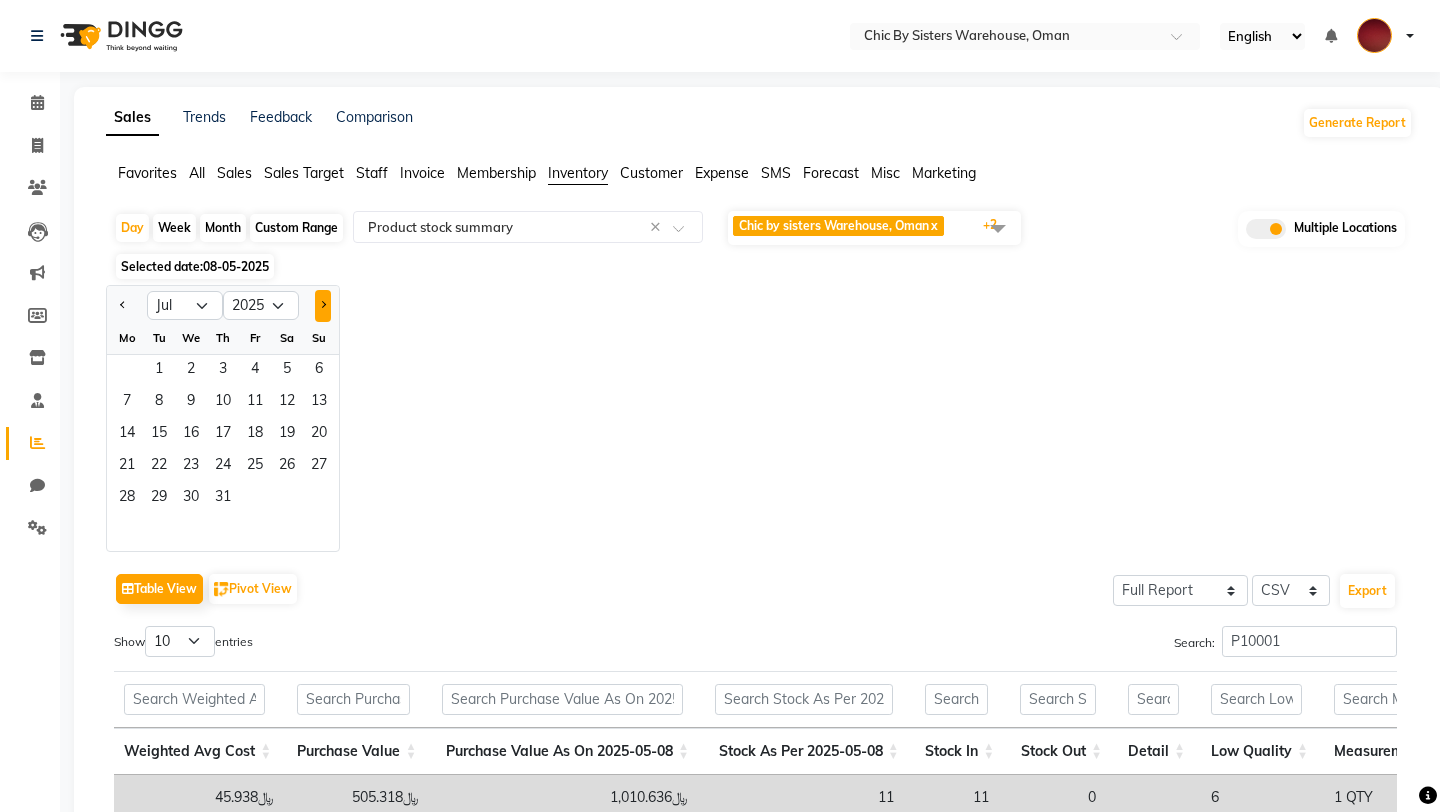 click 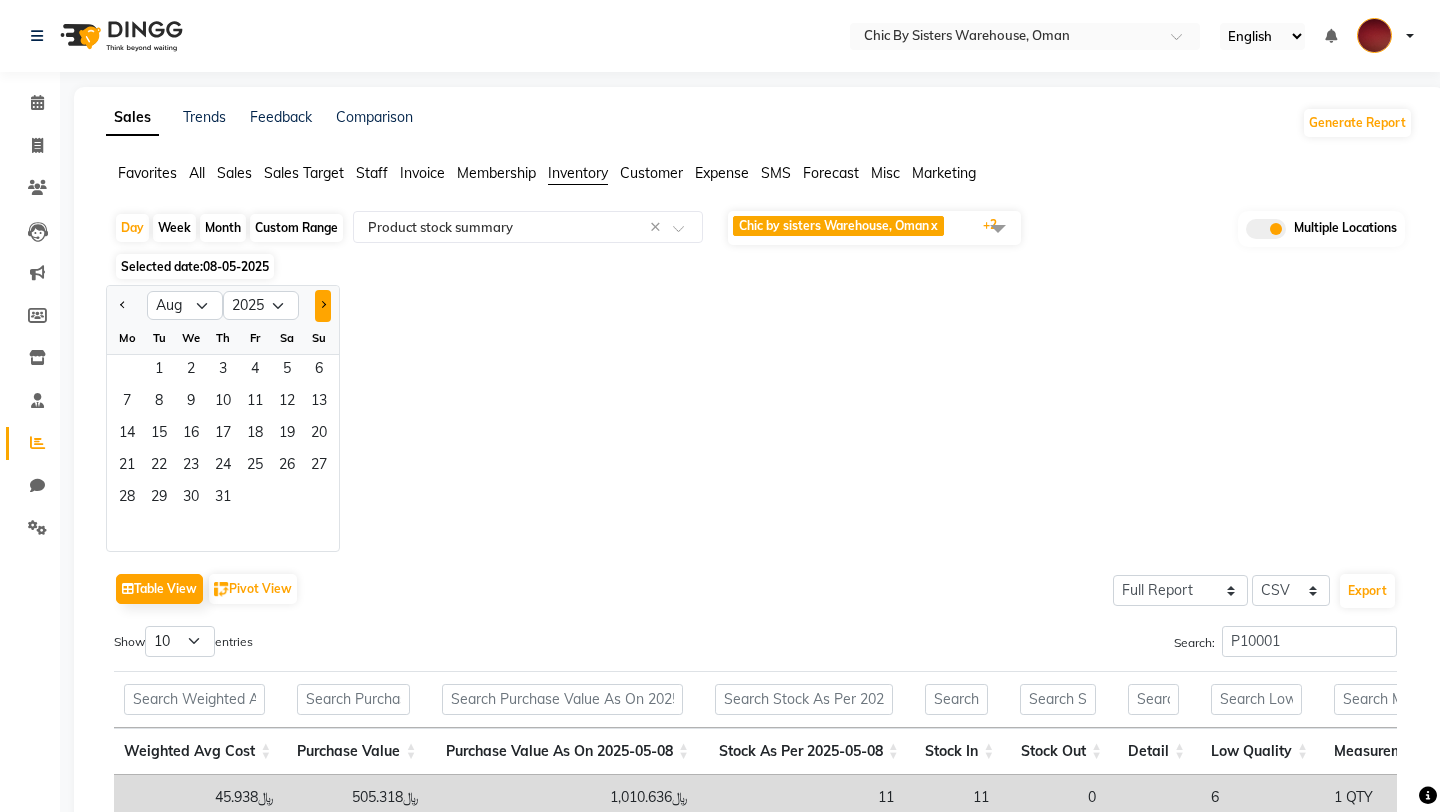 click 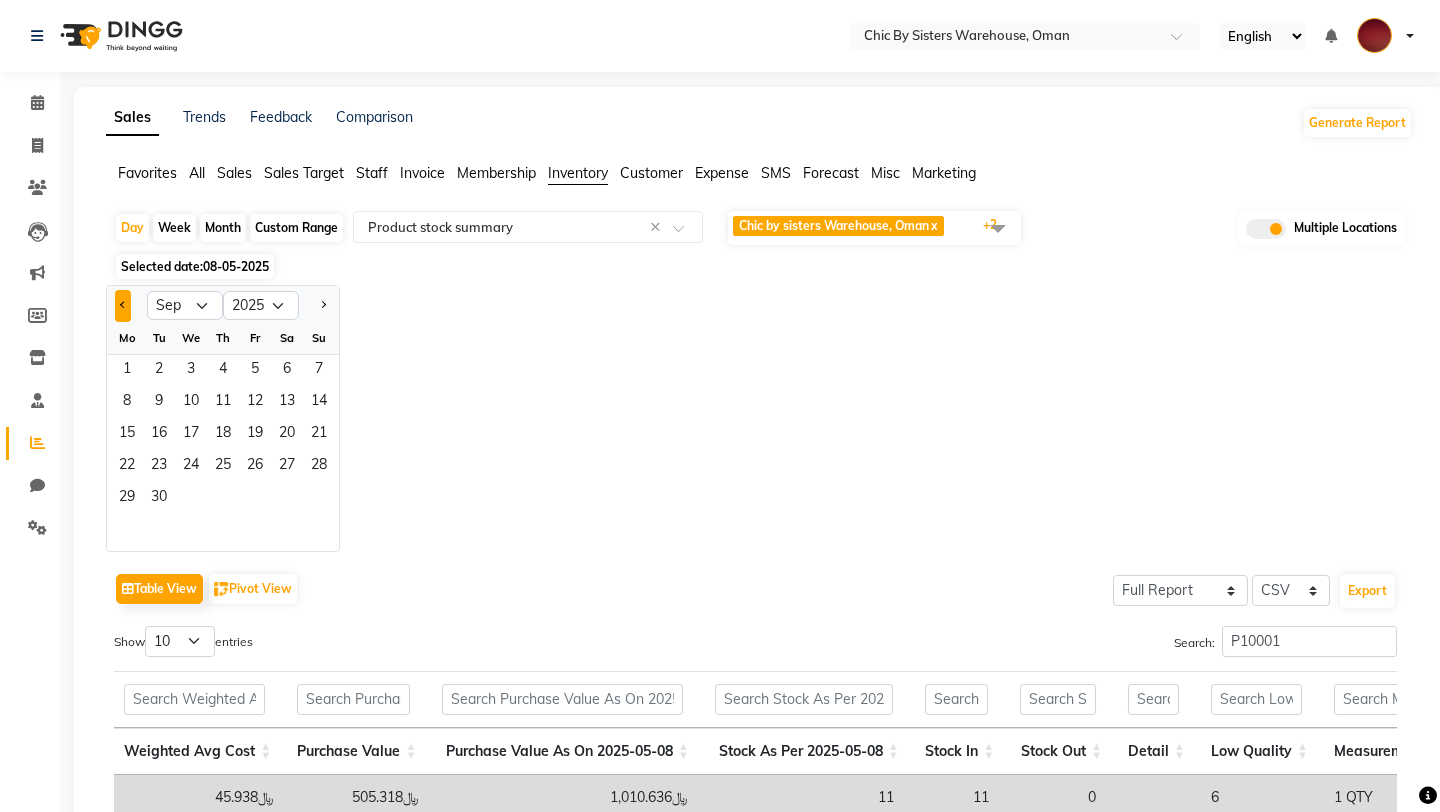 click 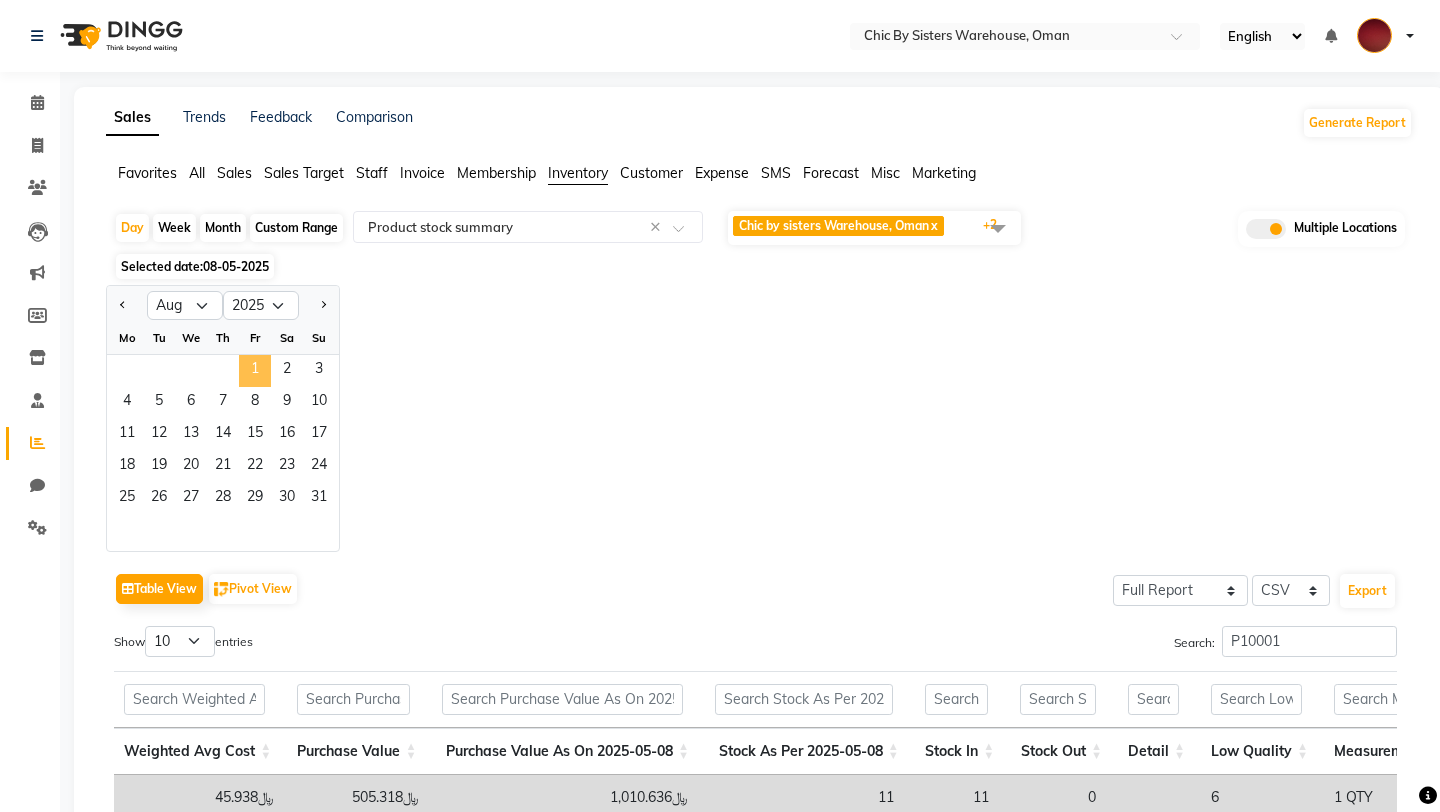 click on "1" 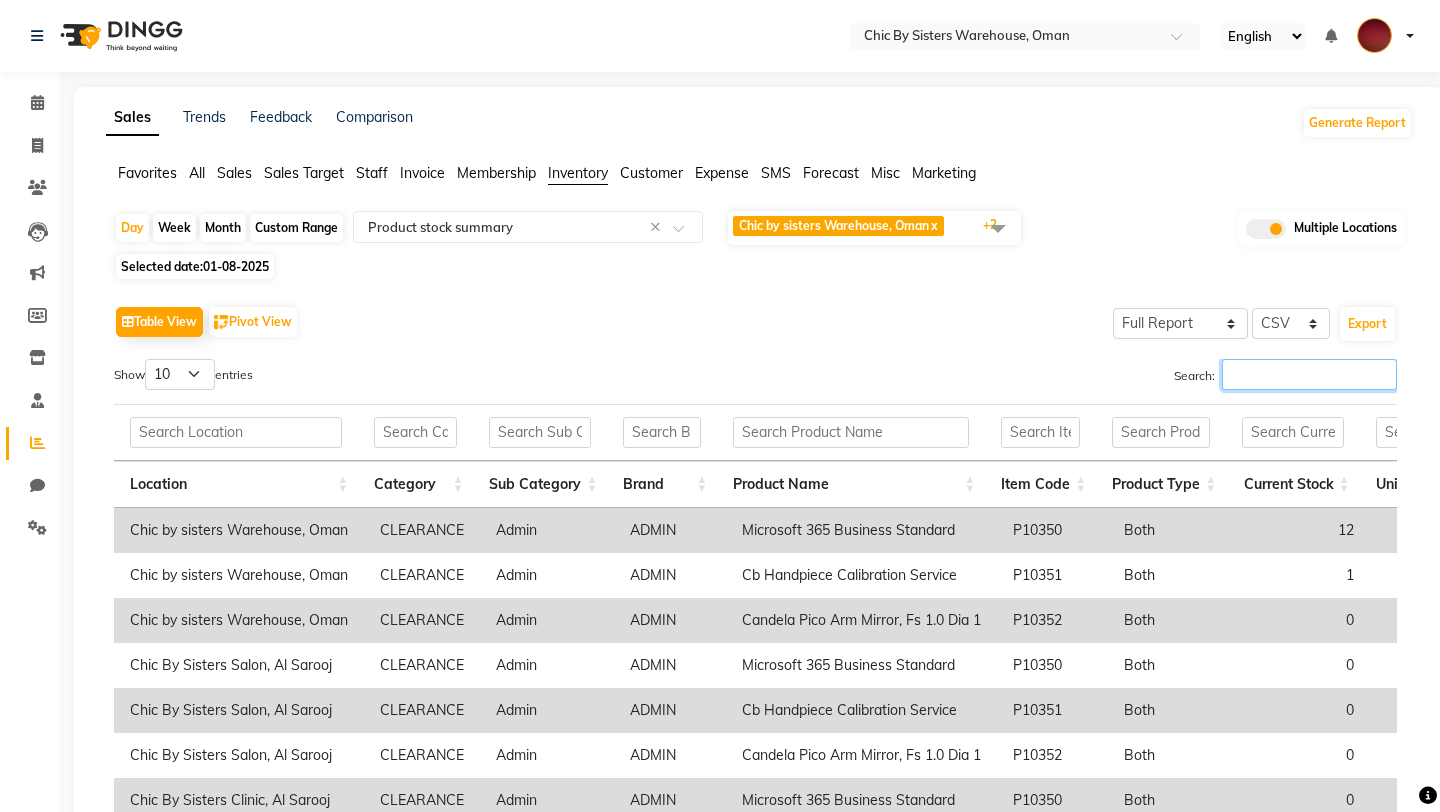 click on "Search:" at bounding box center [1309, 374] 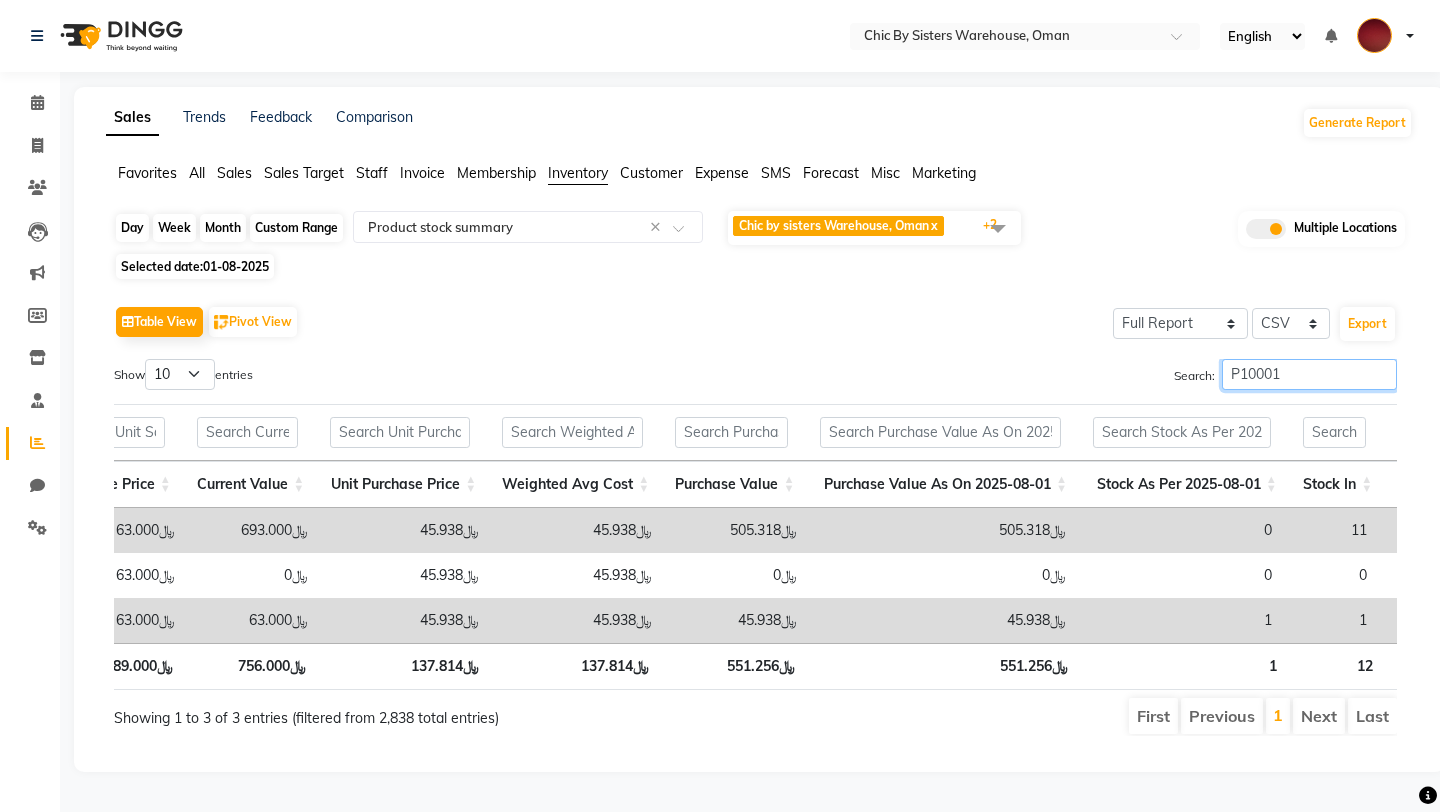 type on "P10001" 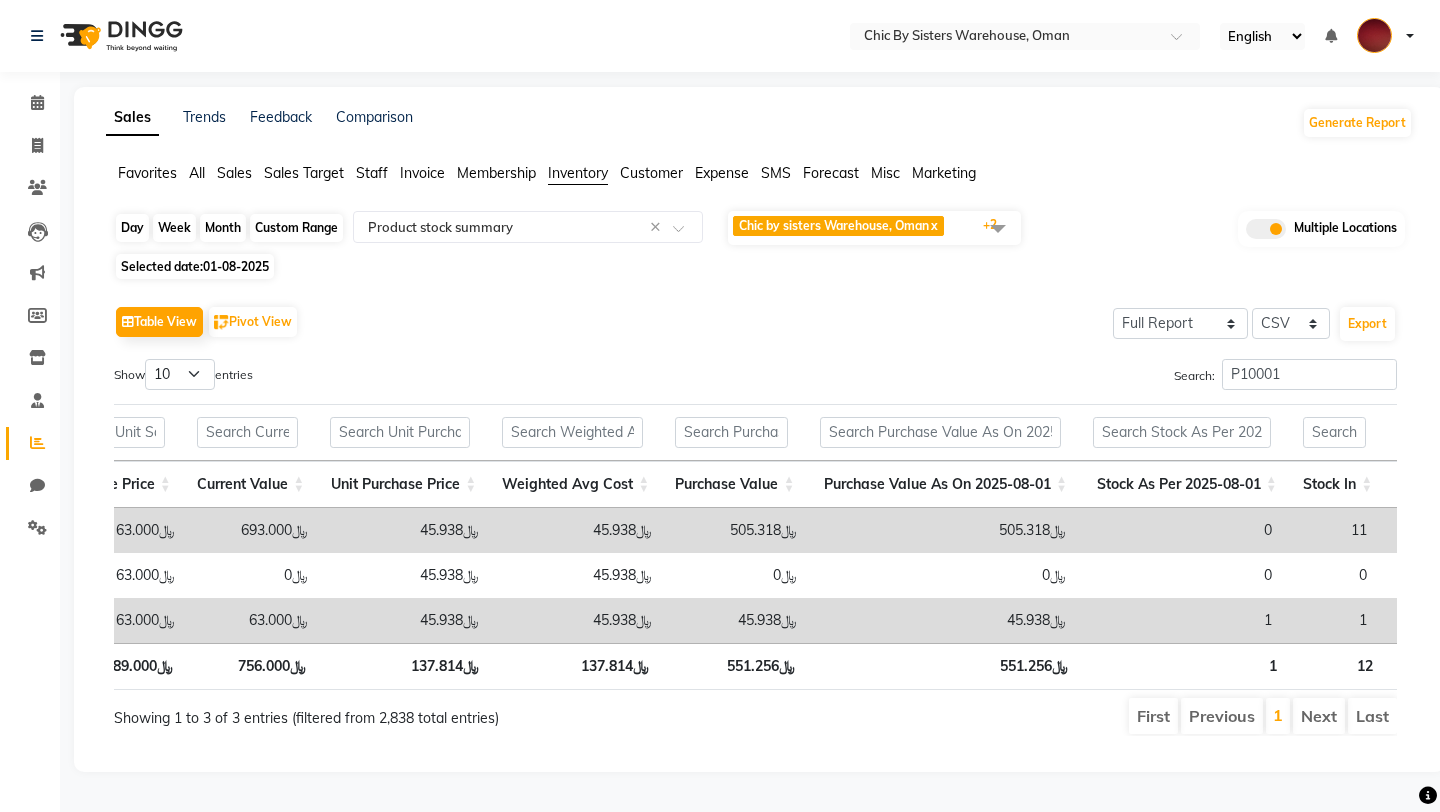 click on "Day" 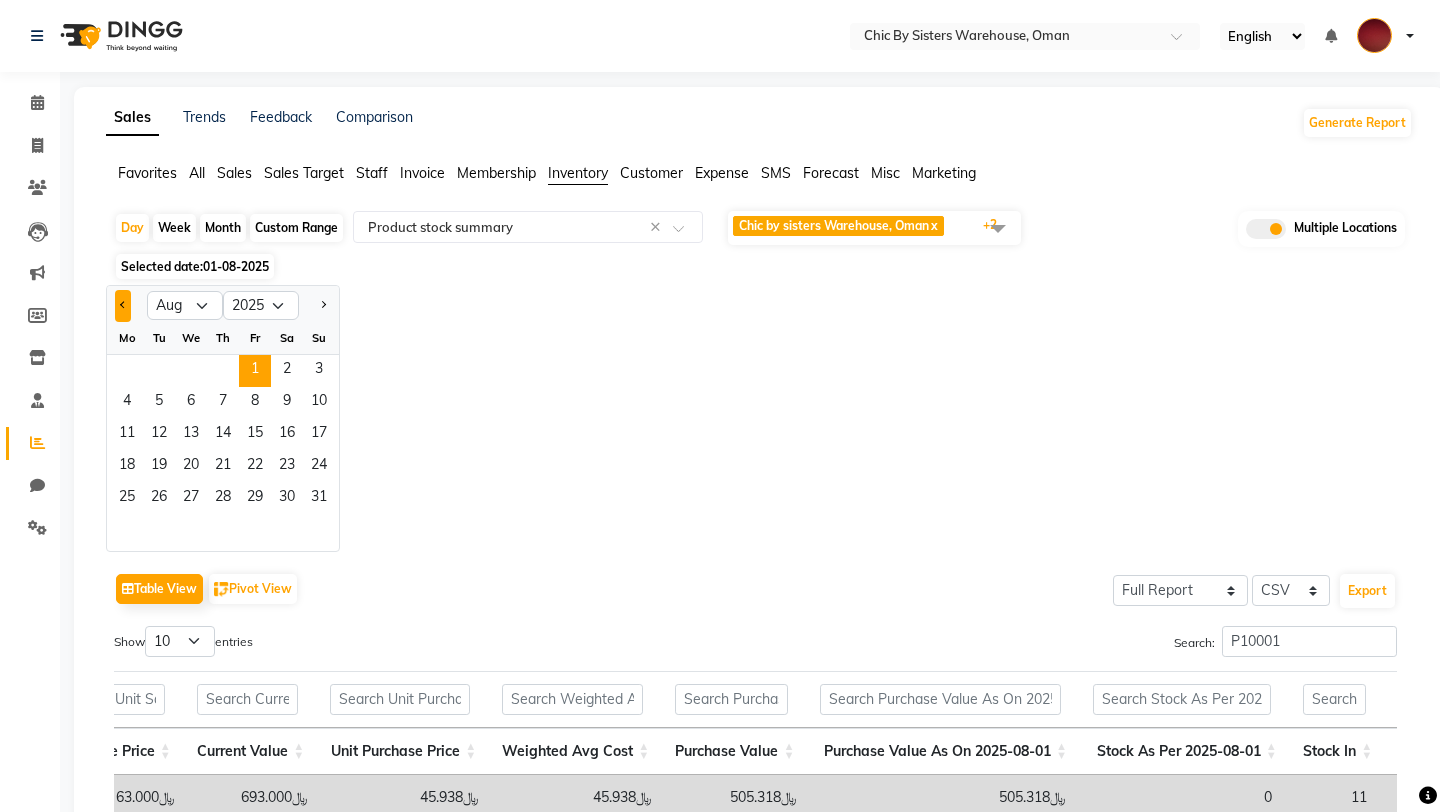 click 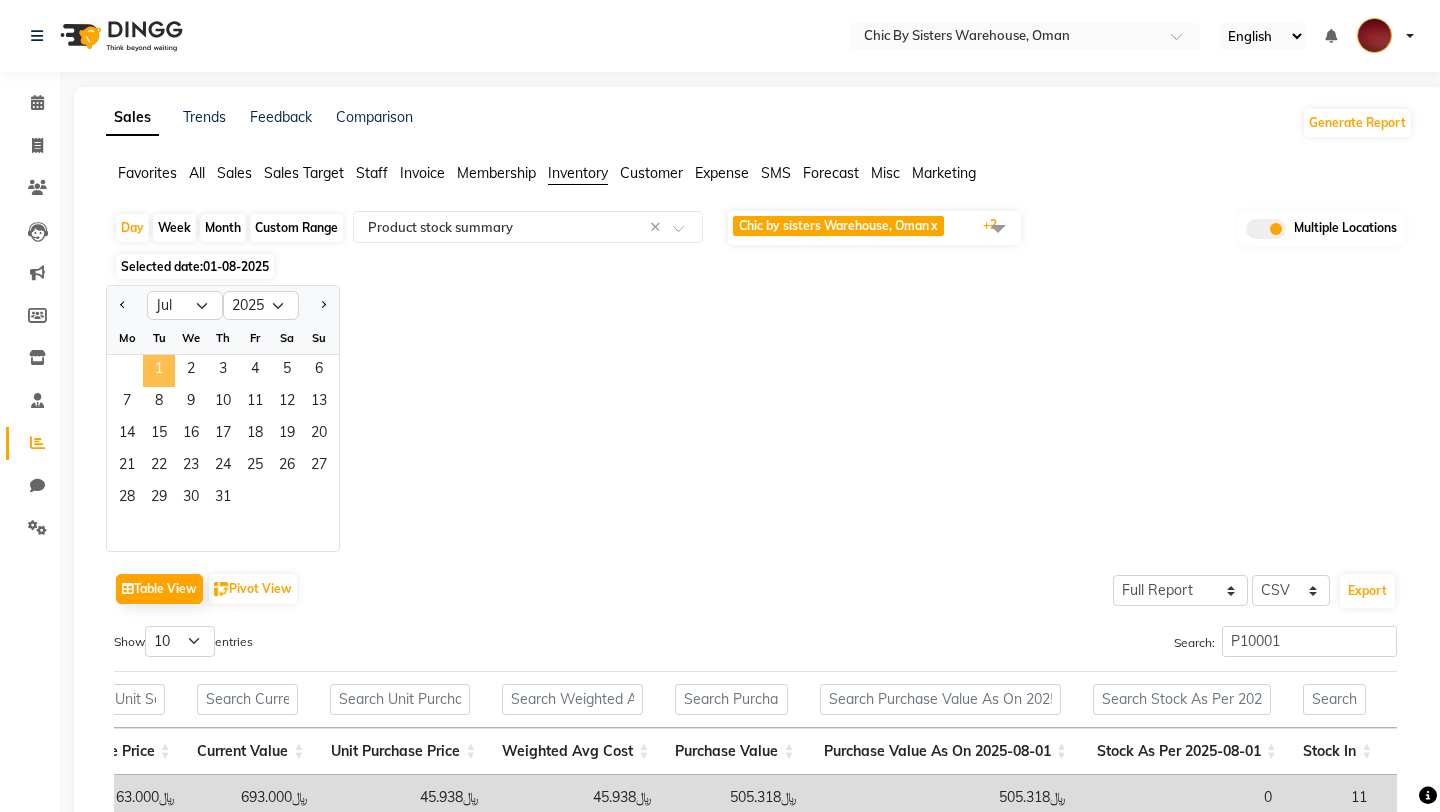 click on "1" 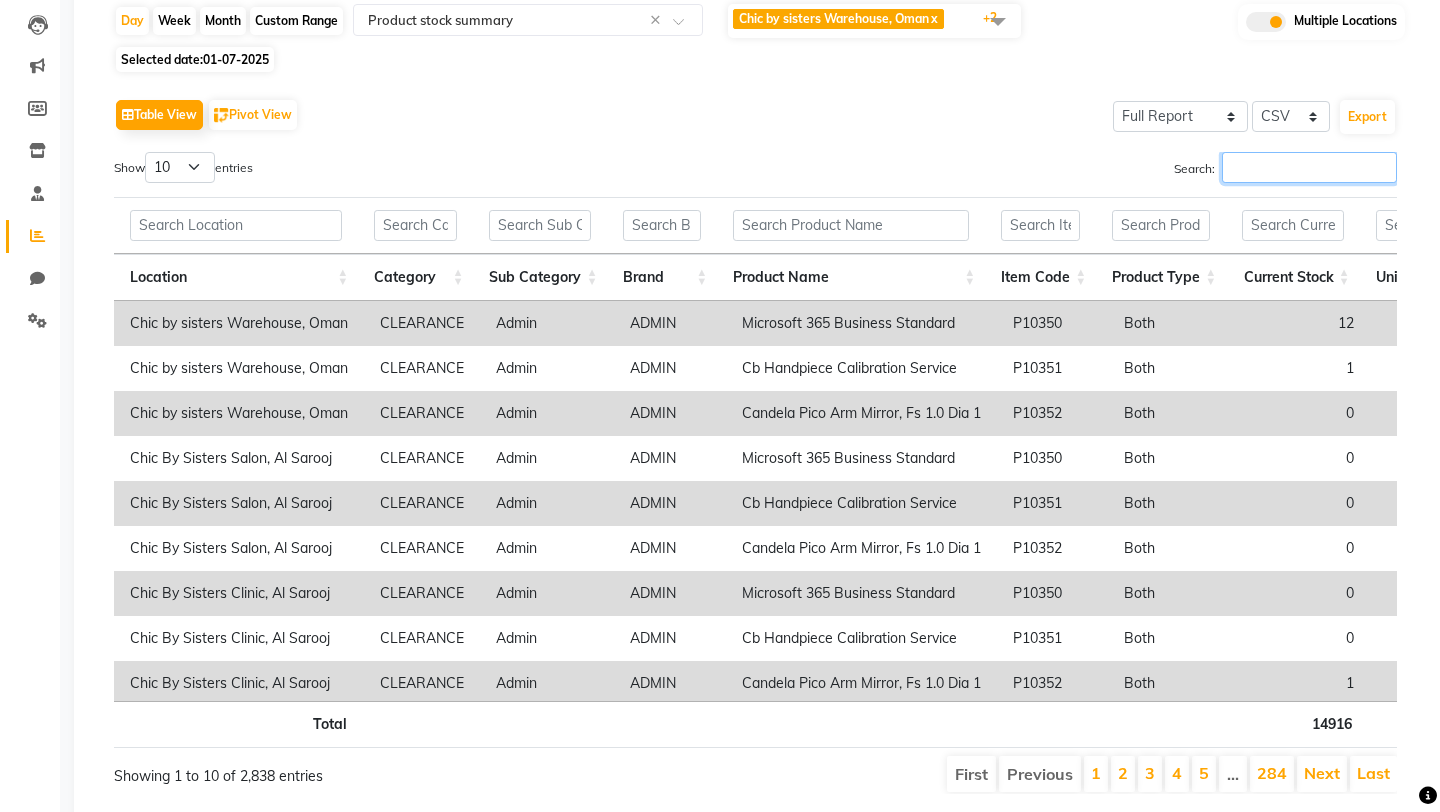 click on "Search:" at bounding box center (1309, 167) 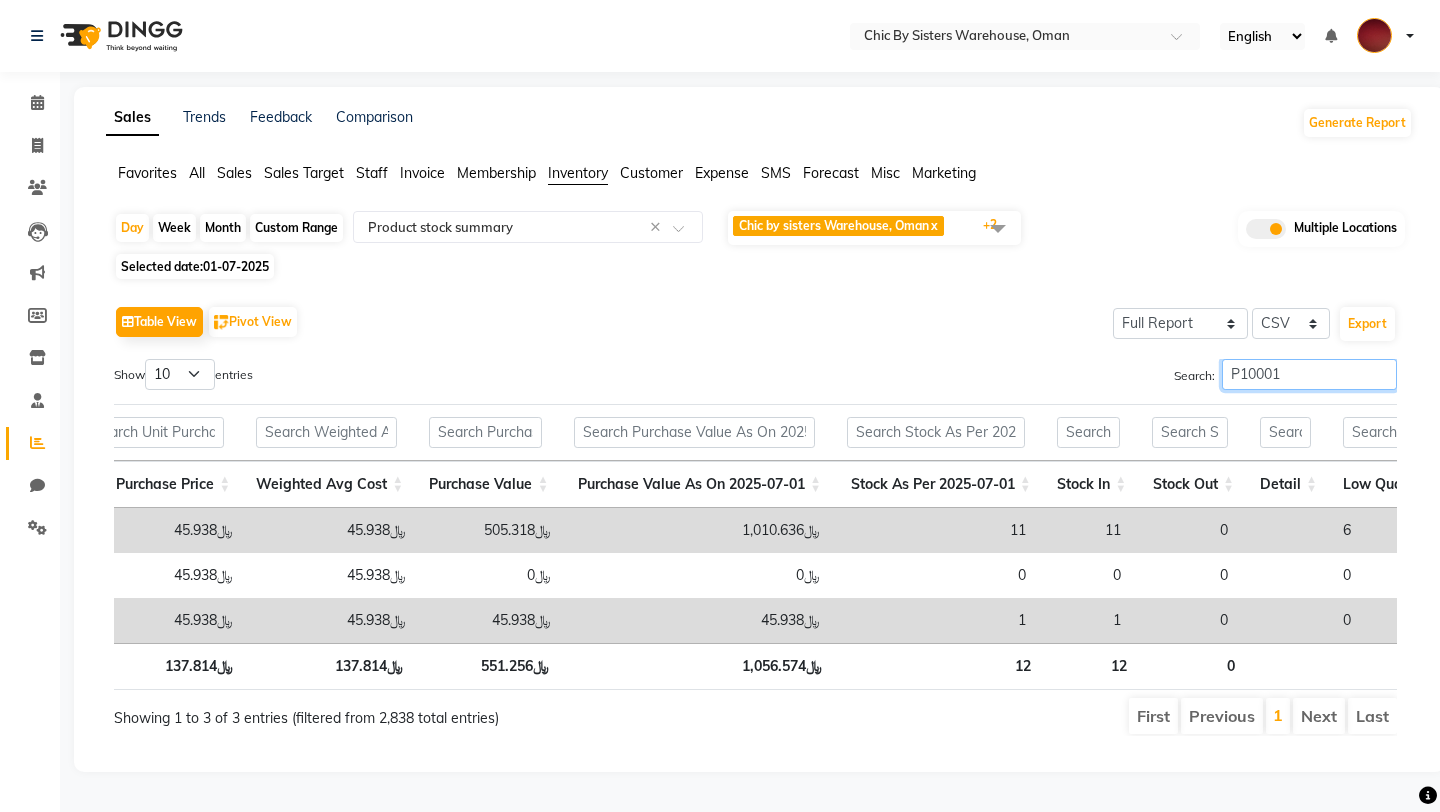 click on "P10001" at bounding box center (1309, 374) 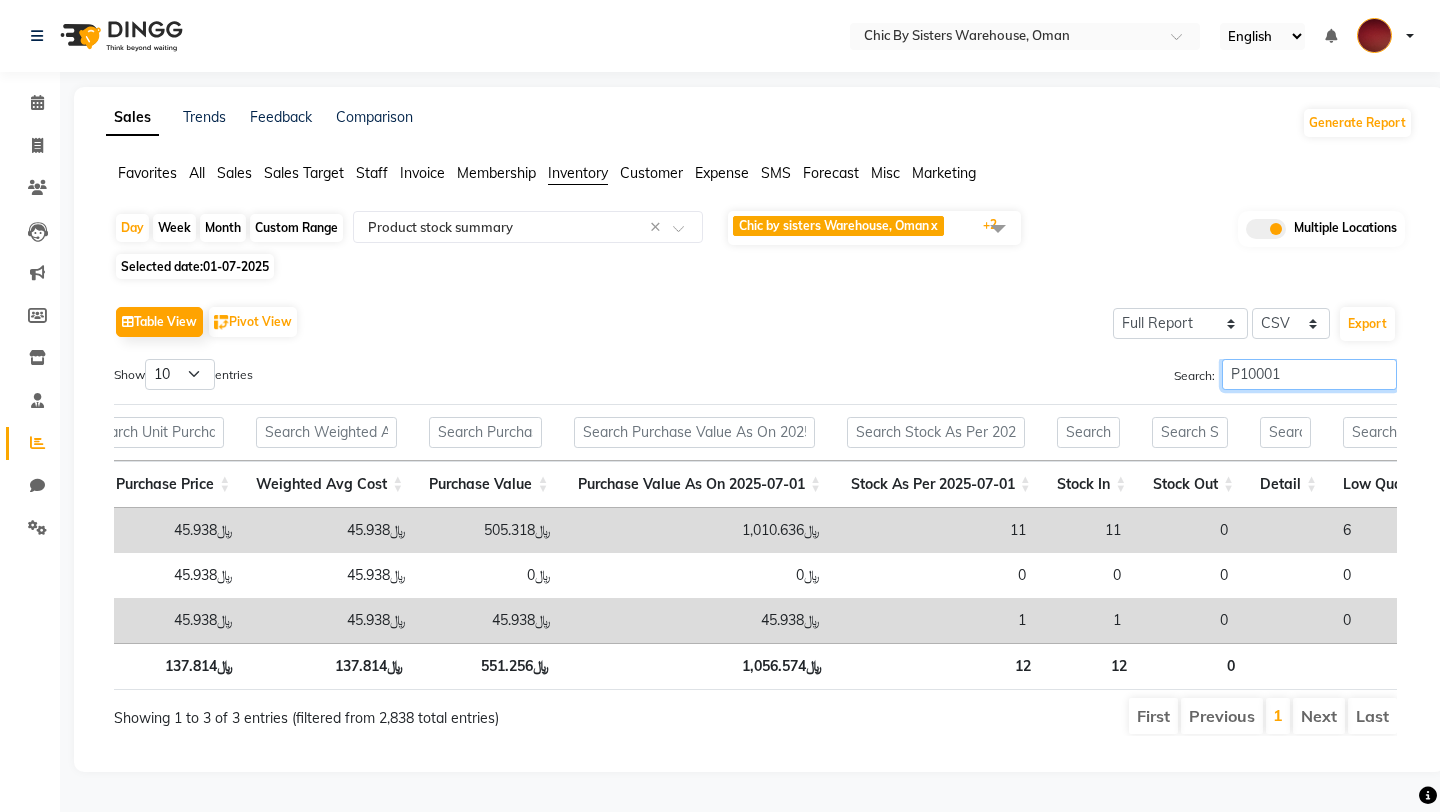 click on "P10001" at bounding box center (1309, 374) 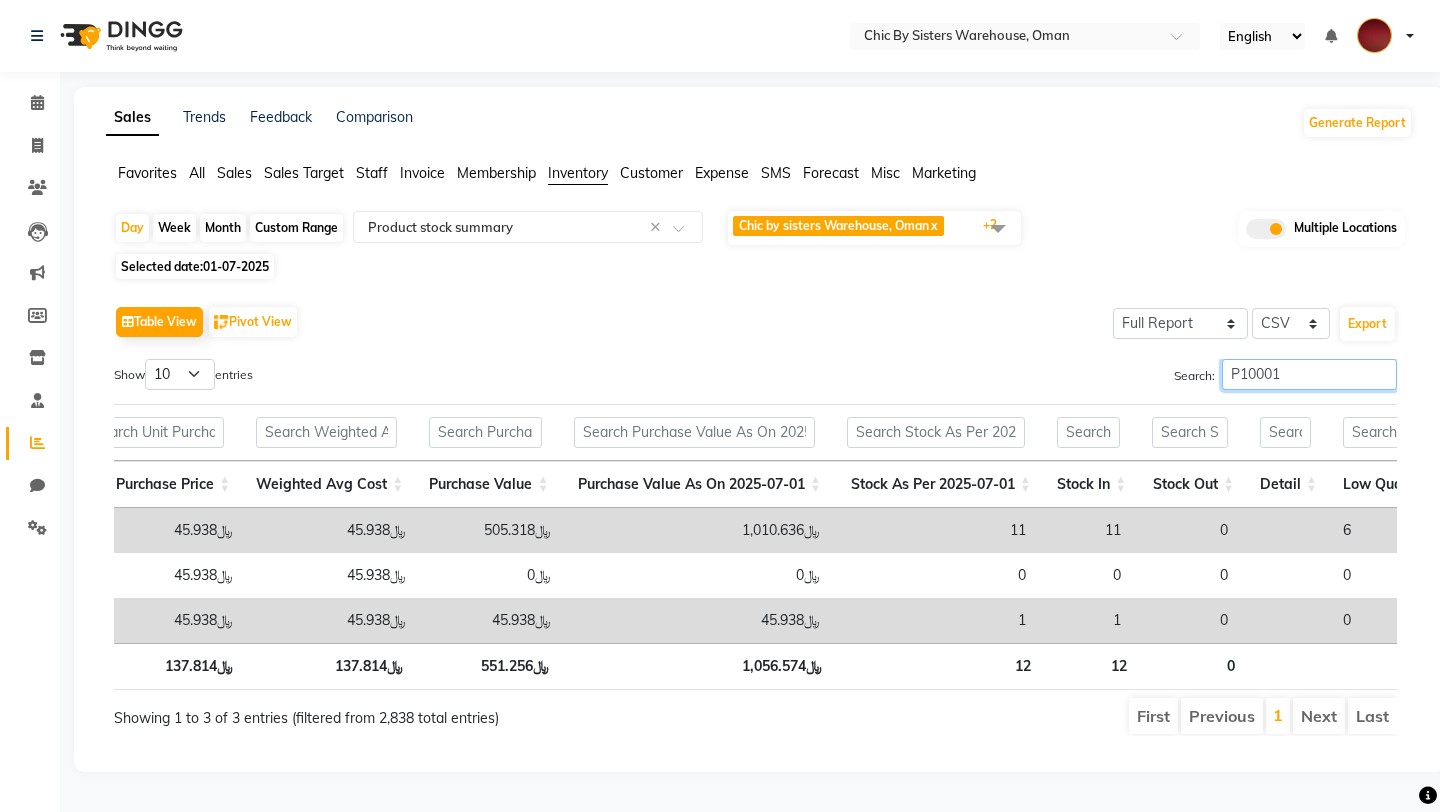 type on "P10001" 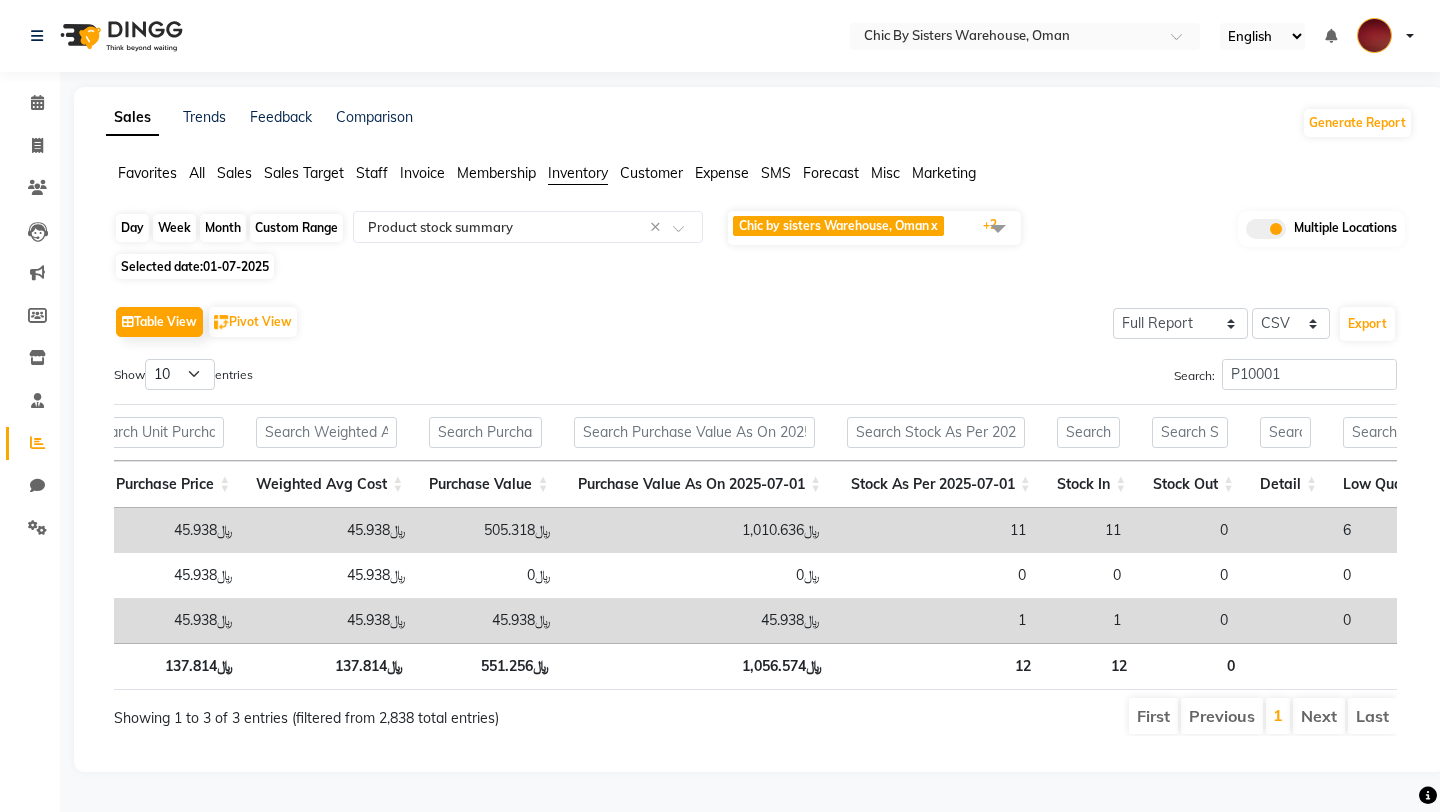 click on "Day" 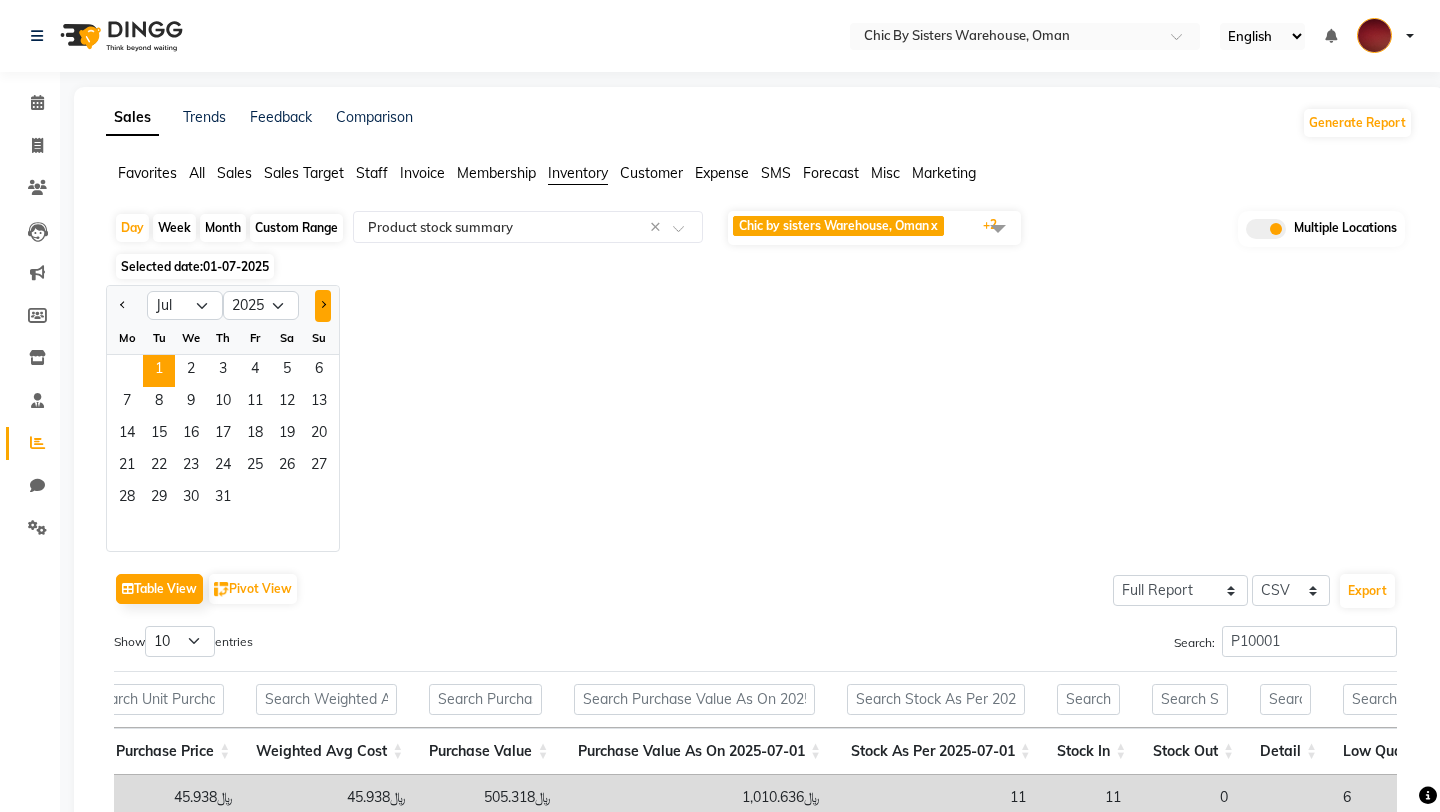 click 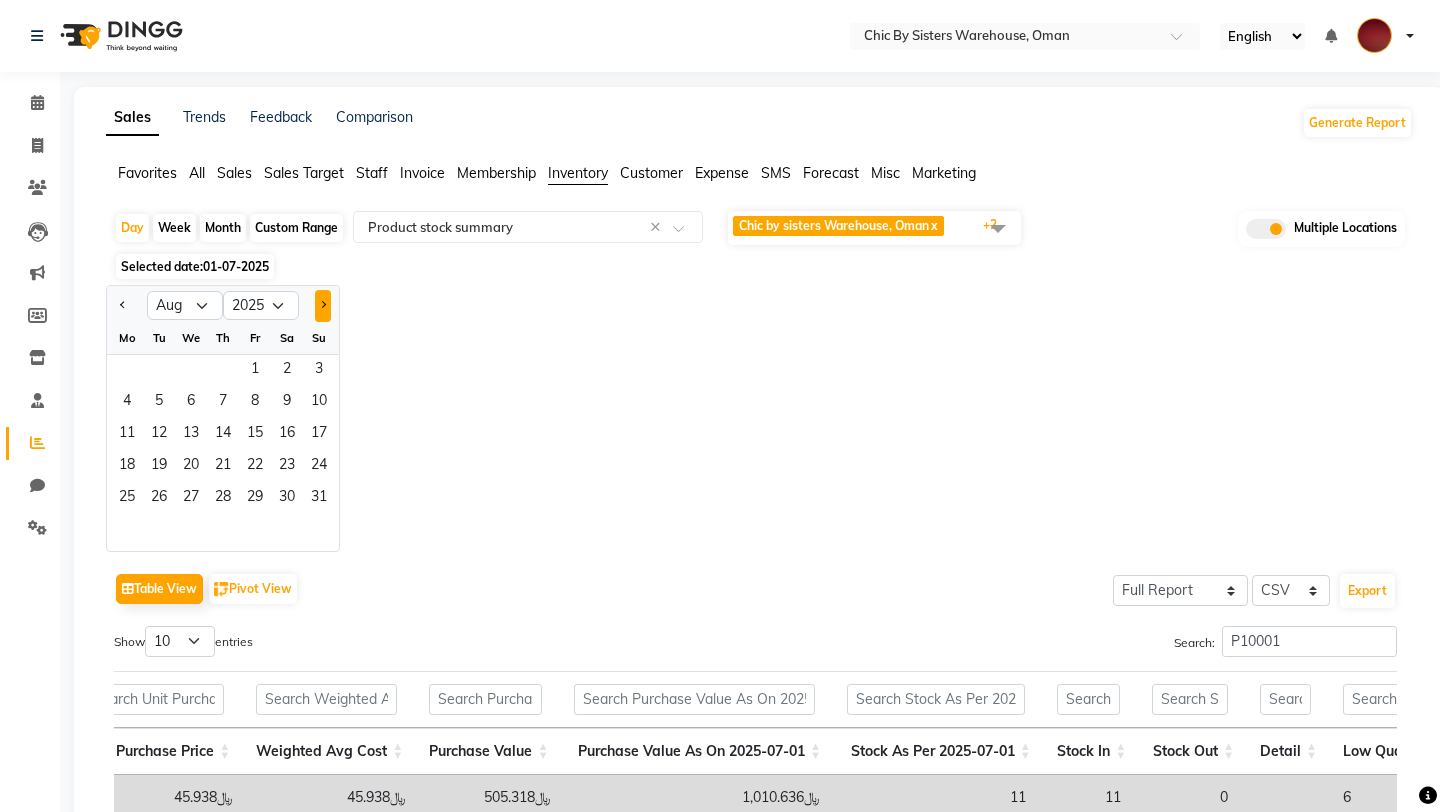click 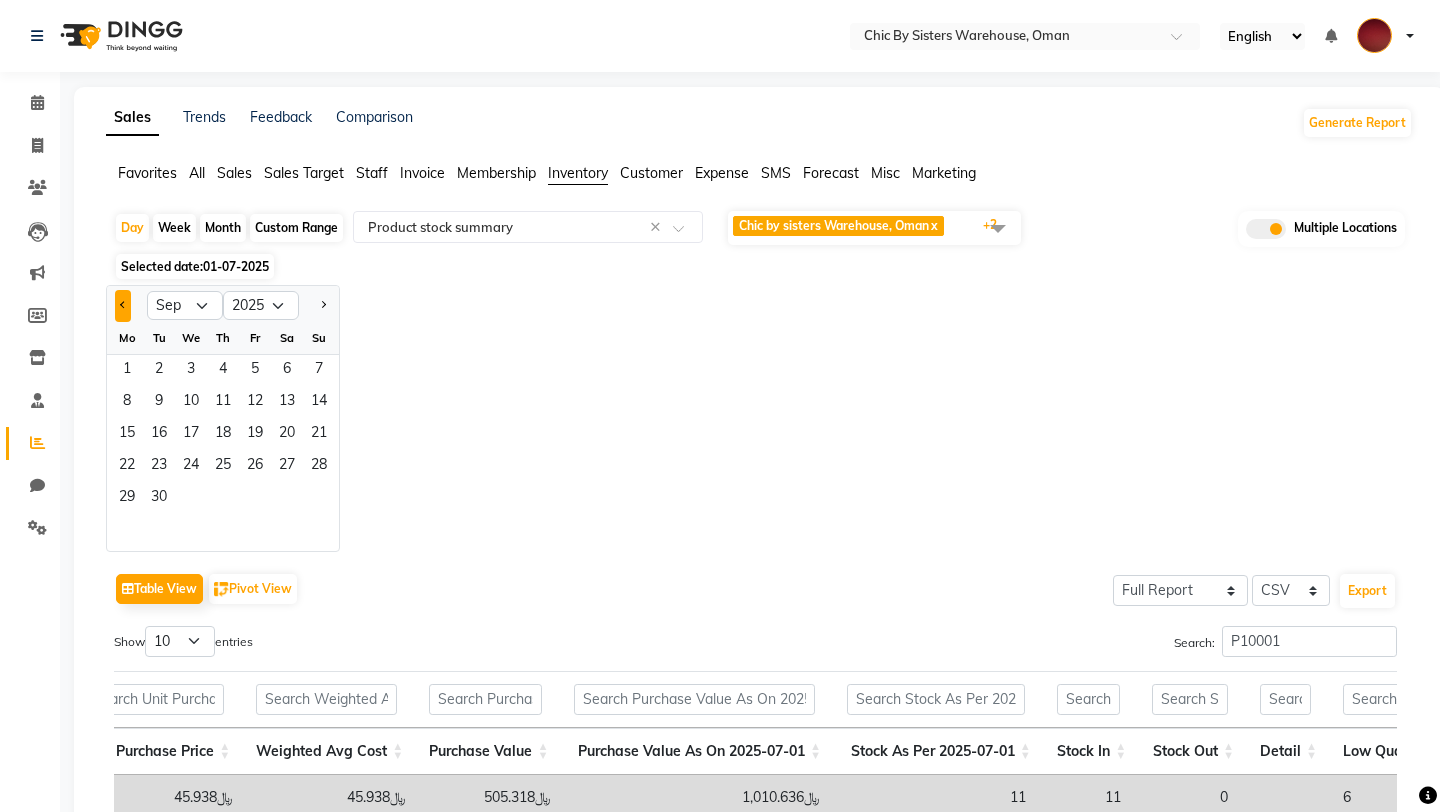 click 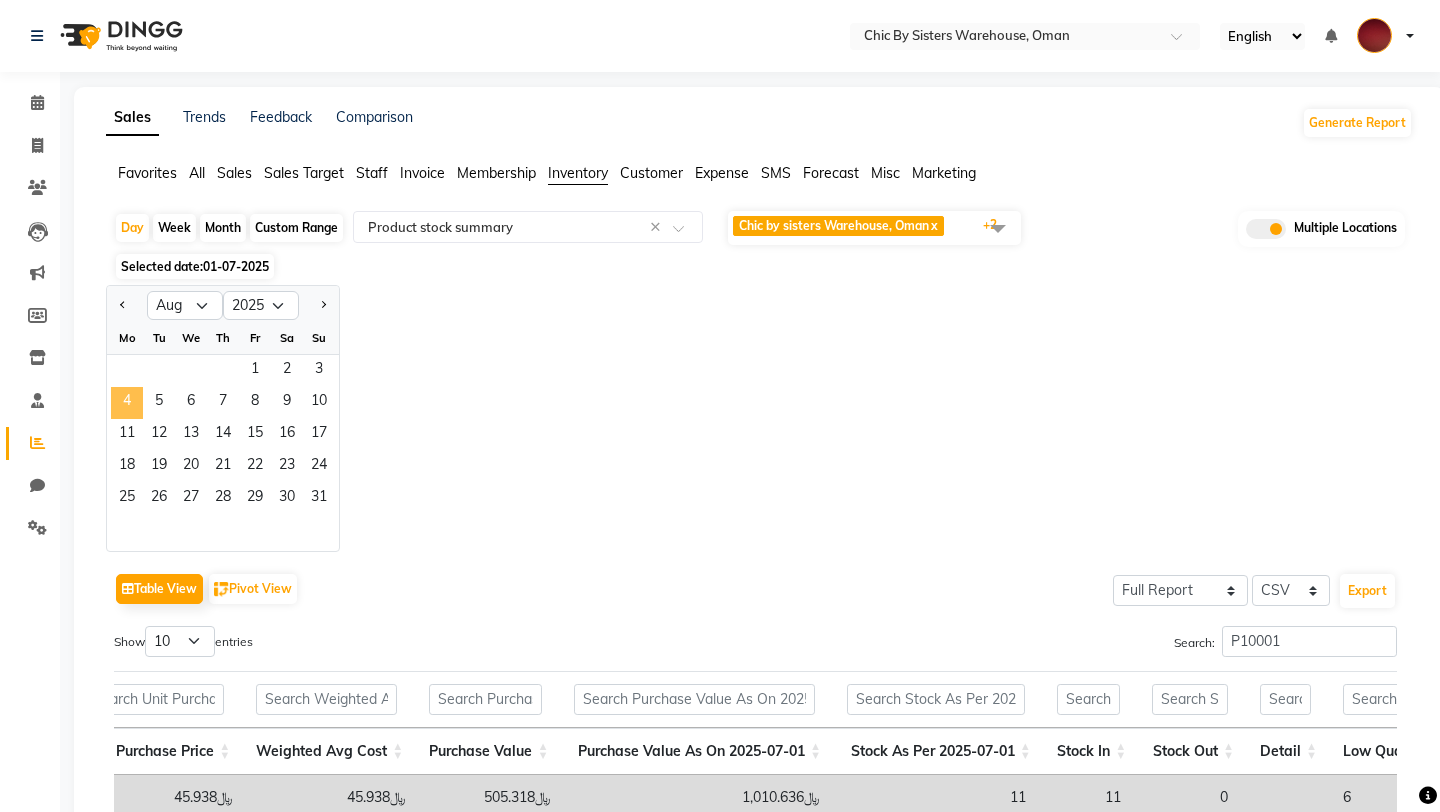 click on "4" 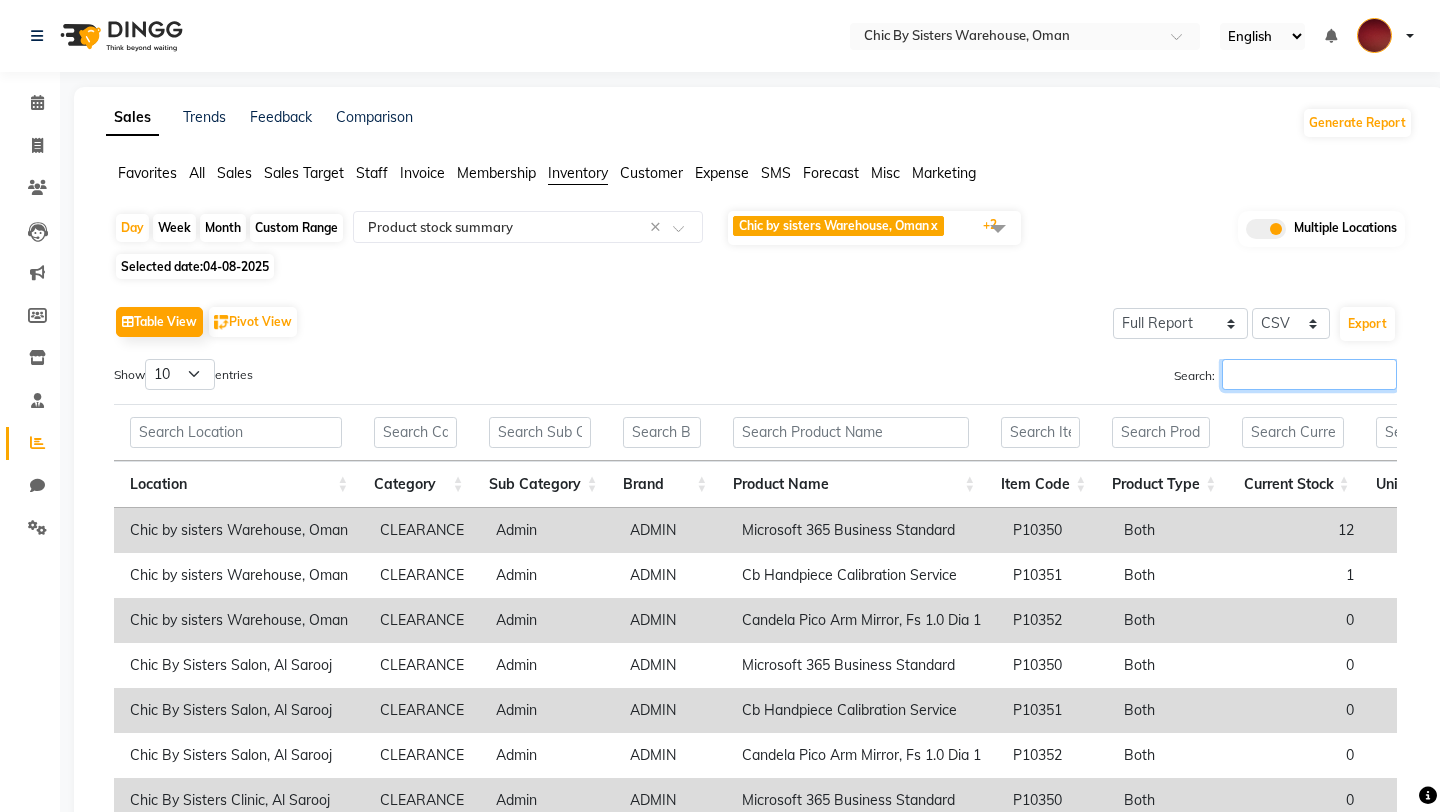 click on "Search:" at bounding box center (1309, 374) 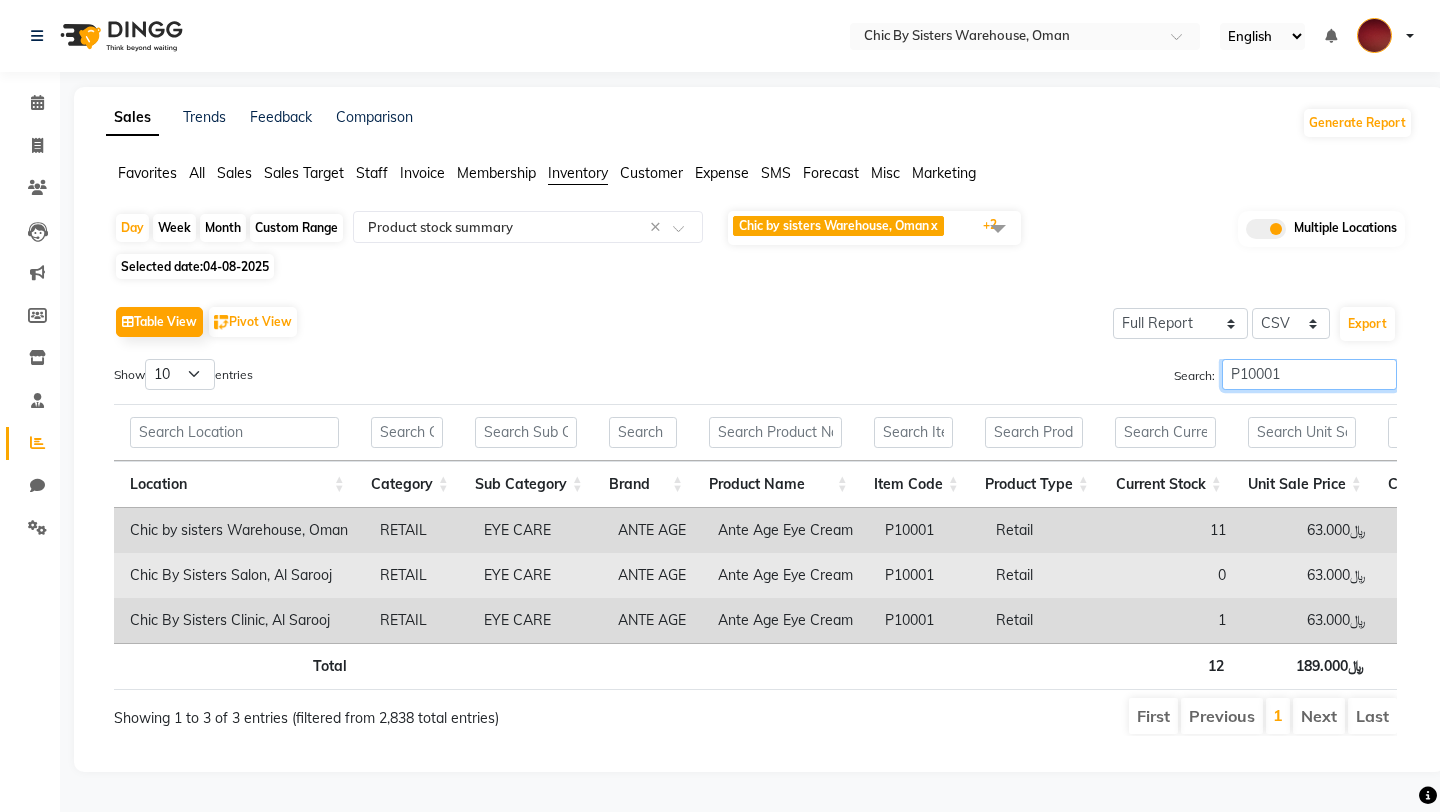 scroll, scrollTop: 0, scrollLeft: 395, axis: horizontal 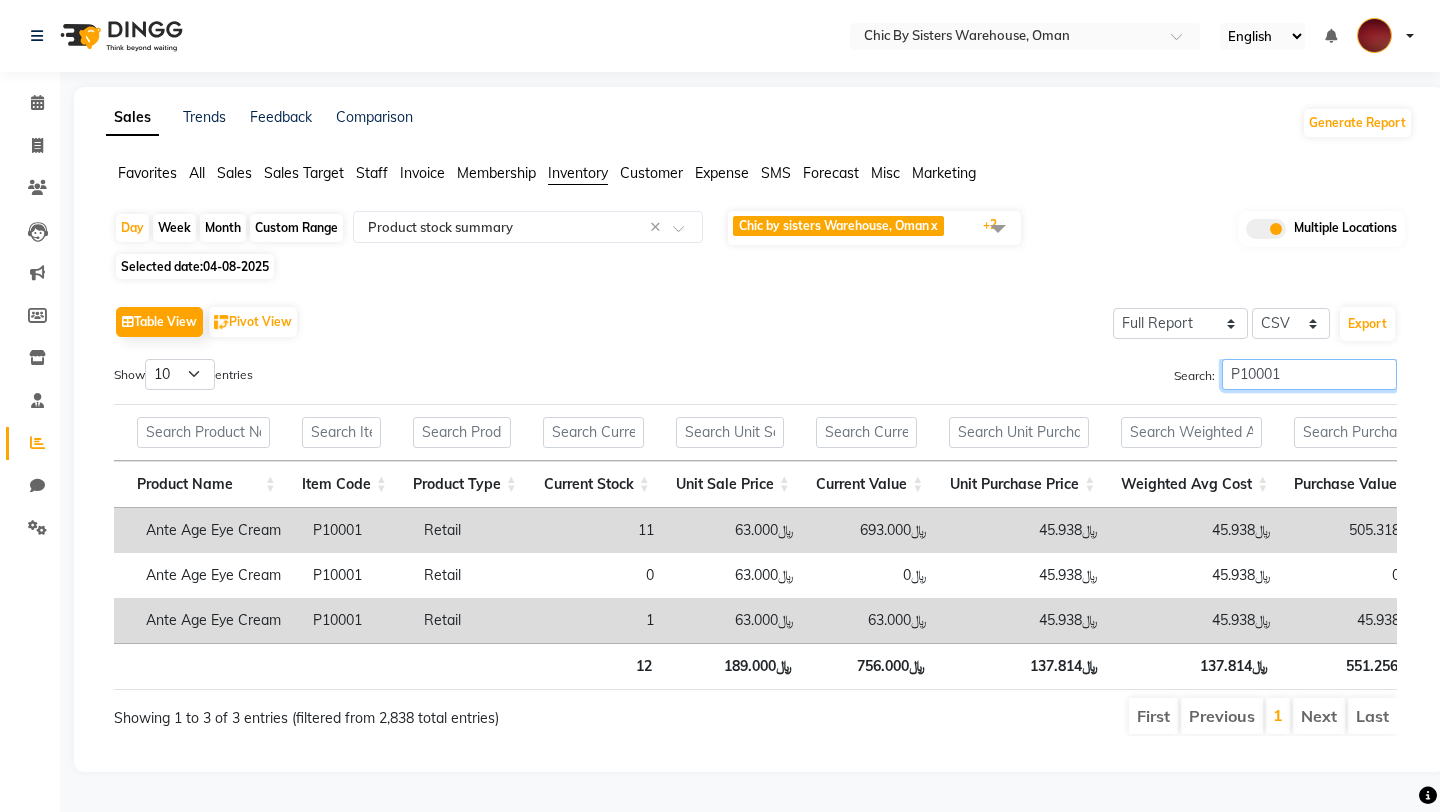 type on "P10001" 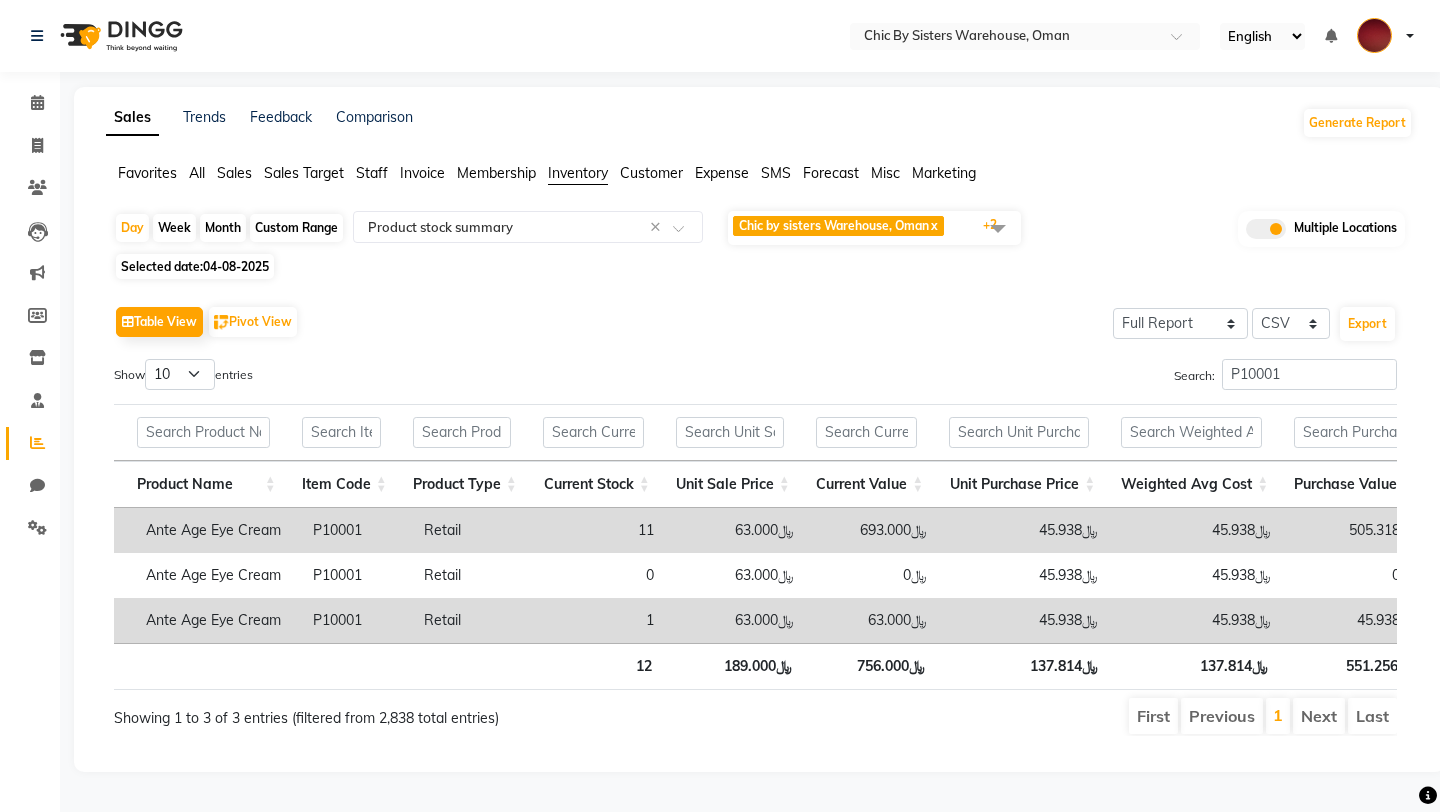 click 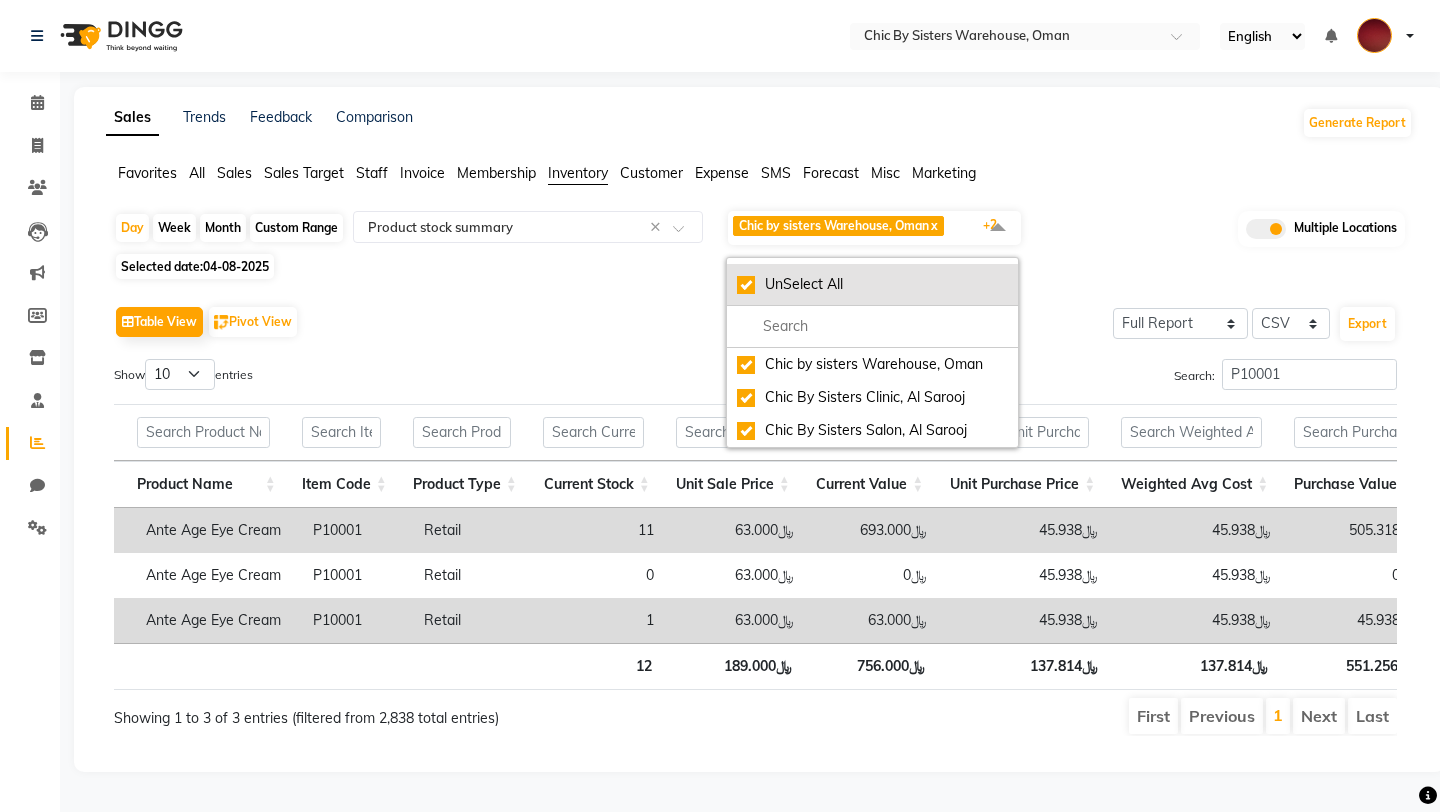click on "UnSelect All" 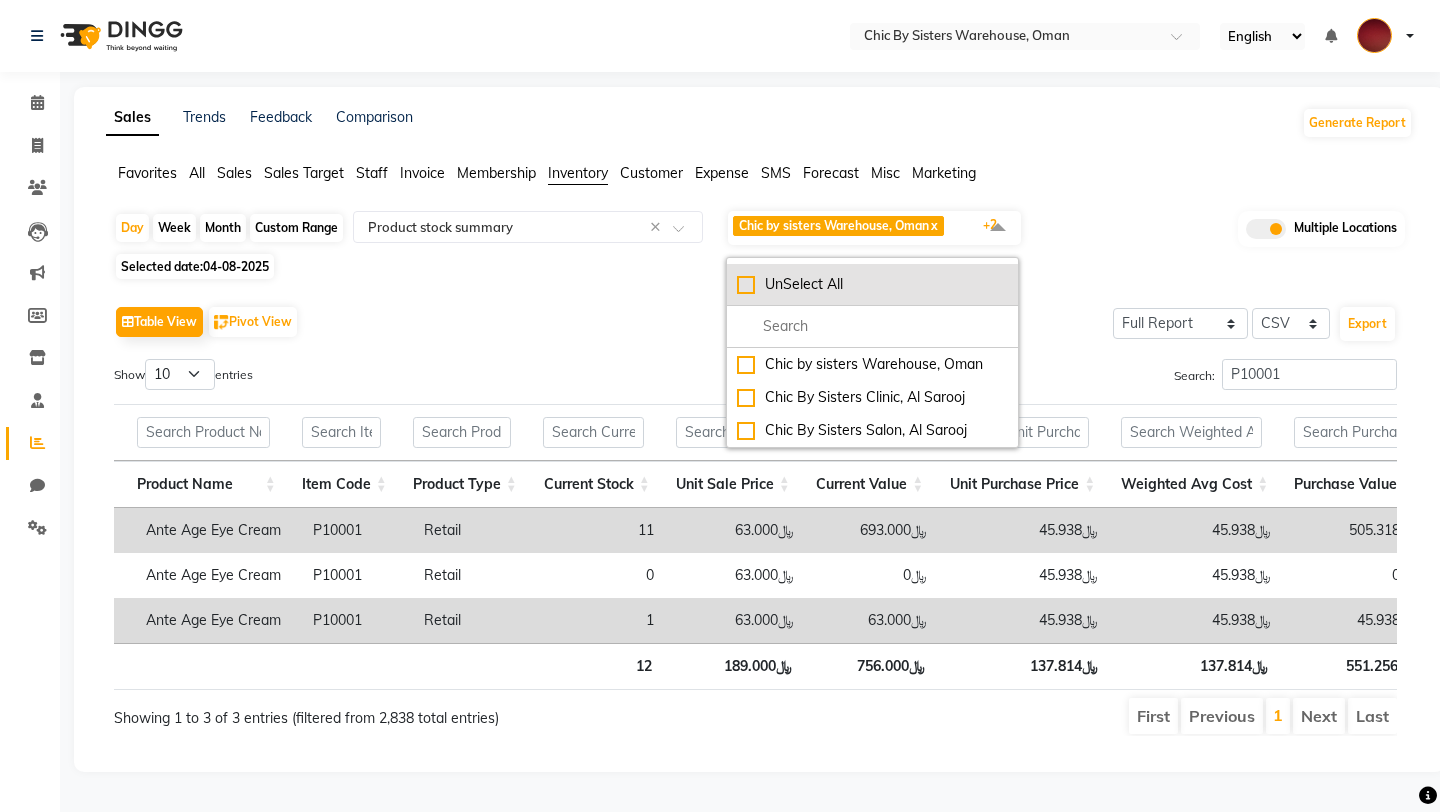 checkbox on "false" 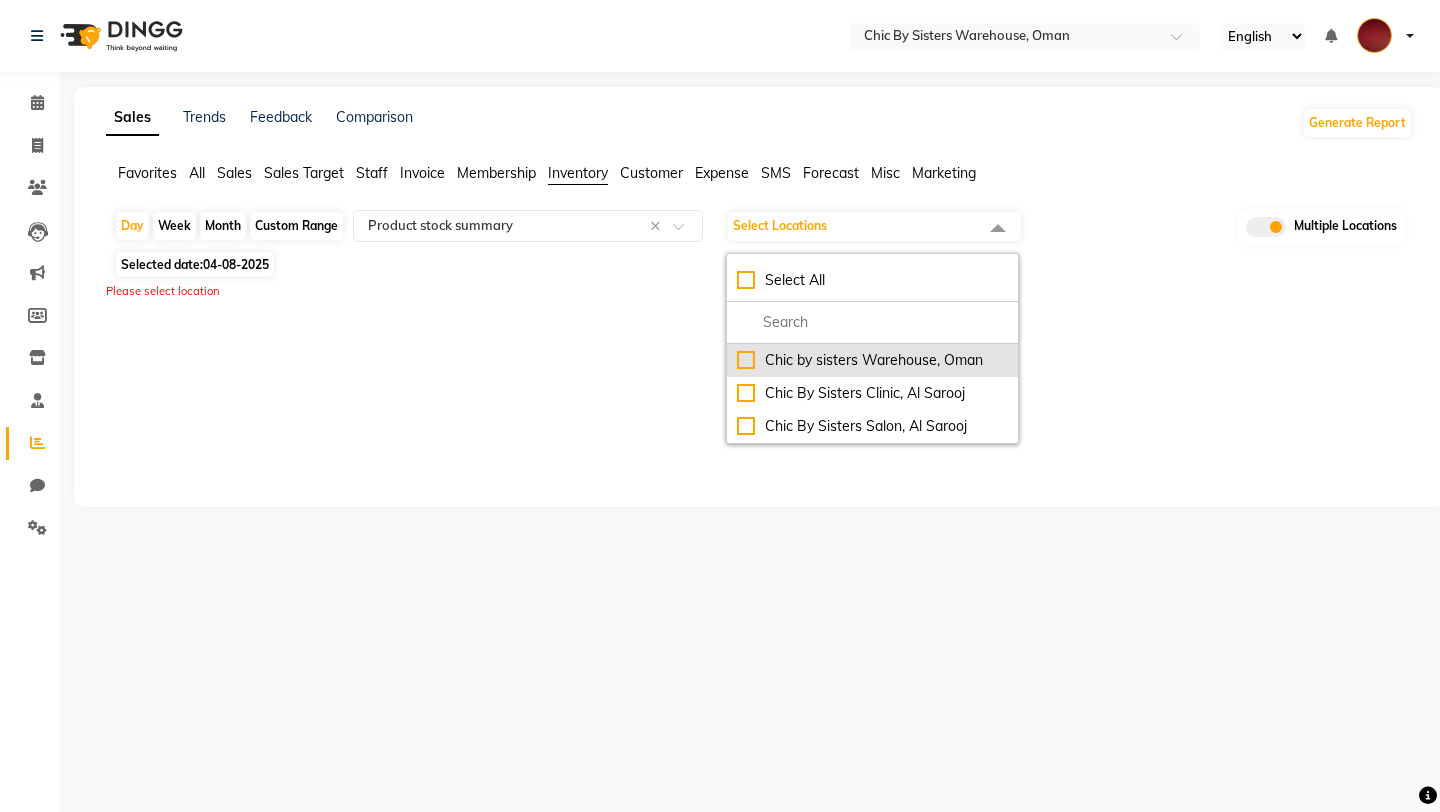 click on "Chic by sisters Warehouse, Oman" 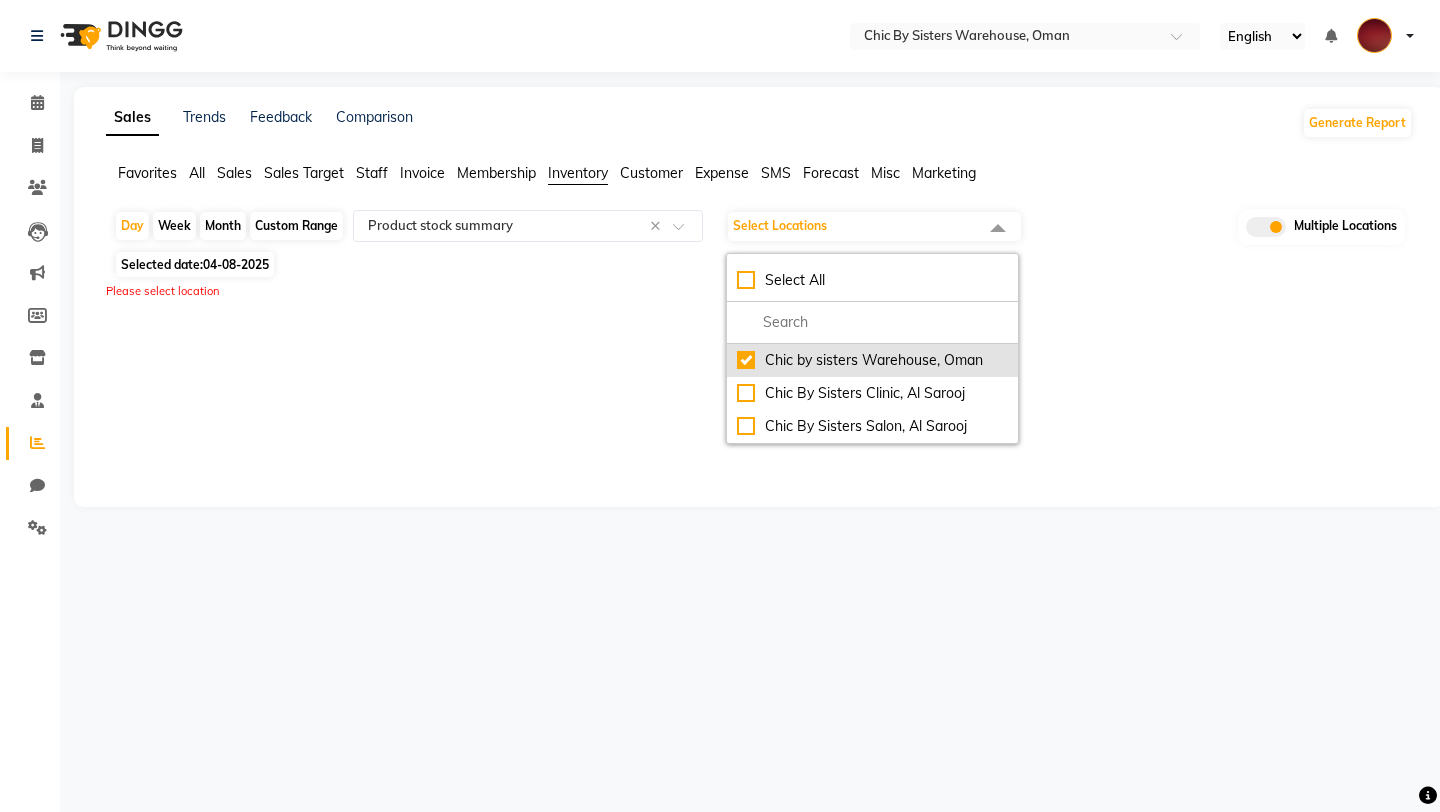 checkbox on "true" 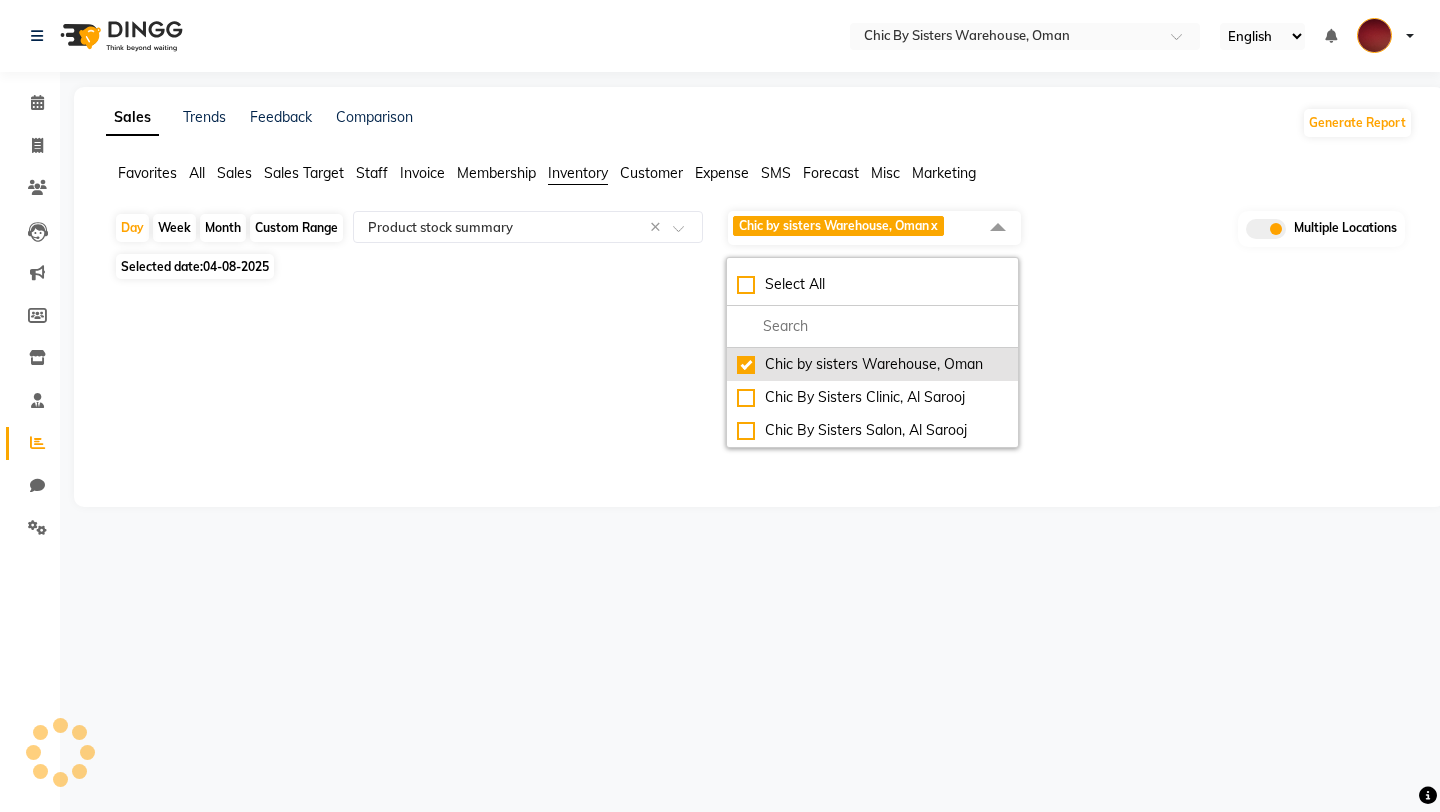 select on "full_report" 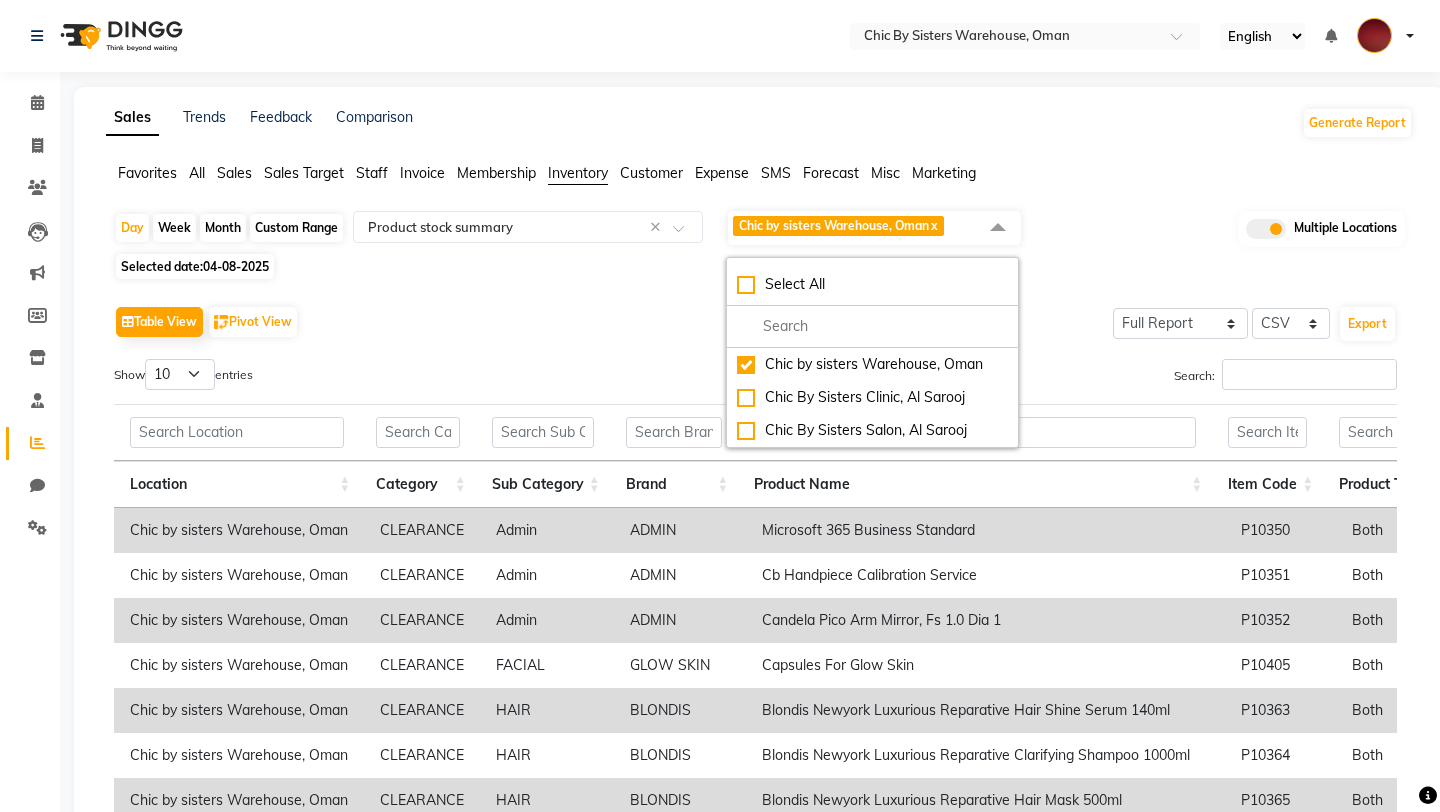 click on "Show  10 25 50 100  entries" at bounding box center (427, 378) 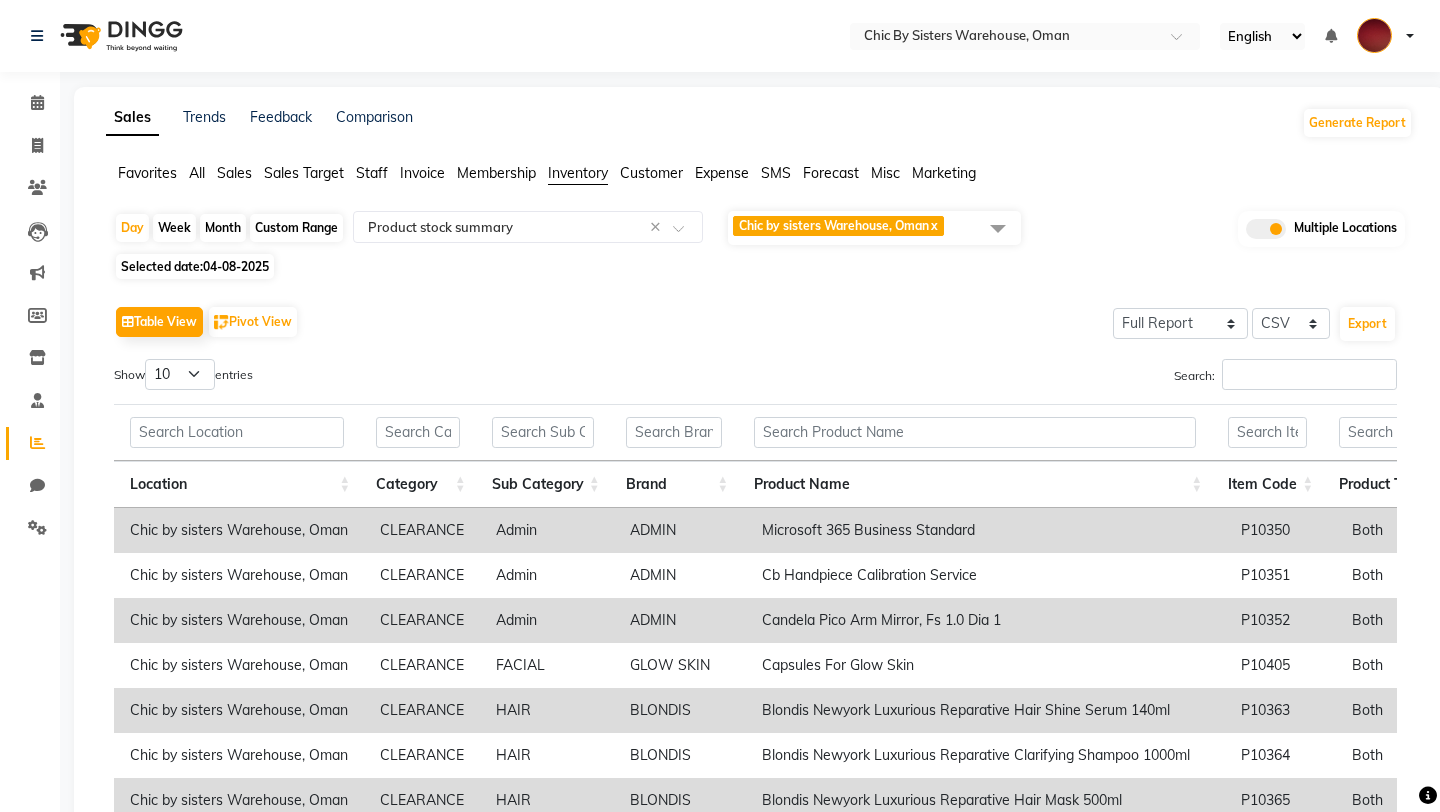 click on "Chic by sisters Warehouse, Oman" 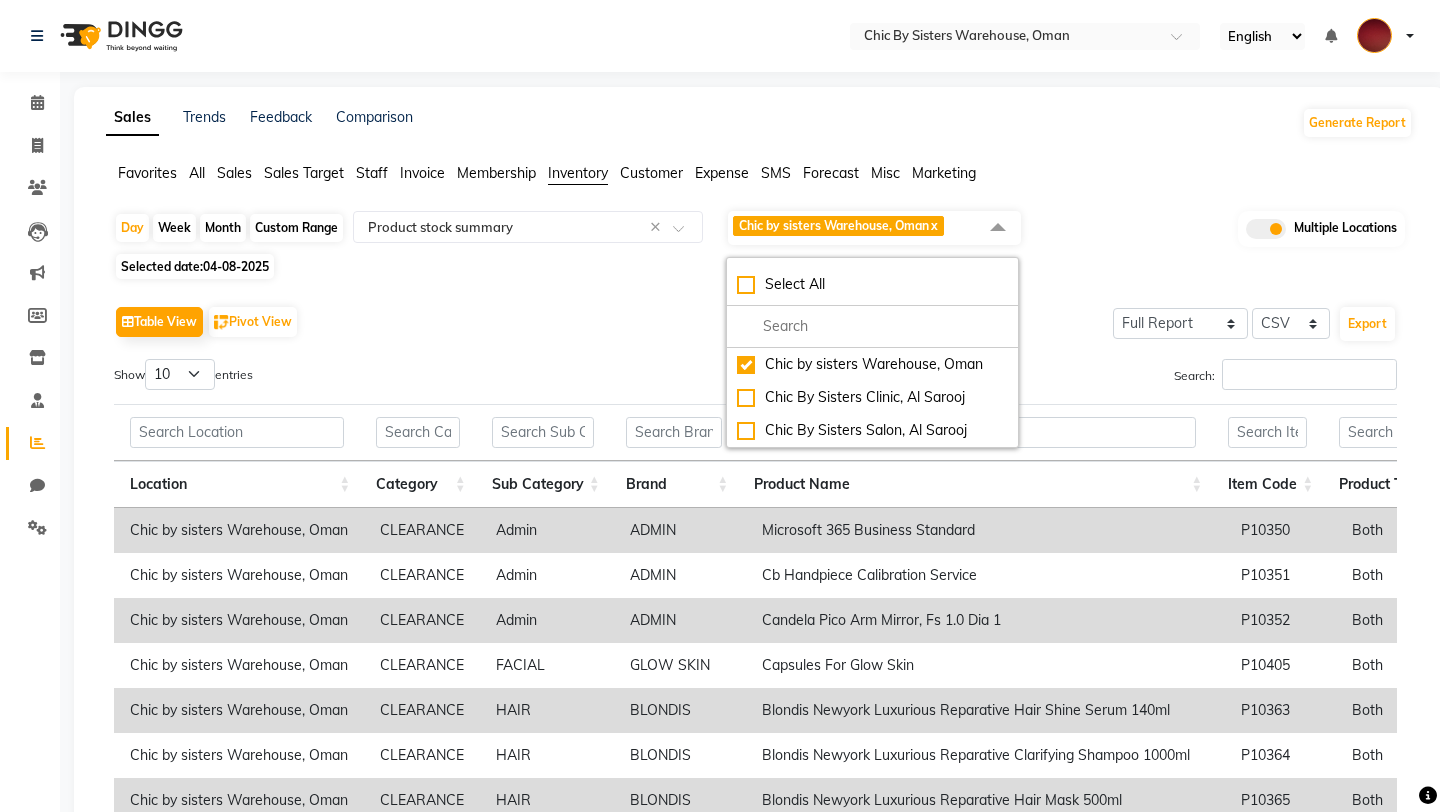 click on "Show  10 25 50 100  entries" at bounding box center [427, 378] 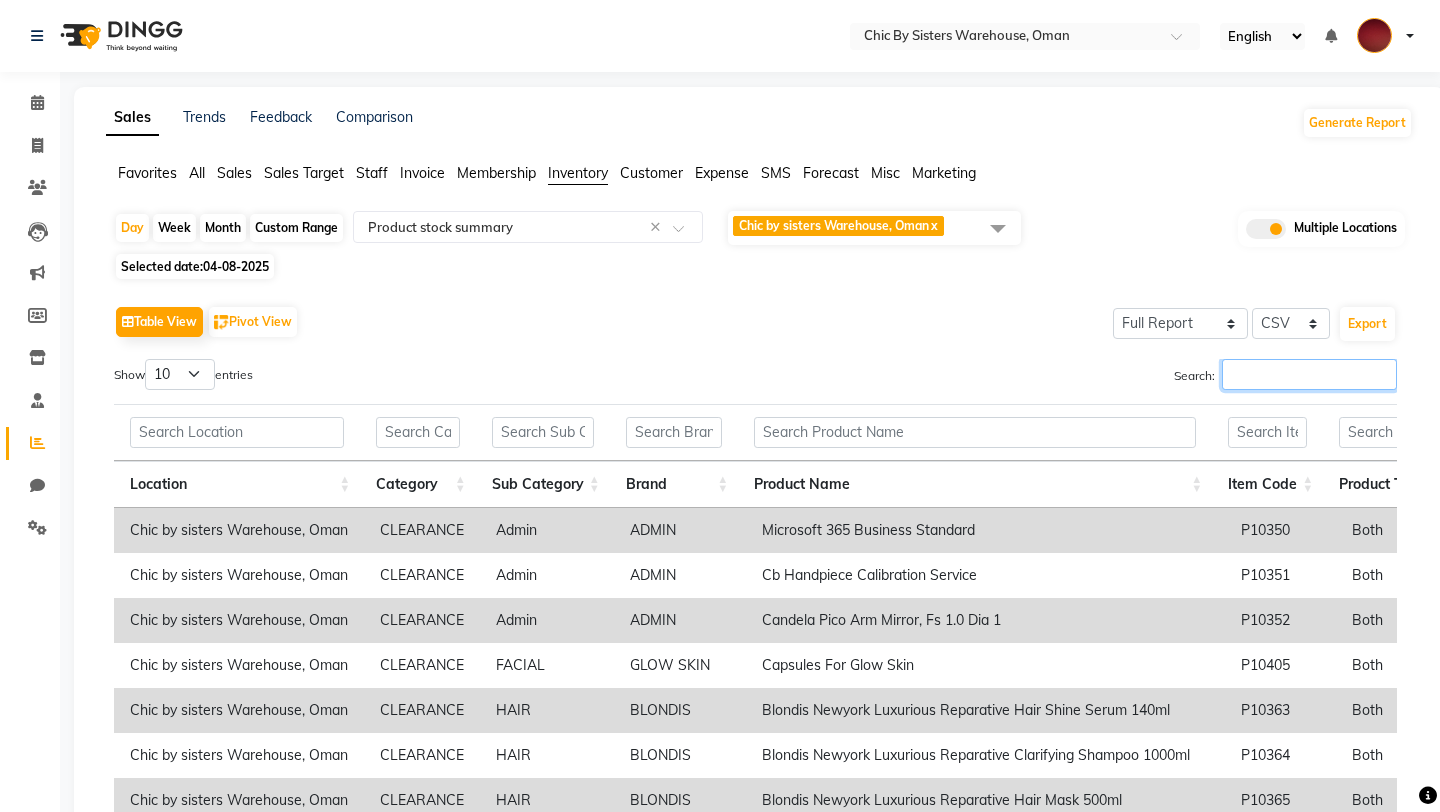 click on "Search:" at bounding box center [1309, 374] 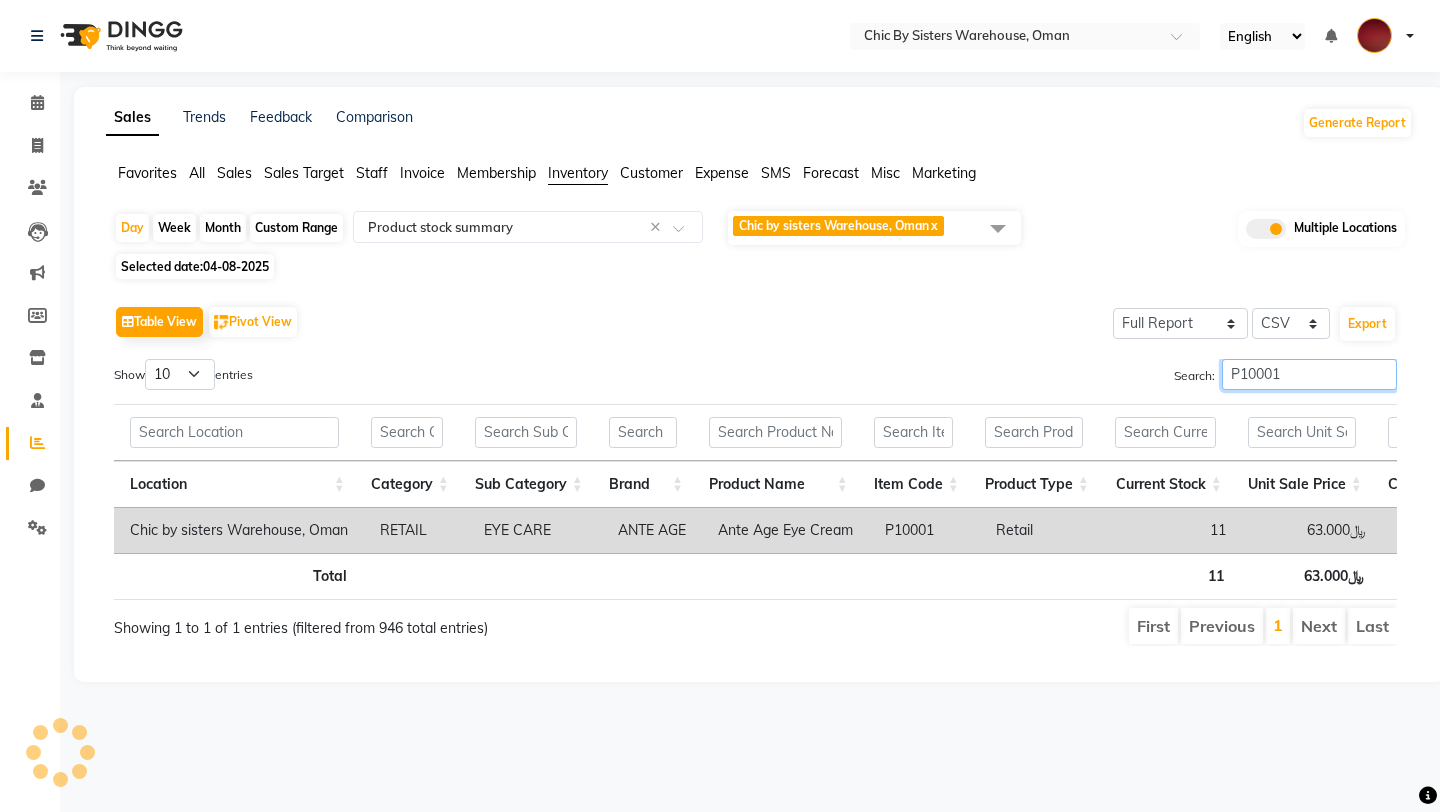 scroll, scrollTop: 0, scrollLeft: 291, axis: horizontal 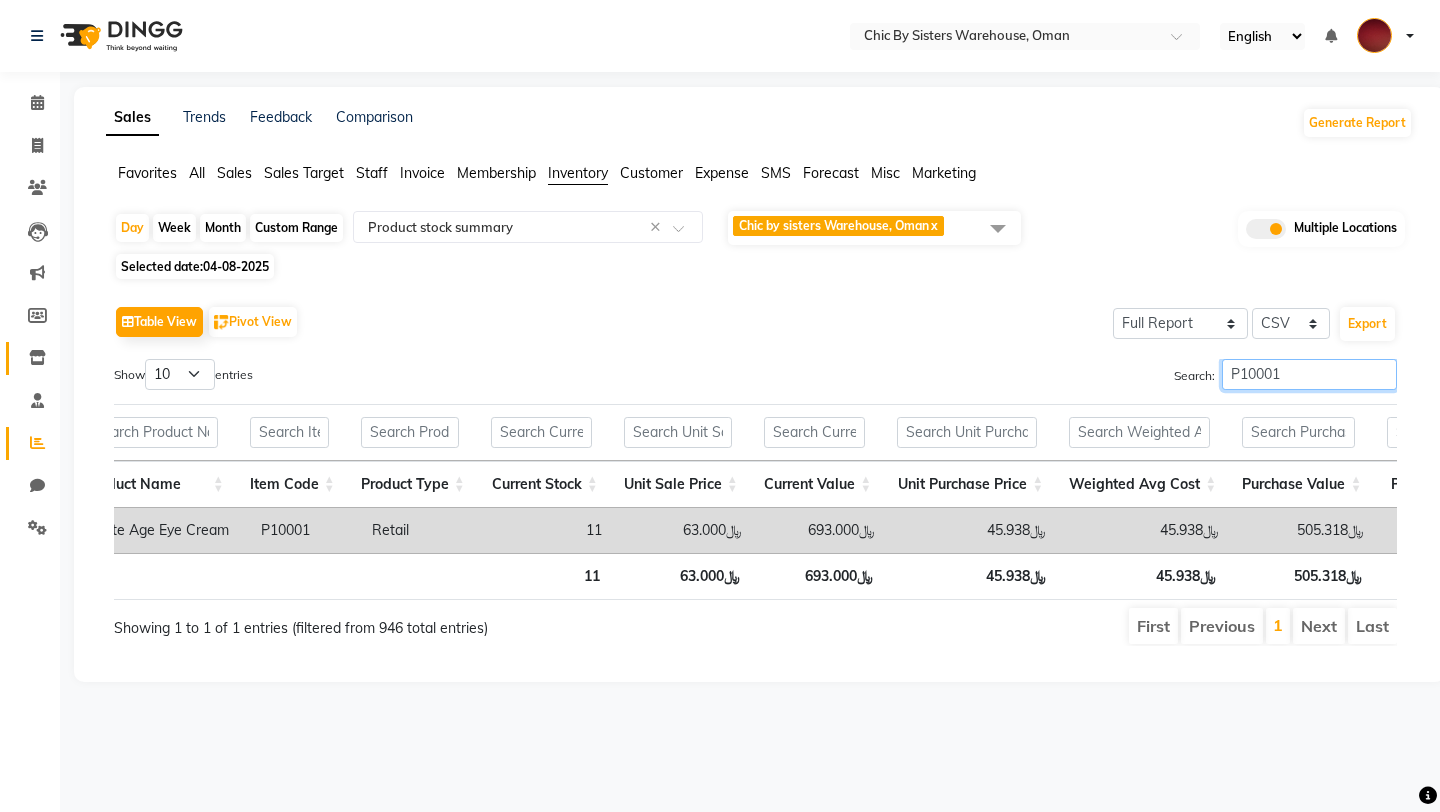 type on "P10001" 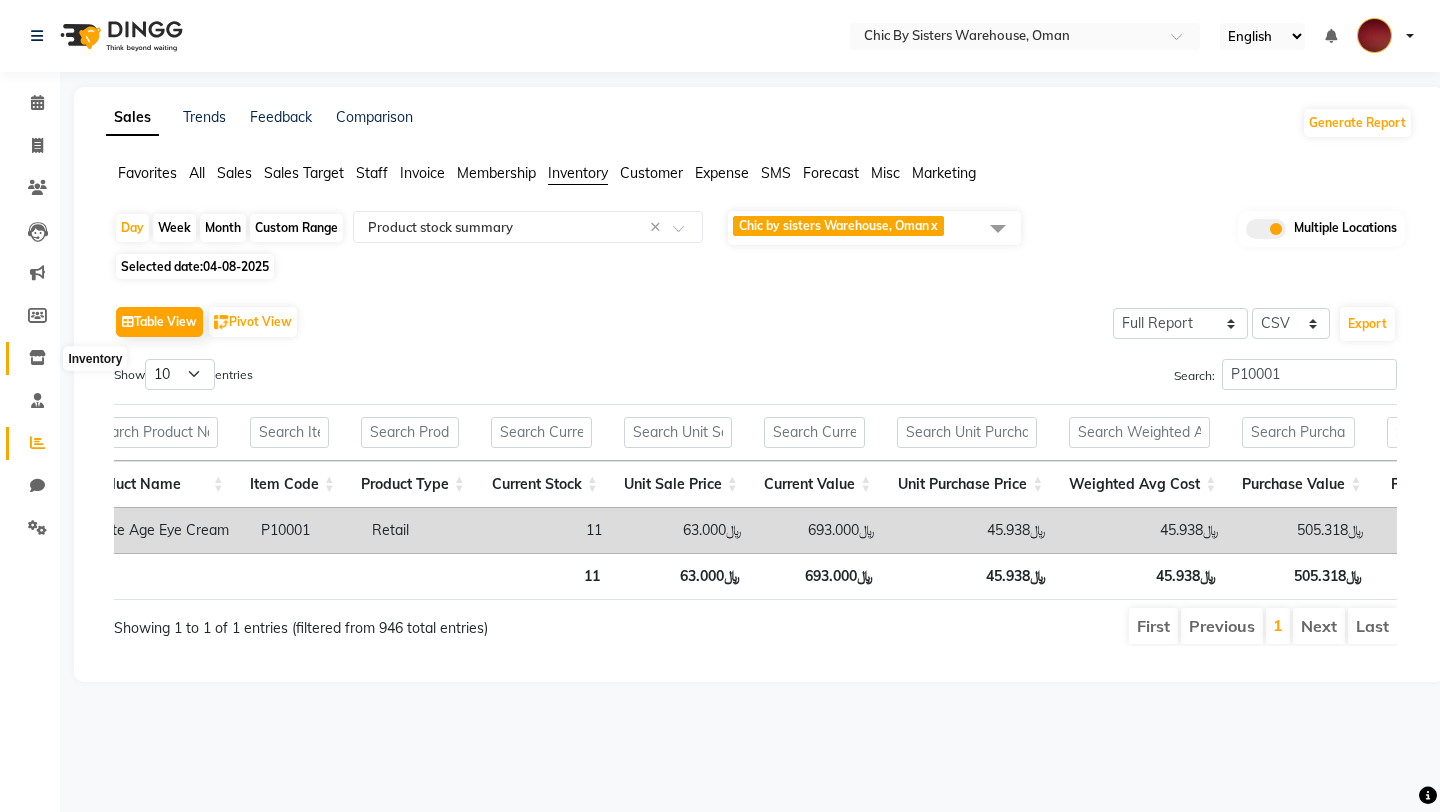 click 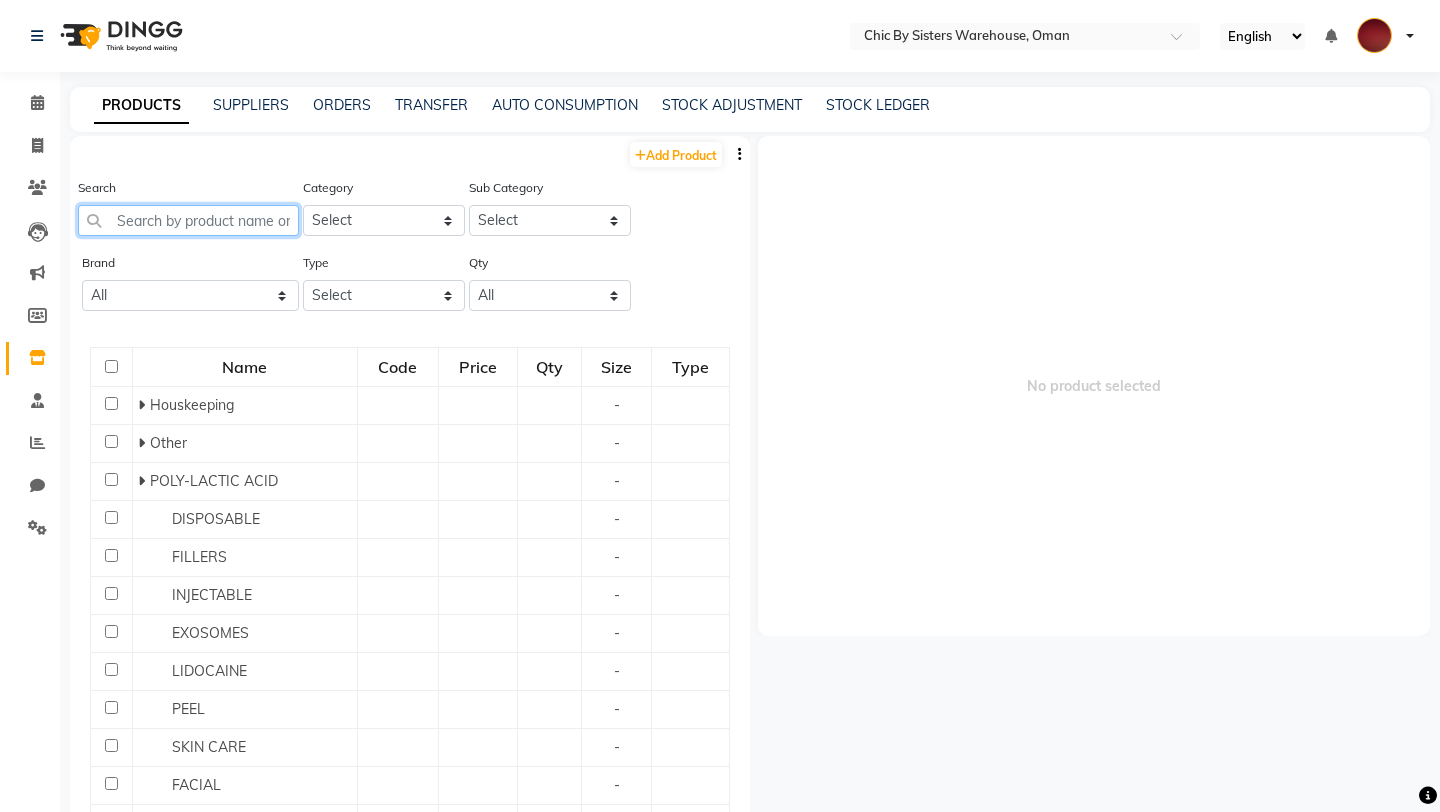click 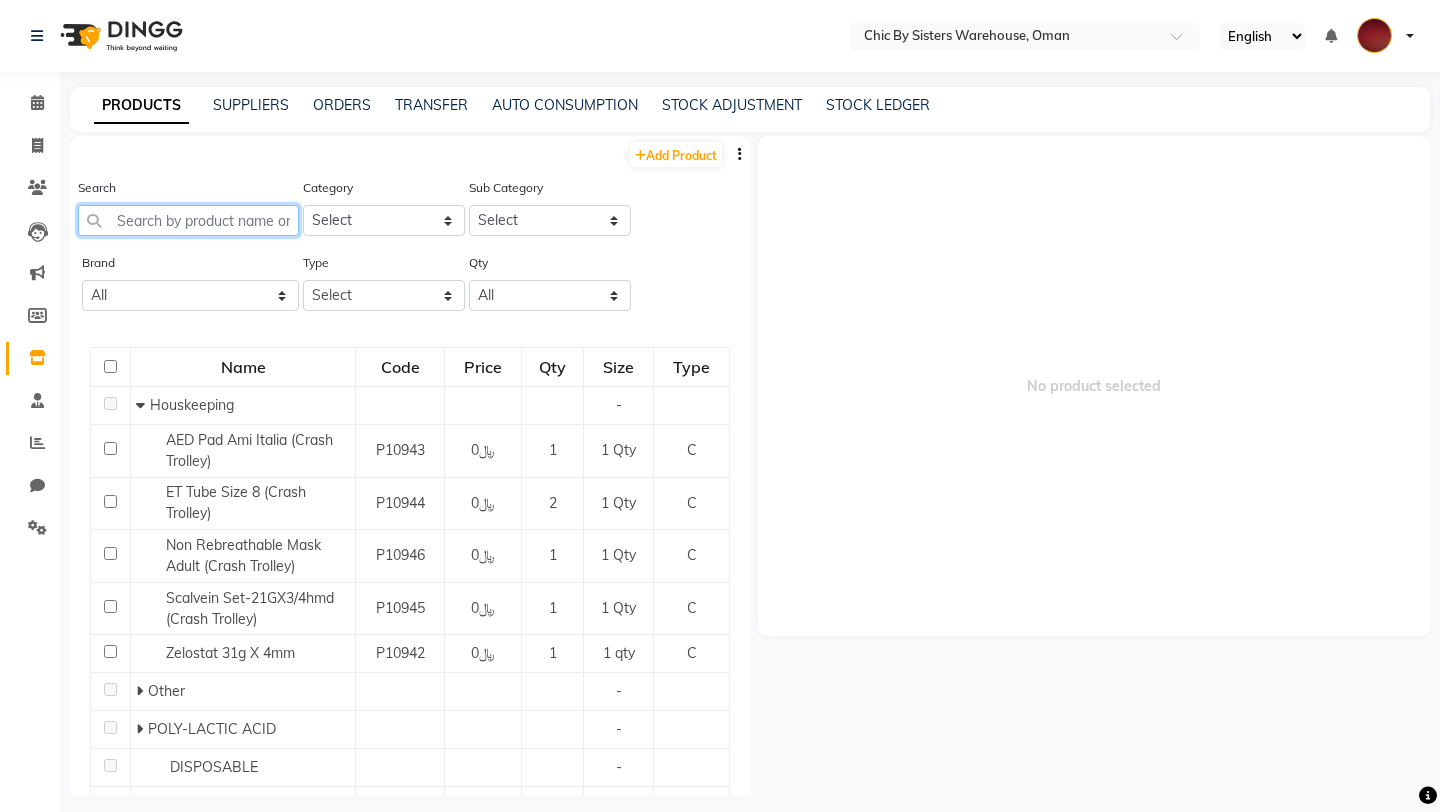 paste on "P10001" 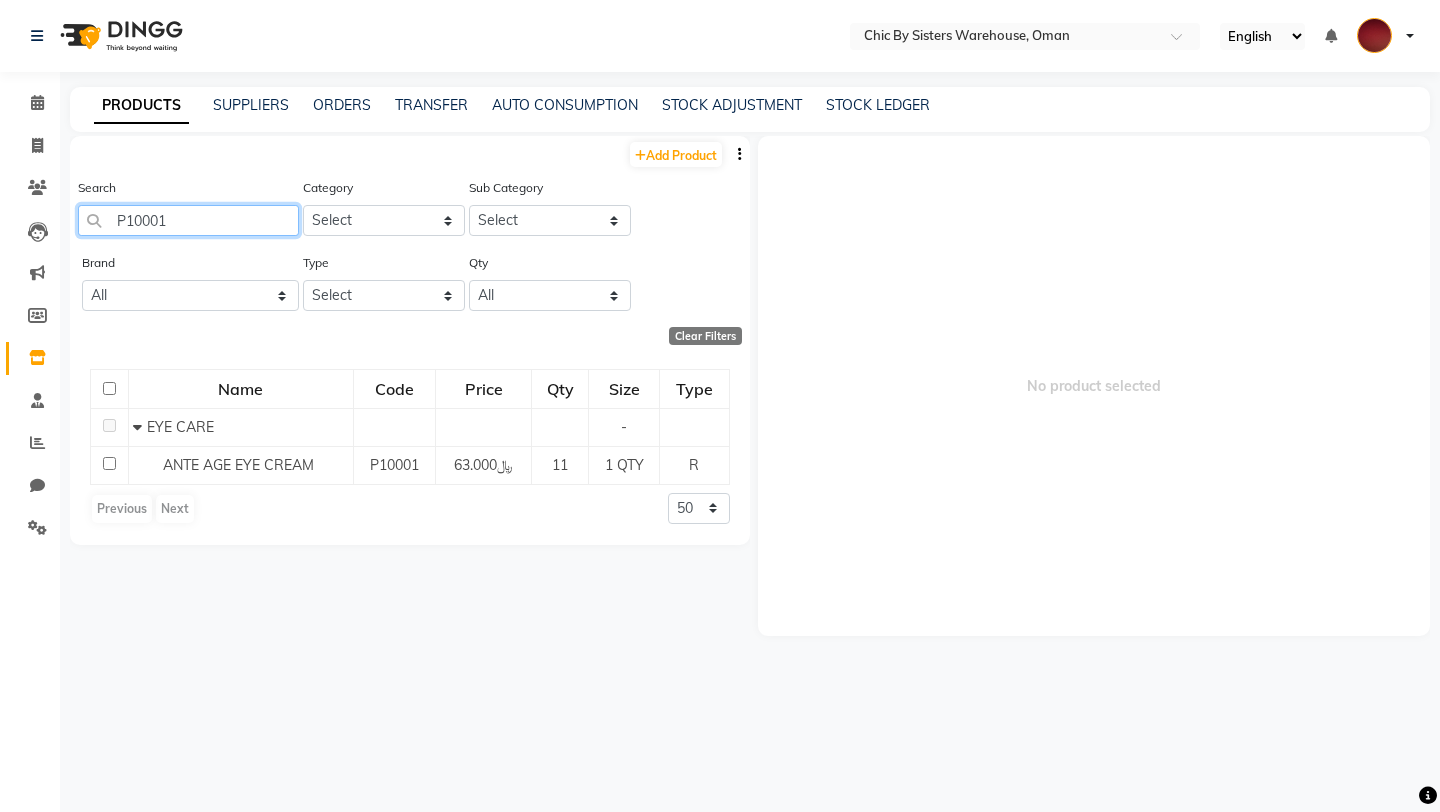 type on "P10001" 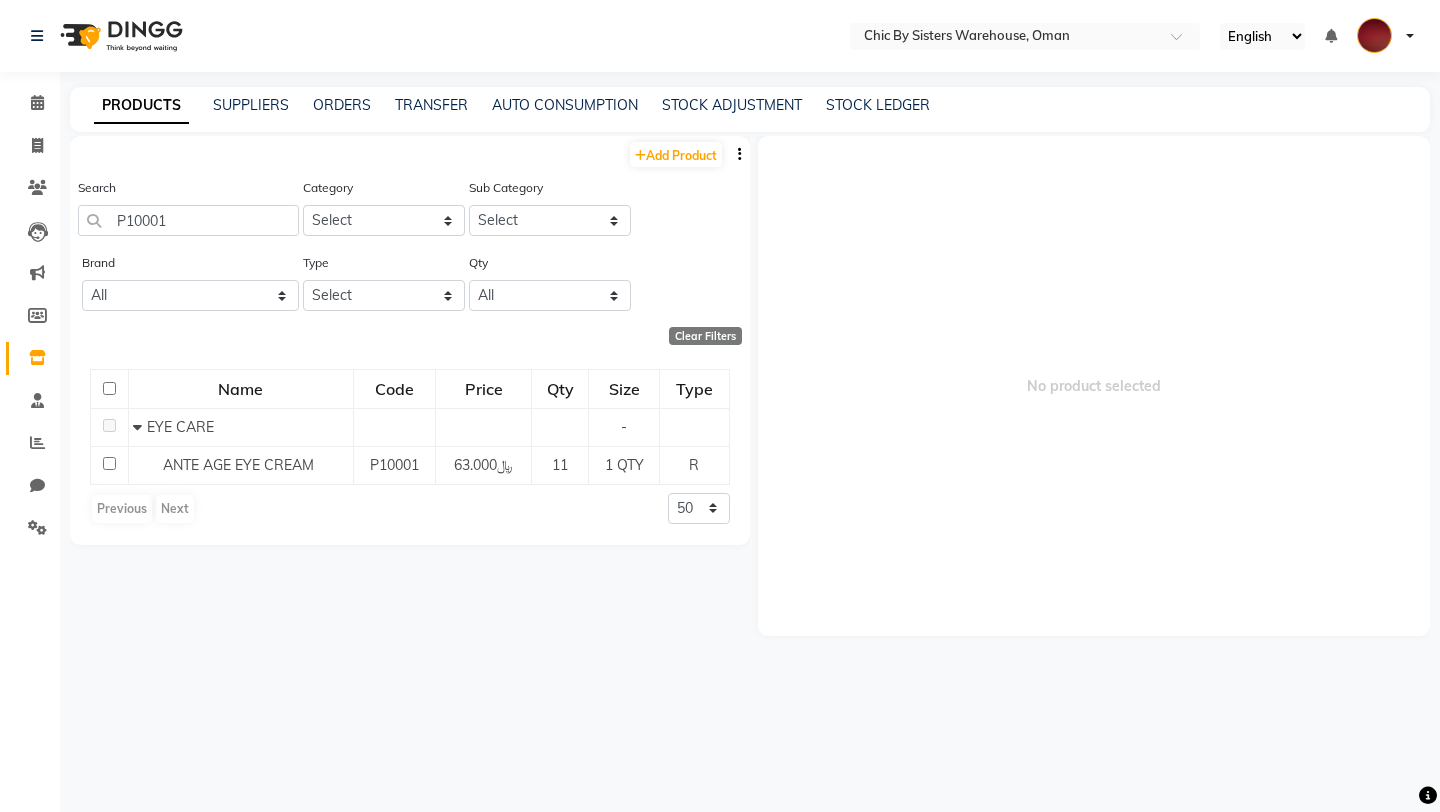 click on "P10001" 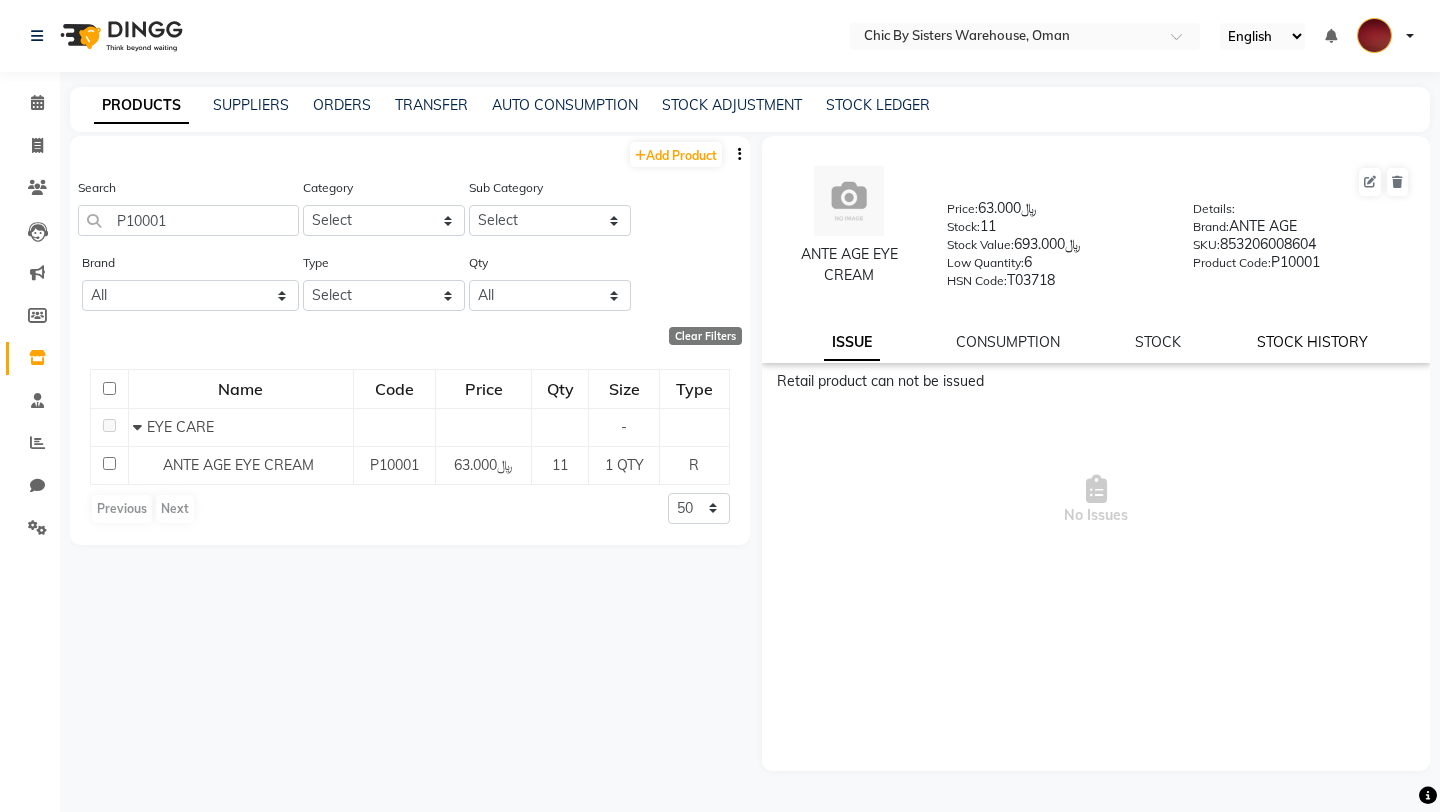 click on "STOCK HISTORY" 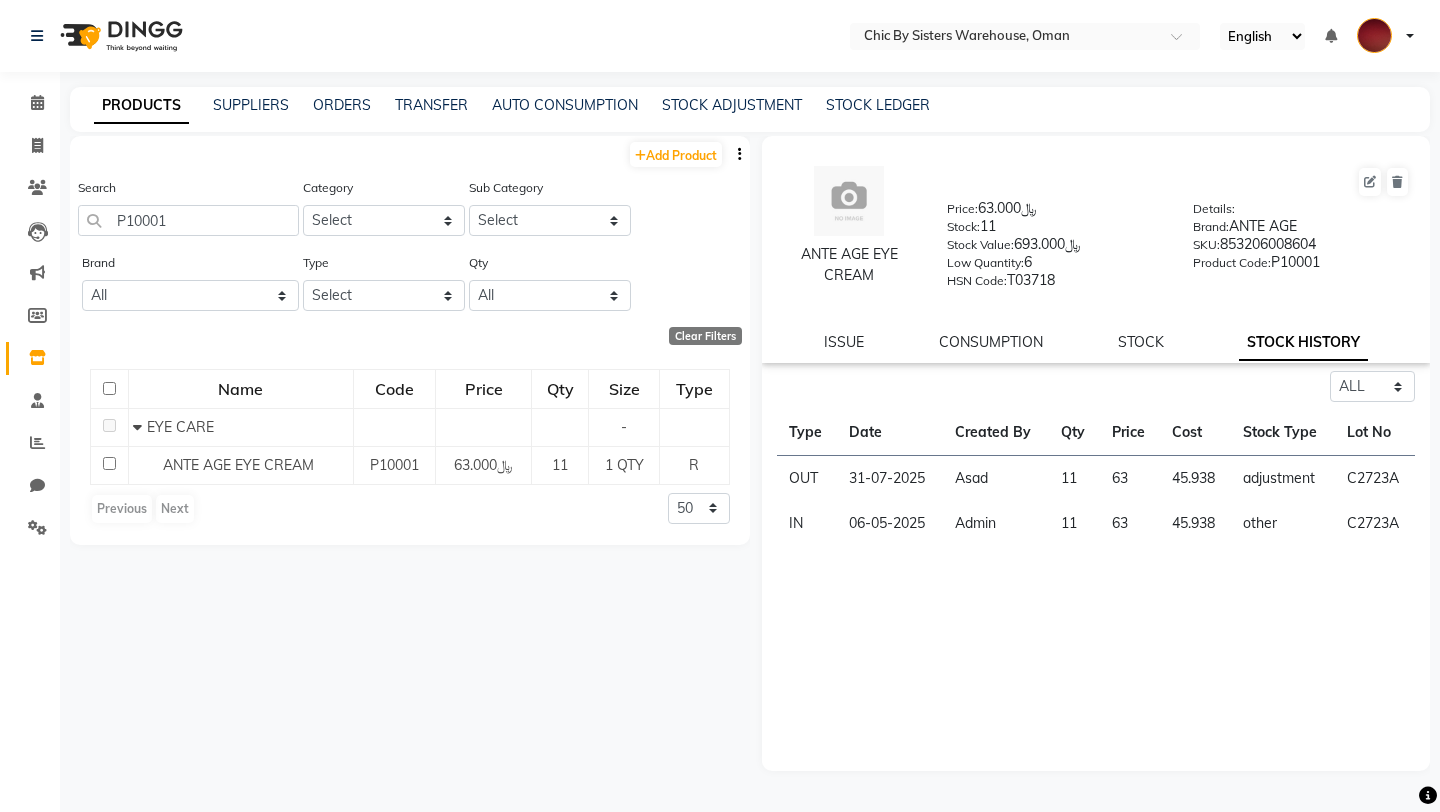 scroll, scrollTop: 13, scrollLeft: 0, axis: vertical 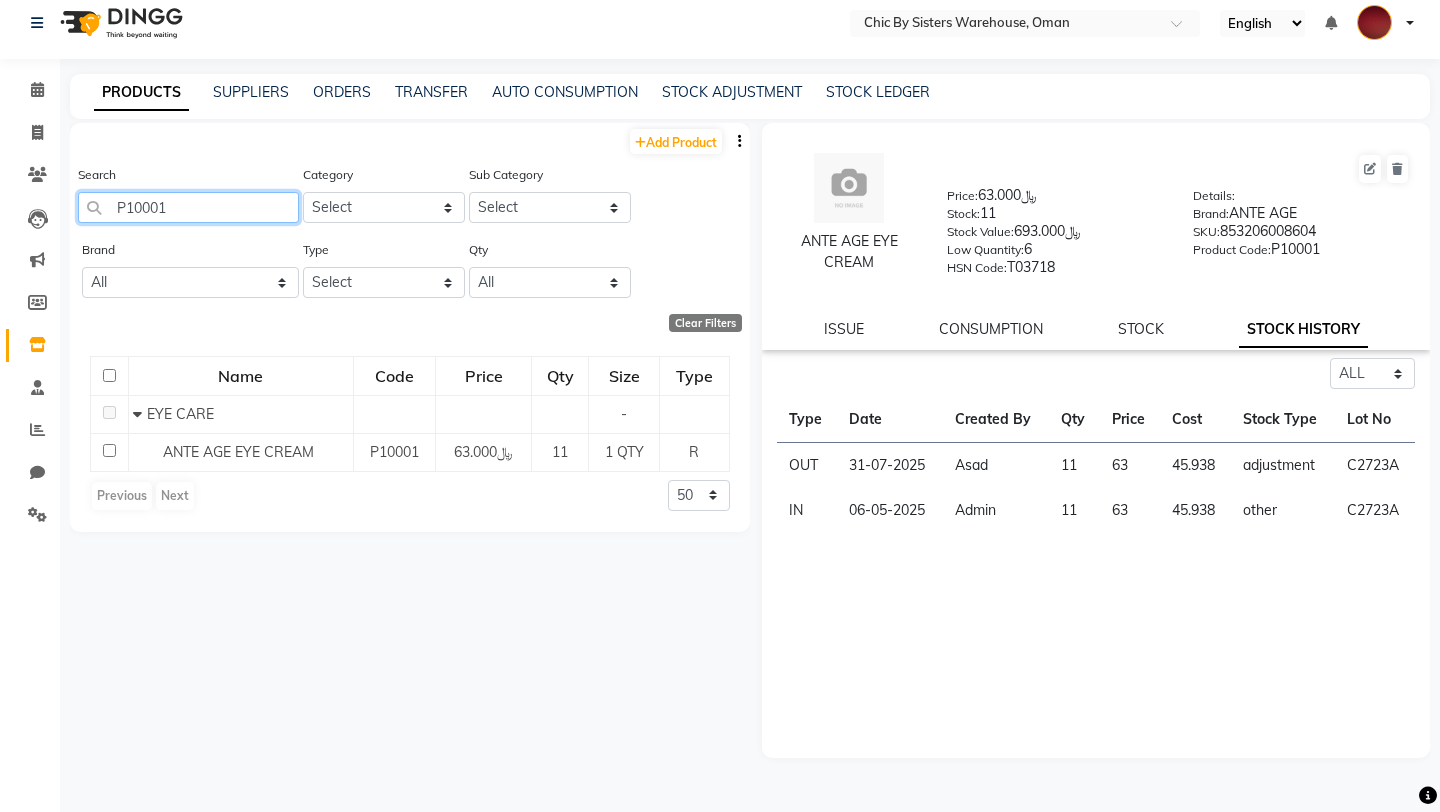 click on "P10001" 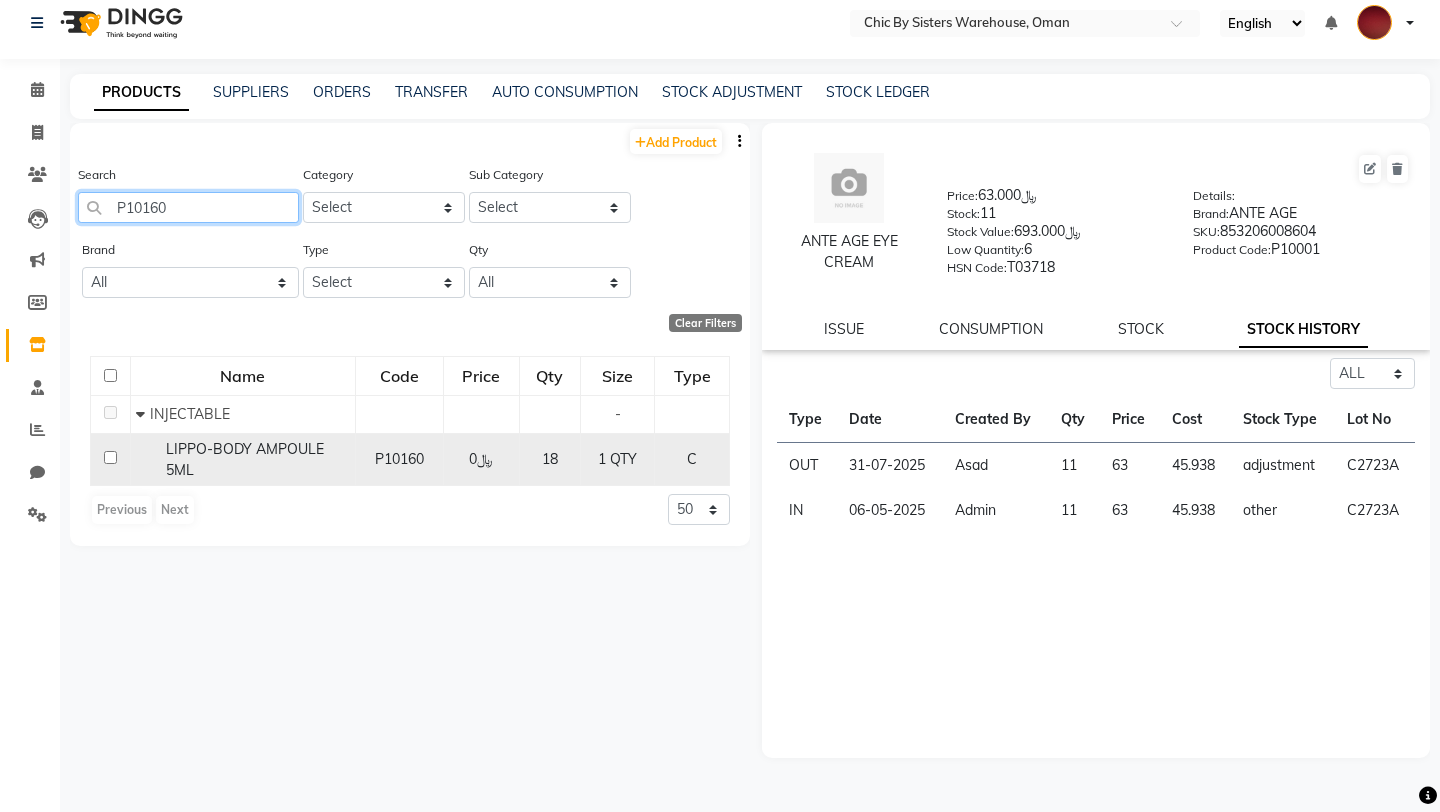 type on "P10160" 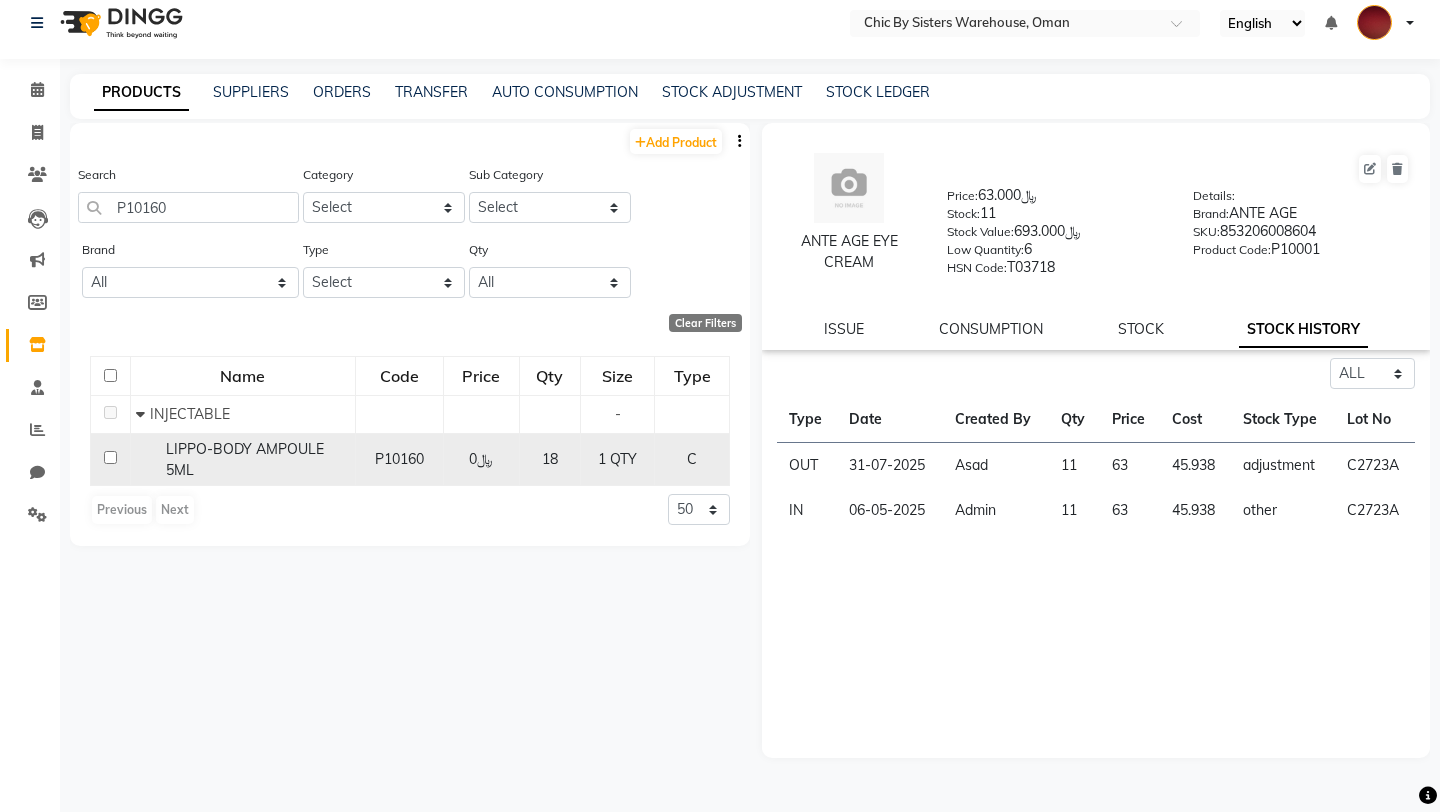 click on "P10160" 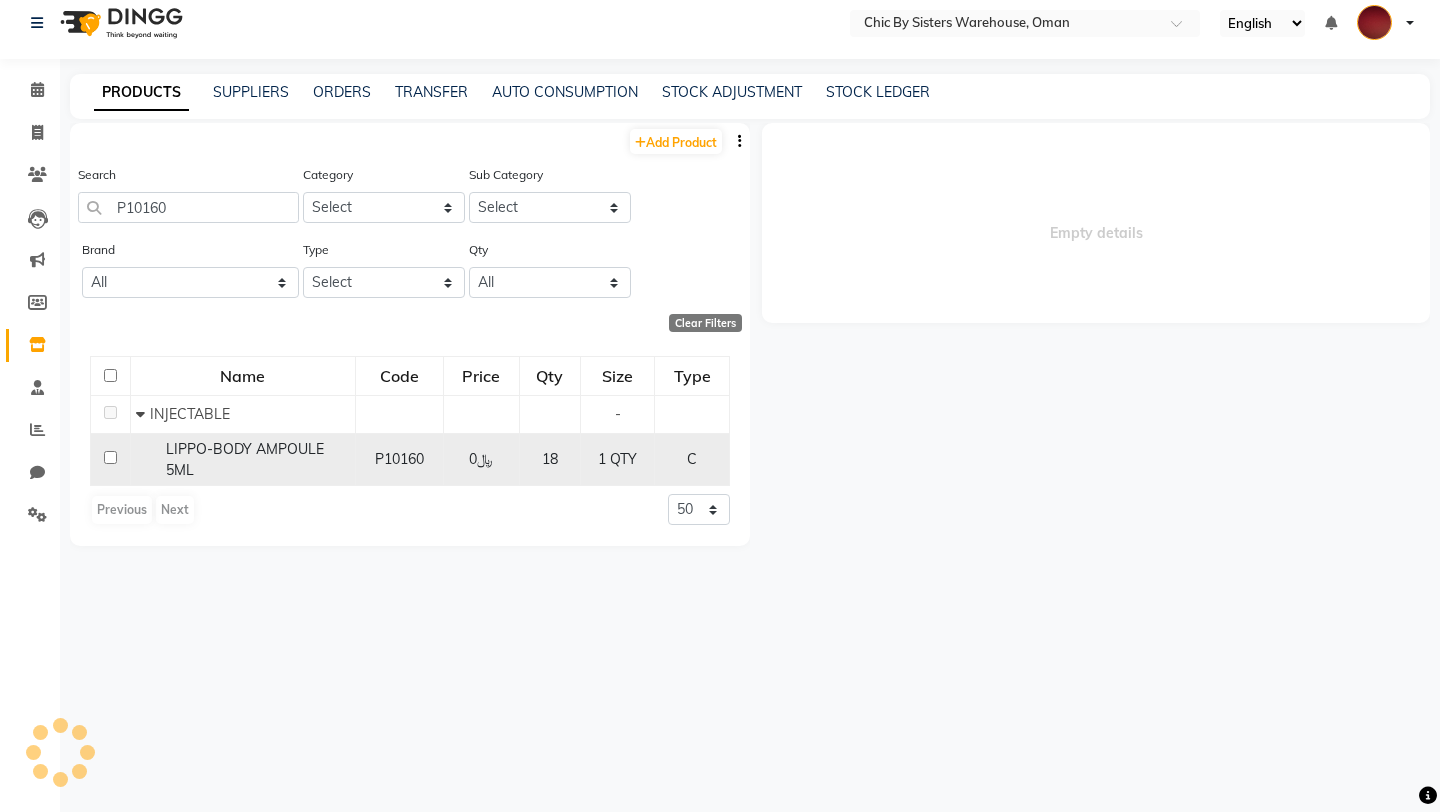 select on "all" 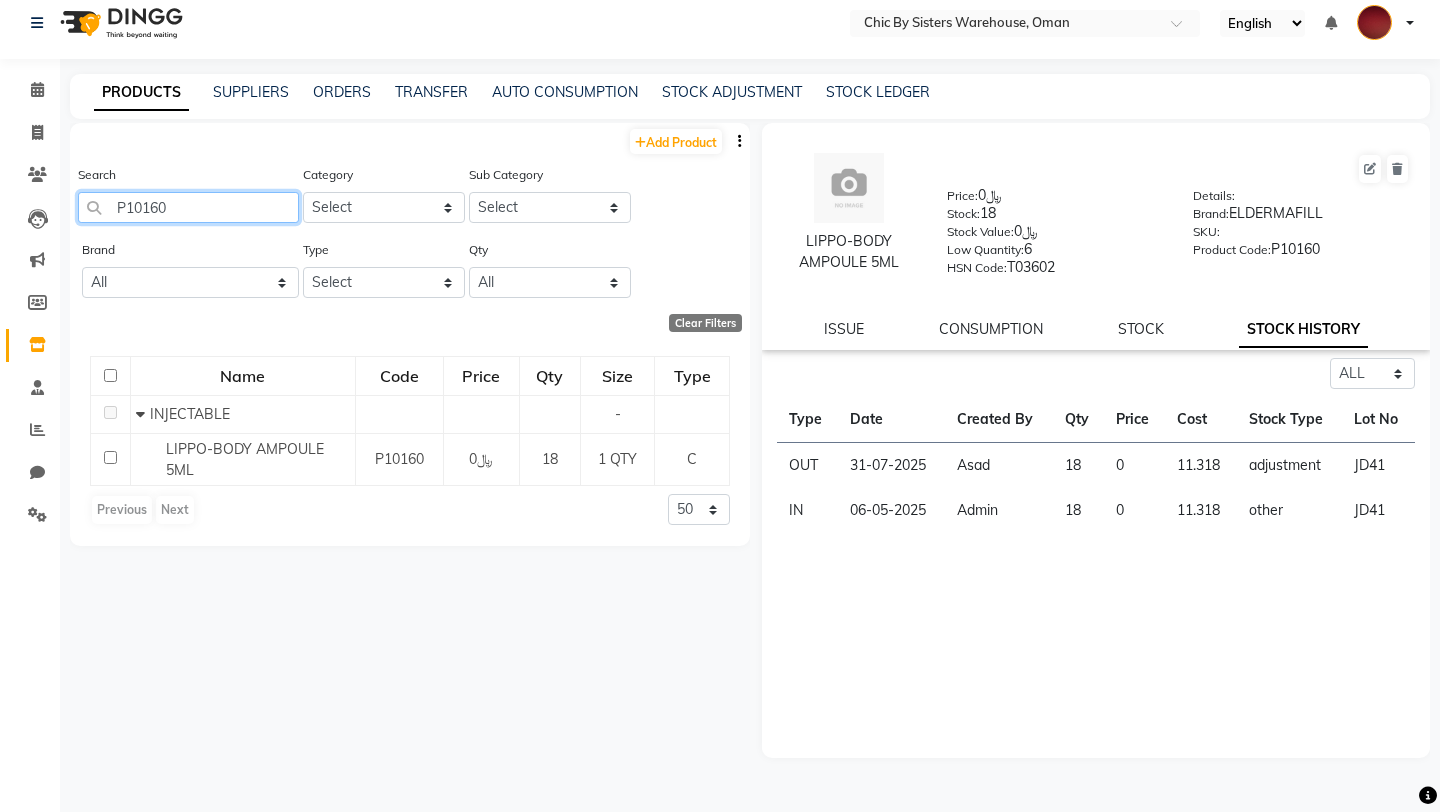 click on "P10160" 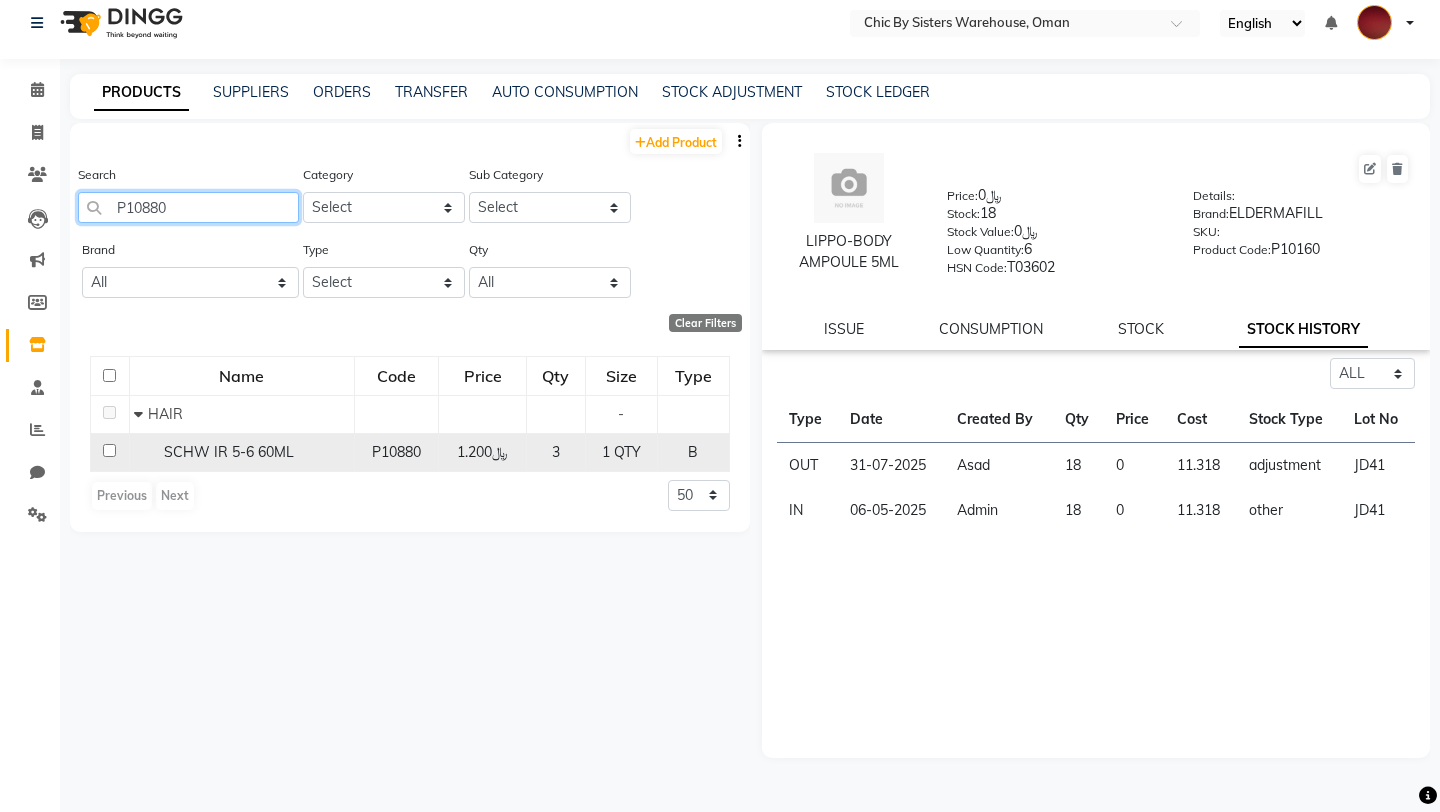 type on "P10880" 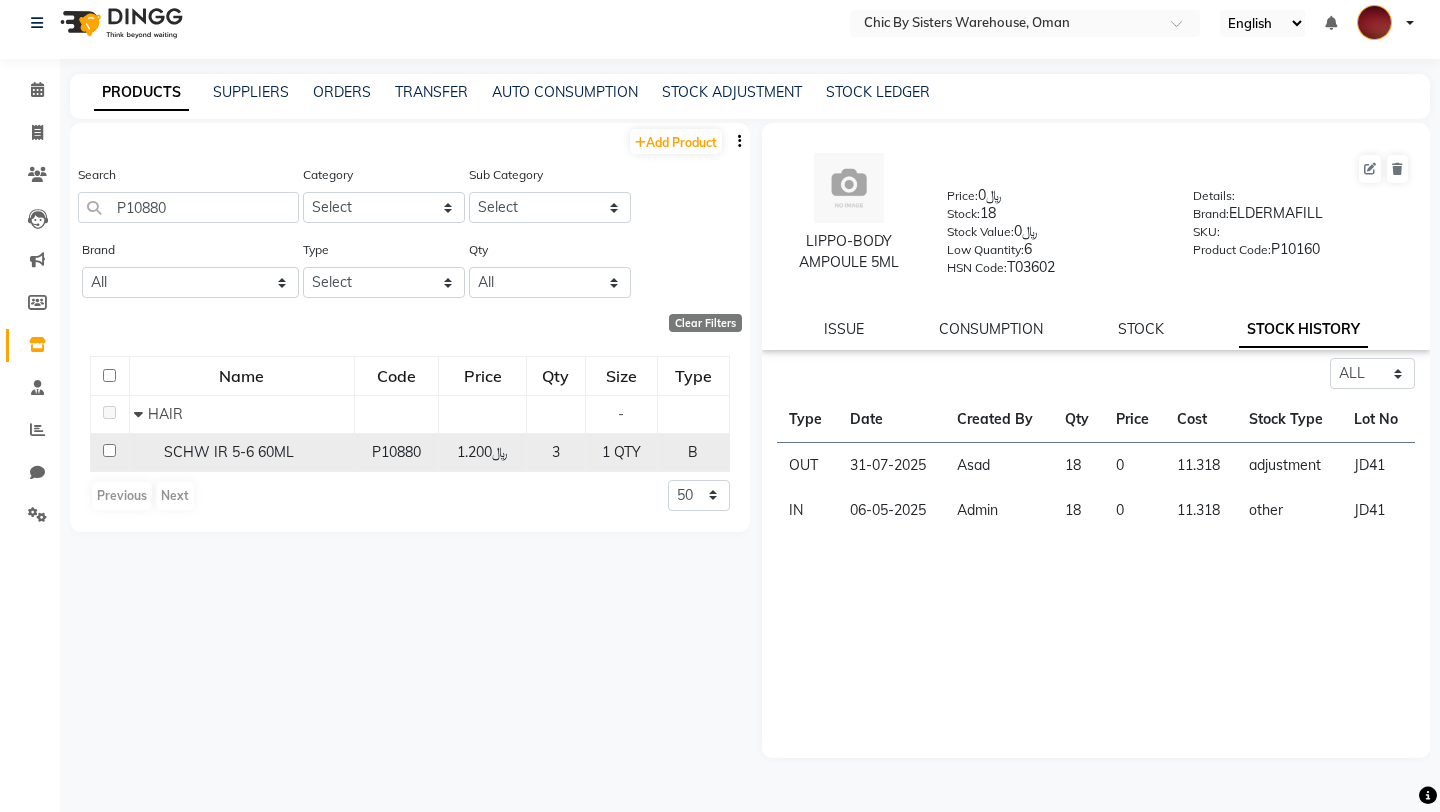 click on "﷼1.200" 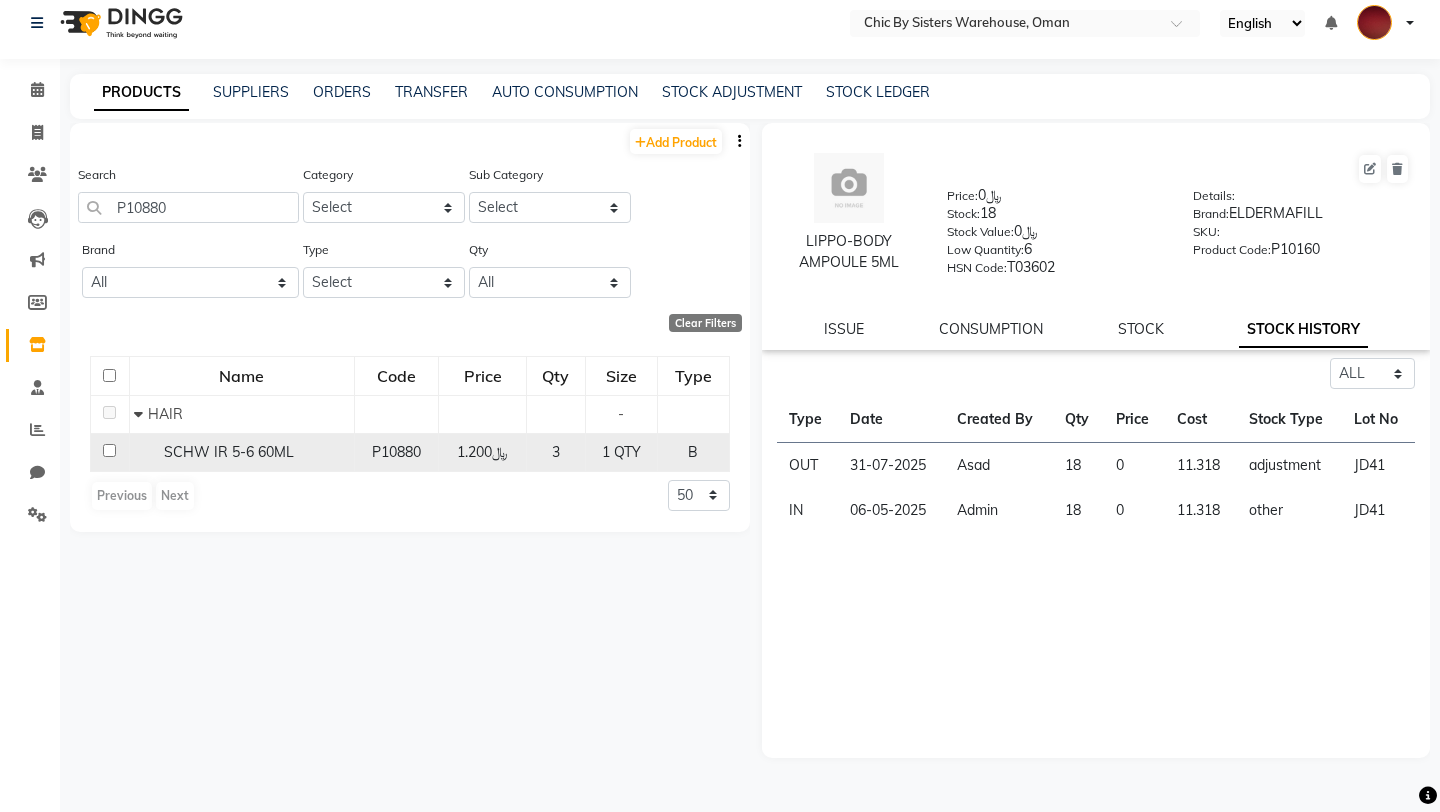 click on "P10880" 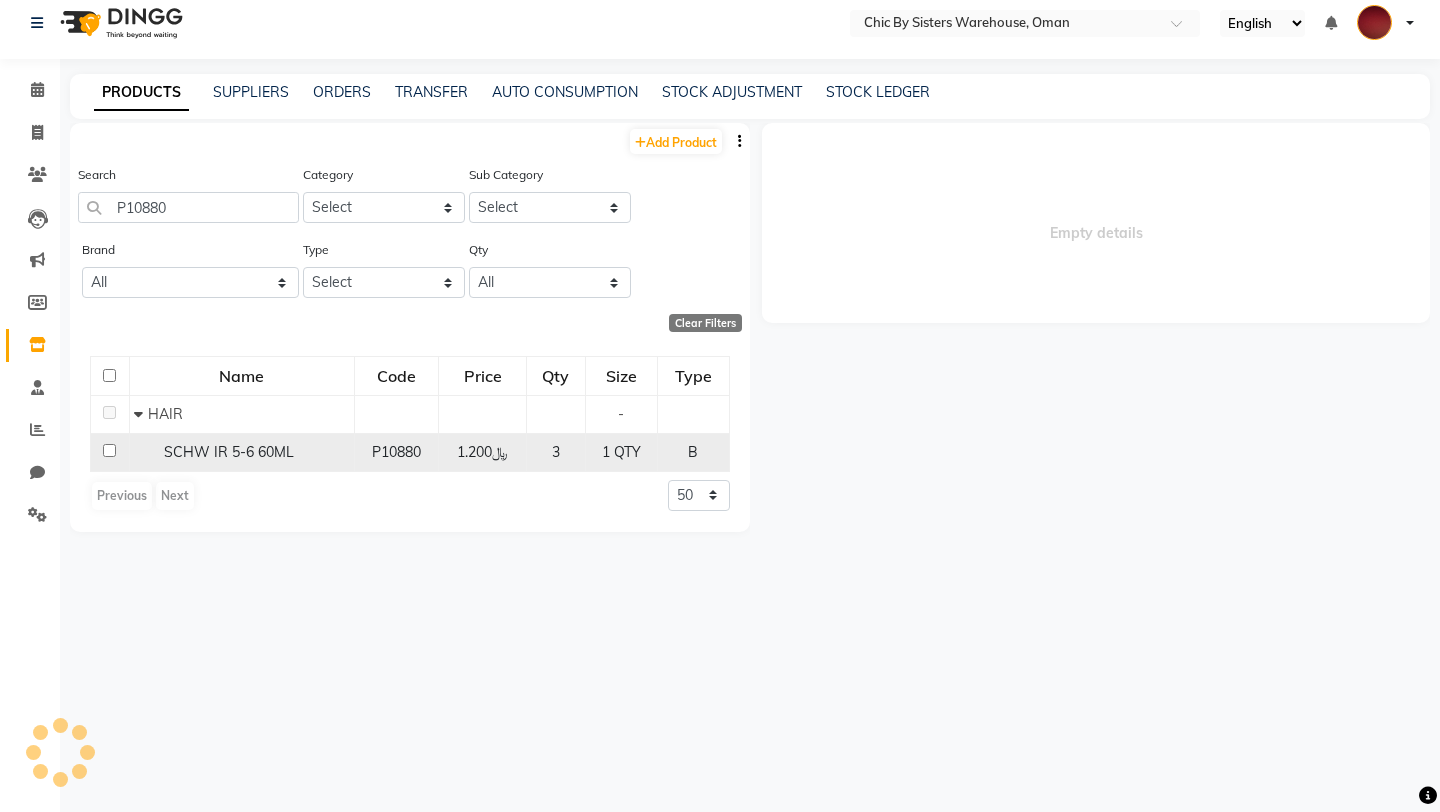 select on "all" 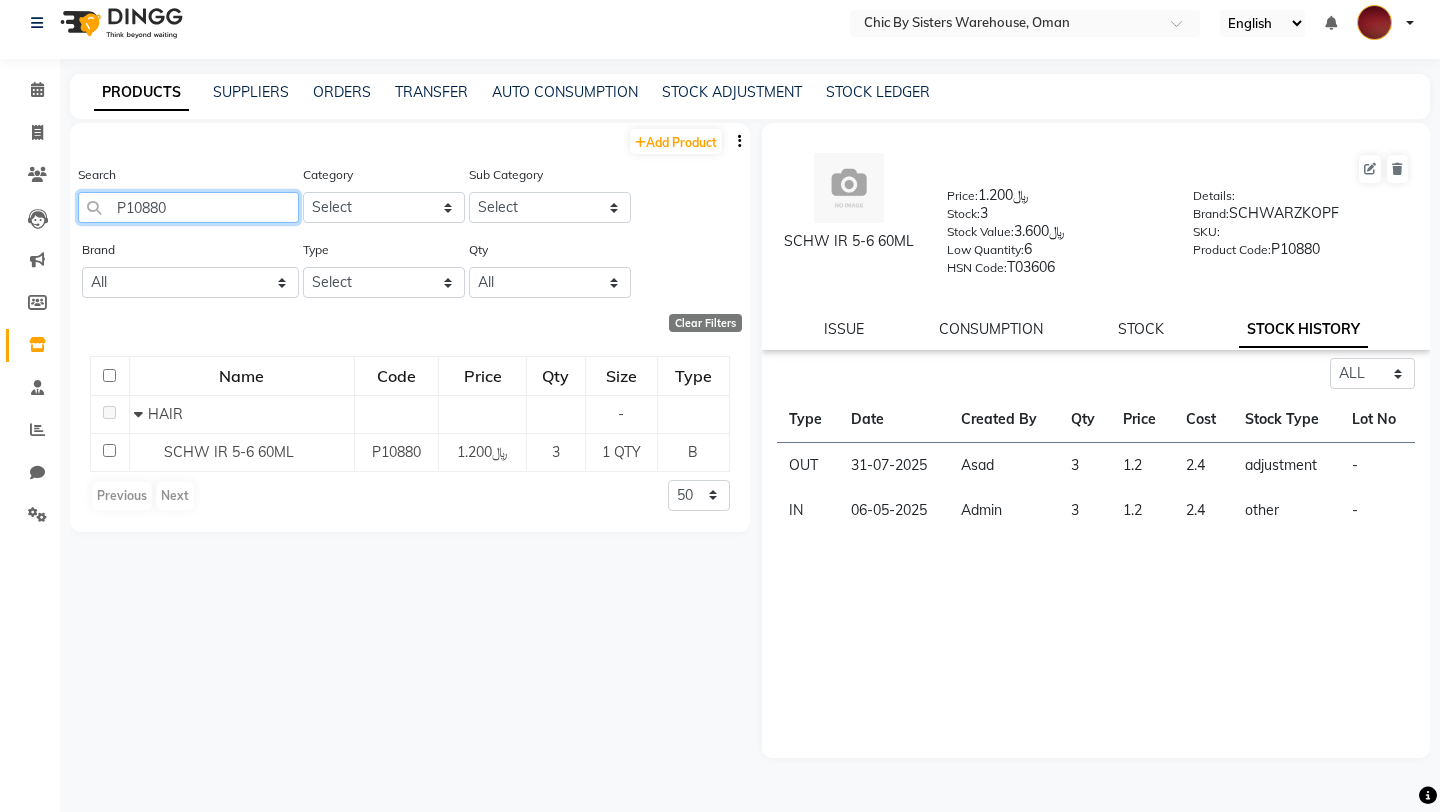 click on "P10880" 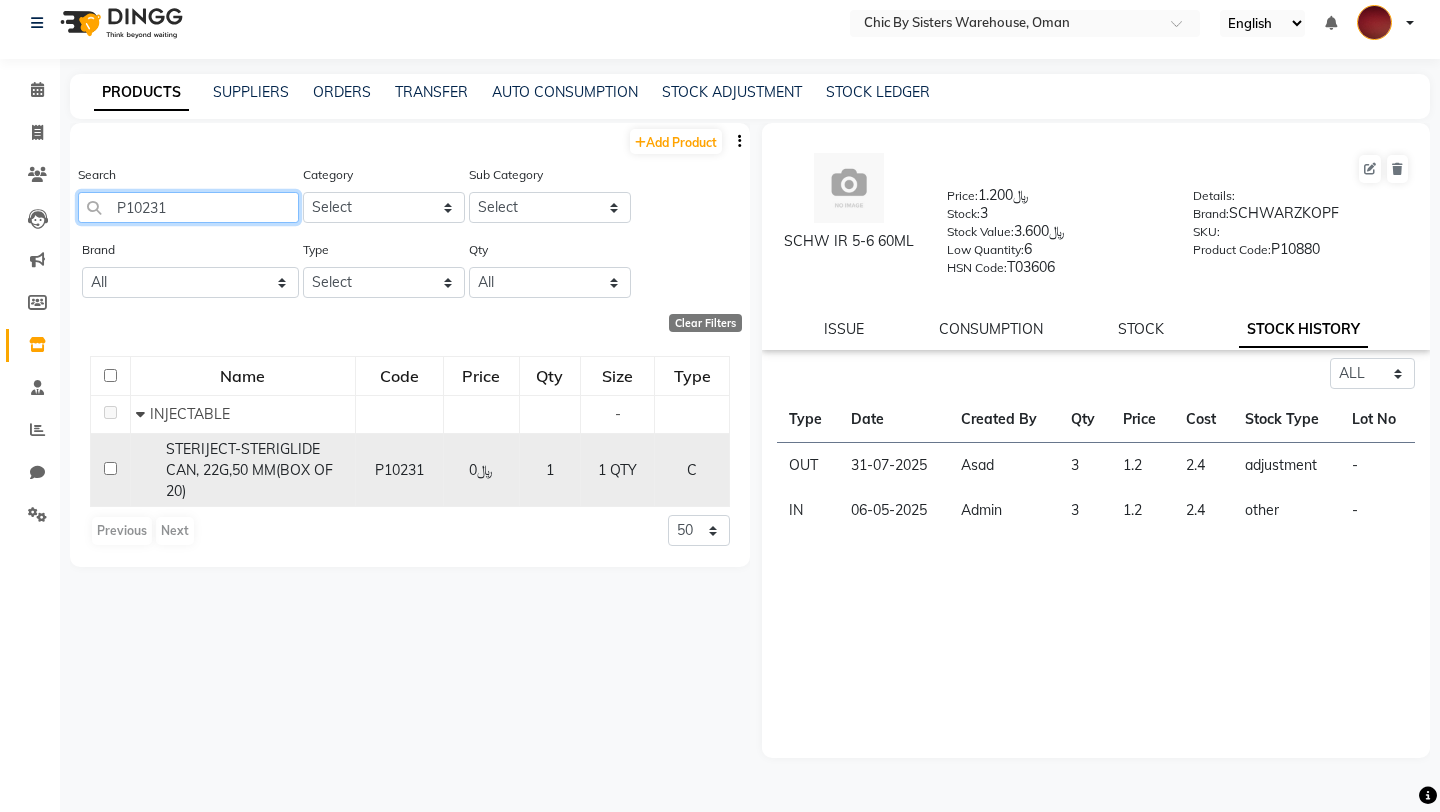 type on "P10231" 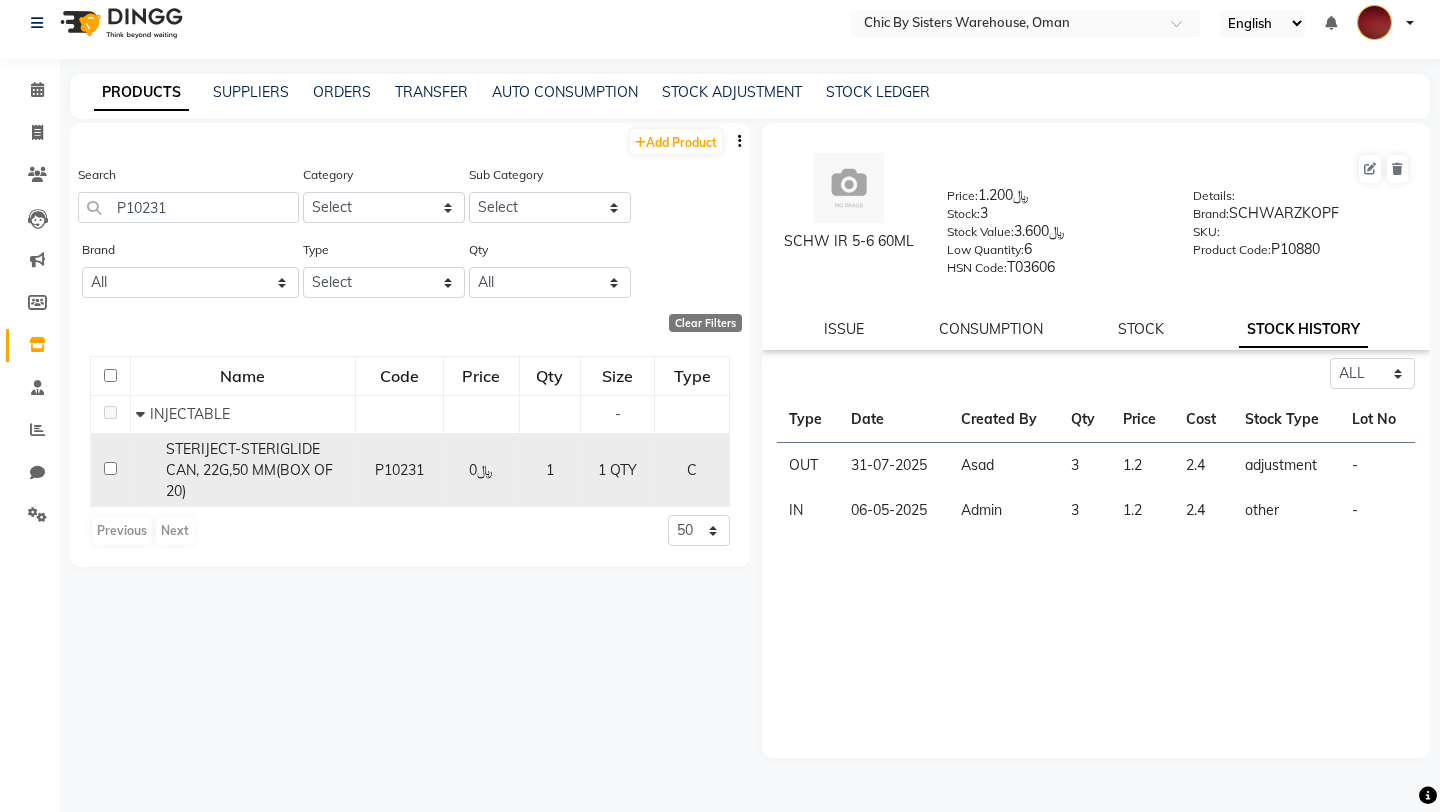 click on "STERIJECT-STERIGLIDE CAN, 22G,50 MM(BOX OF 20)" 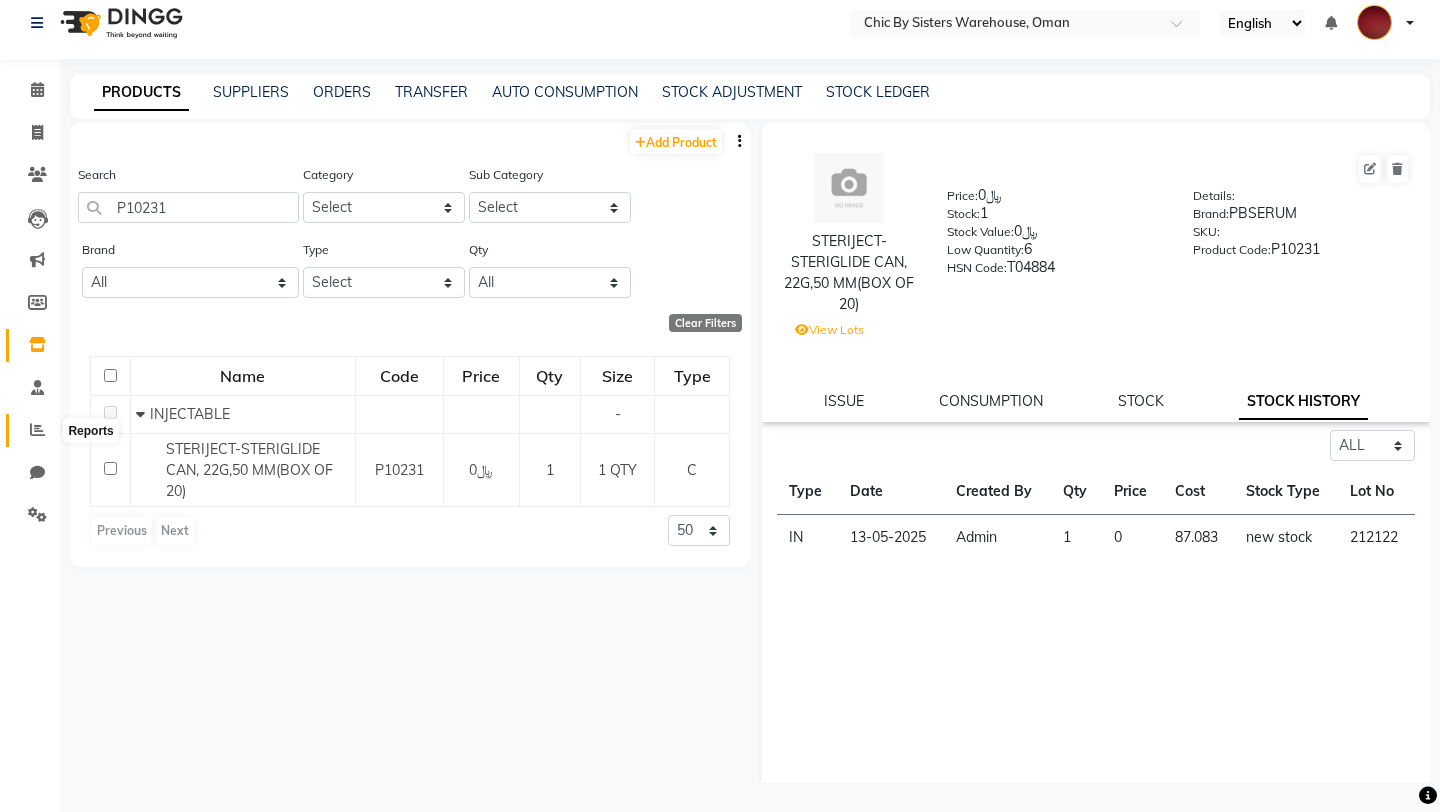 click 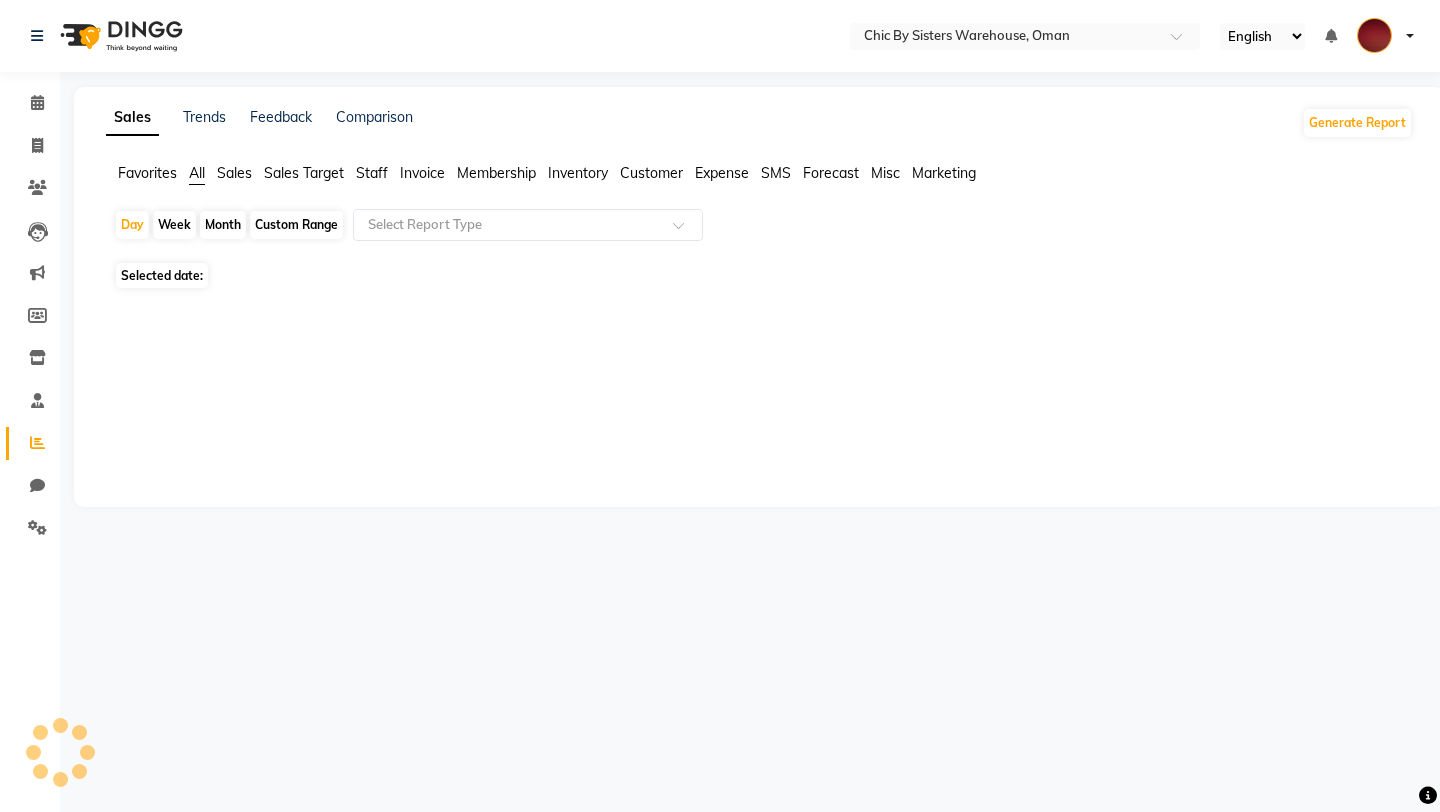 scroll, scrollTop: 0, scrollLeft: 0, axis: both 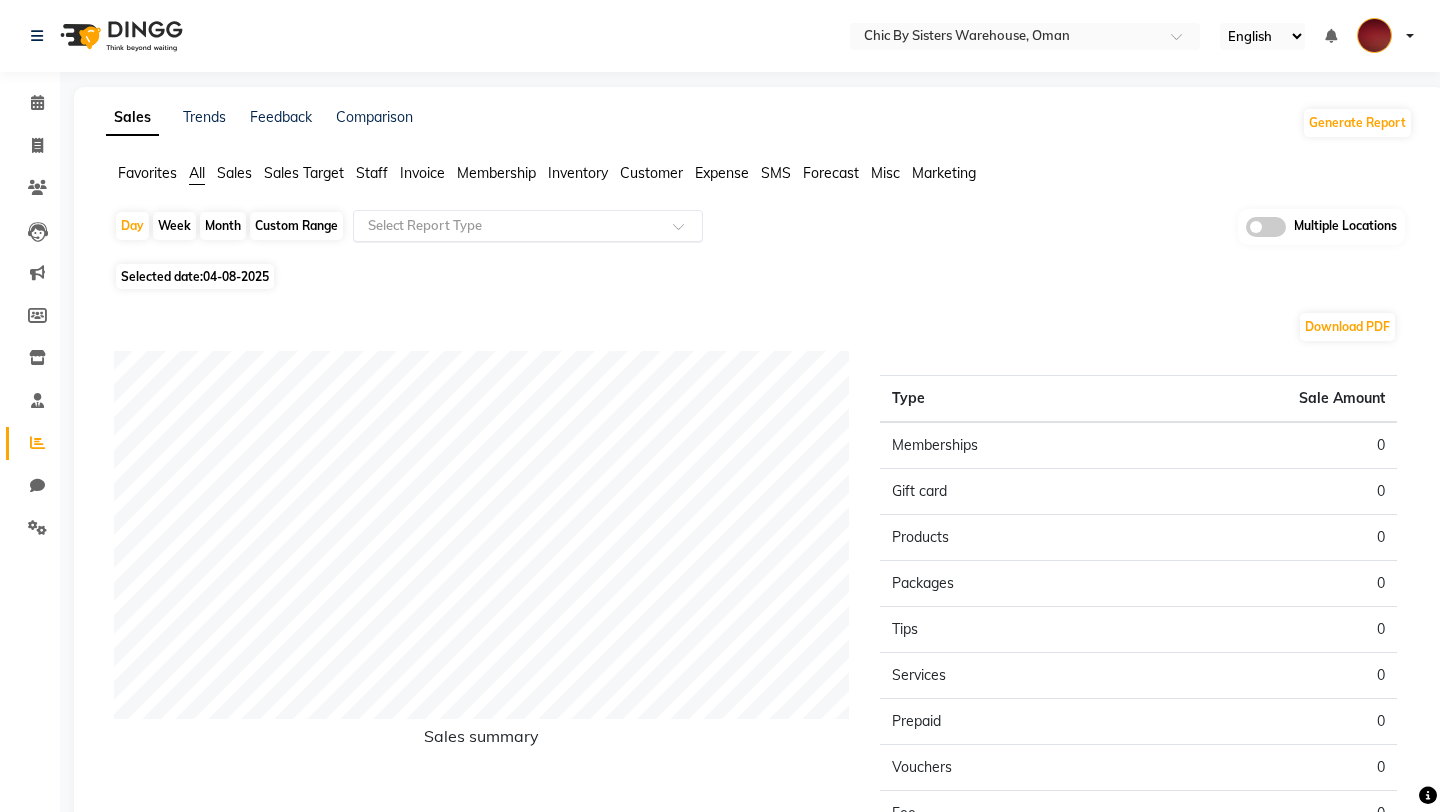 click on "Select Report Type" 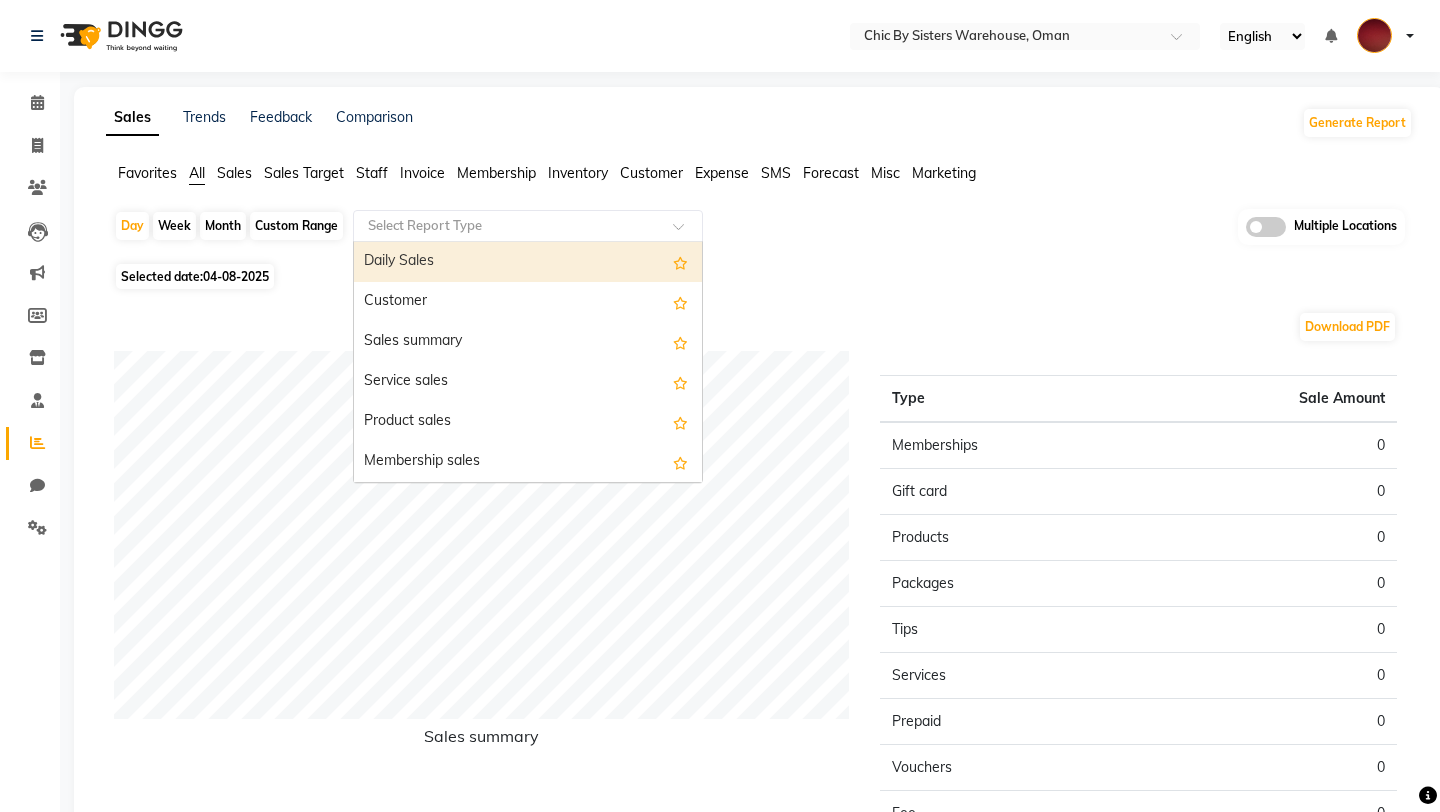 click on "Inventory" 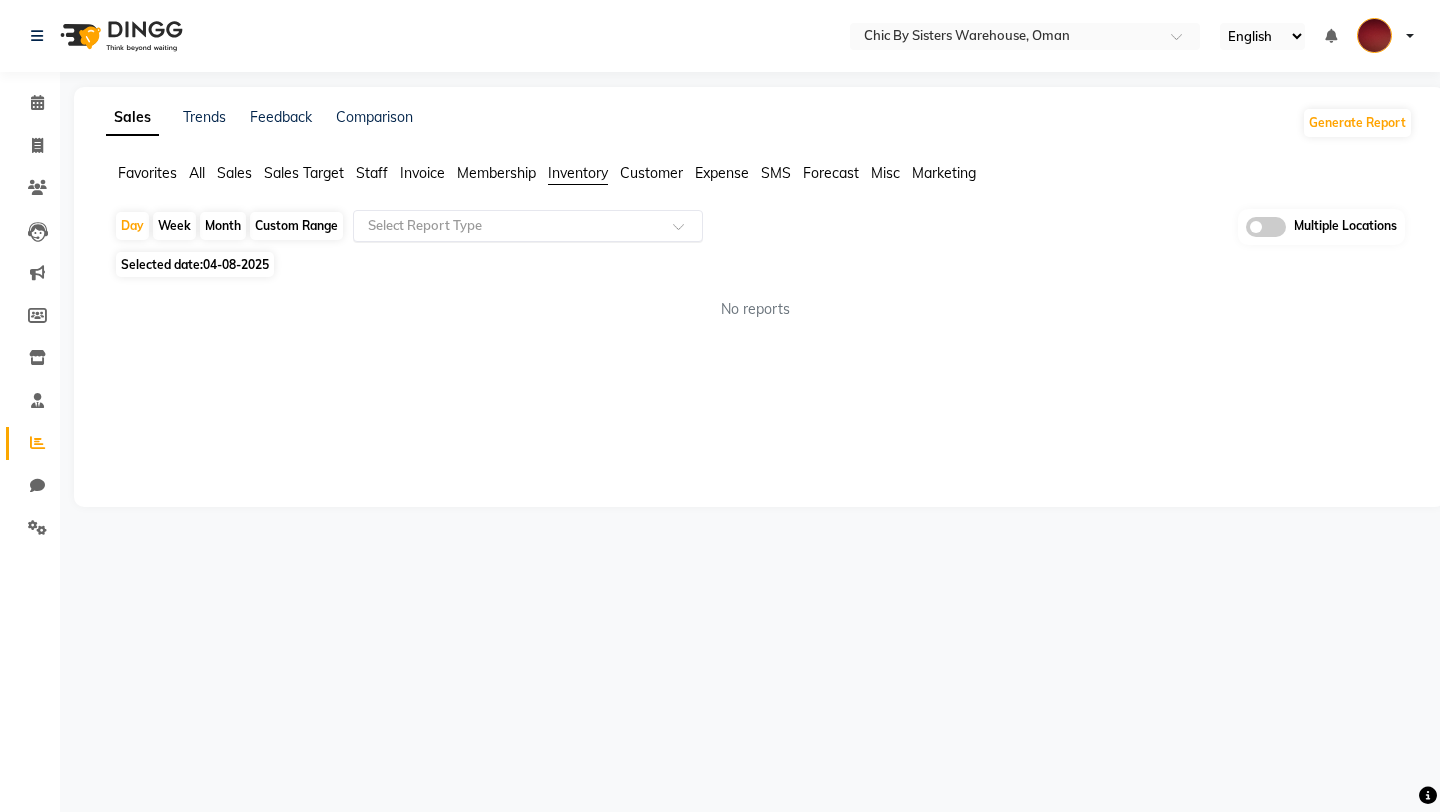 click 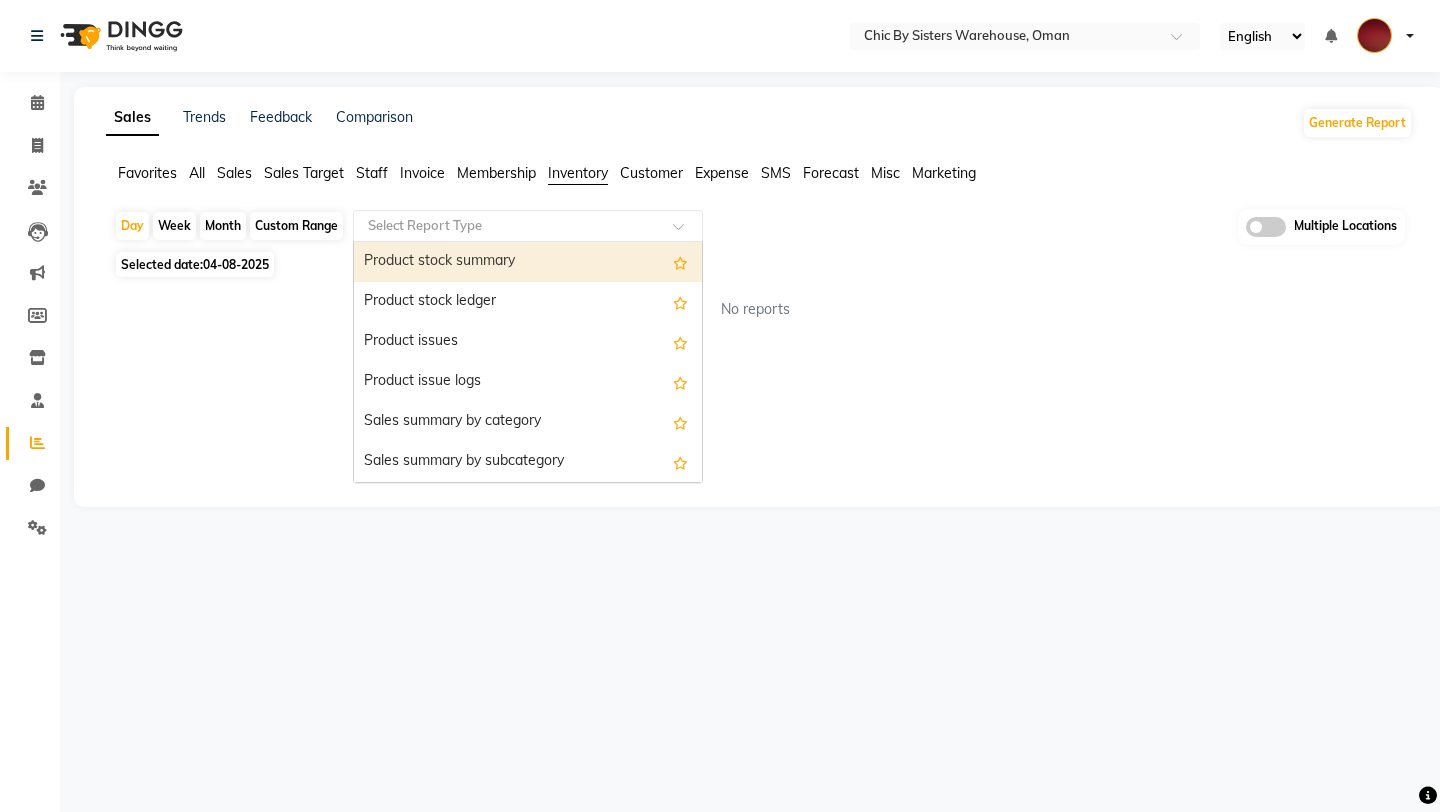 click on "Product stock summary" at bounding box center (528, 262) 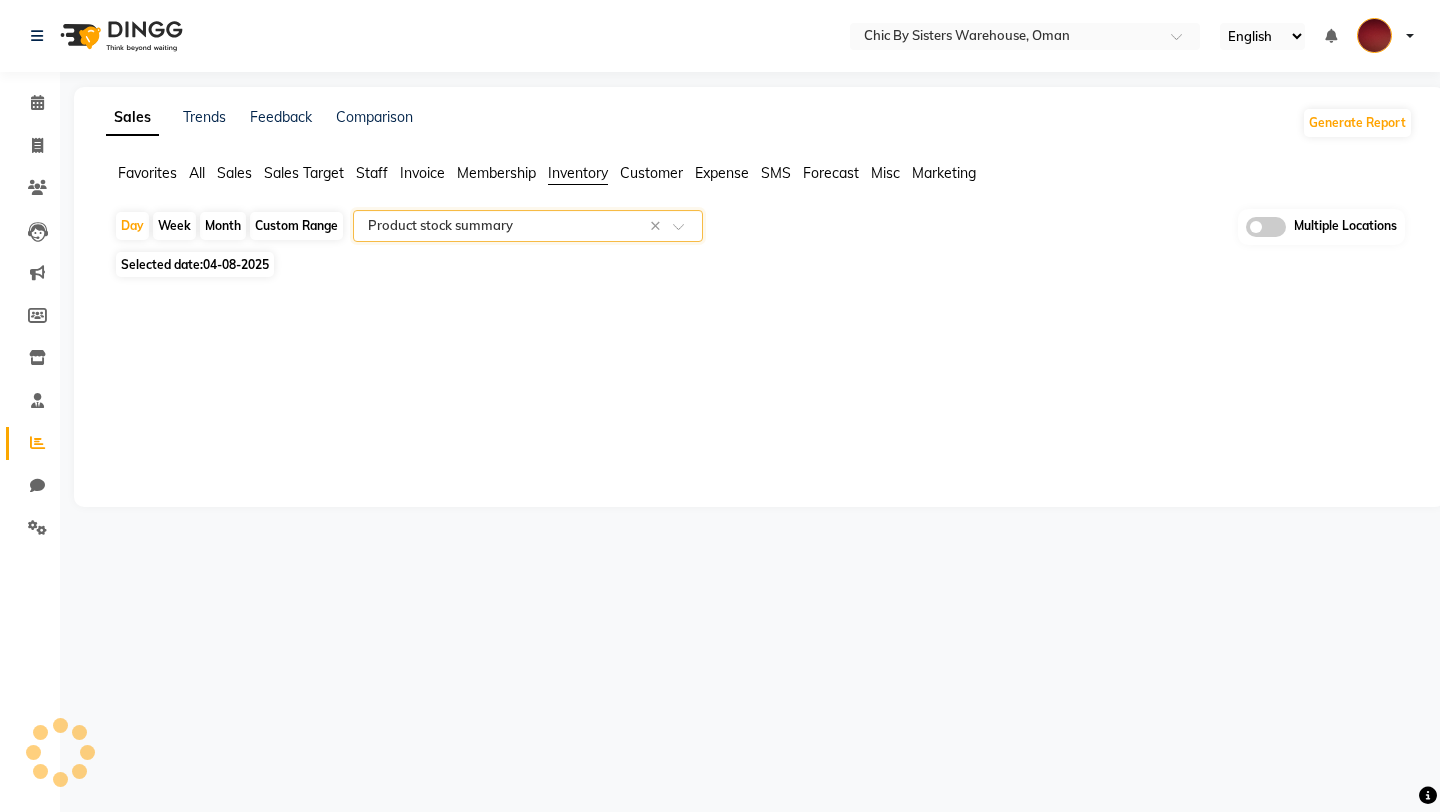 select on "full_report" 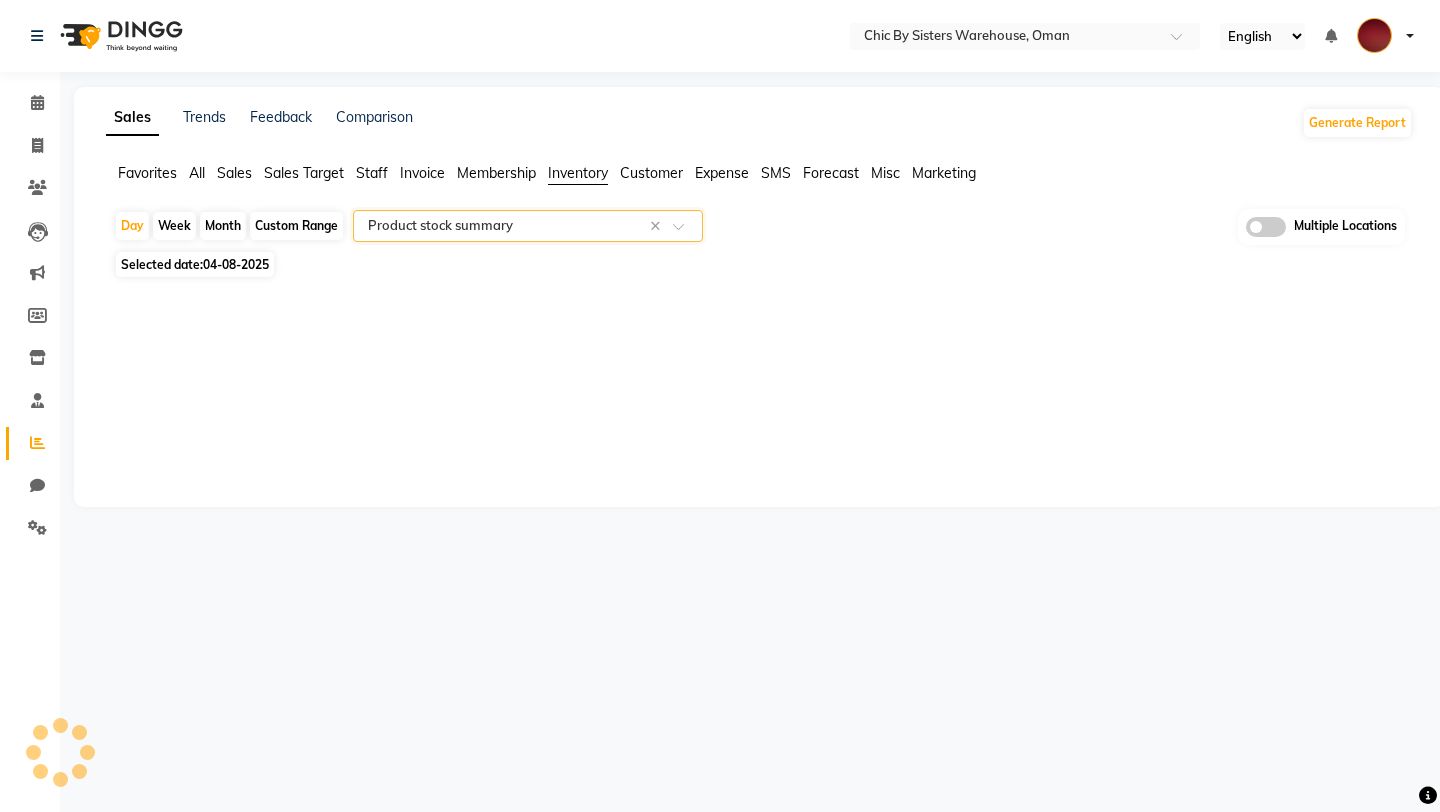select on "csv" 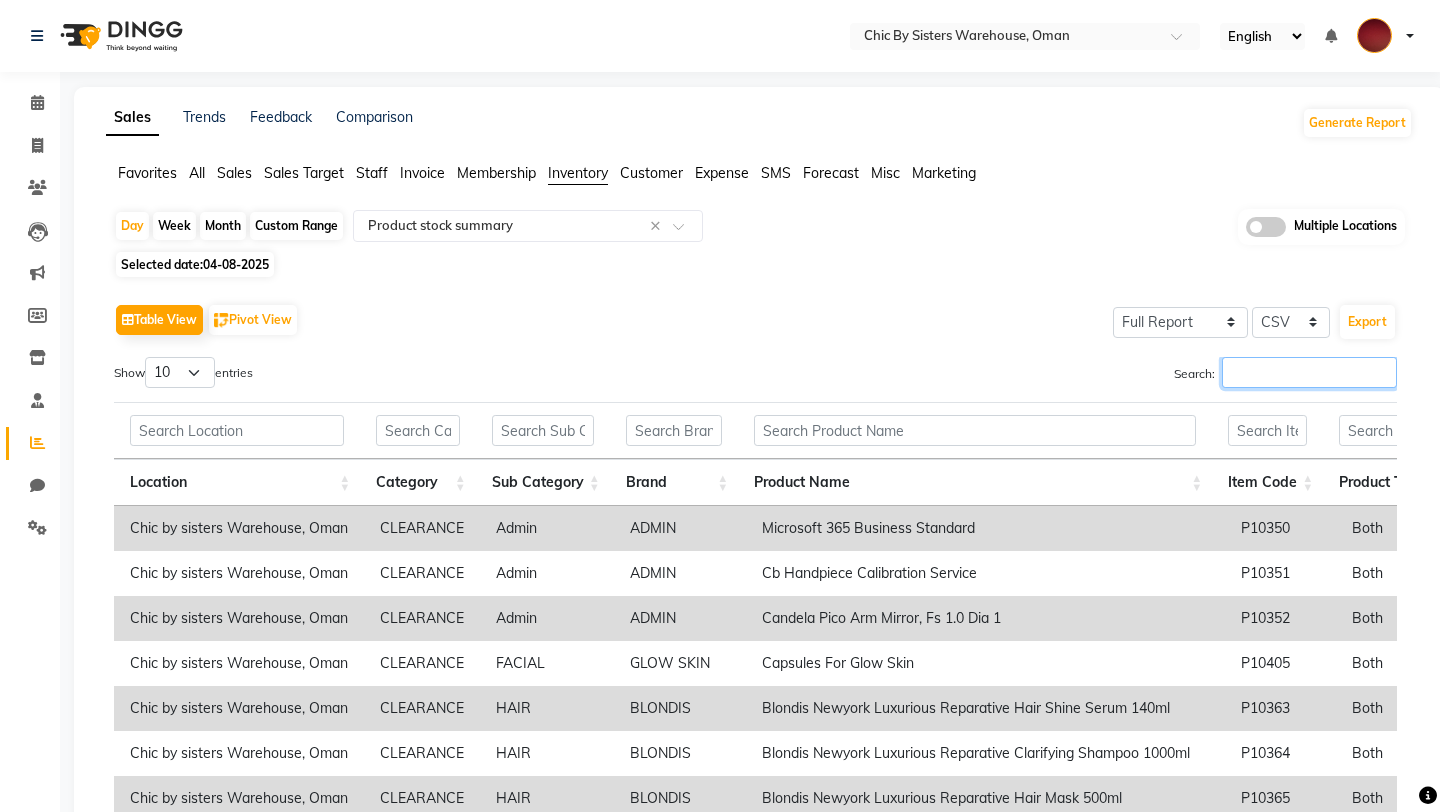 click on "Search:" at bounding box center [1309, 372] 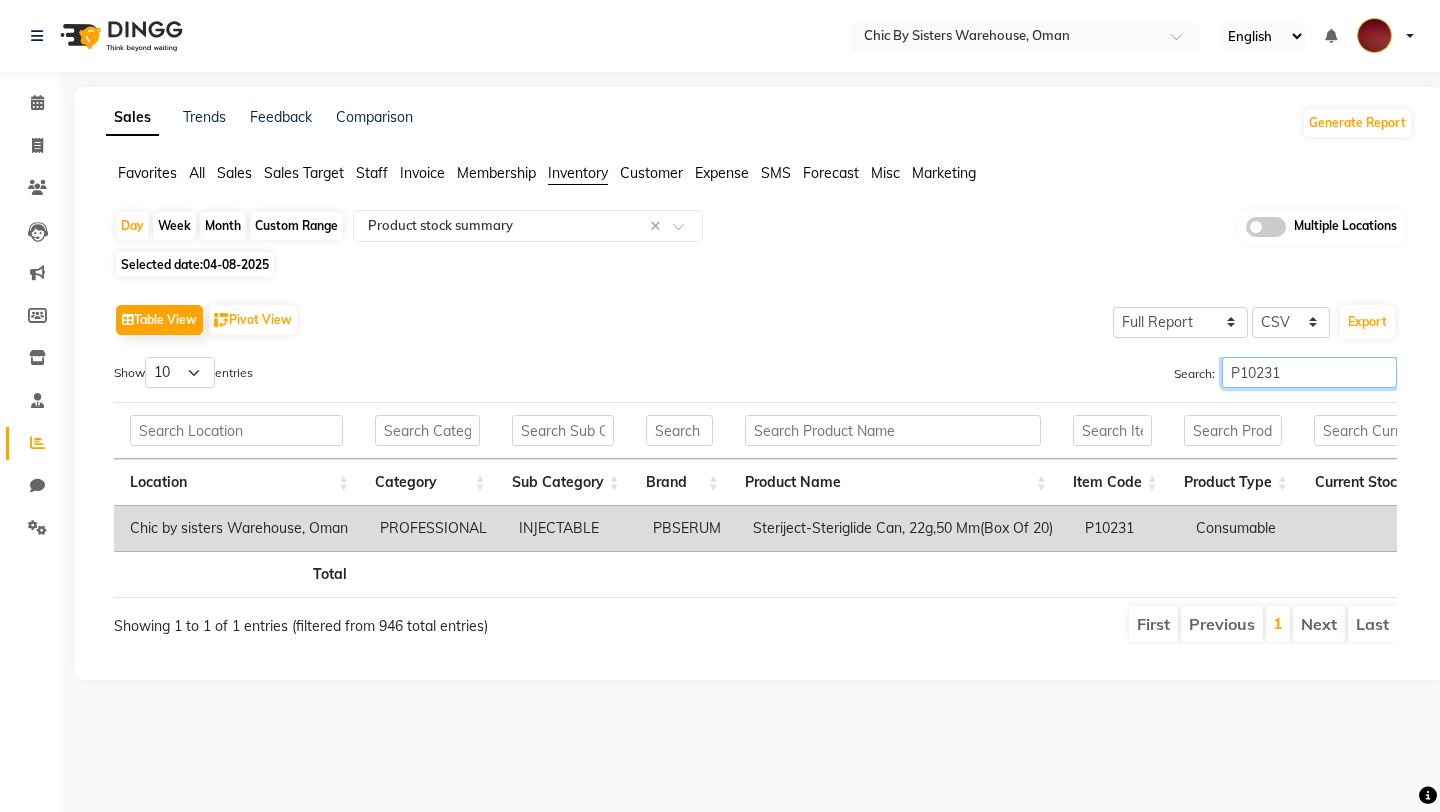 type on "P10231" 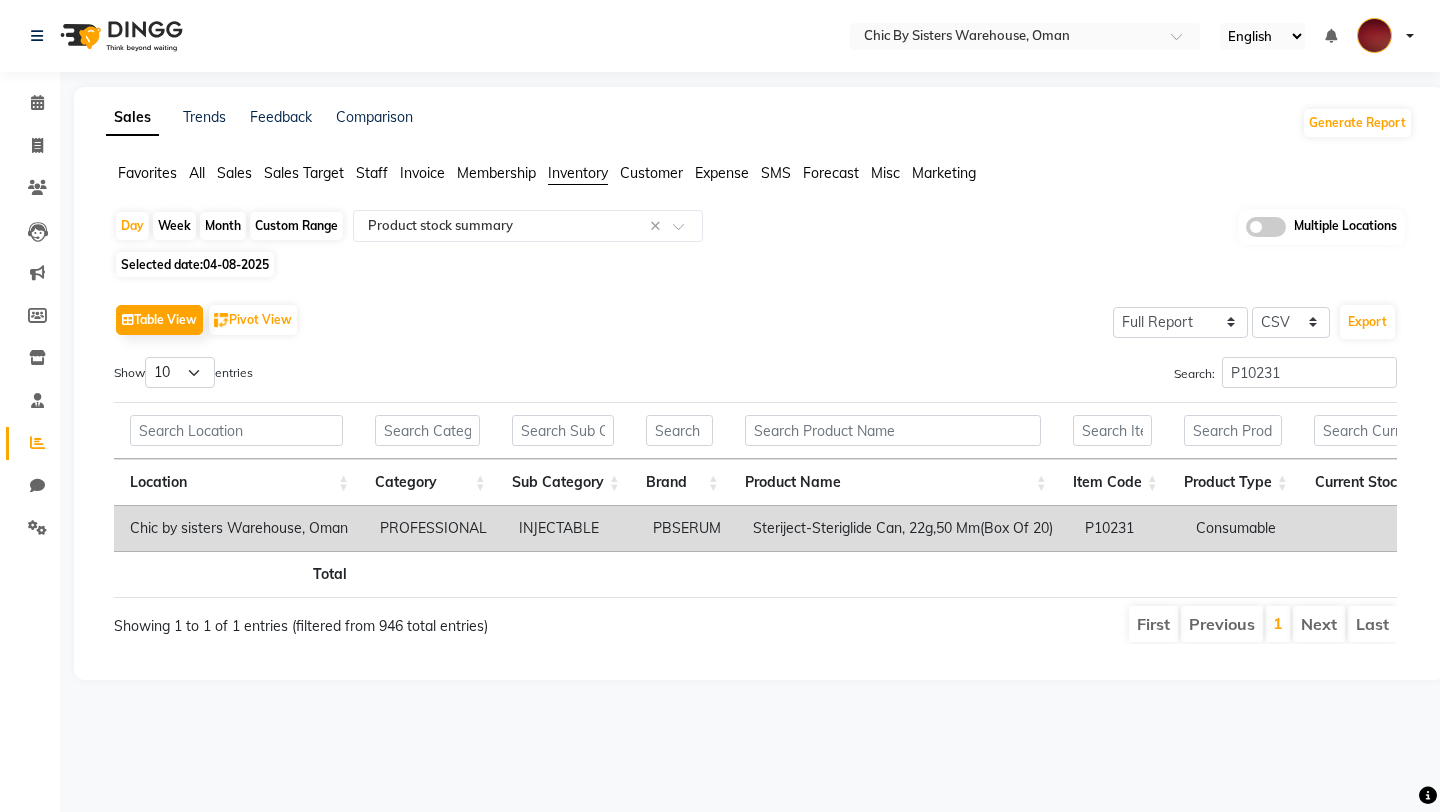 click 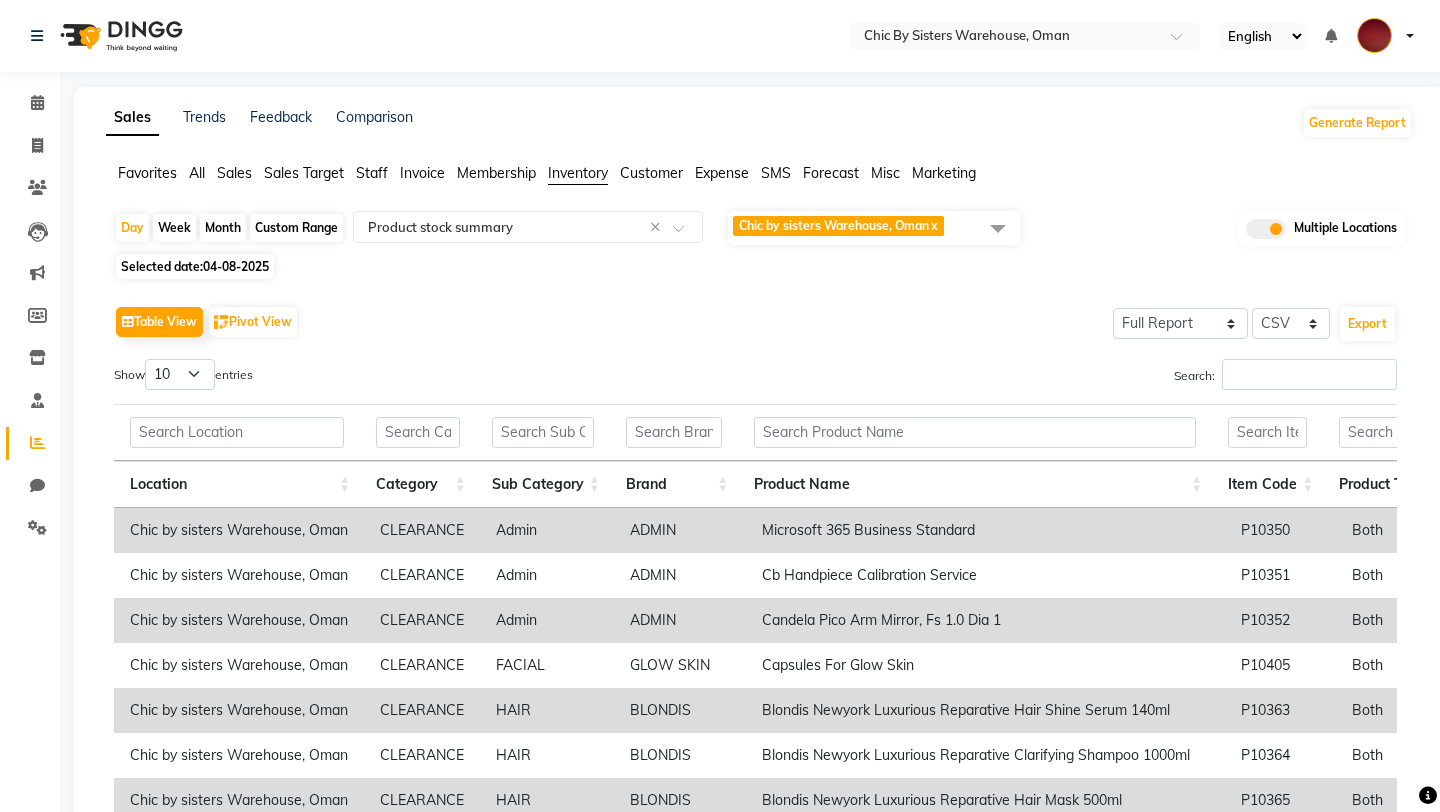 click on "Chic by sisters Warehouse, Oman  x" 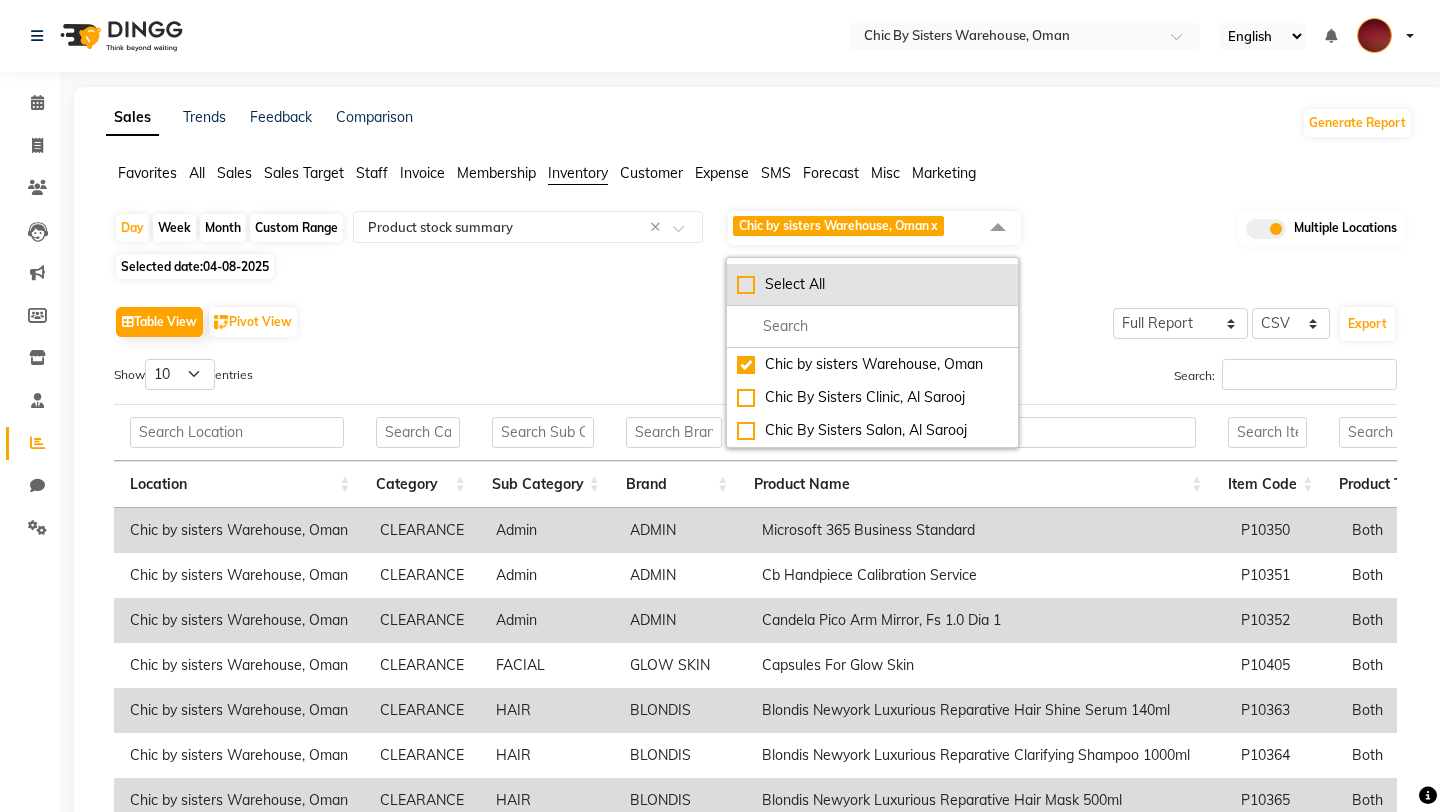 click on "Select All" 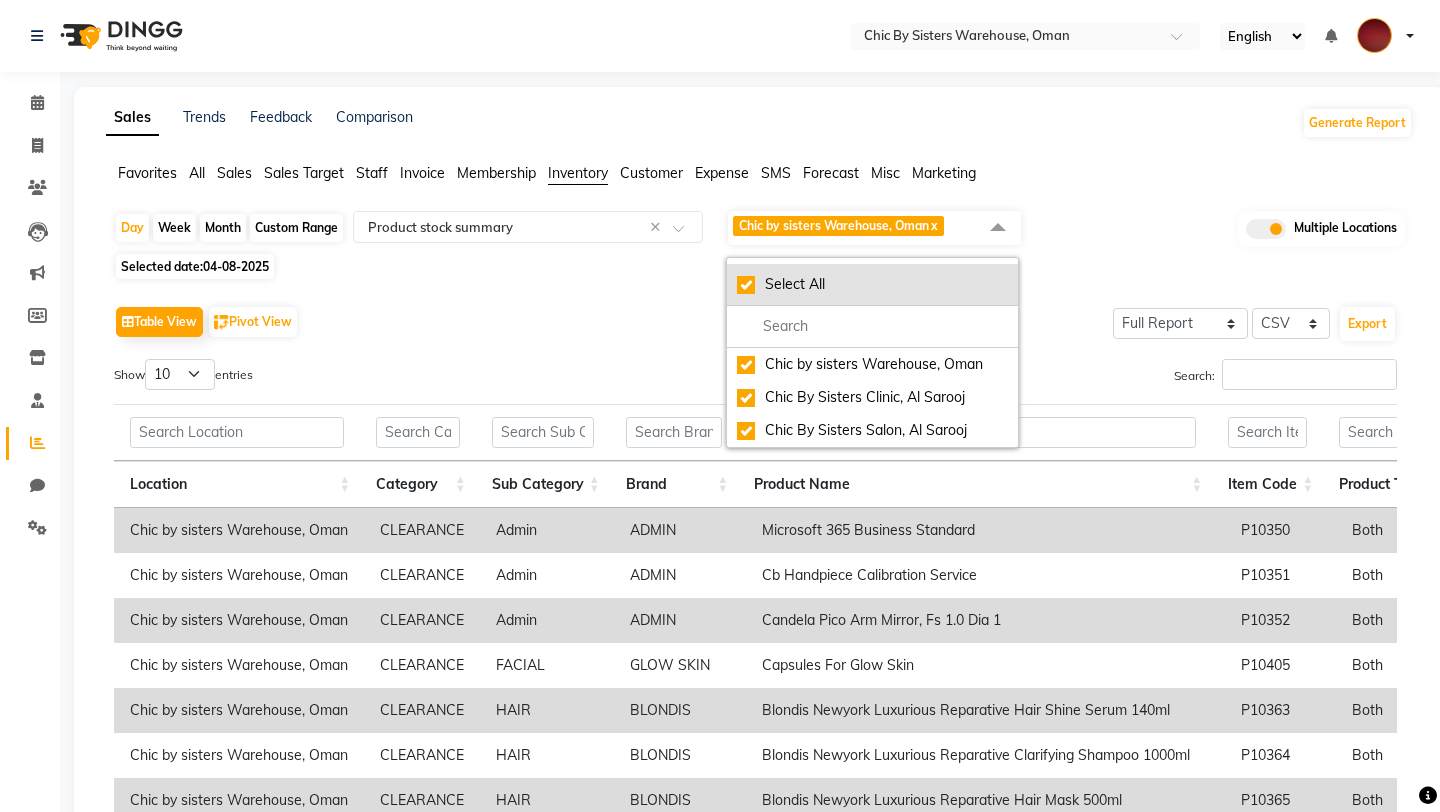 checkbox on "true" 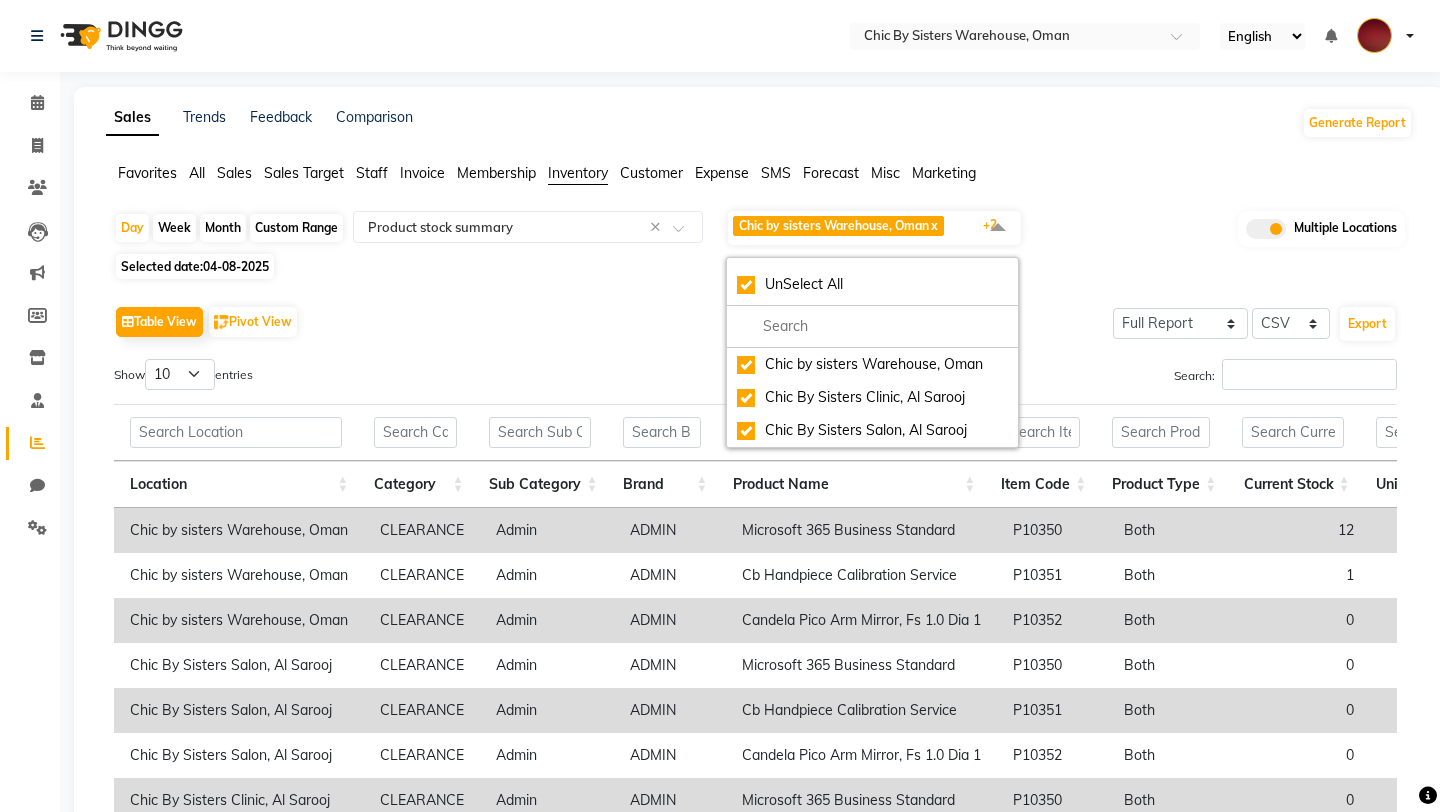 click on "Table View   Pivot View  Select Full Report Filtered Report Select CSV PDF  Export" 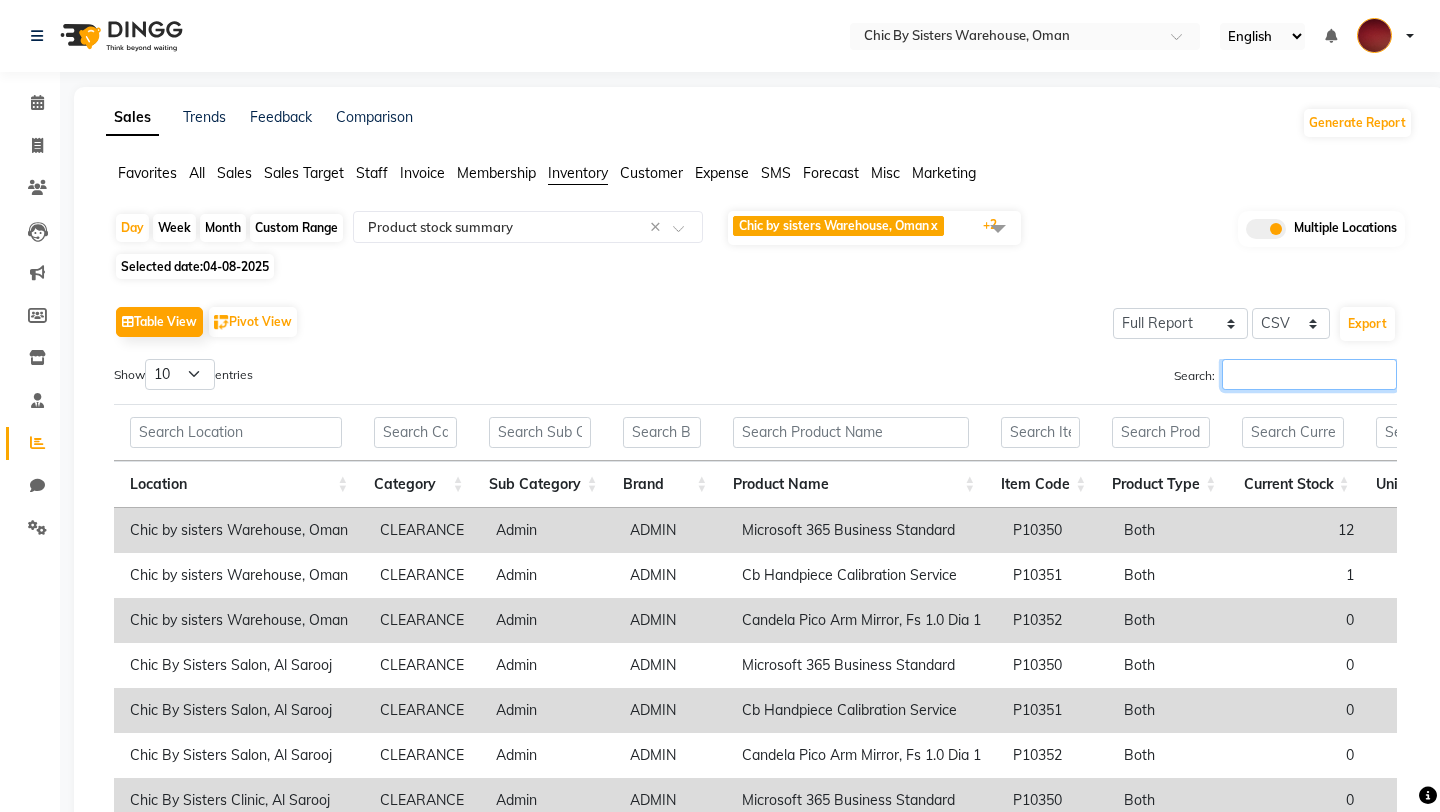 paste on "P10231" 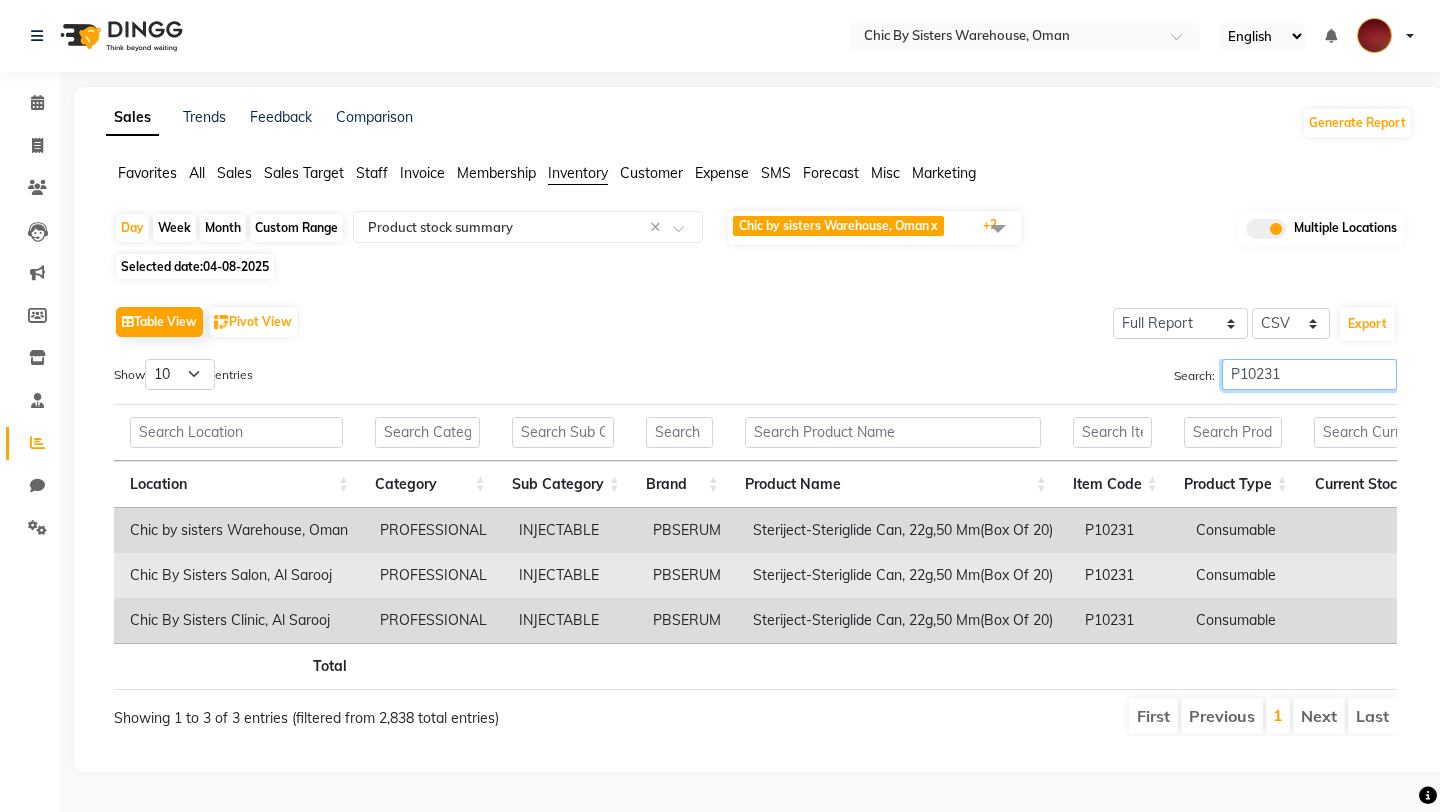 scroll, scrollTop: 0, scrollLeft: 108, axis: horizontal 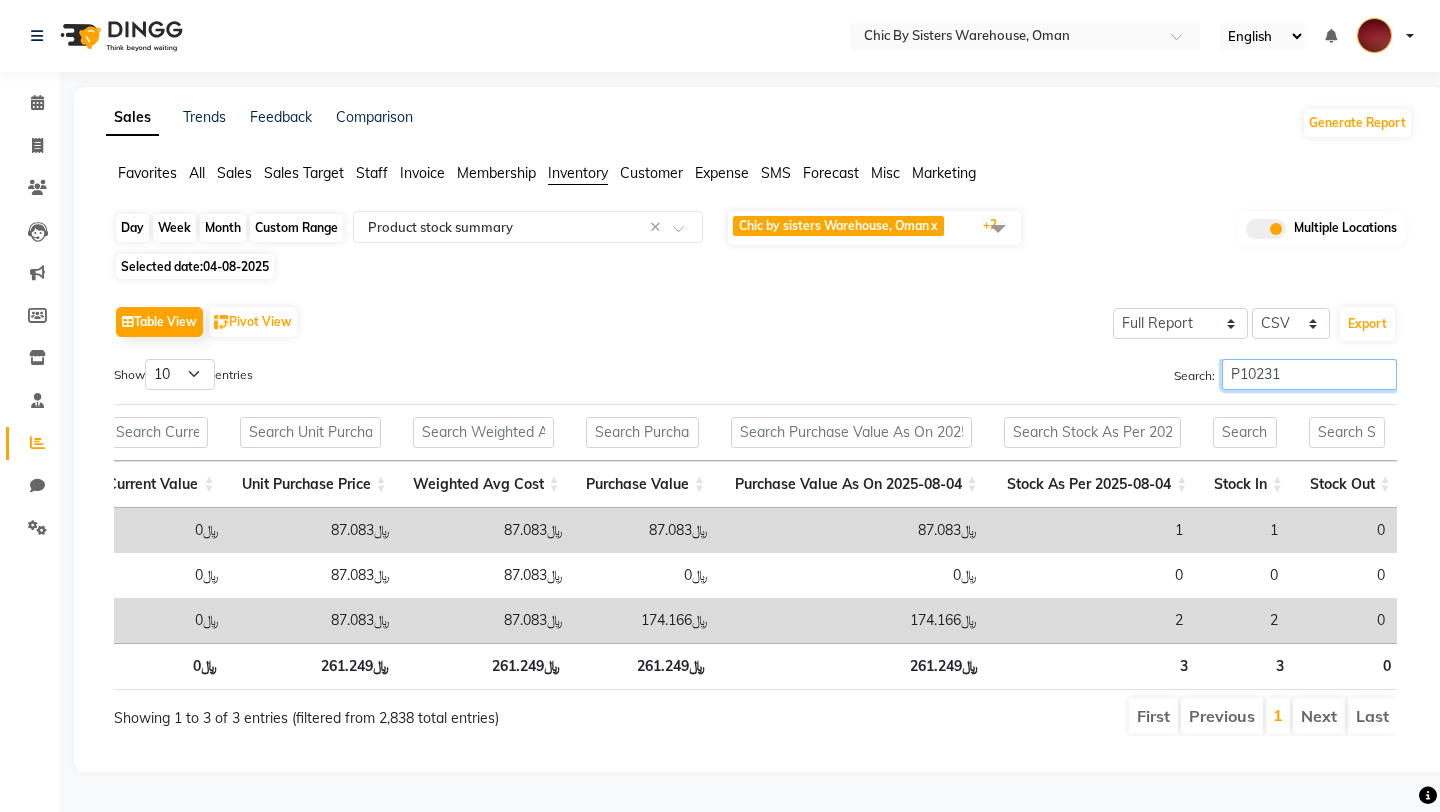 type on "P10231" 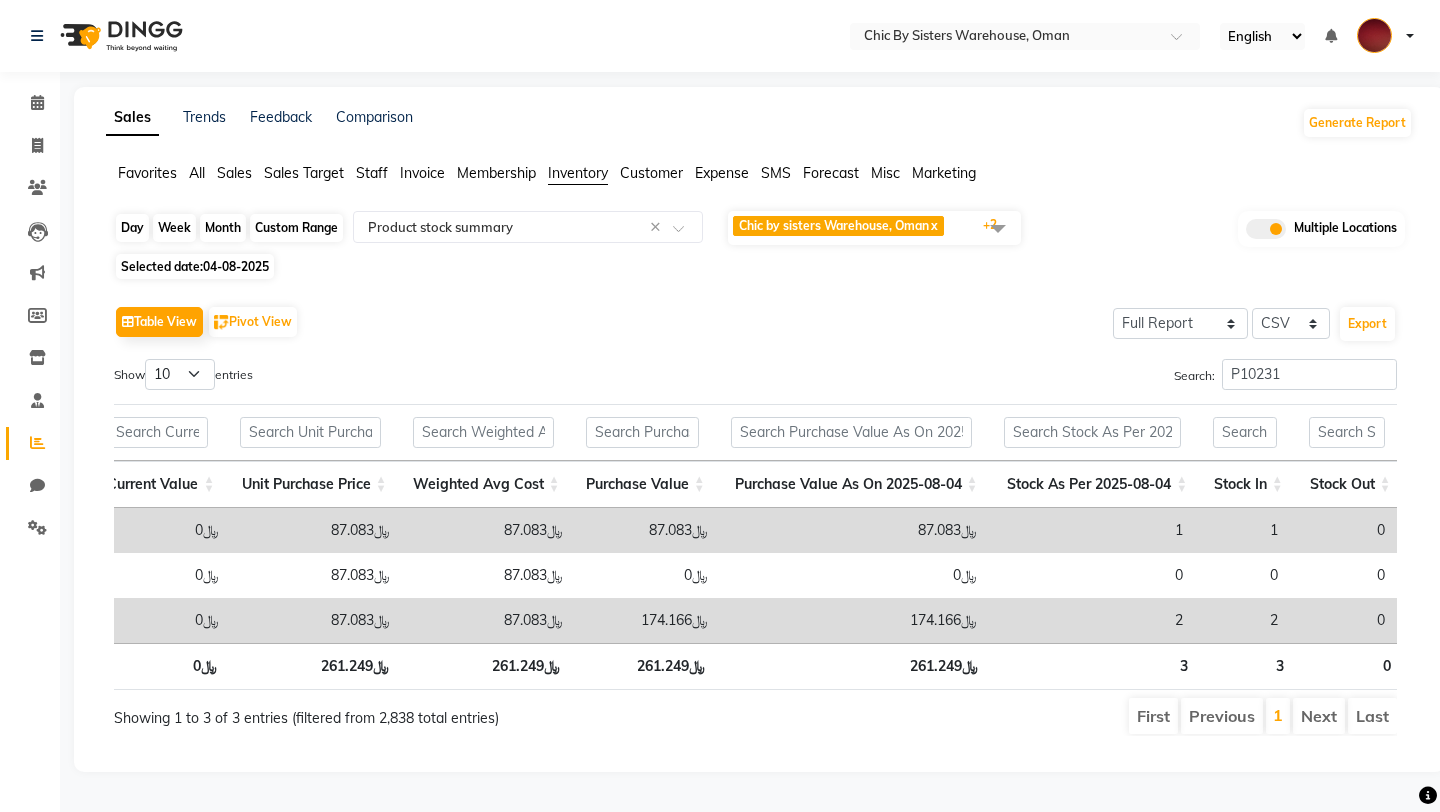 click on "Day" 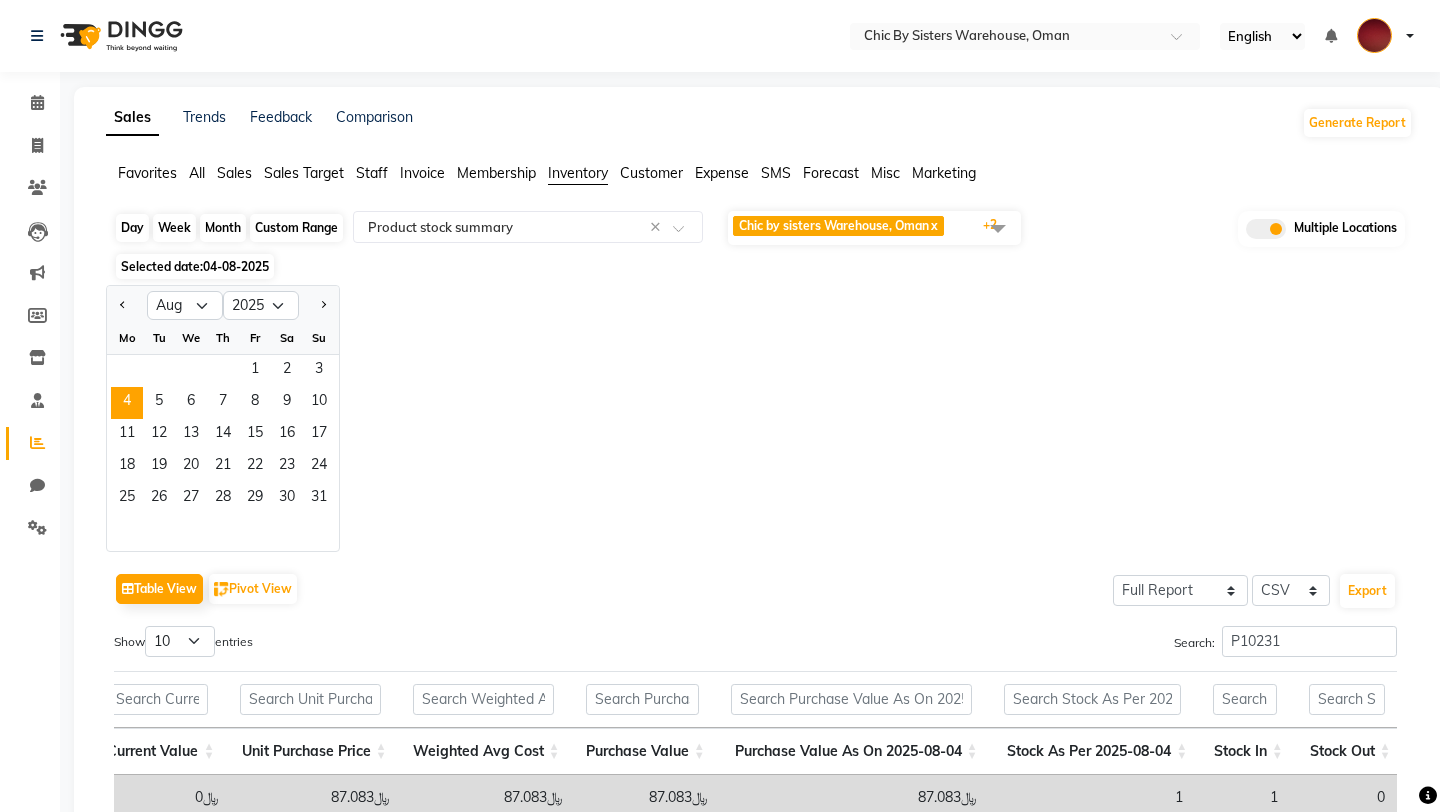 click on "Day" 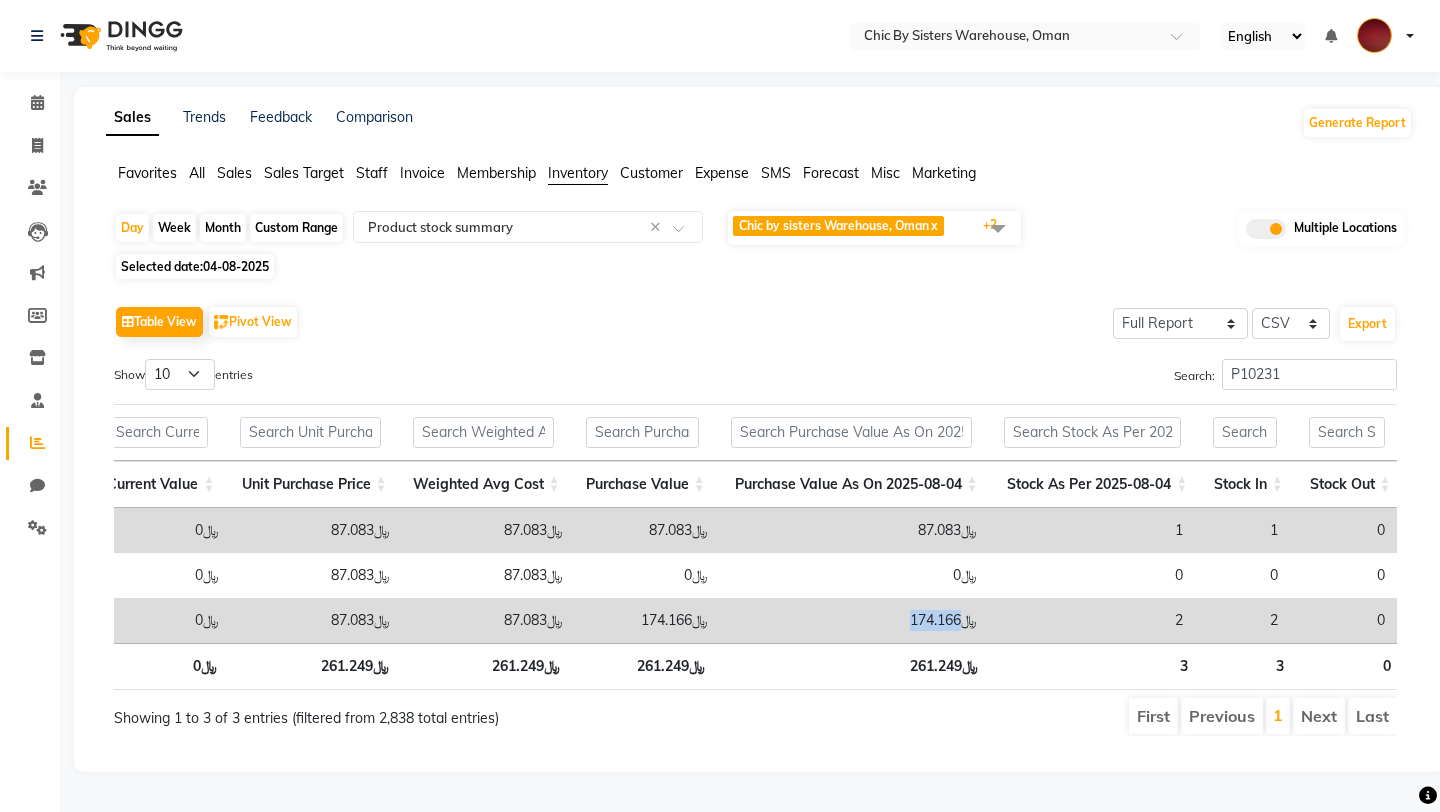 drag, startPoint x: 906, startPoint y: 619, endPoint x: 977, endPoint y: 616, distance: 71.063354 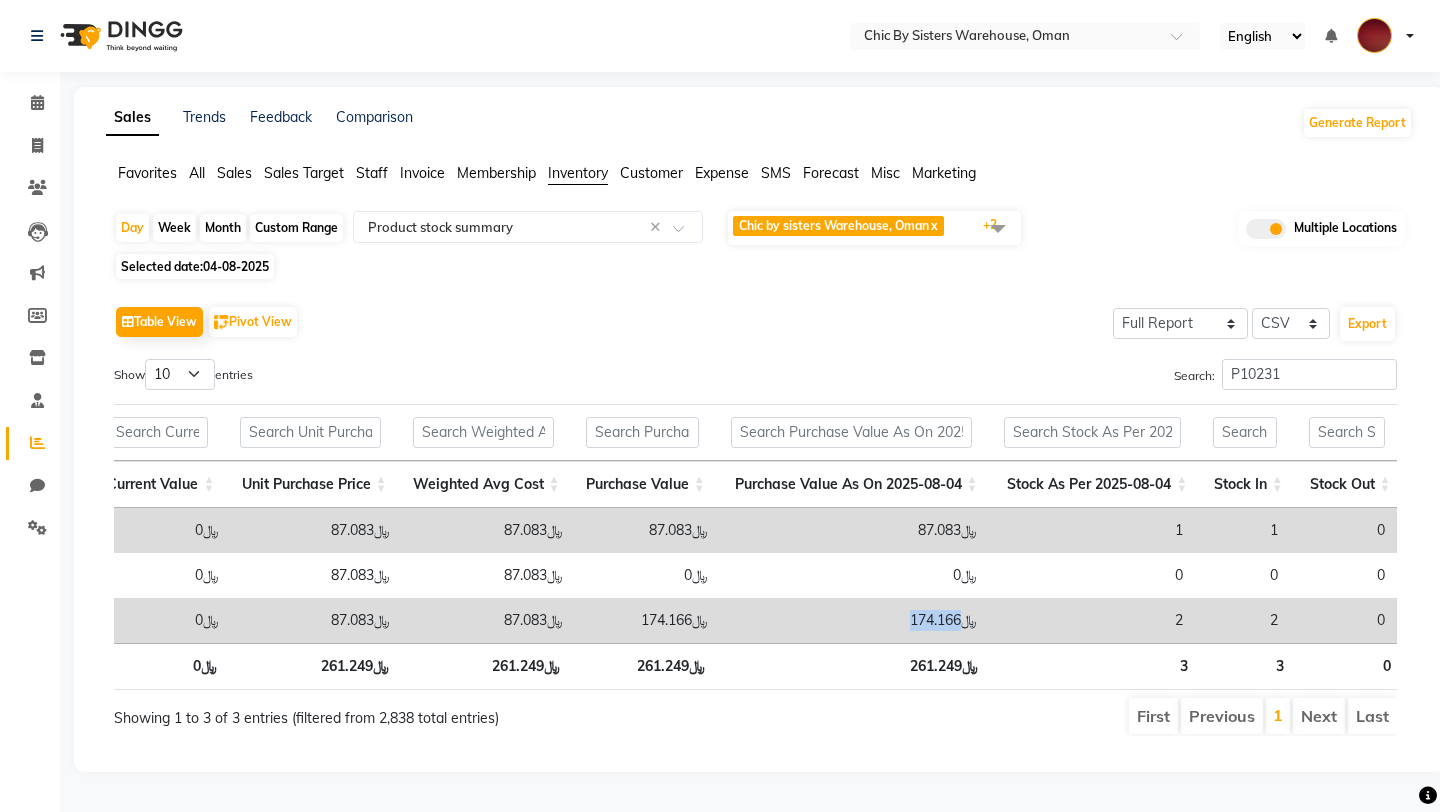 click on "﷼174.166" at bounding box center (858, 620) 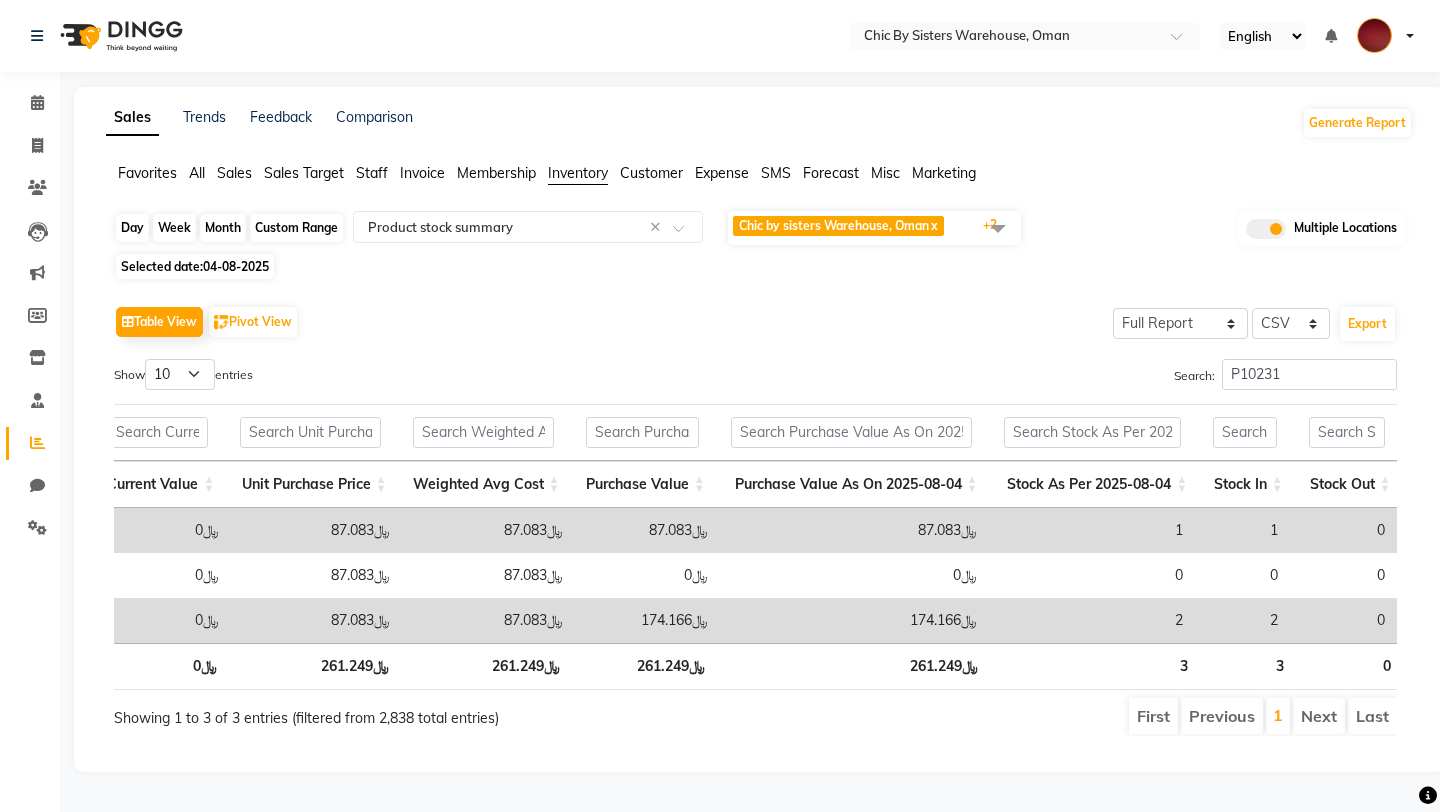 click on "Day" 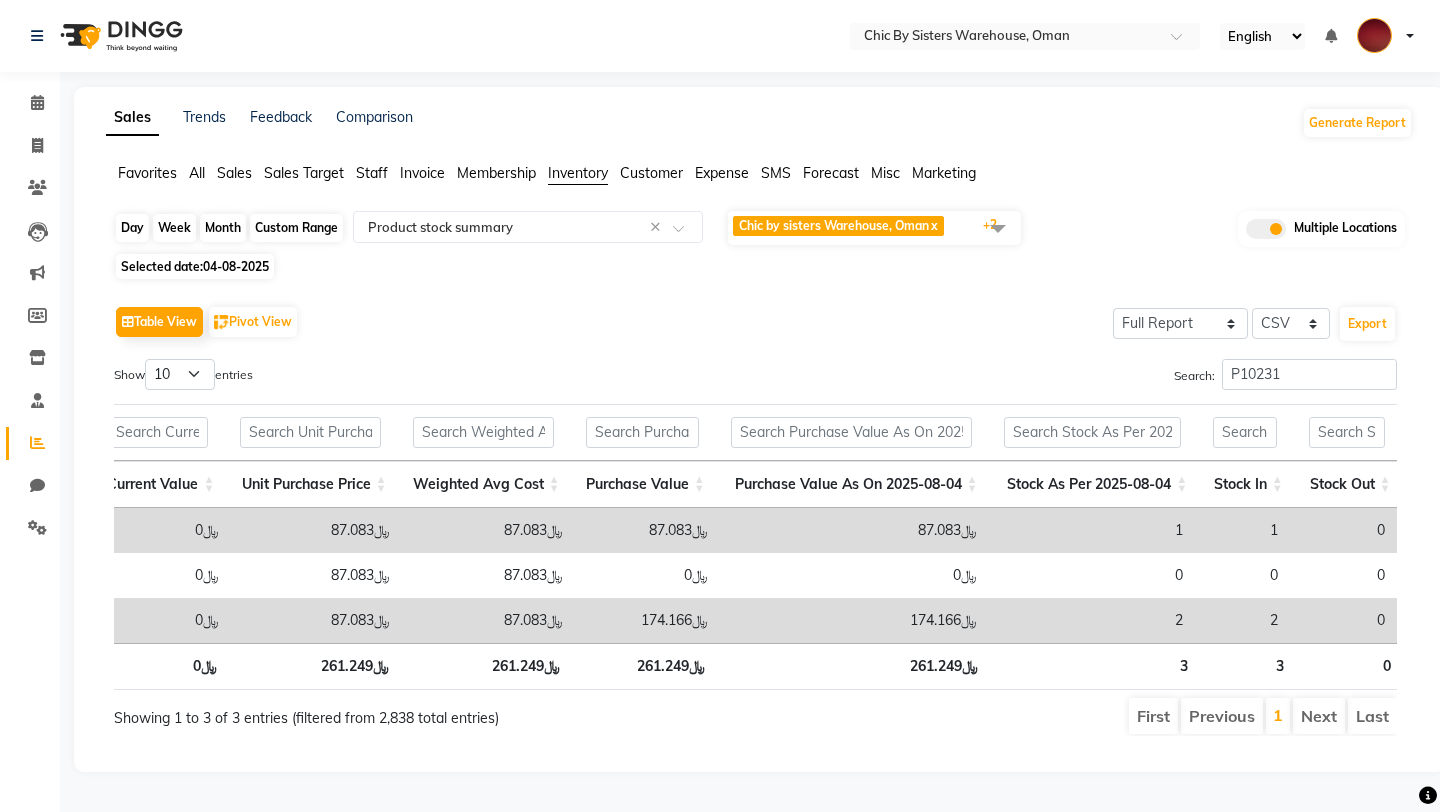 select on "8" 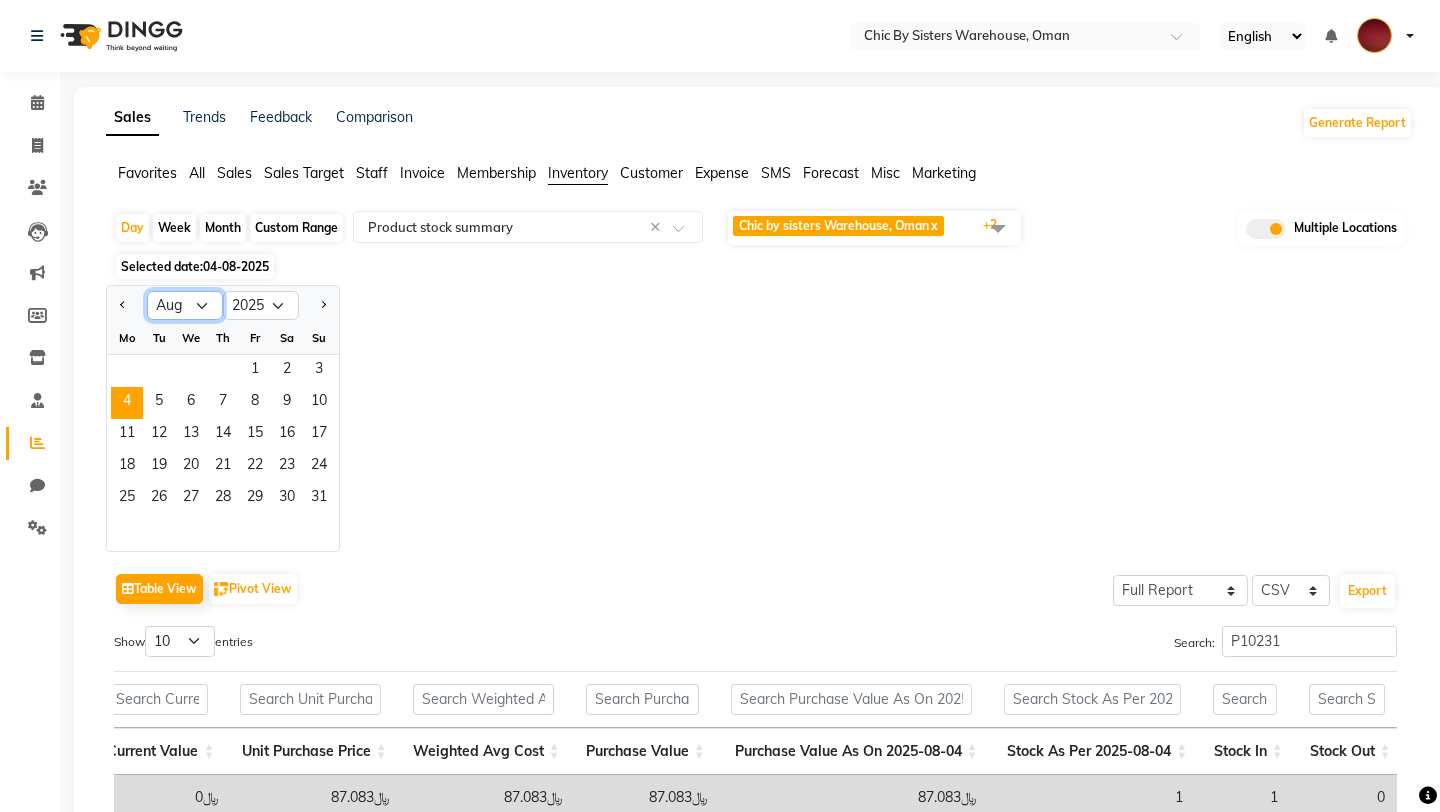 click on "Jan Feb Mar Apr May Jun Jul Aug Sep Oct Nov Dec" 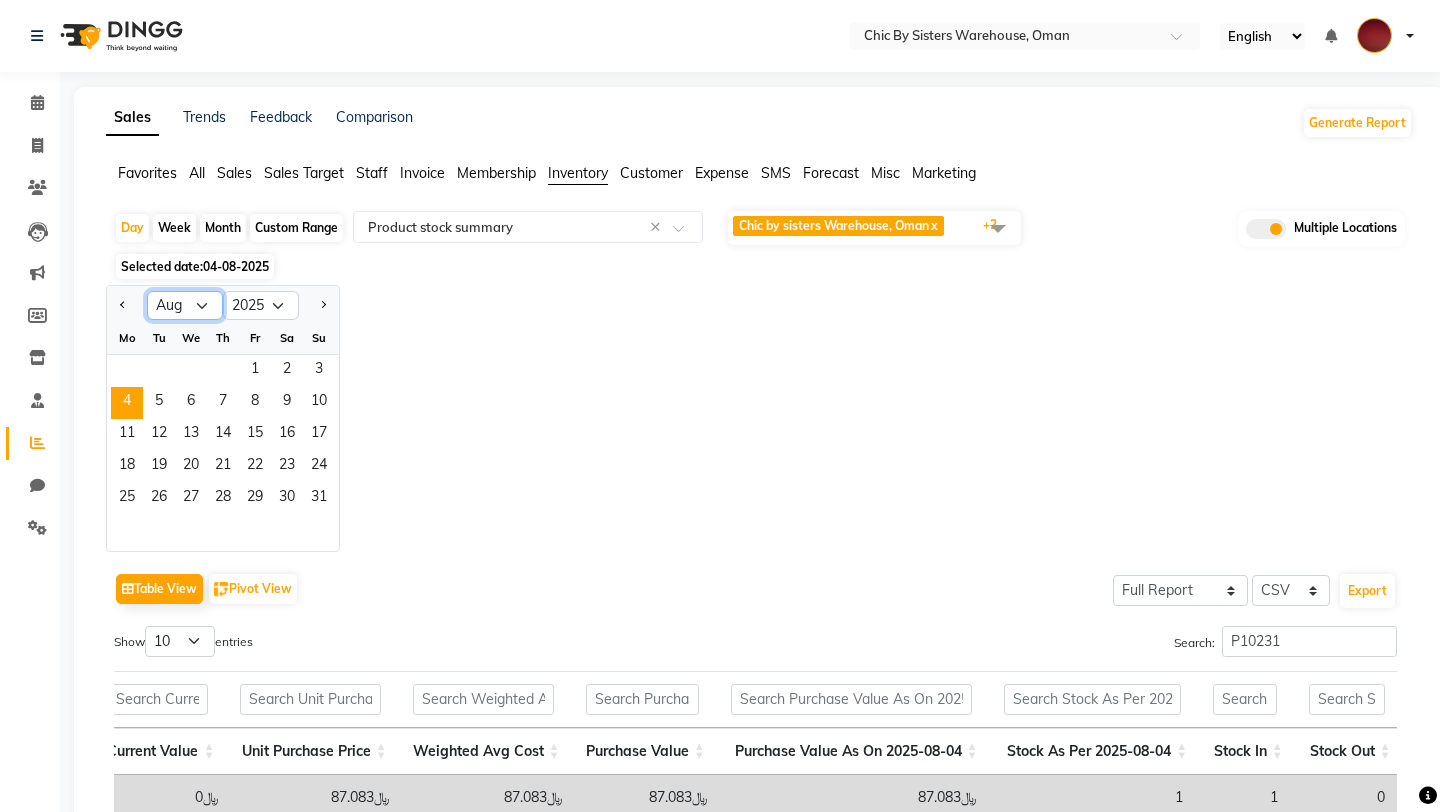 select on "5" 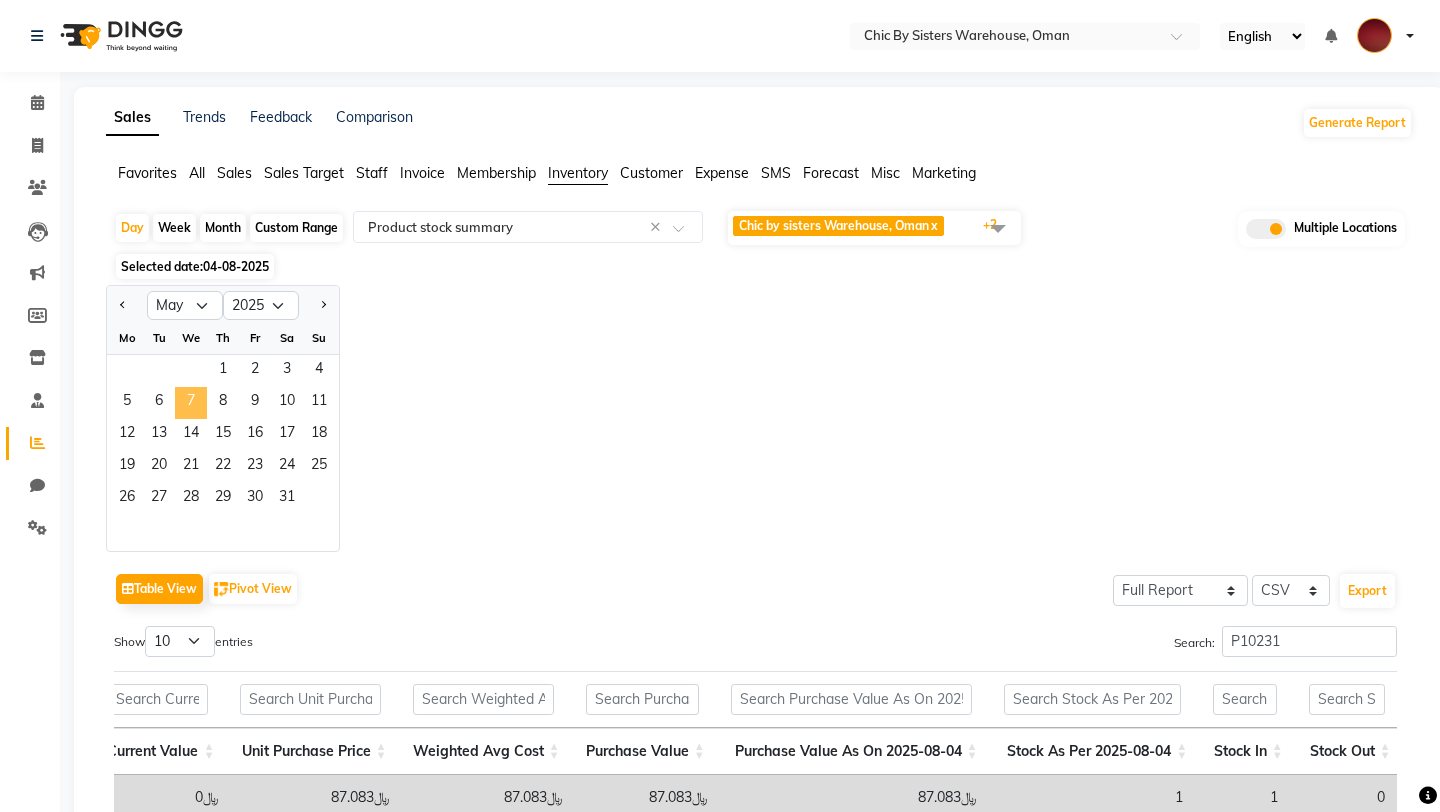 click on "7" 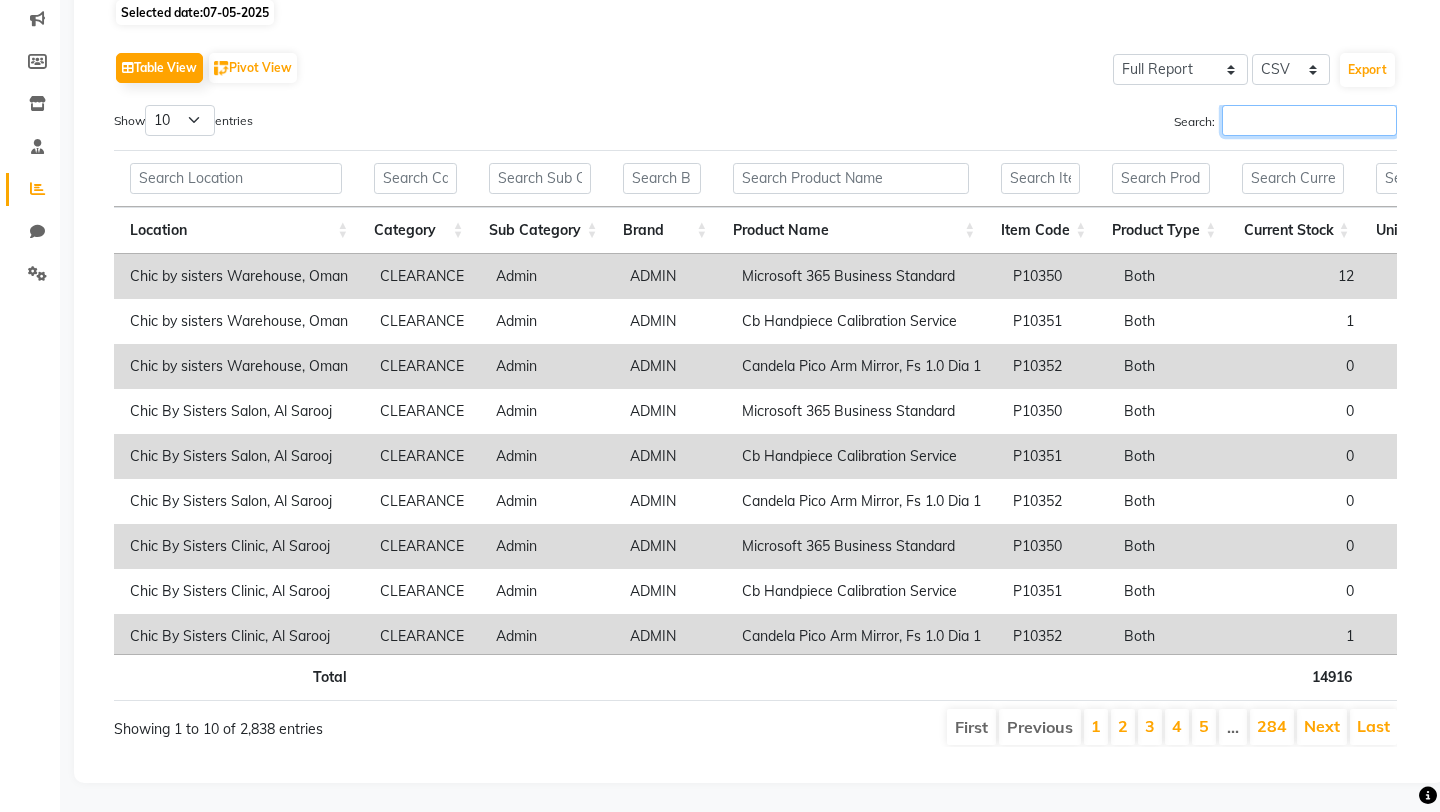click on "Search:" at bounding box center (1309, 120) 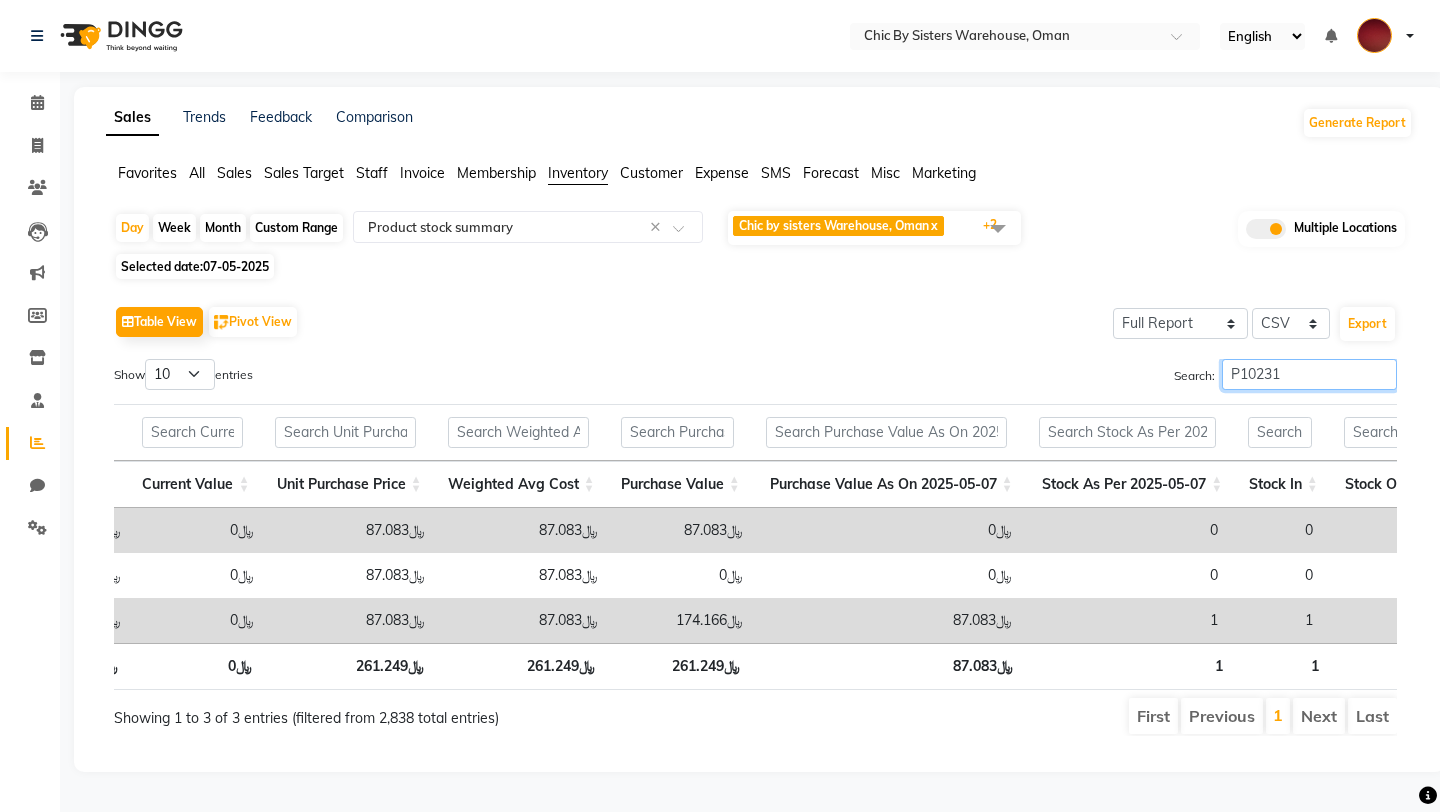 type on "P10231" 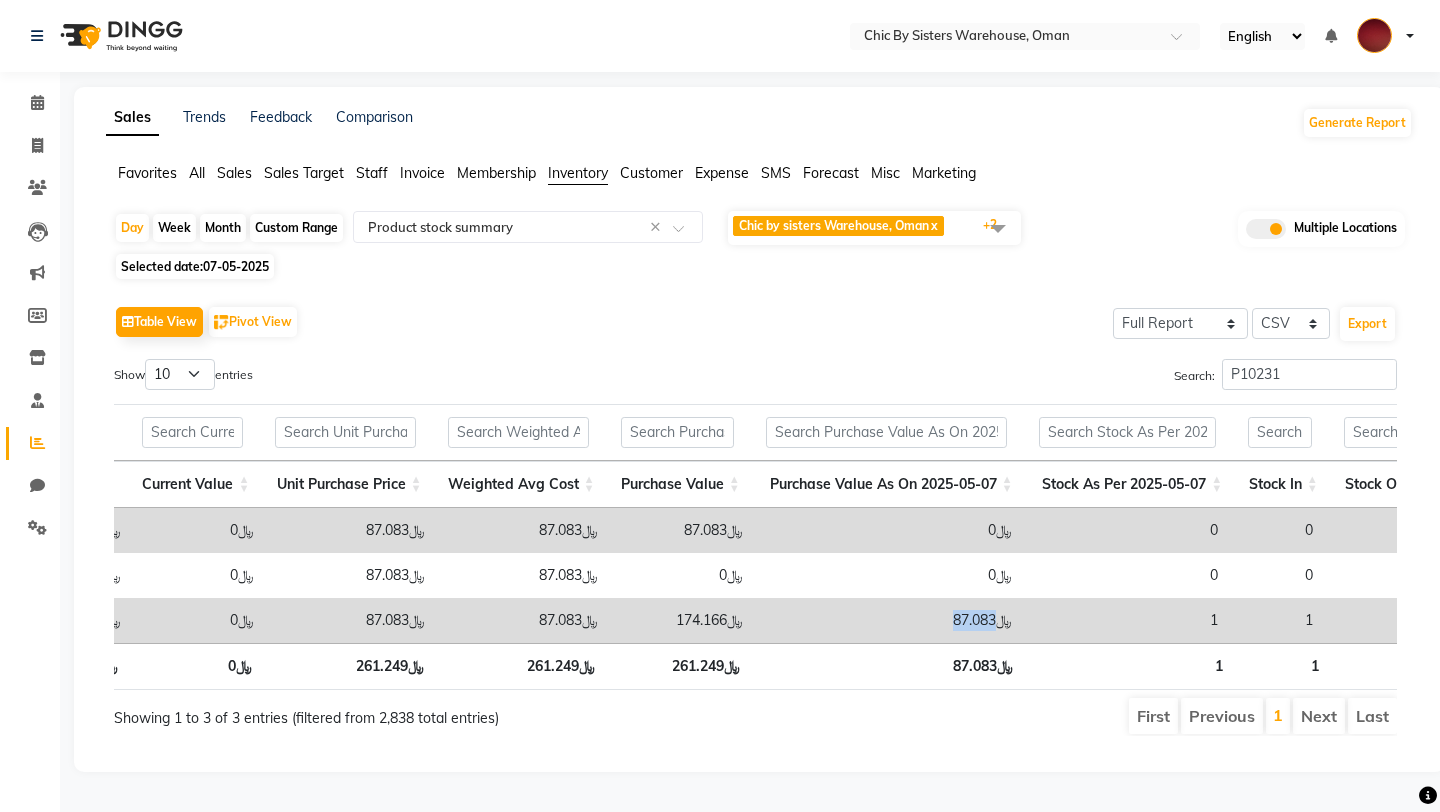 drag, startPoint x: 953, startPoint y: 621, endPoint x: 999, endPoint y: 621, distance: 46 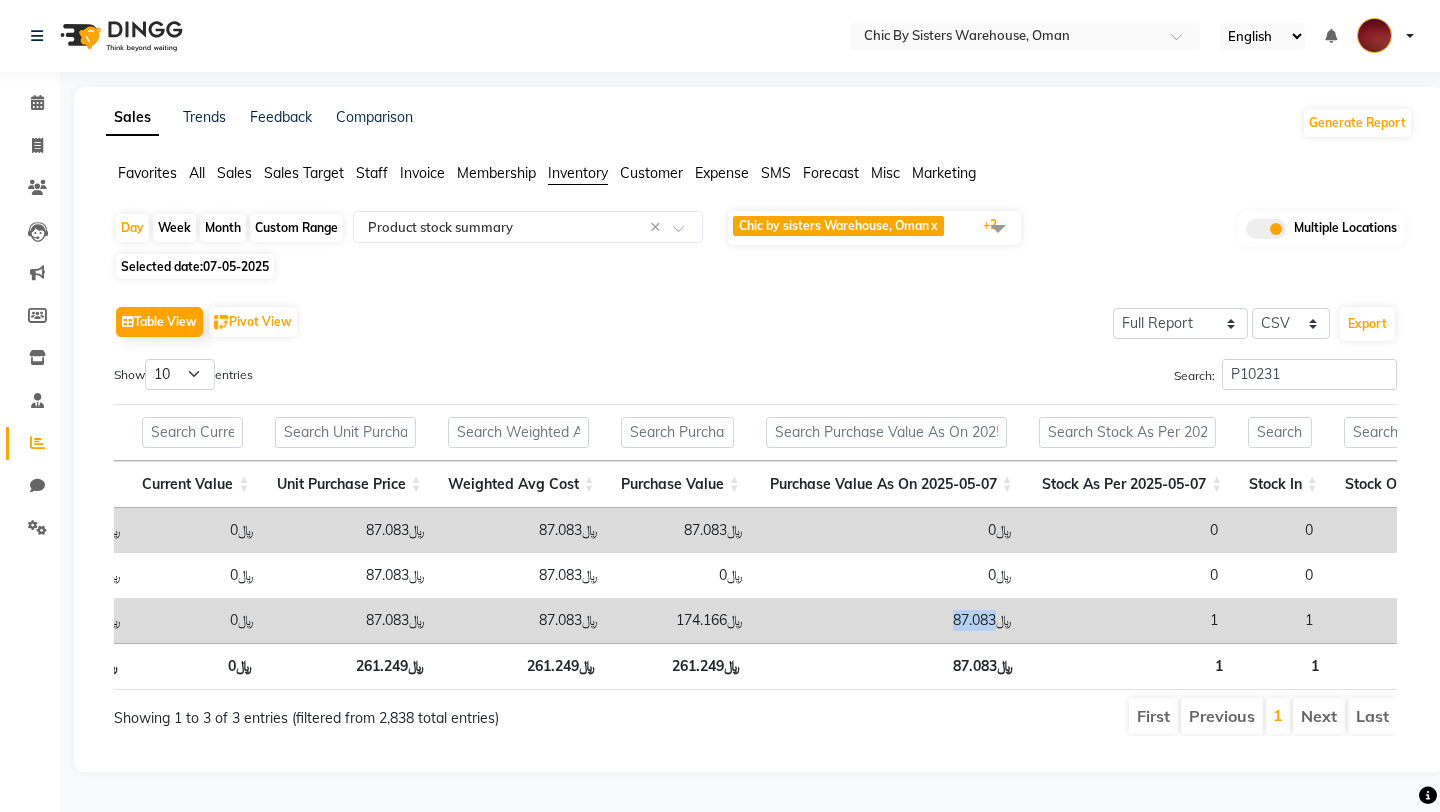 click on "﷼87.083" at bounding box center (893, 620) 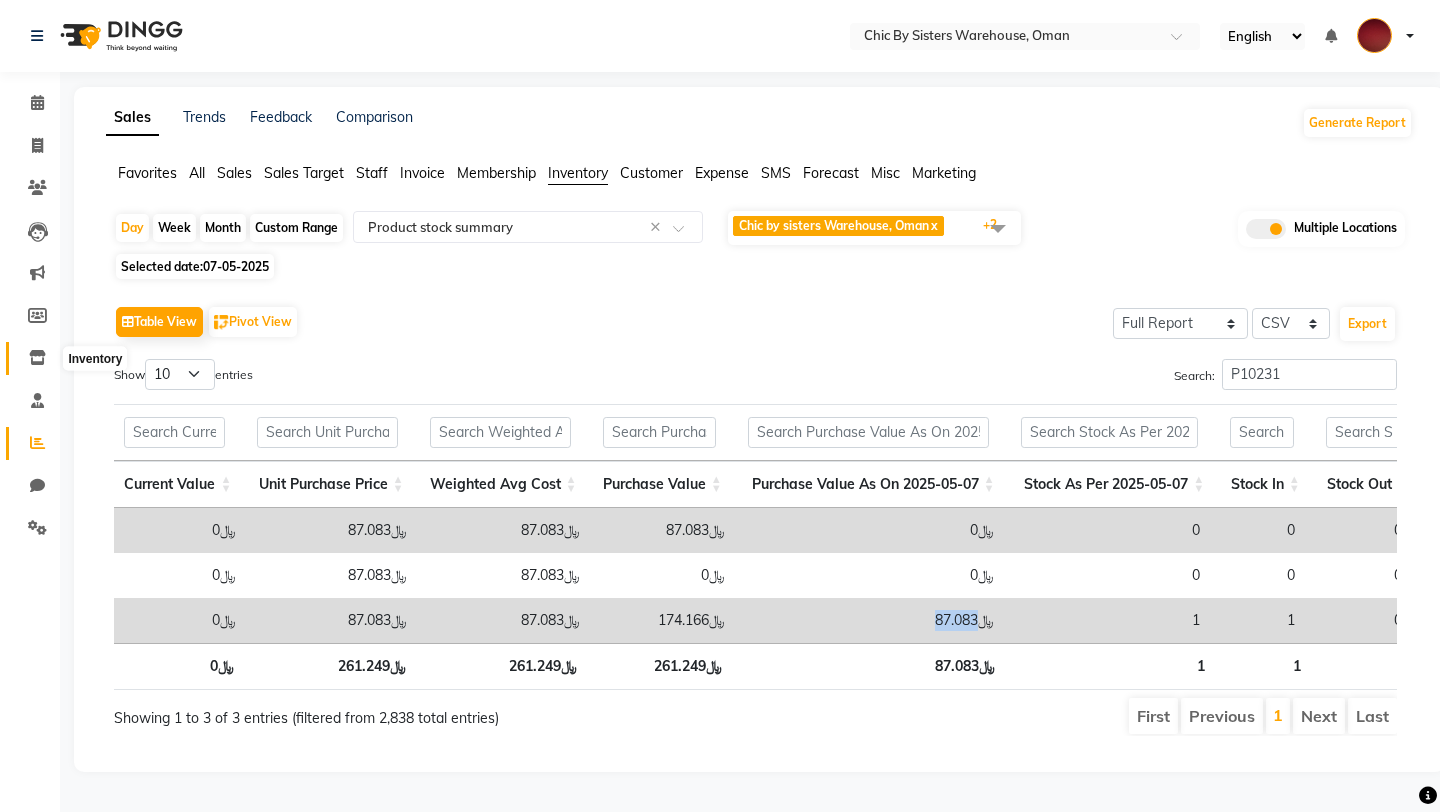 click 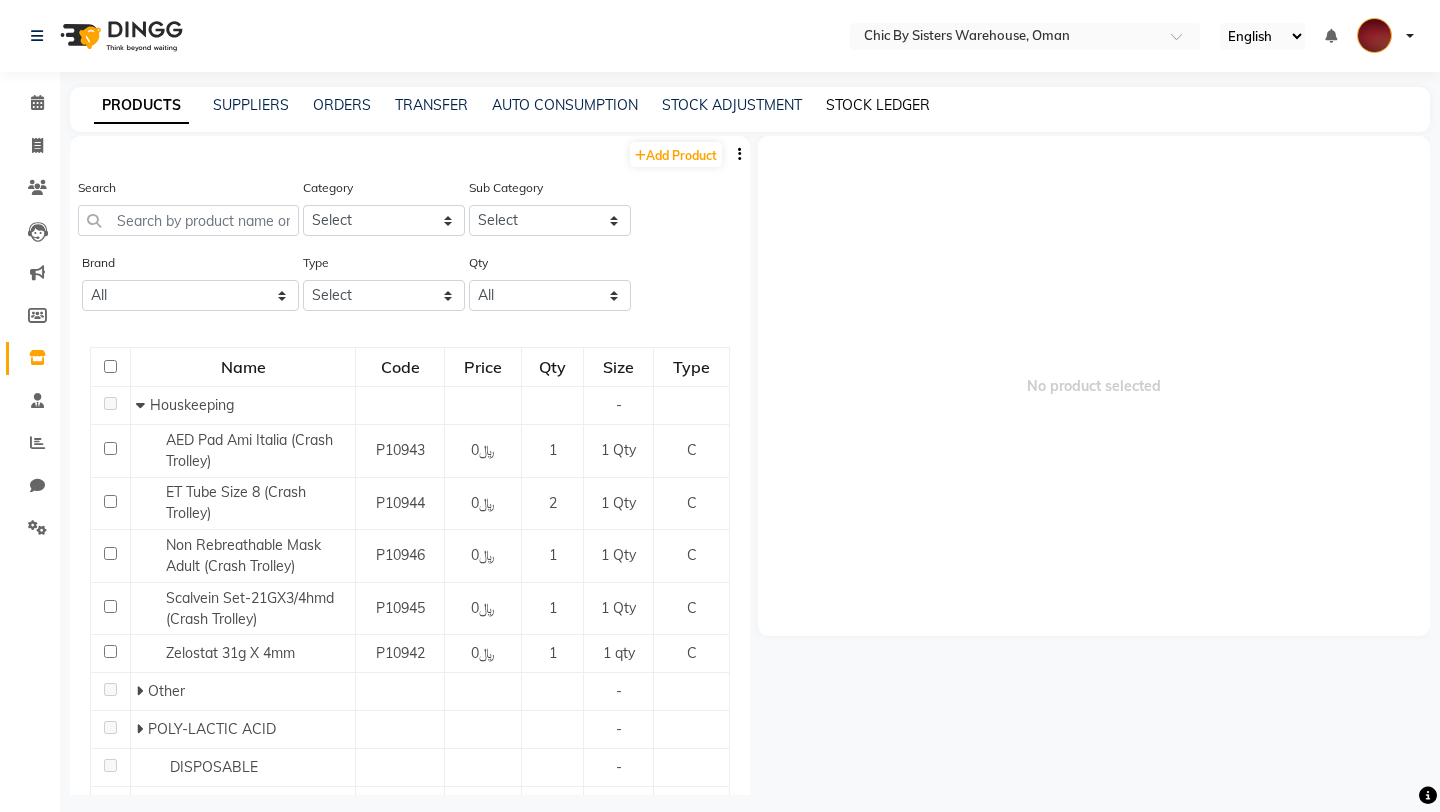 click on "STOCK LEDGER" 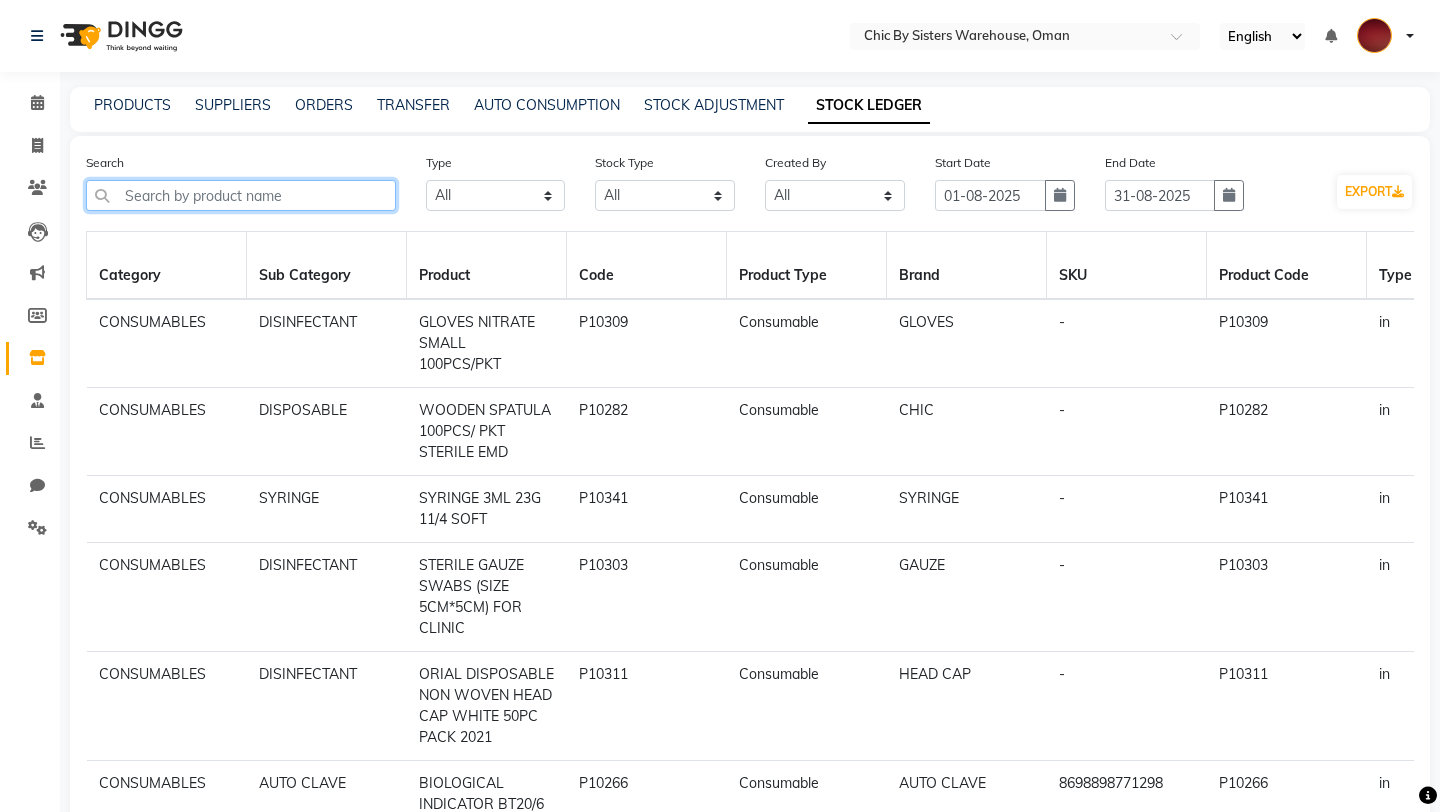click 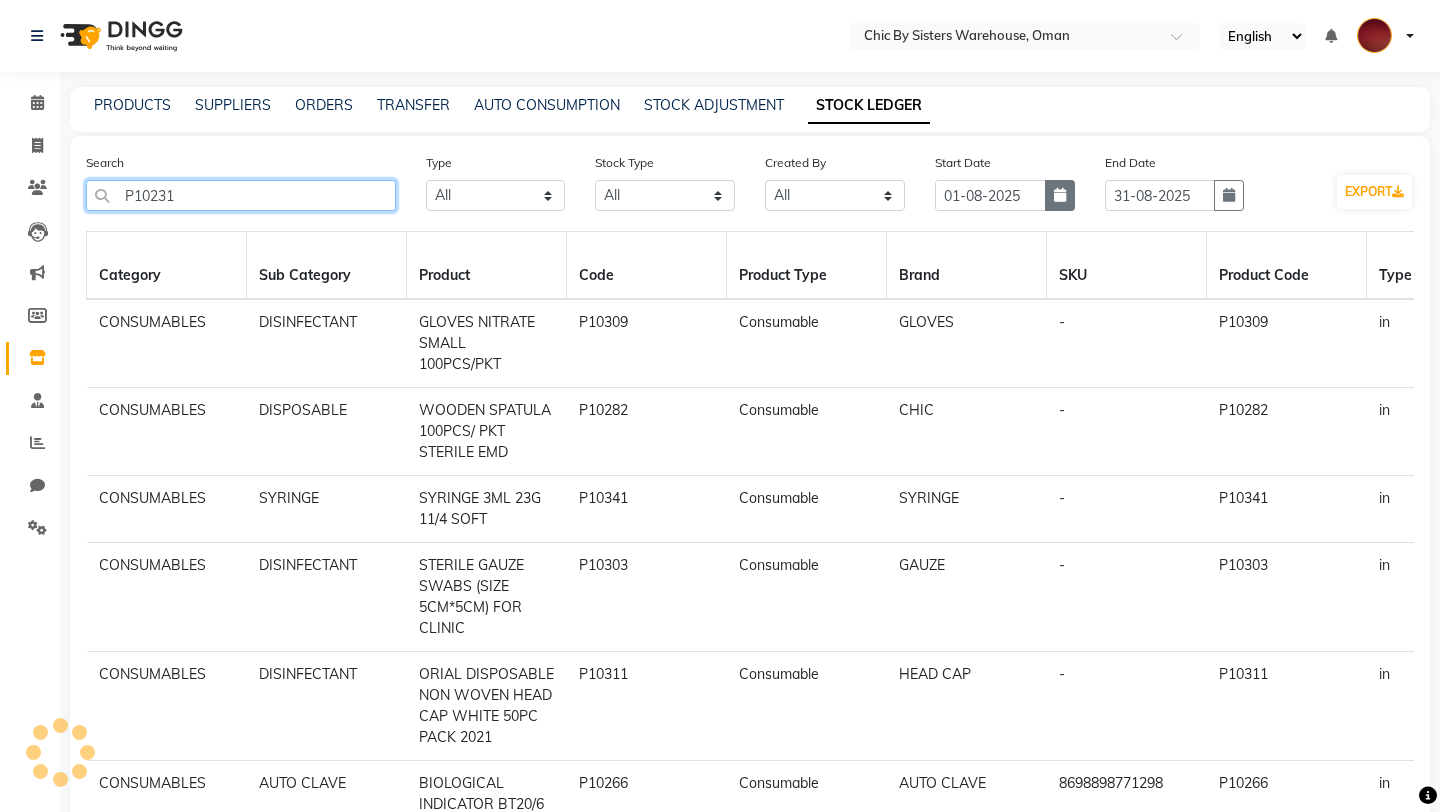 type on "P10231" 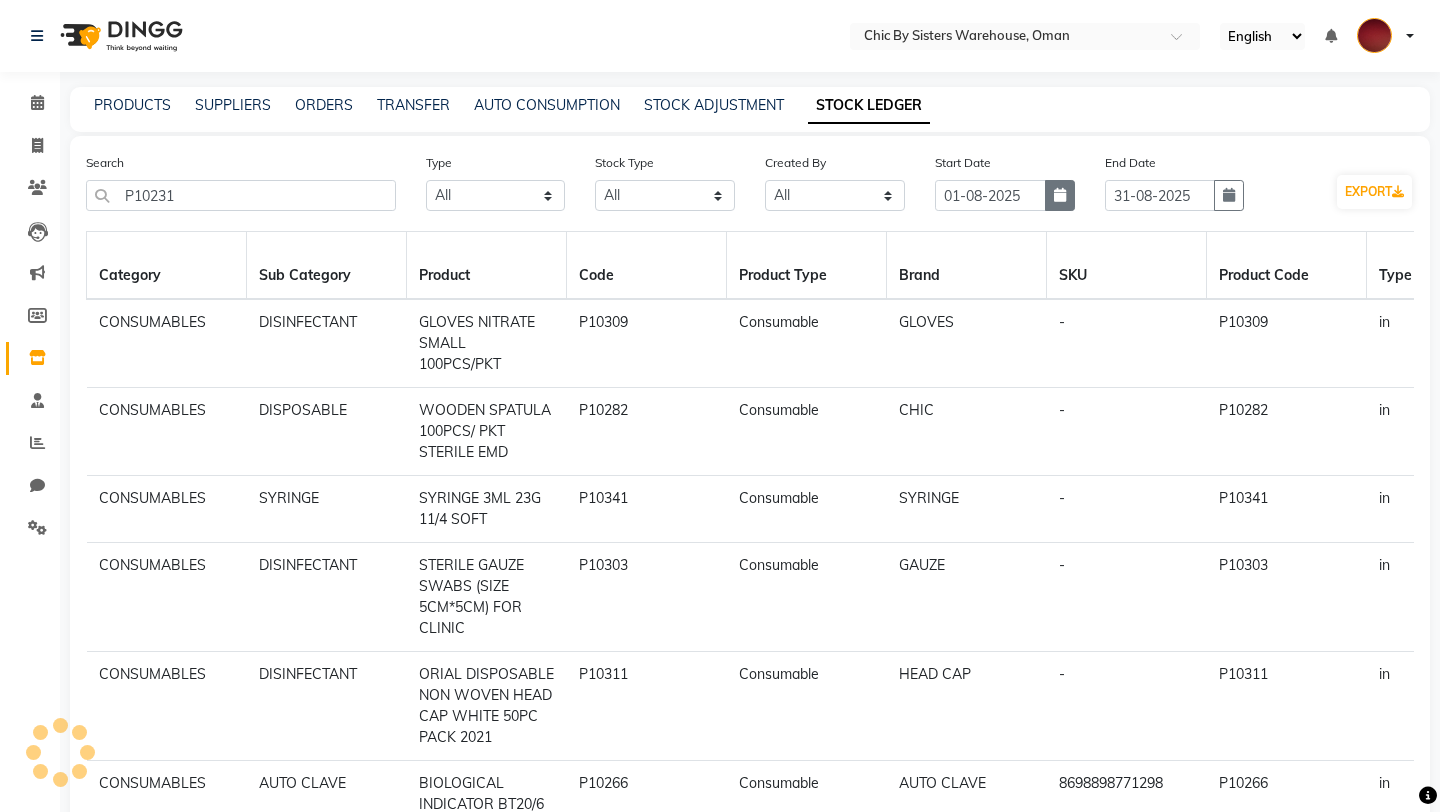 click 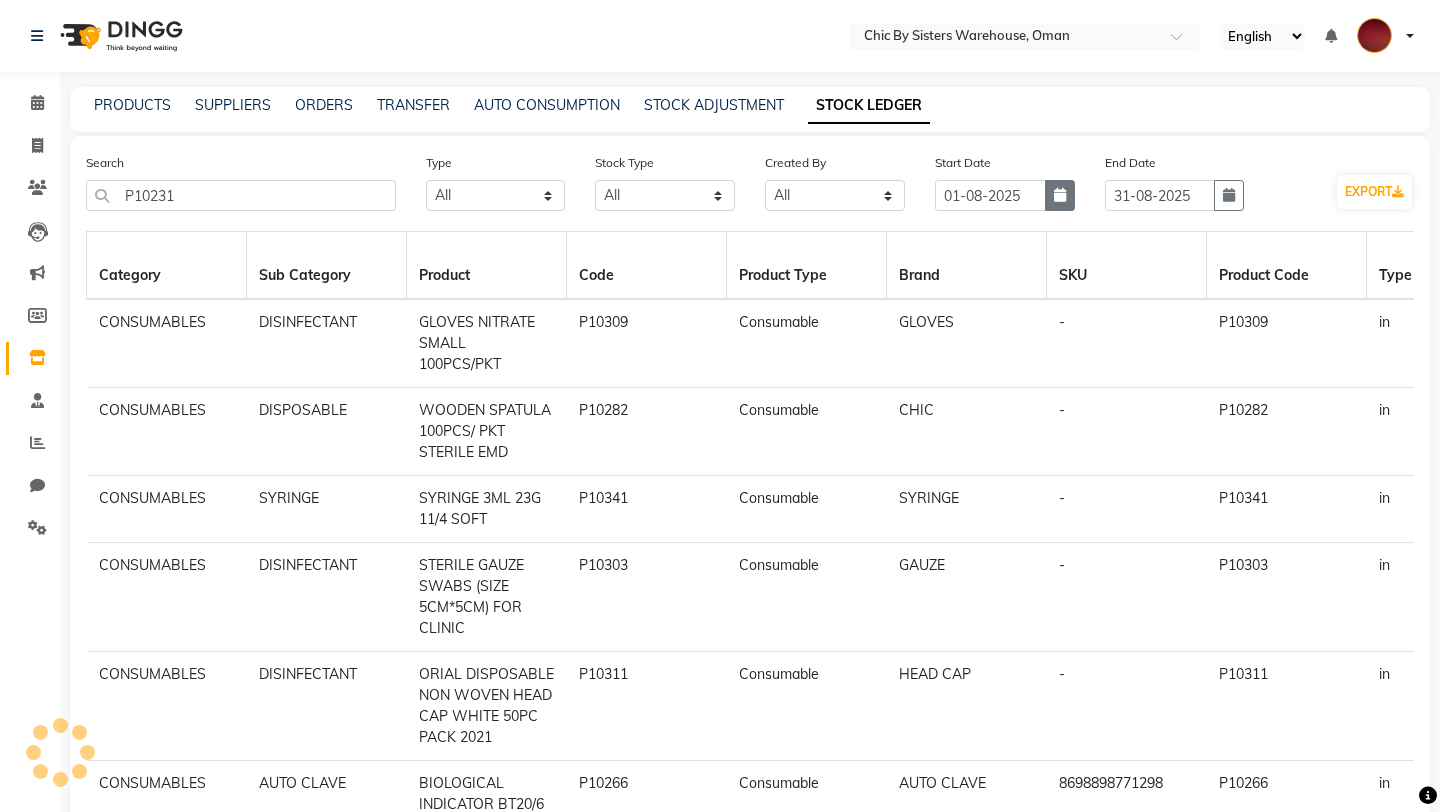 select on "8" 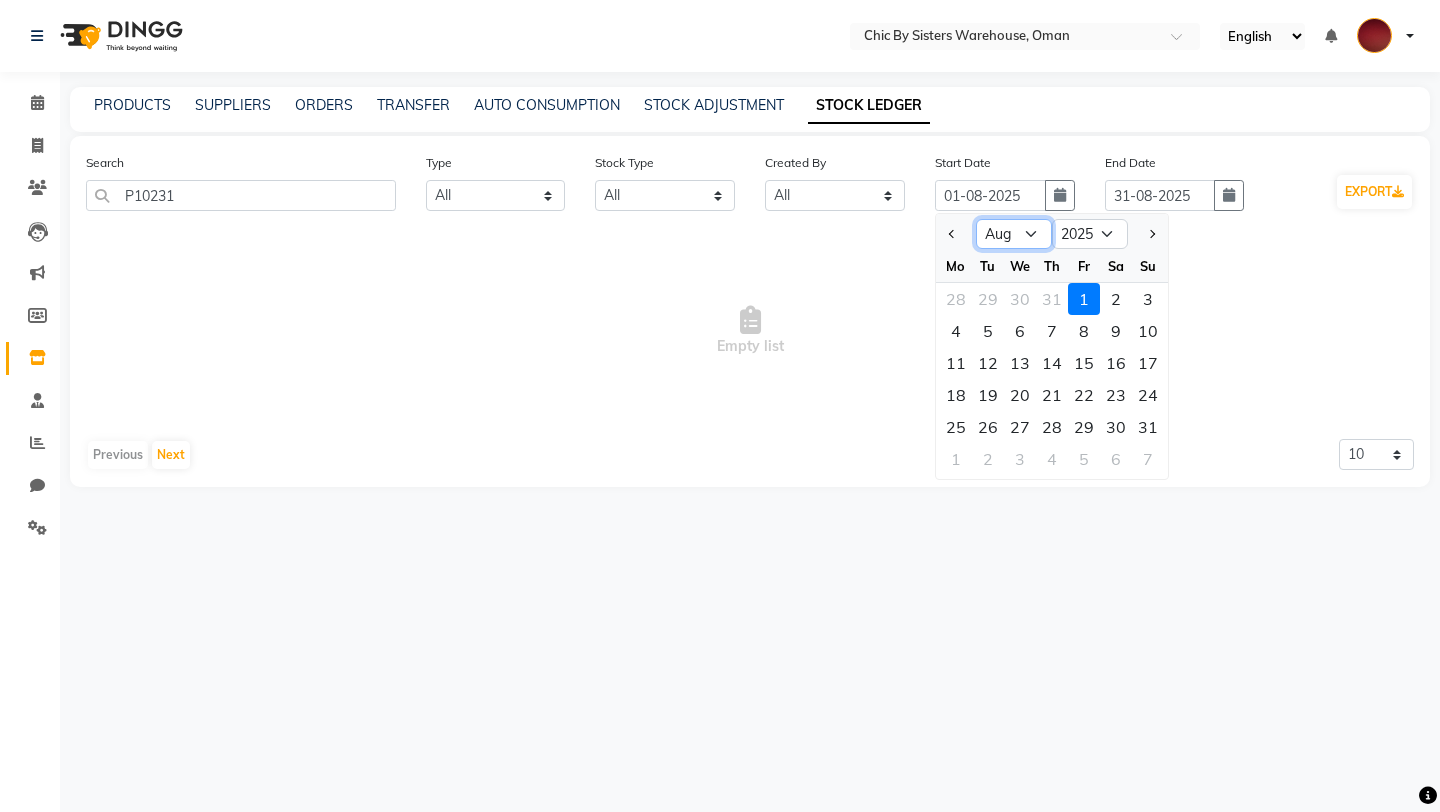 click on "Jan Feb Mar Apr May Jun Jul Aug Sep Oct Nov Dec" 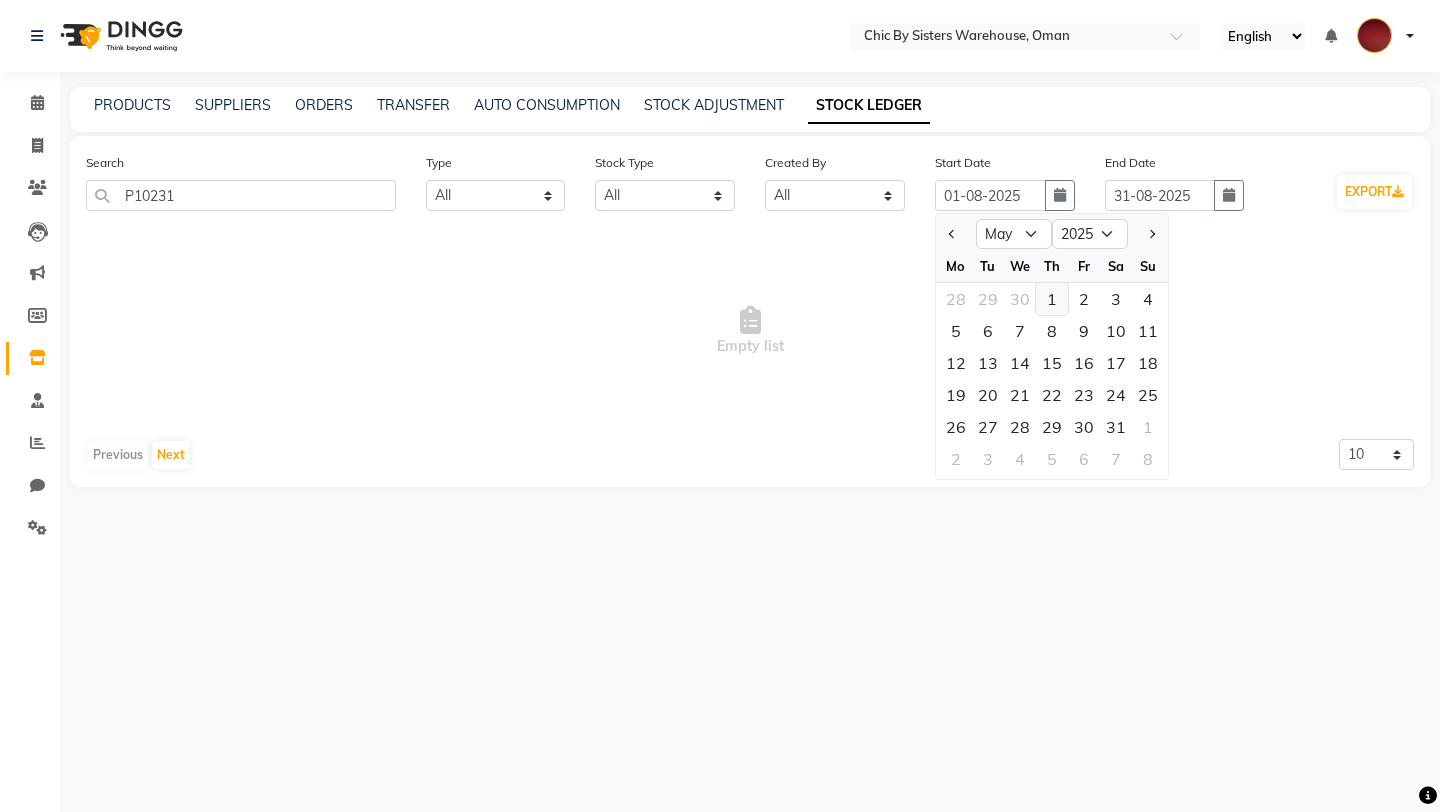 click on "1" 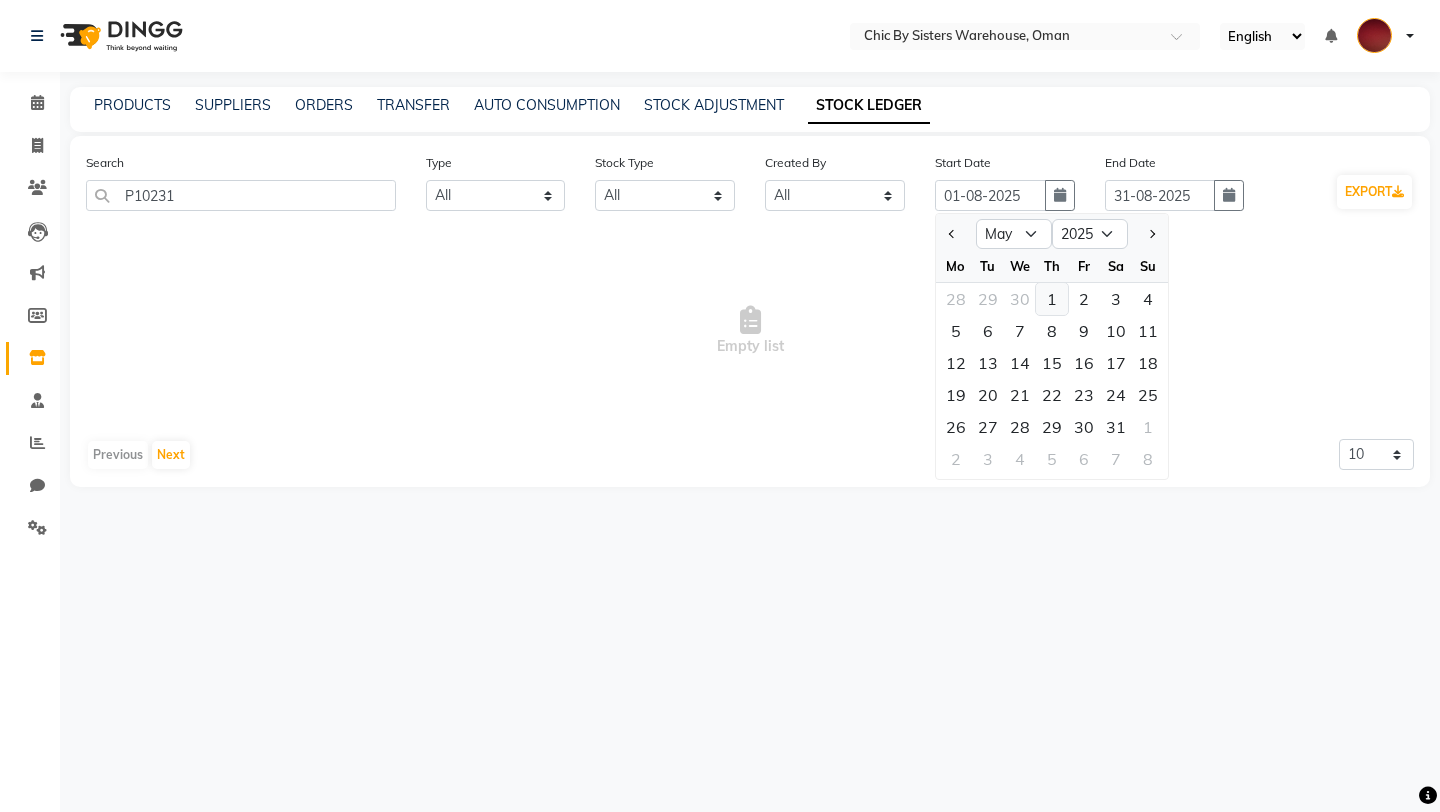type on "01-05-2025" 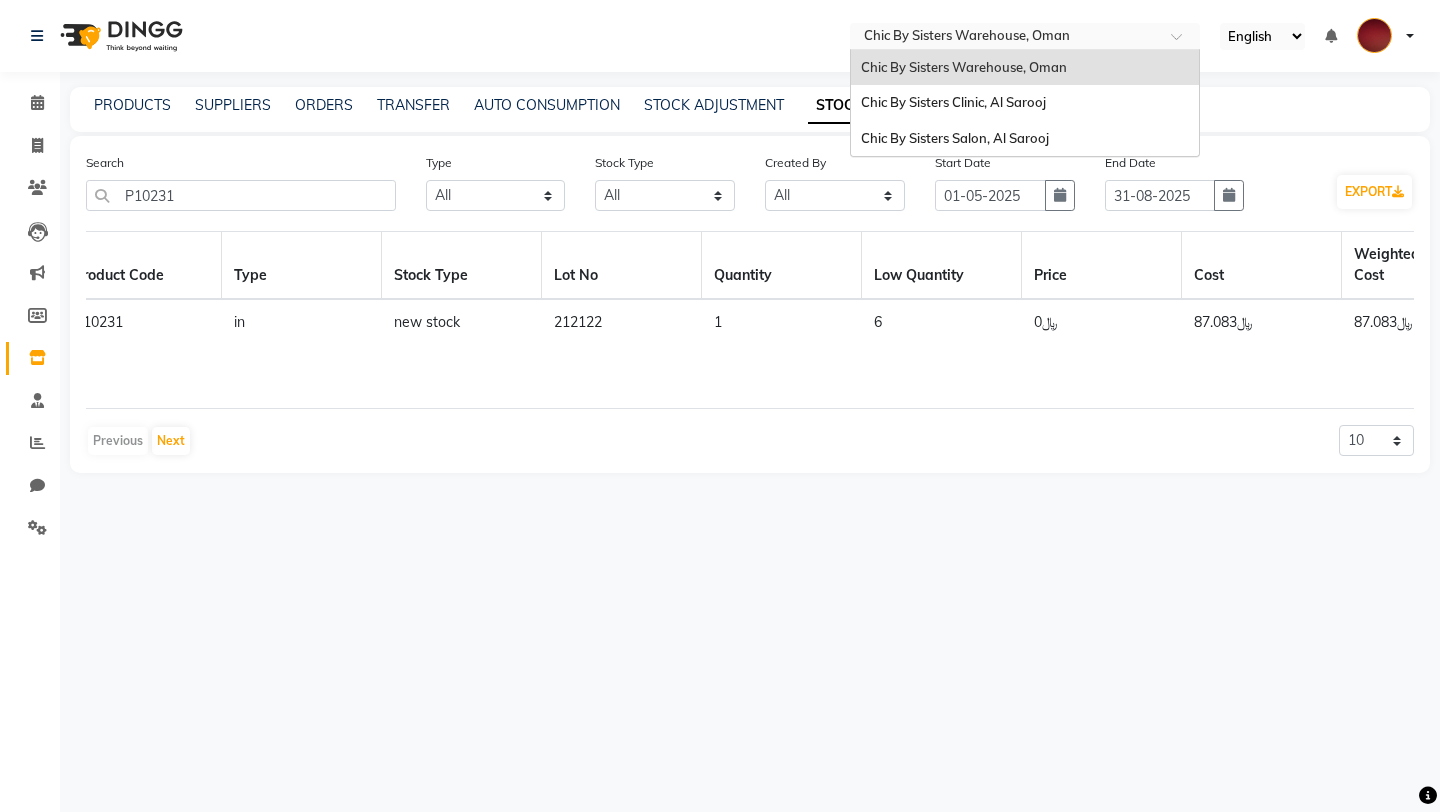 click at bounding box center [1005, 38] 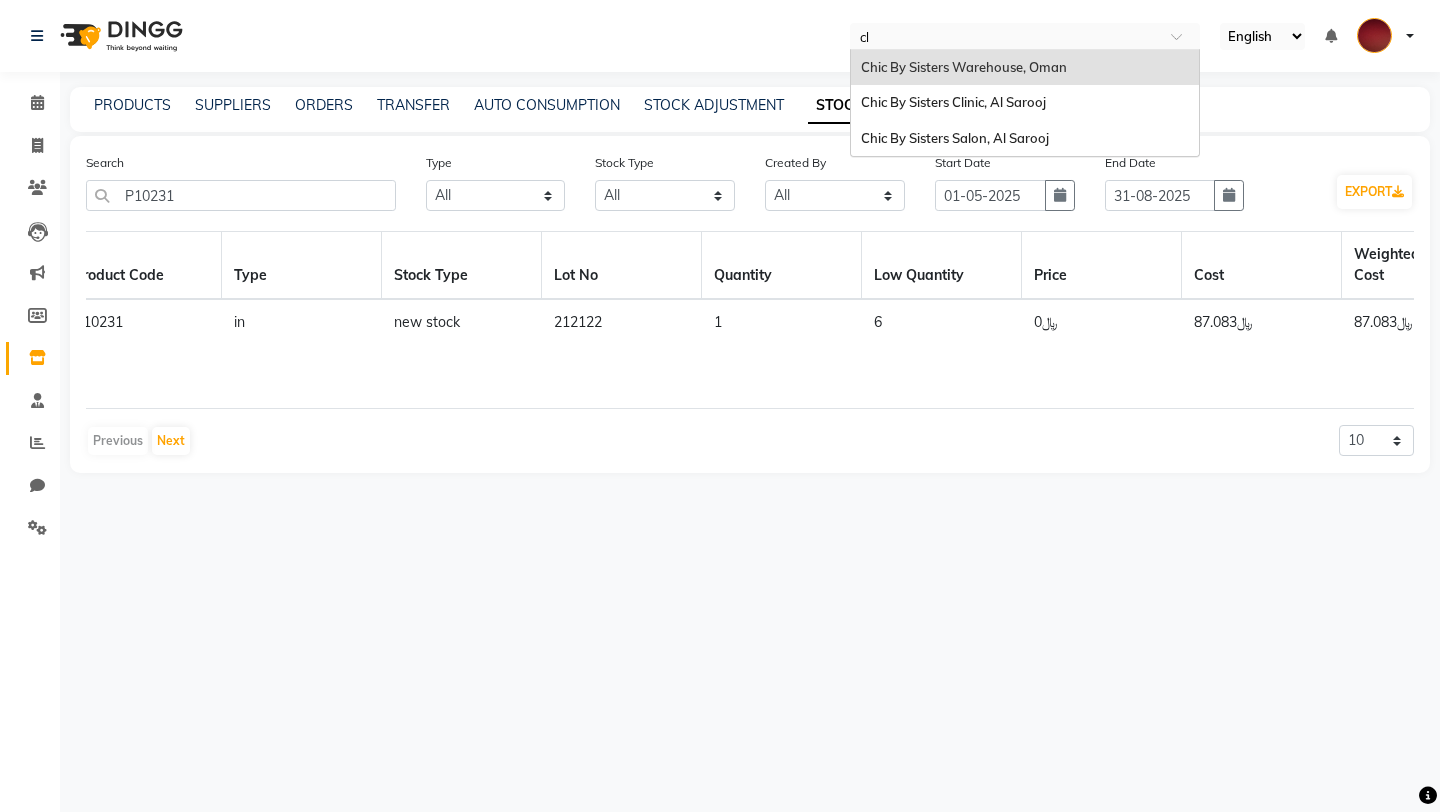 type on "cli" 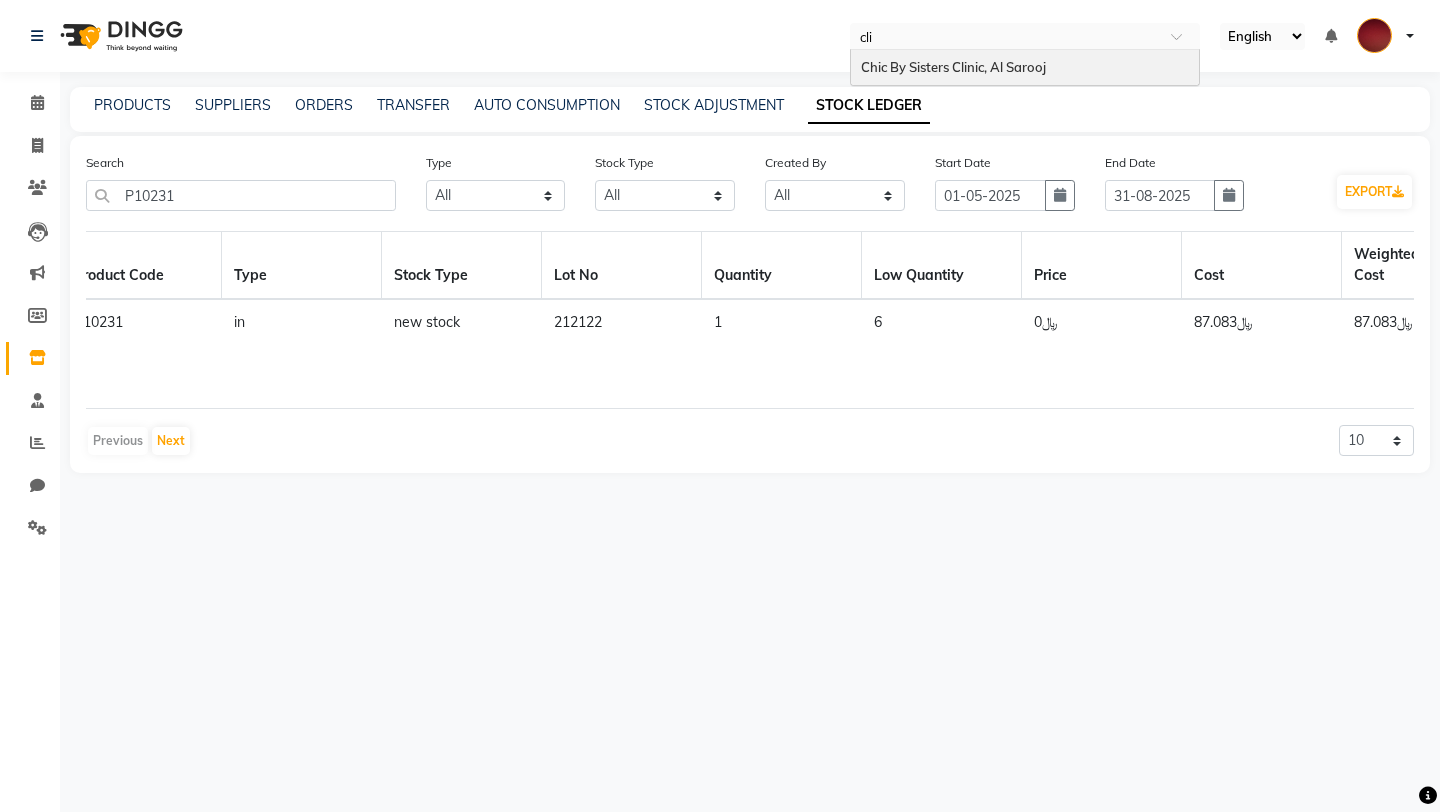 click on "Chic By Sisters Clinic, Al Sarooj" at bounding box center (953, 67) 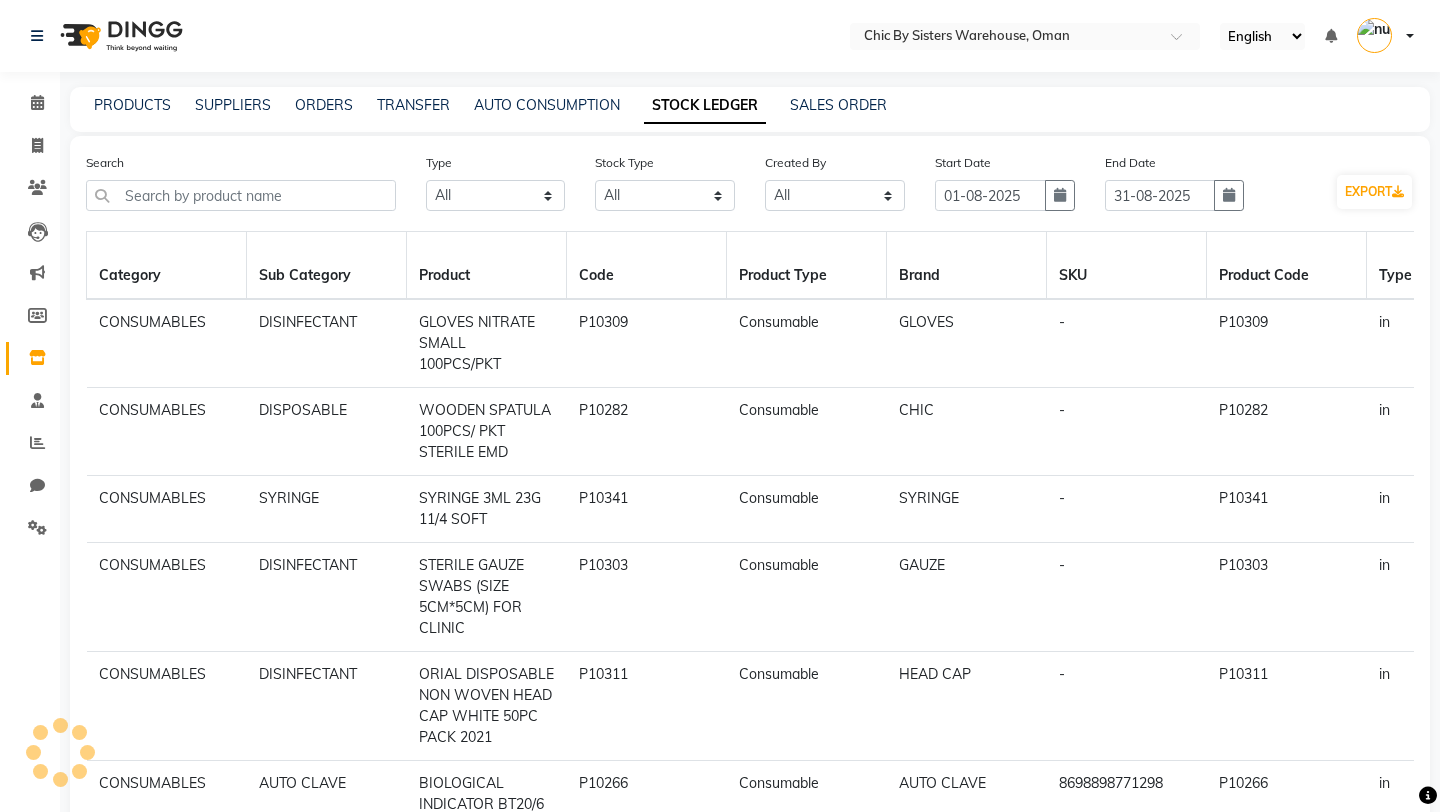 select on "all" 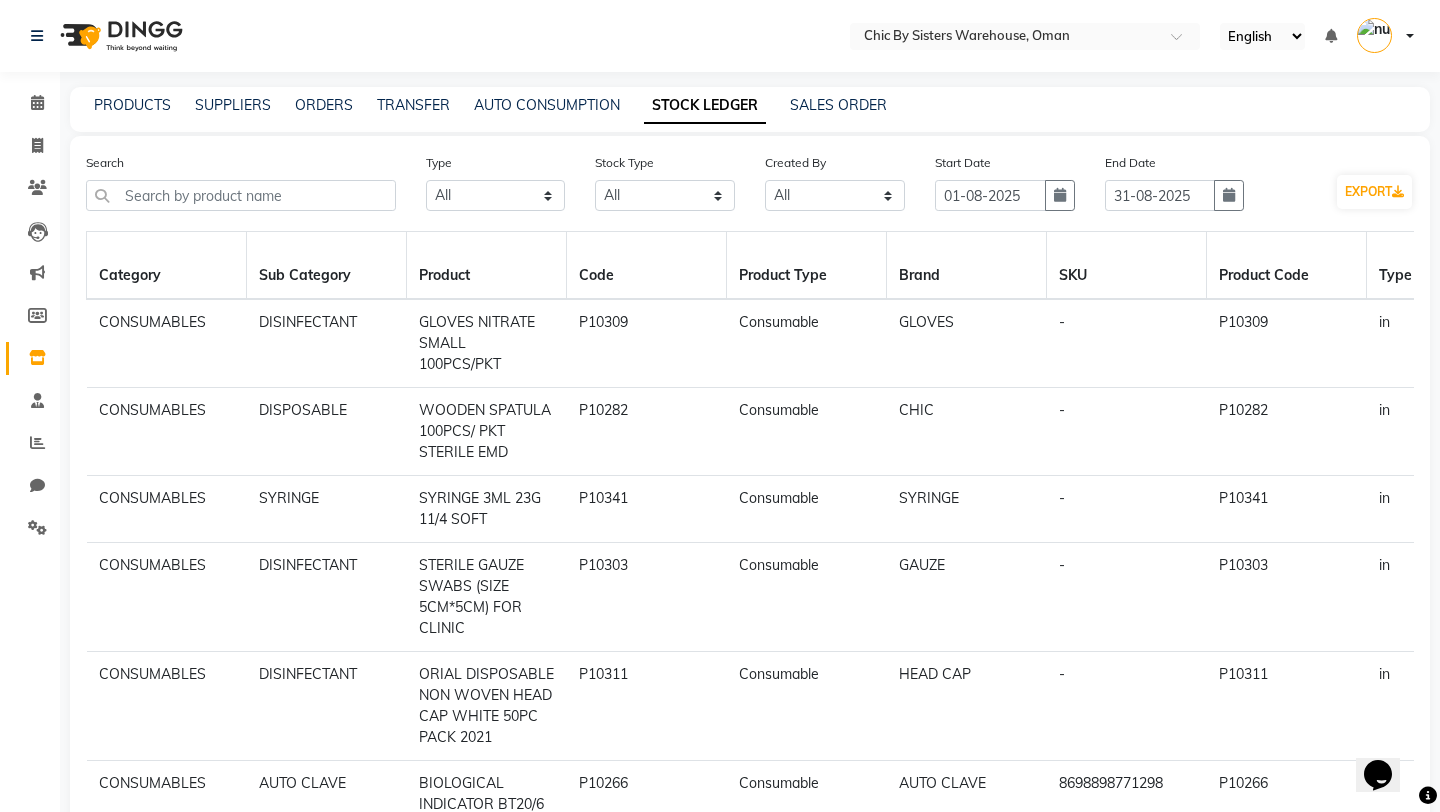 scroll, scrollTop: 0, scrollLeft: 0, axis: both 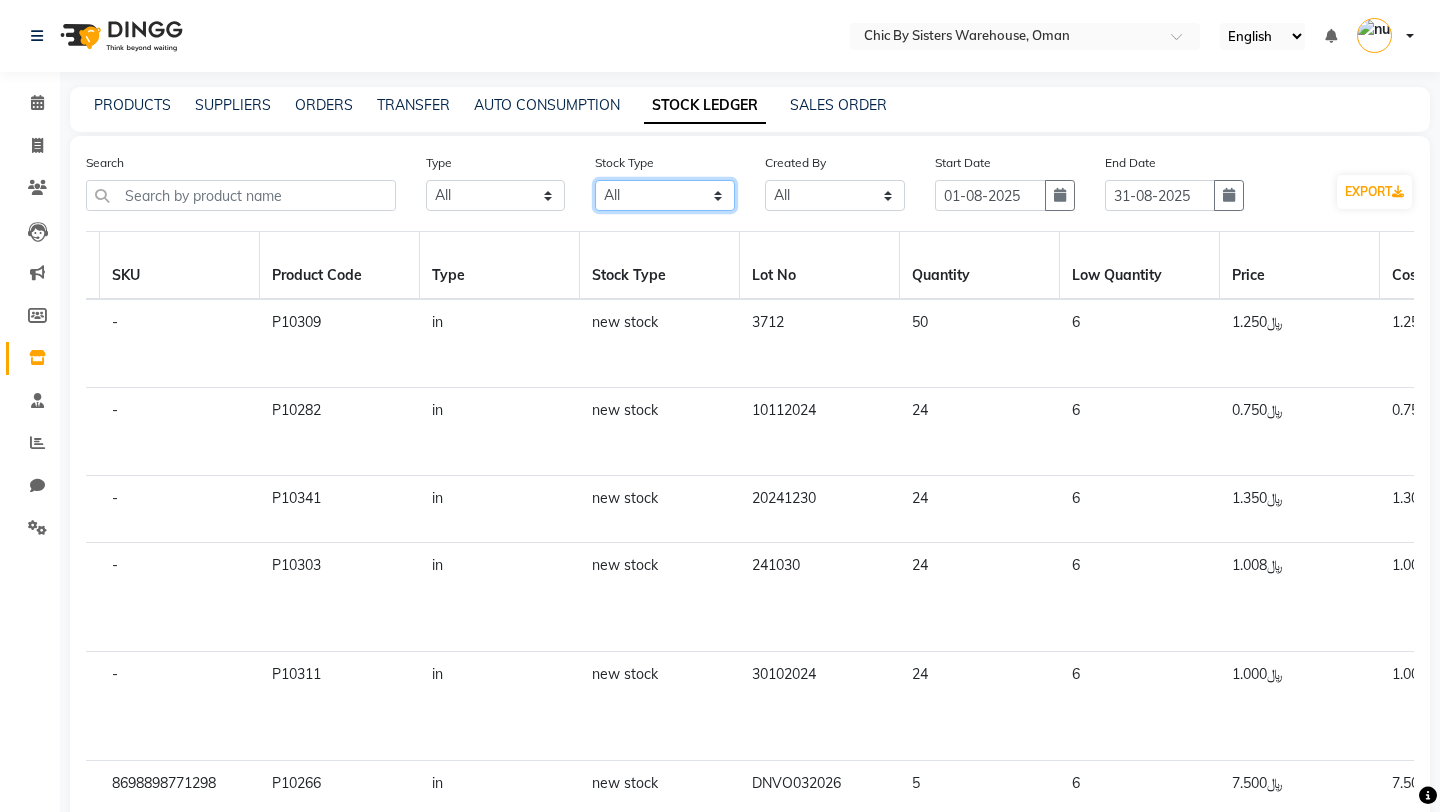 click on "Select All New Stock Adjustment Return Transfer In Other Internal Use Damaged Expired Transfer Cancel Transfer Out Stock Out Sold" 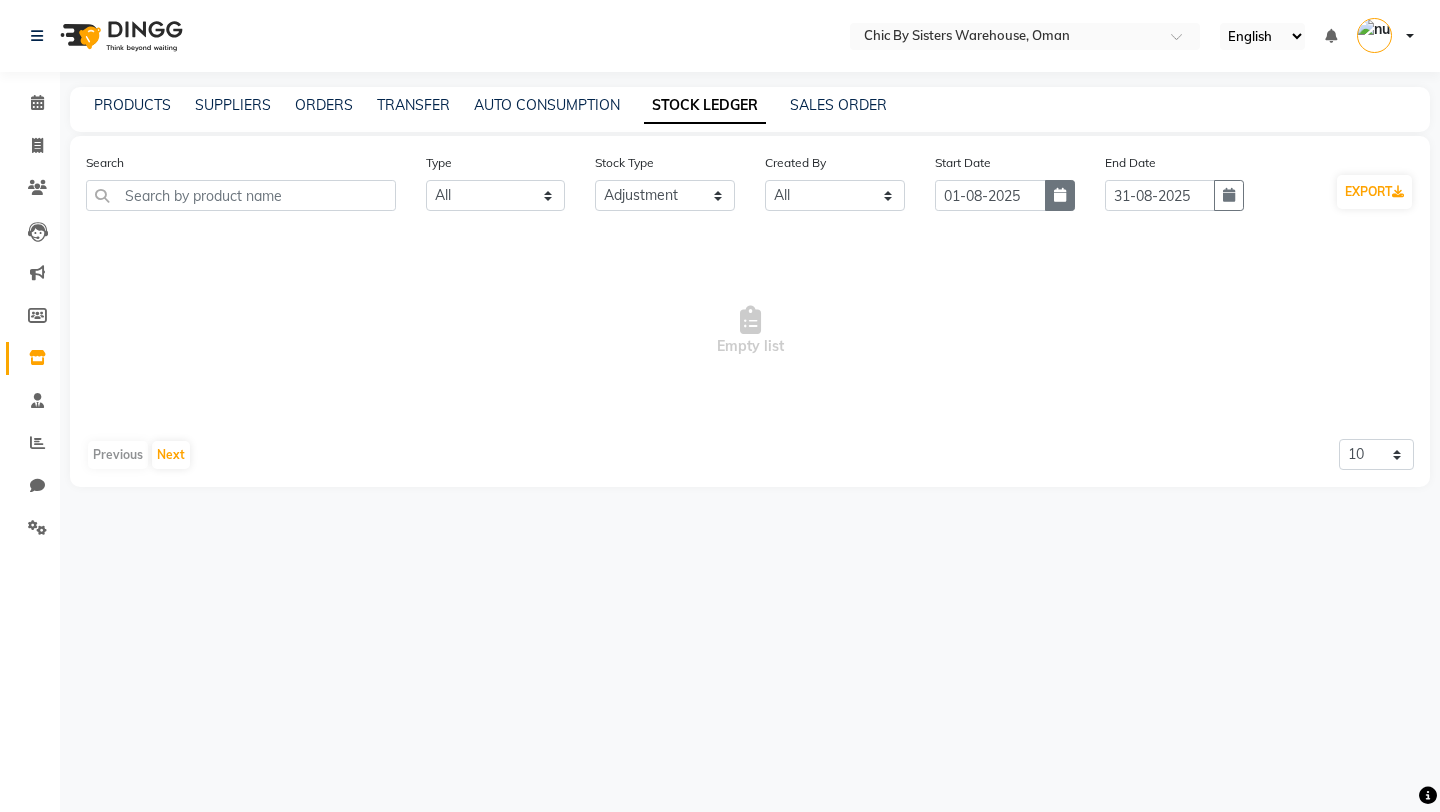 click 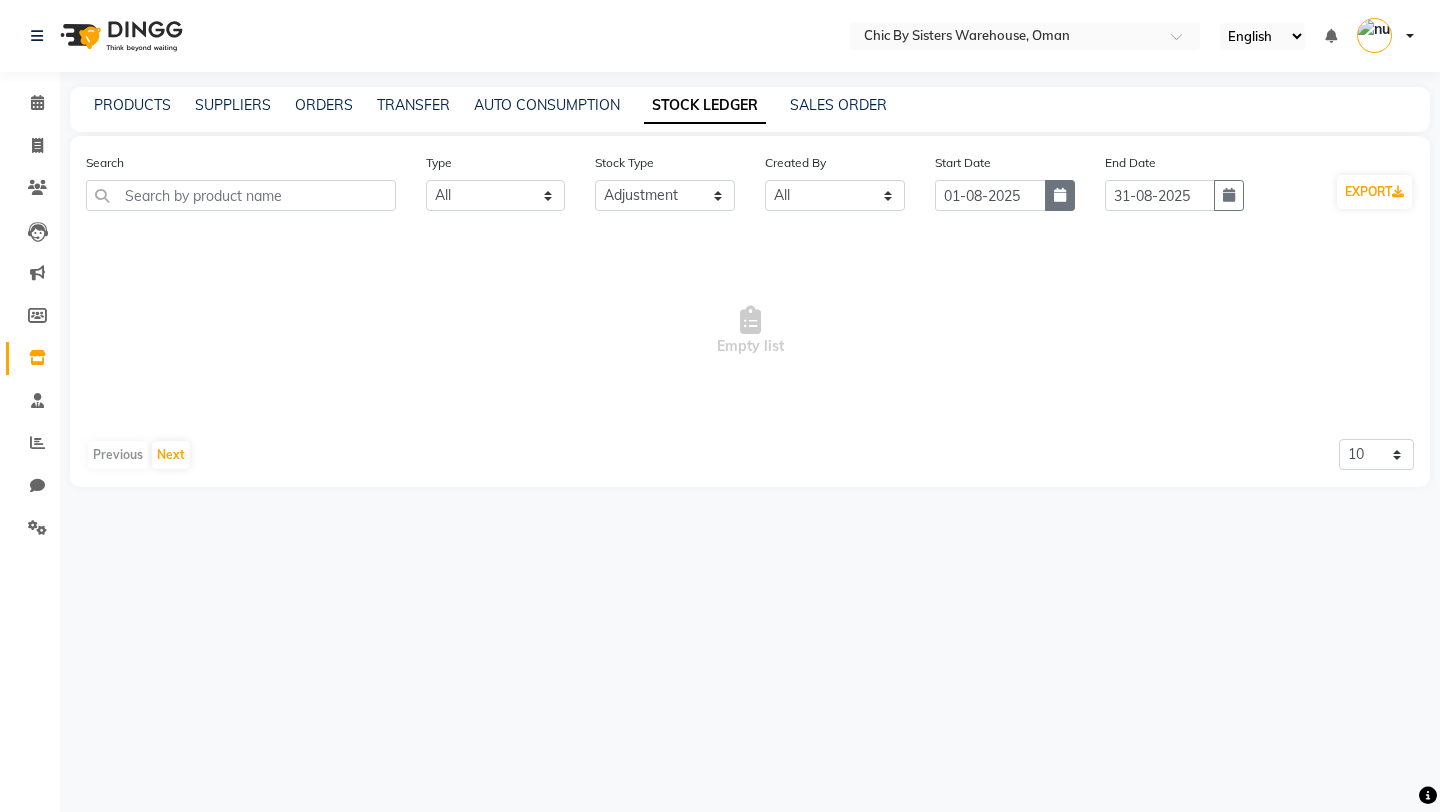 select on "8" 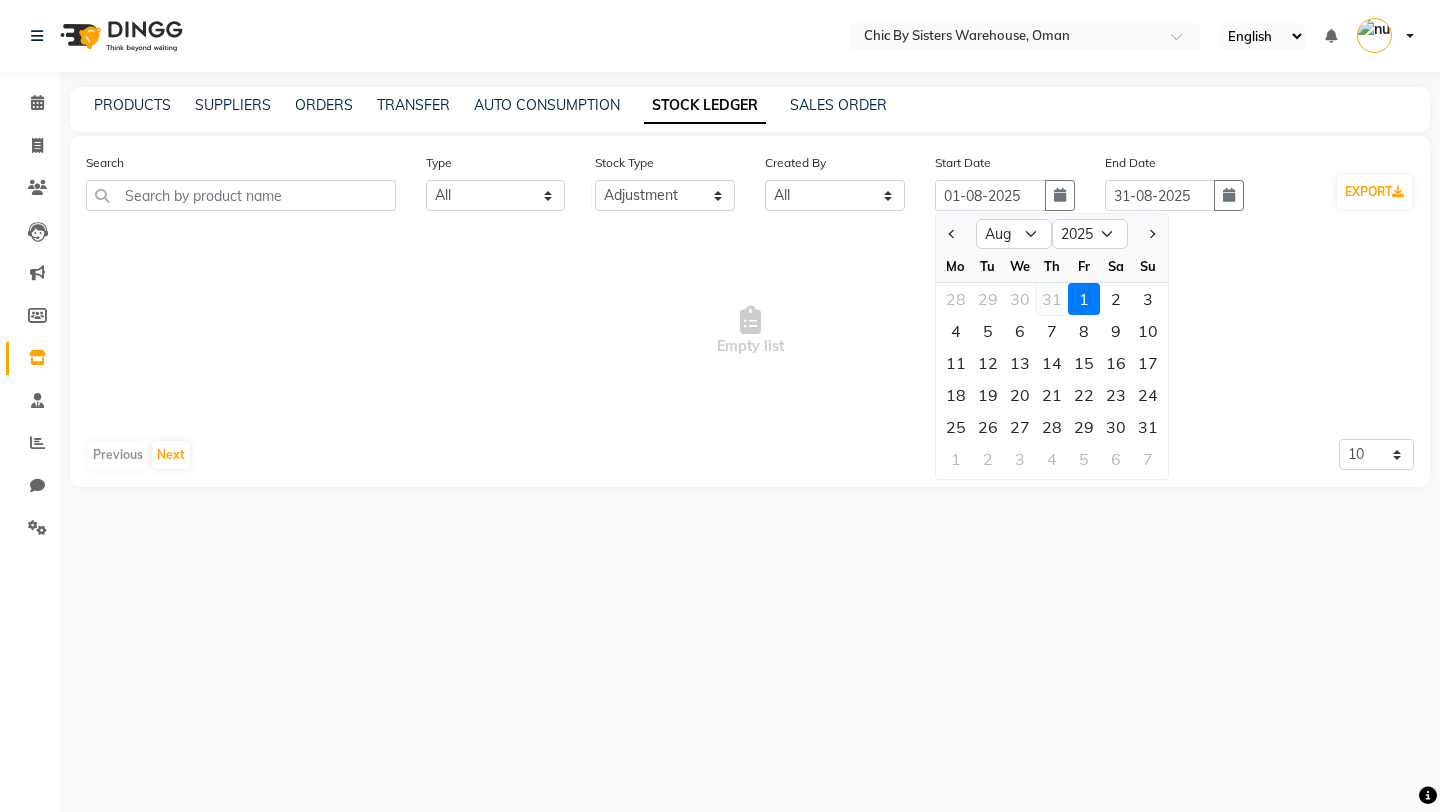 click on "31" 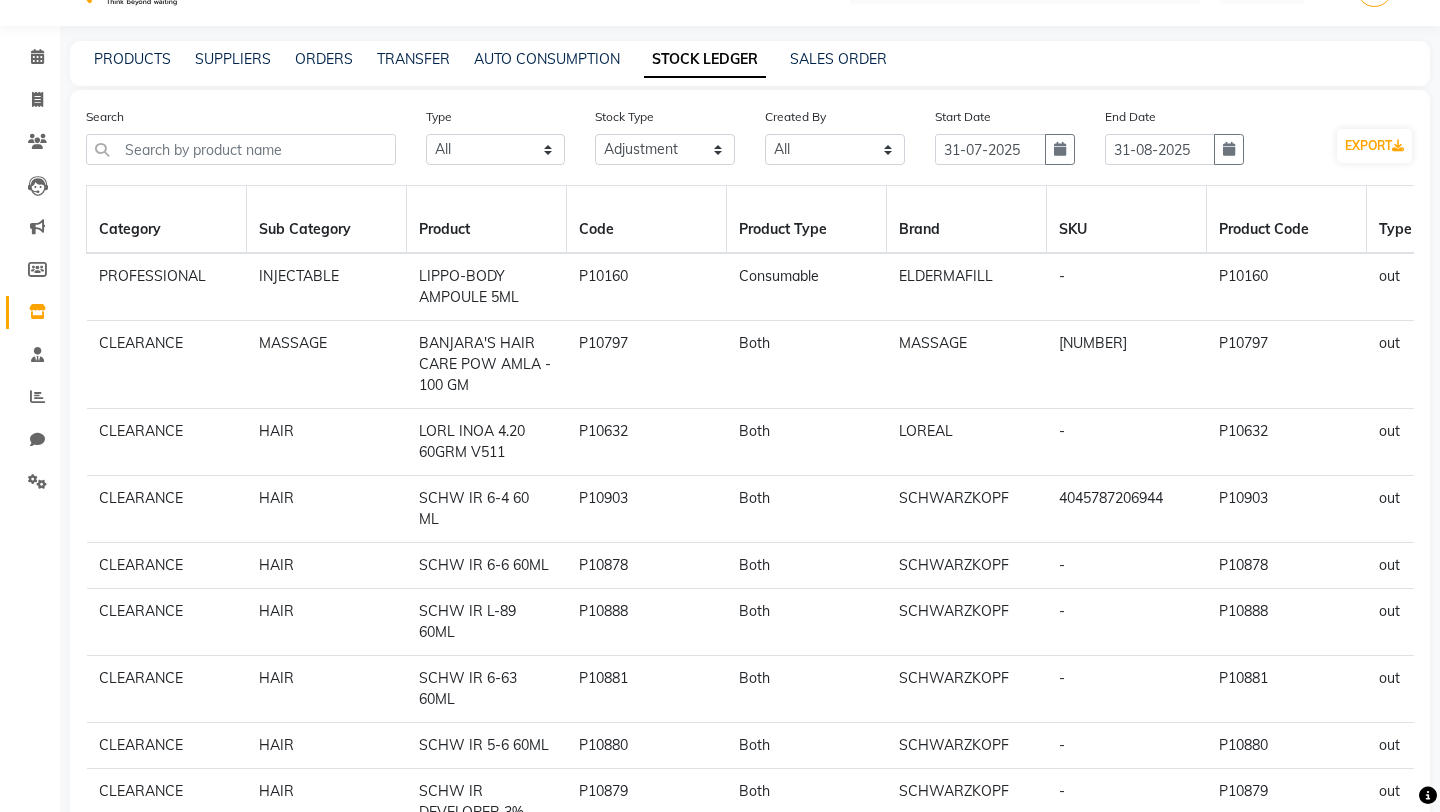 scroll, scrollTop: 105, scrollLeft: 0, axis: vertical 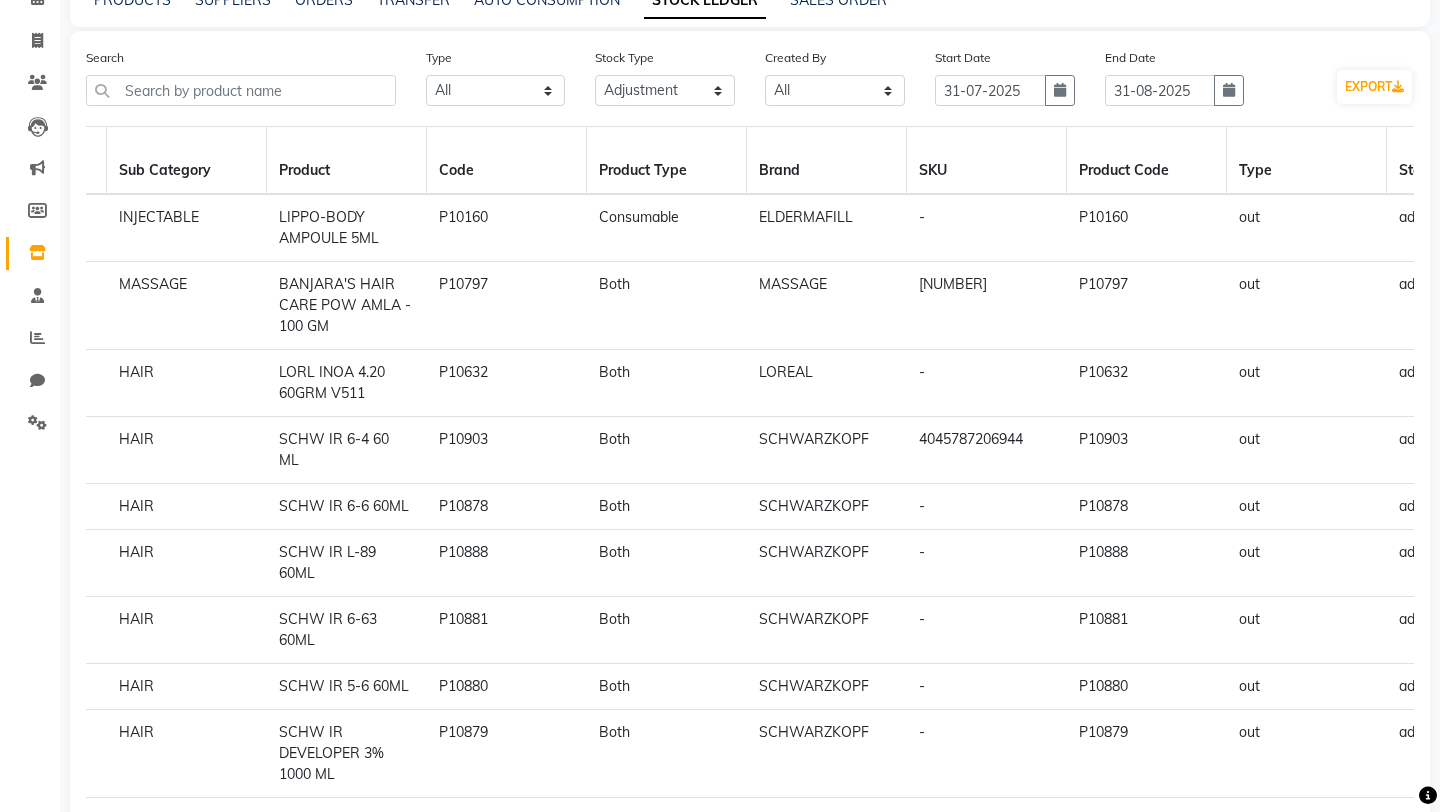 click on "P10160" 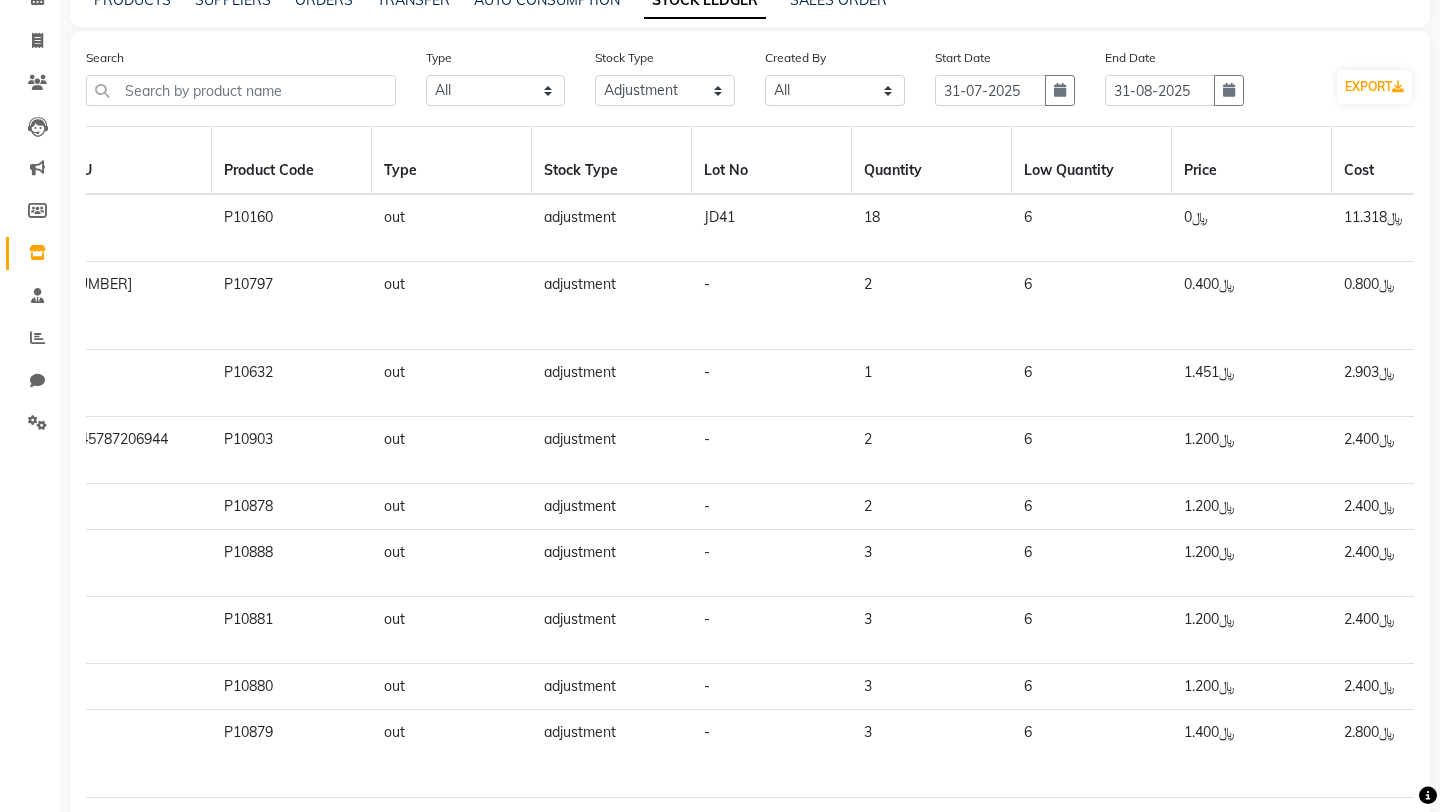 scroll, scrollTop: 0, scrollLeft: 1000, axis: horizontal 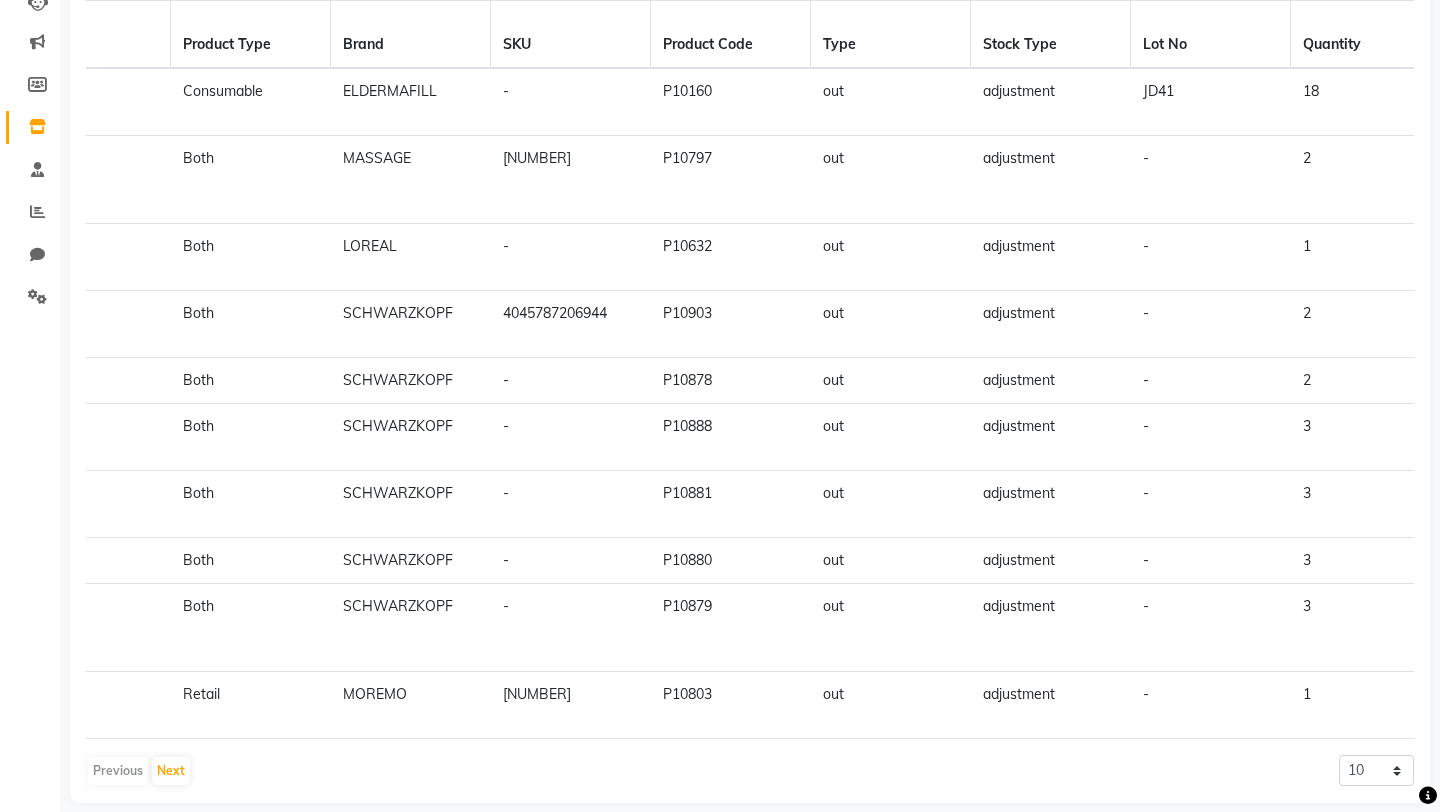 click on "P10880" 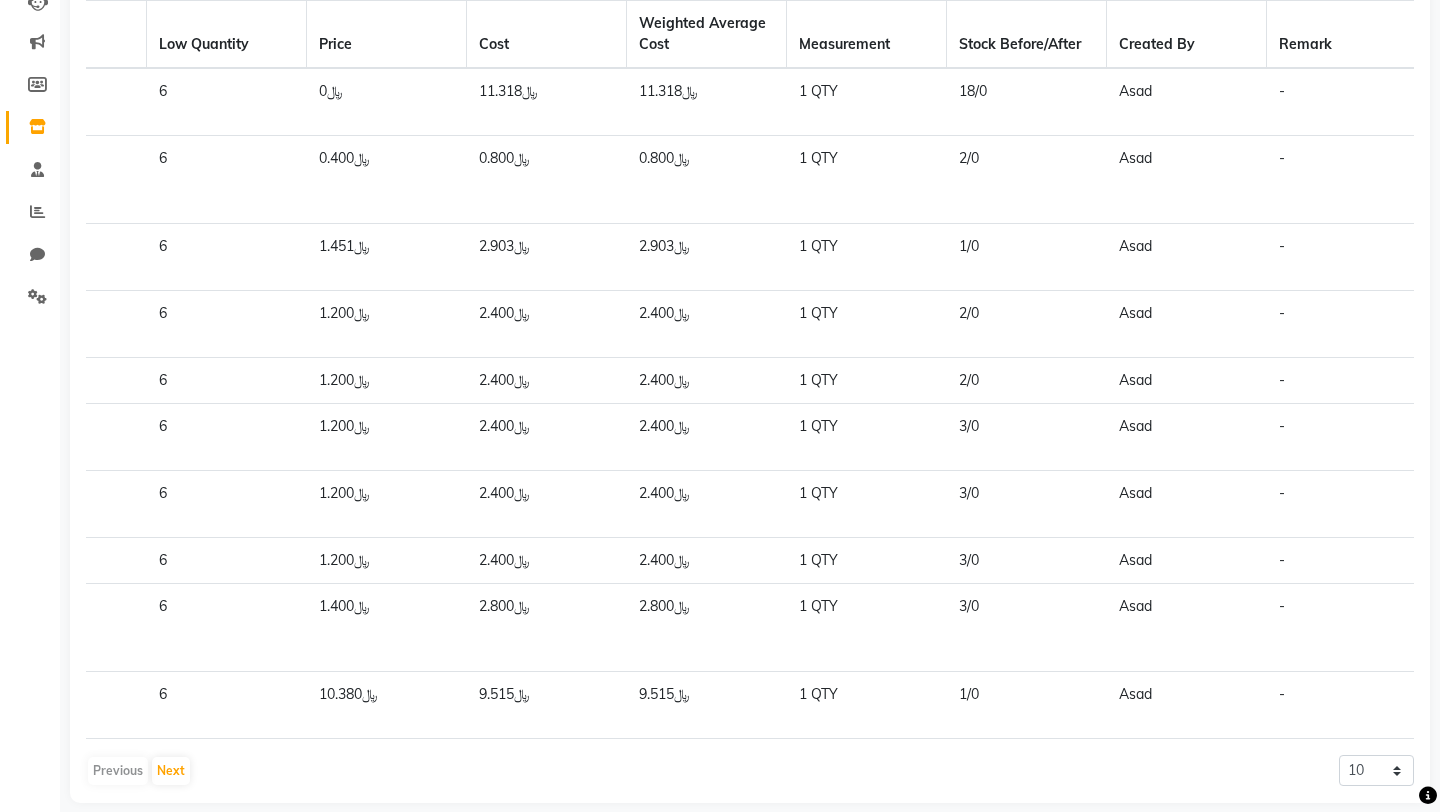 scroll, scrollTop: 0, scrollLeft: 1887, axis: horizontal 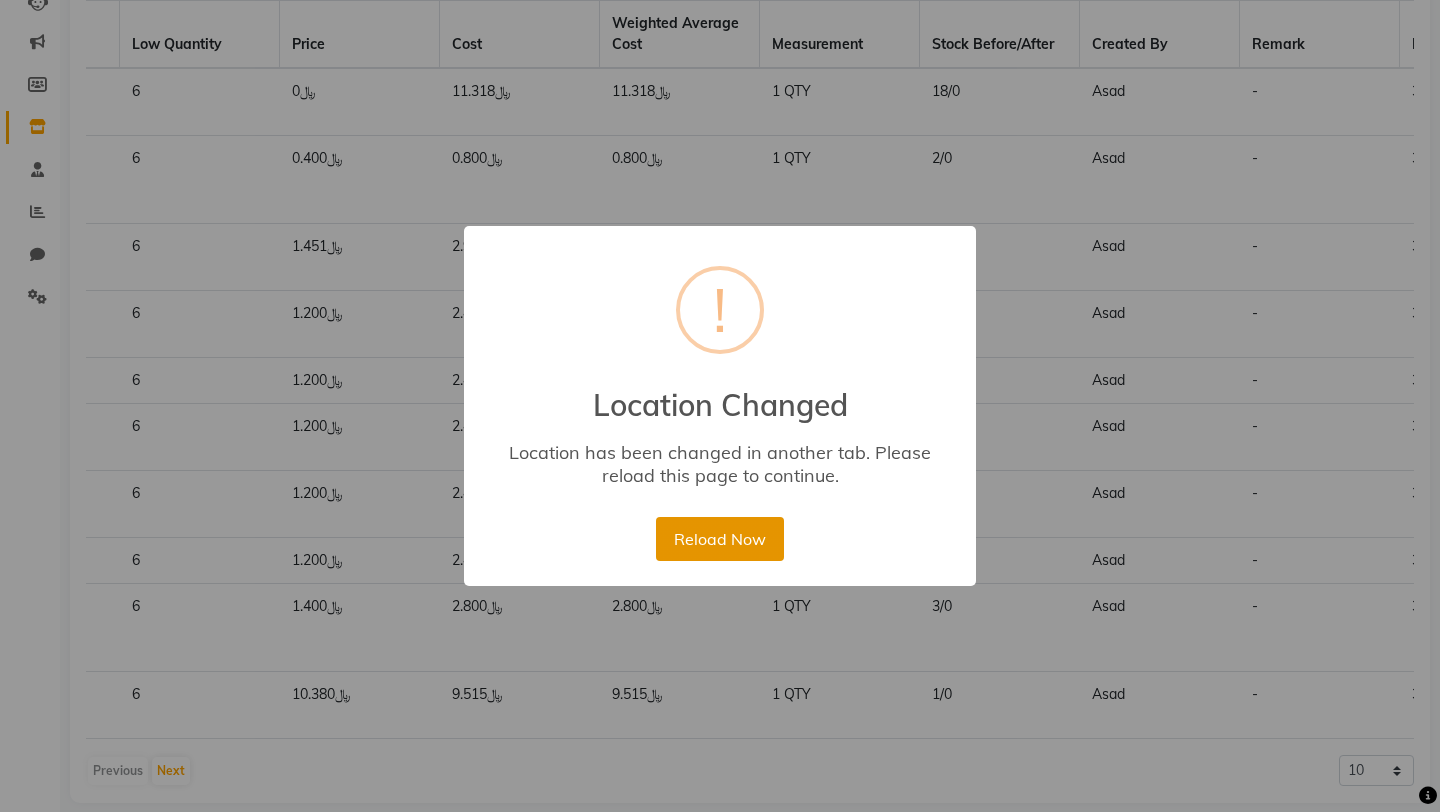 click on "Reload Now" at bounding box center (719, 539) 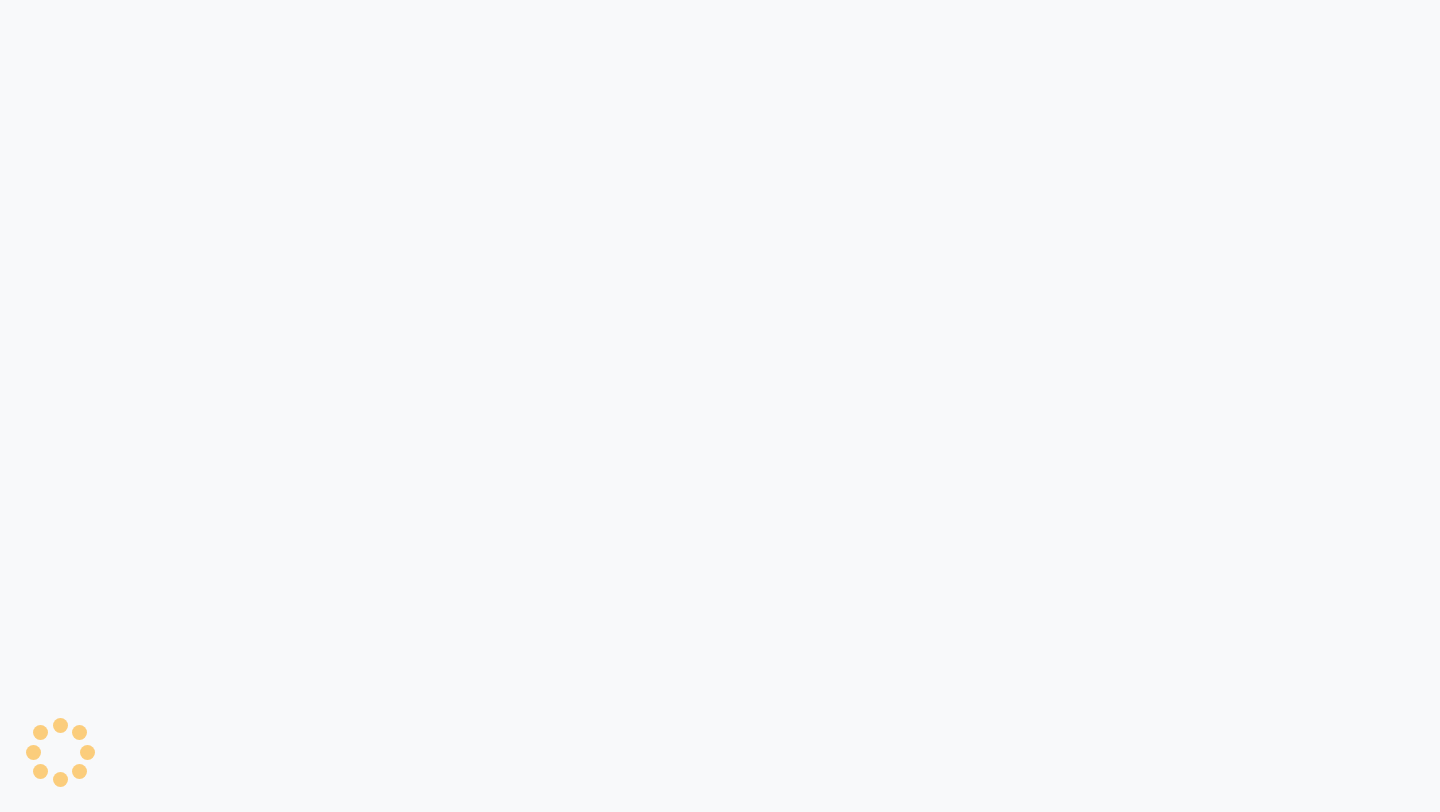 scroll, scrollTop: 0, scrollLeft: 0, axis: both 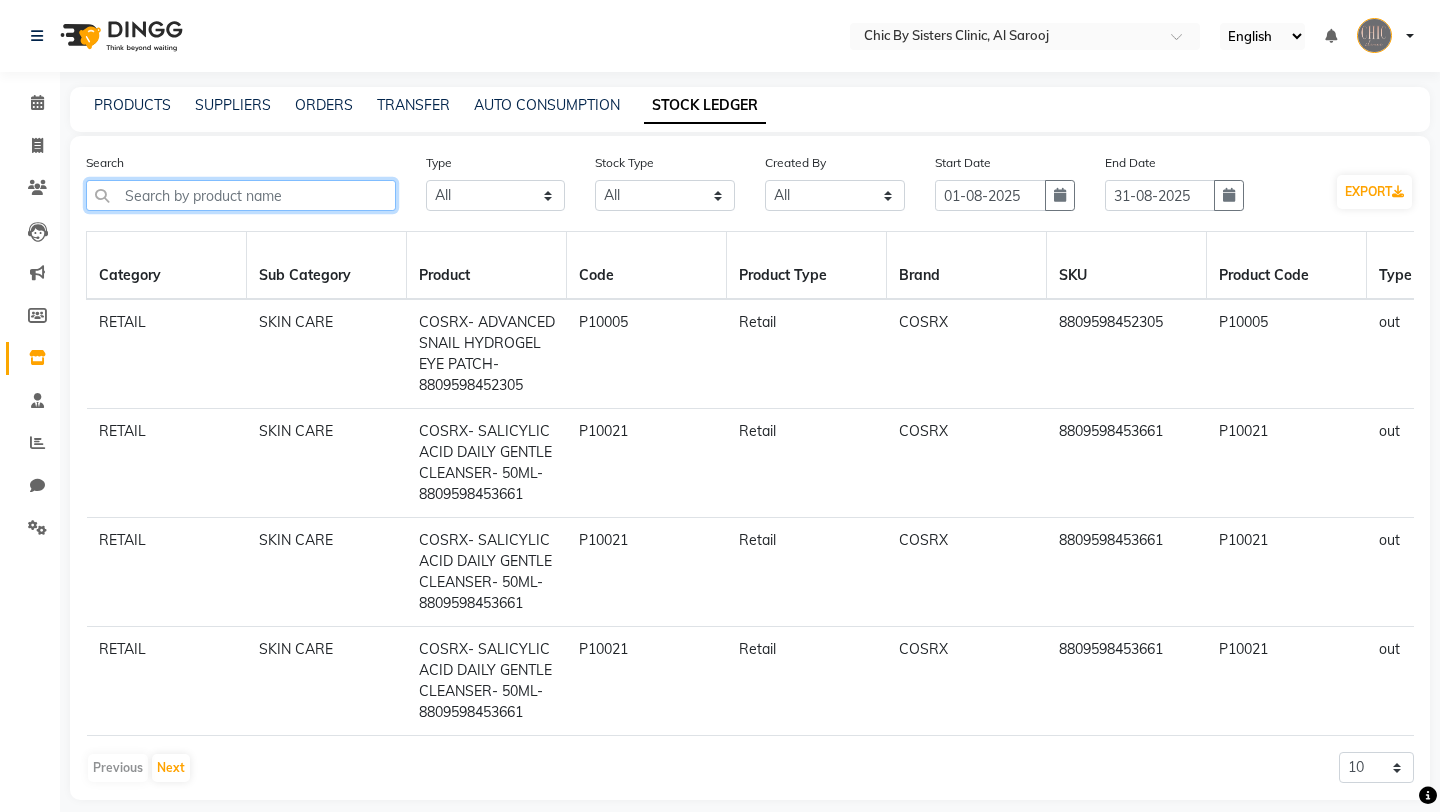 click 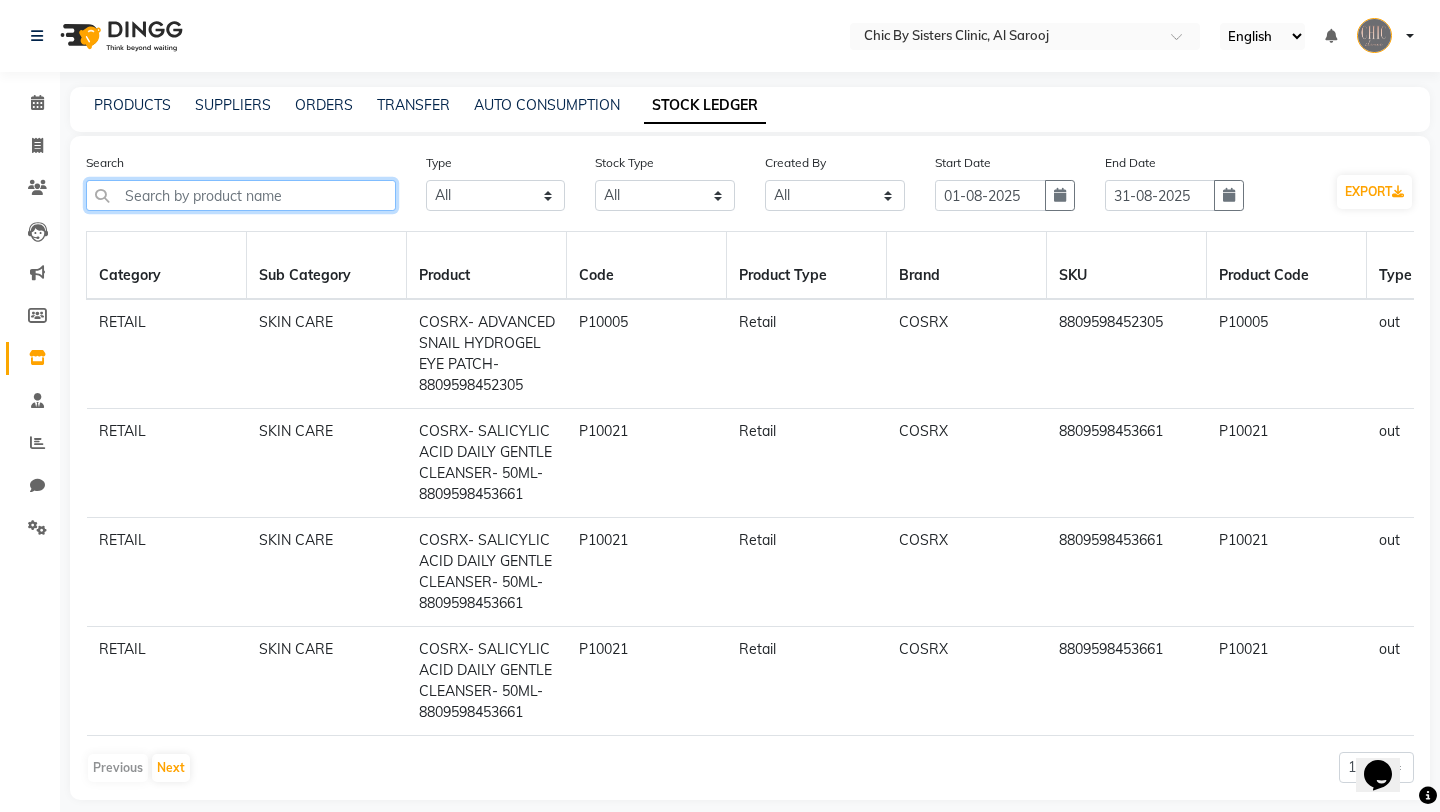 paste on "P10231" 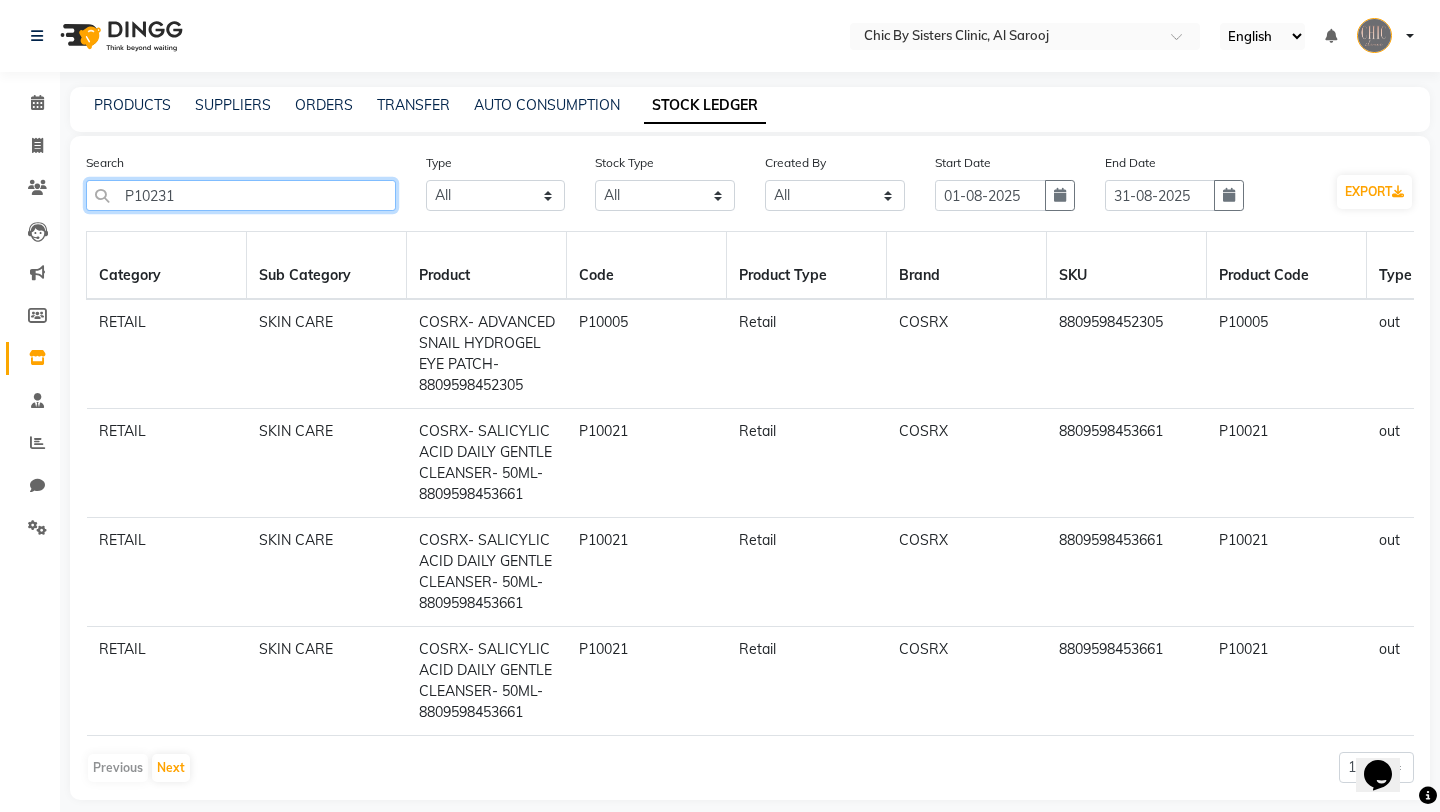 scroll, scrollTop: 0, scrollLeft: 0, axis: both 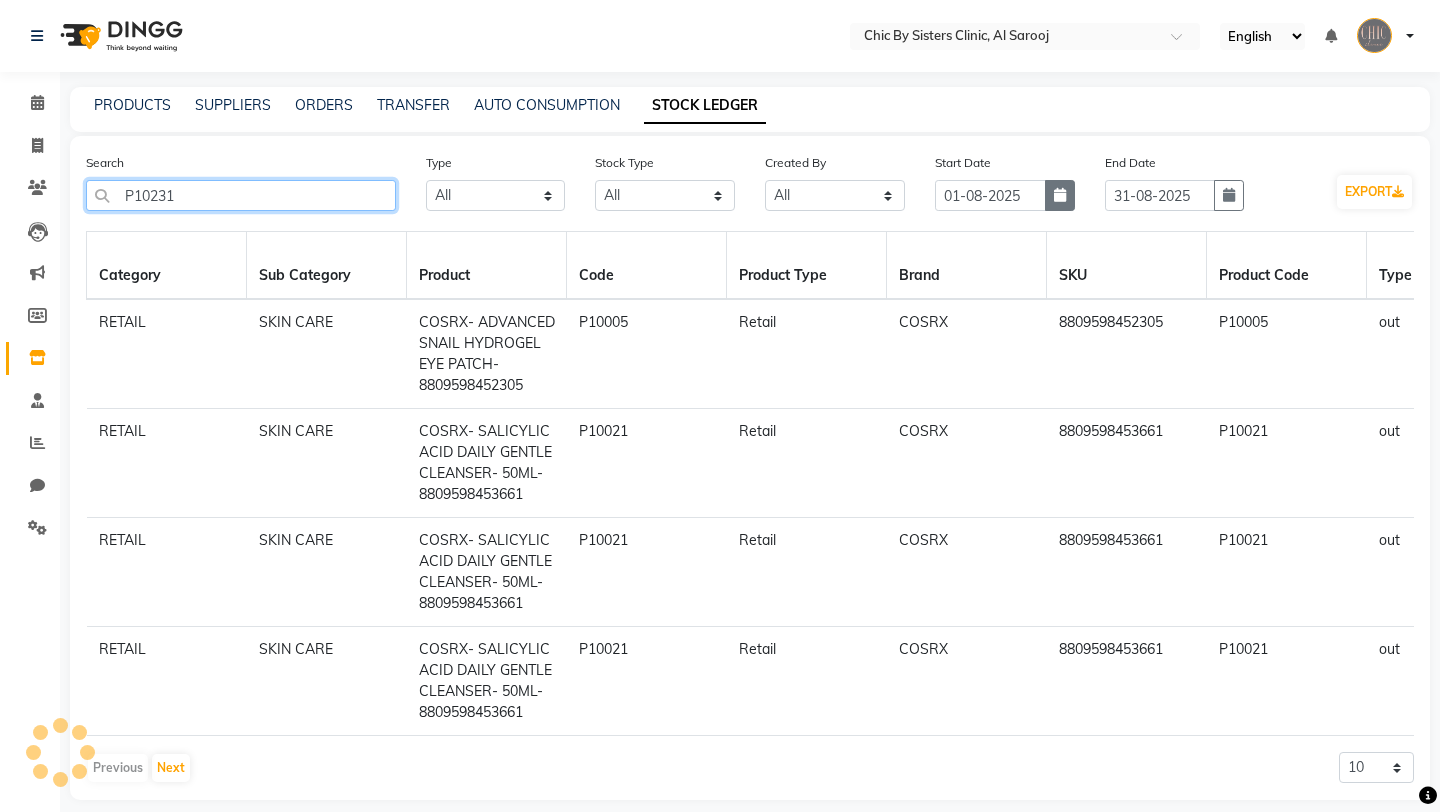 type on "P10231" 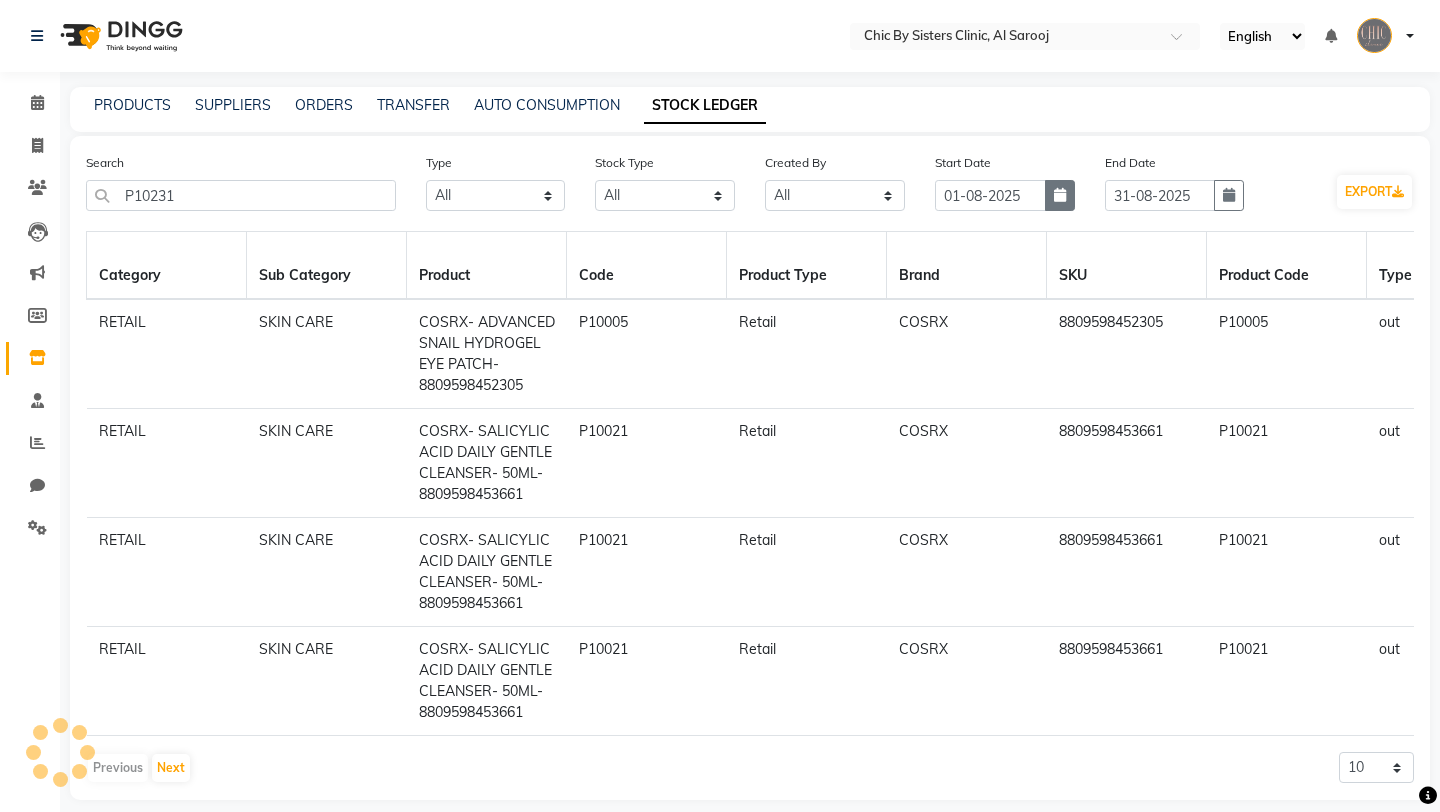 click 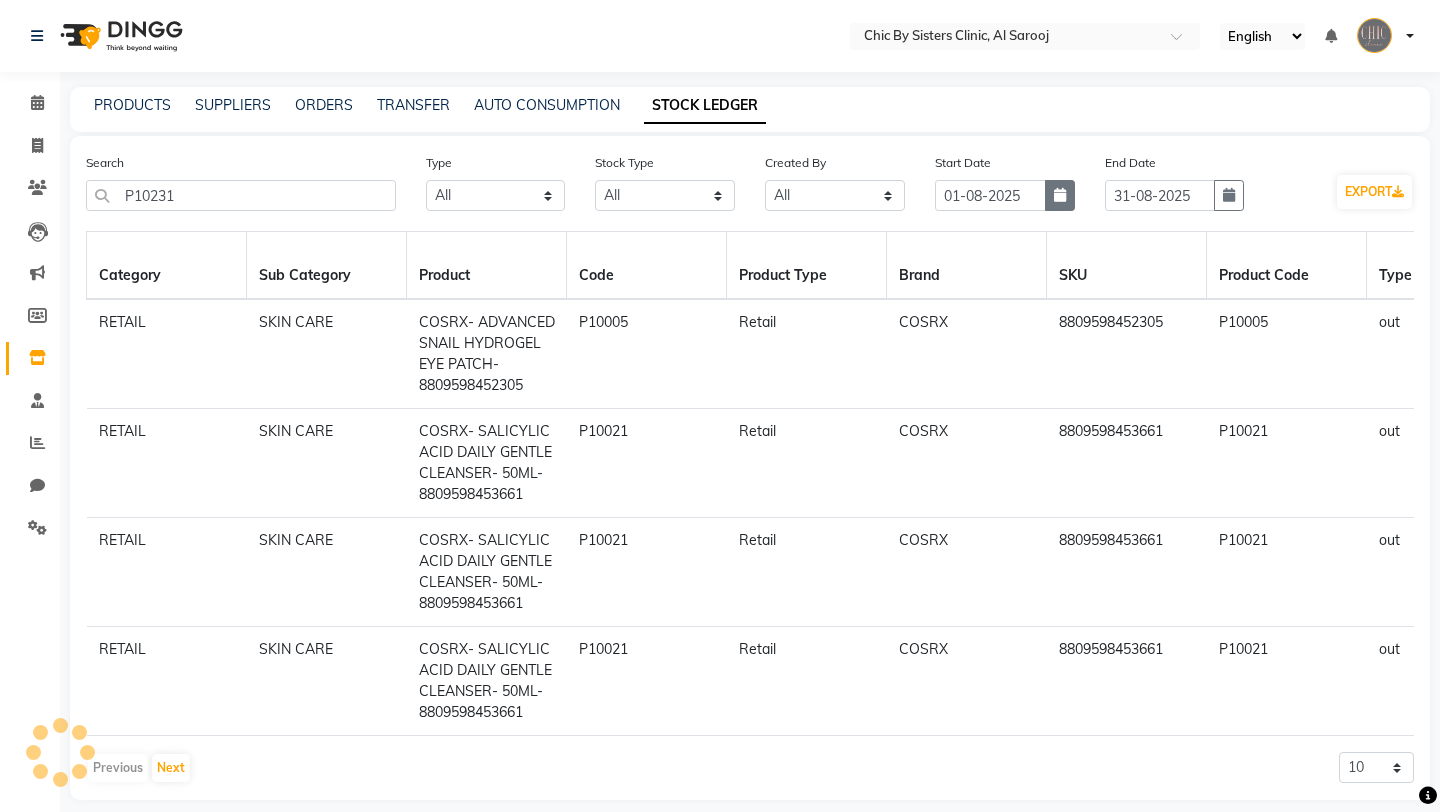select on "8" 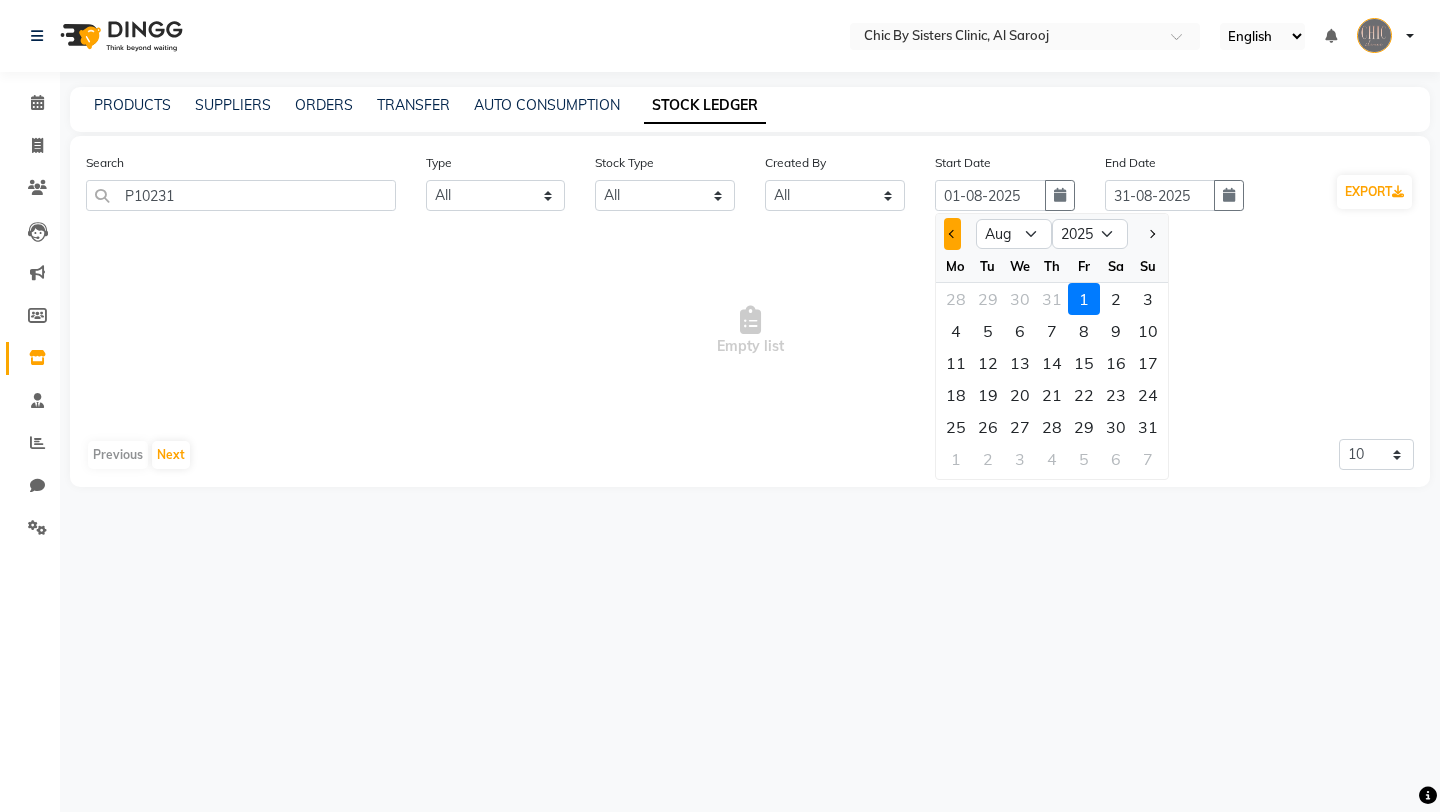 click 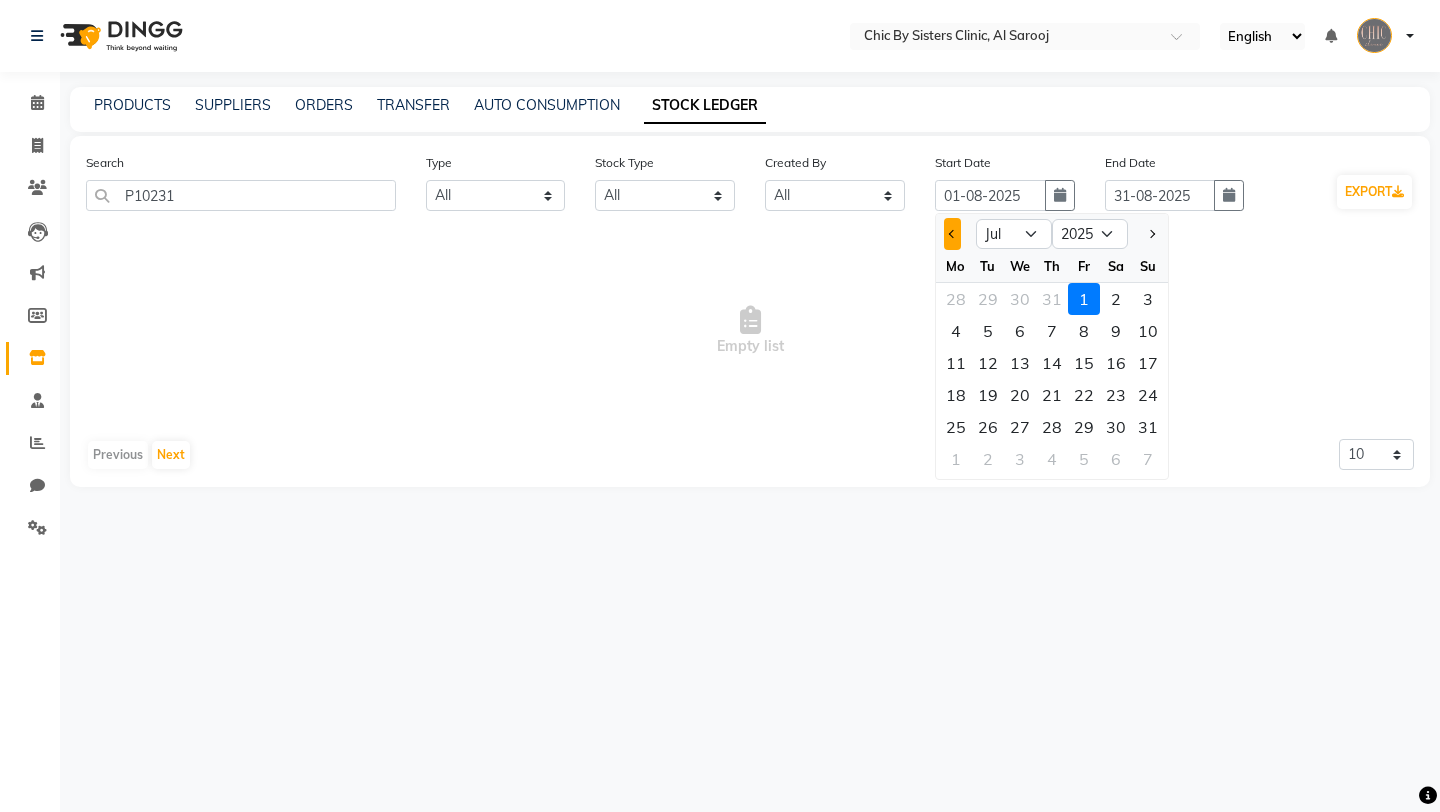 click 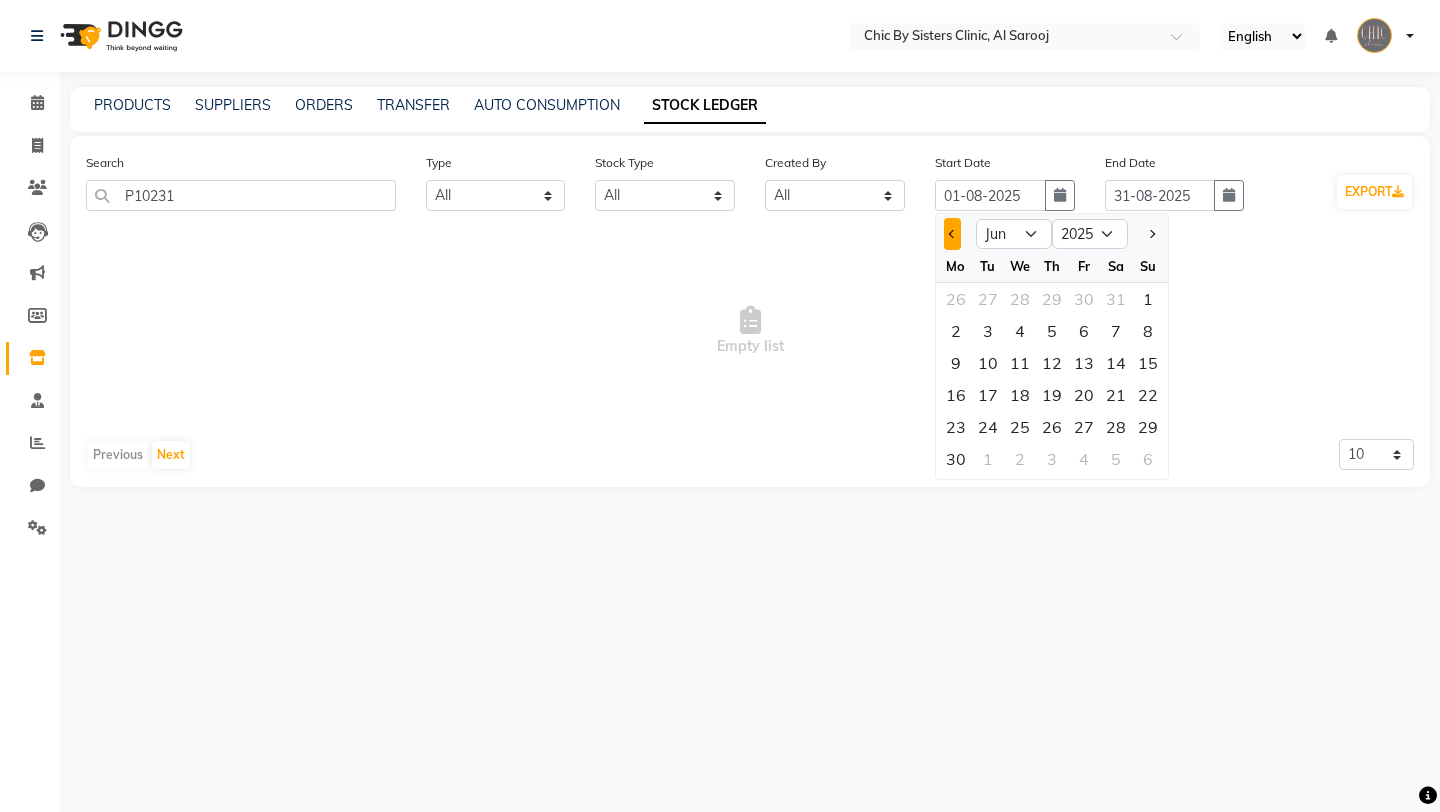 click 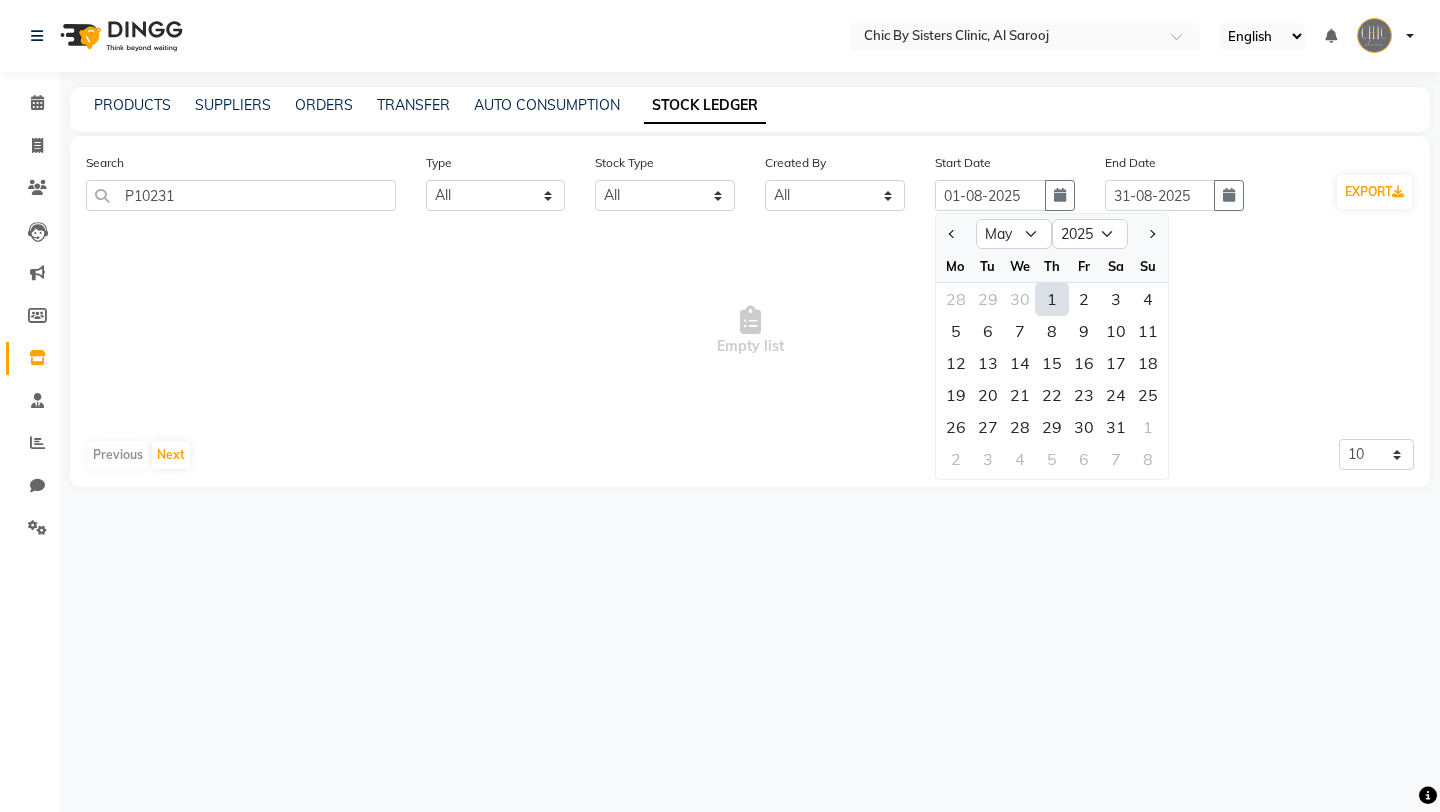 click on "1" 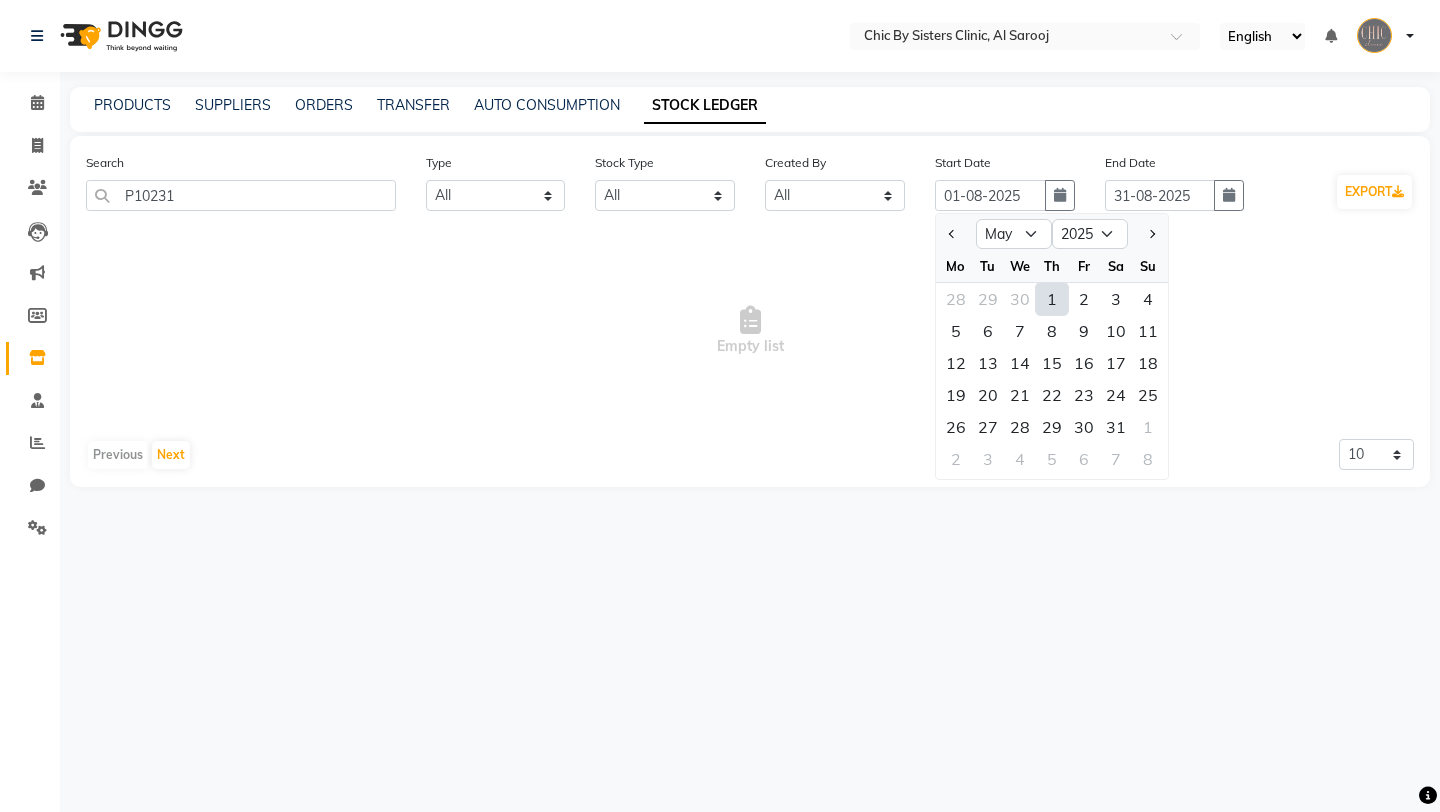 type on "01-05-2025" 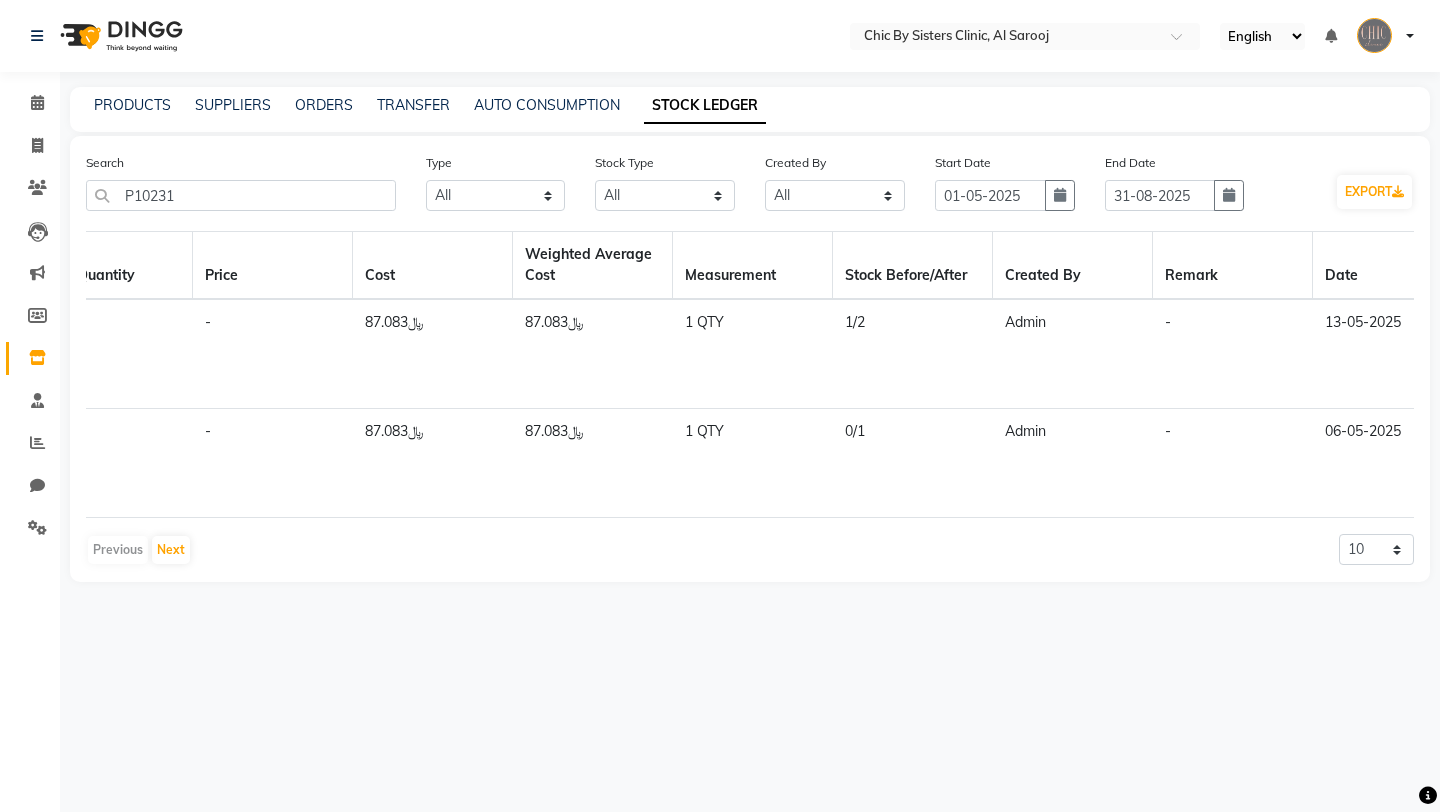 scroll, scrollTop: 0, scrollLeft: 2033, axis: horizontal 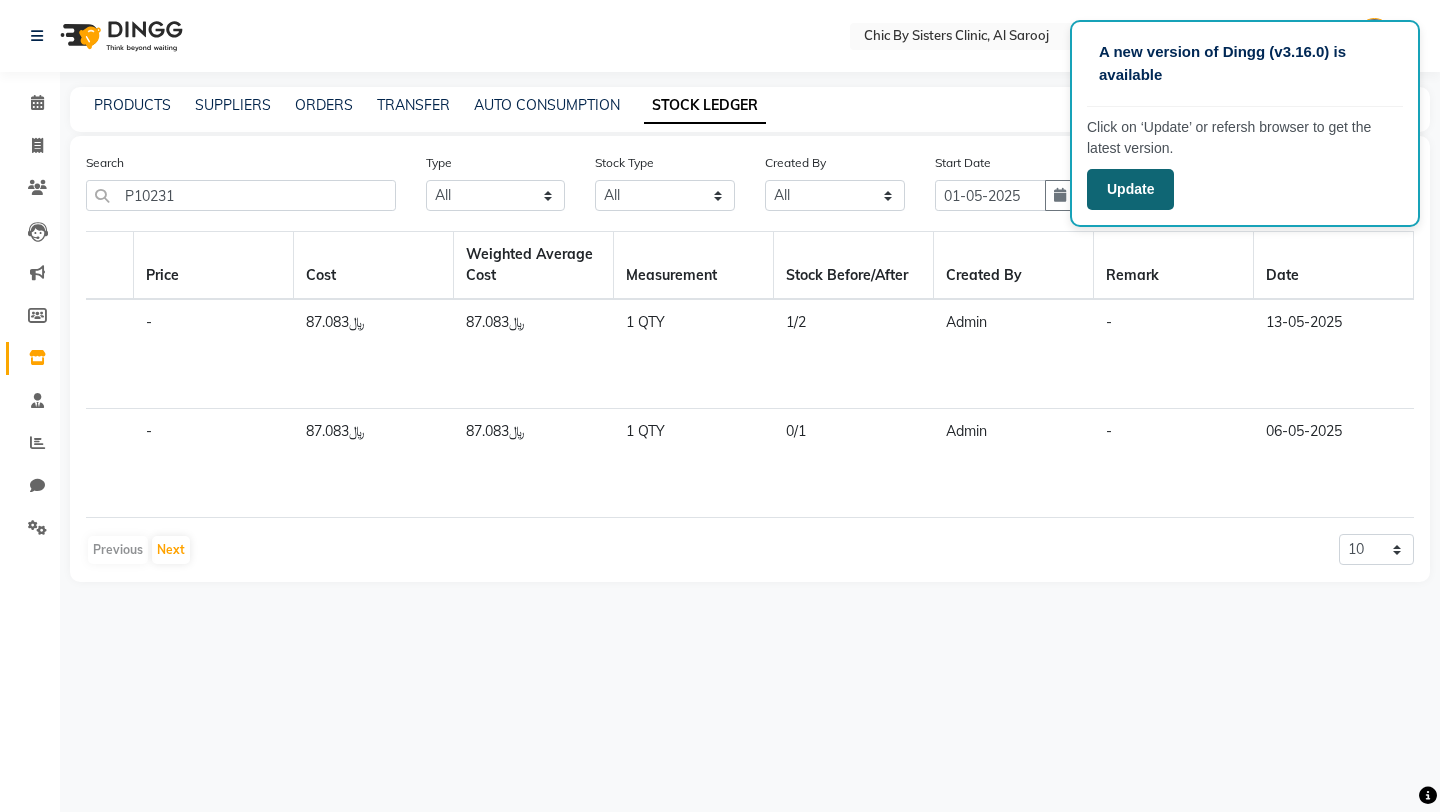 click on "Update" 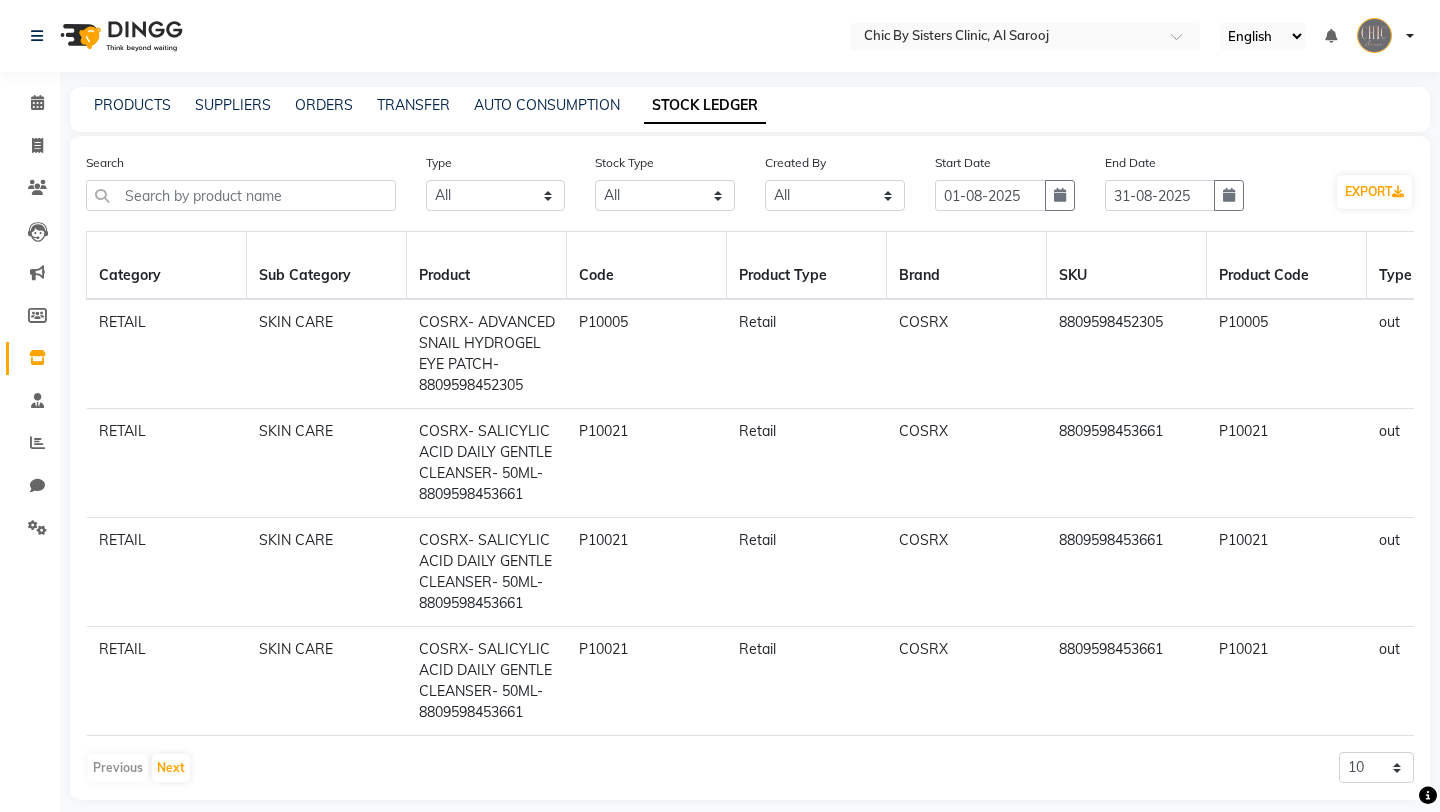 select on "all" 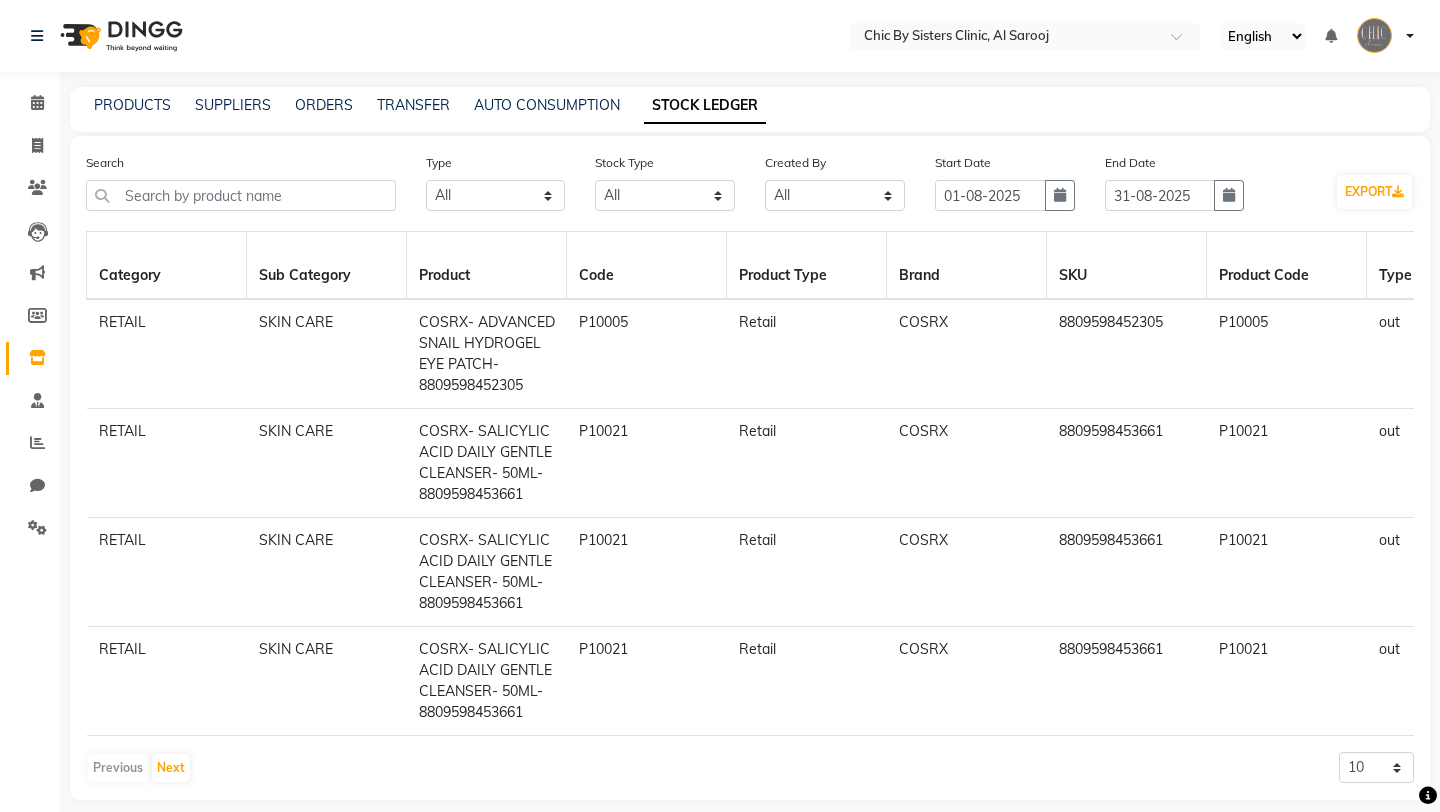 scroll, scrollTop: 0, scrollLeft: 0, axis: both 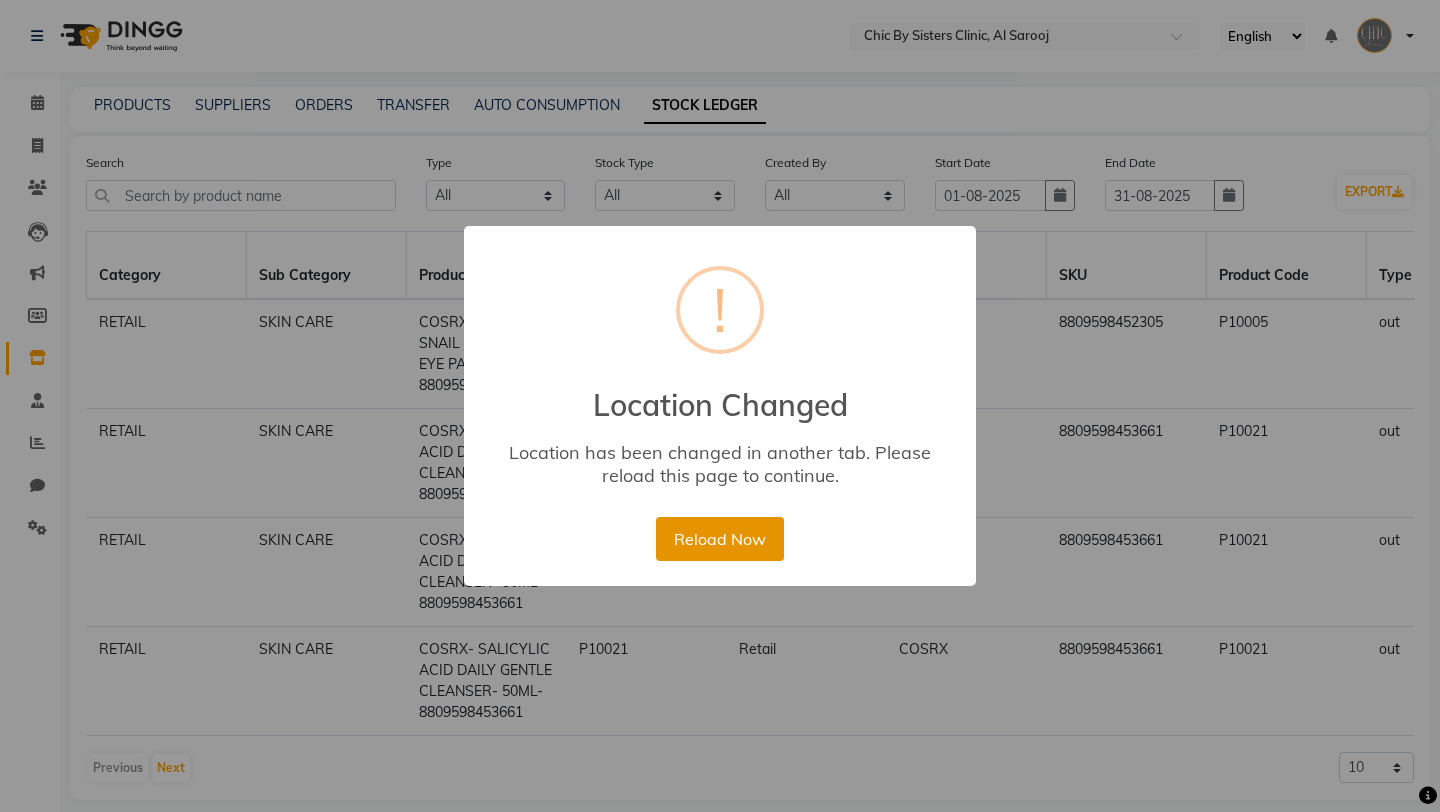 click on "Reload Now" at bounding box center (719, 539) 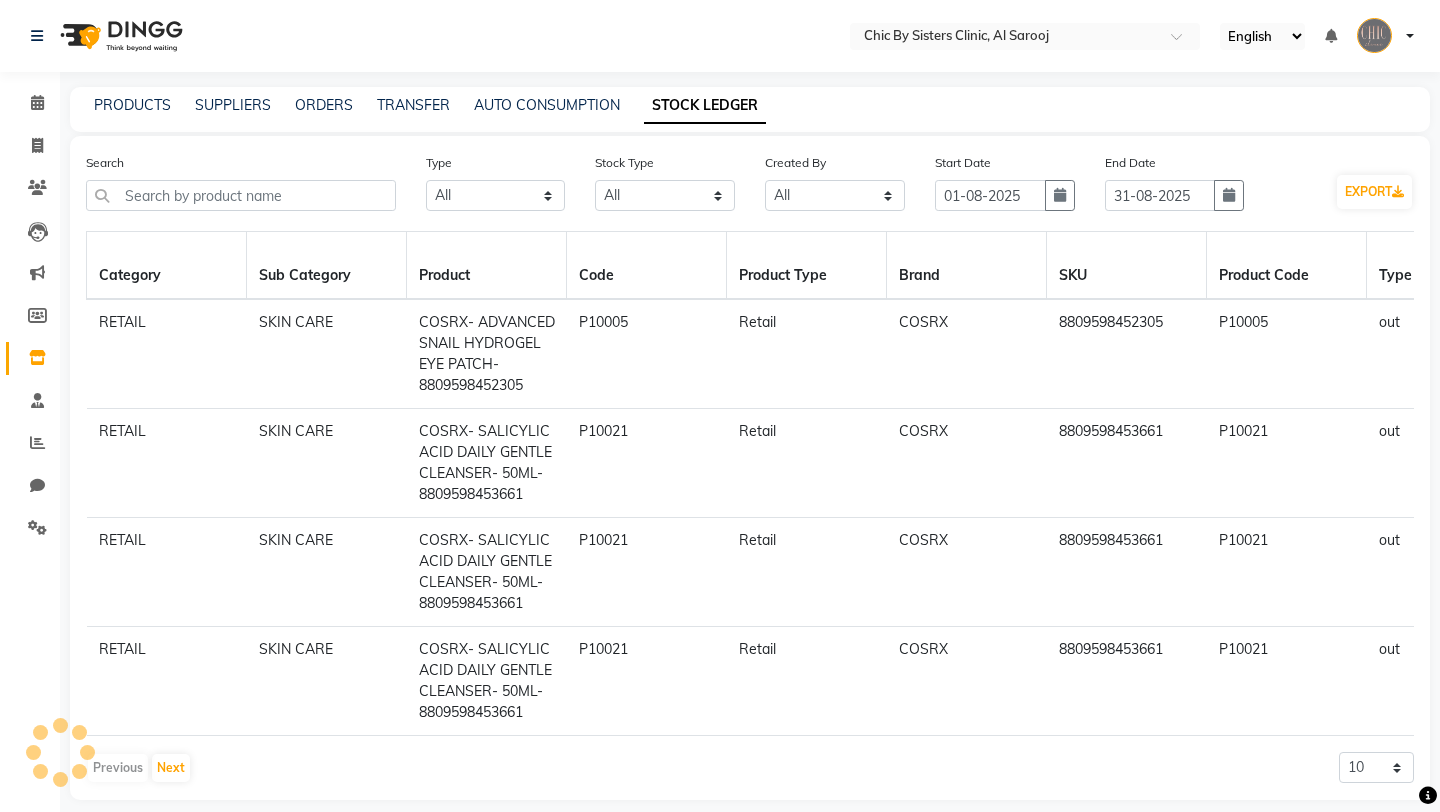select on "all" 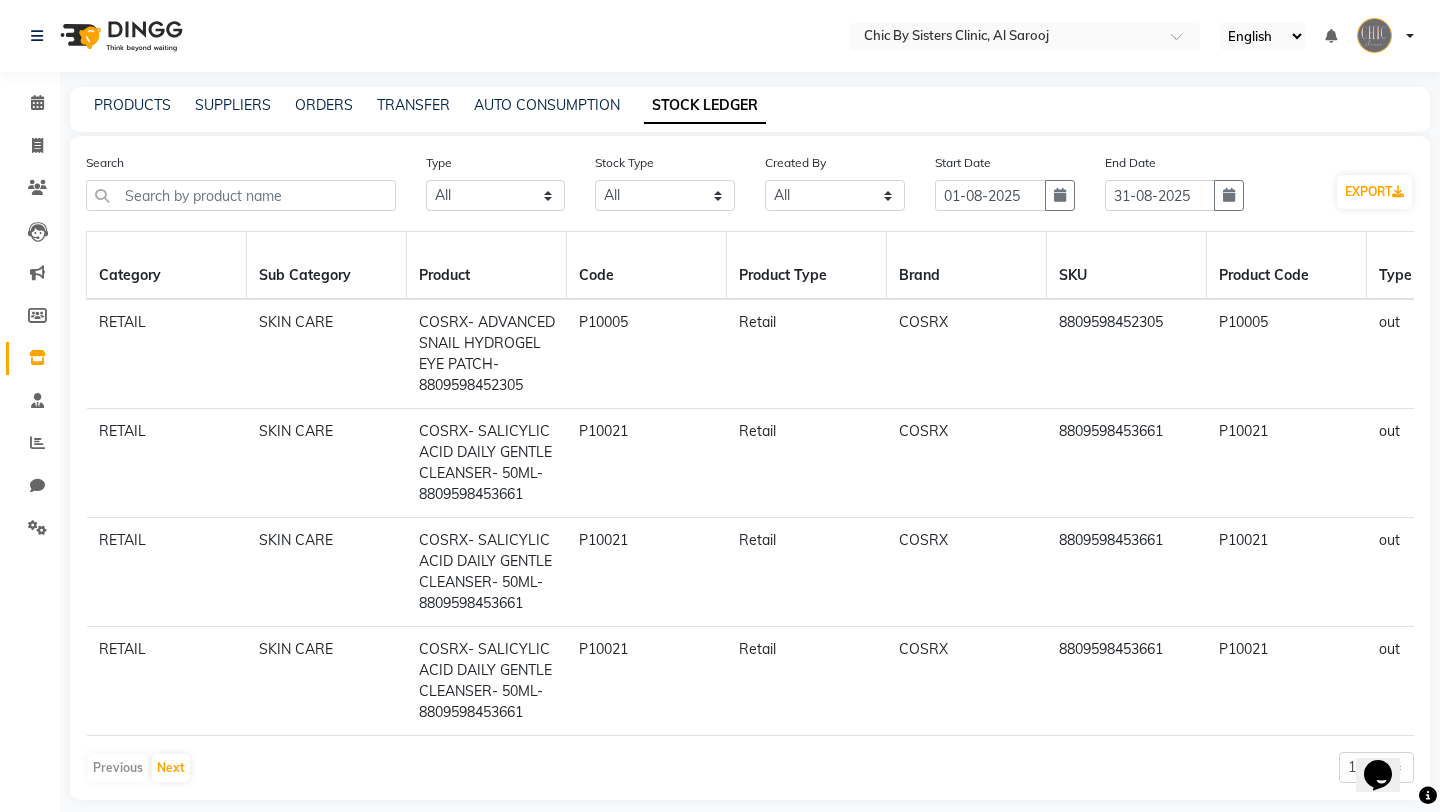 scroll, scrollTop: 0, scrollLeft: 0, axis: both 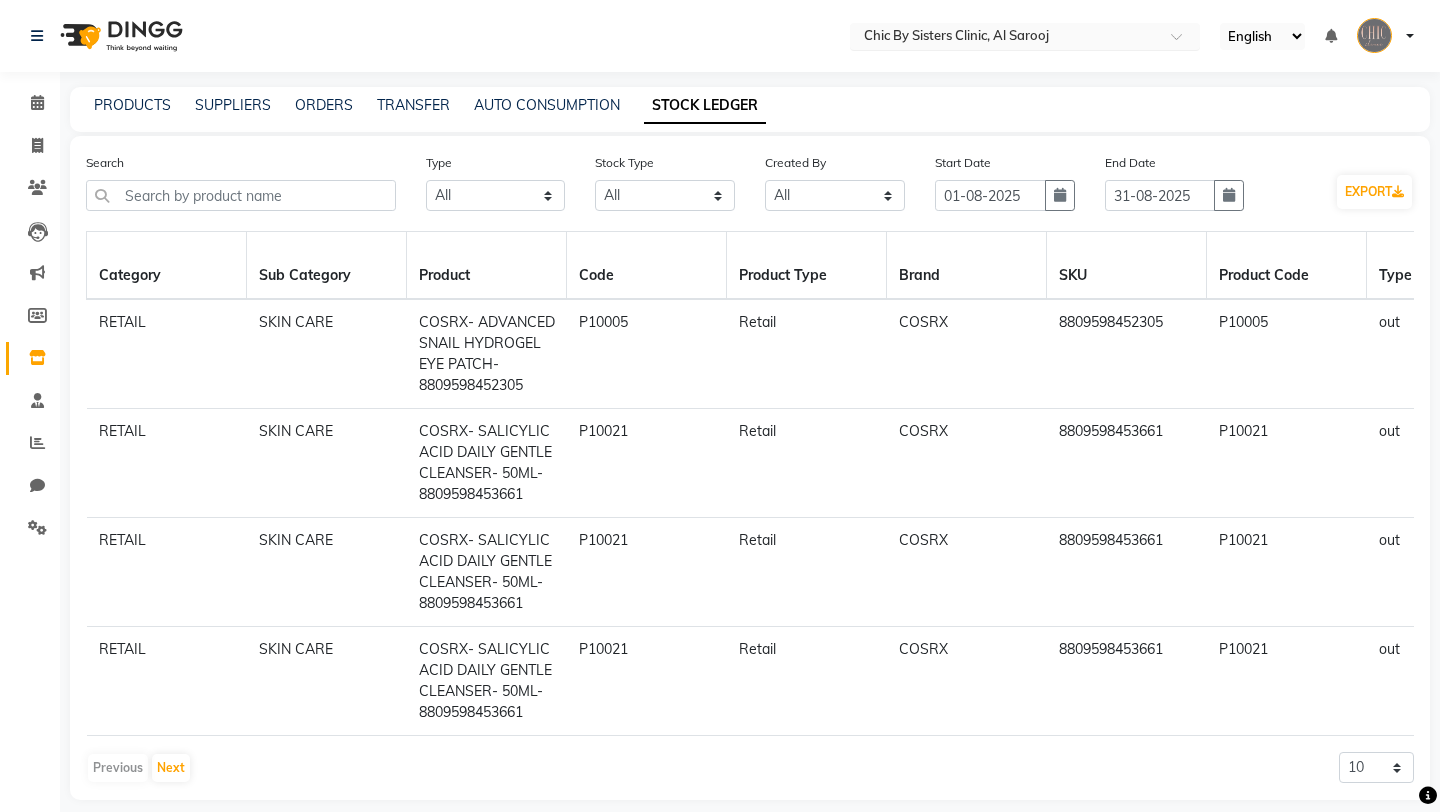 click at bounding box center [1005, 38] 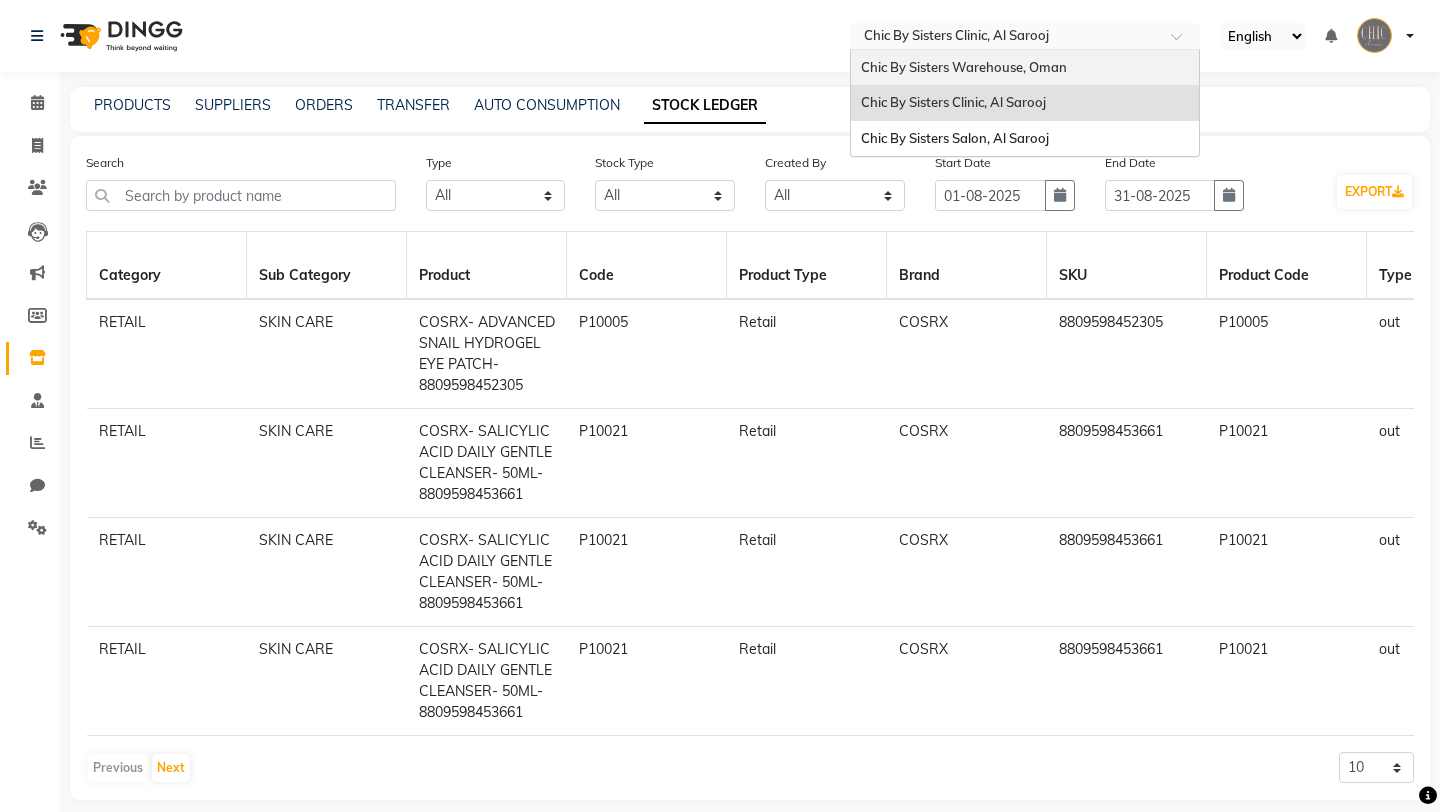 click on "Chic By Sisters Warehouse, Oman" at bounding box center (964, 67) 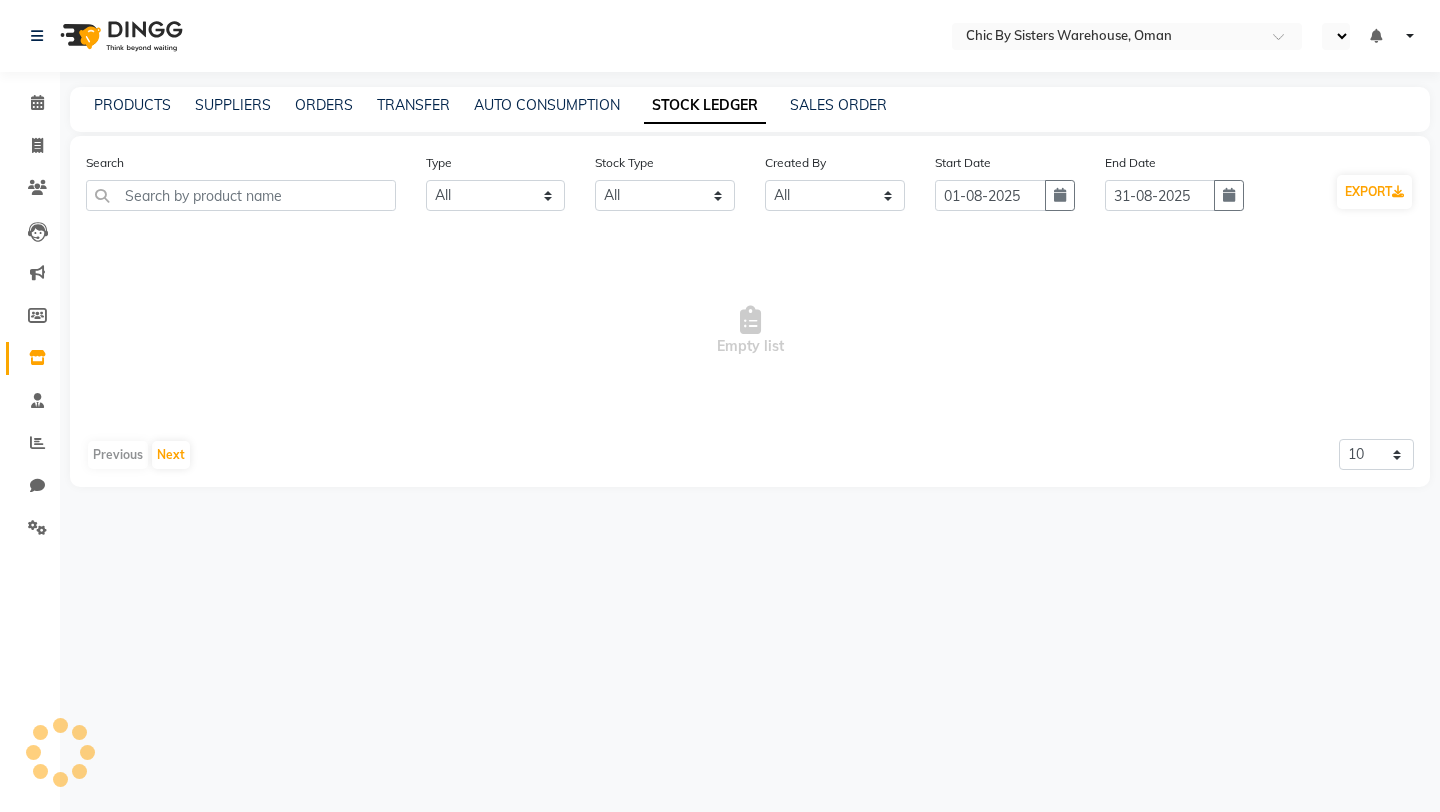 select on "all" 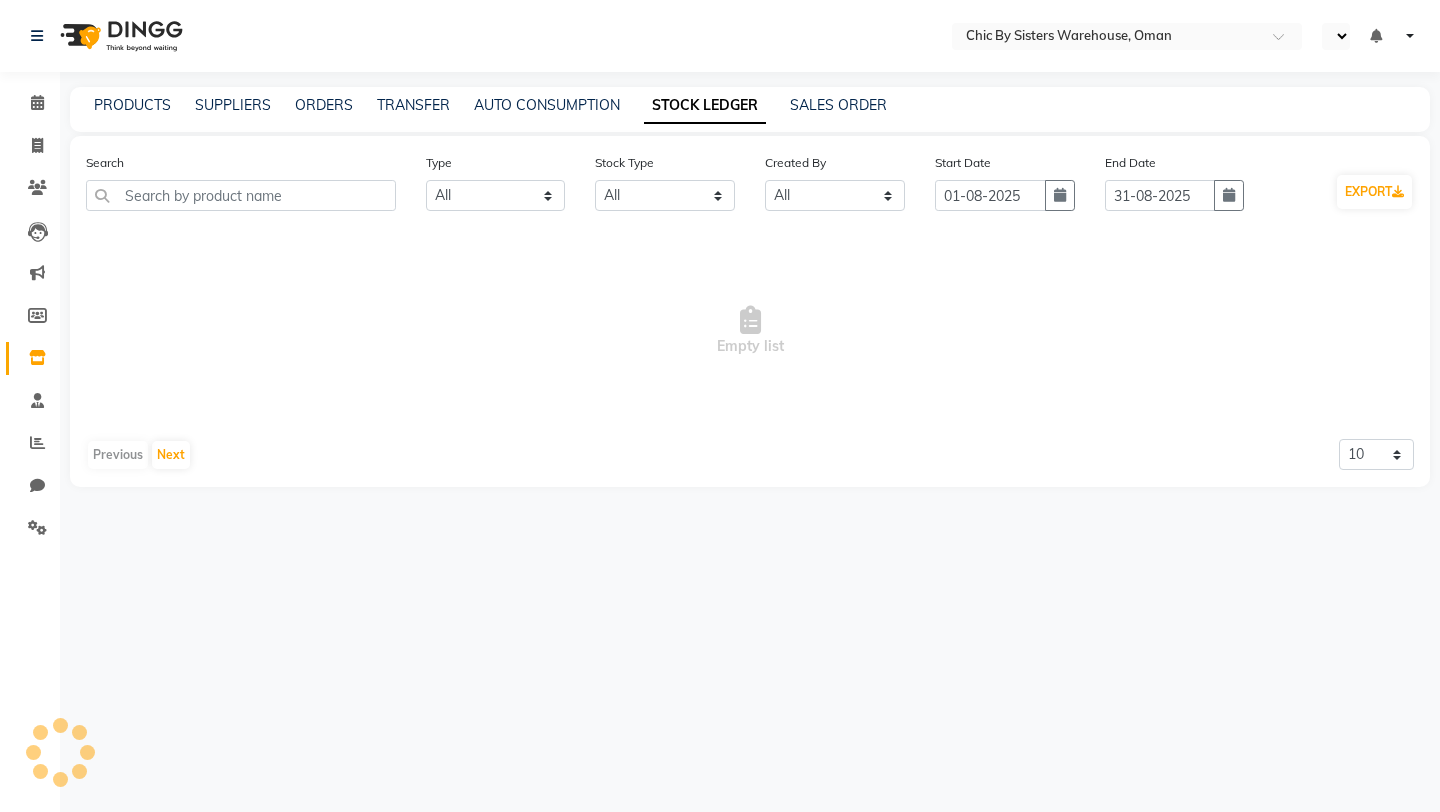 scroll, scrollTop: 0, scrollLeft: 0, axis: both 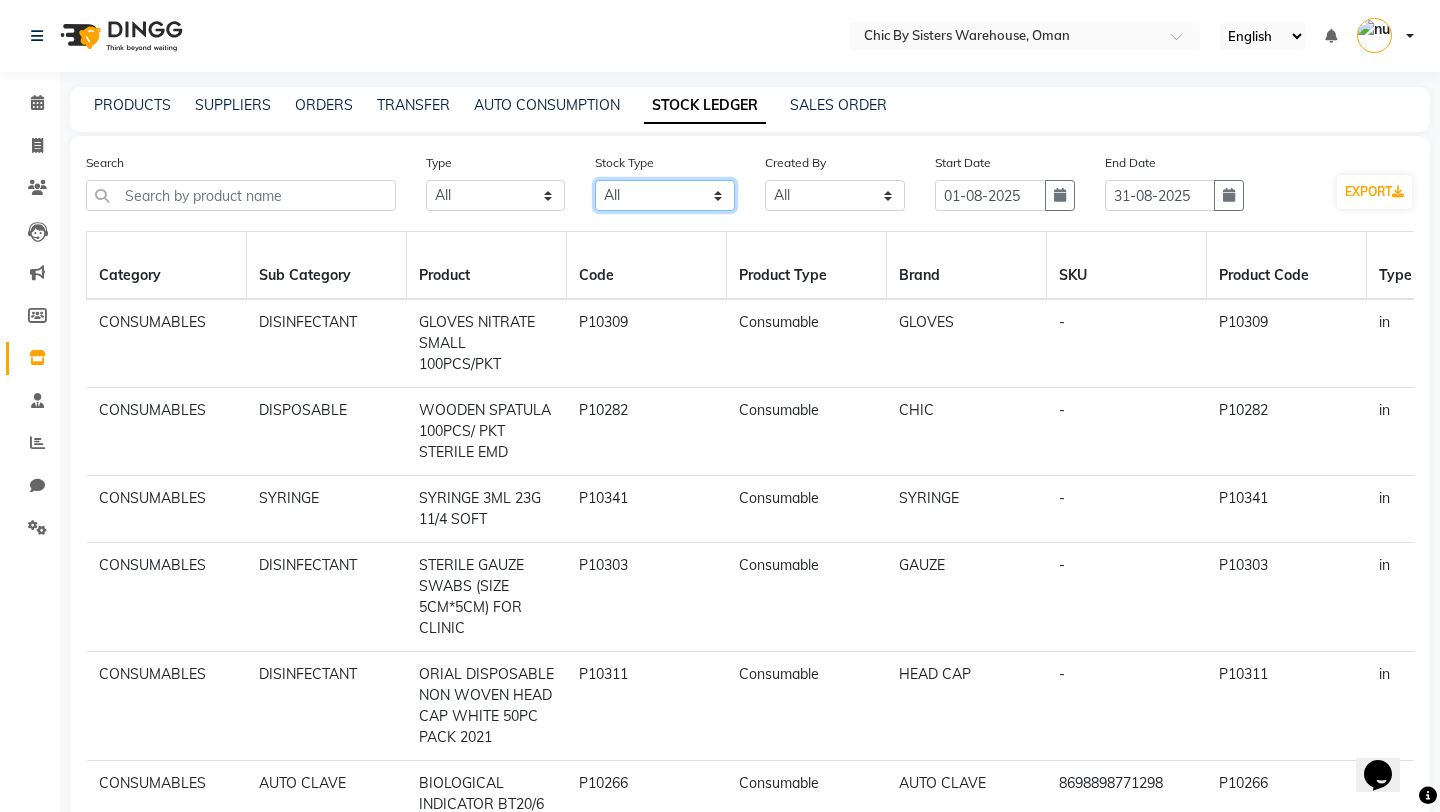 click on "Select All New Stock Adjustment Return Transfer In Other Internal Use Damaged Expired Transfer Cancel Transfer Out Stock Out Sold" 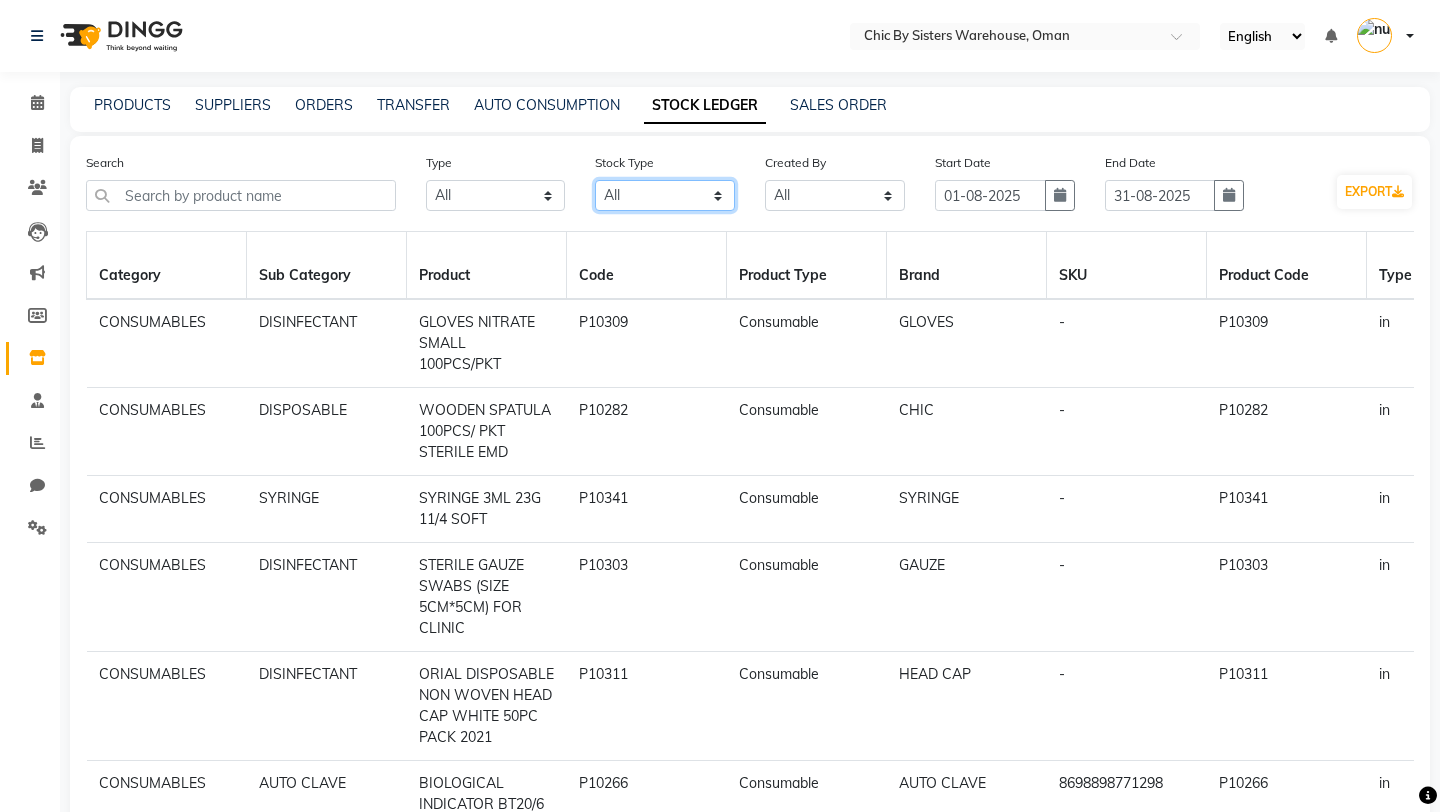 select on "adjustment" 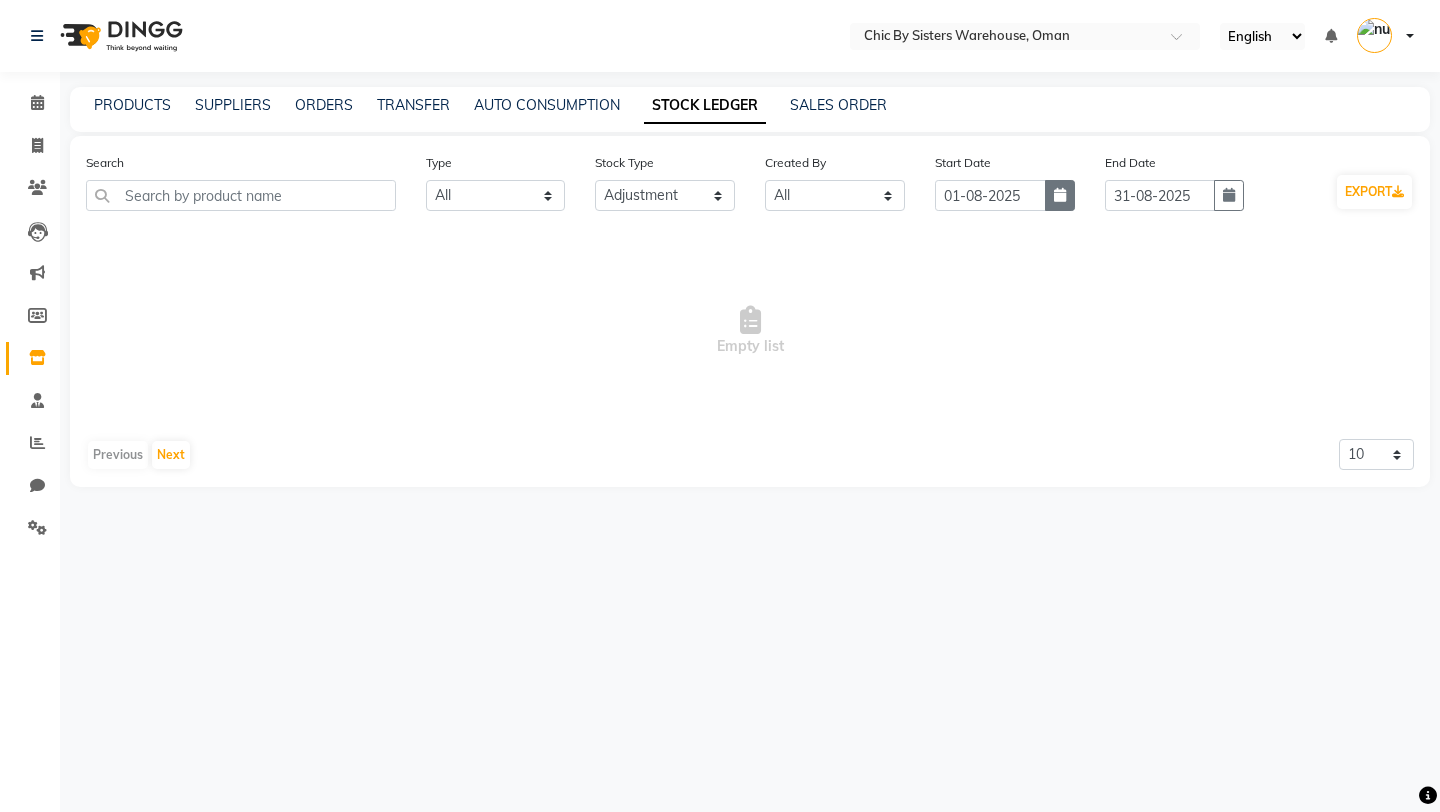click 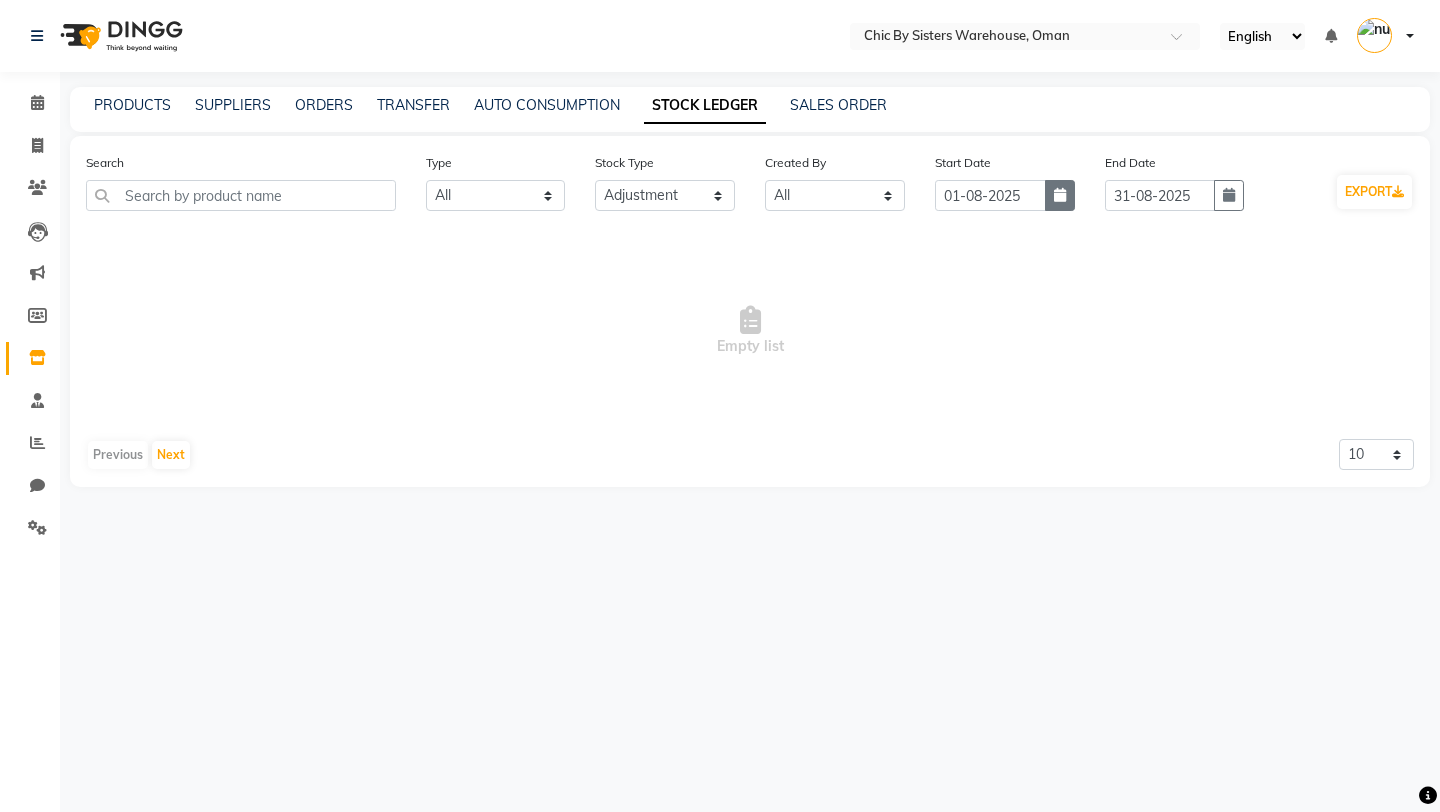 select on "8" 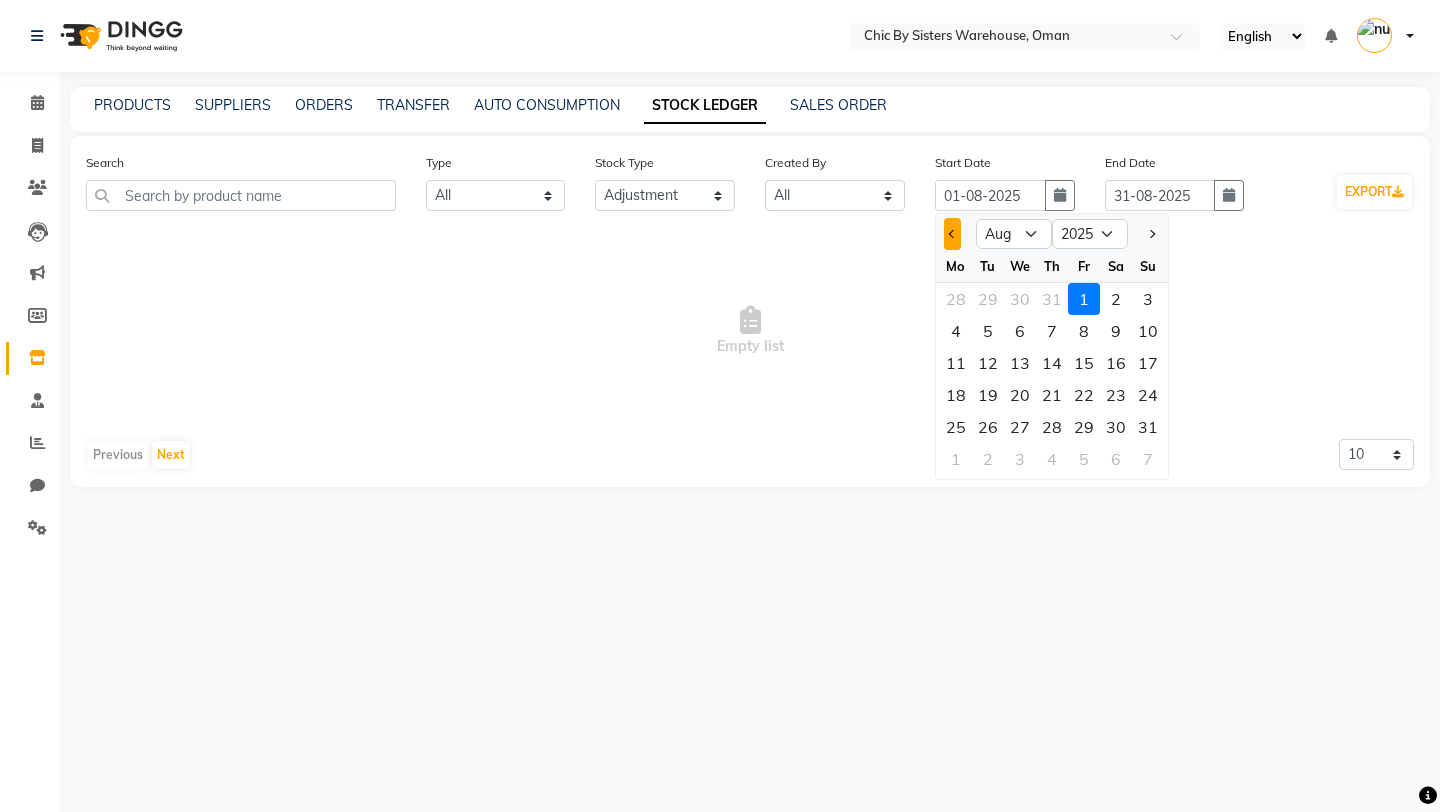 click 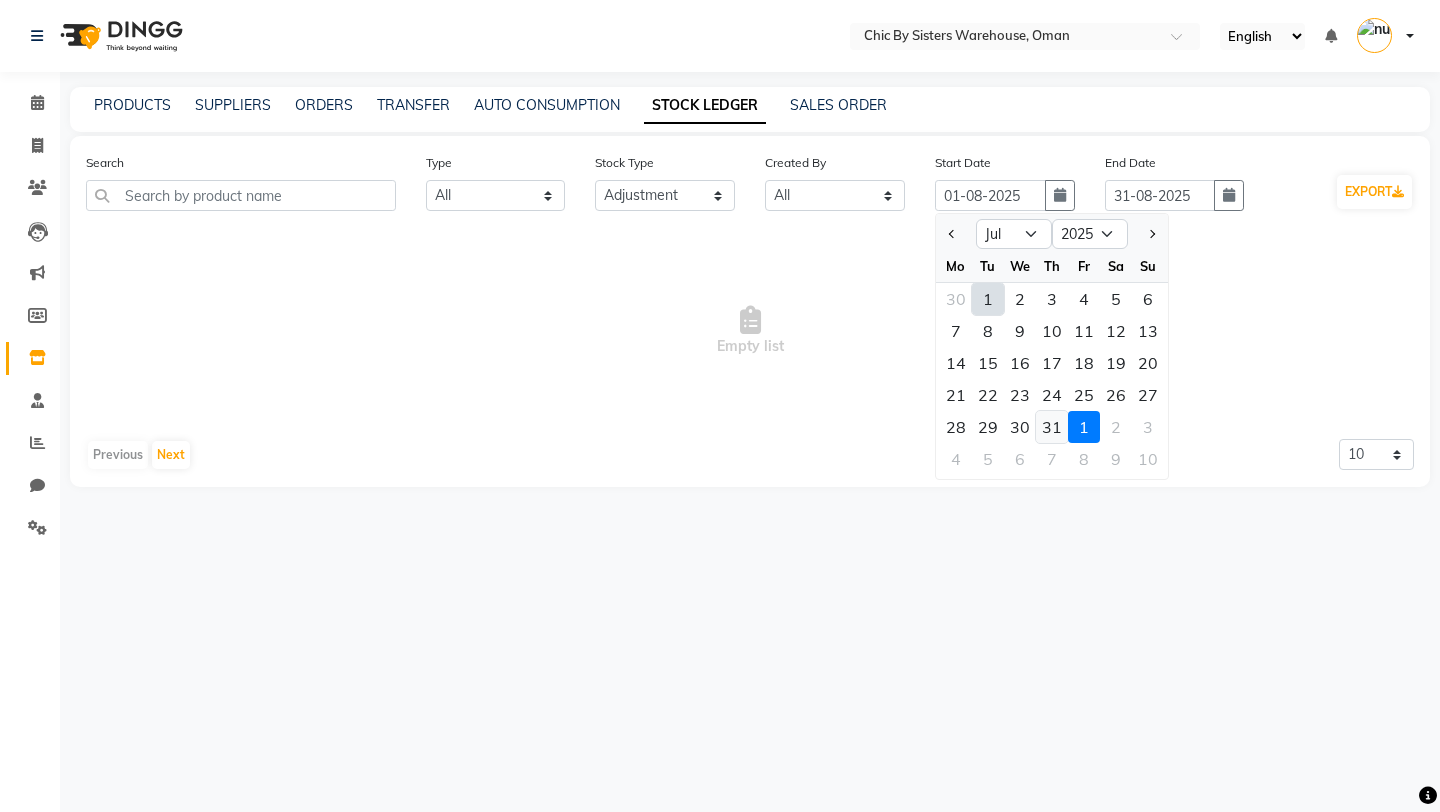 click on "31" 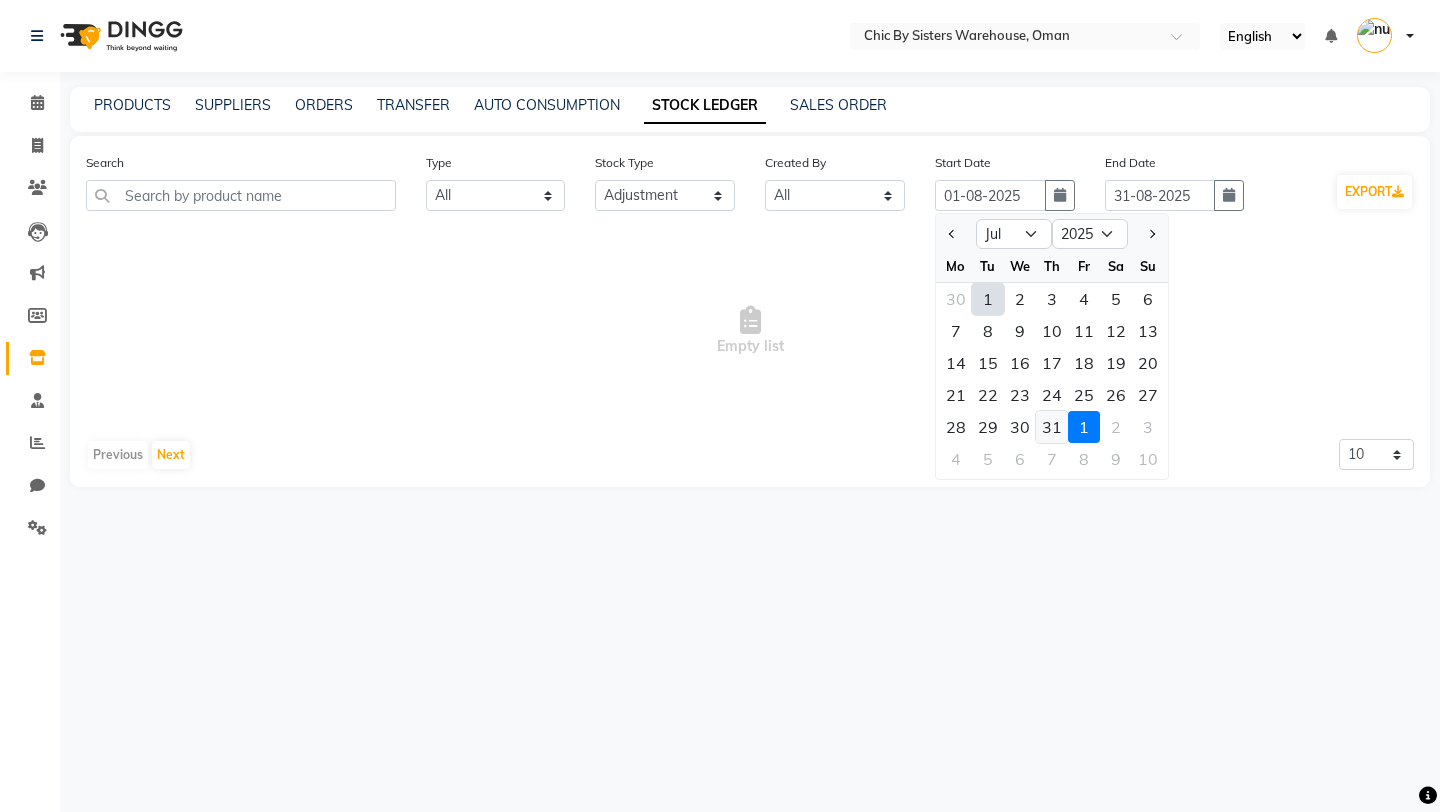 type on "31-07-2025" 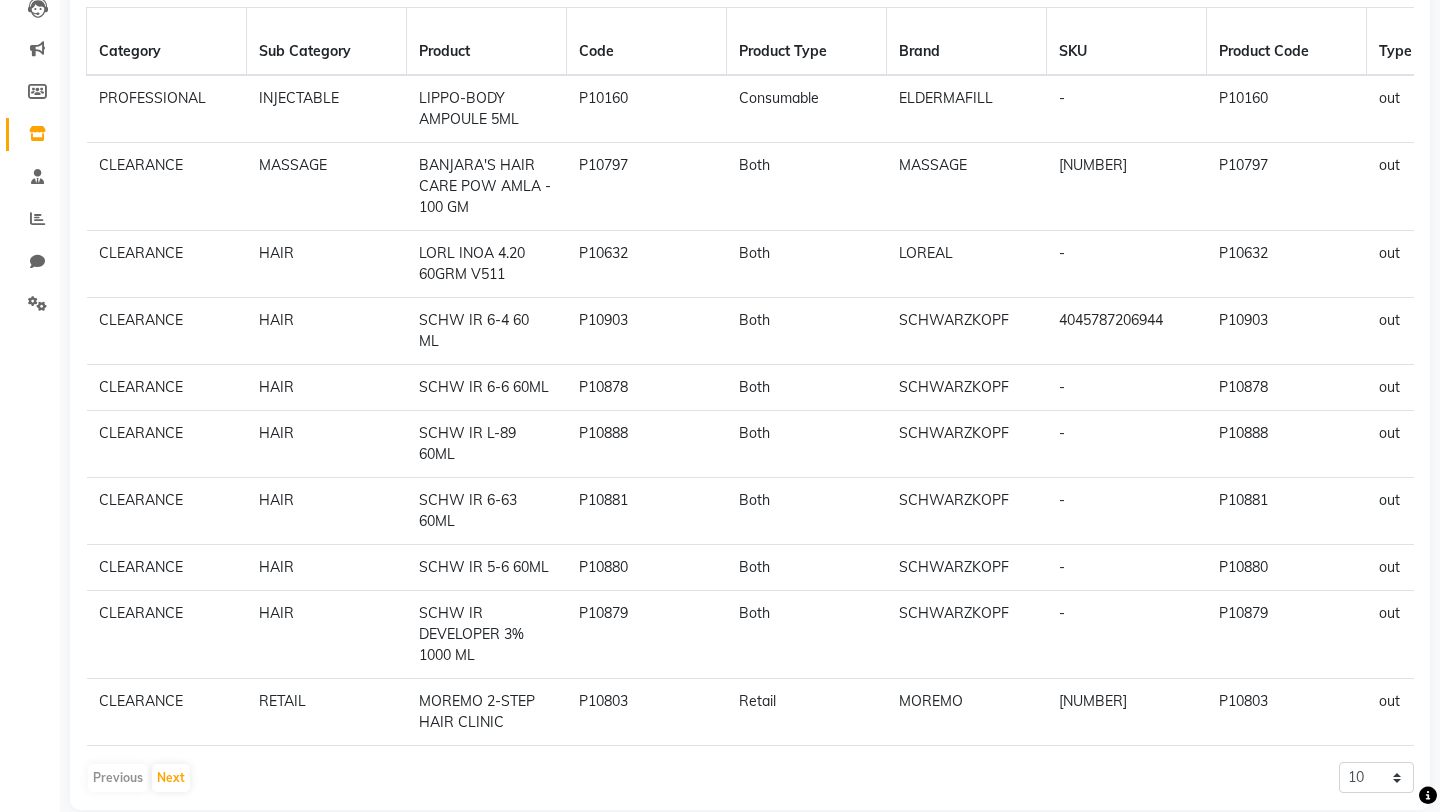 scroll, scrollTop: 231, scrollLeft: 0, axis: vertical 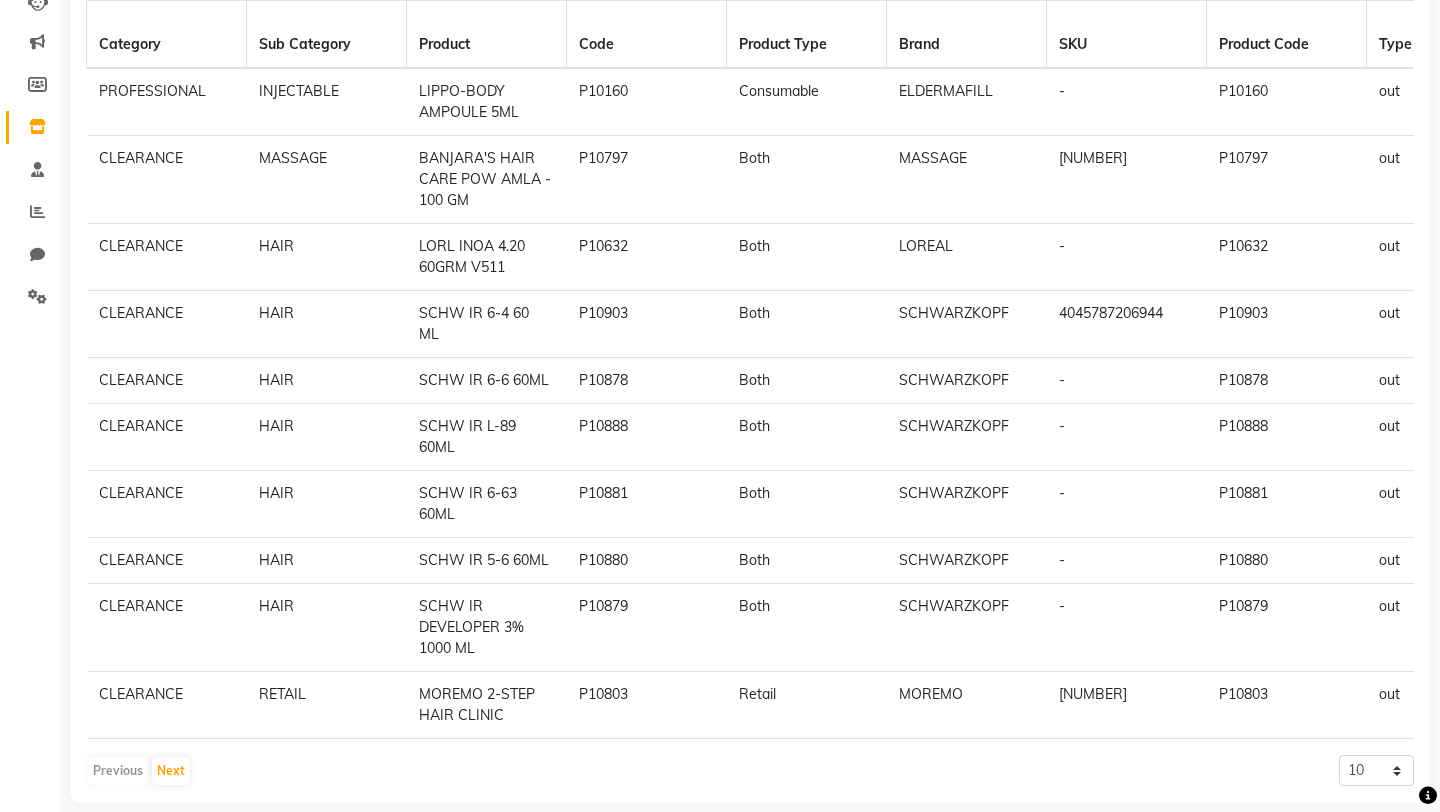 click on "P10160" 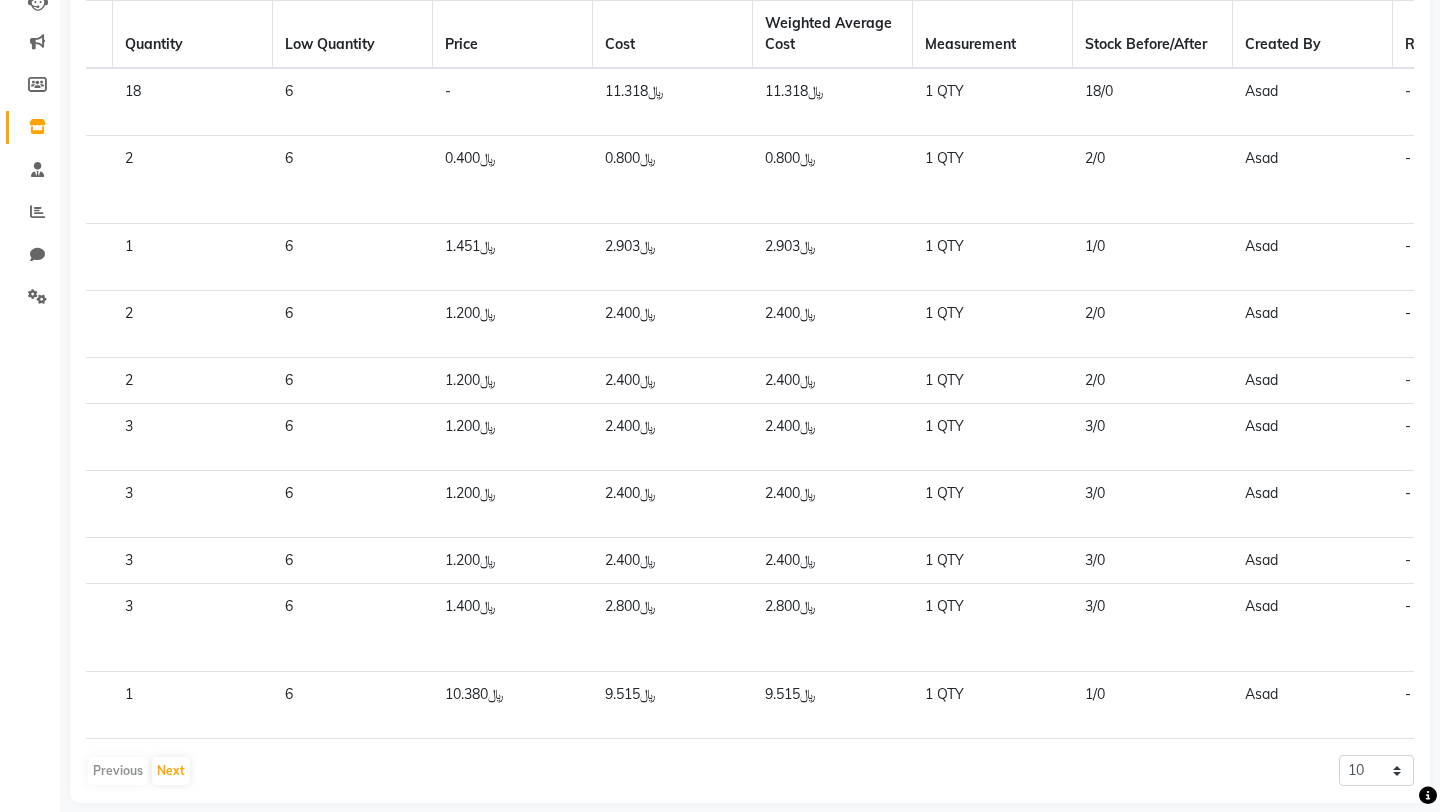 scroll, scrollTop: 0, scrollLeft: 1792, axis: horizontal 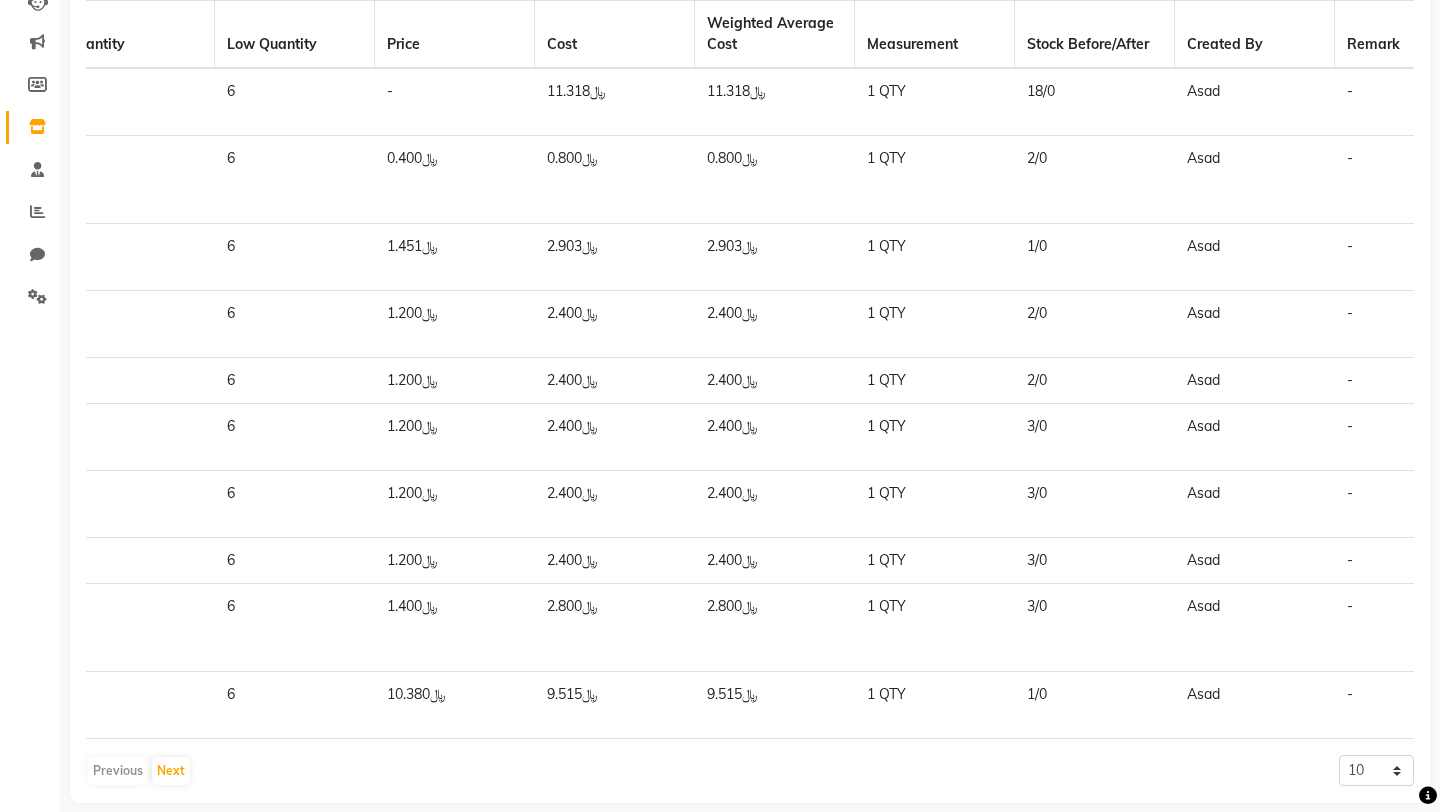 drag, startPoint x: 1047, startPoint y: 89, endPoint x: 1075, endPoint y: 89, distance: 28 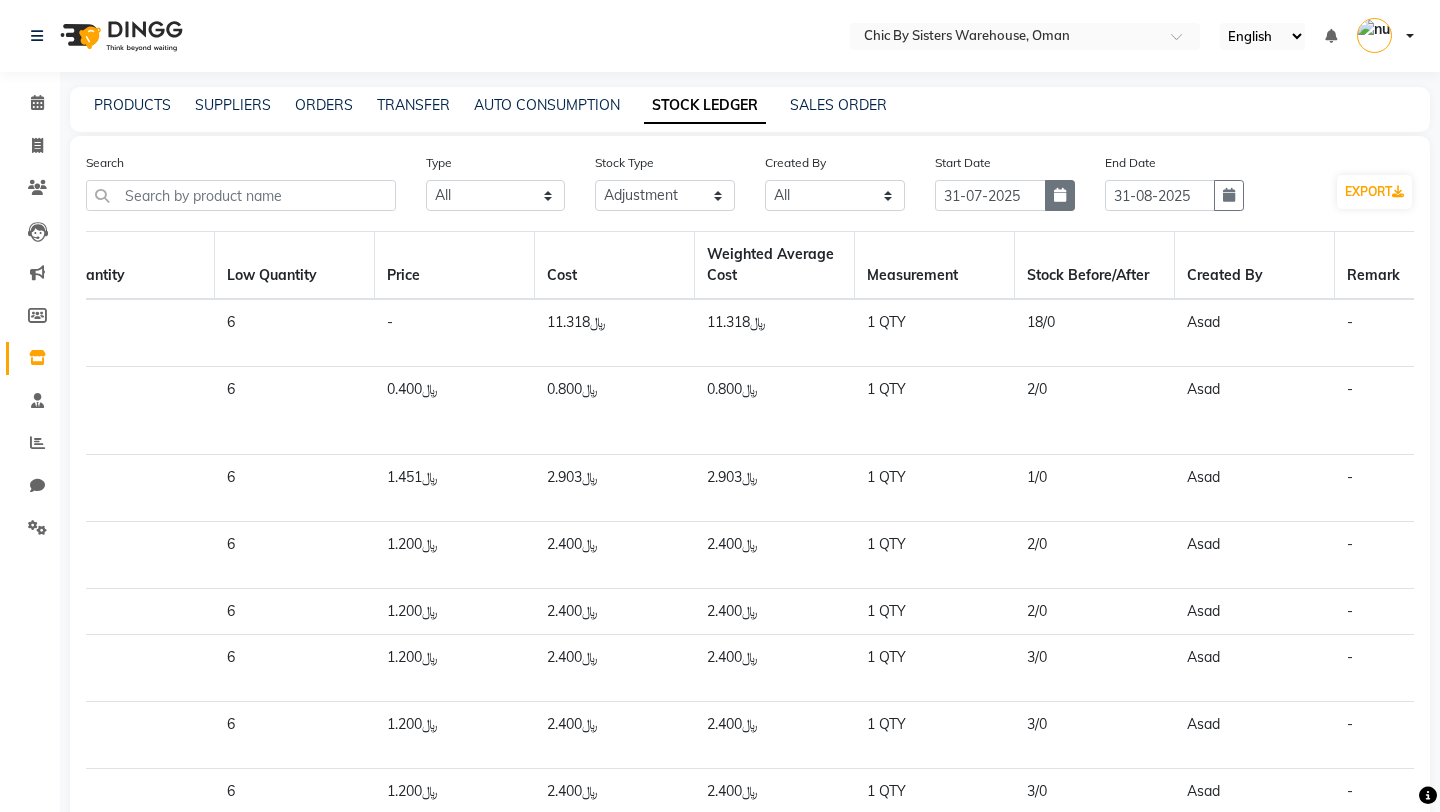 click 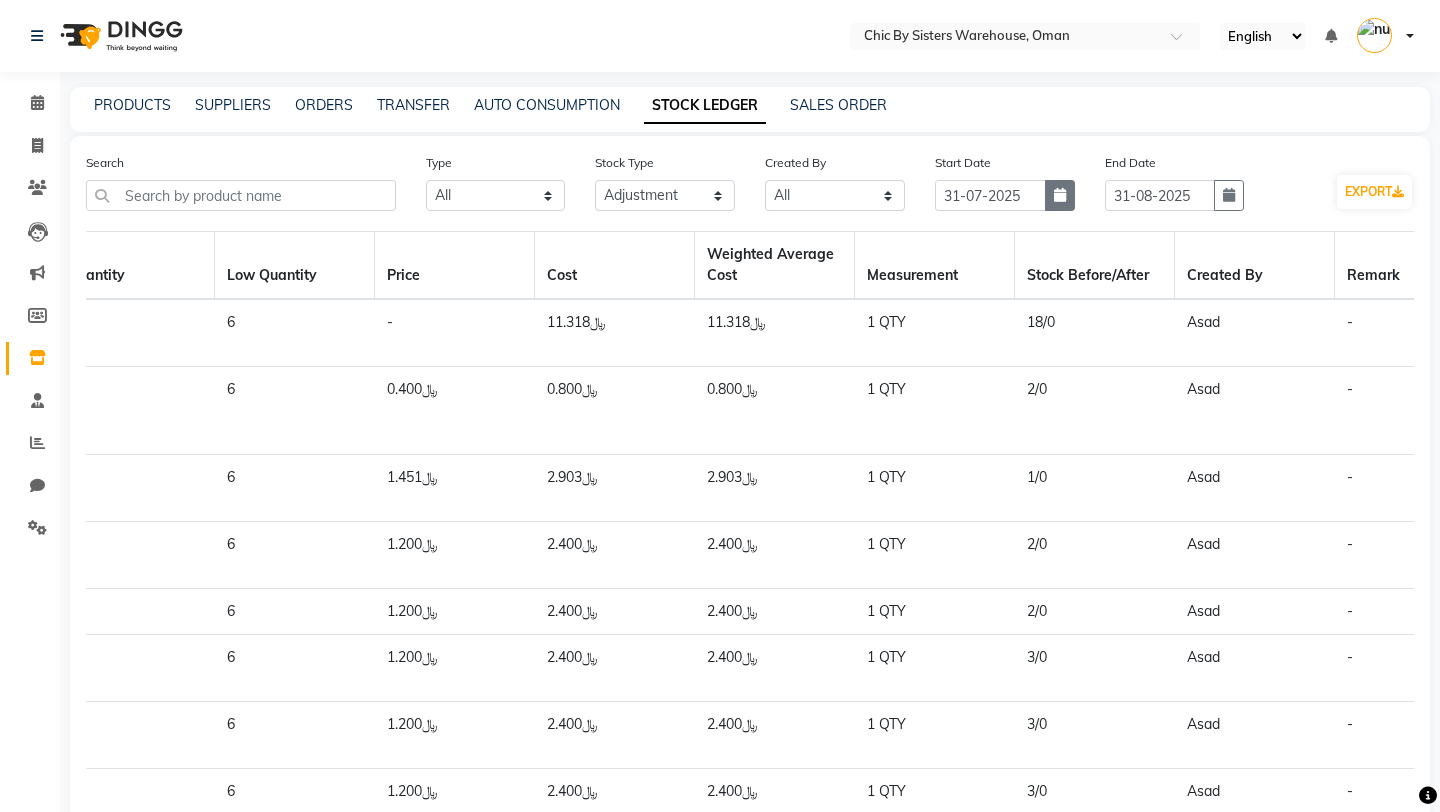 select on "7" 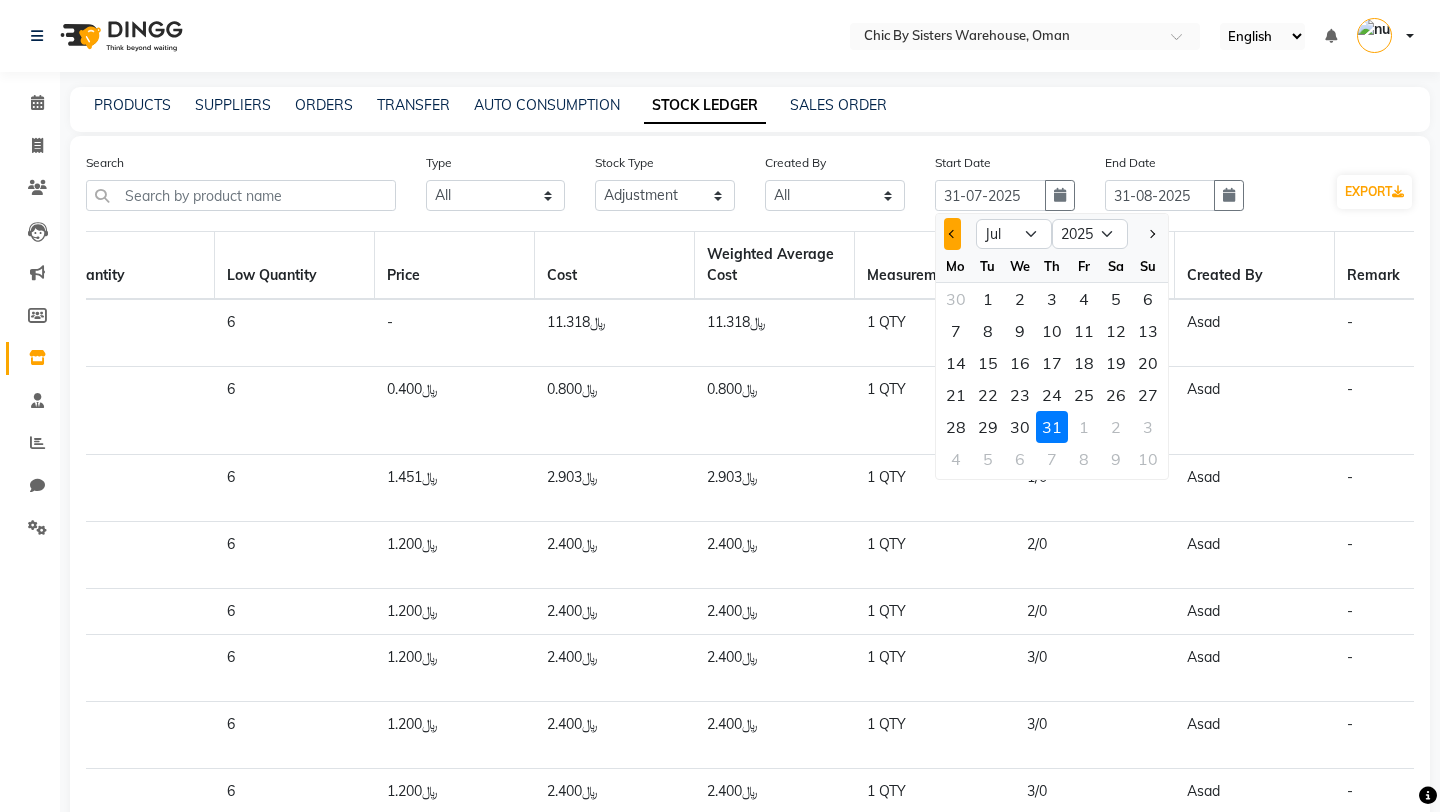 click 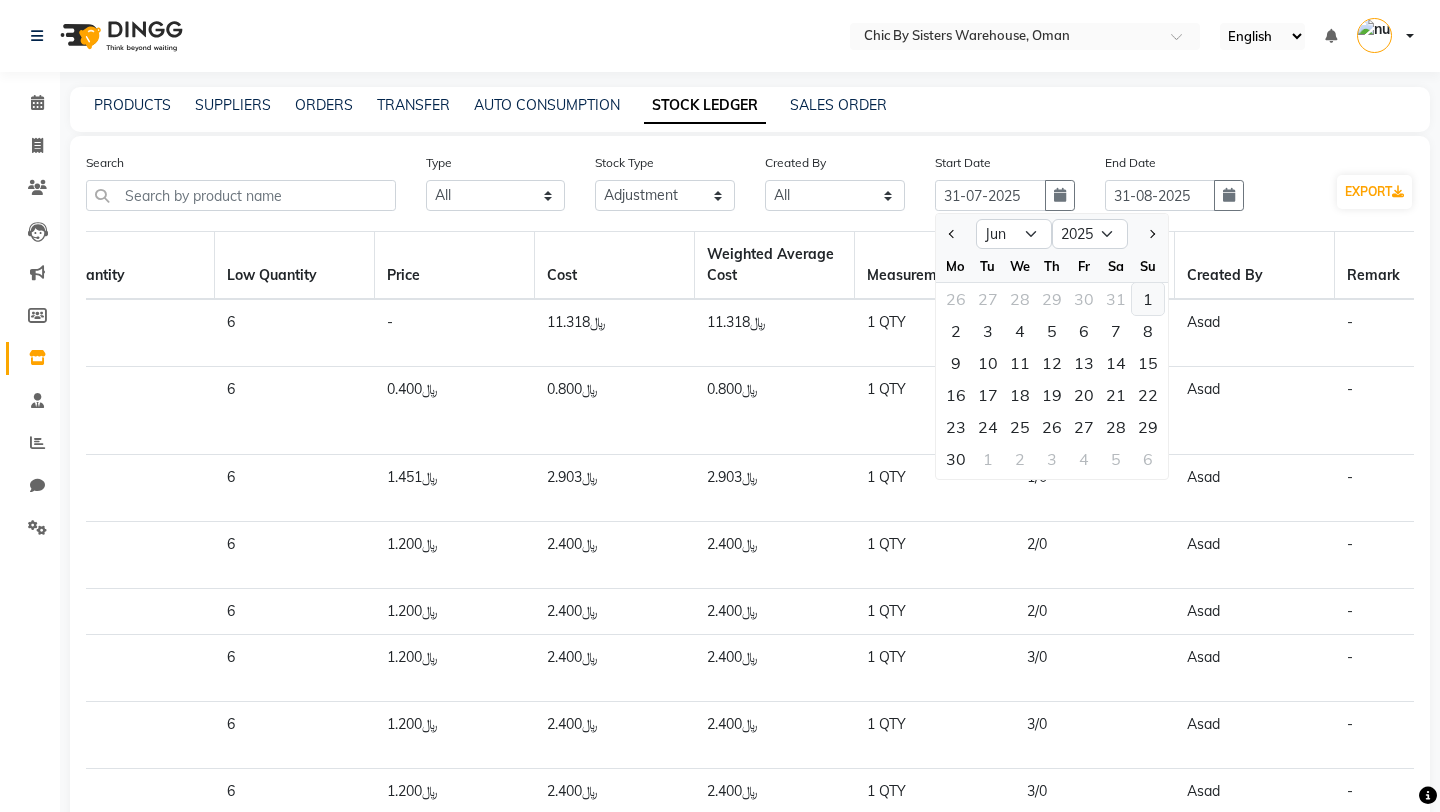 click on "1" 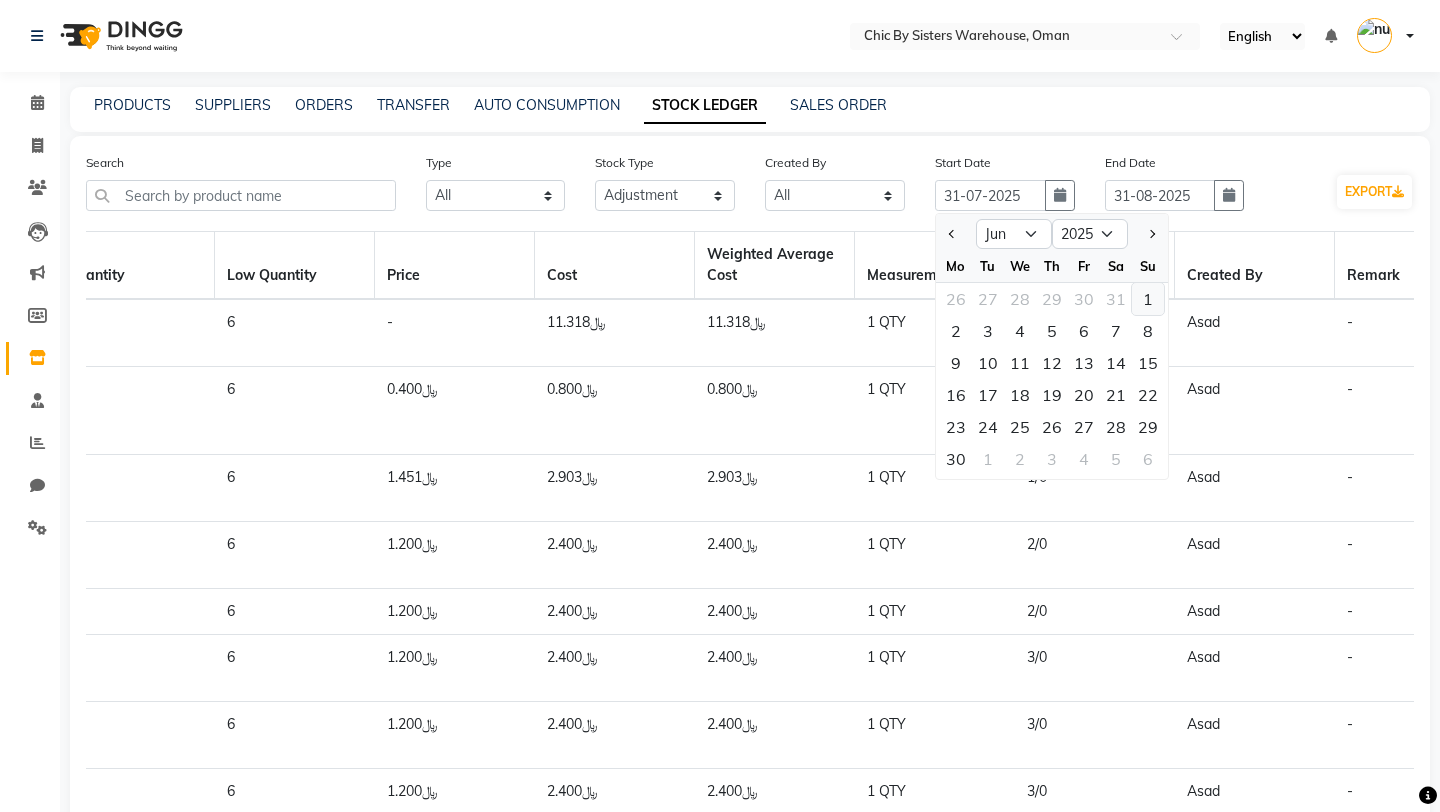 type on "01-06-2025" 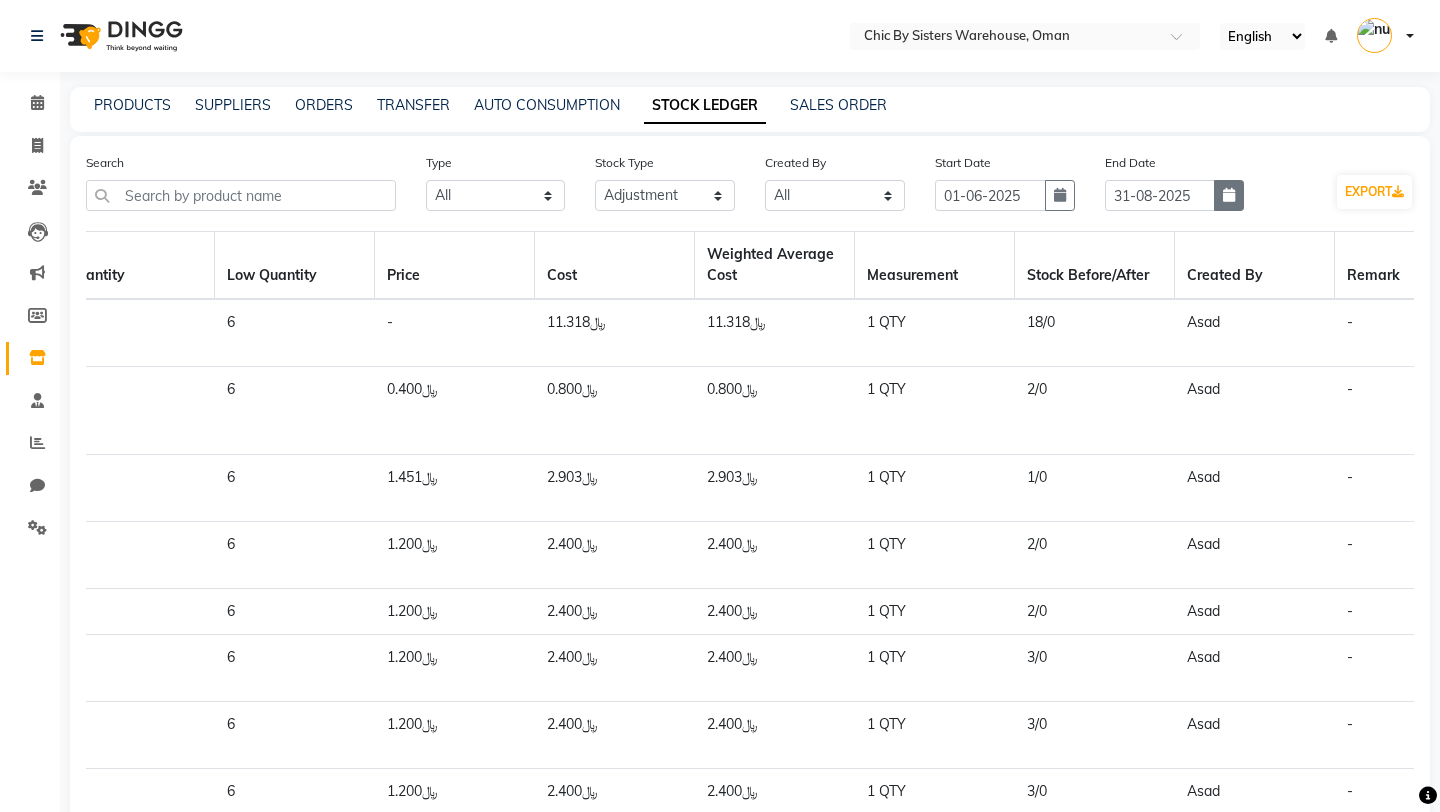 click 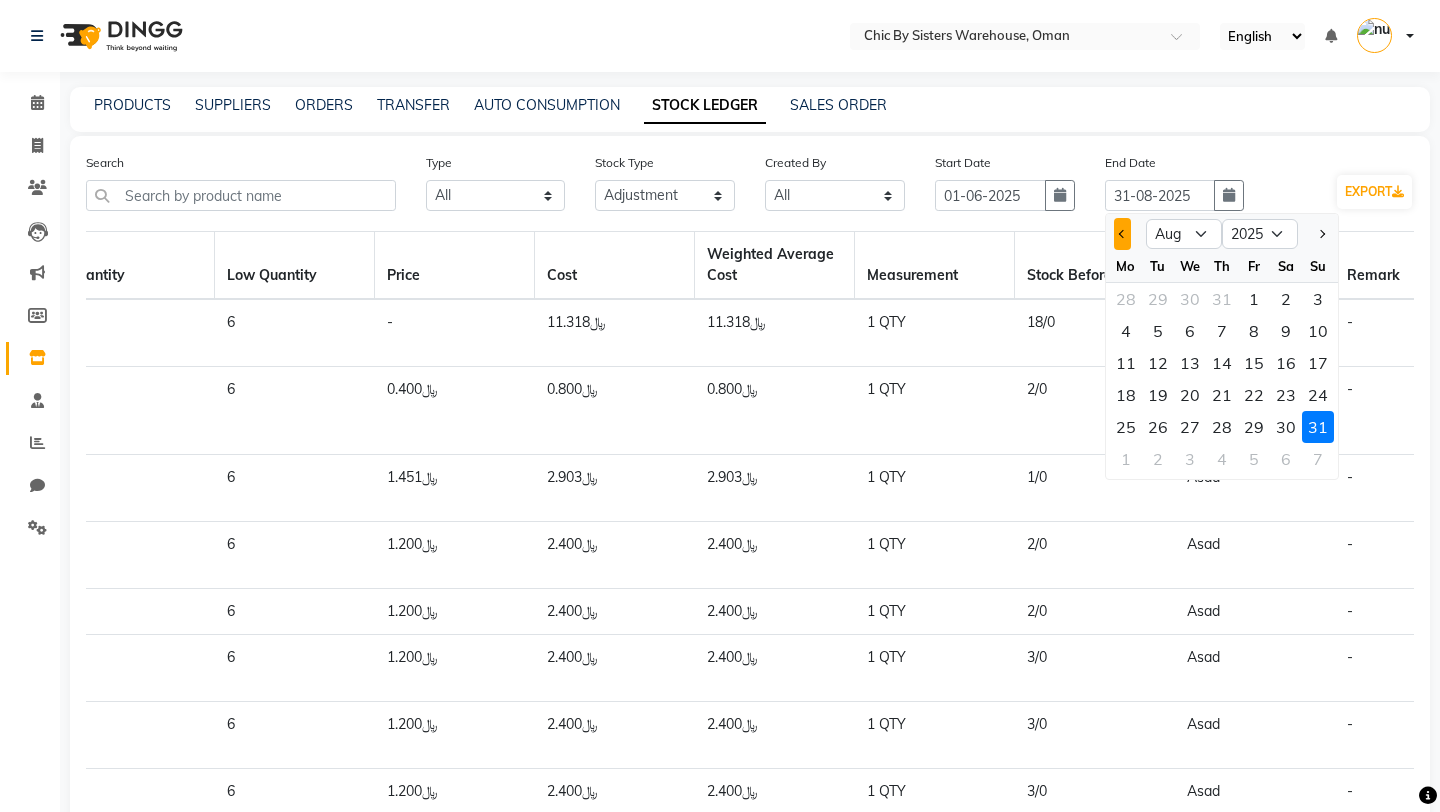 click 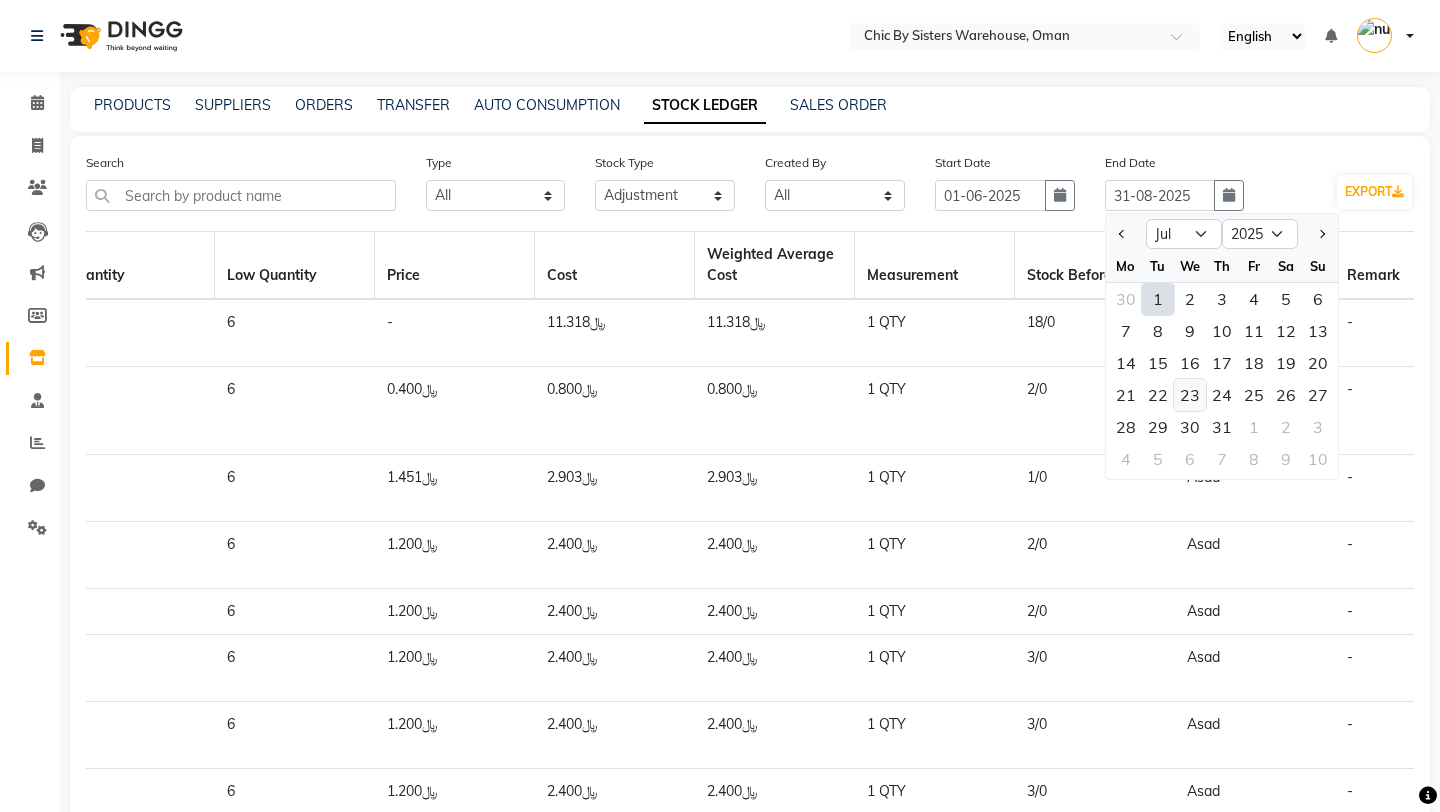 click on "23" 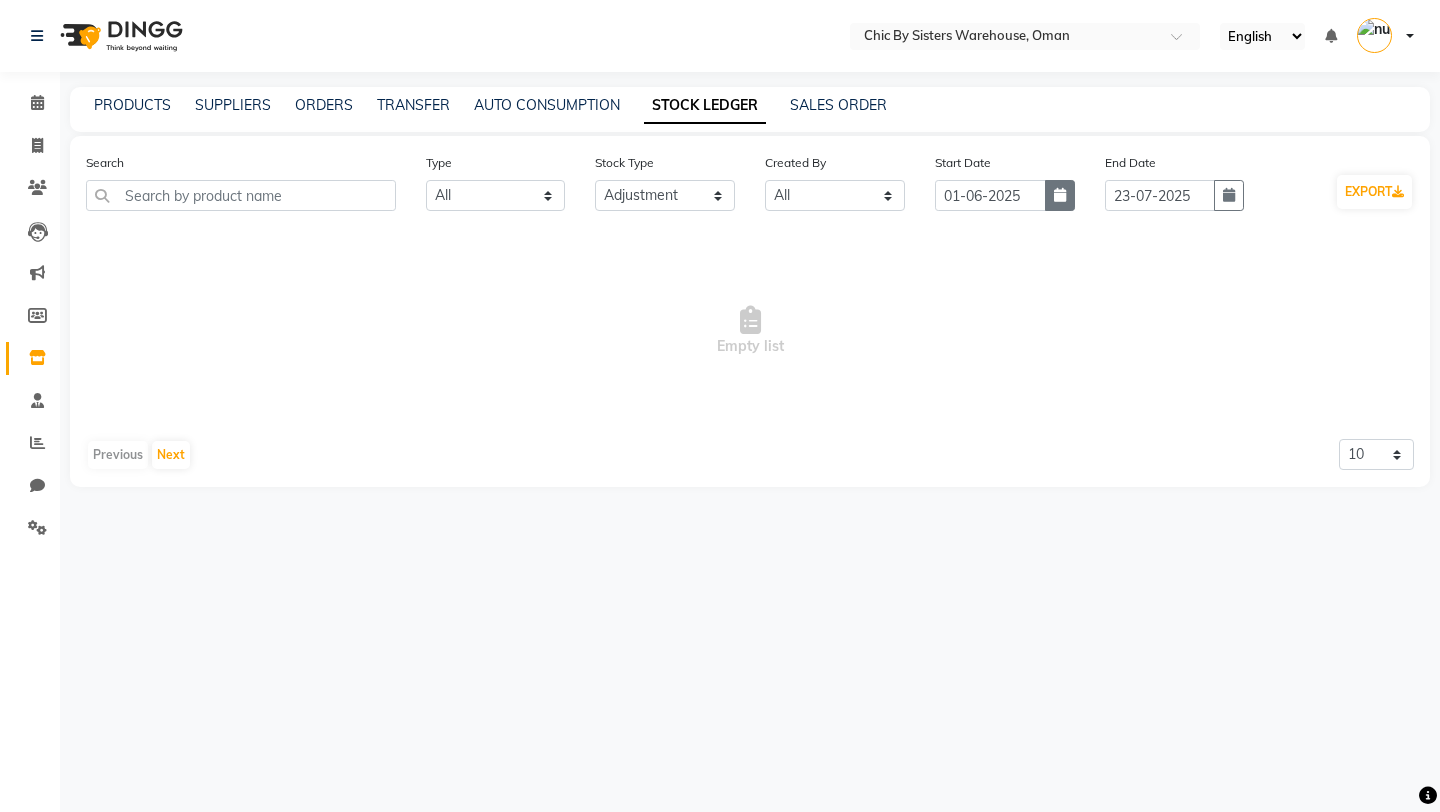 click 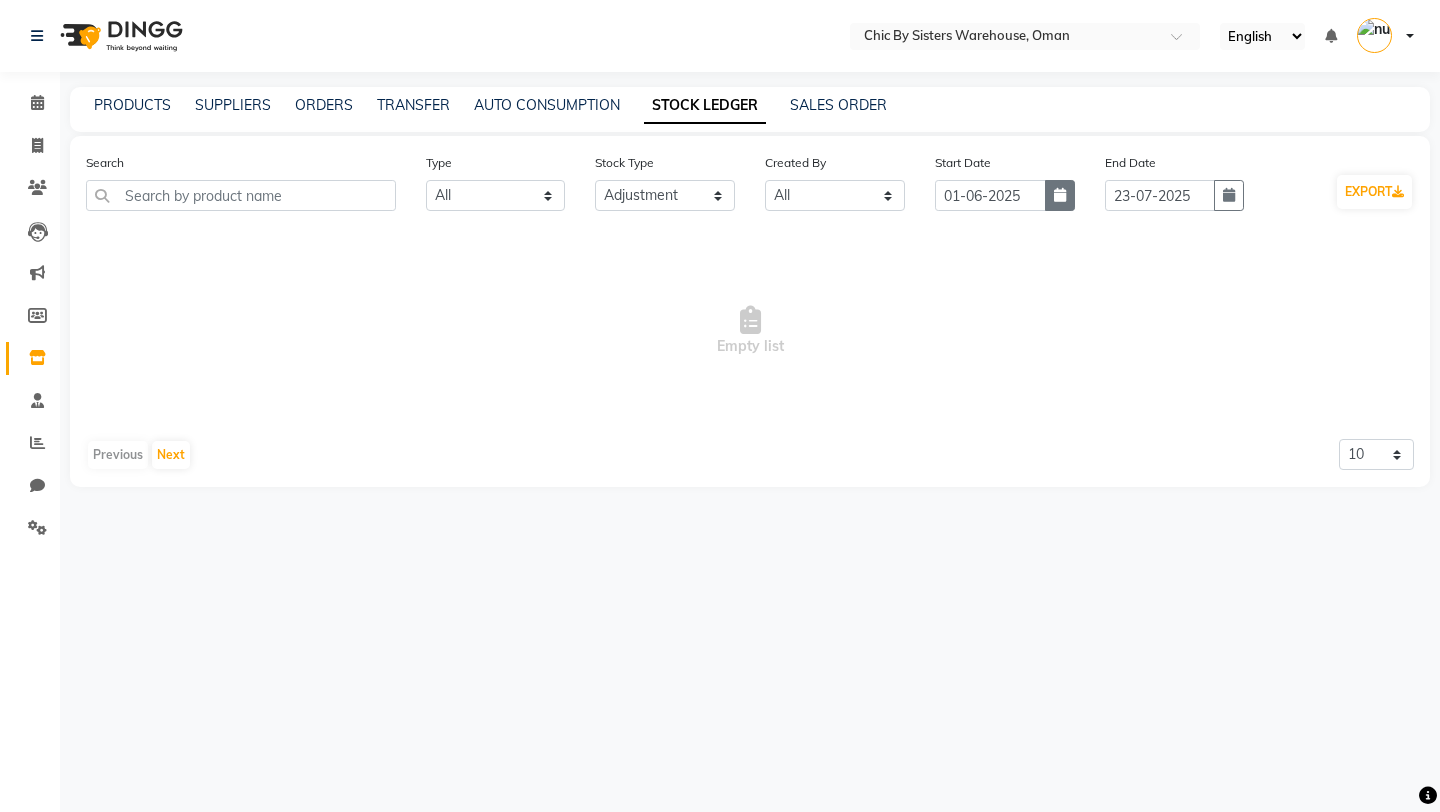 select on "6" 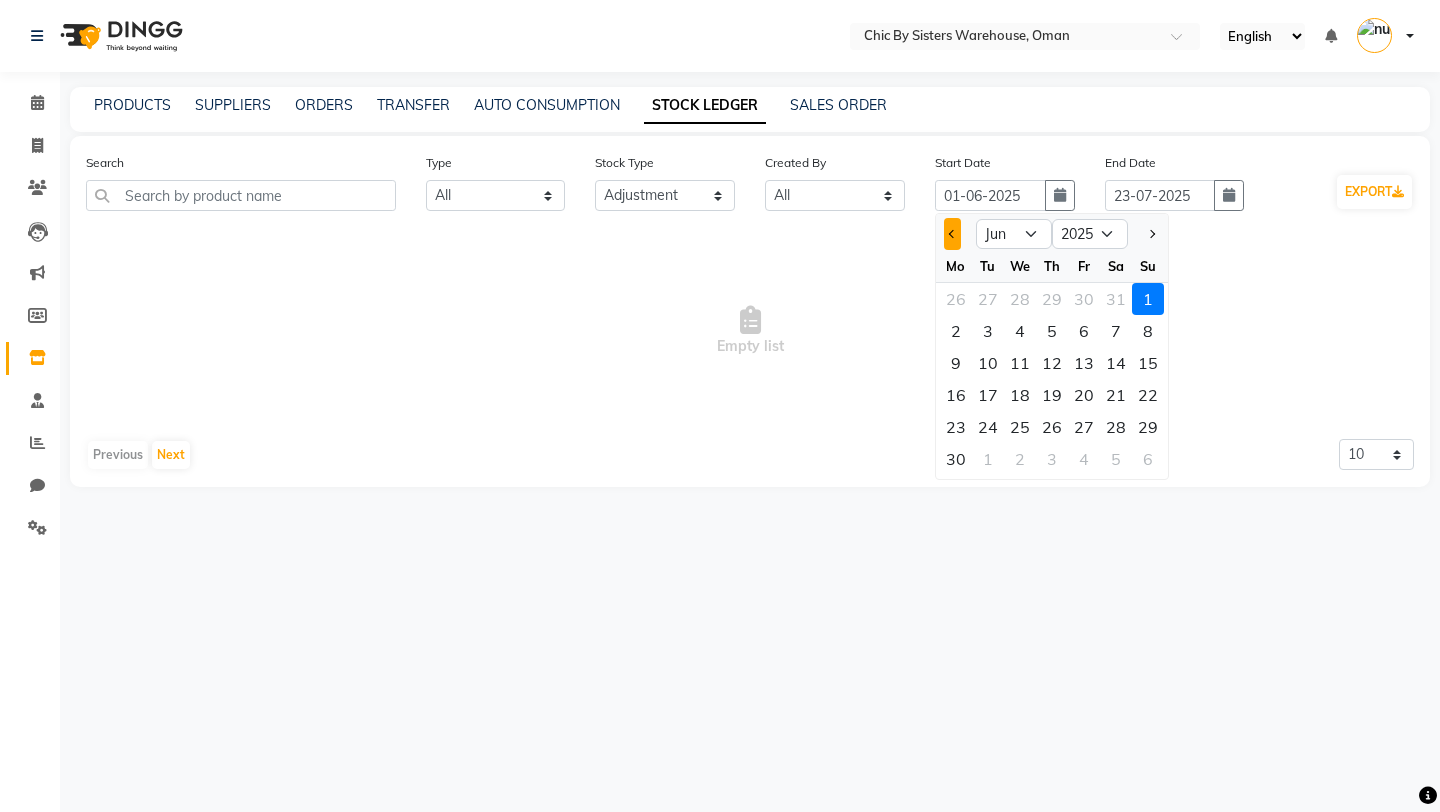 click 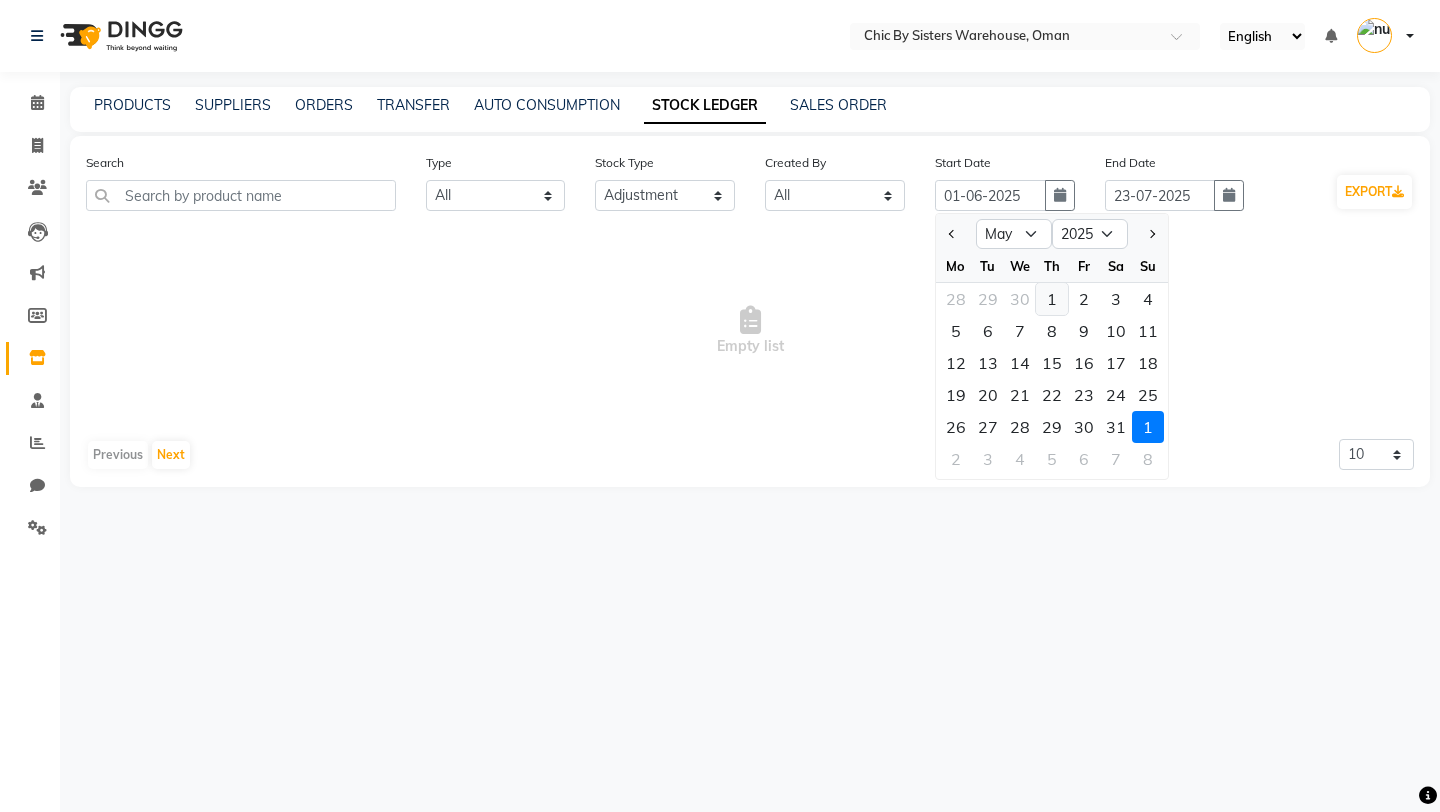 click on "1" 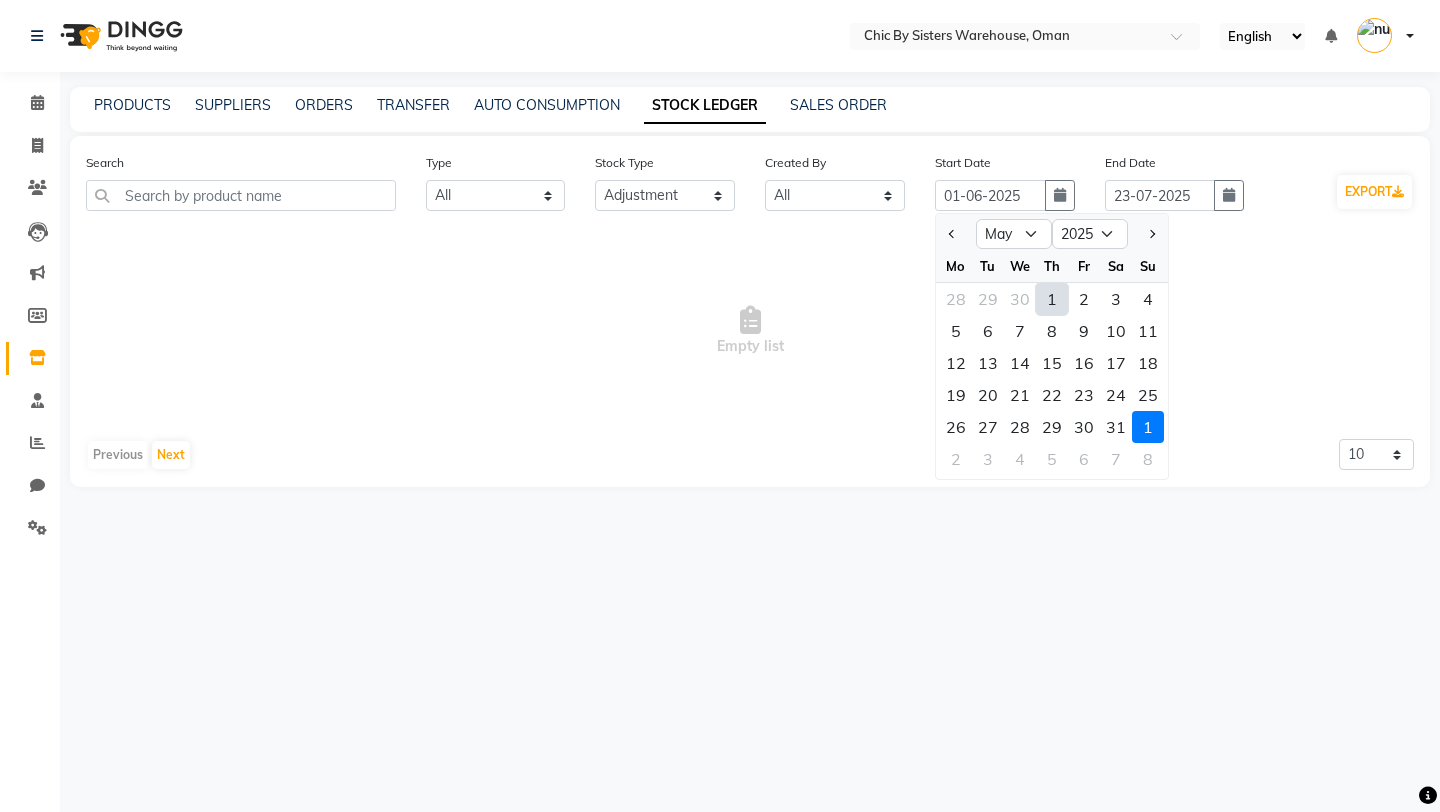 type on "01-05-2025" 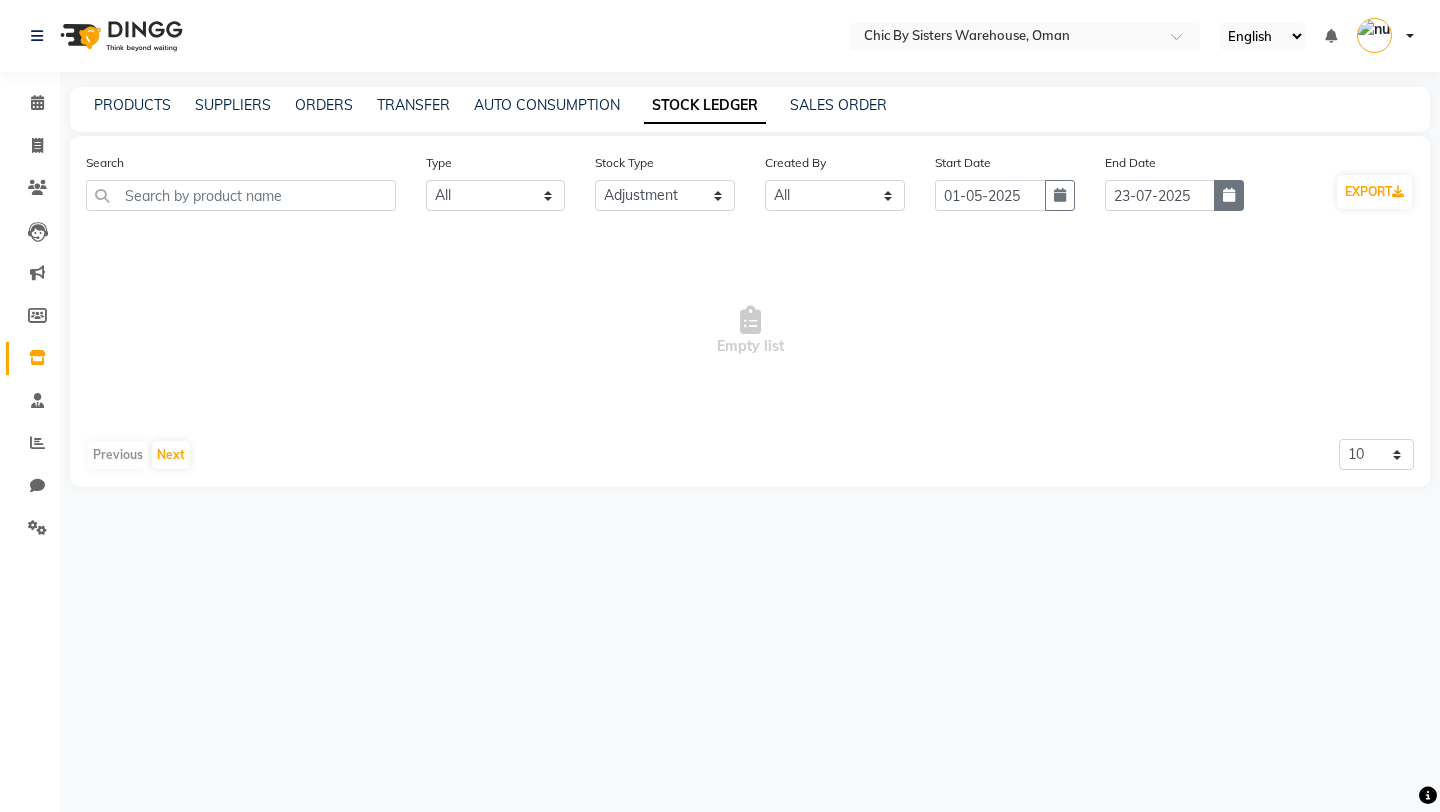 click 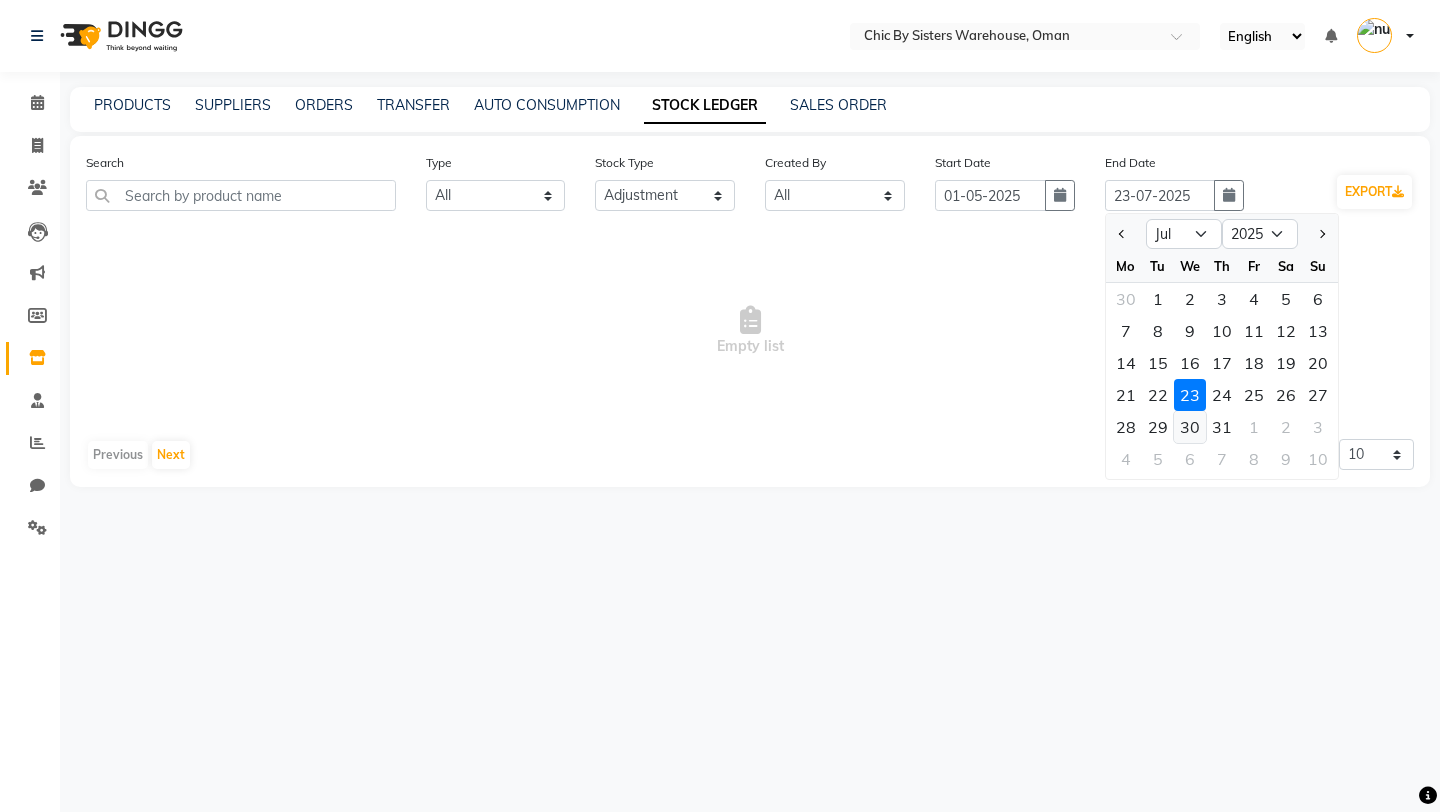 click on "30" 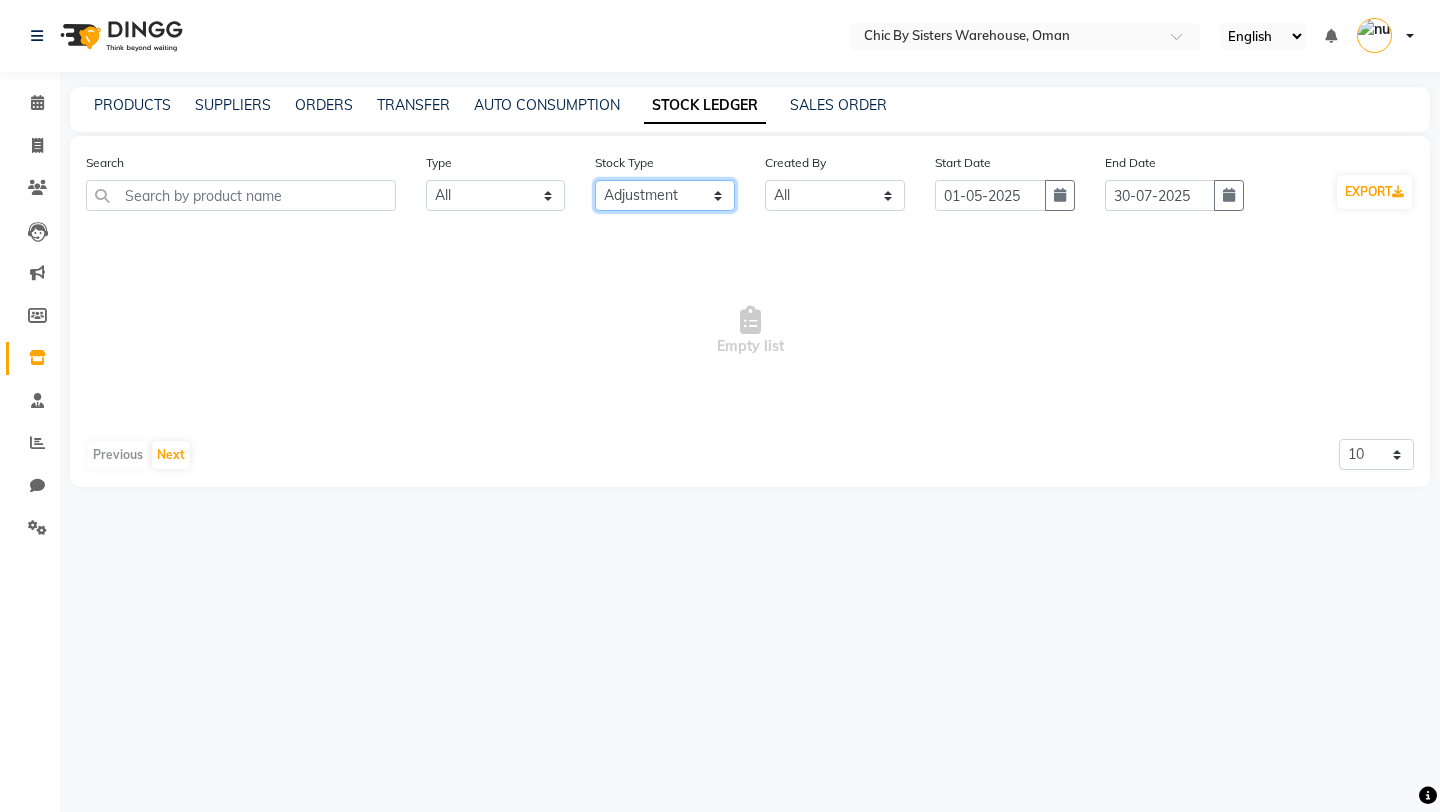 click on "Select All New Stock Adjustment Return Transfer In Other Internal Use Damaged Expired Transfer Cancel Transfer Out Stock Out Sold" 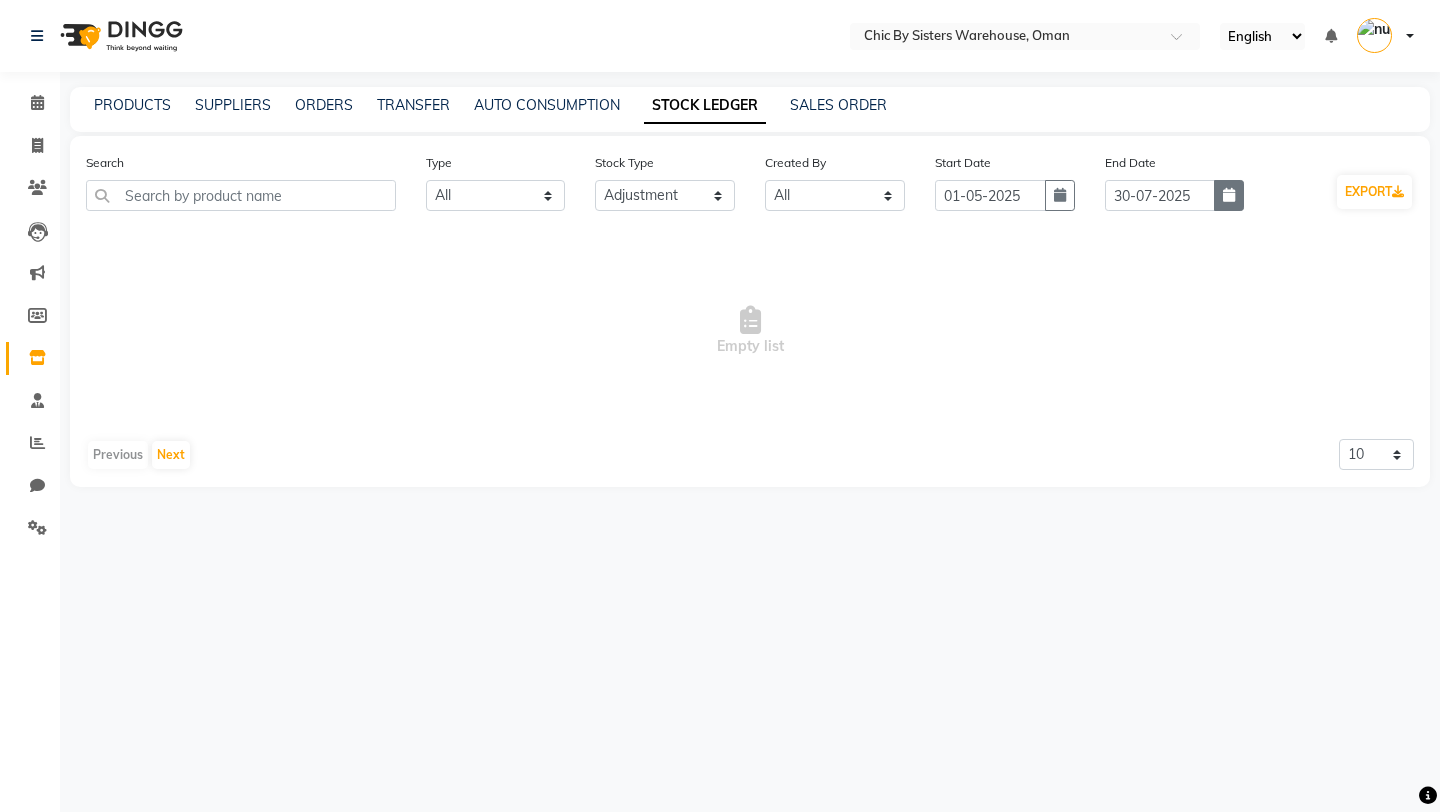 click 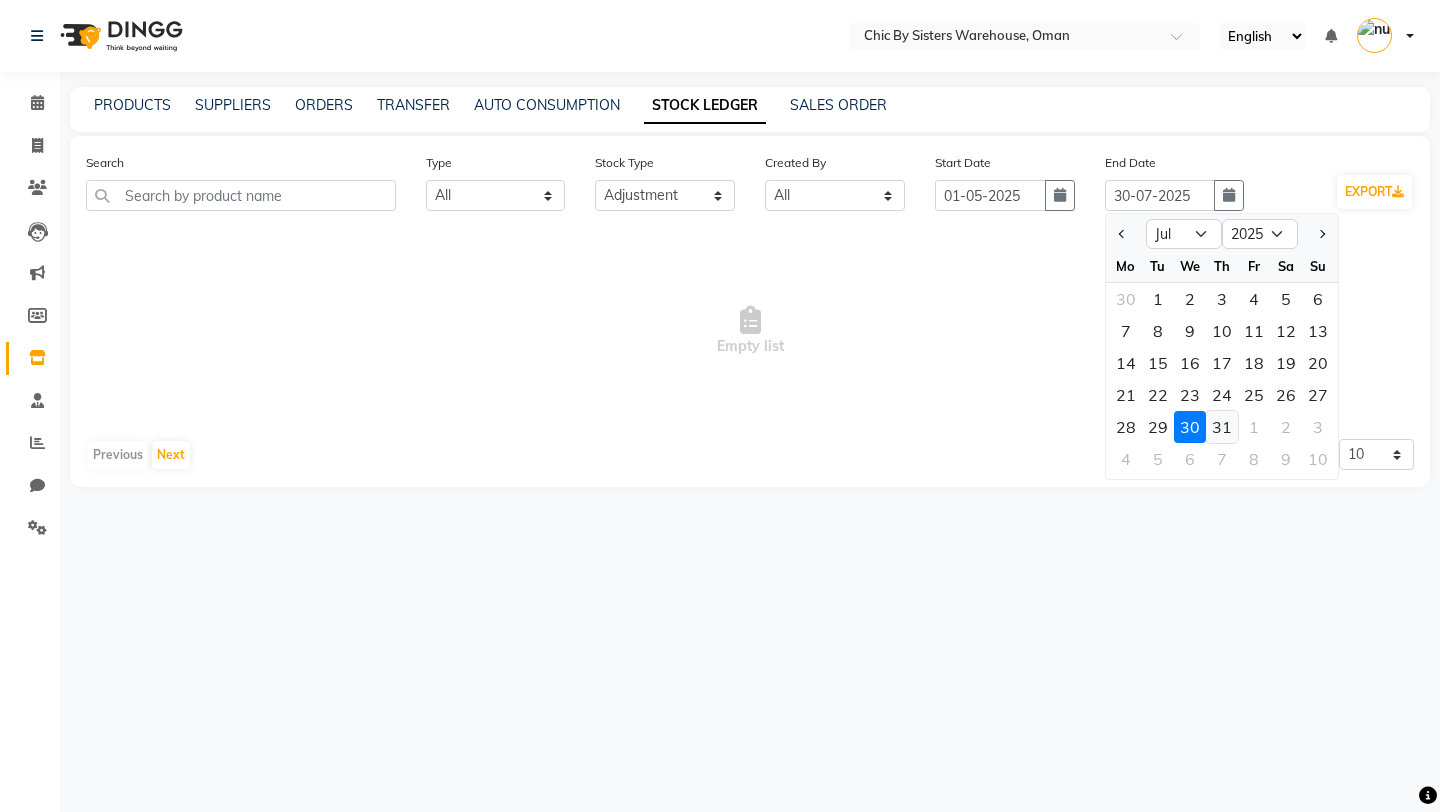 click on "31" 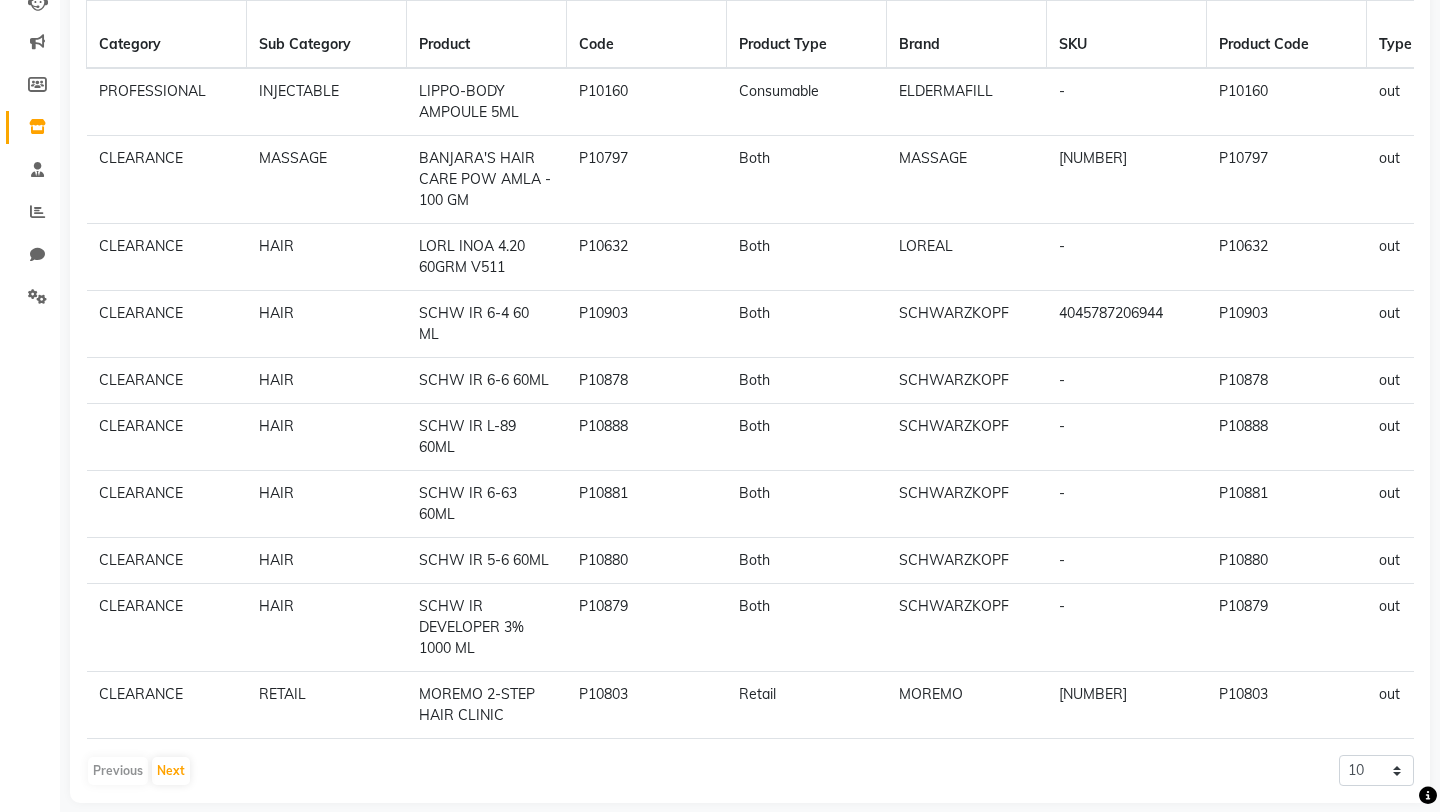 scroll, scrollTop: 0, scrollLeft: 0, axis: both 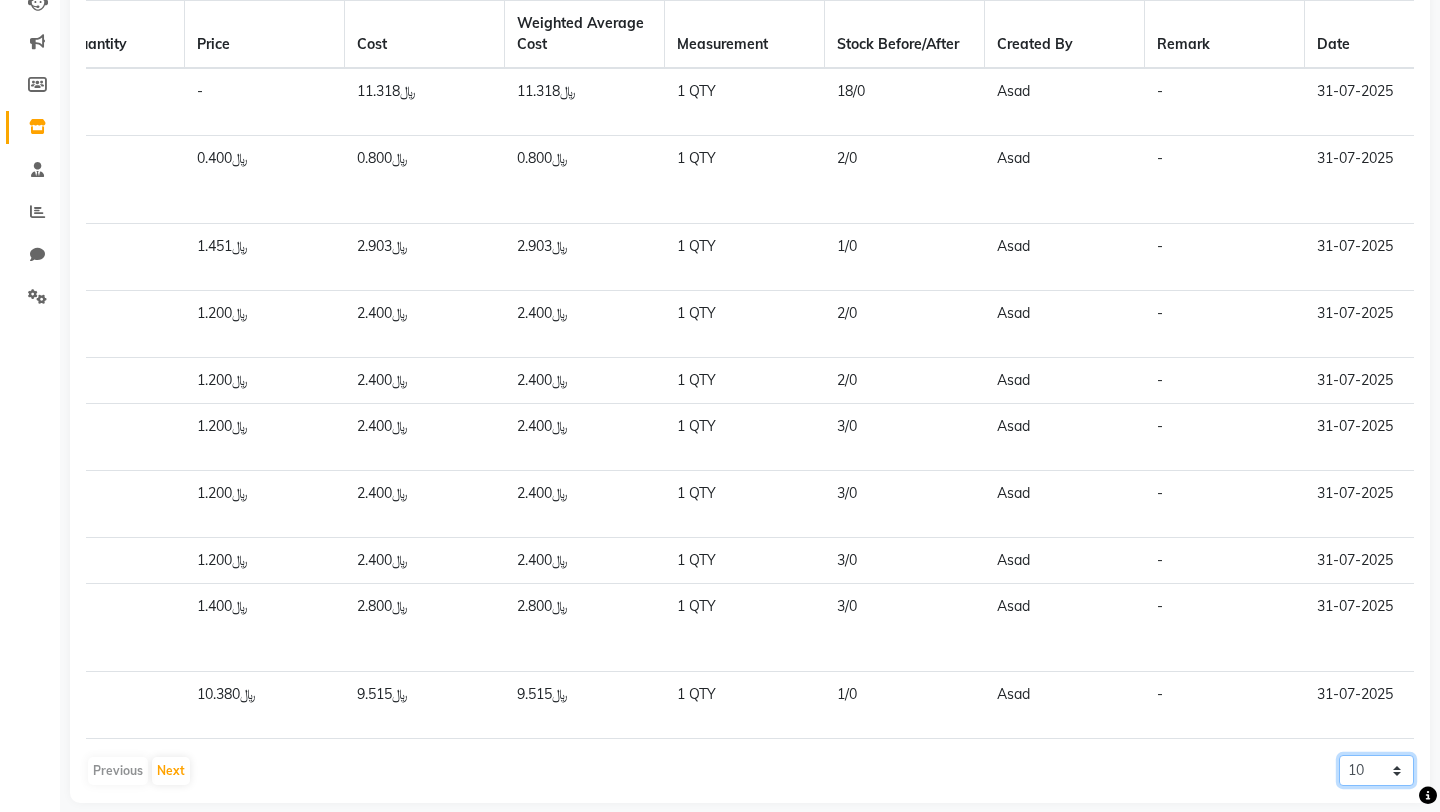 click on "10 20 50" 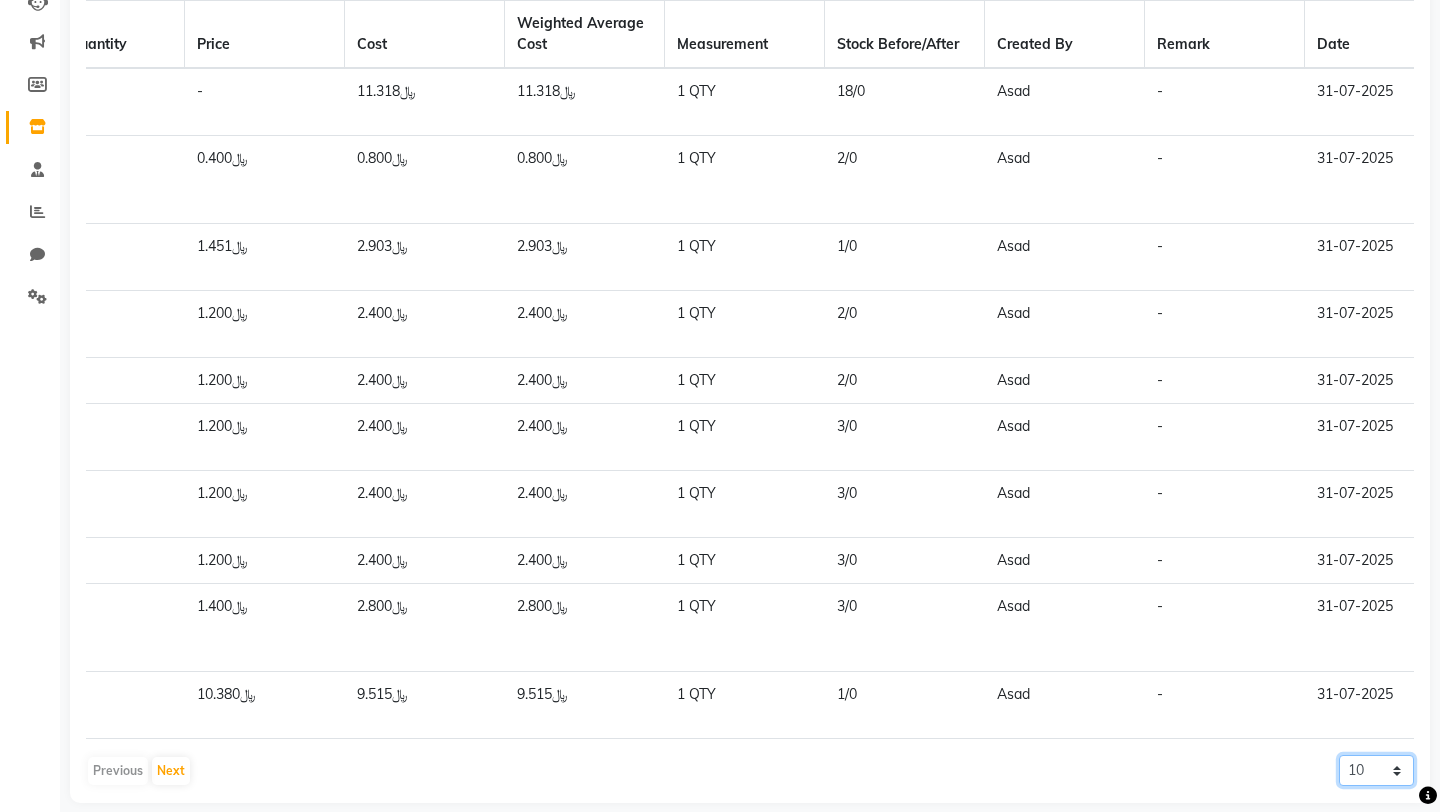 select on "50" 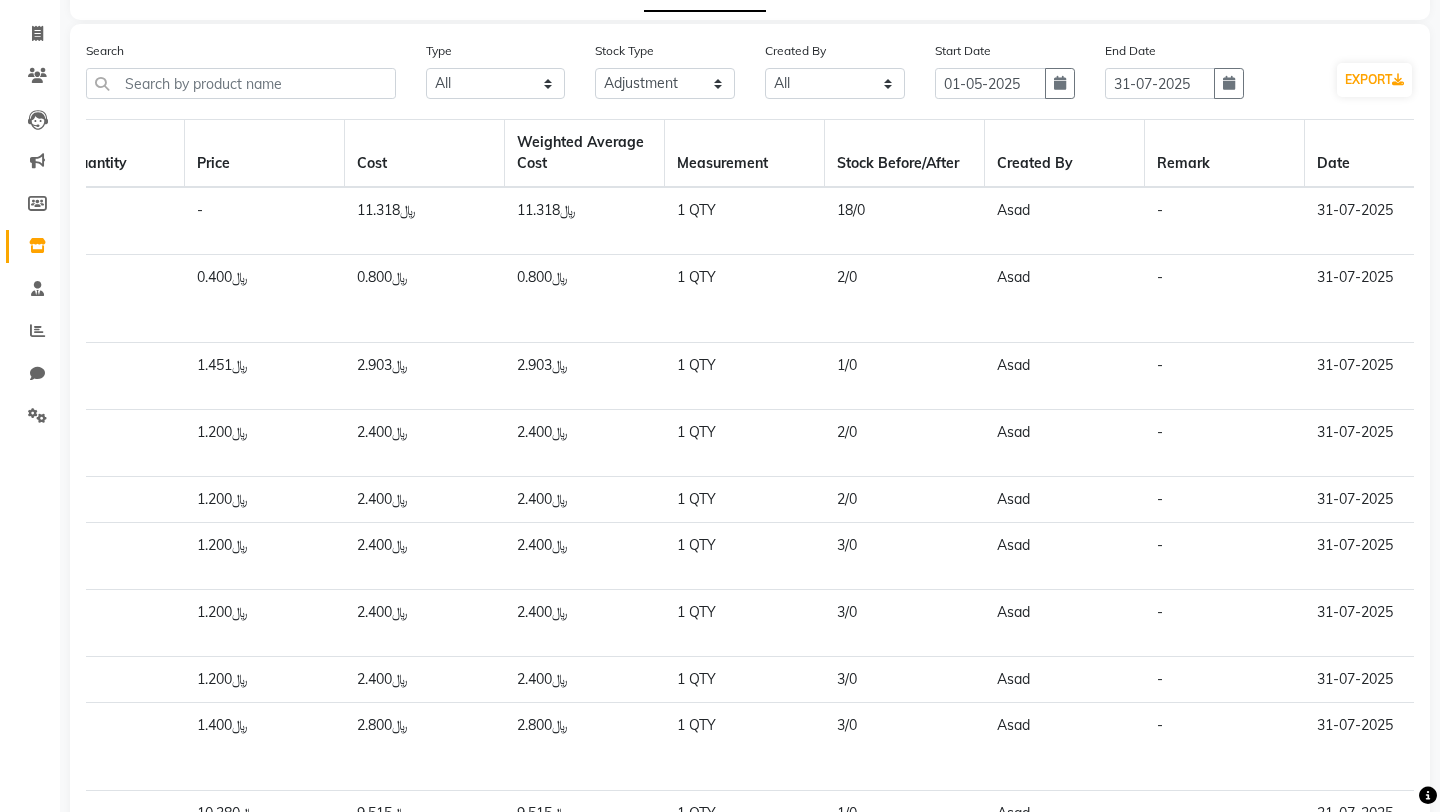 scroll, scrollTop: 0, scrollLeft: 0, axis: both 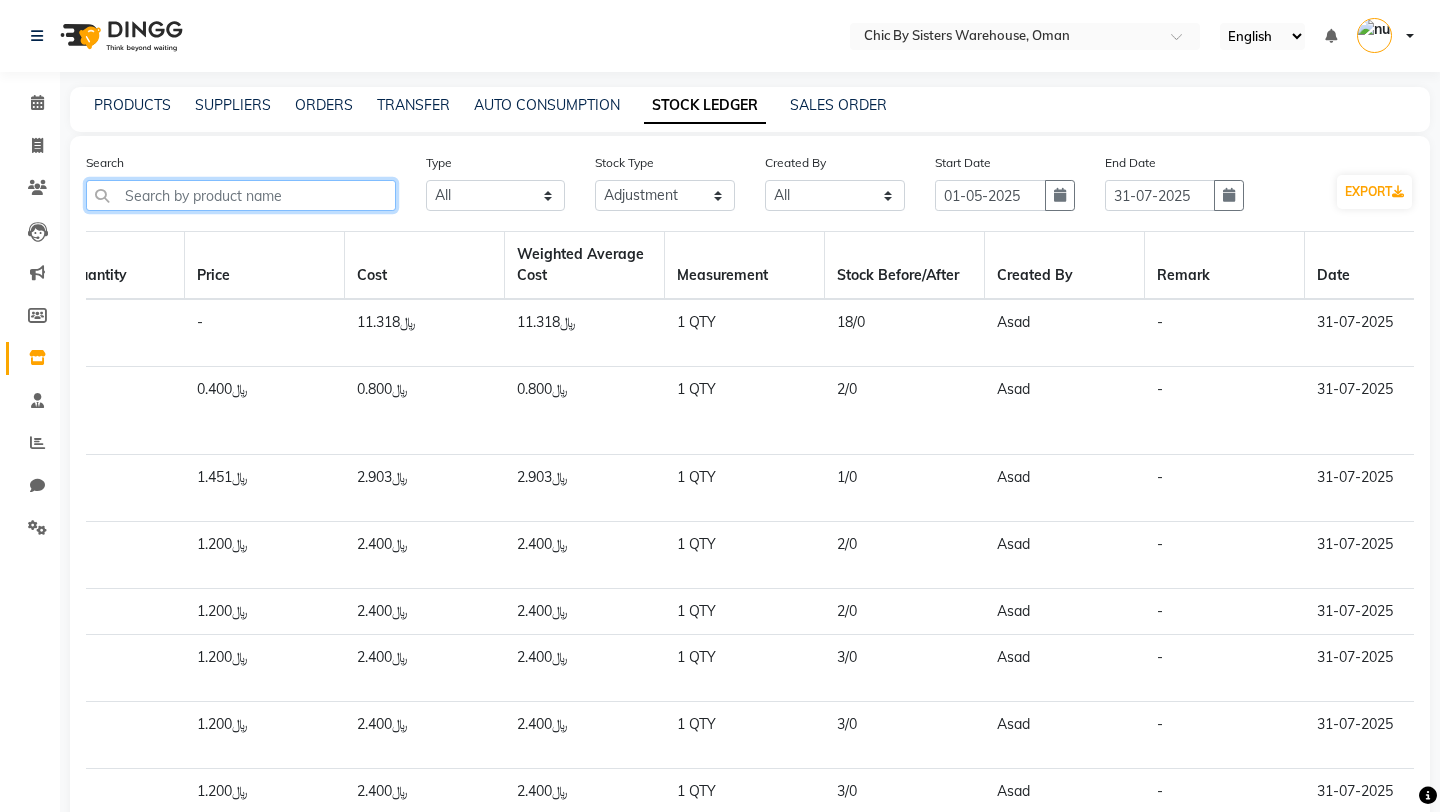 click 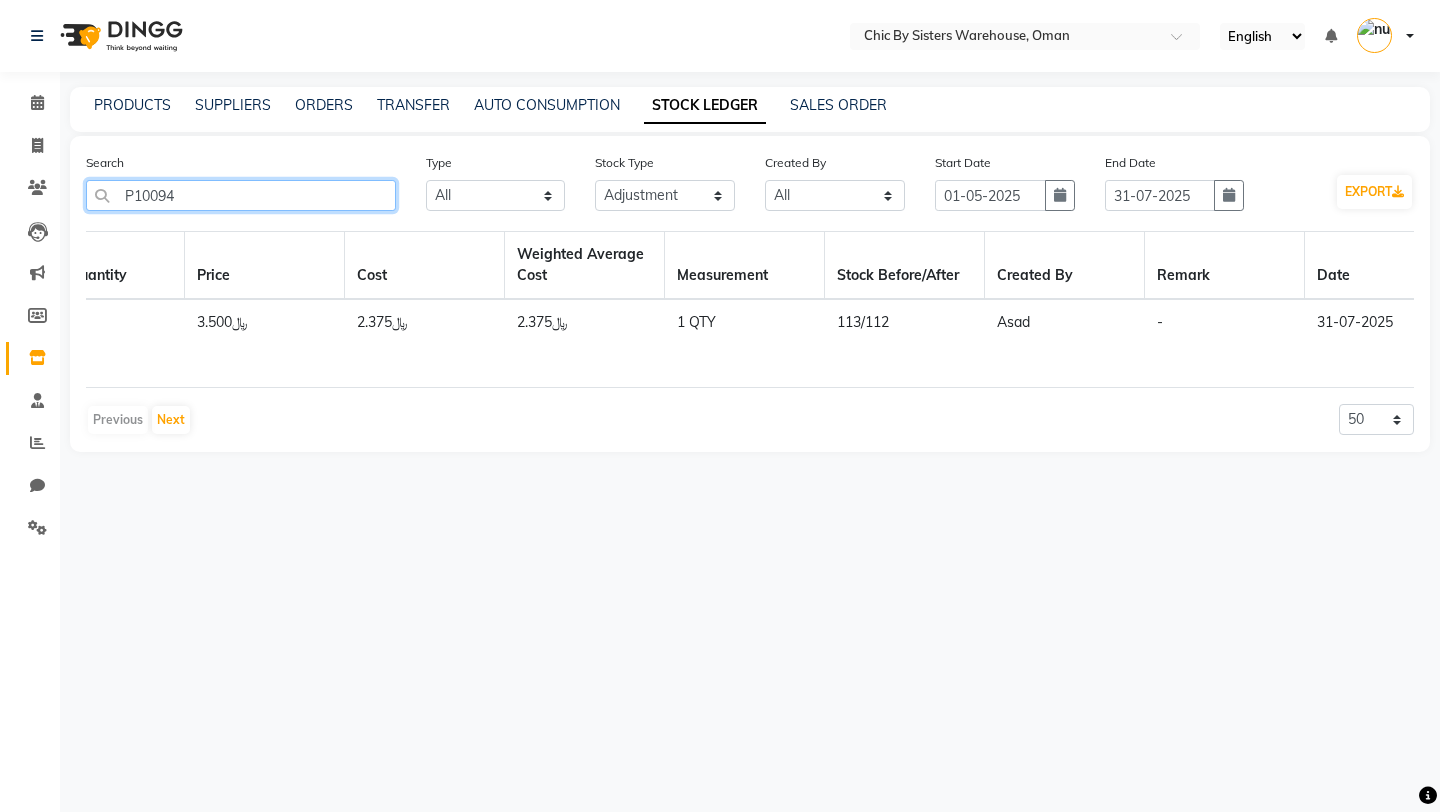 scroll, scrollTop: 0, scrollLeft: 2033, axis: horizontal 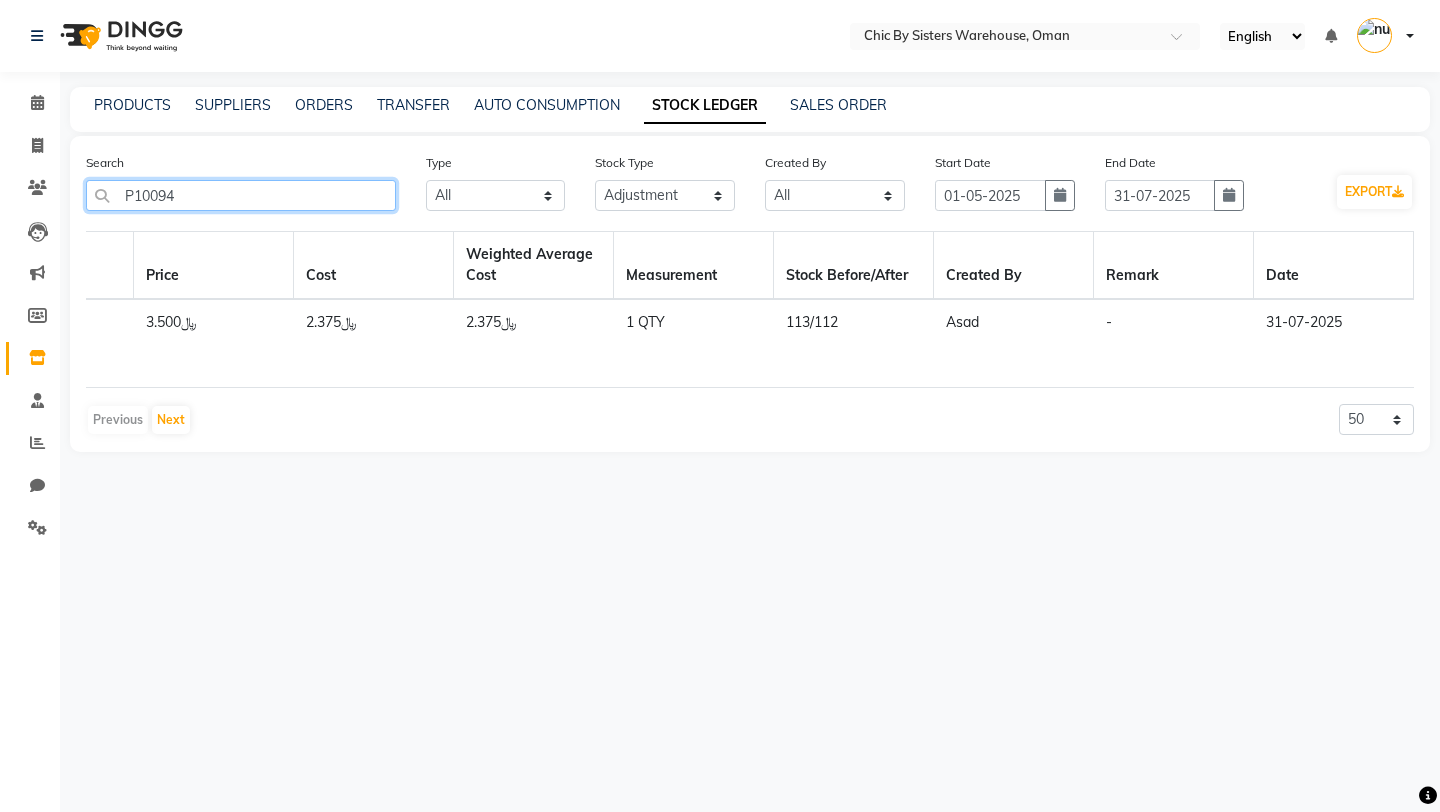 type on "P10094" 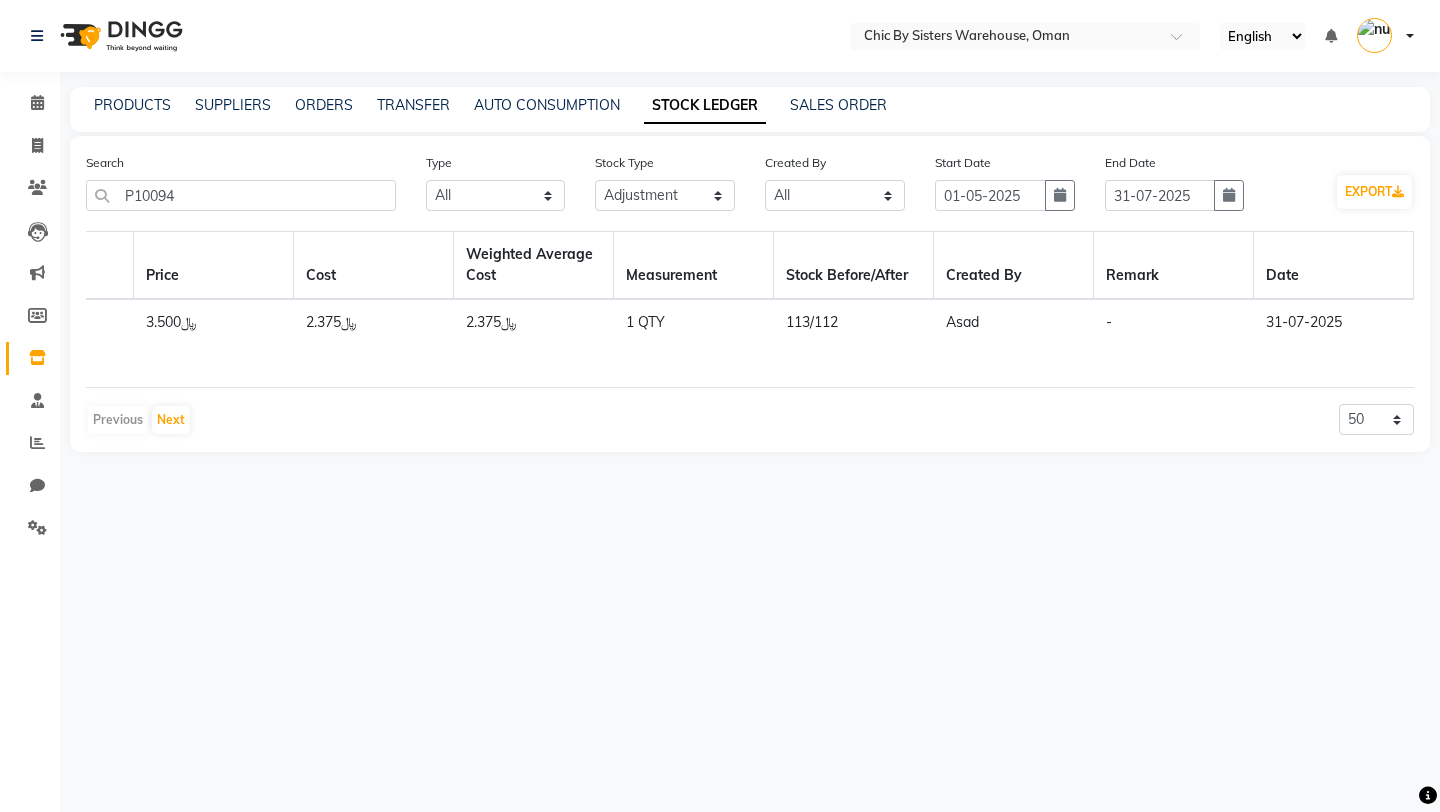 click on "113/112" 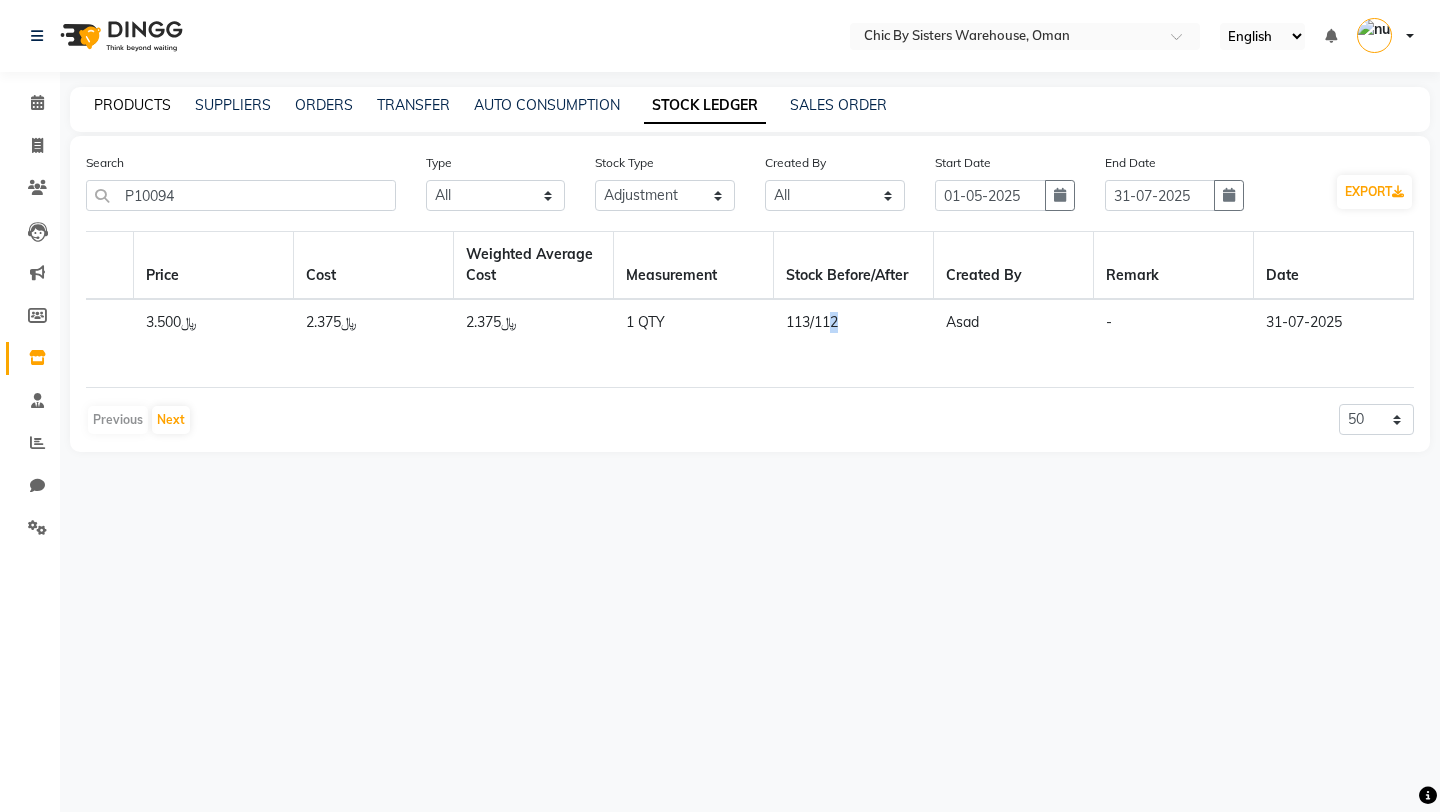 click on "PRODUCTS" 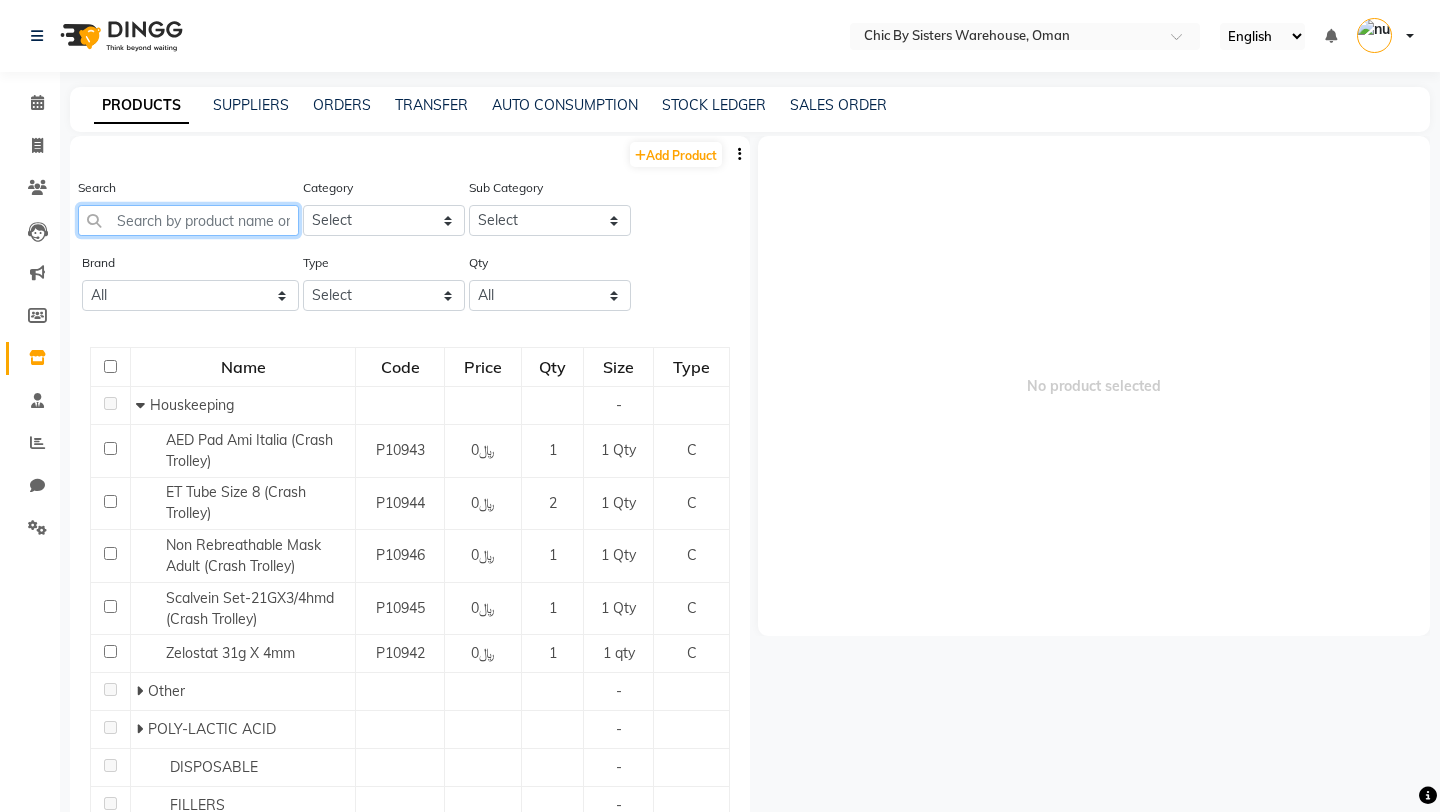 click 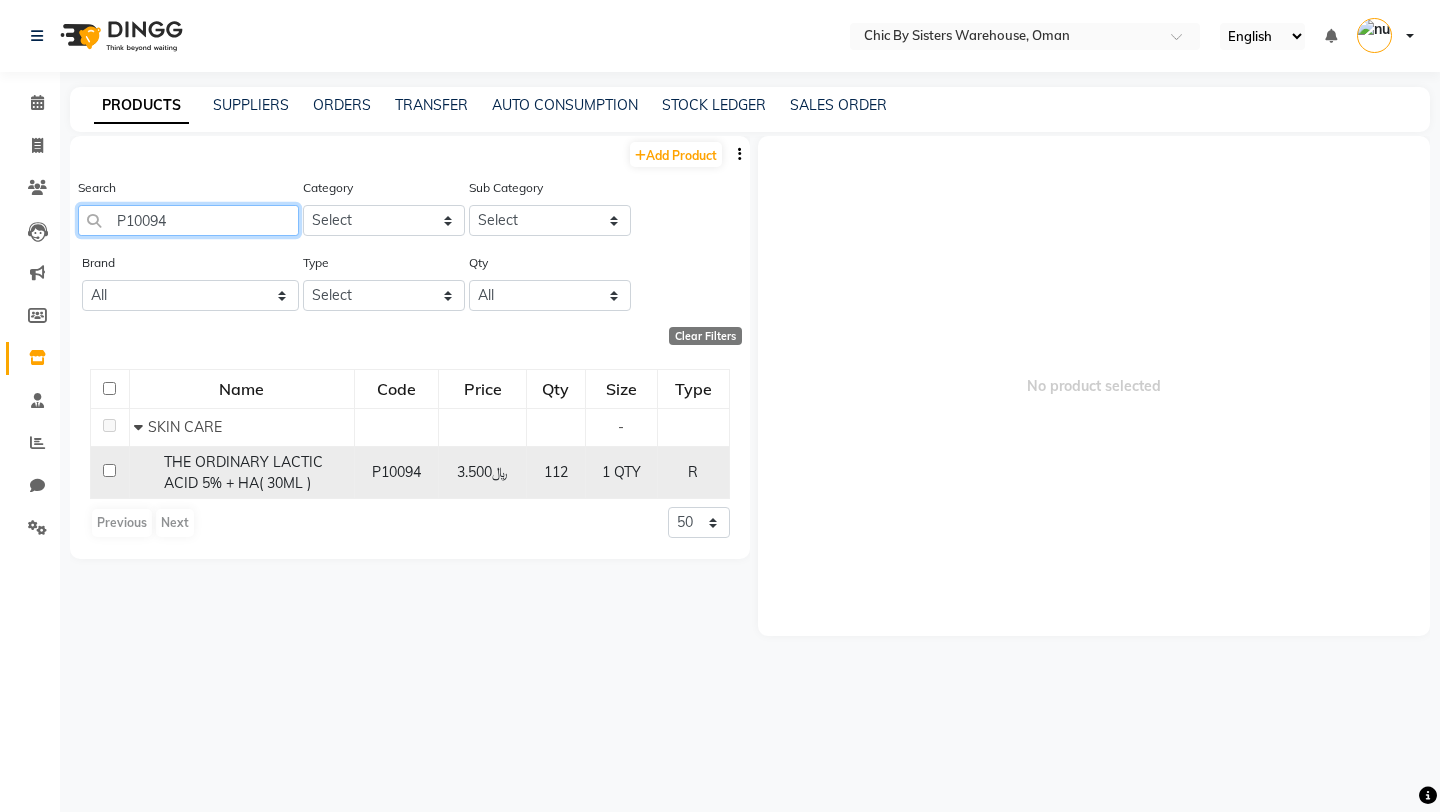 type on "P10094" 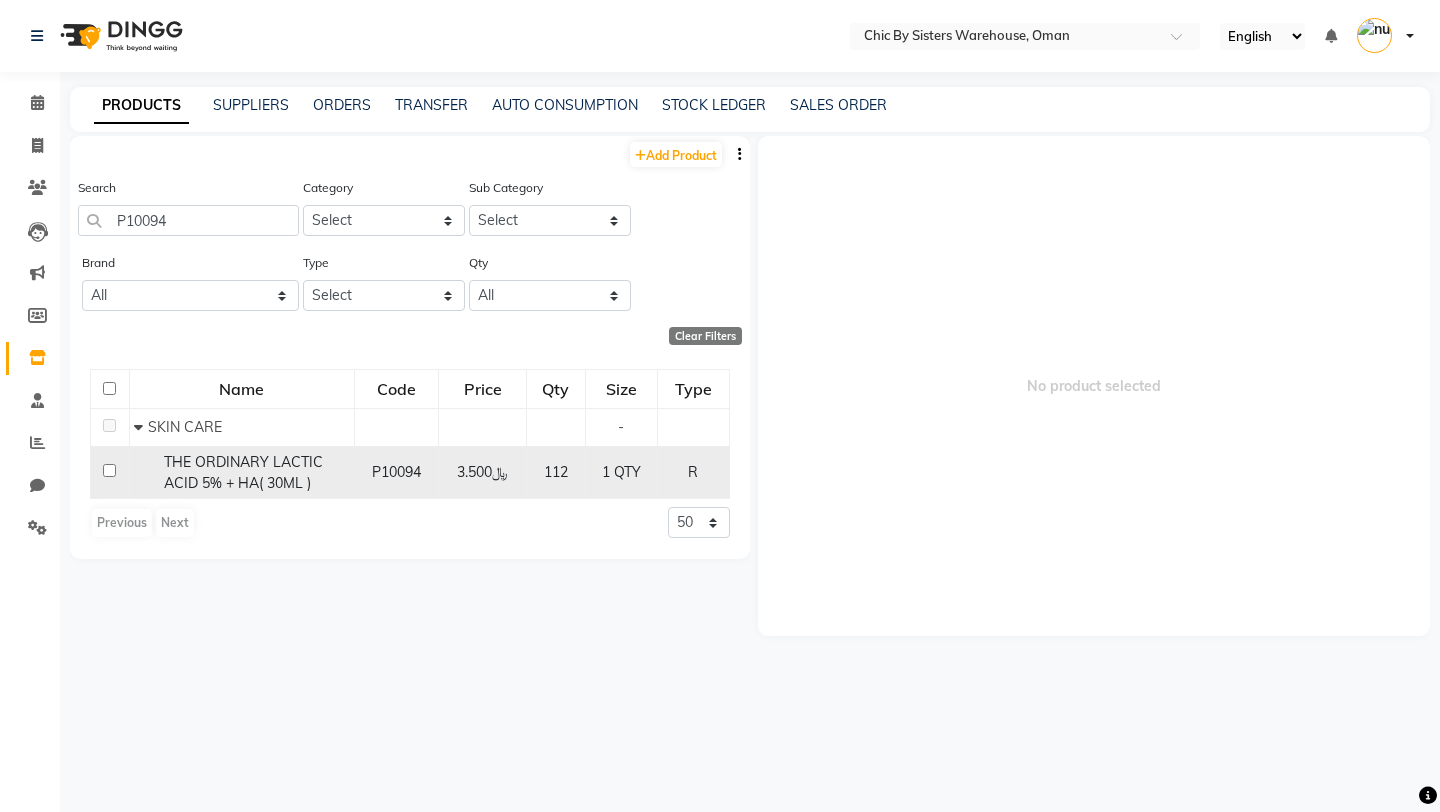 click on "THE ORDINARY LACTIC ACID 5% + HA( 30ML )" 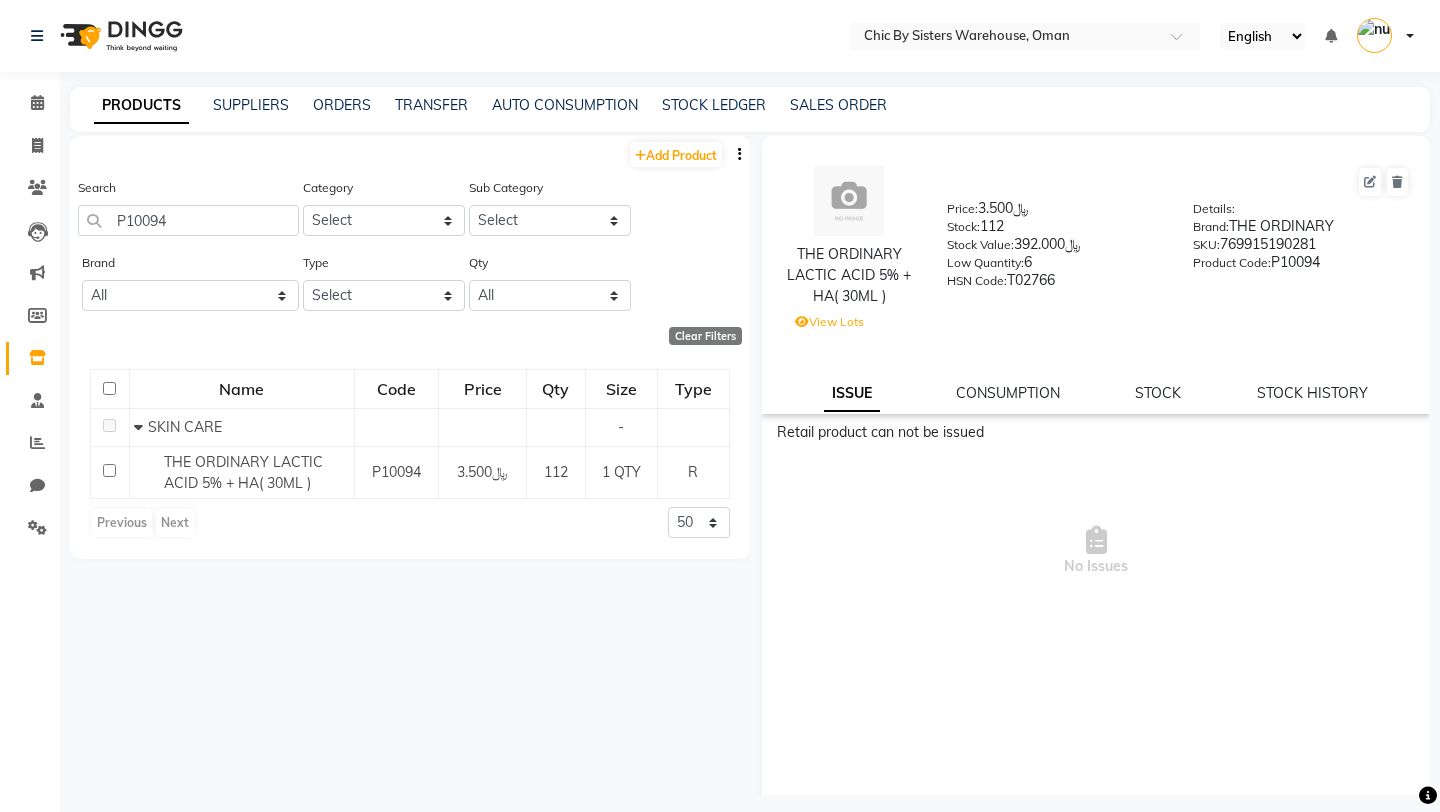drag, startPoint x: 984, startPoint y: 225, endPoint x: 1018, endPoint y: 225, distance: 34 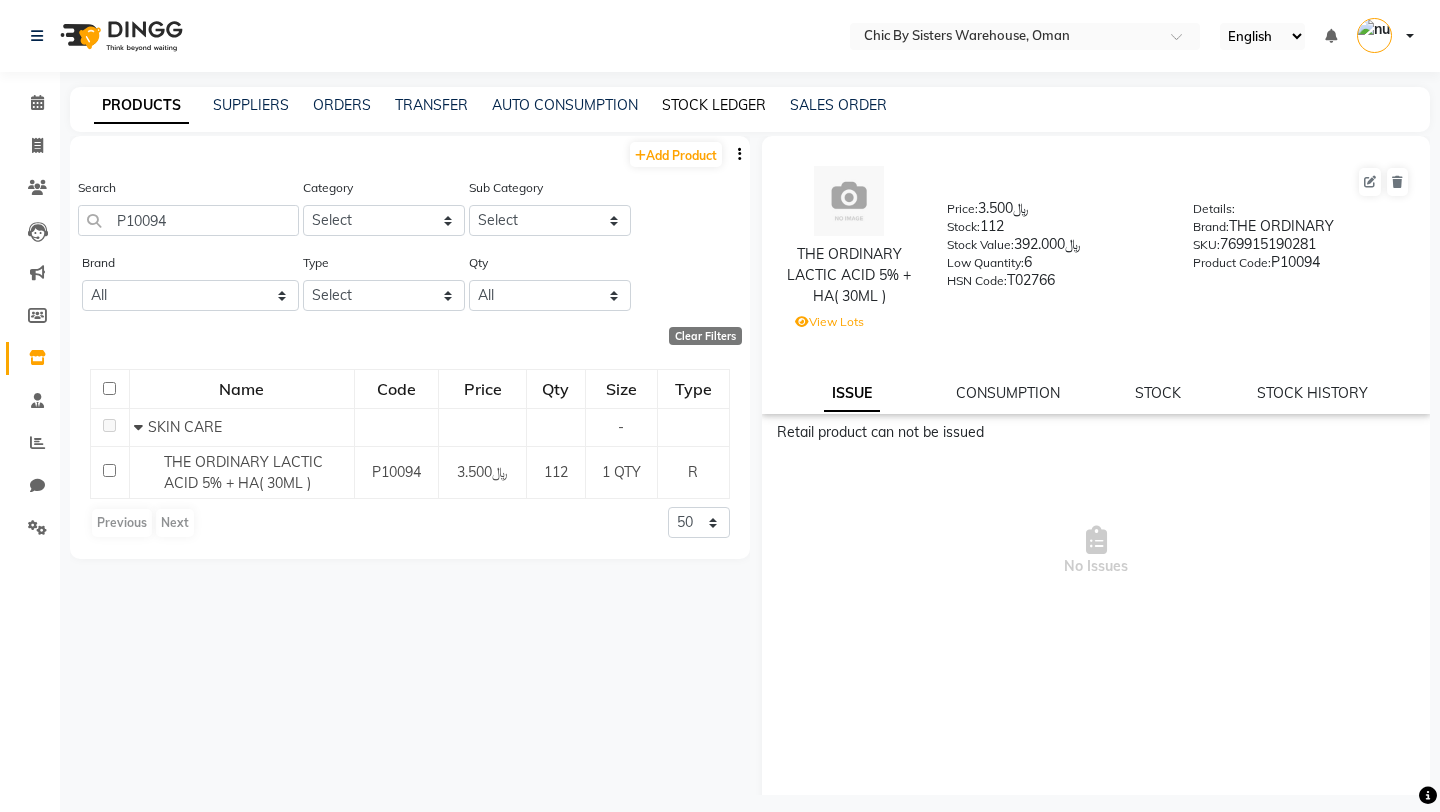 click on "STOCK LEDGER" 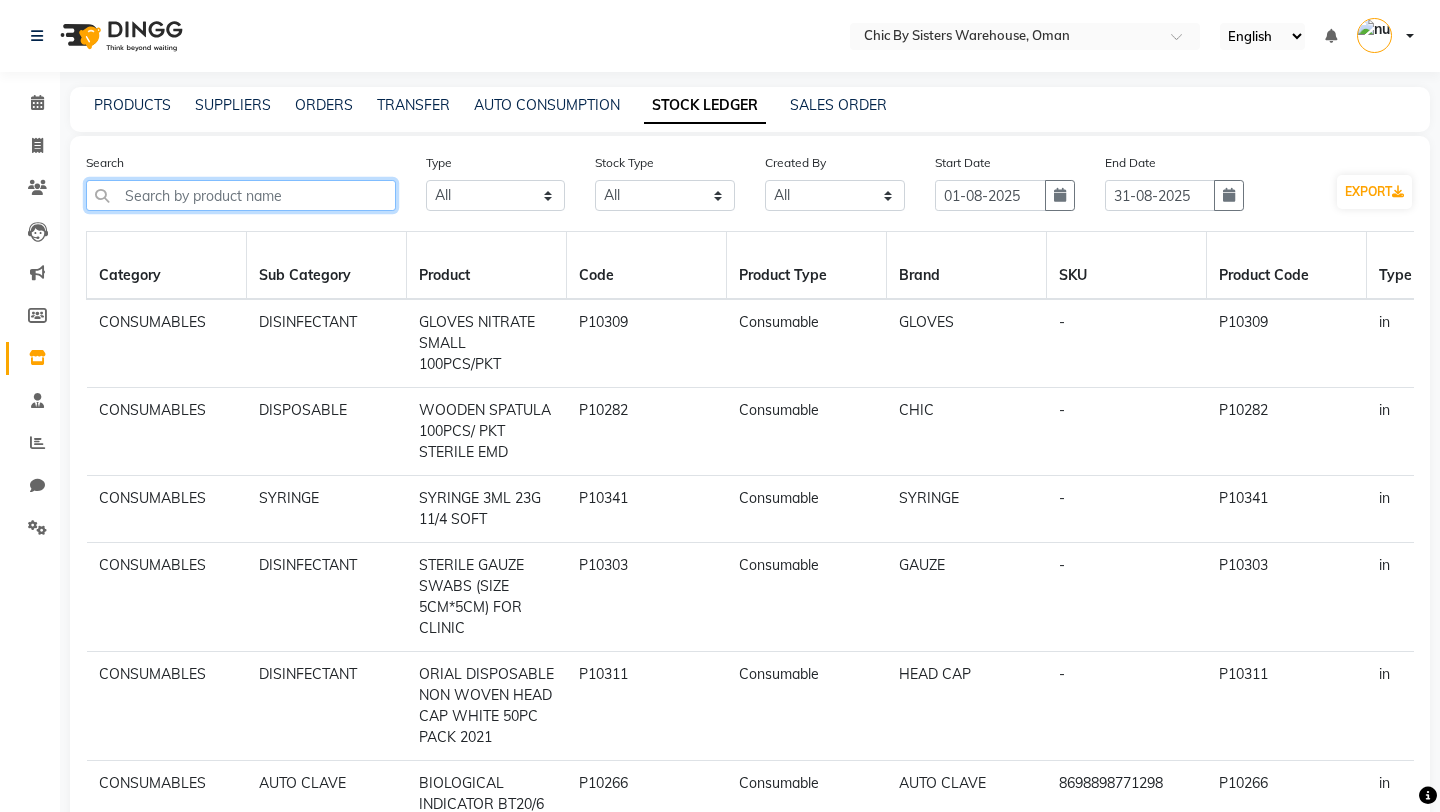 click 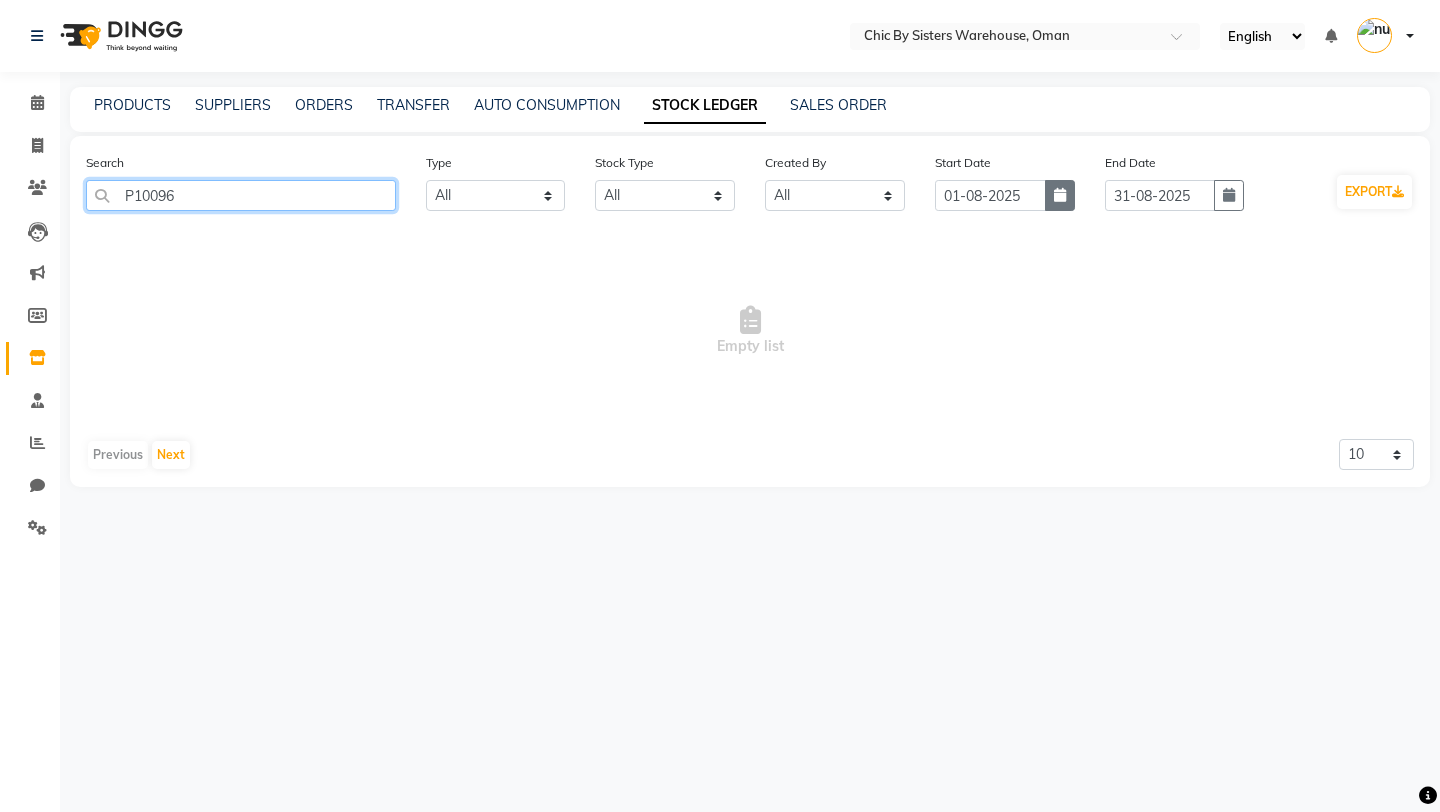 type on "P10096" 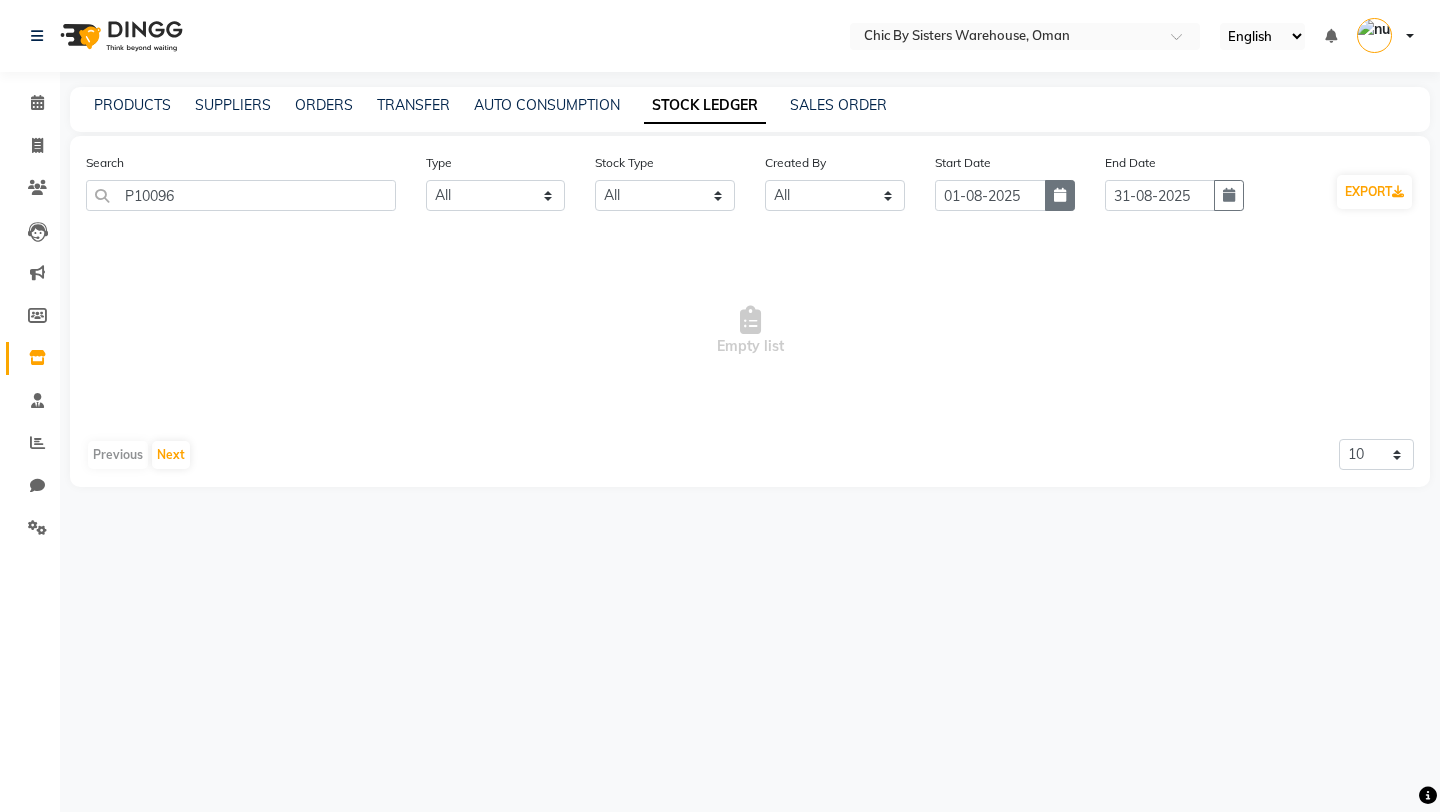 click 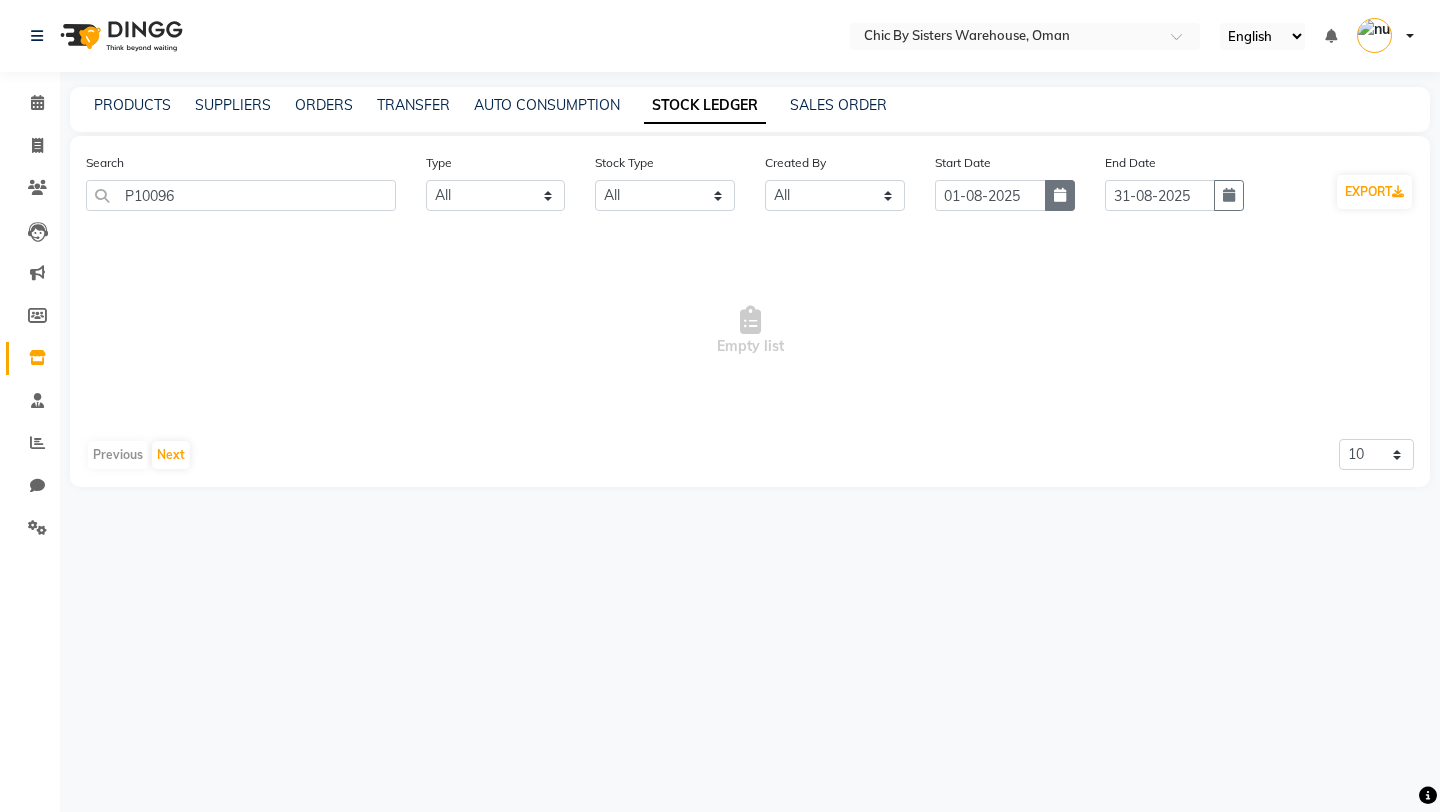 select on "8" 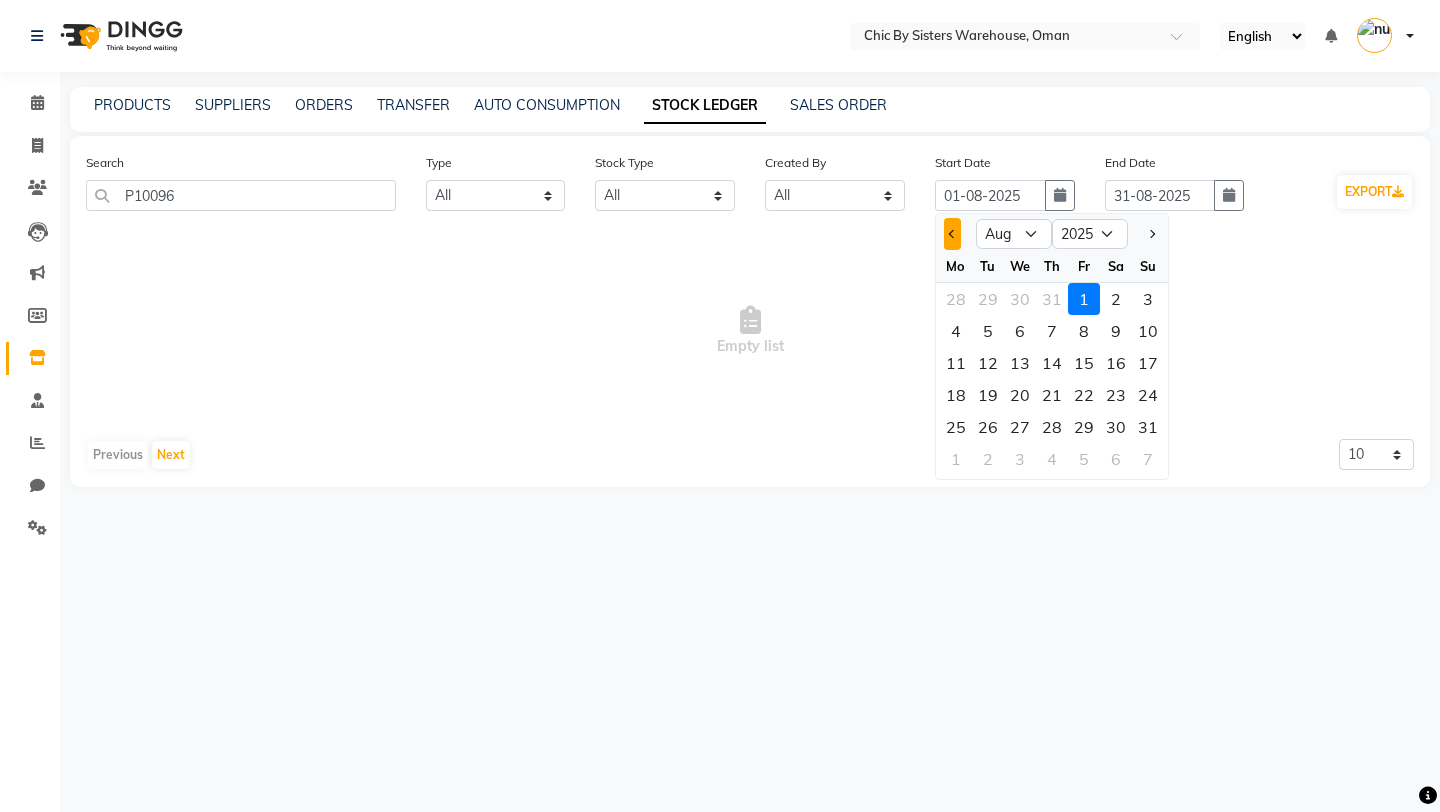 click 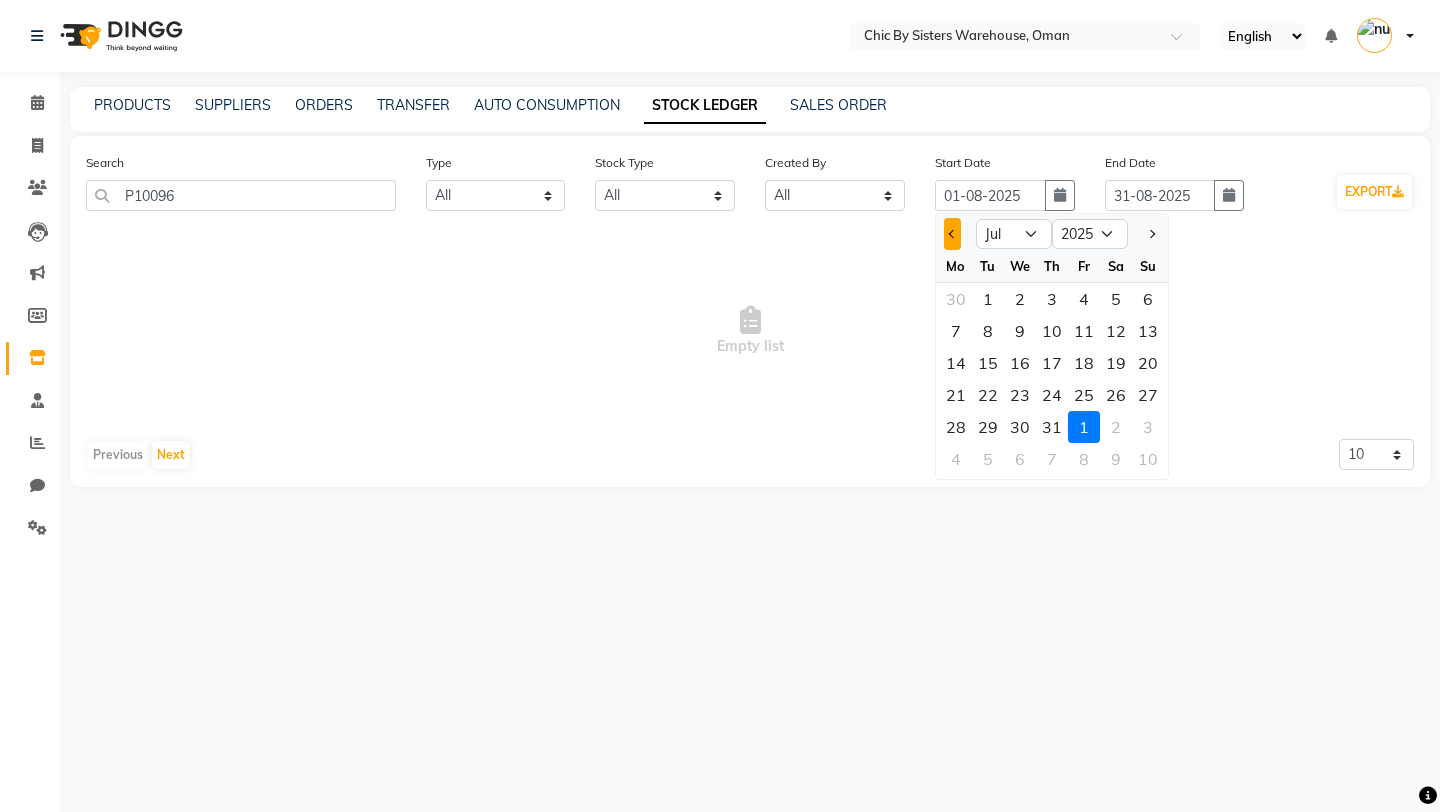 click 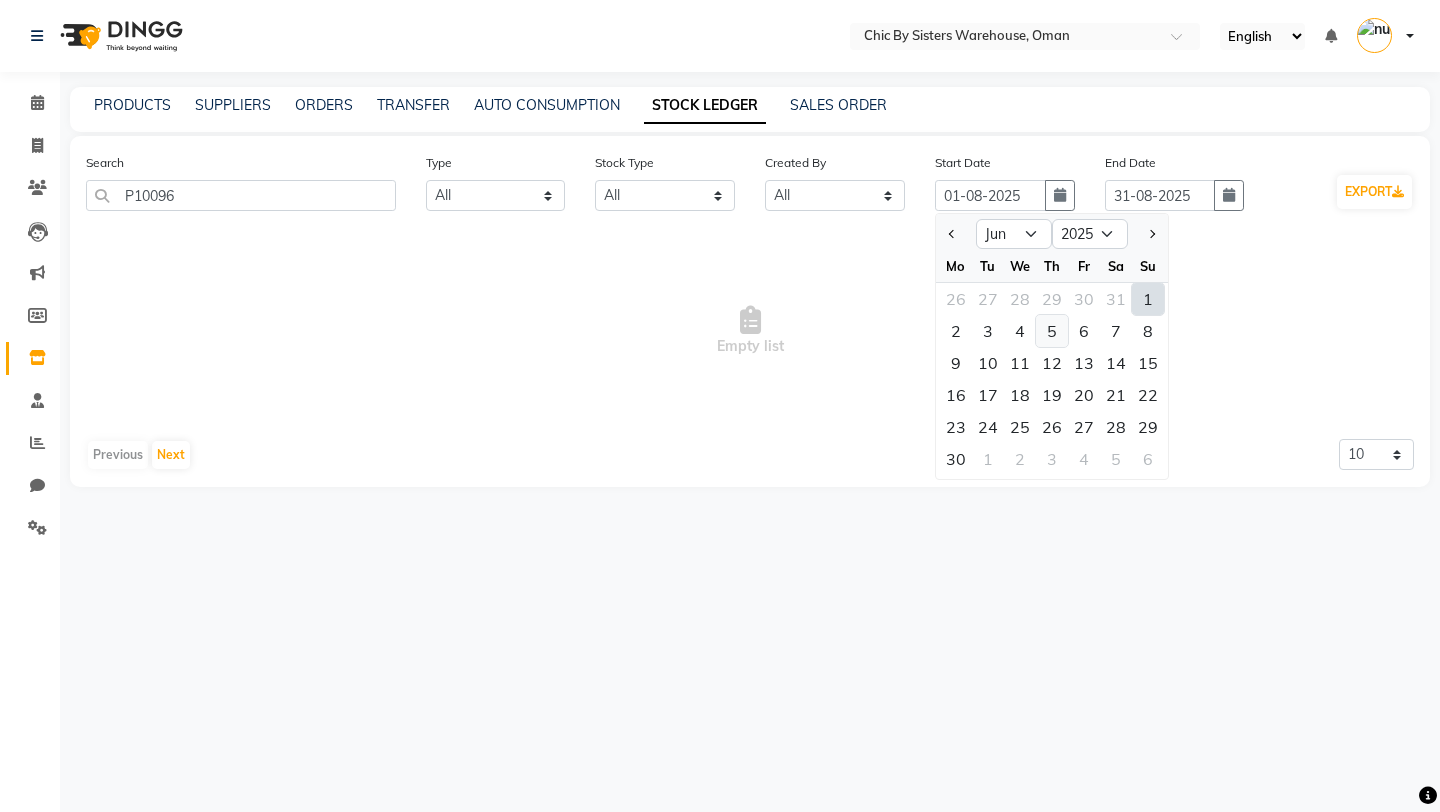 click on "5" 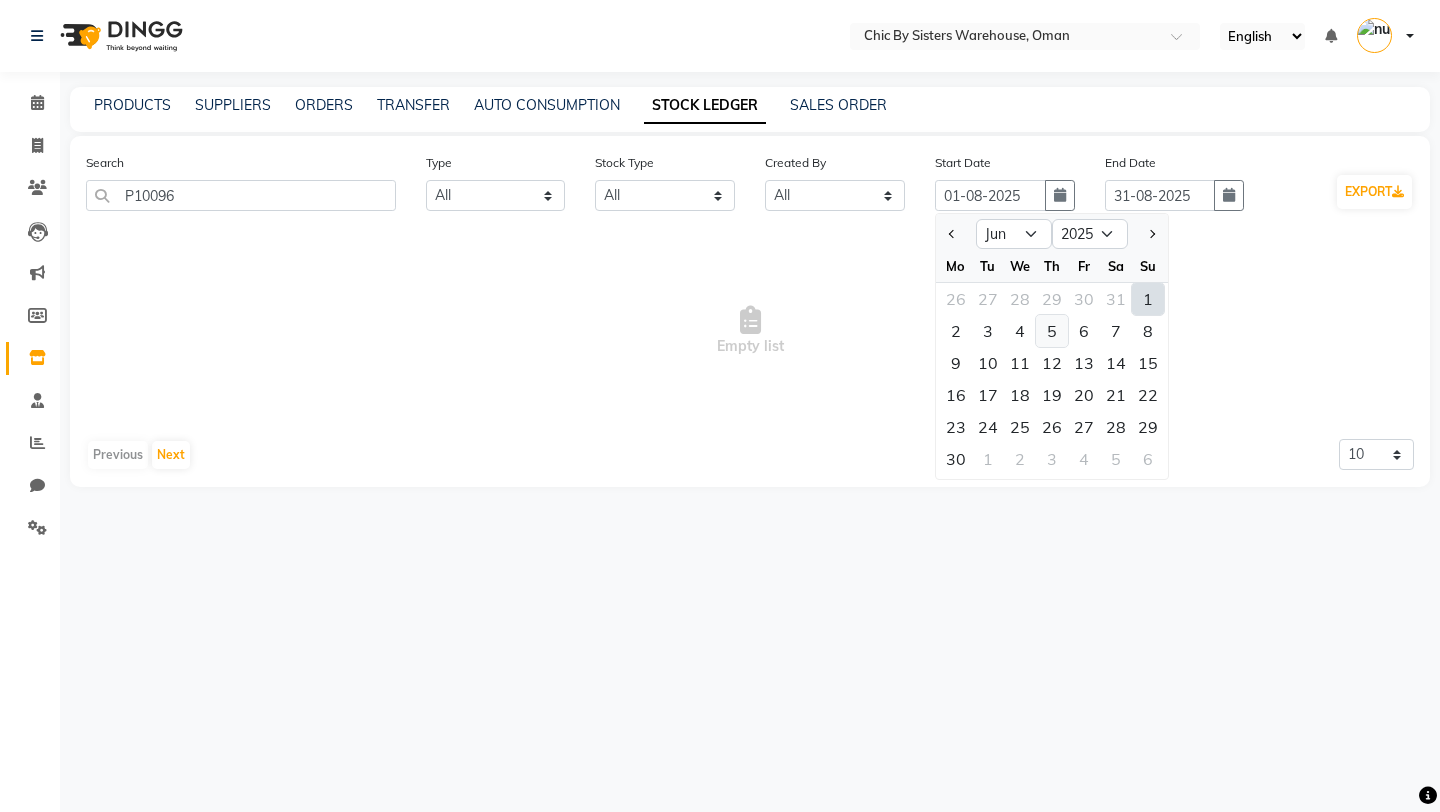type on "05-06-2025" 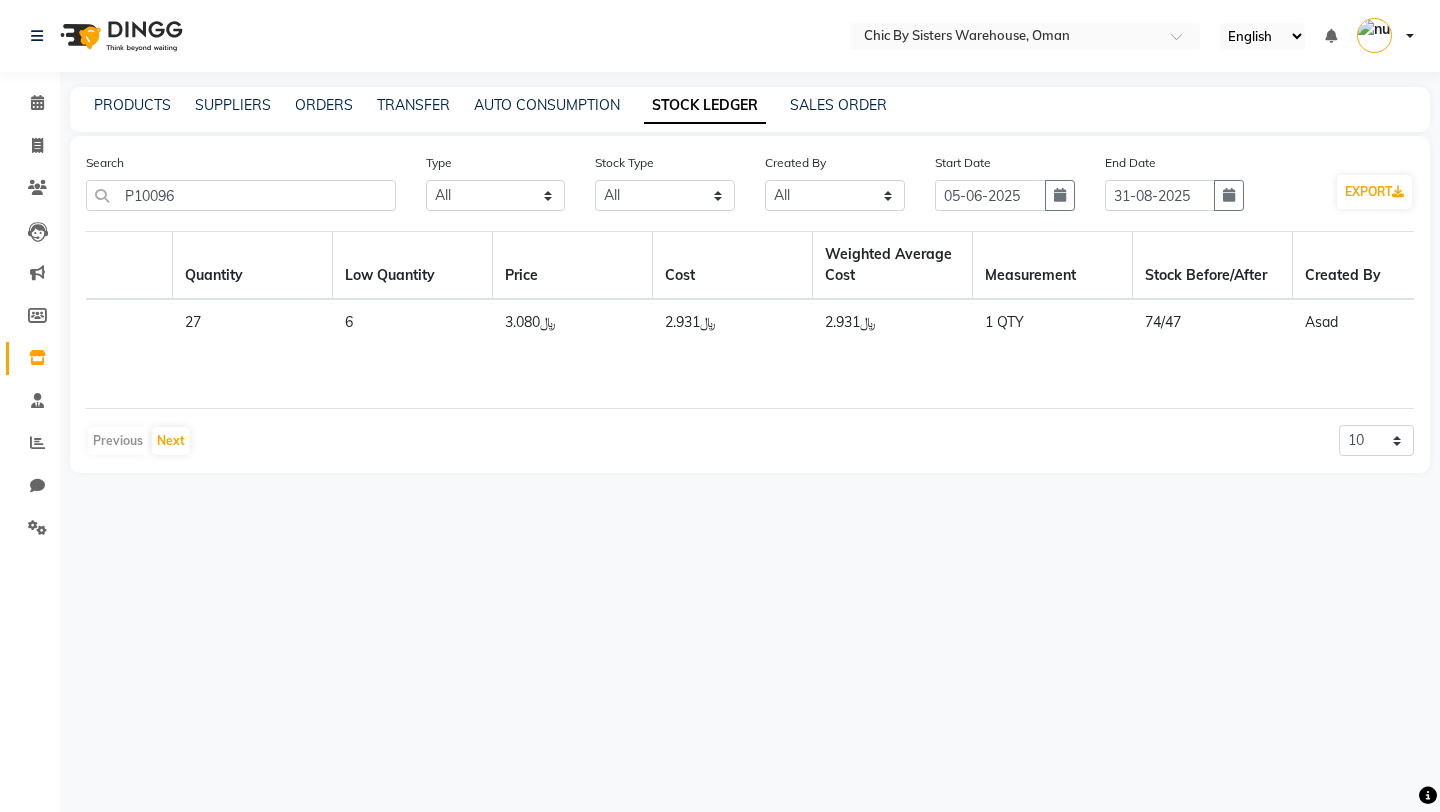 scroll, scrollTop: 0, scrollLeft: 1675, axis: horizontal 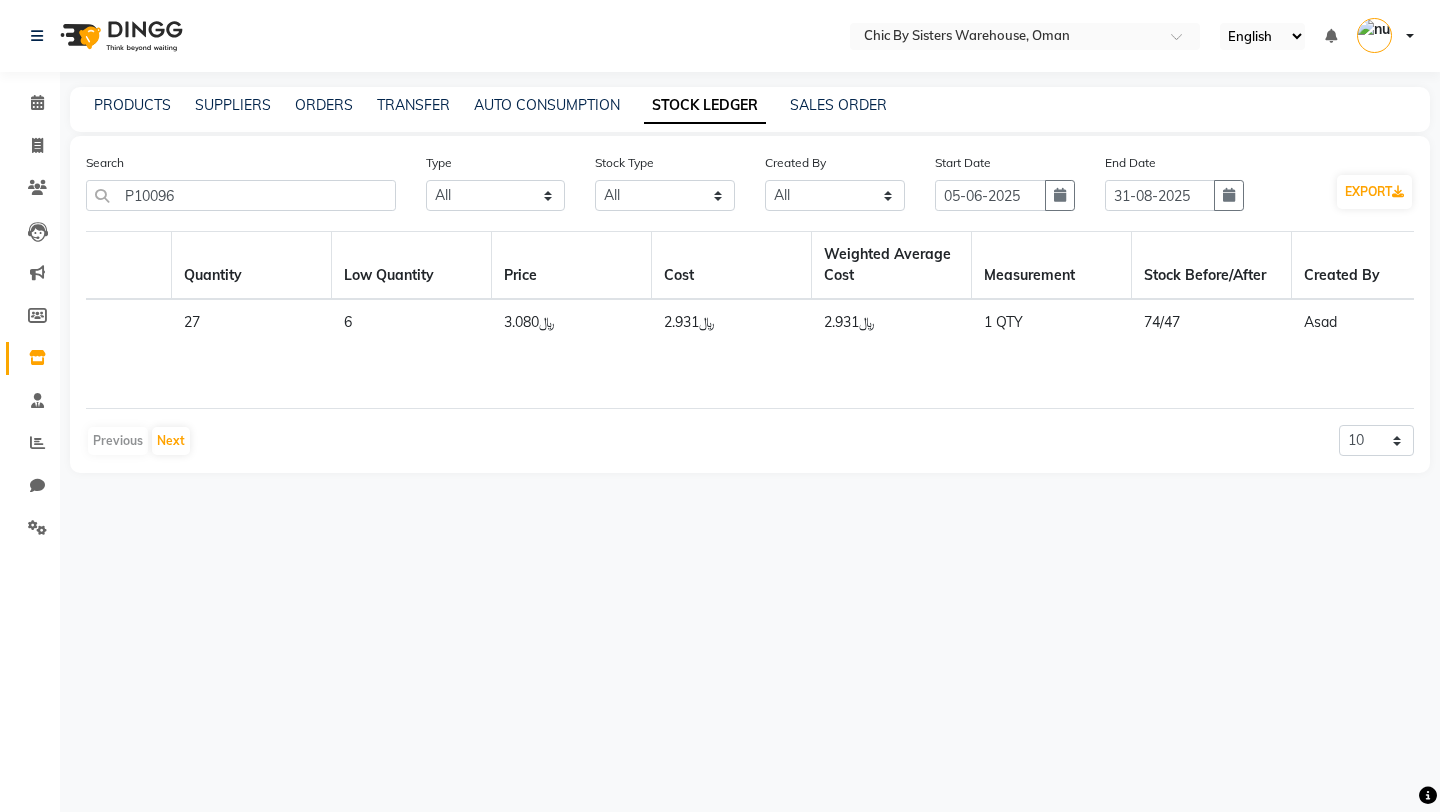 drag, startPoint x: 1158, startPoint y: 319, endPoint x: 1190, endPoint y: 319, distance: 32 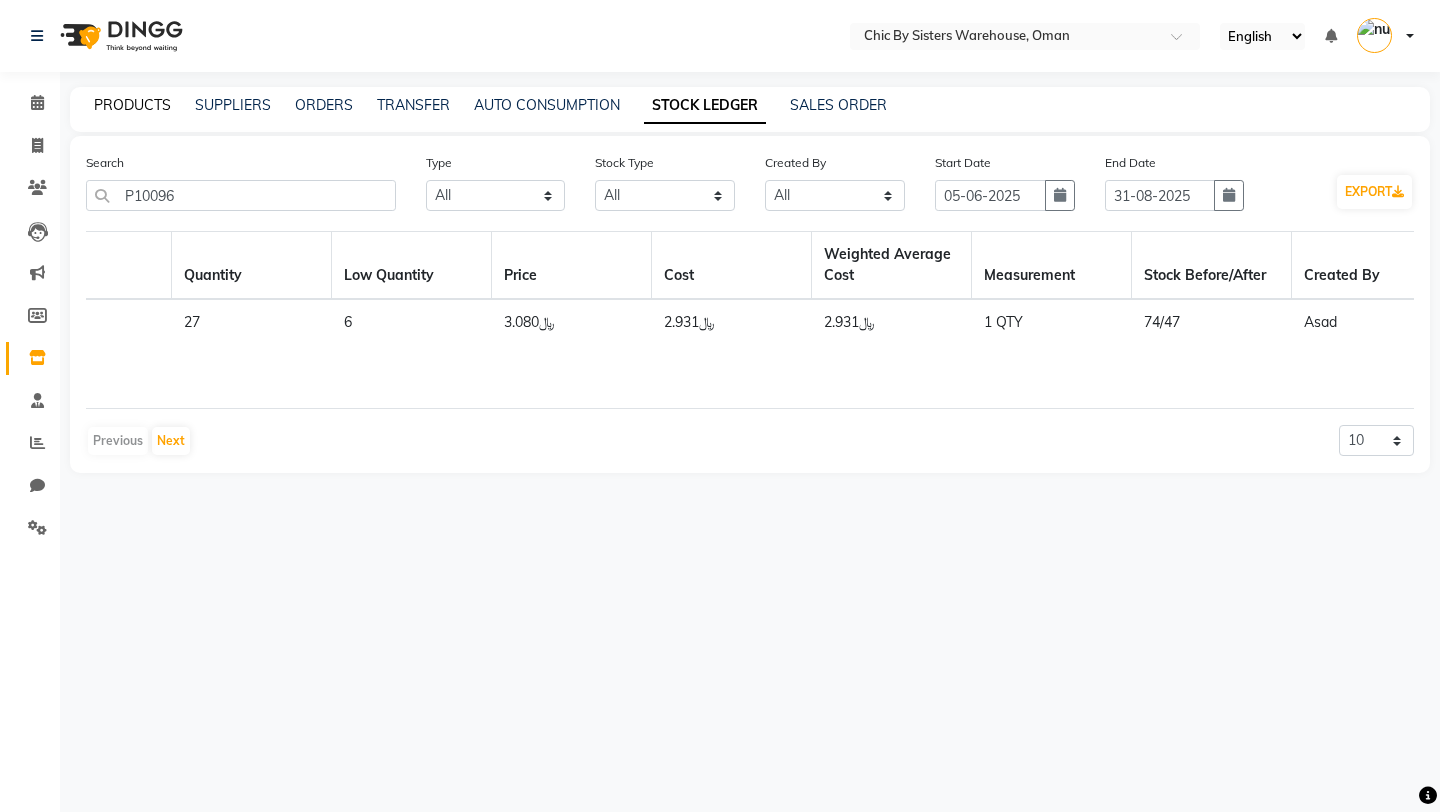 click on "PRODUCTS" 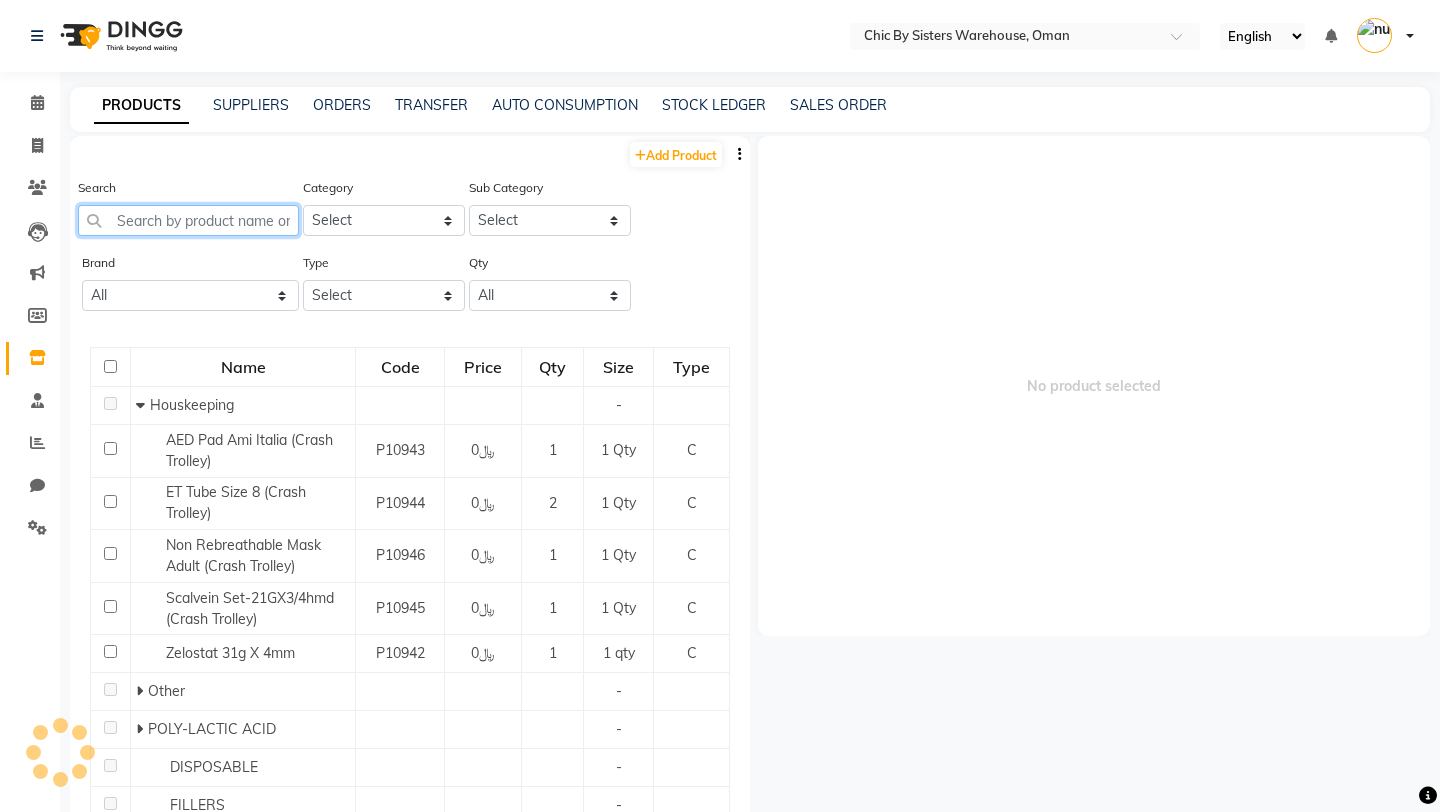 click 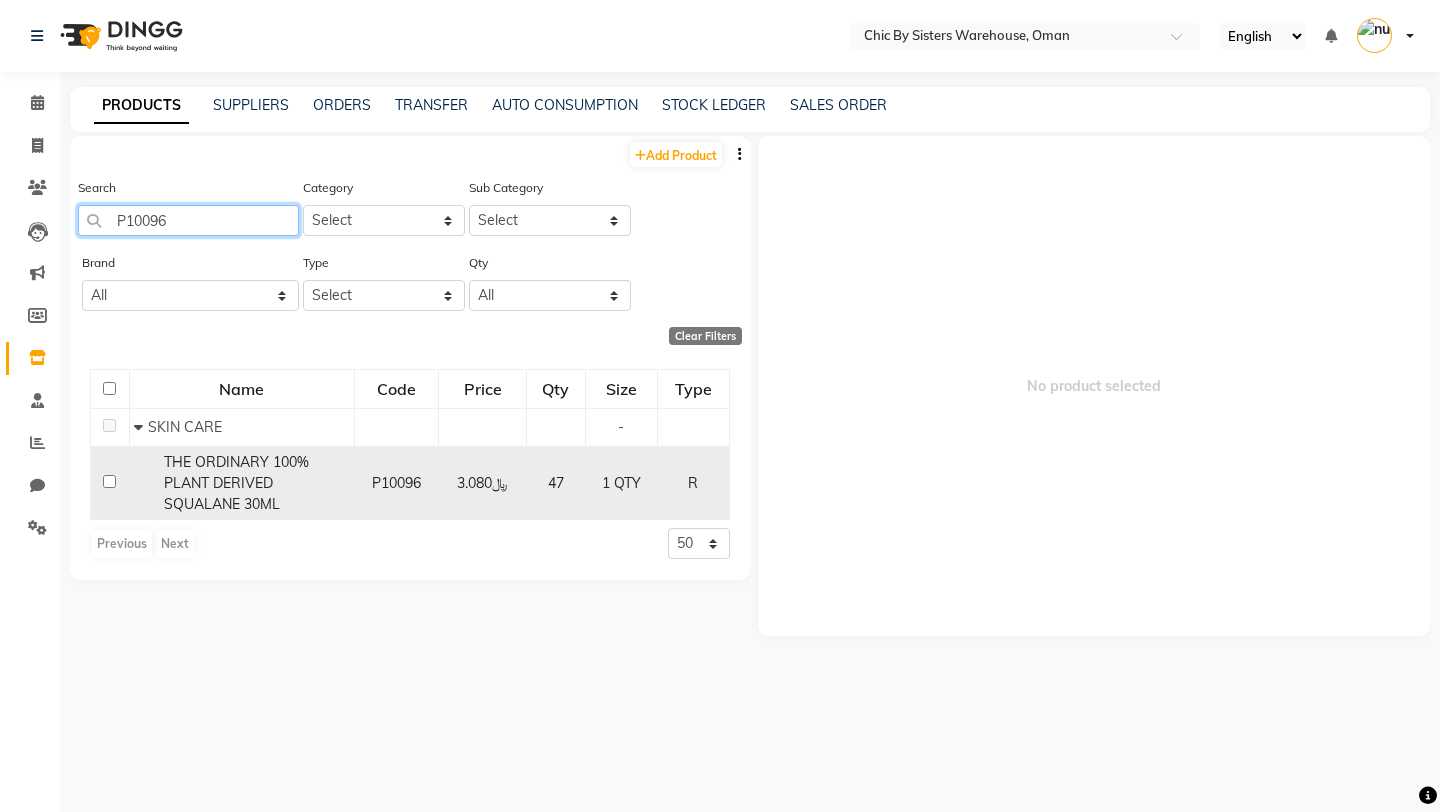 type on "P10096" 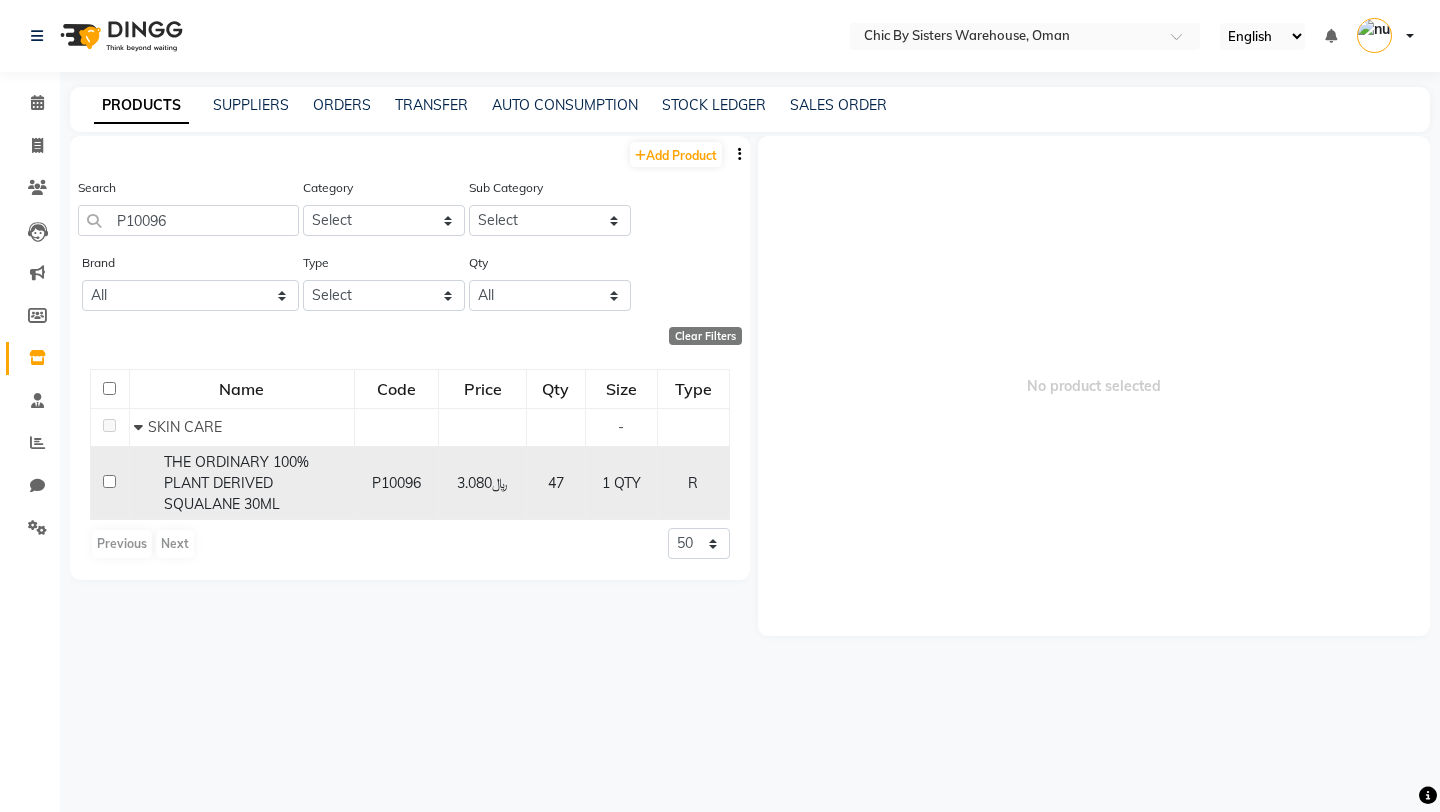 click on "P10096" 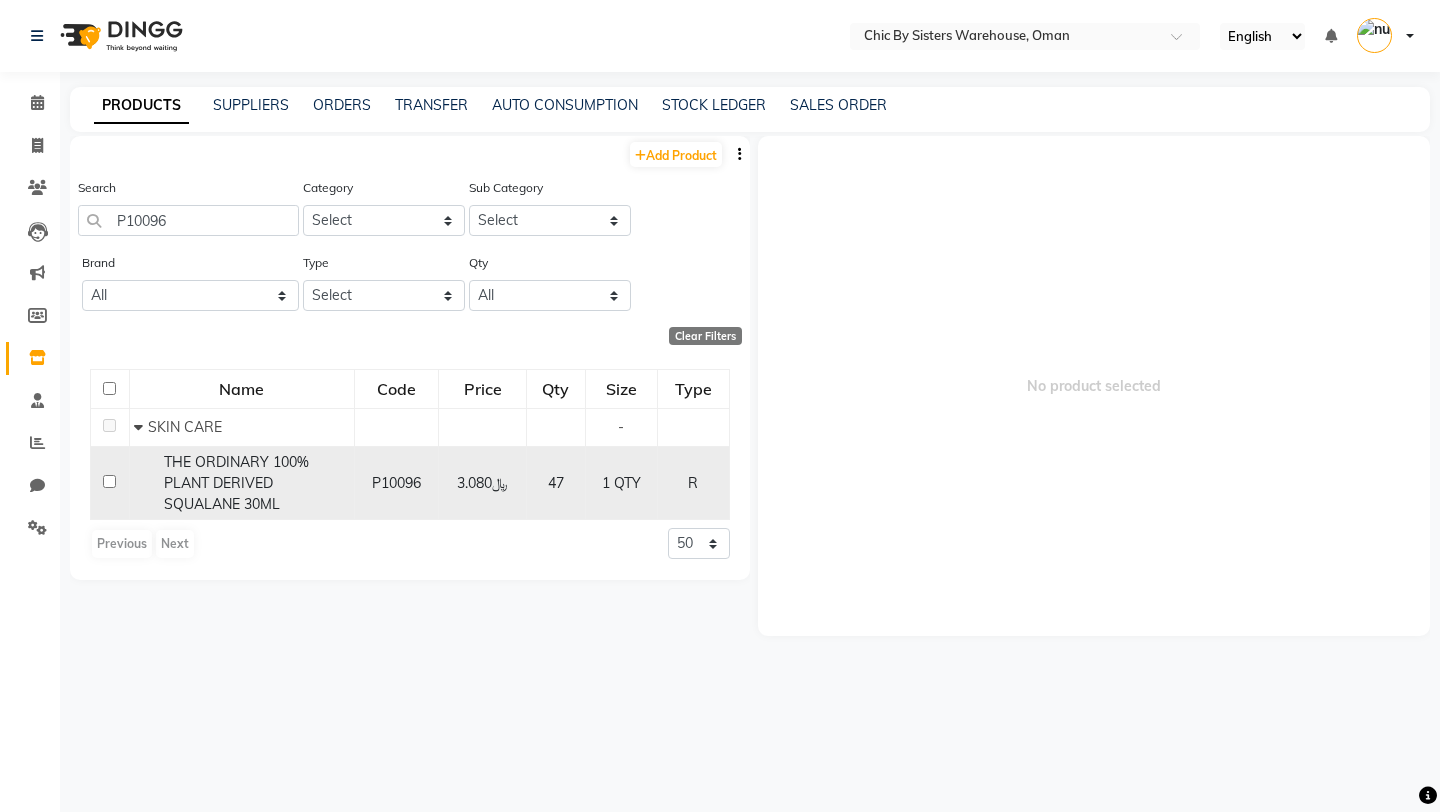 click on "THE ORDINARY 100% PLANT DERIVED SQUALANE 30ML" 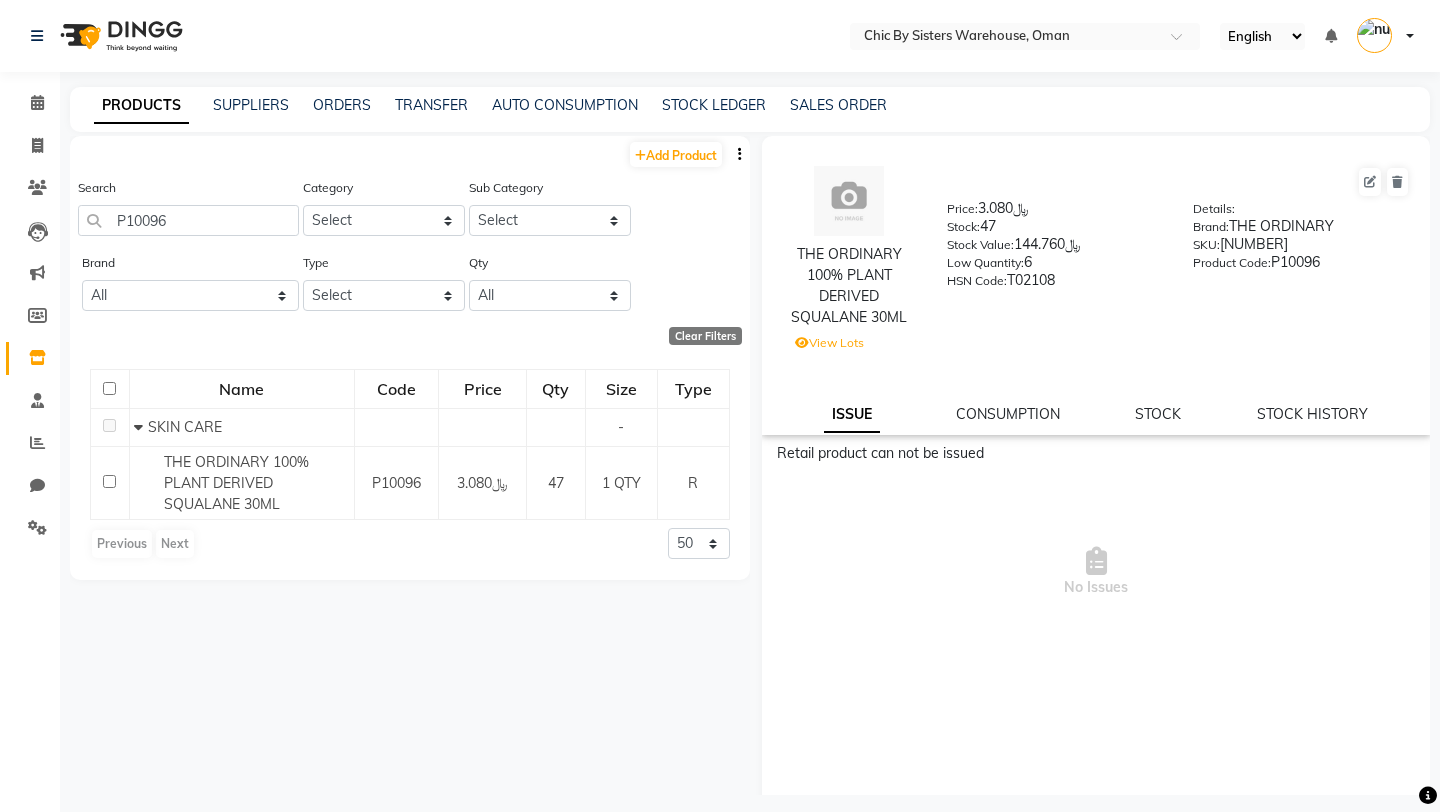 drag, startPoint x: 985, startPoint y: 226, endPoint x: 1027, endPoint y: 226, distance: 42 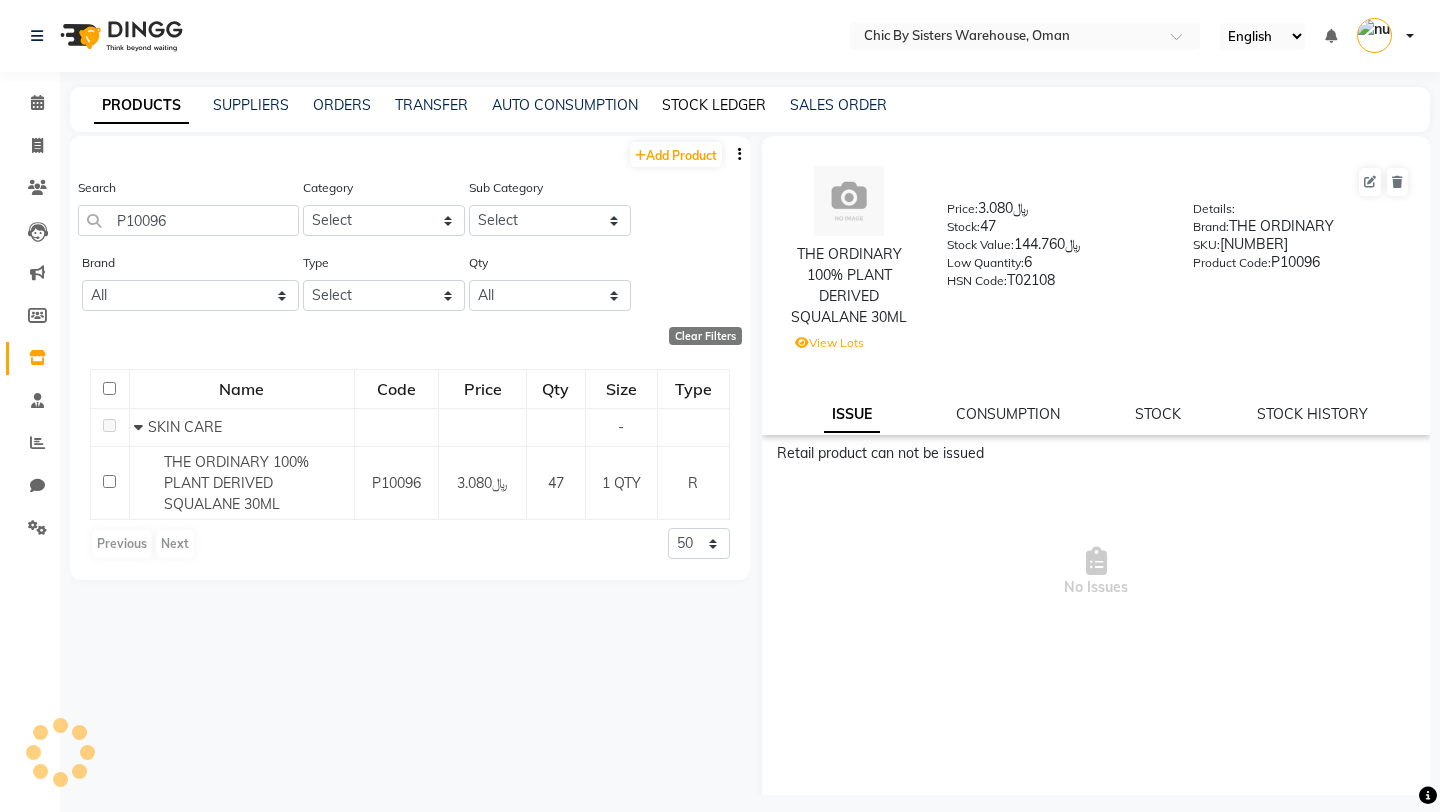 click on "STOCK LEDGER" 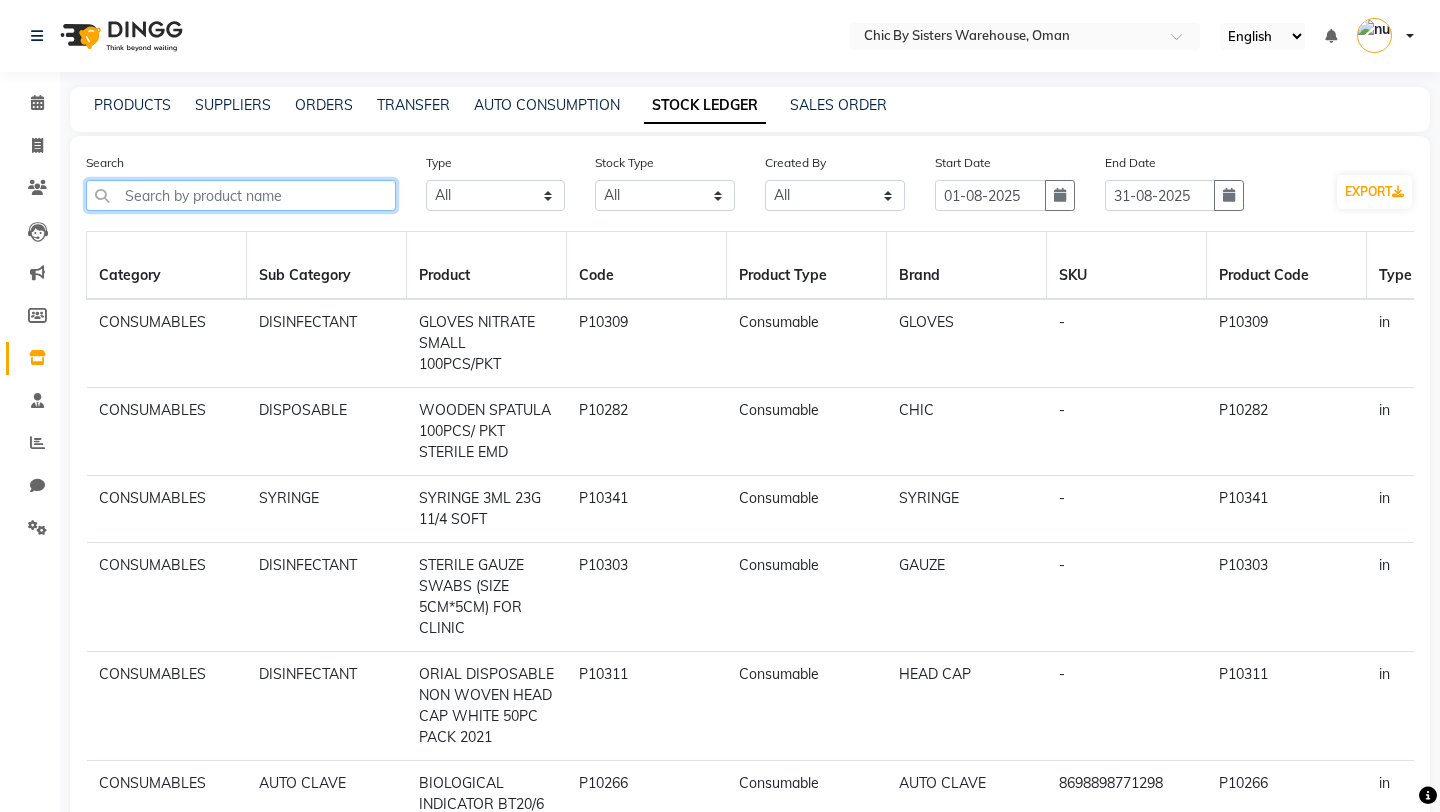 click 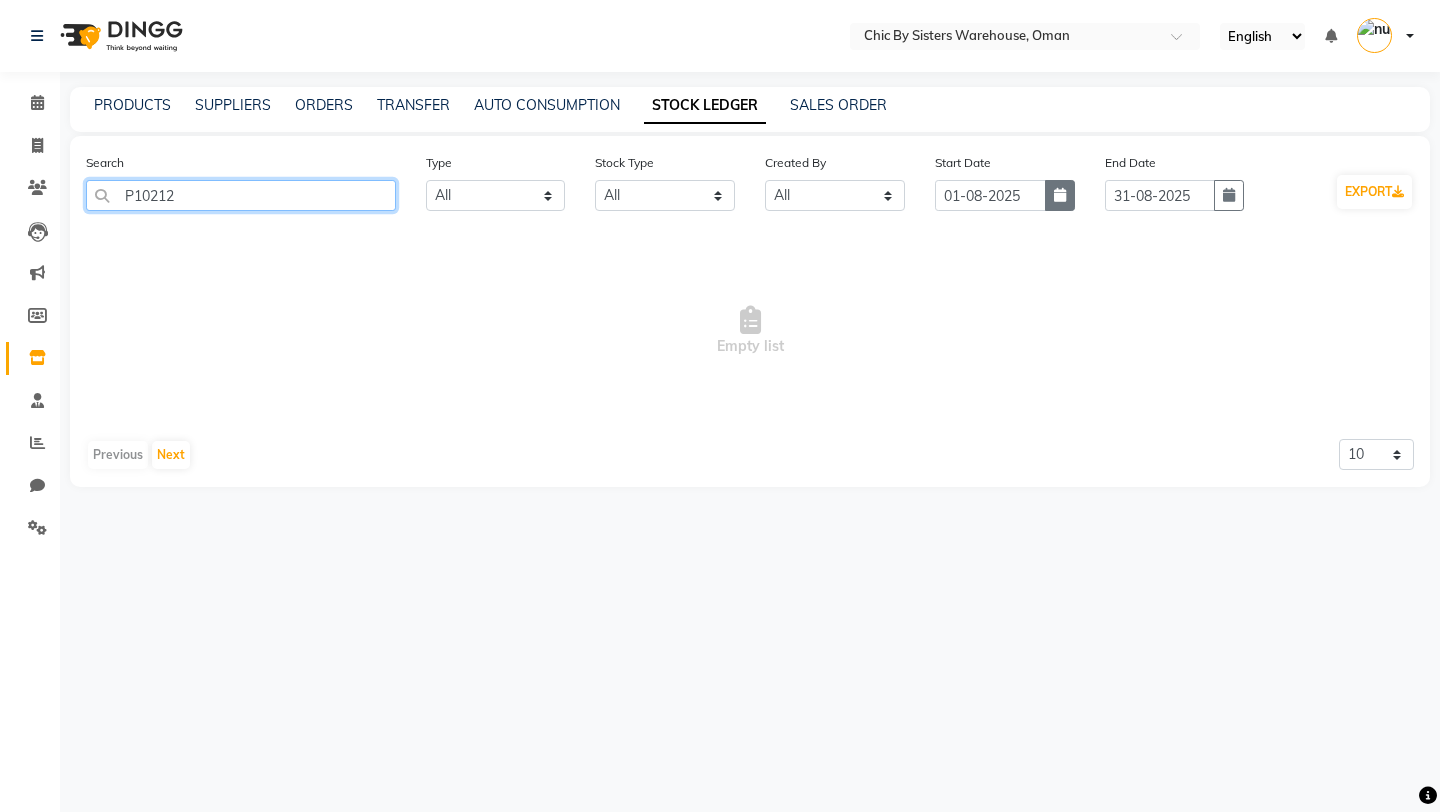 type on "P10212" 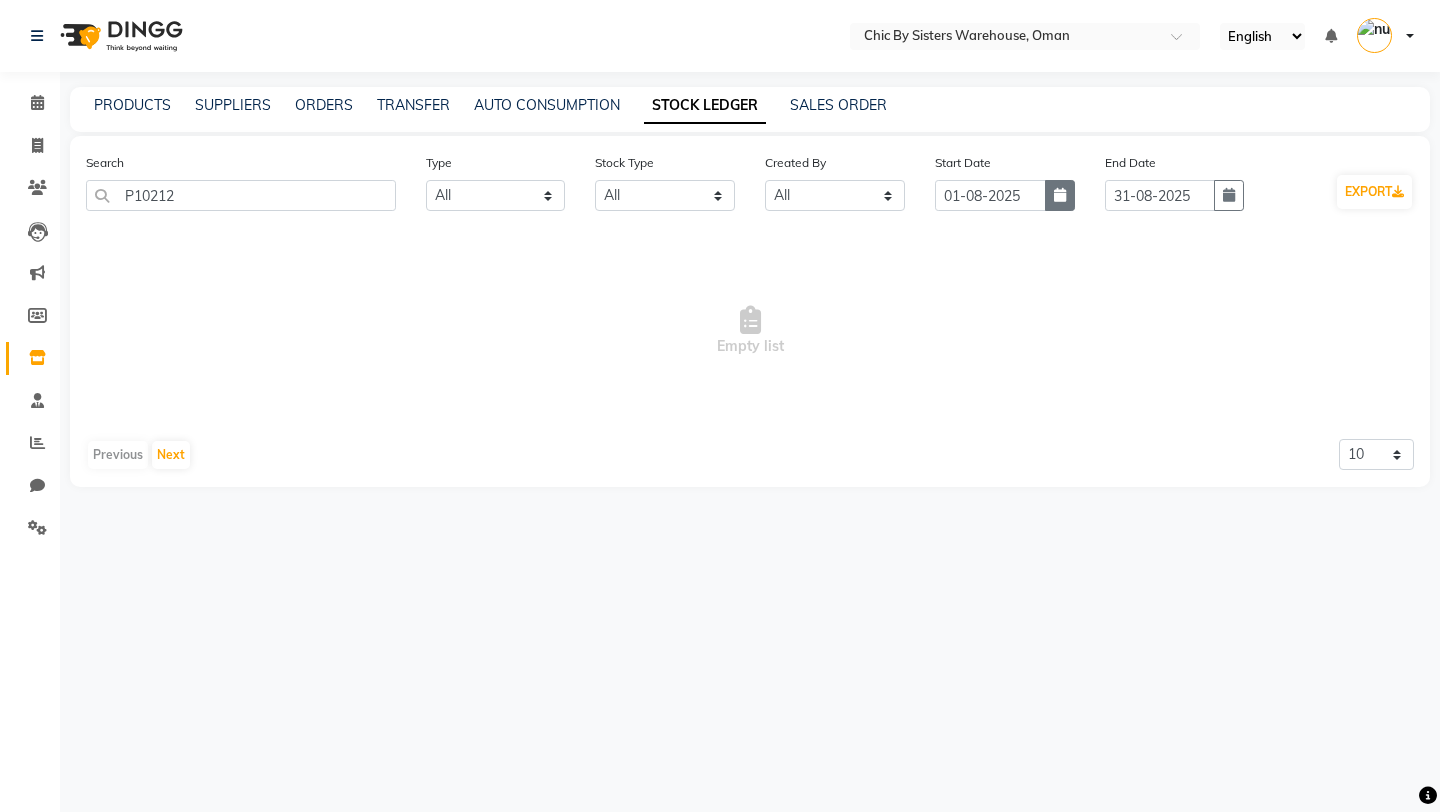 click 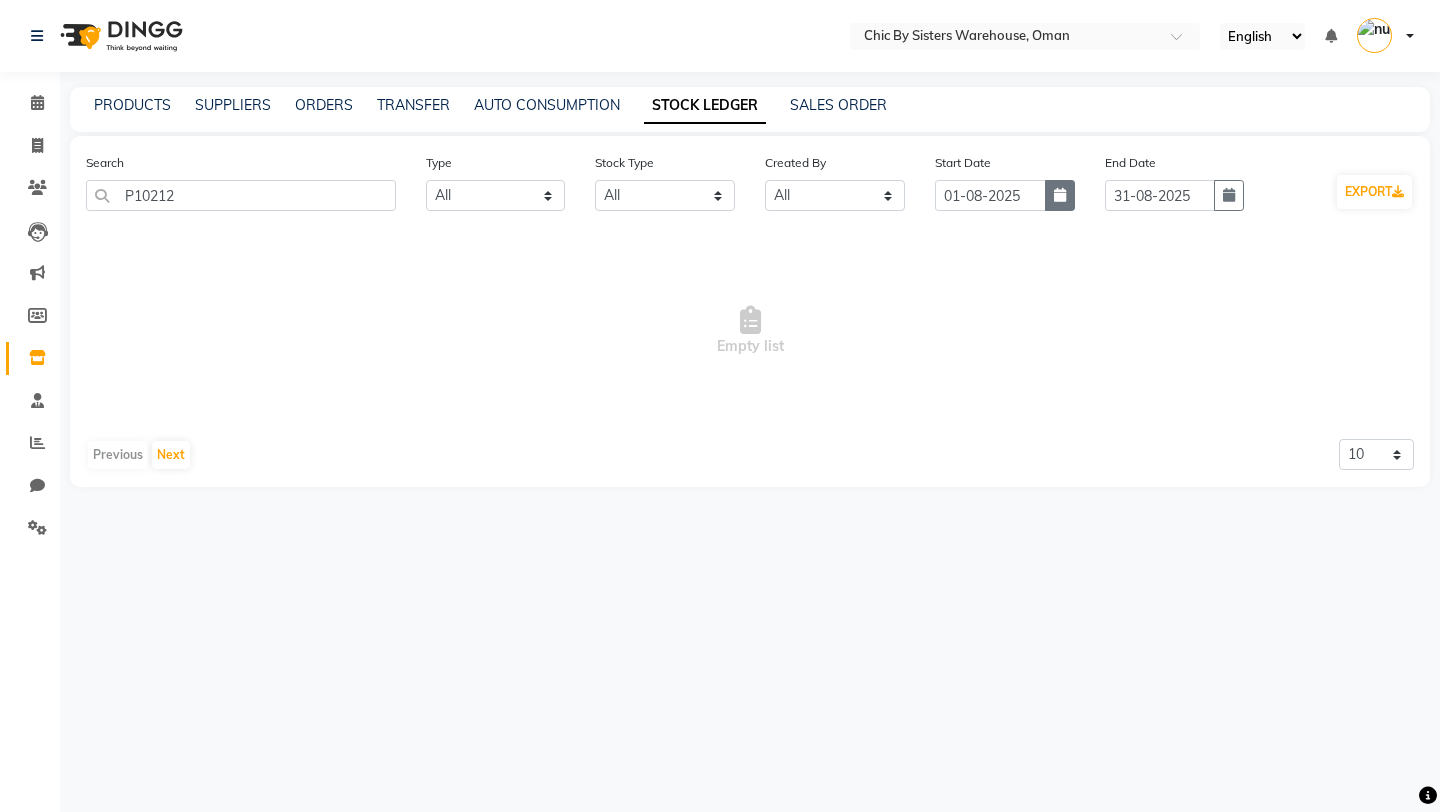 select on "8" 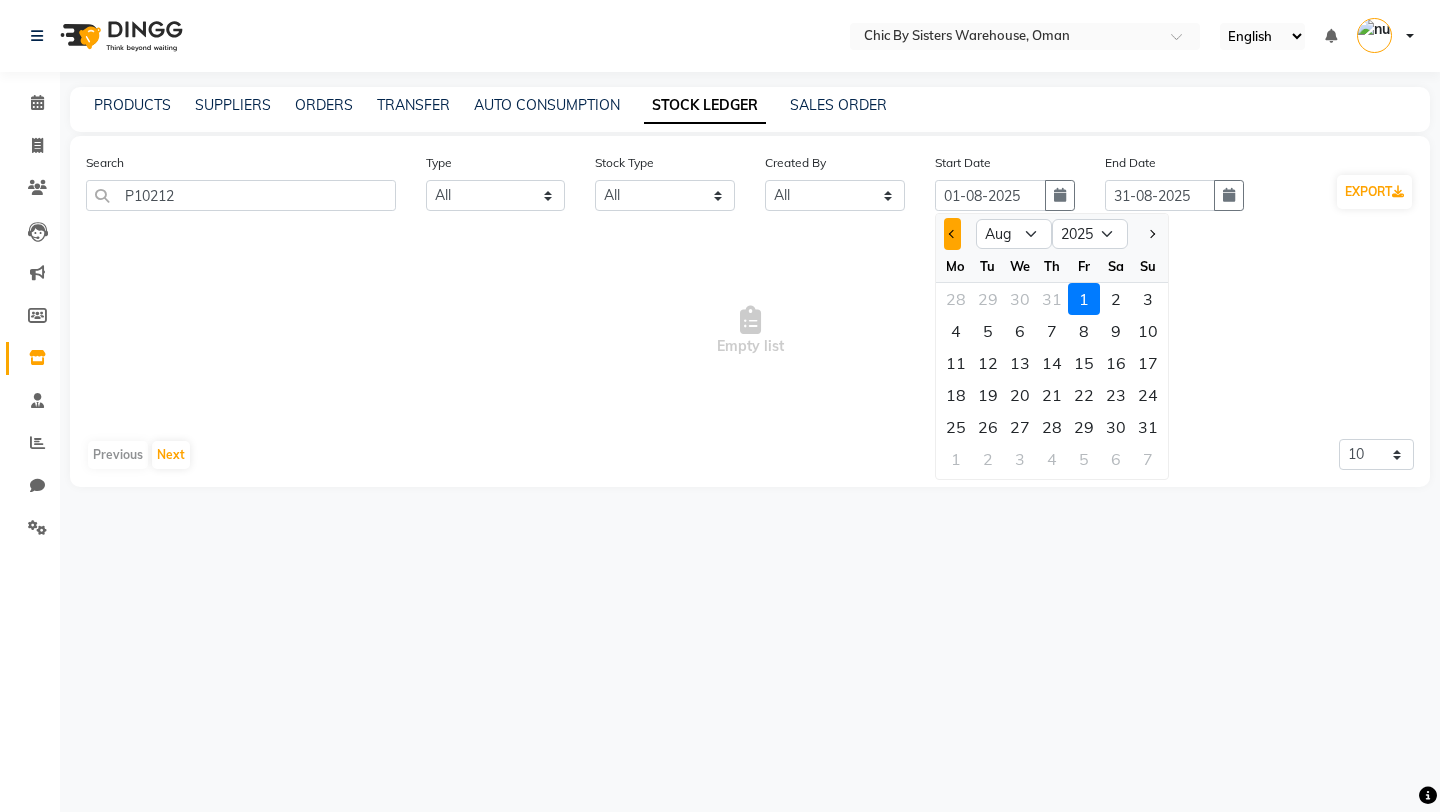 click 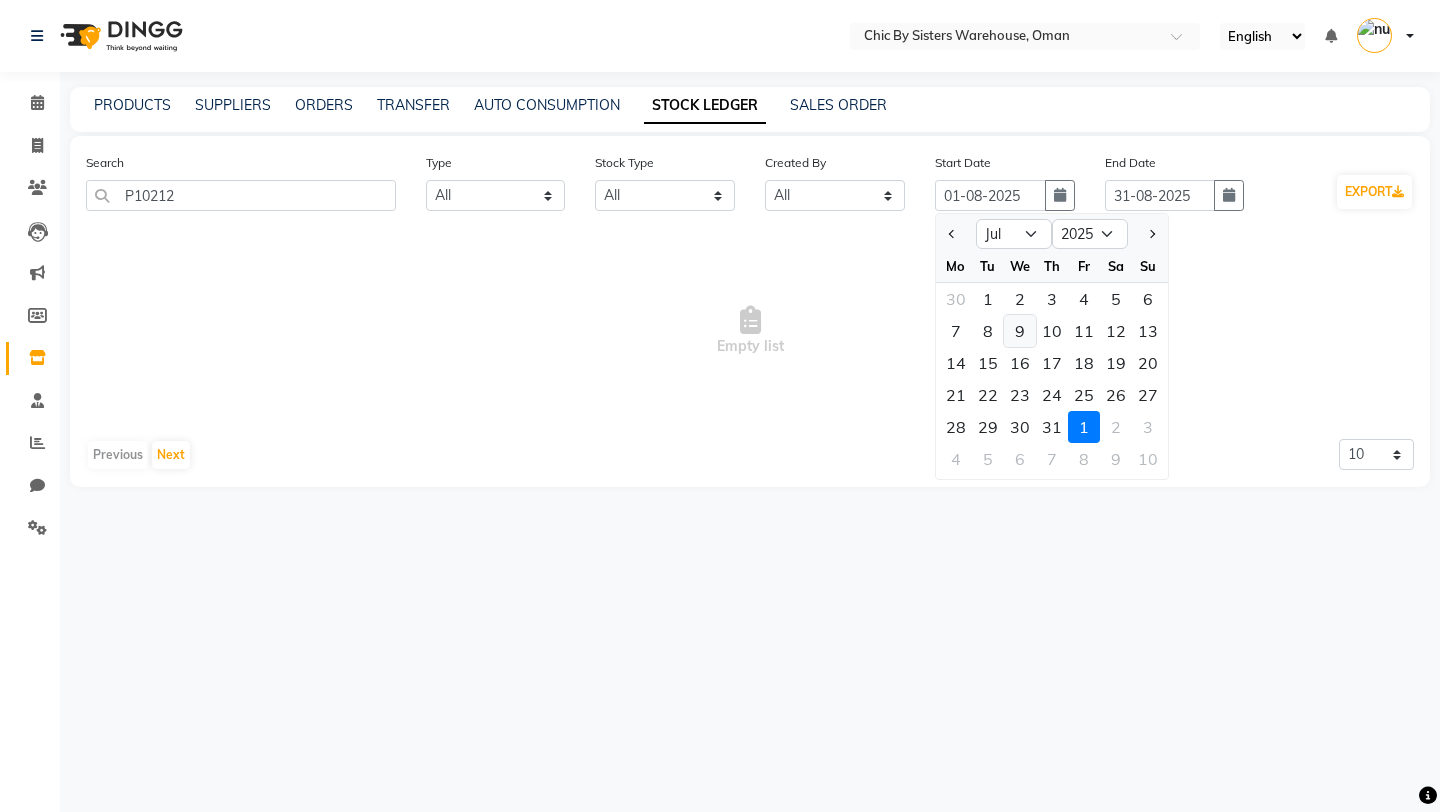 click on "9" 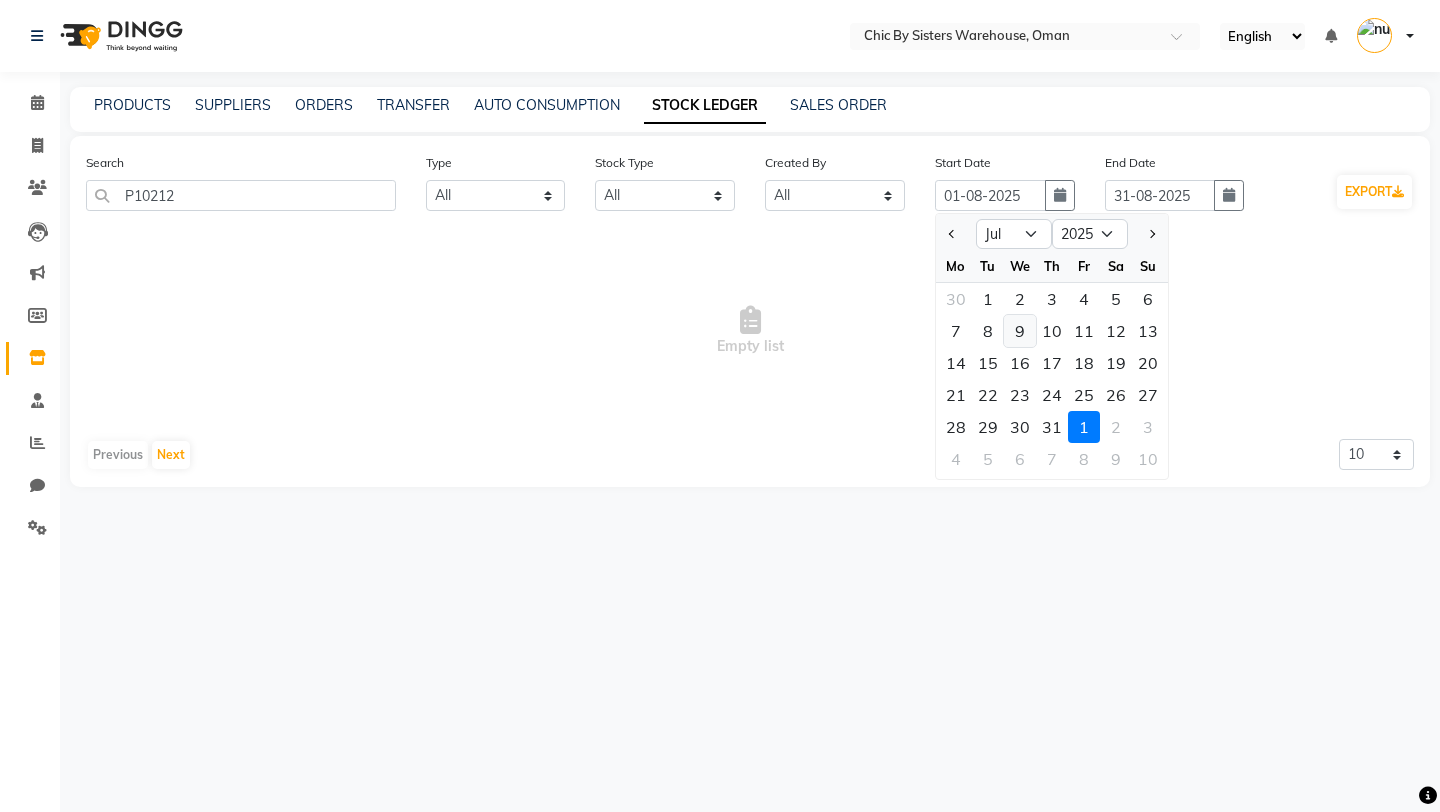 type on "09-07-2025" 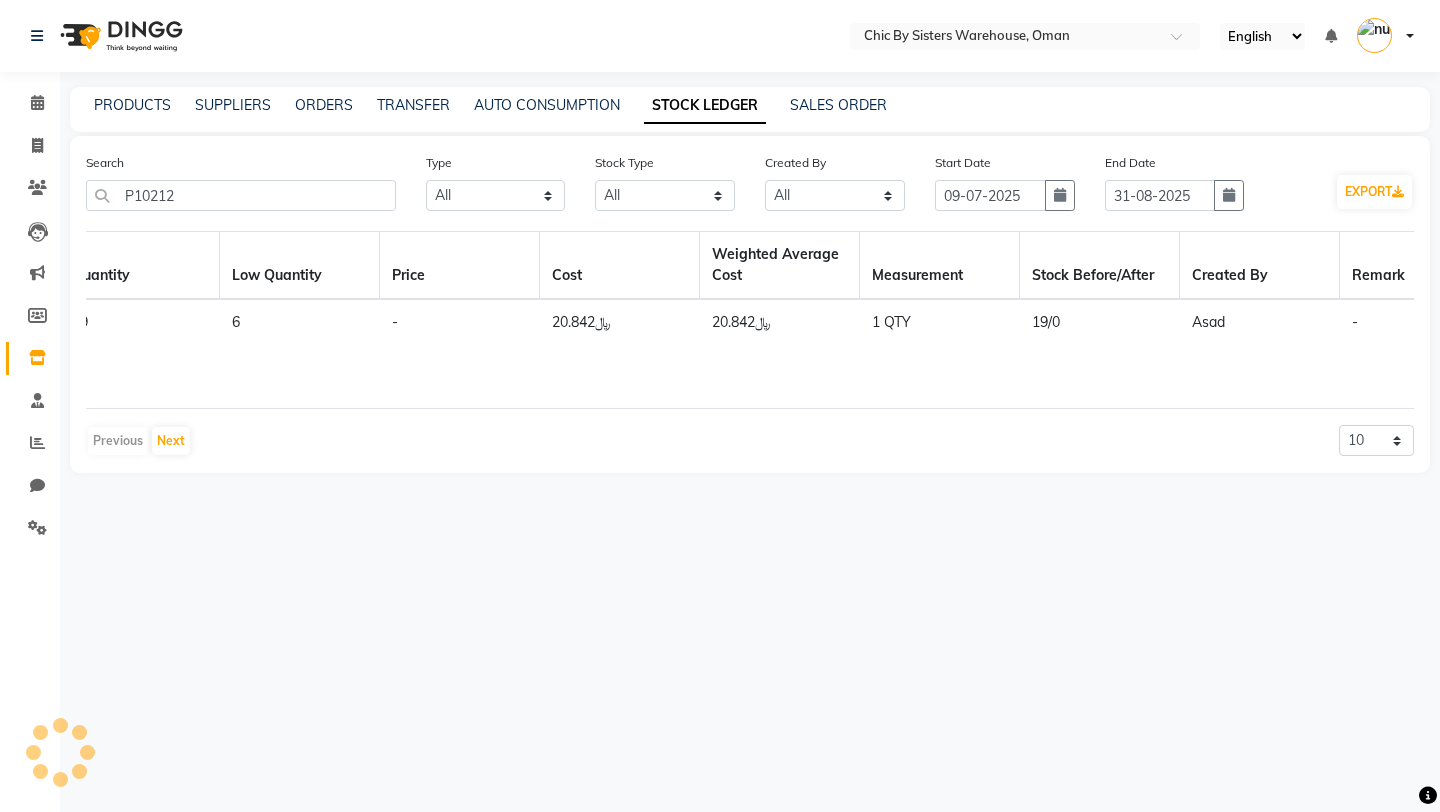 scroll, scrollTop: 0, scrollLeft: 1885, axis: horizontal 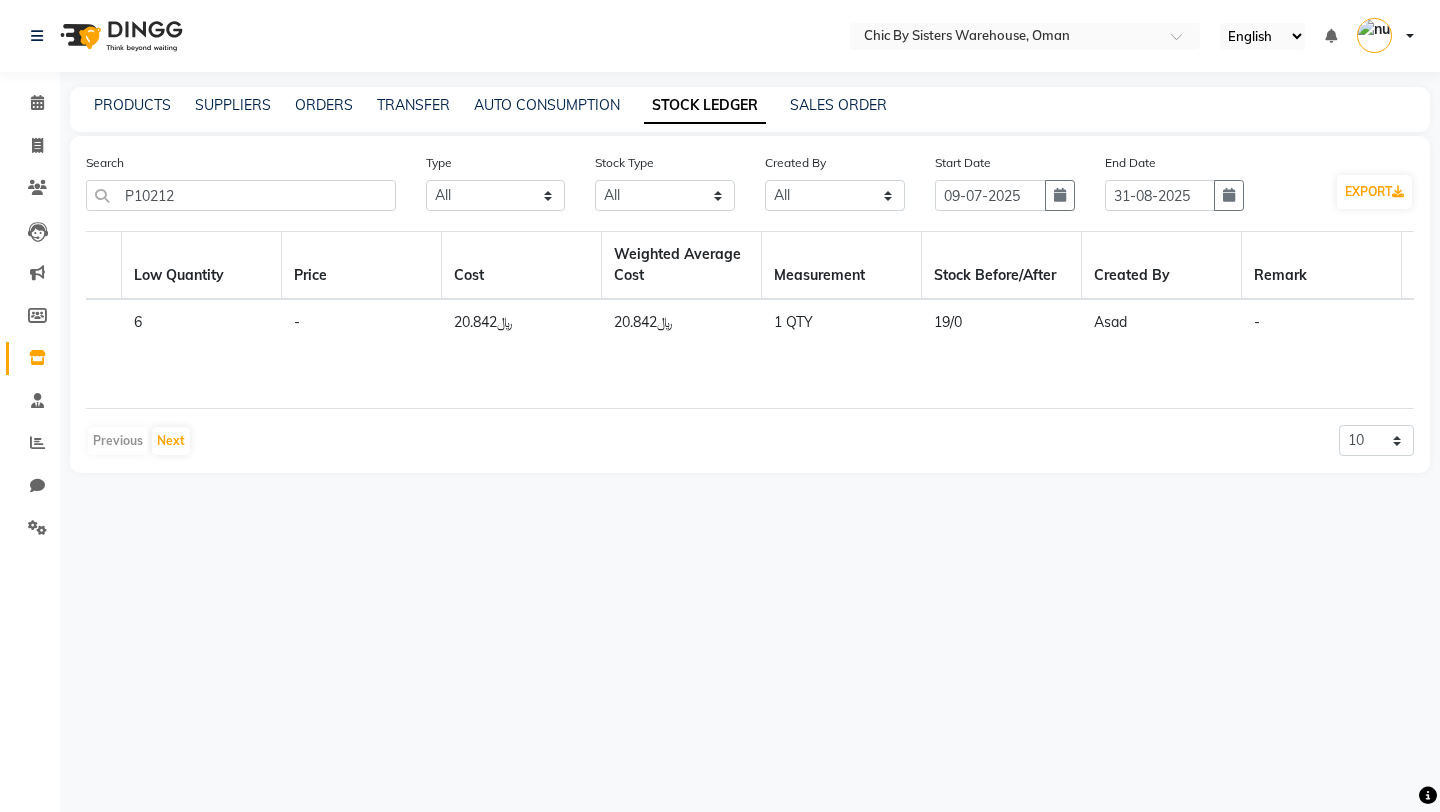 drag, startPoint x: 935, startPoint y: 323, endPoint x: 981, endPoint y: 323, distance: 46 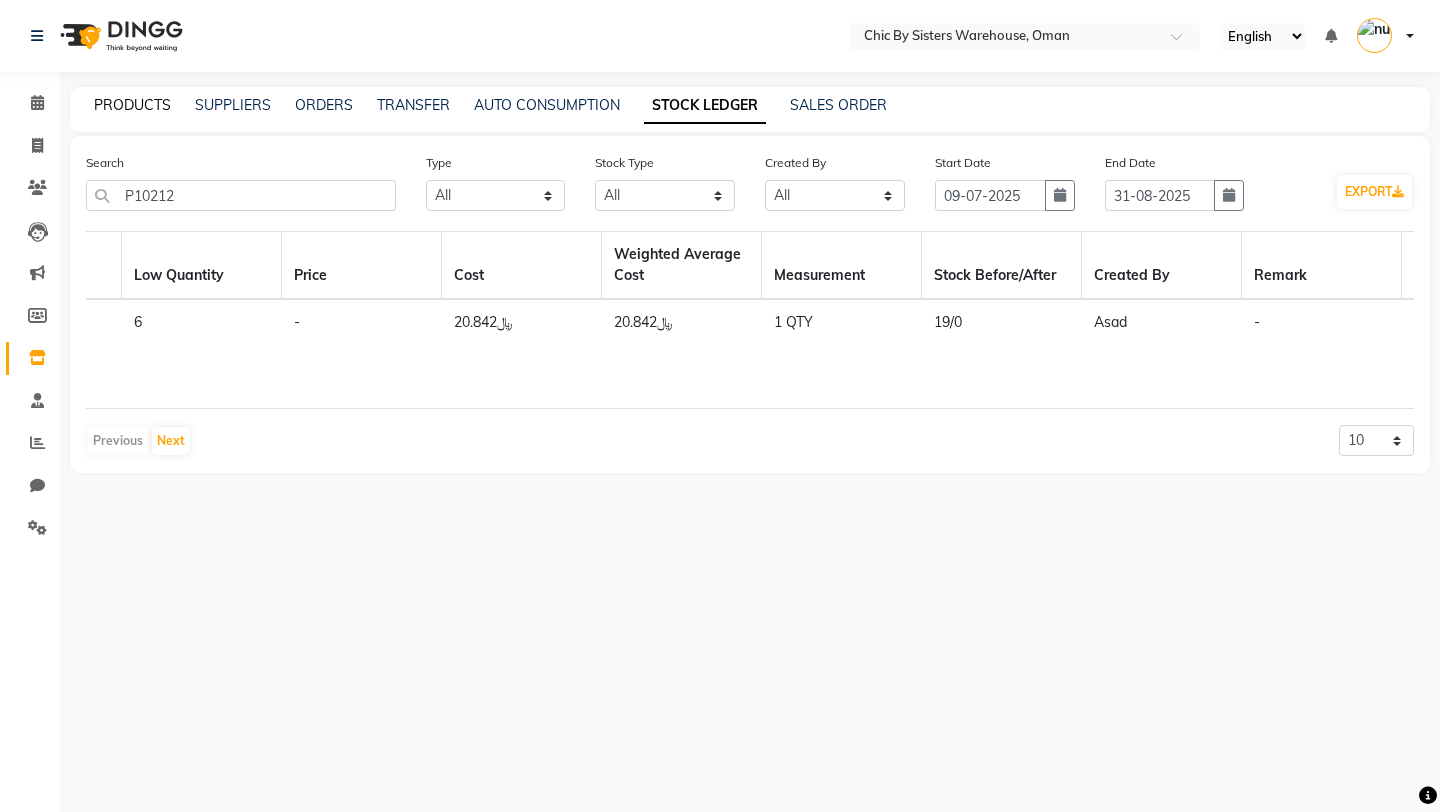 click on "PRODUCTS" 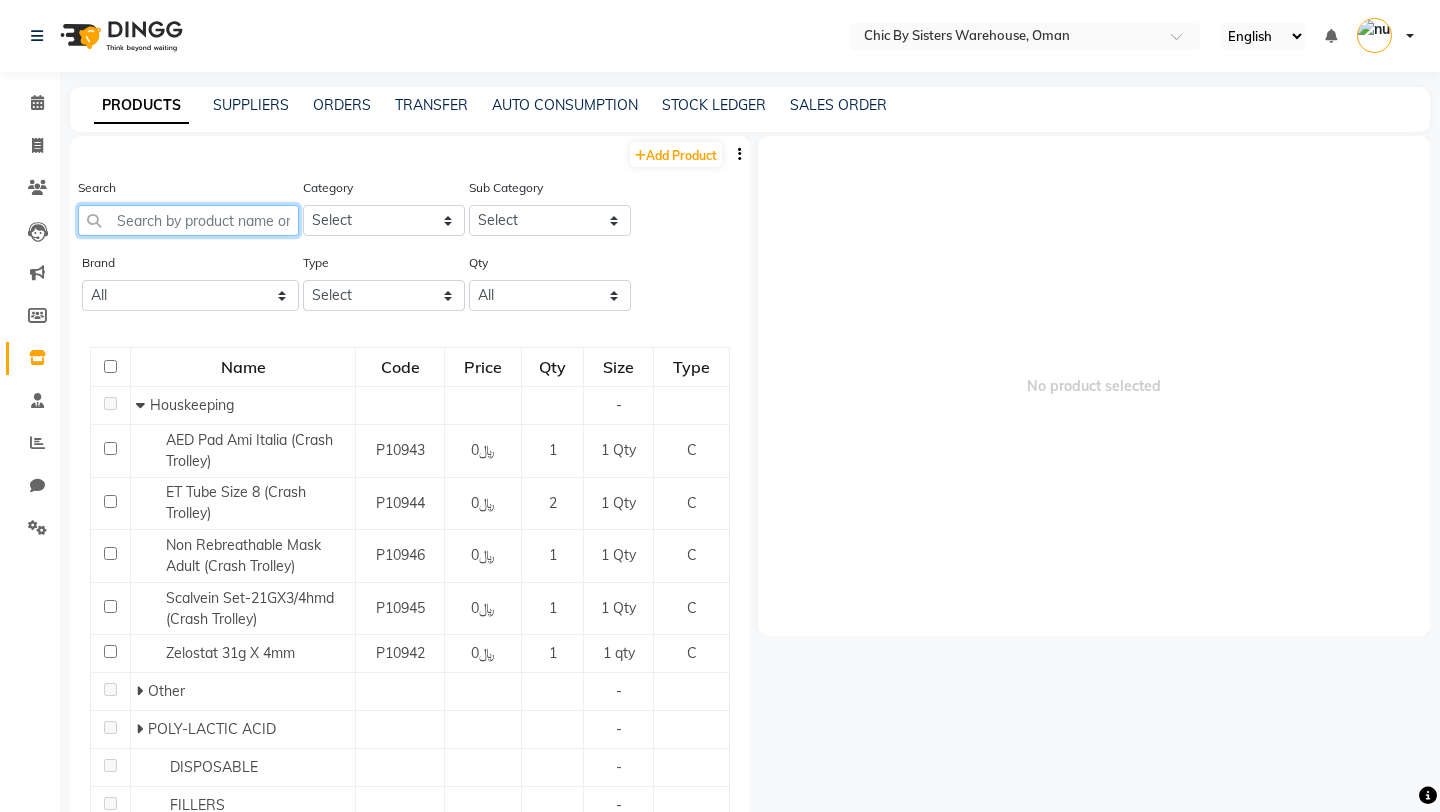 click 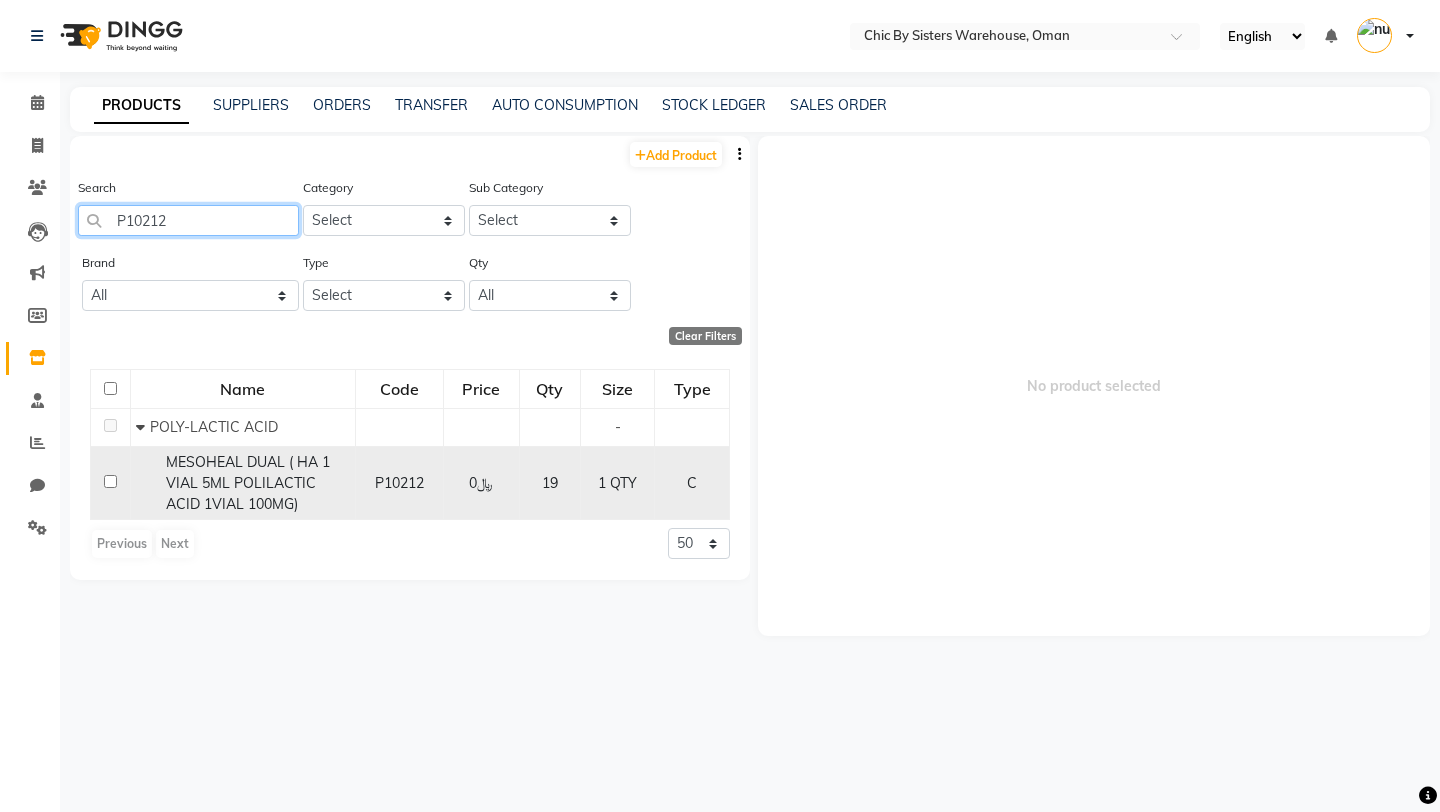 type on "P10212" 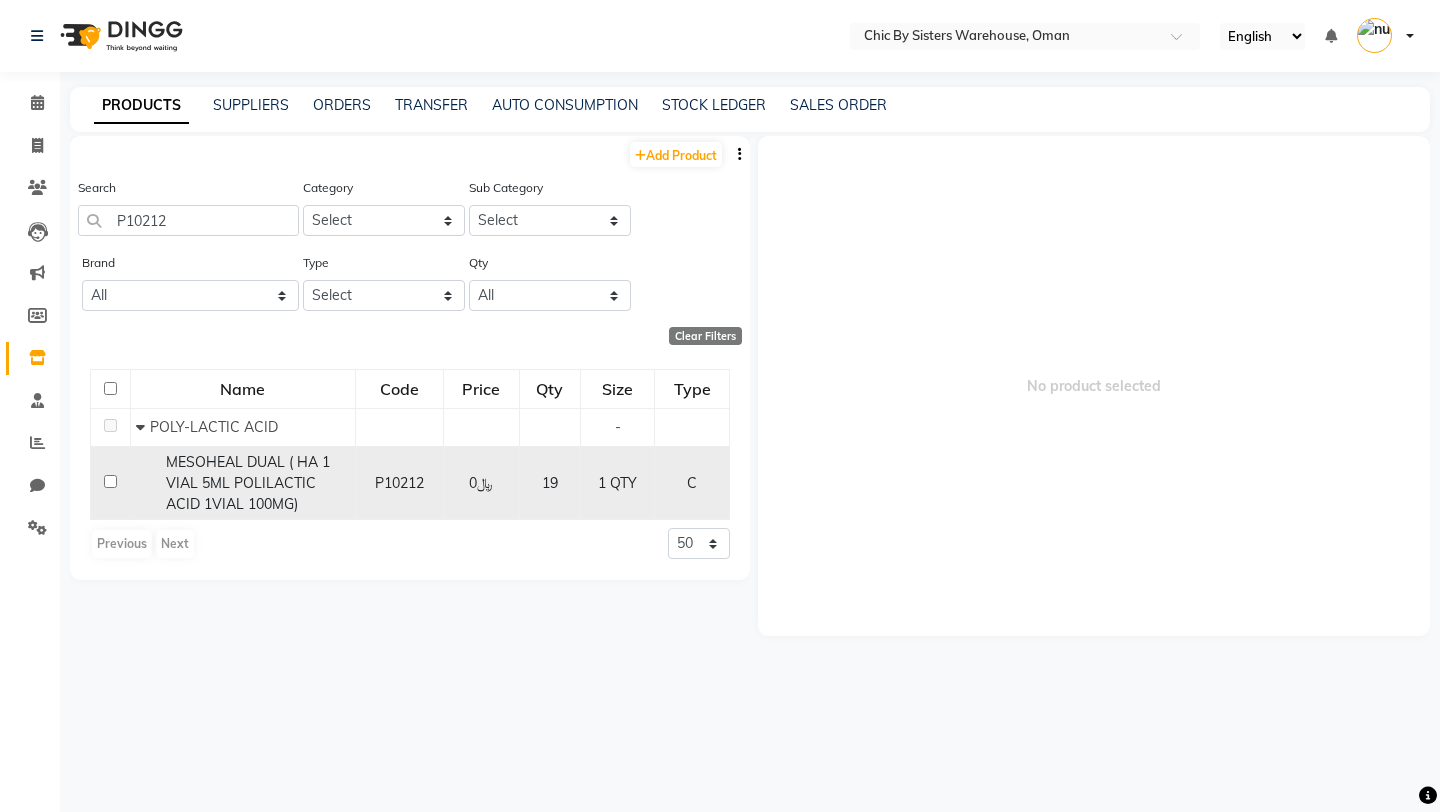 click on "MESOHEAL DUAL ( HA 1 VIAL 5ML POLILACTIC ACID 1VIAL 100MG)" 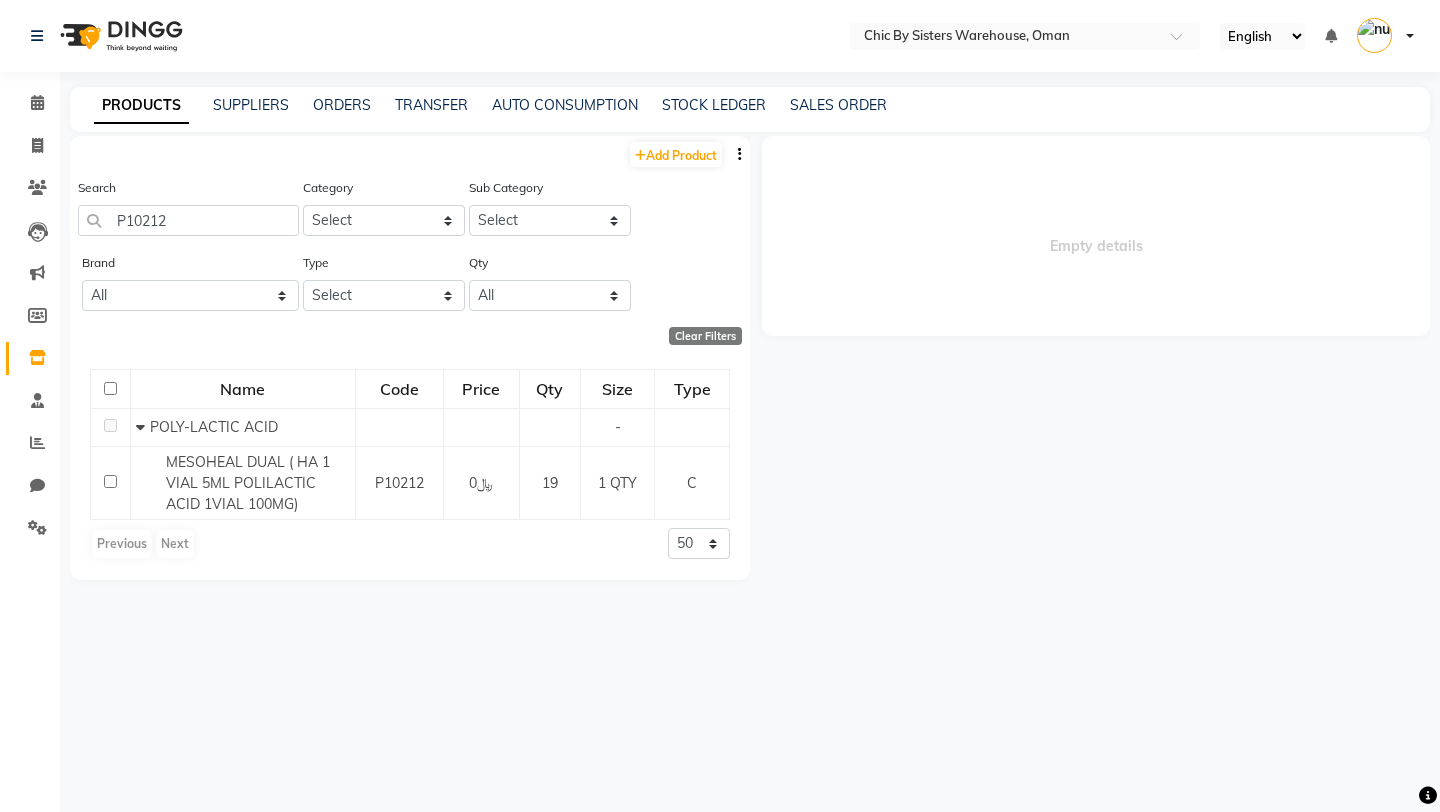select 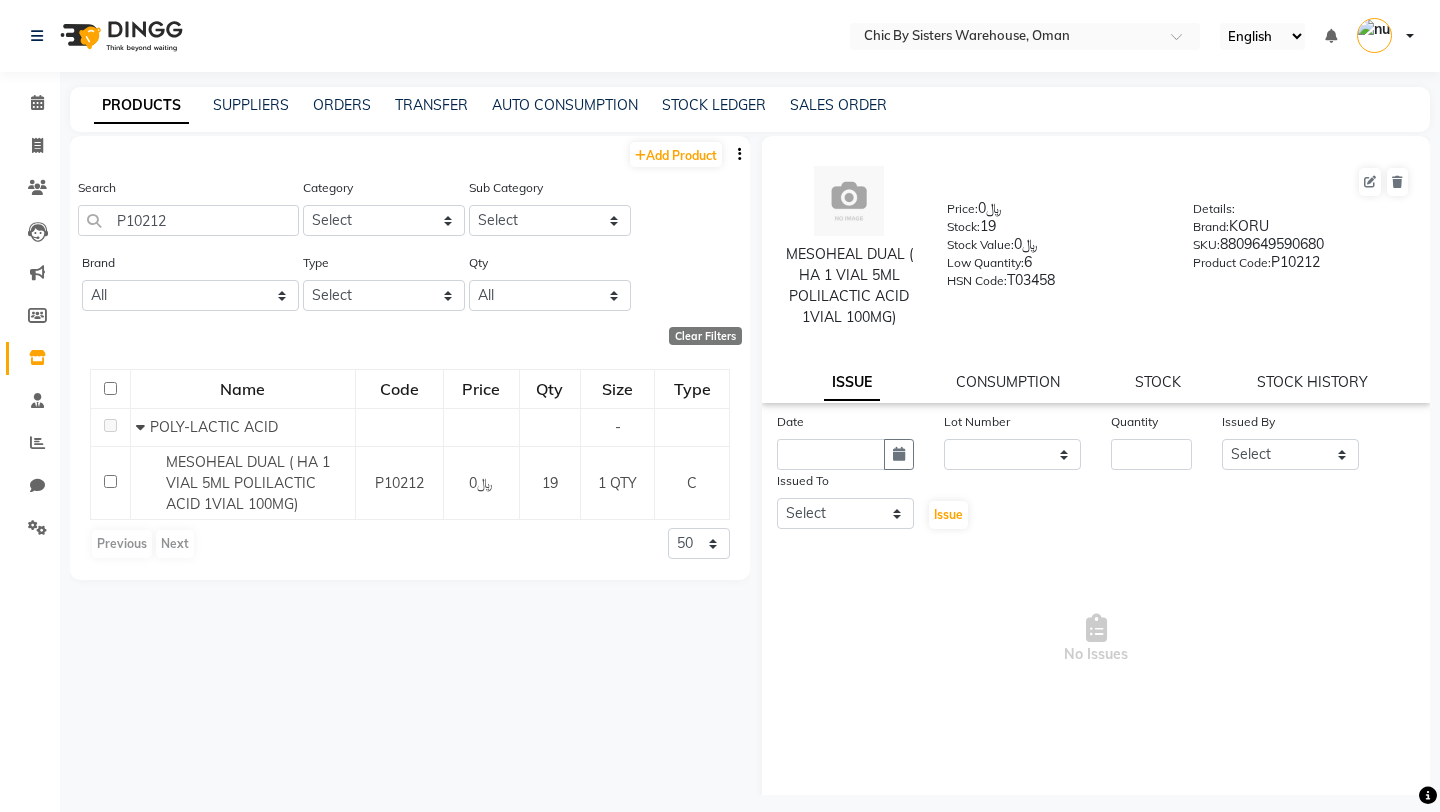 drag, startPoint x: 988, startPoint y: 224, endPoint x: 1004, endPoint y: 224, distance: 16 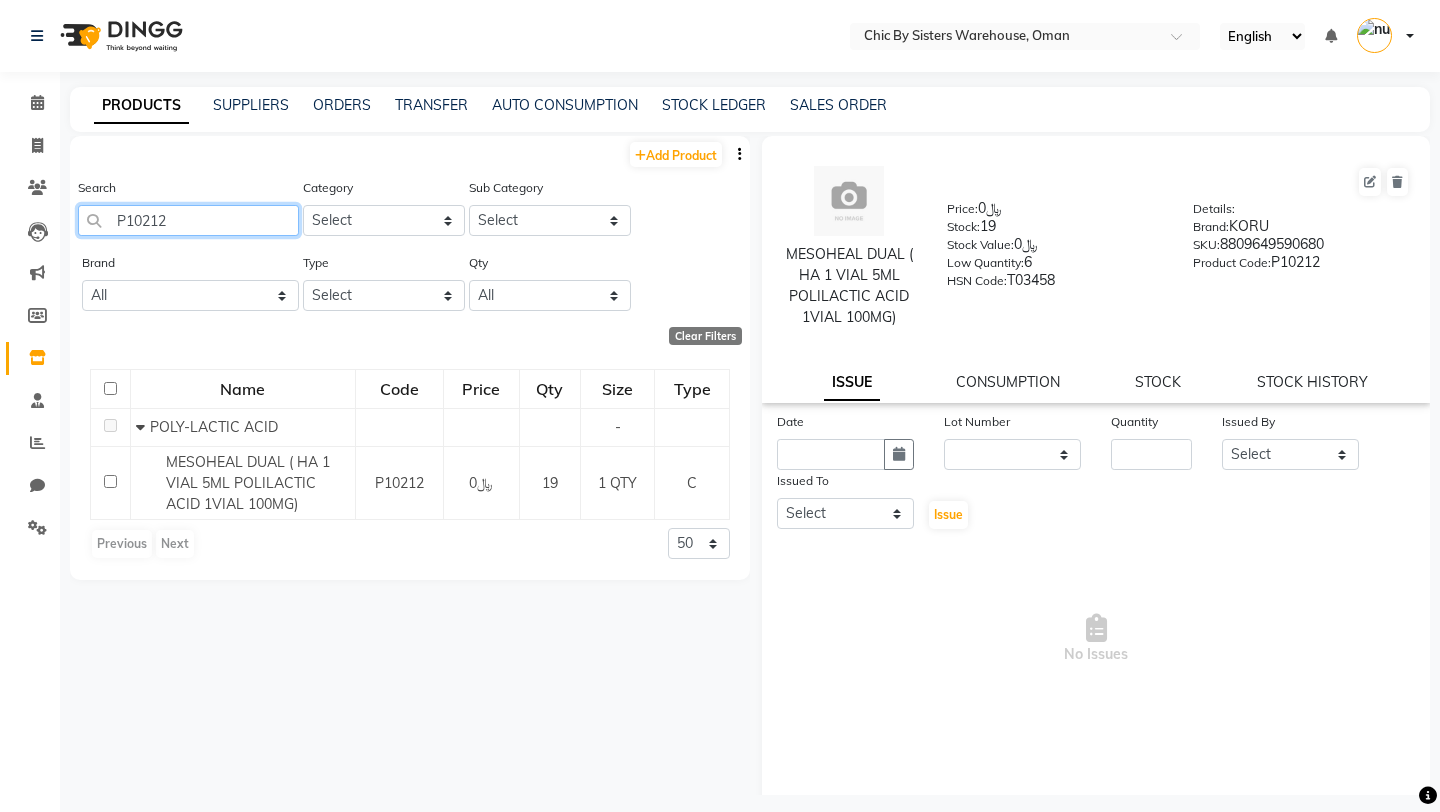 click on "P10212" 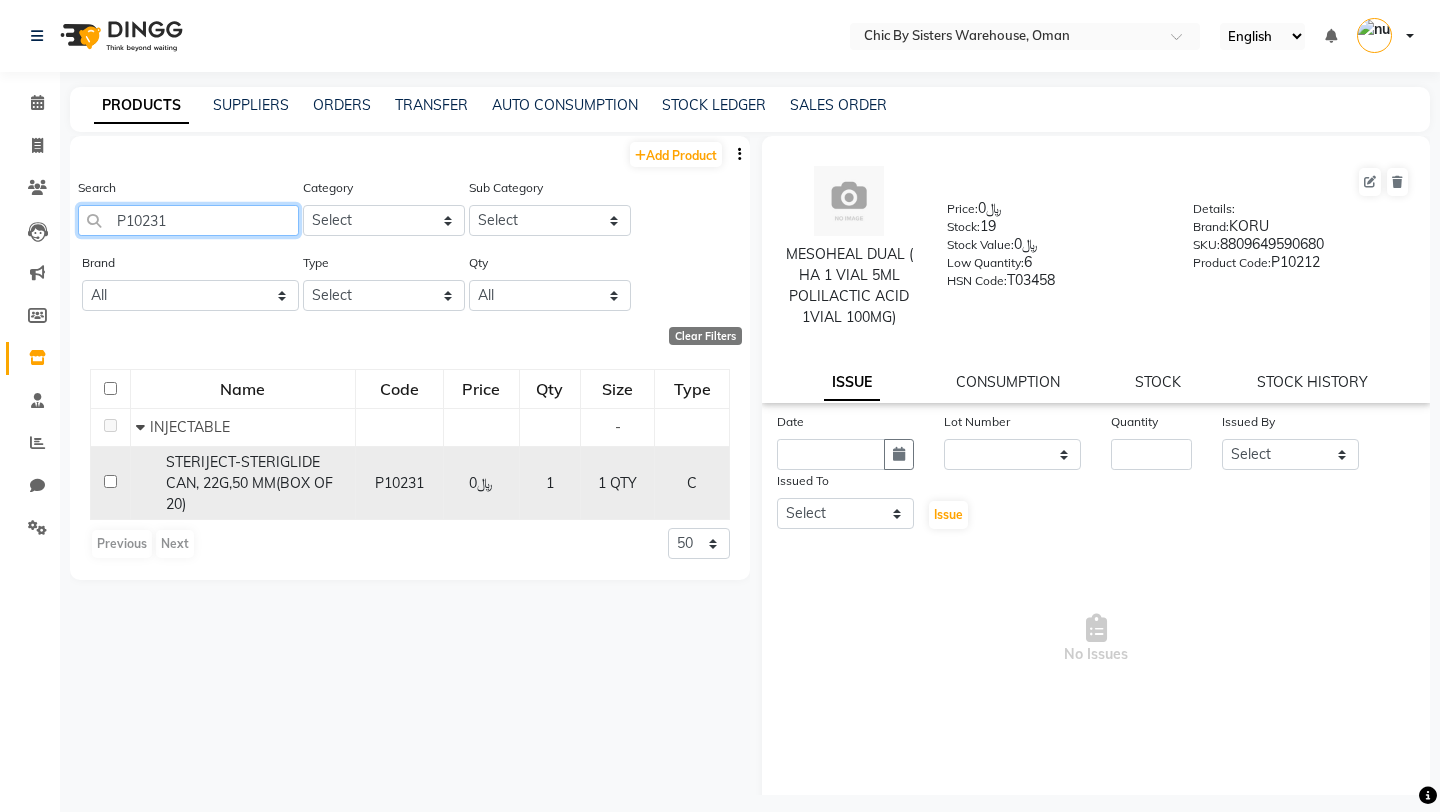 type on "P10231" 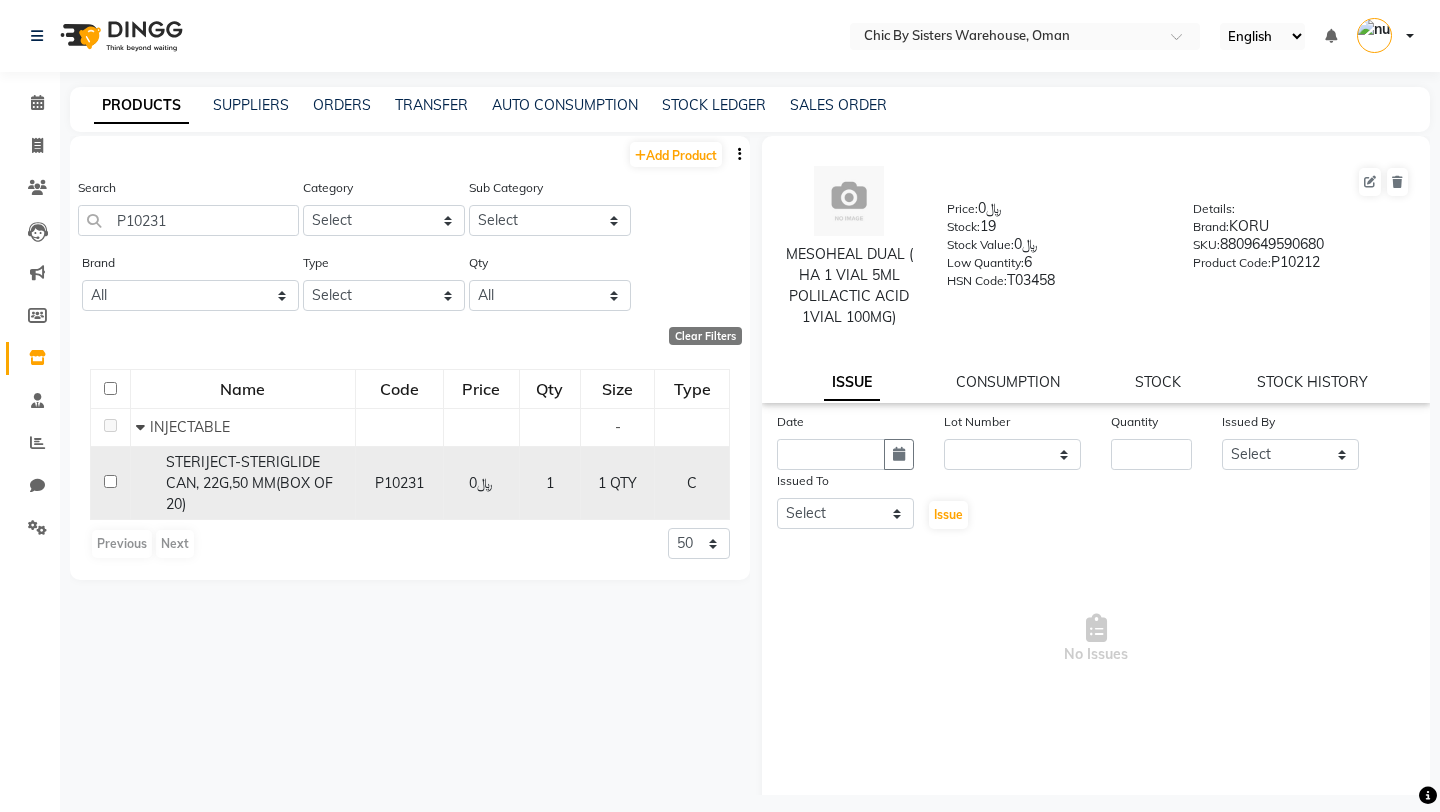 click on "P10231" 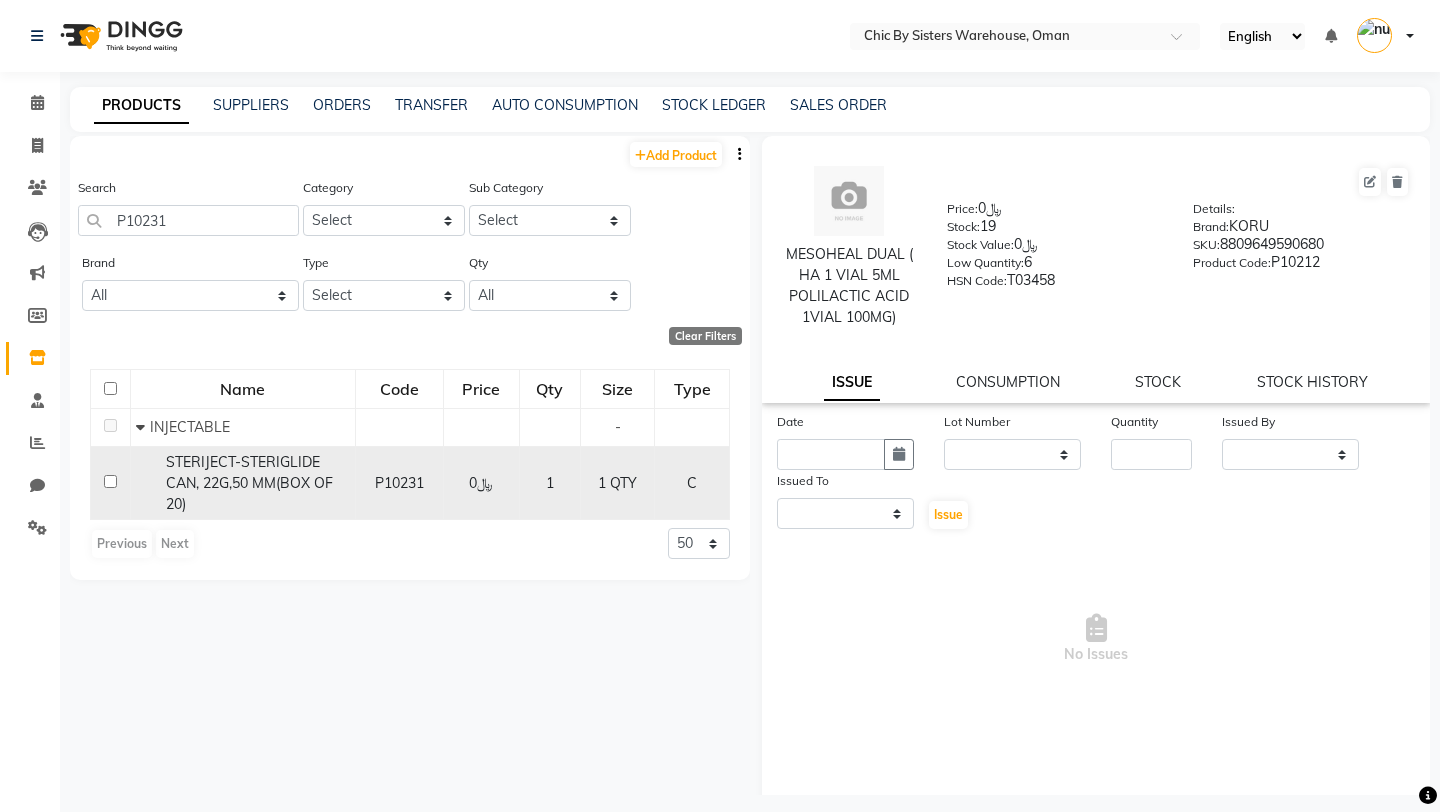 select 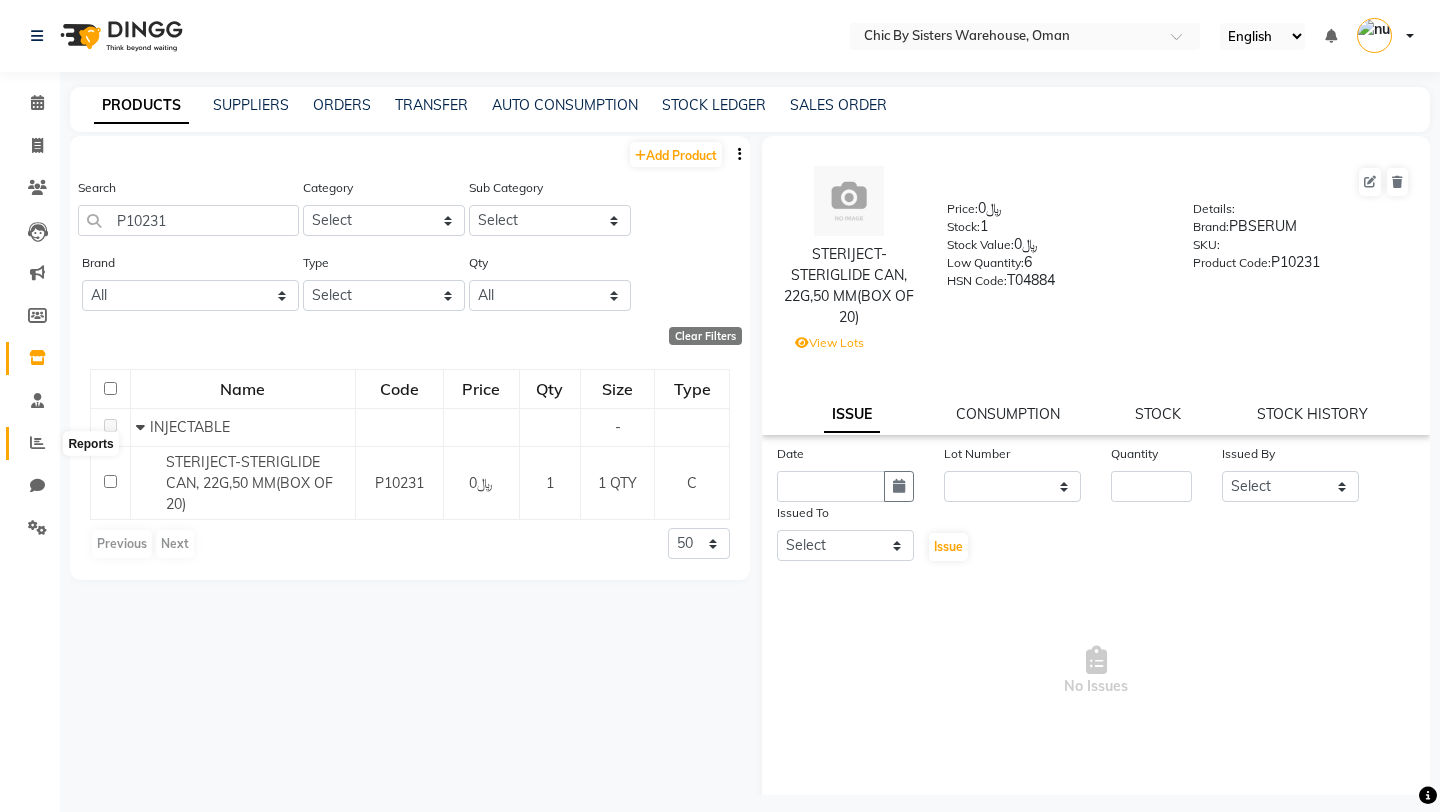 click 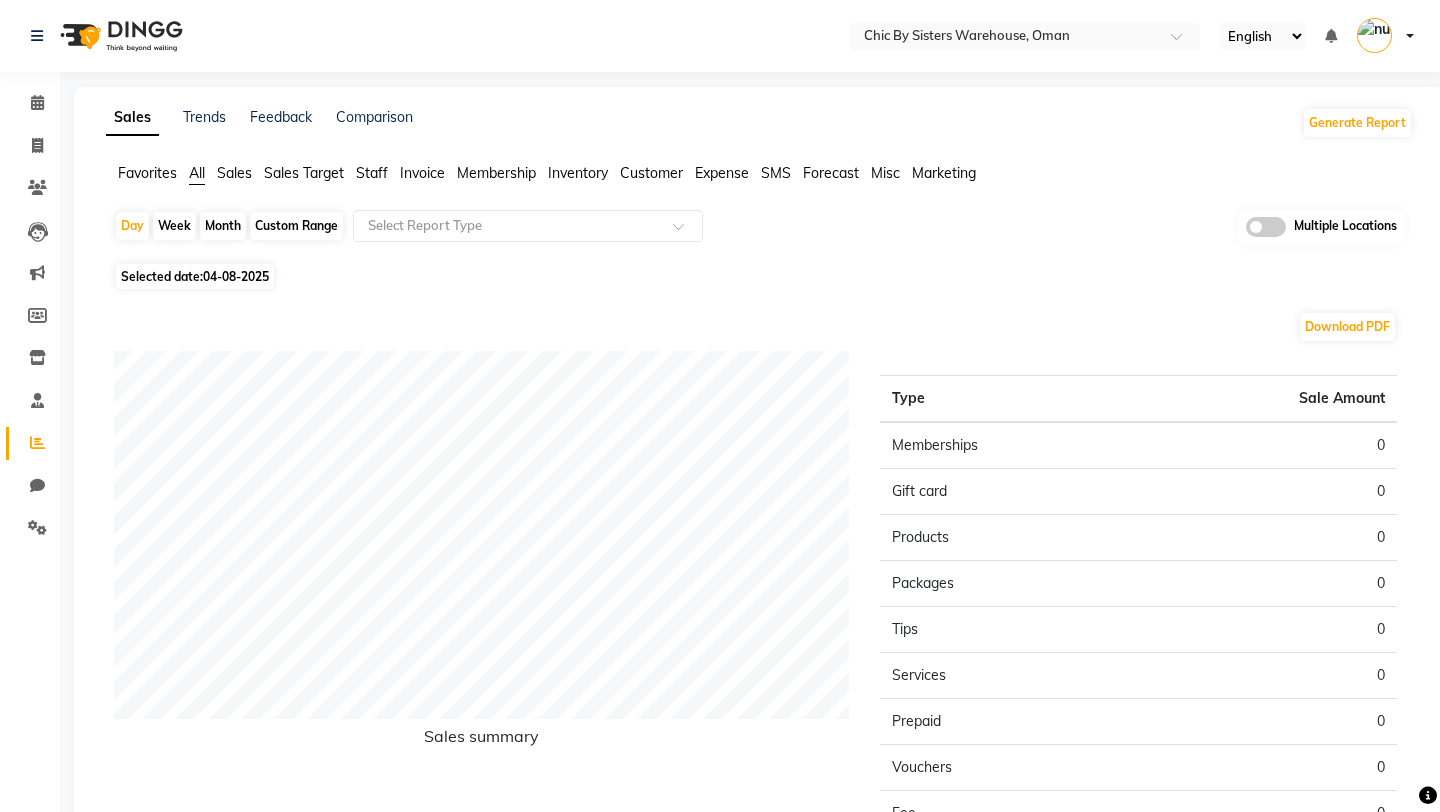 click on "Inventory" 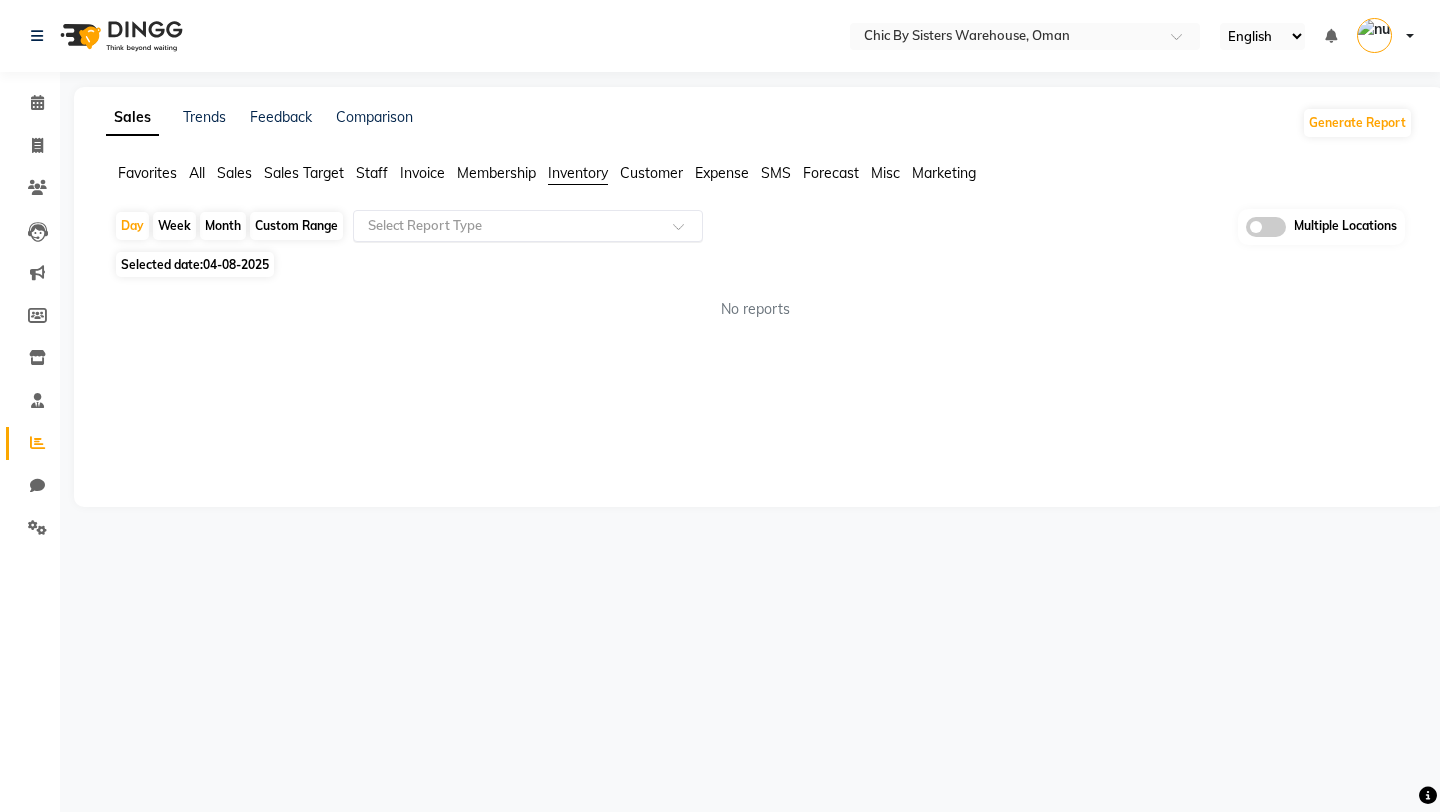 click 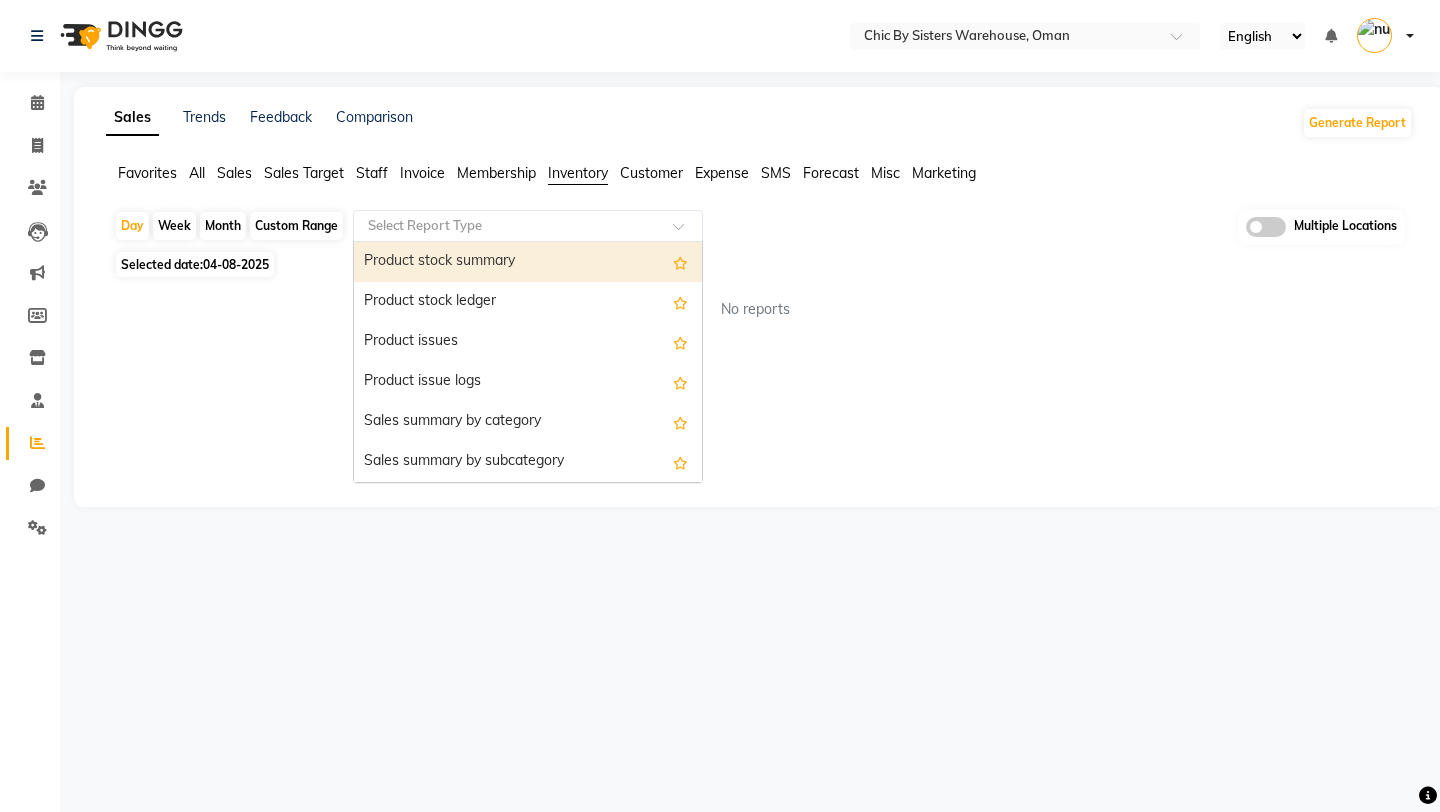 click on "Product stock summary" at bounding box center (528, 262) 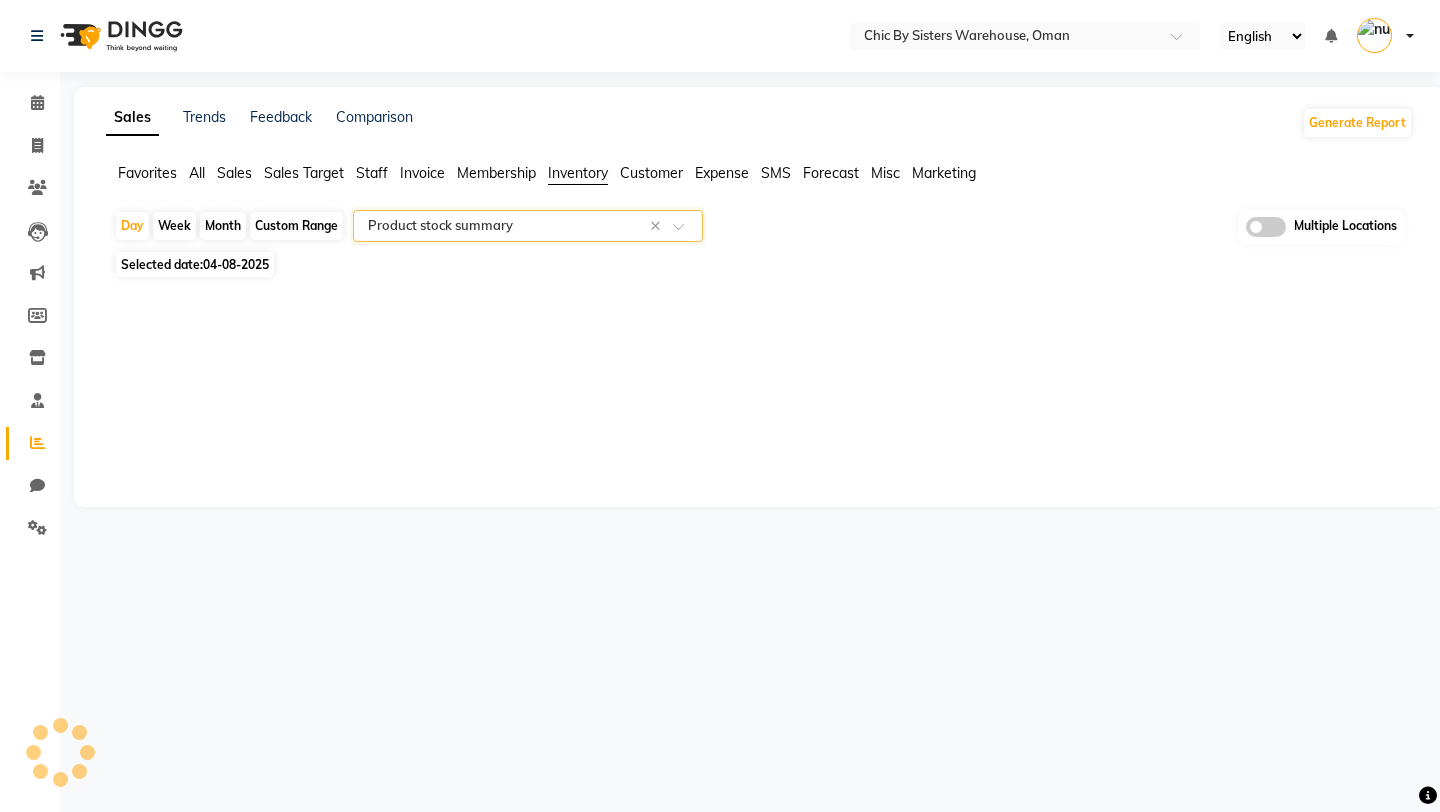 select on "full_report" 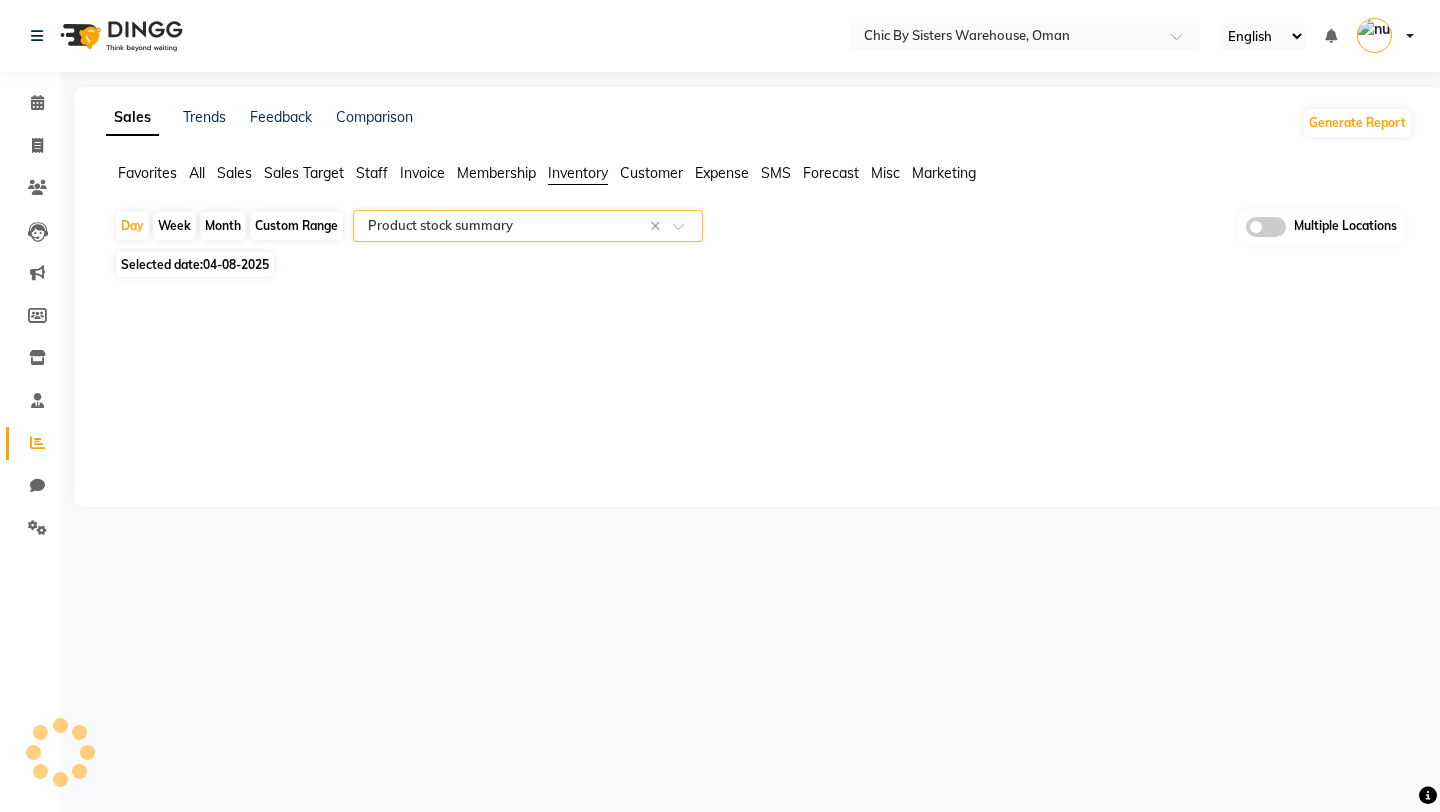 select on "csv" 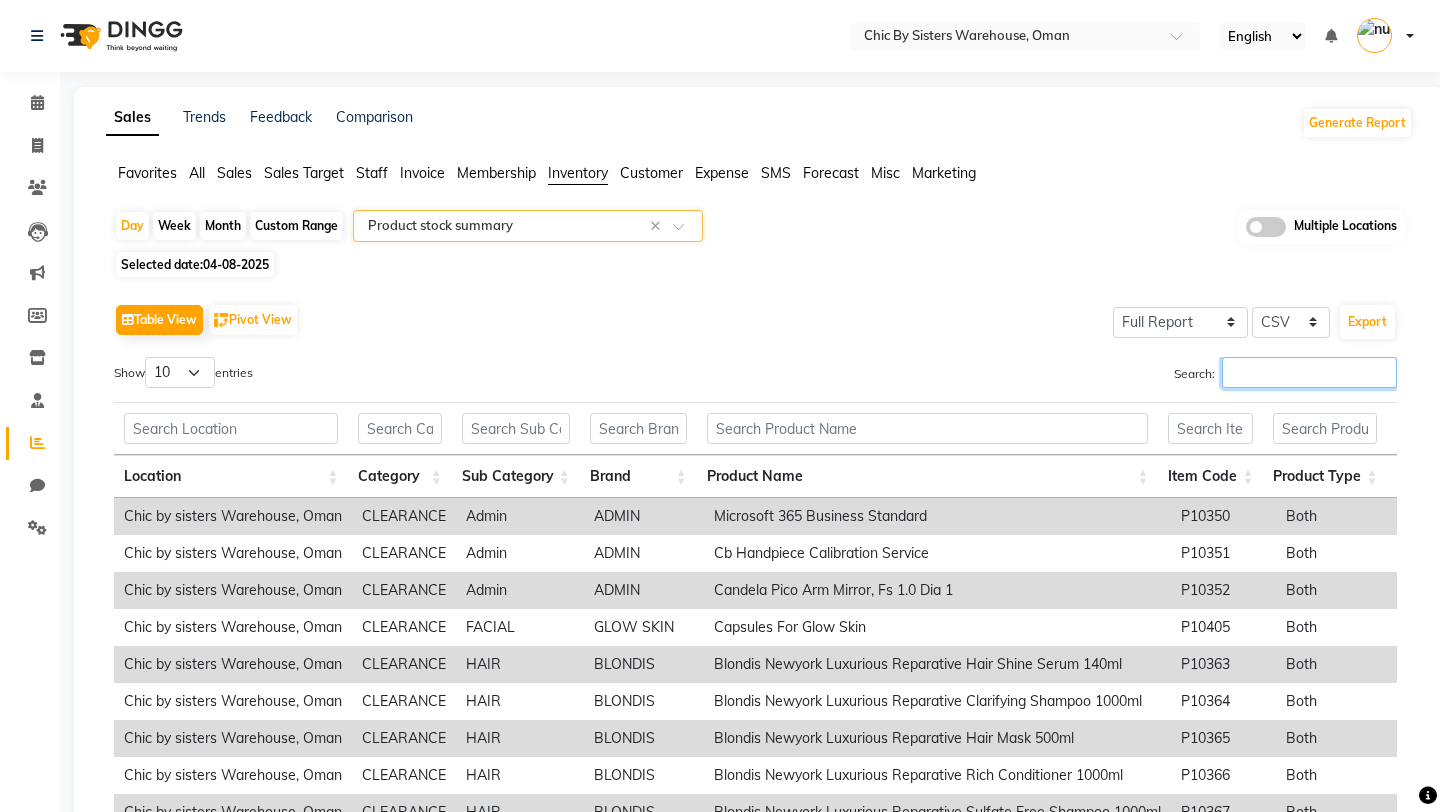 click on "Search:" at bounding box center [1309, 372] 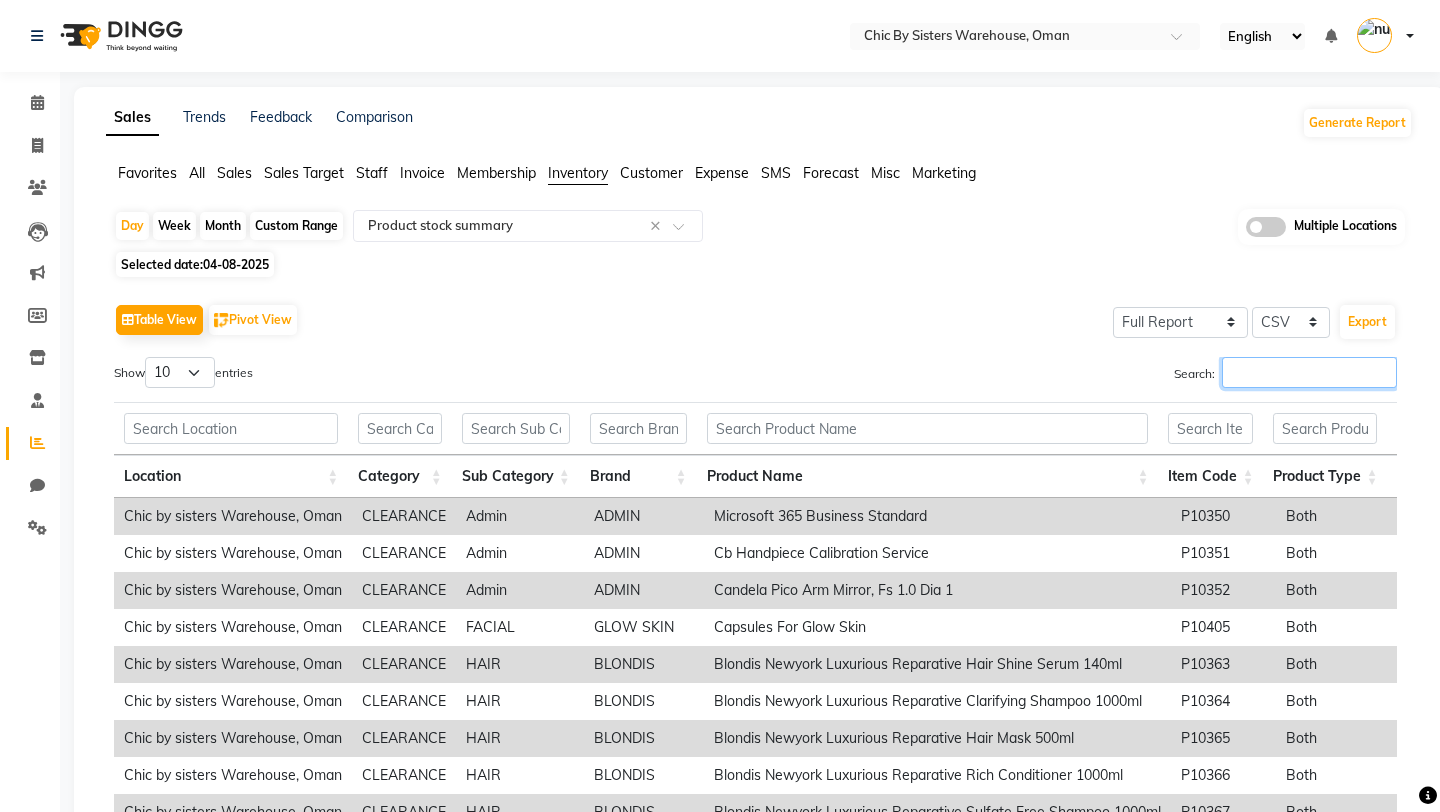 paste on "P10231" 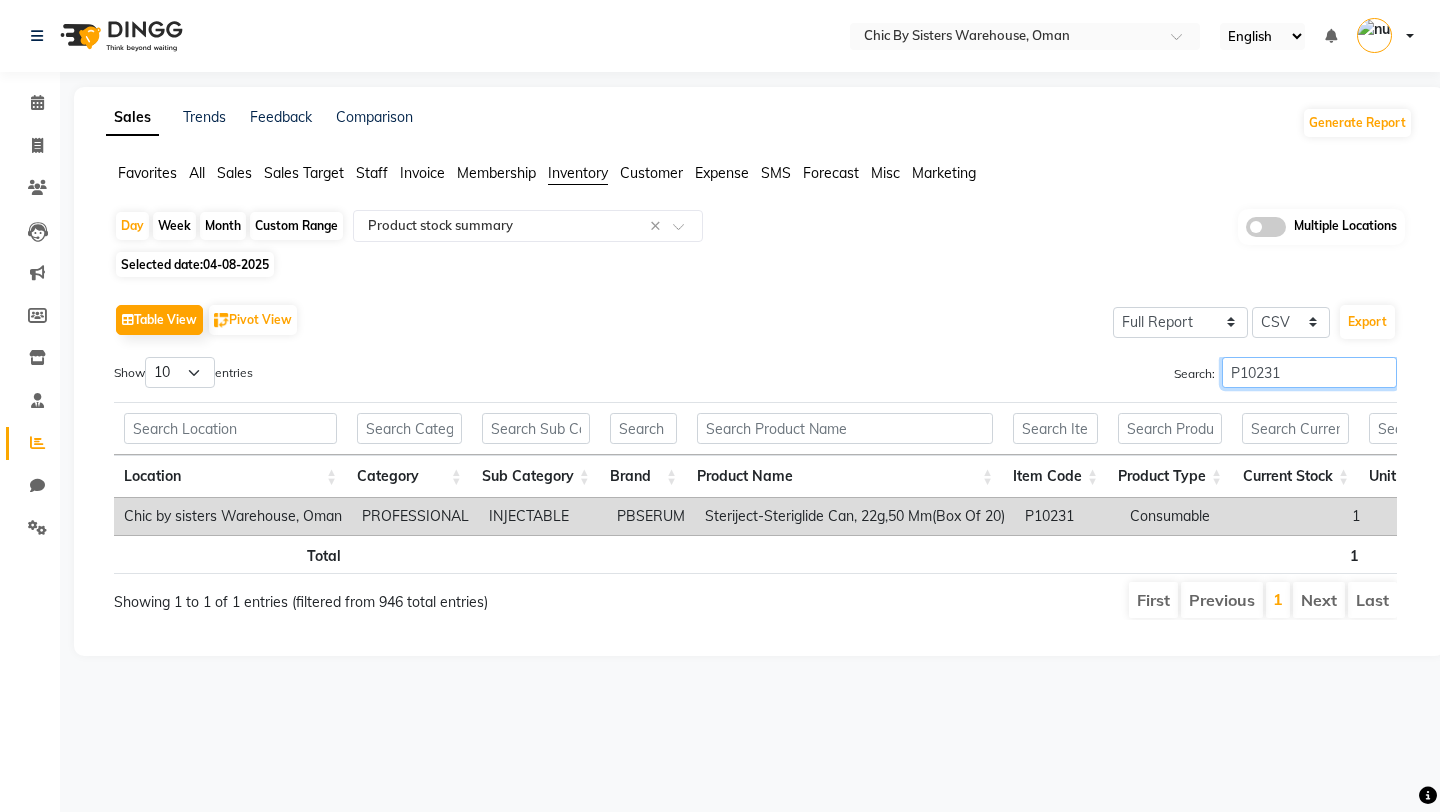 type on "P10231" 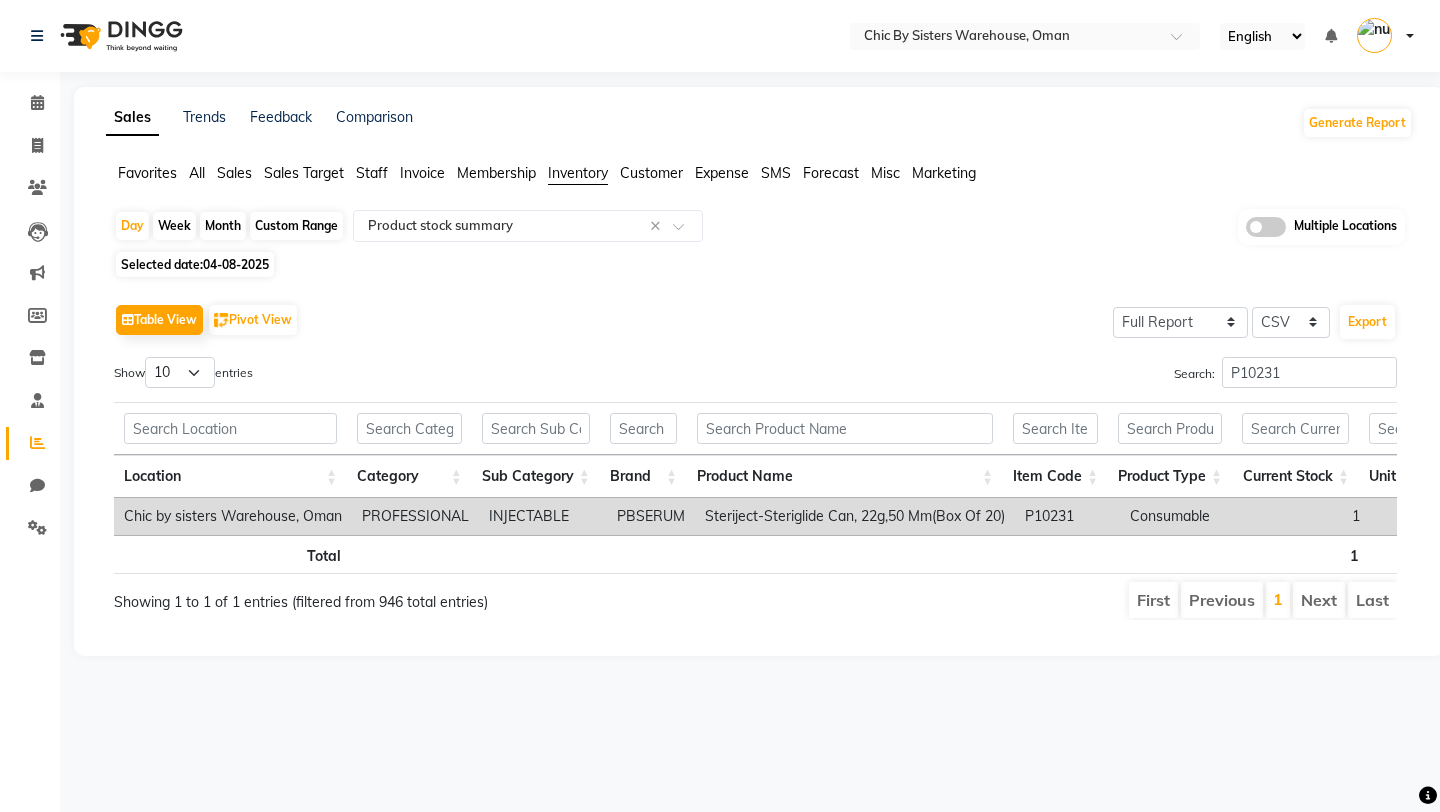 click 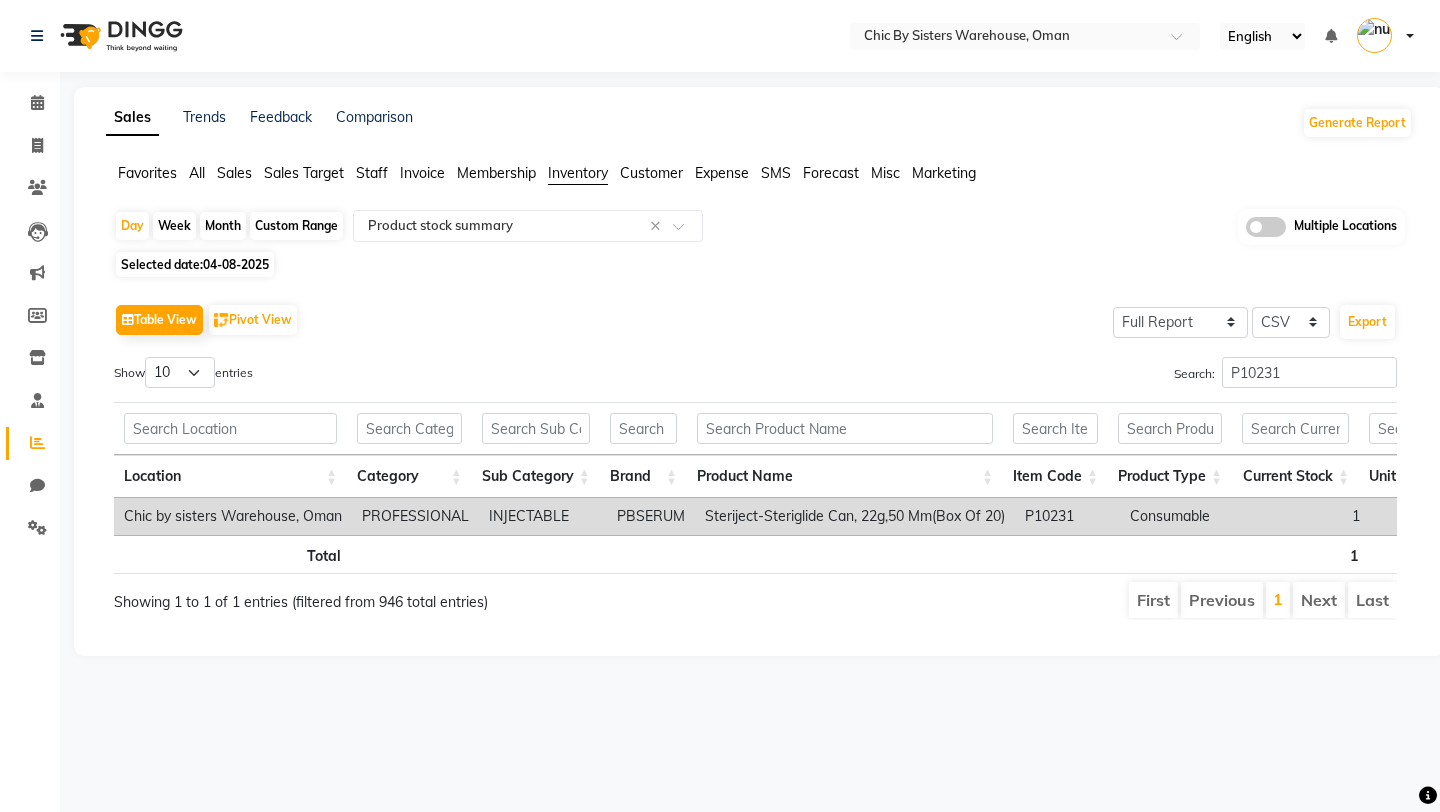 click 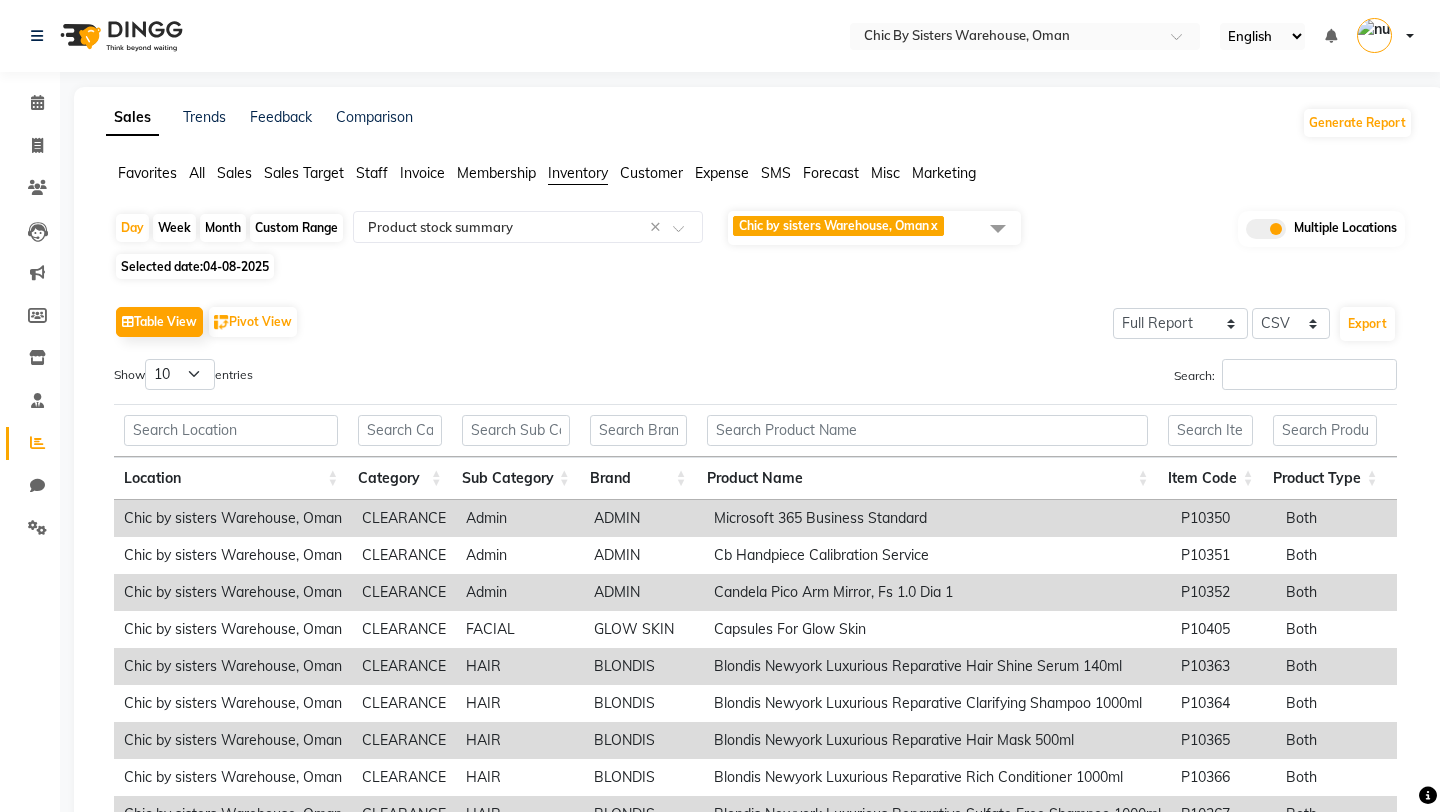 click 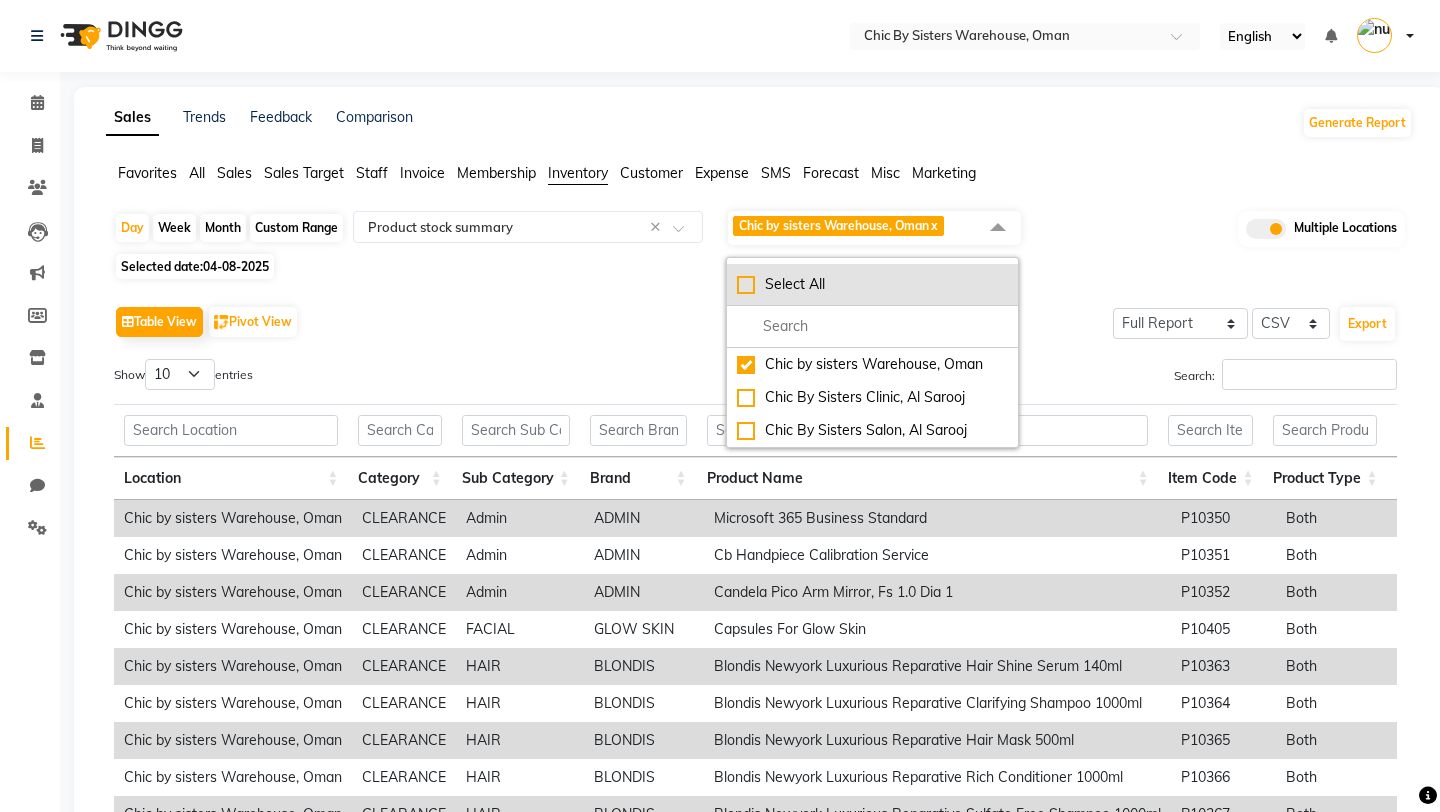 click on "Select All" 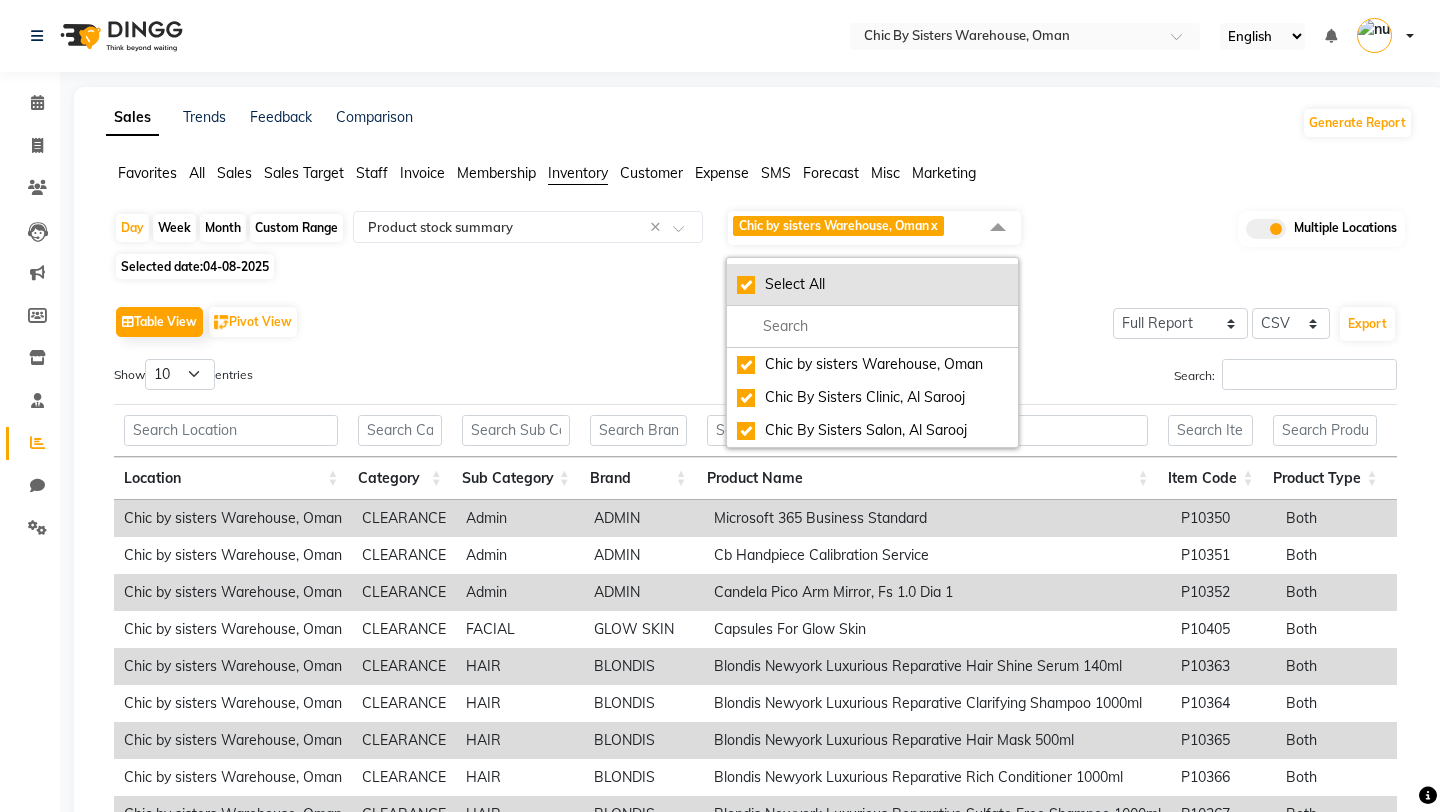 checkbox on "true" 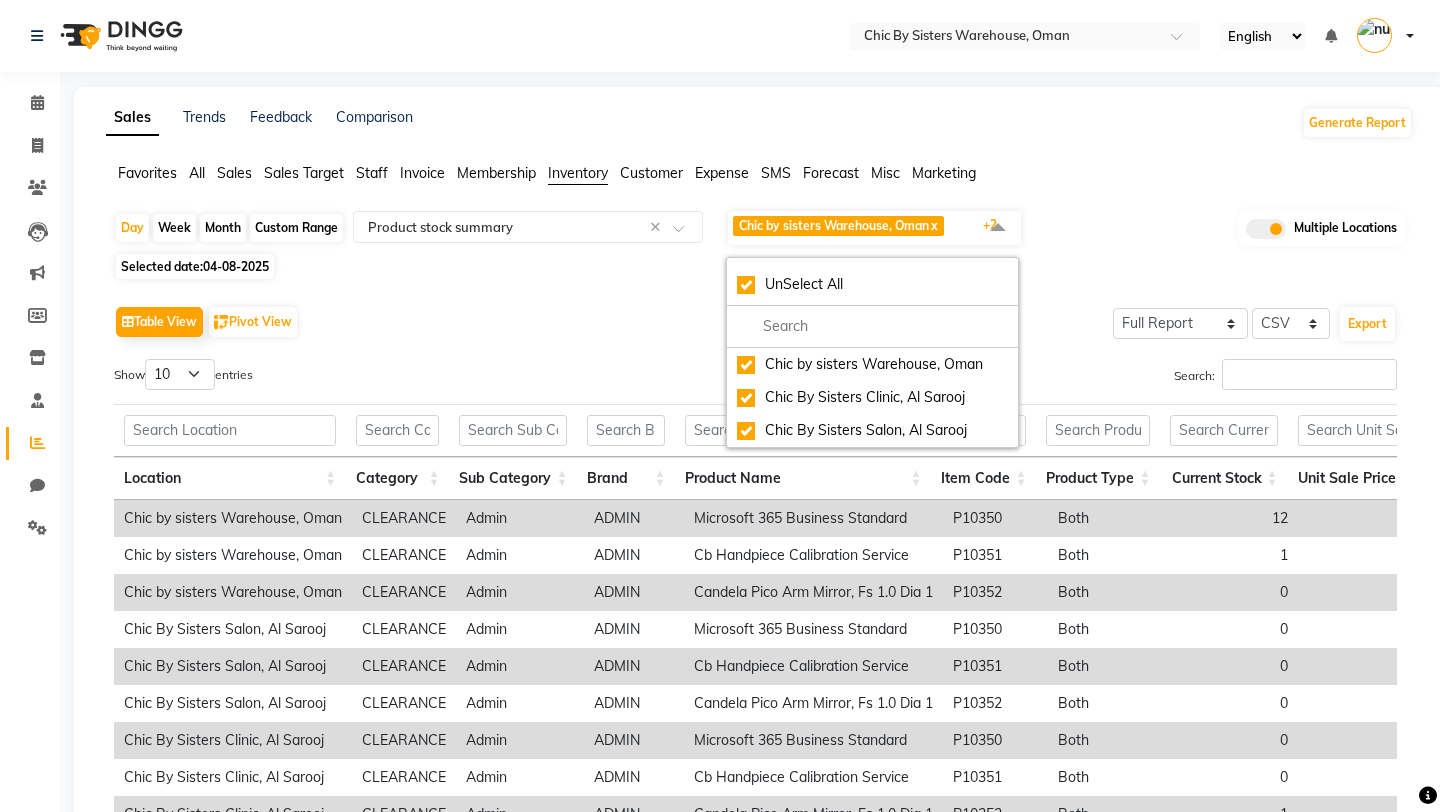 click on "Table View   Pivot View  Select Full Report Filtered Report Select CSV PDF  Export  Show  10 25 50 100  entries Search: Location Category Sub Category Brand Product Name Item Code Product Type Current Stock Unit Sale Price Current Value Unit Purchase Price Weighted Avg Cost Purchase Value Purchase Value As On 2025-08-04 Stock As Per 2025-08-04 Stock In Stock Out Detail Low Quality Measurement Tax Inclusive Sac Code Tax (%) Location Category Sub Category Brand Product Name Item Code Product Type Current Stock Unit Sale Price Current Value Unit Purchase Price Weighted Avg Cost Purchase Value Purchase Value As On 2025-08-04 Stock As Per 2025-08-04 Stock In Stock Out Detail Low Quality Measurement Tax Inclusive Sac Code Tax (%) Total 14916 ﷼15,667.596 ﷼49,183.572 ﷼48,950.085 ﷼49,899.527 ﷼129,568.827 ﷼129,568.827 14446 31171 16727 Chic by sisters Warehouse, Oman CLEARANCE Admin ADMIN Microsoft 365 Business Standard P10350 Both 12 ﷼0 ﷼0 ﷼52.000 ﷼52.000 ﷼624.000 ﷼624.000 12 12 0 6 1 QTY 1" 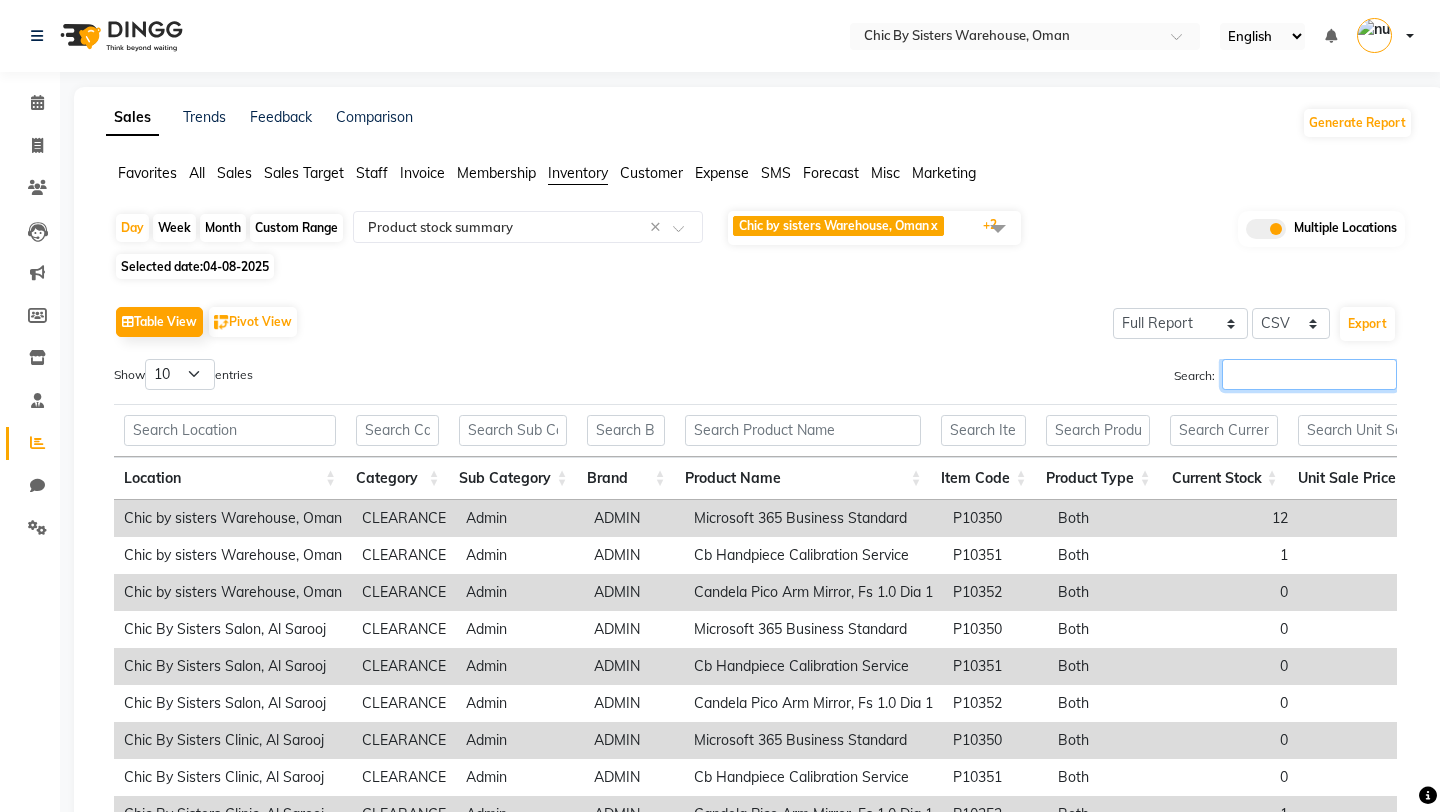 click on "Search:" at bounding box center [1309, 374] 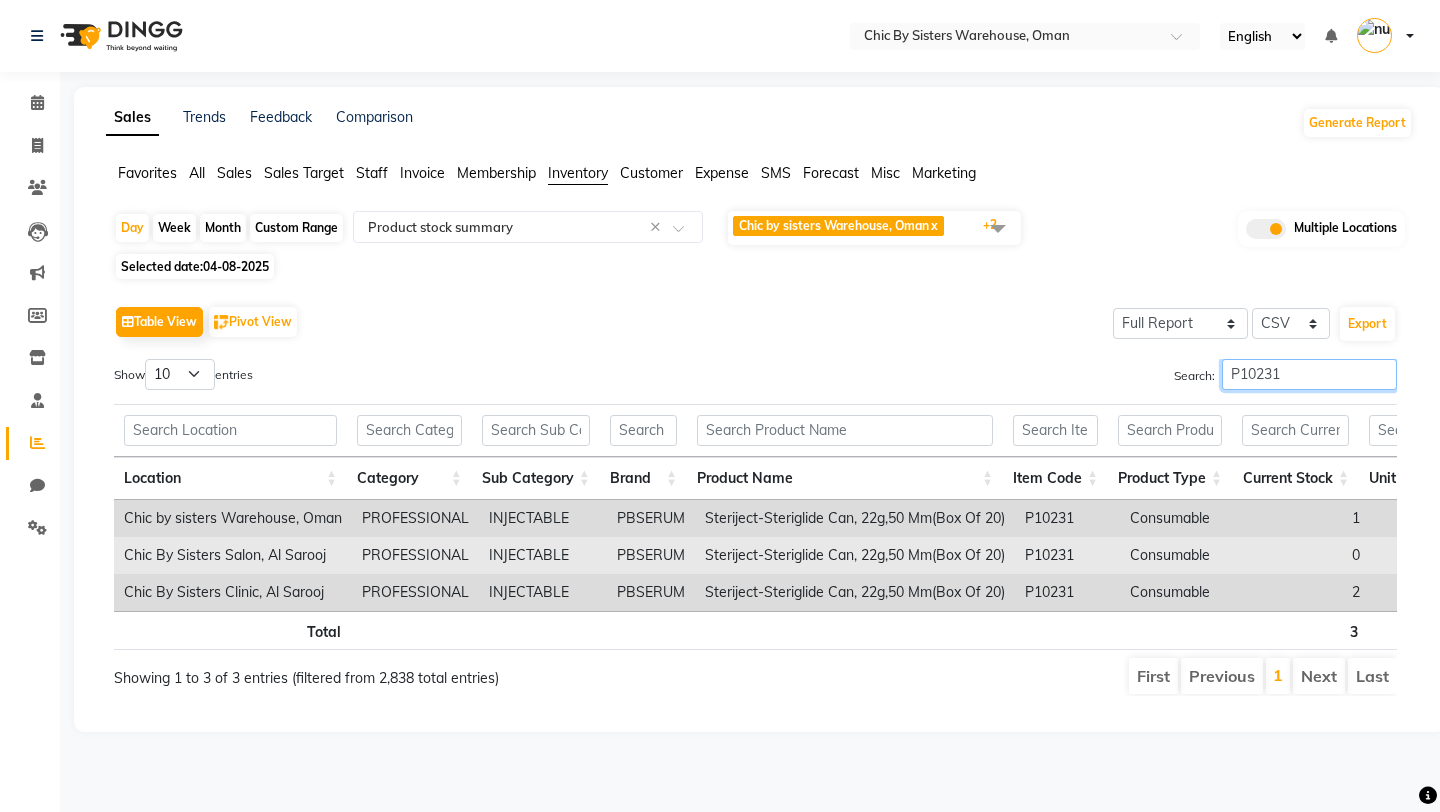 scroll, scrollTop: 0, scrollLeft: 301, axis: horizontal 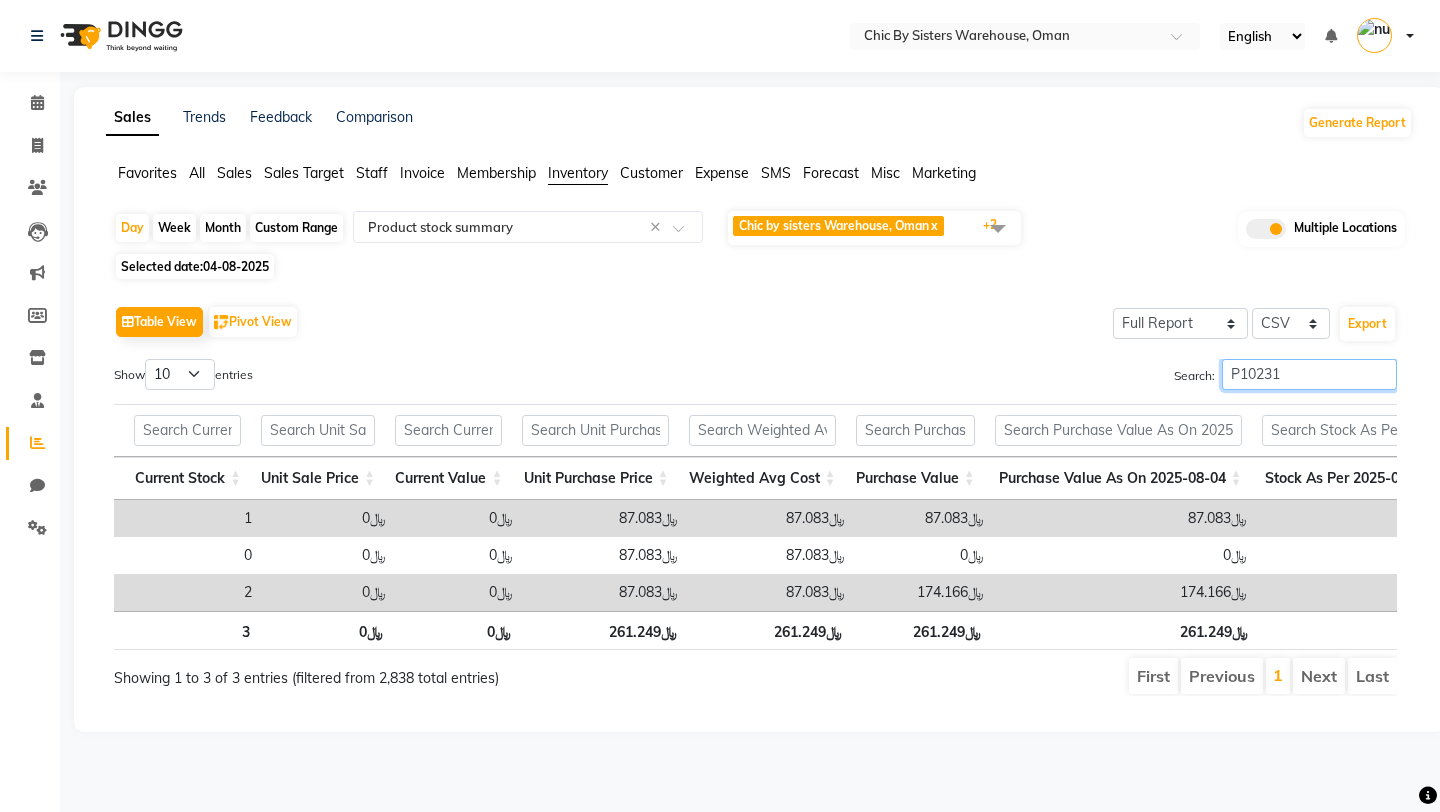 type on "P10231" 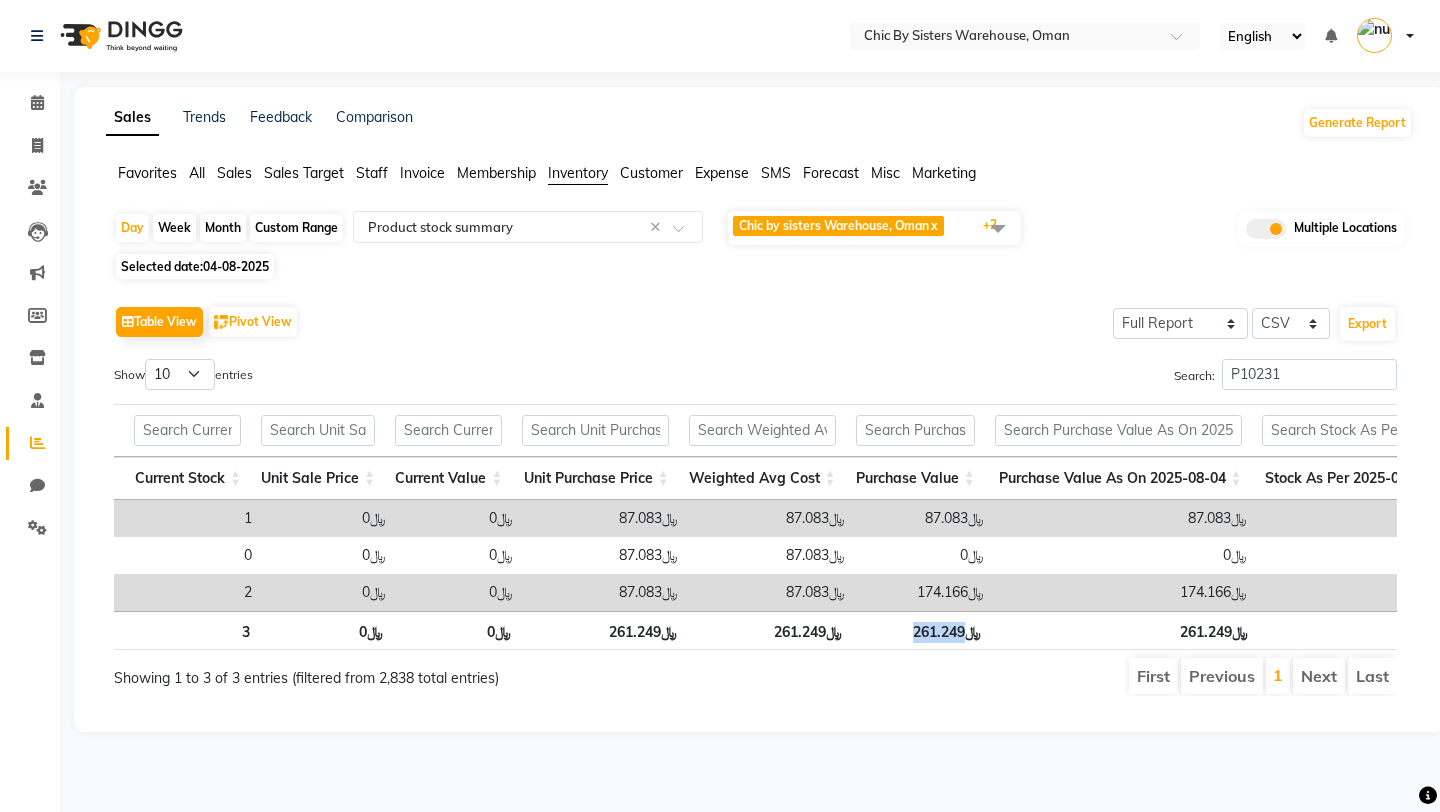 drag, startPoint x: 909, startPoint y: 631, endPoint x: 990, endPoint y: 631, distance: 81 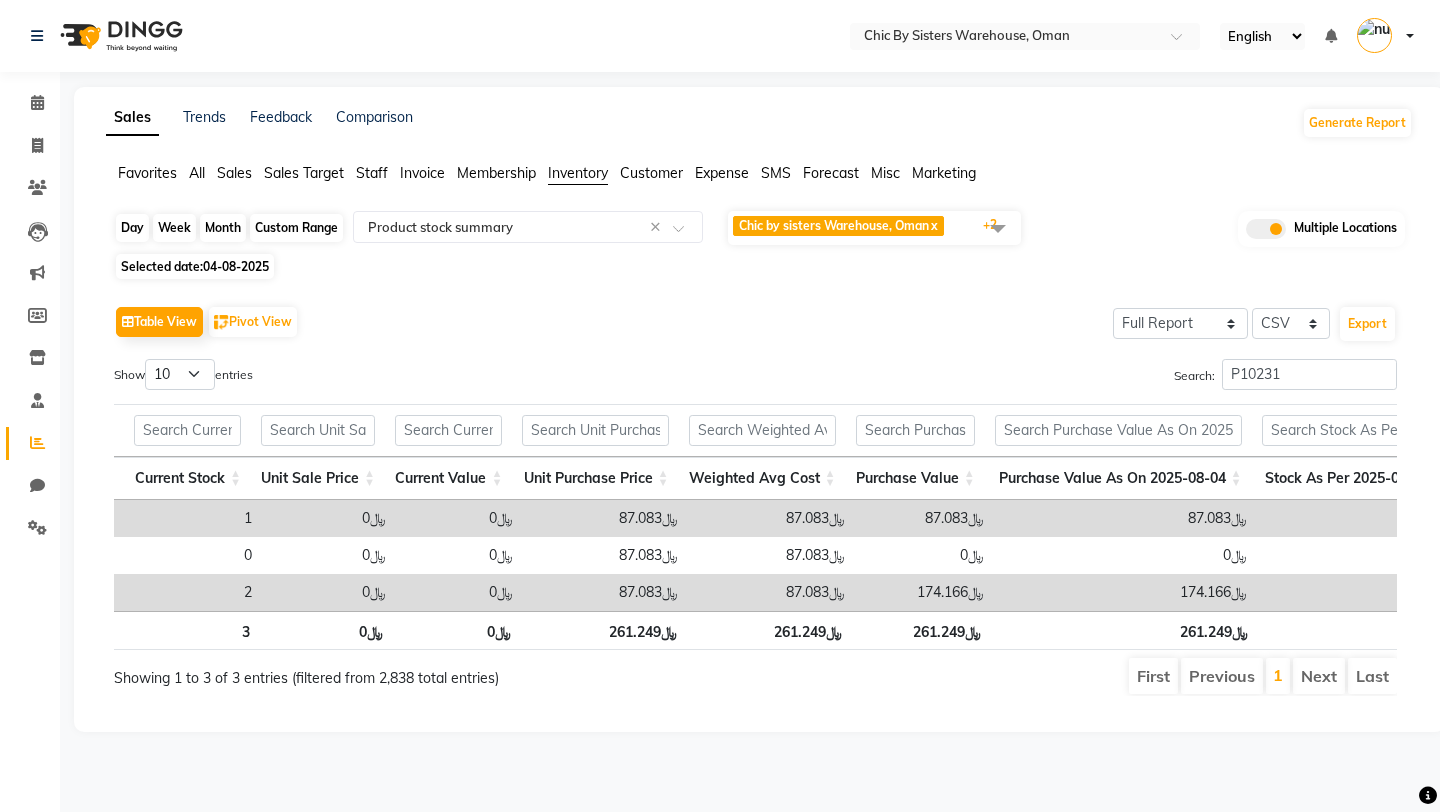 click on "Day" 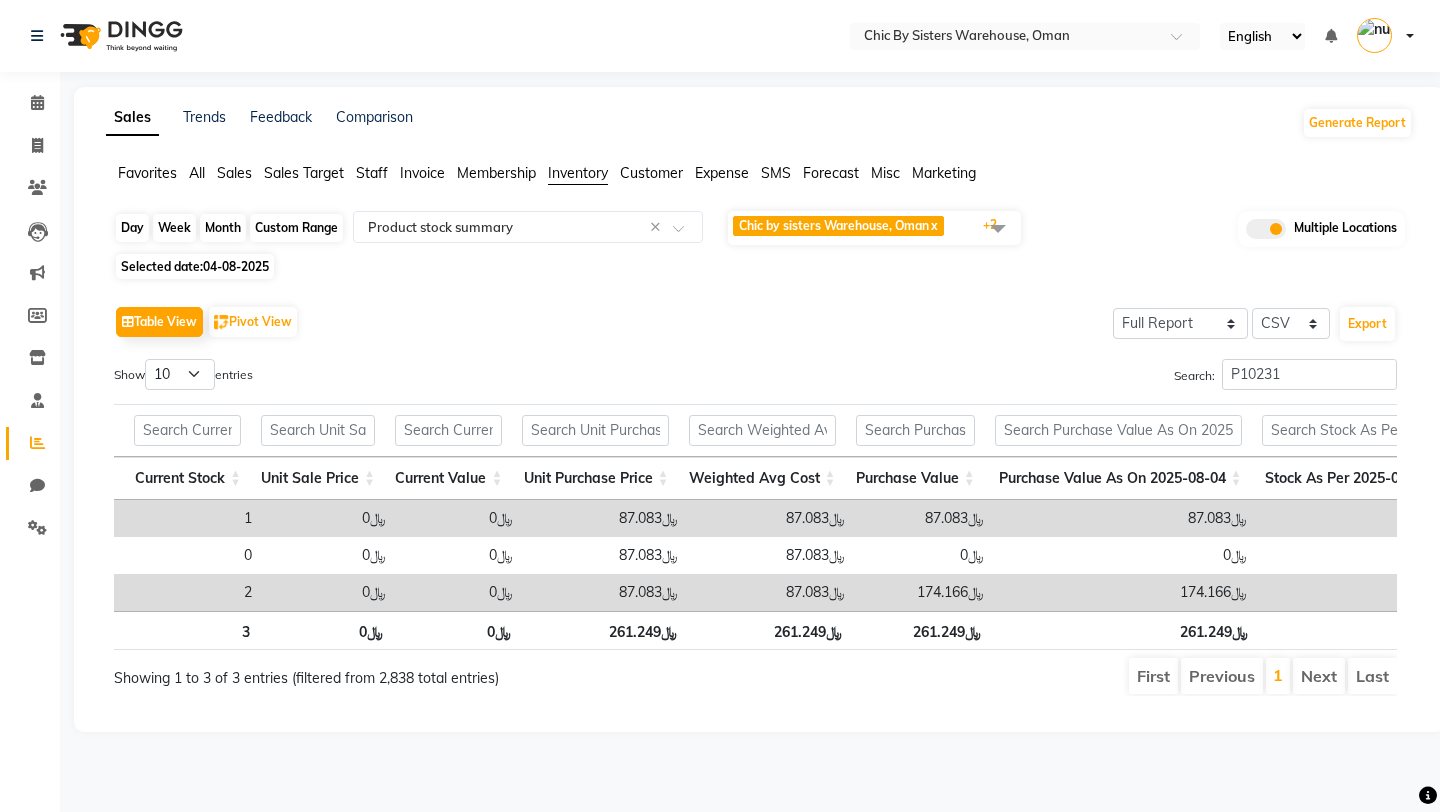 select on "8" 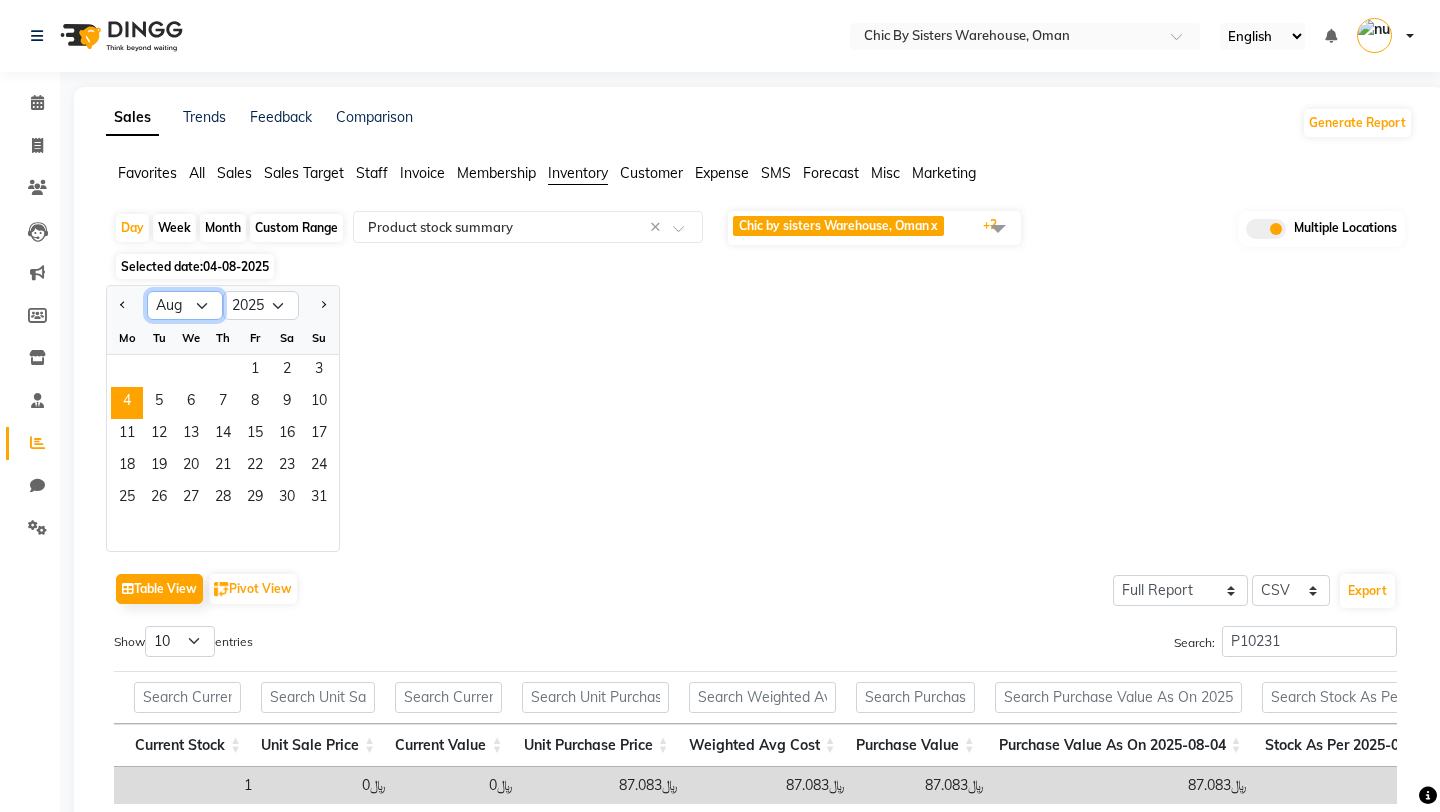 click on "Jan Feb Mar Apr May Jun Jul Aug Sep Oct Nov Dec" 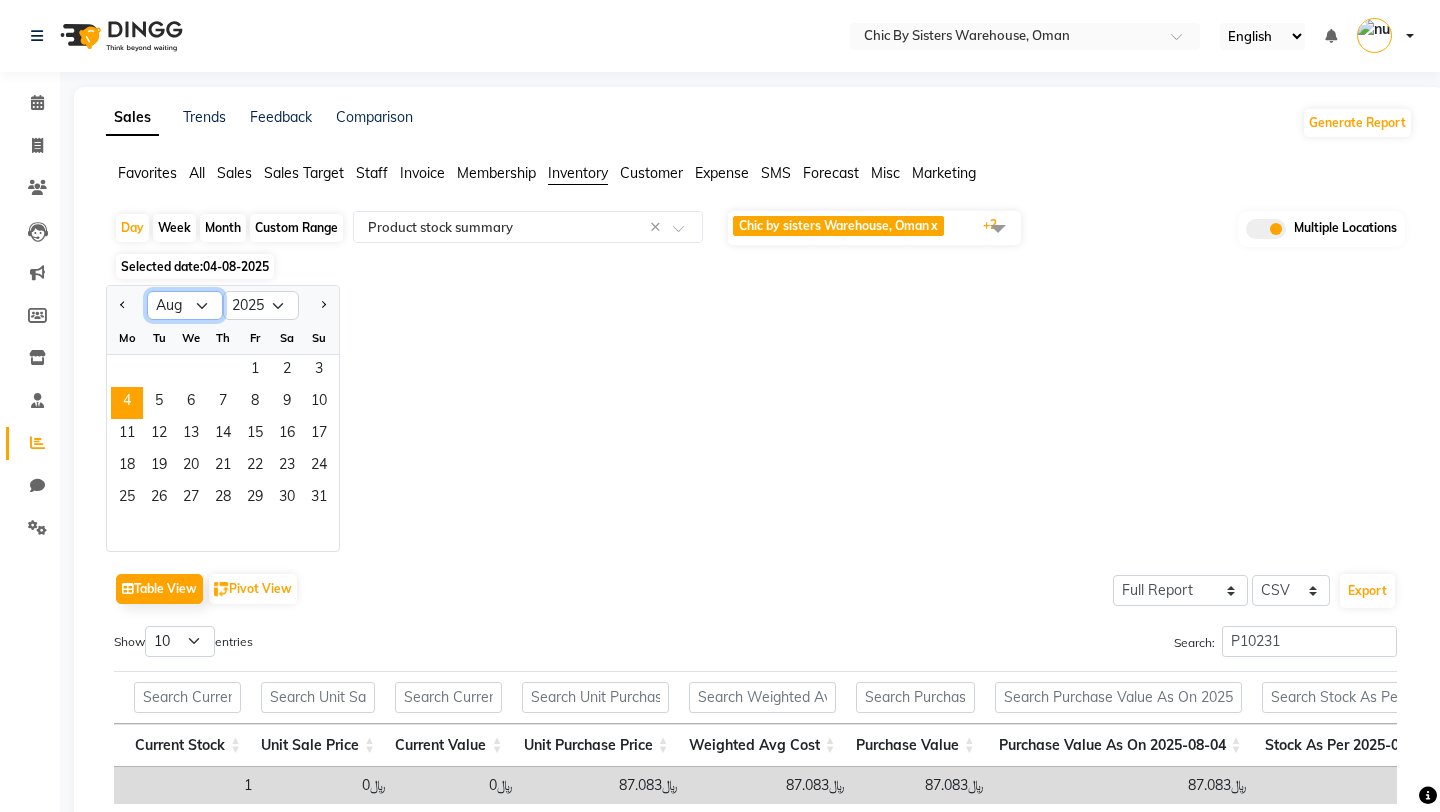 select on "5" 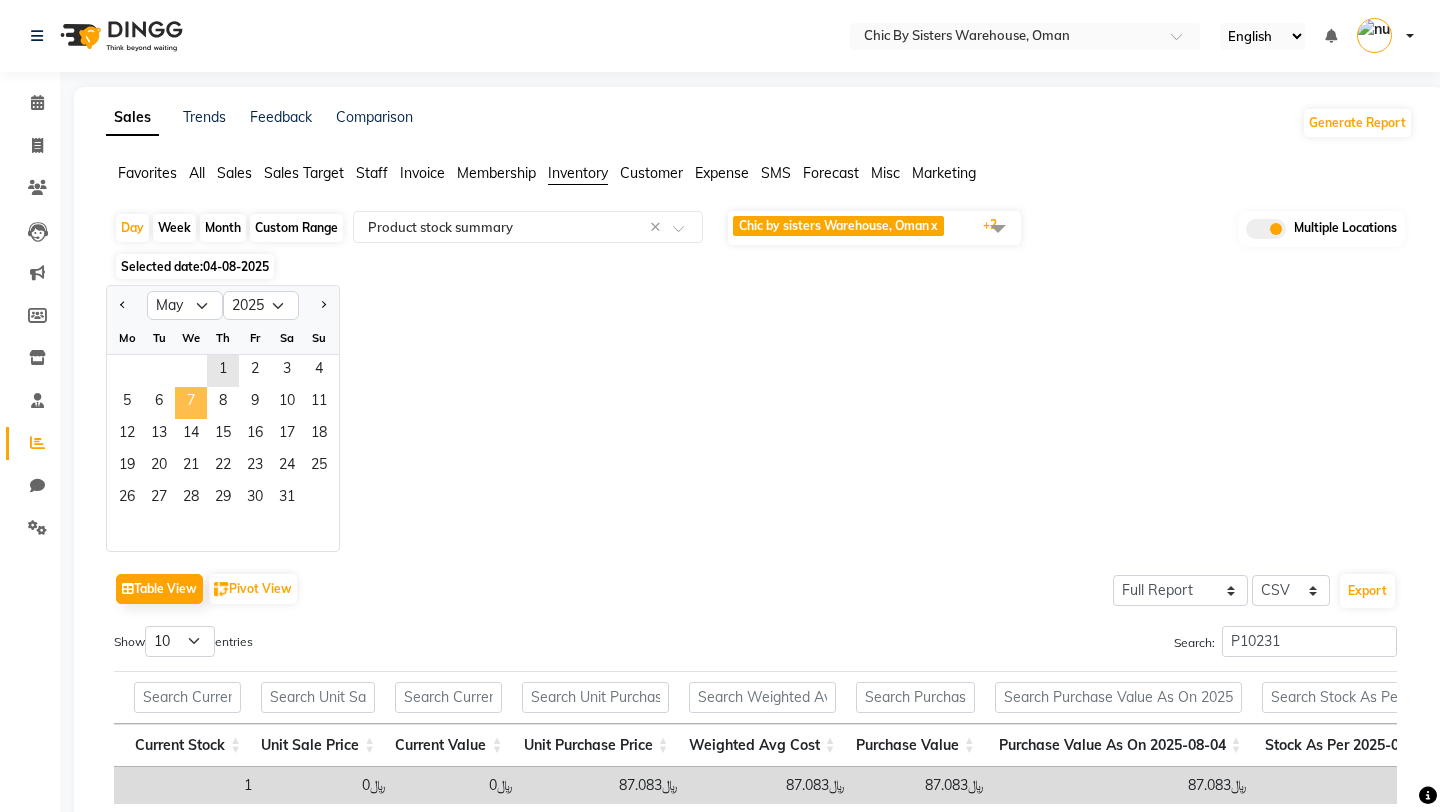 click on "7" 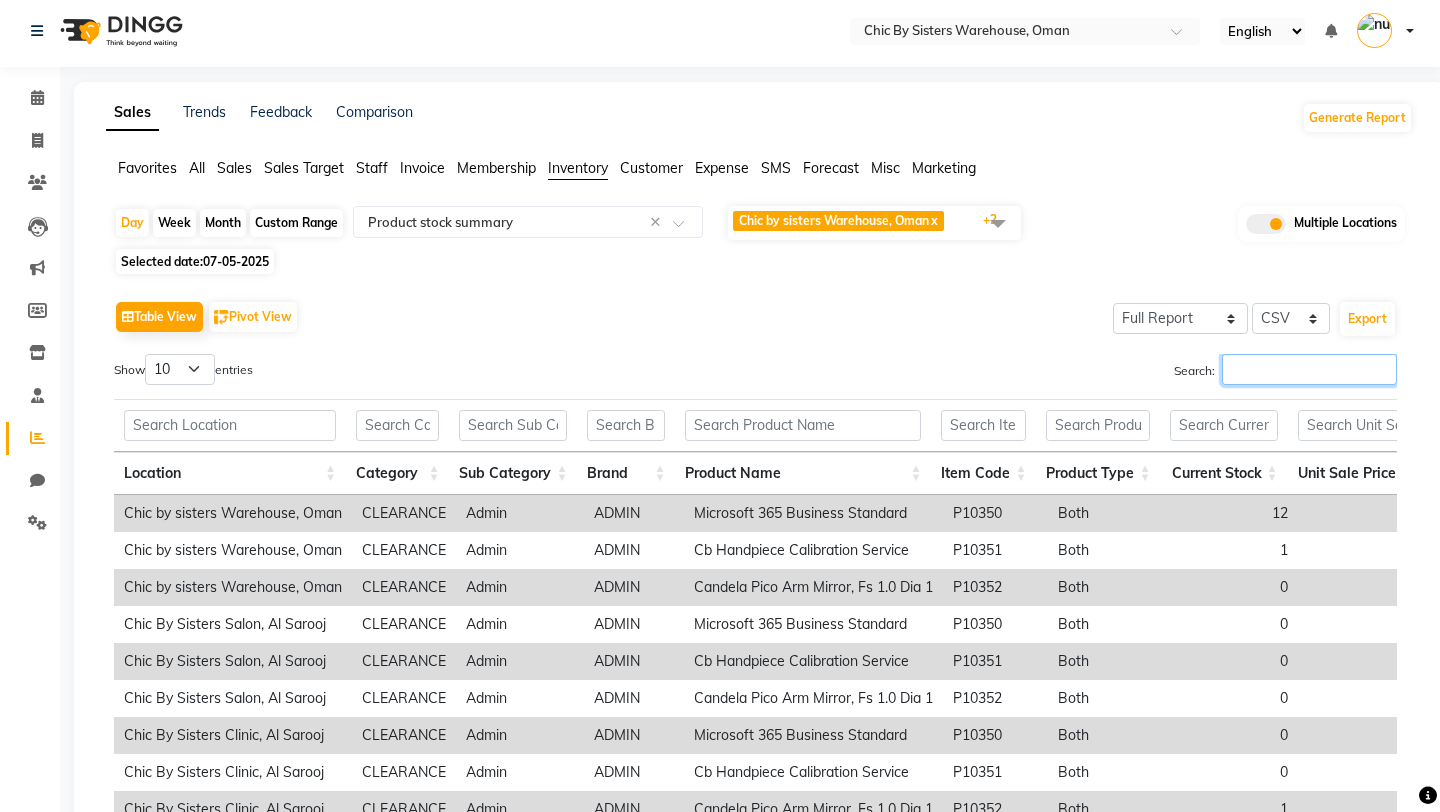 click on "Search:" at bounding box center [1309, 369] 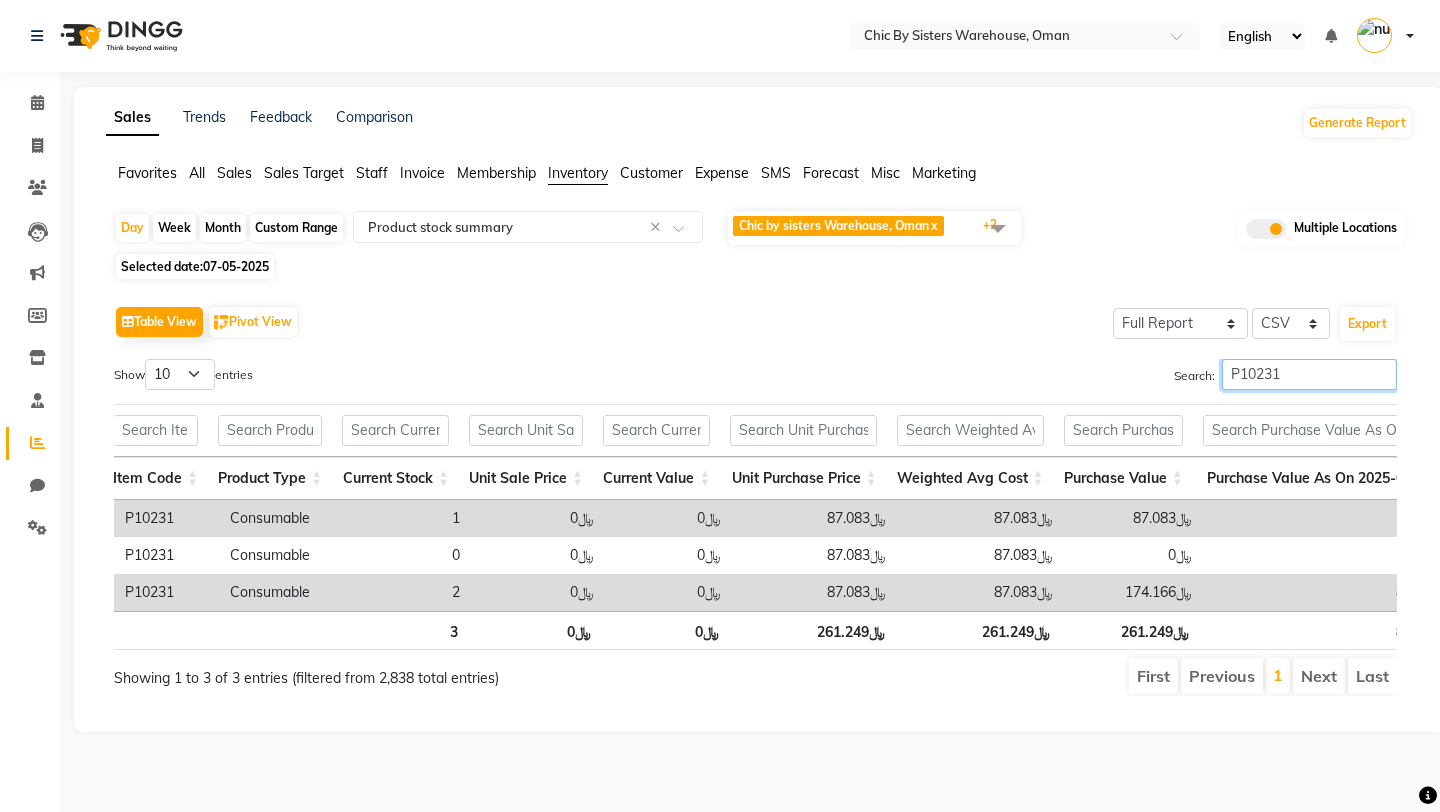 type on "P10231" 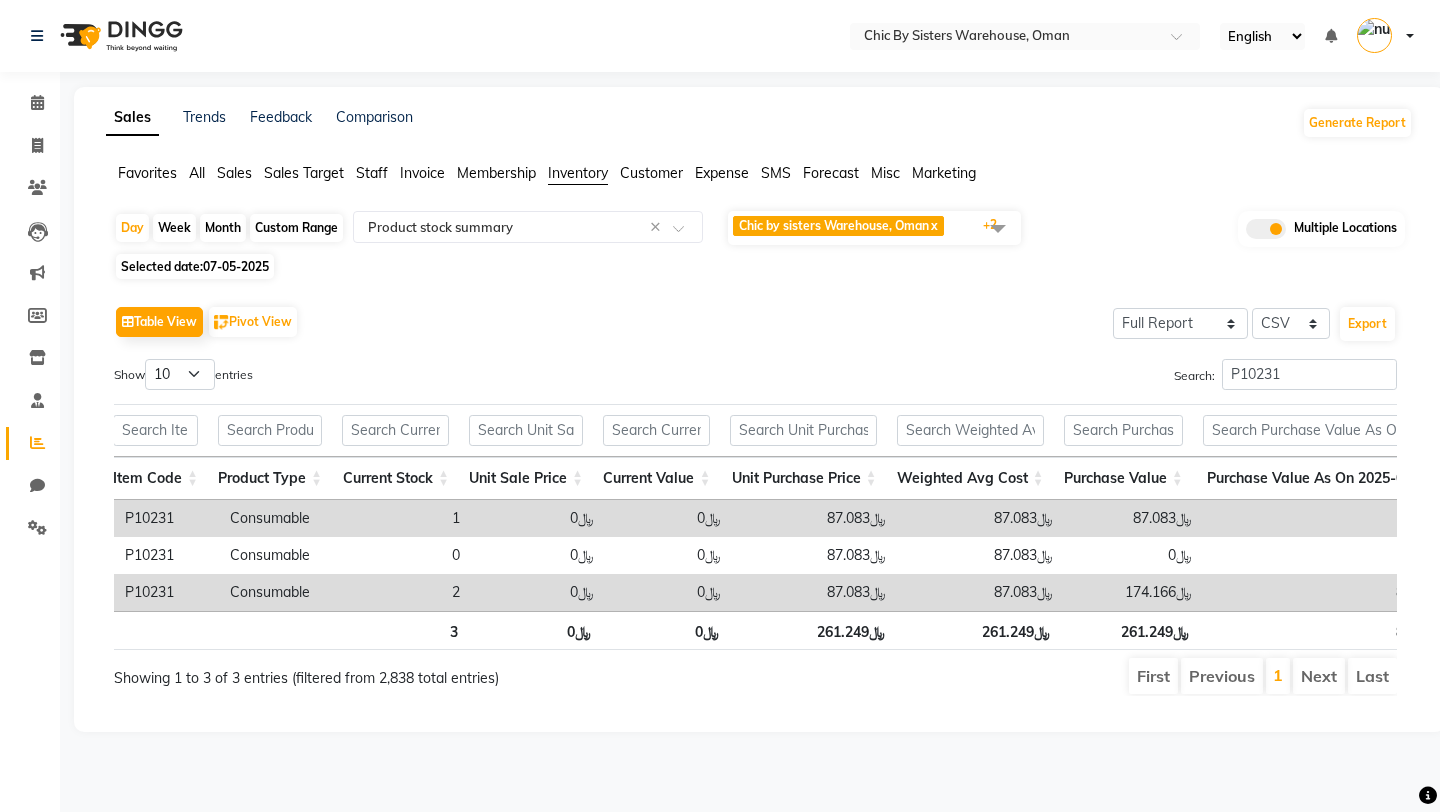 click on "P10231" at bounding box center [167, 518] 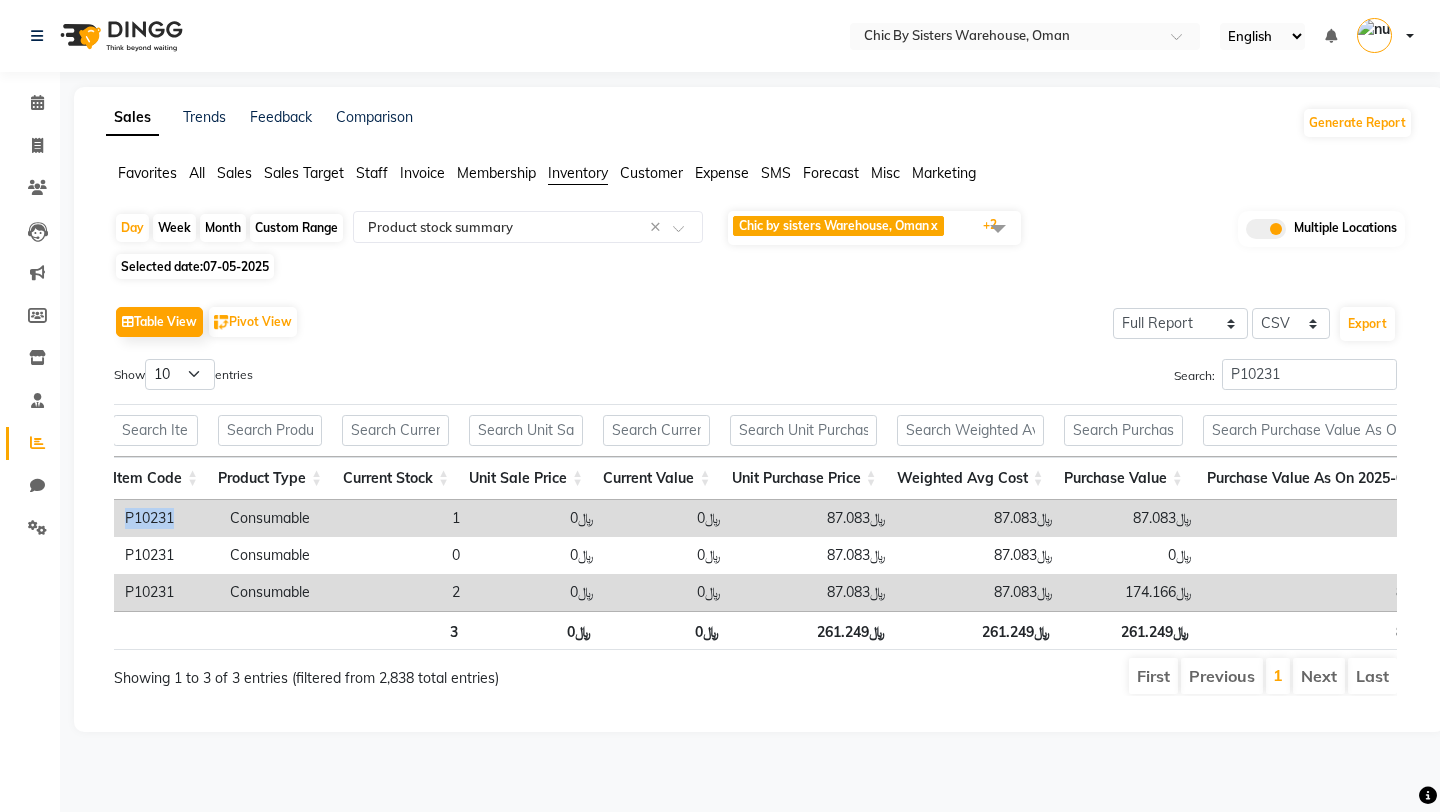 click on "P10231" at bounding box center [167, 518] 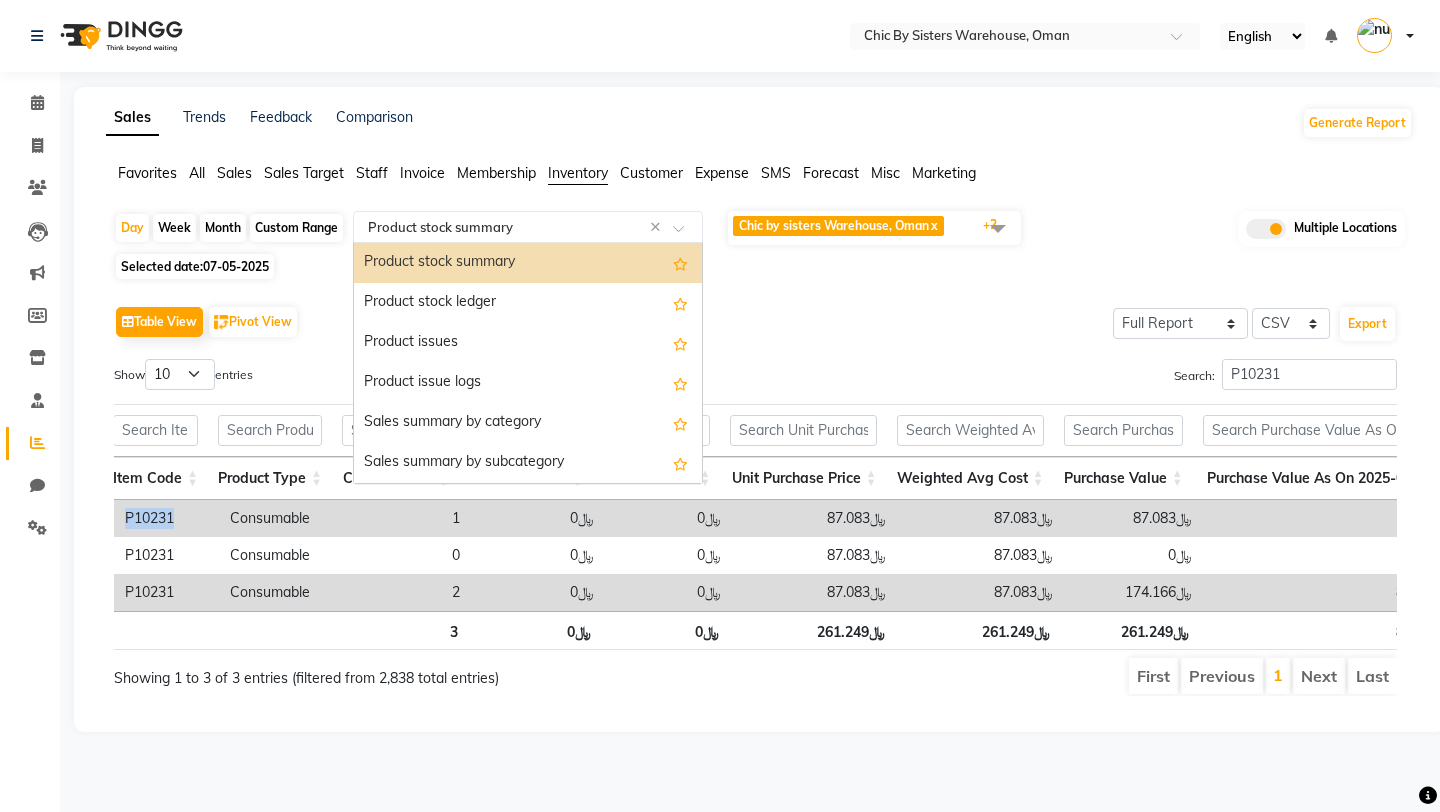 click 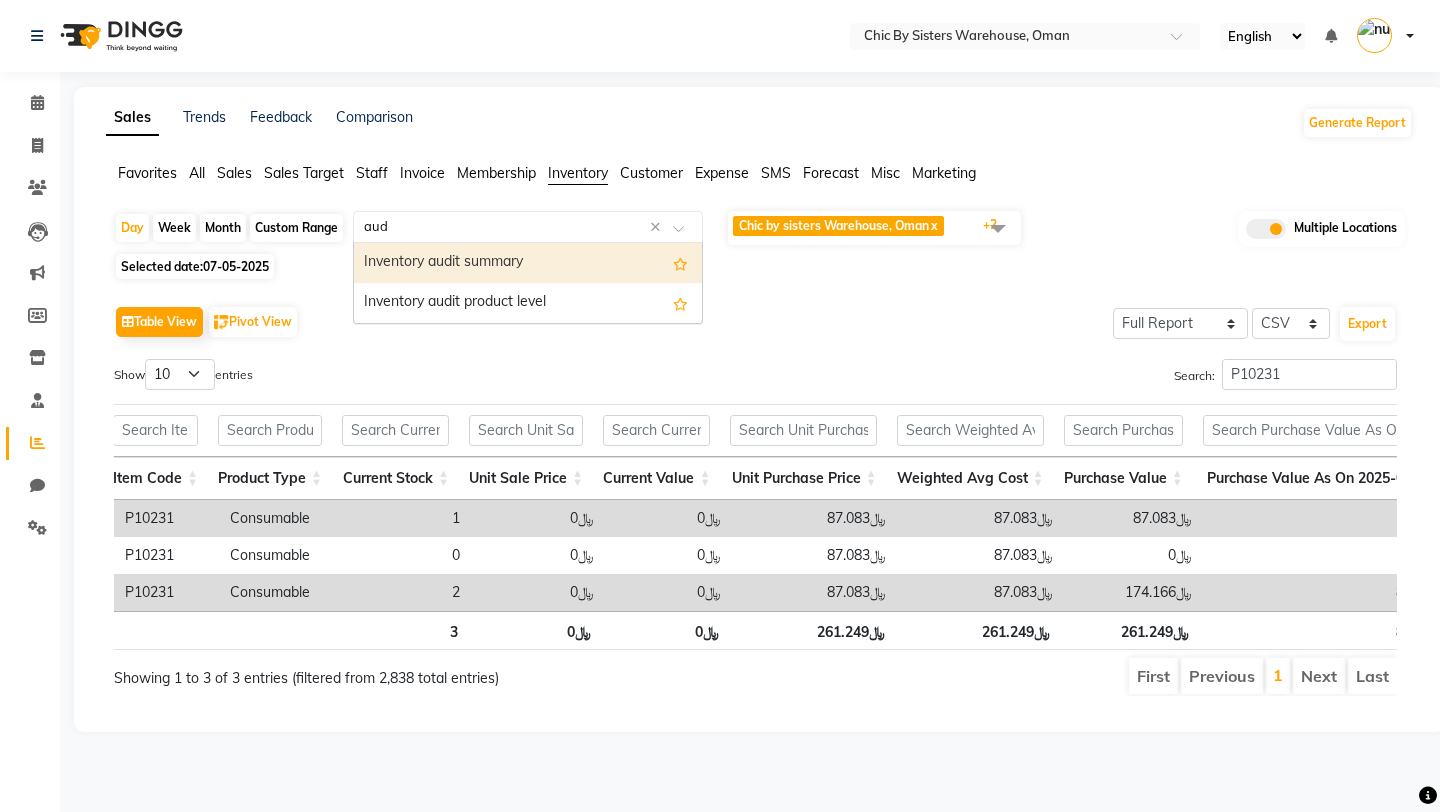 type on "audi" 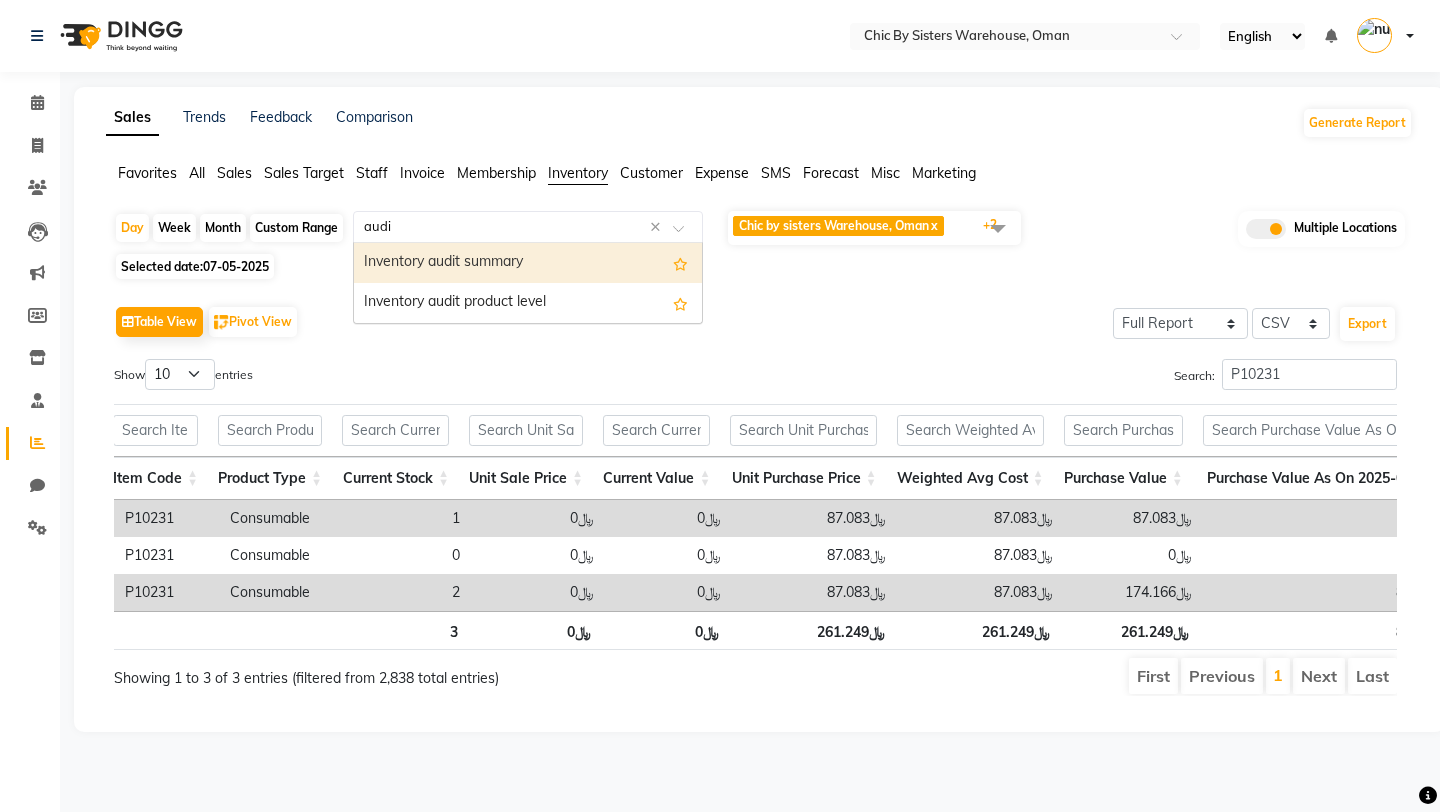 click on "Inventory audit summary" at bounding box center [528, 263] 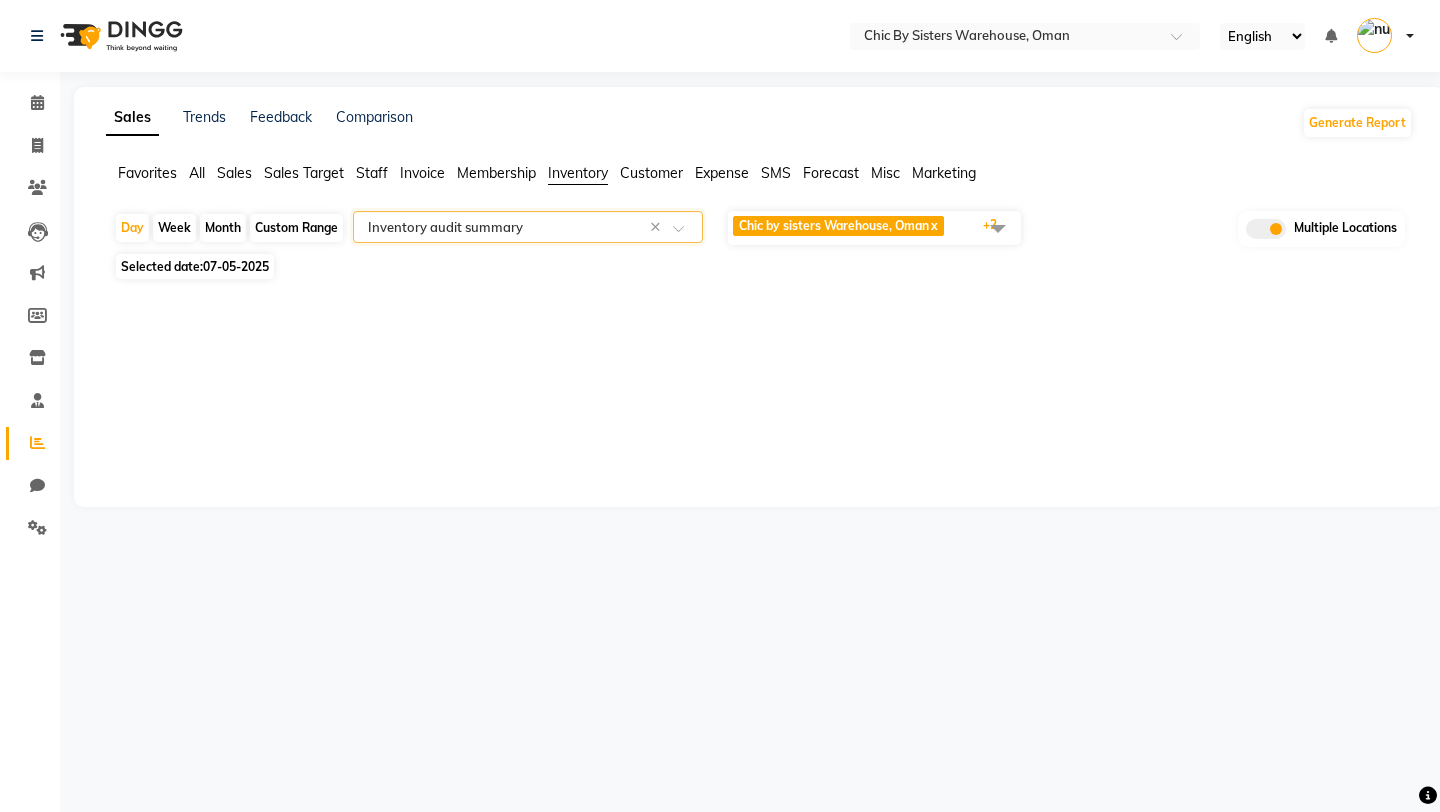 click on "Chic by sisters Warehouse, Oman  x" 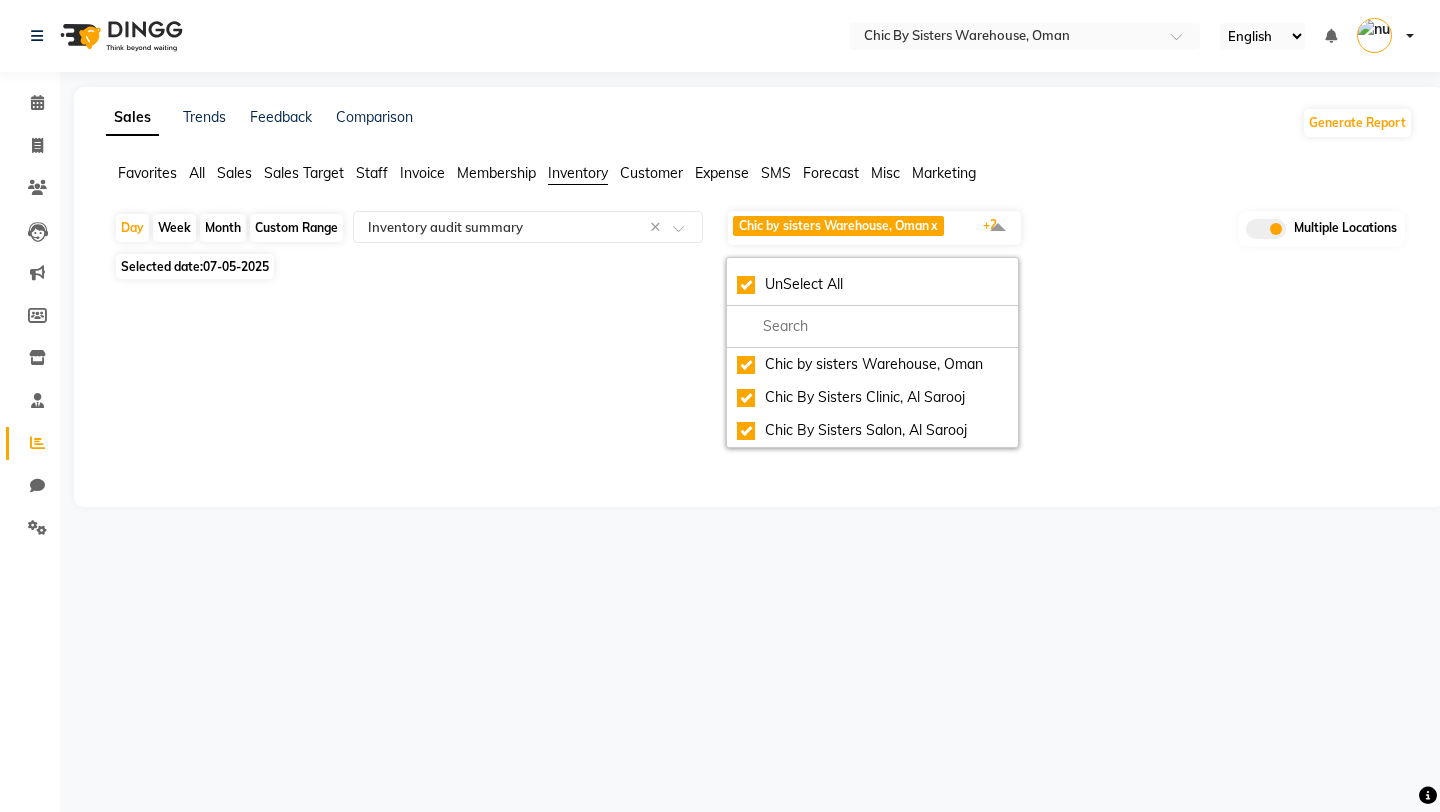 click on "Month" 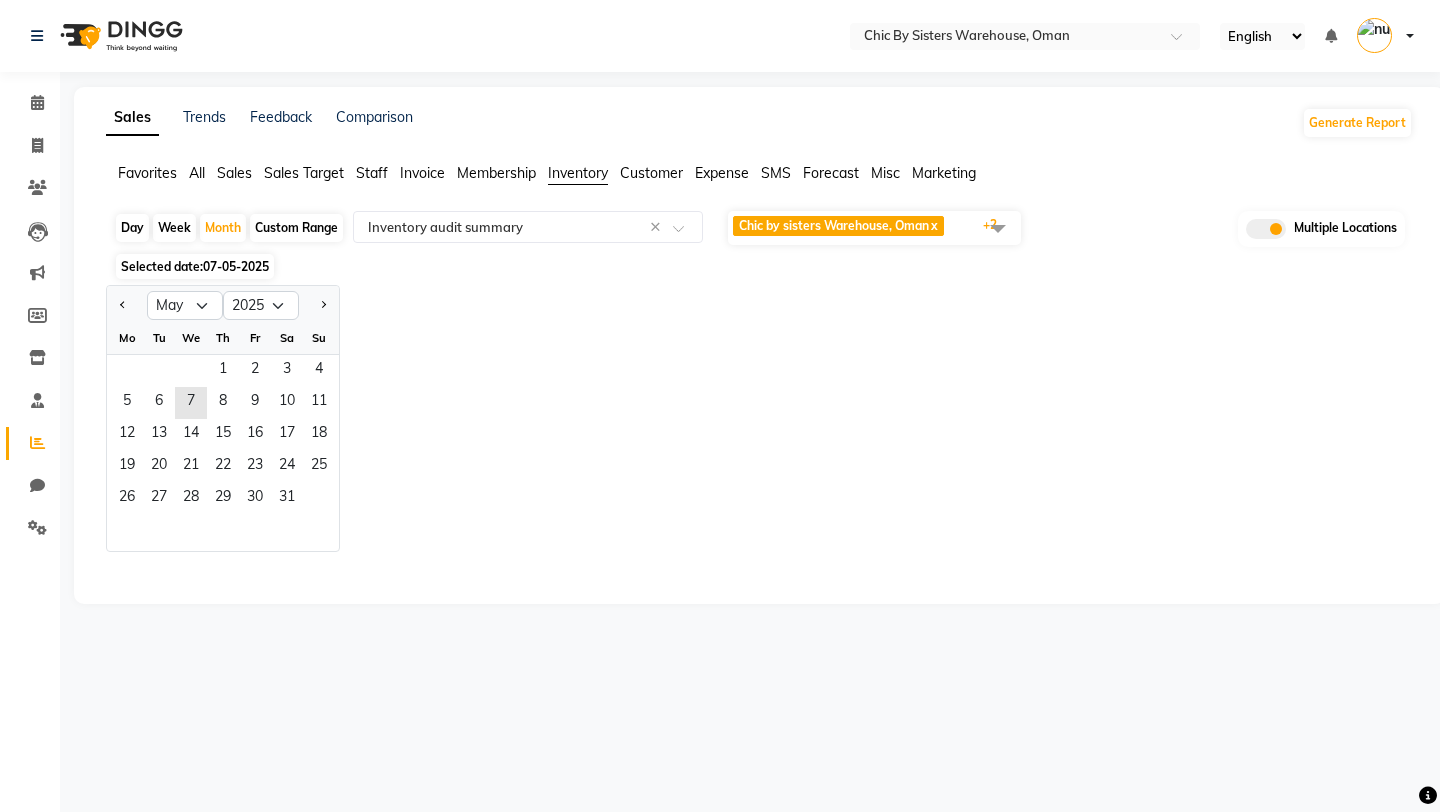 click 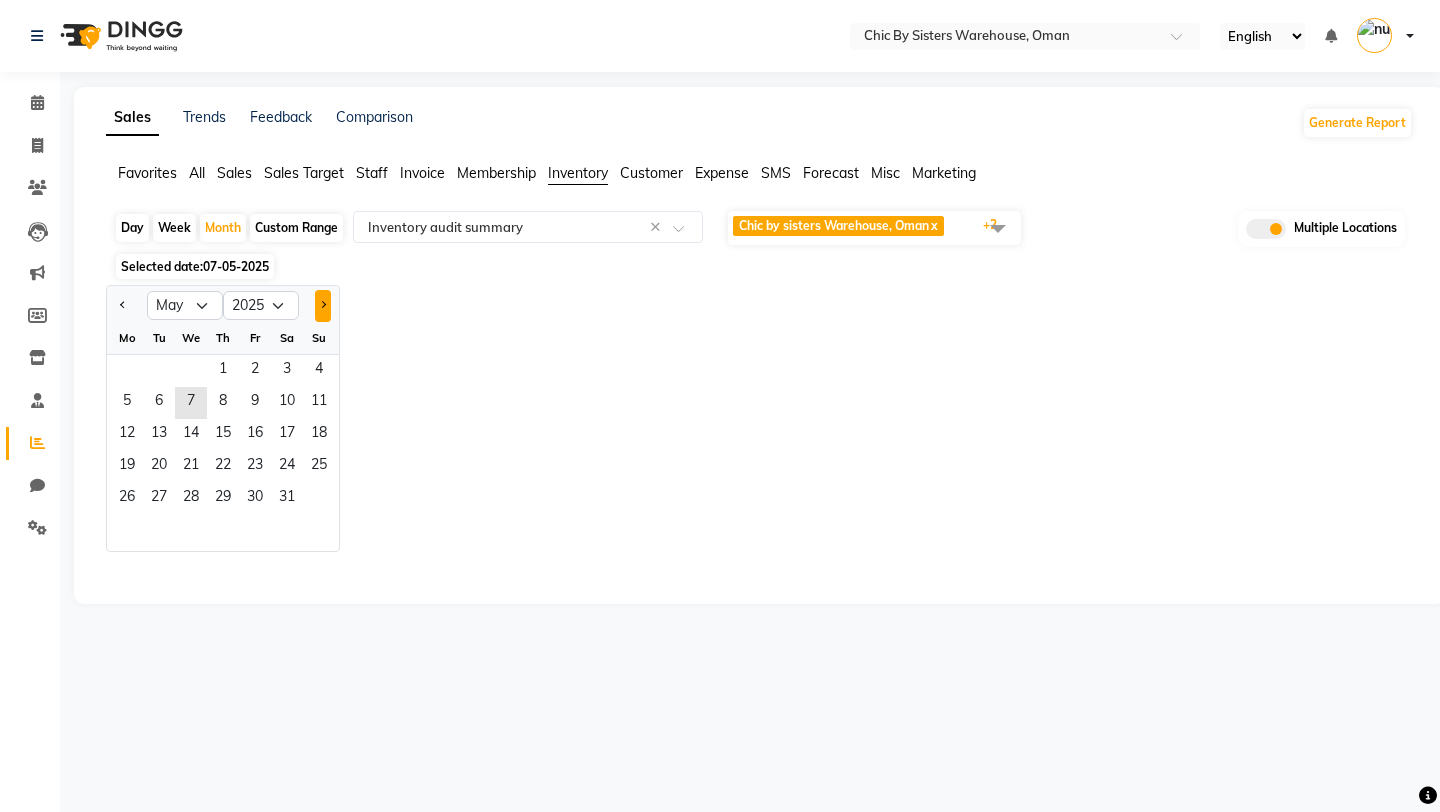 click 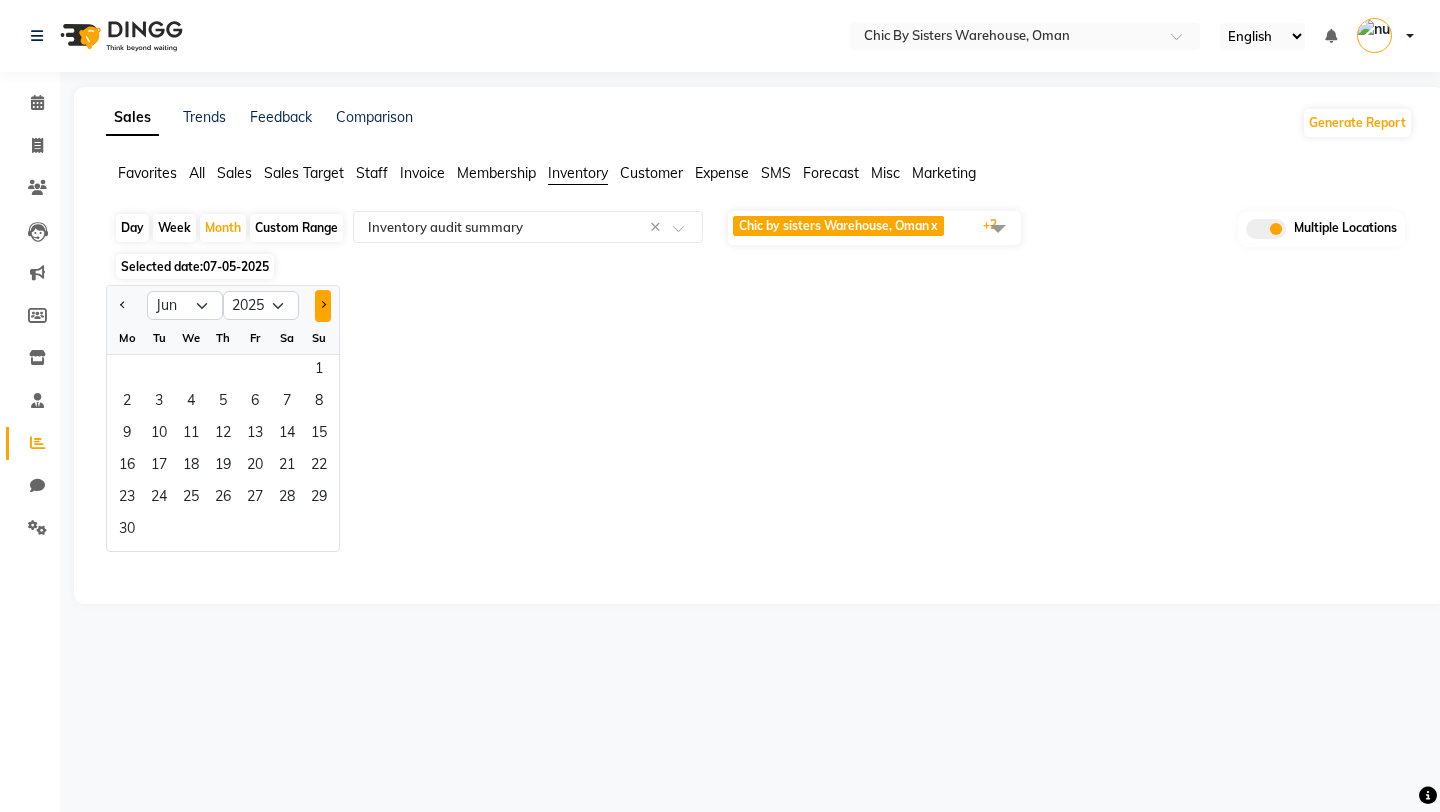 click 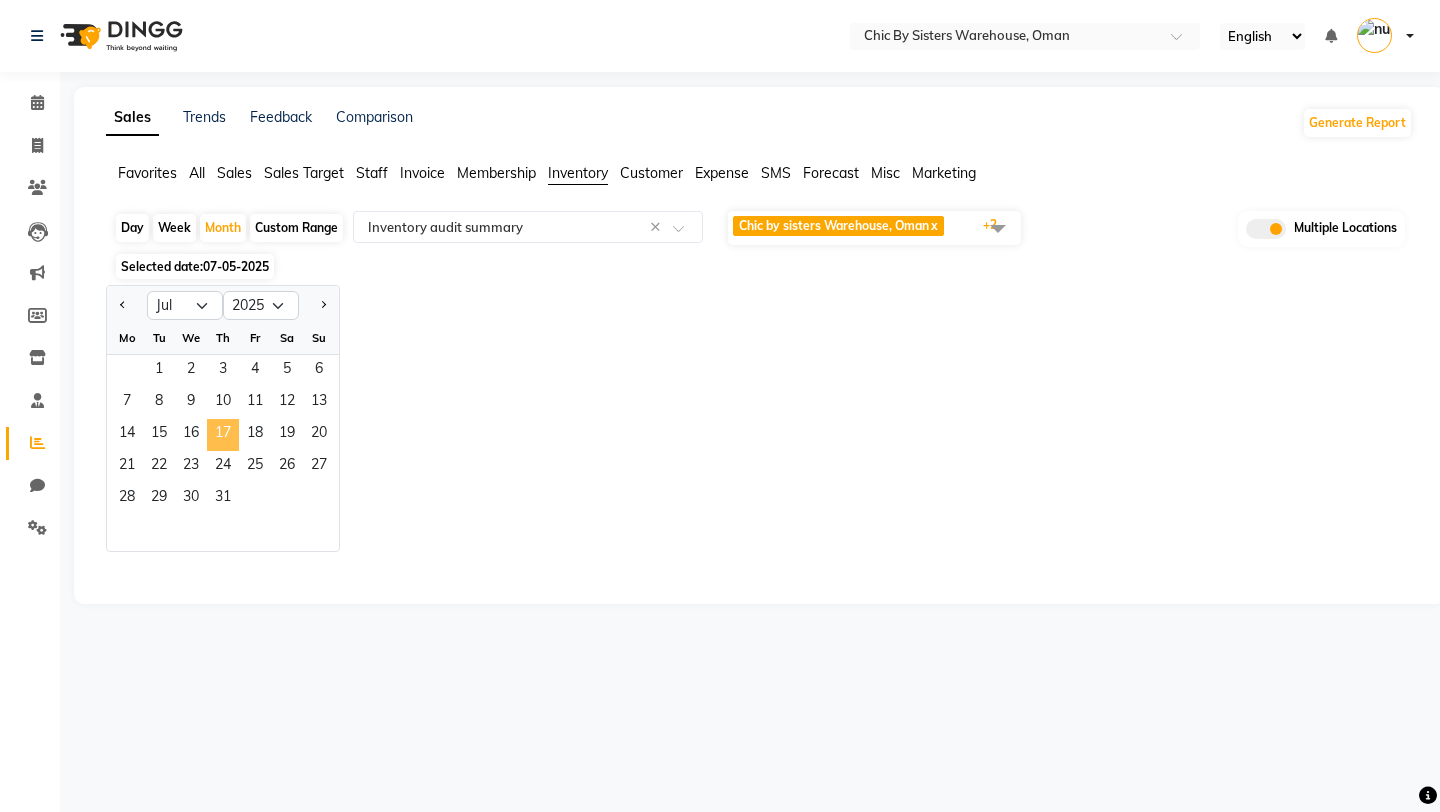 click on "17" 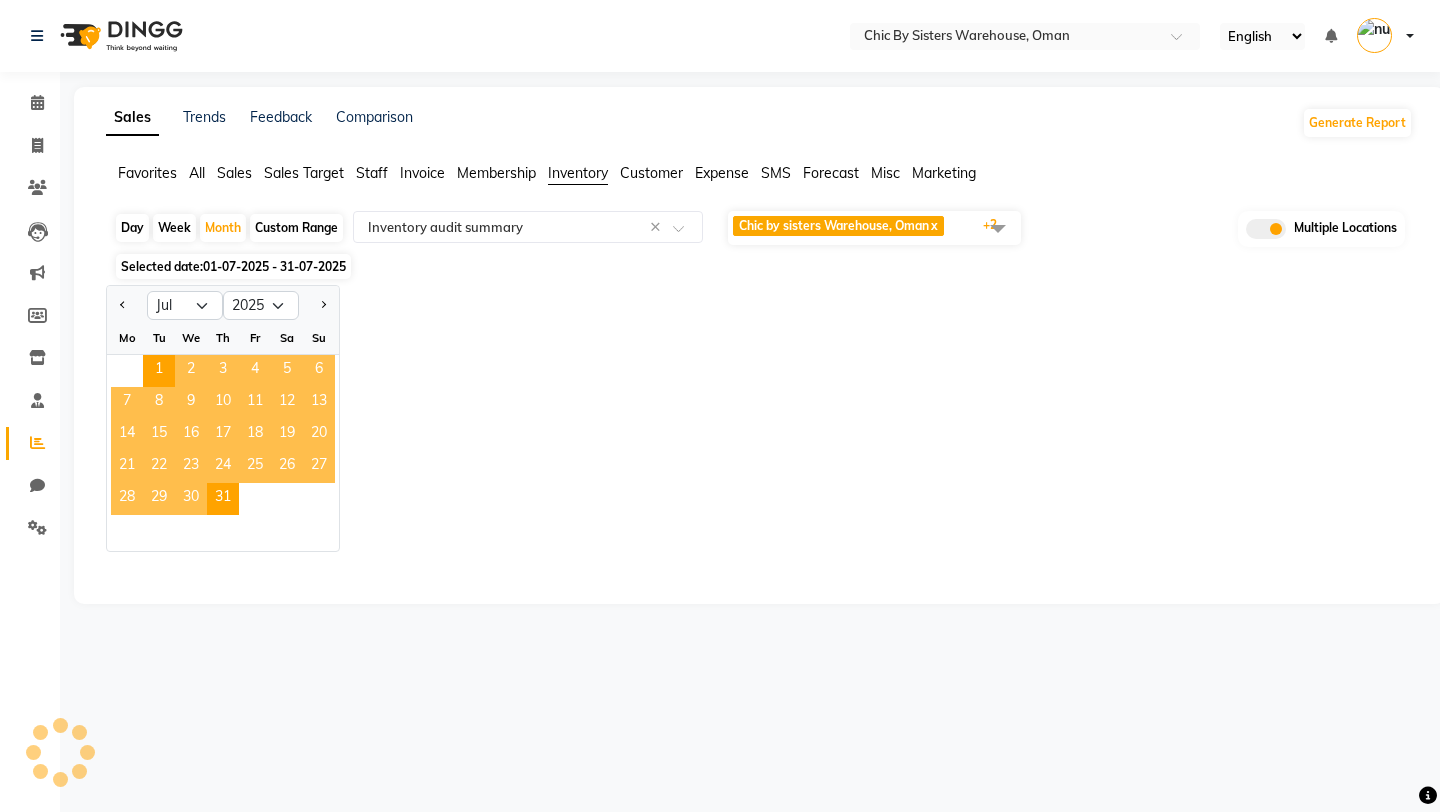 select on "full_report" 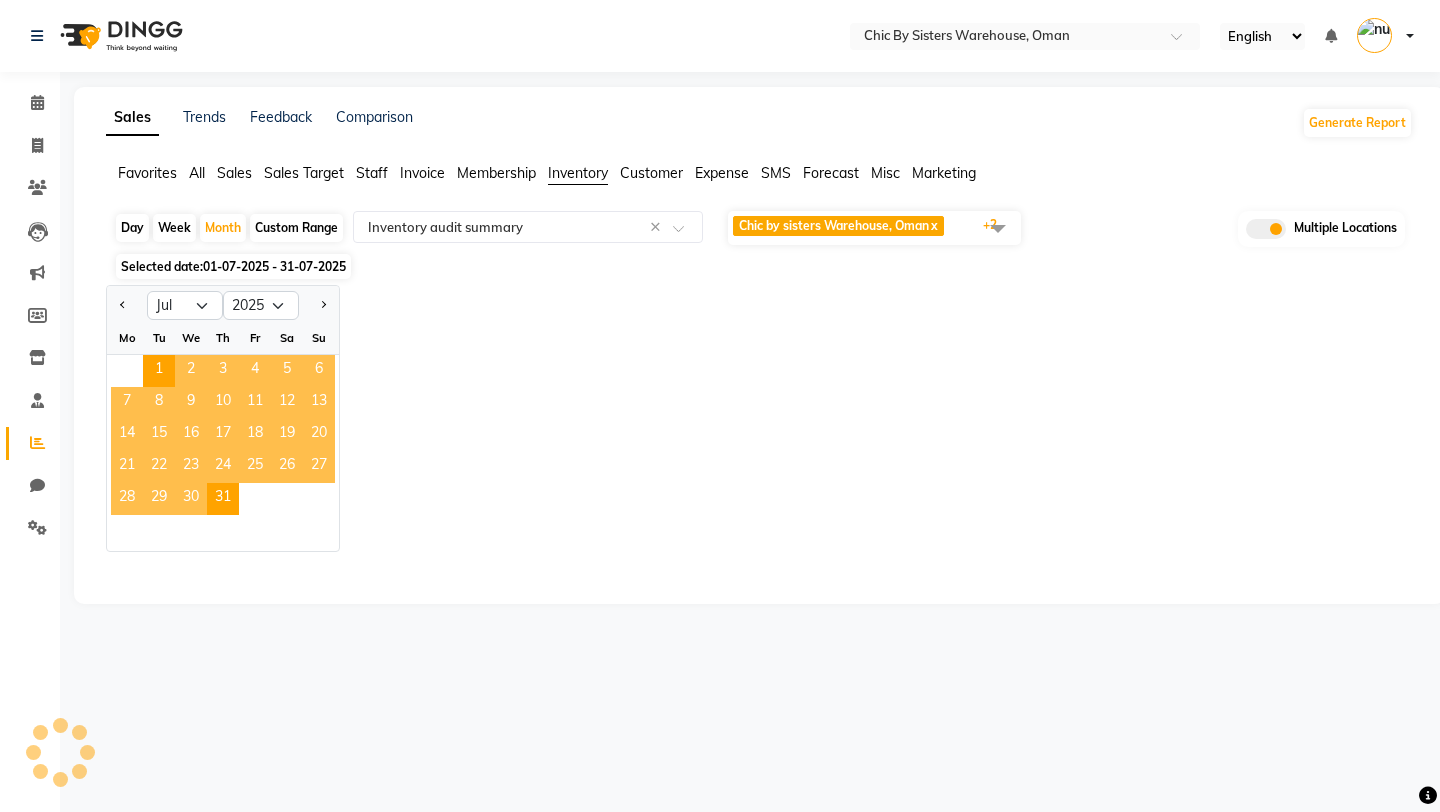 select on "csv" 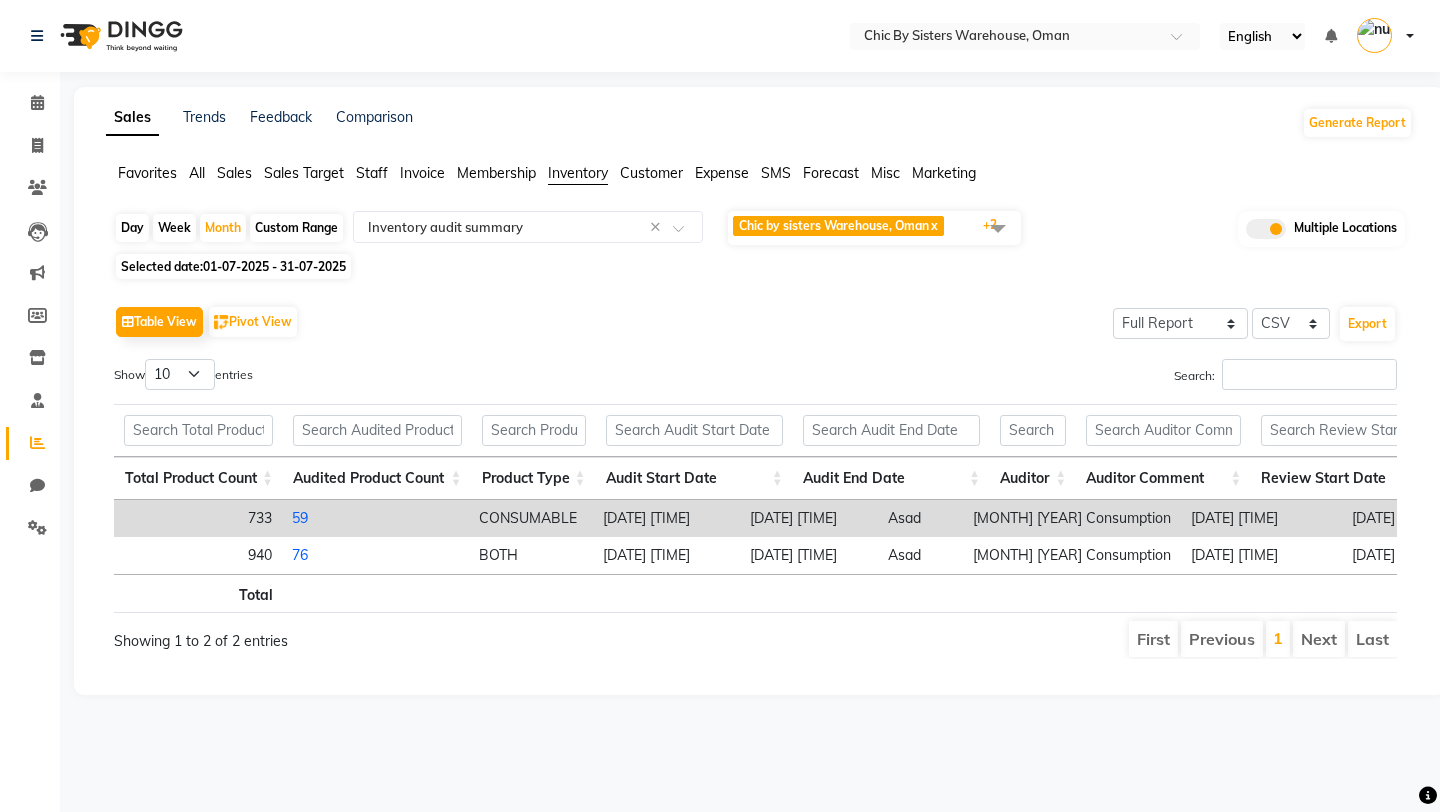 click on "59" at bounding box center [300, 518] 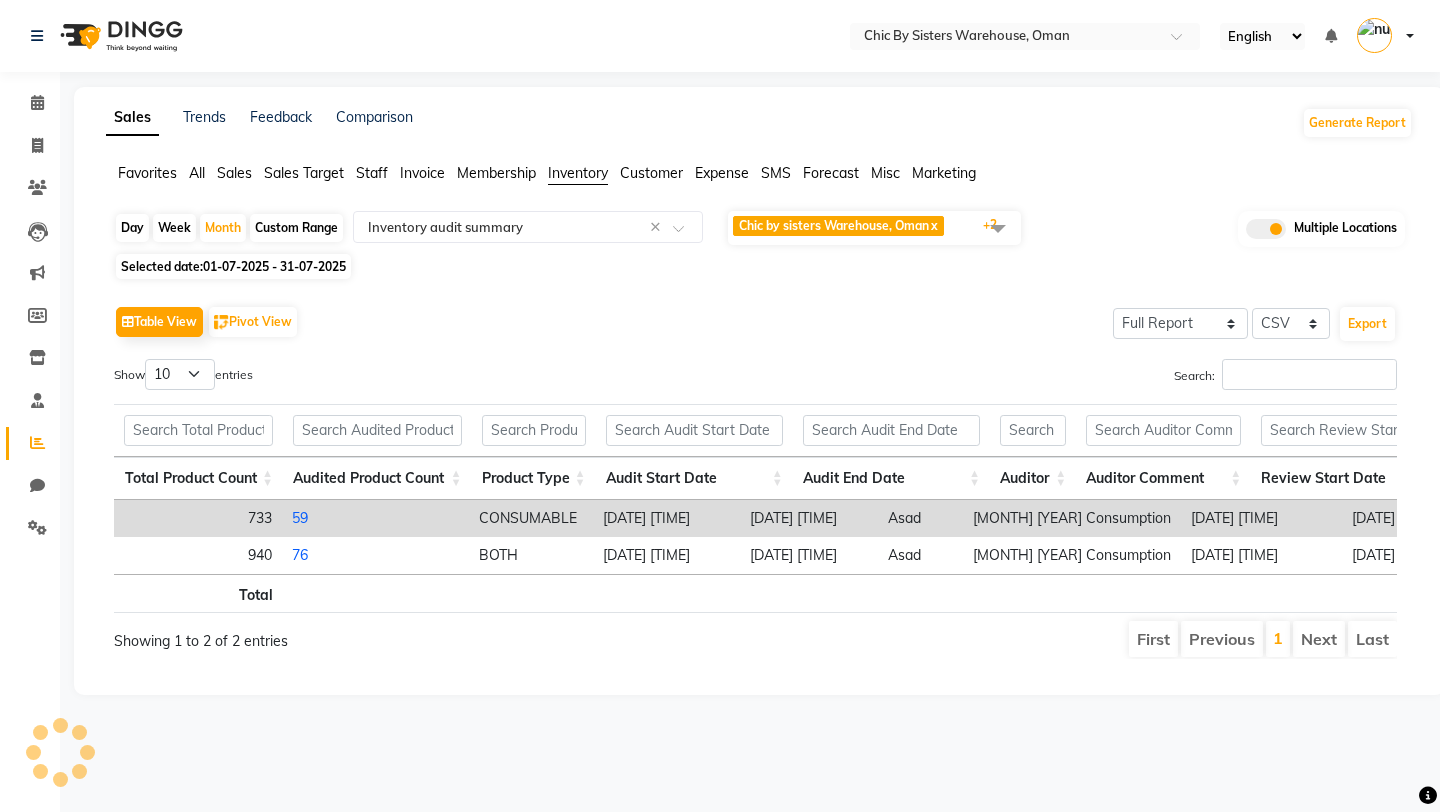 select on "full_report" 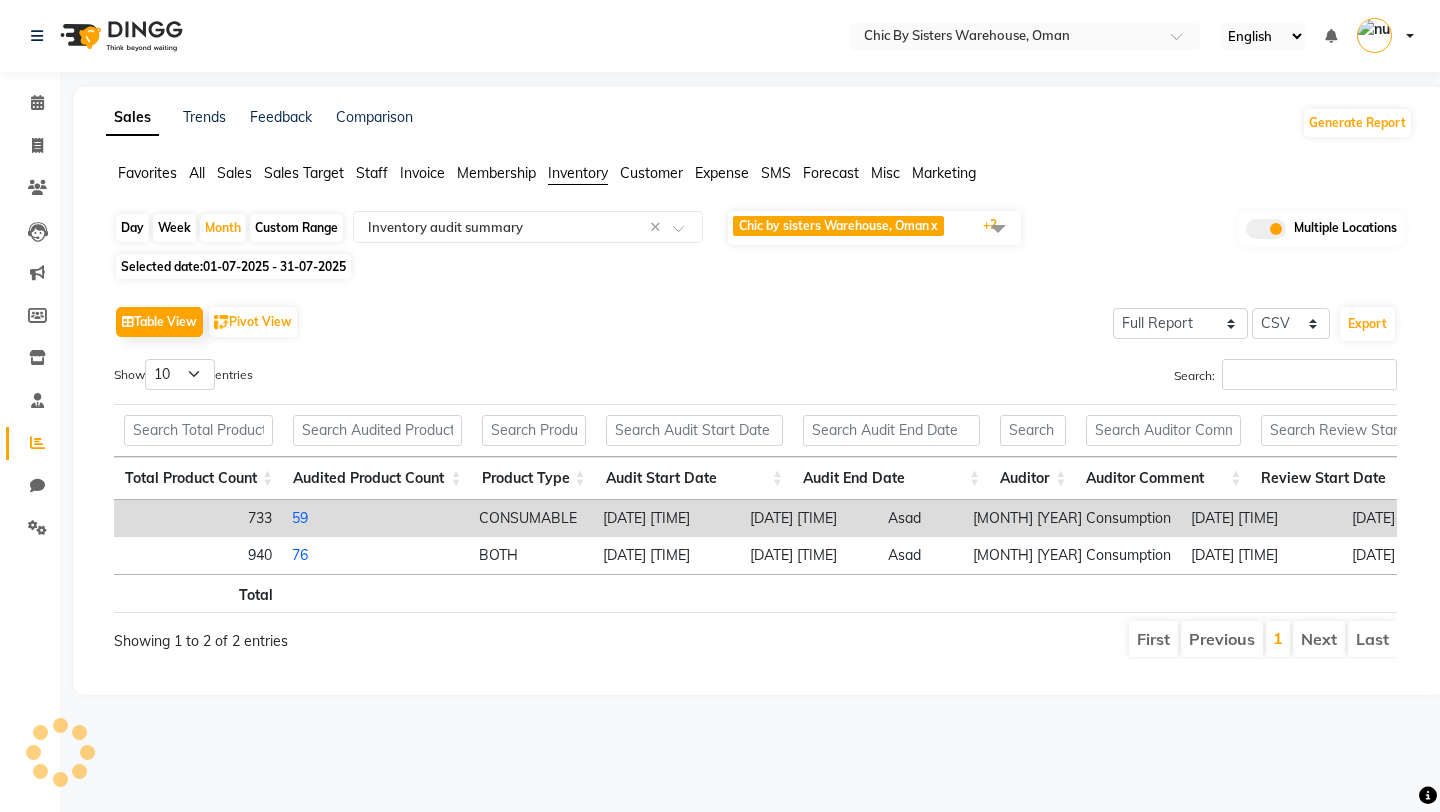 select on "csv" 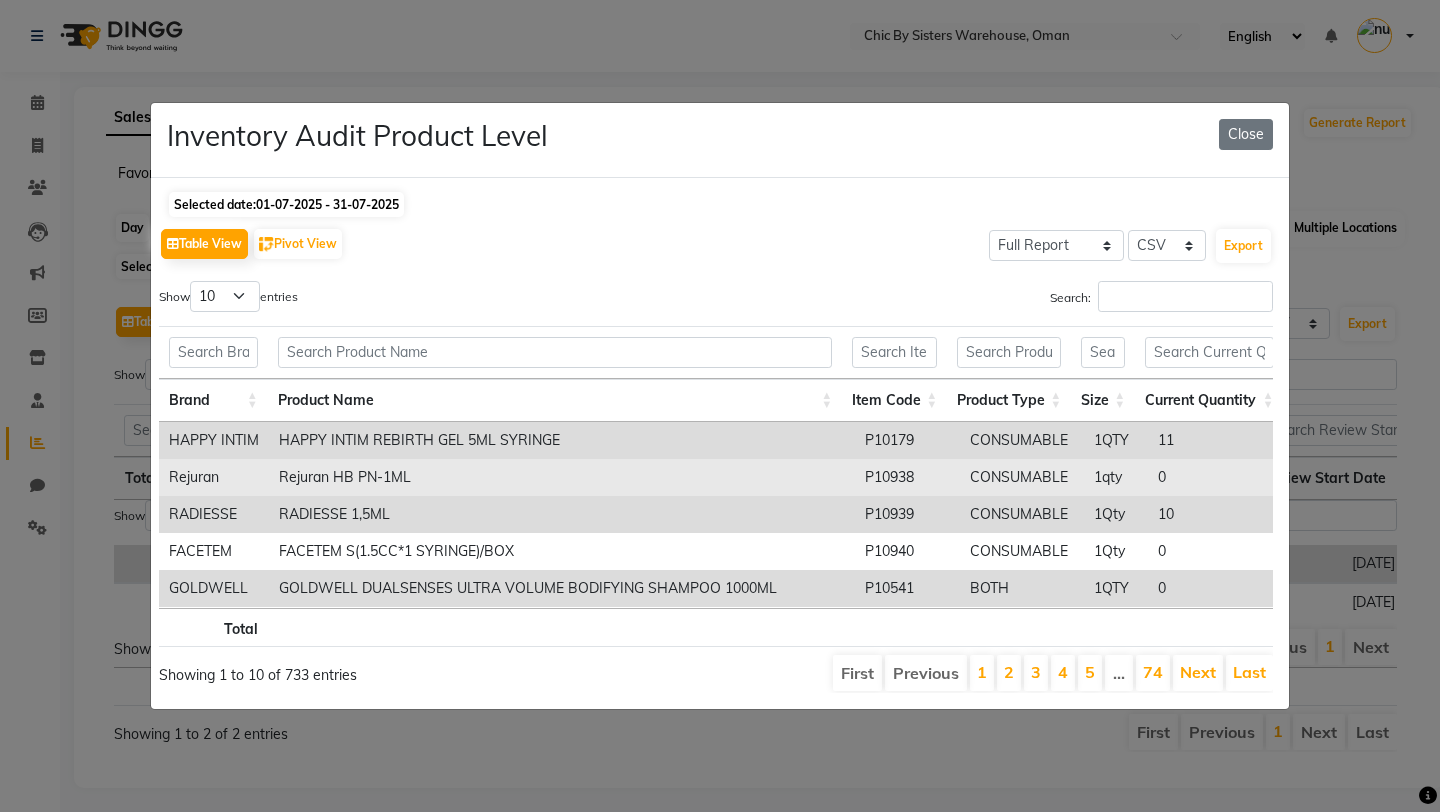 scroll, scrollTop: 0, scrollLeft: 295, axis: horizontal 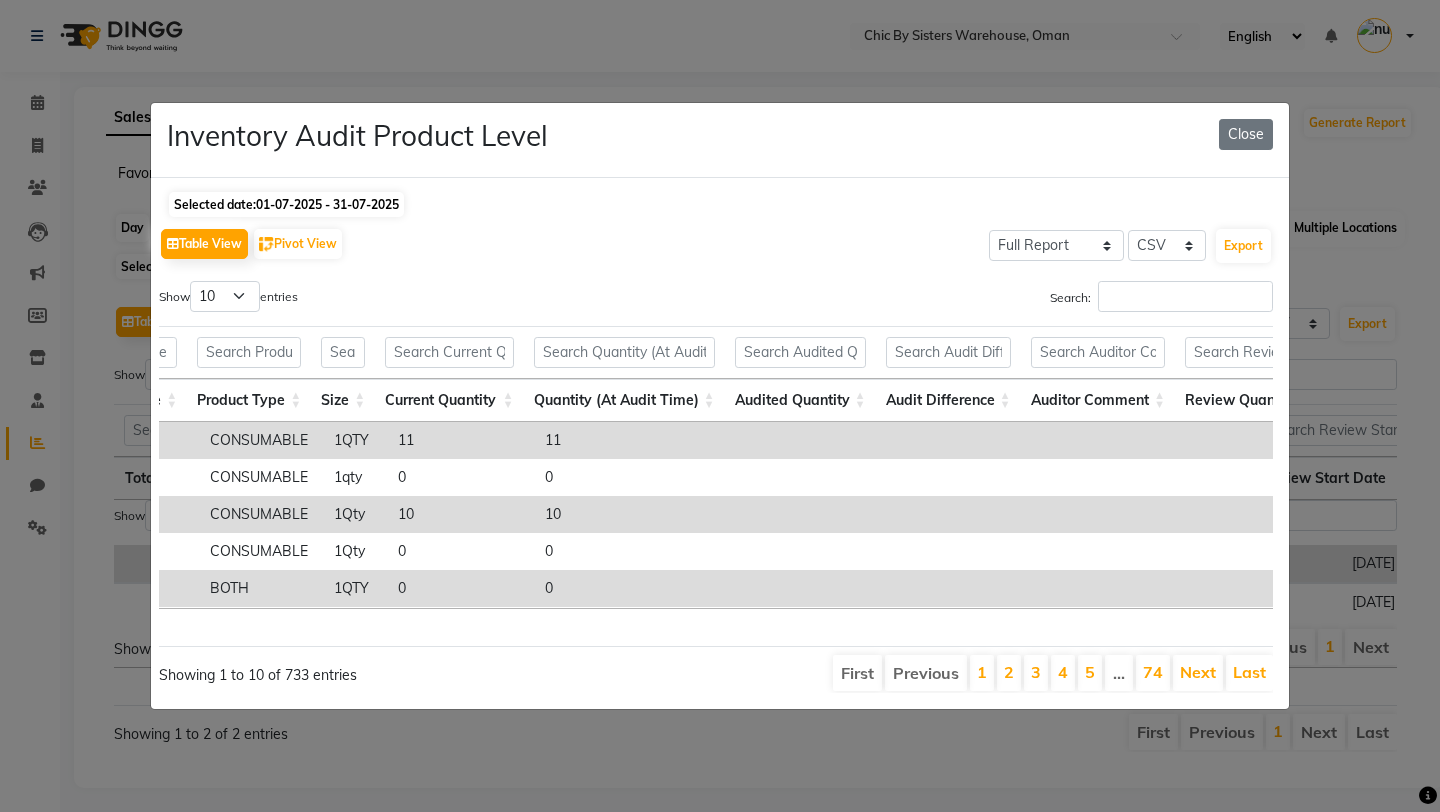 click on "Audited Quantity" at bounding box center [800, 400] 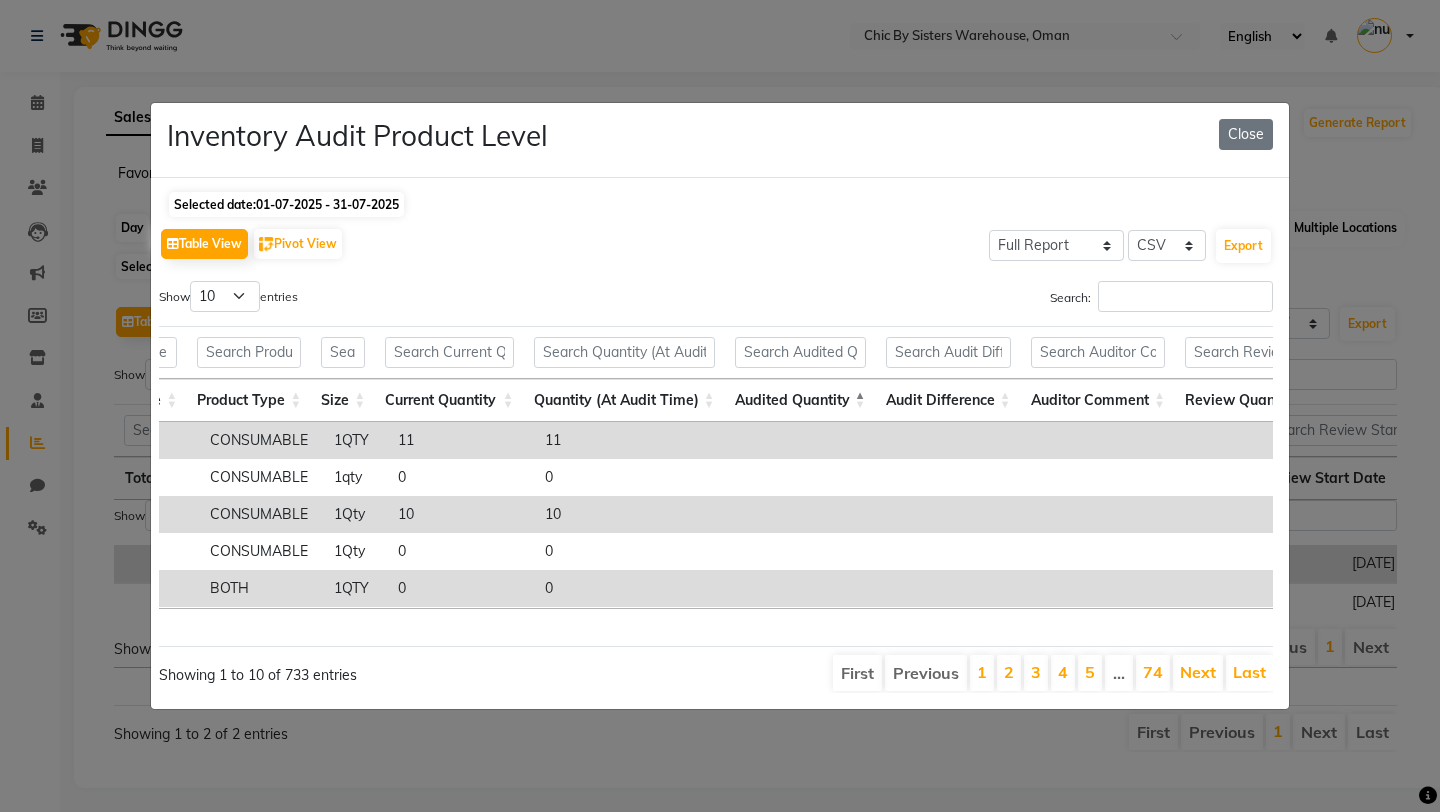 click on "Audited Quantity" at bounding box center (800, 400) 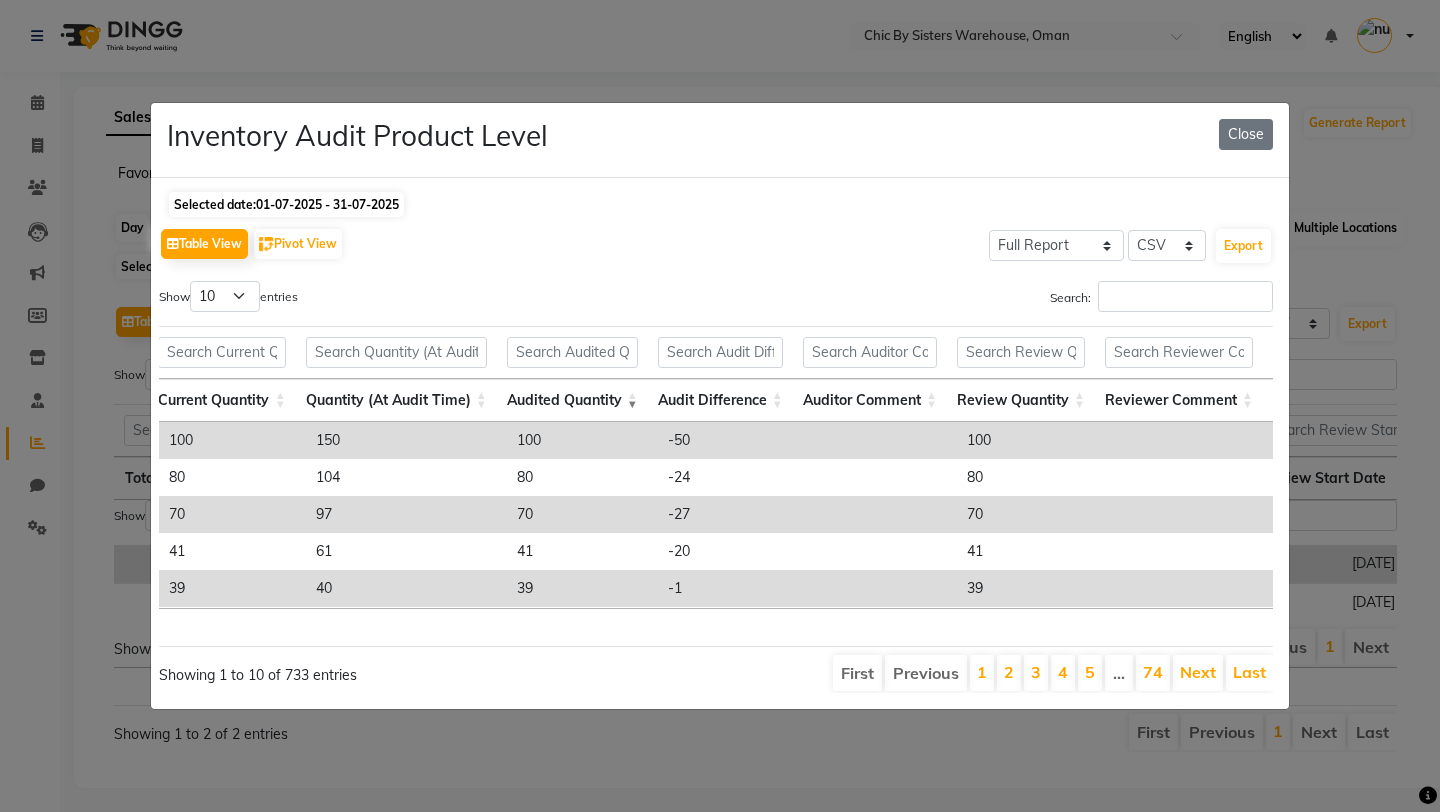 scroll, scrollTop: 0, scrollLeft: 854, axis: horizontal 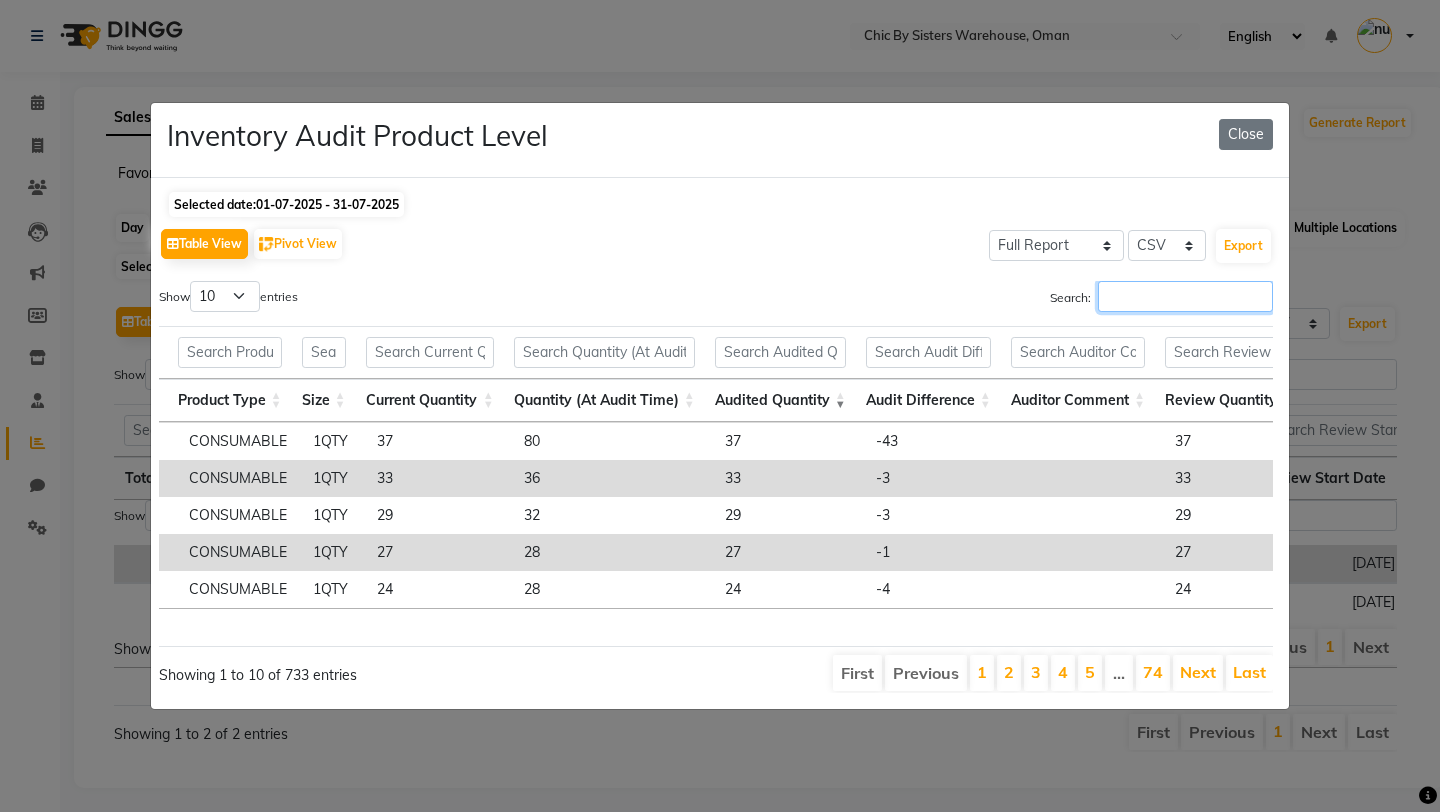 click on "Search:" at bounding box center [1185, 296] 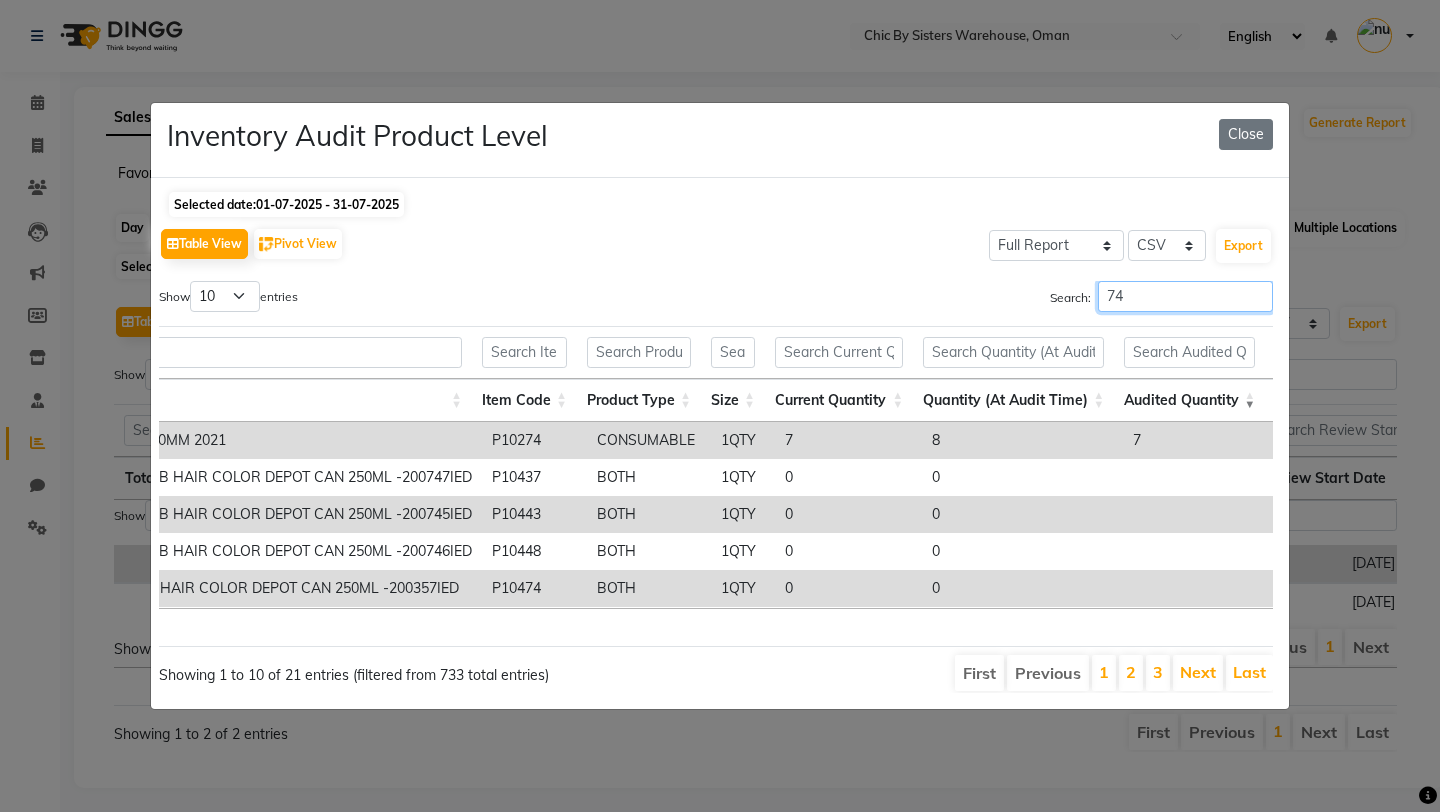type on "74" 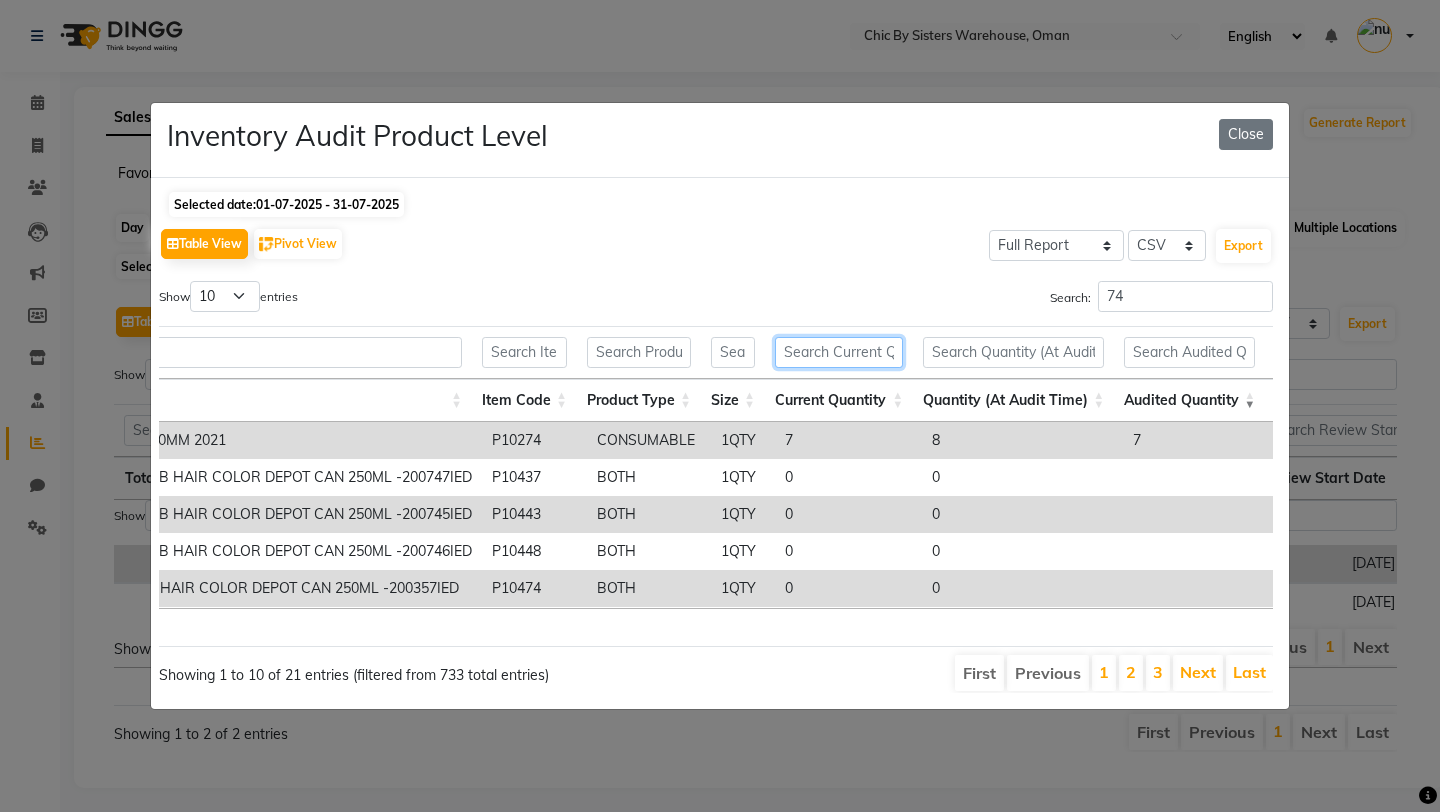 click at bounding box center [839, 352] 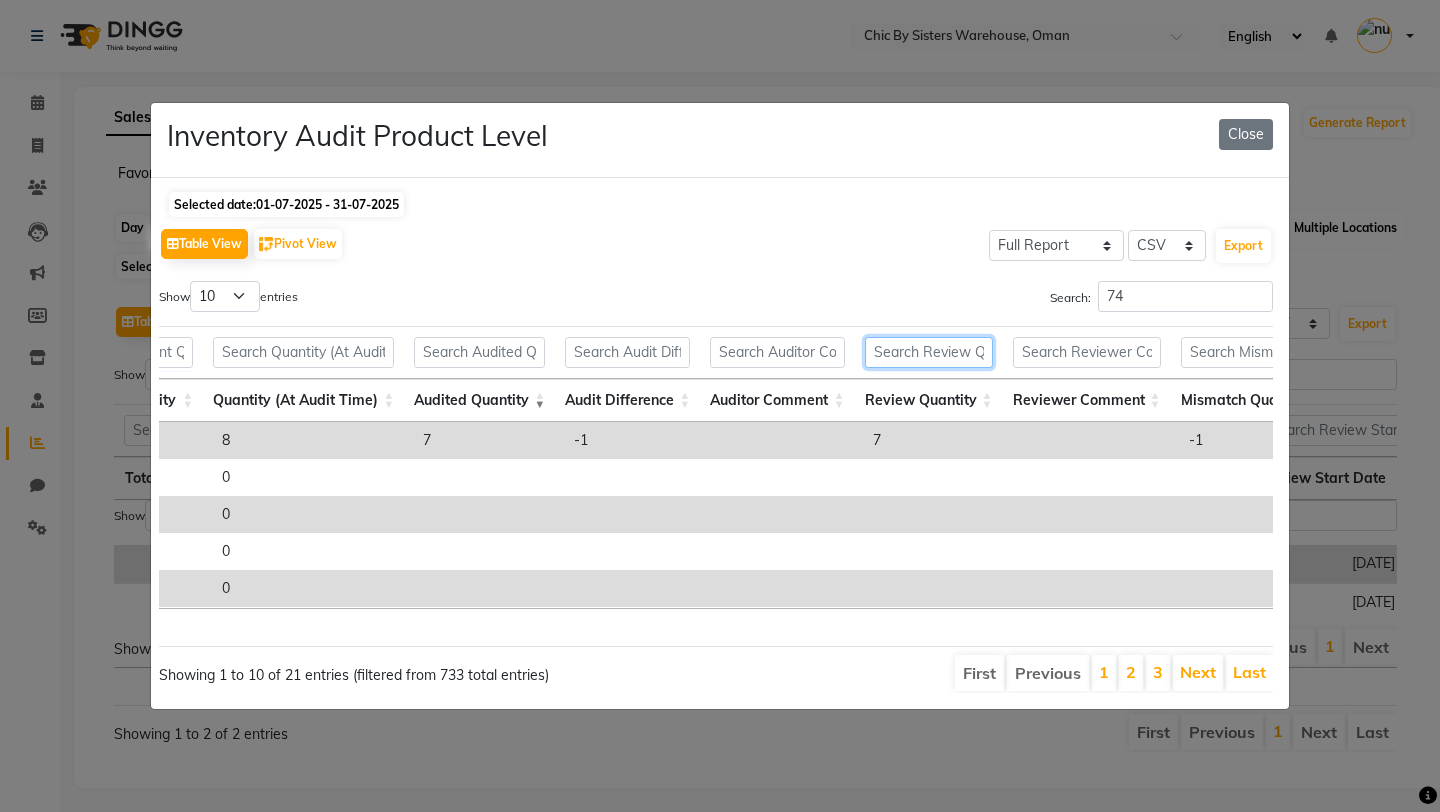 click at bounding box center (929, 352) 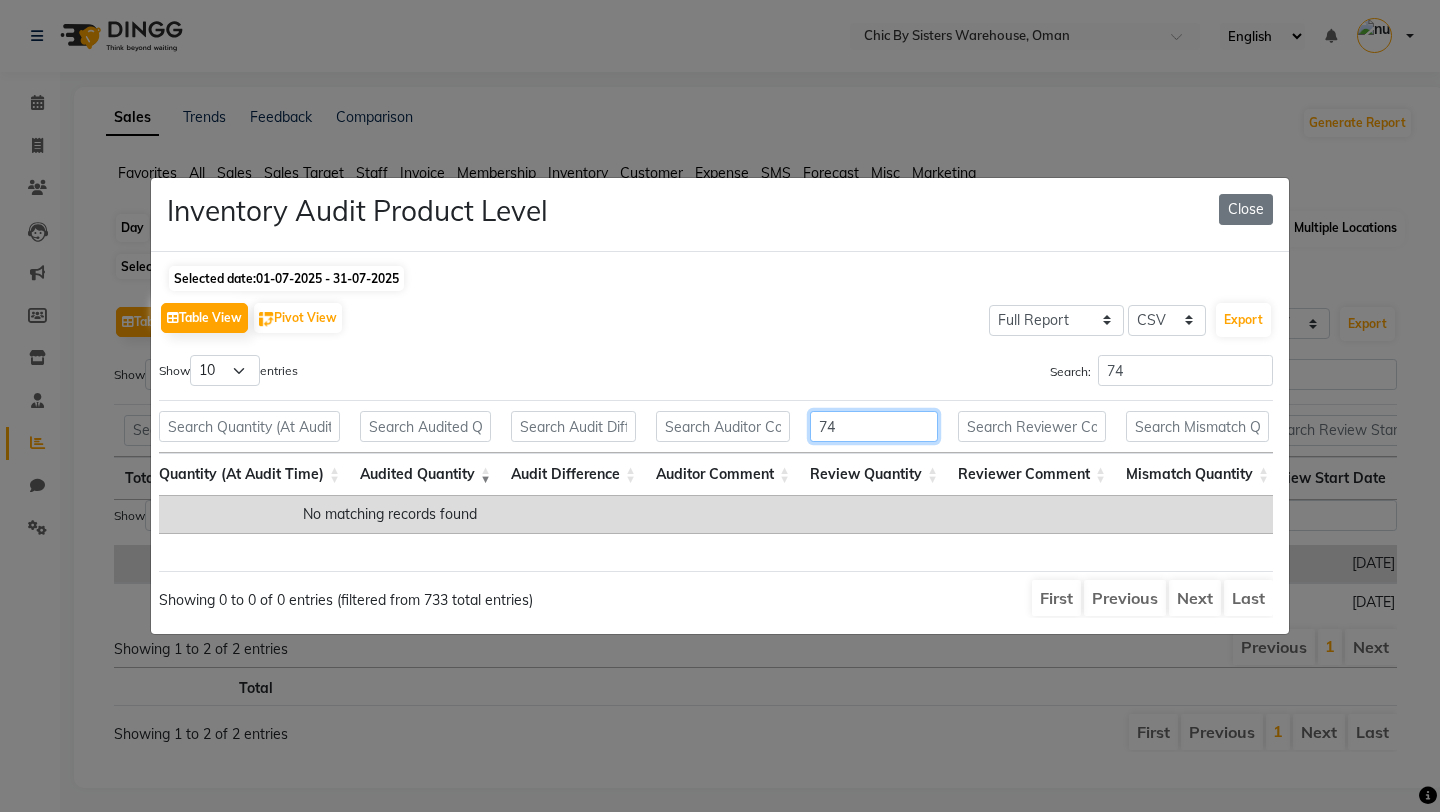 type on "7" 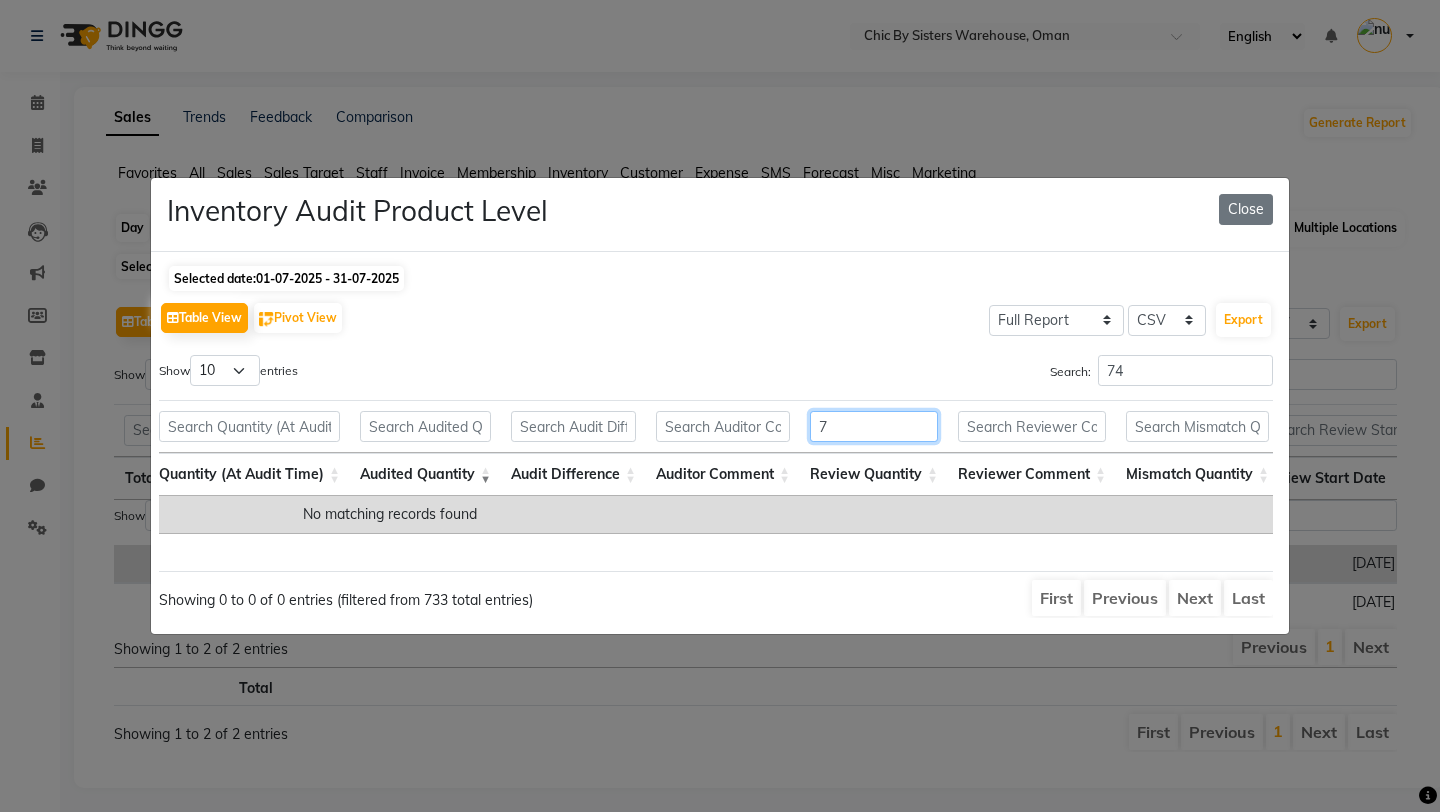type 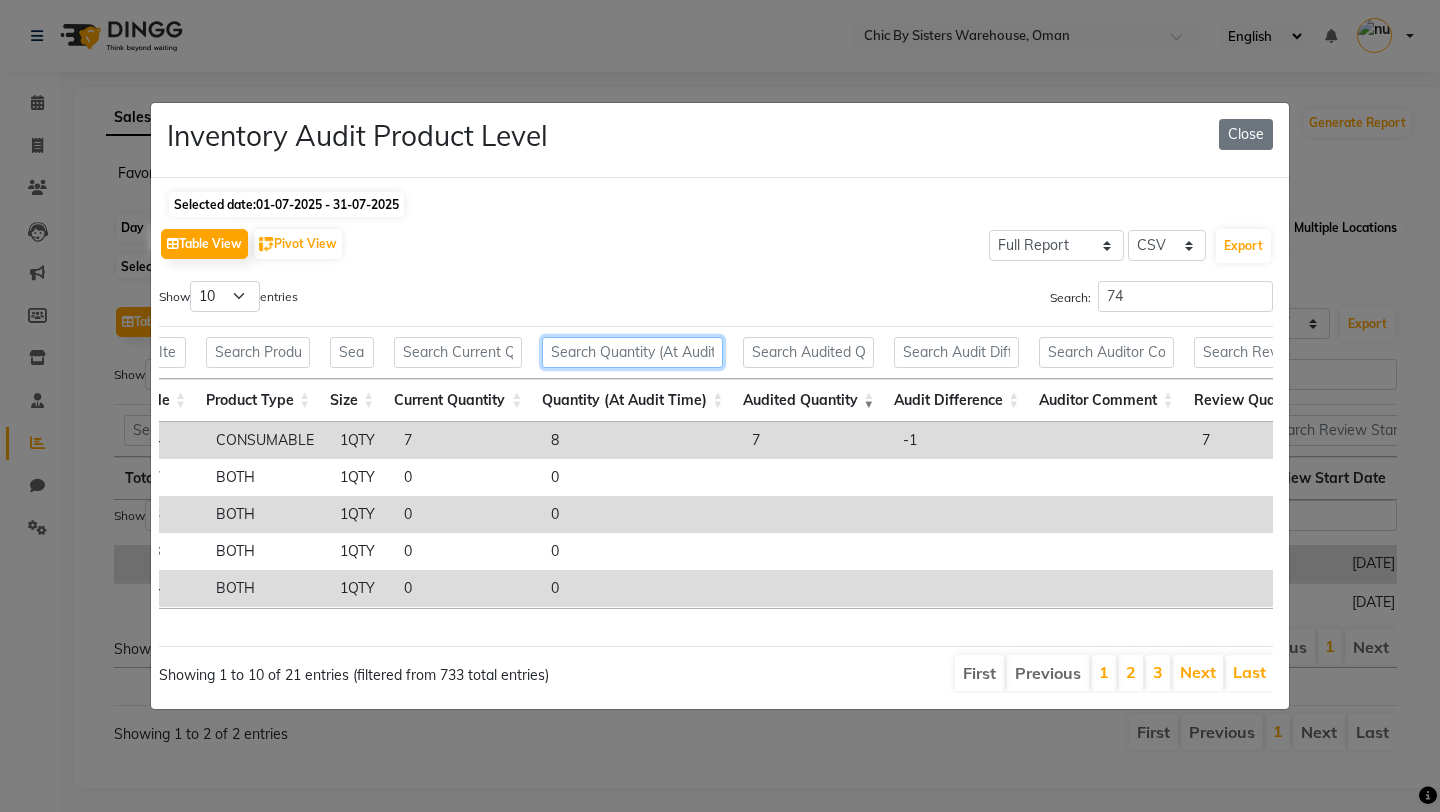 click at bounding box center [632, 352] 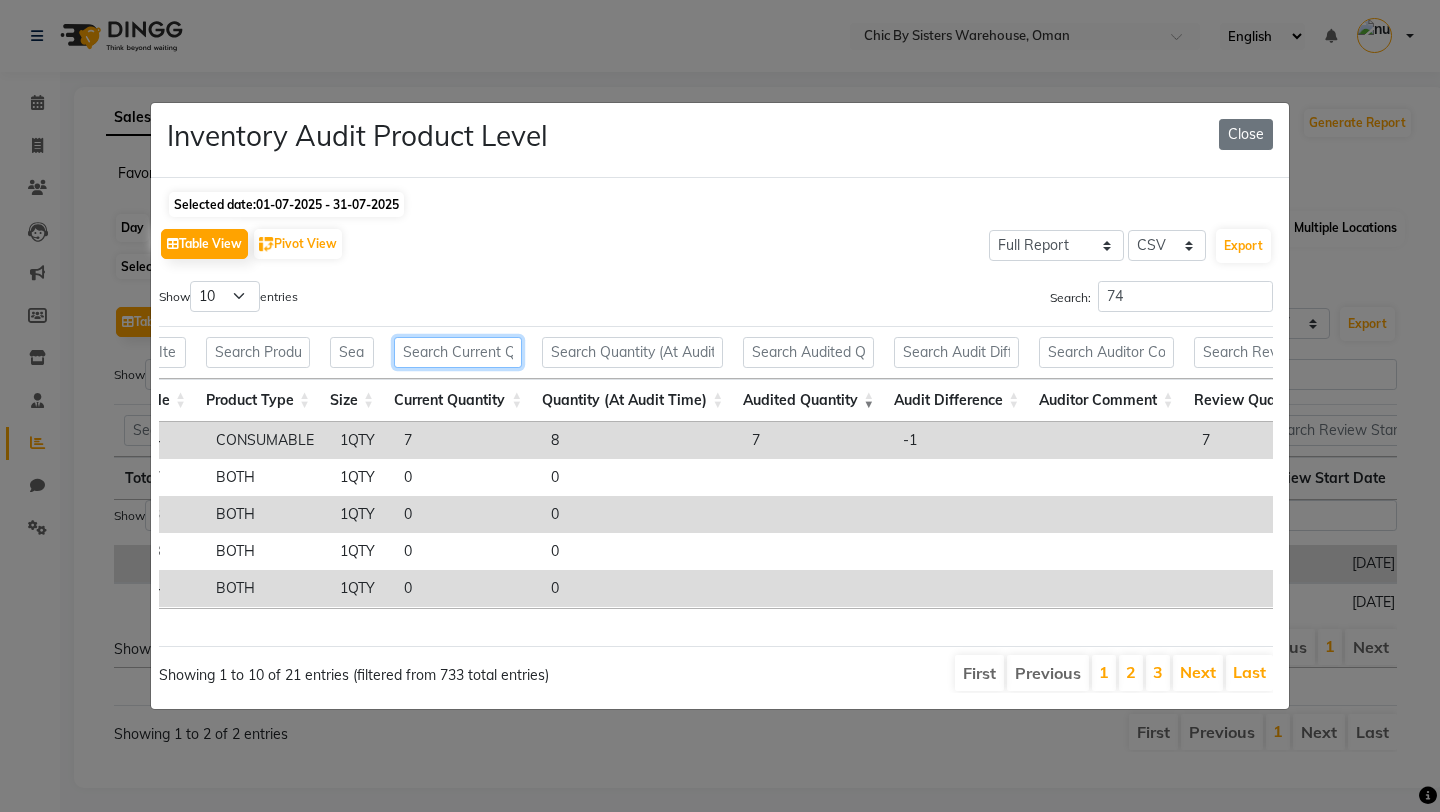 click at bounding box center [458, 352] 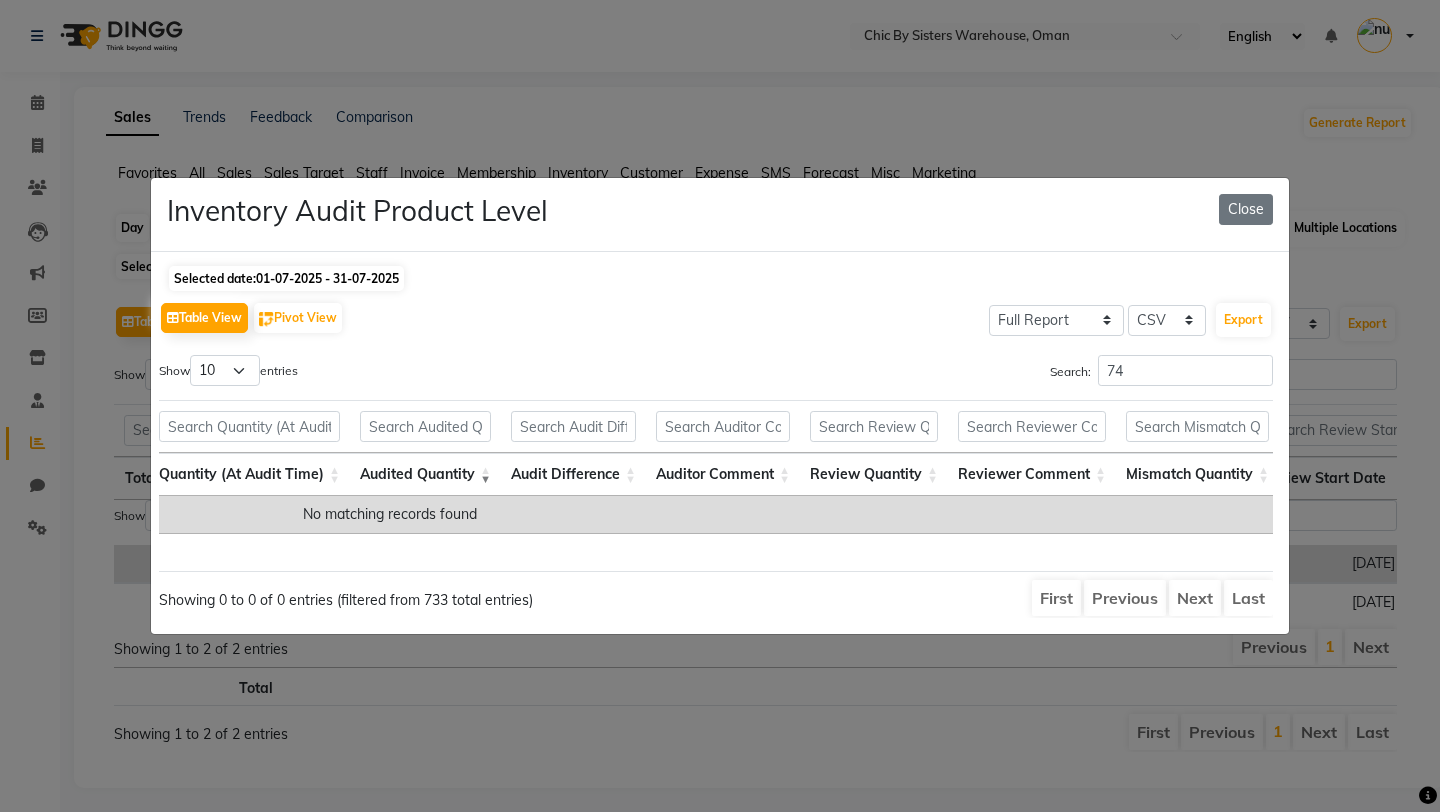 type on "4" 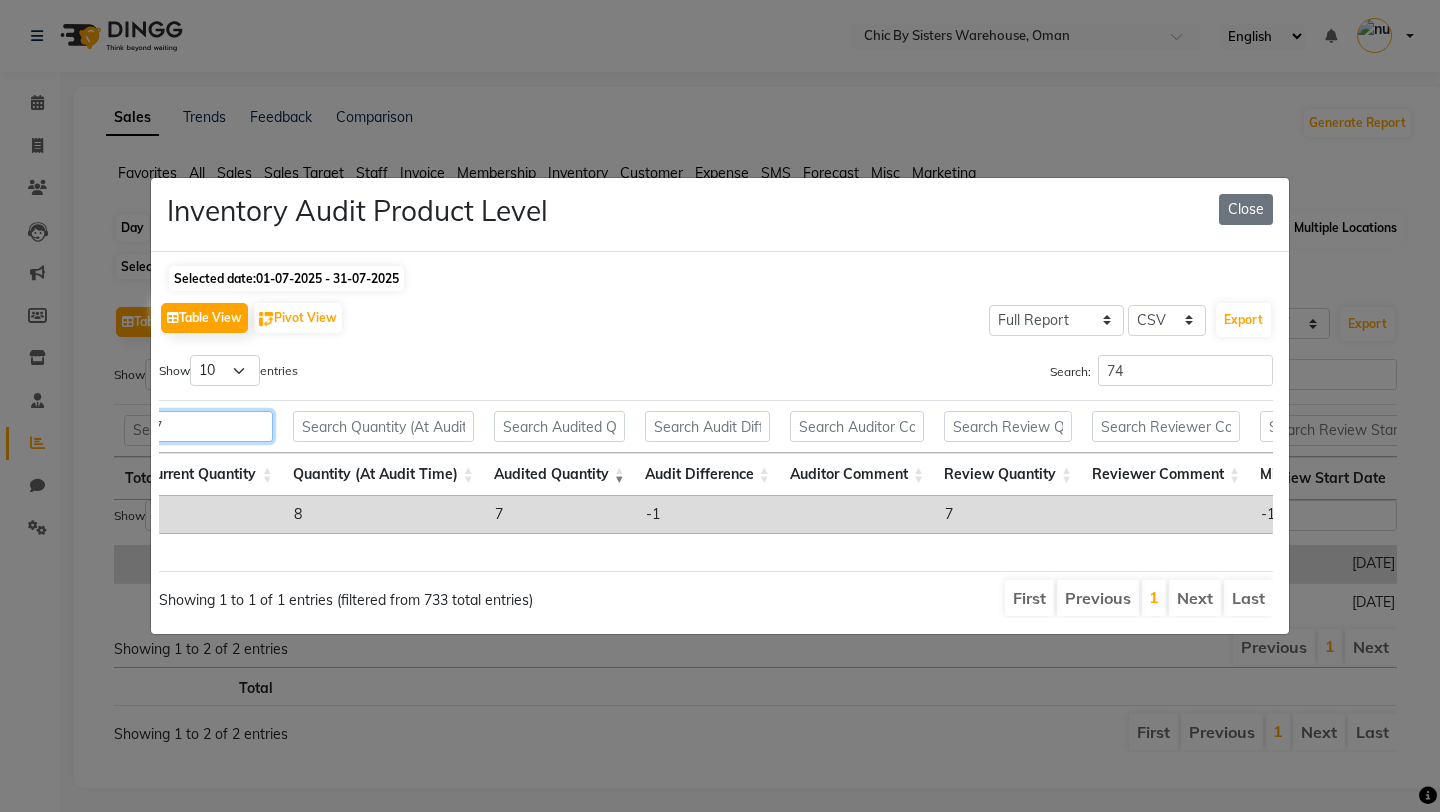 type 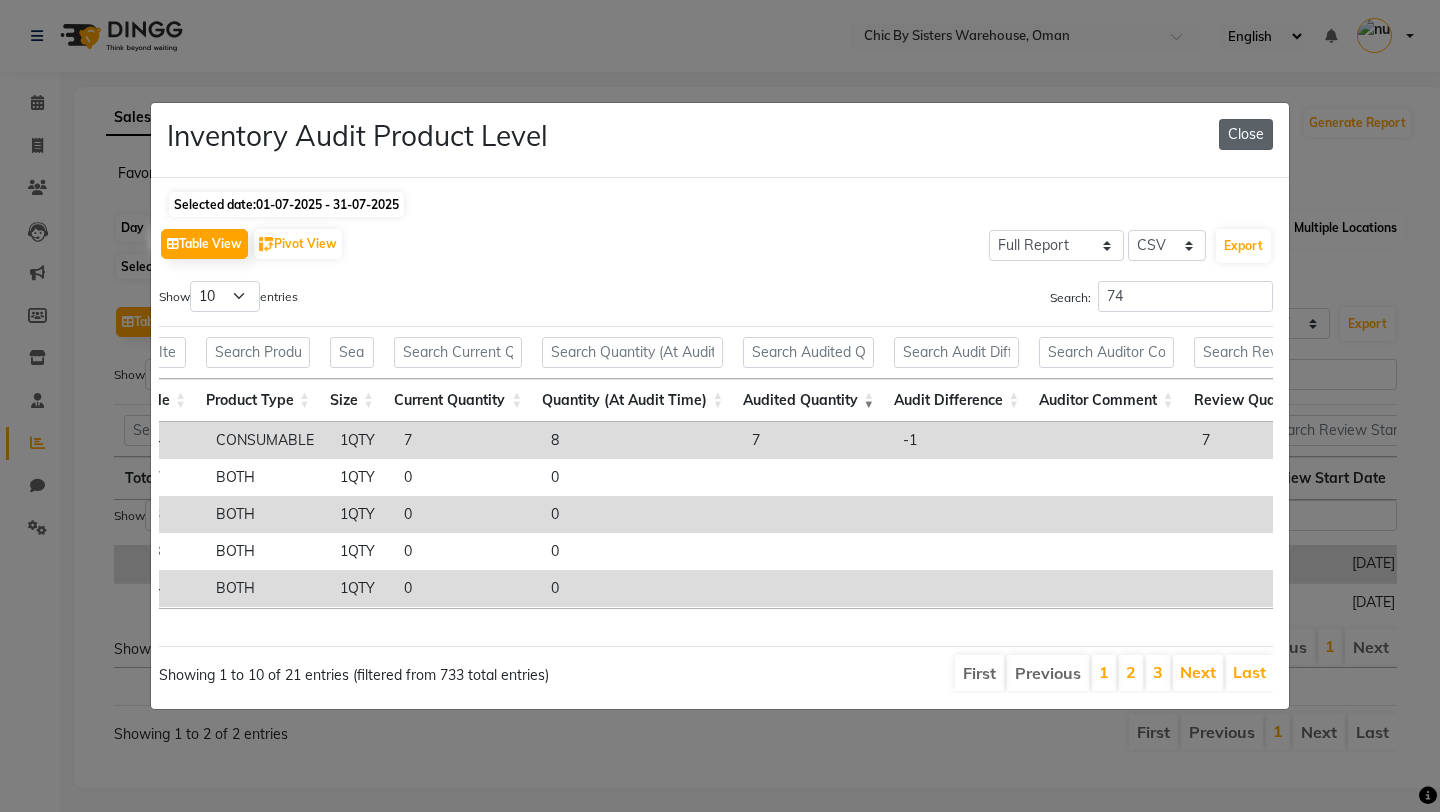 click on "Close" 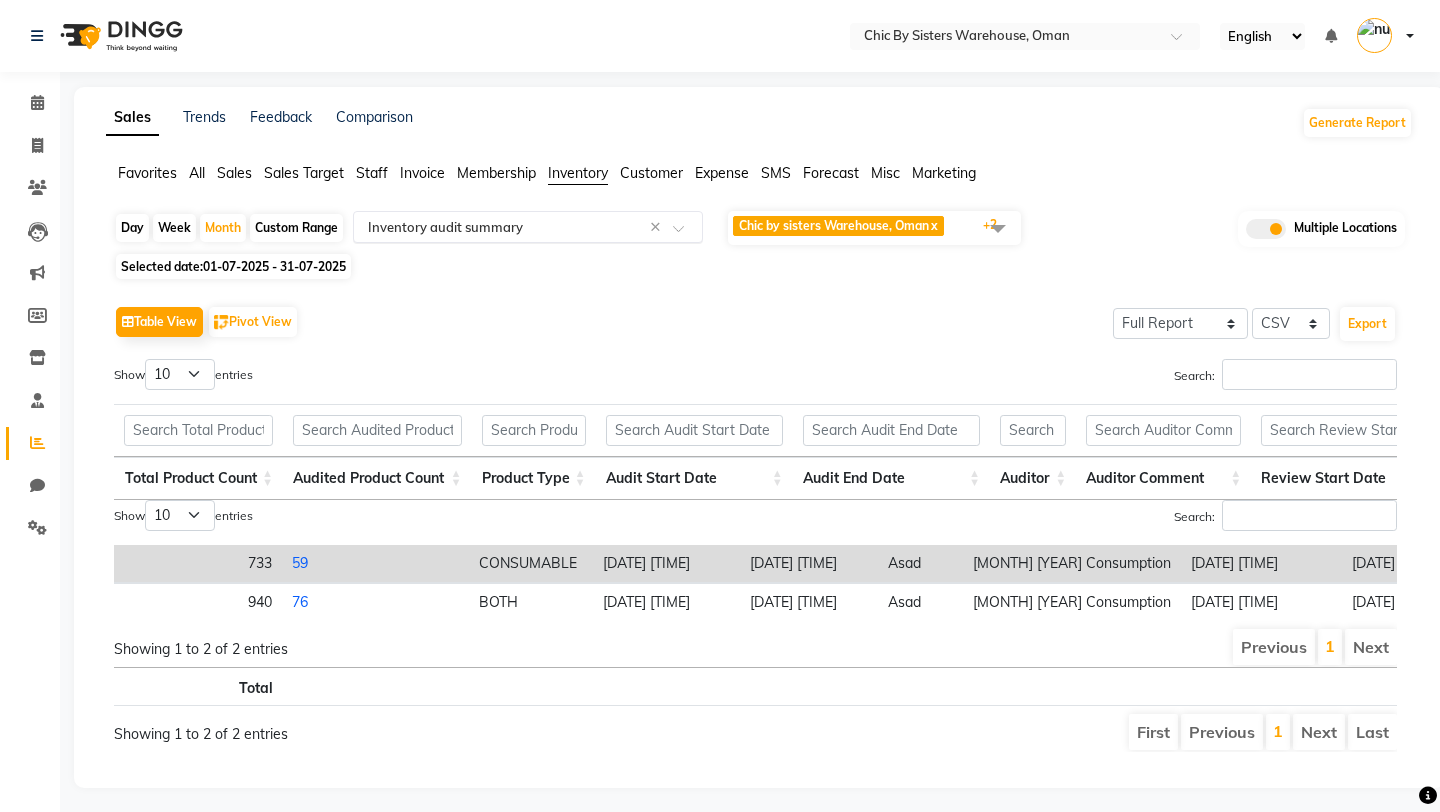 click 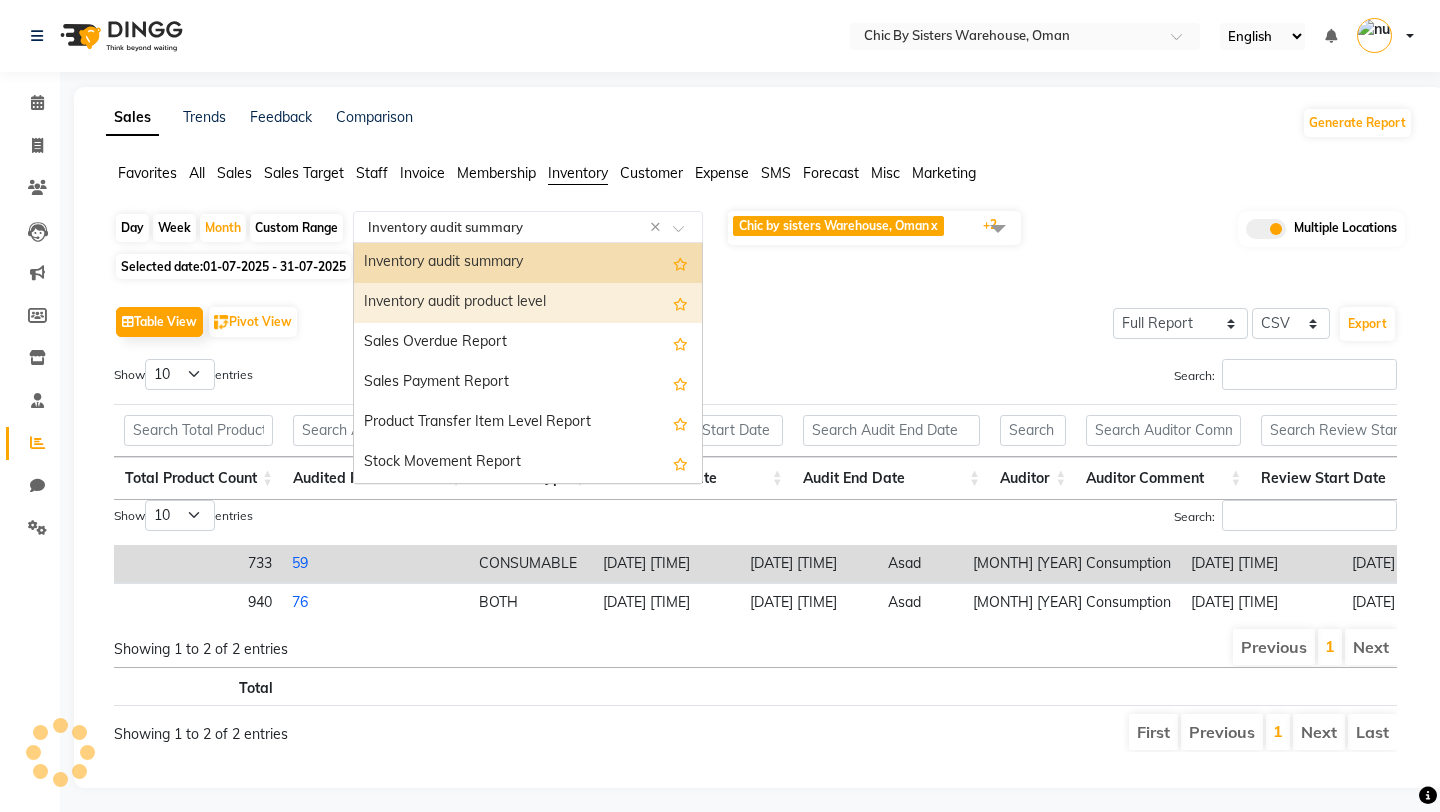 scroll, scrollTop: 534, scrollLeft: 0, axis: vertical 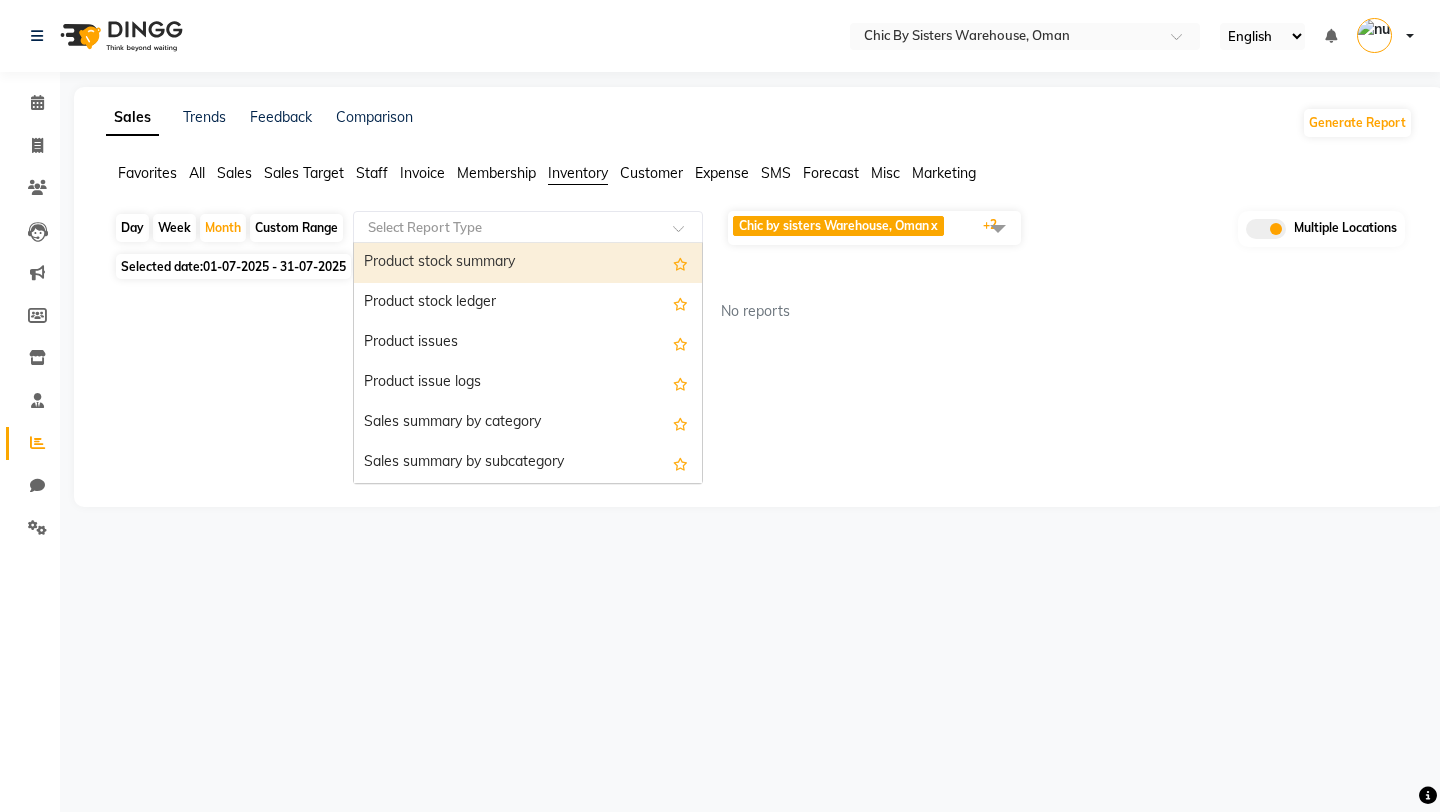 click on "Product stock summary" at bounding box center (528, 263) 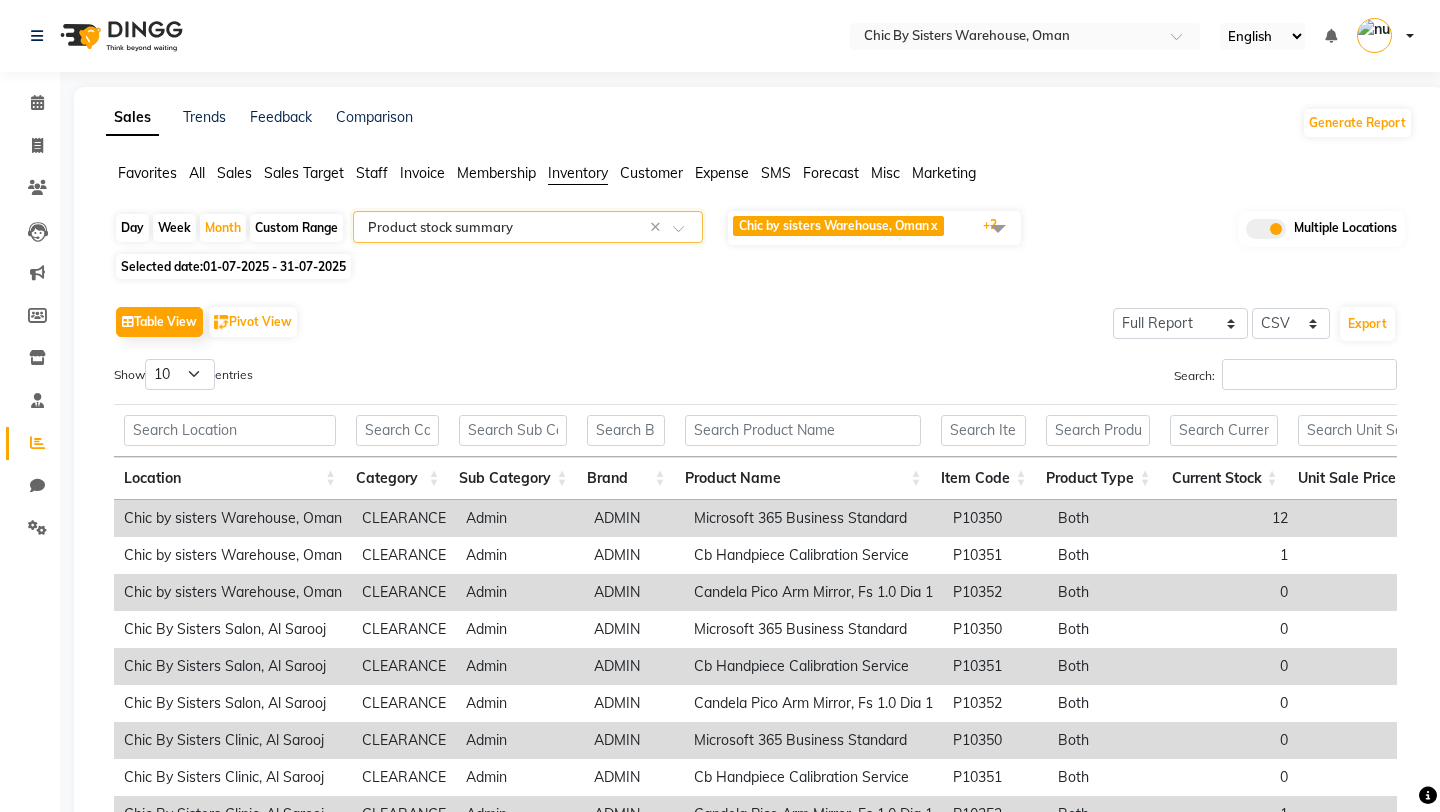 click on "Day" 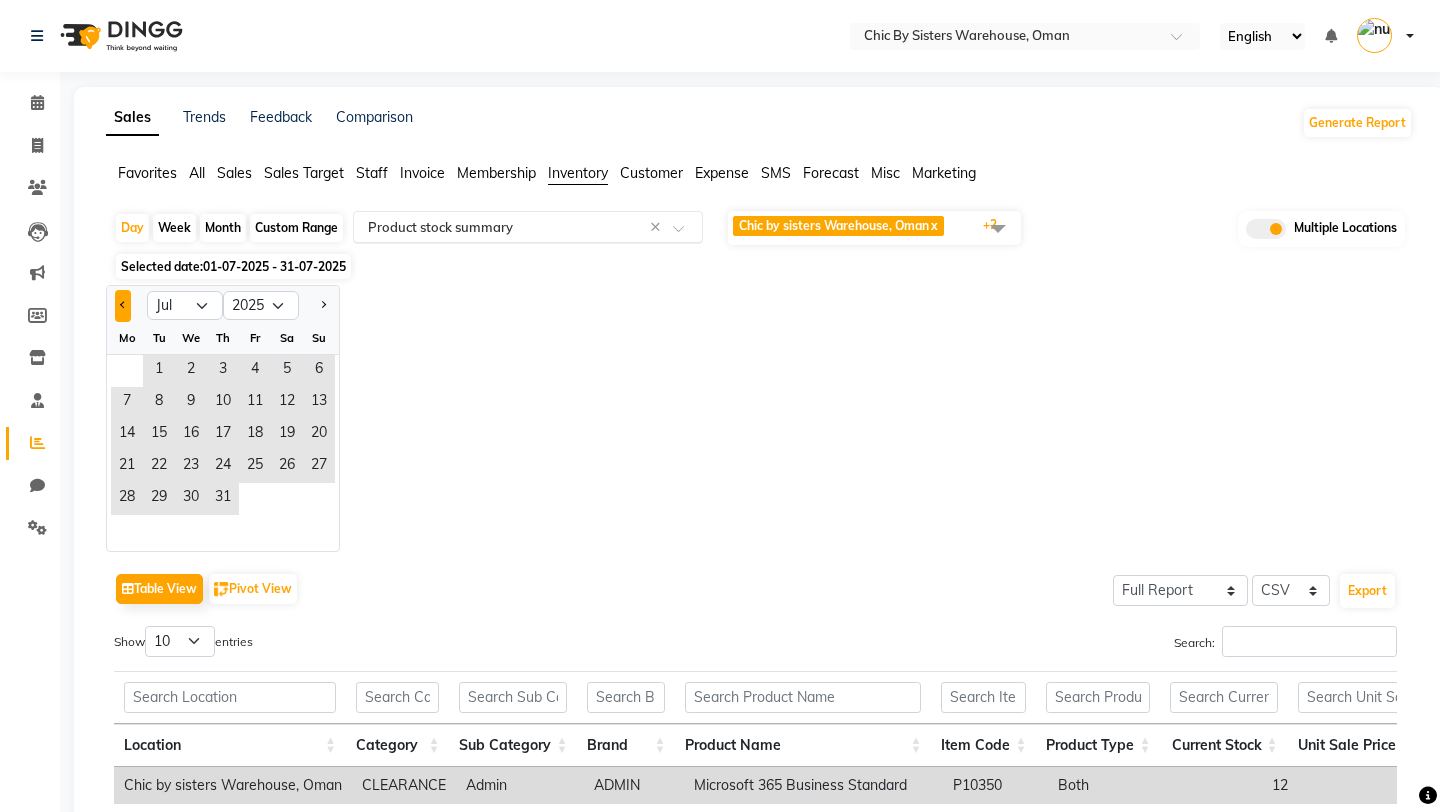 click 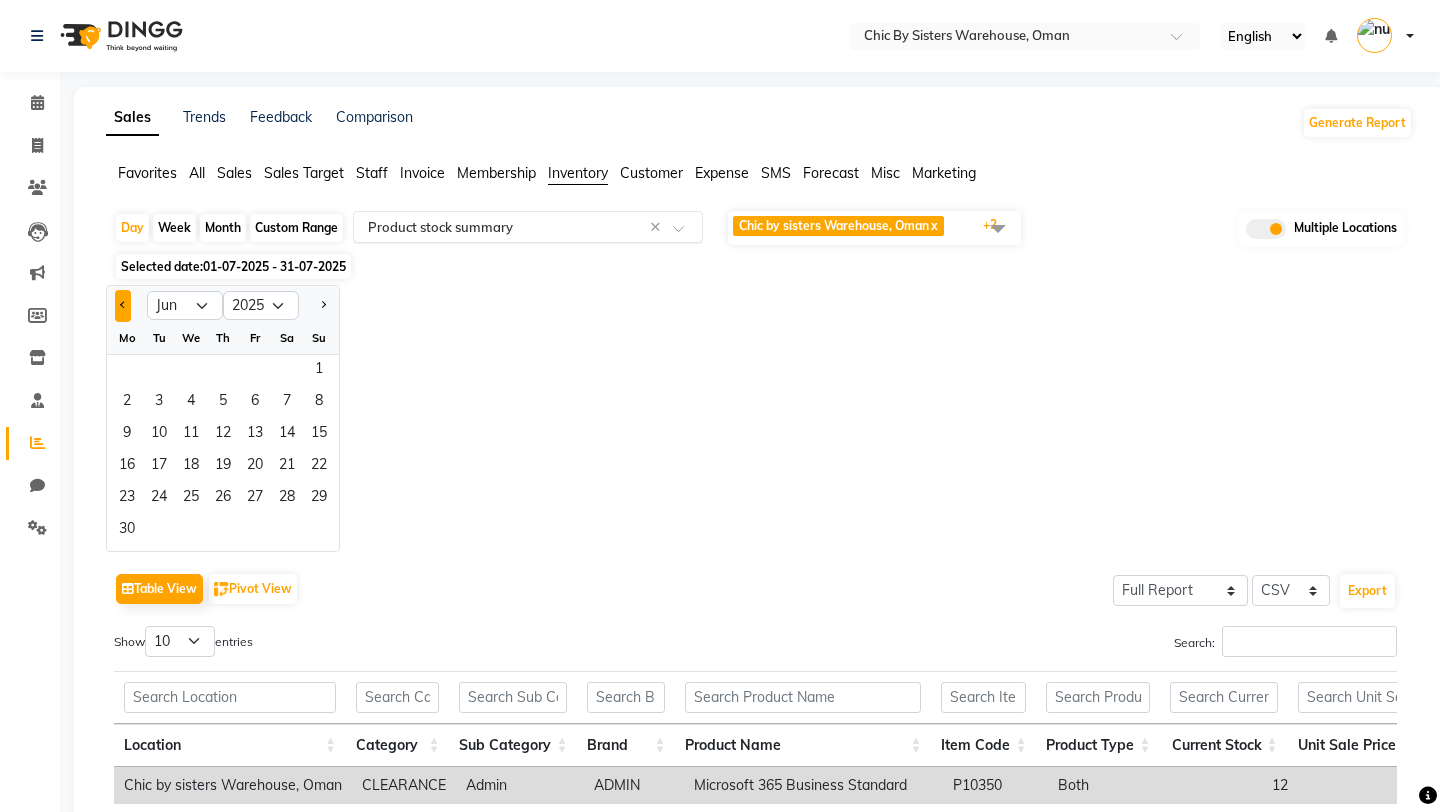 click 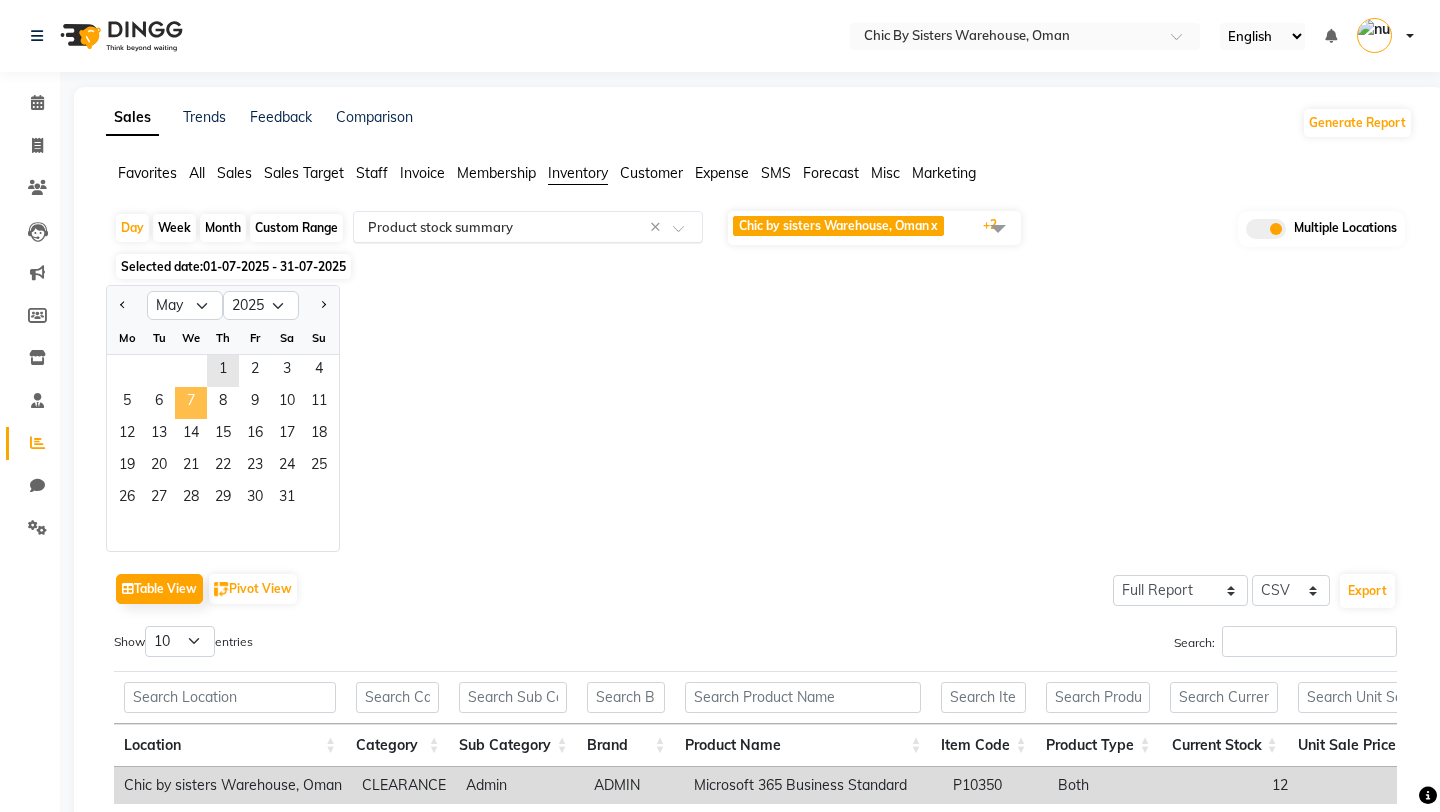 click on "7" 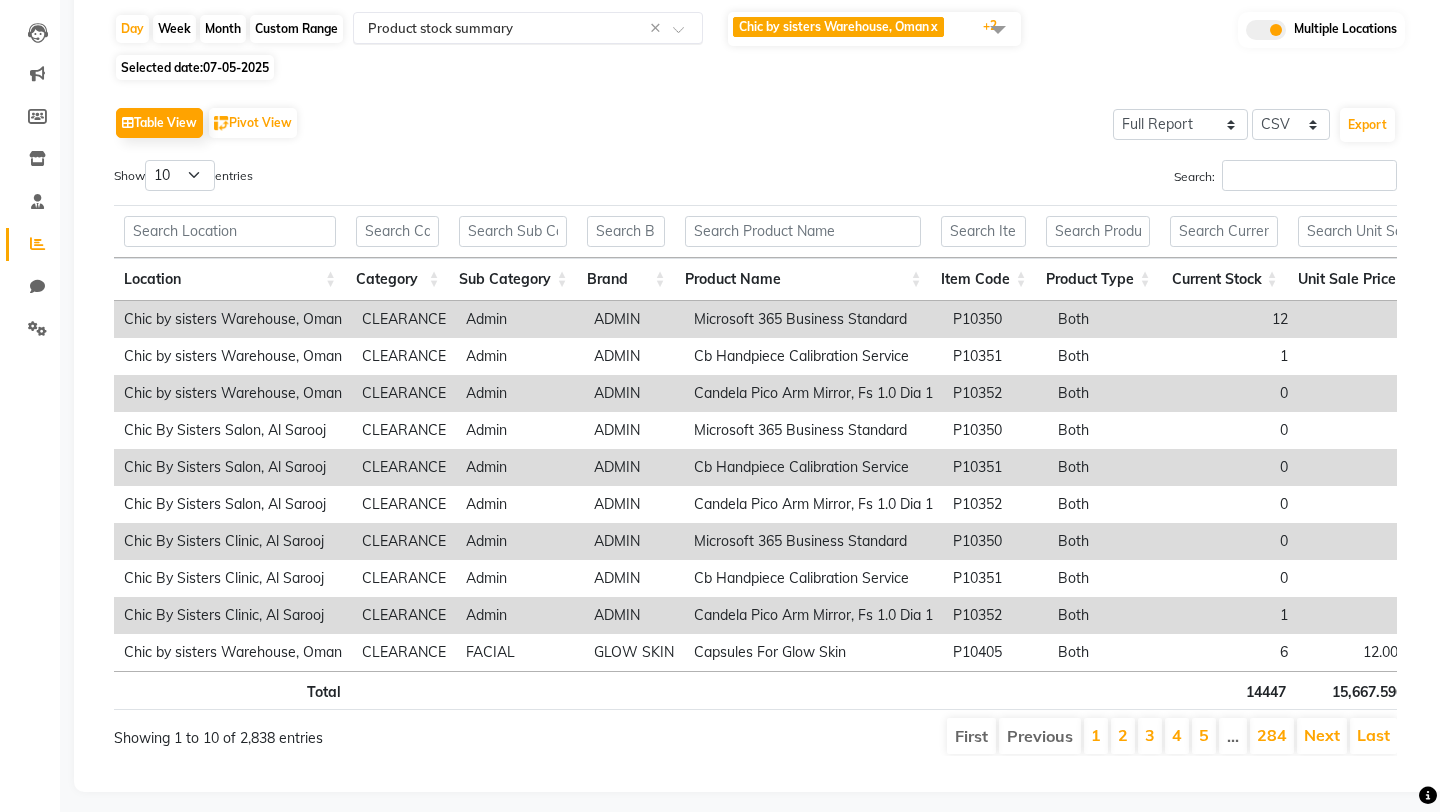 scroll, scrollTop: 208, scrollLeft: 0, axis: vertical 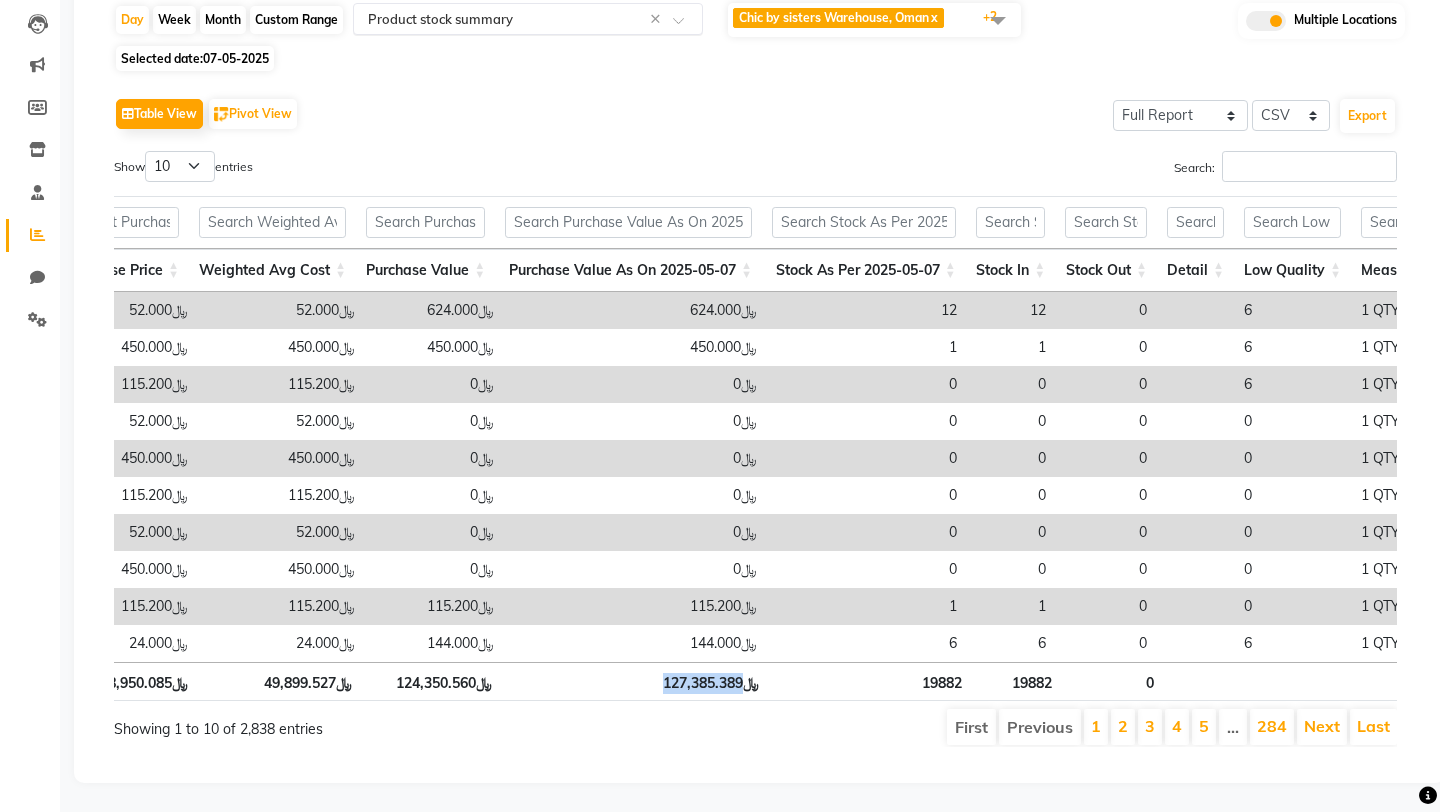 drag, startPoint x: 660, startPoint y: 682, endPoint x: 740, endPoint y: 684, distance: 80.024994 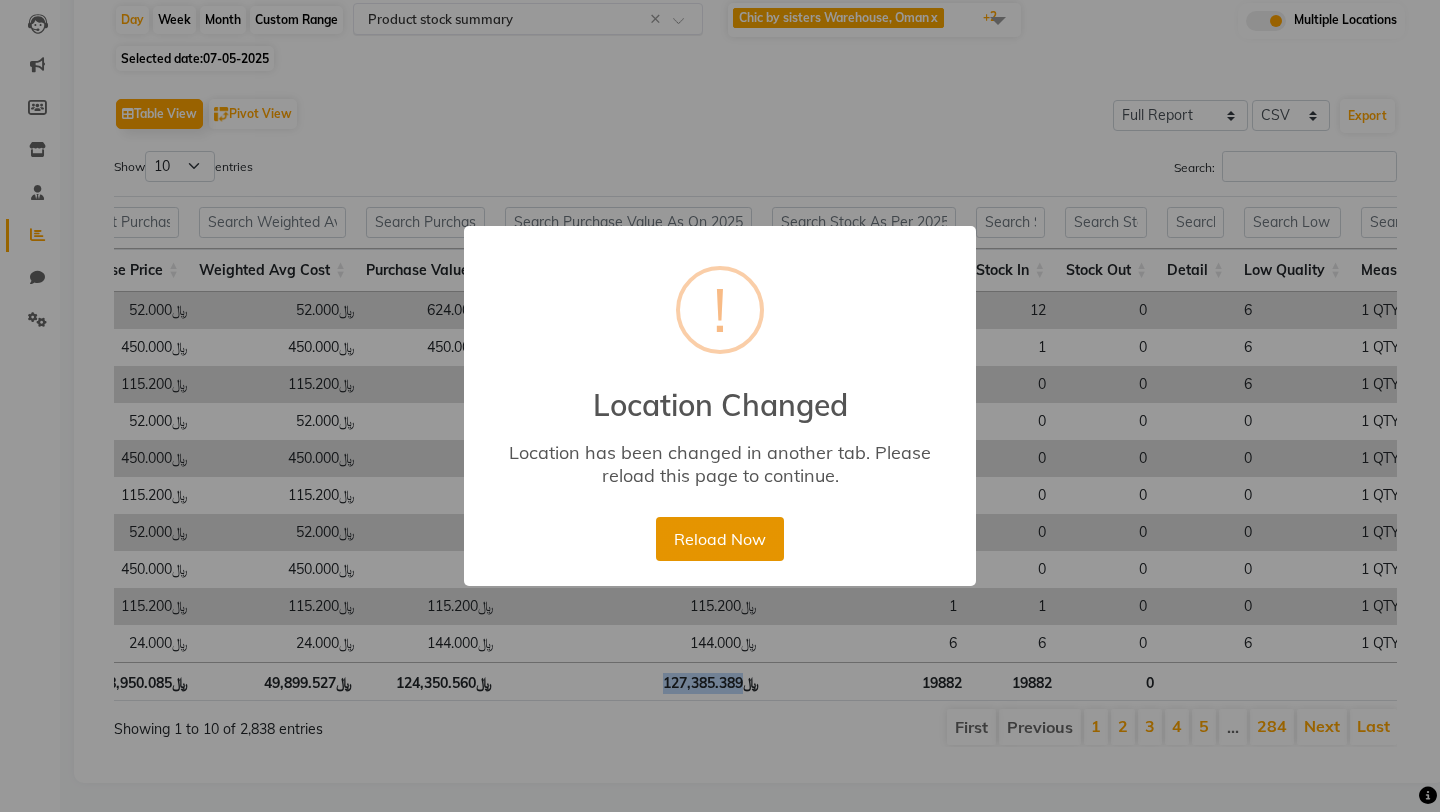 click on "Reload Now" at bounding box center (719, 539) 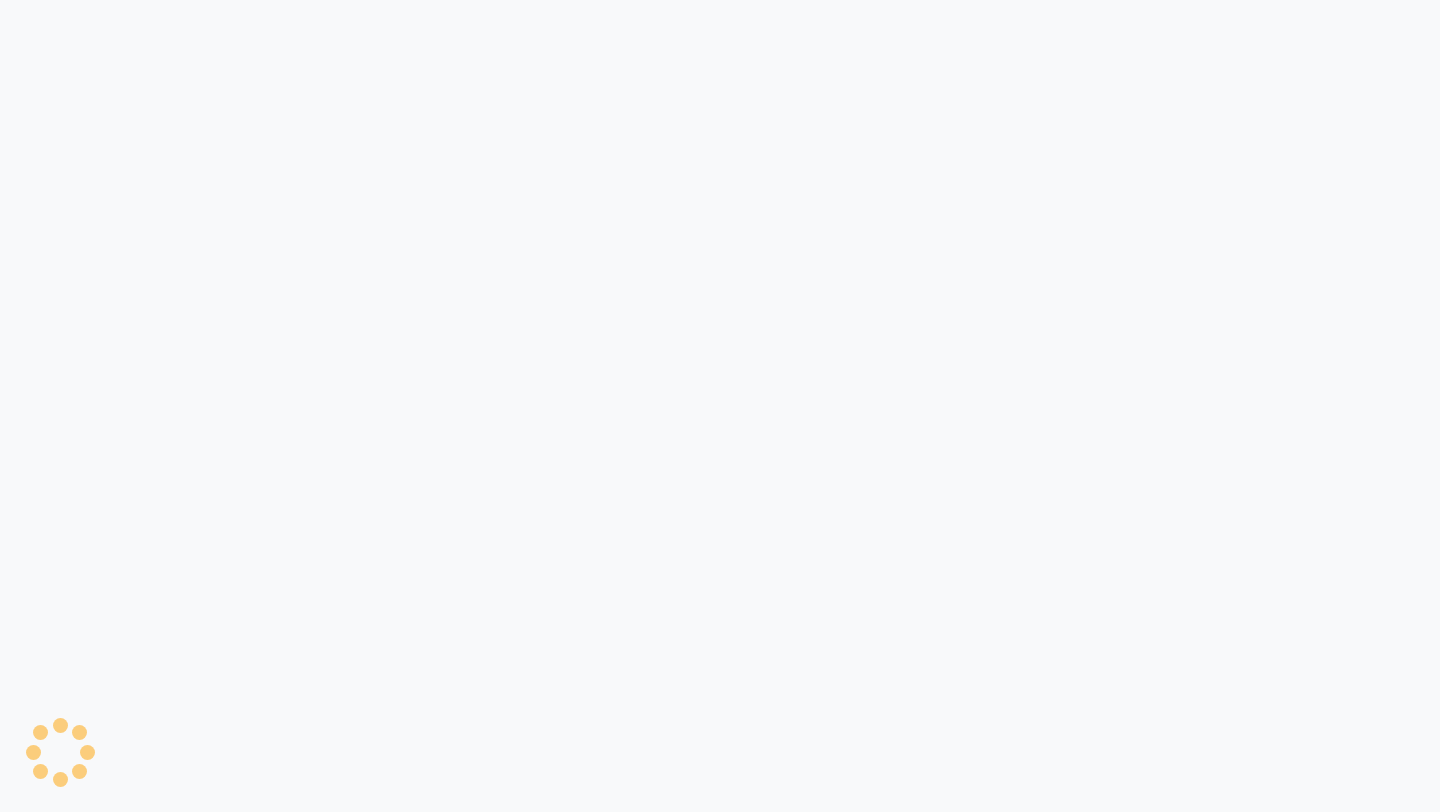scroll, scrollTop: 0, scrollLeft: 0, axis: both 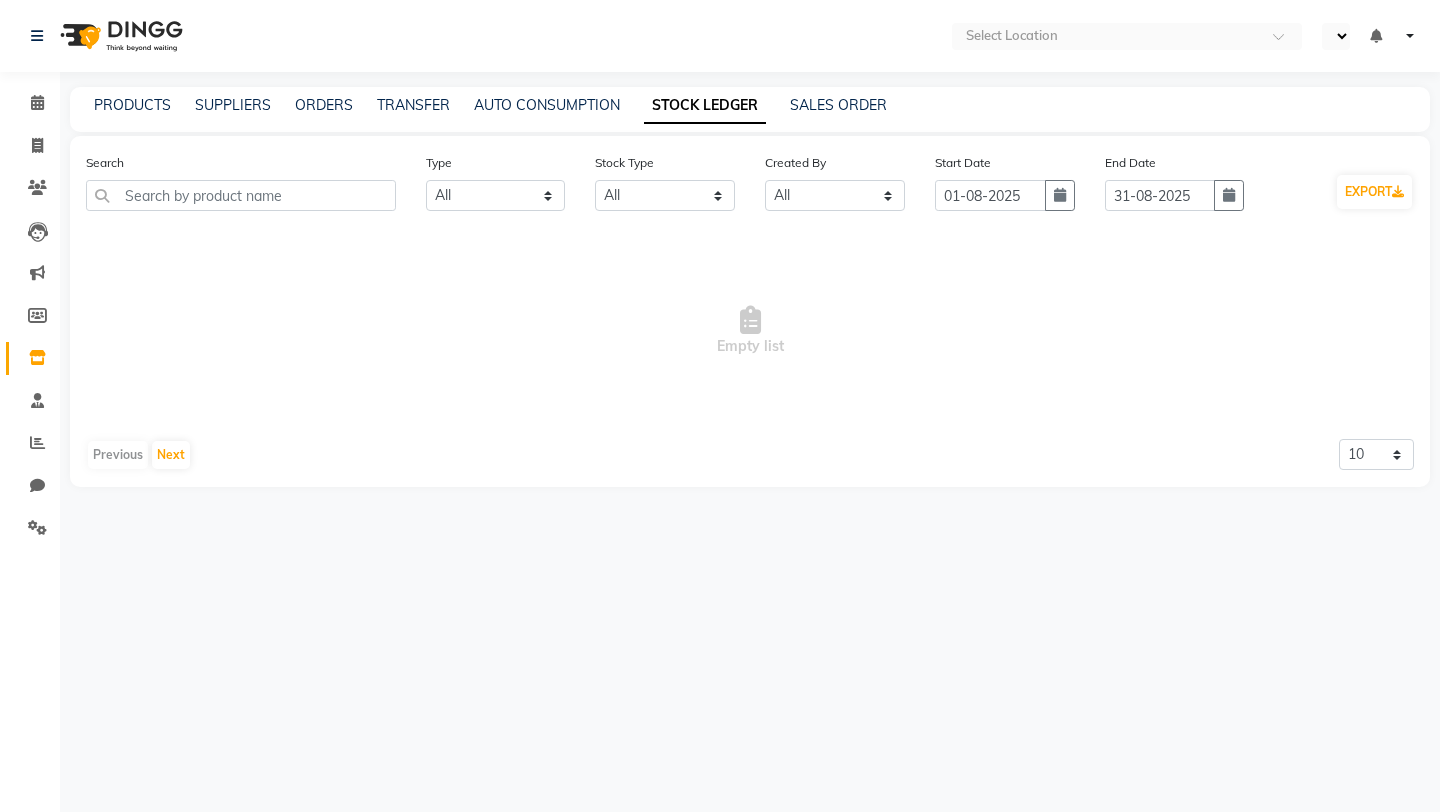 select on "en" 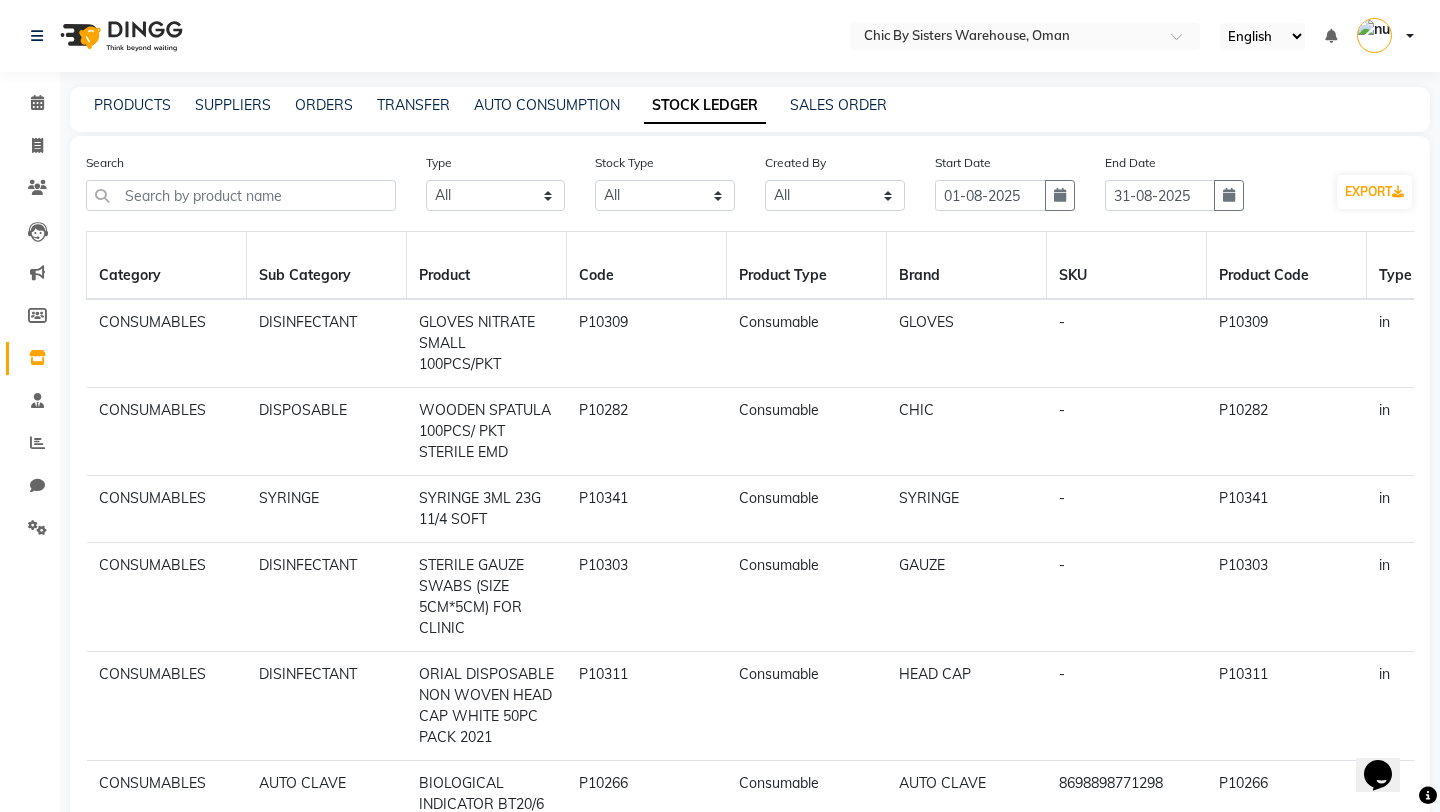 scroll, scrollTop: 0, scrollLeft: 0, axis: both 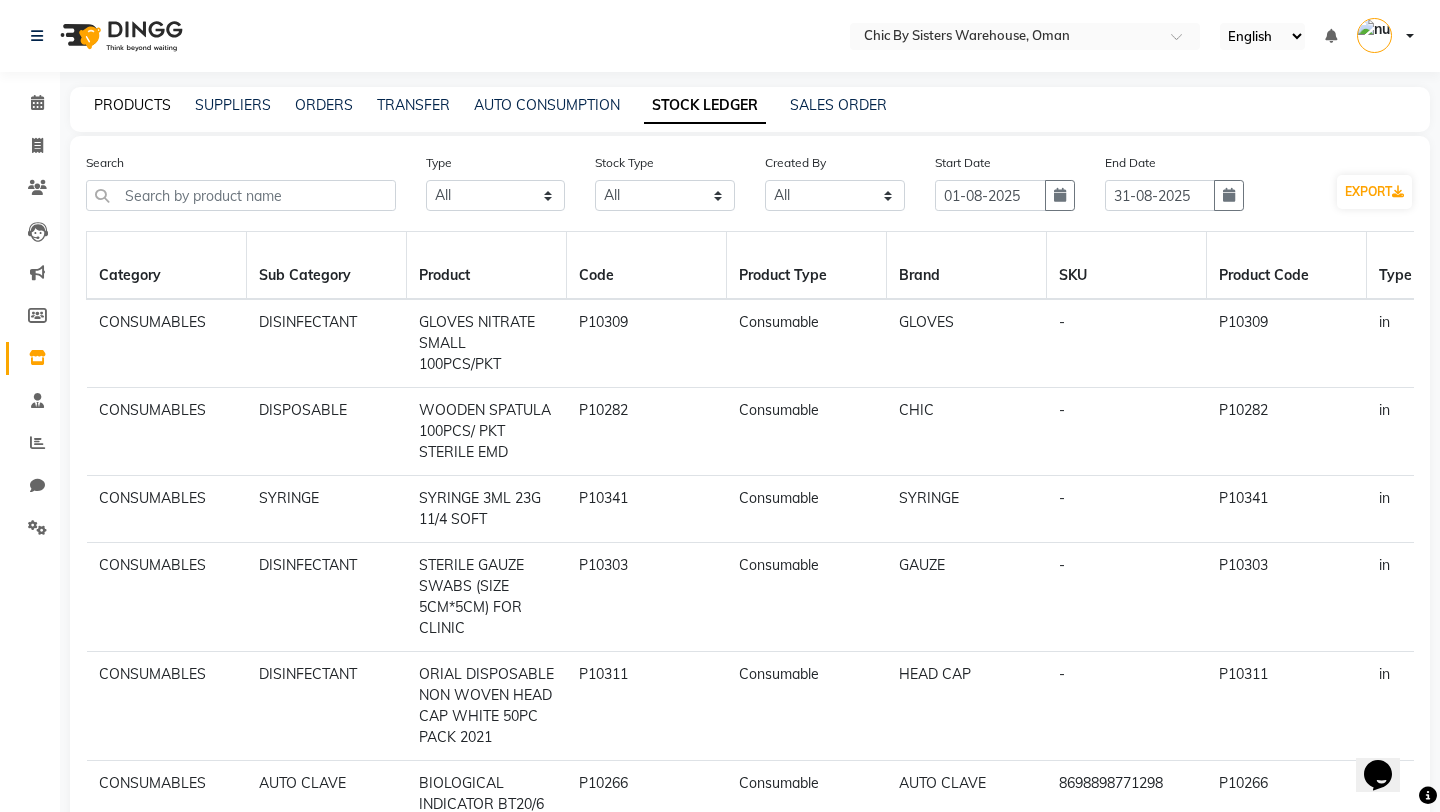 click on "PRODUCTS" 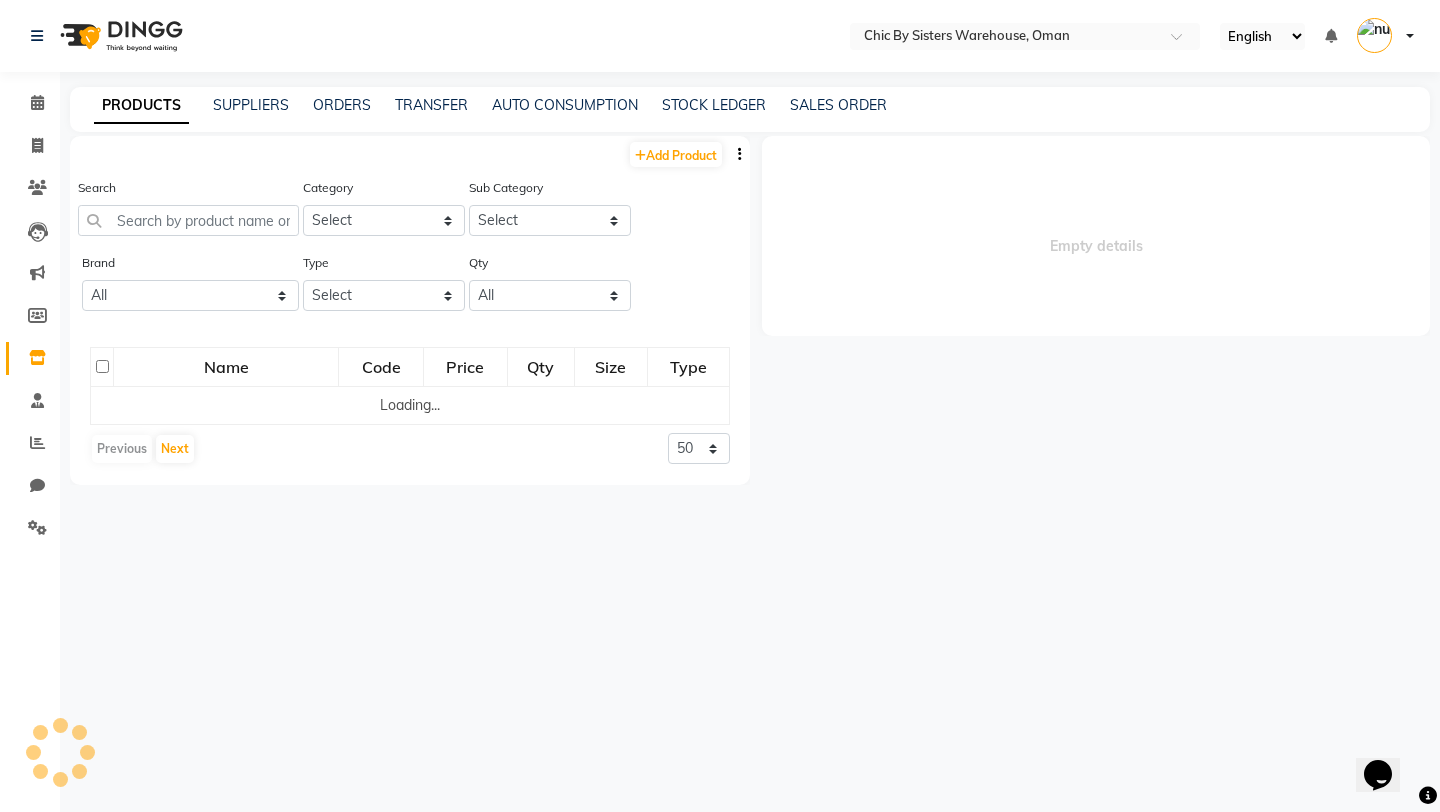 select 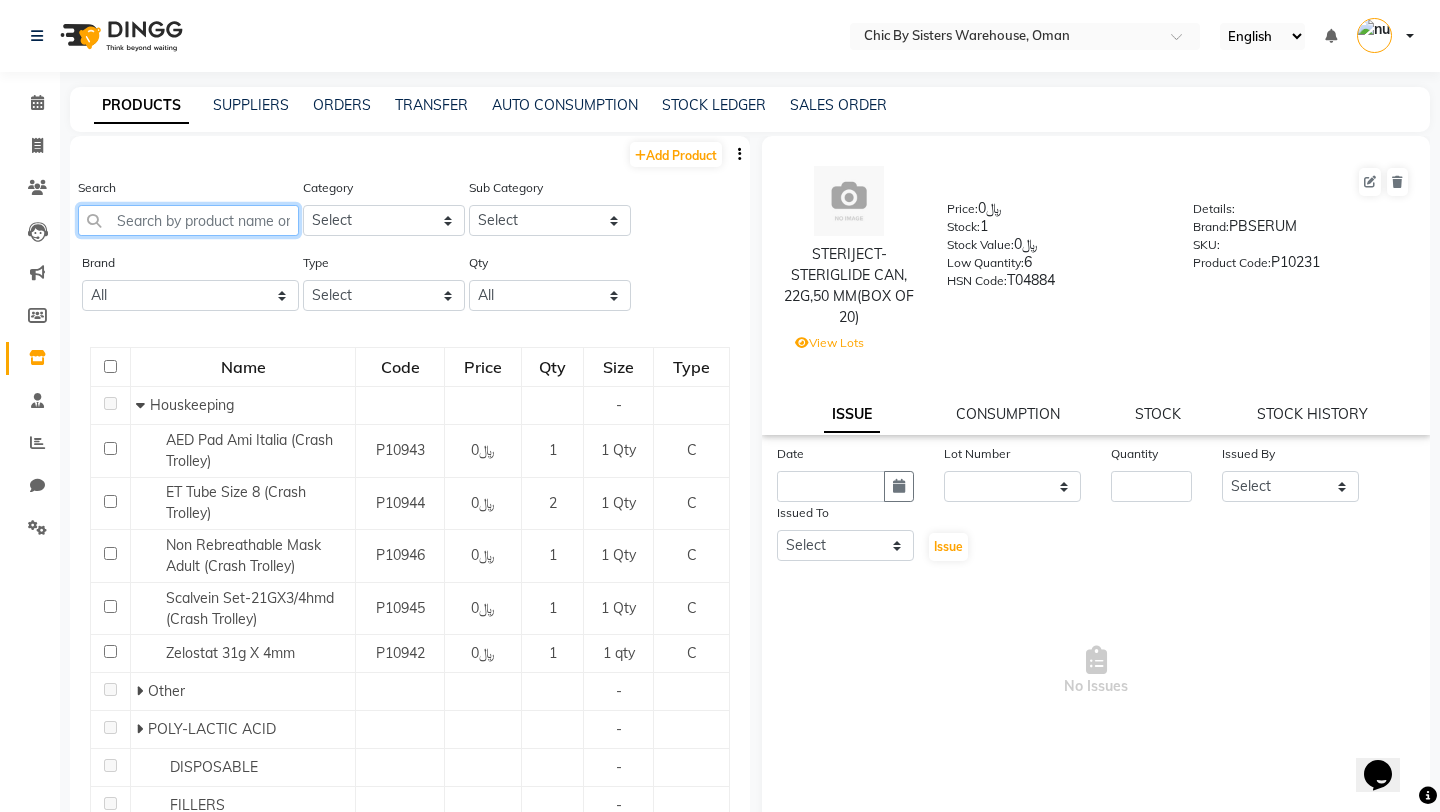 click 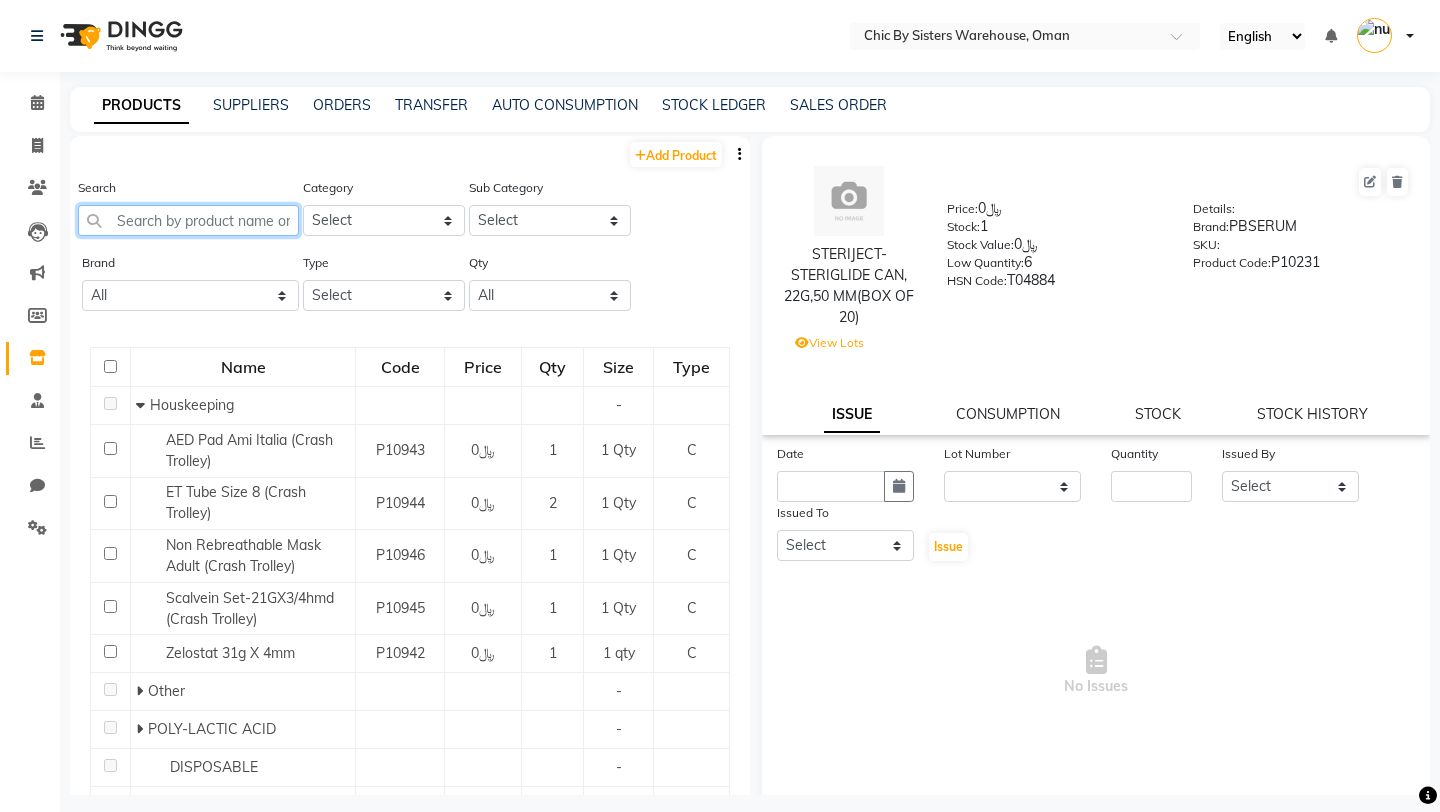 paste on "P10160" 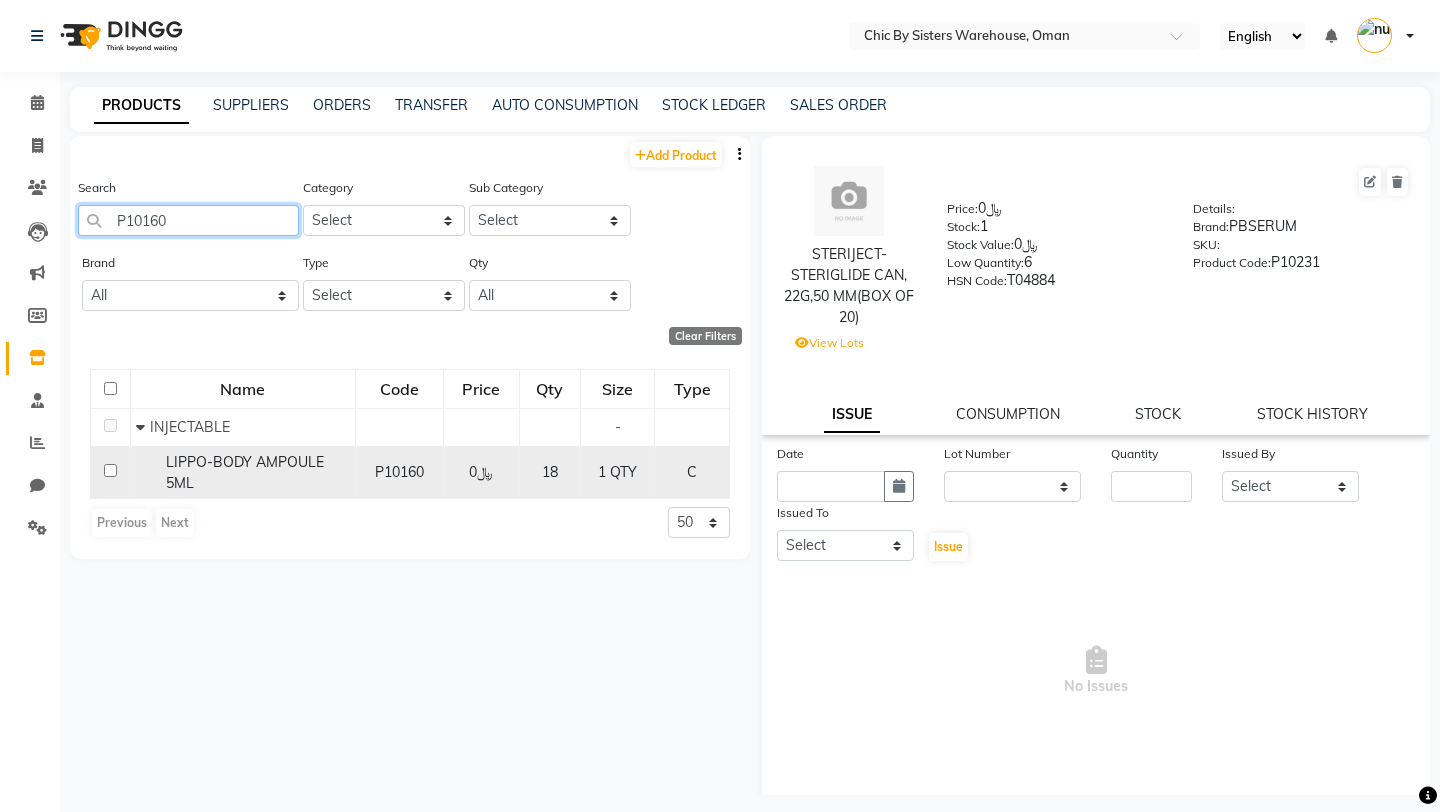 type on "P10160" 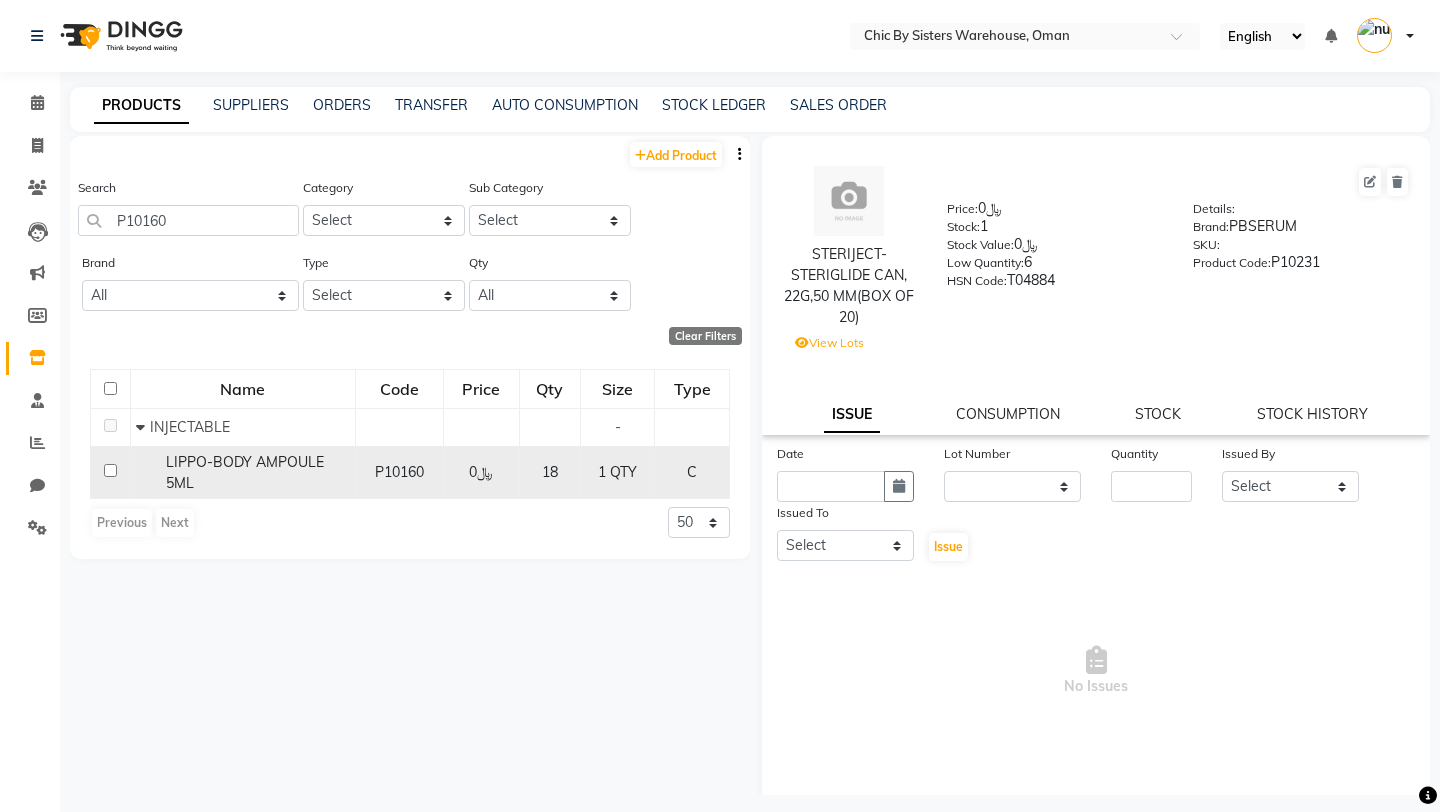 click on "LIPPO-BODY AMPOULE 5ML" 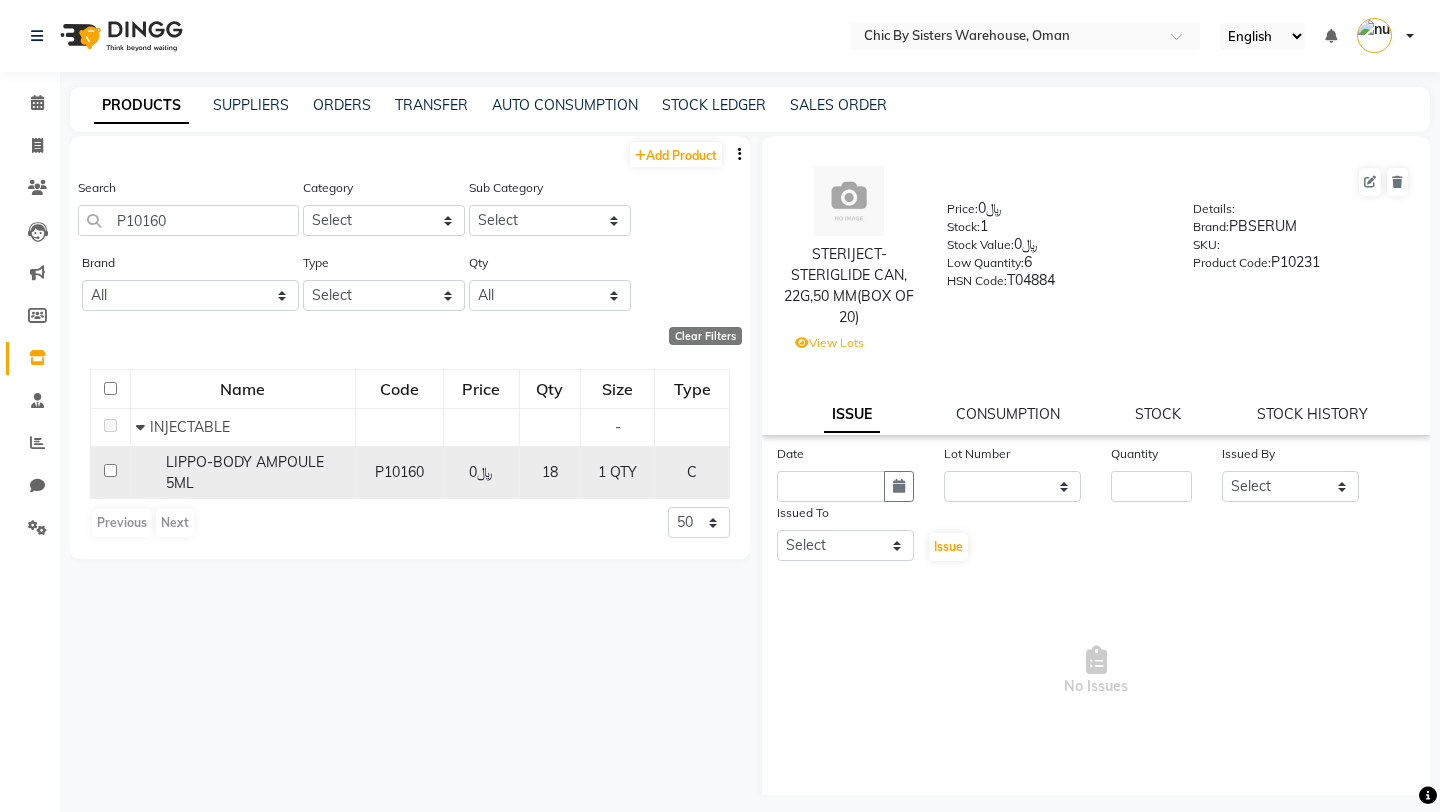 click on "LIPPO-BODY AMPOULE 5ML" 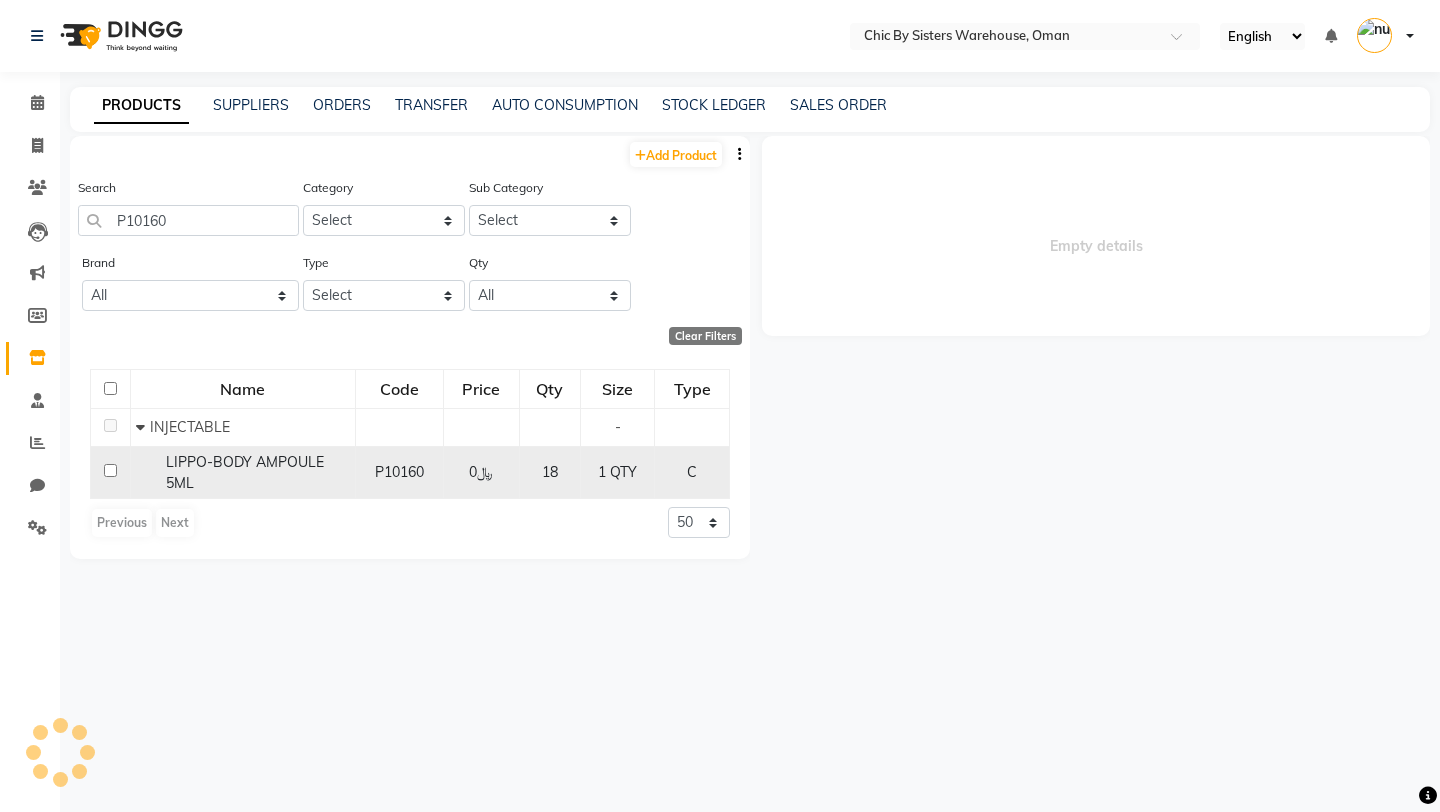 select 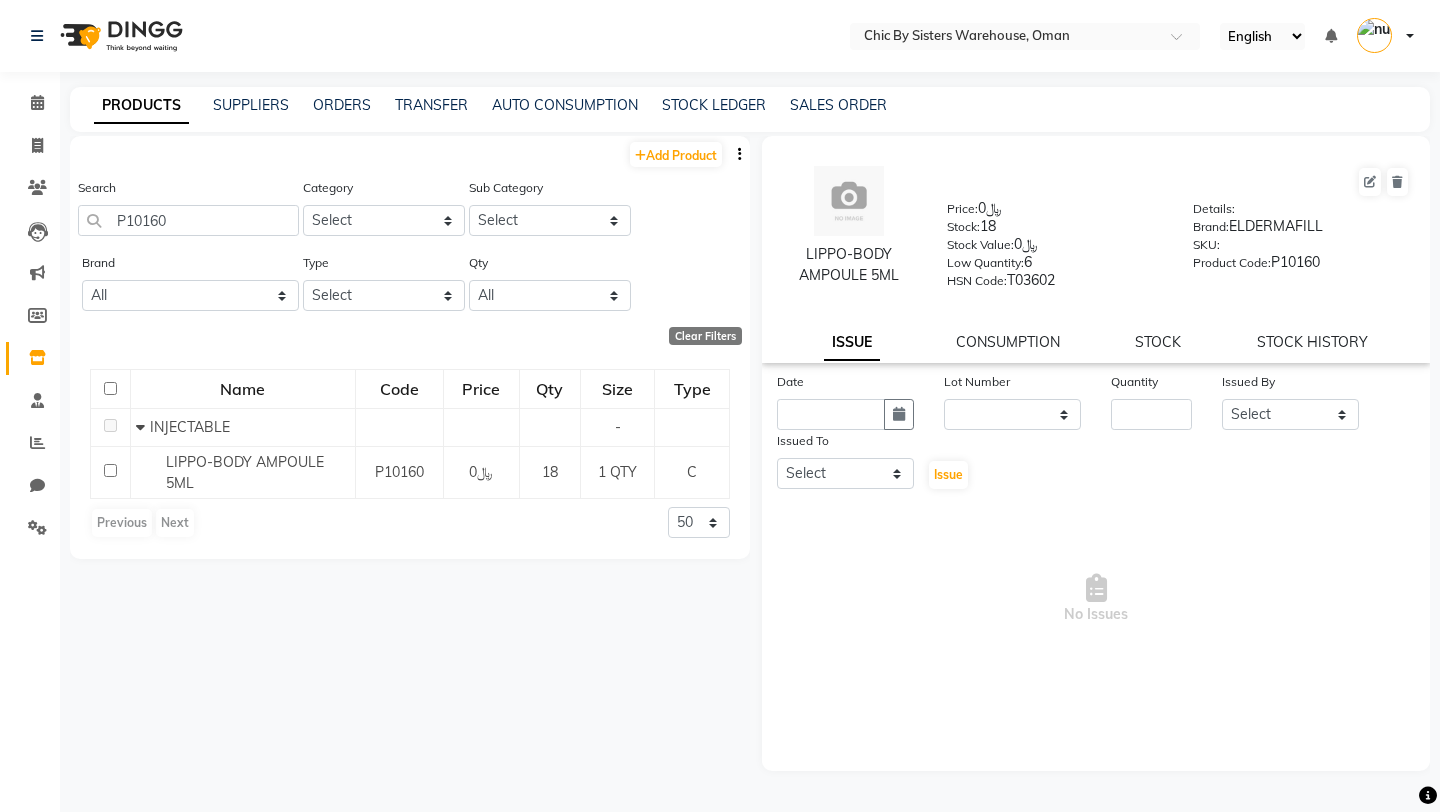 drag, startPoint x: 988, startPoint y: 229, endPoint x: 1013, endPoint y: 229, distance: 25 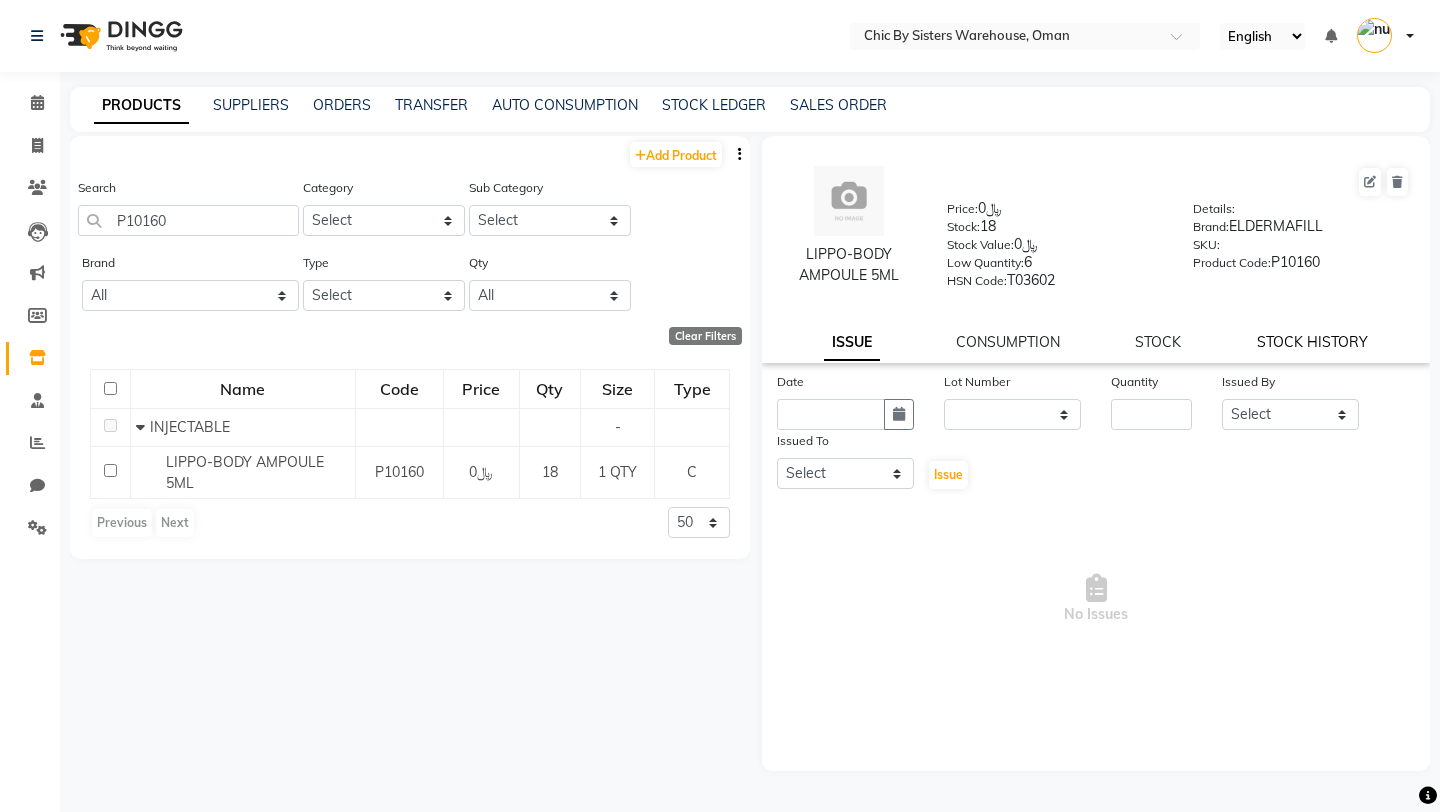 click on "STOCK HISTORY" 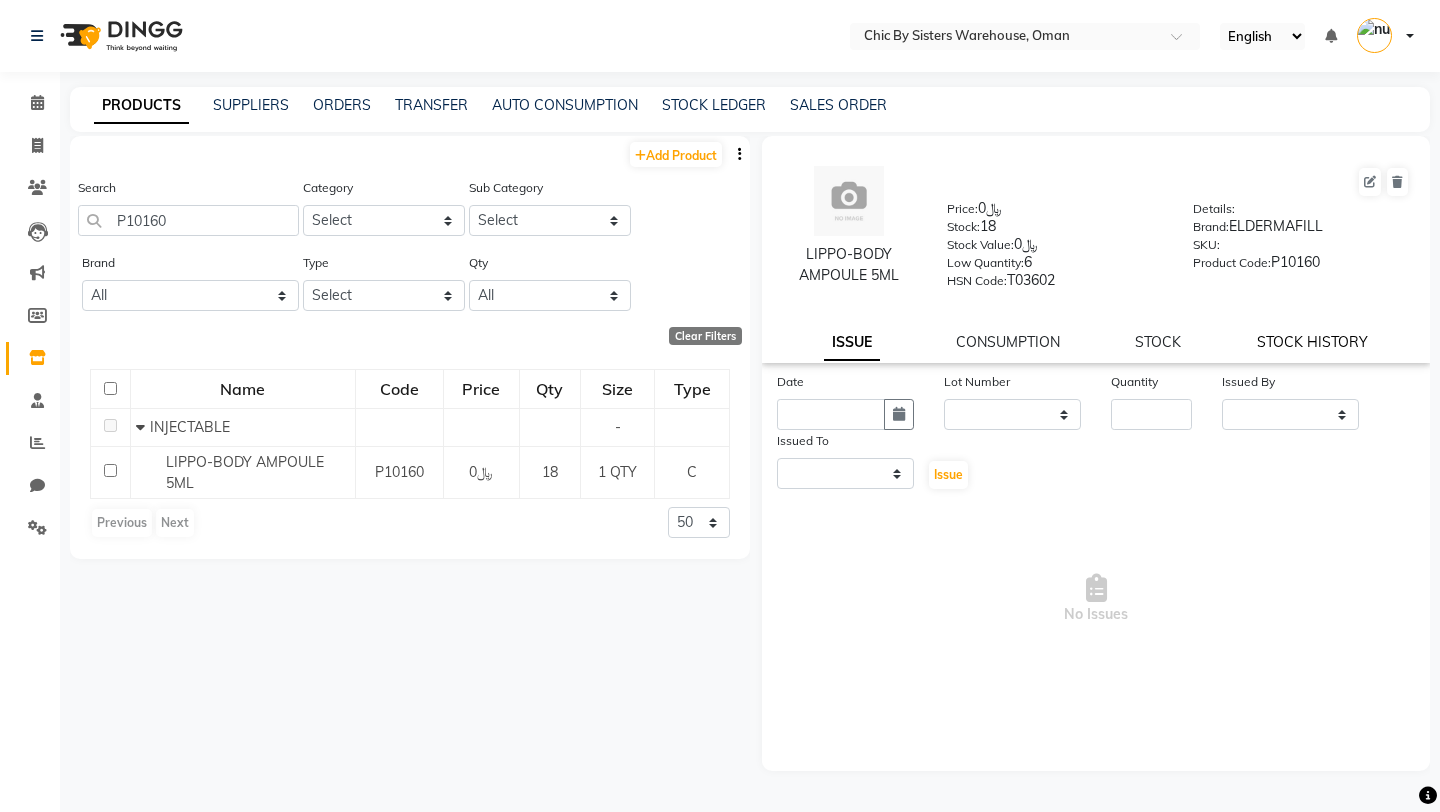 select on "all" 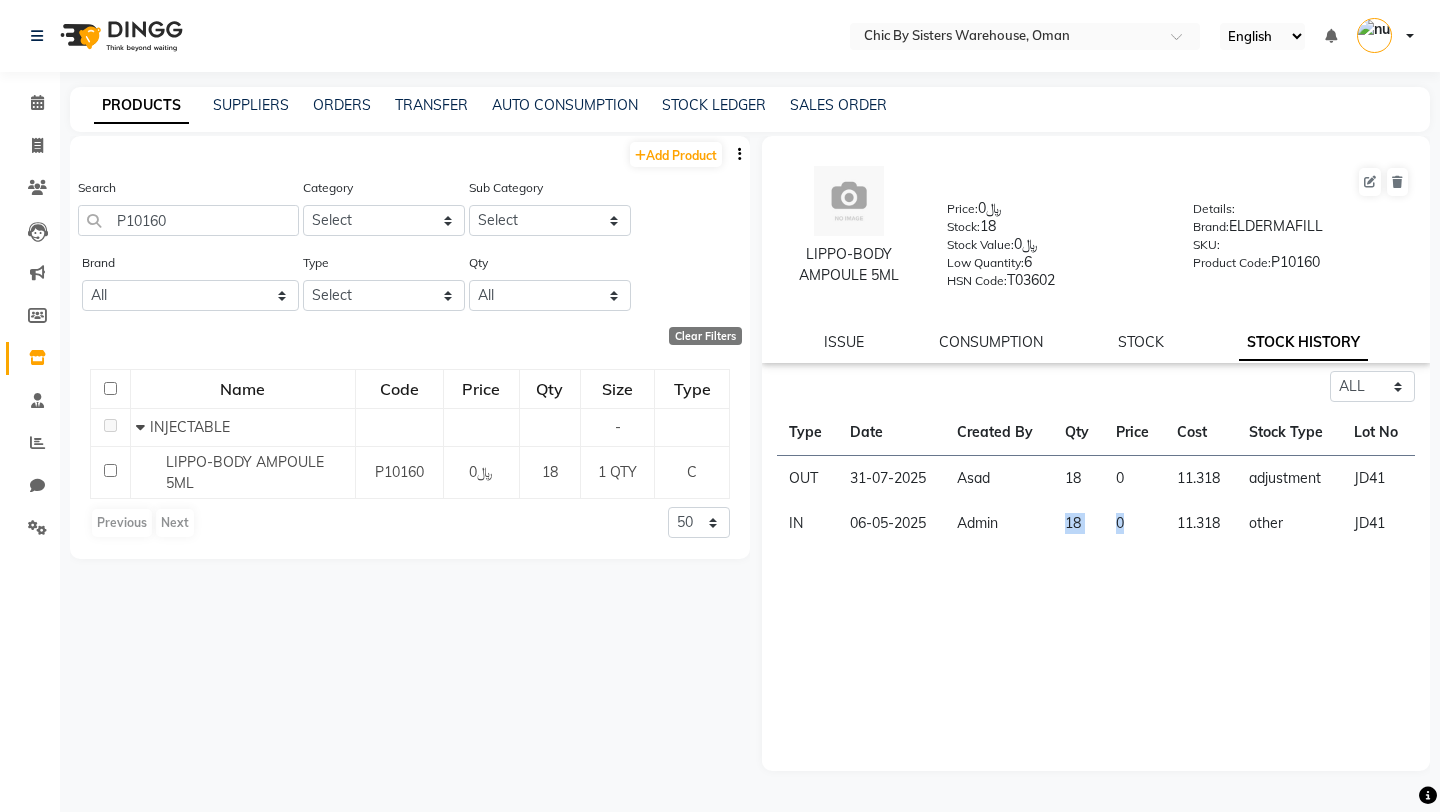 drag, startPoint x: 1066, startPoint y: 530, endPoint x: 1122, endPoint y: 530, distance: 56 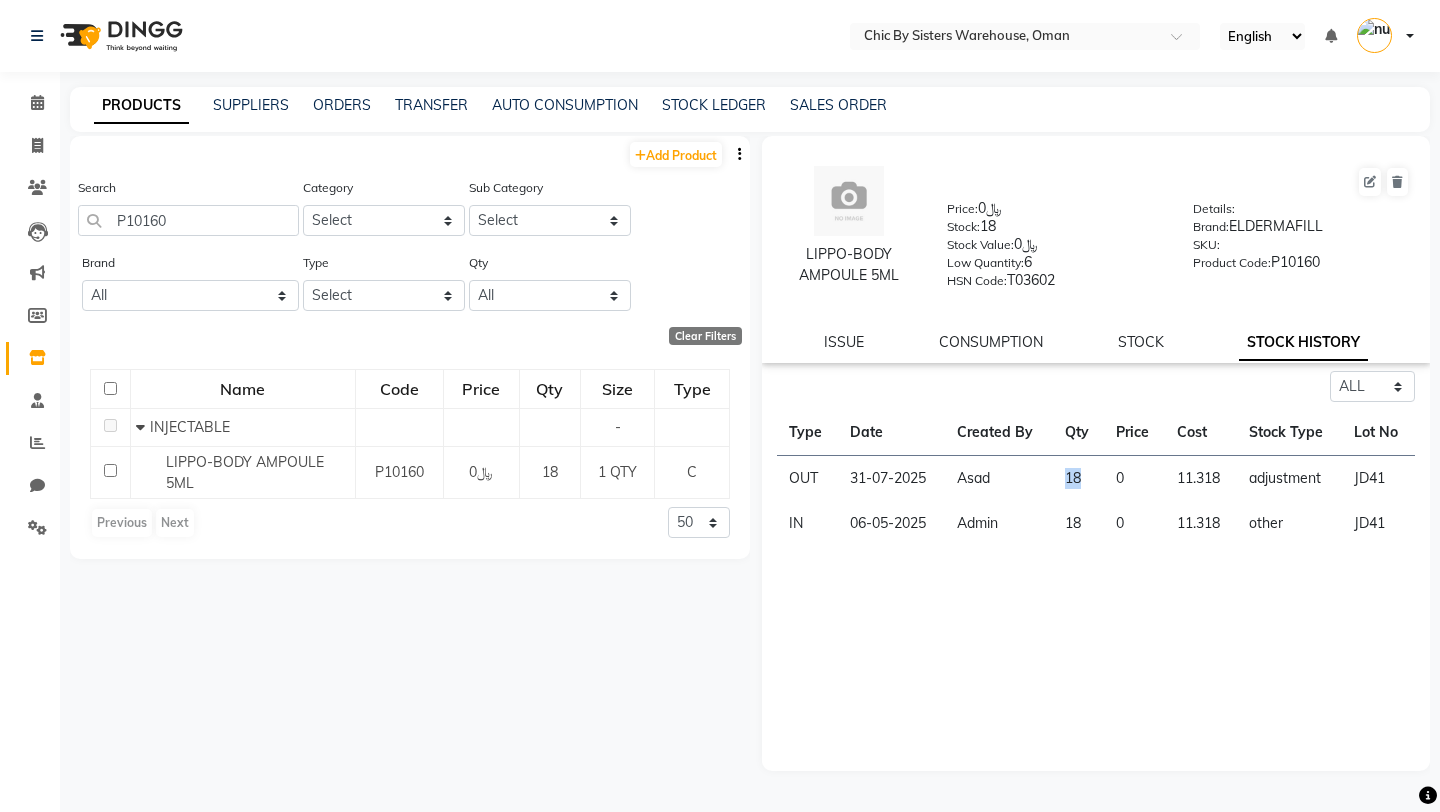 drag, startPoint x: 1048, startPoint y: 485, endPoint x: 1081, endPoint y: 485, distance: 33 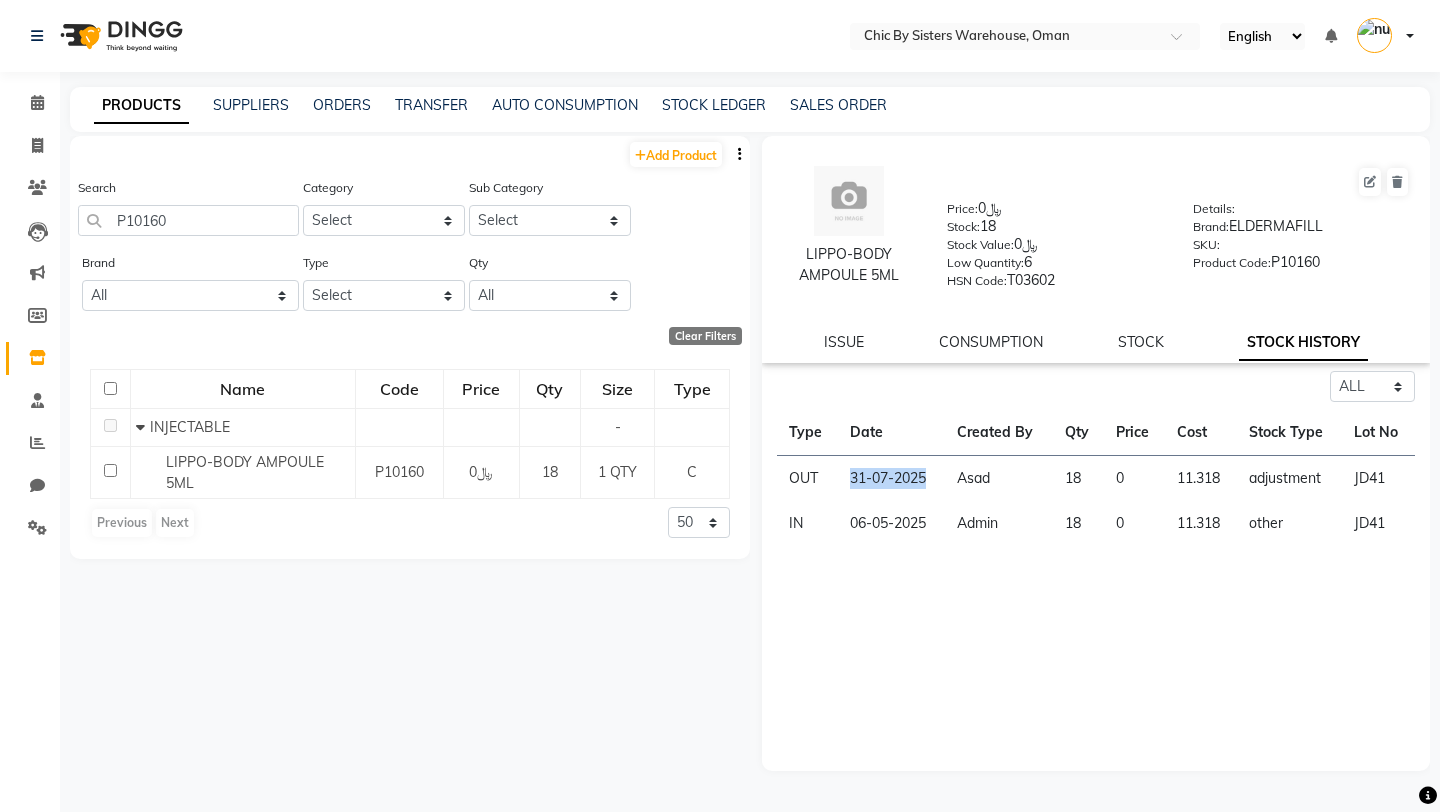 drag, startPoint x: 847, startPoint y: 473, endPoint x: 935, endPoint y: 480, distance: 88.27797 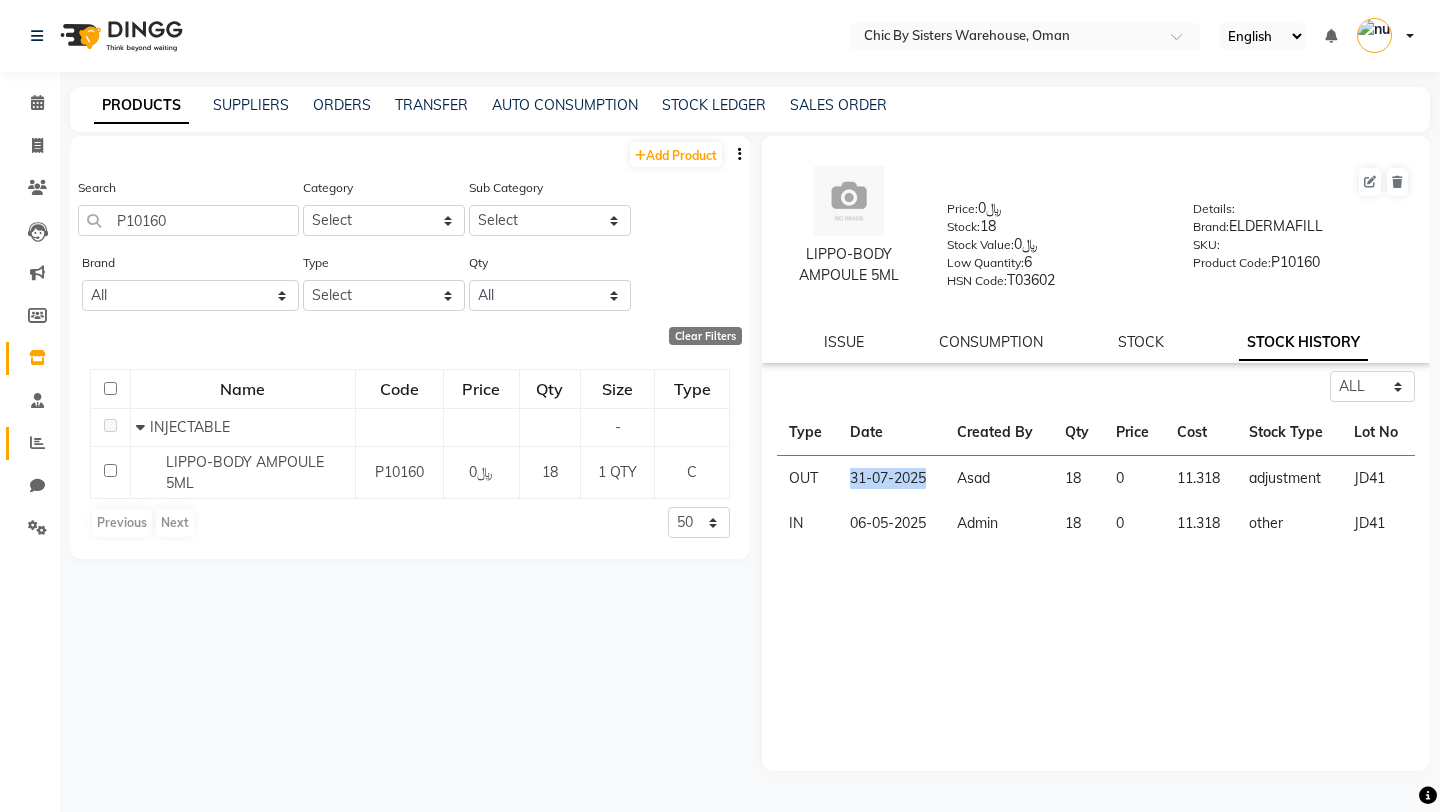 click 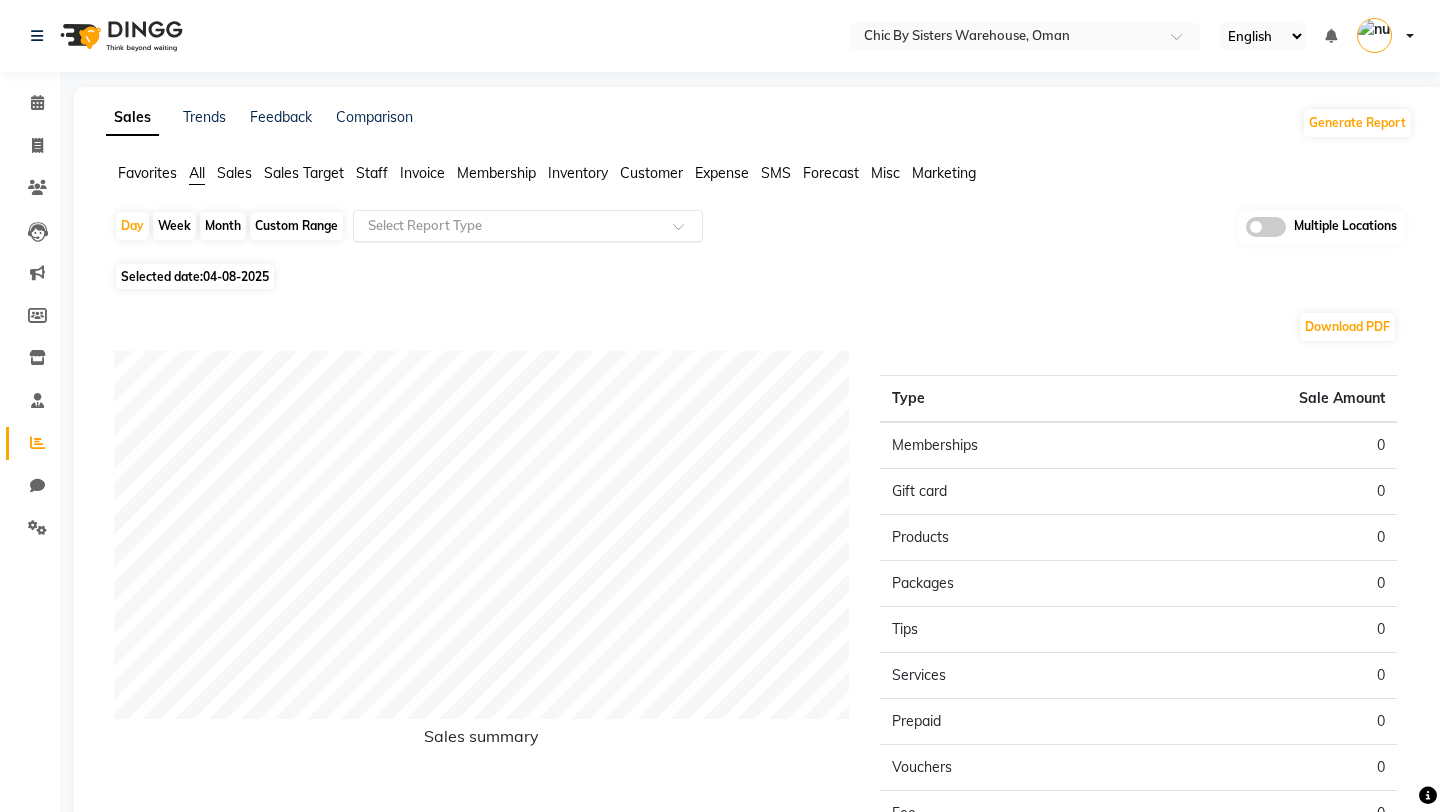 click 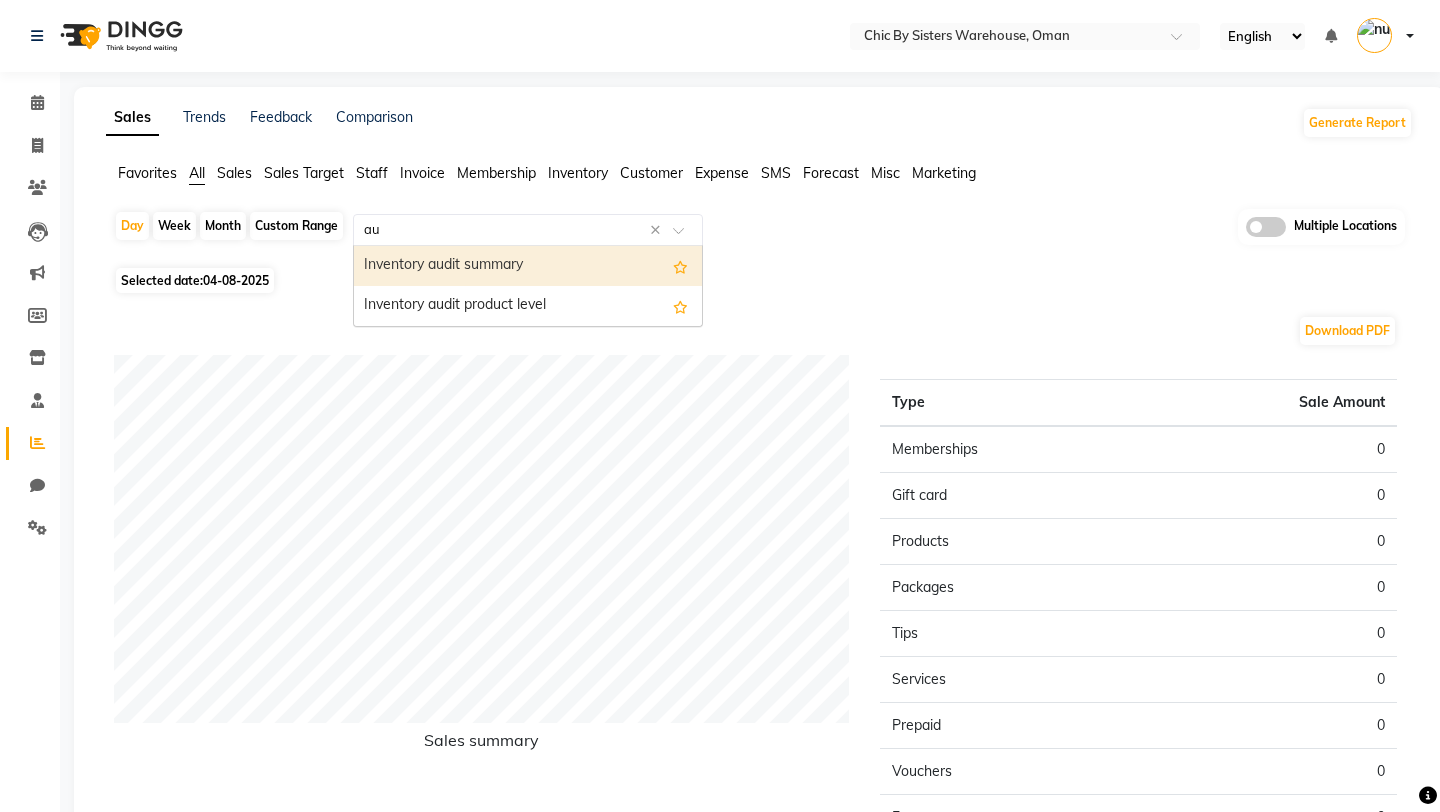 type on "aud" 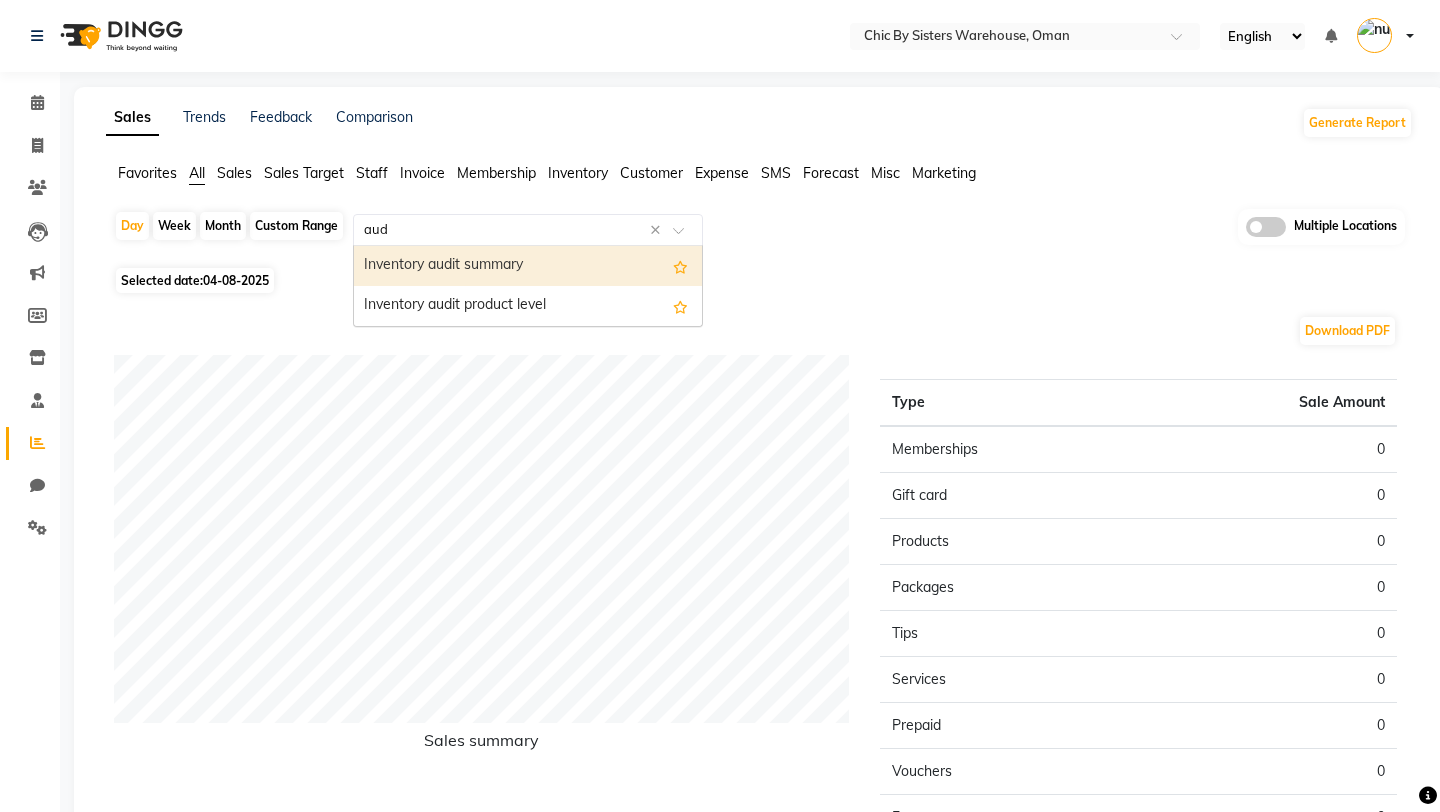click on "Inventory audit summary" at bounding box center [528, 266] 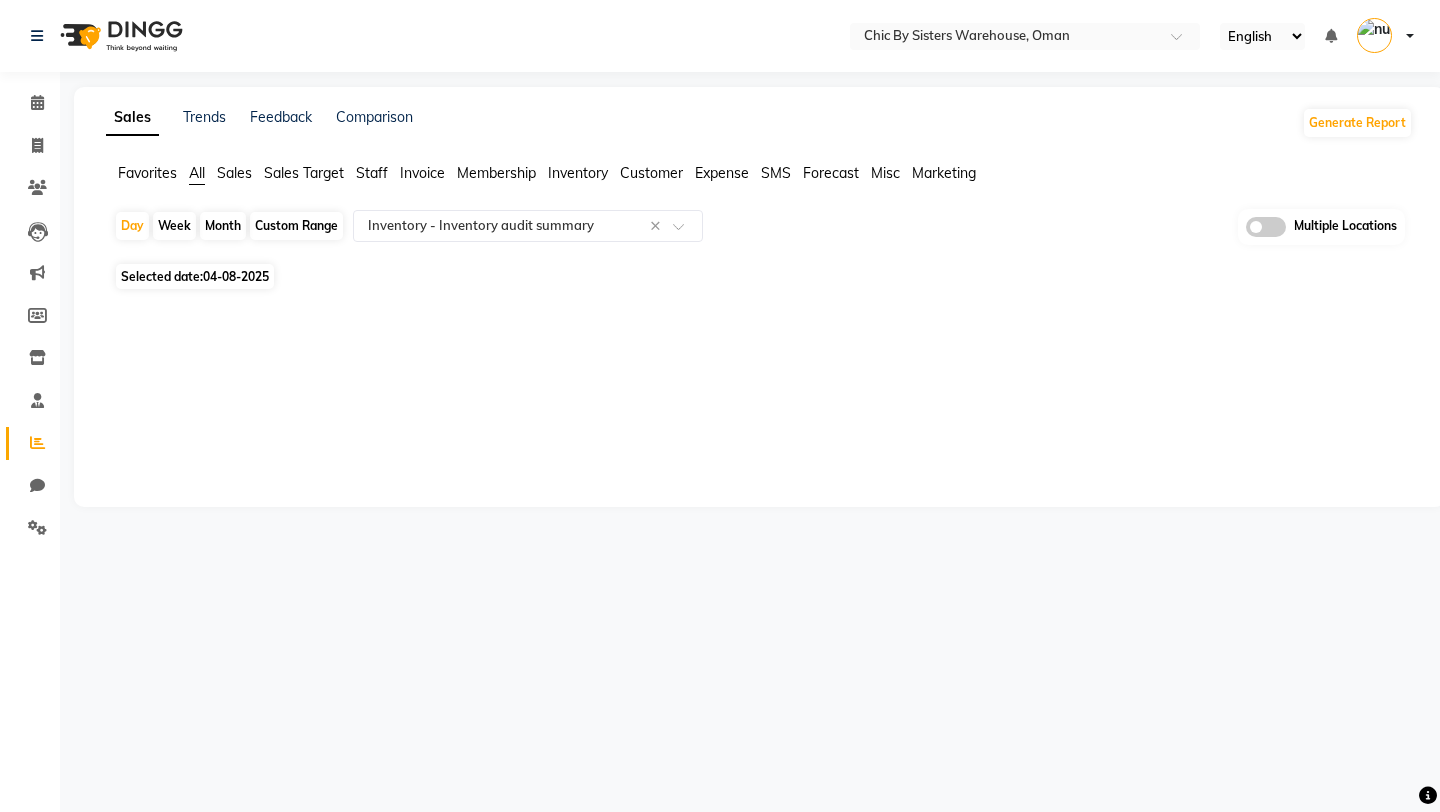 click on "Month" 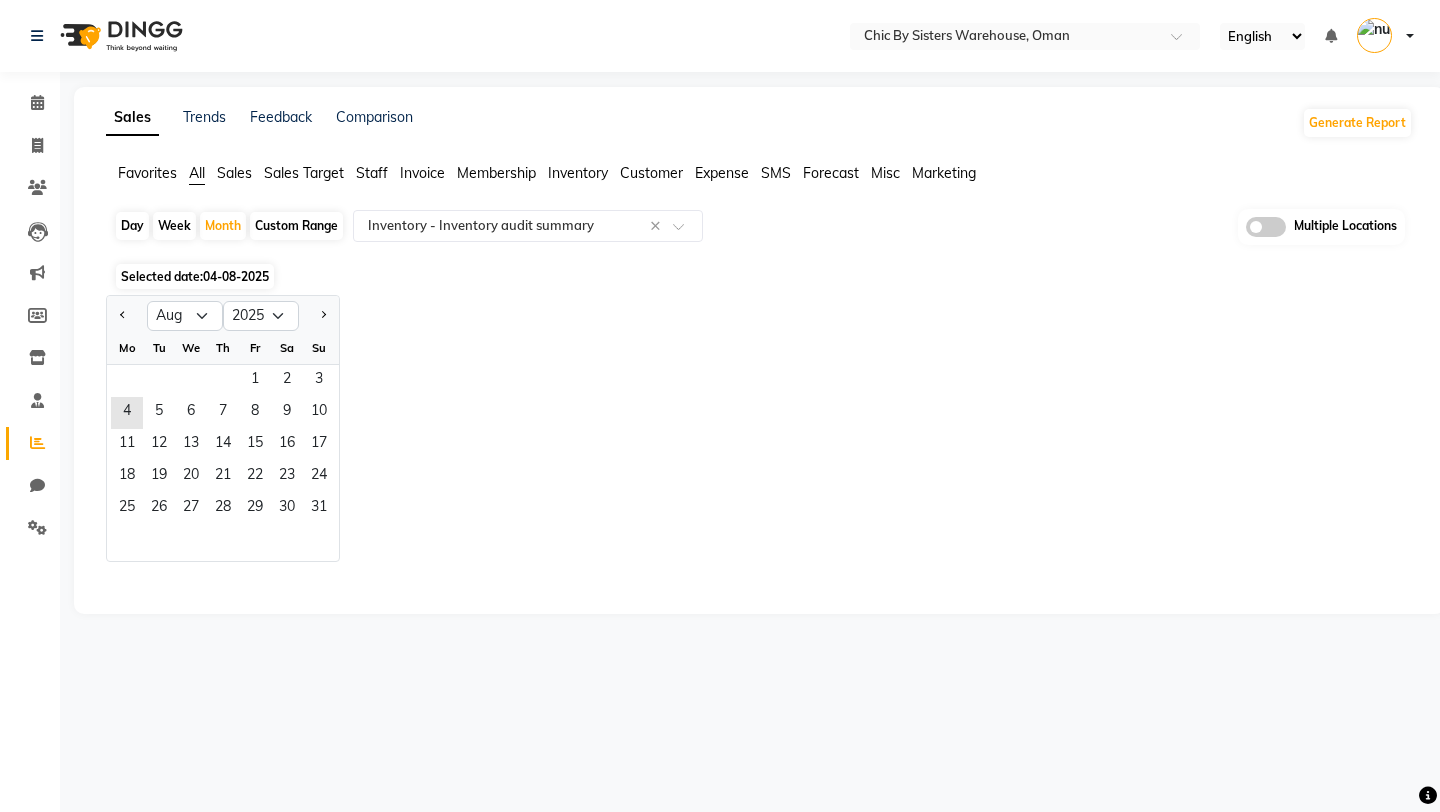 click on "Custom Range" 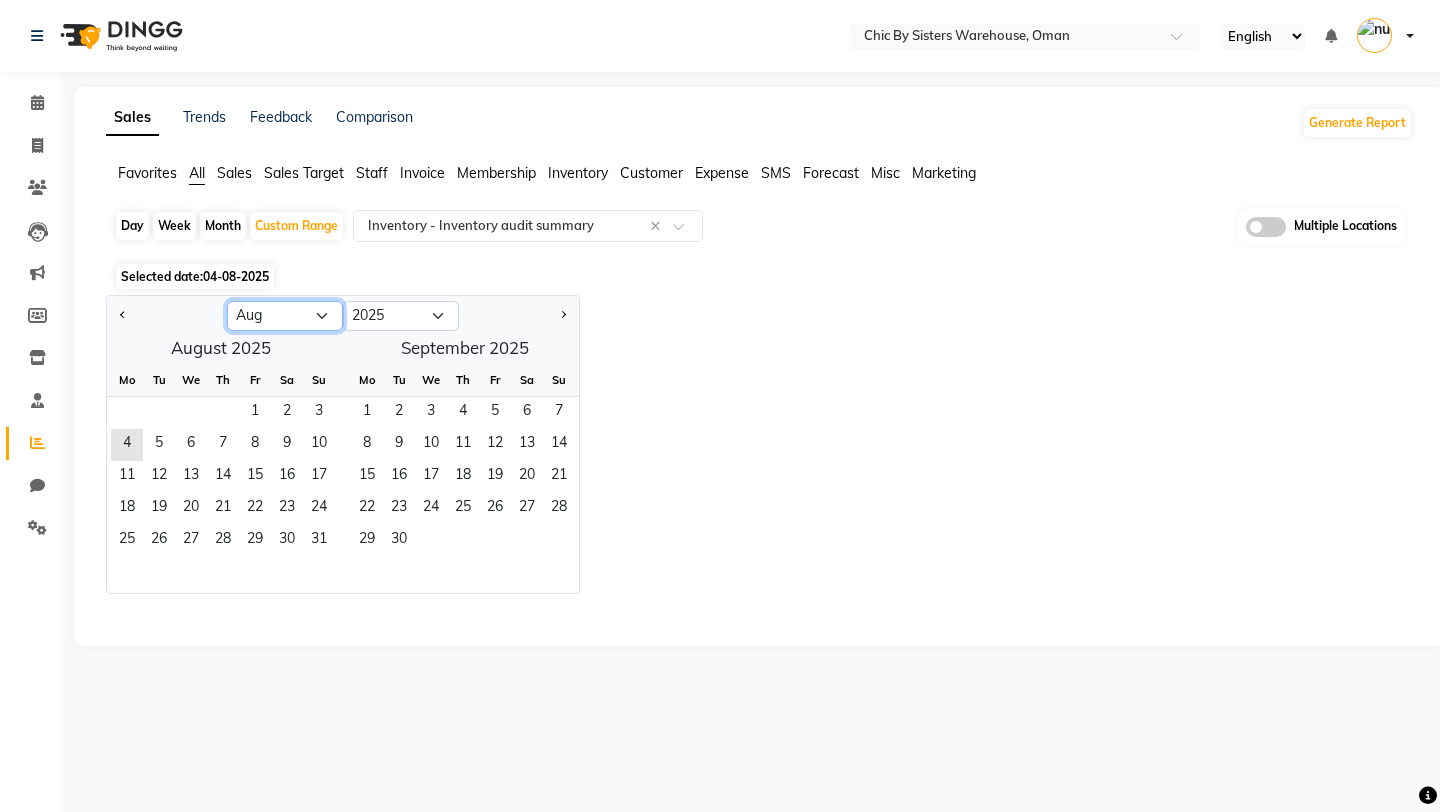 click on "Jan Feb Mar Apr May Jun Jul Aug Sep Oct Nov Dec" 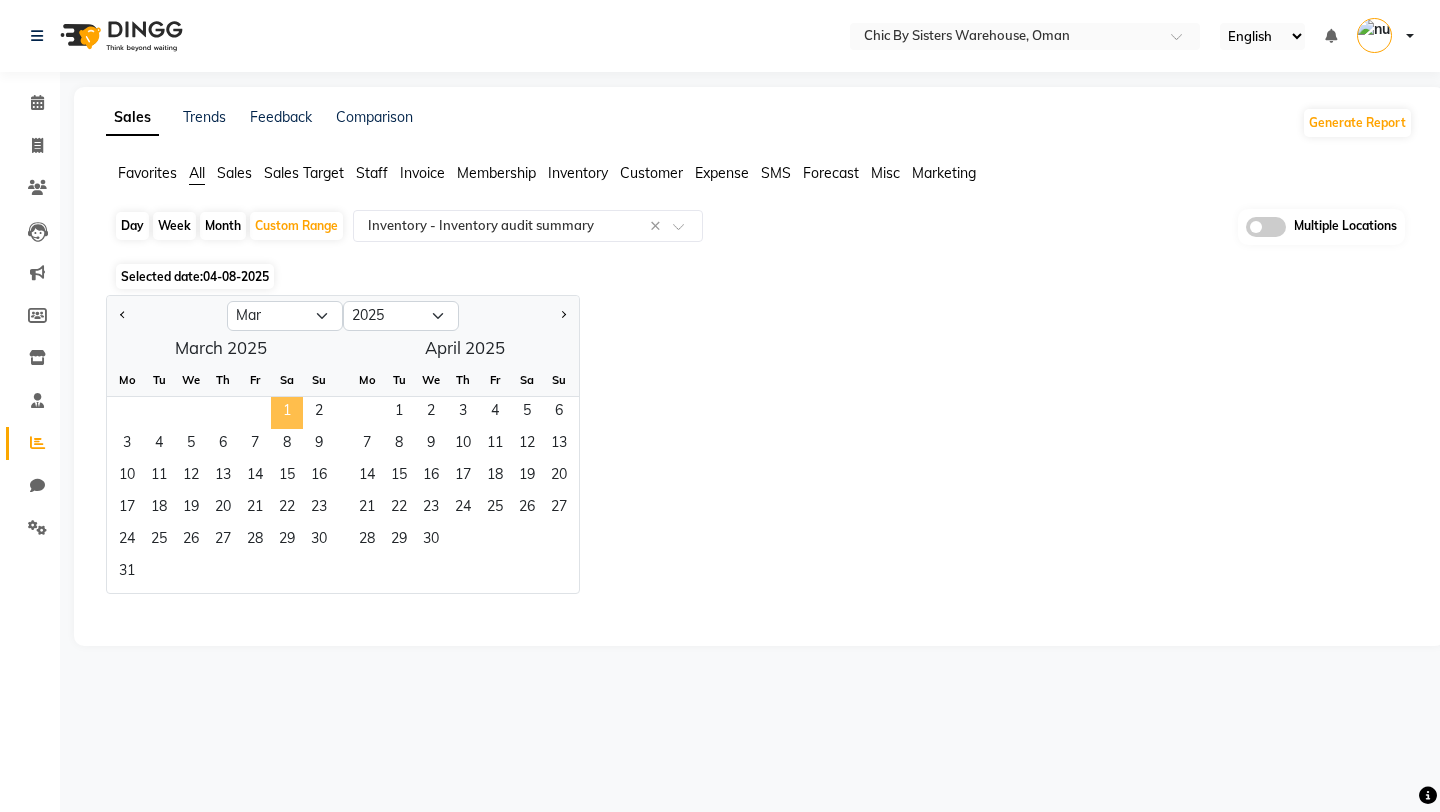 click on "1" 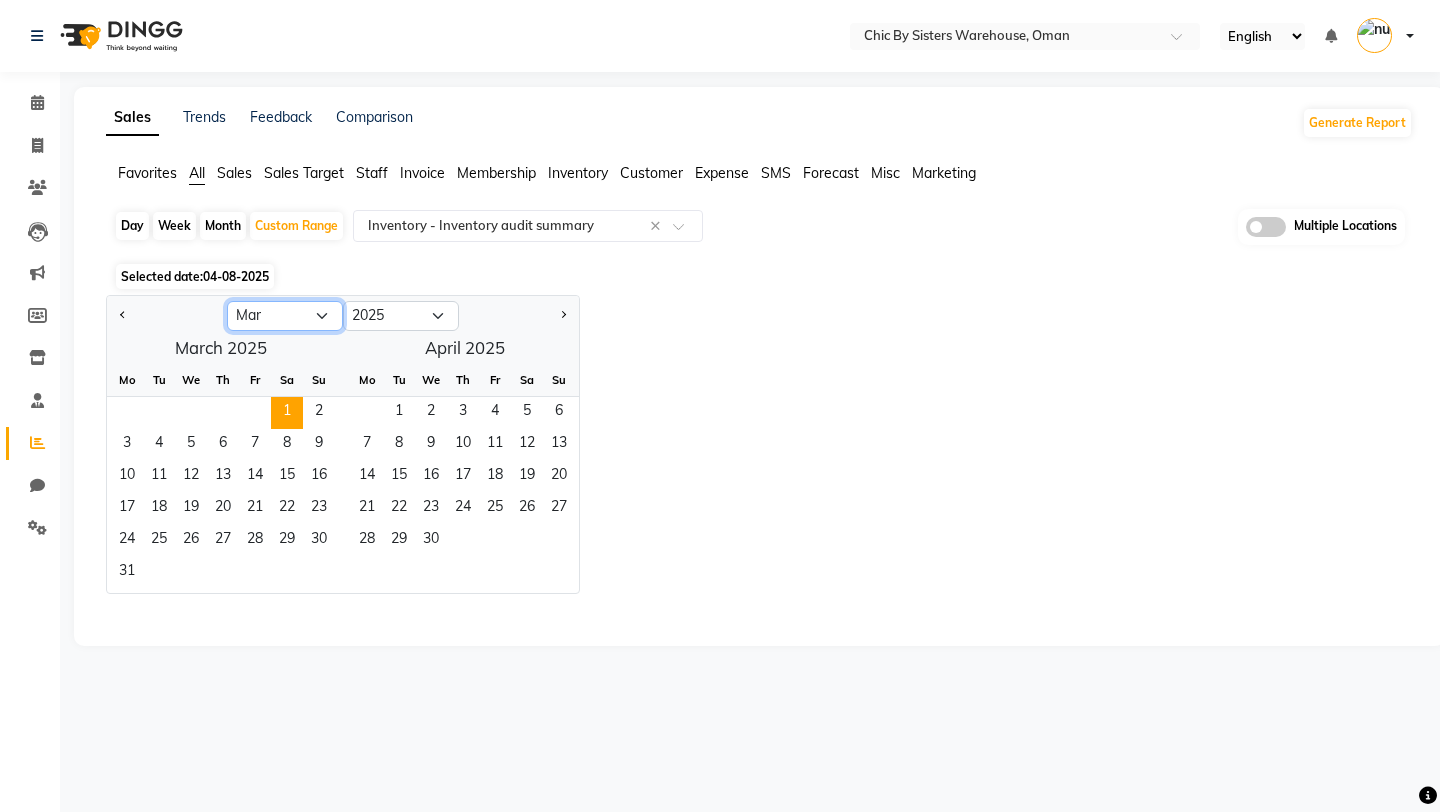 click on "Jan Feb Mar Apr May Jun Jul Aug Sep Oct Nov Dec" 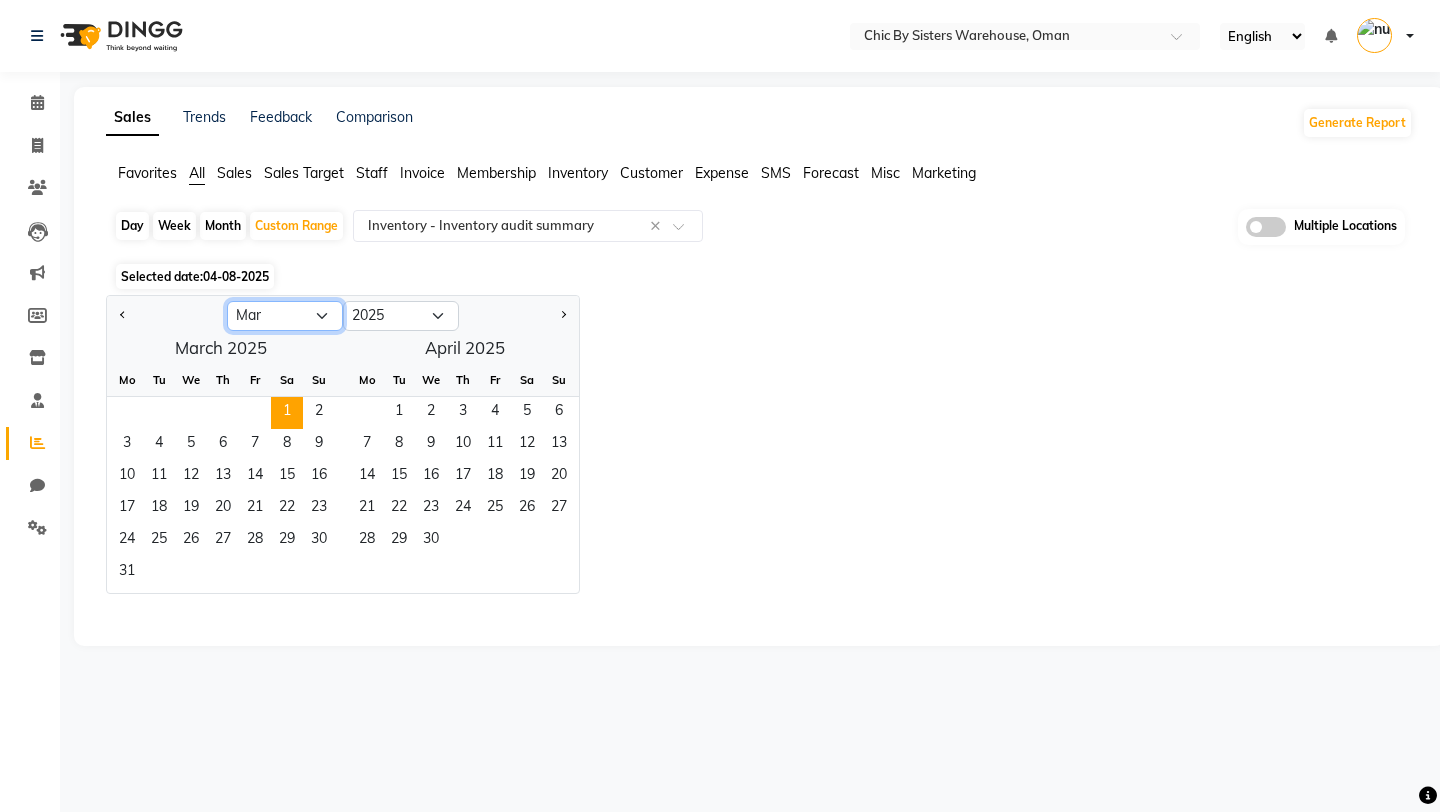 select on "7" 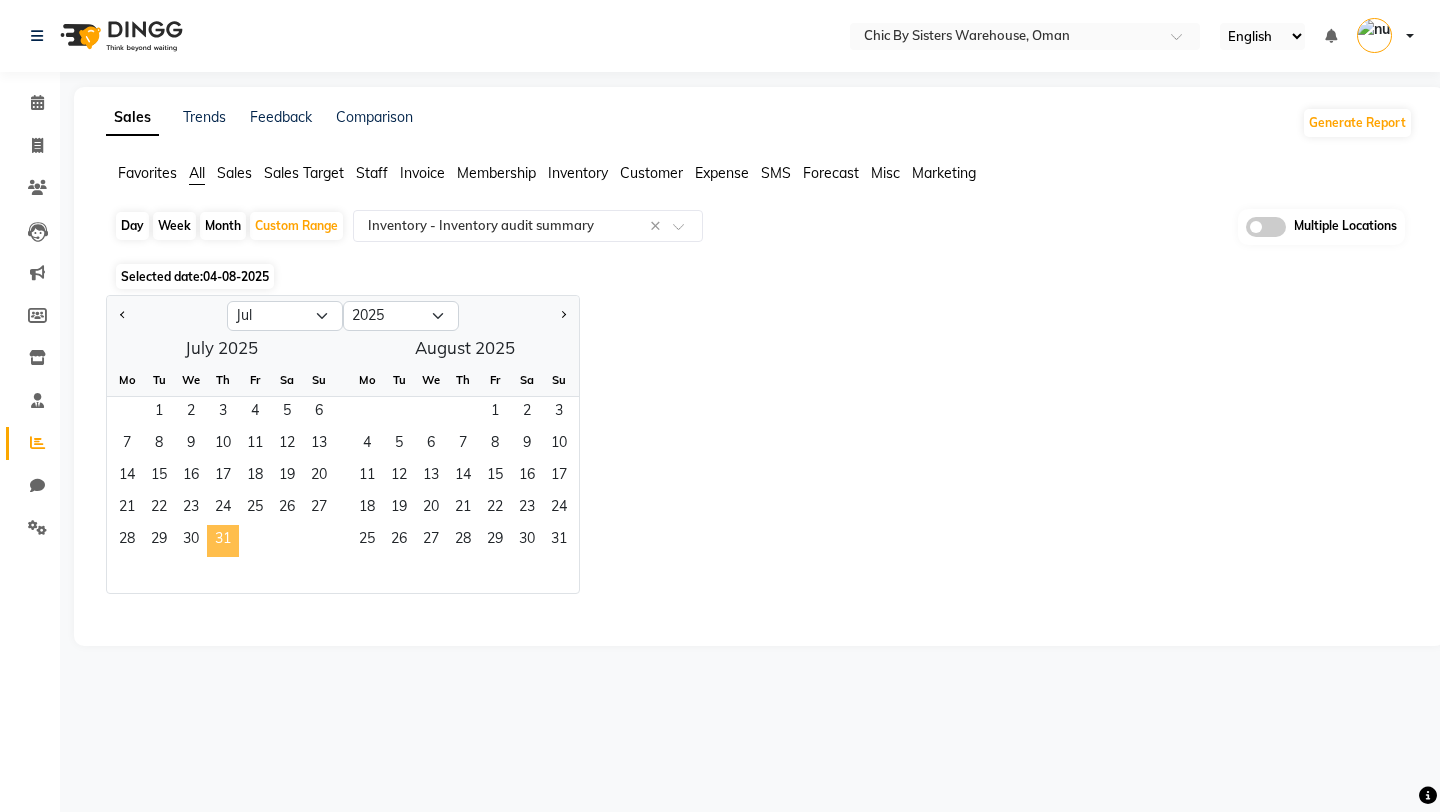 click on "31" 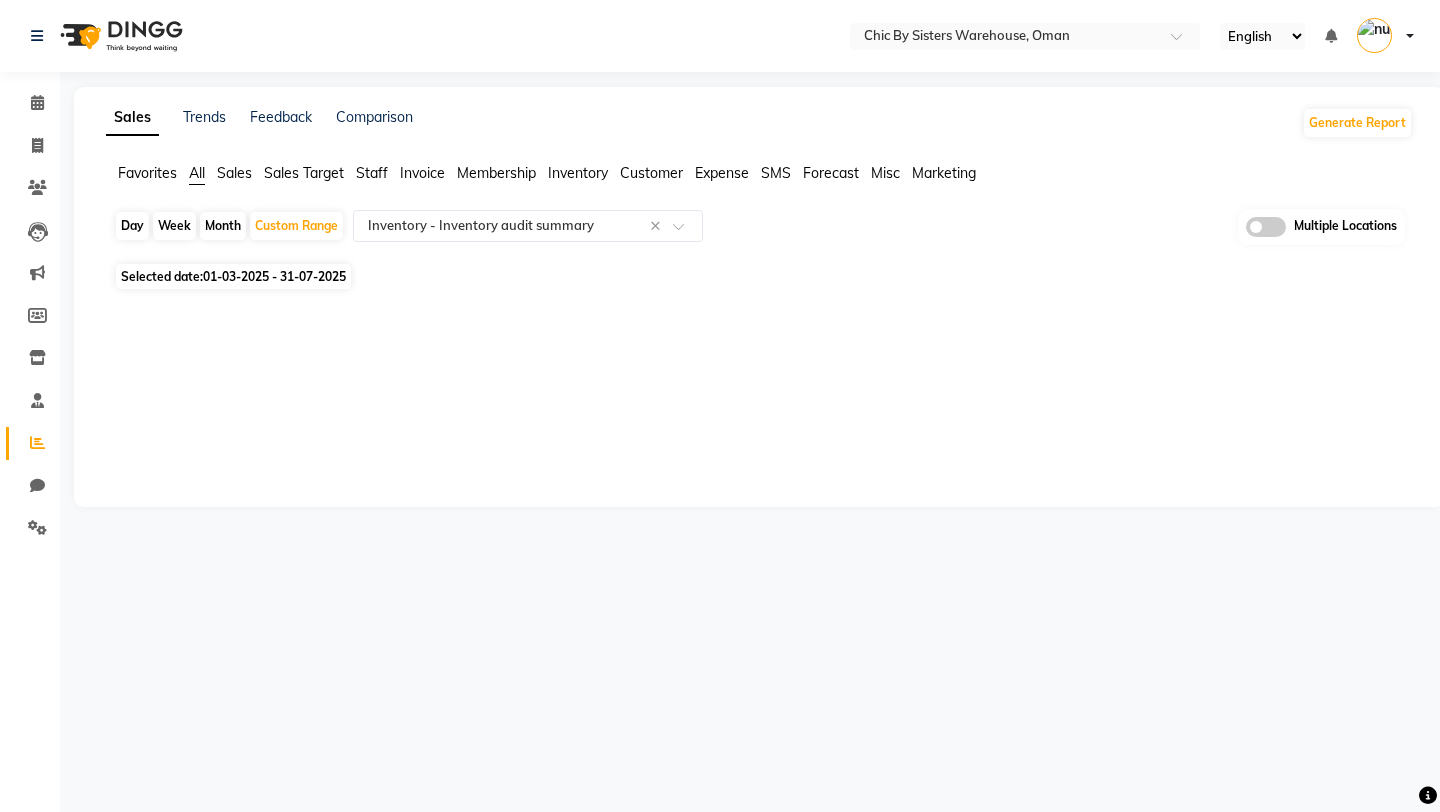 click 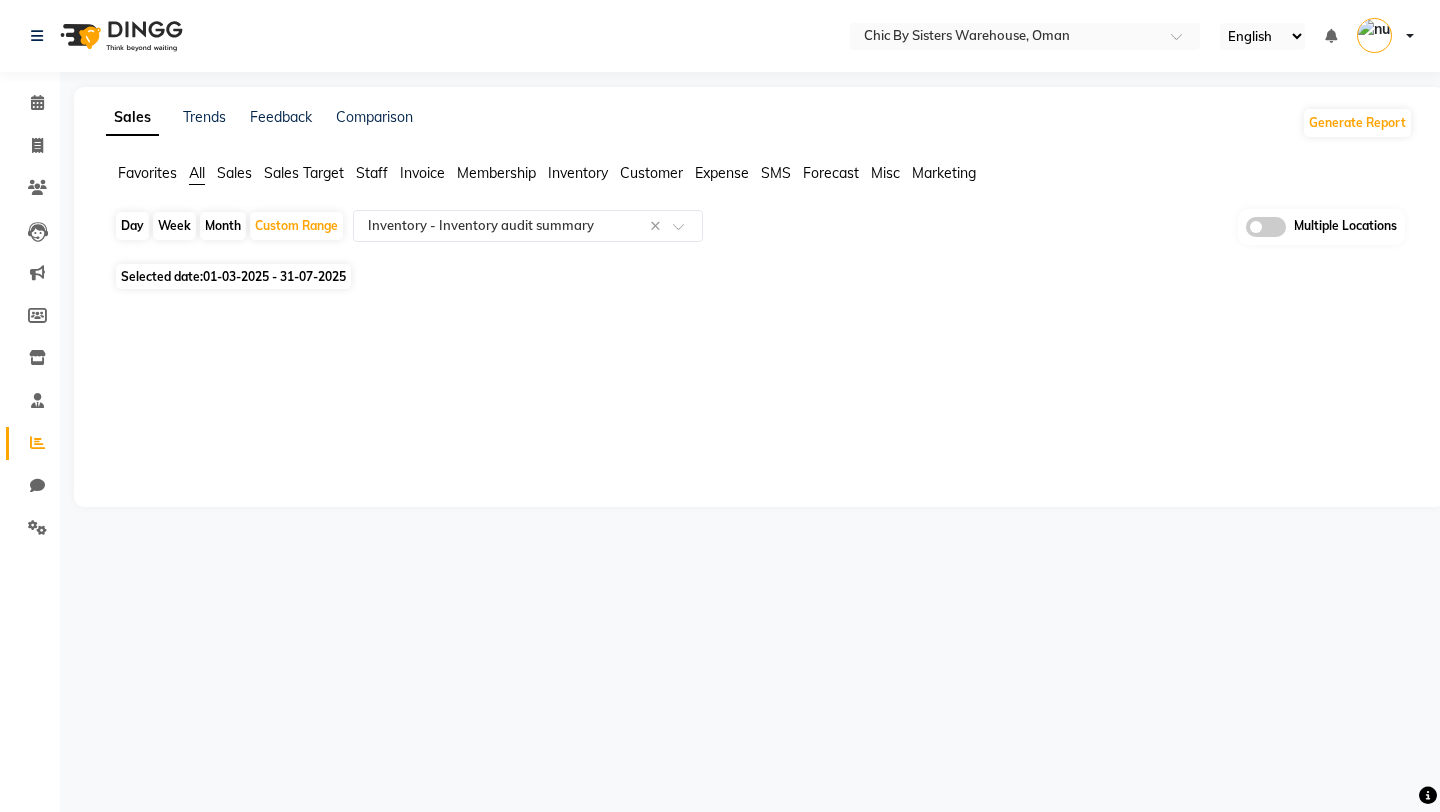 click 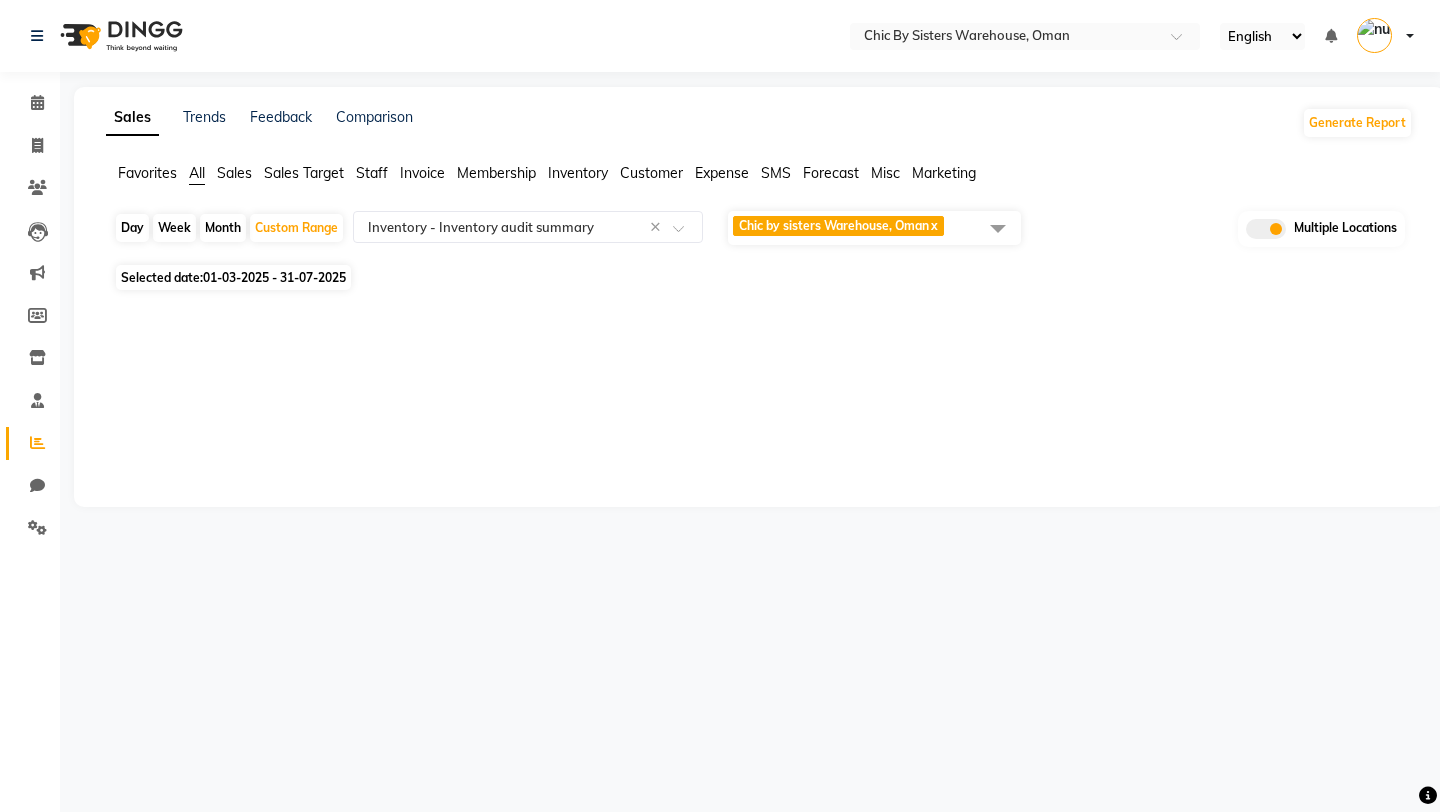 click 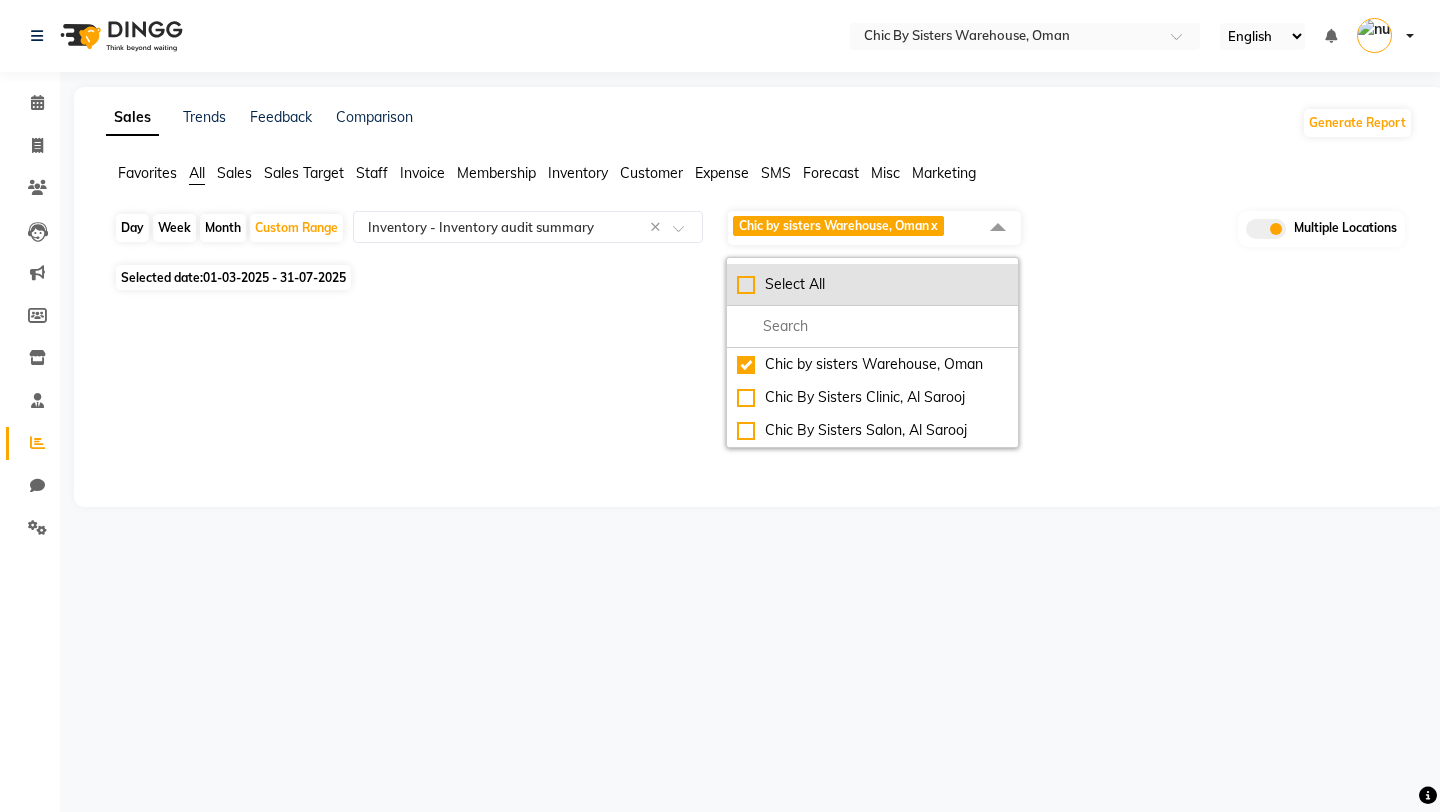 click on "Select All" 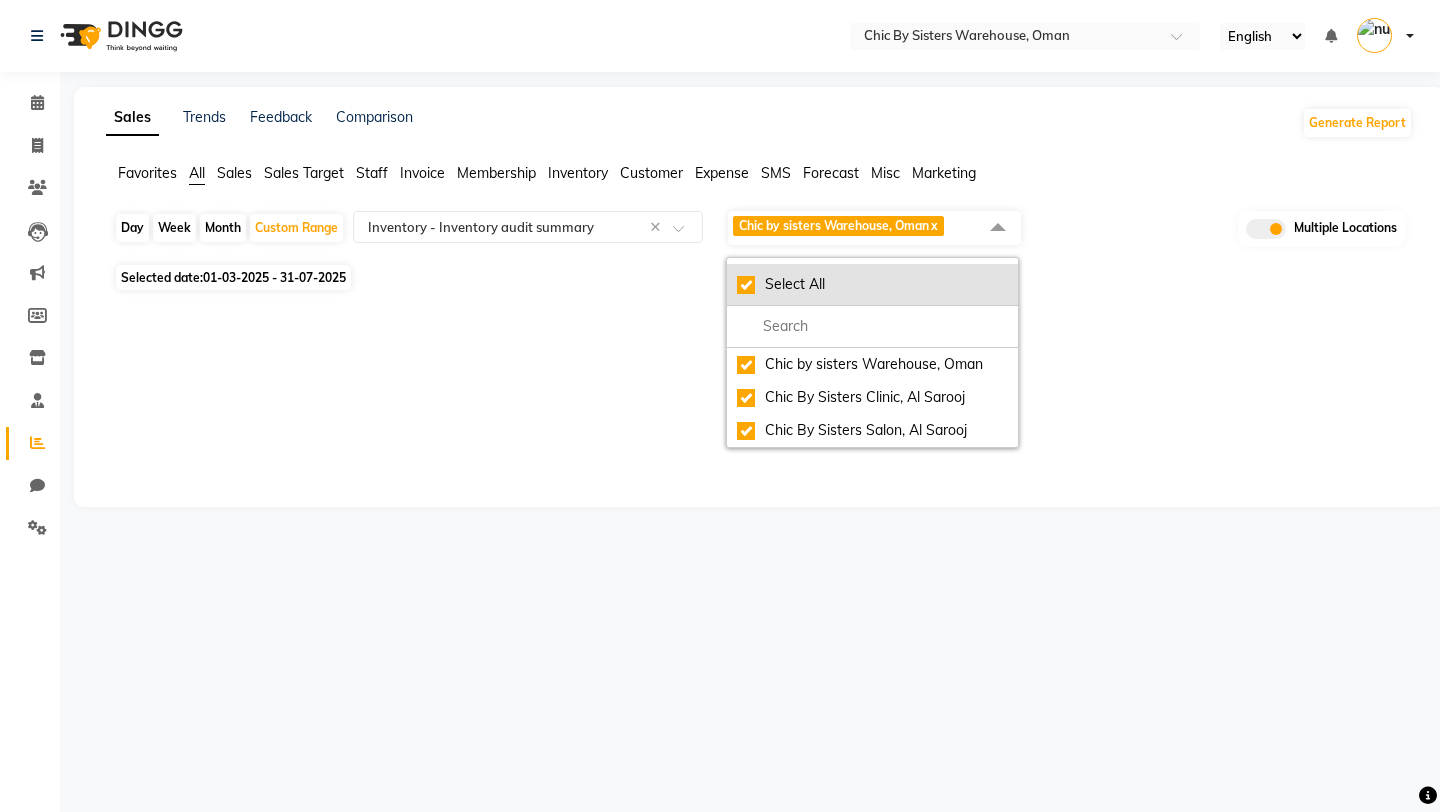 checkbox on "true" 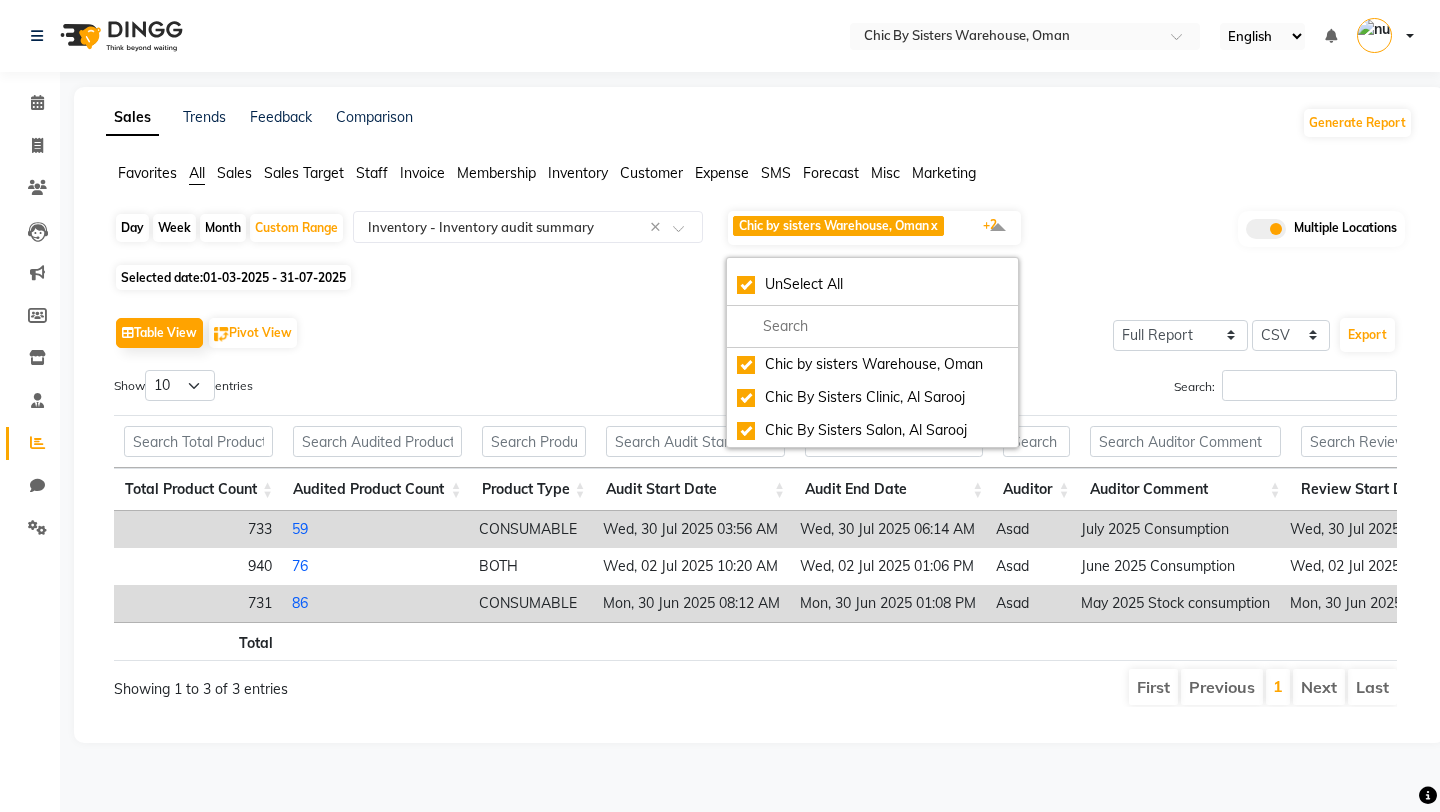 click on "Show  10 25 50 100  entries" at bounding box center [427, 389] 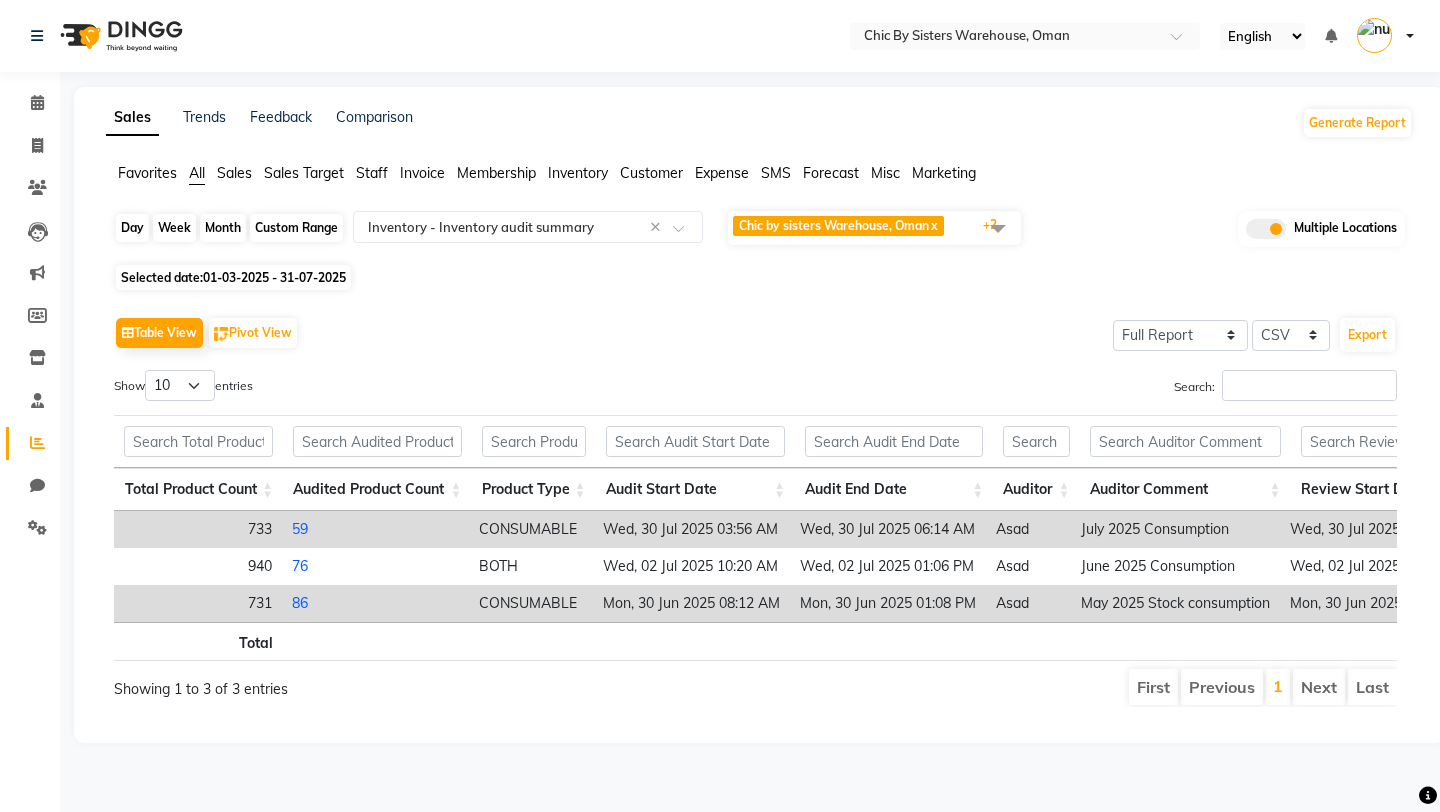 click on "Custom Range" 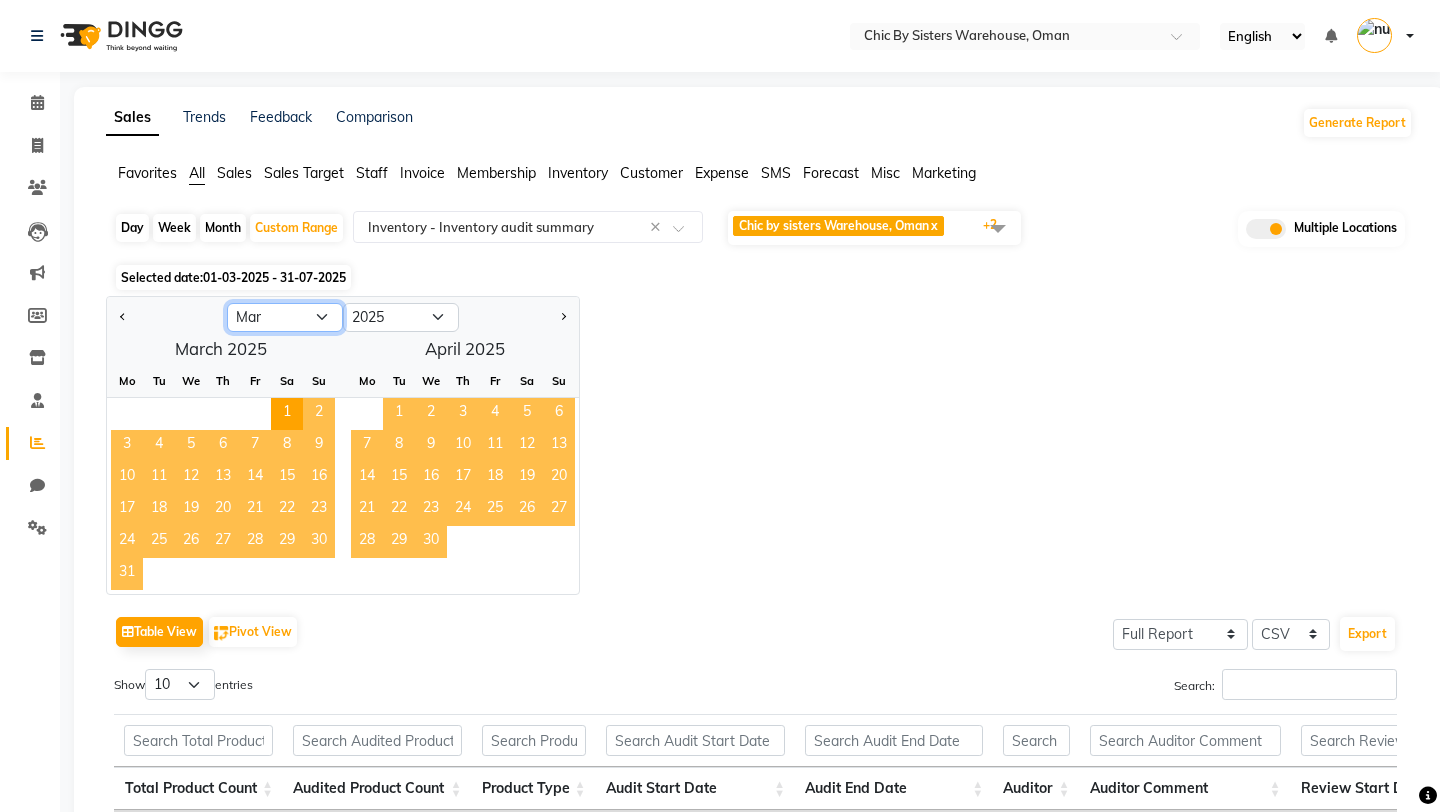 click on "Jan Feb Mar Apr May Jun Jul Aug Sep Oct Nov Dec" 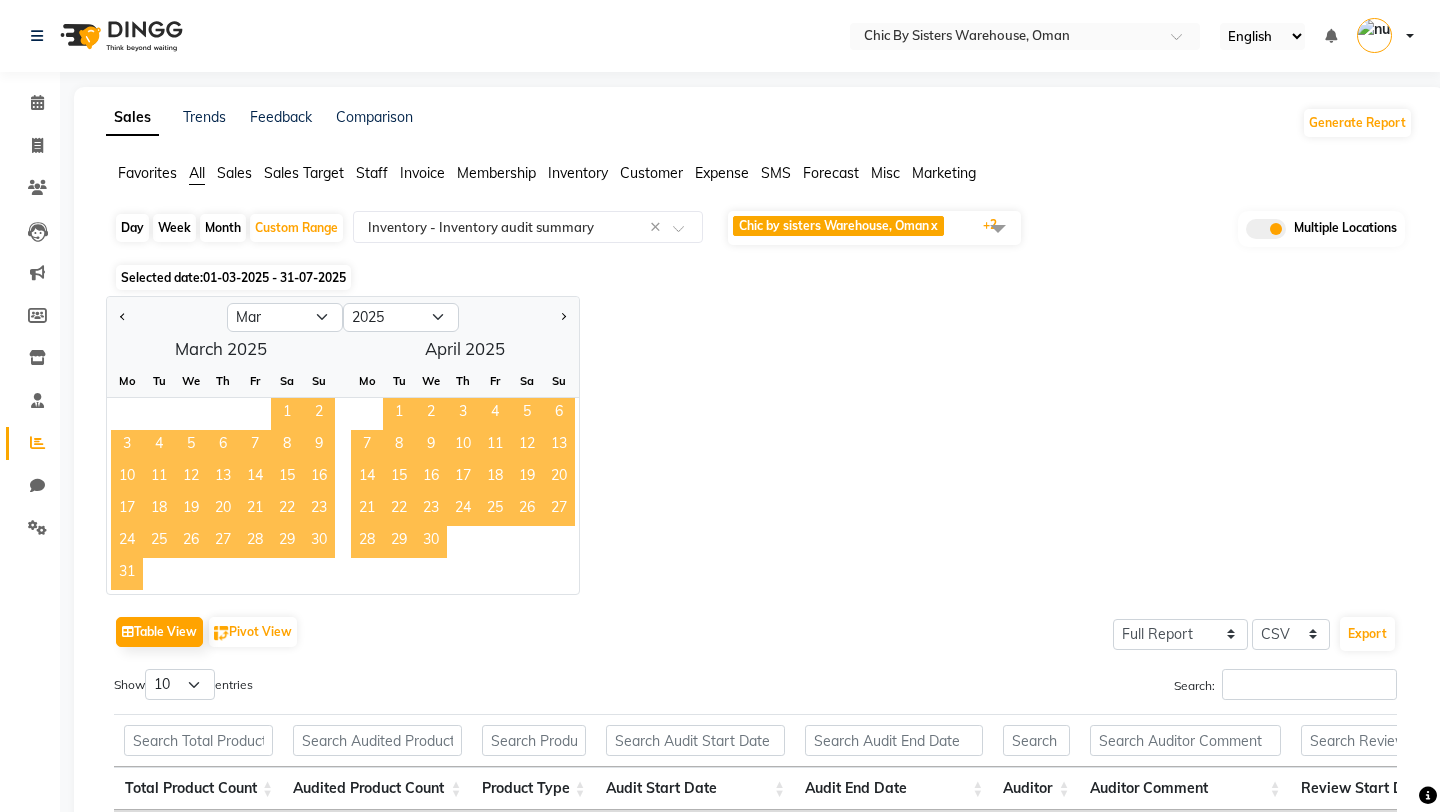 click on "1" 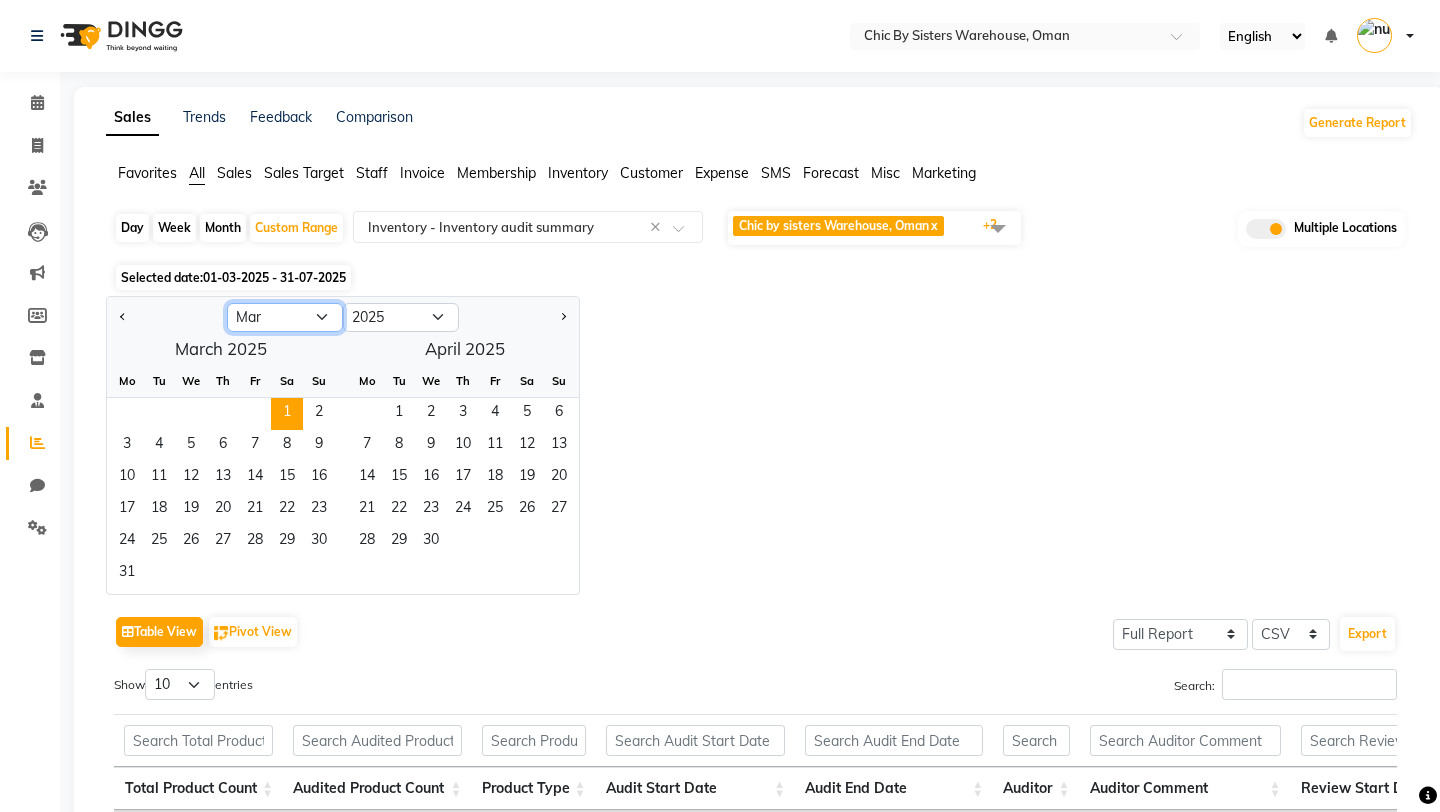 click on "Jan Feb Mar Apr May Jun Jul Aug Sep Oct Nov Dec" 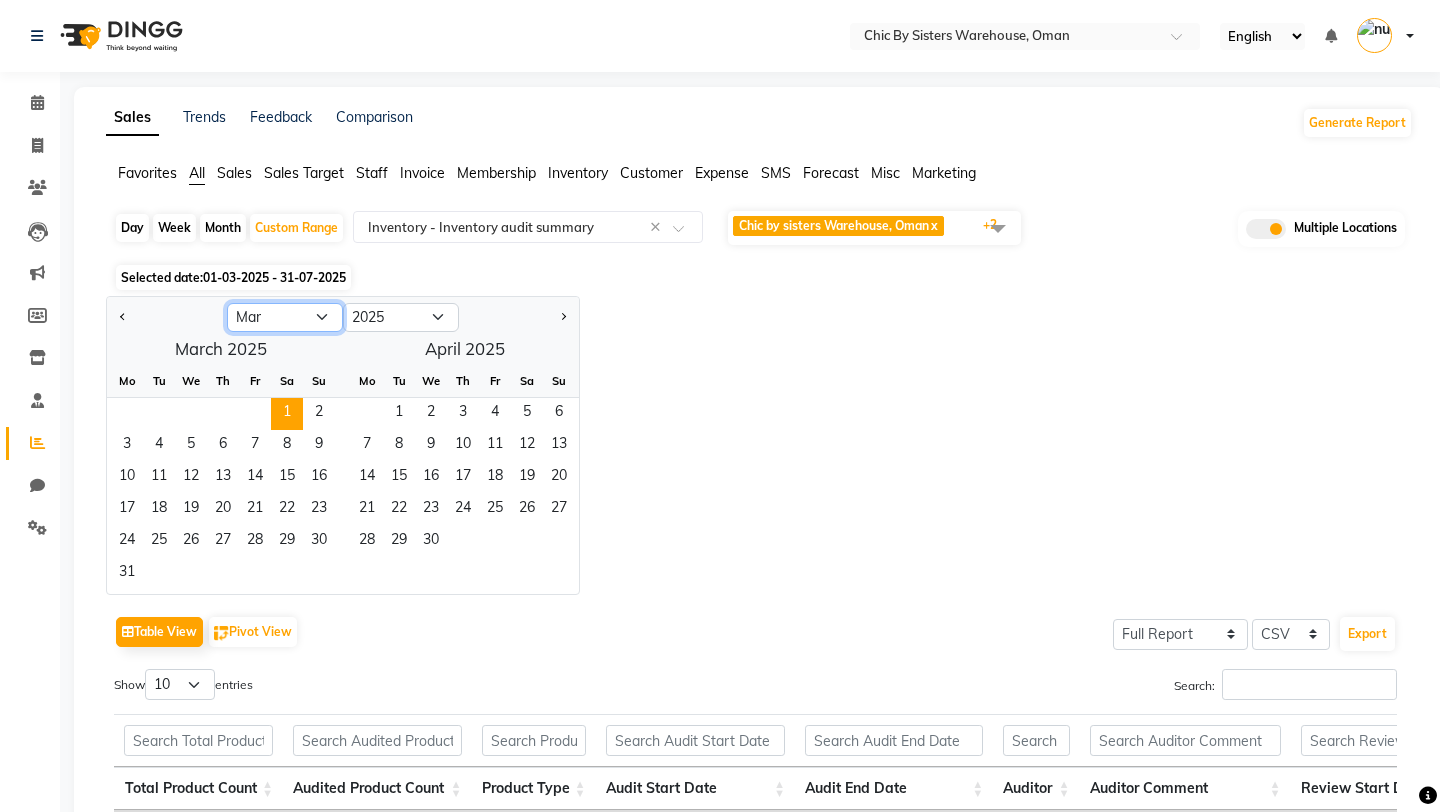 select on "8" 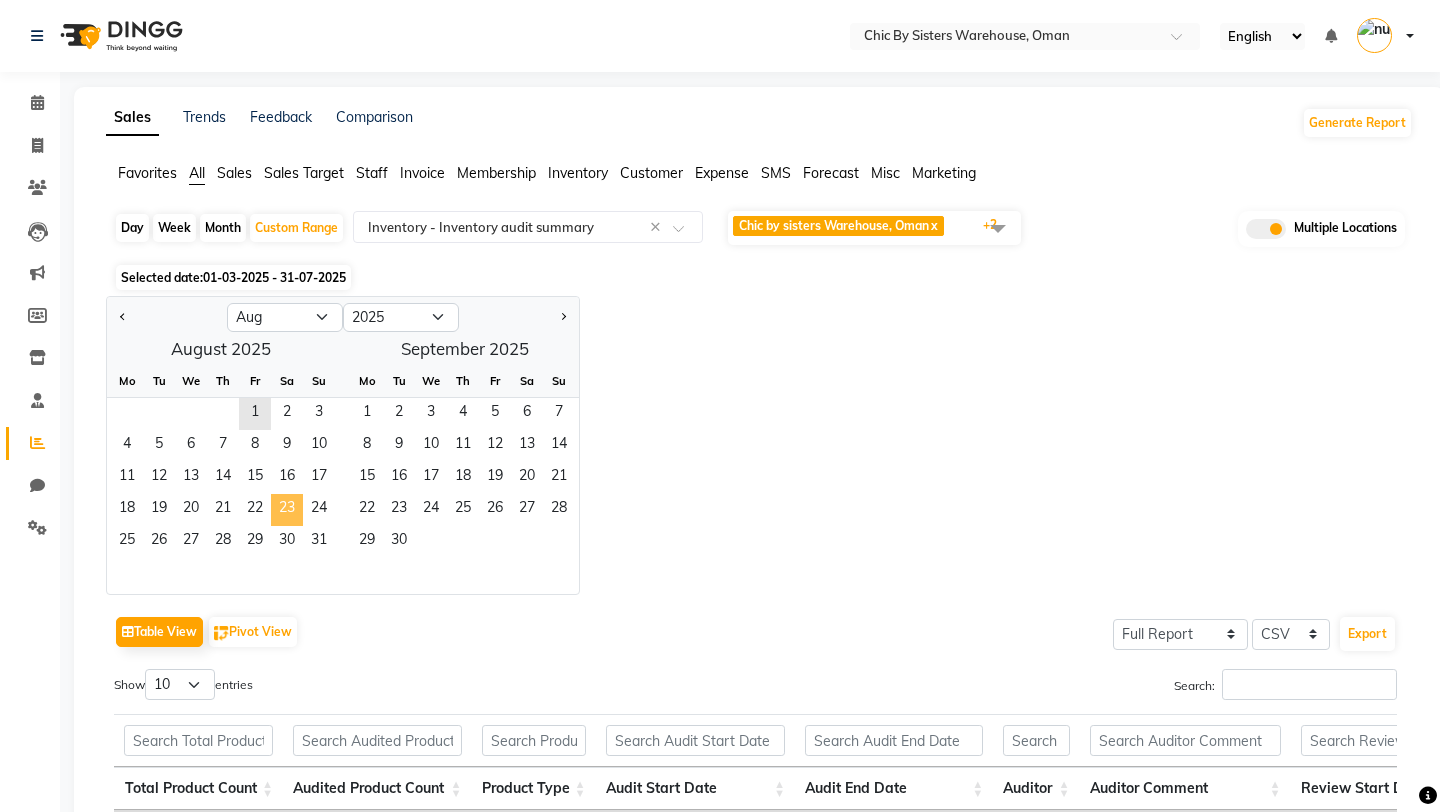 click on "23" 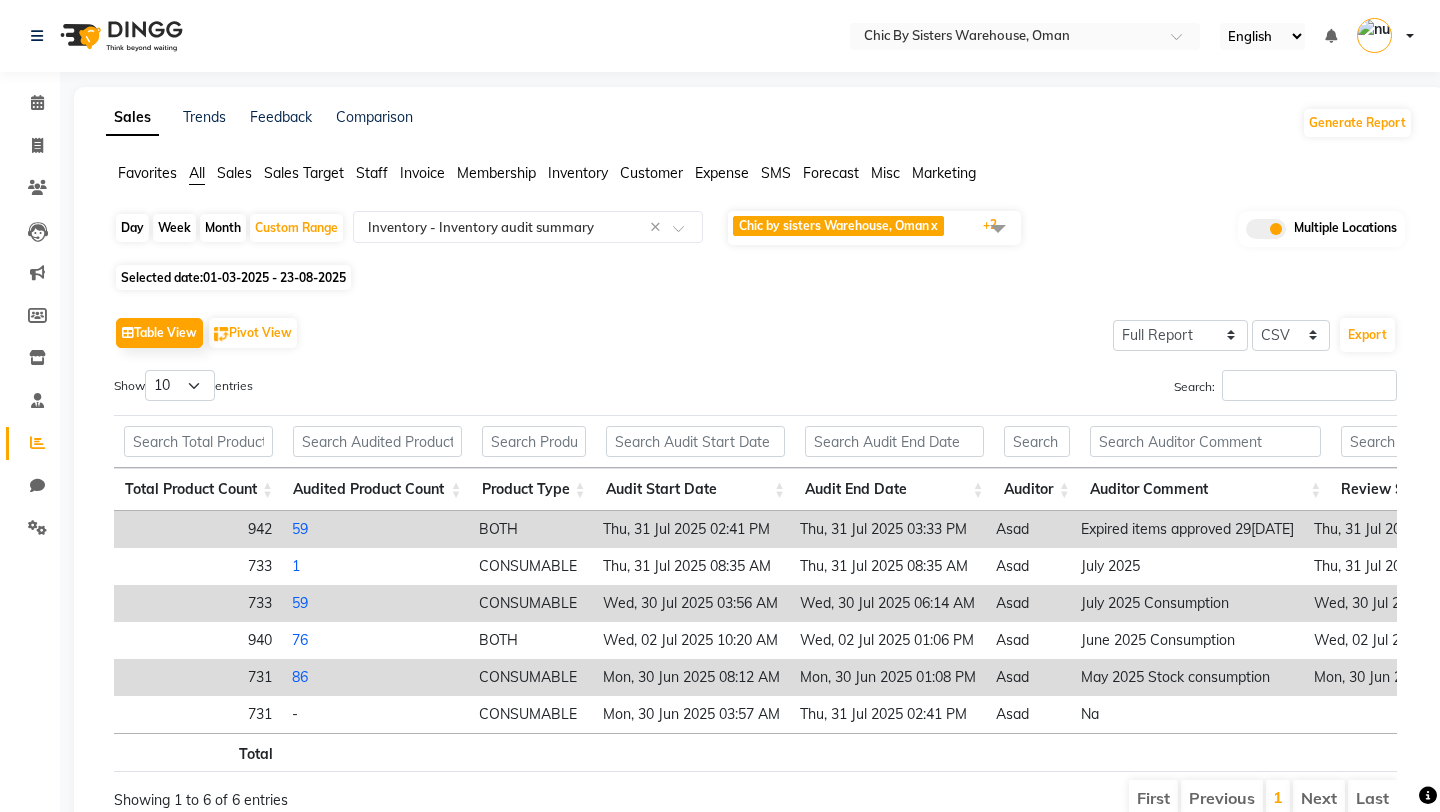 scroll, scrollTop: 72, scrollLeft: 0, axis: vertical 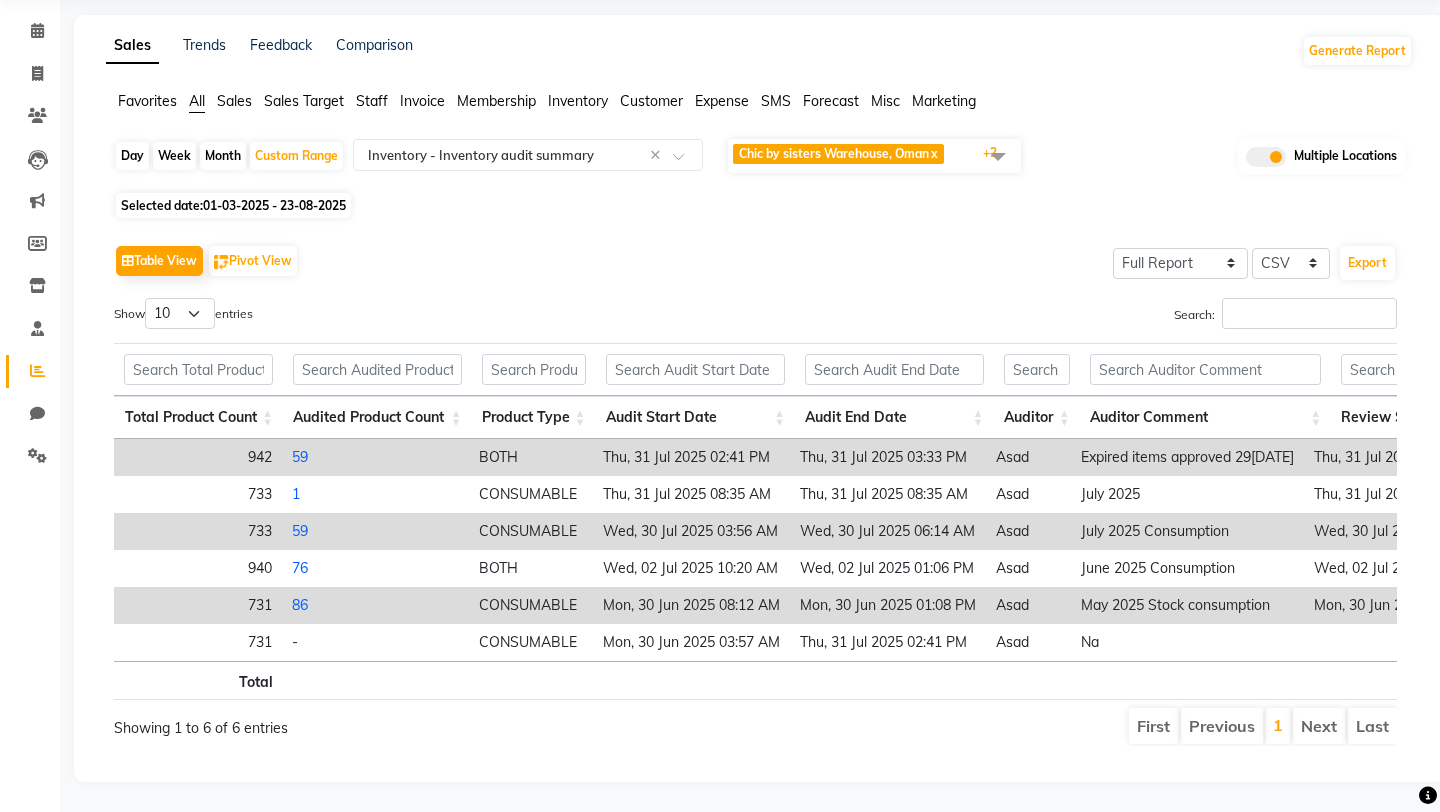 click 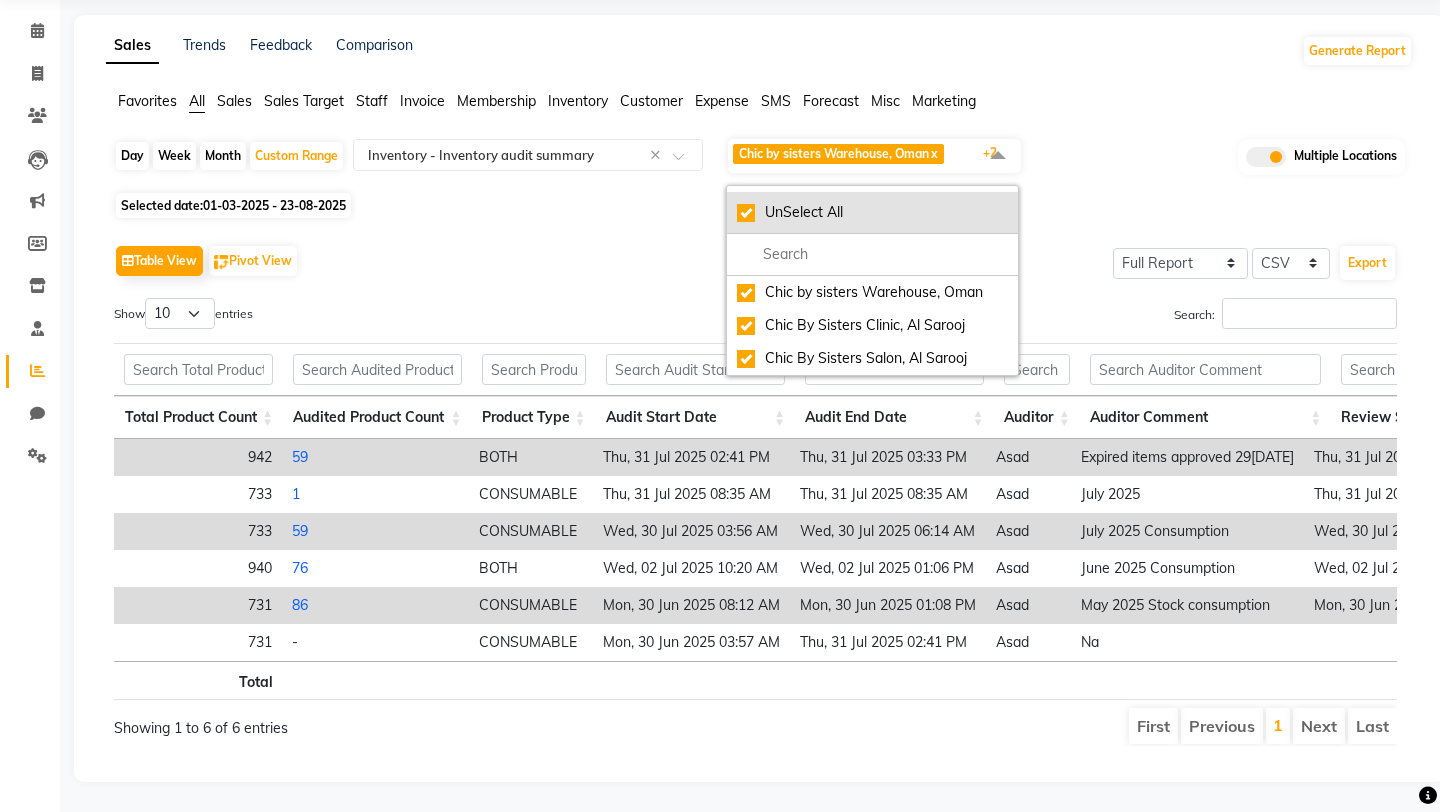 click on "UnSelect All" 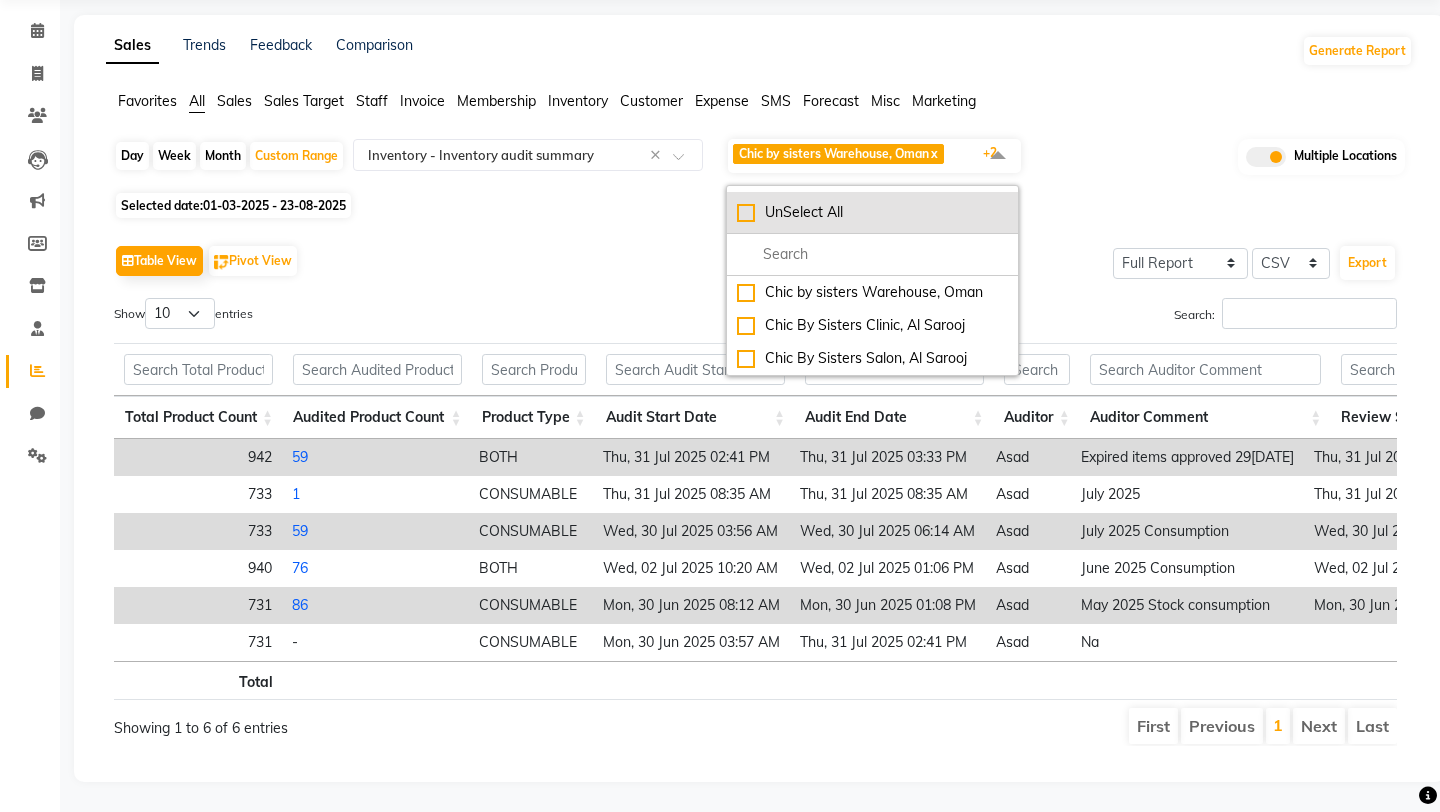 checkbox on "false" 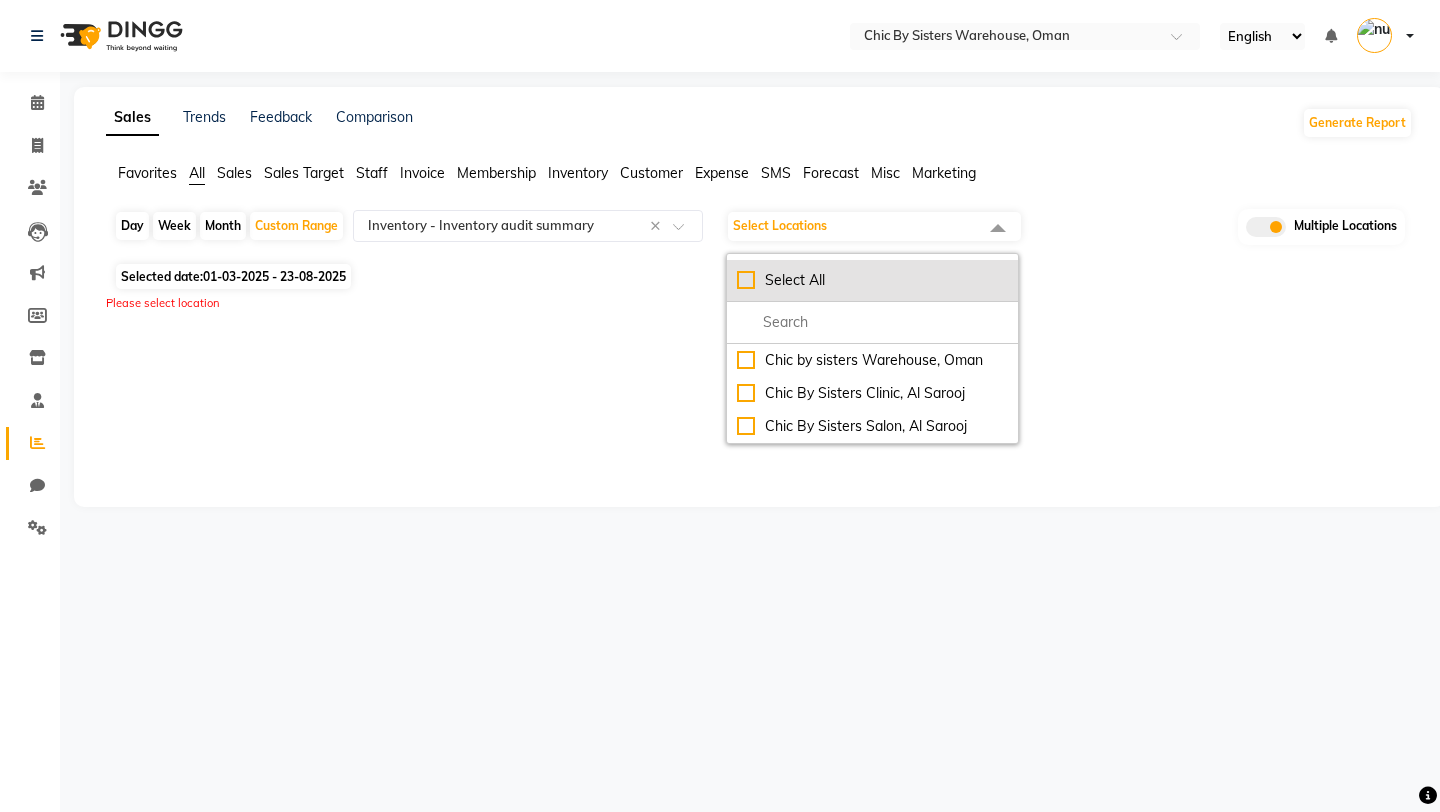 scroll, scrollTop: 0, scrollLeft: 0, axis: both 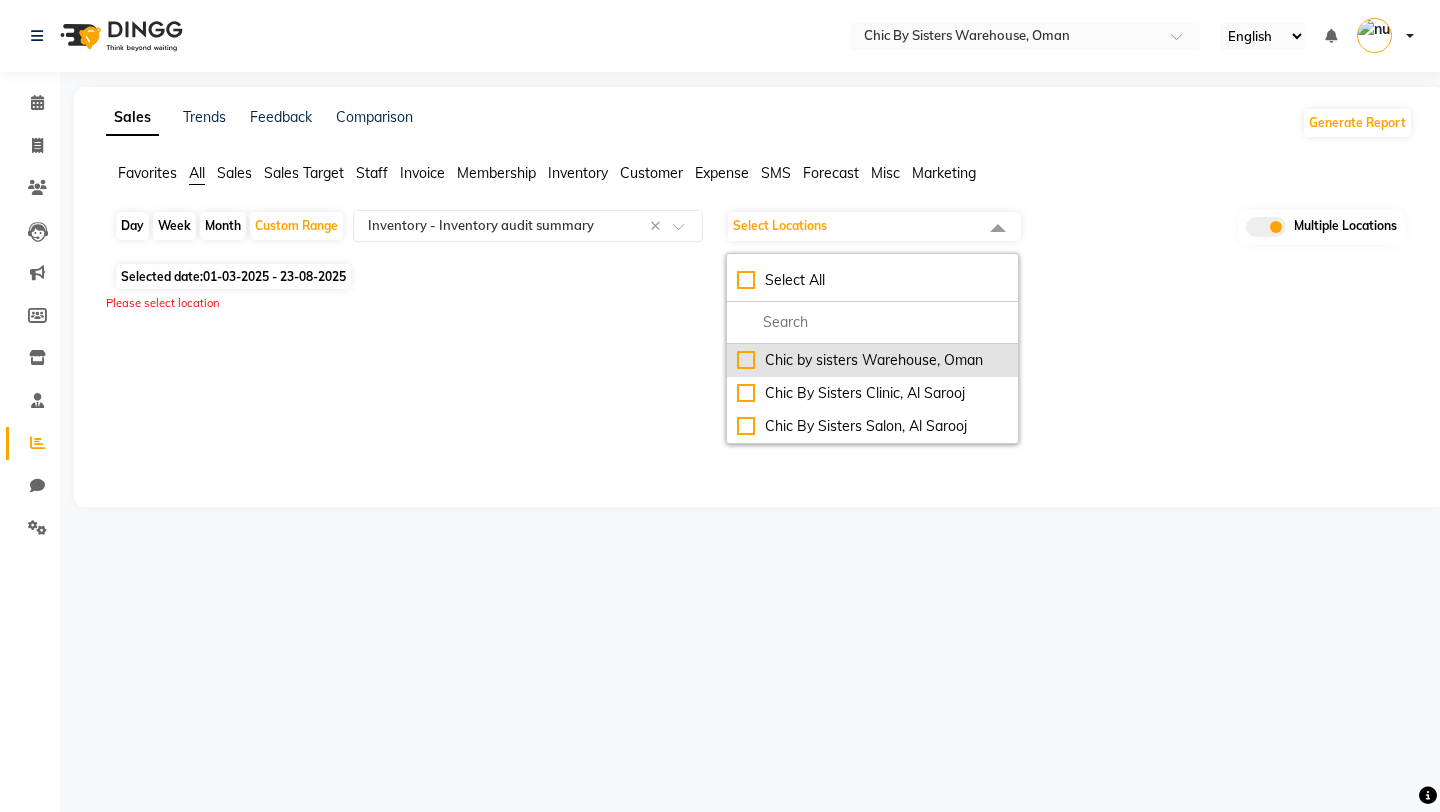 click on "Chic by sisters Warehouse, Oman" 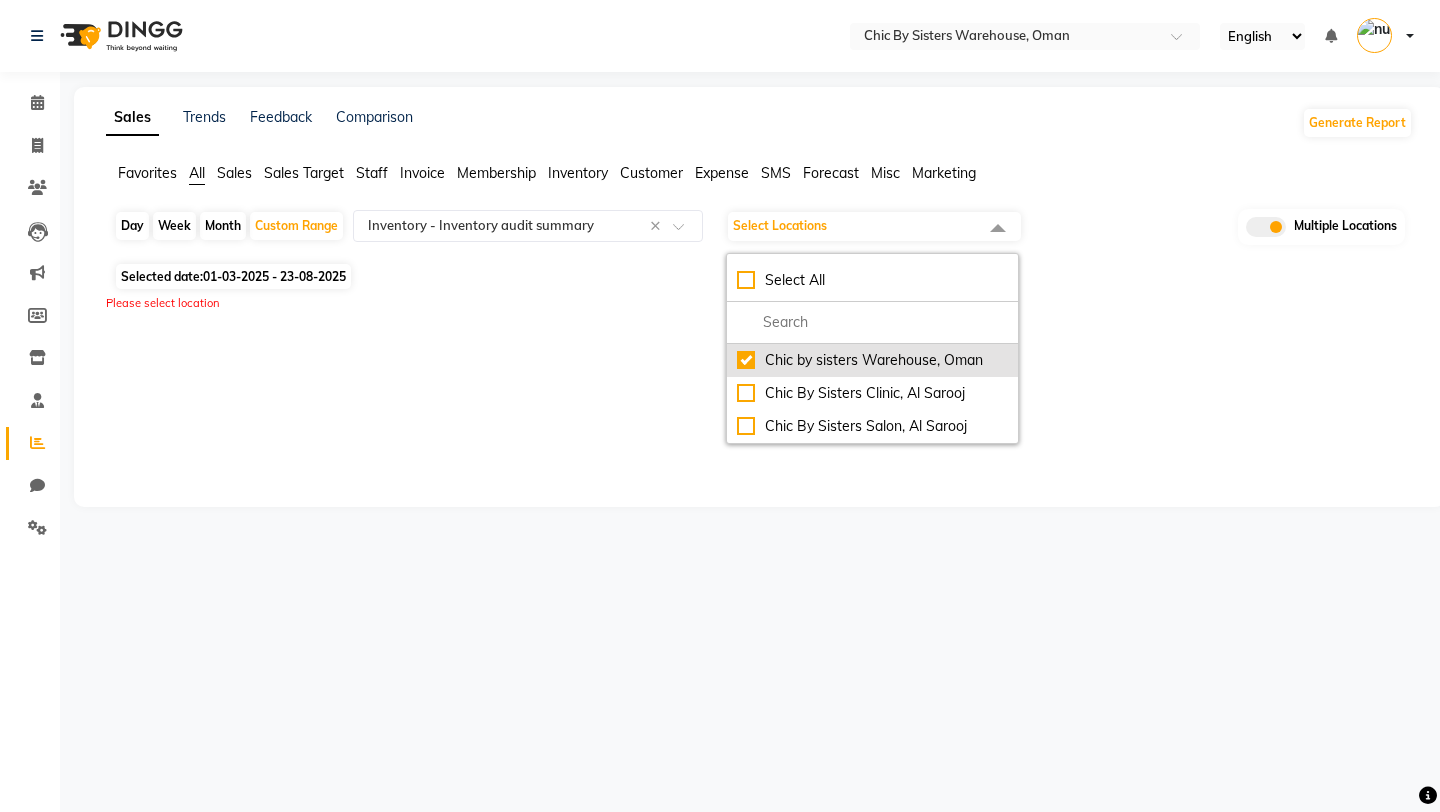 checkbox on "true" 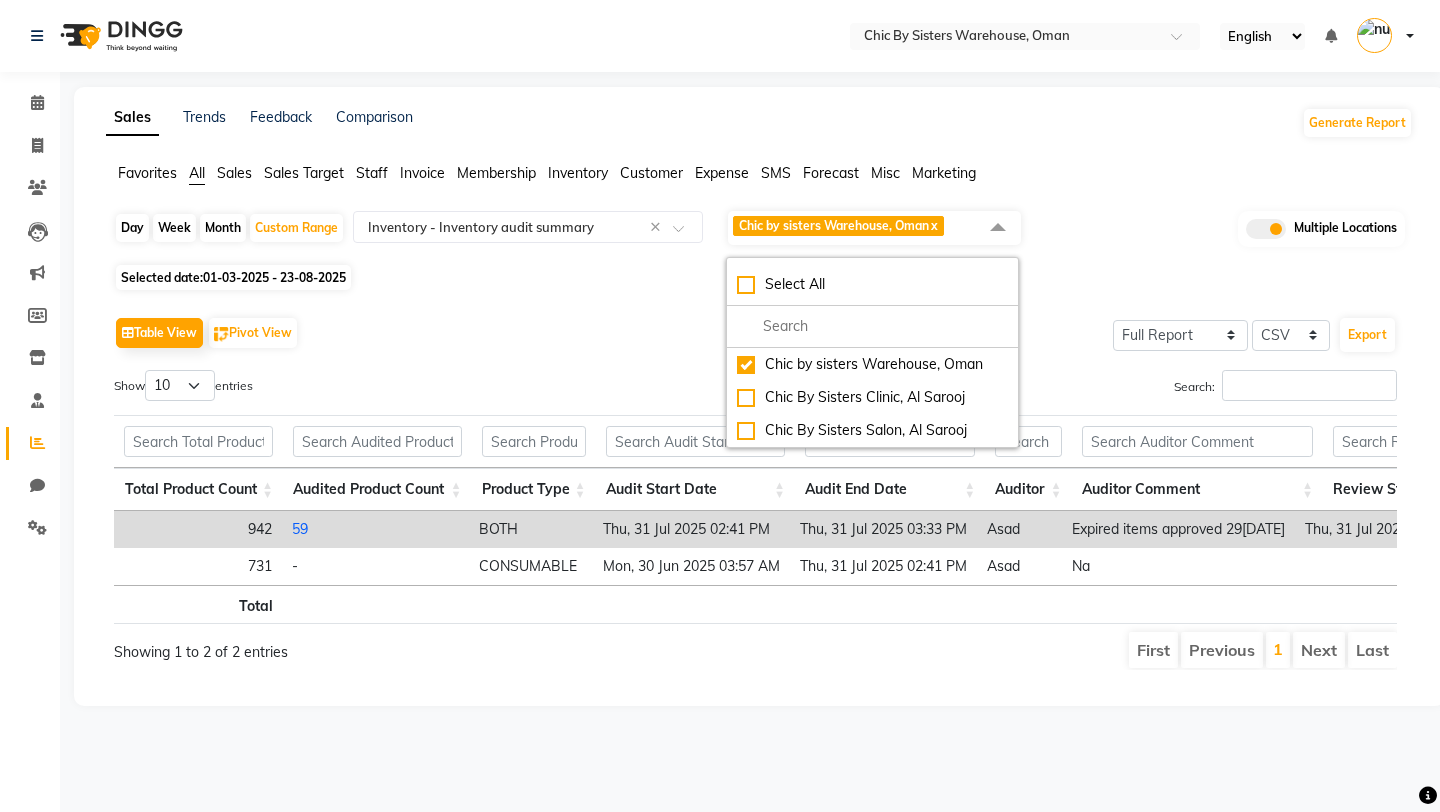 click at bounding box center [696, 441] 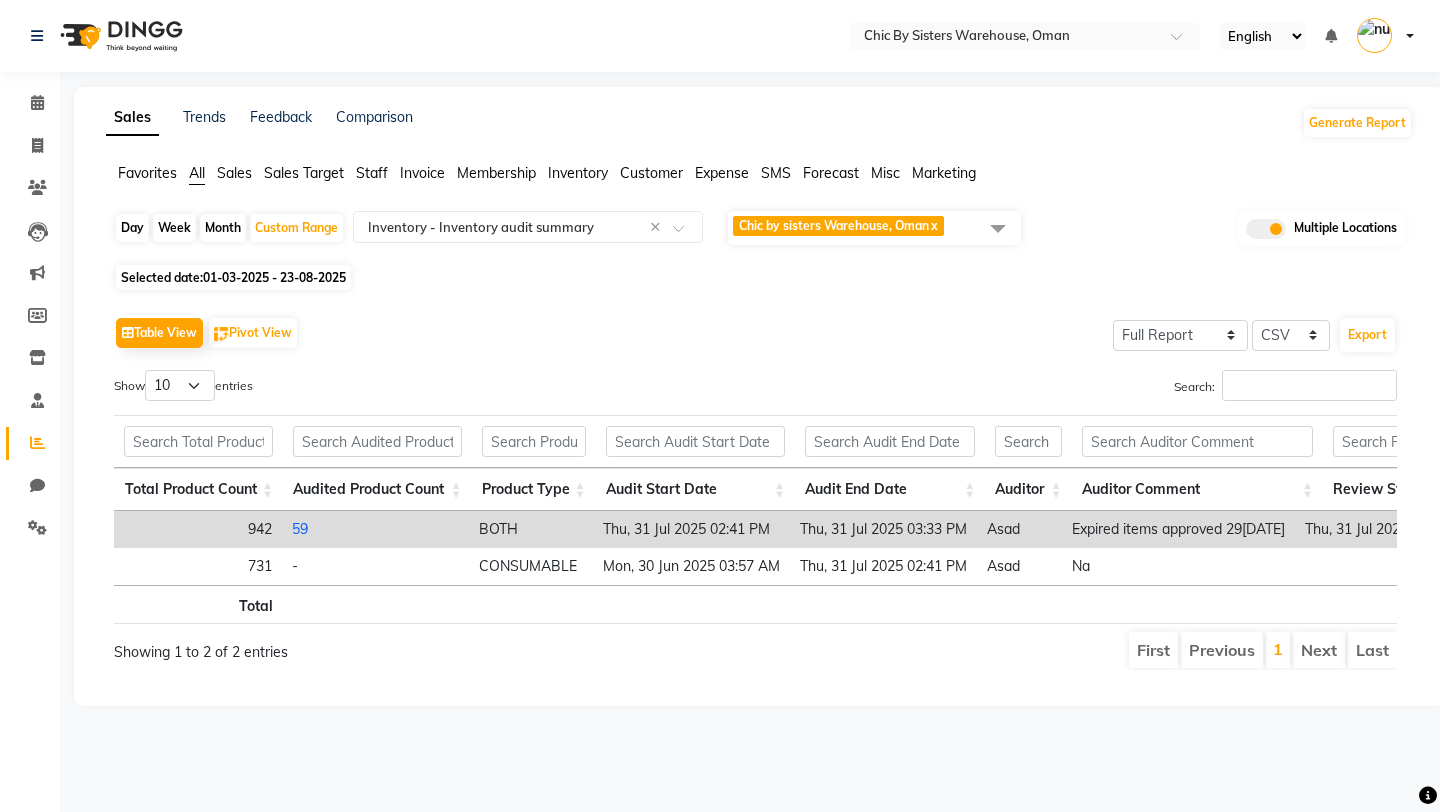 scroll, scrollTop: 0, scrollLeft: 108, axis: horizontal 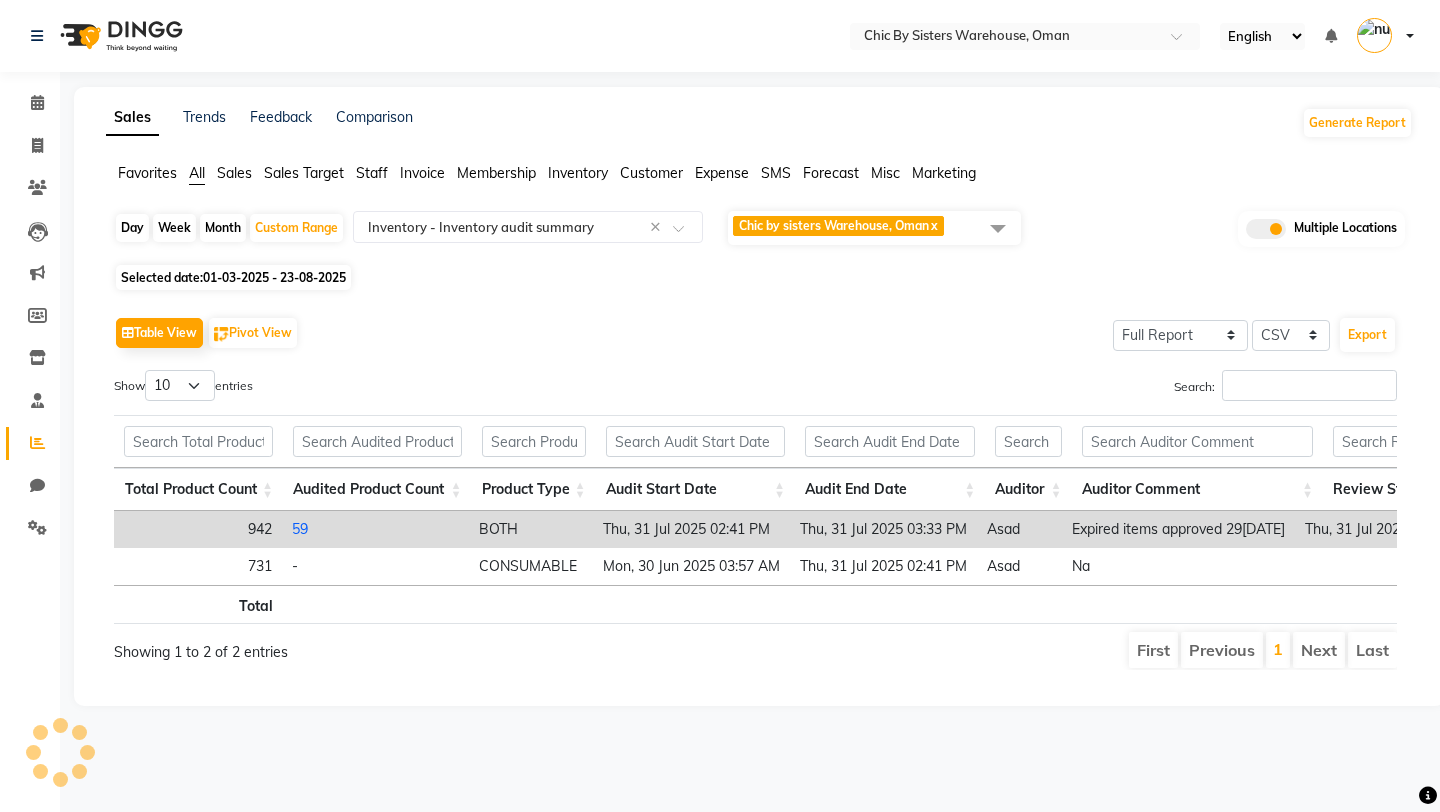 select on "full_report" 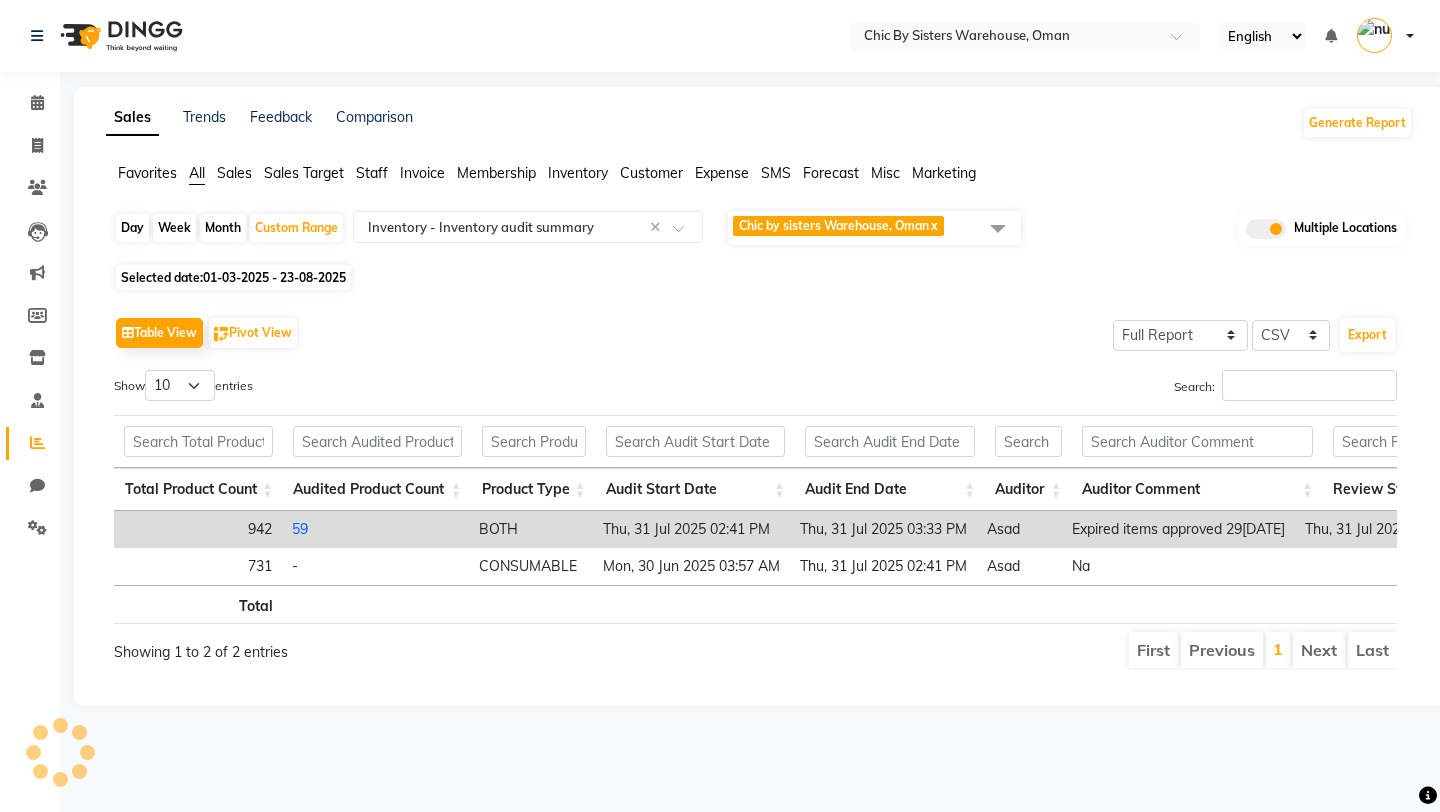 select on "csv" 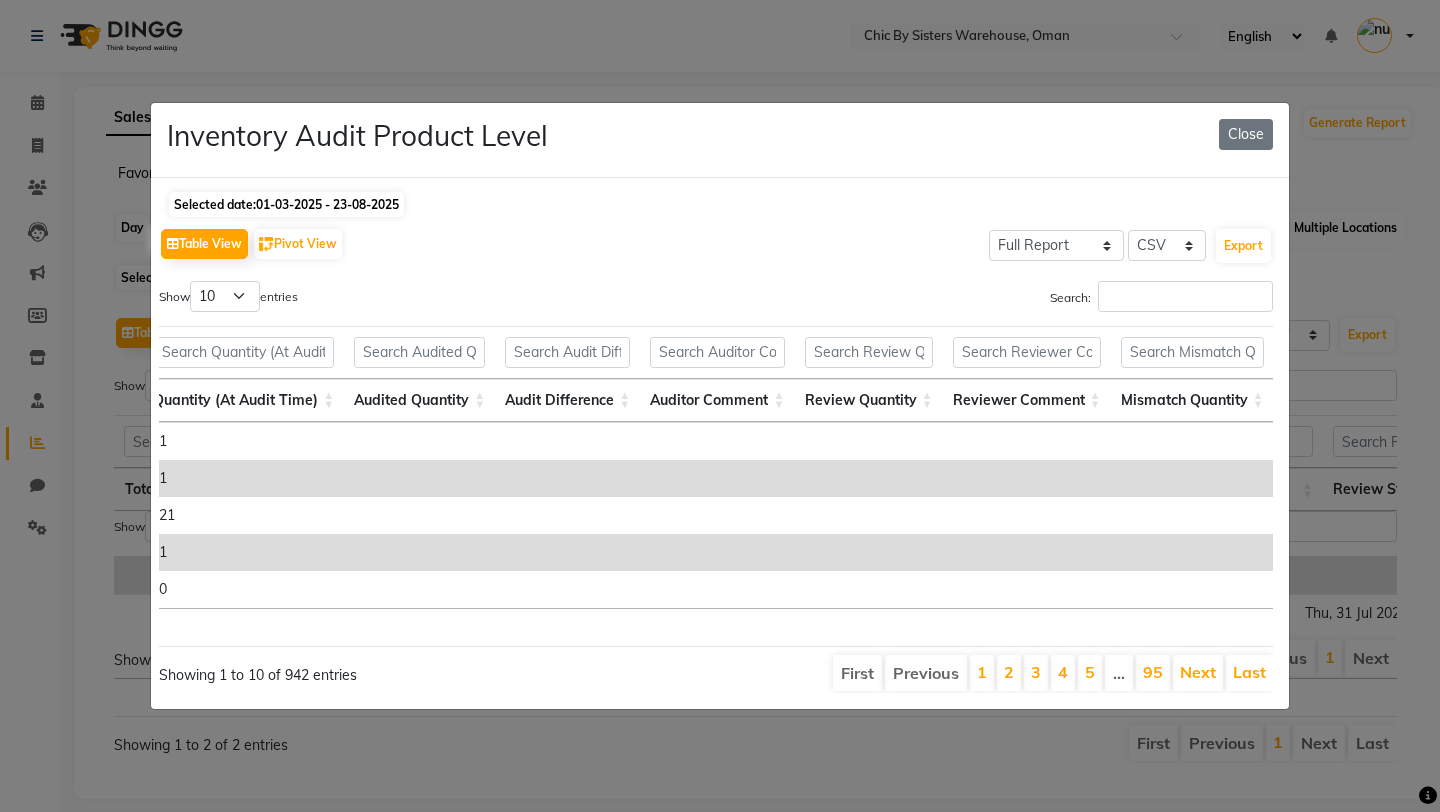 click on "4" at bounding box center (1063, 673) 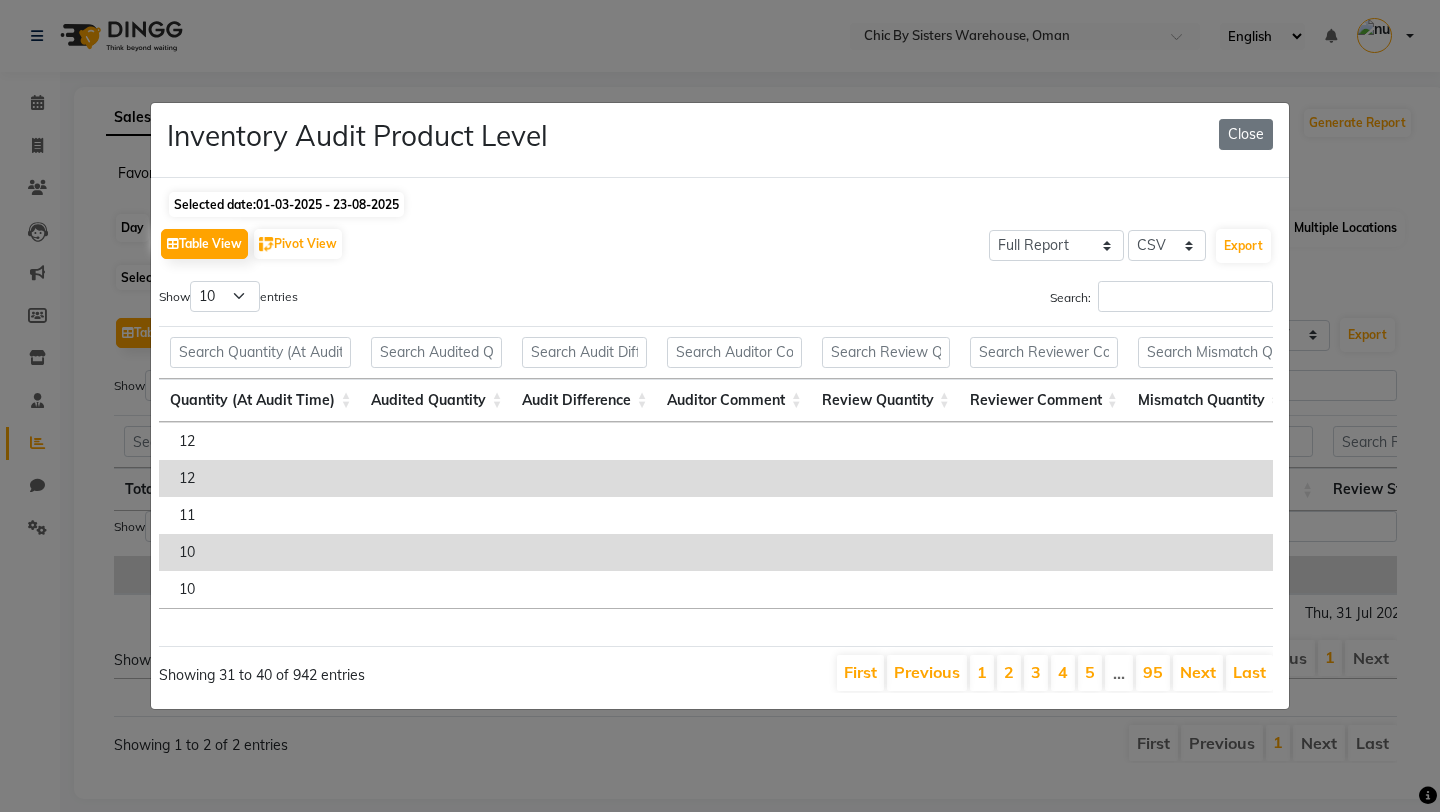 click on "4" at bounding box center (1063, 673) 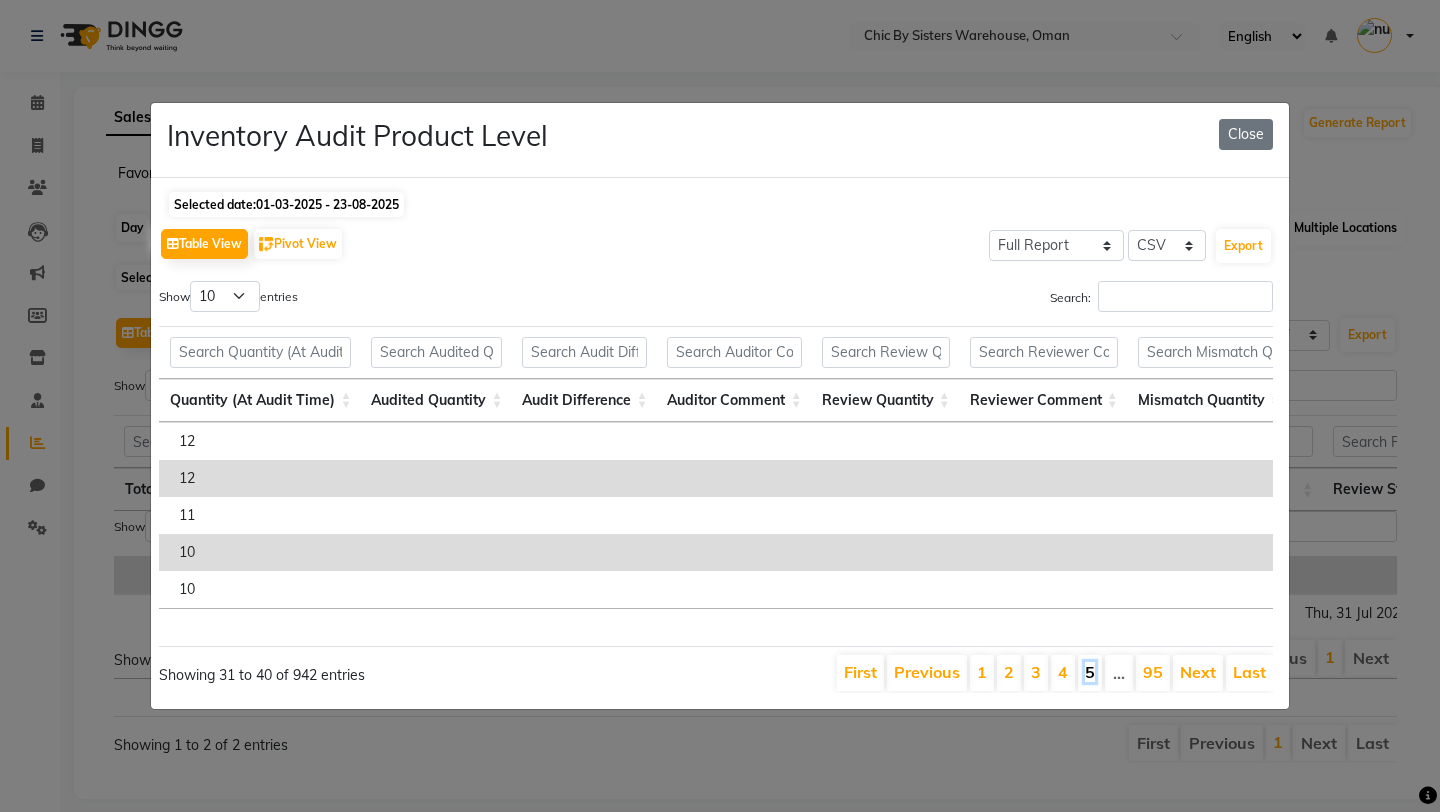 click on "5" at bounding box center (1090, 672) 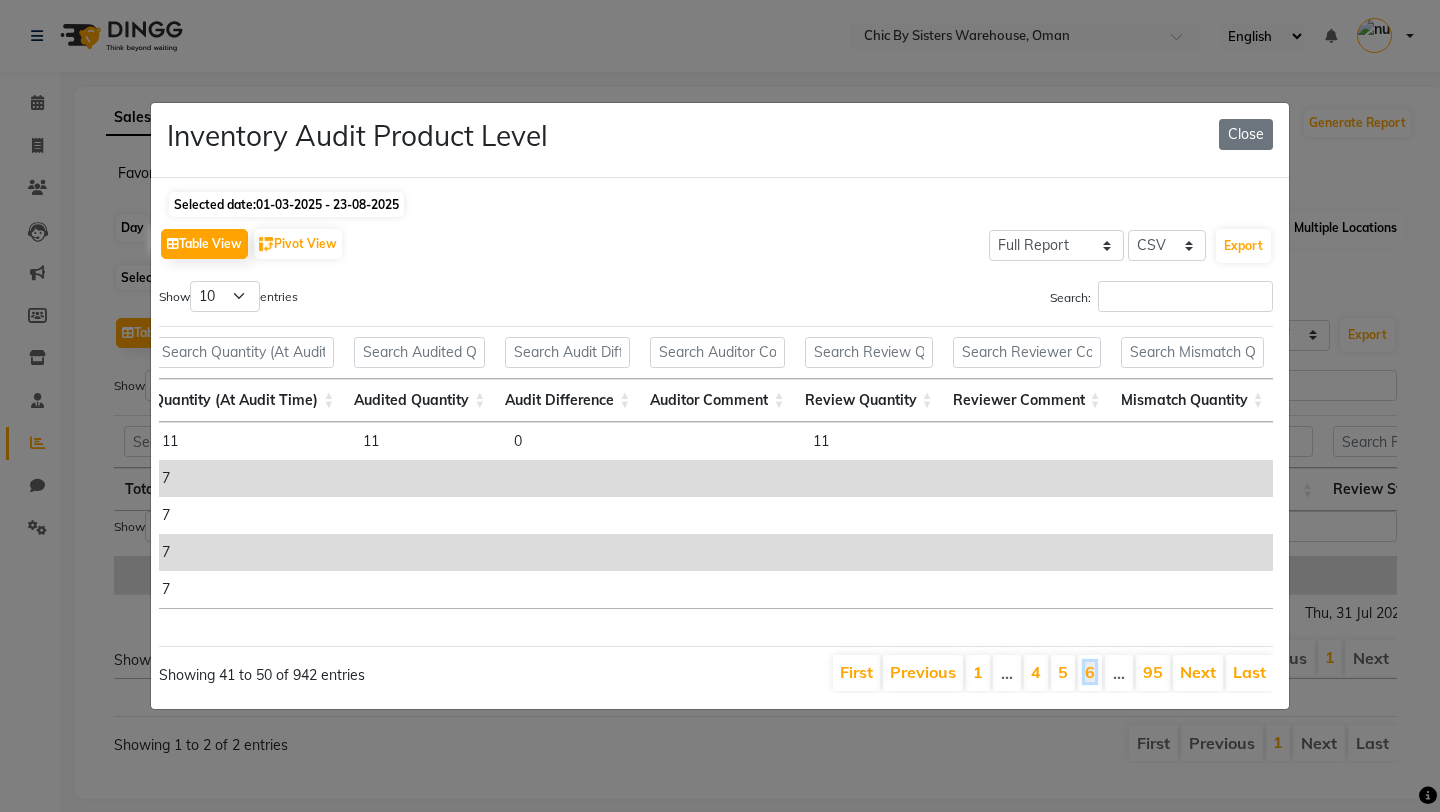 click on "6" at bounding box center [1090, 672] 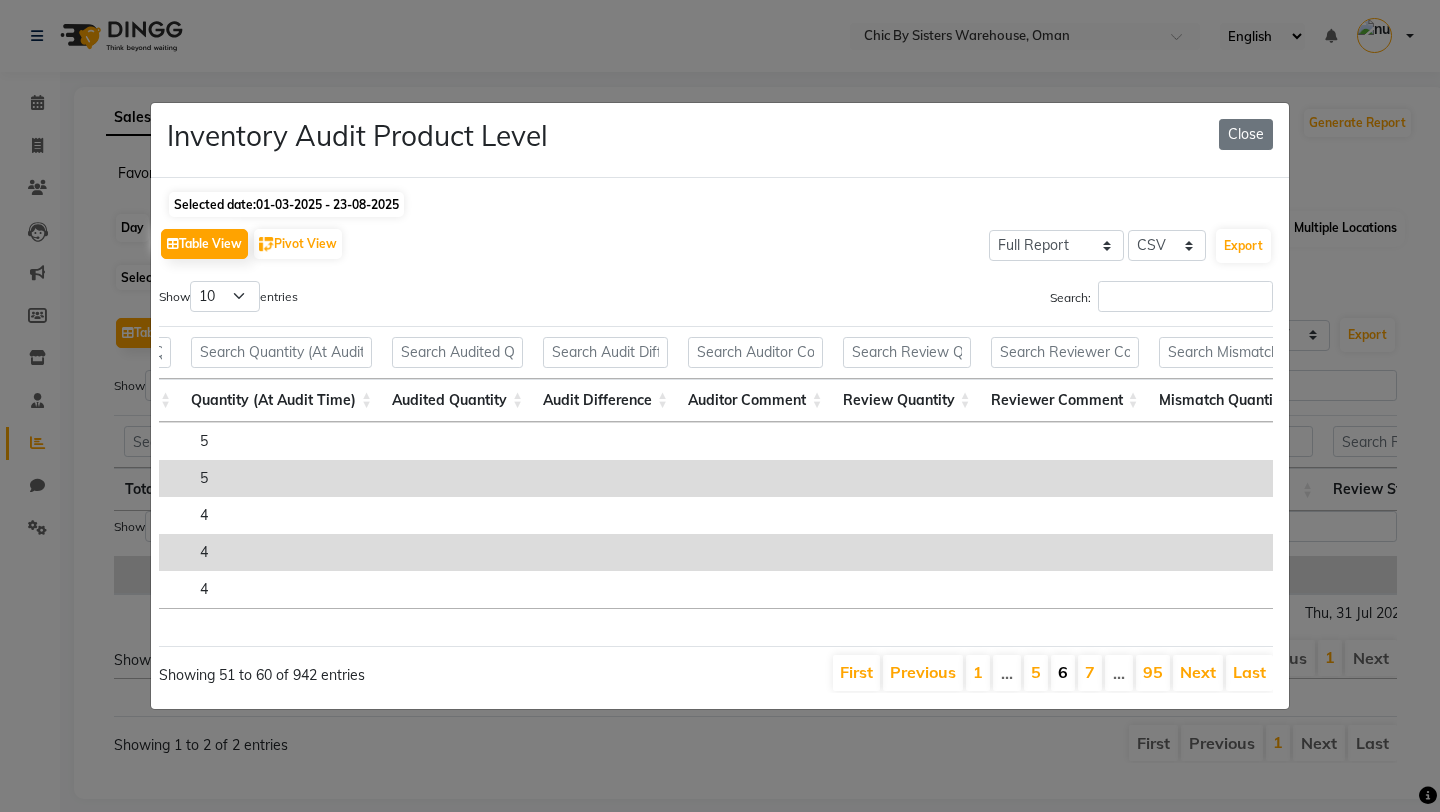 click on "6" at bounding box center (1063, 672) 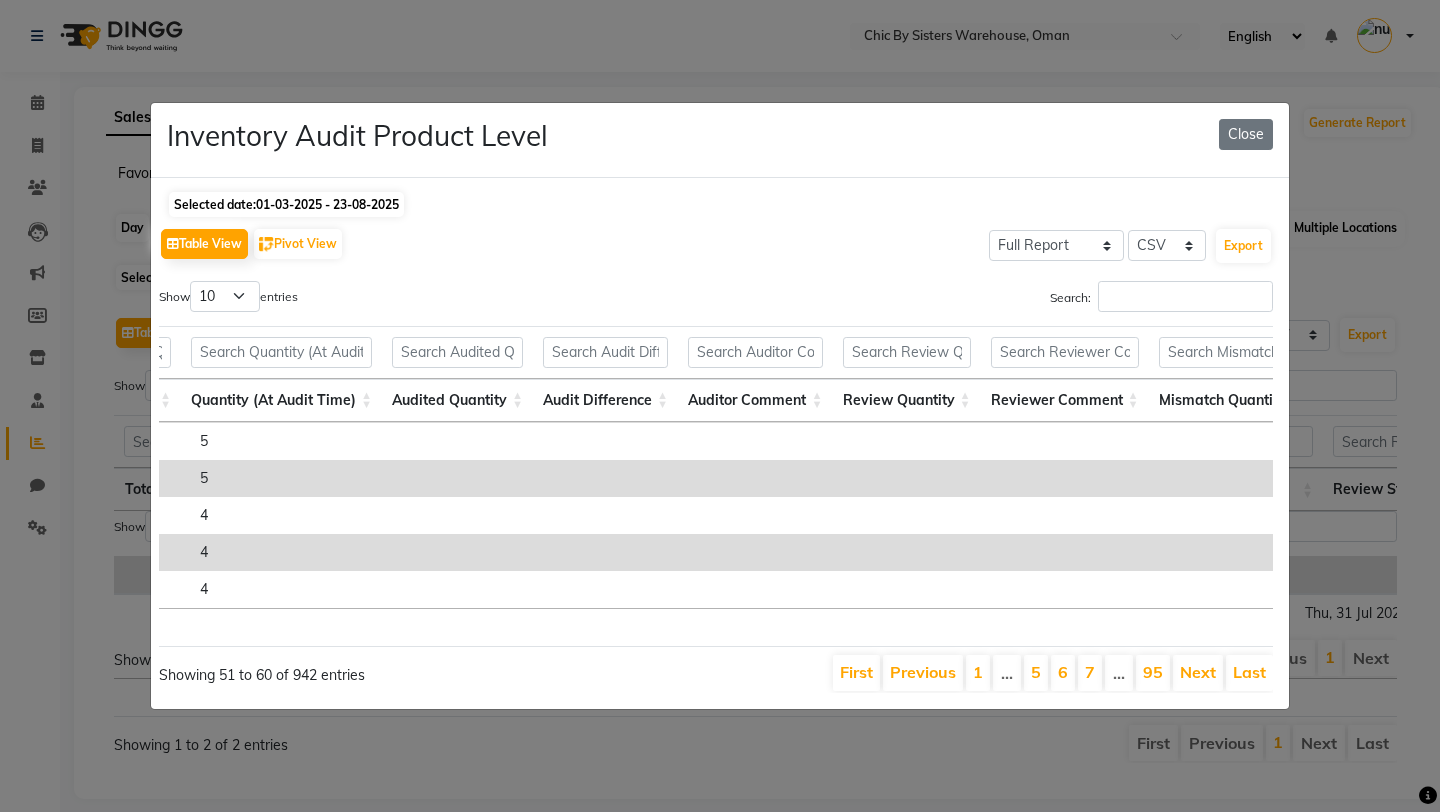 click on "Review Quantity" at bounding box center [907, 400] 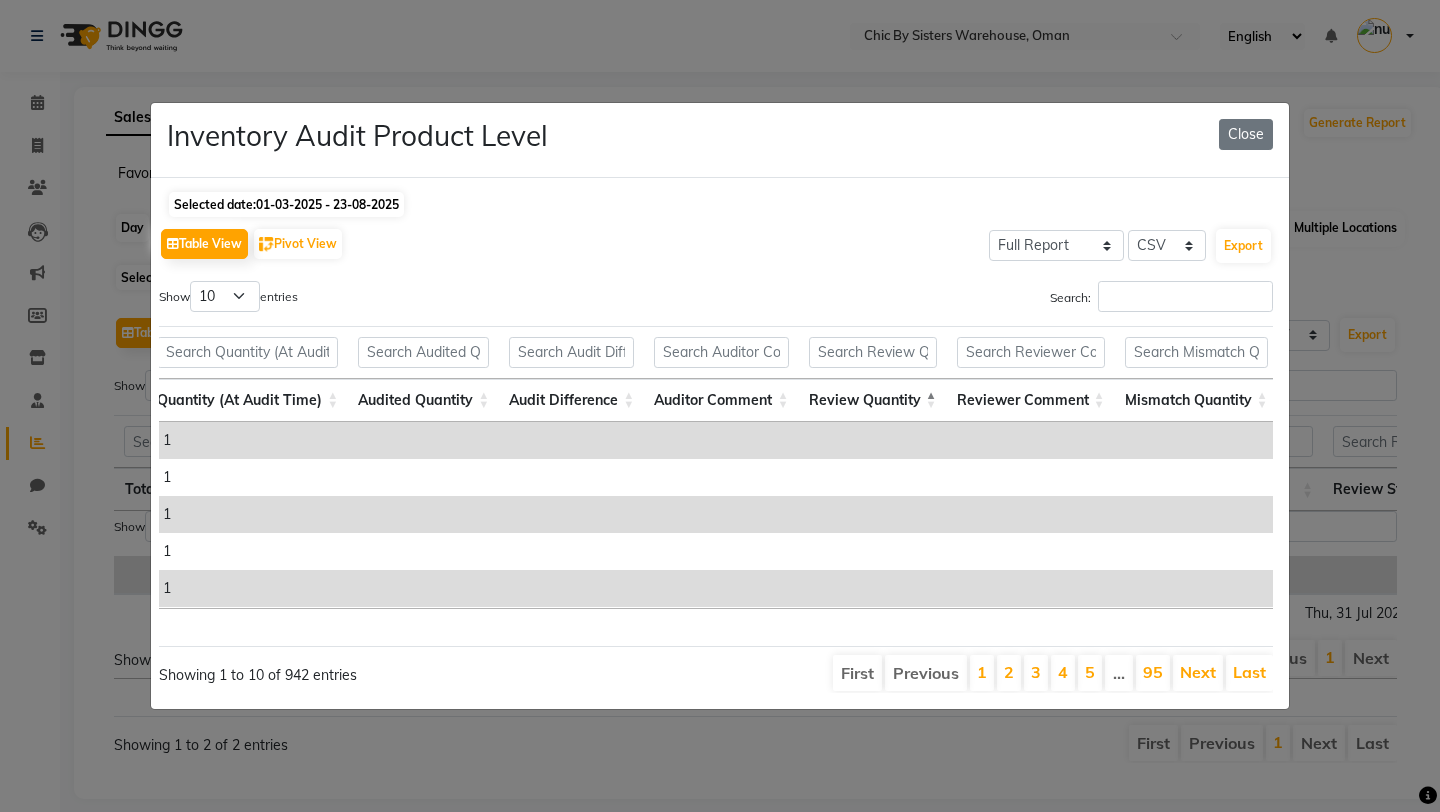 click on "Review Quantity" at bounding box center [873, 400] 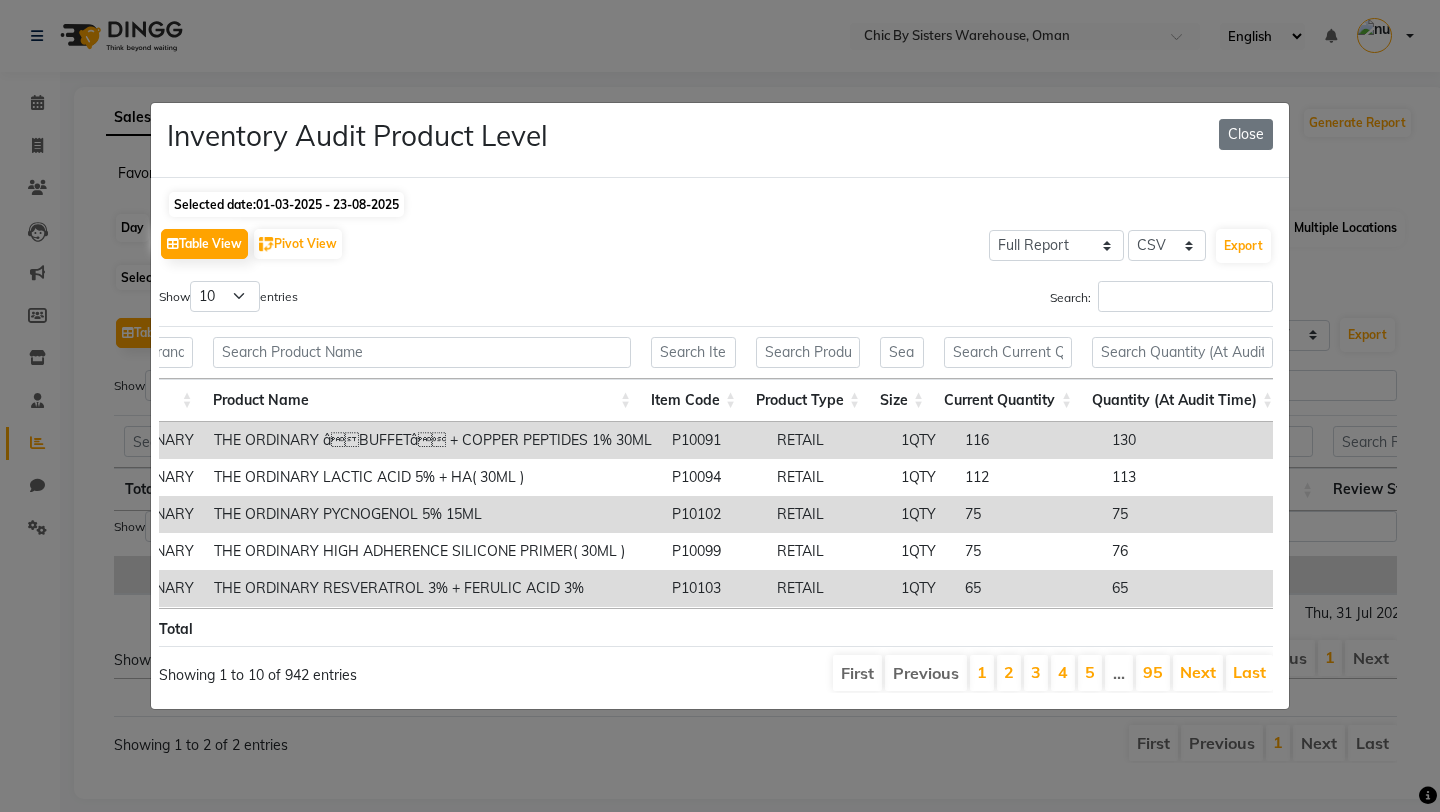 click on "P10091" at bounding box center [714, 440] 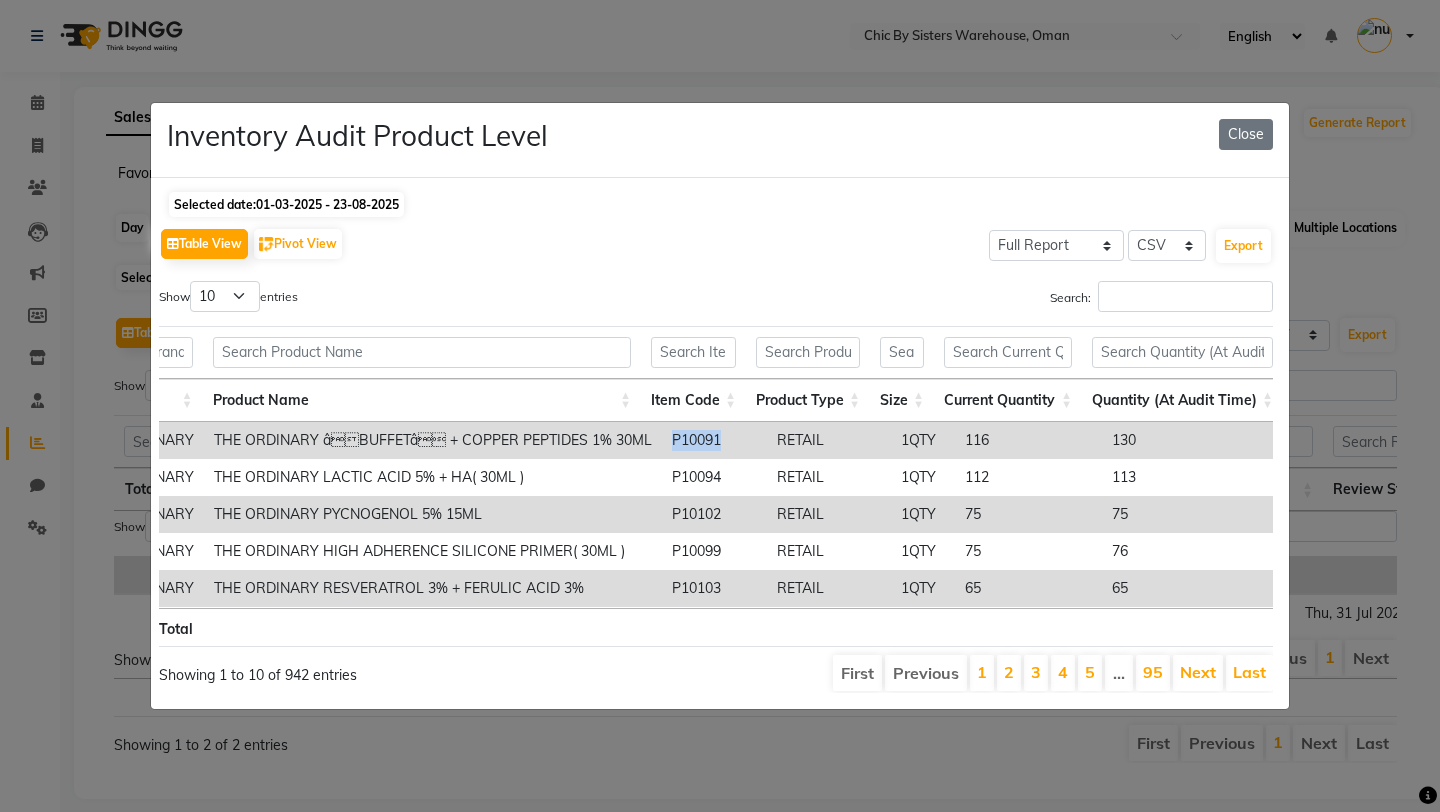 click on "P10091" at bounding box center (714, 440) 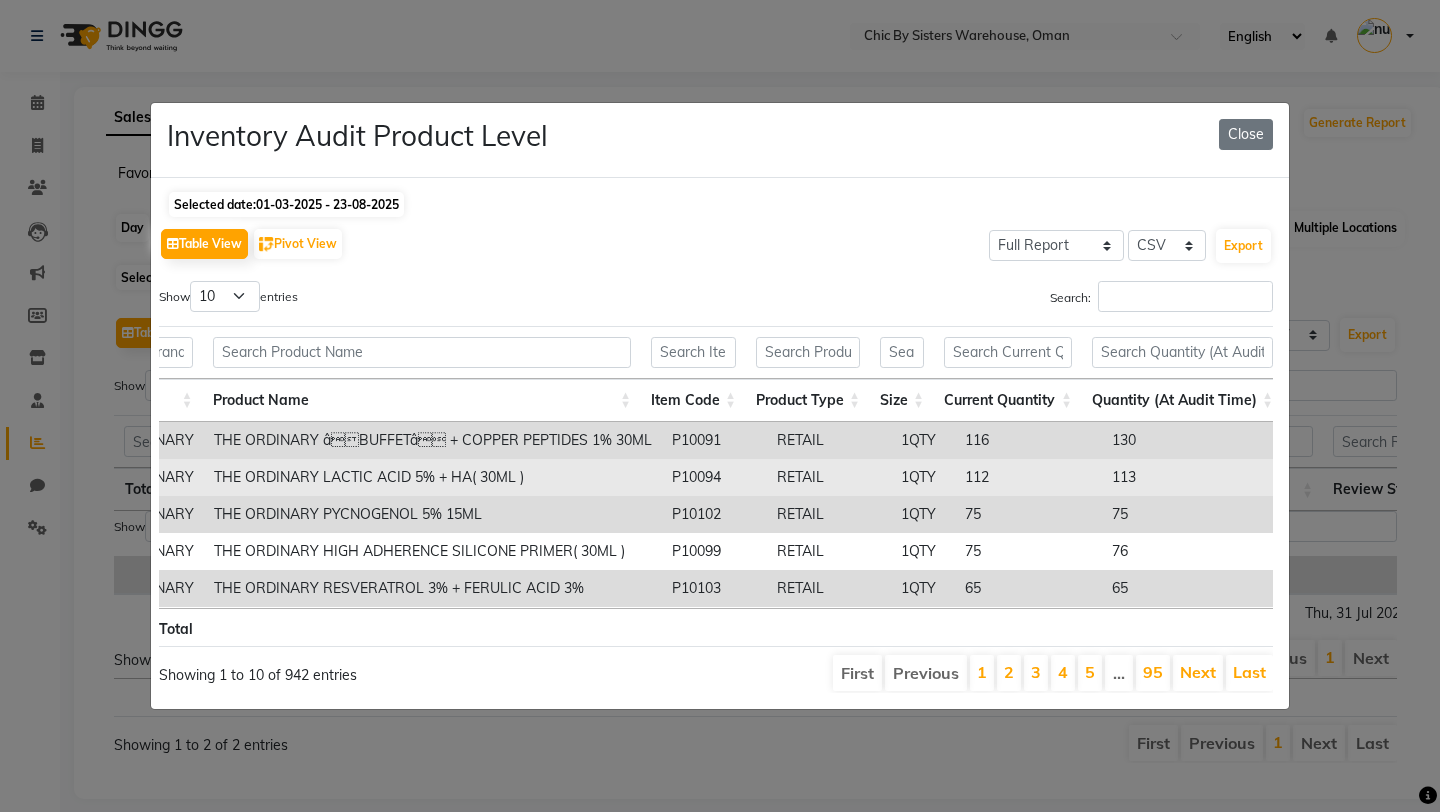 click on "P10094" at bounding box center (714, 477) 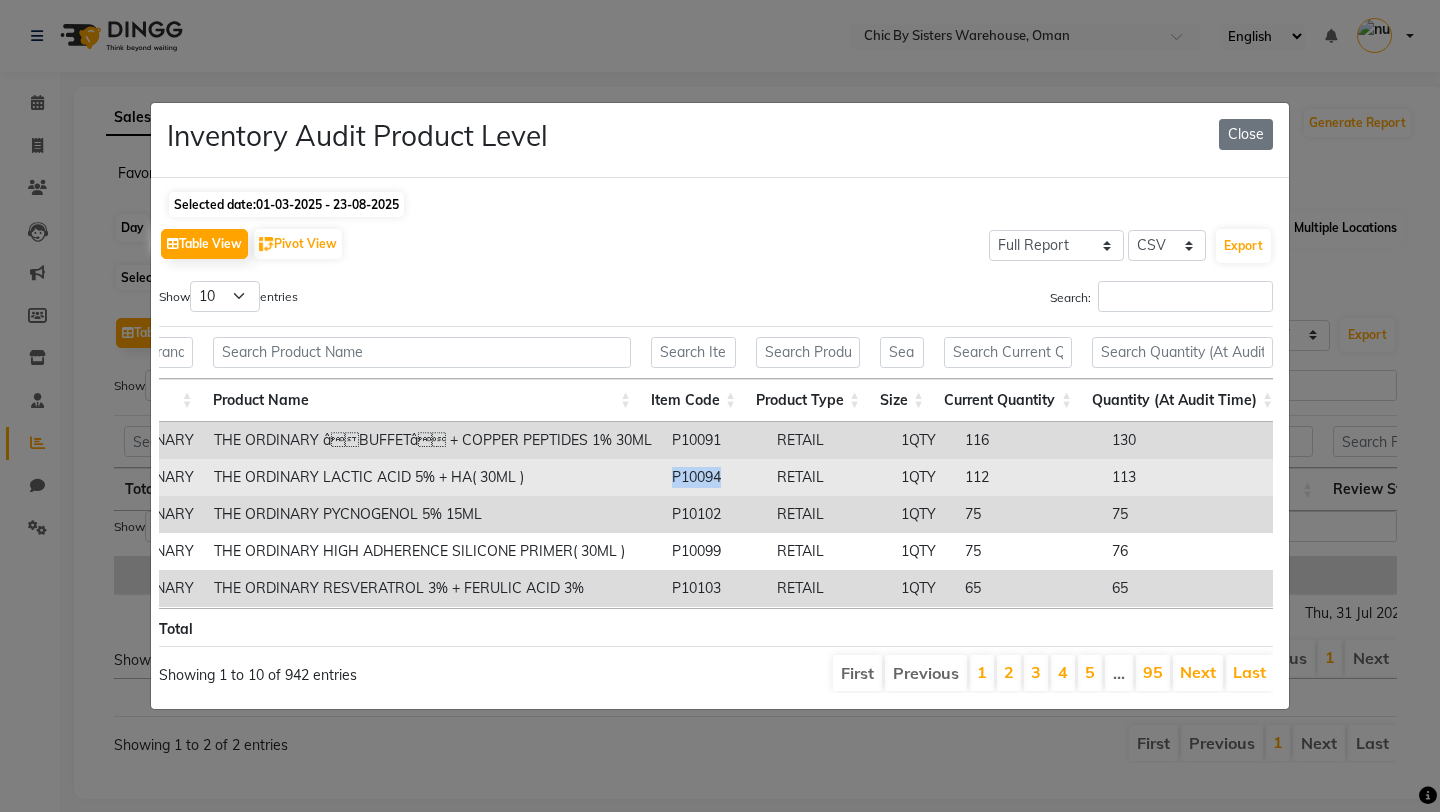 click on "P10094" at bounding box center (714, 477) 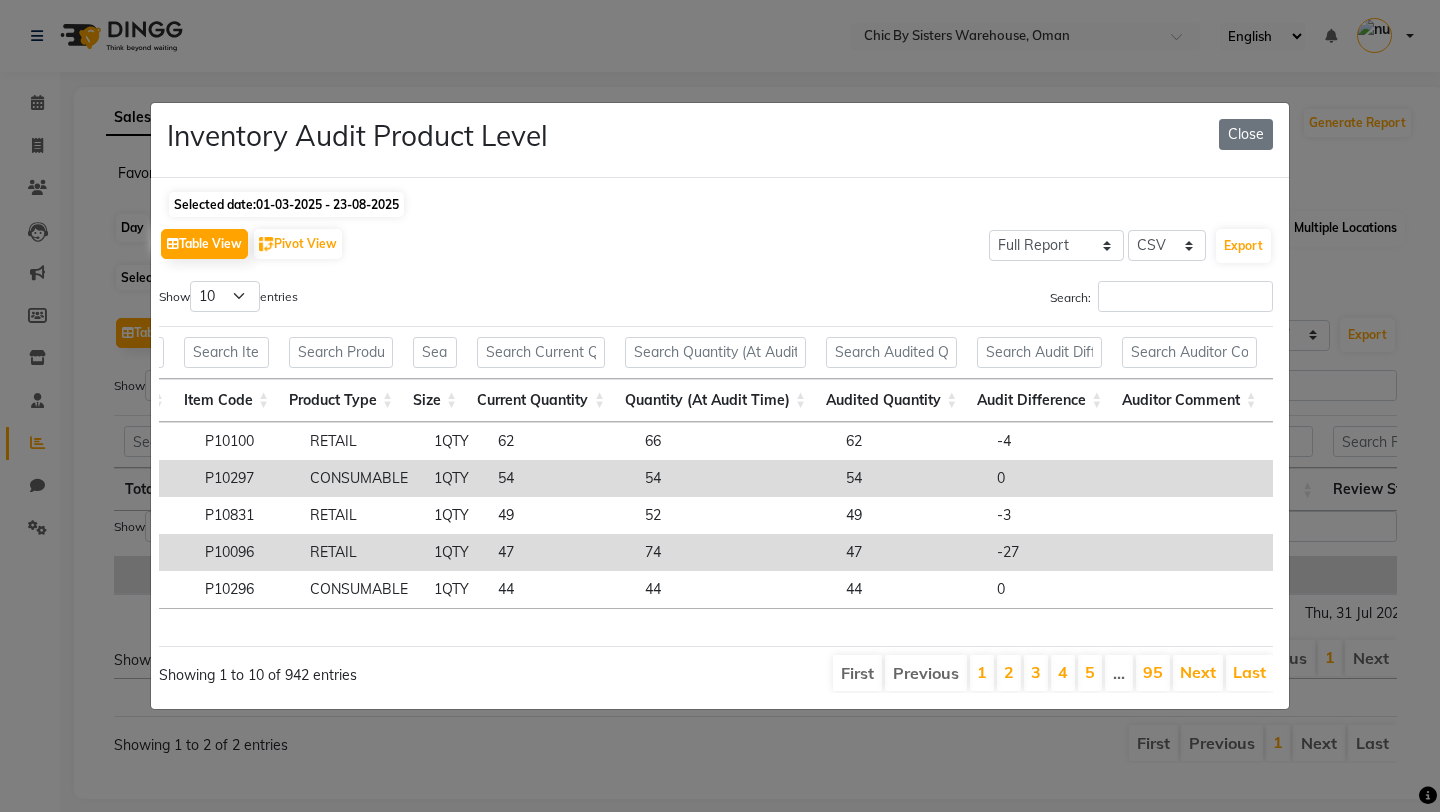 click on "P10096" at bounding box center (247, 552) 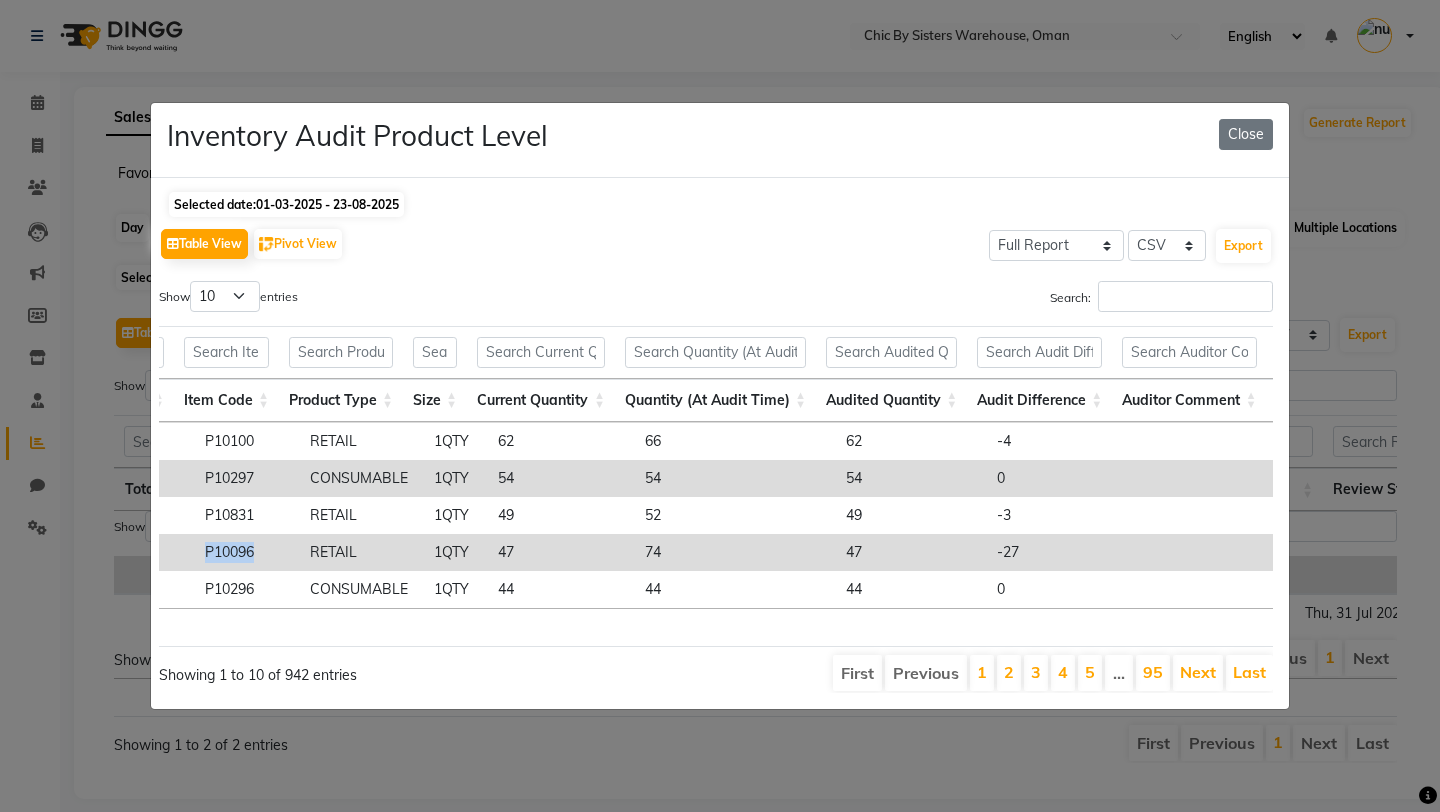 click on "P10096" at bounding box center (247, 552) 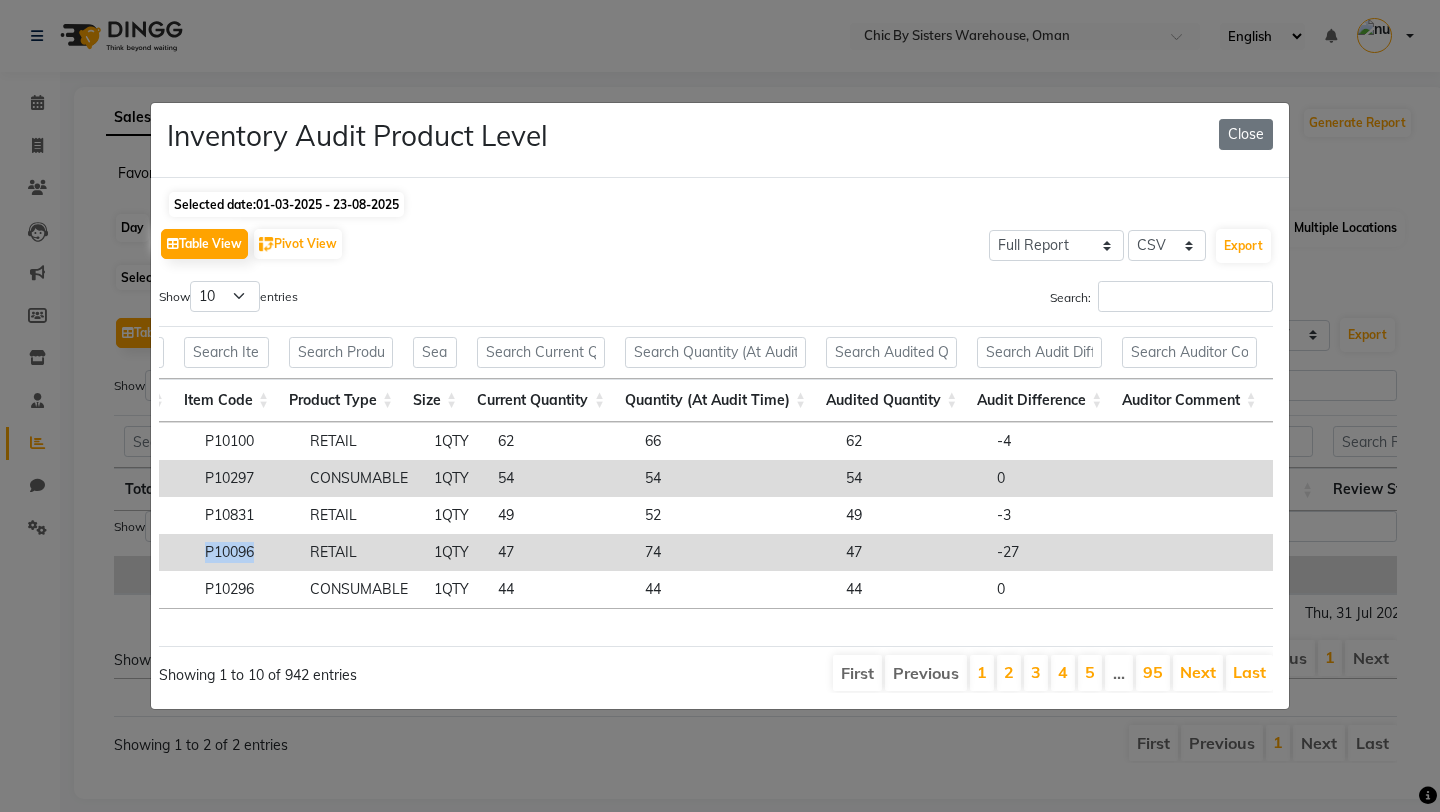 copy on "P10096" 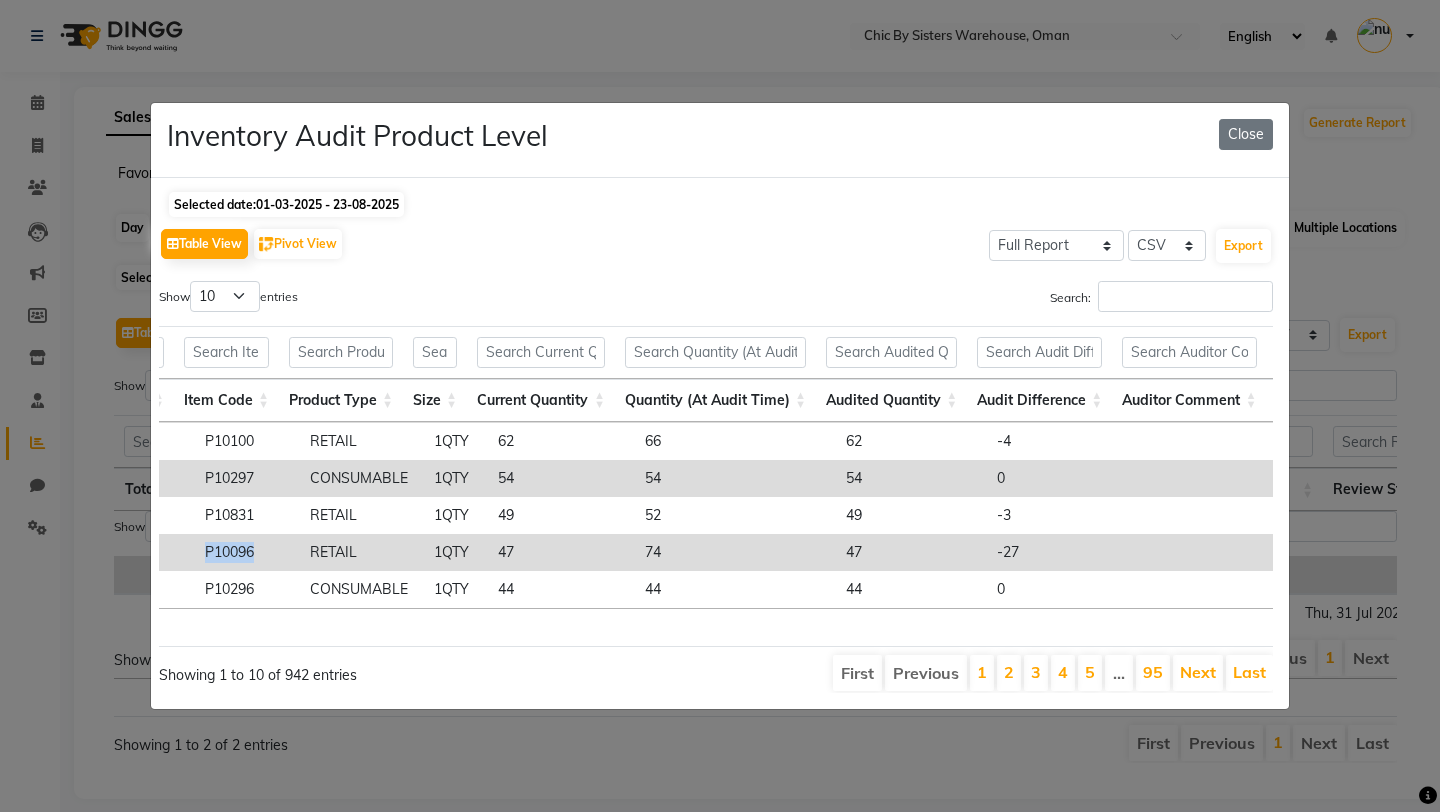 click on "Audited Quantity" at bounding box center (891, 400) 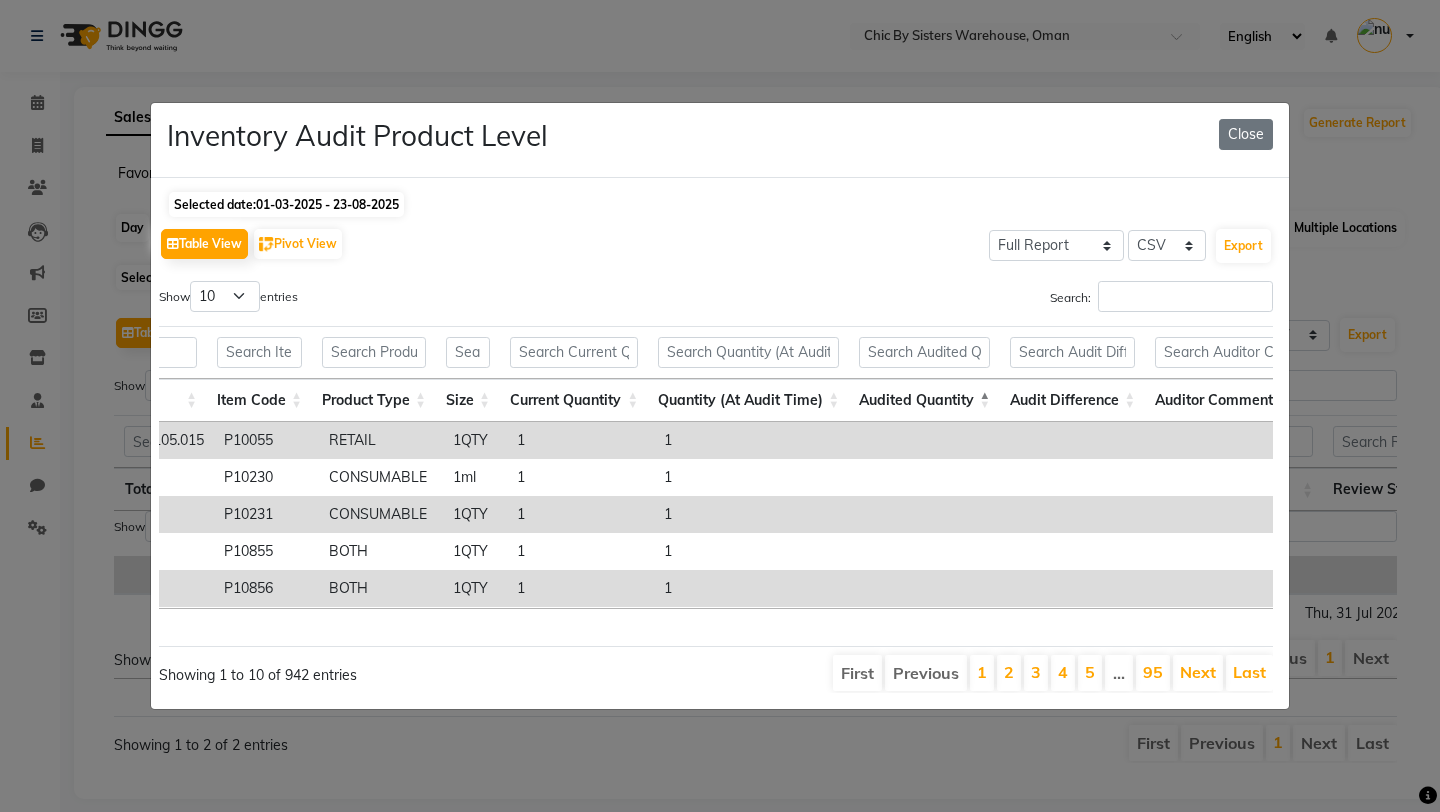 click on "Audited Quantity" at bounding box center [924, 400] 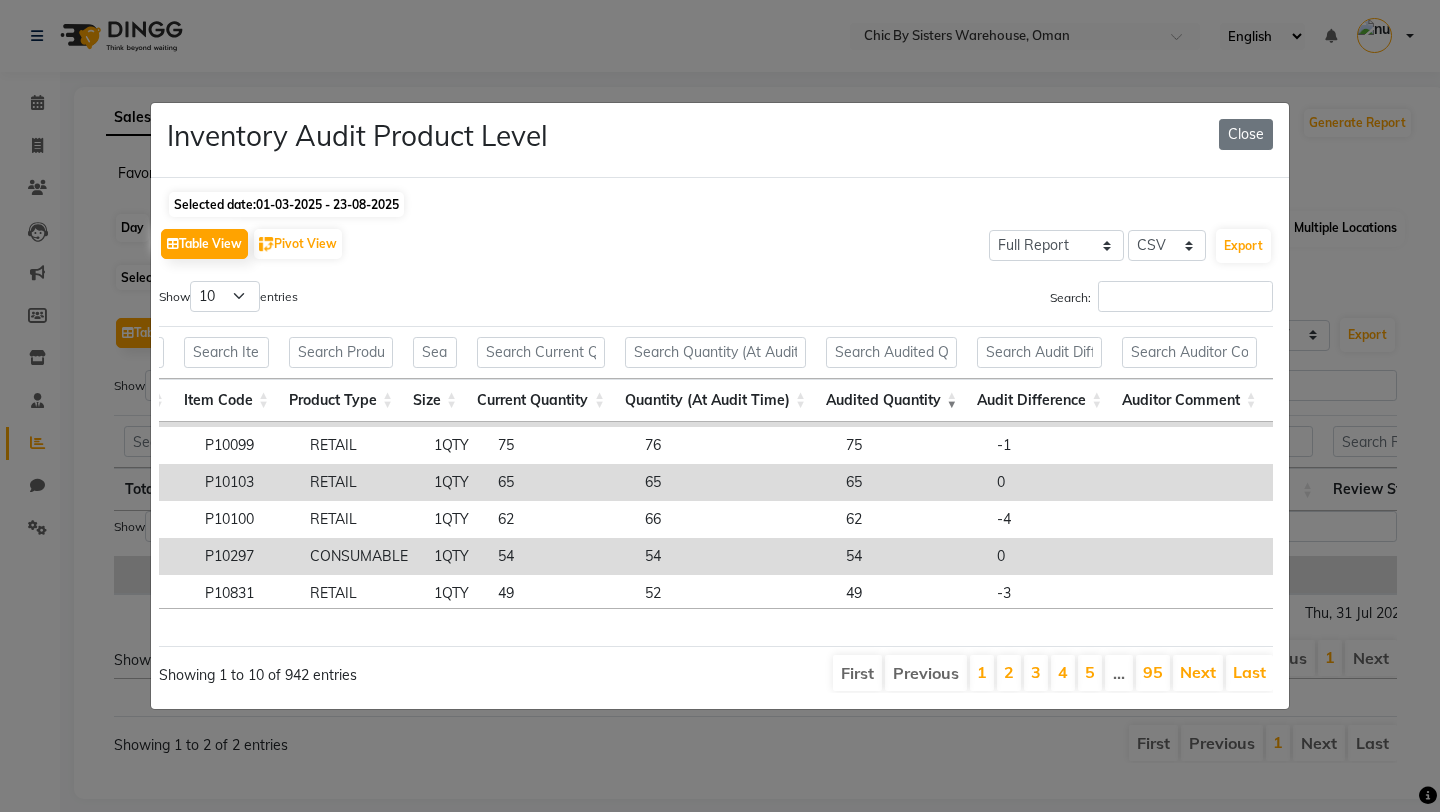 scroll, scrollTop: 184, scrollLeft: 547, axis: both 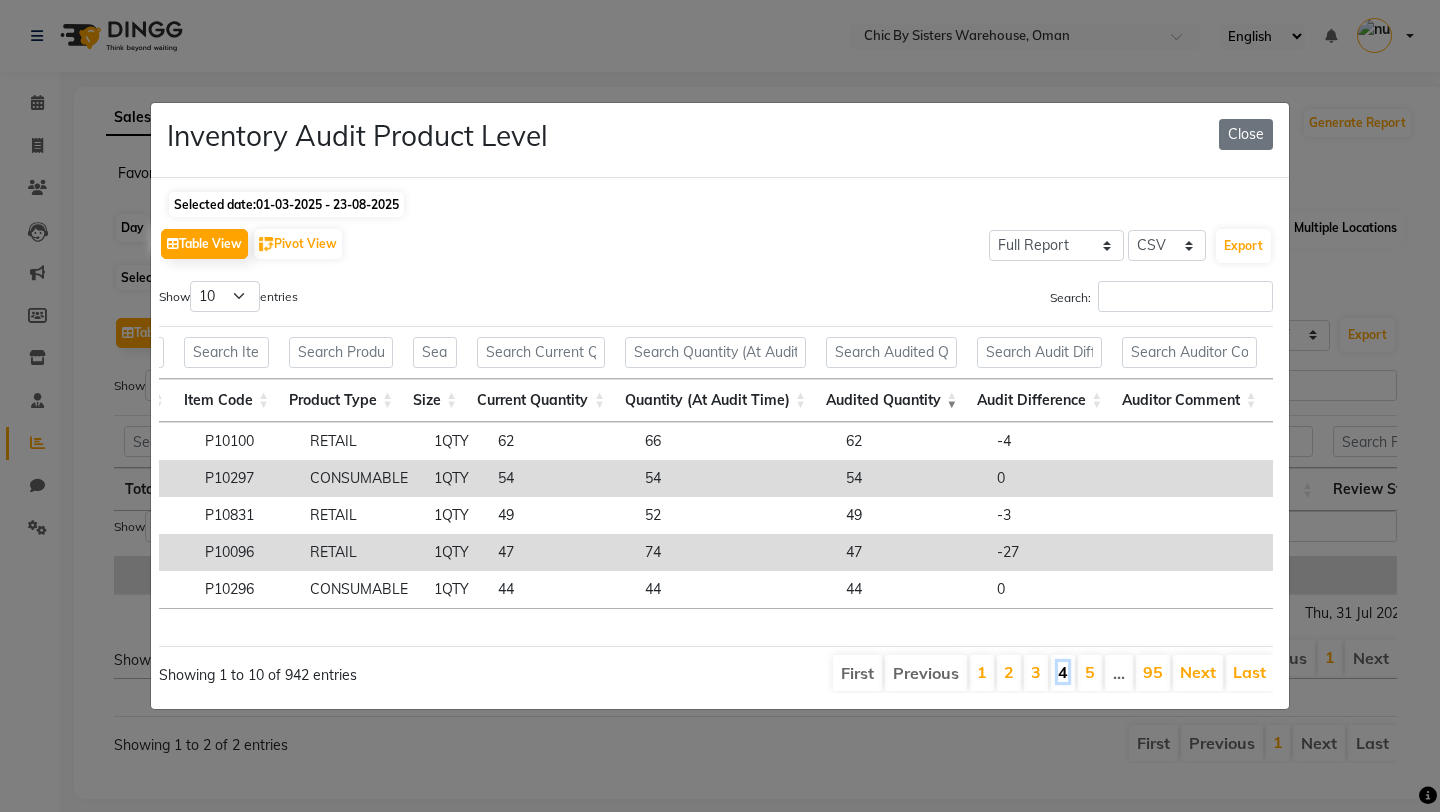 click on "4" at bounding box center [1063, 672] 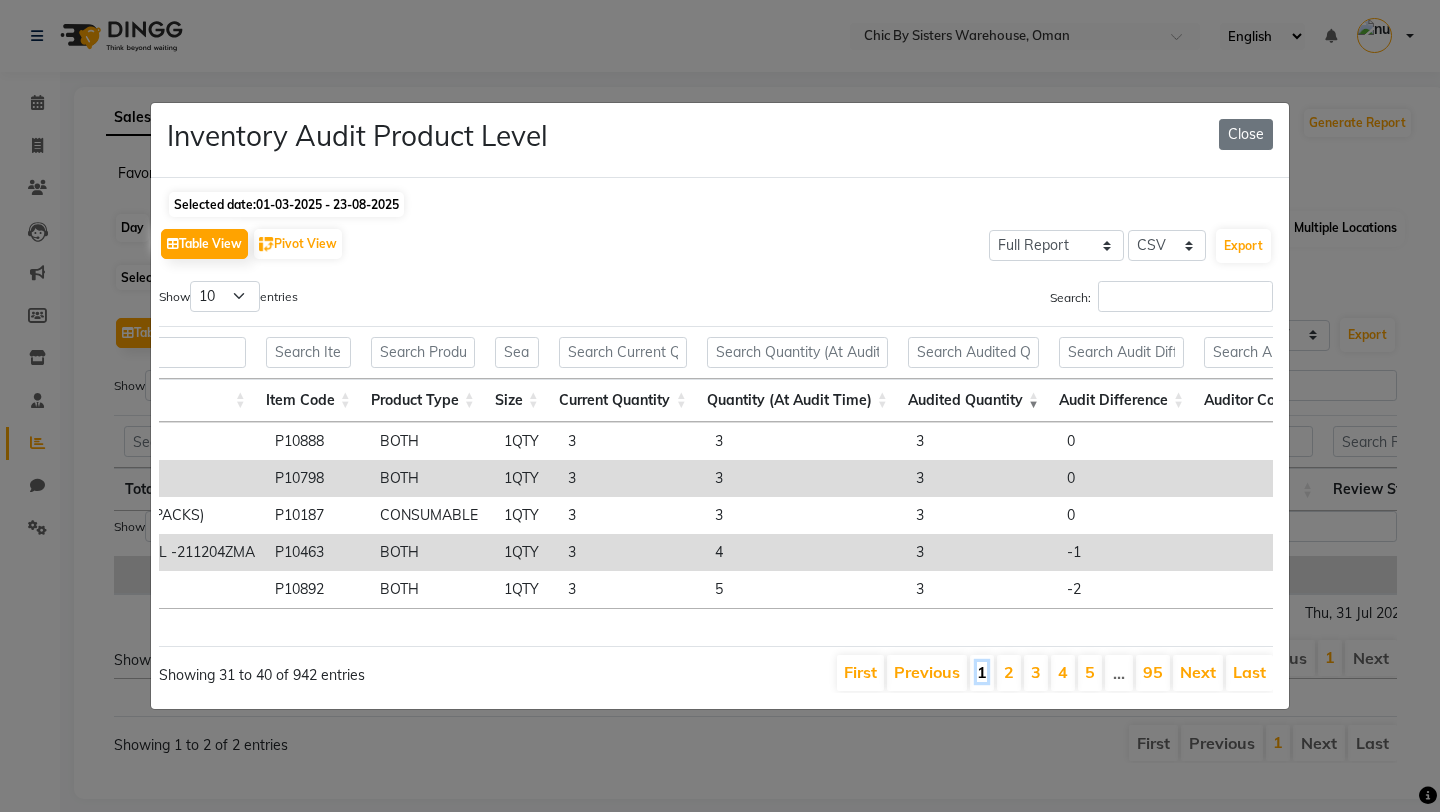 click on "1" at bounding box center (982, 672) 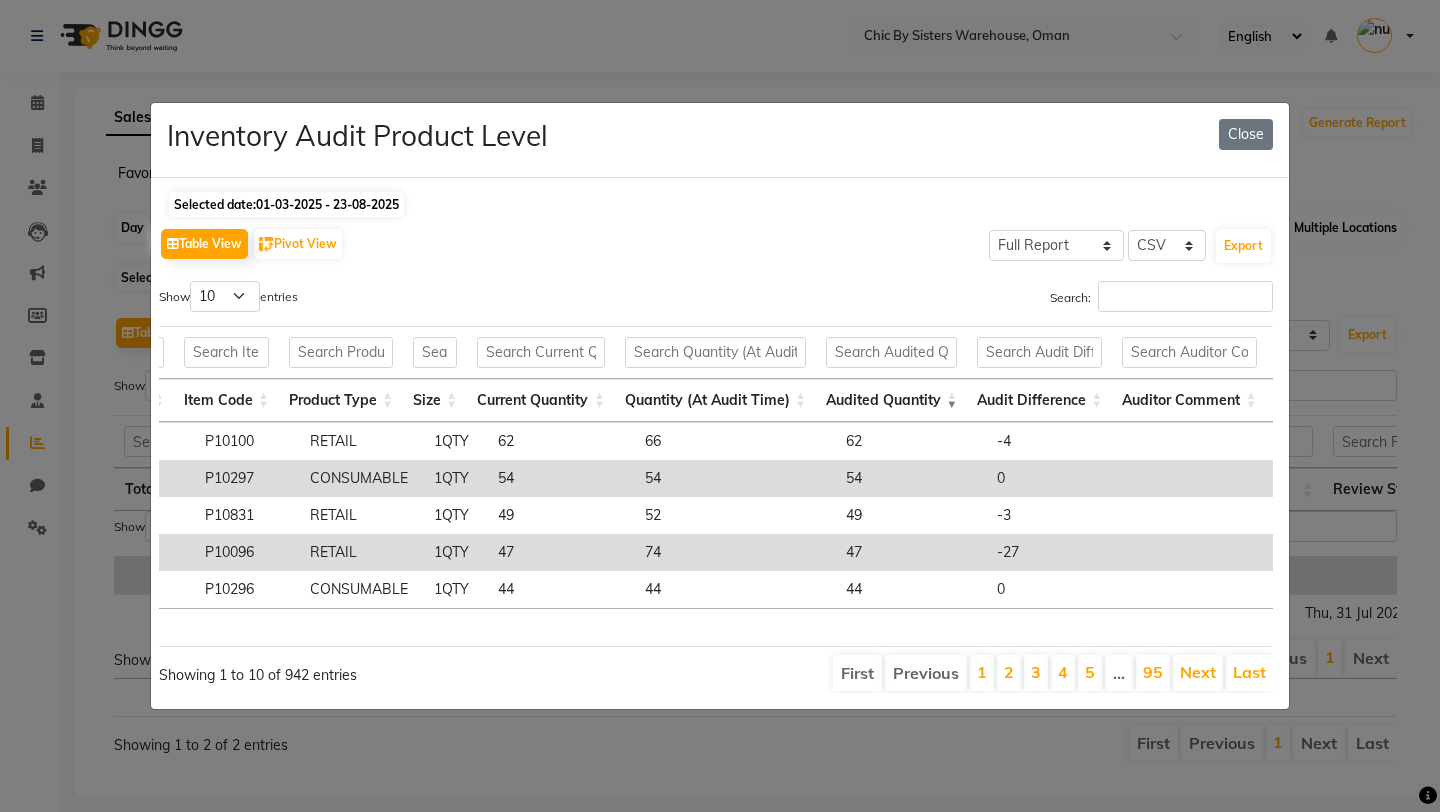 click on "2" at bounding box center (1009, 673) 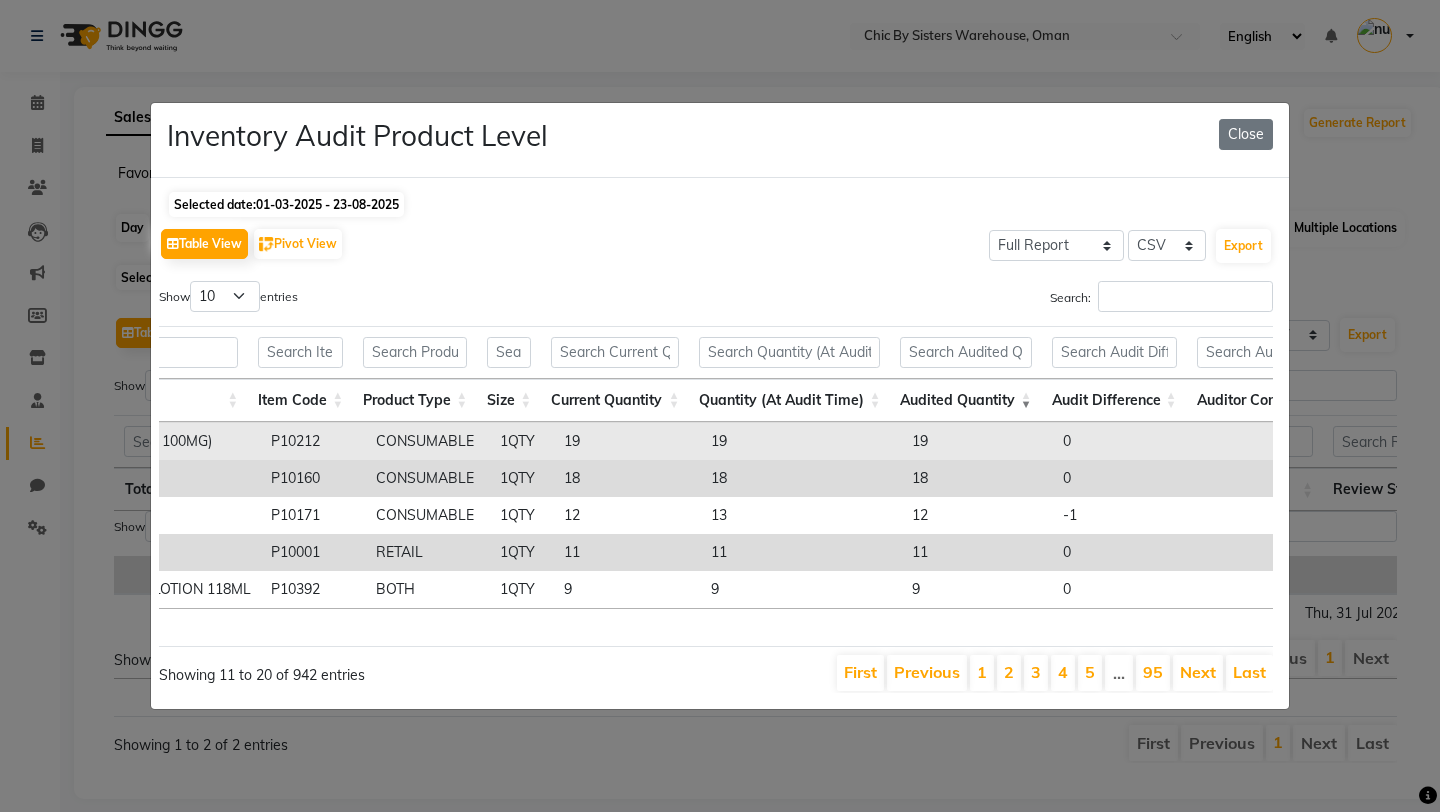 click on "19" at bounding box center [977, 441] 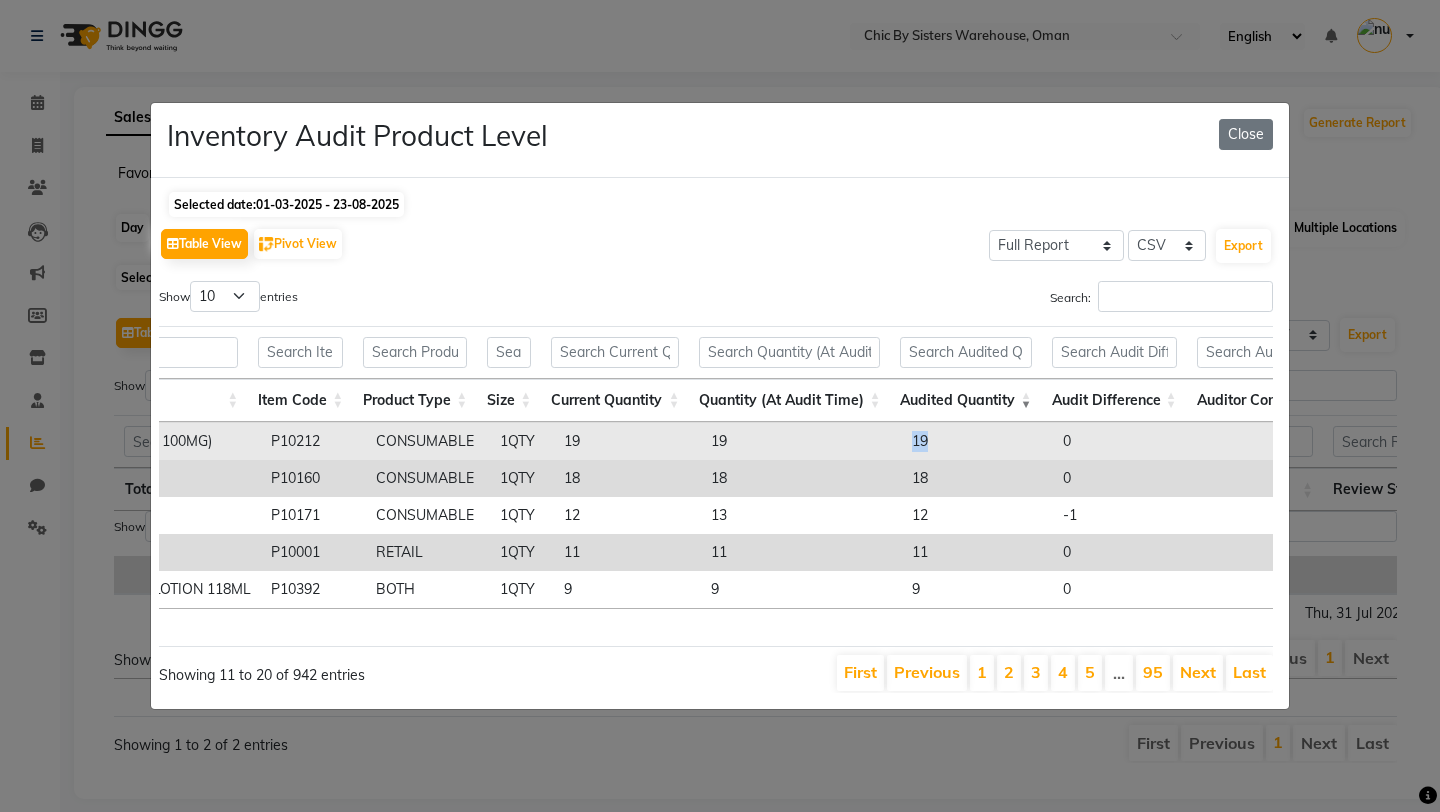 click on "19" at bounding box center (977, 441) 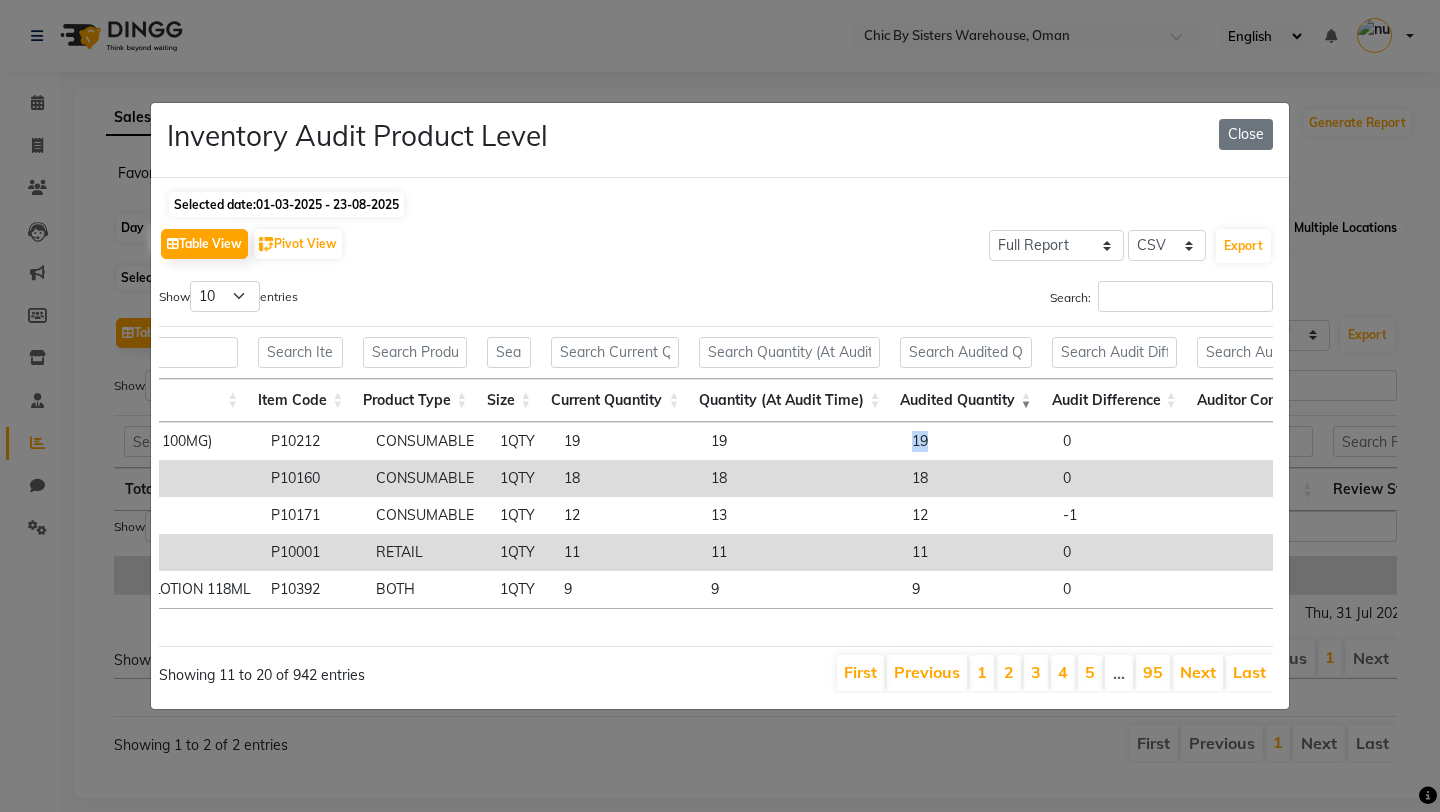 scroll, scrollTop: 184, scrollLeft: 441, axis: both 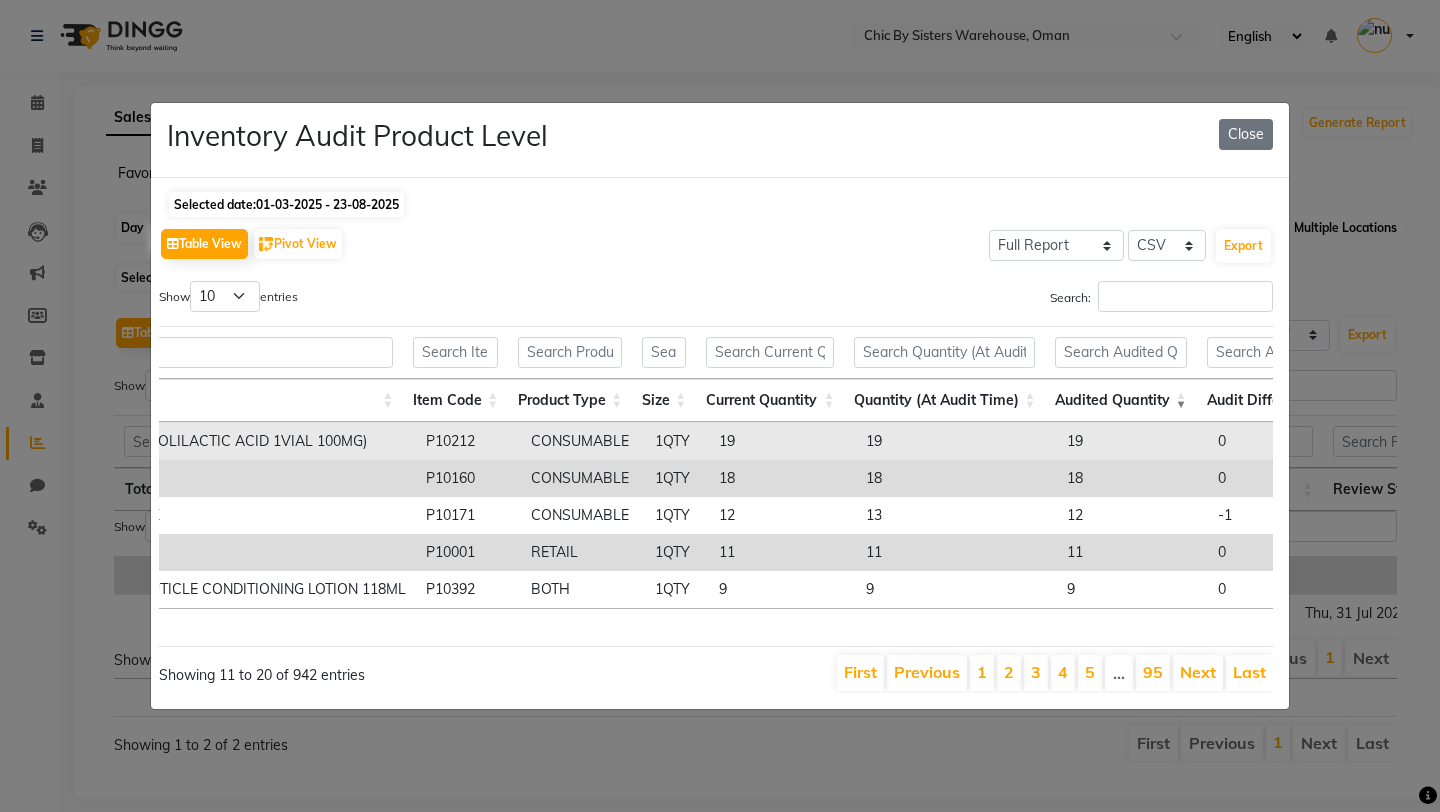 click on "P10212" at bounding box center (468, 441) 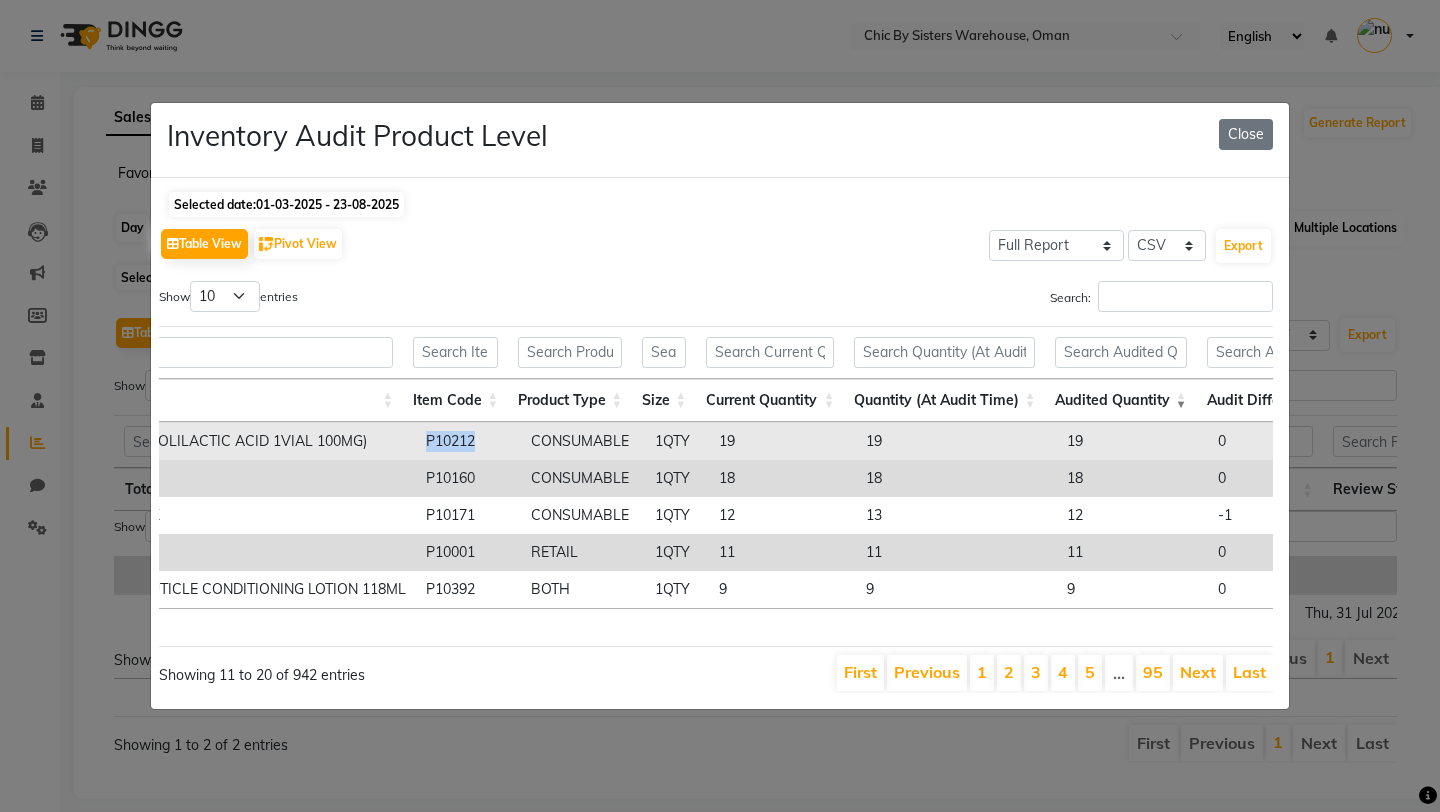 click on "P10212" at bounding box center [468, 441] 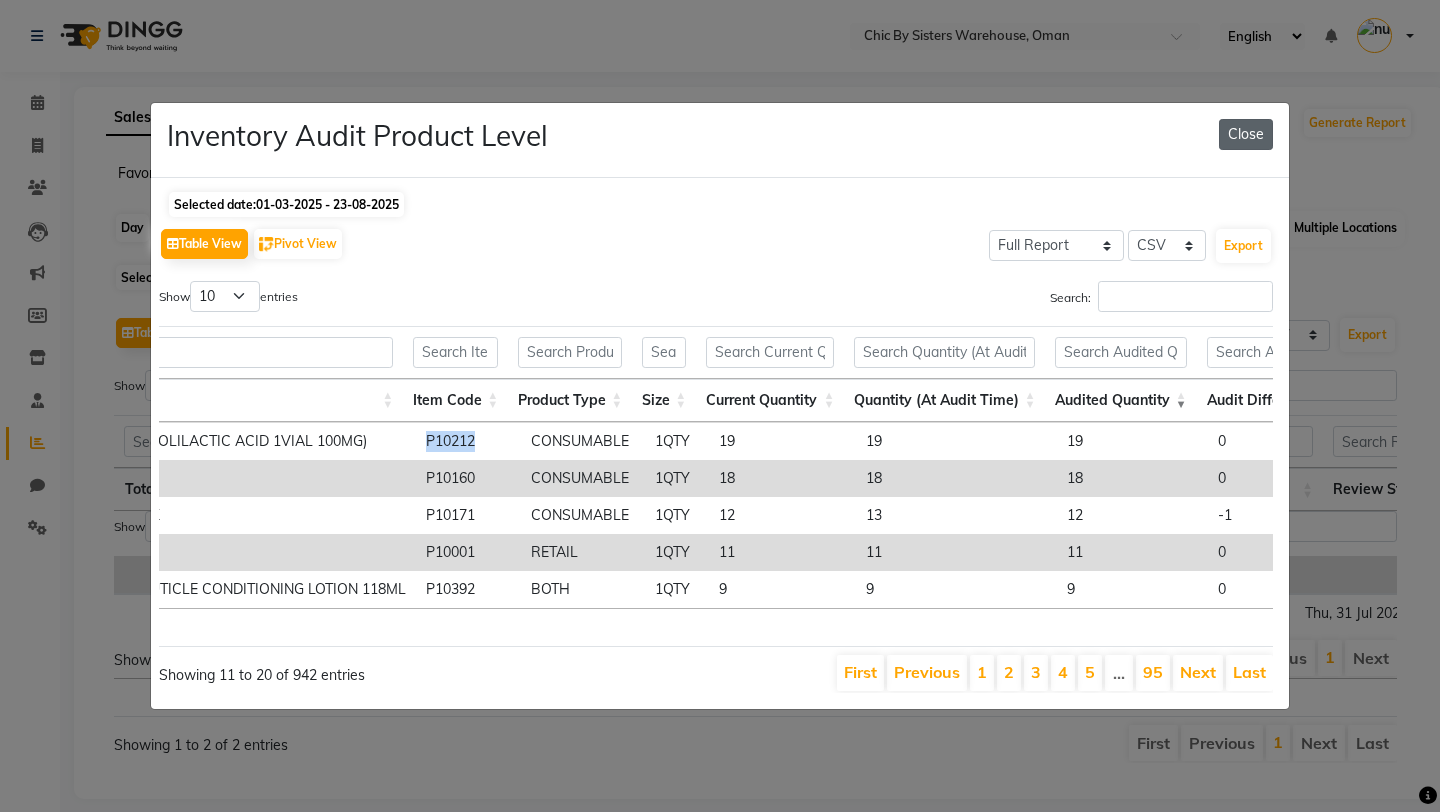 click on "Close" 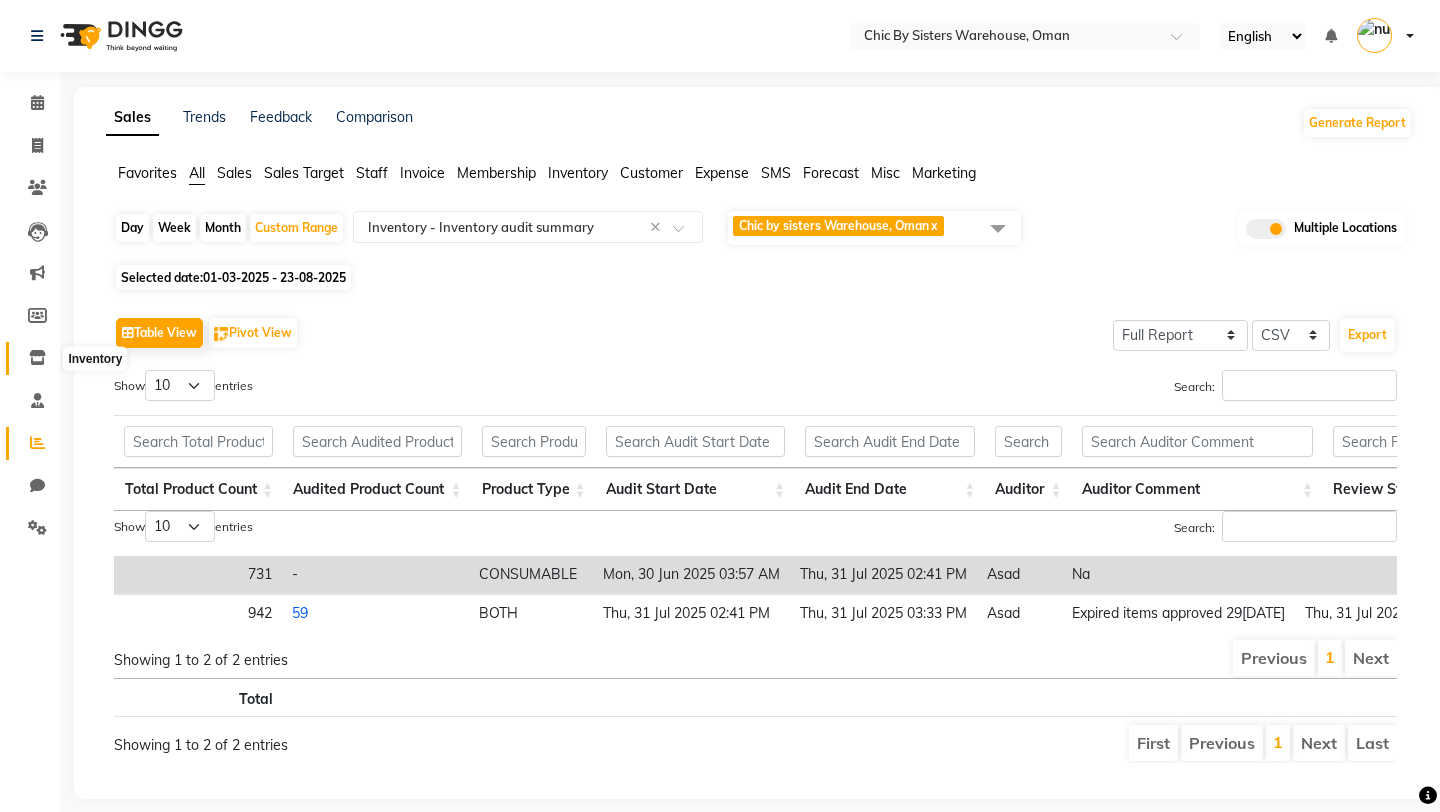 click 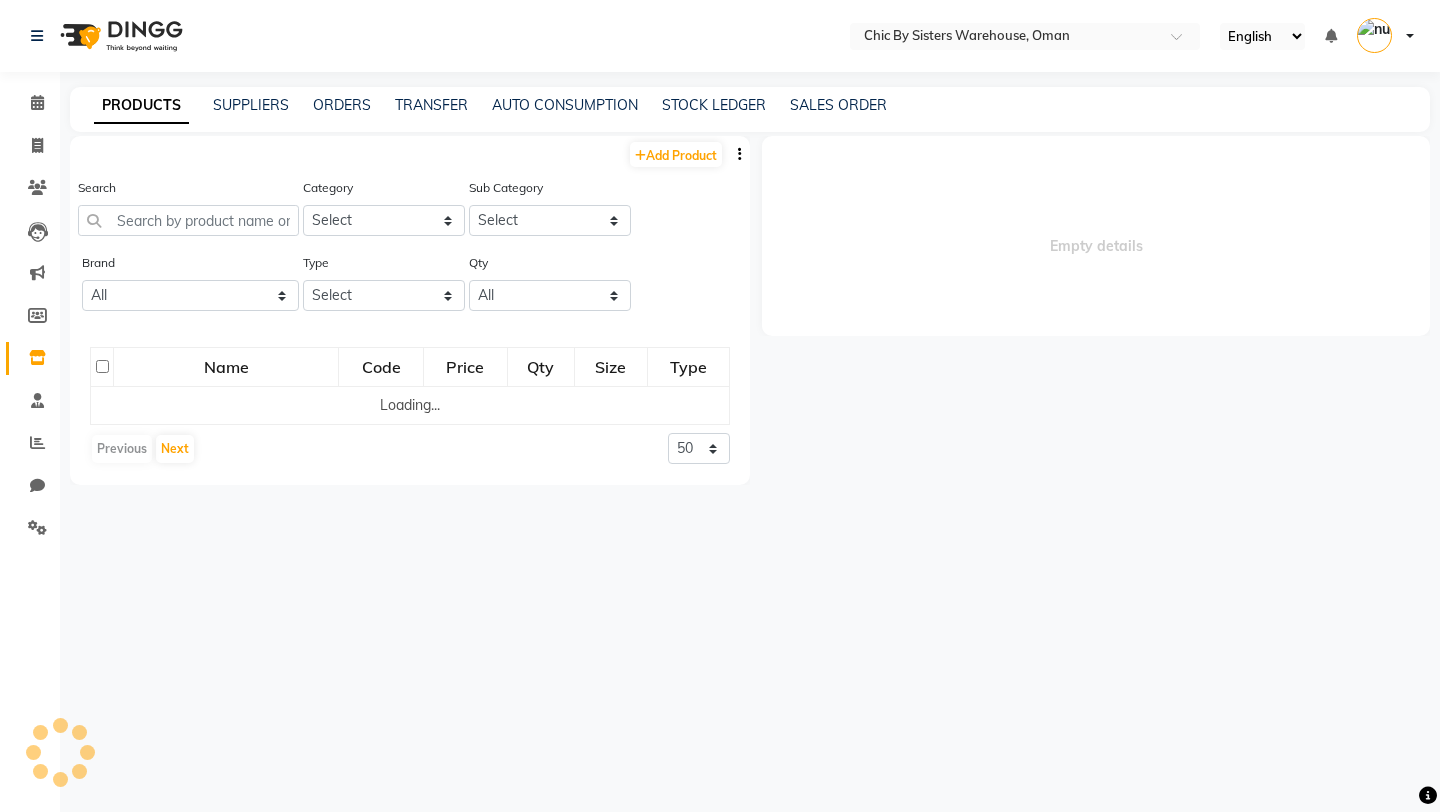 select 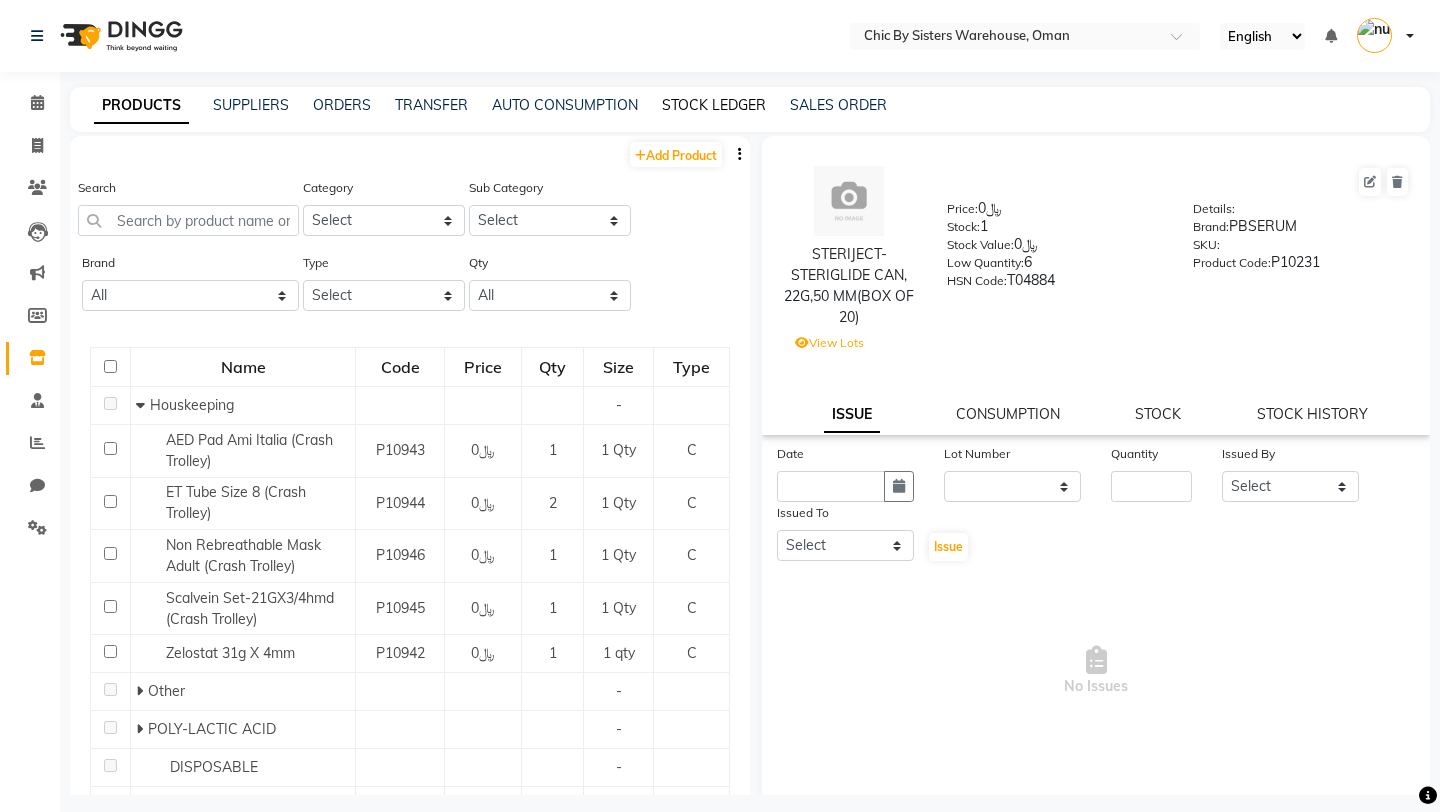 click on "STOCK LEDGER" 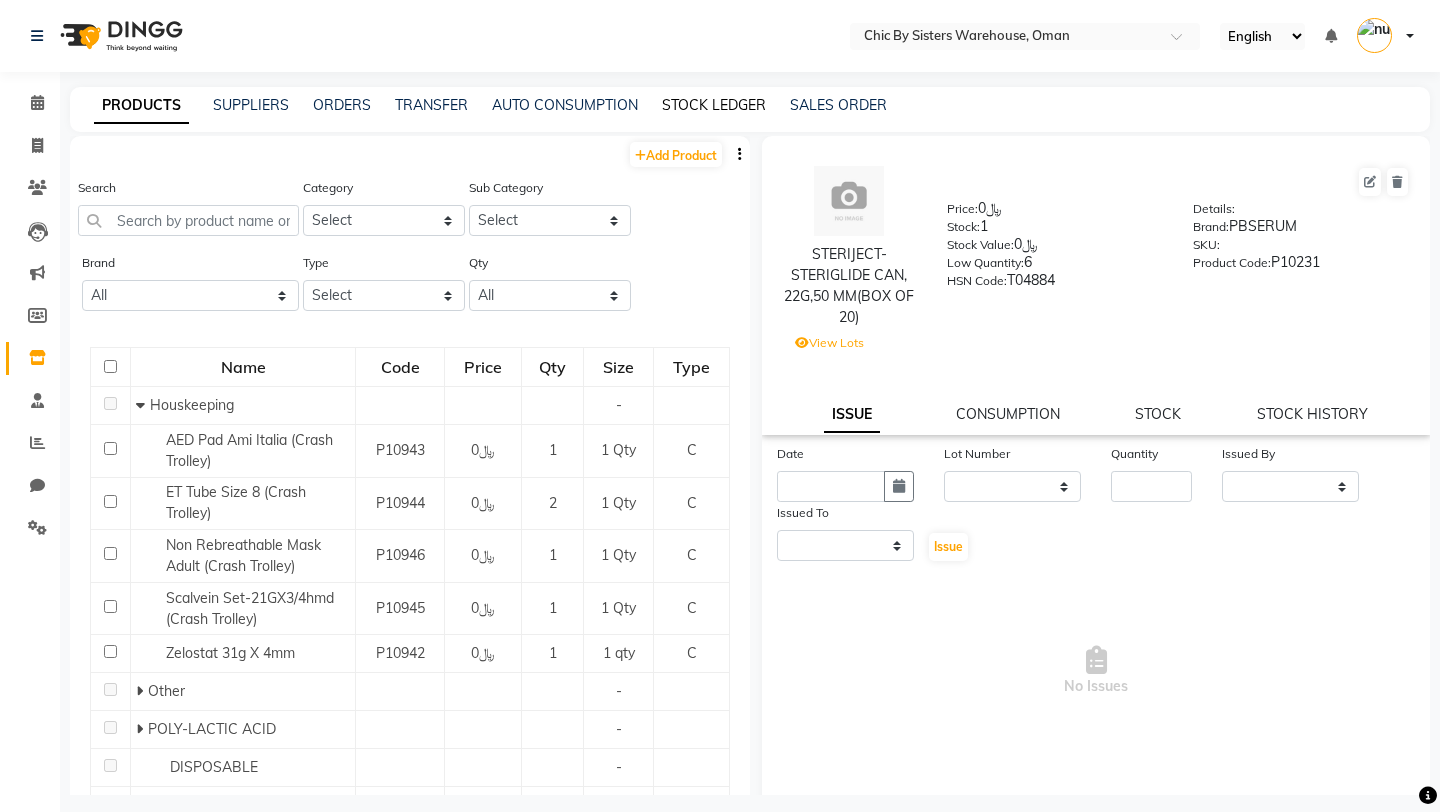 select on "all" 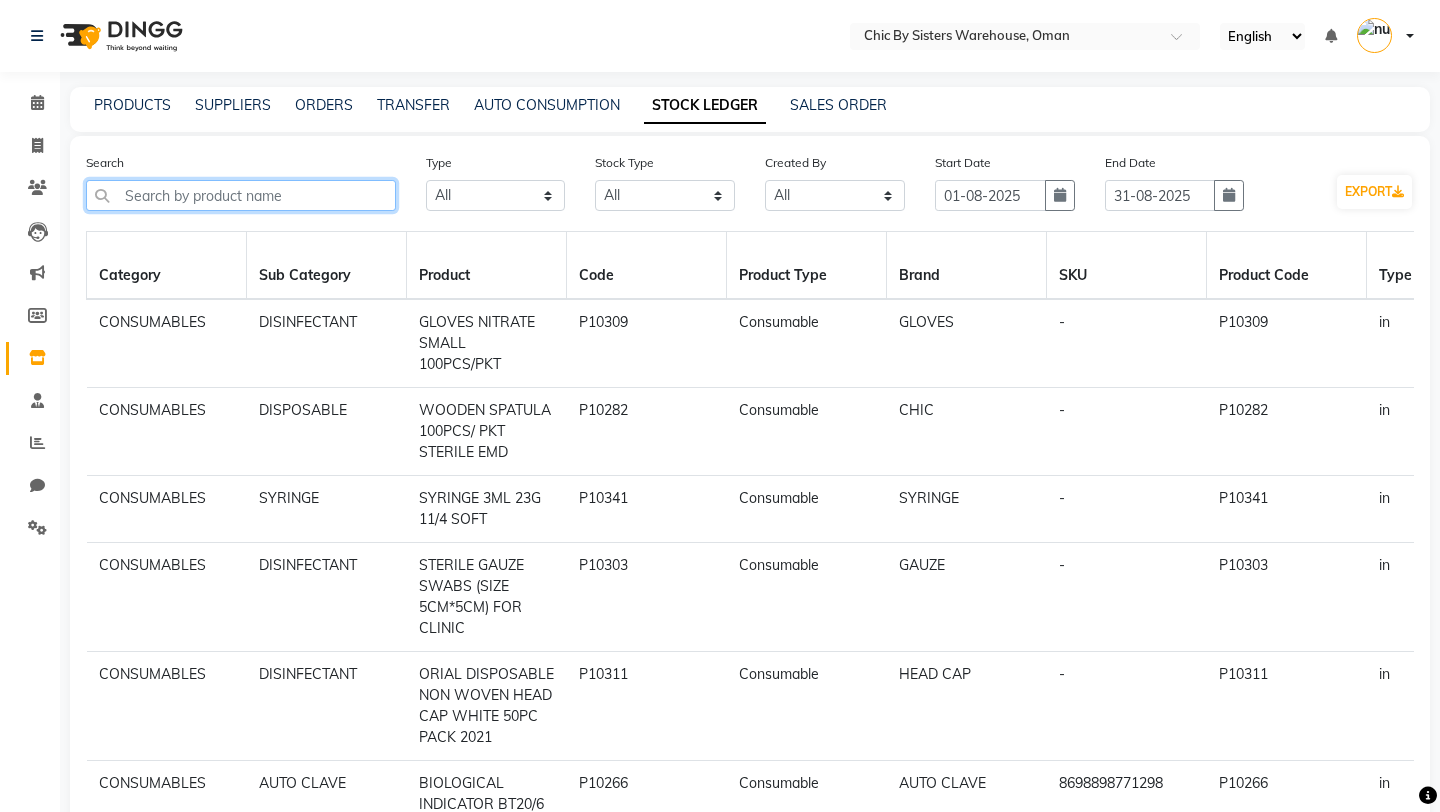 click 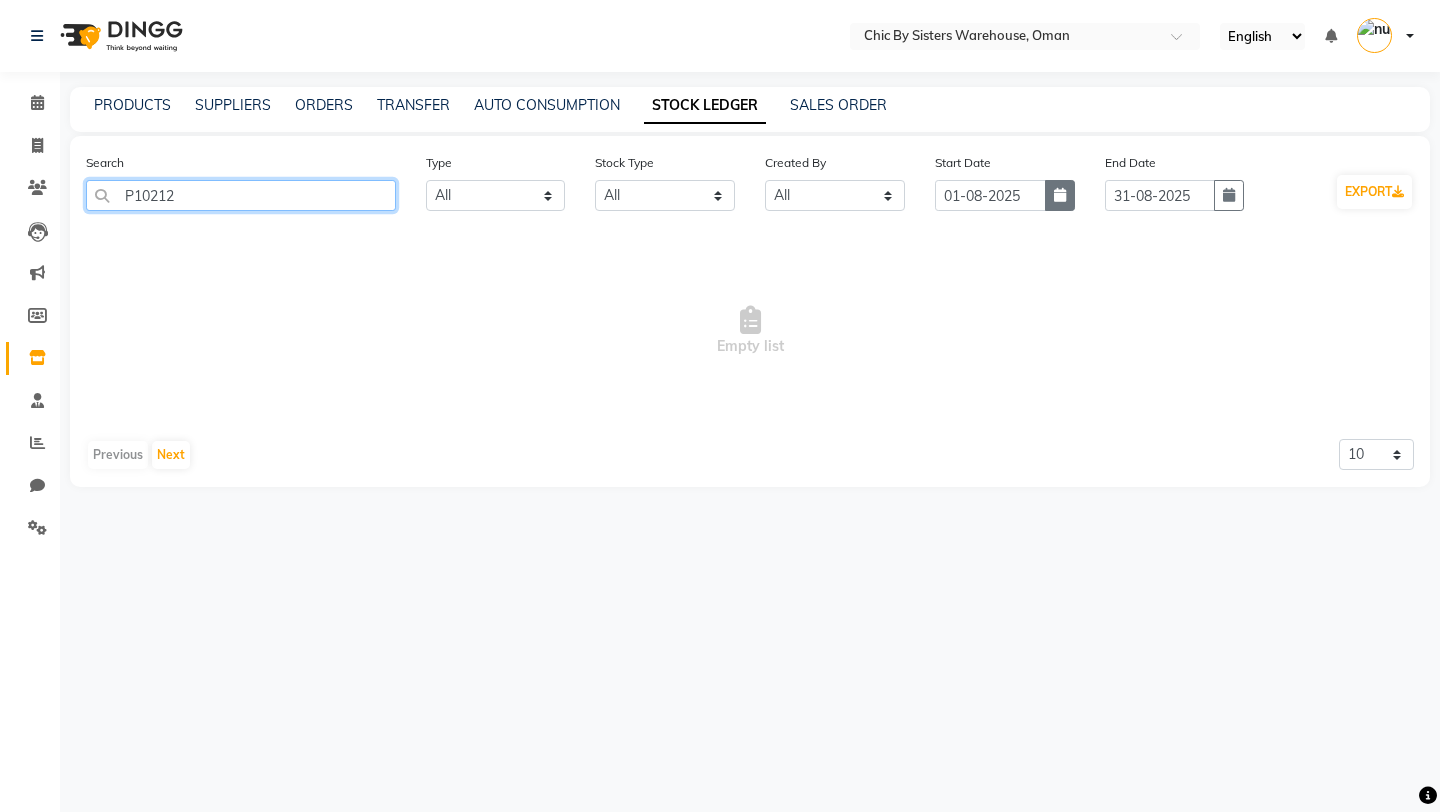 type on "P10212" 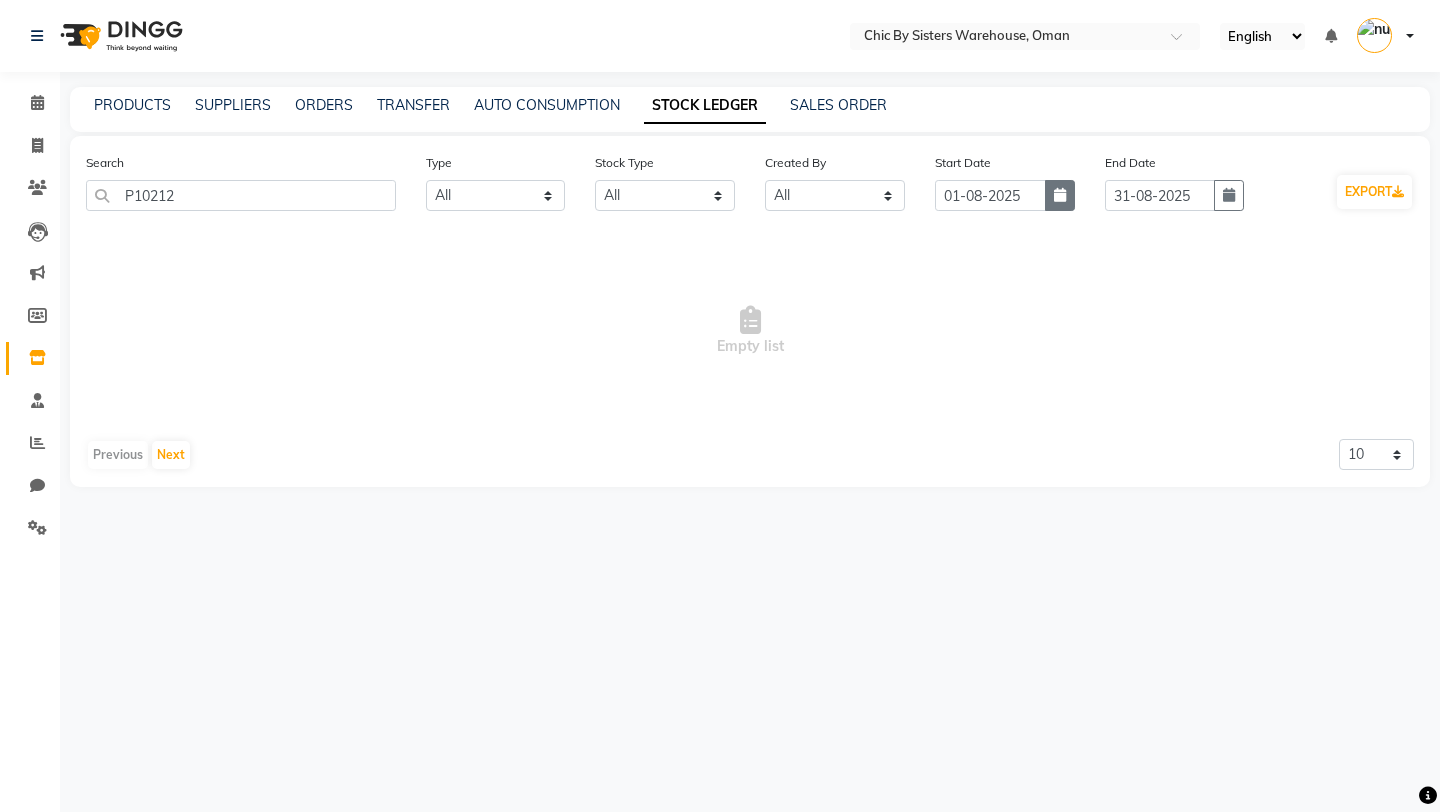 click 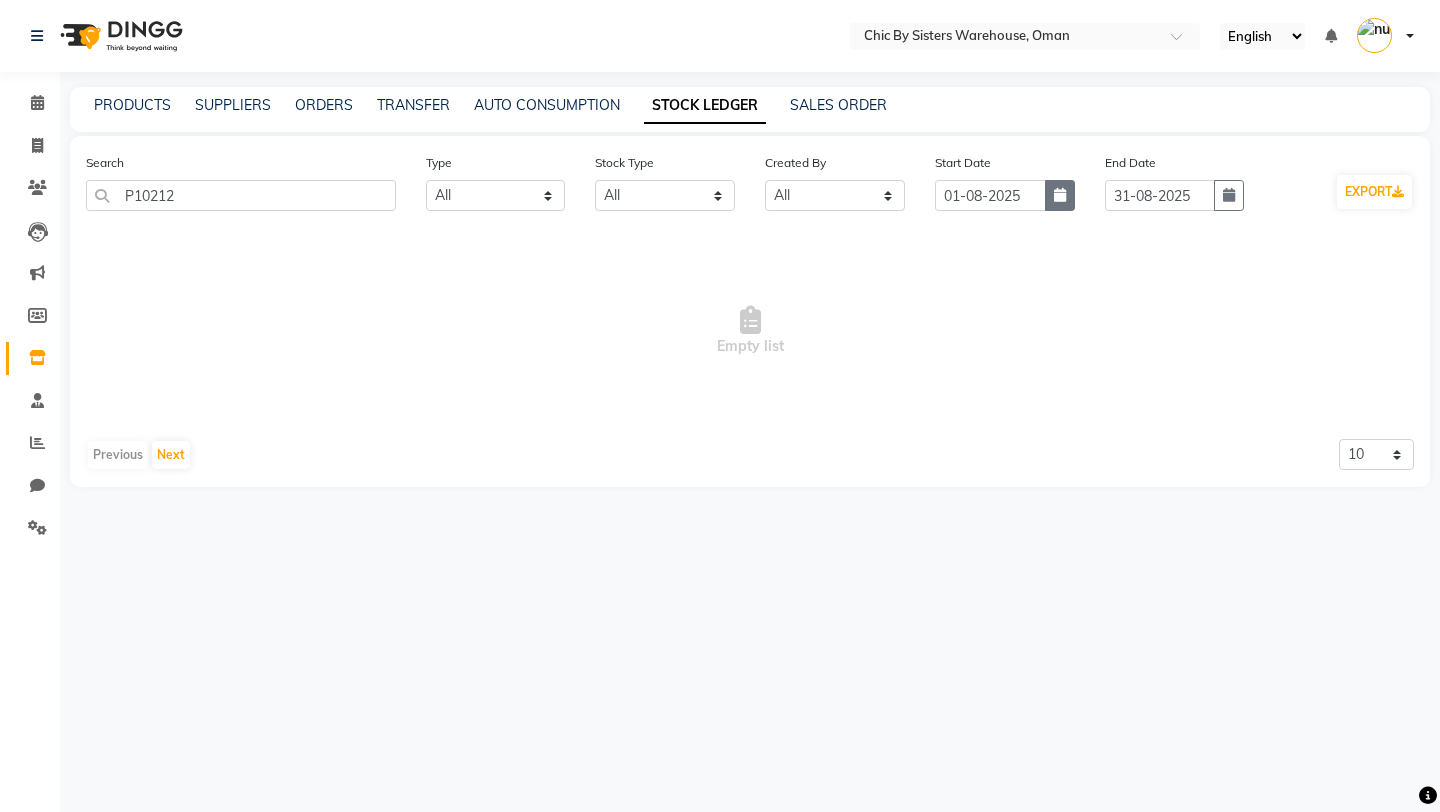select on "8" 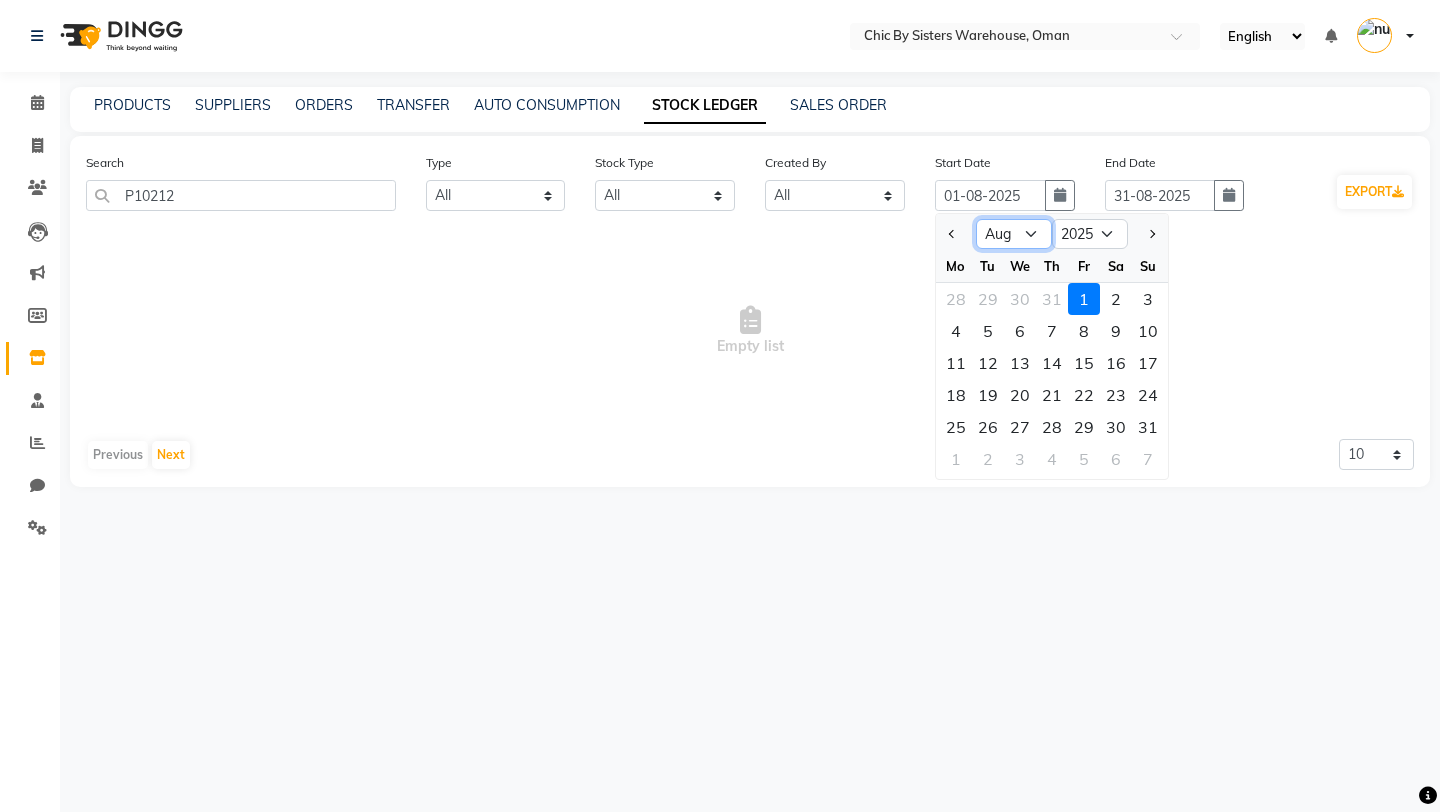 click on "Jan Feb Mar Apr May Jun Jul Aug Sep Oct Nov Dec" 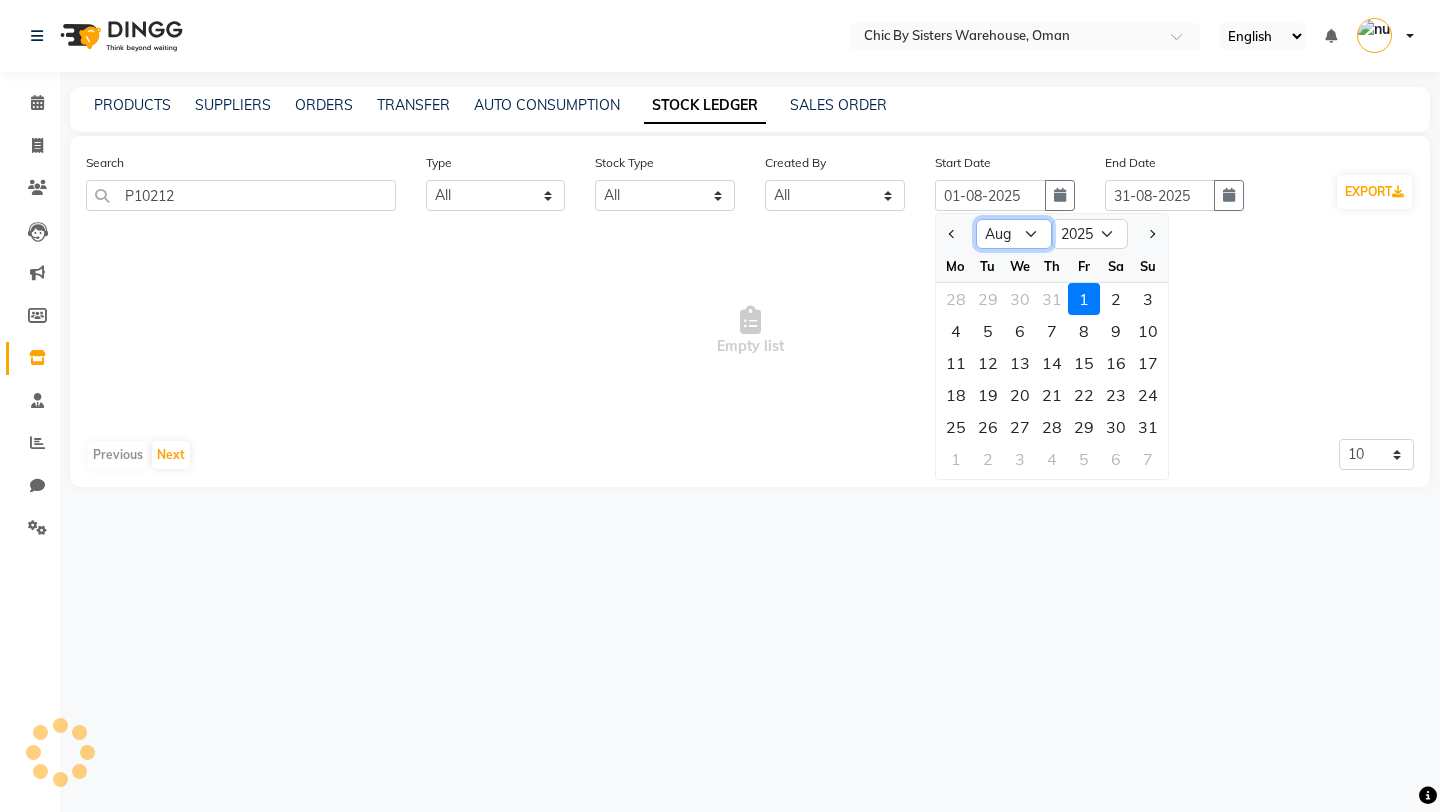 select on "5" 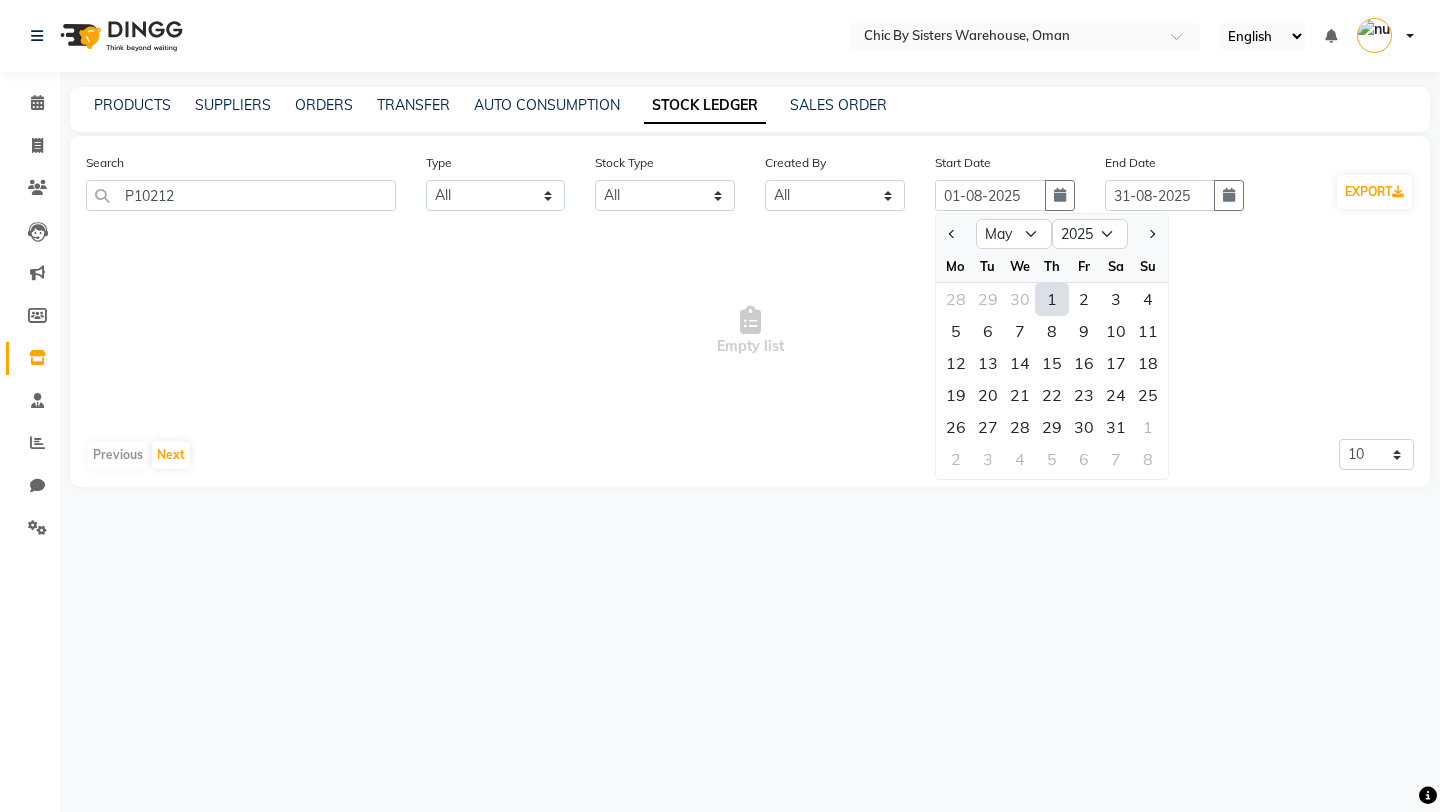 click on "1" 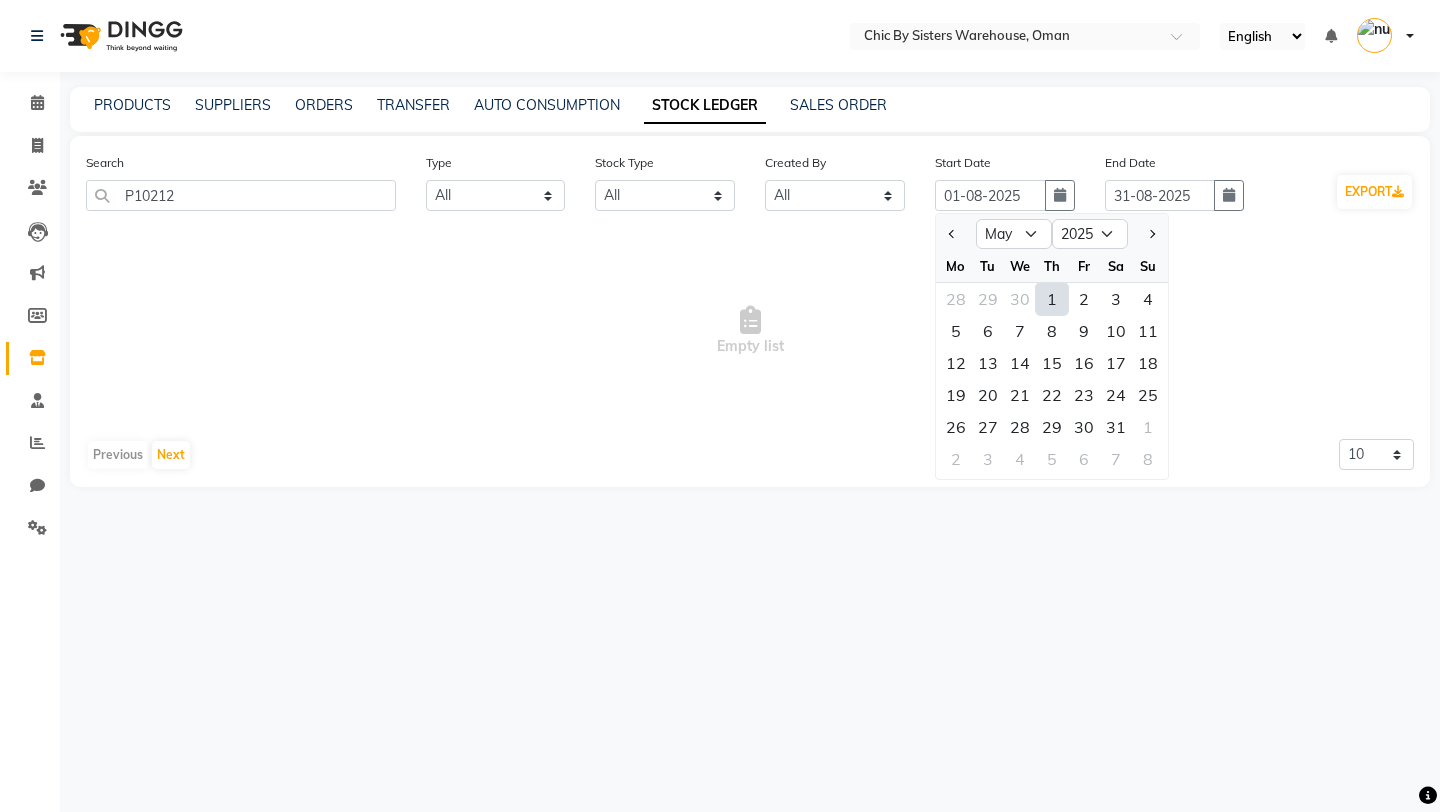 type on "01-05-2025" 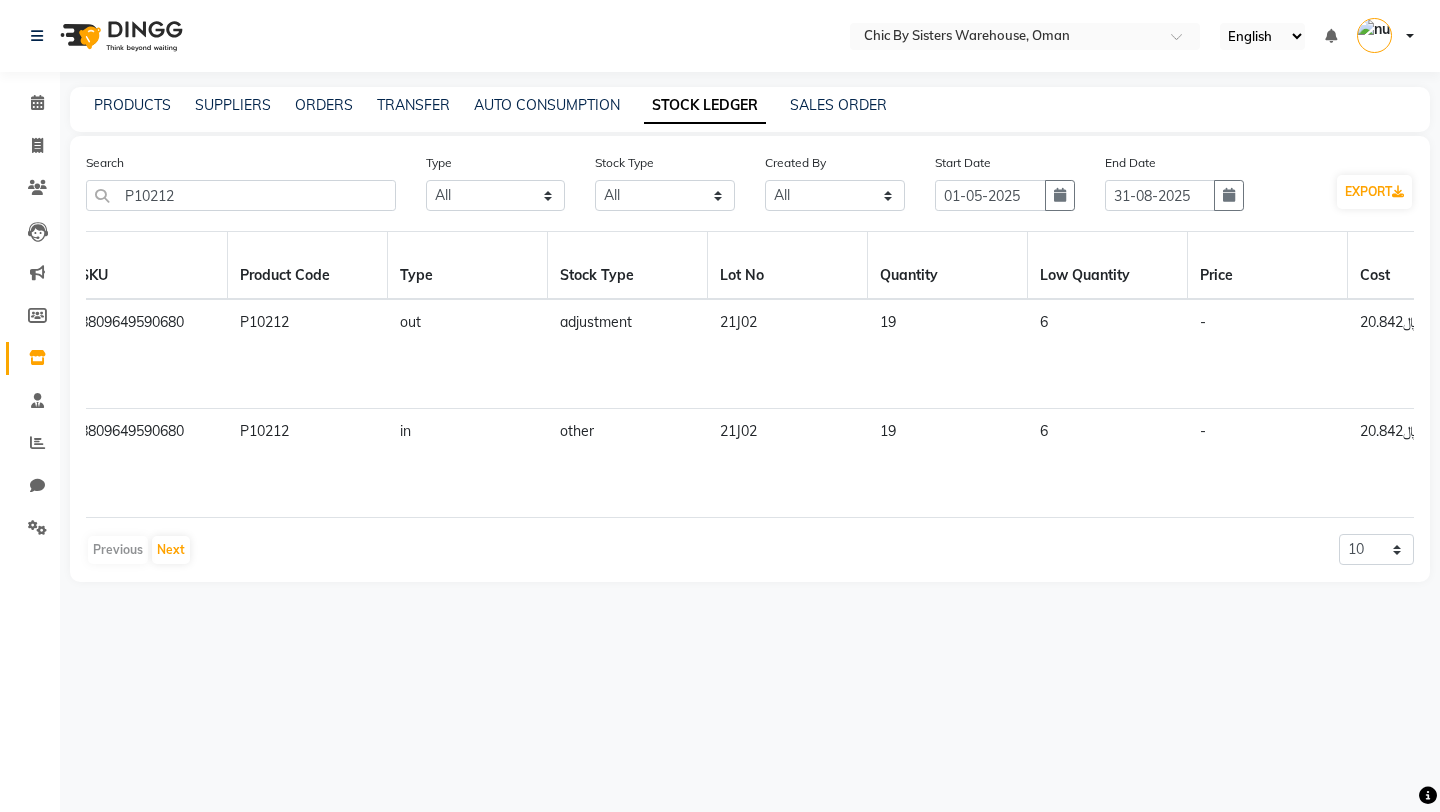 scroll, scrollTop: 0, scrollLeft: 978, axis: horizontal 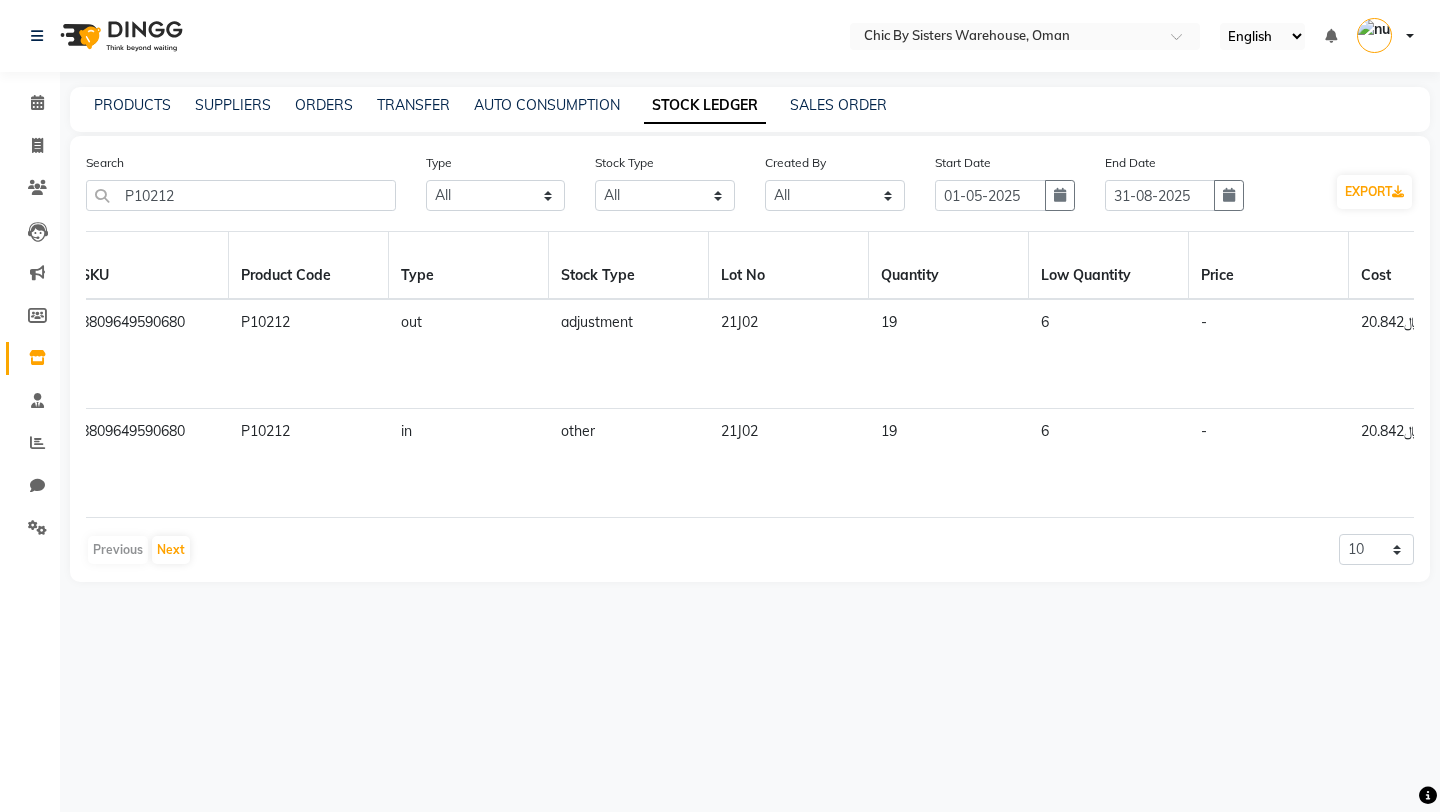 click on "21J02" 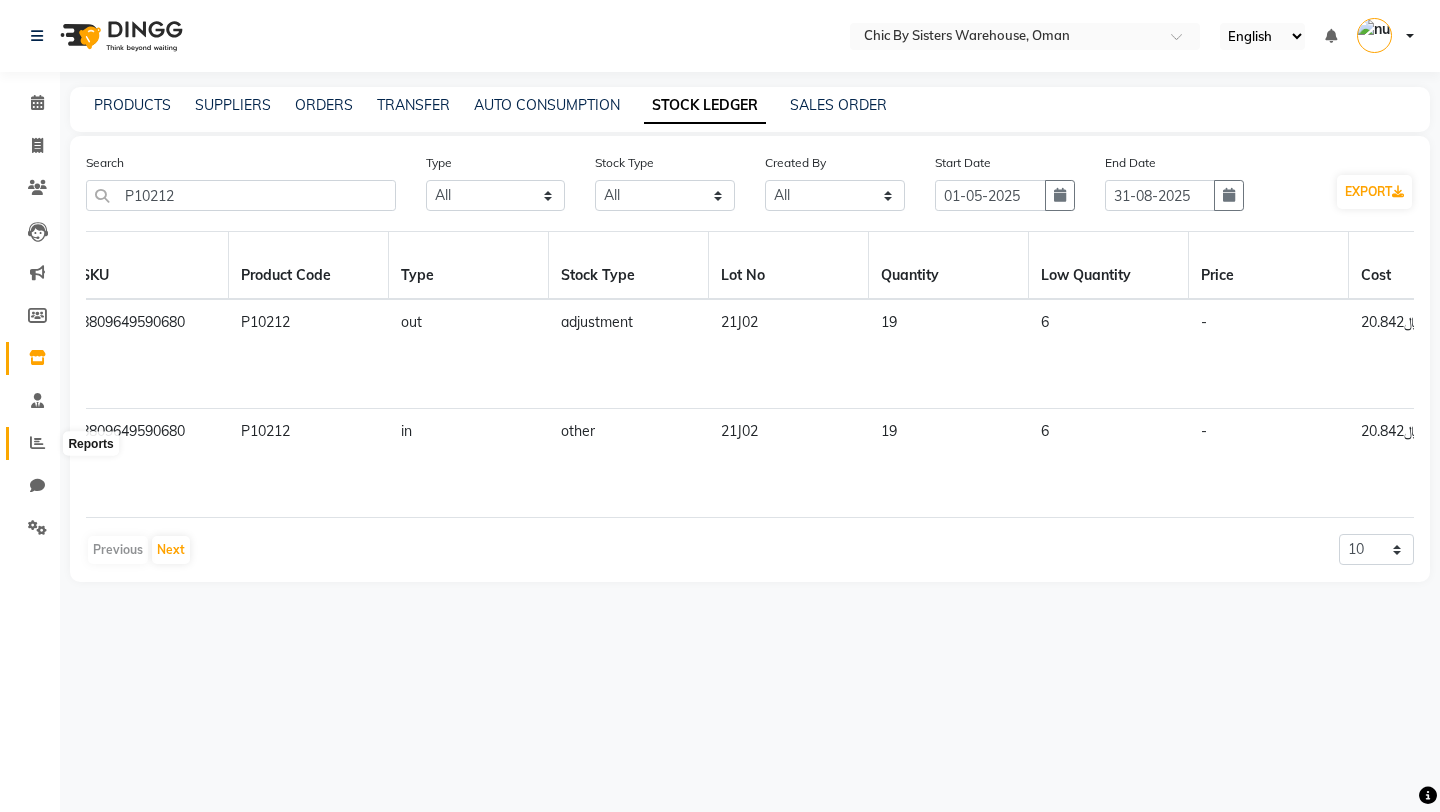 click 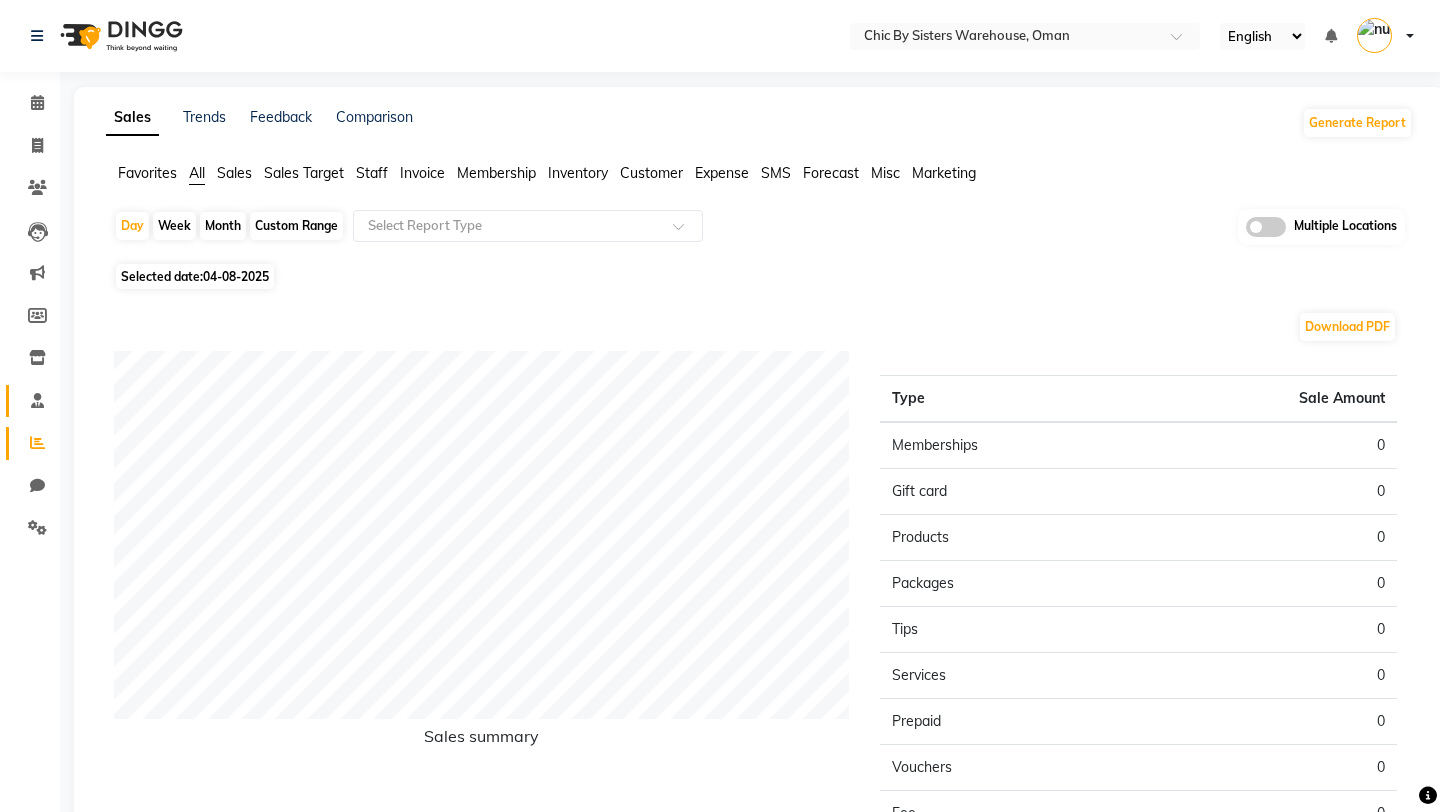 click on "Staff" 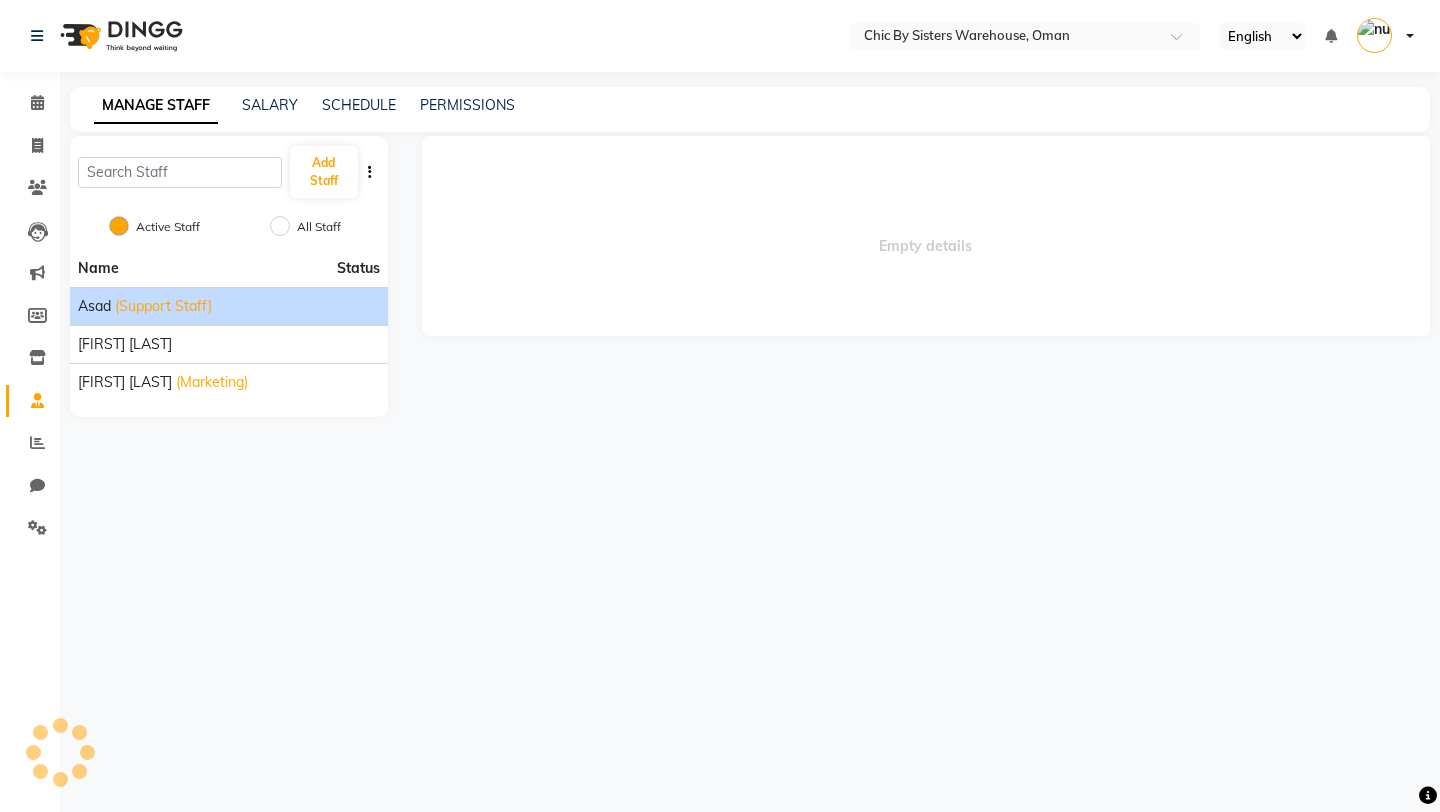 click on "(Support Staff)" 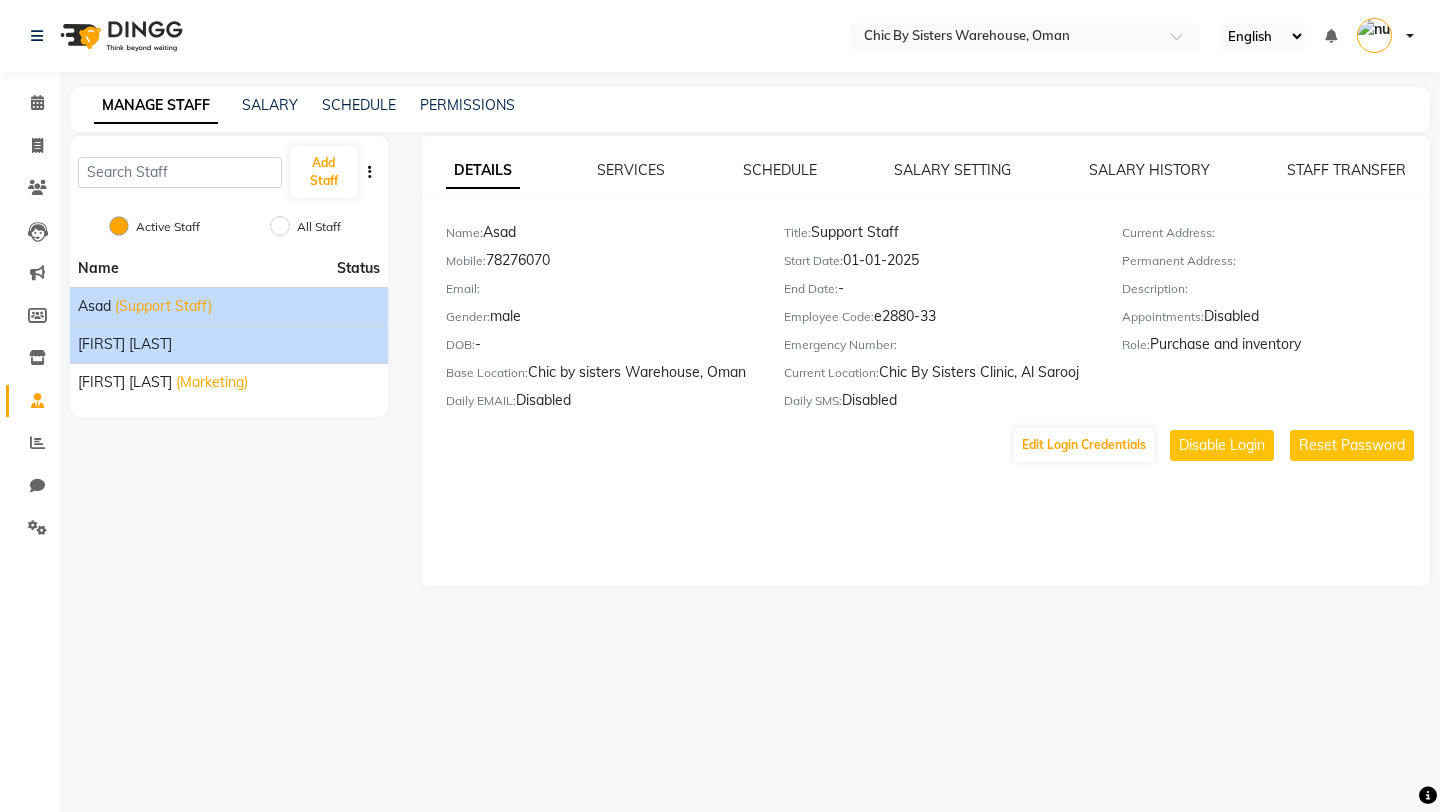 click on "Harish damodaran" 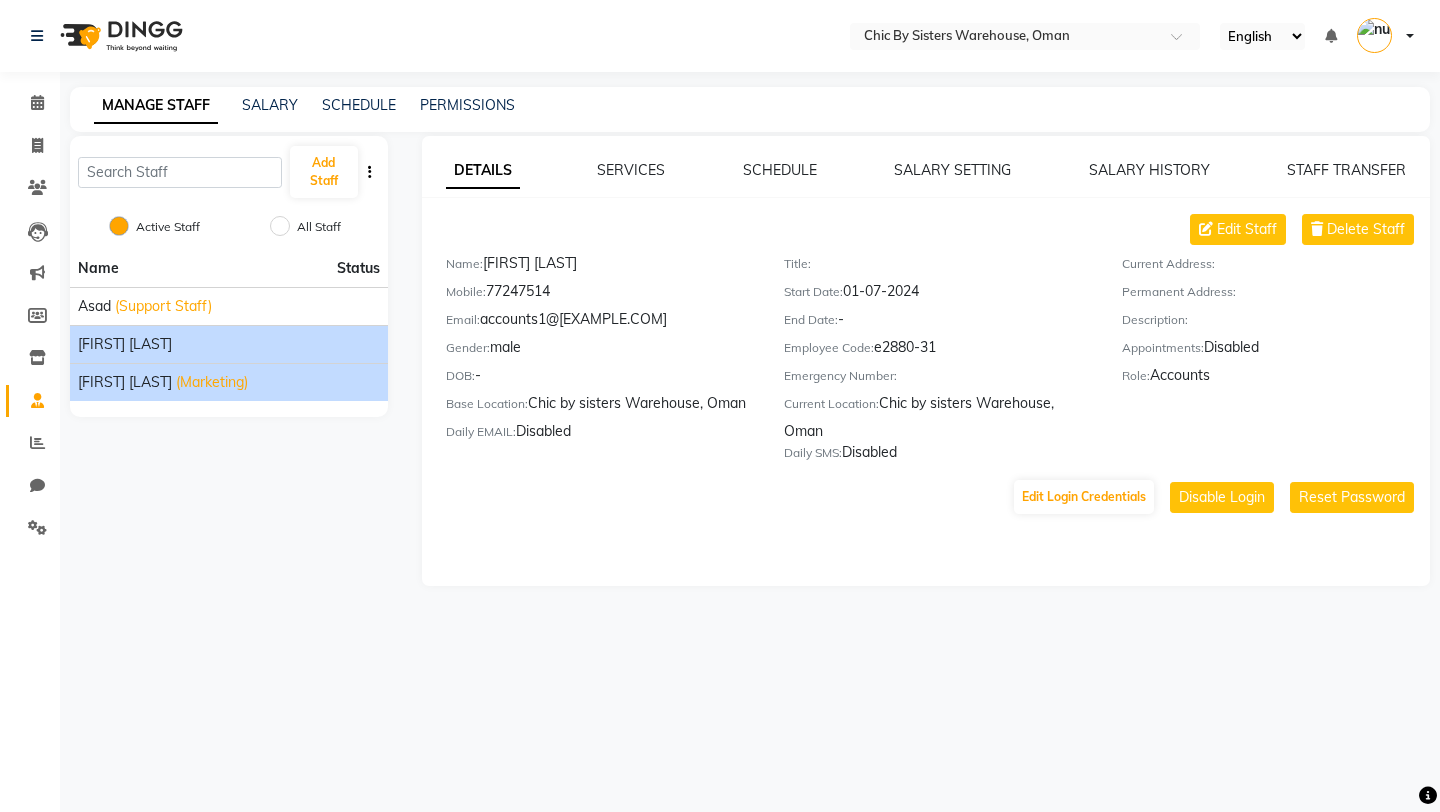 click on "(Marketing)" 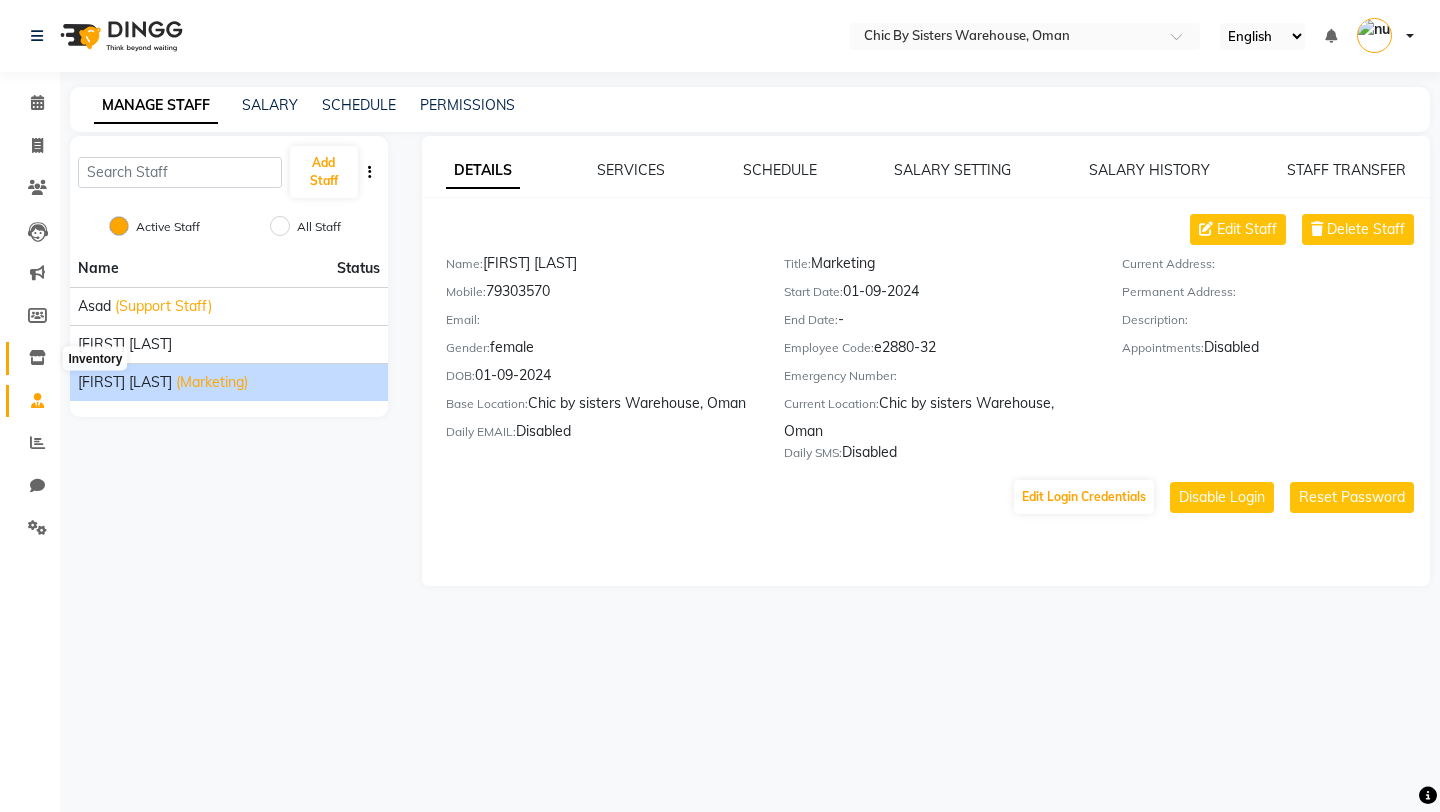 click 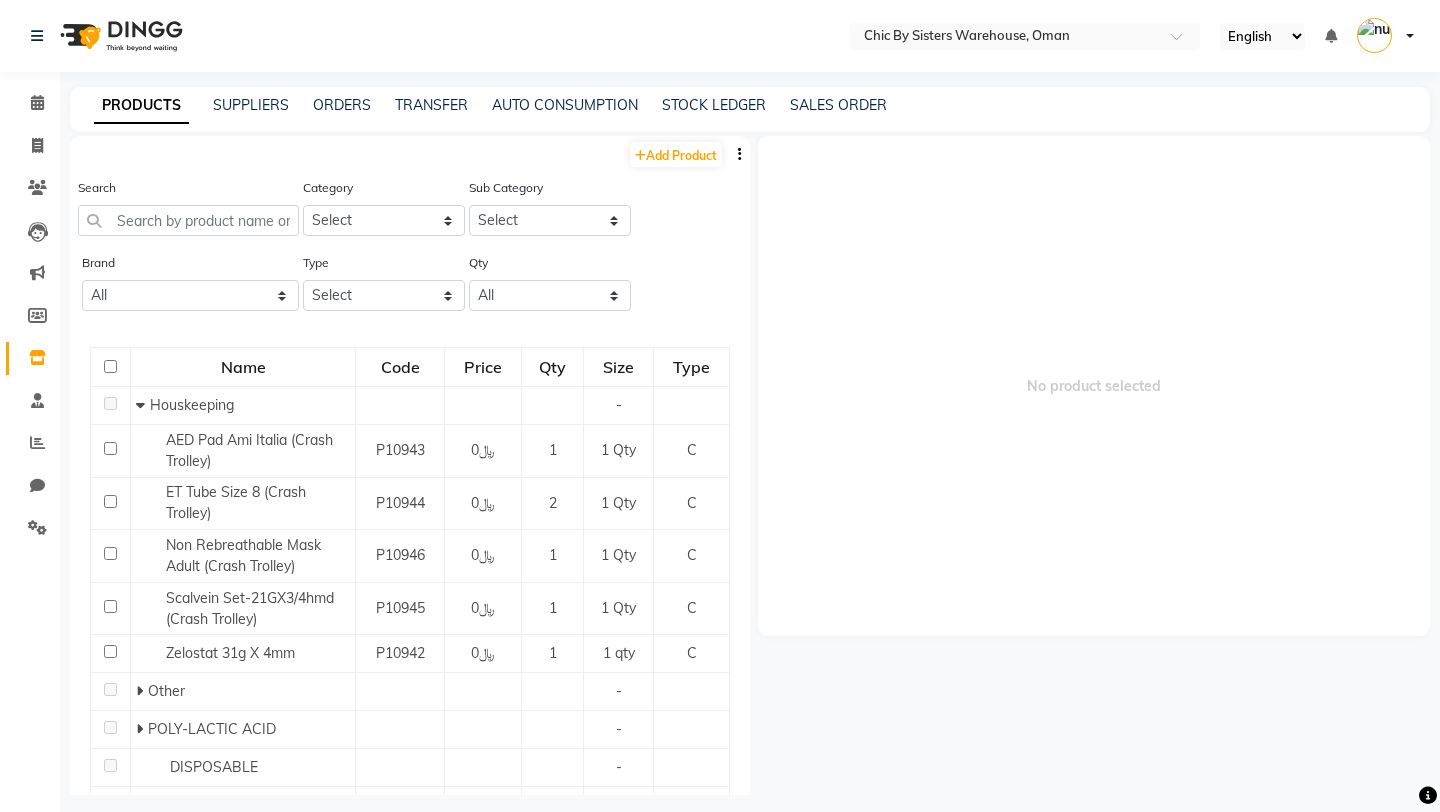 click on "STOCK LEDGER" 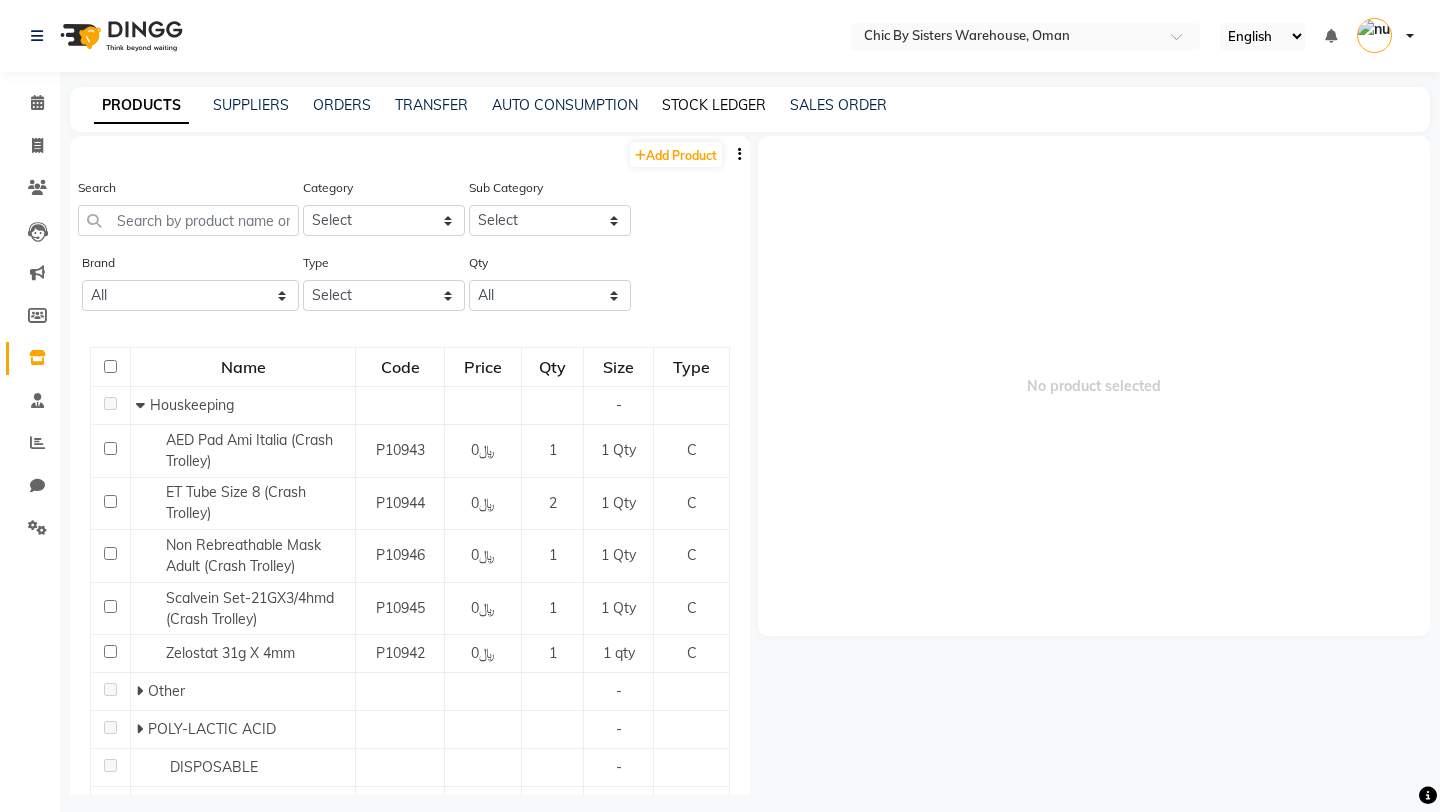 click on "STOCK LEDGER" 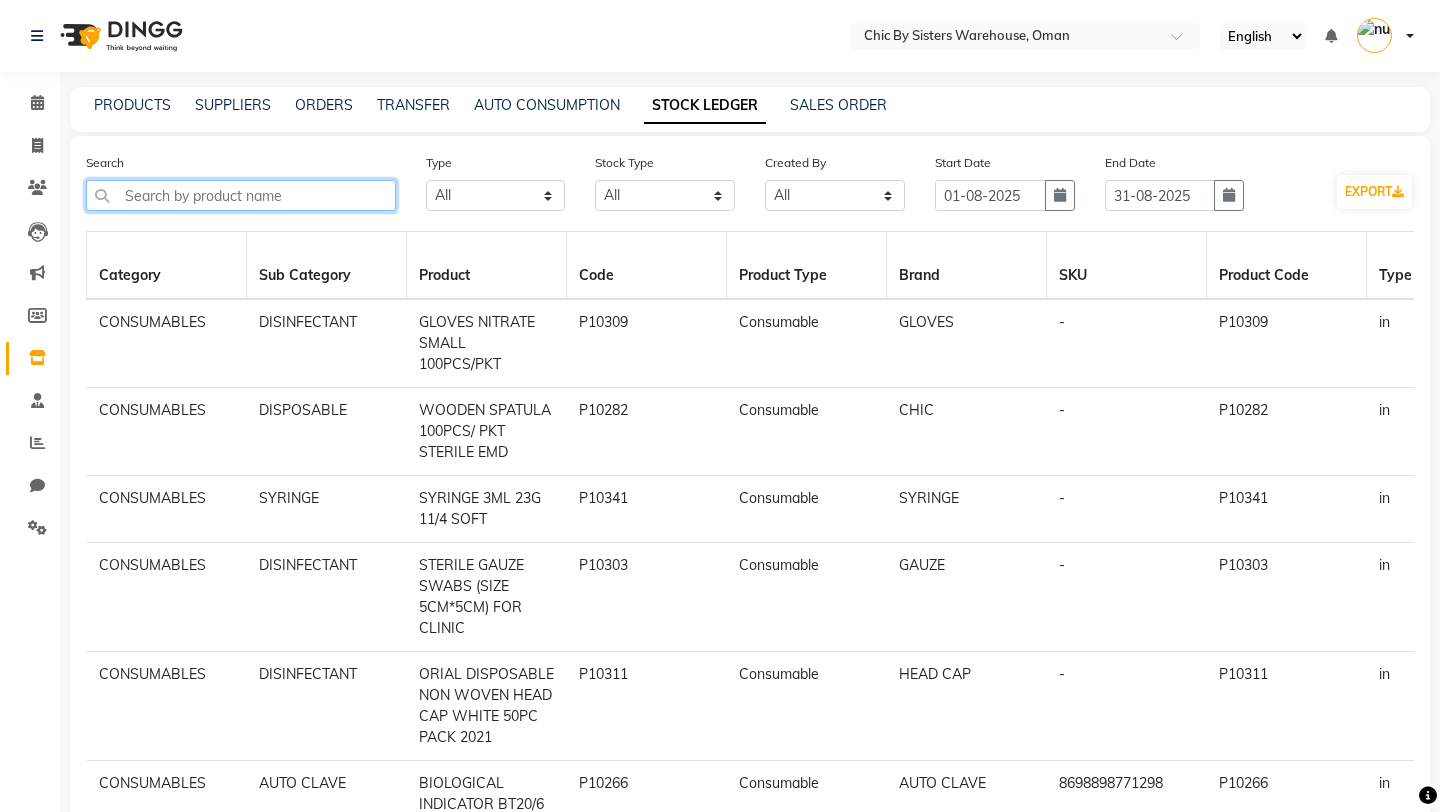 click 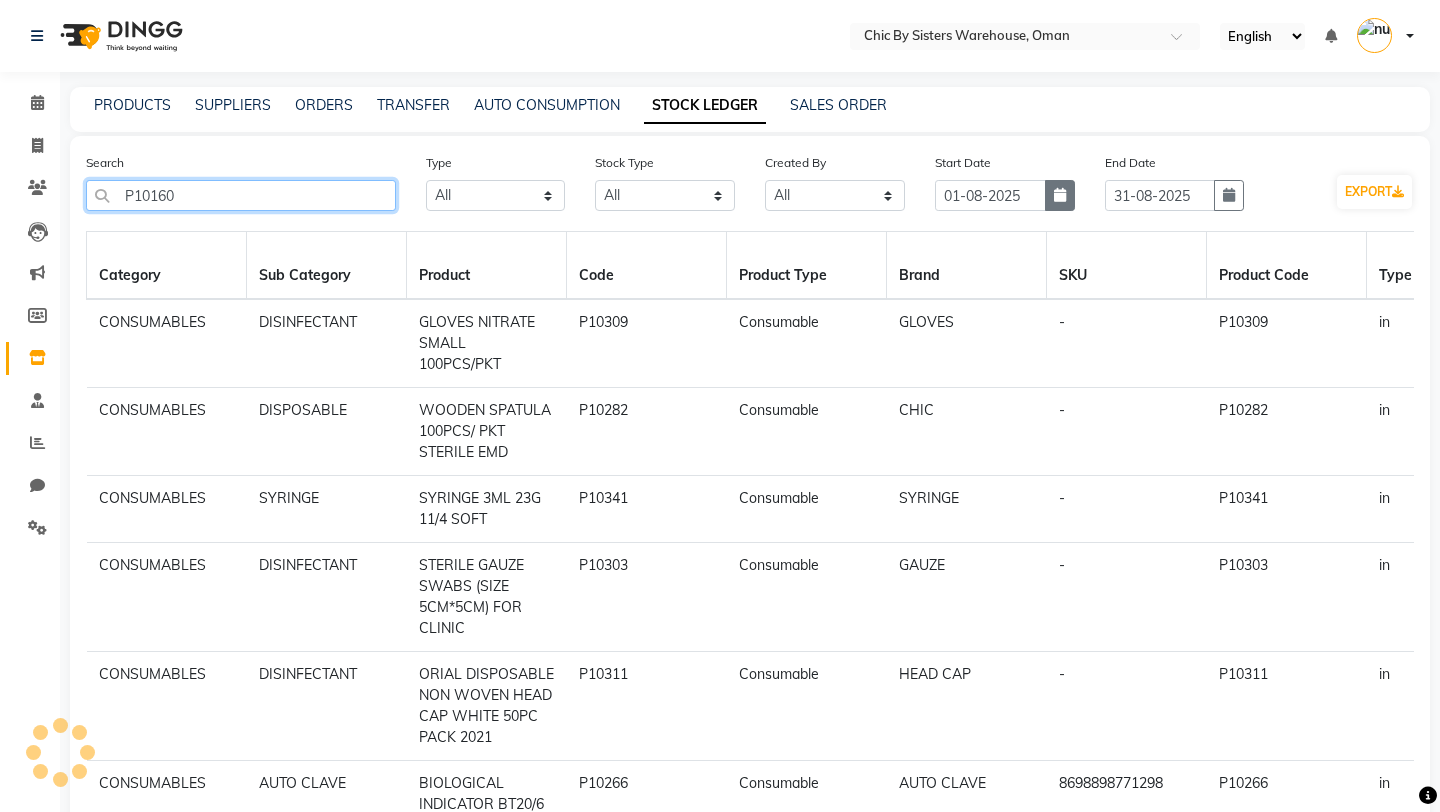 type on "P10160" 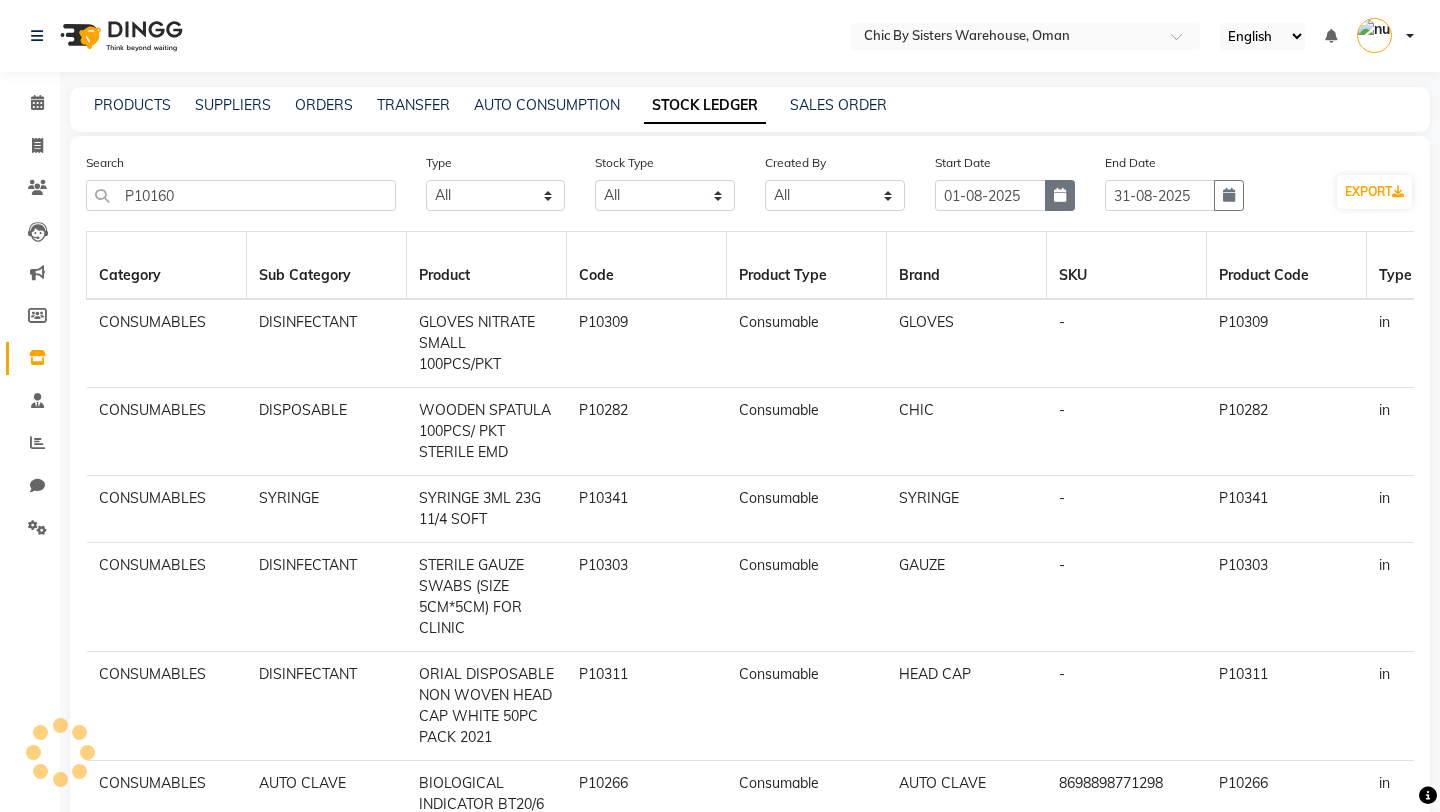 click 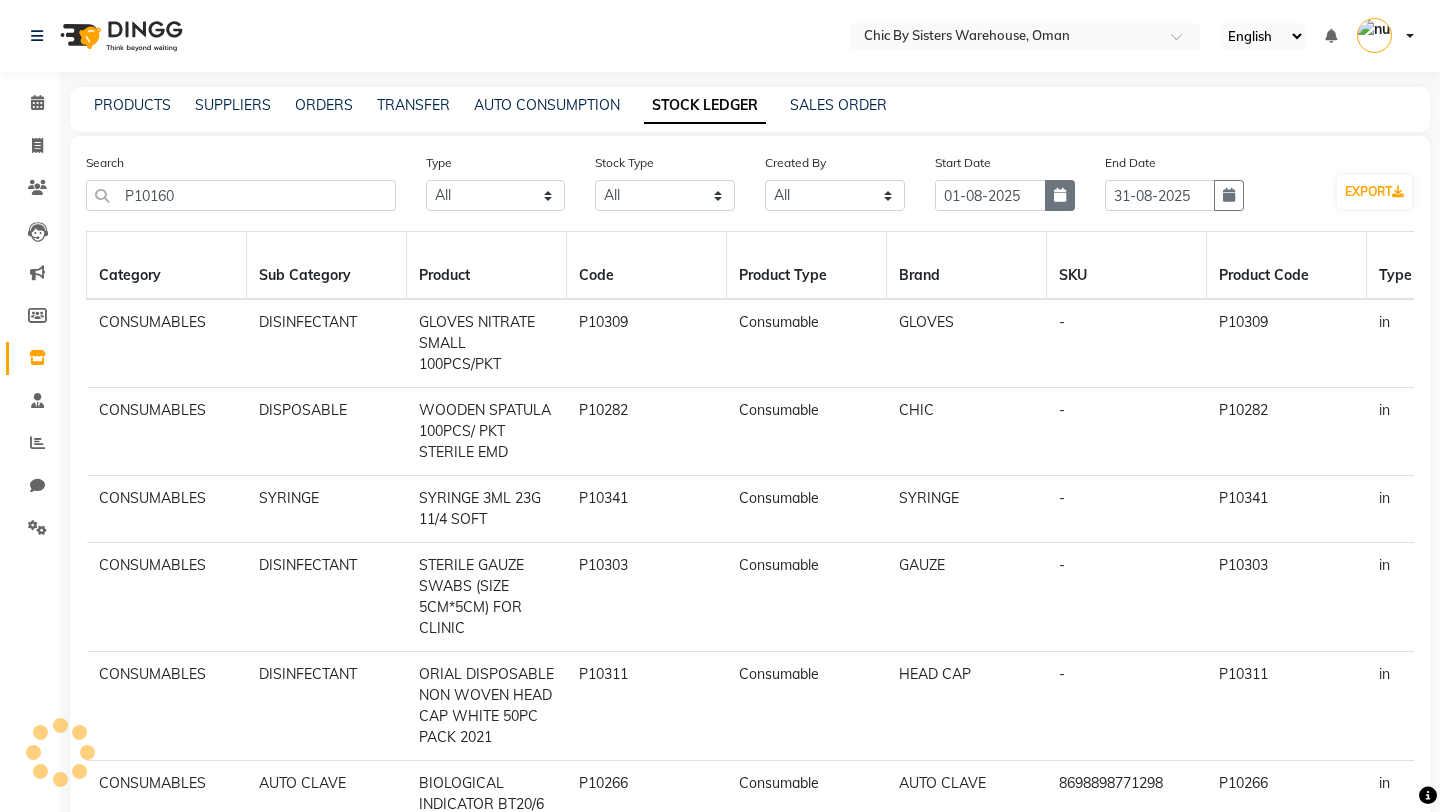 select on "8" 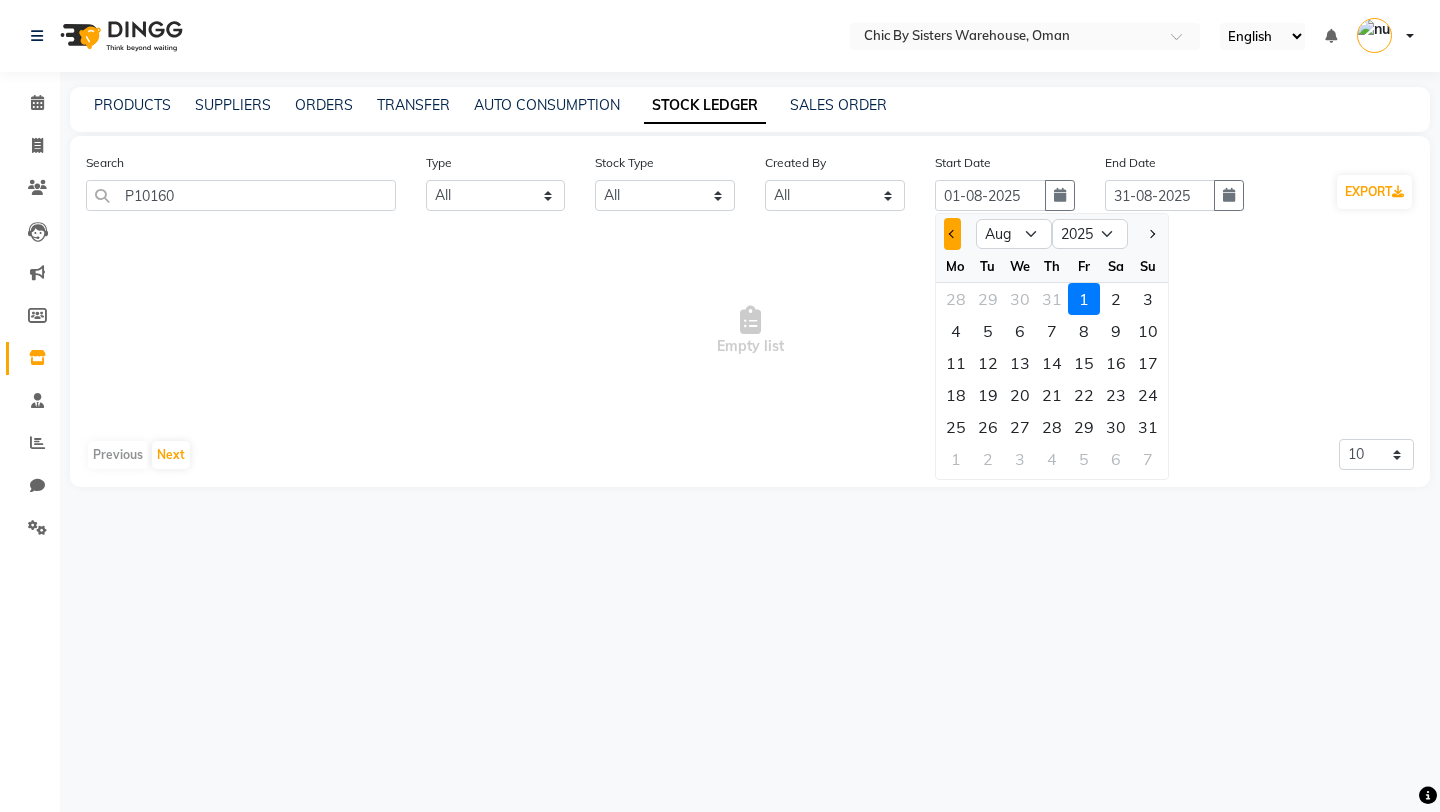 click 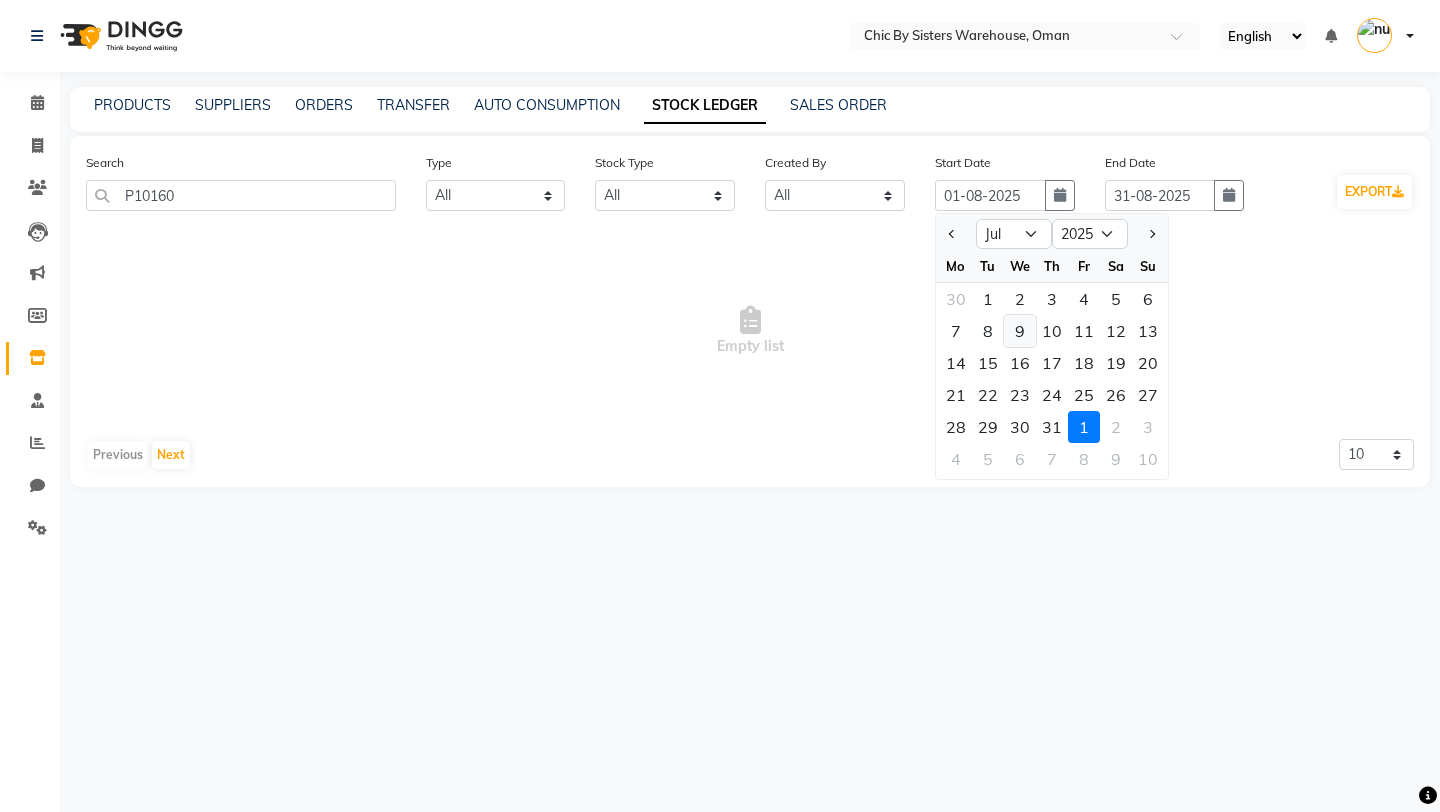click on "9" 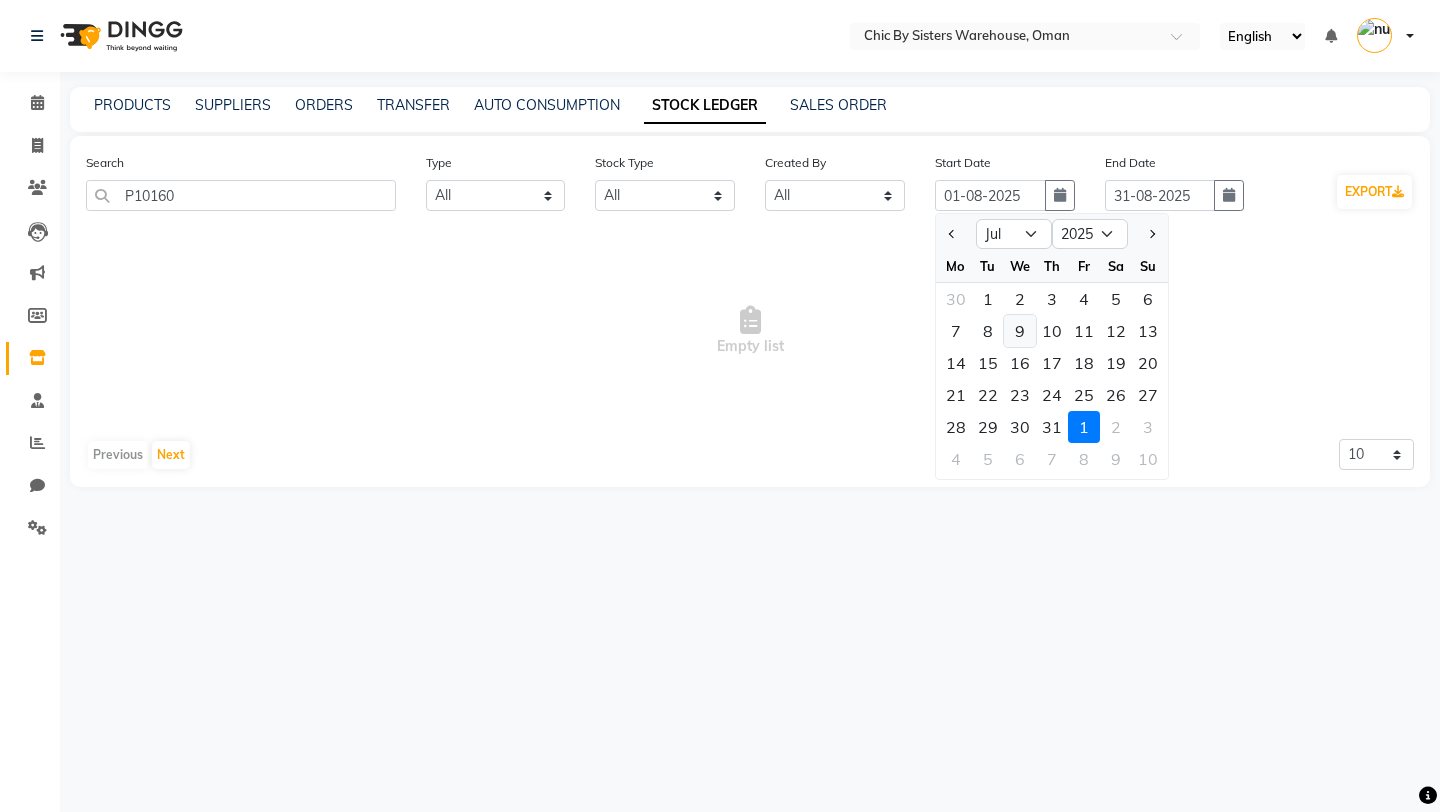 type on "09-07-2025" 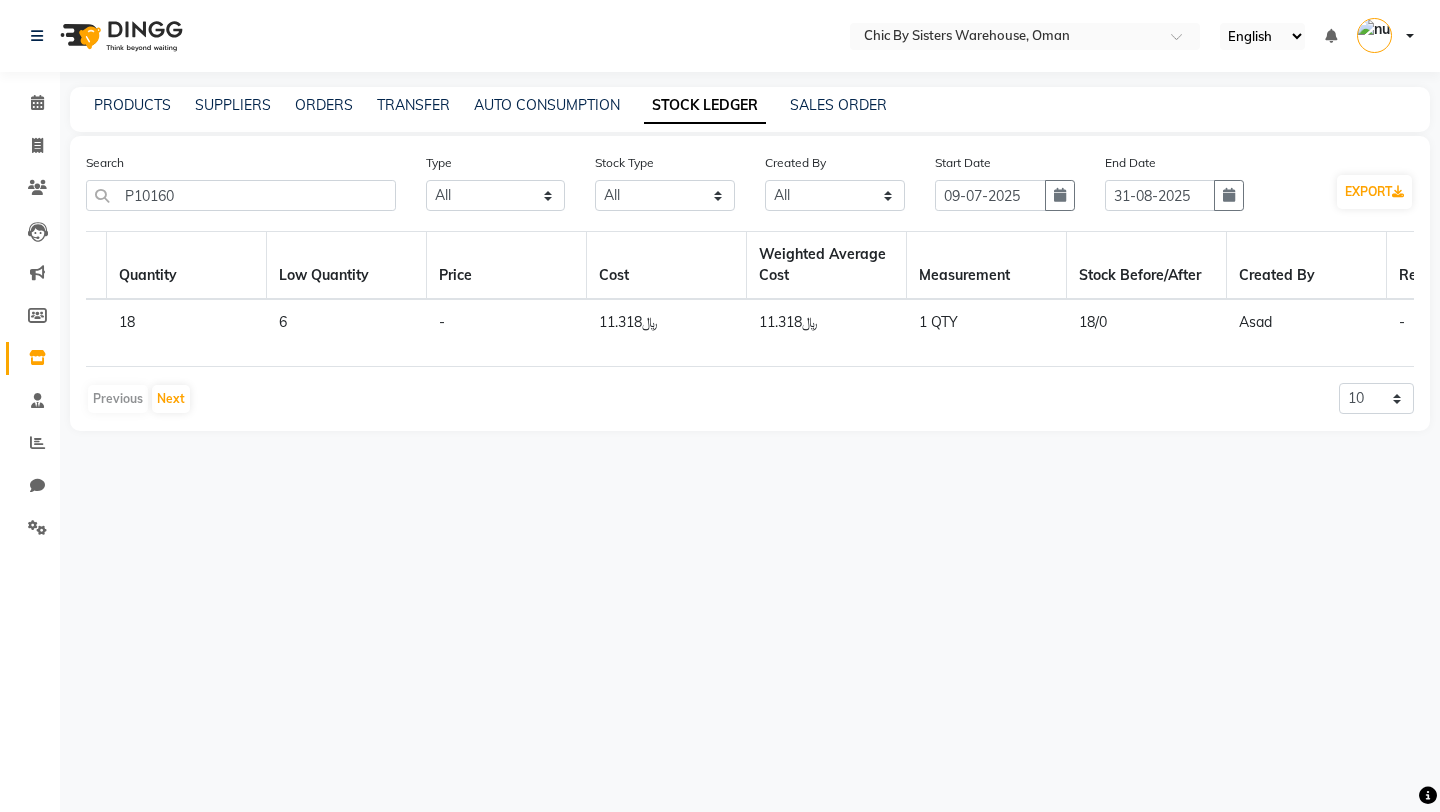 scroll, scrollTop: 0, scrollLeft: 1943, axis: horizontal 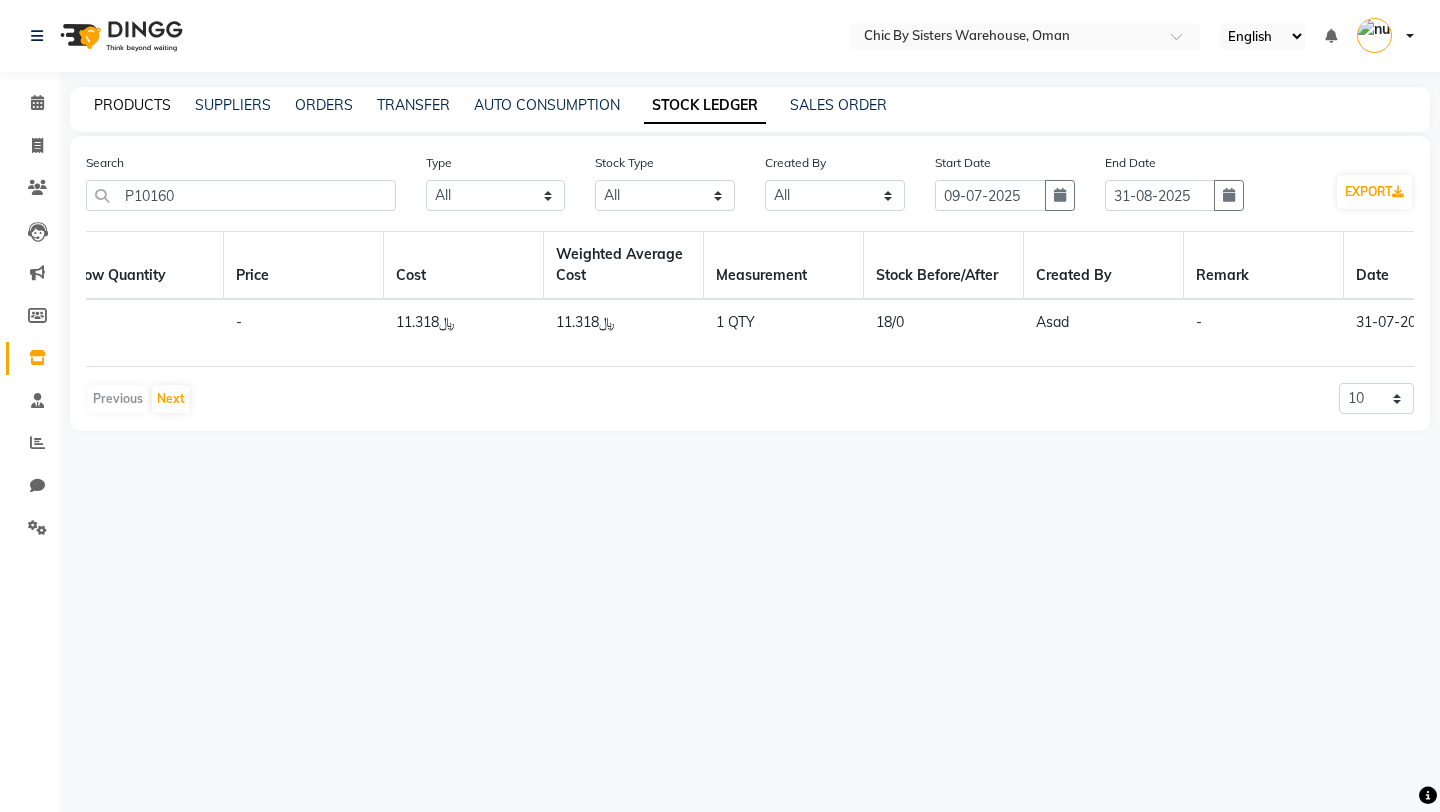 click on "PRODUCTS" 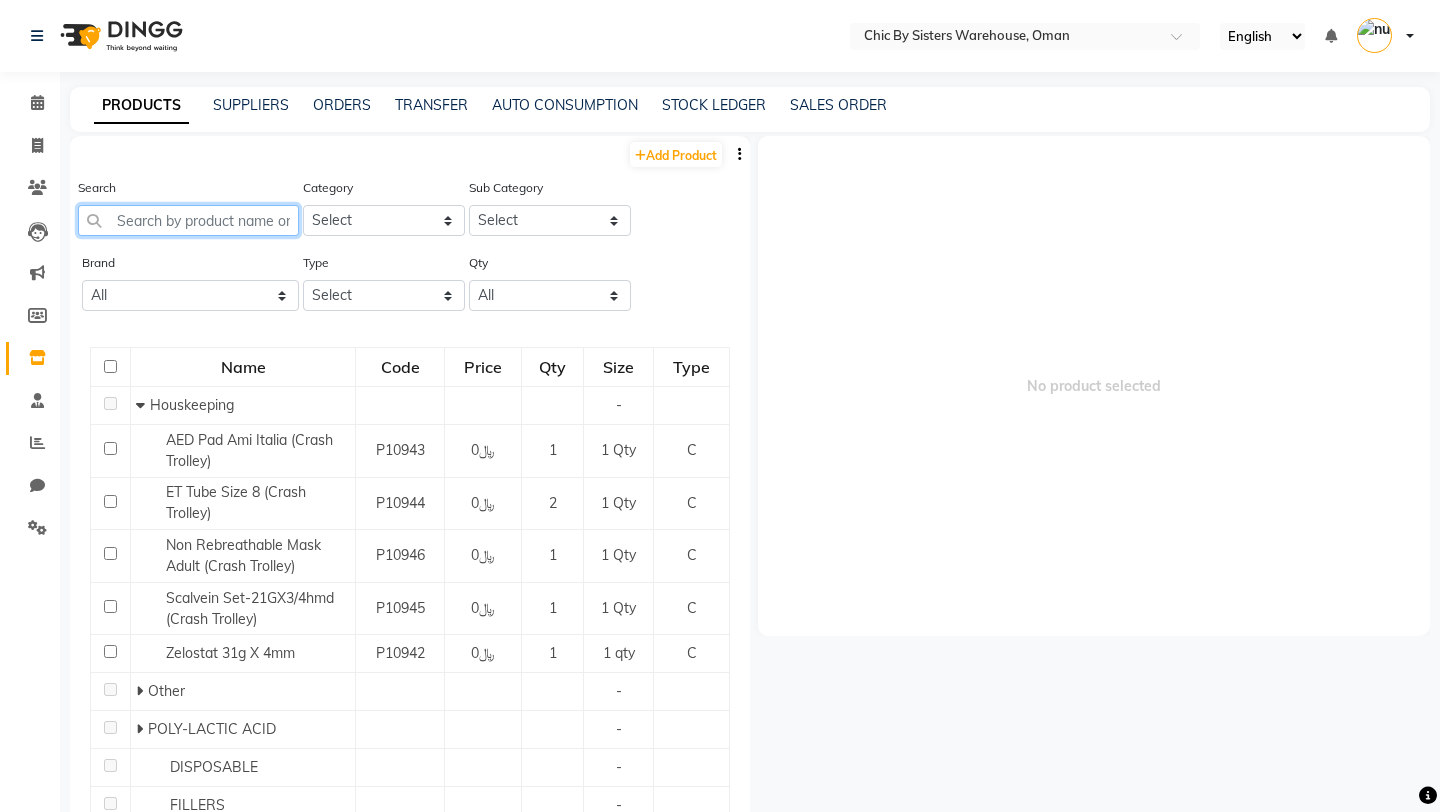 click 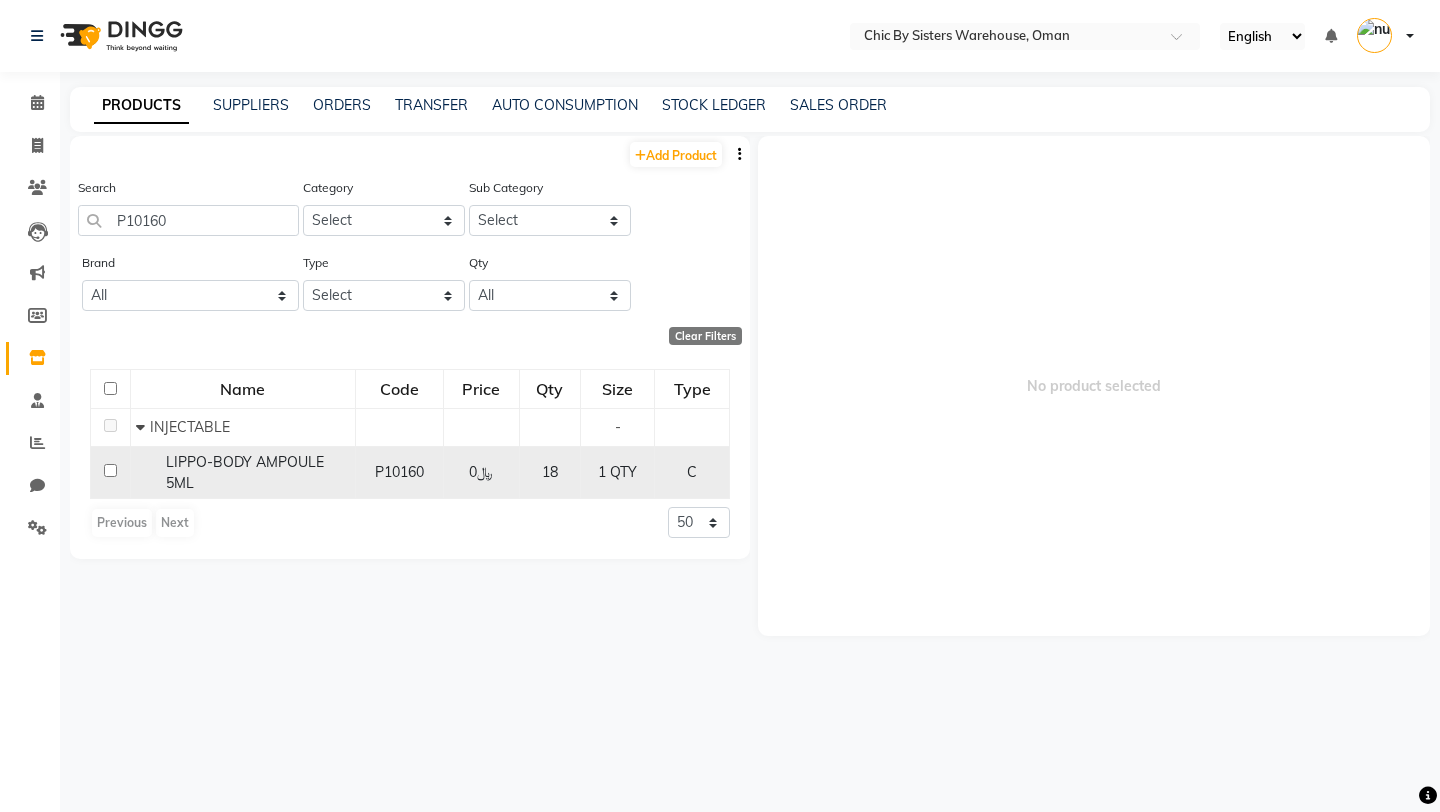 click on "LIPPO-BODY AMPOULE 5ML" 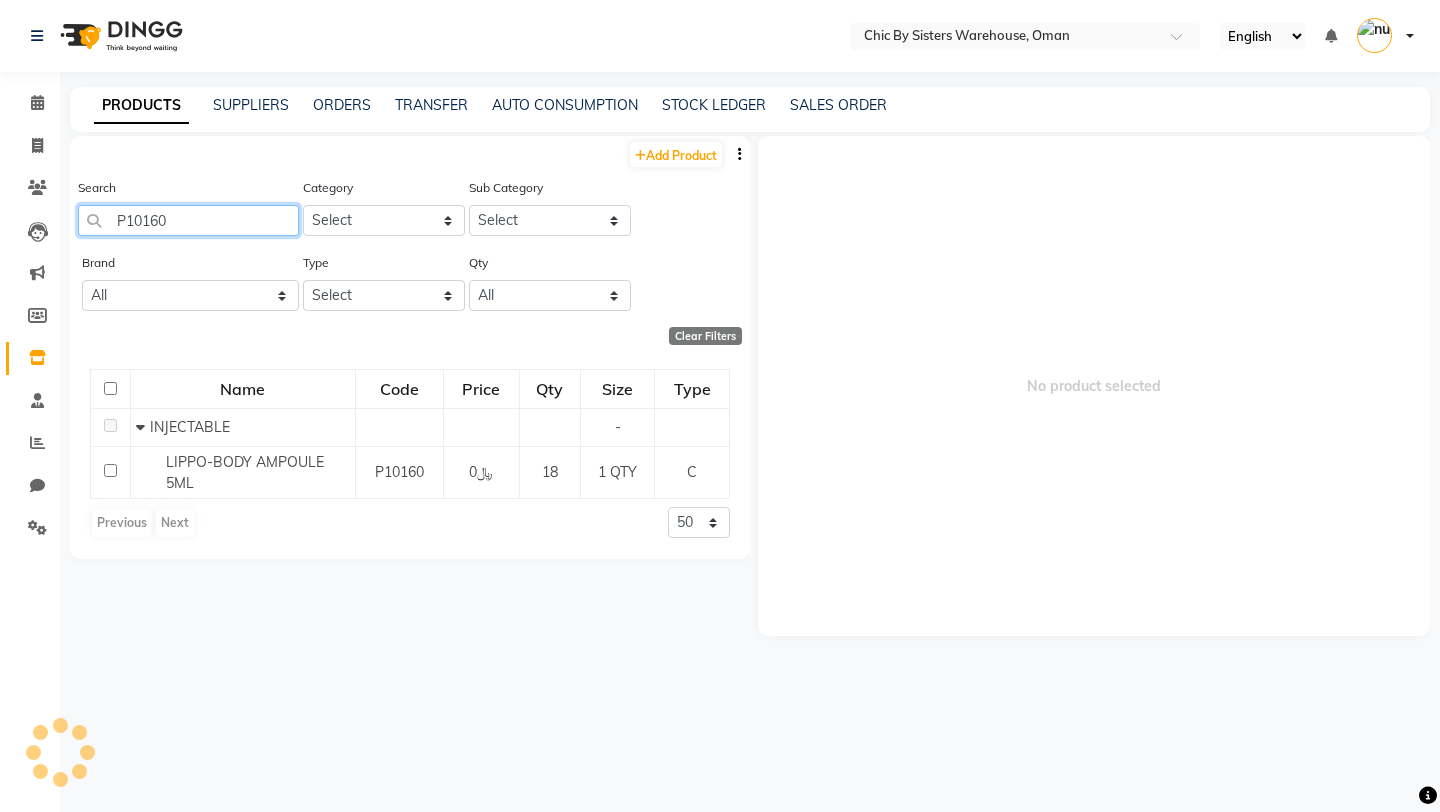 click on "P10160" 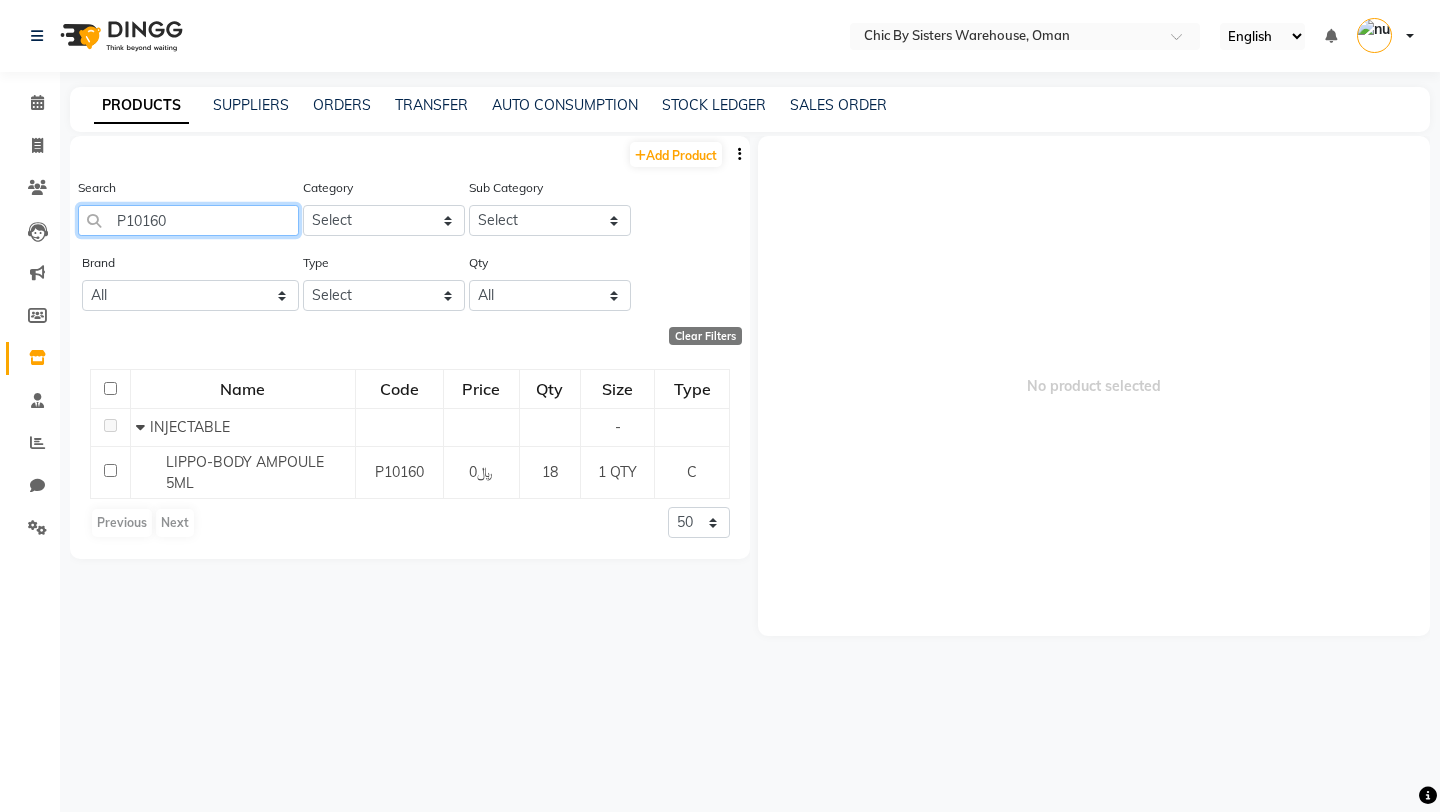 click on "P10160" 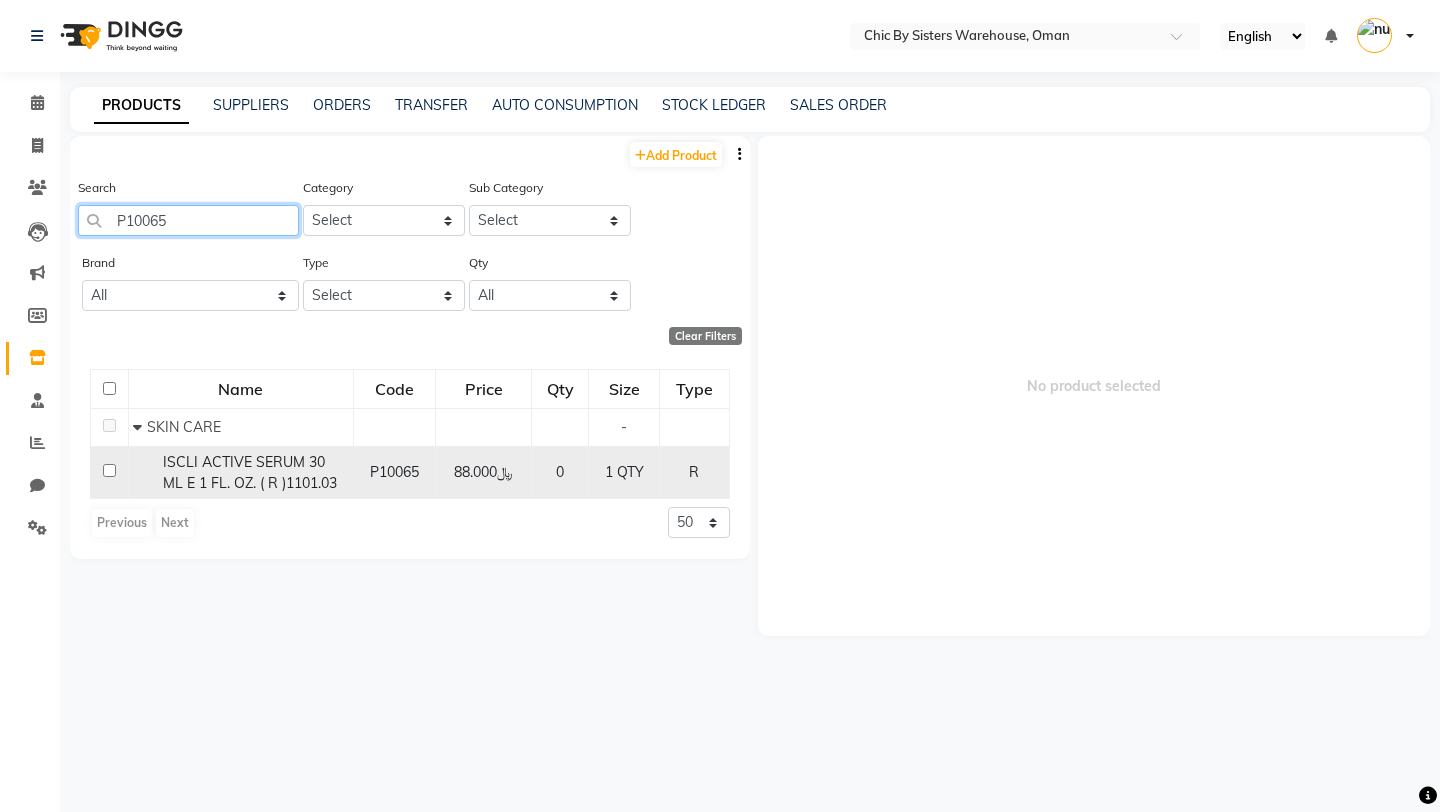 type on "P10065" 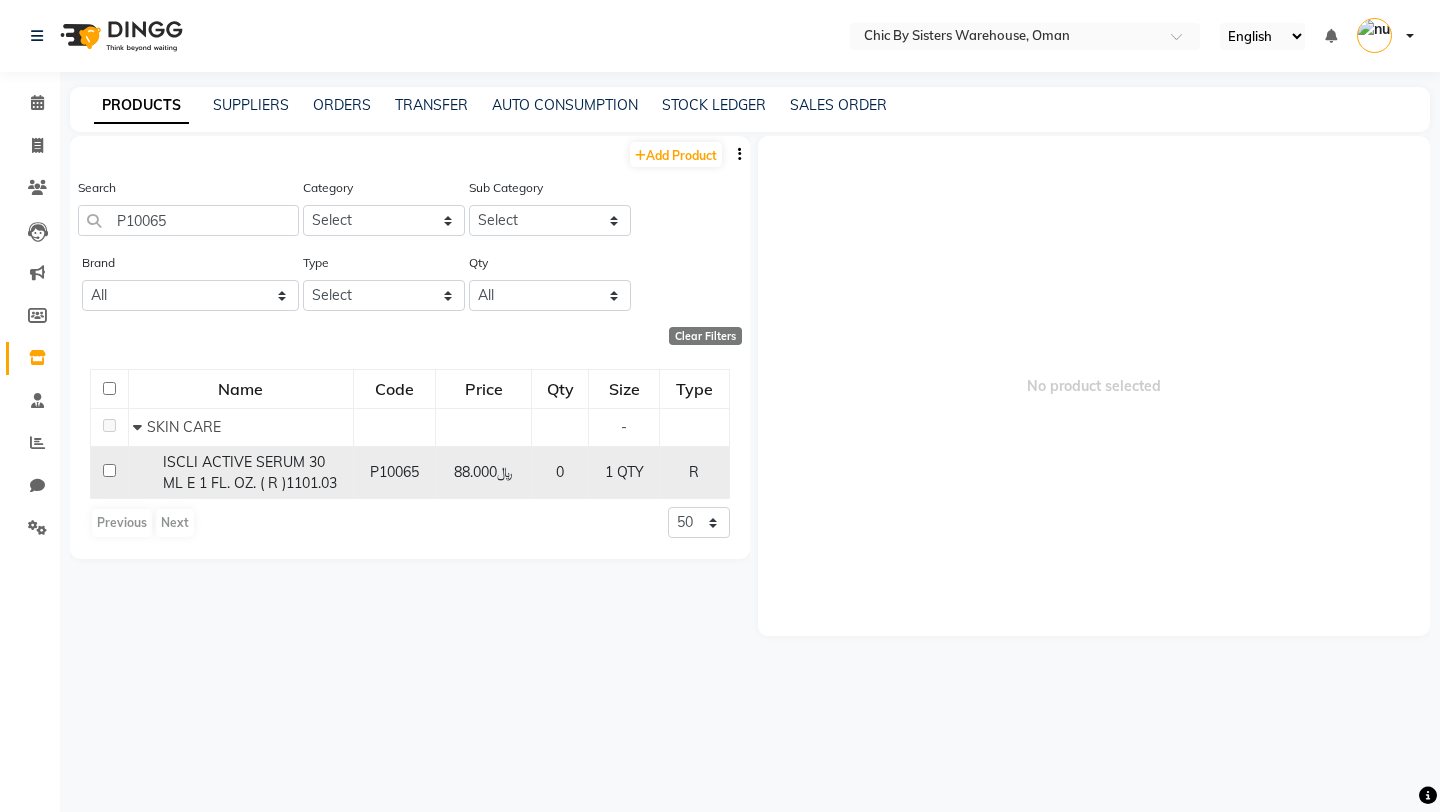 click on "﷼88.000" 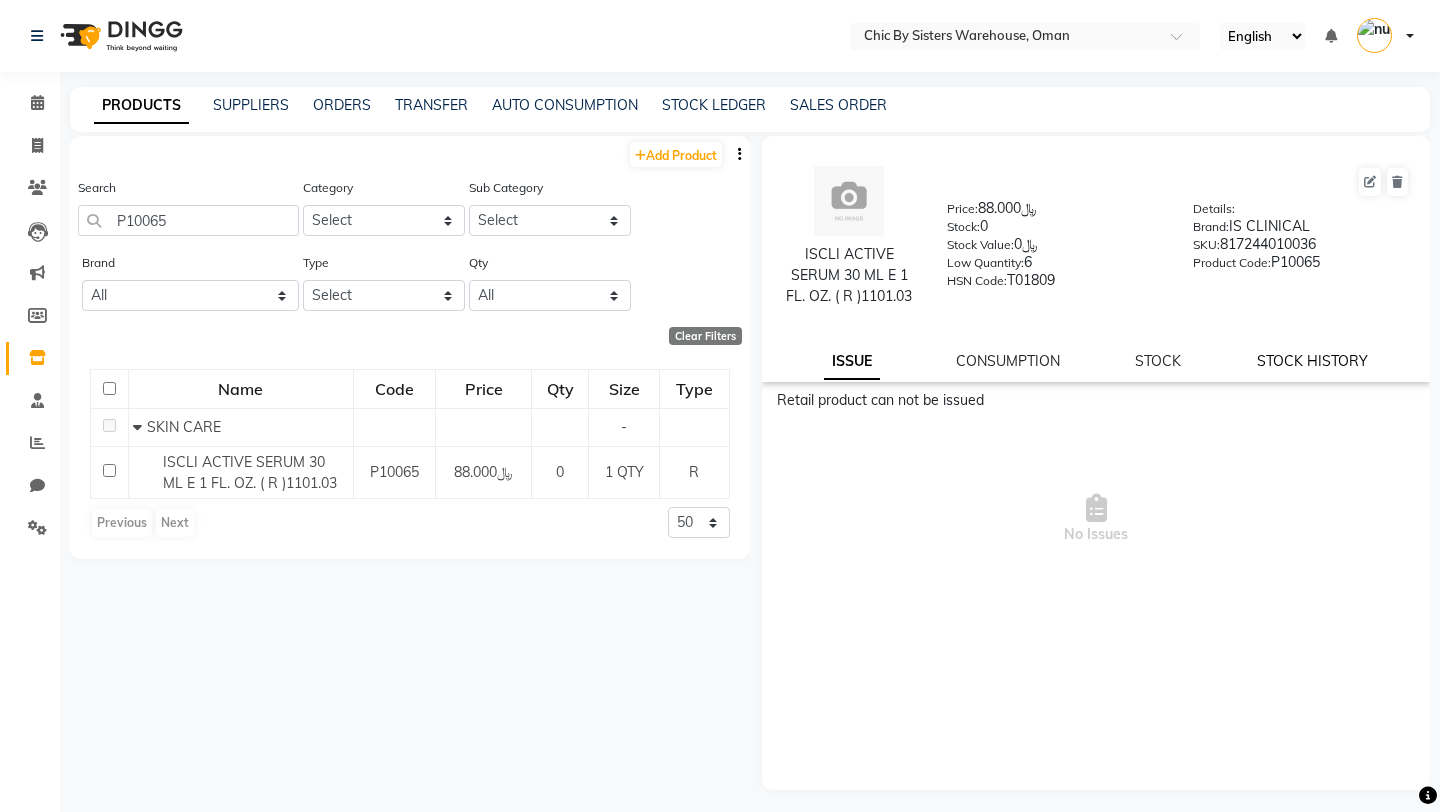 click on "STOCK HISTORY" 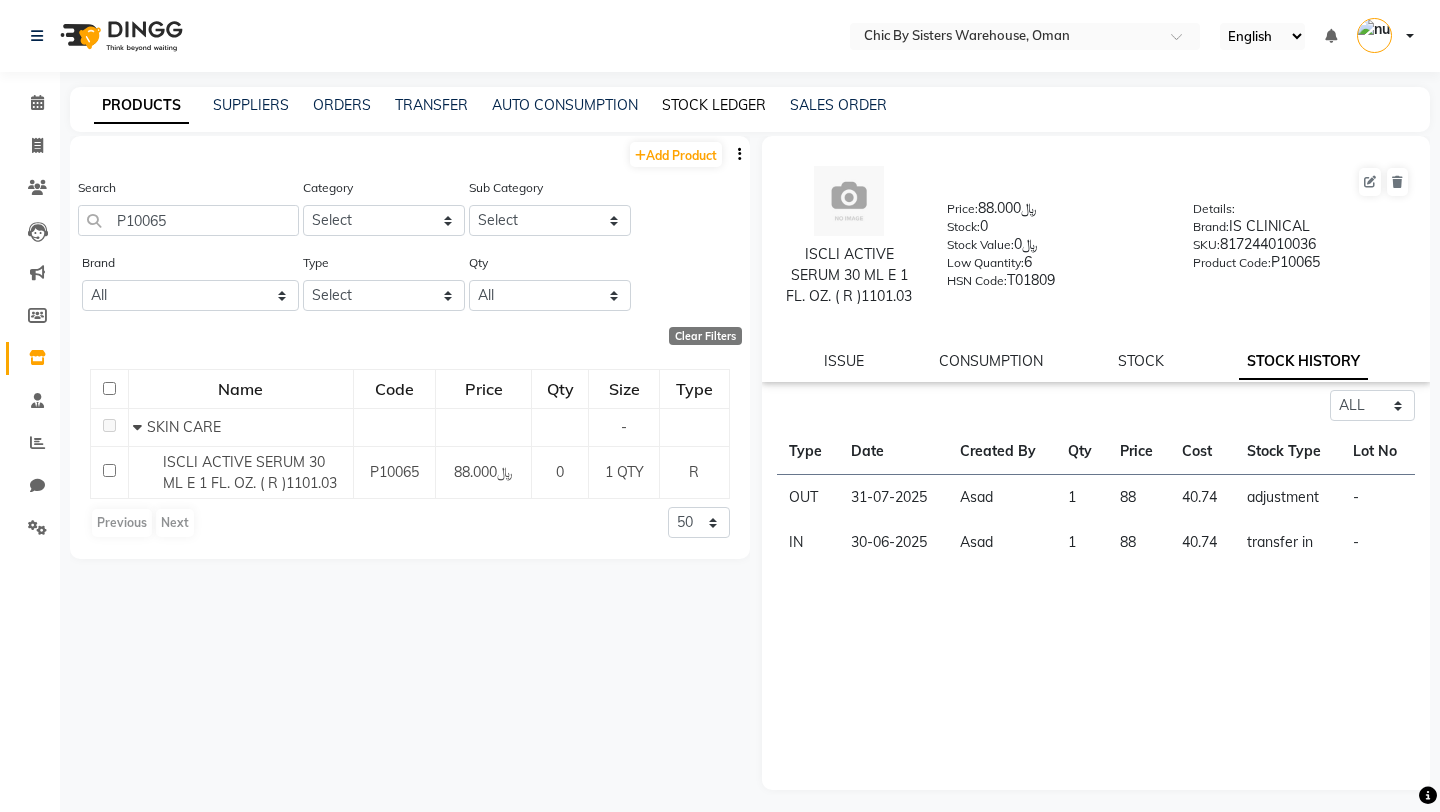 click on "STOCK LEDGER" 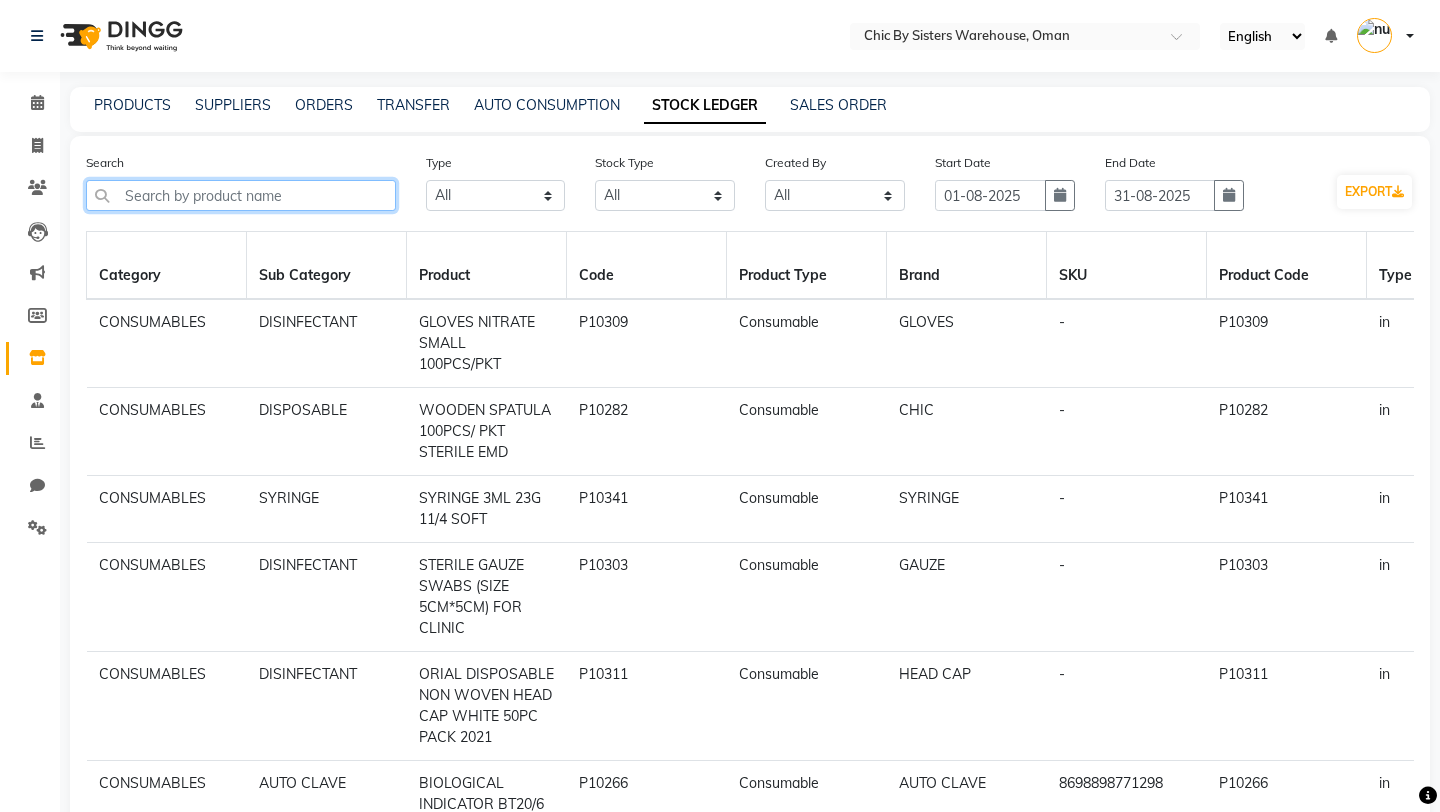 click 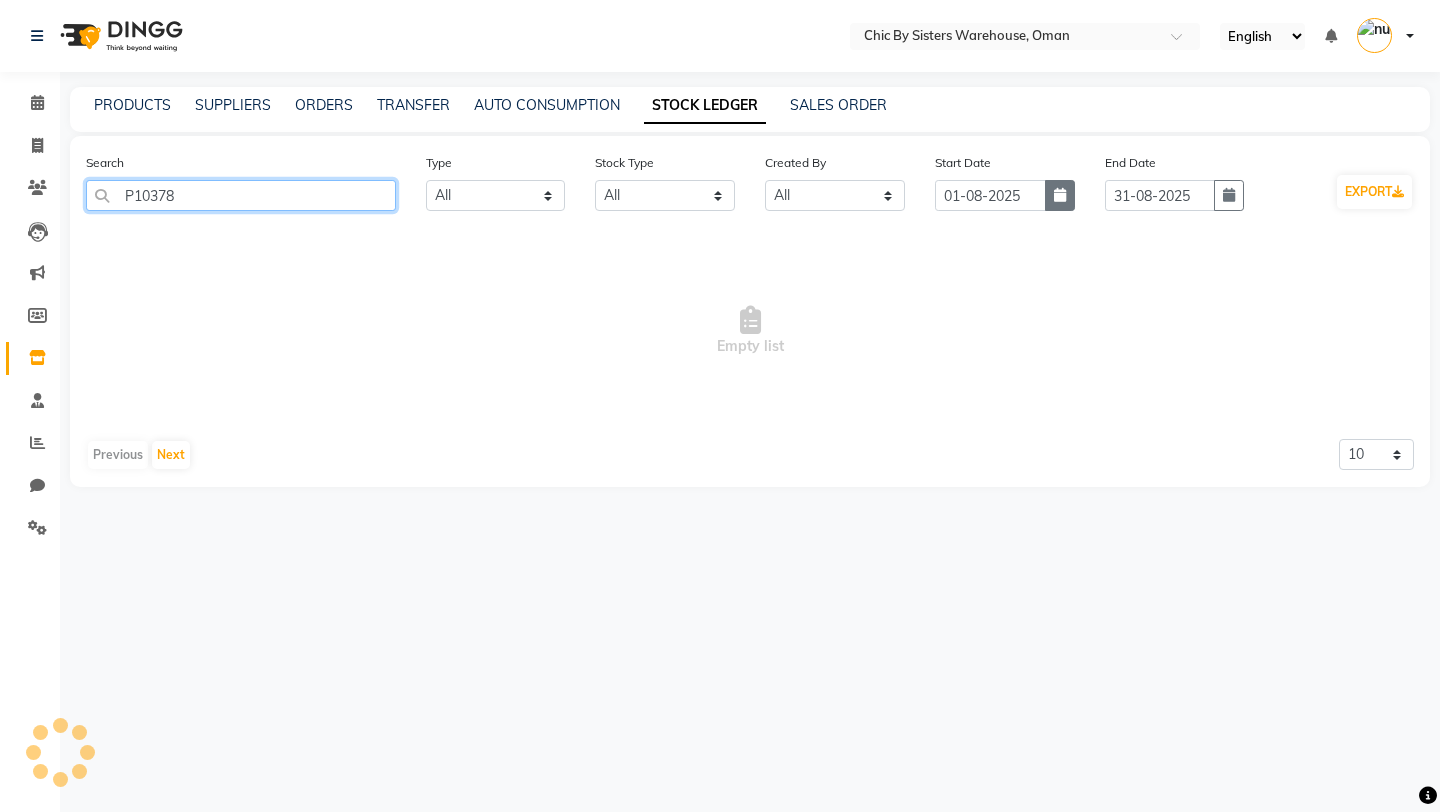 type on "P10378" 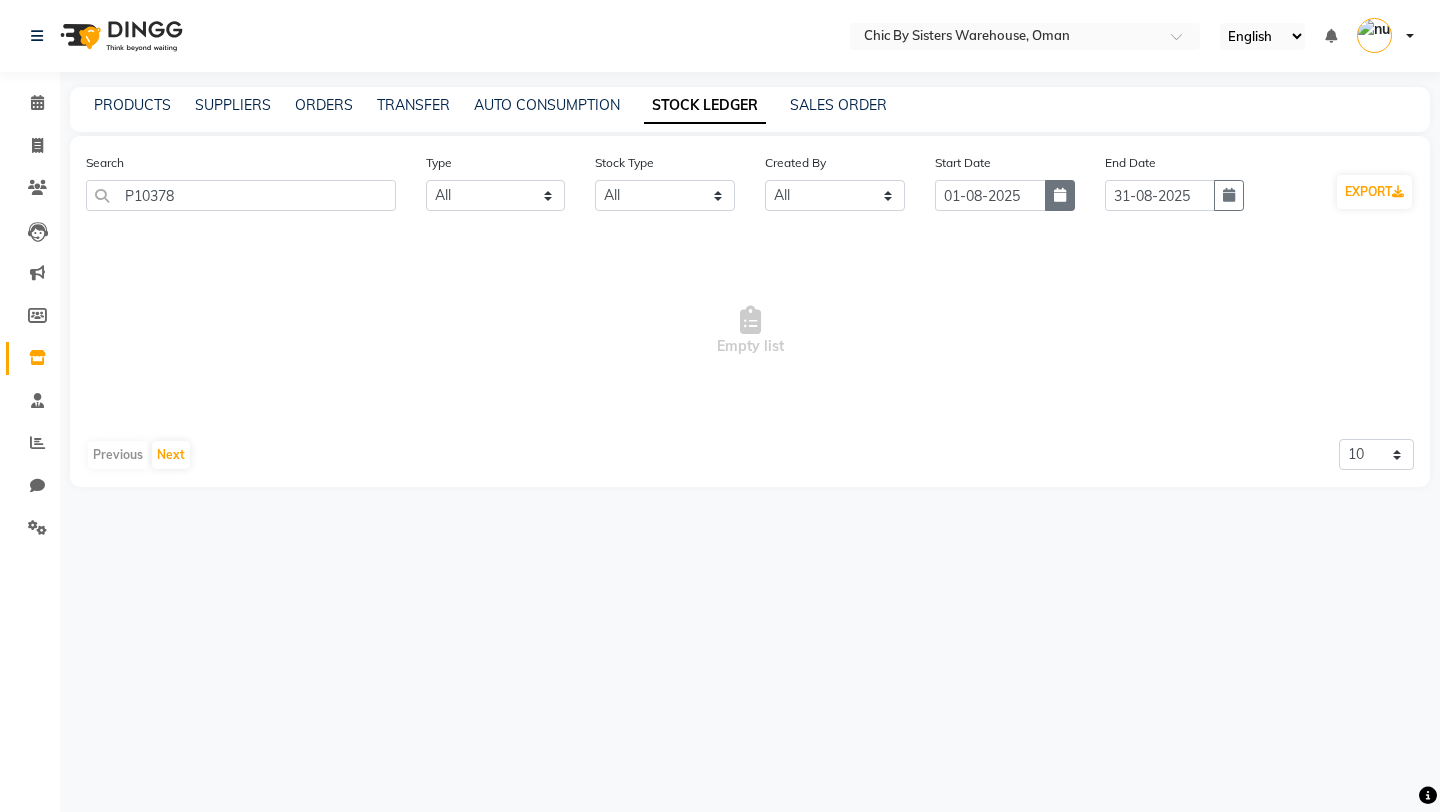 click 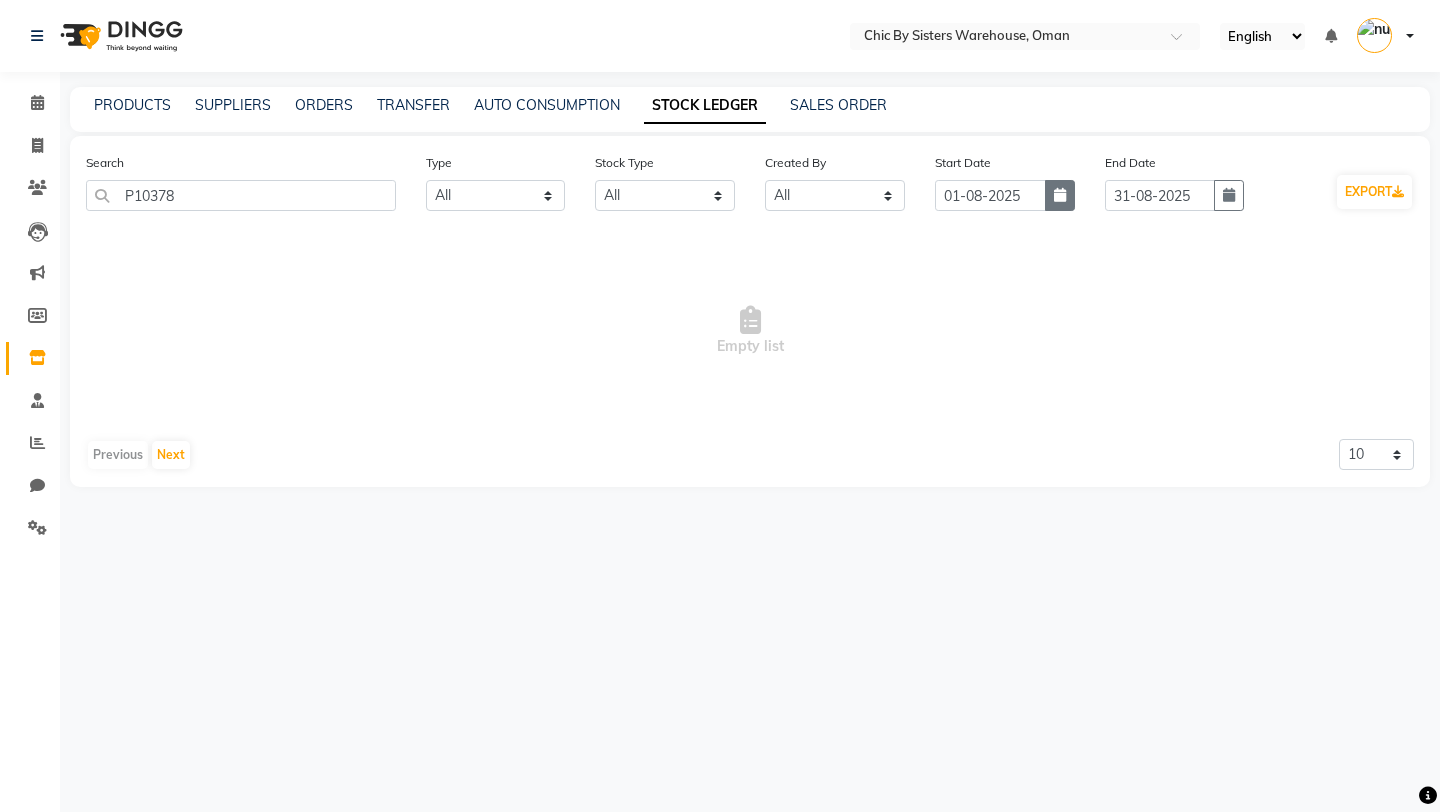 select on "8" 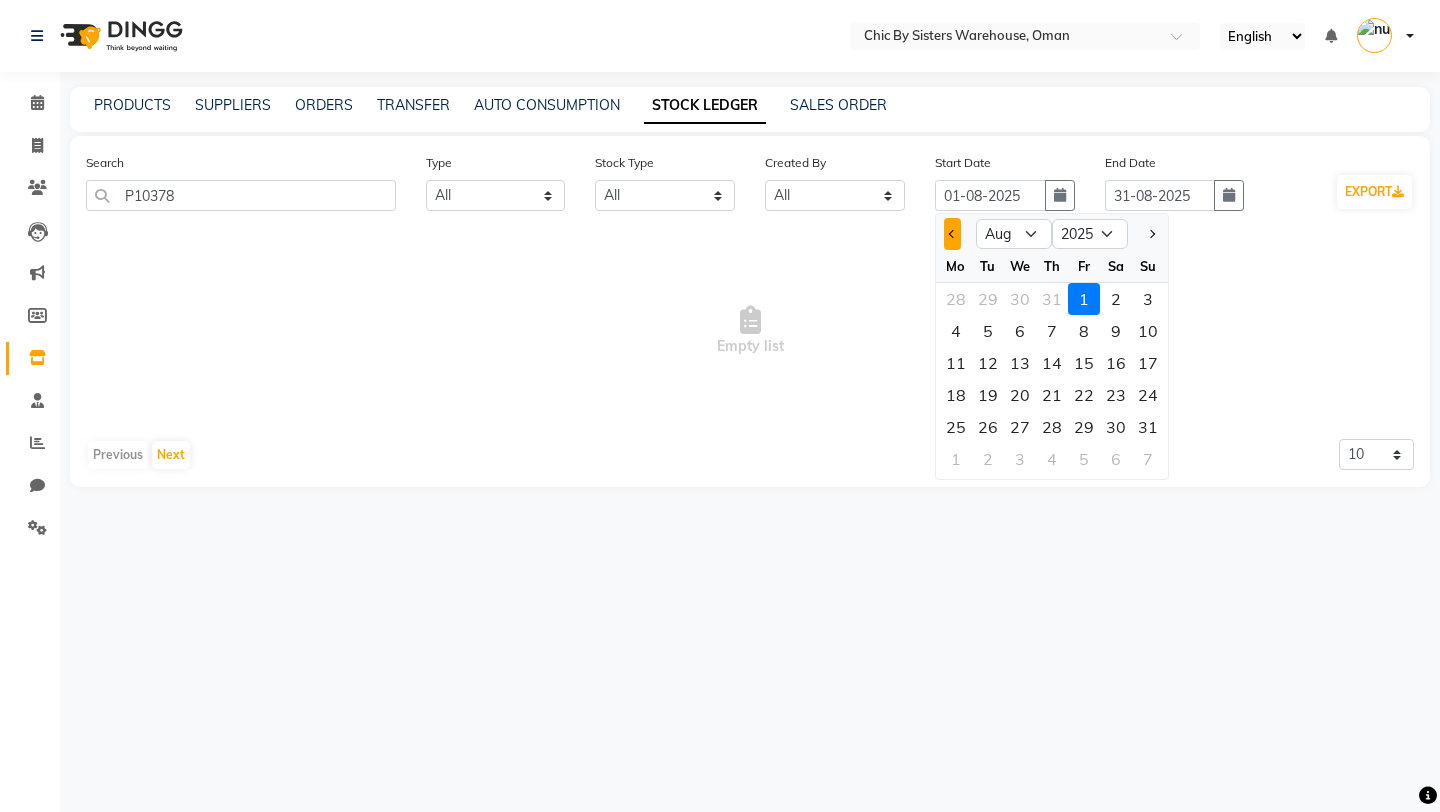 click 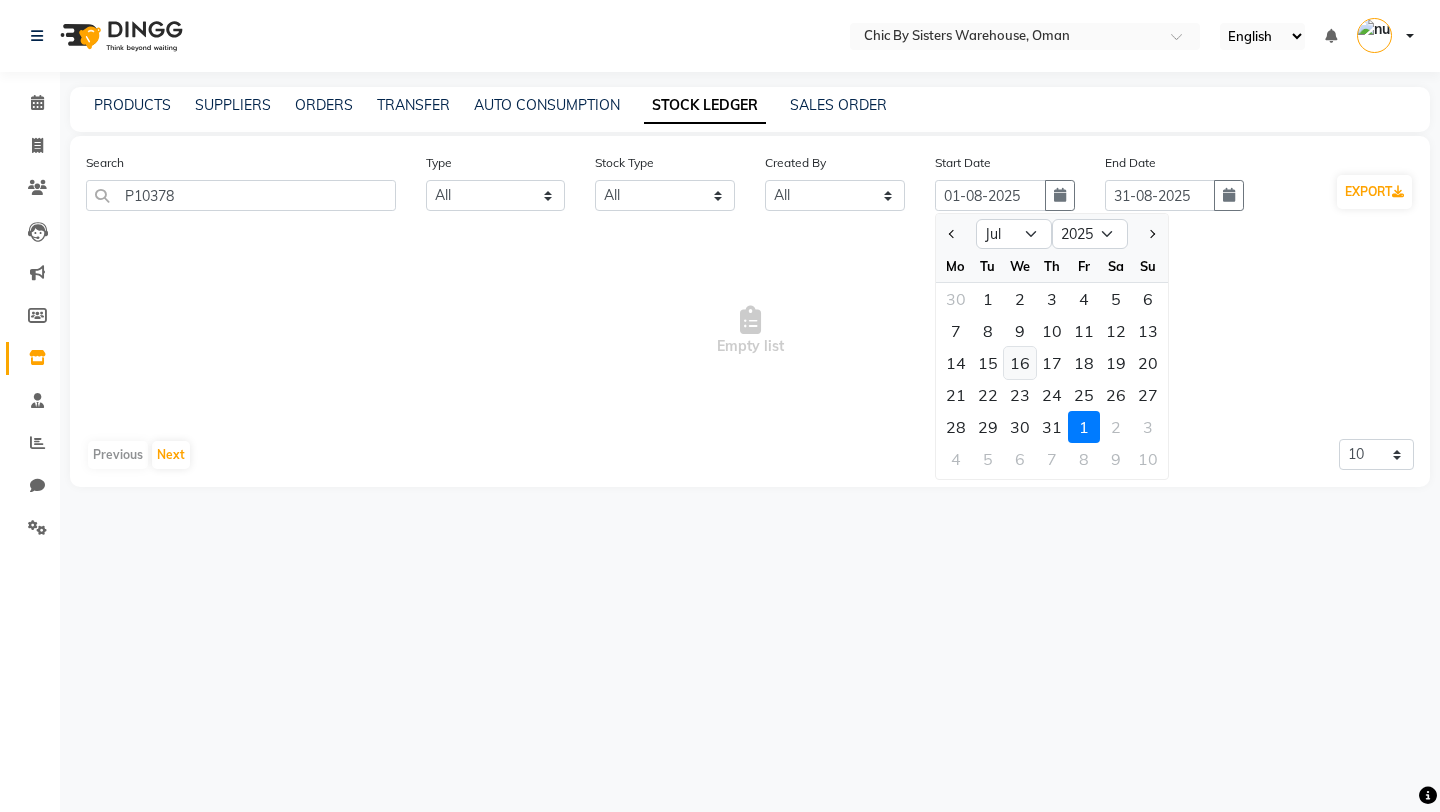 click on "16" 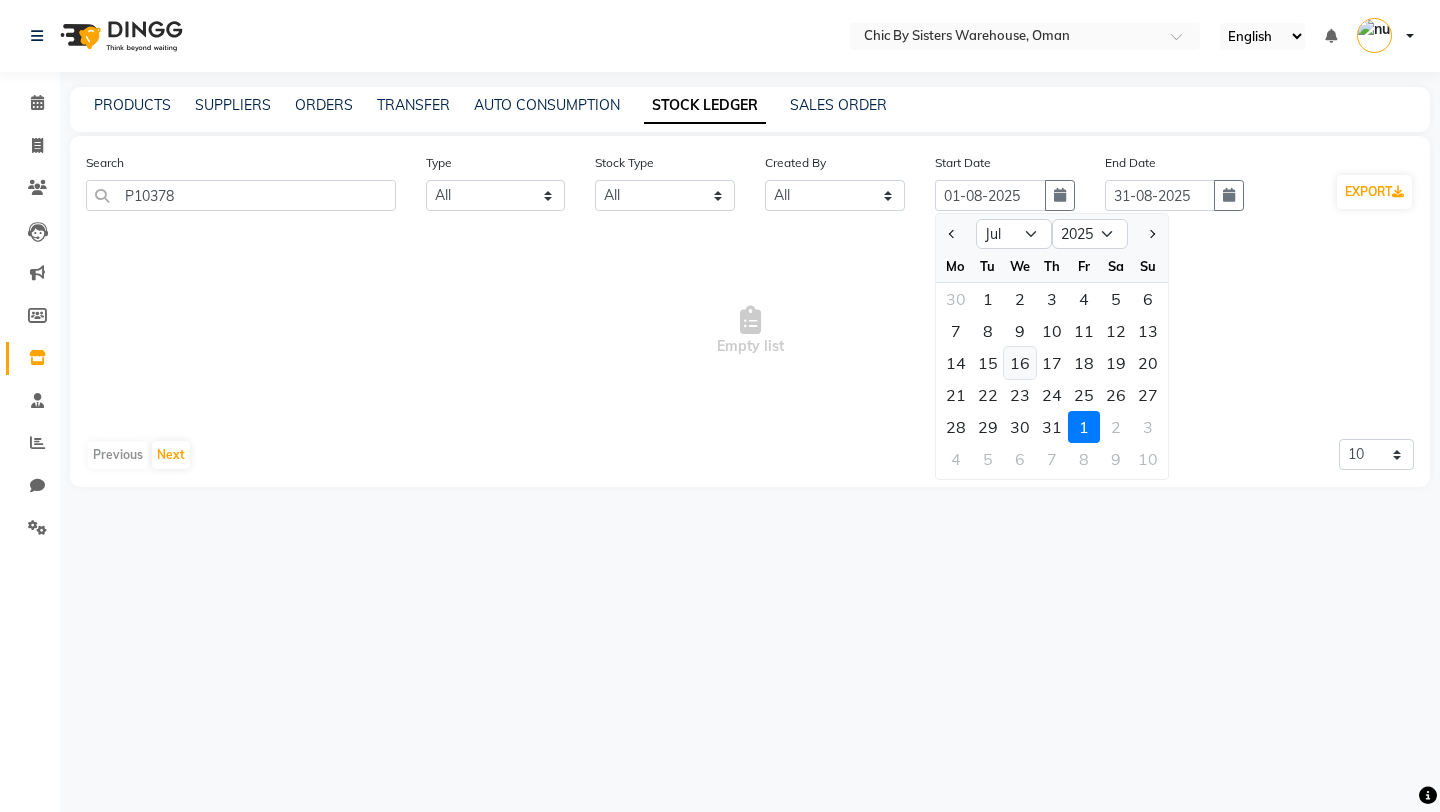 type on "16-07-2025" 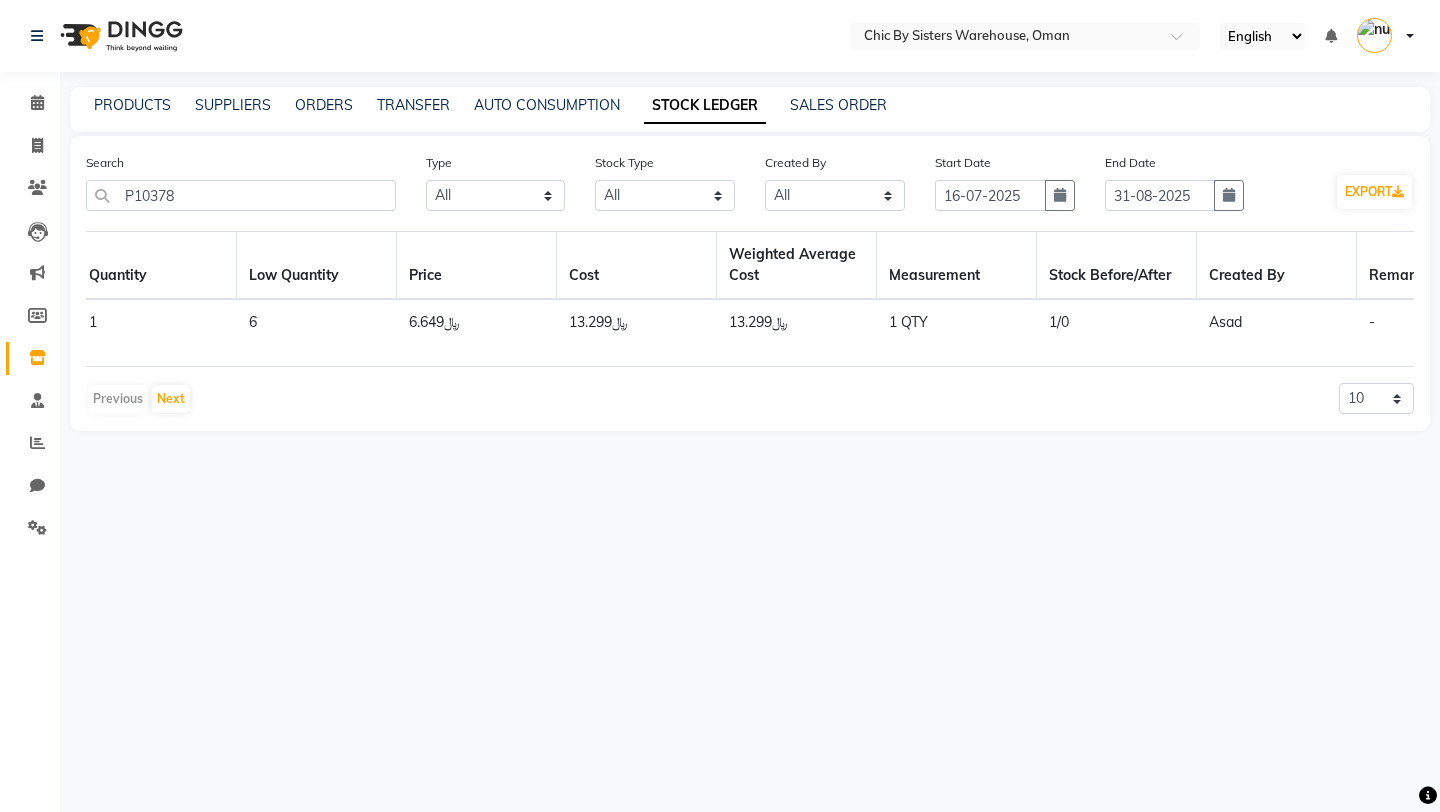 scroll, scrollTop: 0, scrollLeft: 1768, axis: horizontal 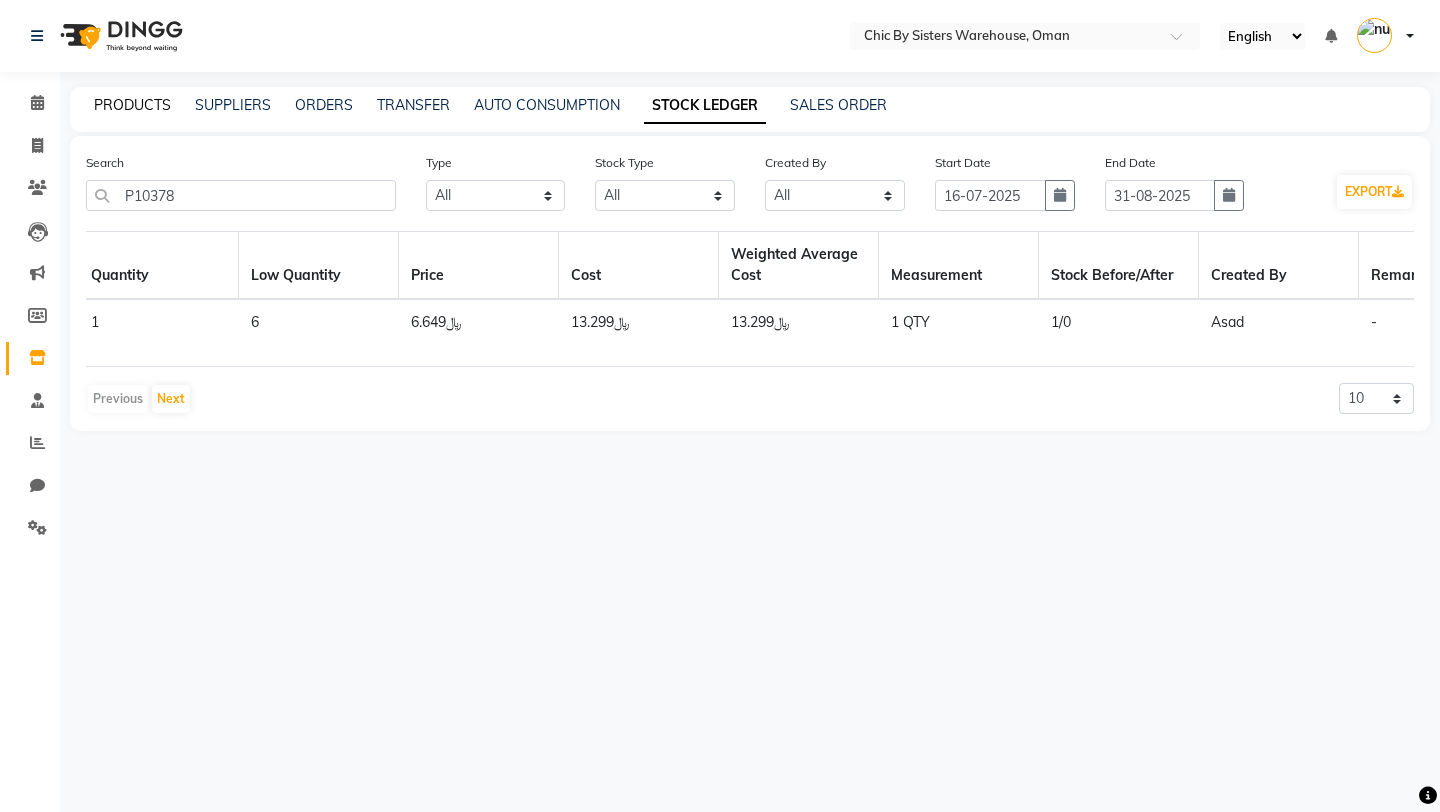 click on "PRODUCTS" 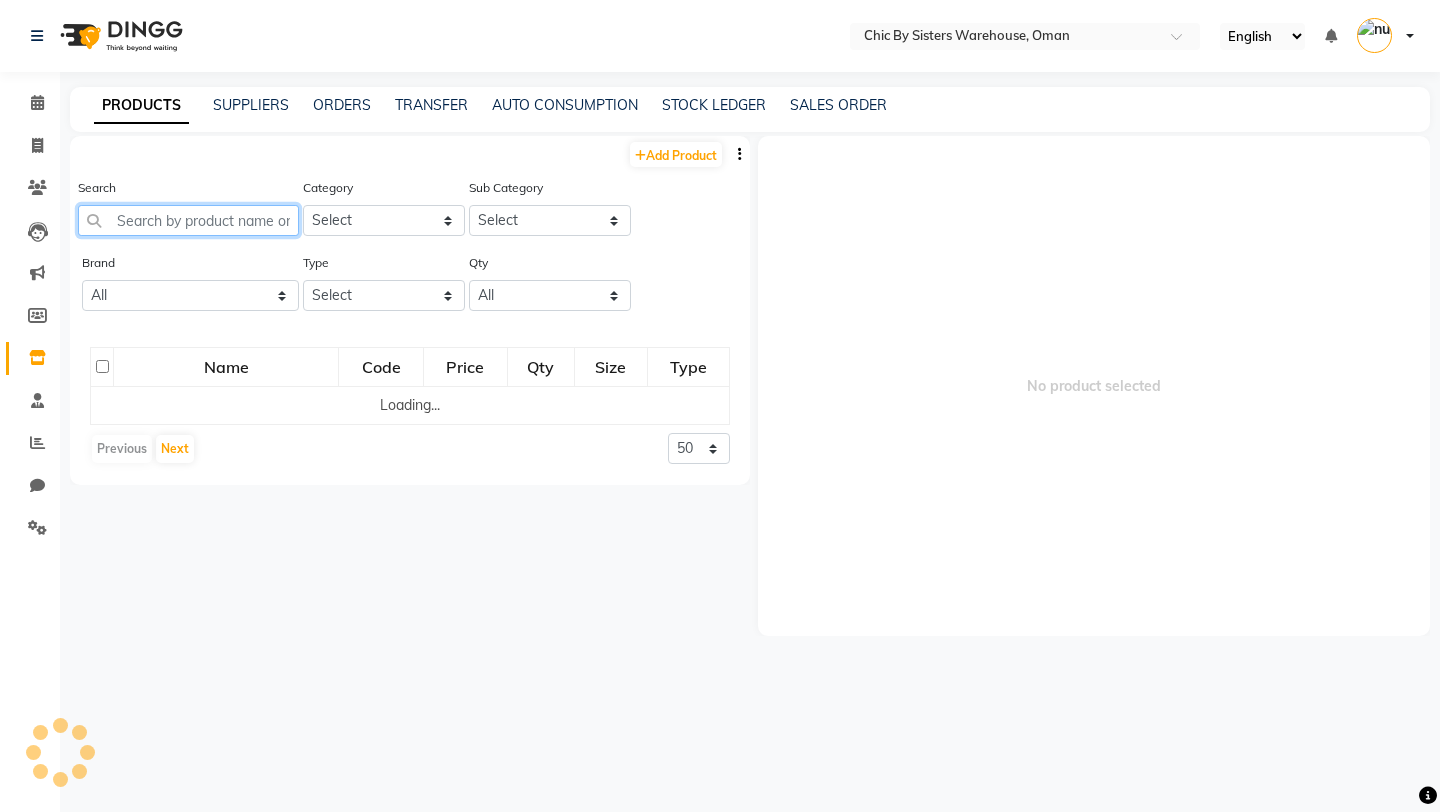 click 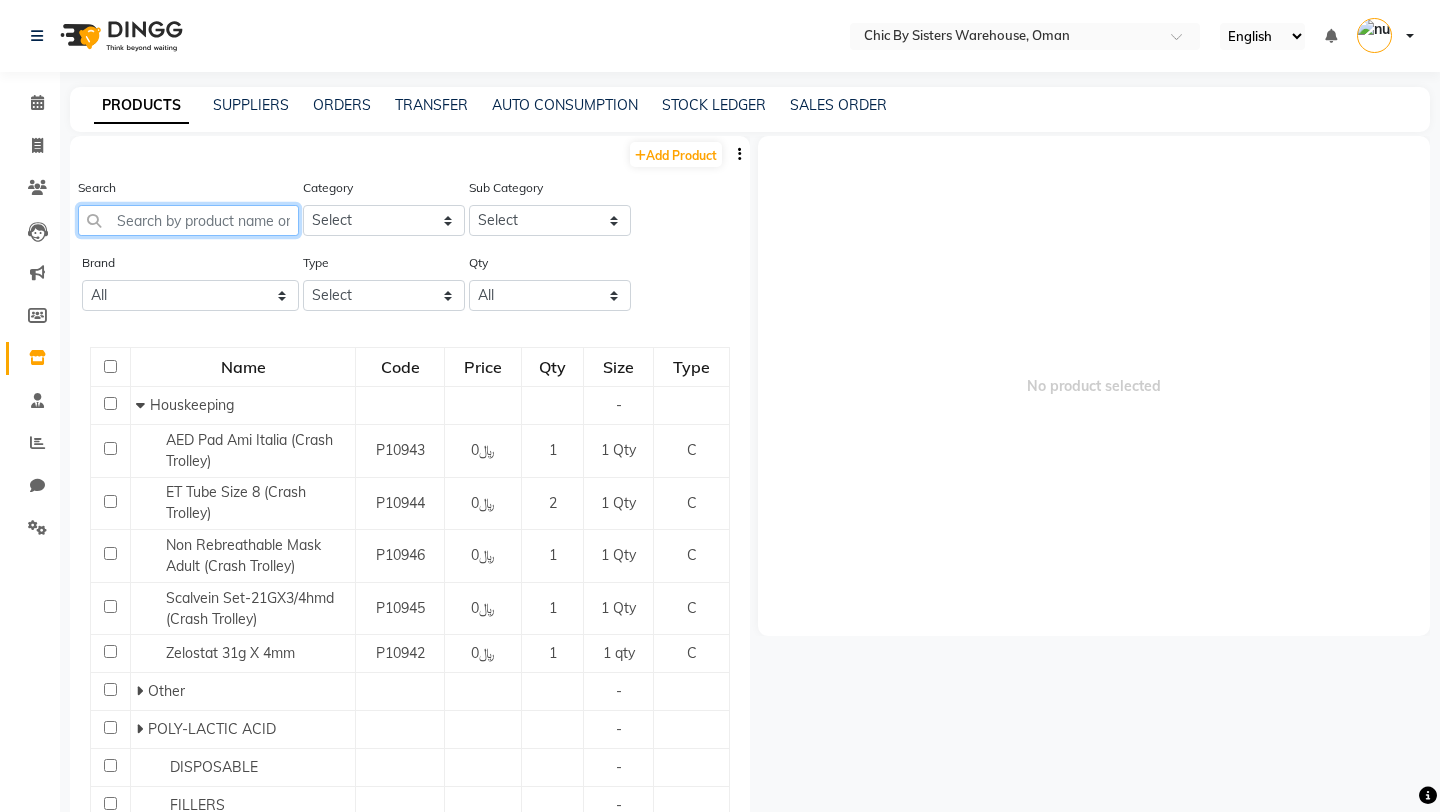 paste on "P10378" 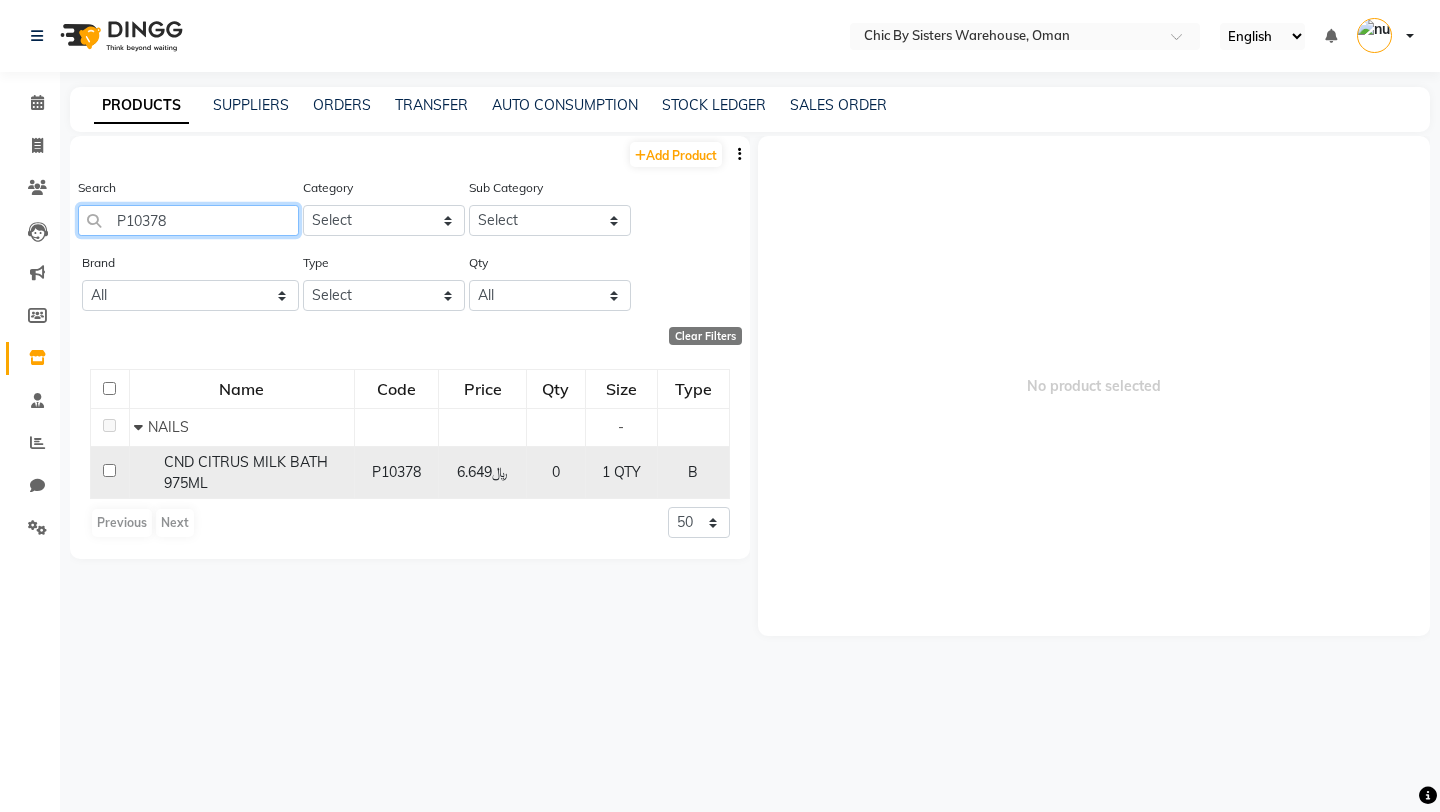 type on "P10378" 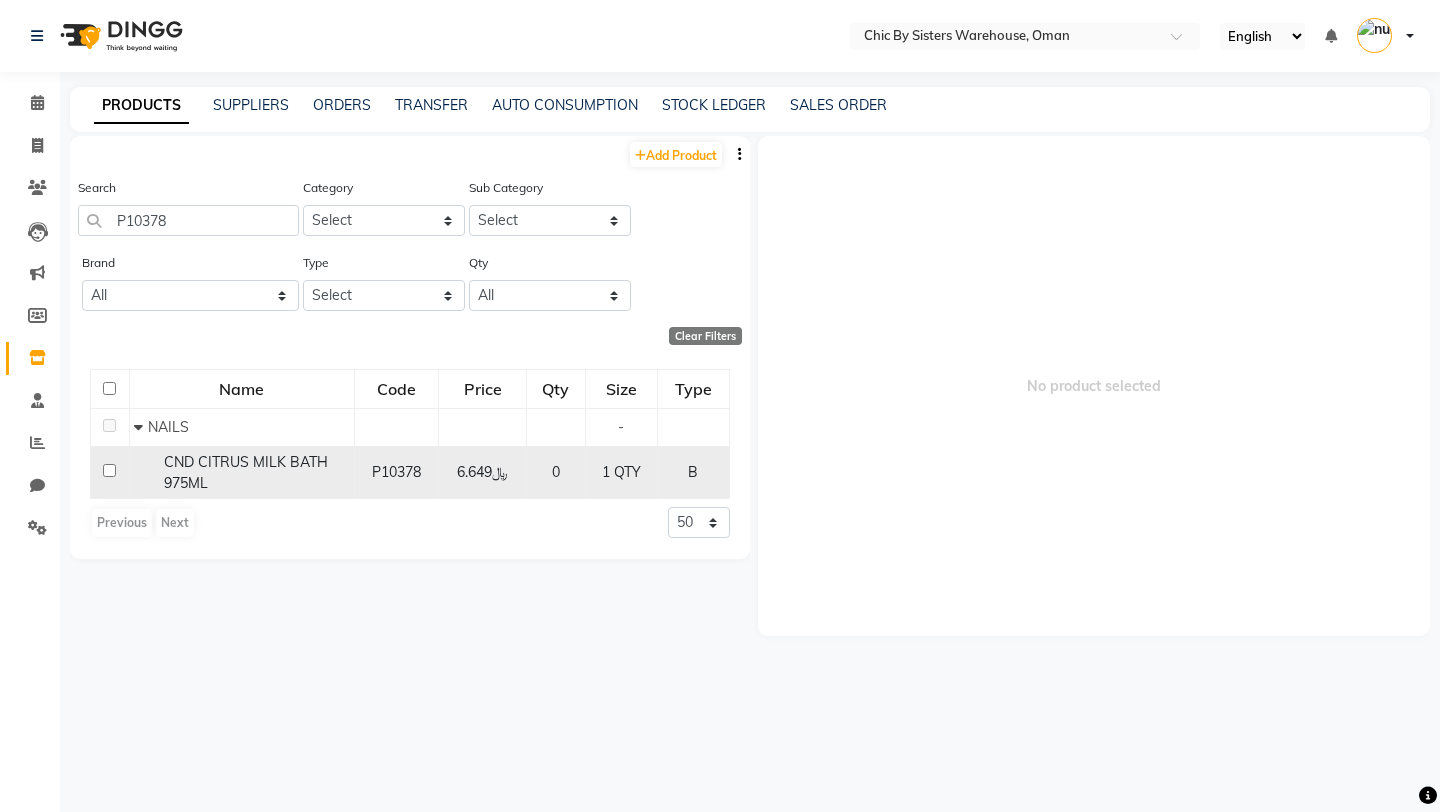 click on "CND CITRUS MILK BATH 975ML" 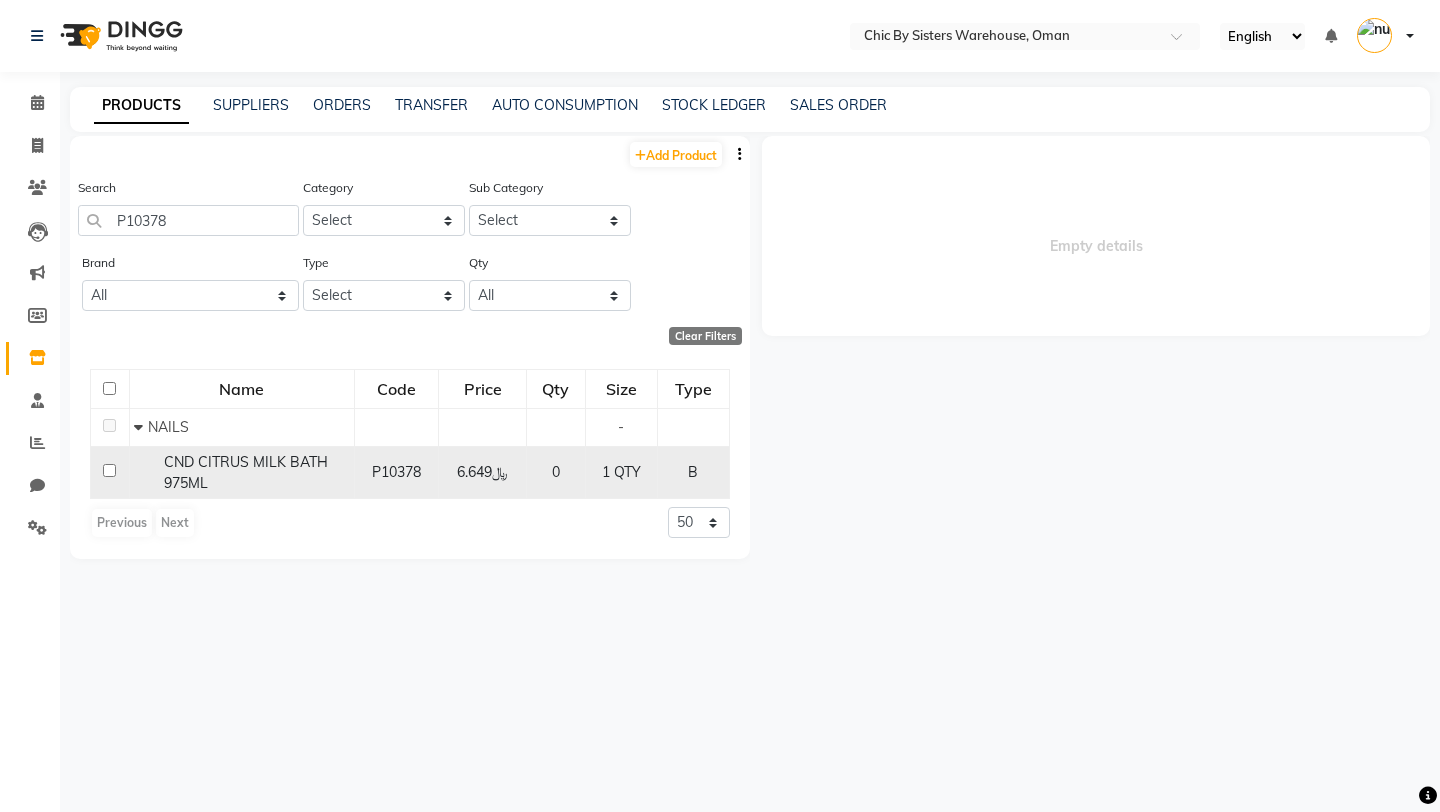 select 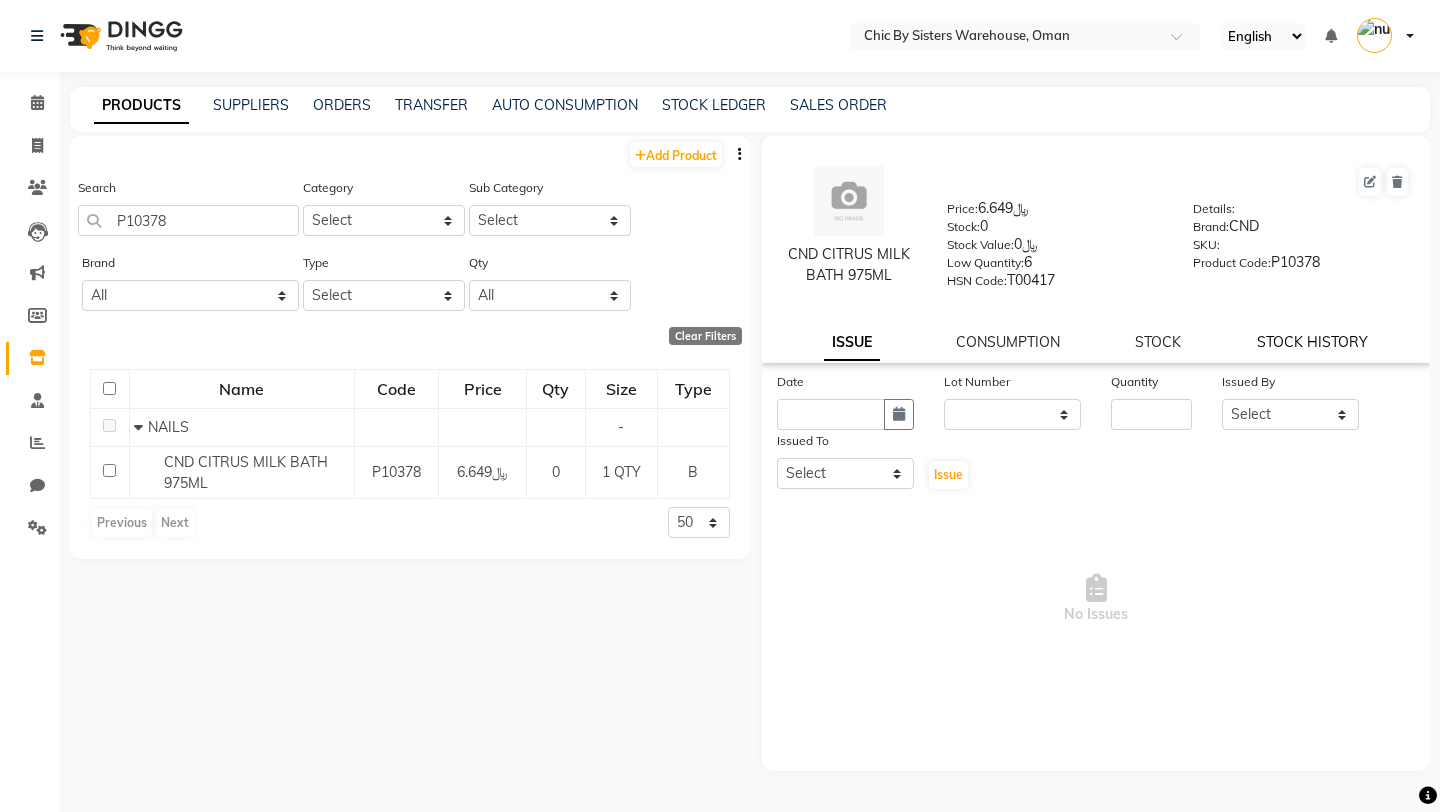 click on "STOCK HISTORY" 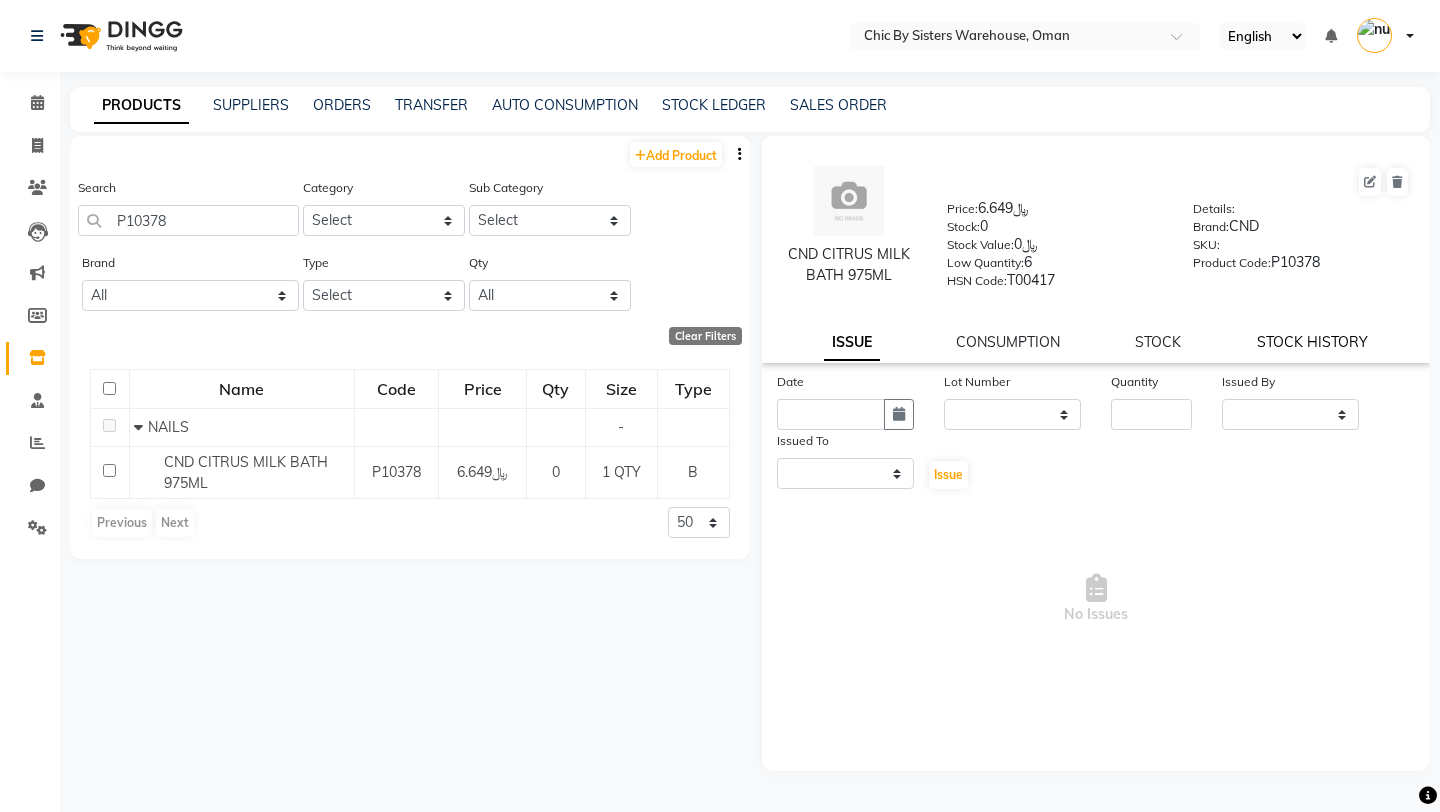 select on "all" 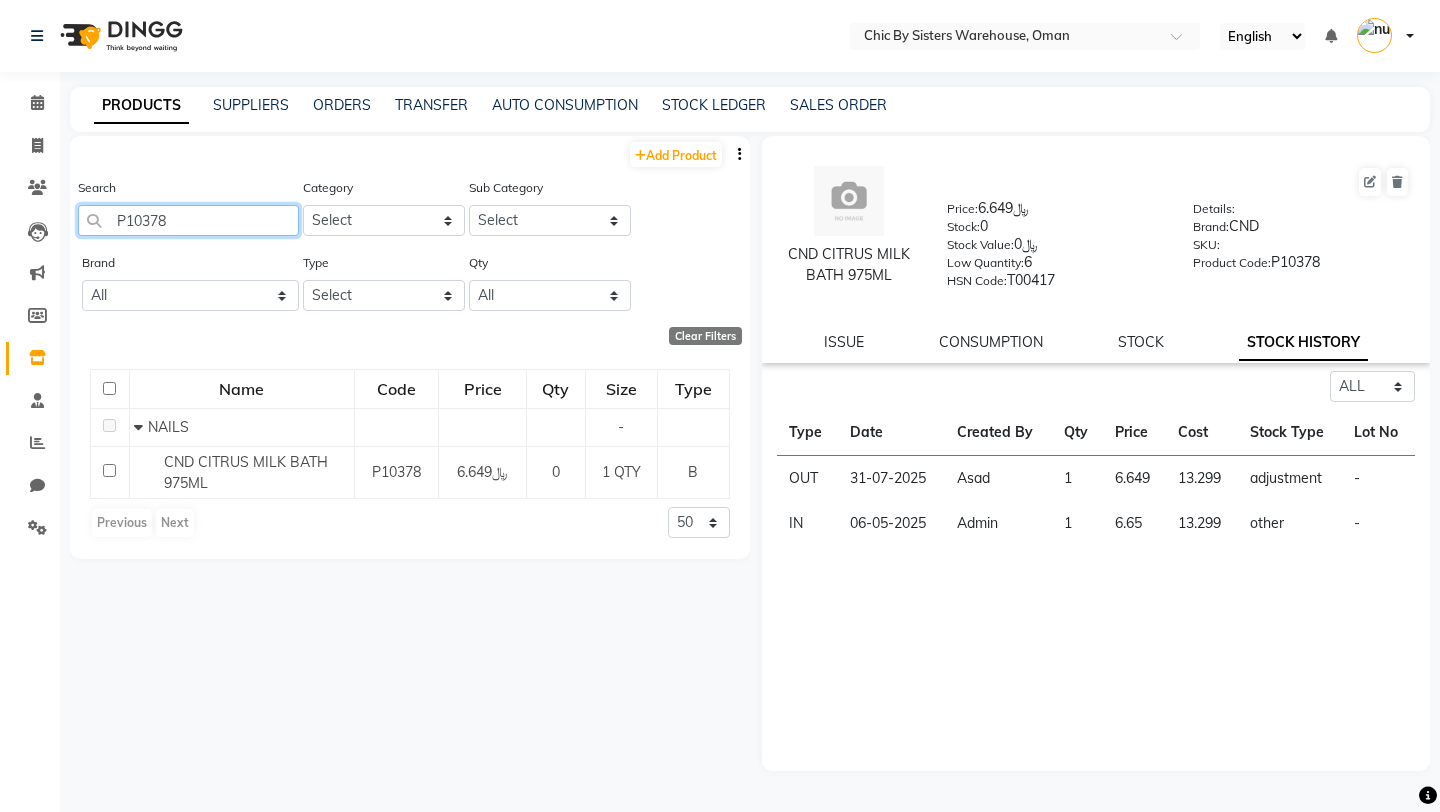 click on "P10378" 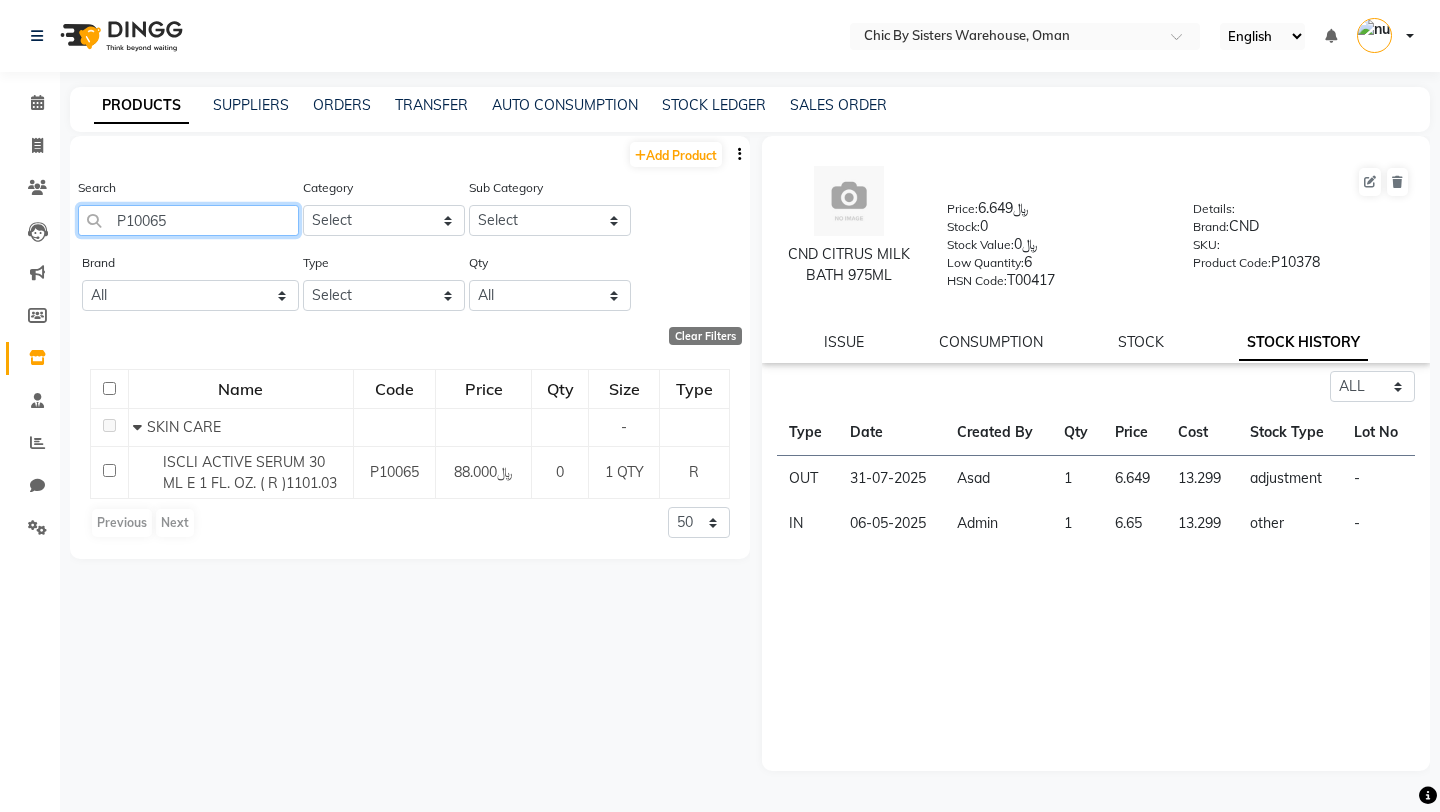type on "P10065" 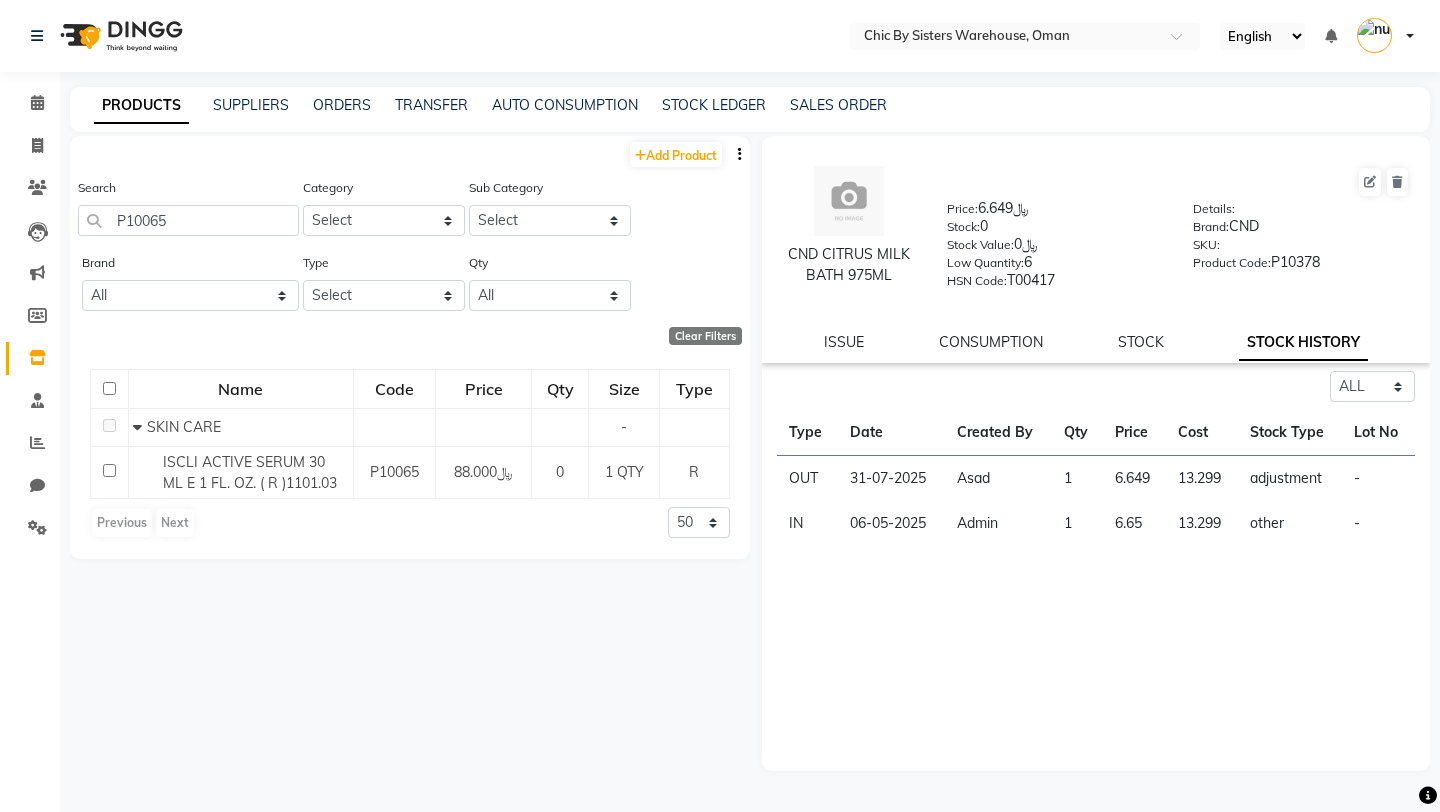 click on "ISCLI ACTIVE SERUM 30 ML E 1 FL. OZ. ( R )1101.03" 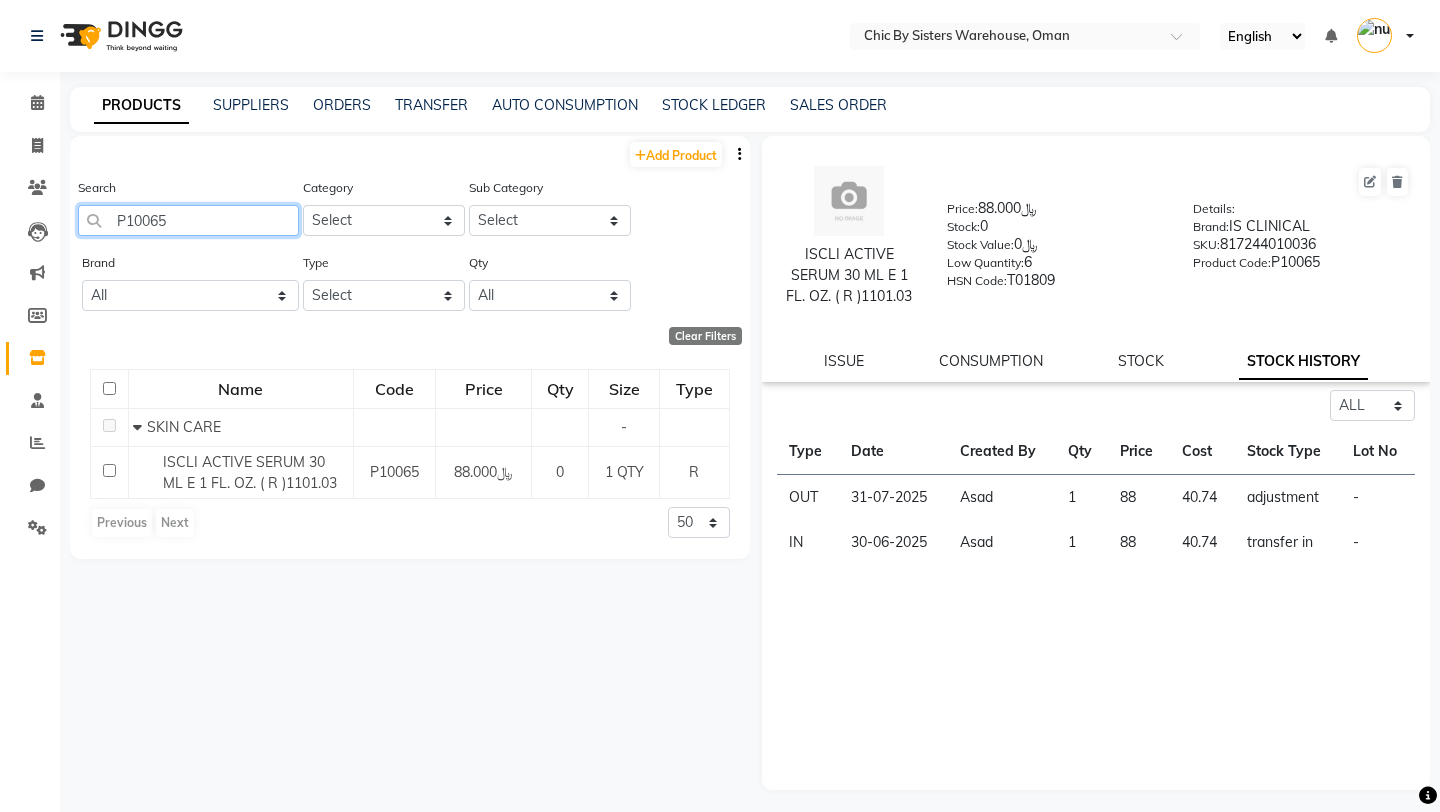 click on "P10065" 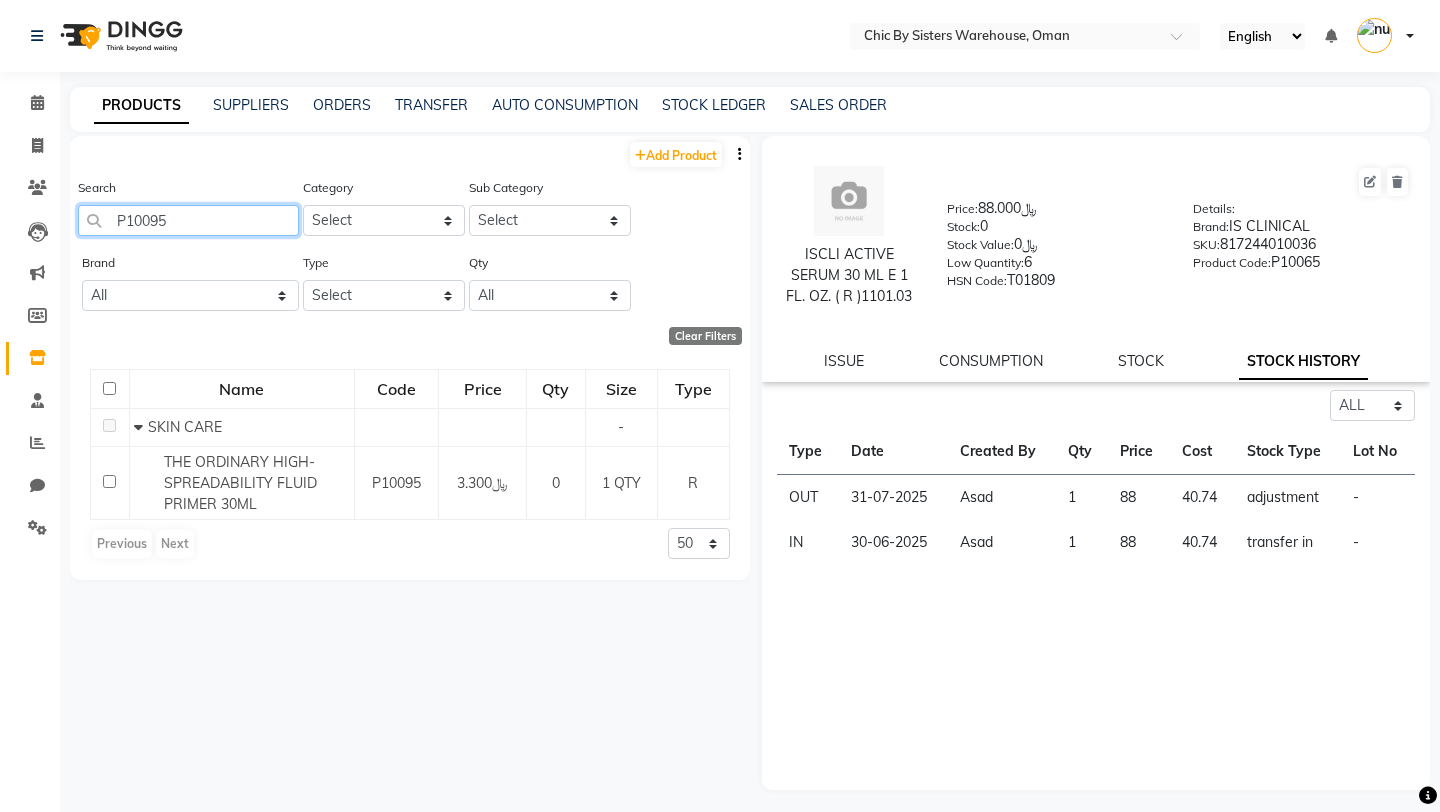 type on "P10095" 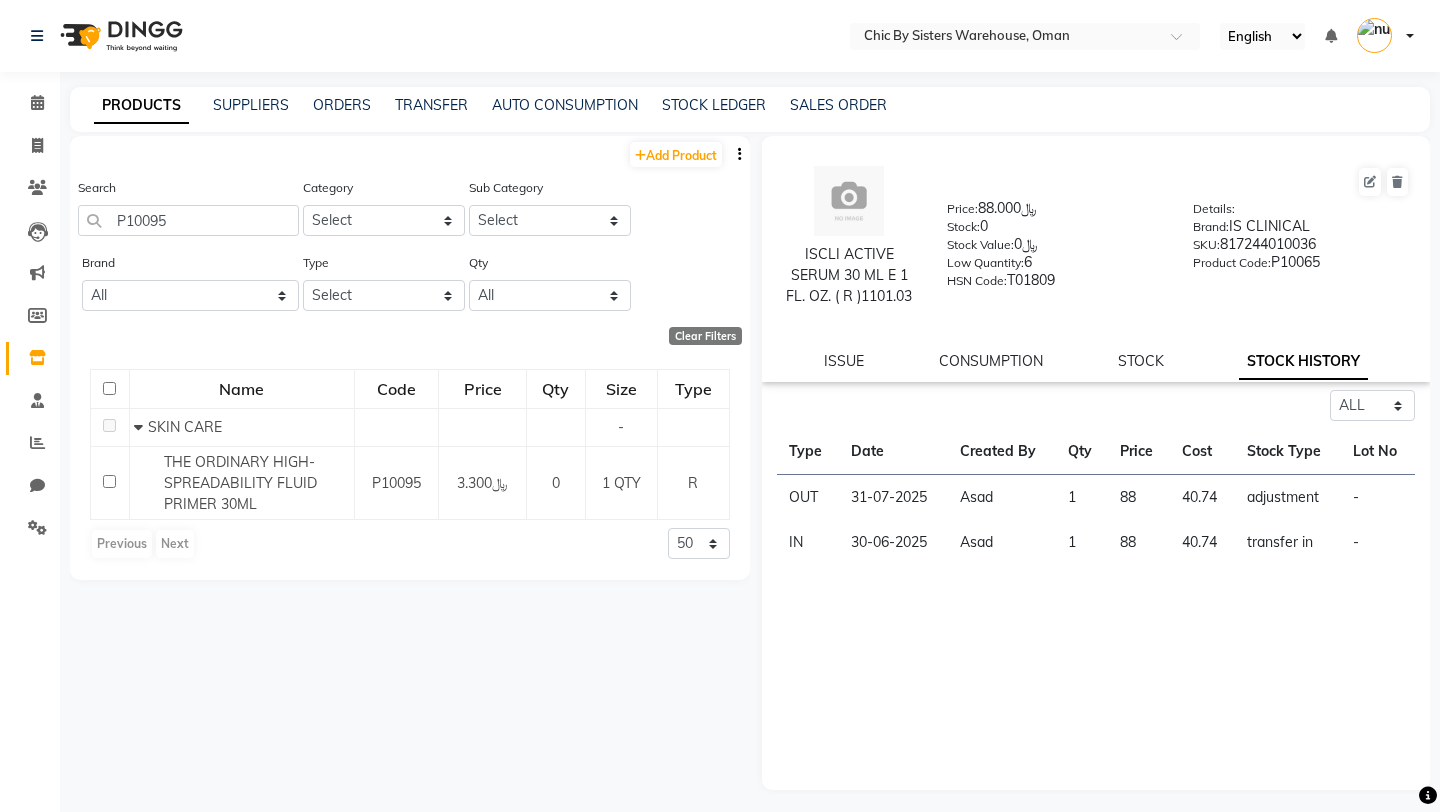 click on "THE ORDINARY HIGH-SPREADABILITY FLUID PRIMER 30ML" 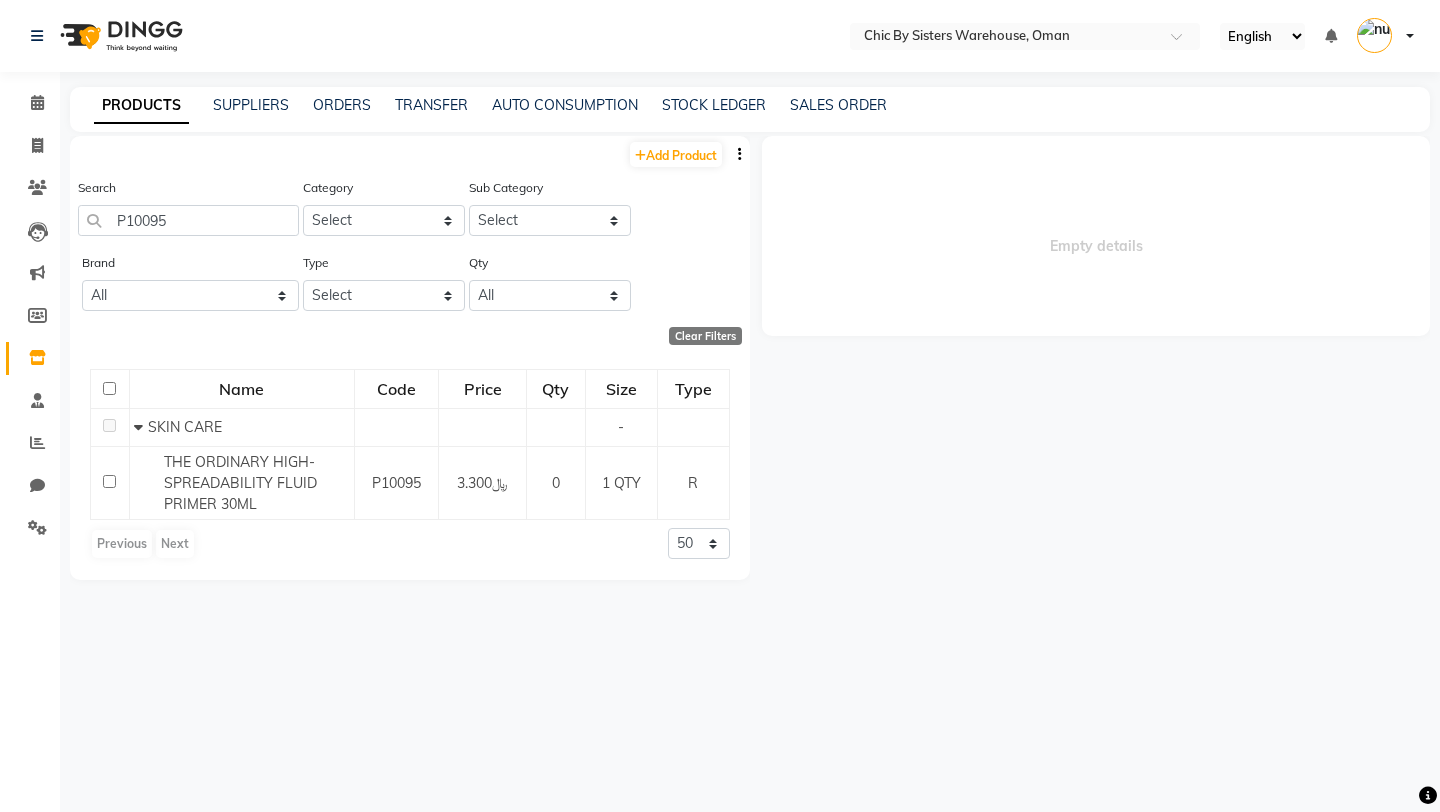 select on "all" 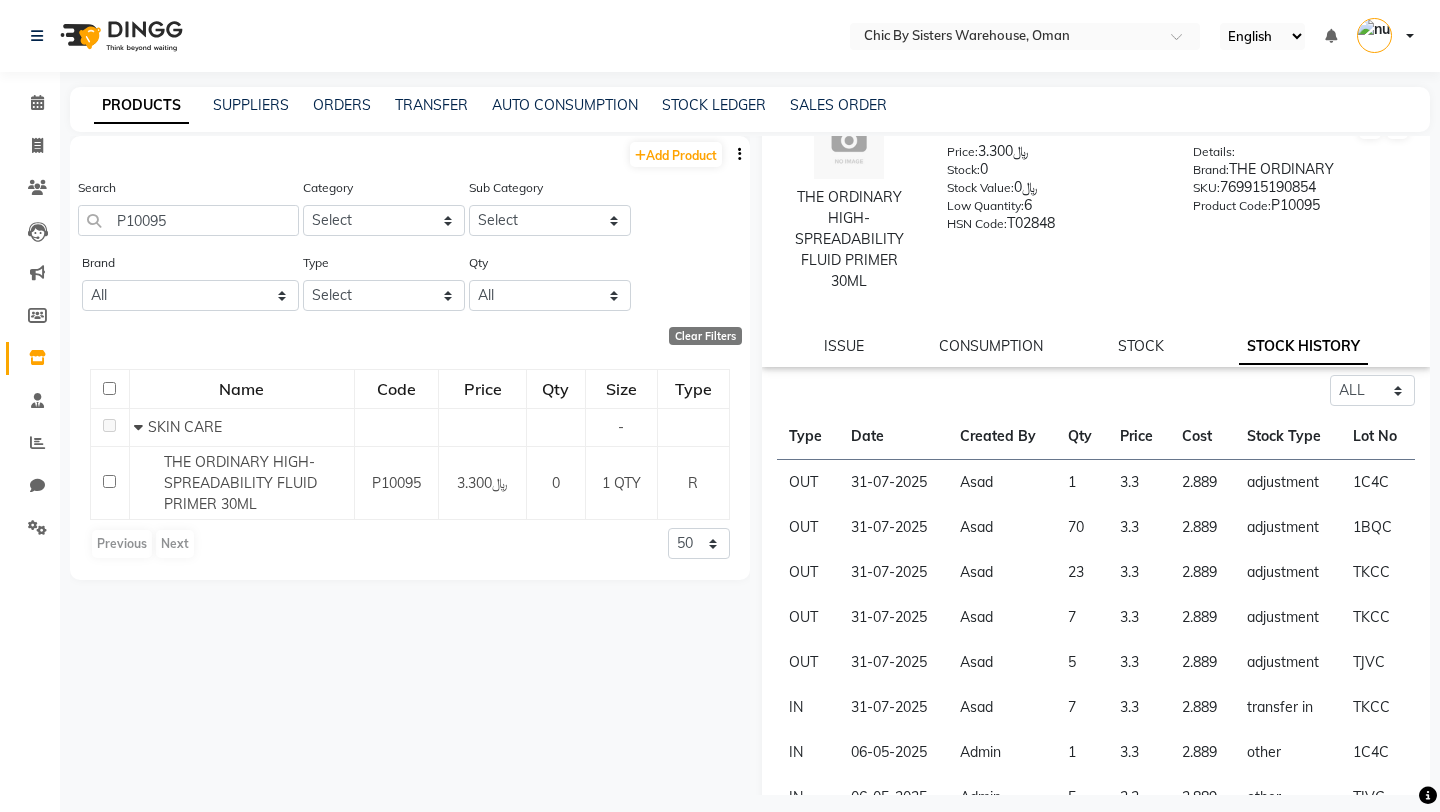 scroll, scrollTop: 0, scrollLeft: 0, axis: both 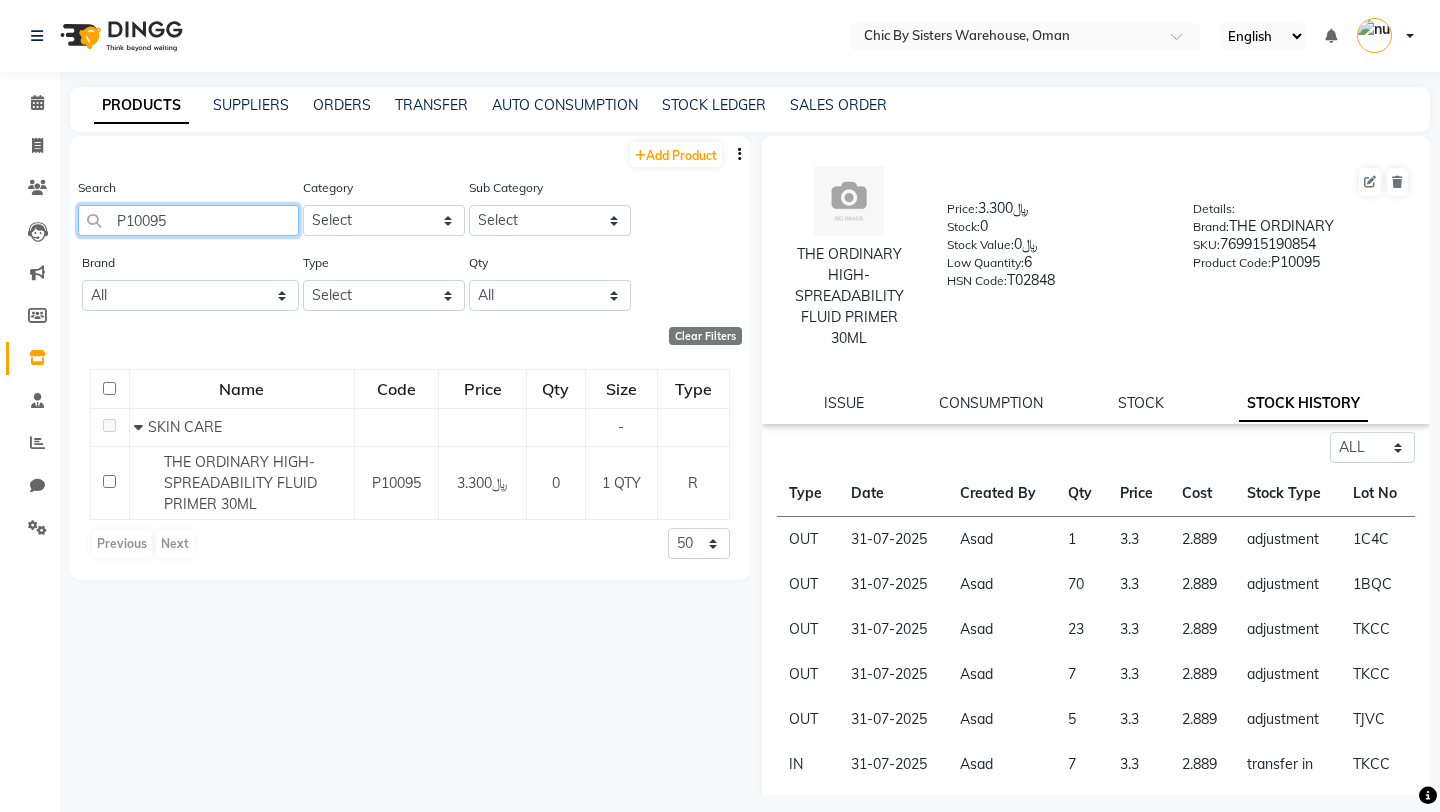 click on "P10095" 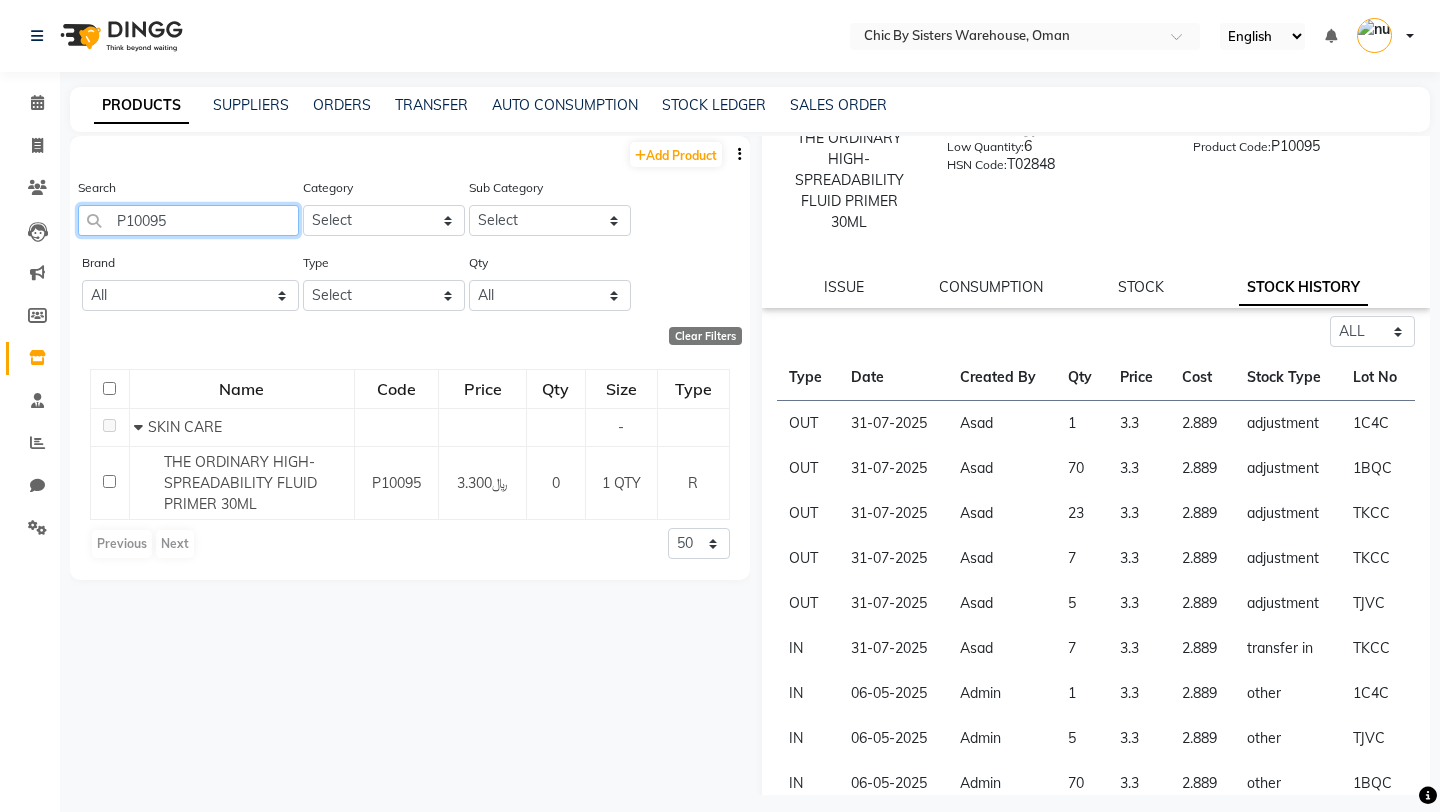 scroll, scrollTop: 188, scrollLeft: 0, axis: vertical 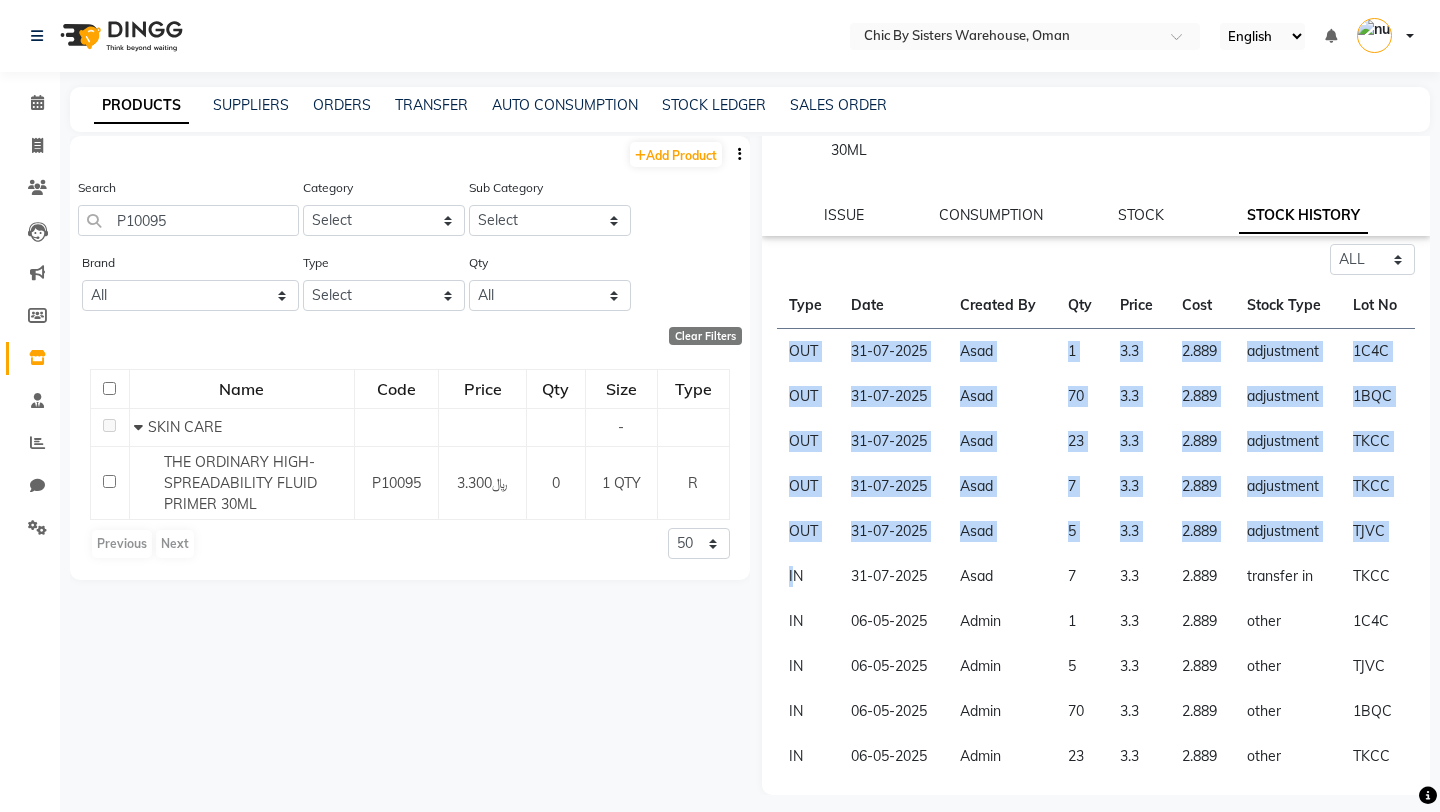 drag, startPoint x: 791, startPoint y: 580, endPoint x: 793, endPoint y: 345, distance: 235.00851 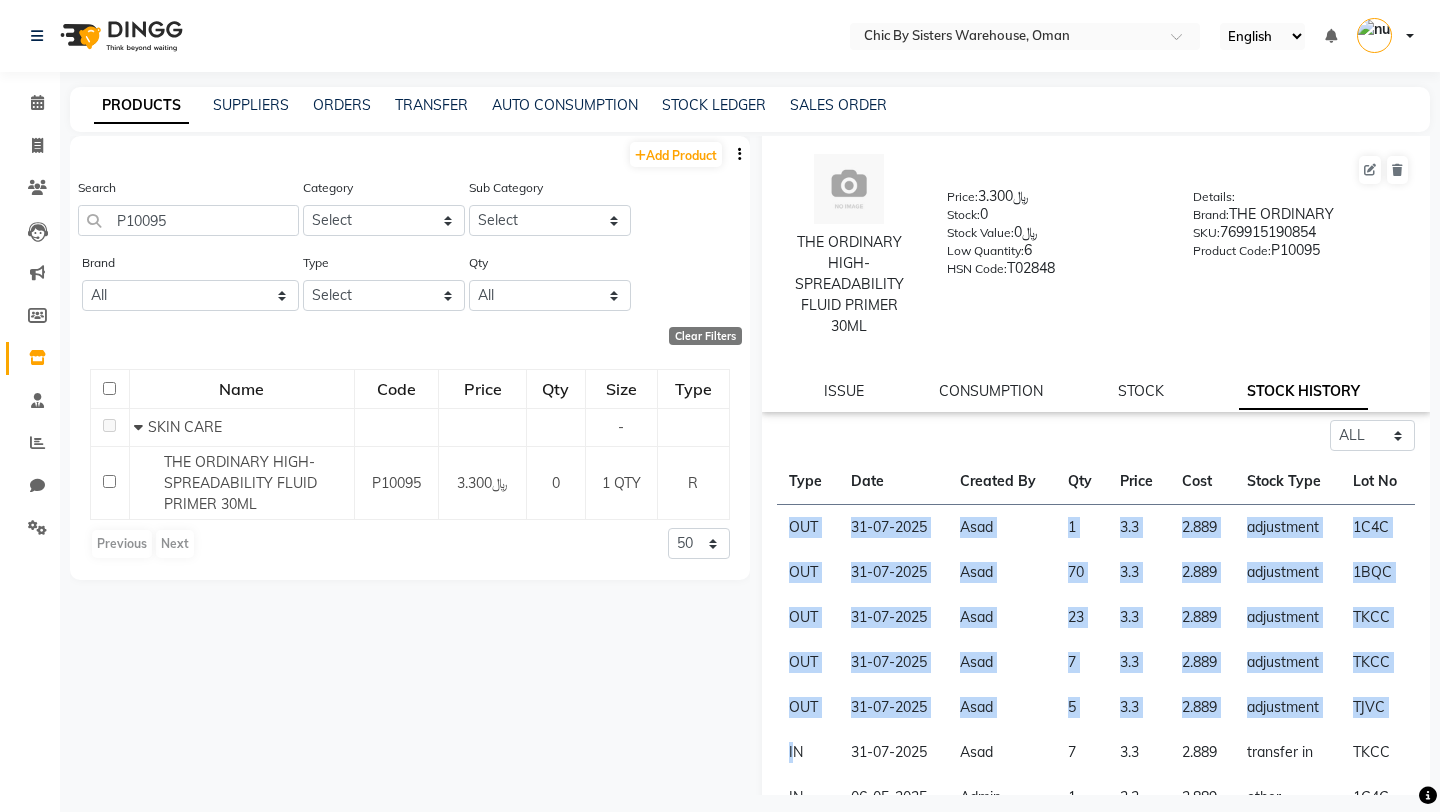 scroll, scrollTop: 11, scrollLeft: 0, axis: vertical 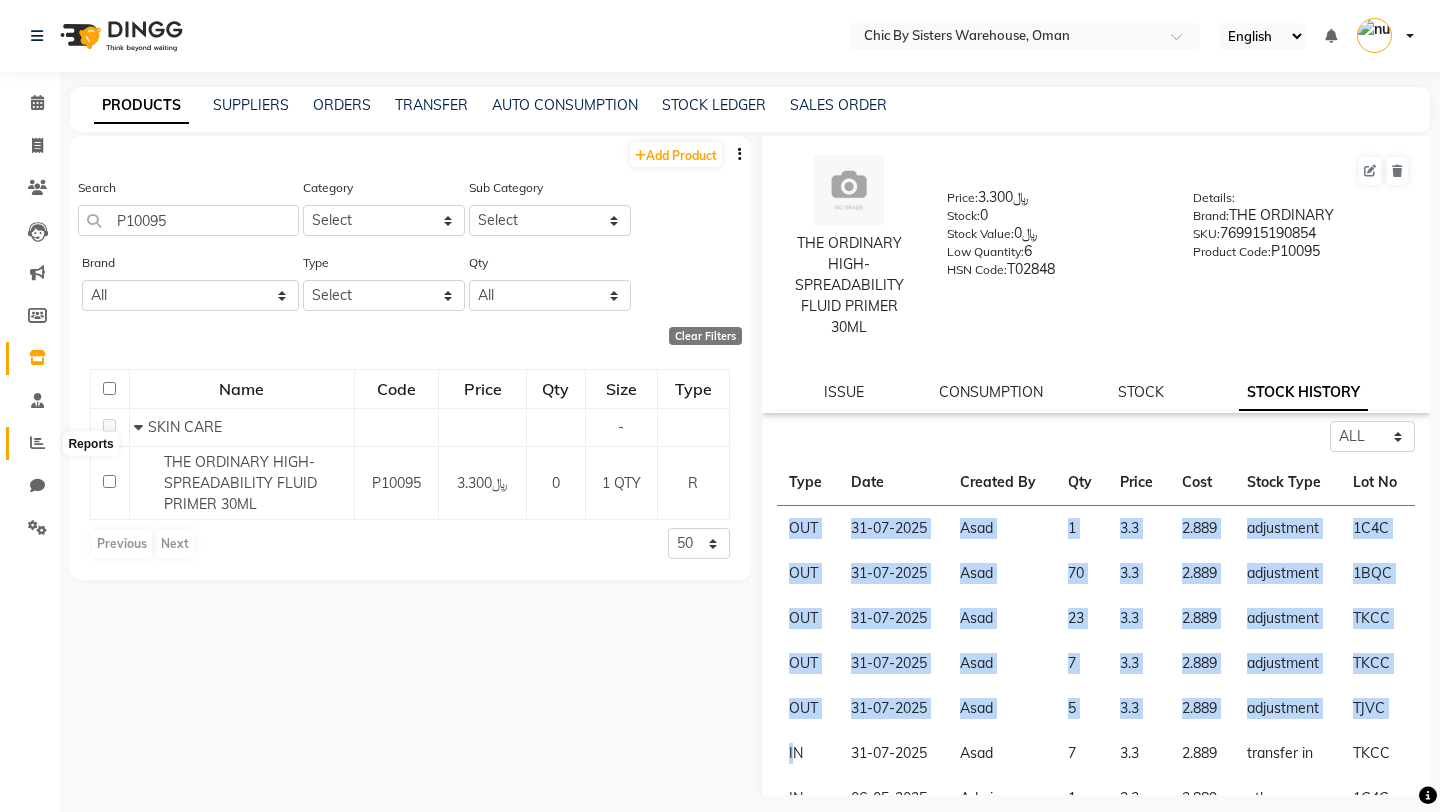 click 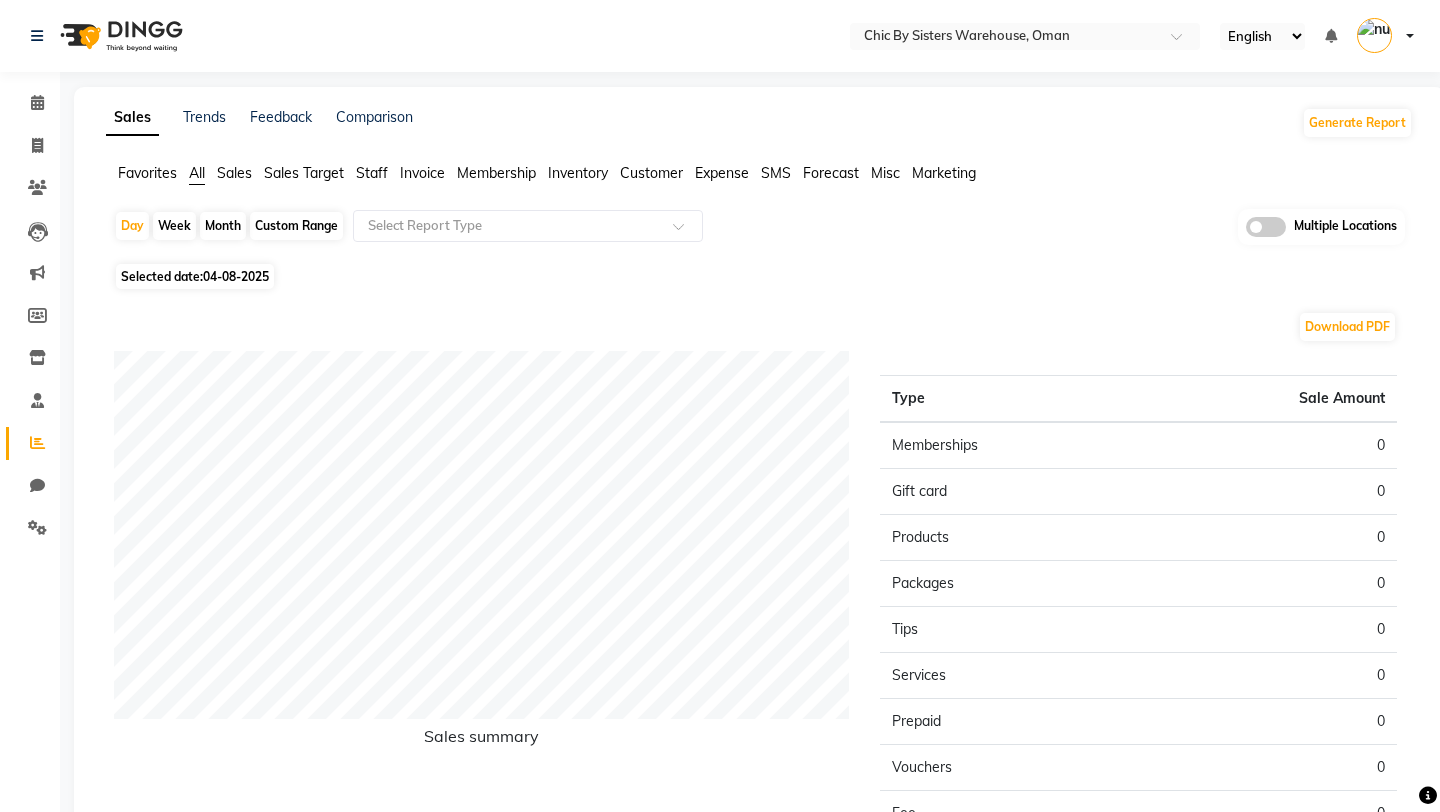 click on "Inventory" 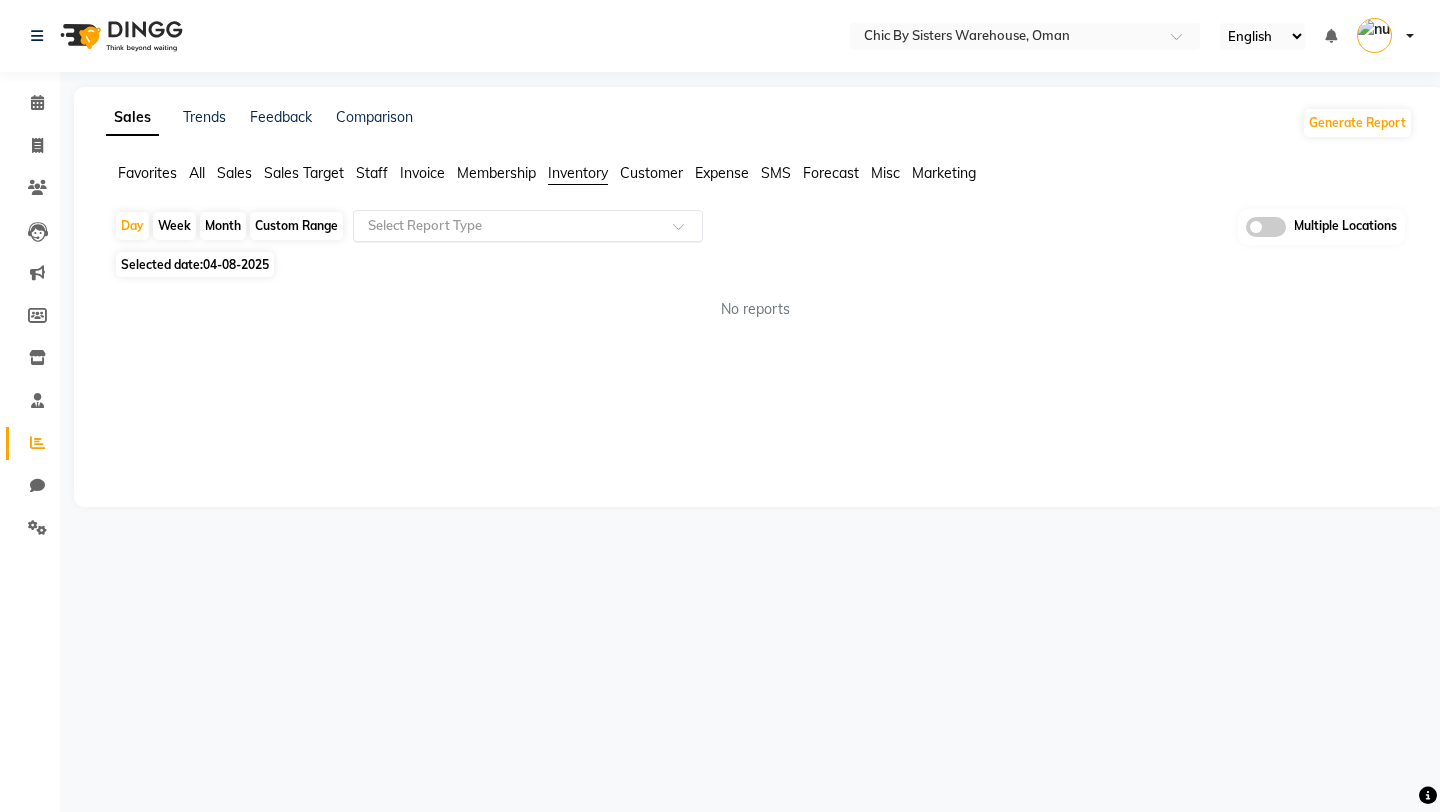 click 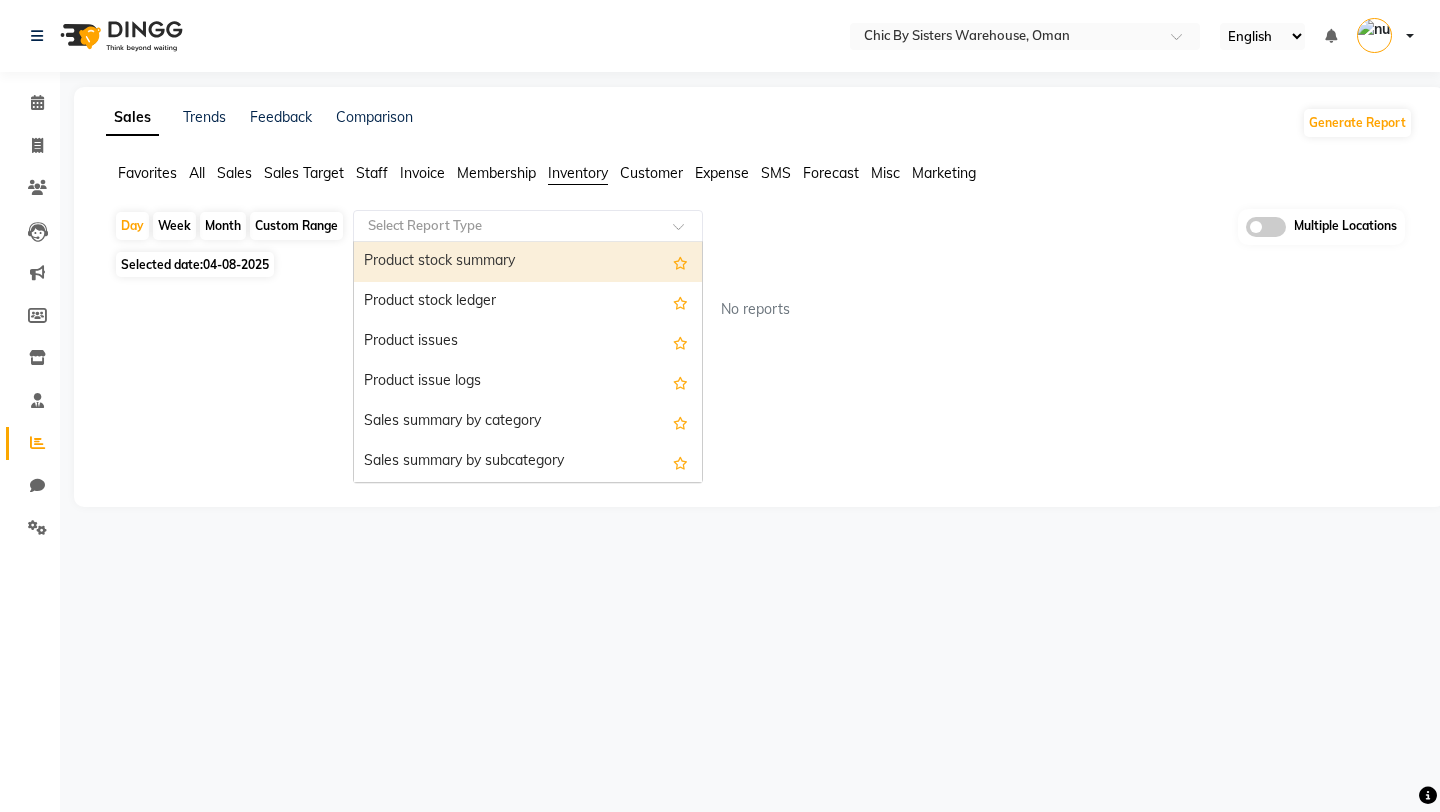 click on "Product stock summary" at bounding box center (528, 262) 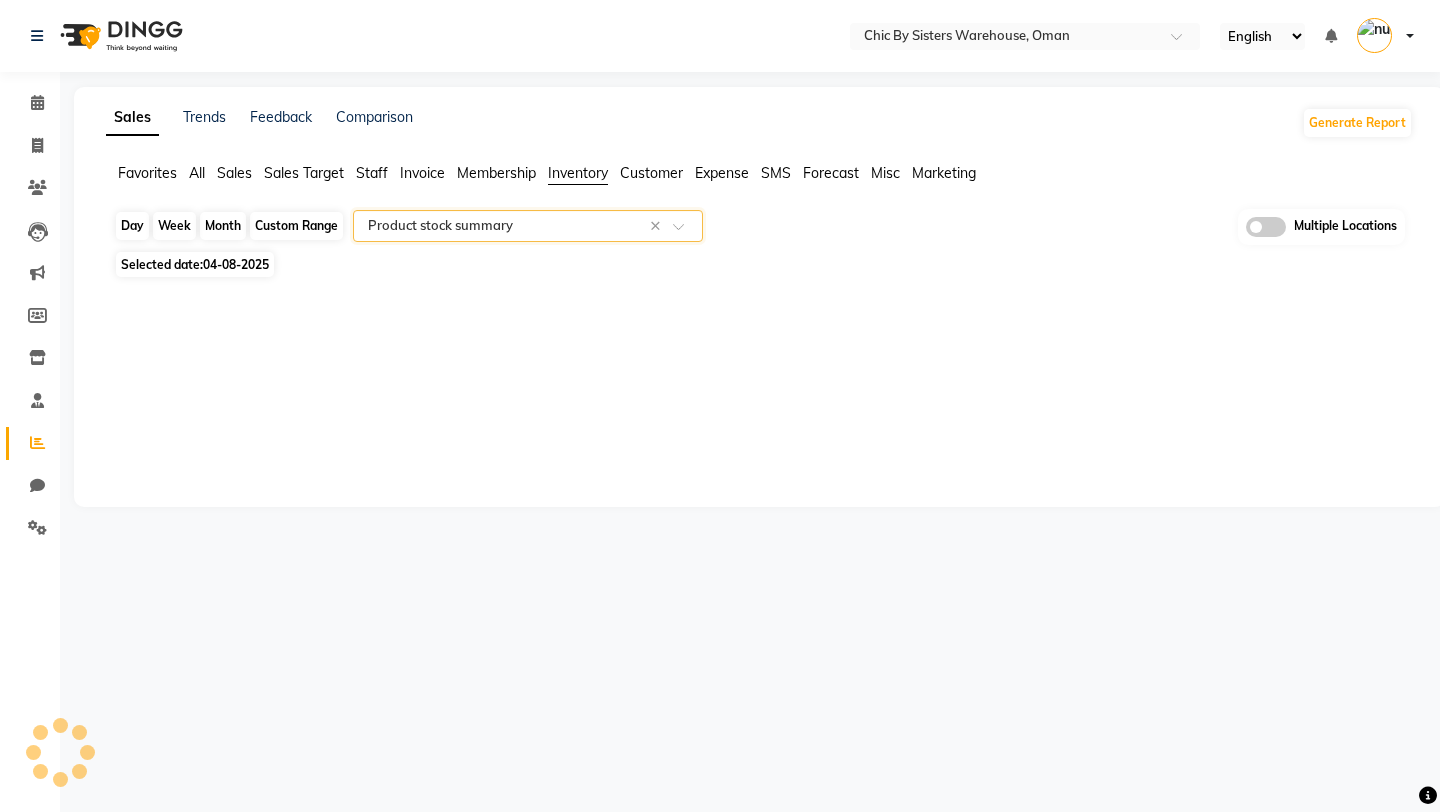 click on "Day" 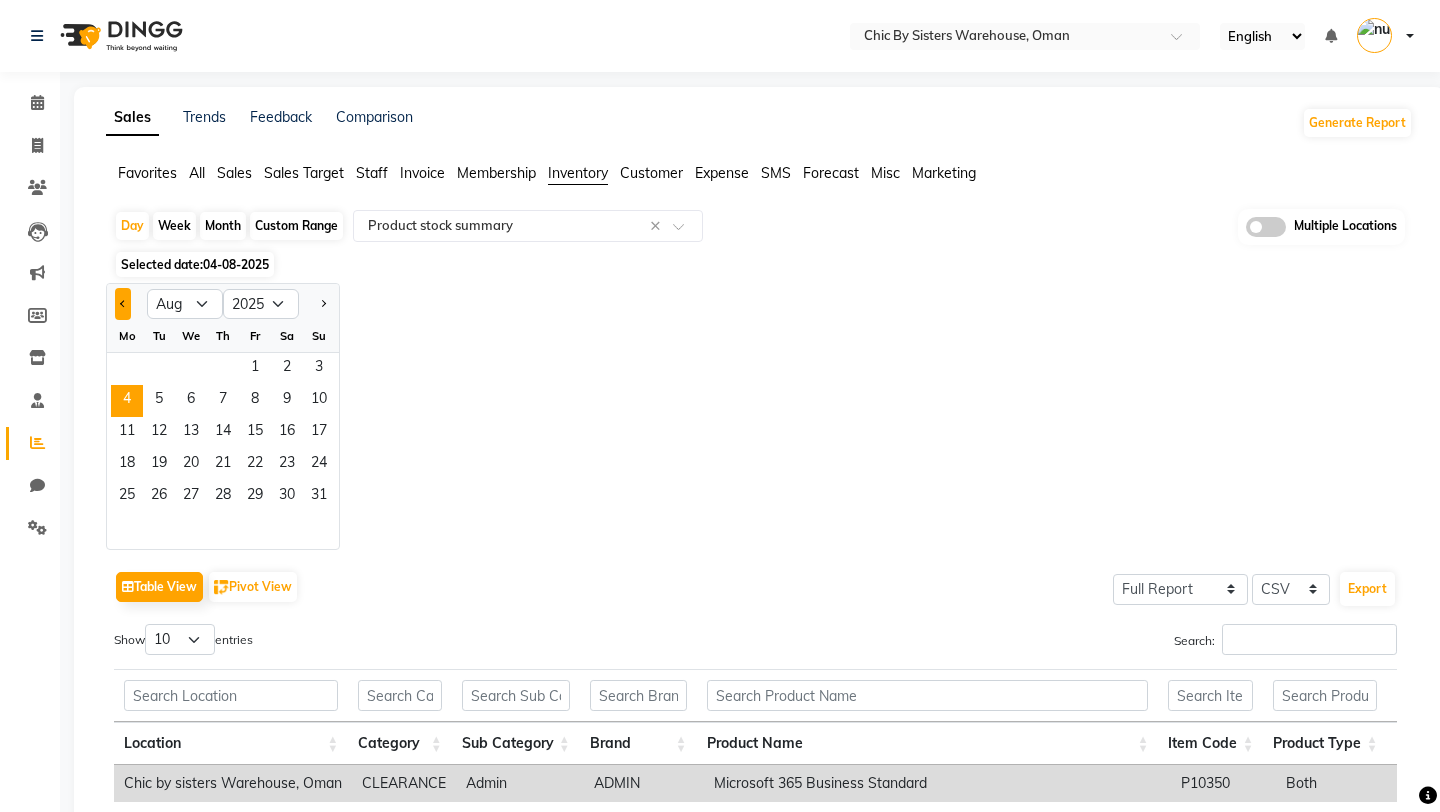 click 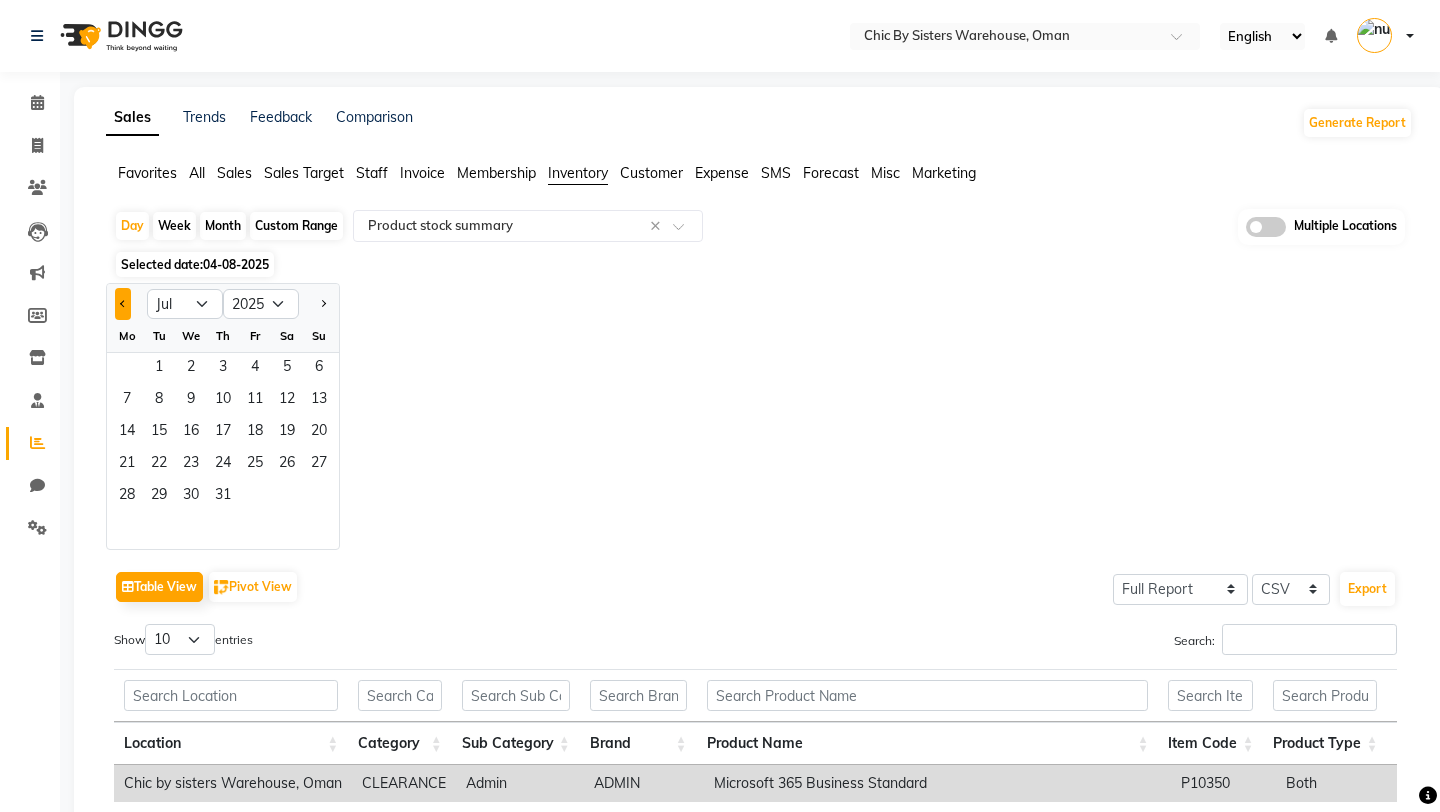 click 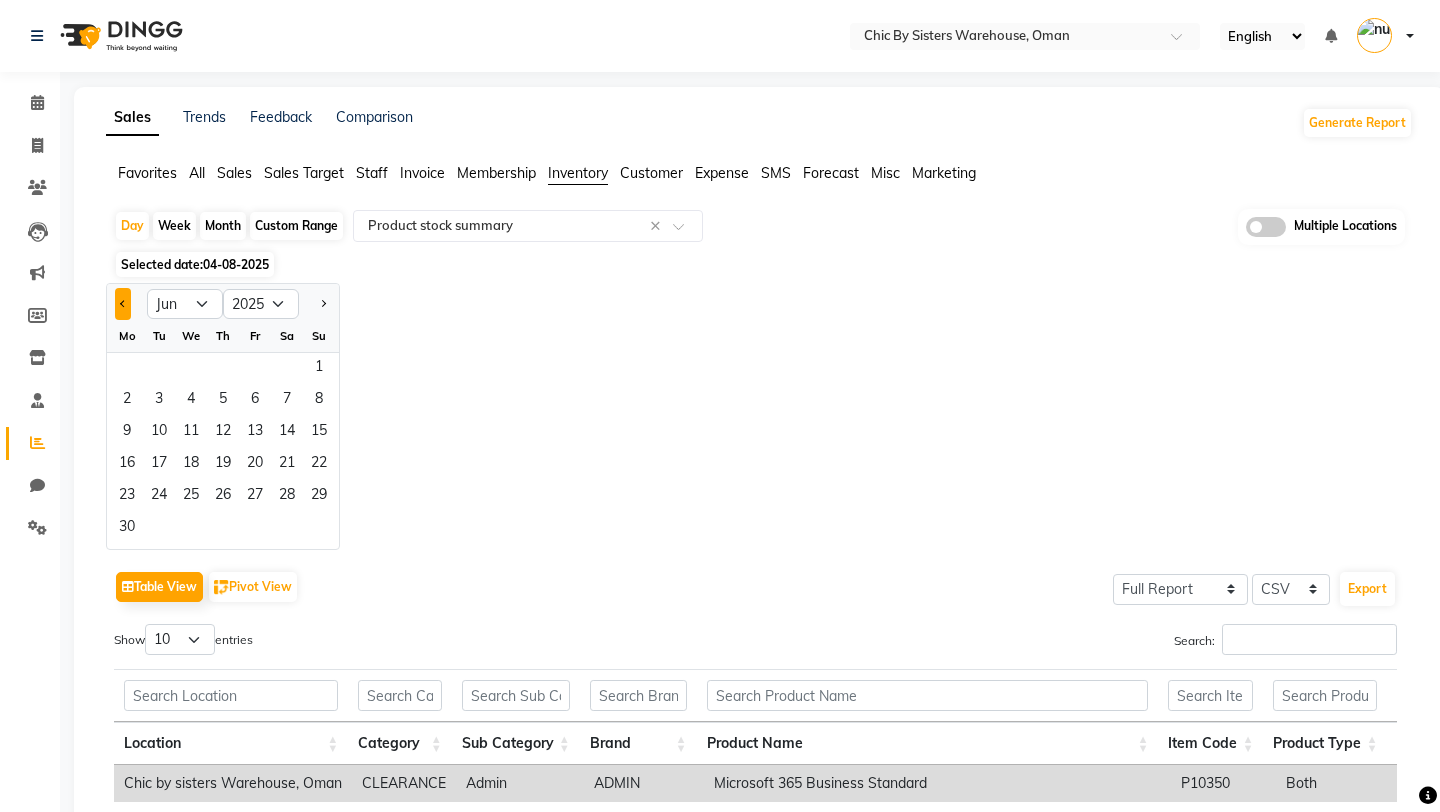 click 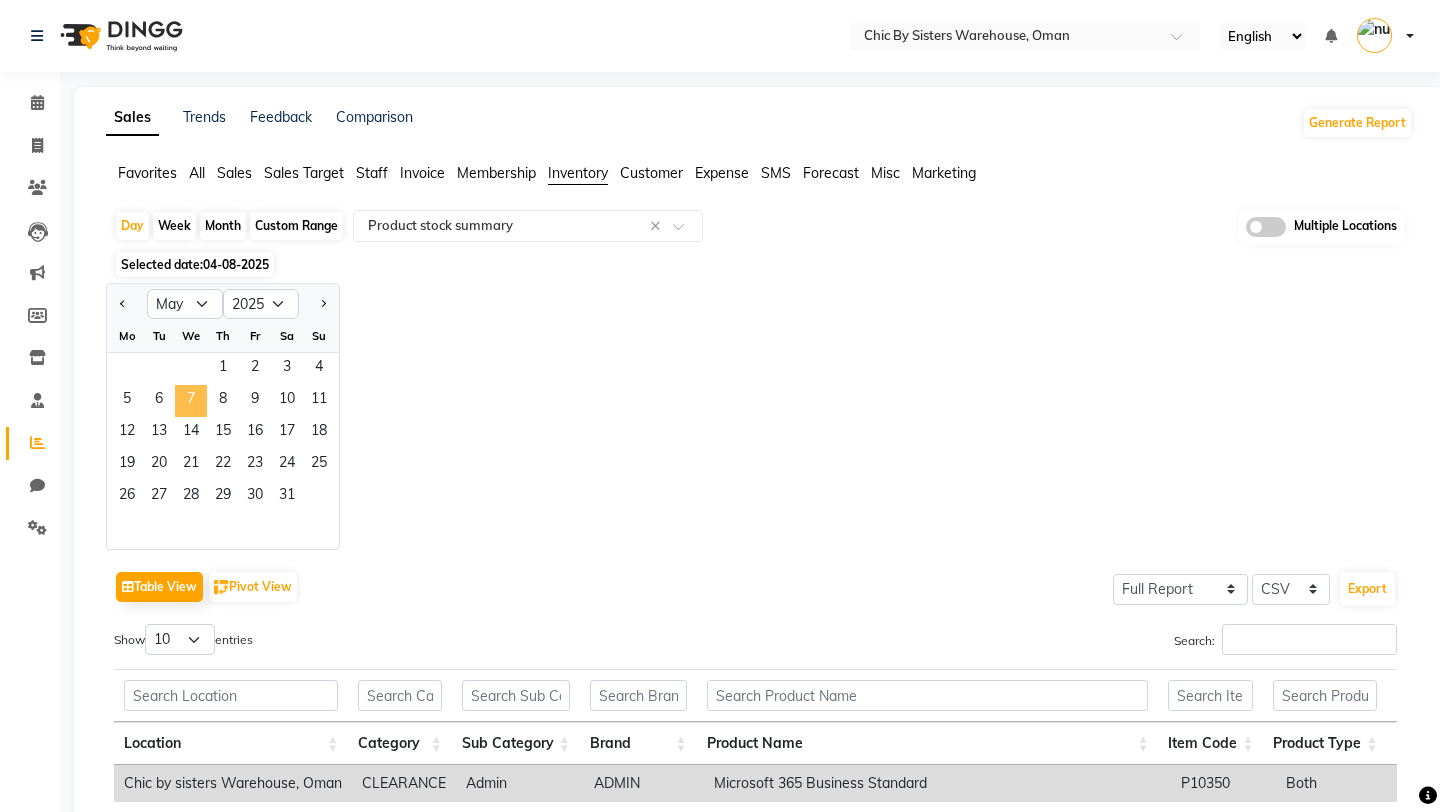 click on "7" 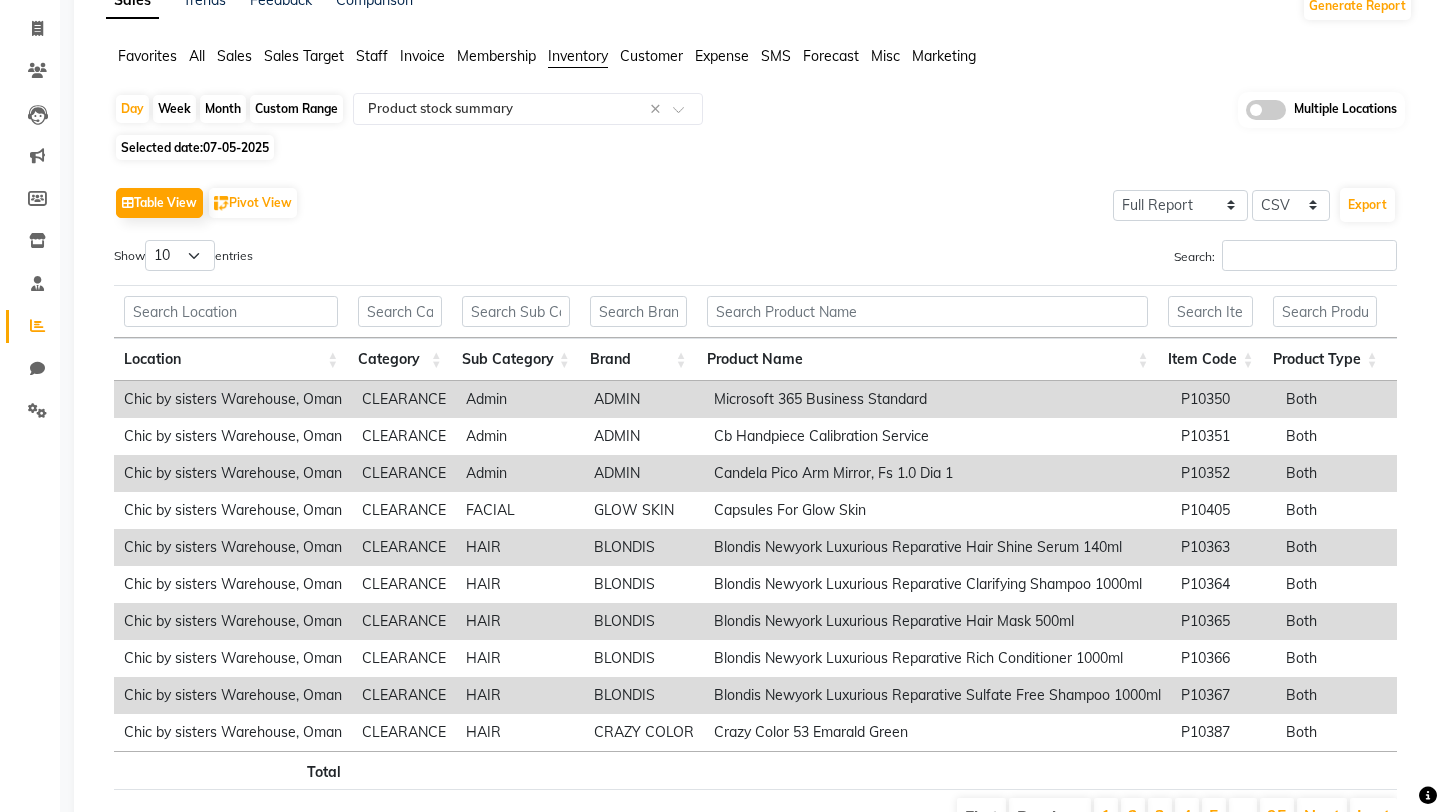 scroll, scrollTop: 207, scrollLeft: 0, axis: vertical 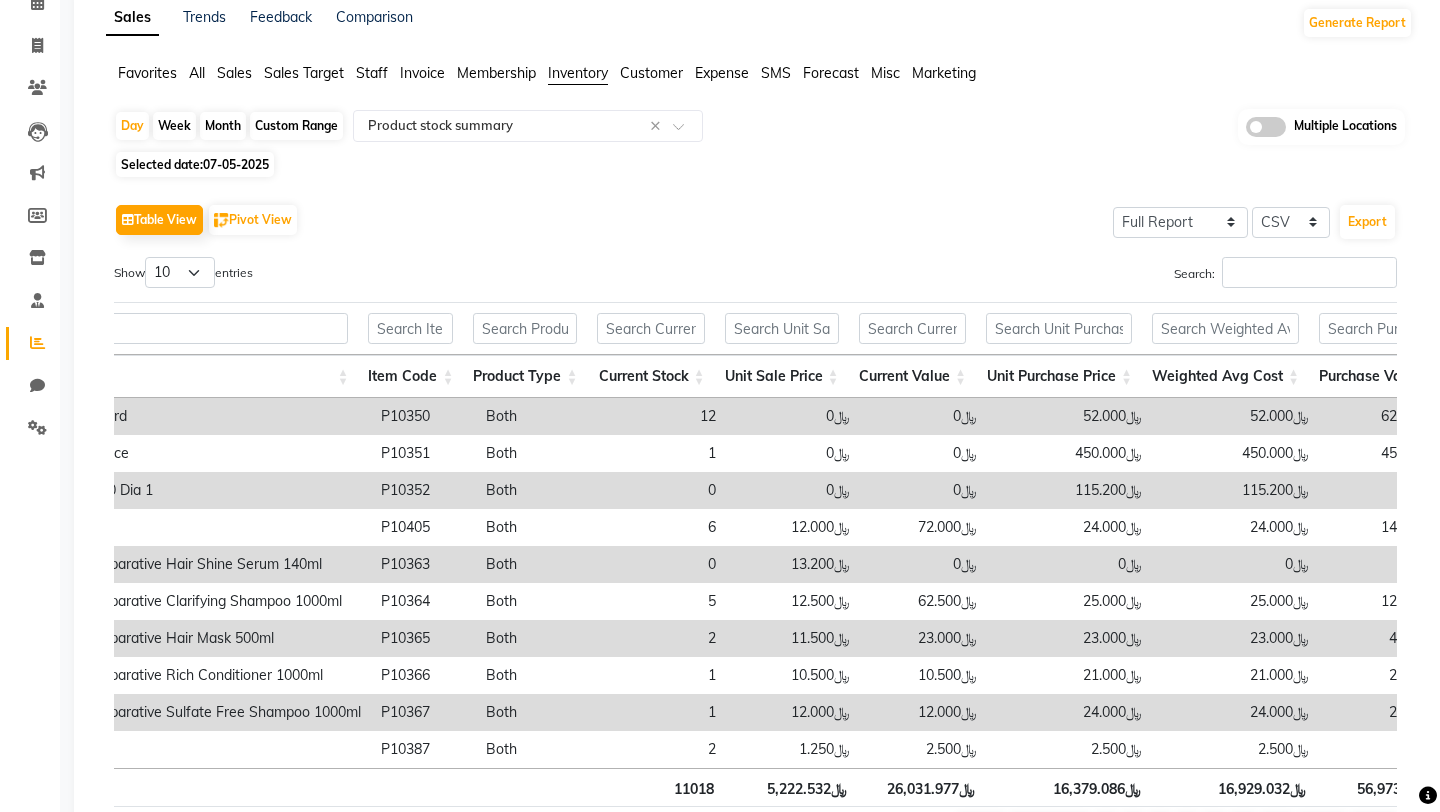 click on "Multiple Locations" 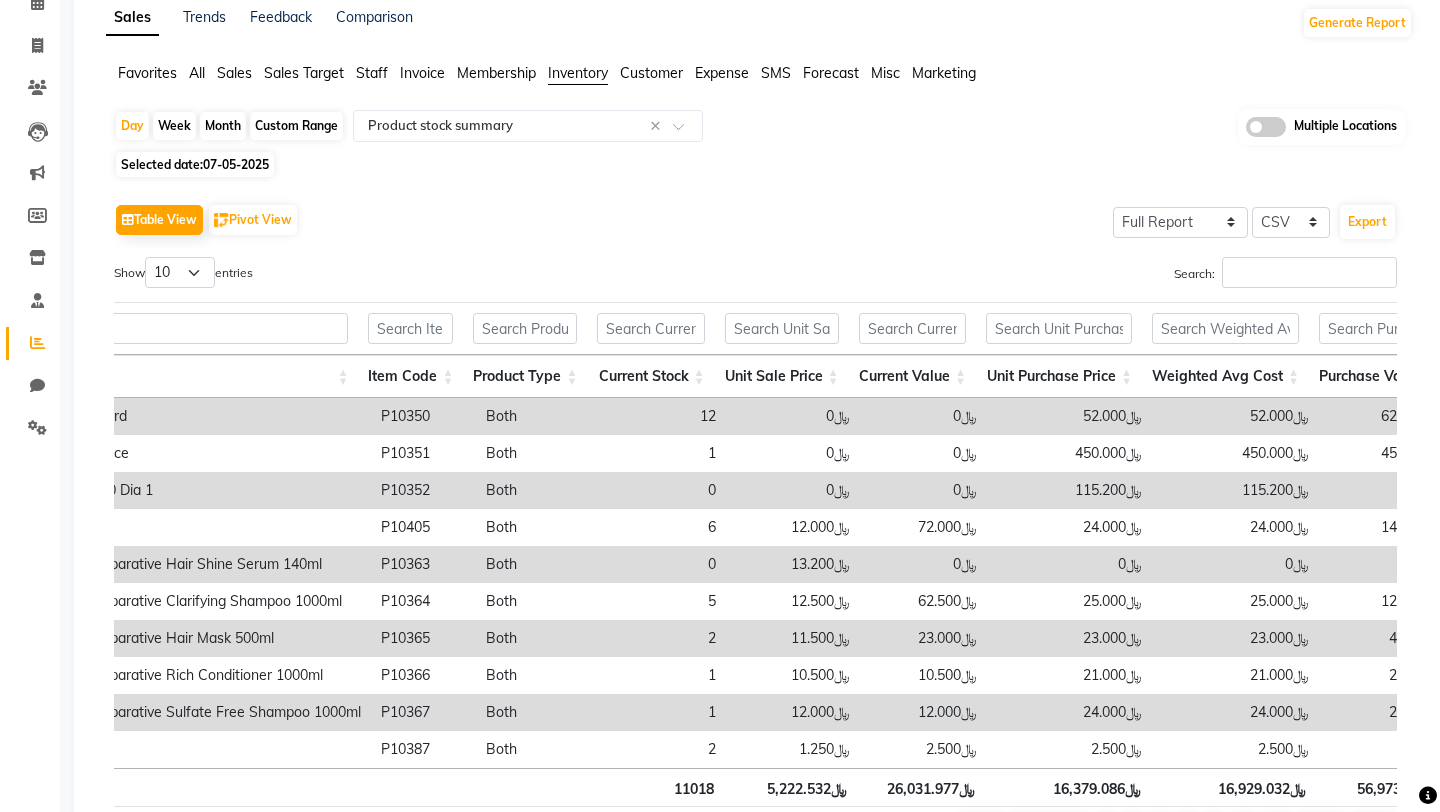 click 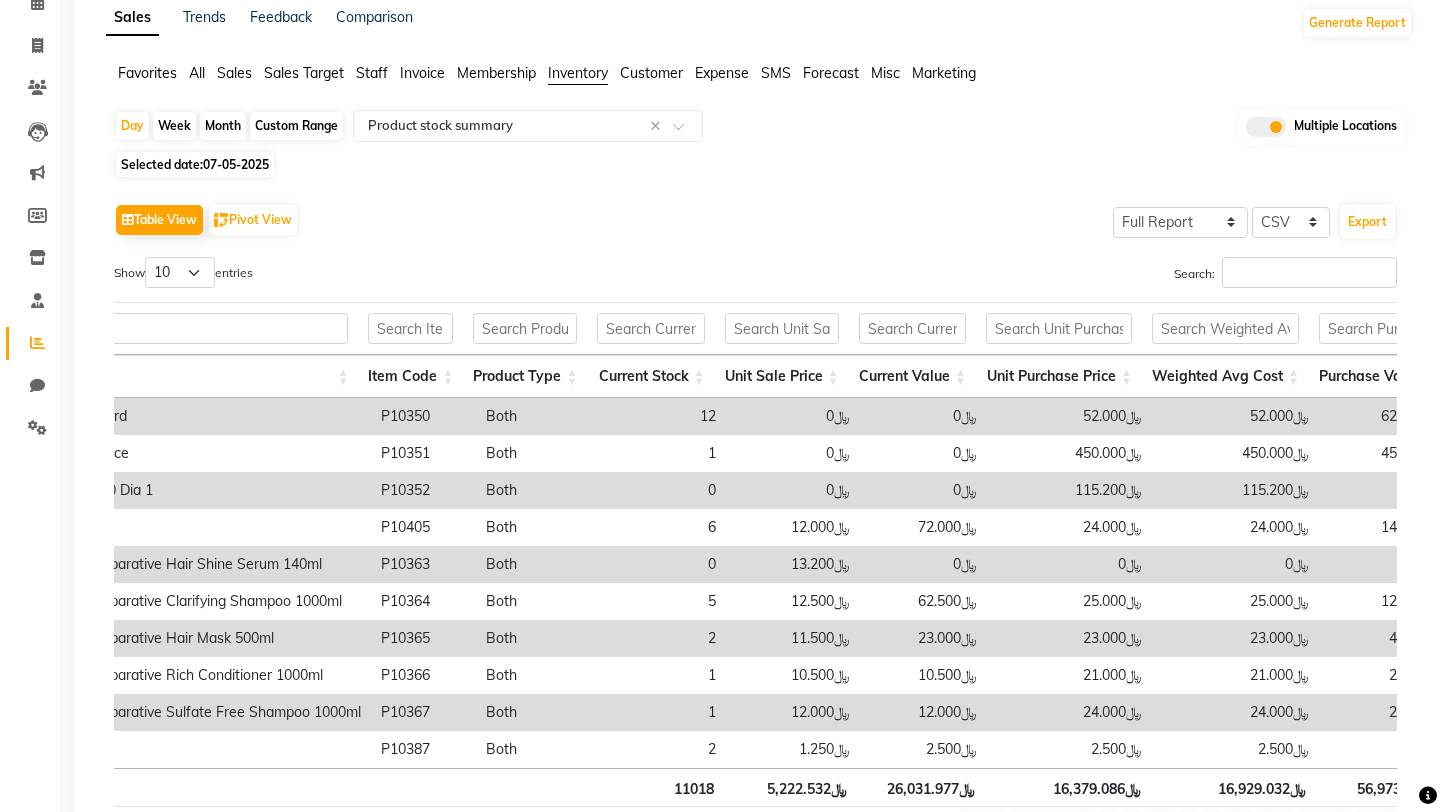 scroll, scrollTop: 0, scrollLeft: 0, axis: both 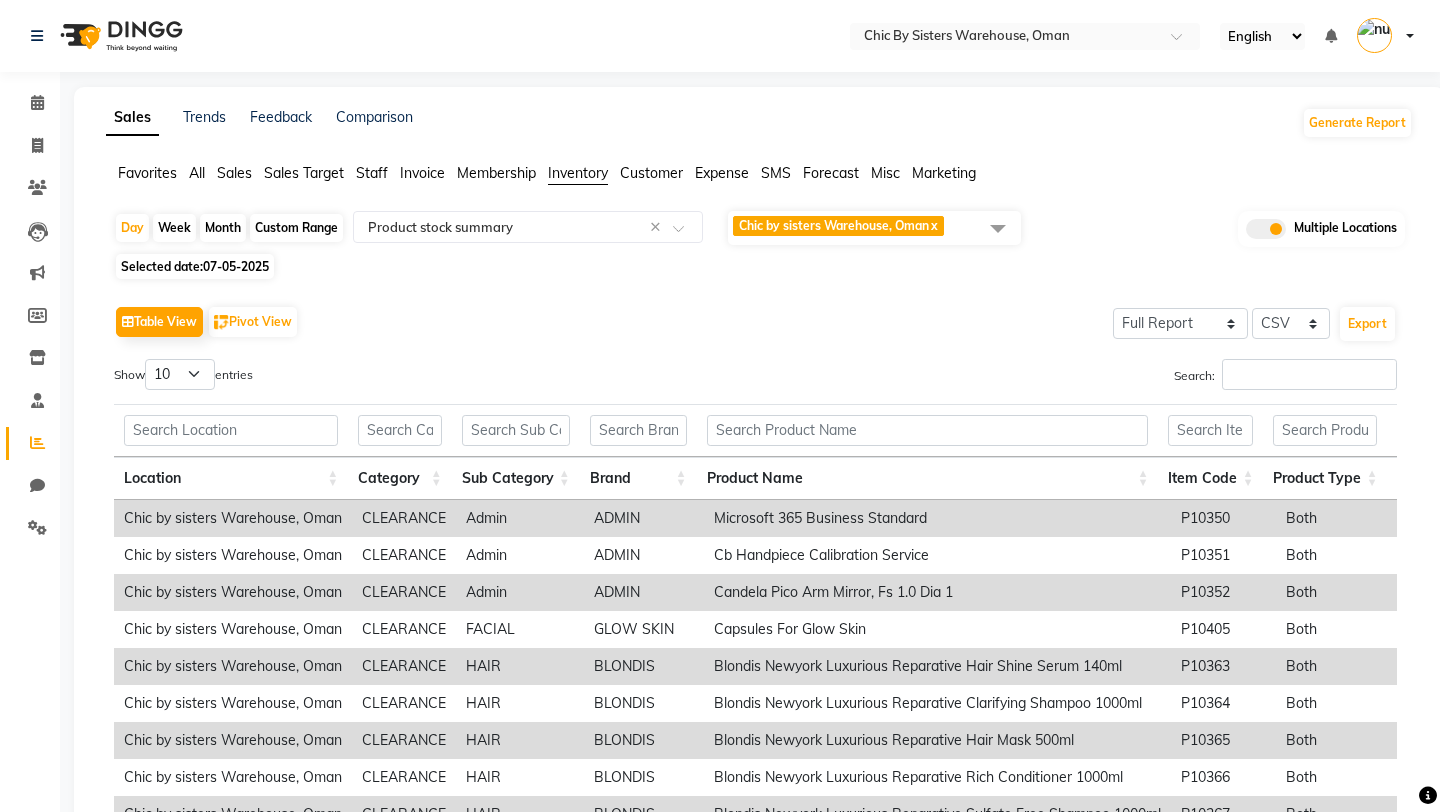 click on "Chic by sisters Warehouse, Oman  x" 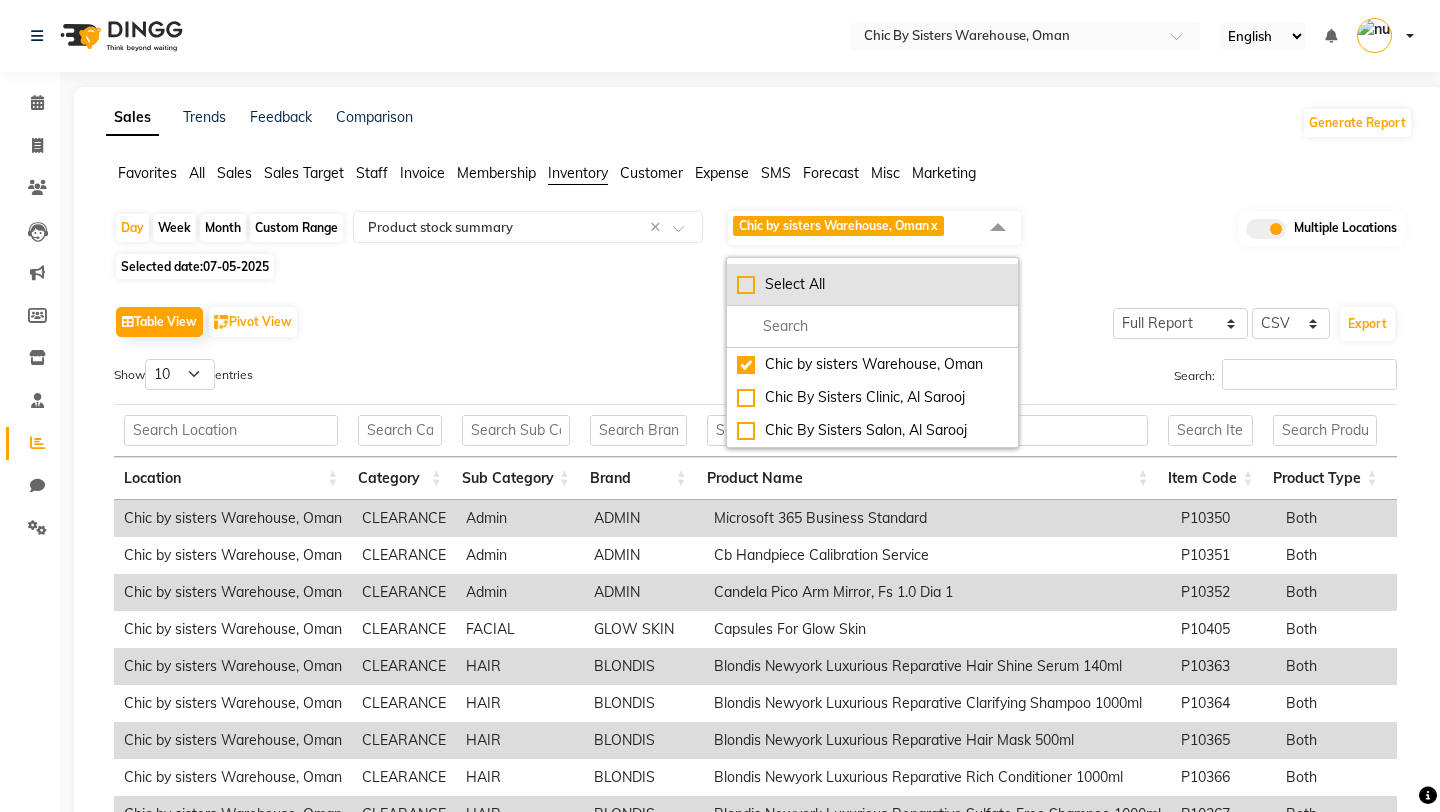 click on "Select All" 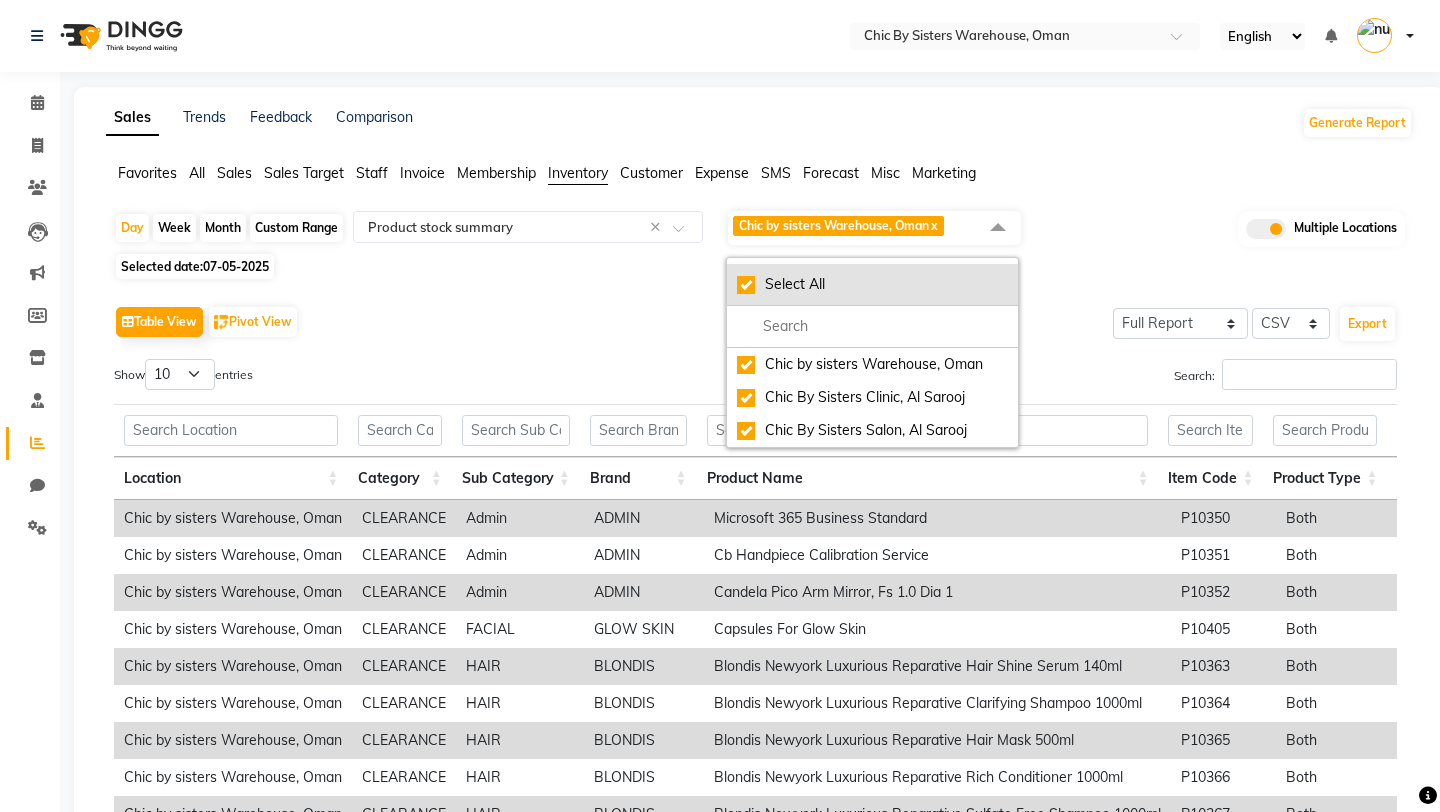 checkbox on "true" 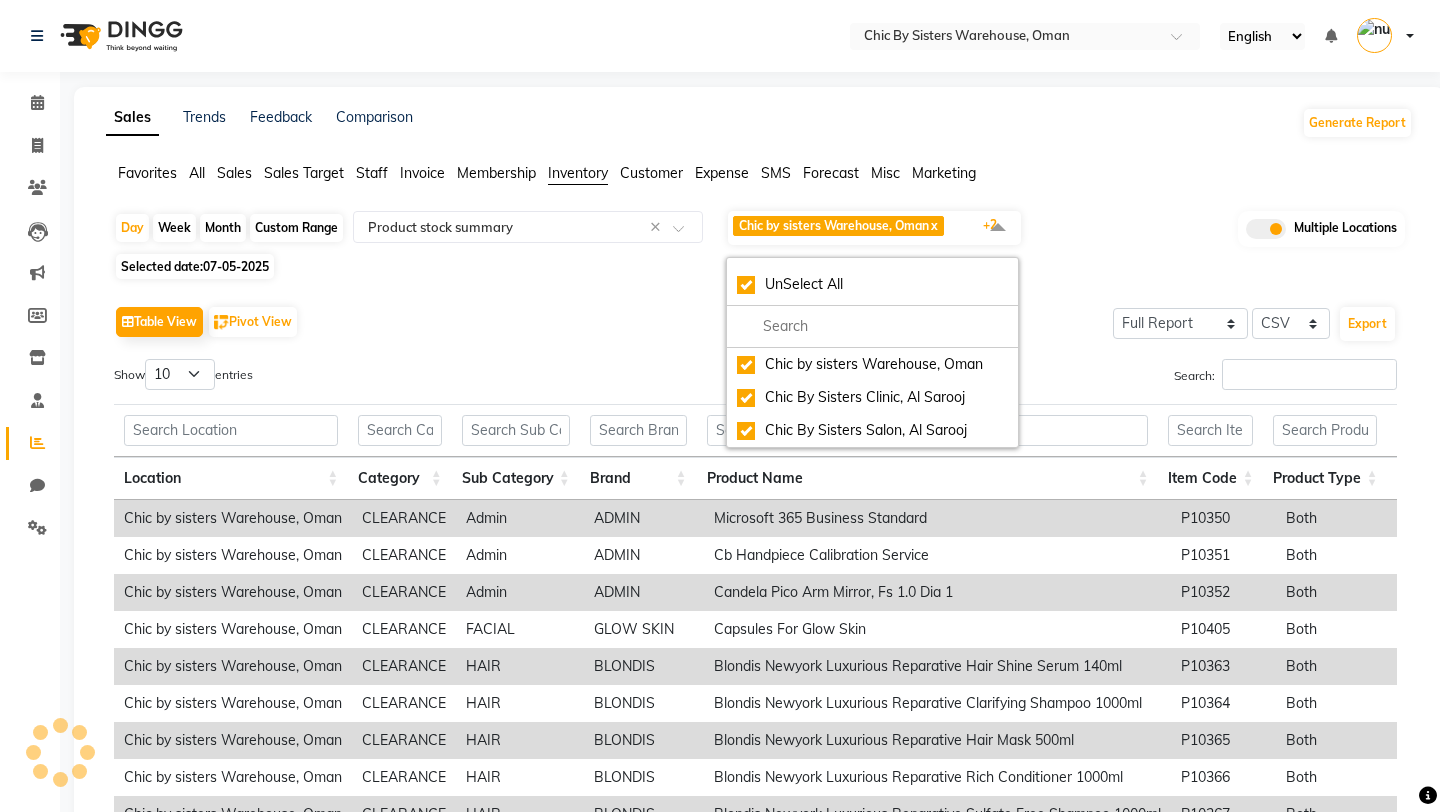 click on "Table View   Pivot View  Select Full Report Filtered Report Select CSV PDF  Export" 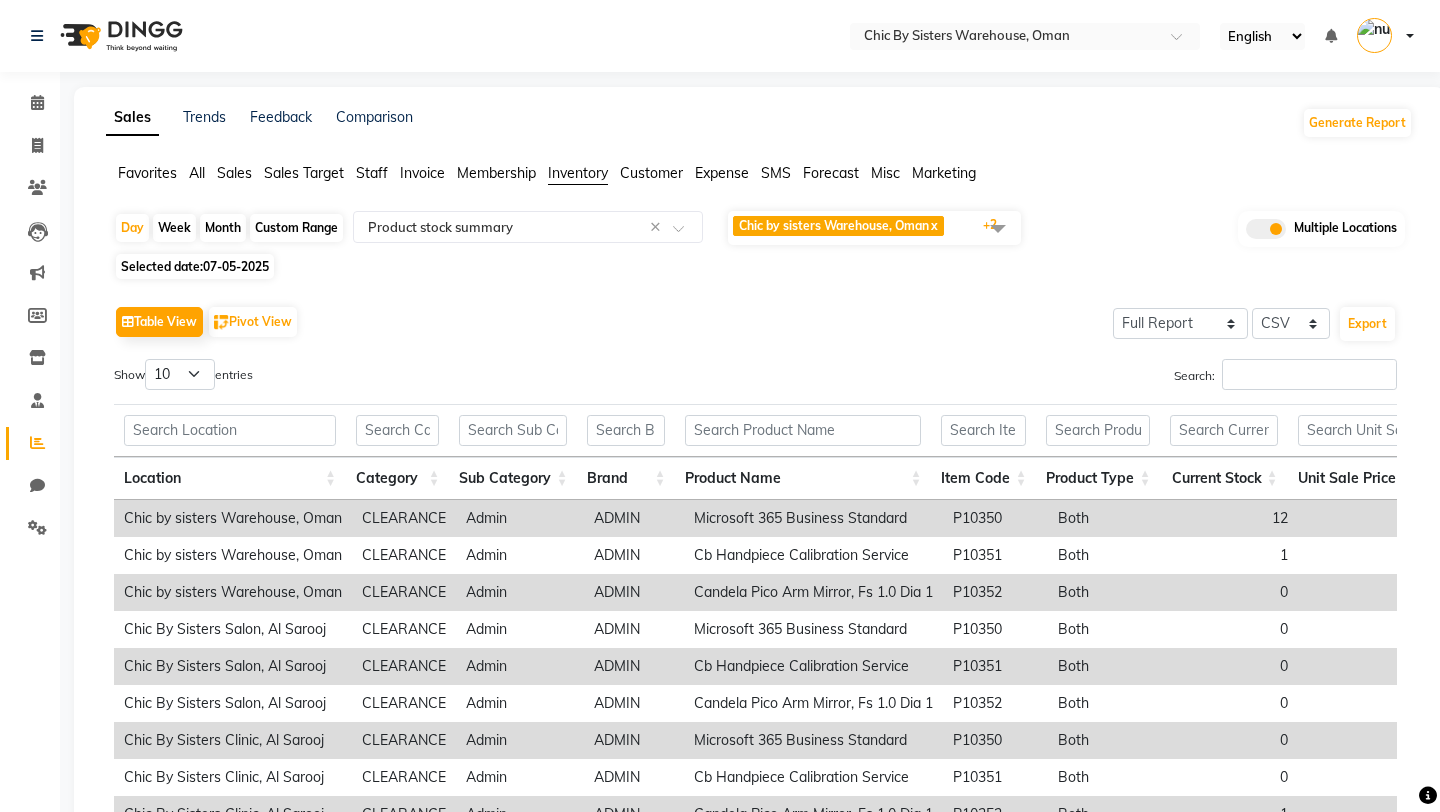 scroll, scrollTop: 208, scrollLeft: 0, axis: vertical 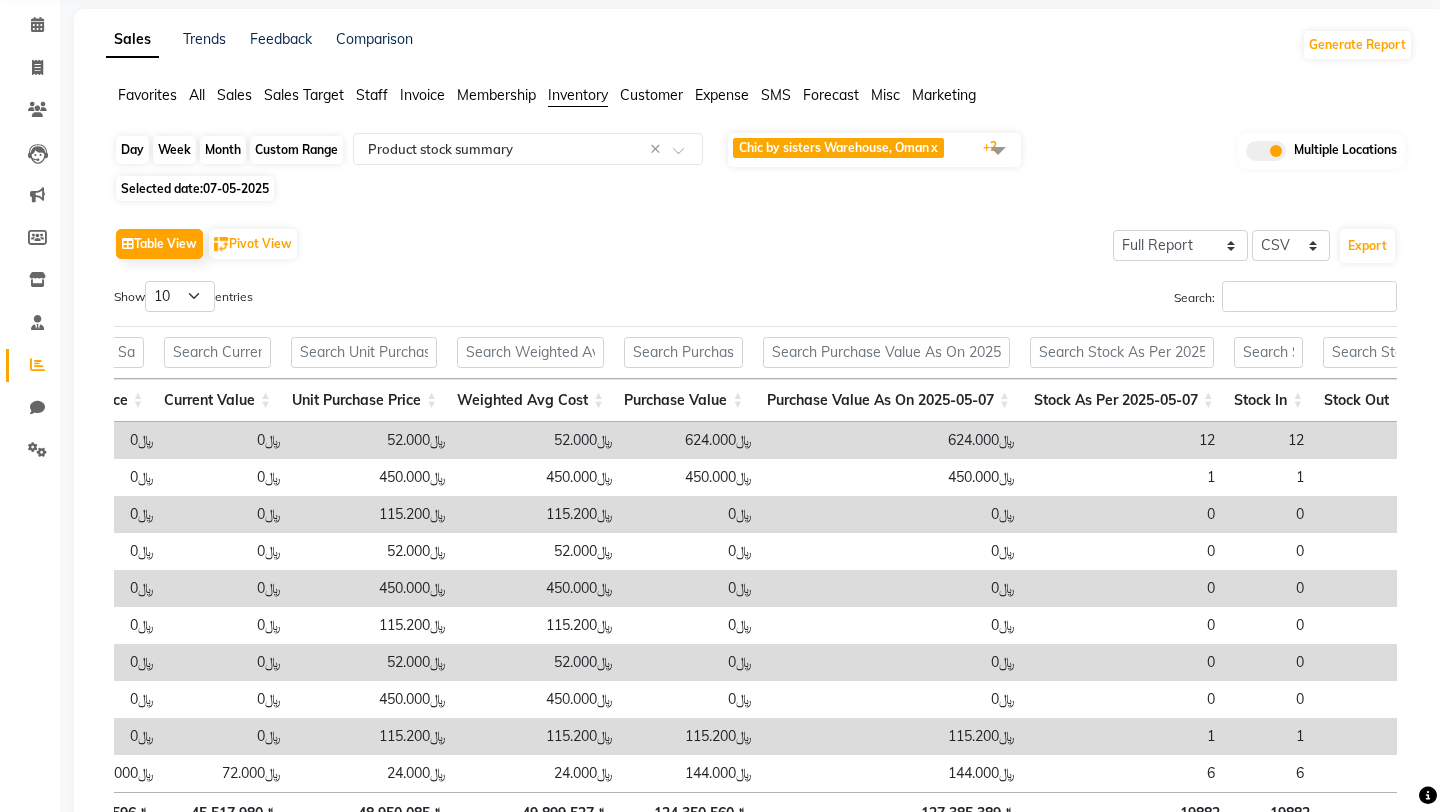 click on "Day" 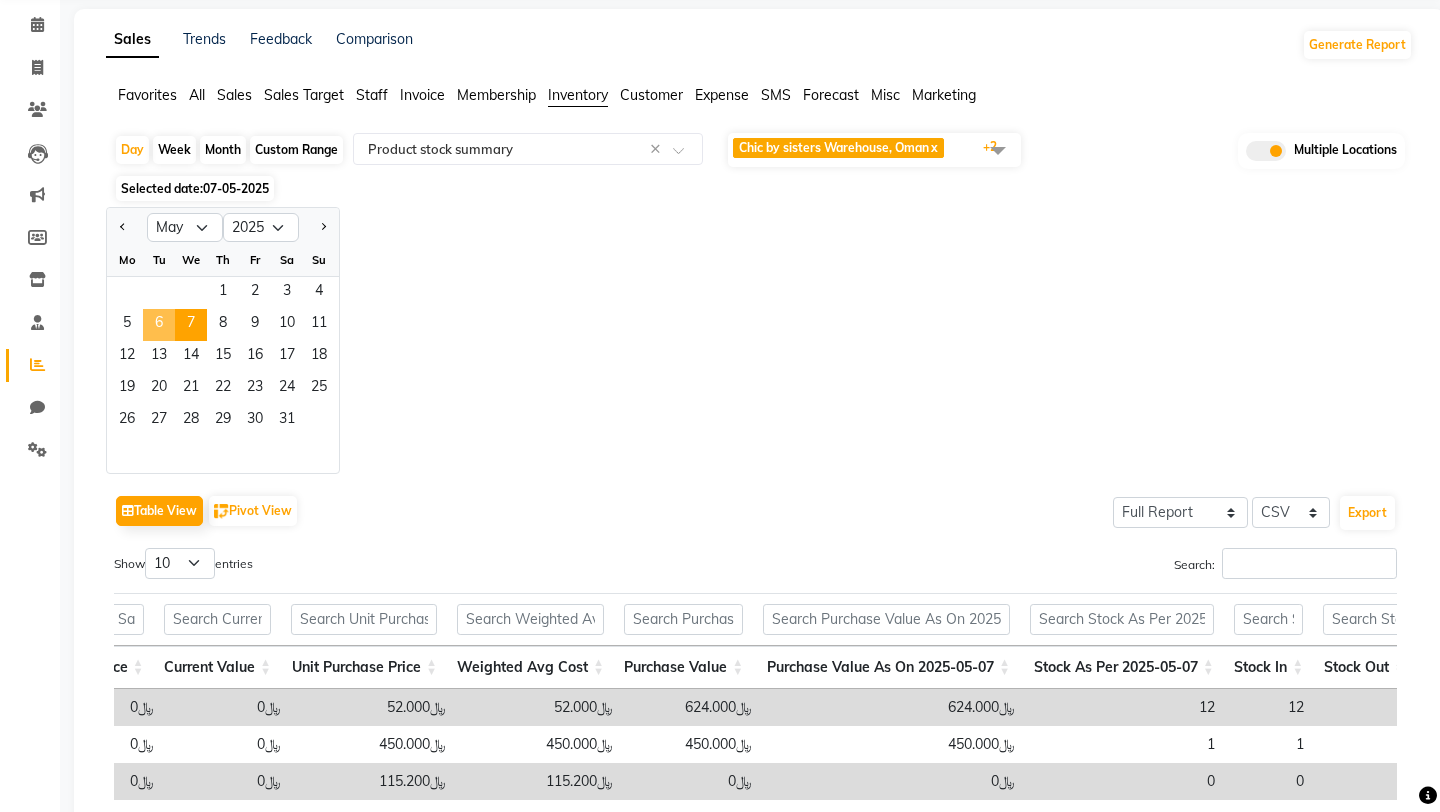 click on "6" 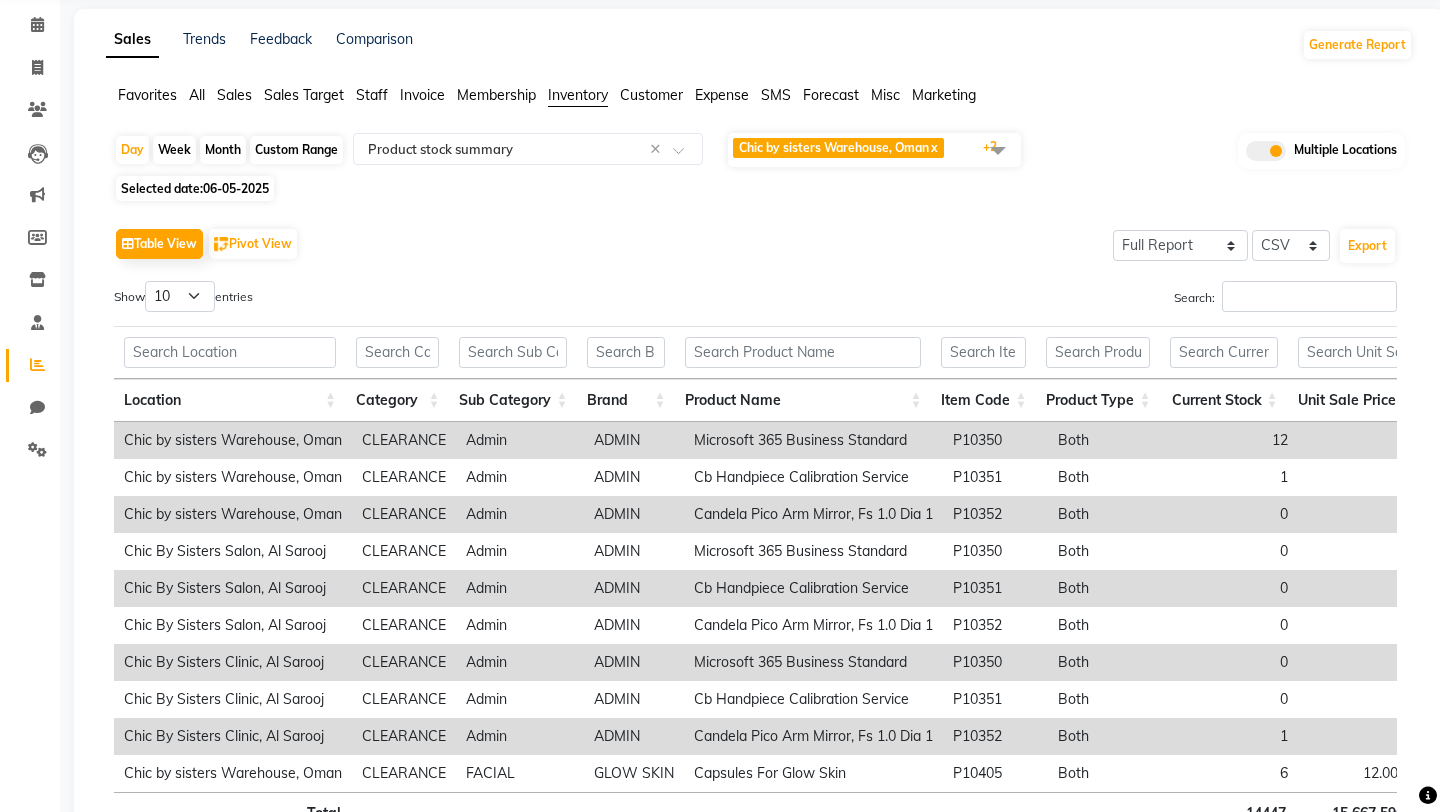scroll, scrollTop: 208, scrollLeft: 0, axis: vertical 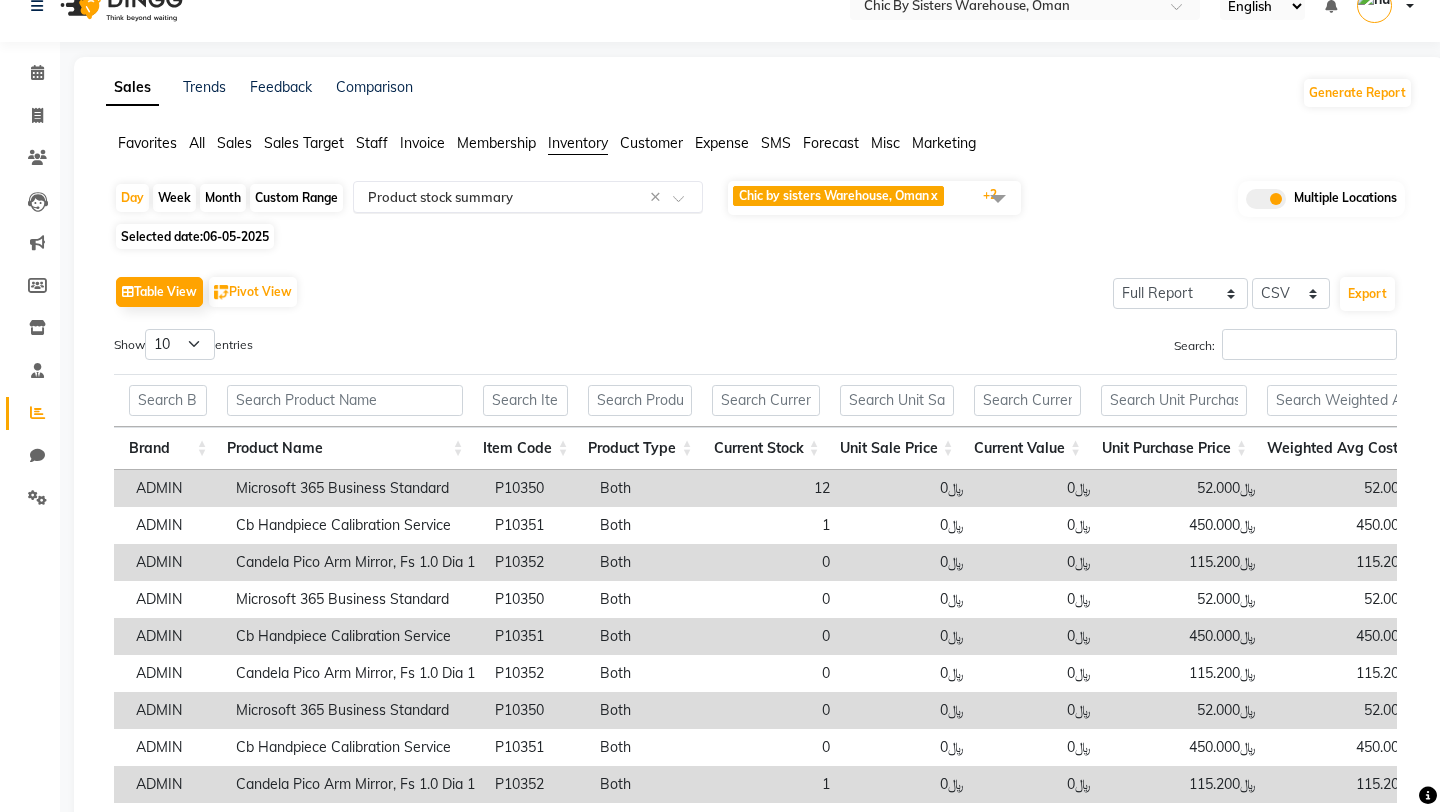 click 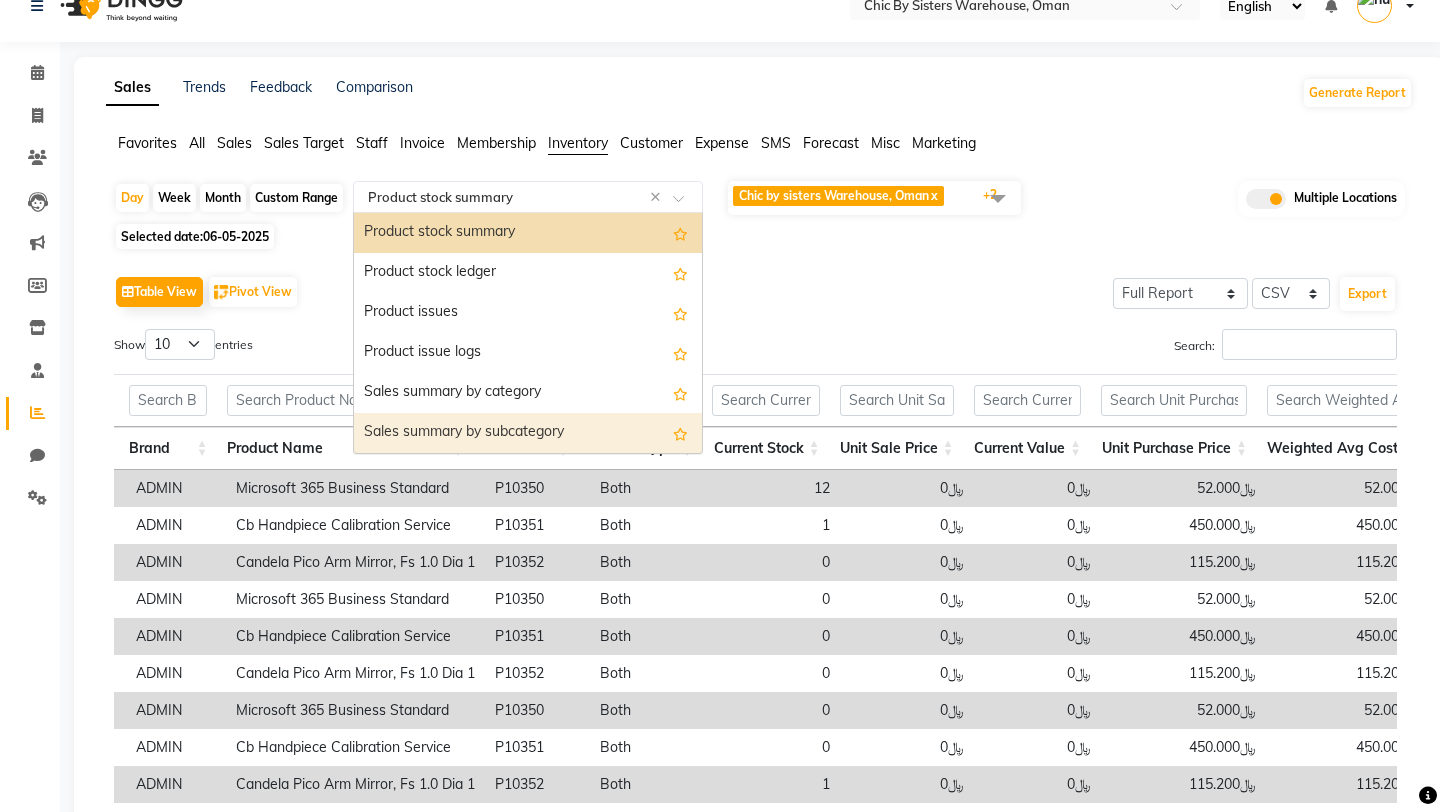 scroll, scrollTop: 720, scrollLeft: 0, axis: vertical 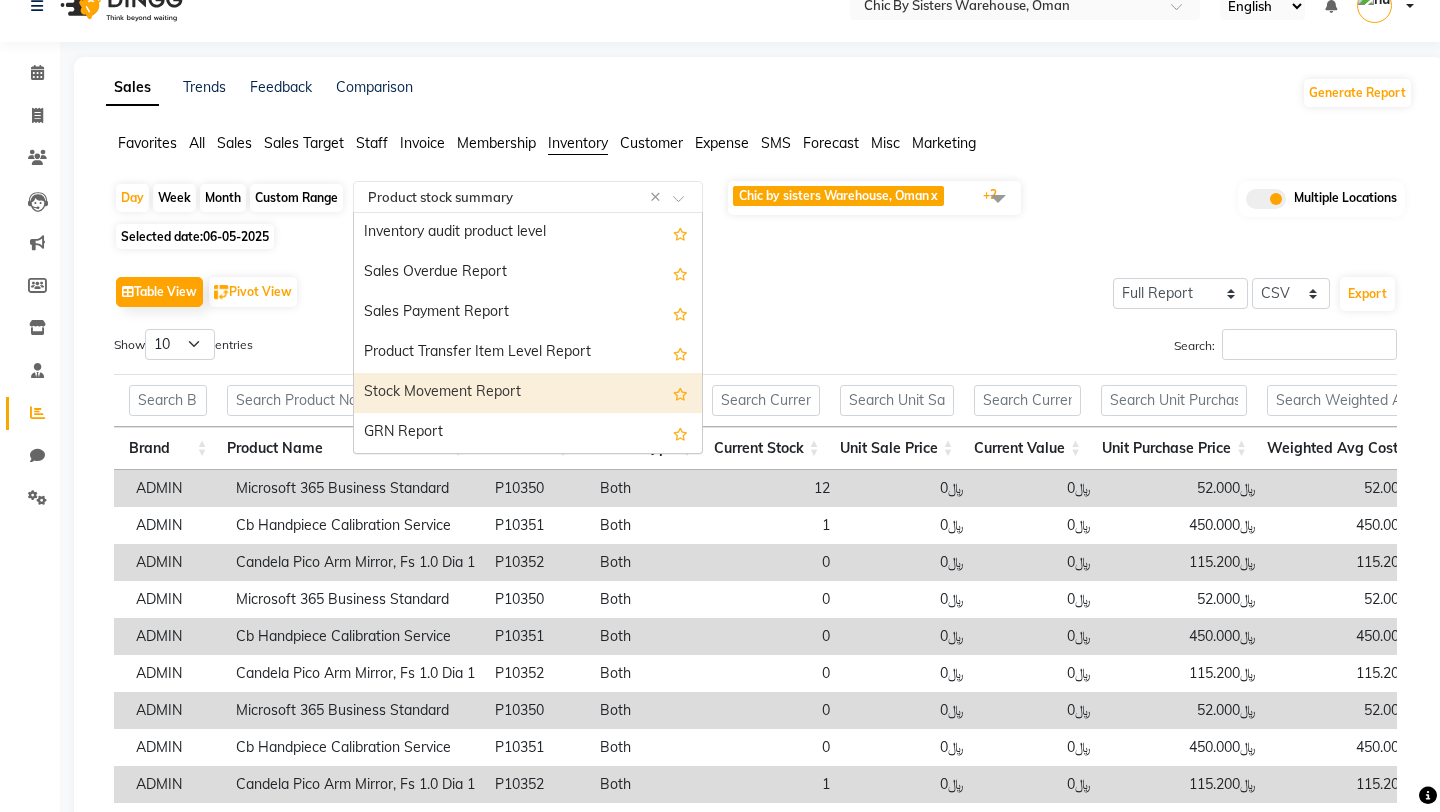 click on "Stock Movement Report" at bounding box center (528, 393) 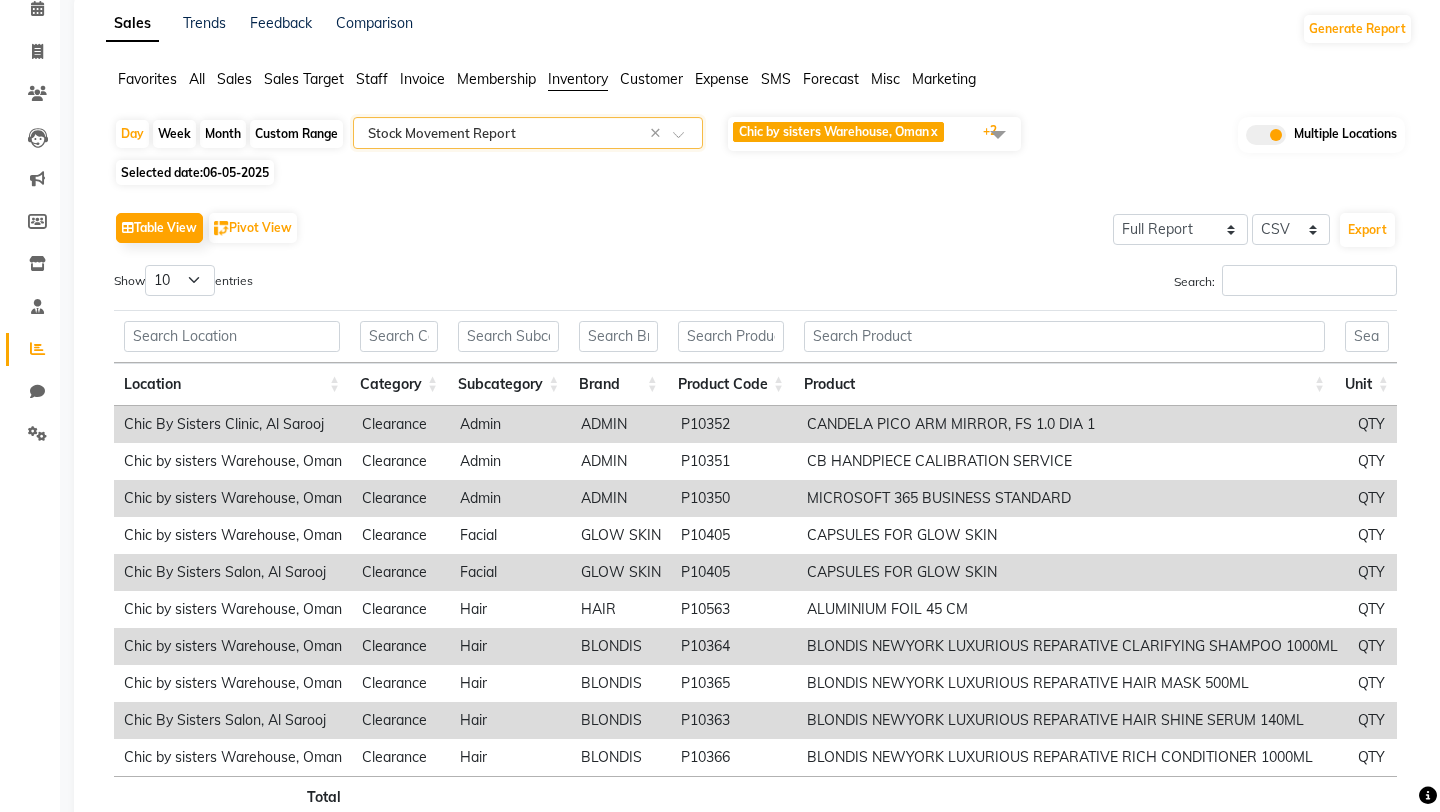 scroll, scrollTop: 208, scrollLeft: 0, axis: vertical 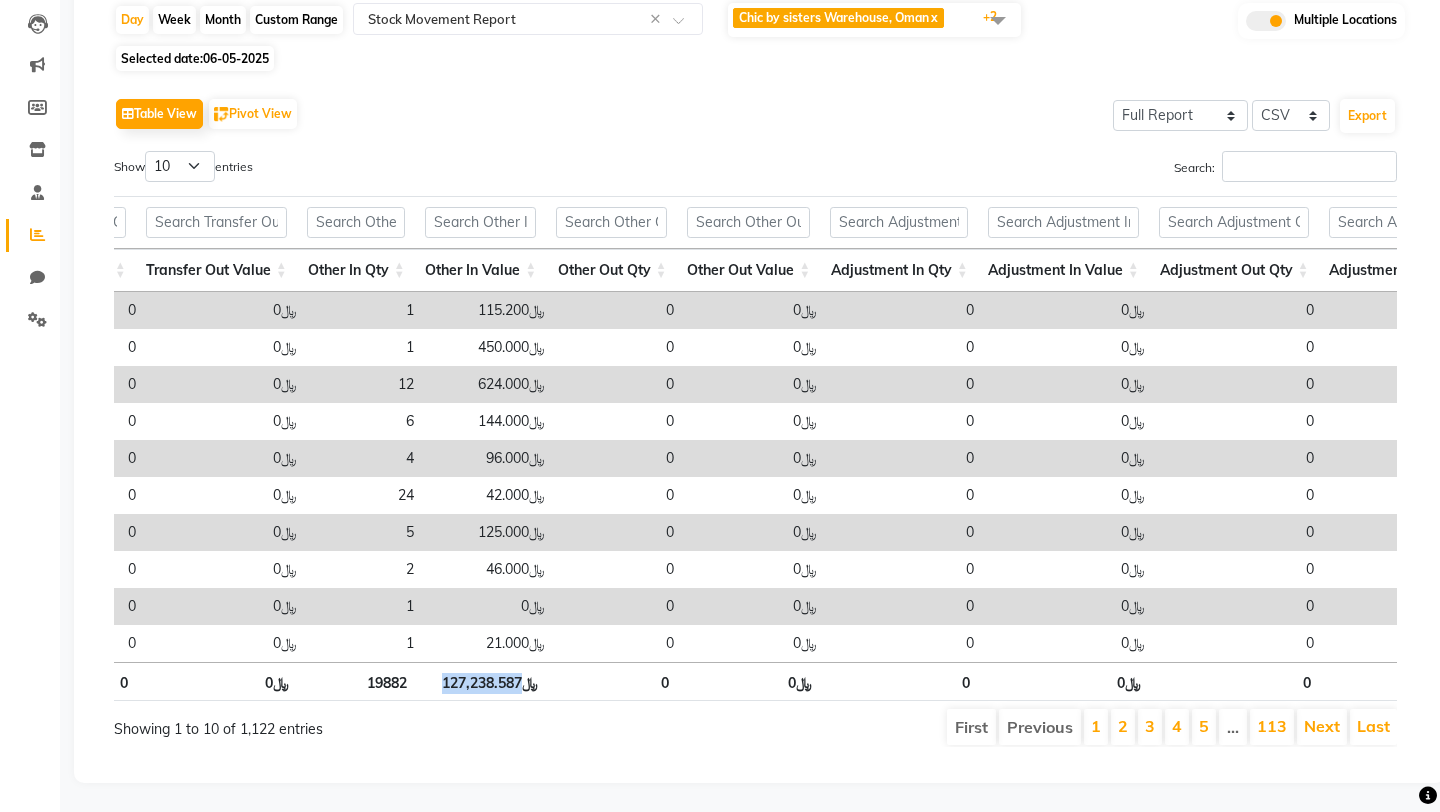 drag, startPoint x: 441, startPoint y: 683, endPoint x: 524, endPoint y: 680, distance: 83.0542 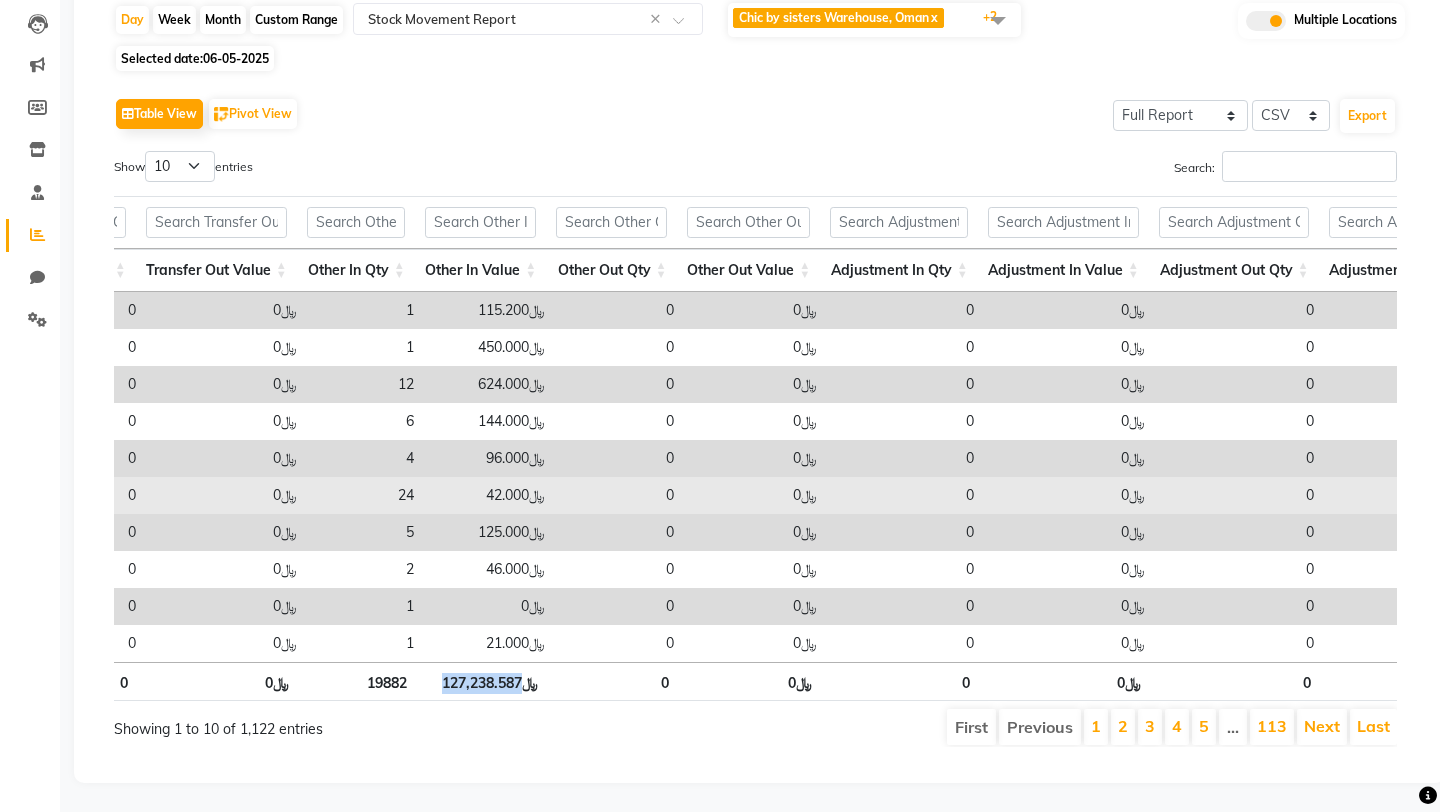 scroll, scrollTop: 0, scrollLeft: 2832, axis: horizontal 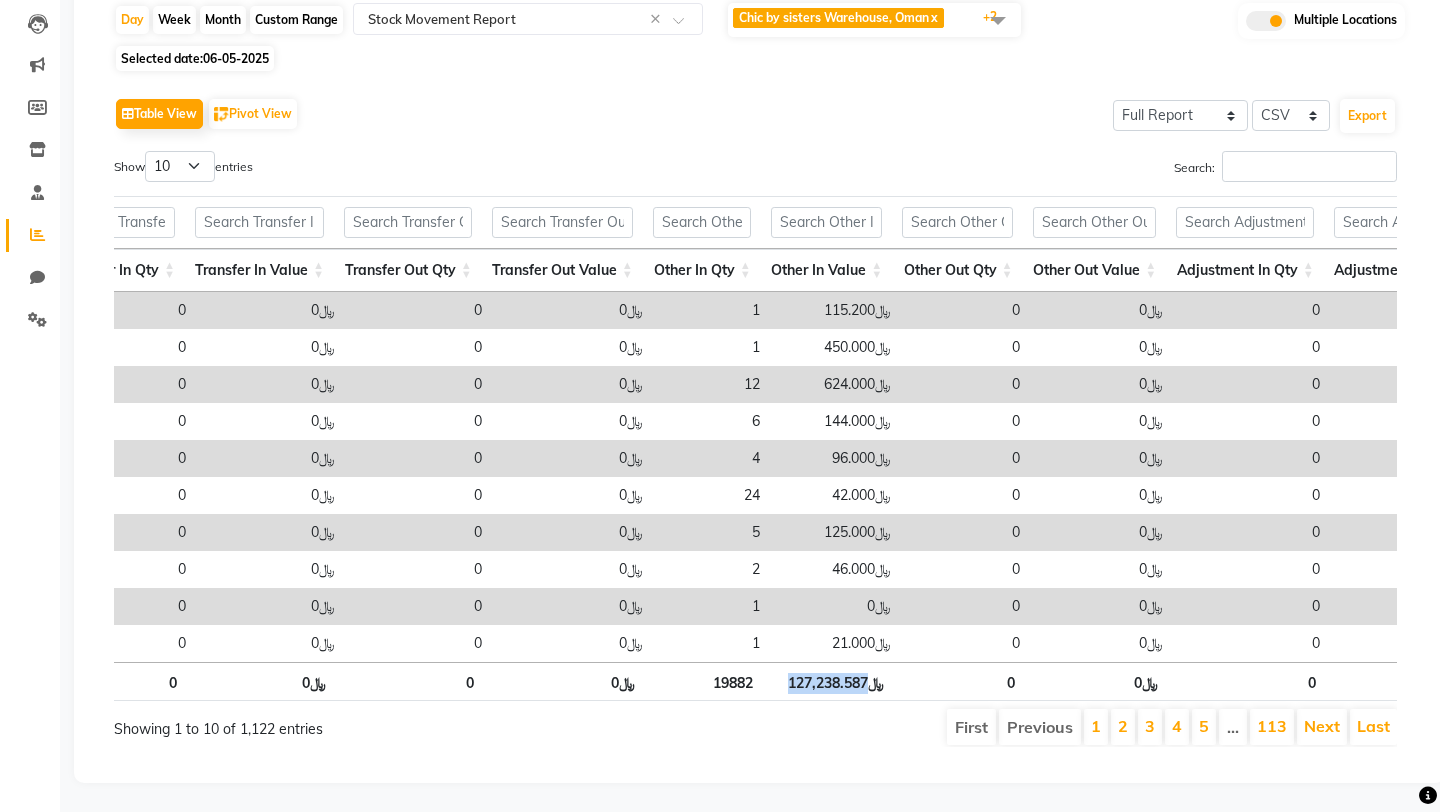 click on "﷼127,238.587" at bounding box center [829, 681] 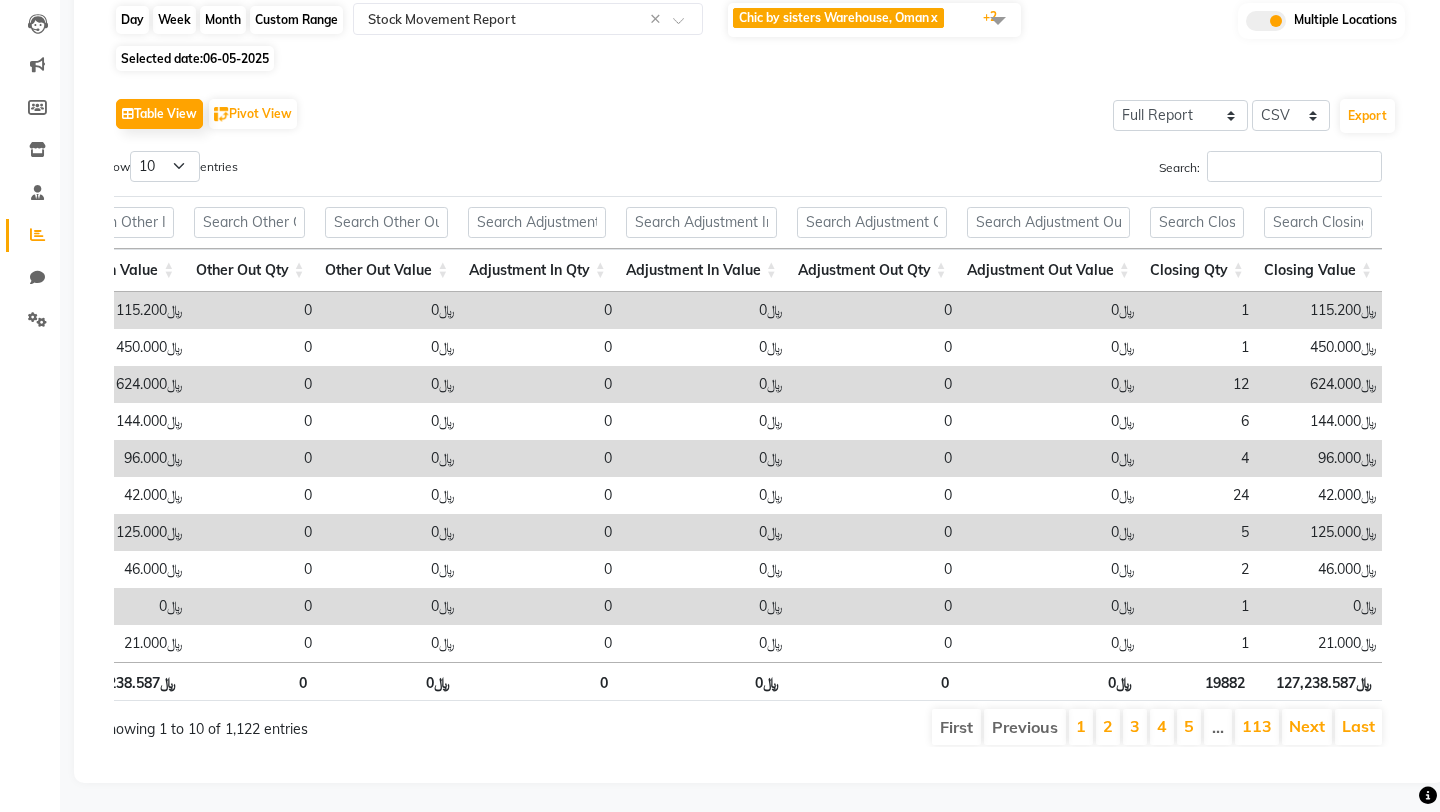 click on "Day" 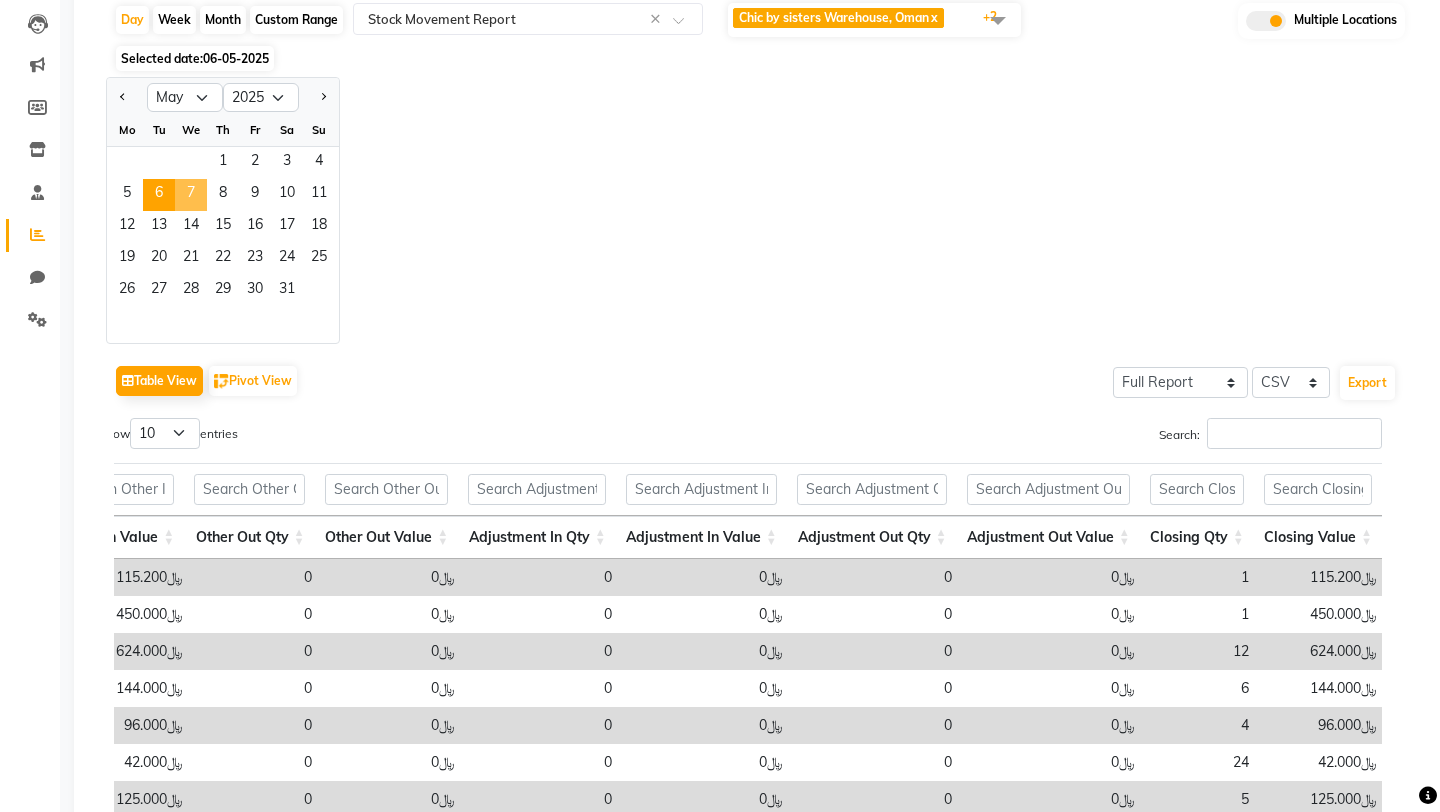 click on "7" 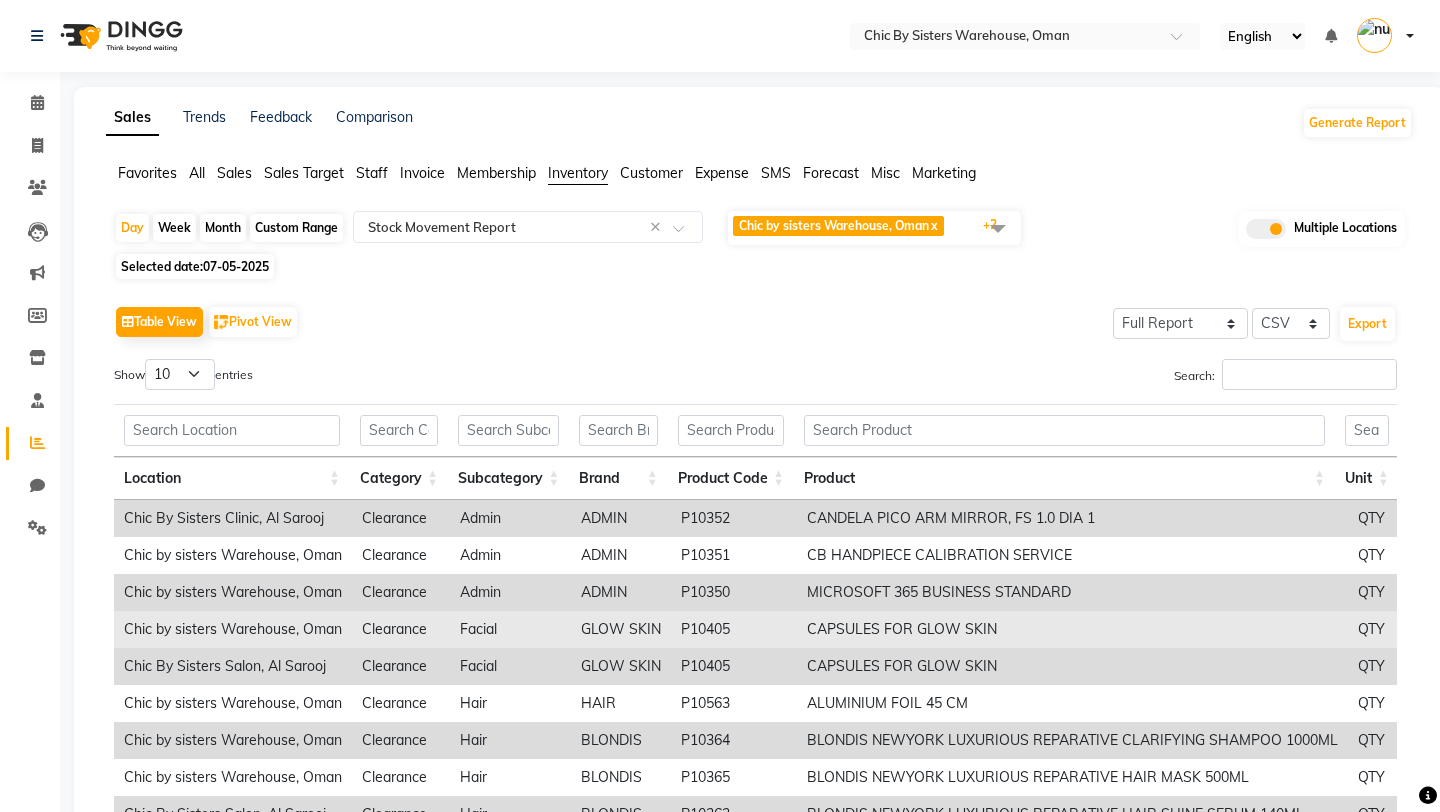 scroll, scrollTop: 208, scrollLeft: 0, axis: vertical 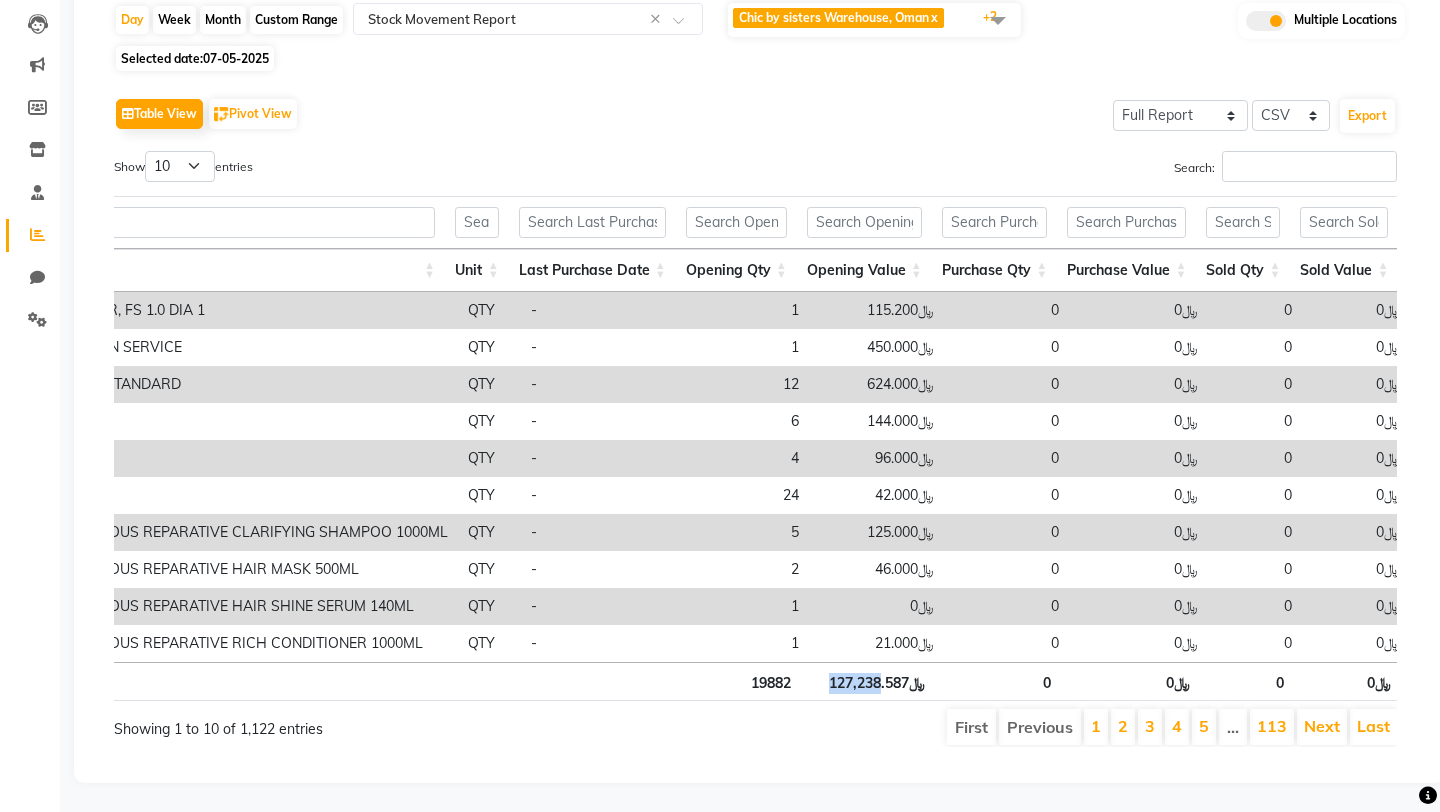 drag, startPoint x: 830, startPoint y: 685, endPoint x: 895, endPoint y: 685, distance: 65 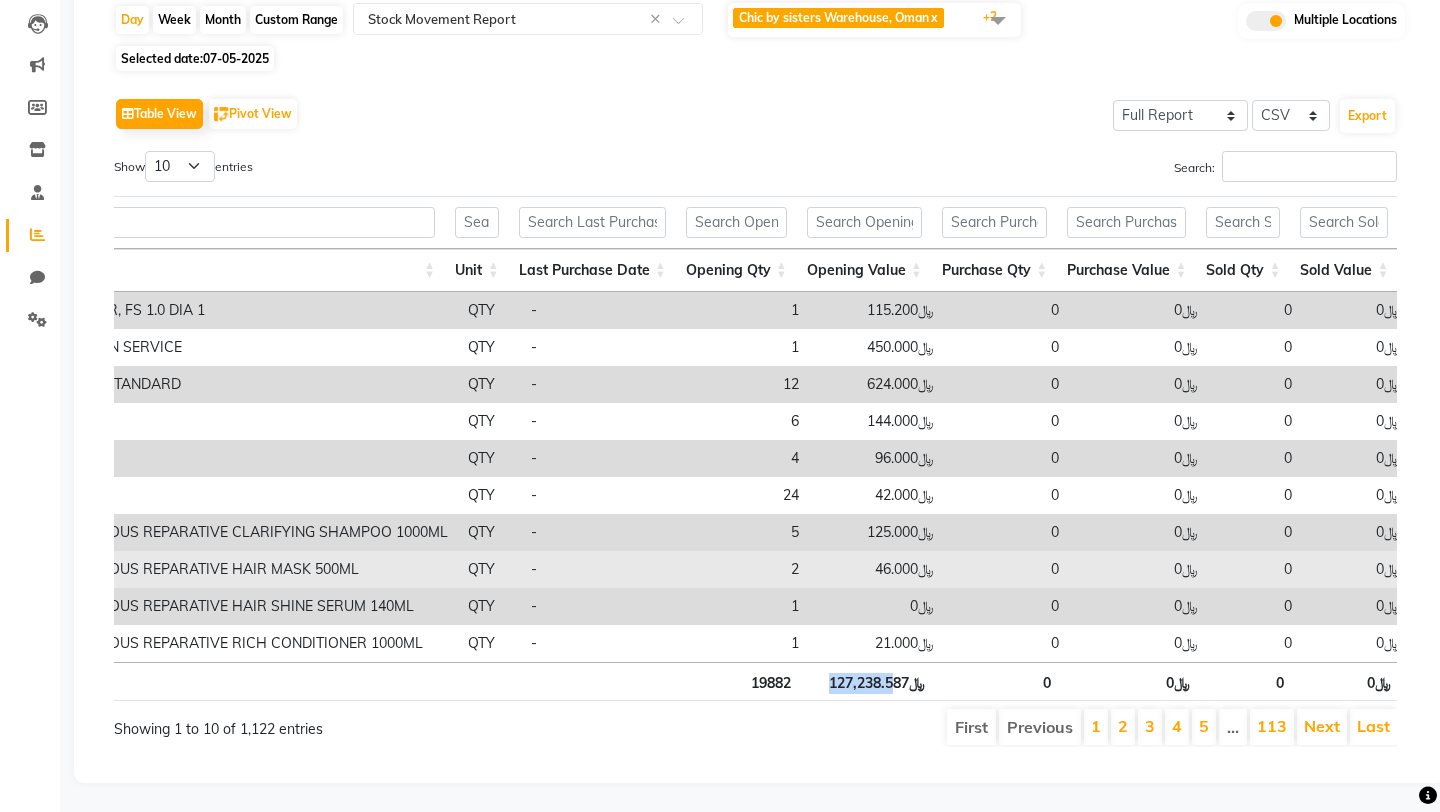 scroll, scrollTop: 0, scrollLeft: 1051, axis: horizontal 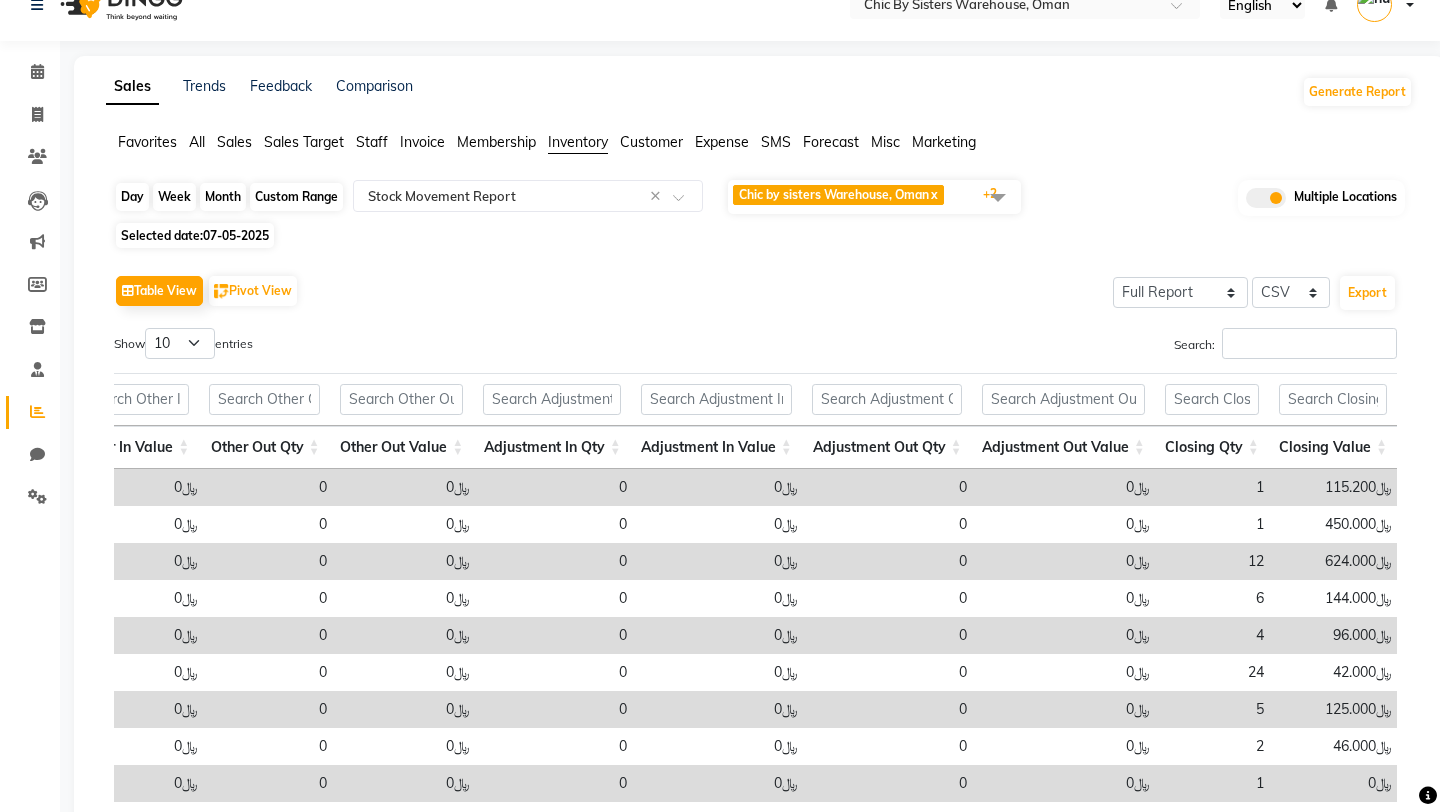 click on "Day" 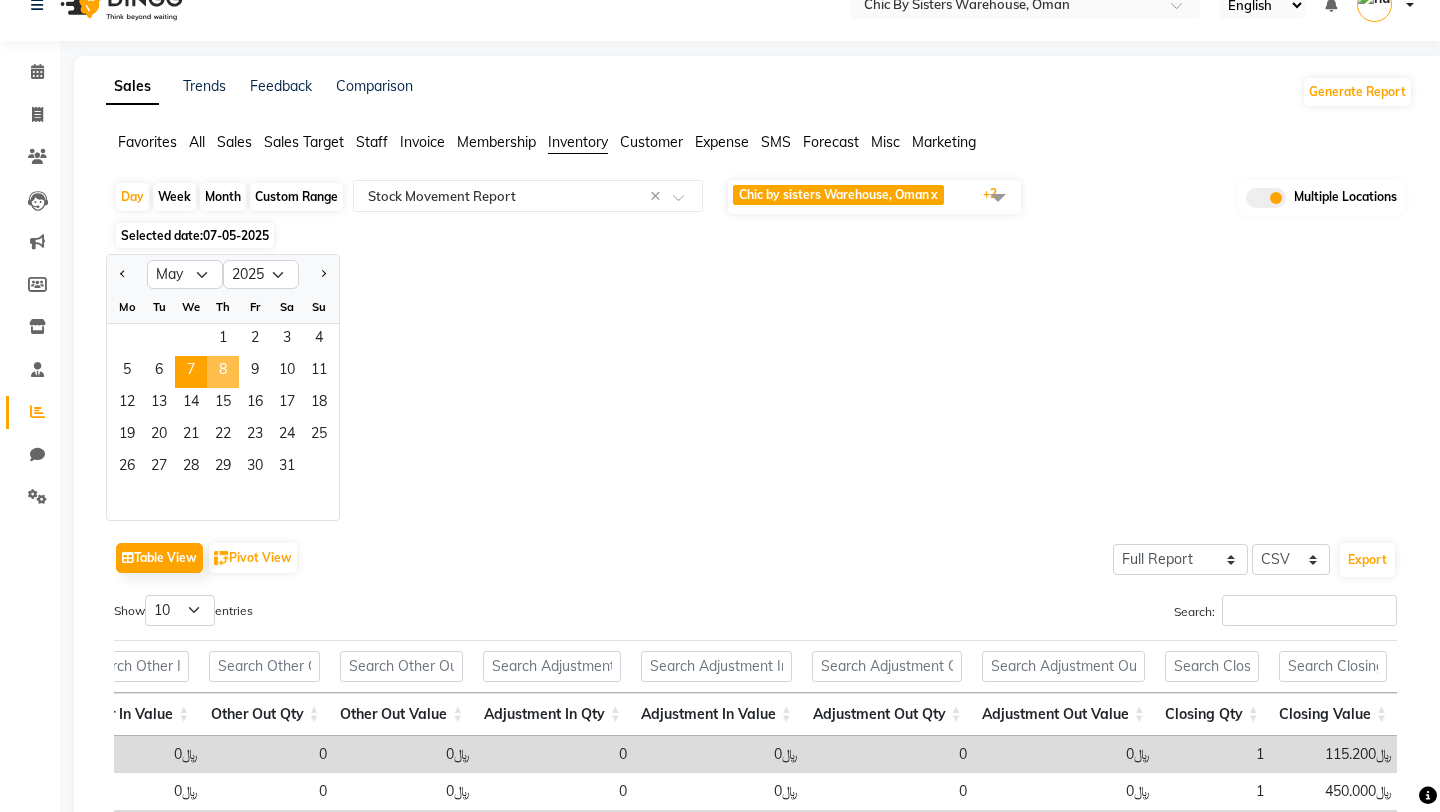 click on "8" 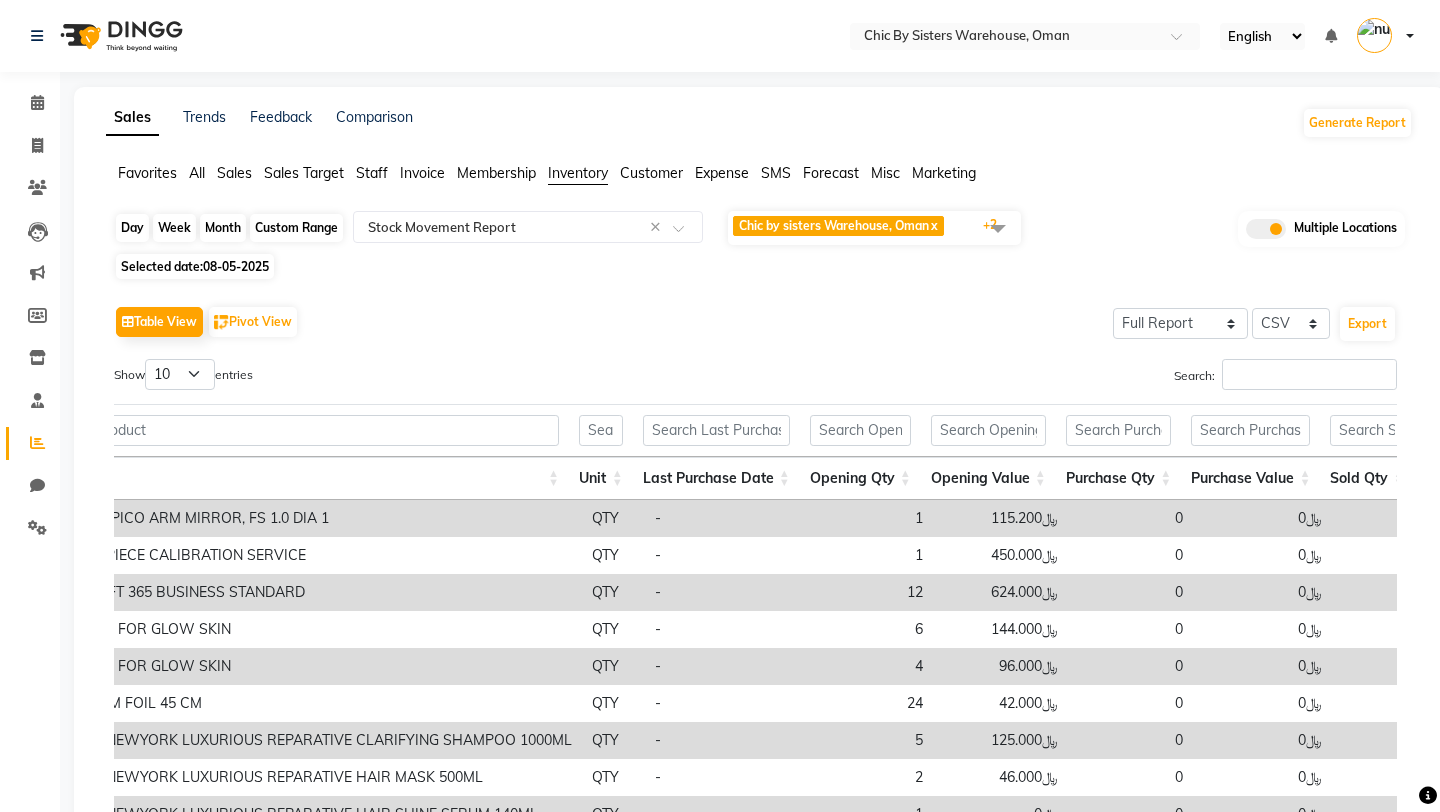 click on "Day" 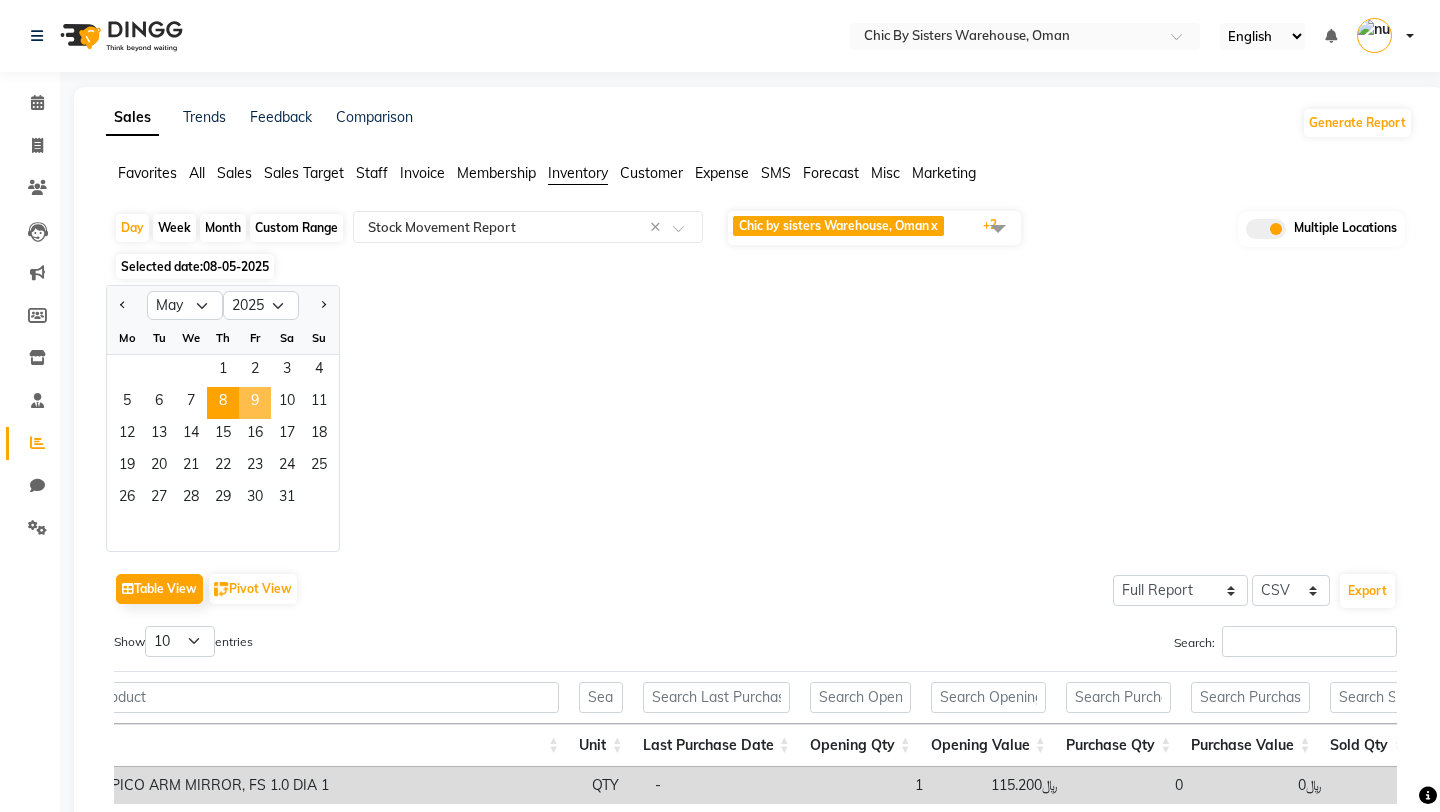 click on "9" 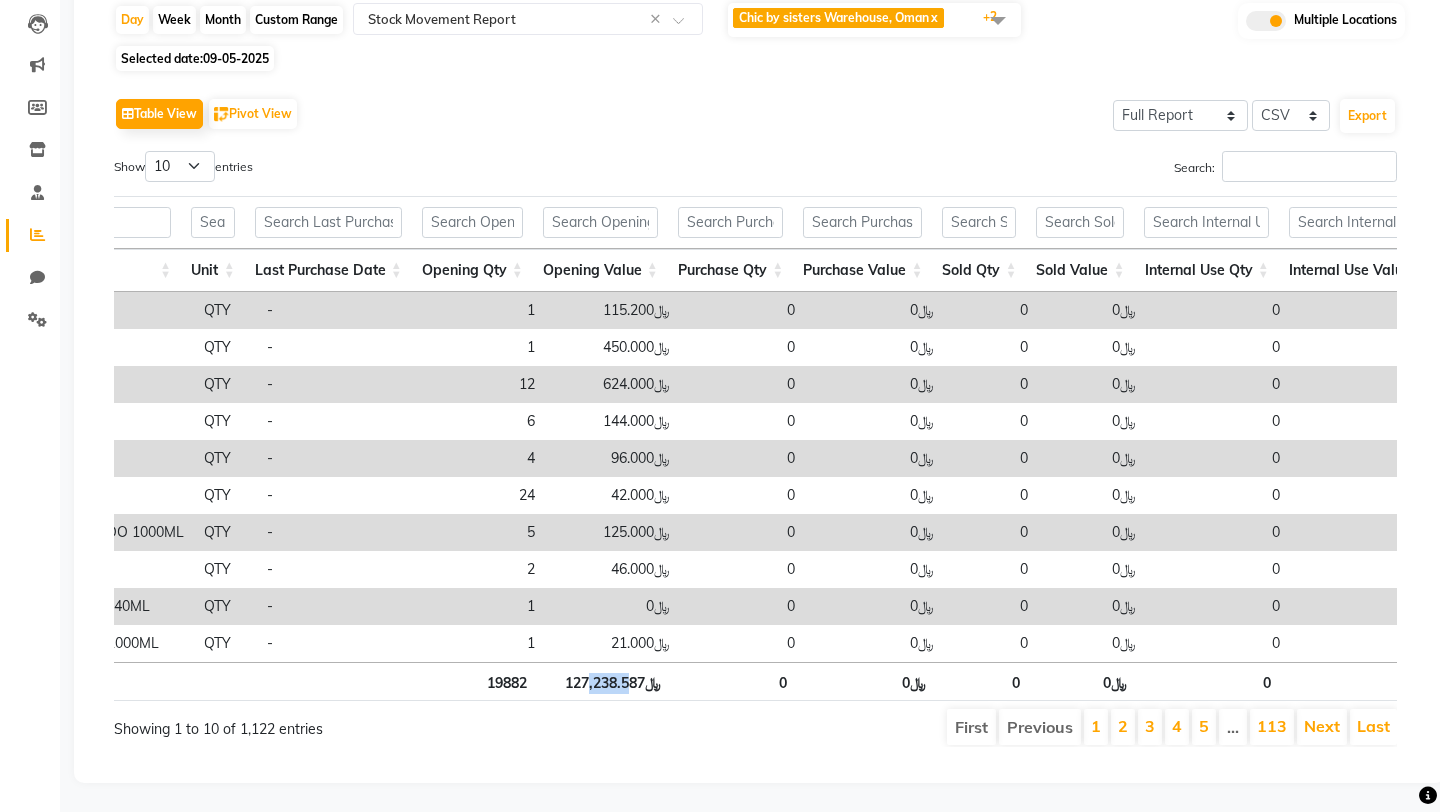 drag, startPoint x: 589, startPoint y: 686, endPoint x: 634, endPoint y: 686, distance: 45 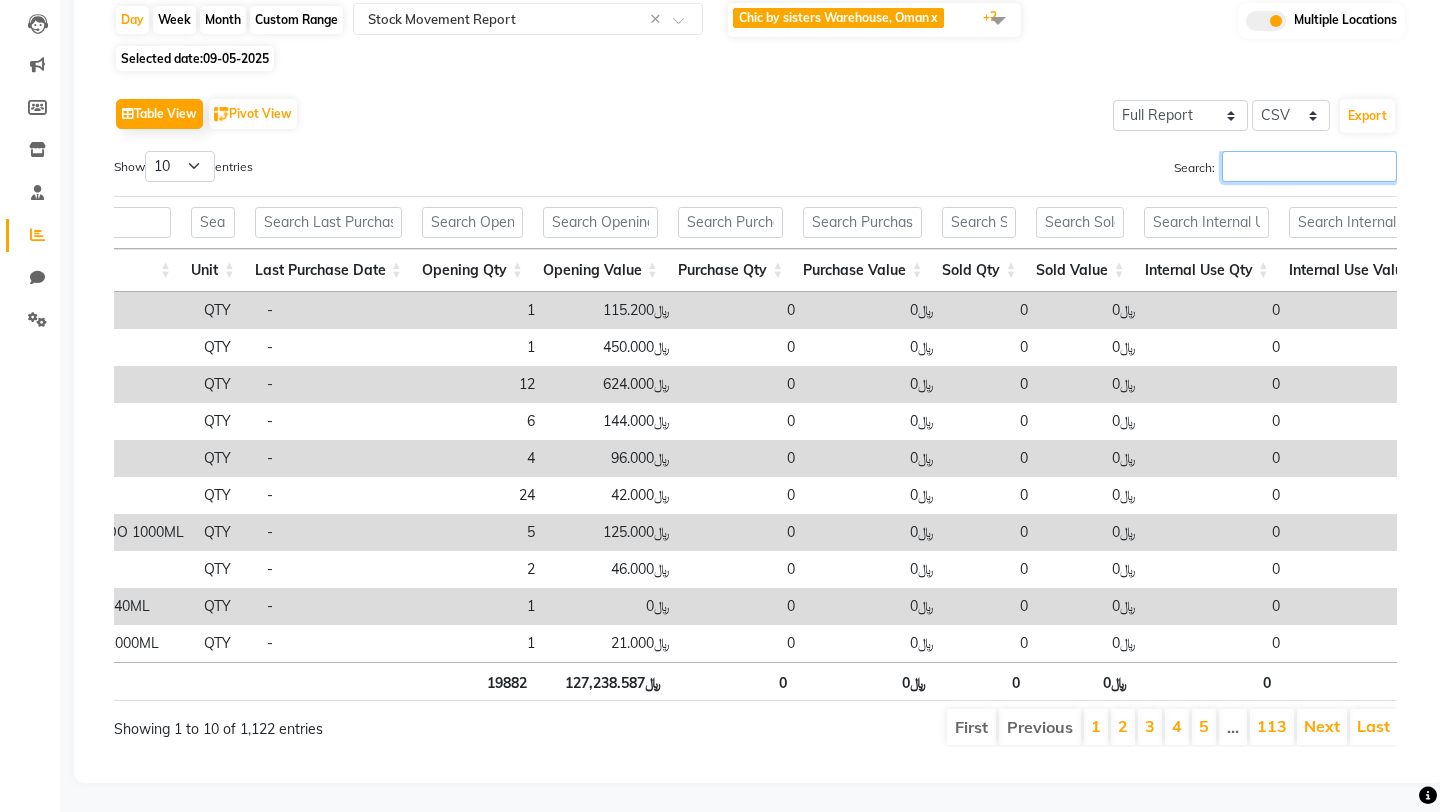 click on "Search:" at bounding box center [1309, 166] 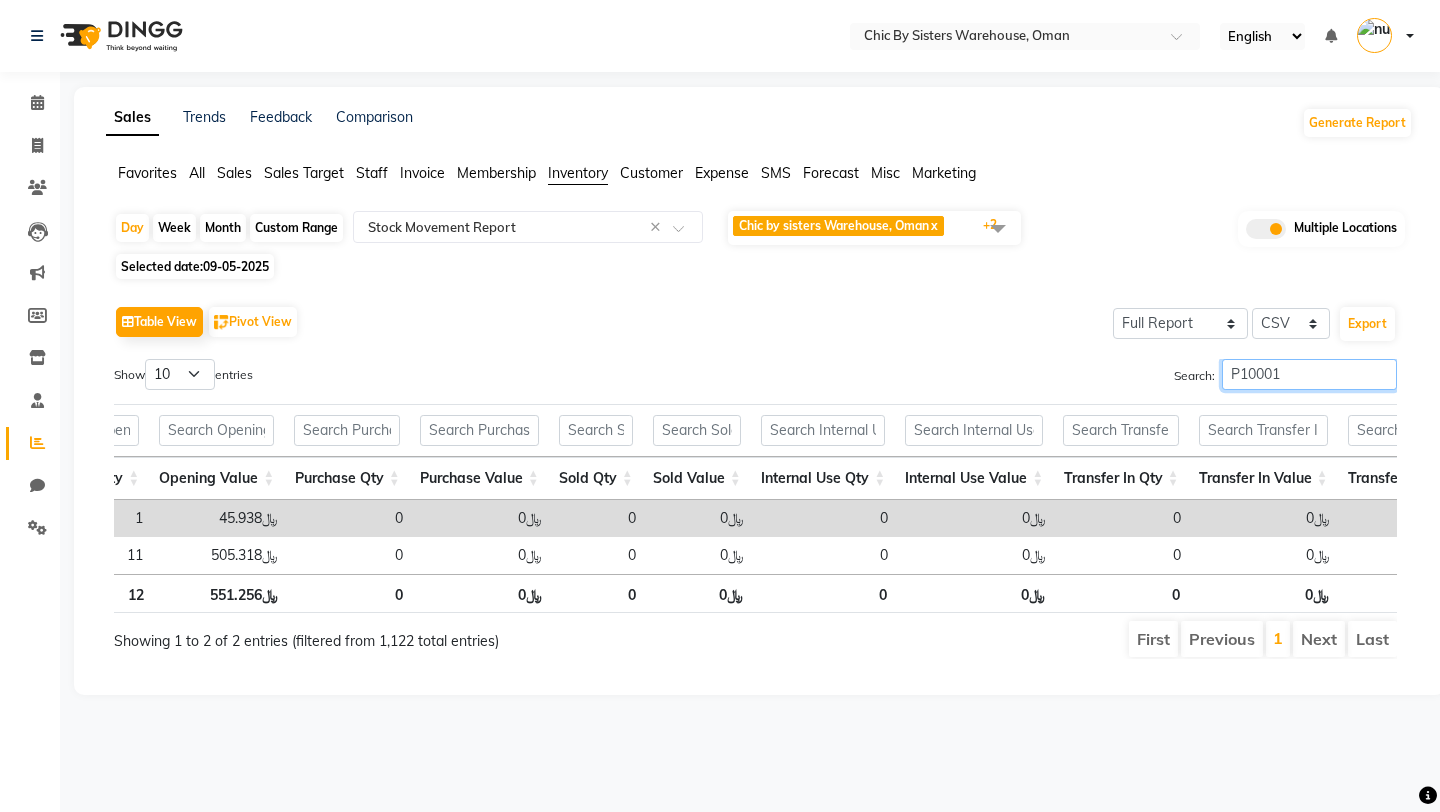 scroll, scrollTop: 0, scrollLeft: 0, axis: both 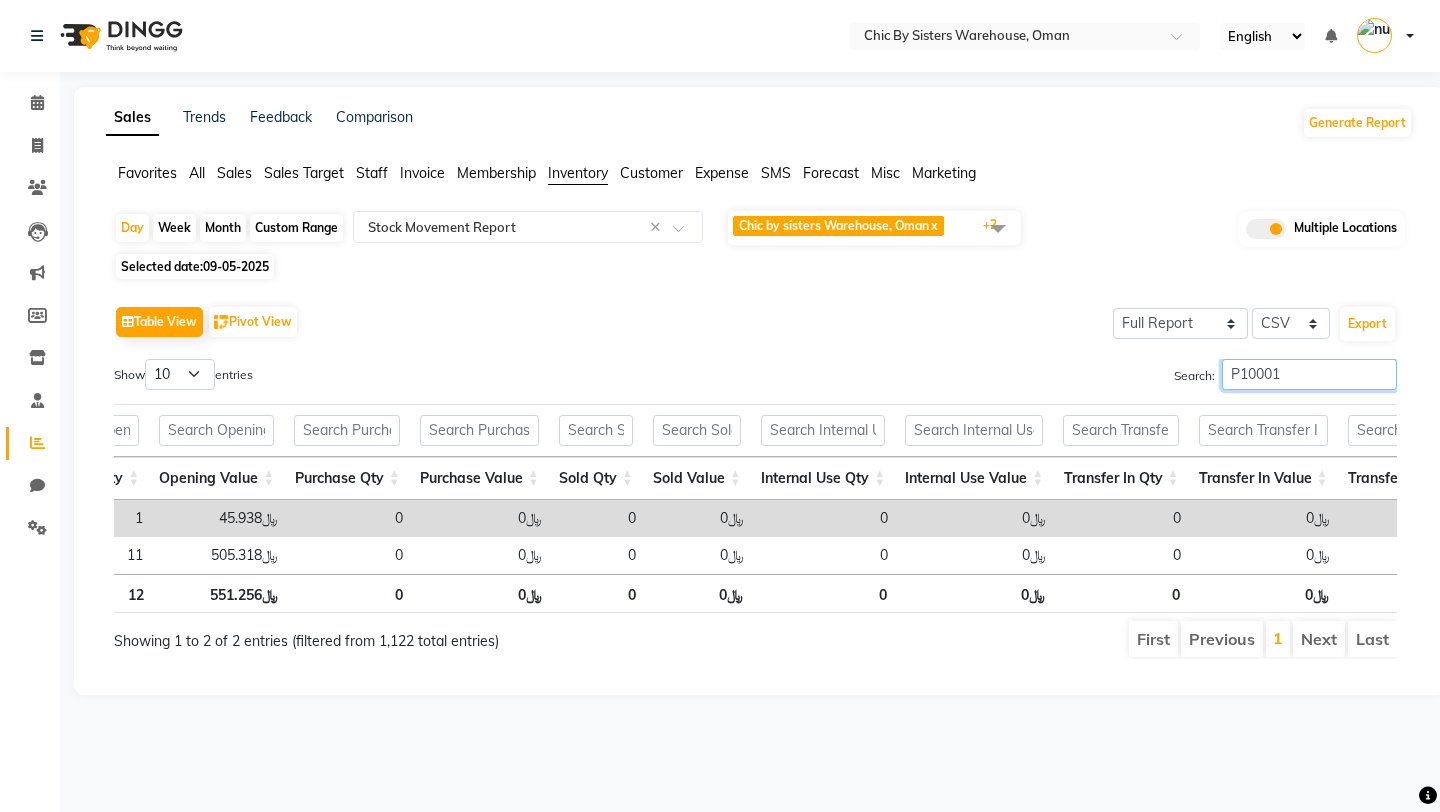 type on "P10001" 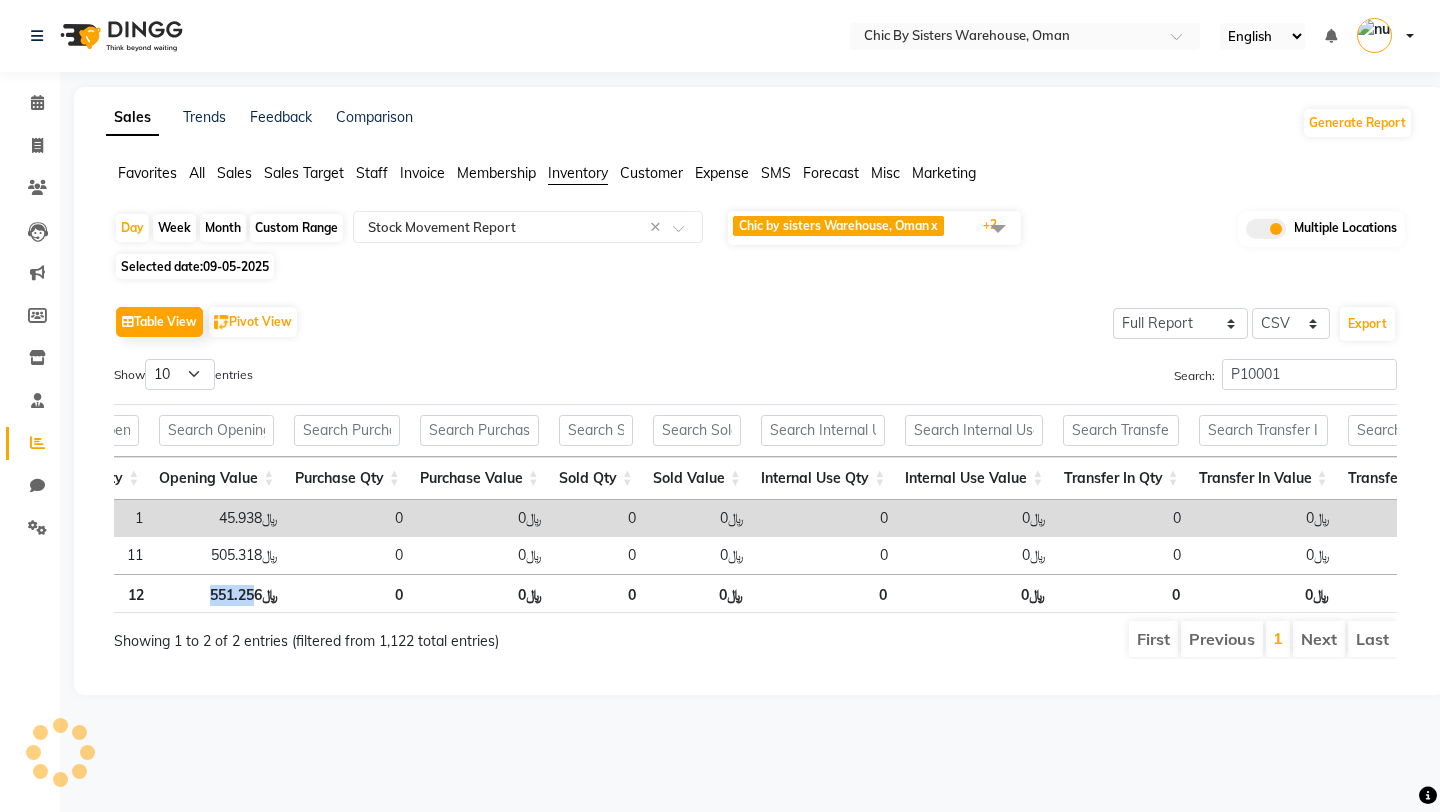 drag, startPoint x: 207, startPoint y: 598, endPoint x: 259, endPoint y: 598, distance: 52 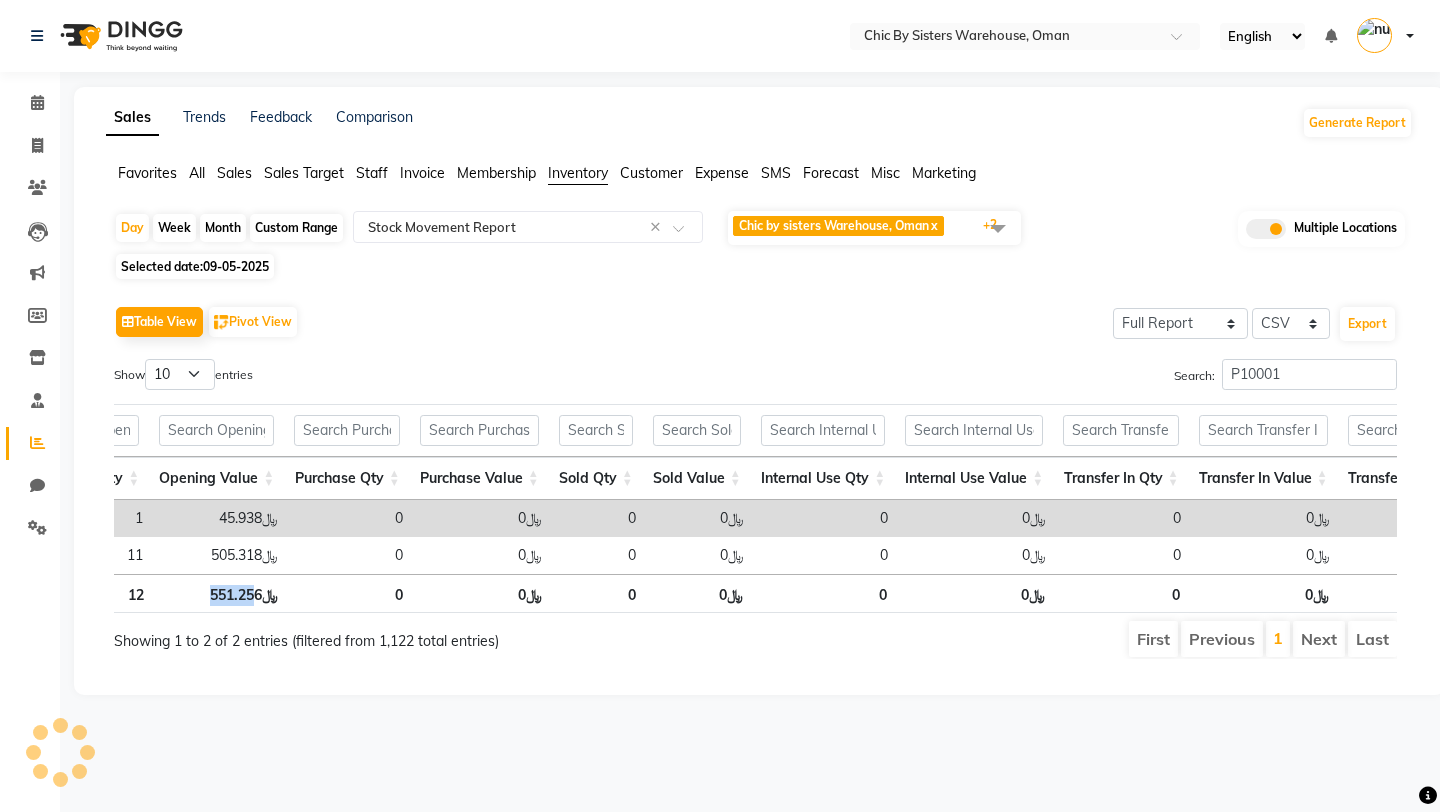 click on "﷼551.256" at bounding box center (221, 593) 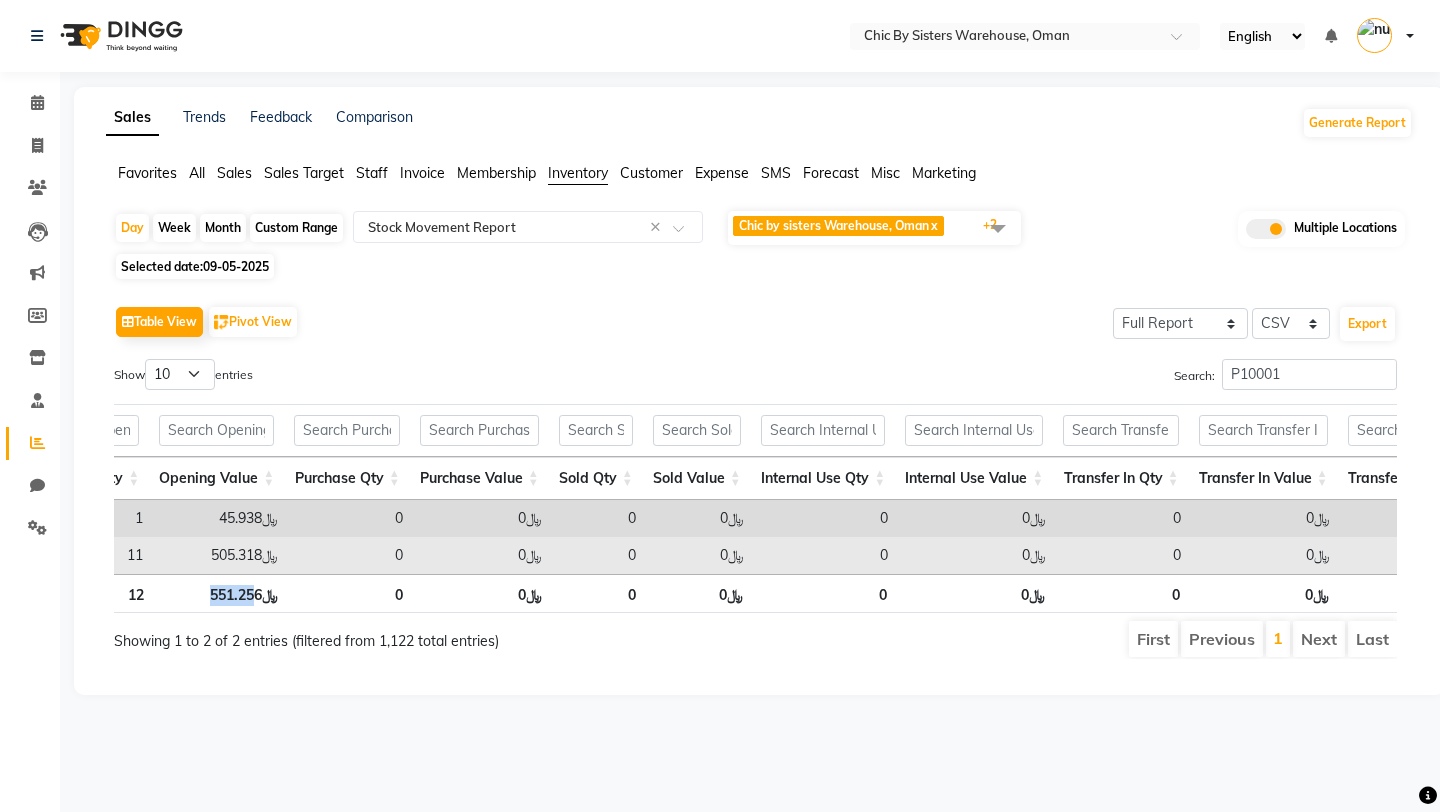 scroll, scrollTop: 0, scrollLeft: 1166, axis: horizontal 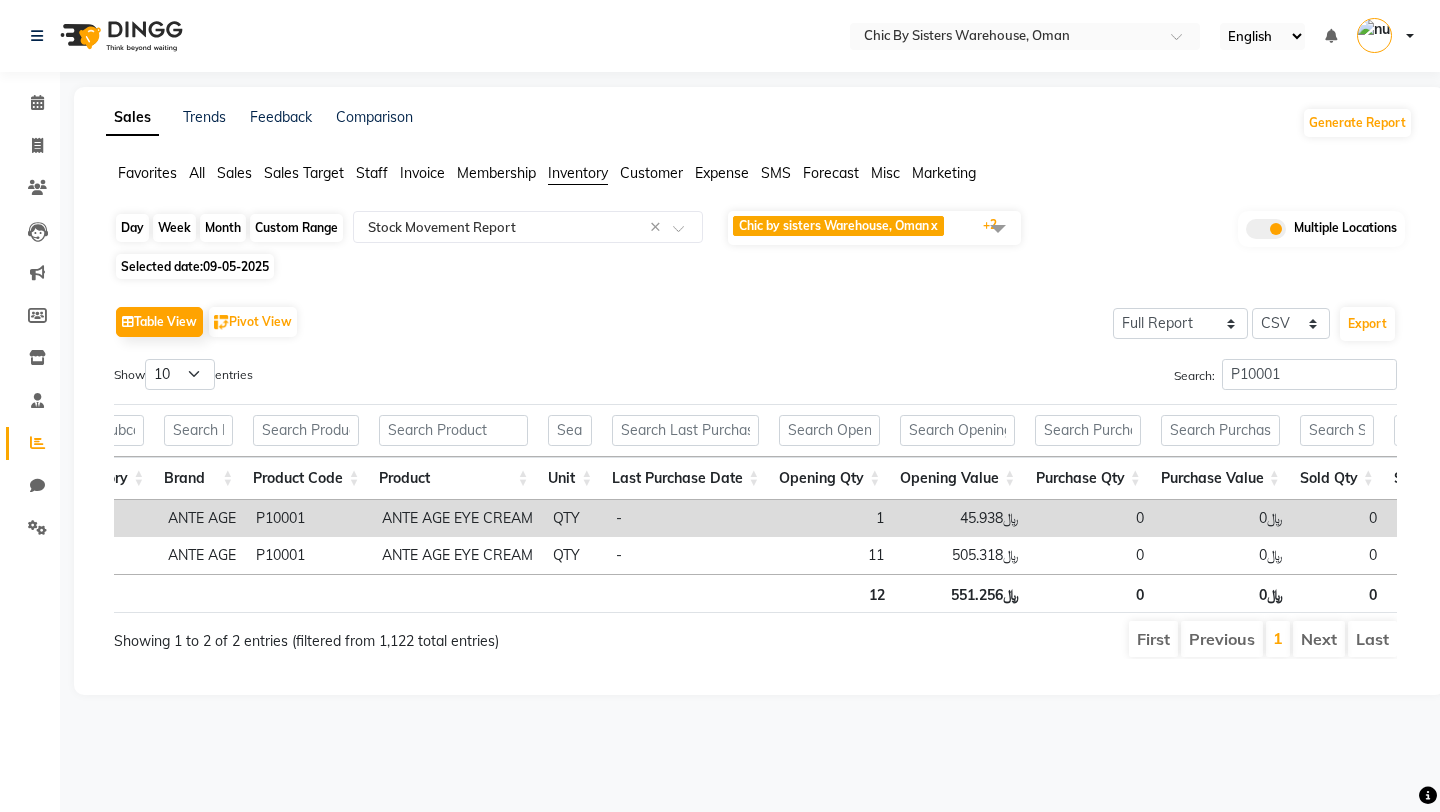 click on "Day" 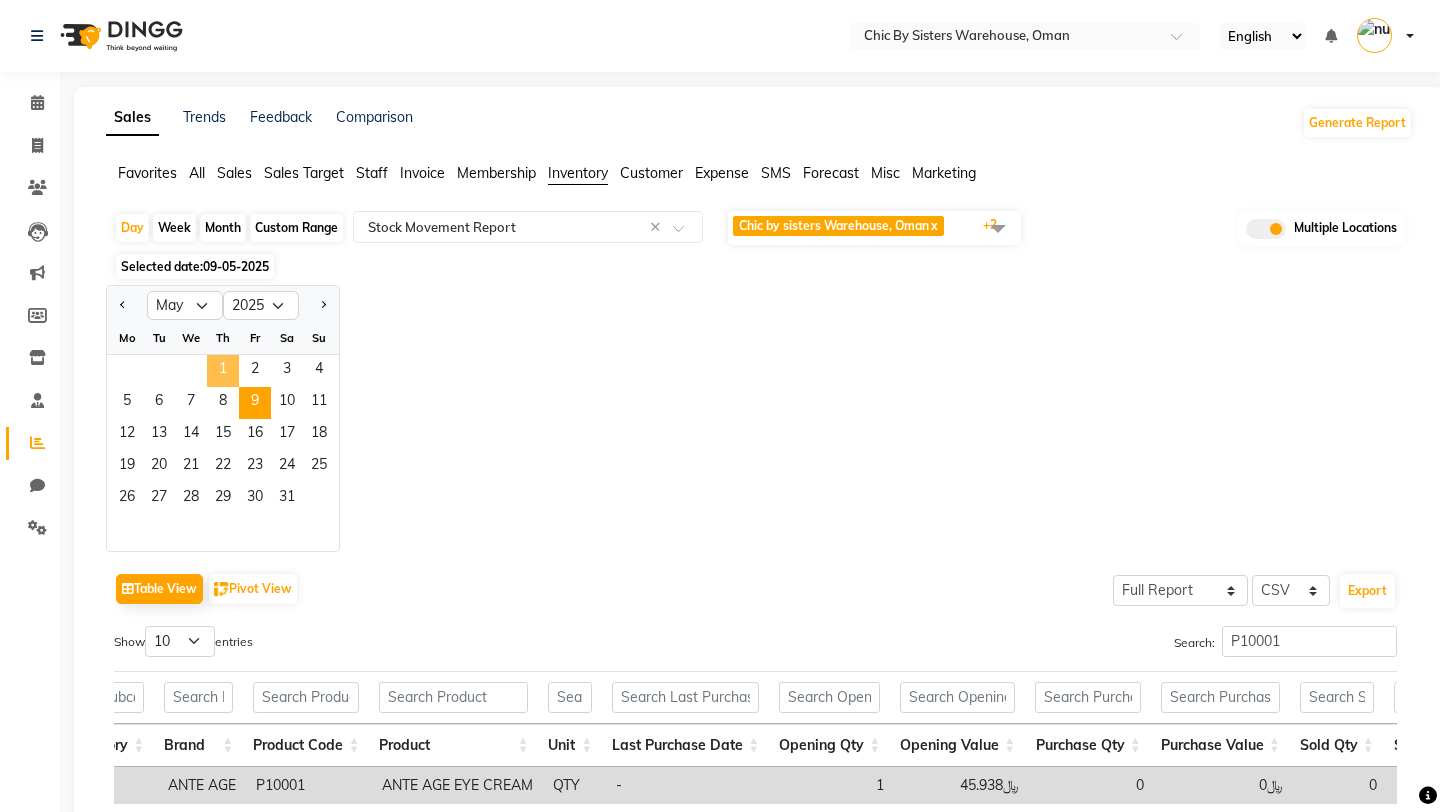 click on "1" 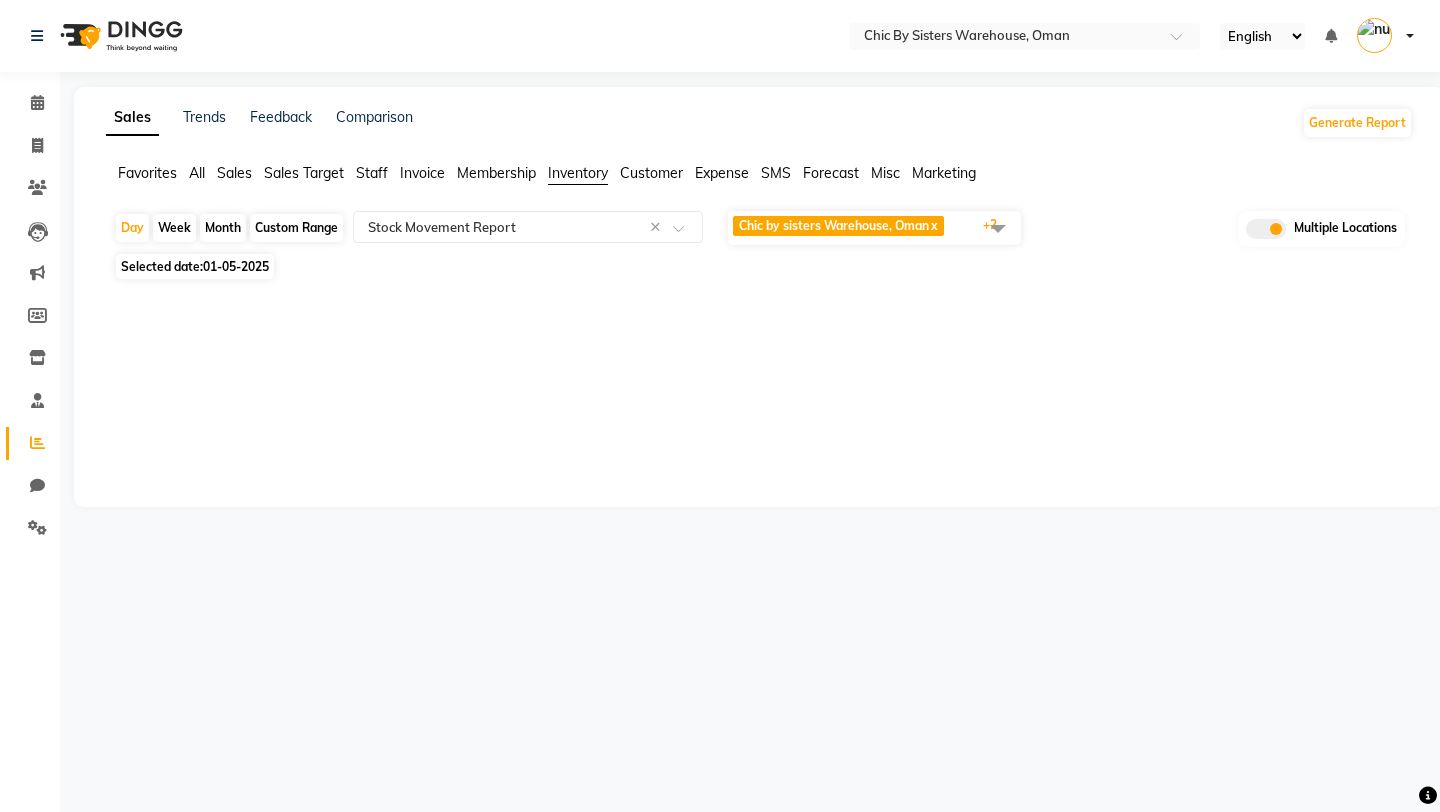 click on "Custom Range" 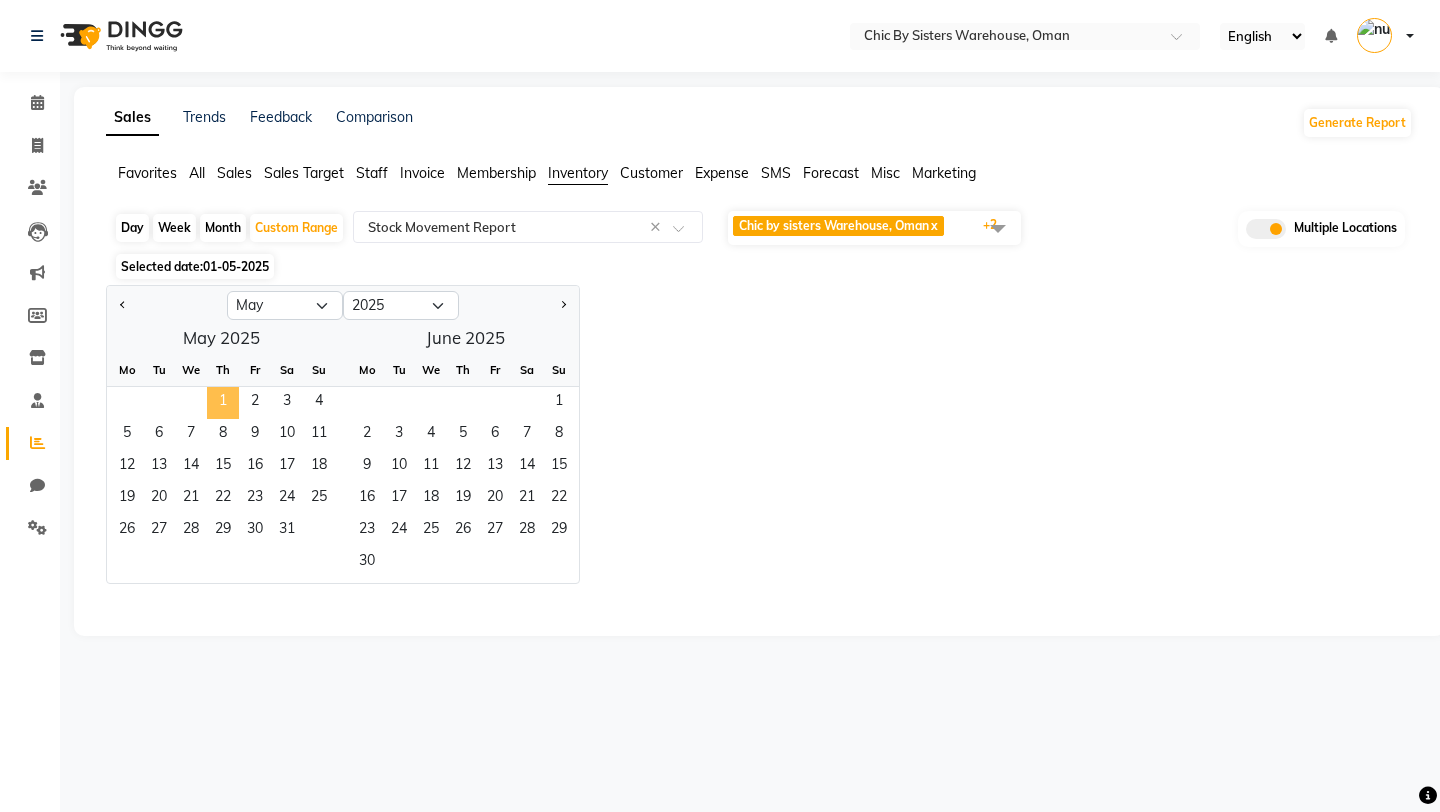 click on "1" 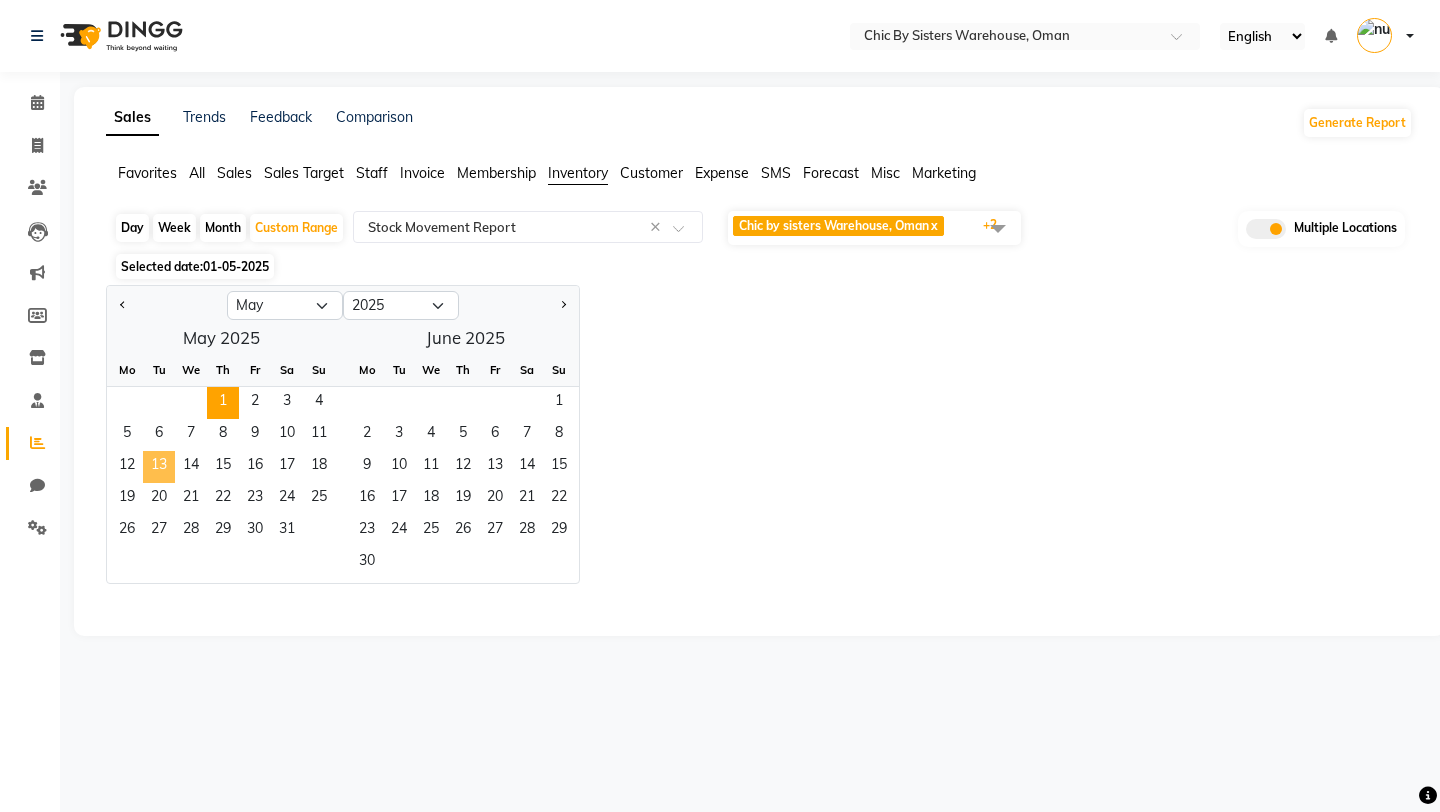 click on "13" 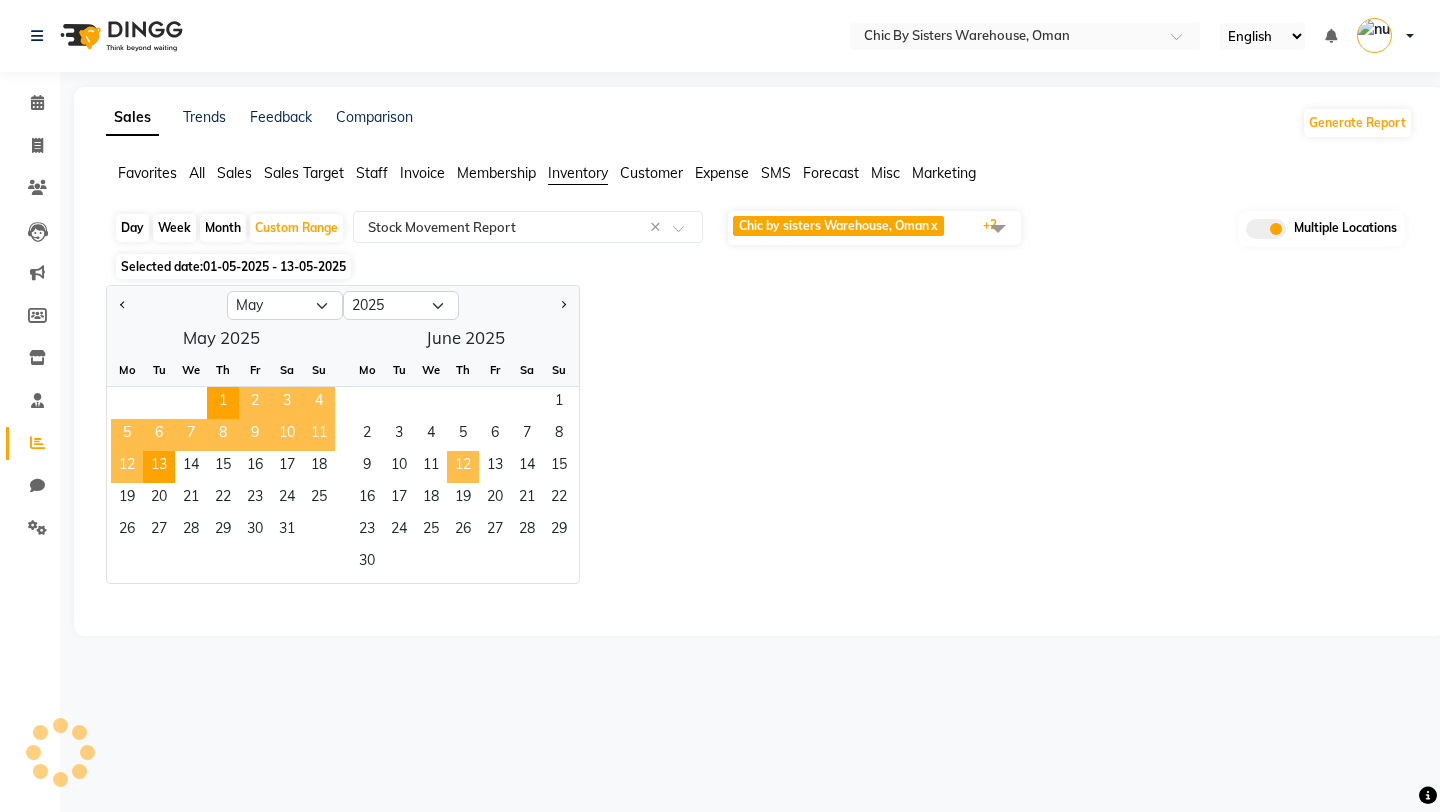 select on "full_report" 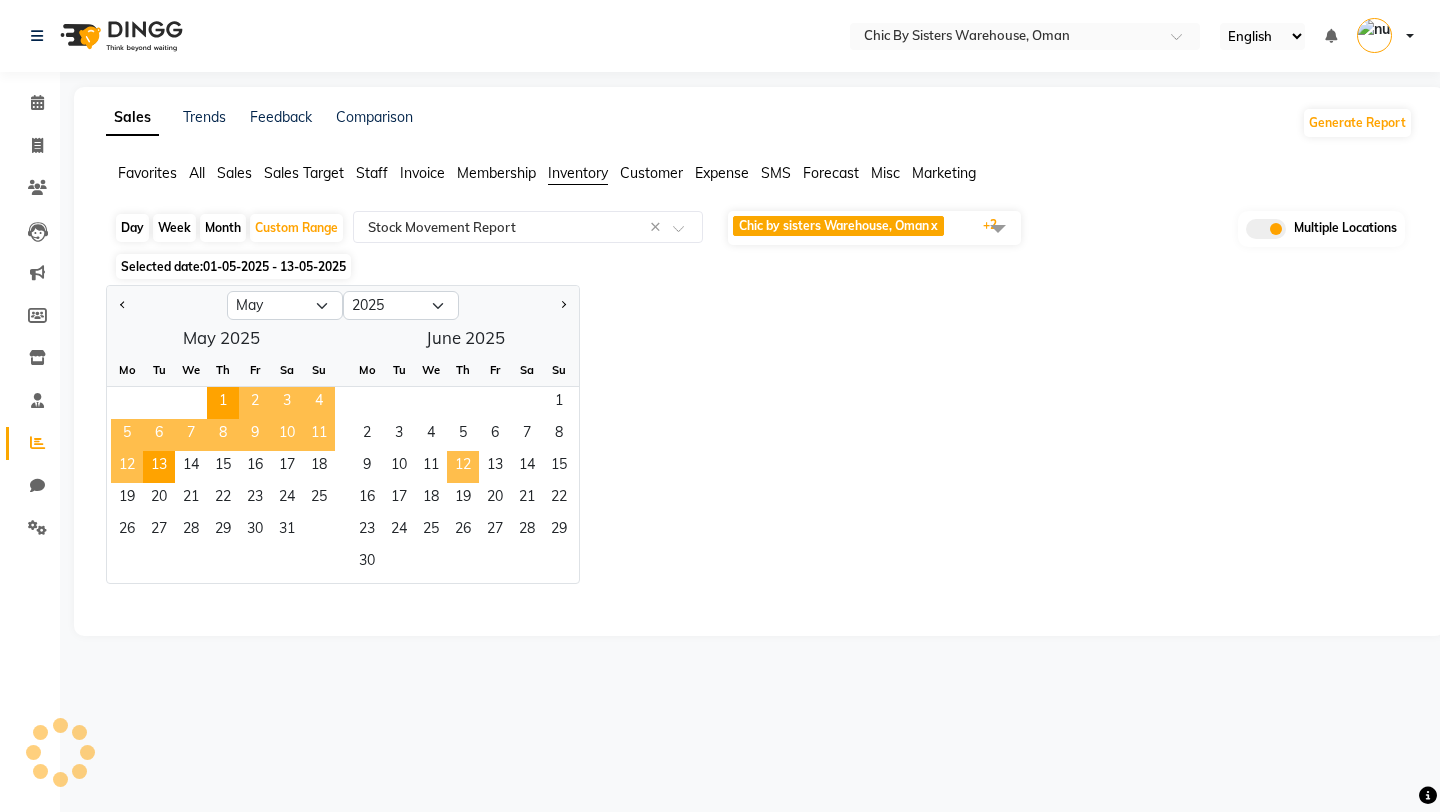 select on "csv" 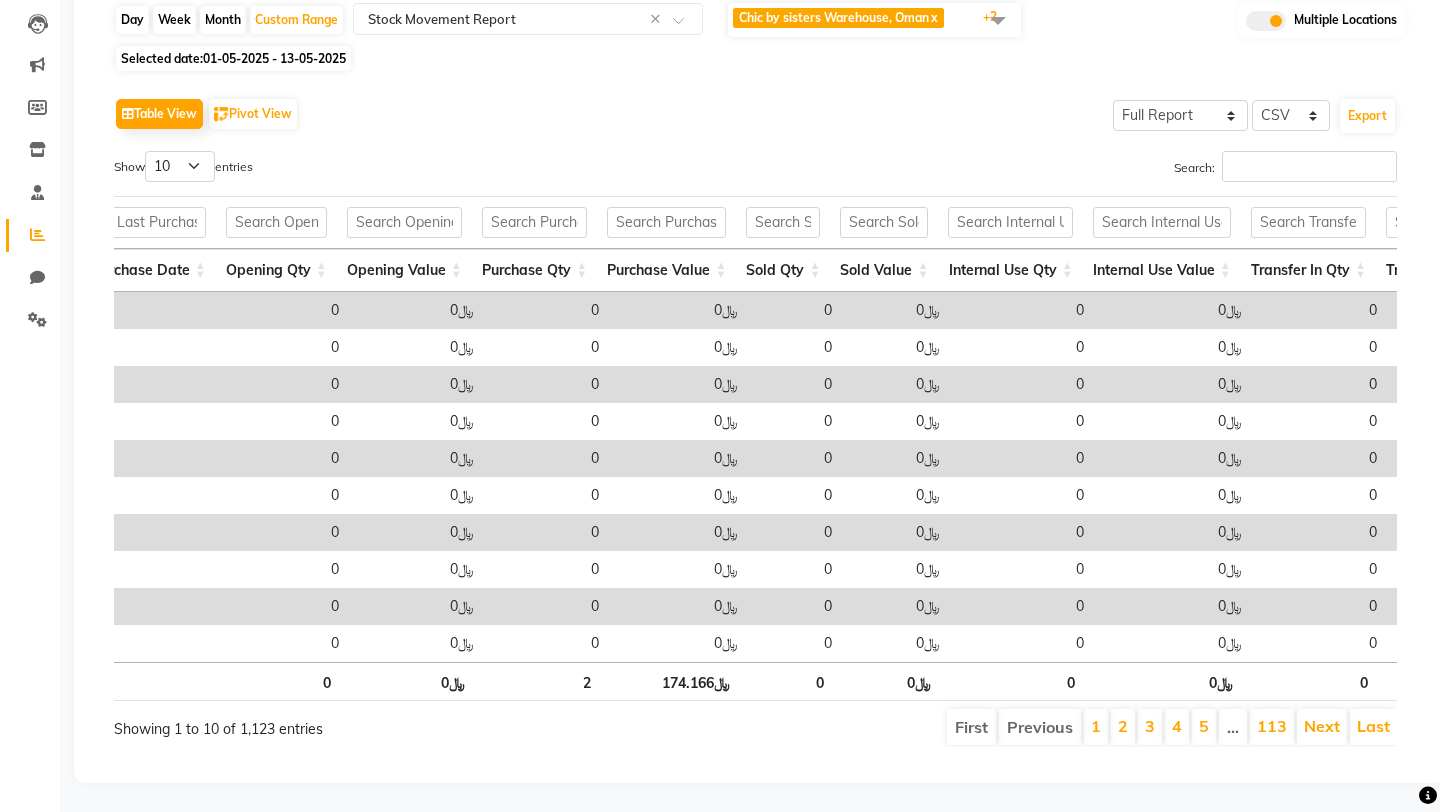 click on "﷼174.166" at bounding box center (670, 681) 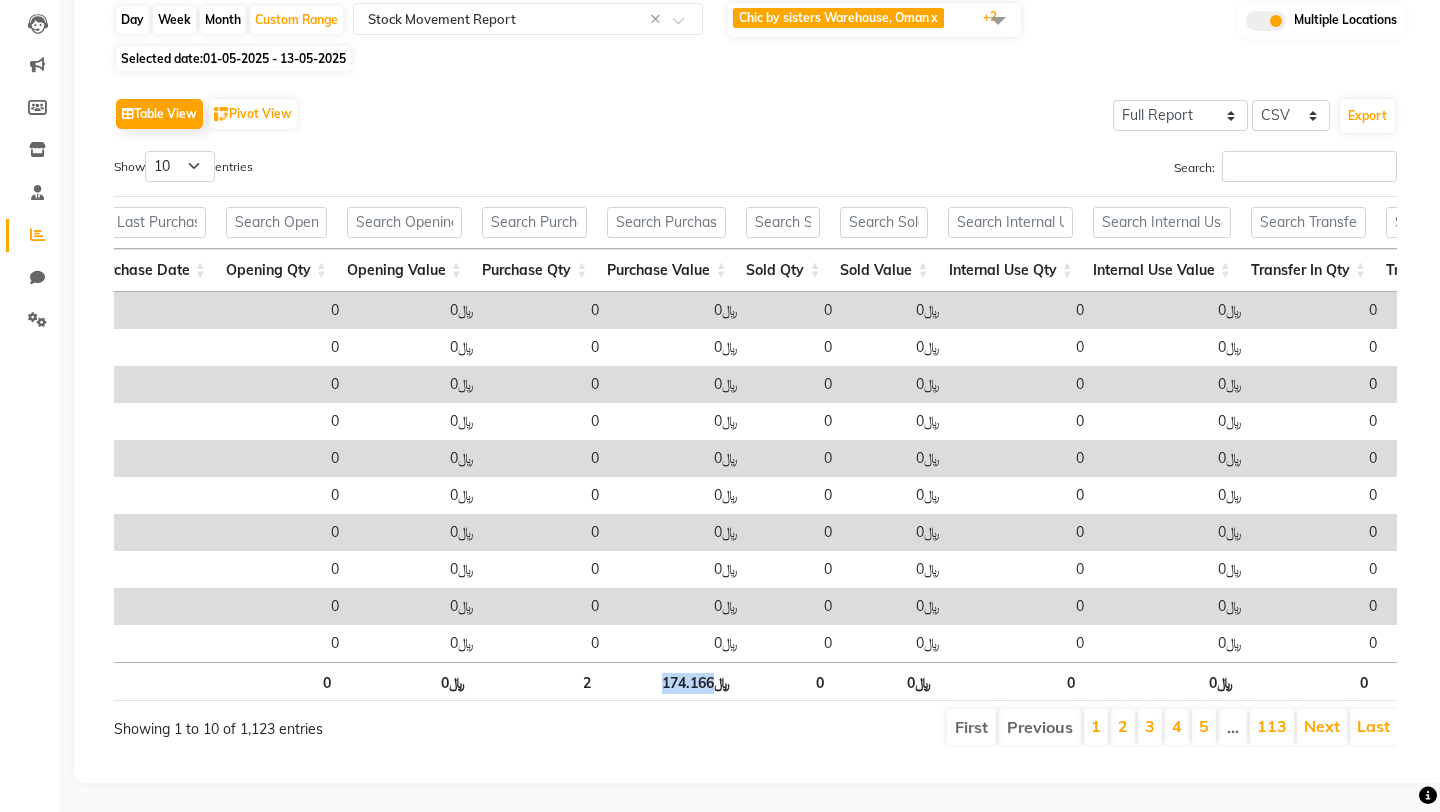 click on "﷼174.166" at bounding box center (670, 681) 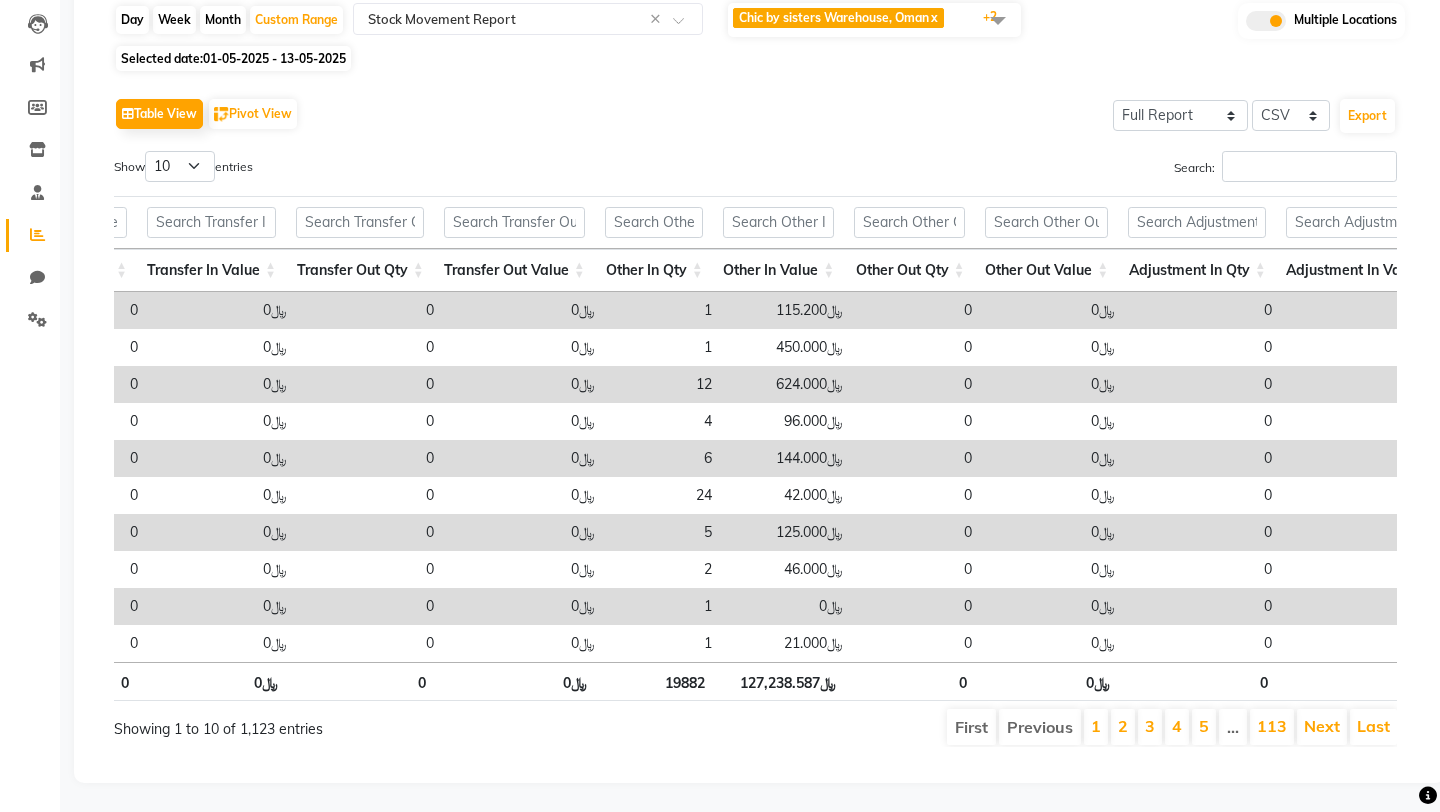 click on "﷼127,238.587" at bounding box center (781, 681) 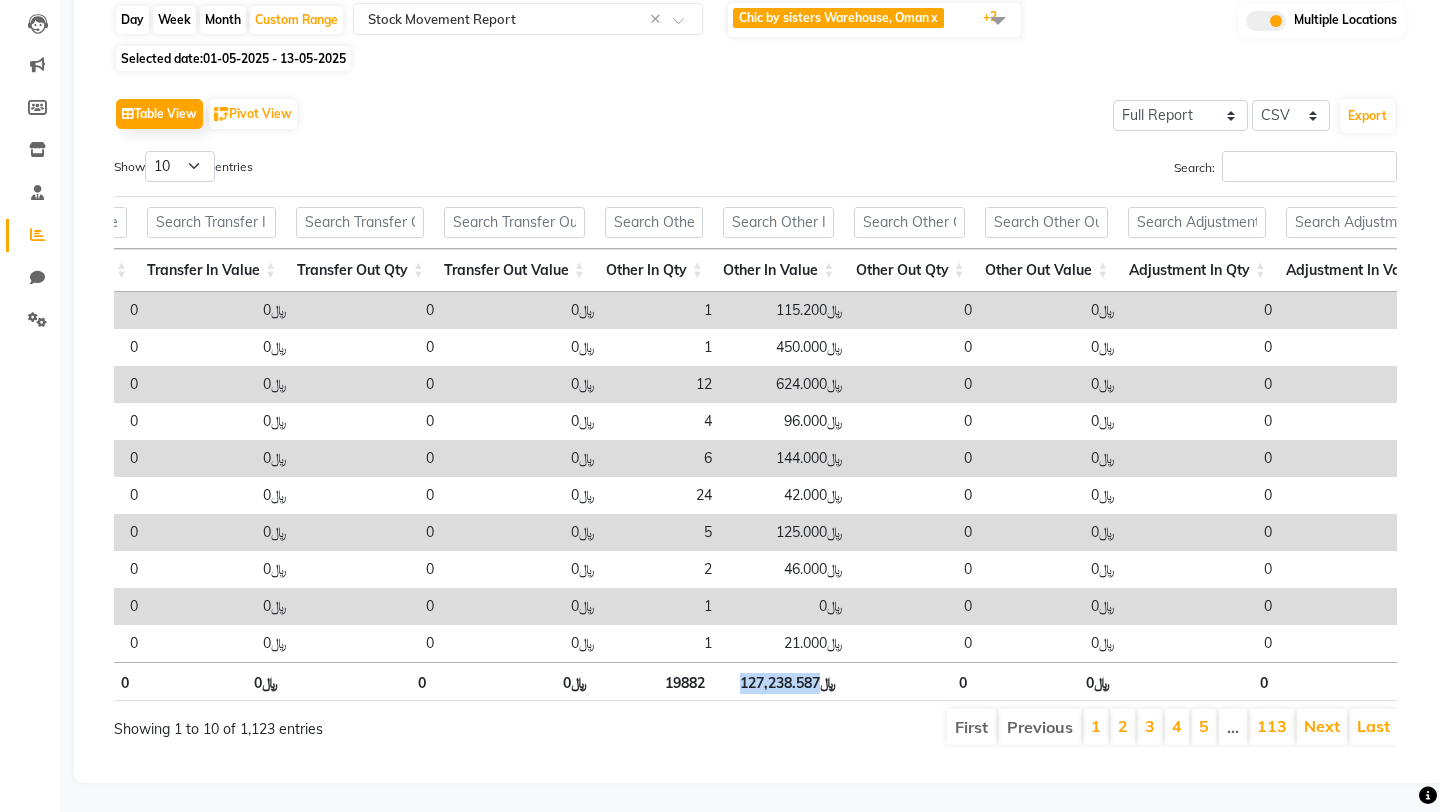 click on "﷼127,238.587" at bounding box center [781, 681] 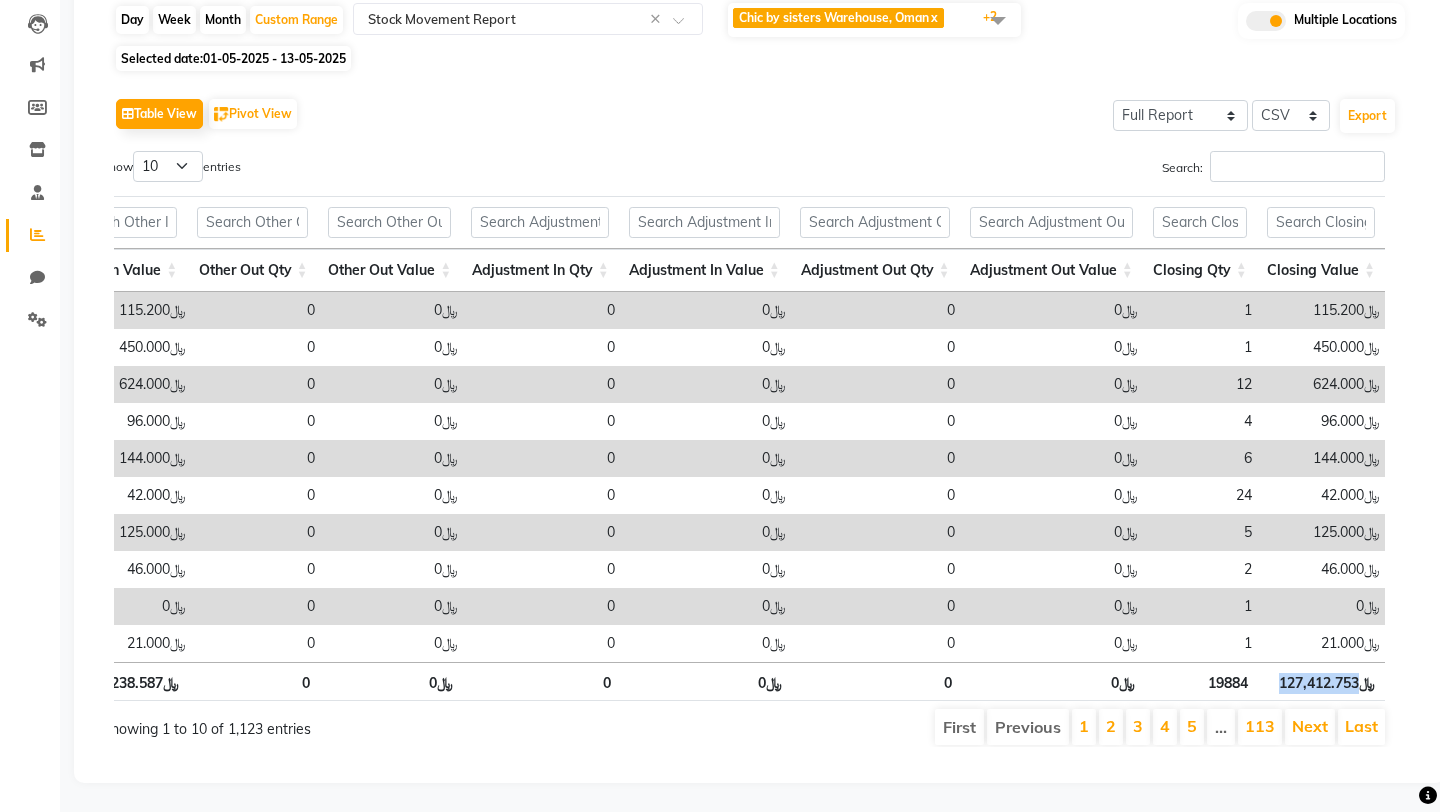 drag, startPoint x: 1281, startPoint y: 679, endPoint x: 1361, endPoint y: 681, distance: 80.024994 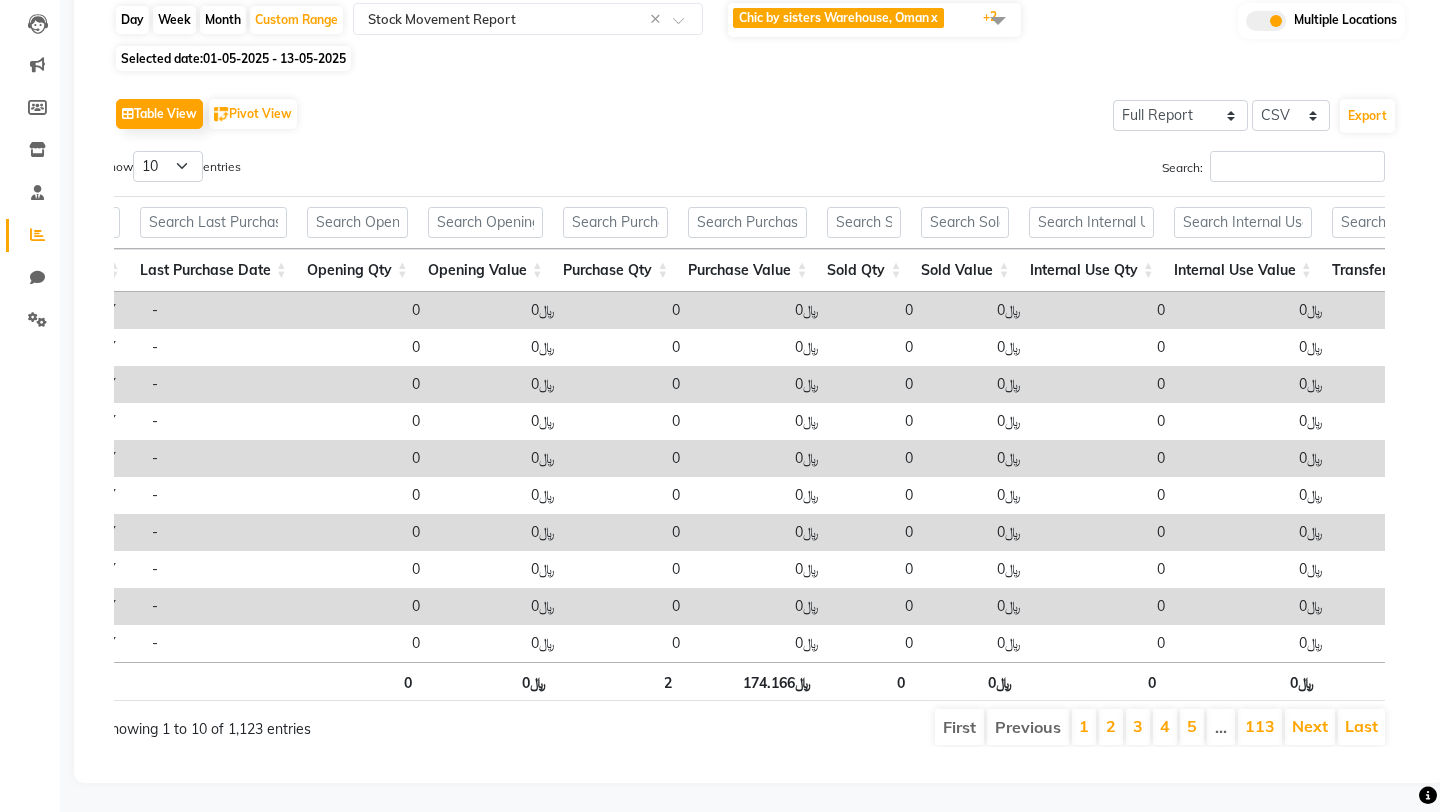 click on "﷼174.166" at bounding box center (751, 681) 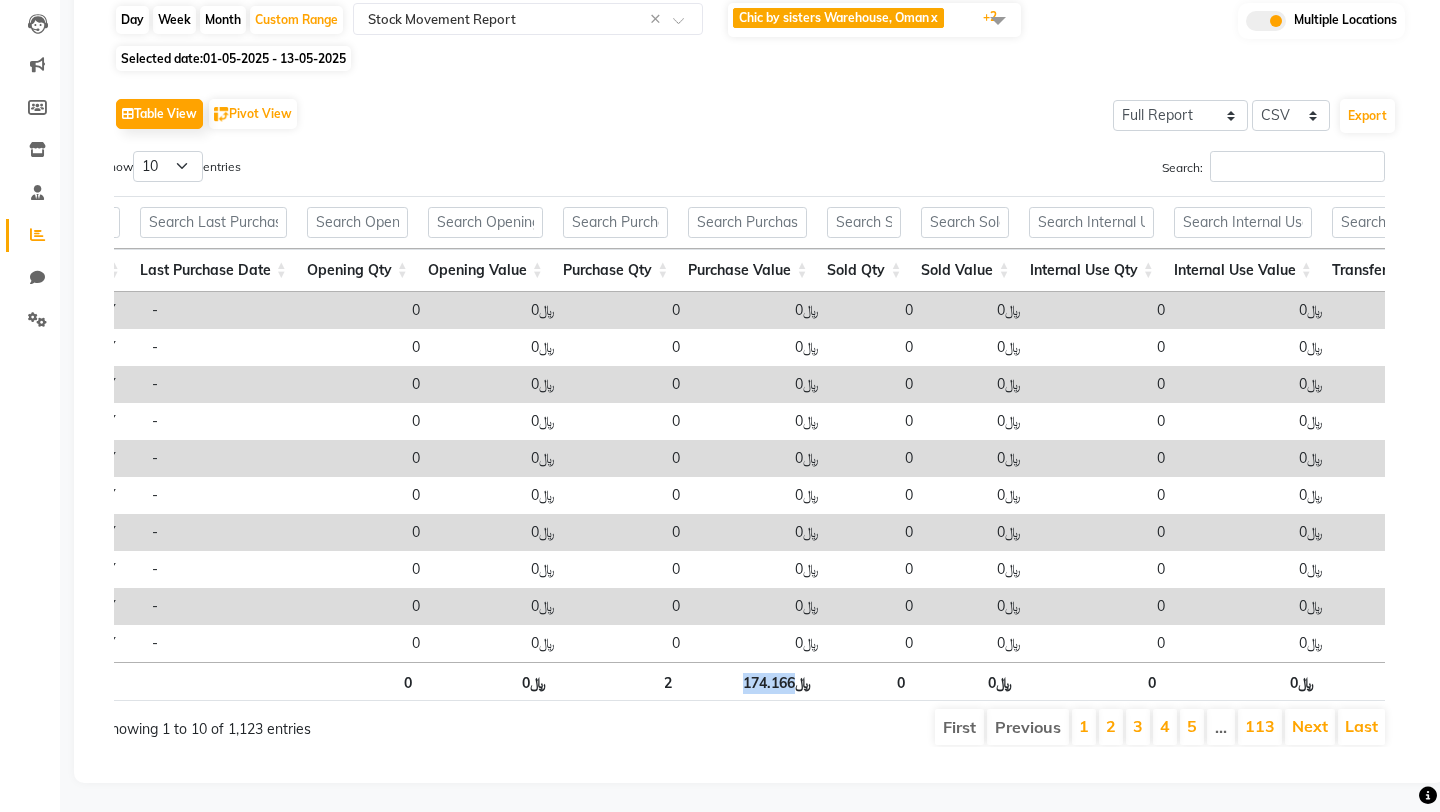 click on "Purchase Value" at bounding box center [747, 270] 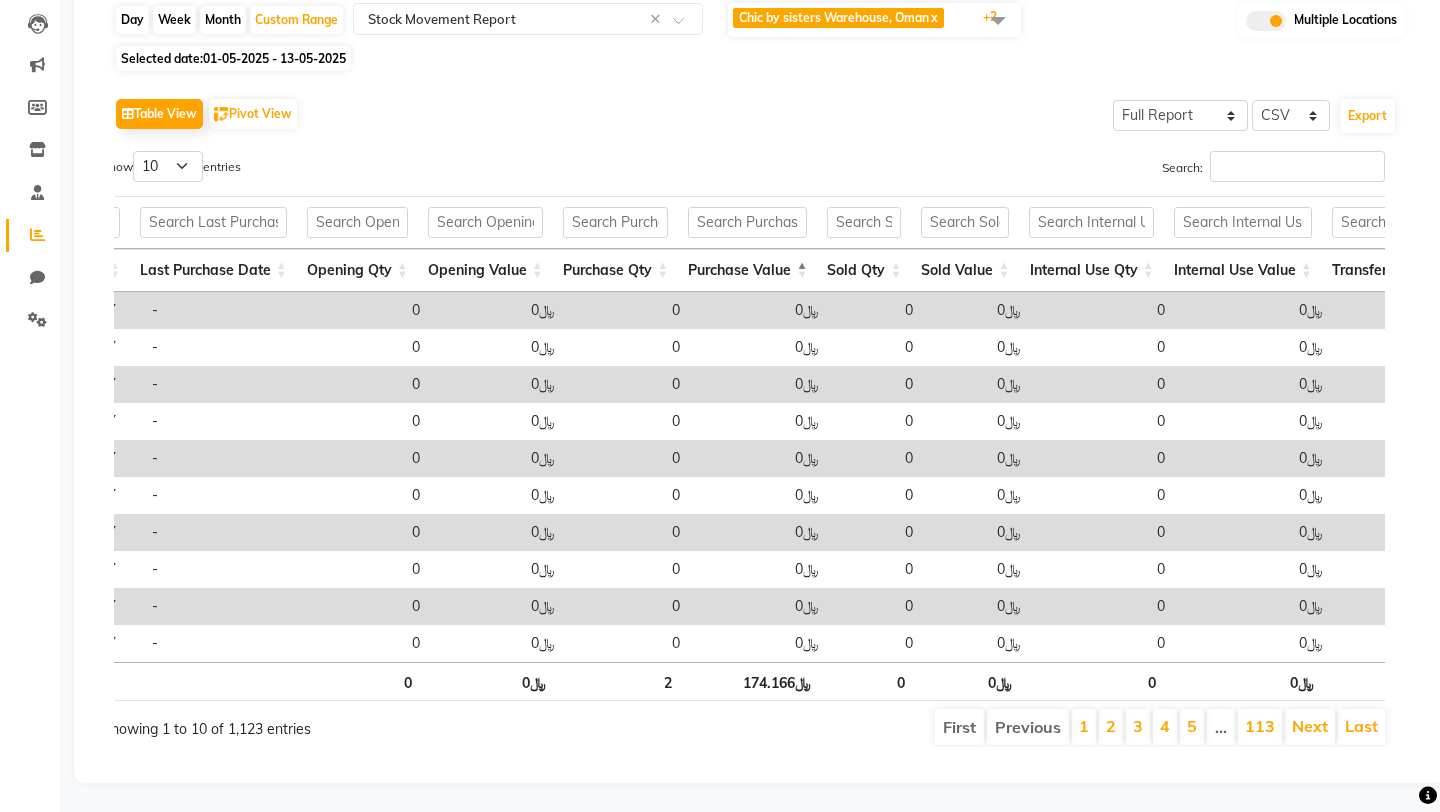click on "Purchase Value" at bounding box center [747, 270] 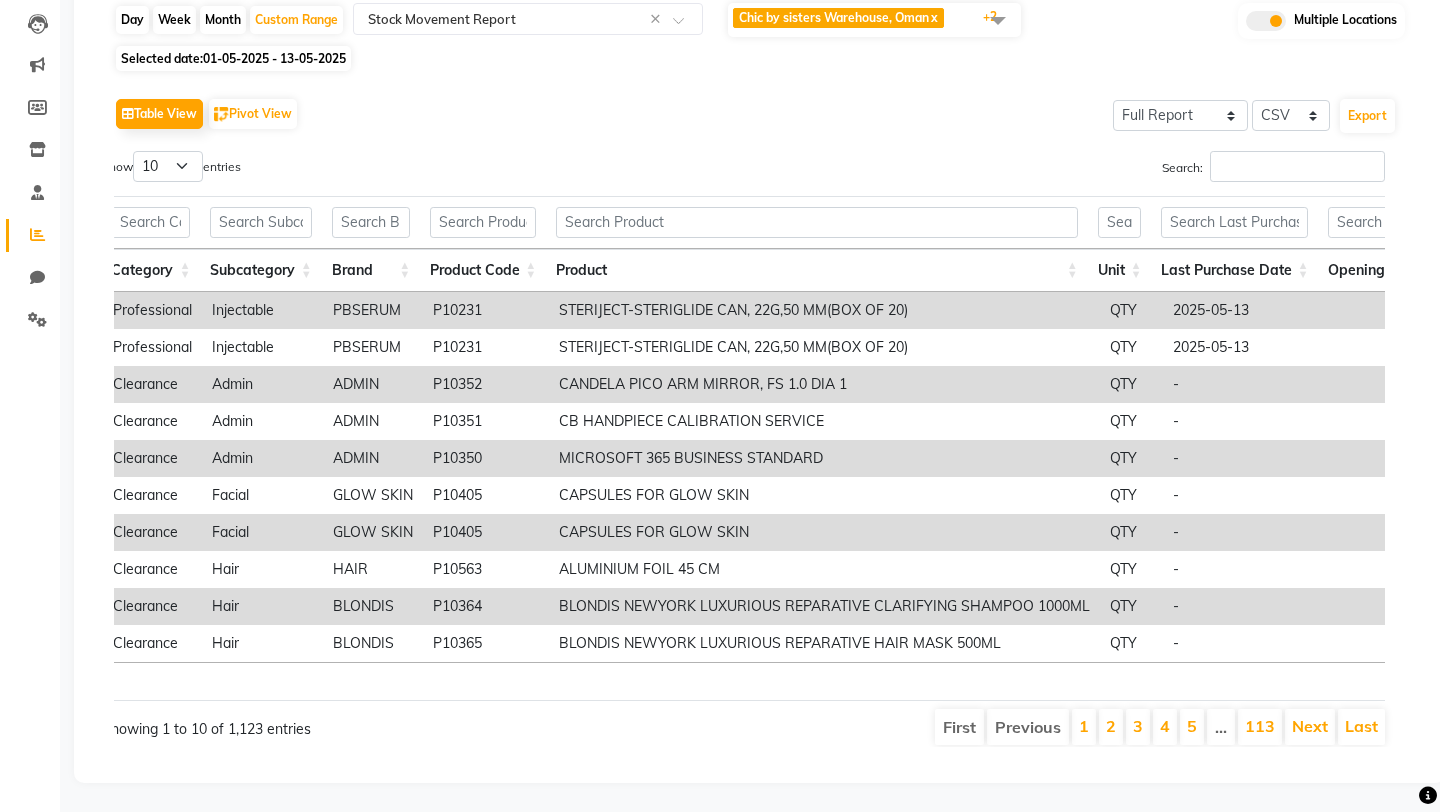 click on "P10231" at bounding box center [486, 310] 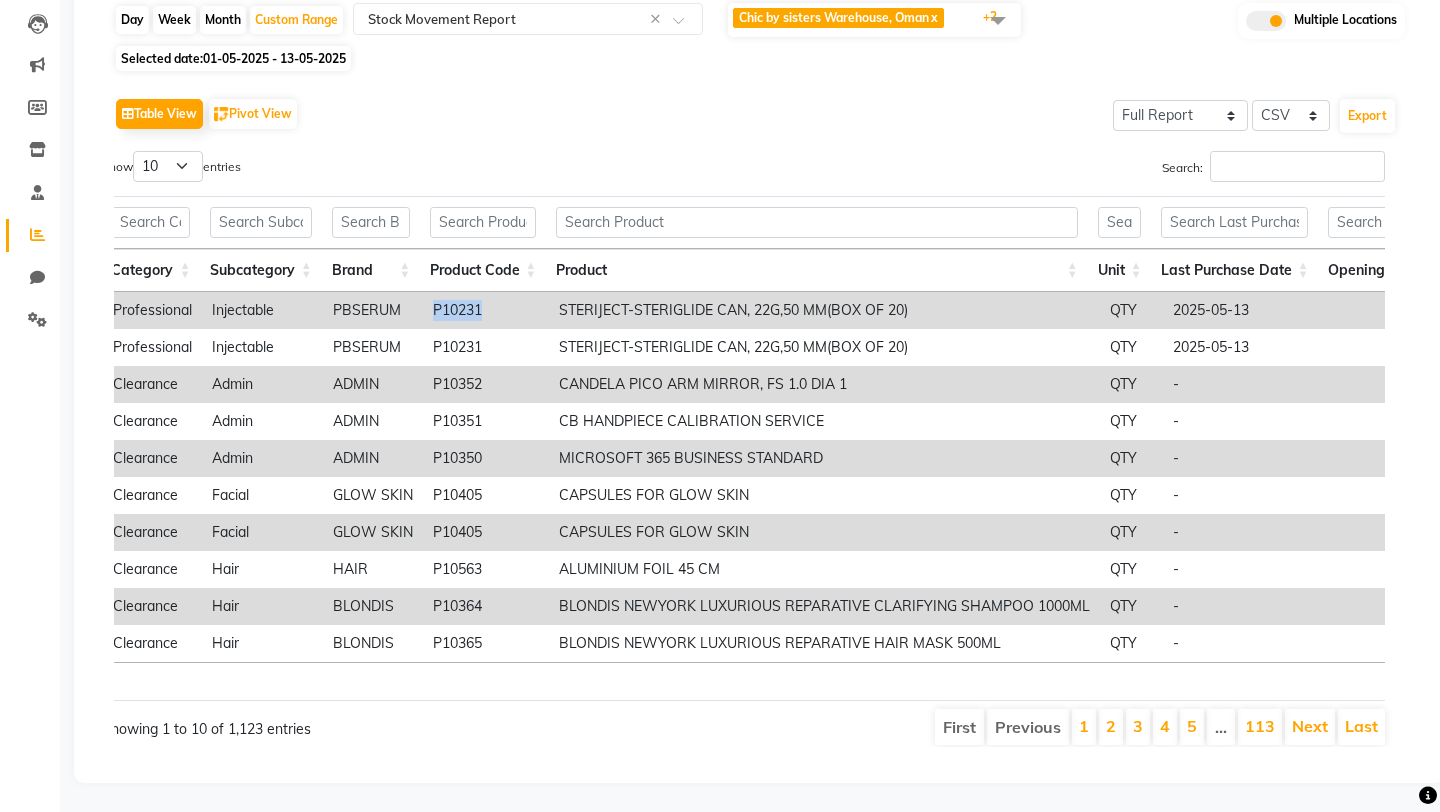click on "P10231" at bounding box center (486, 310) 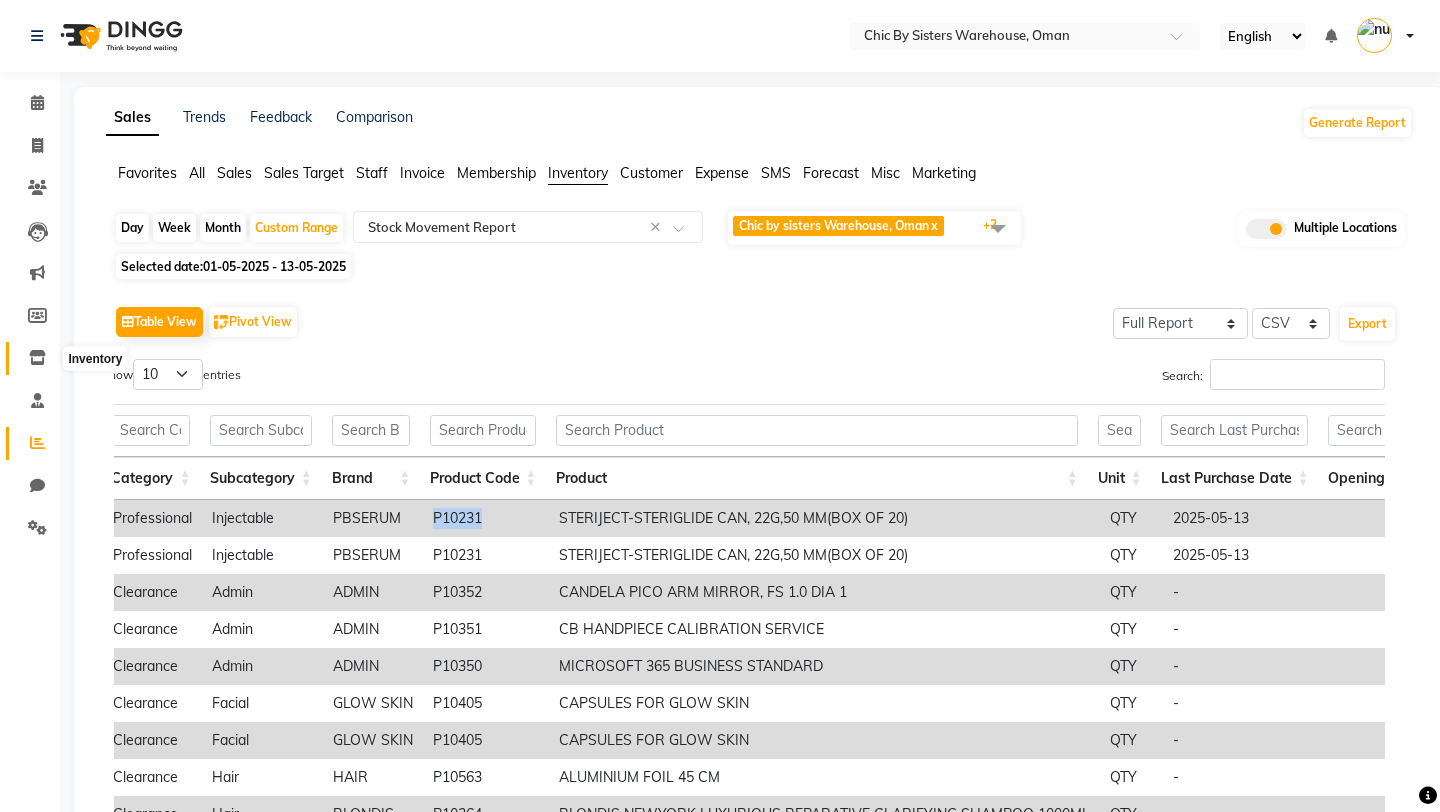 click 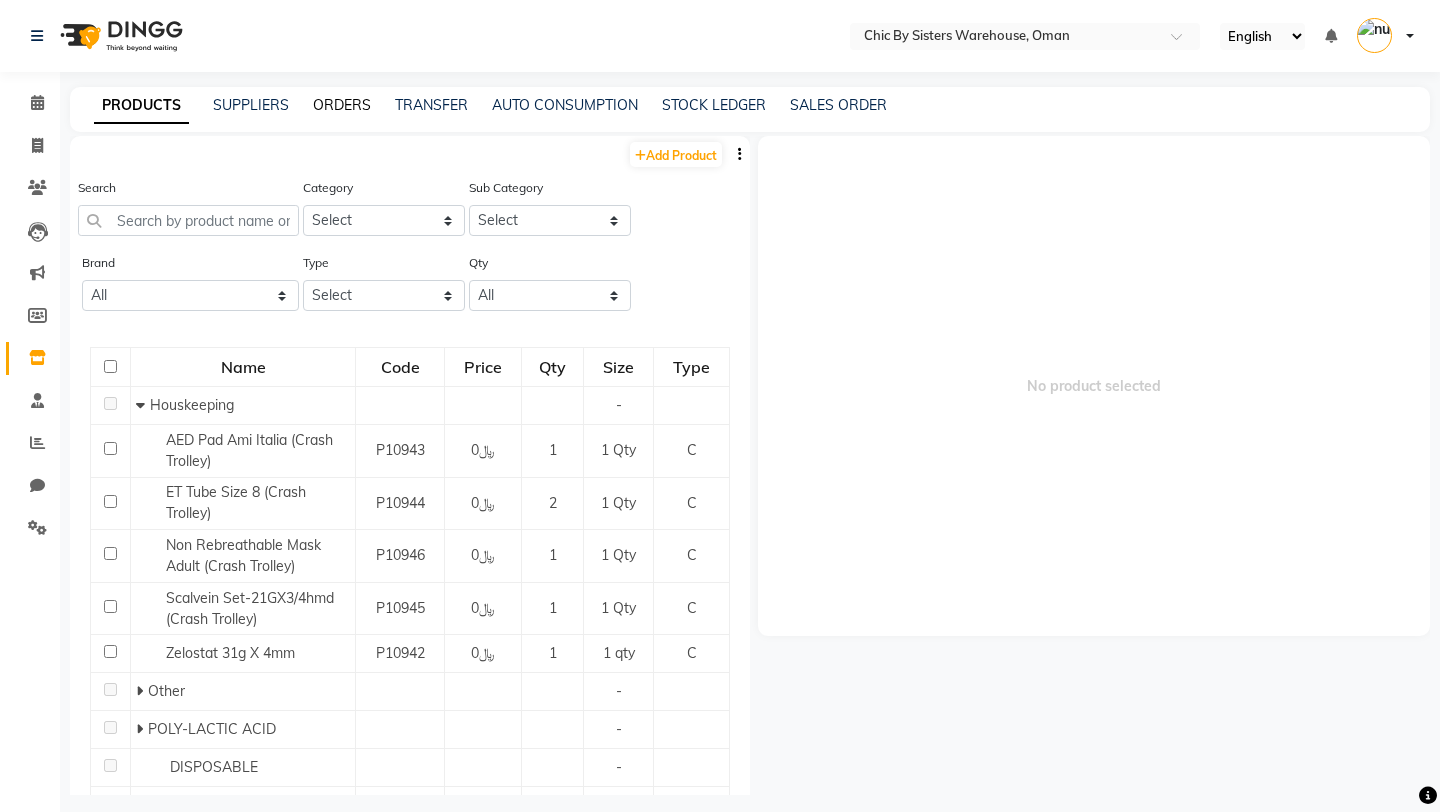 click on "ORDERS" 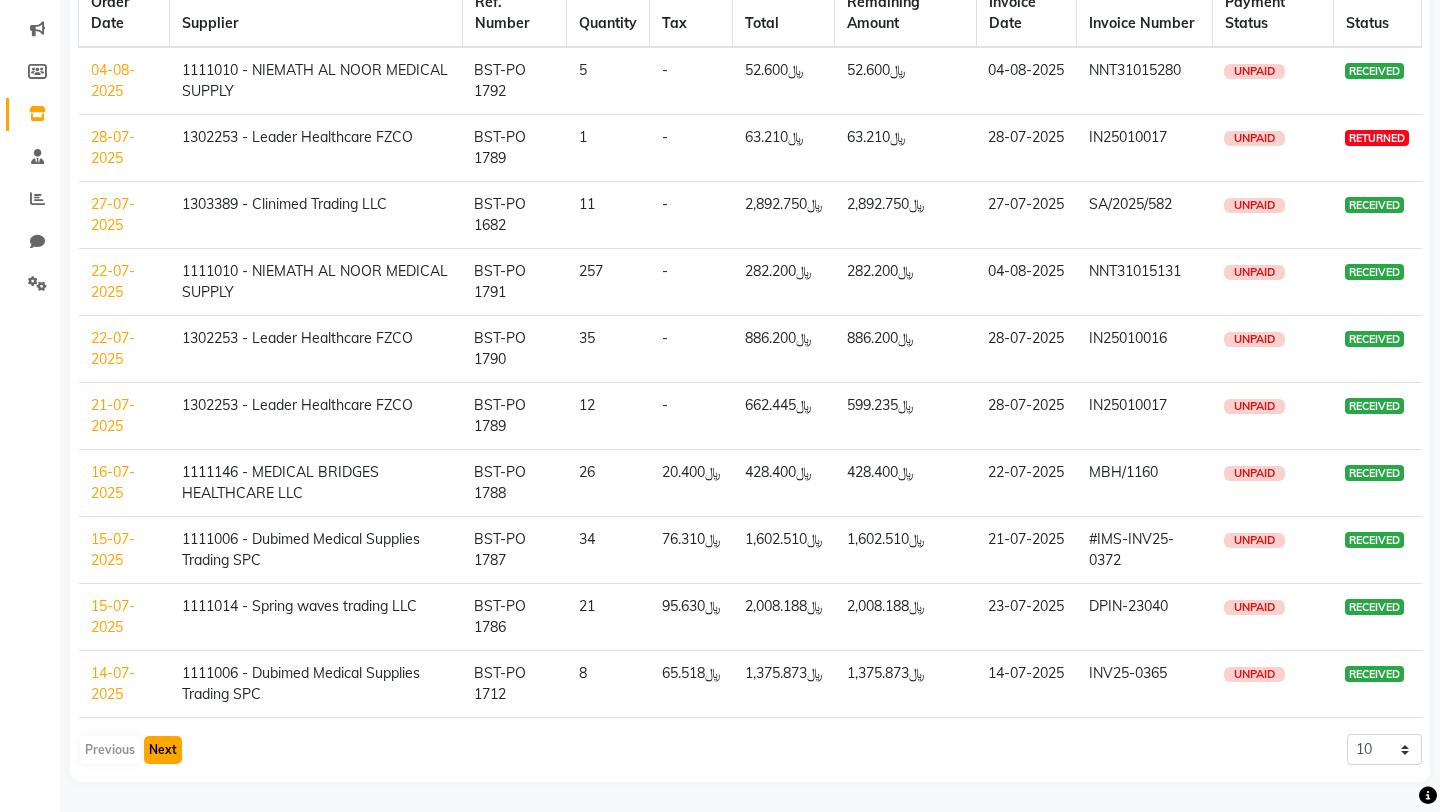 click on "Next" 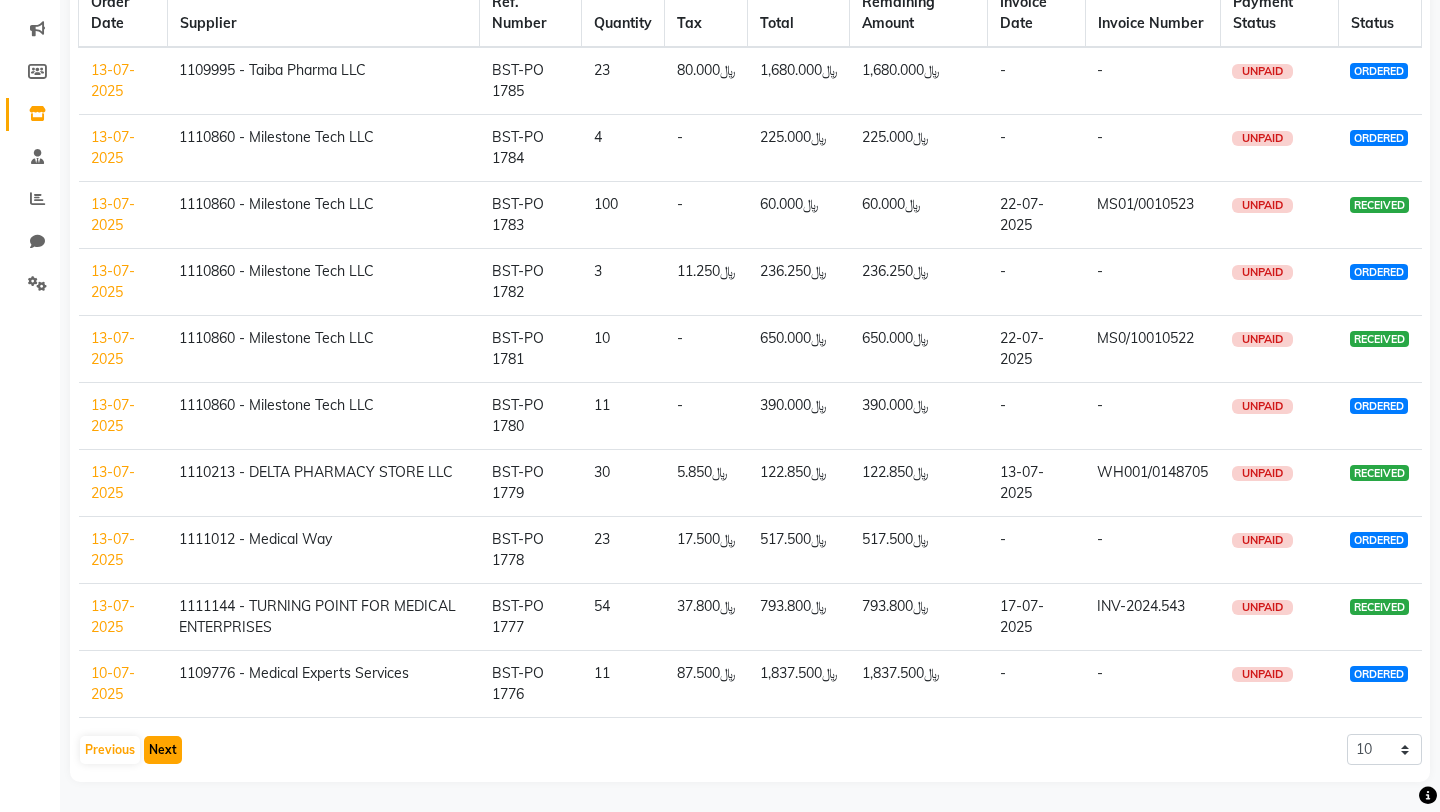 click on "Next" 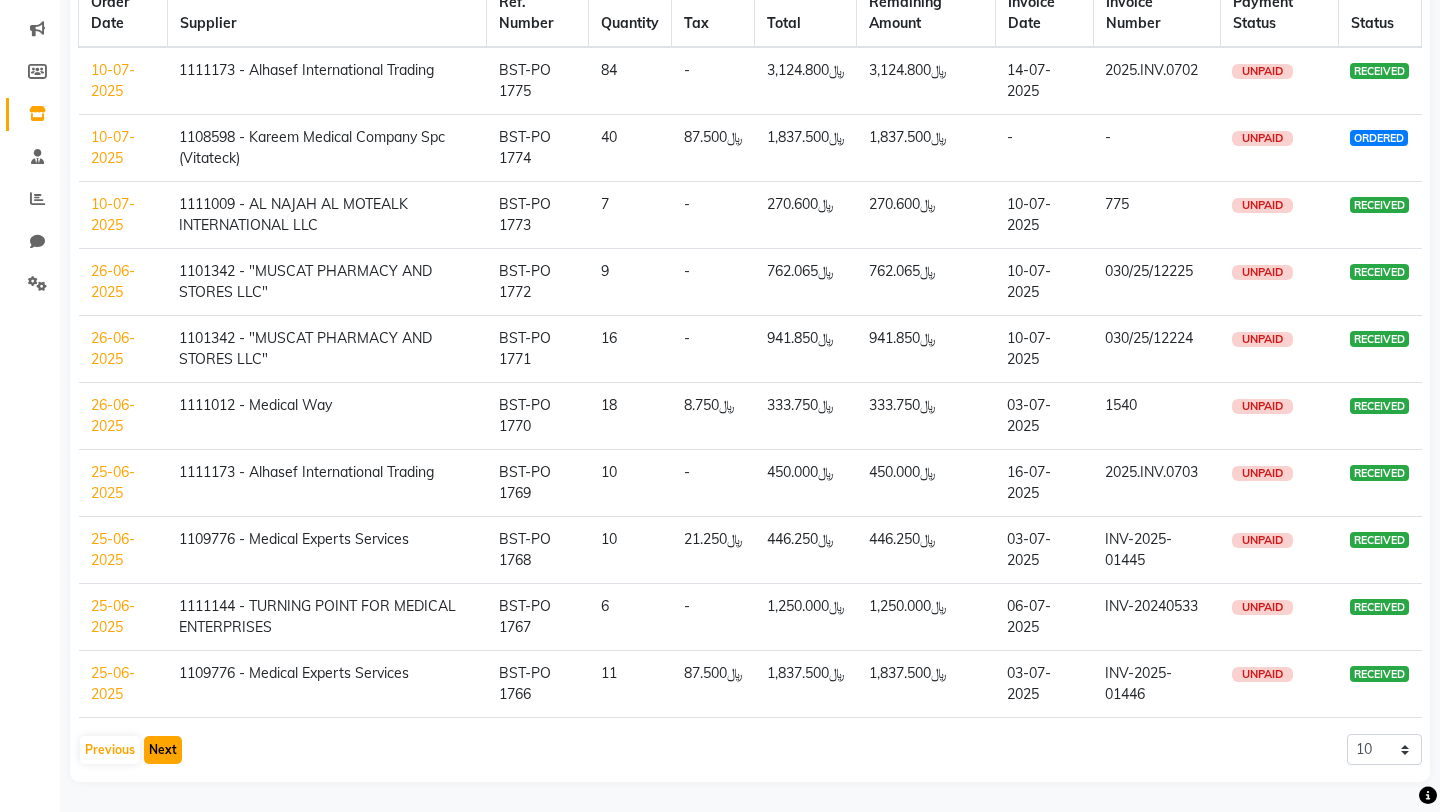 click on "Next" 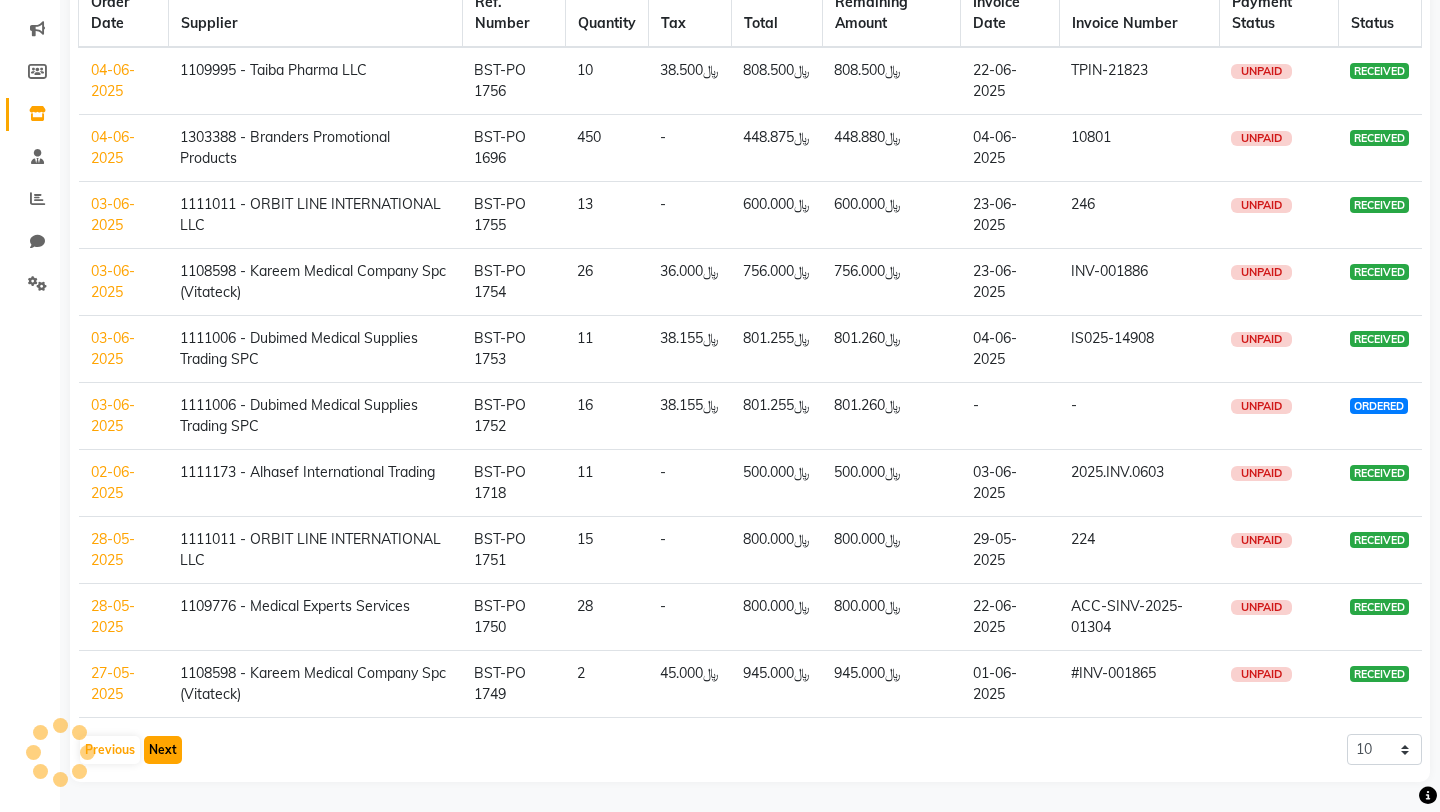 click on "Next" 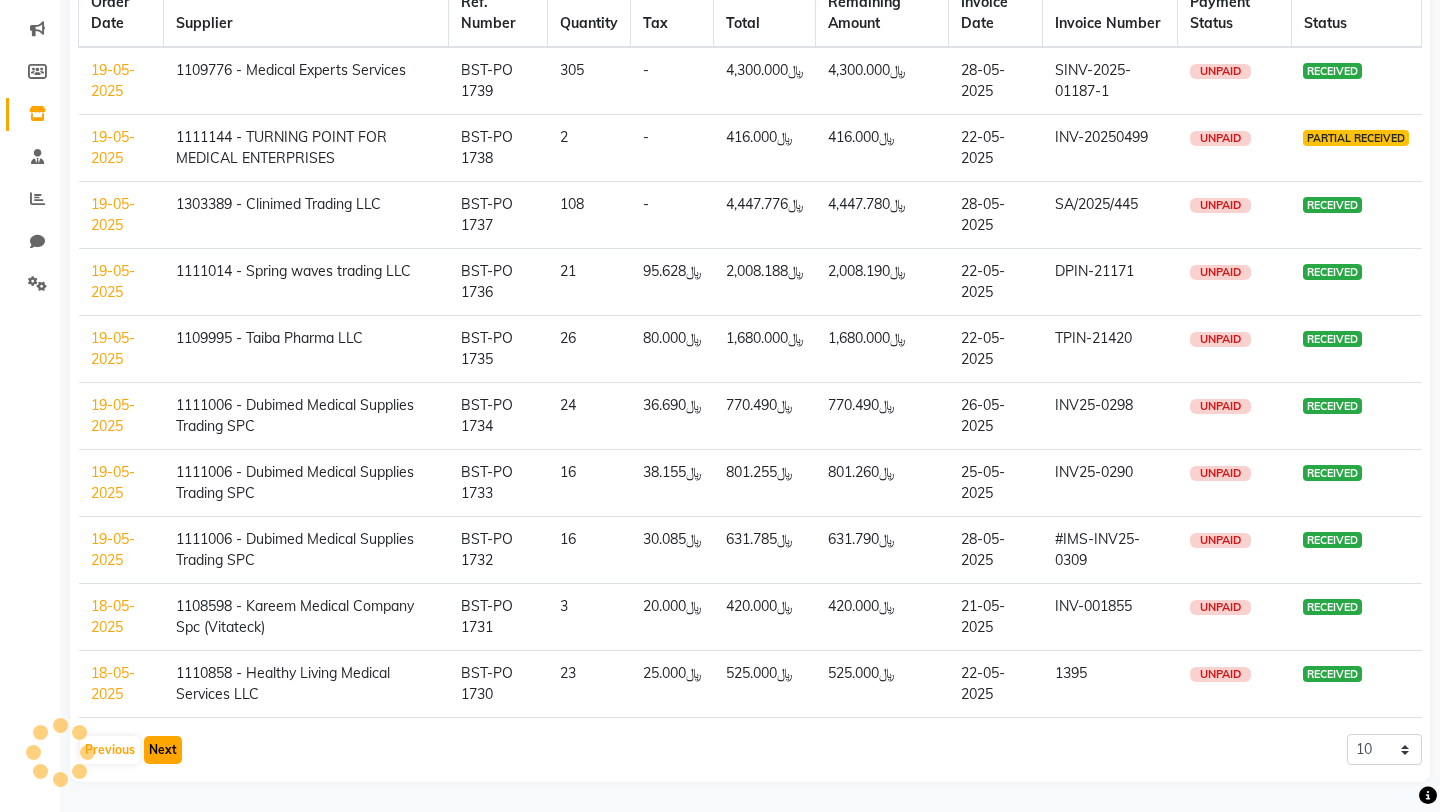 click on "Next" 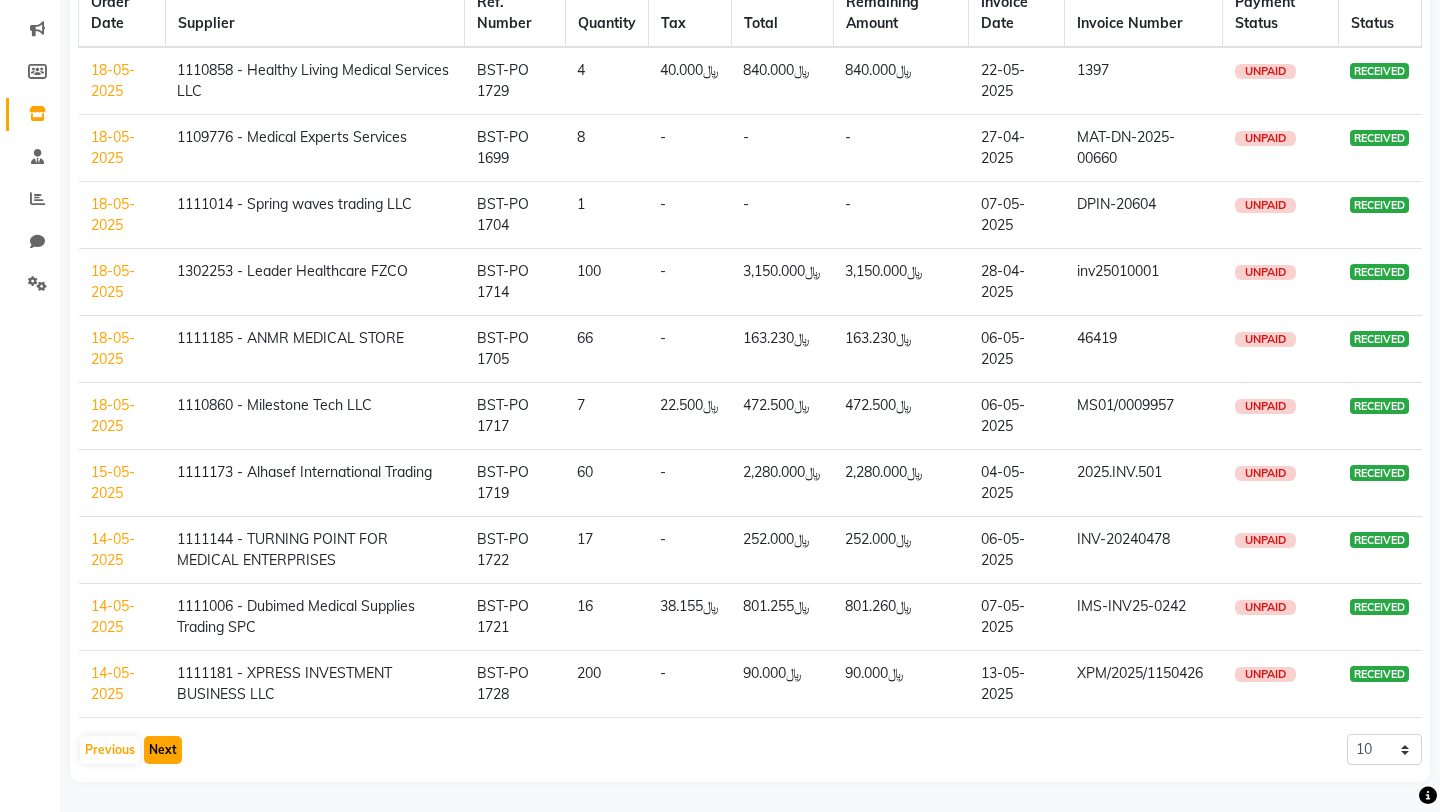 click on "Next" 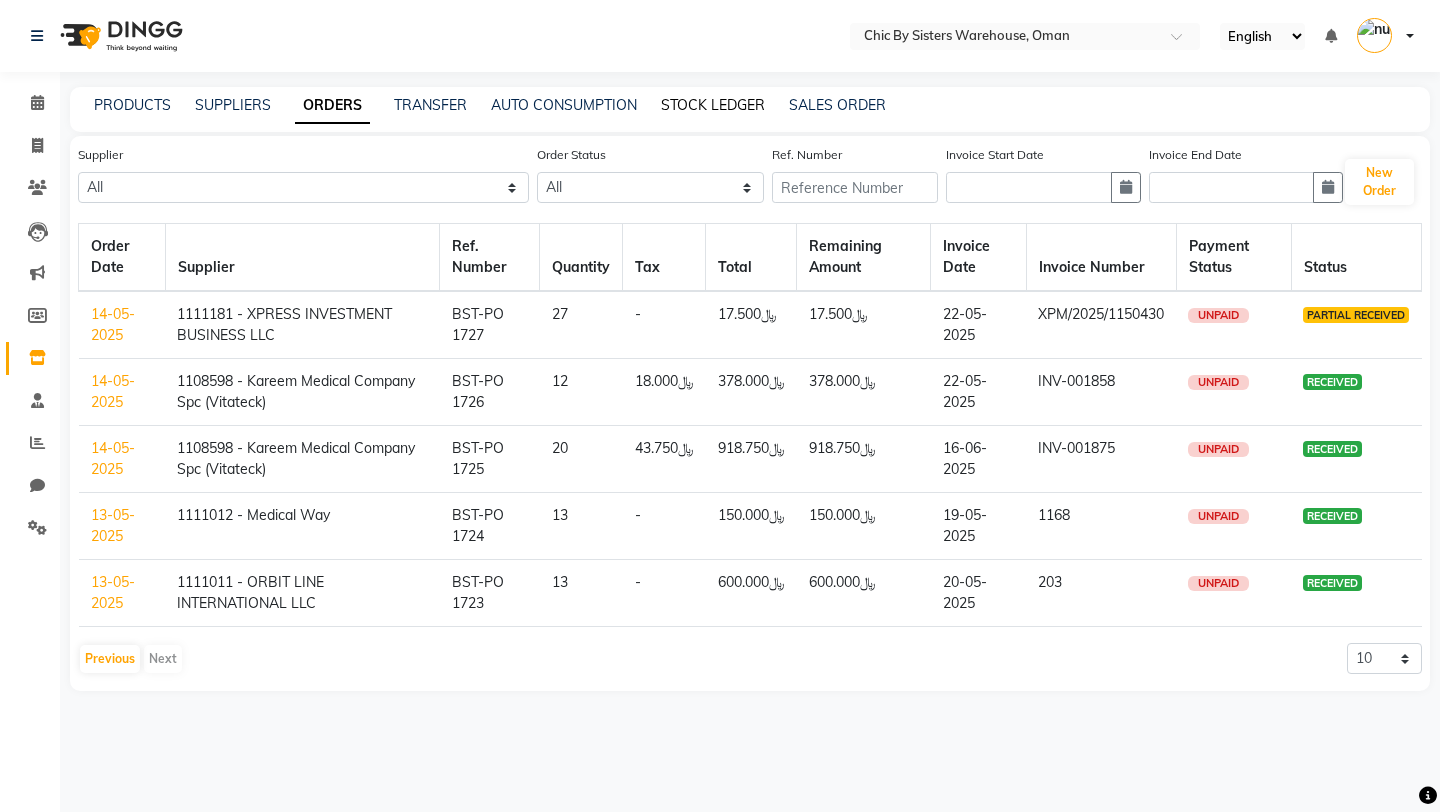 click on "STOCK LEDGER" 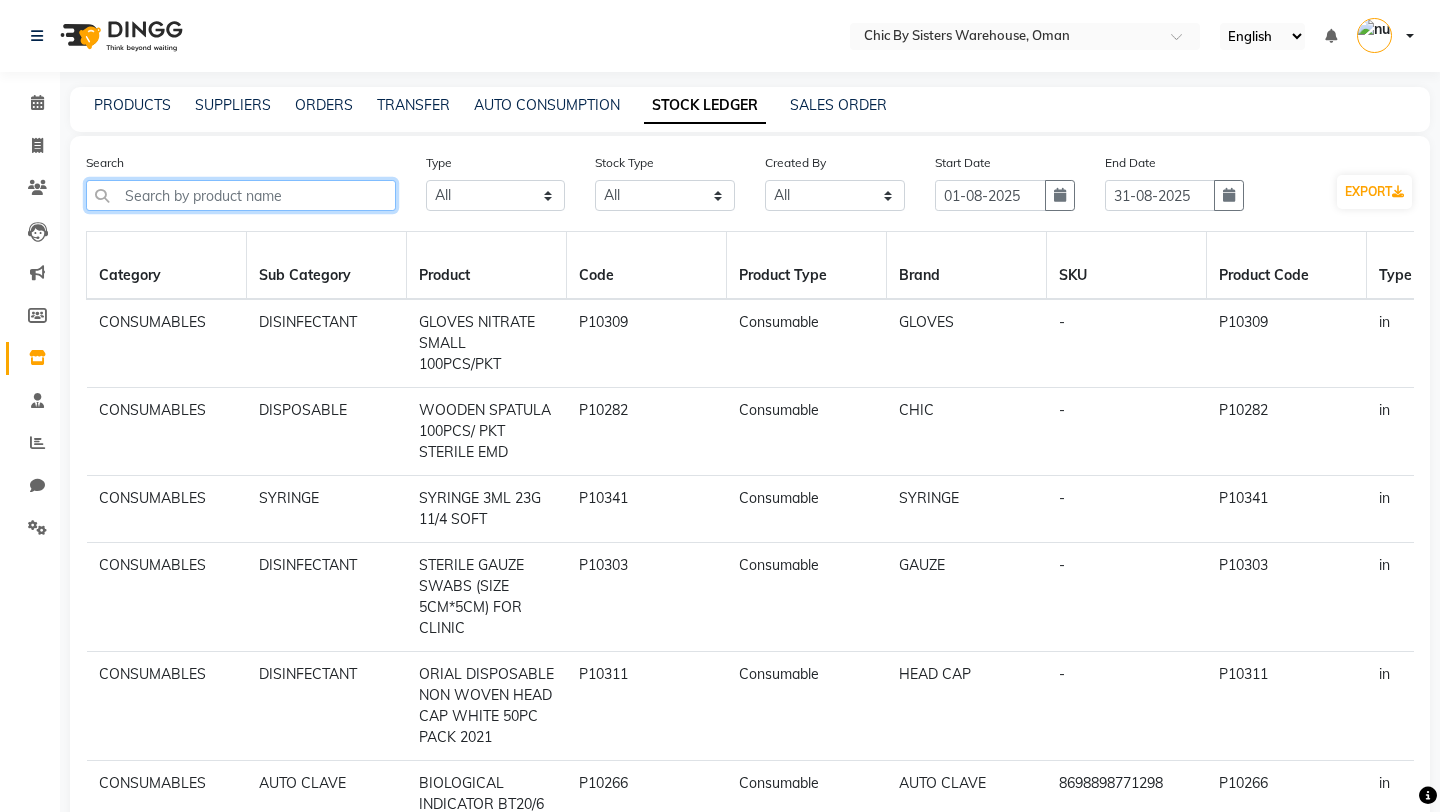 click 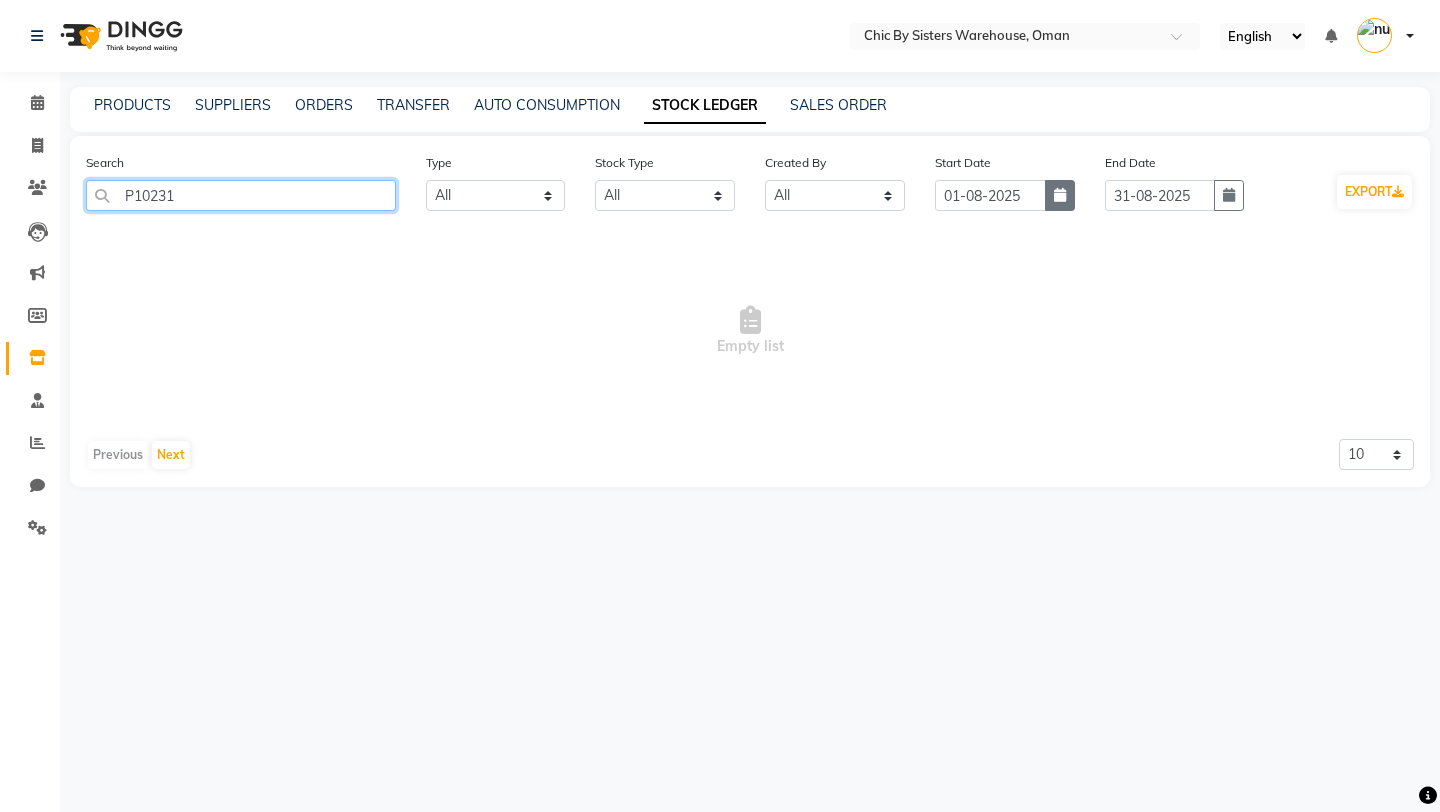 type on "P10231" 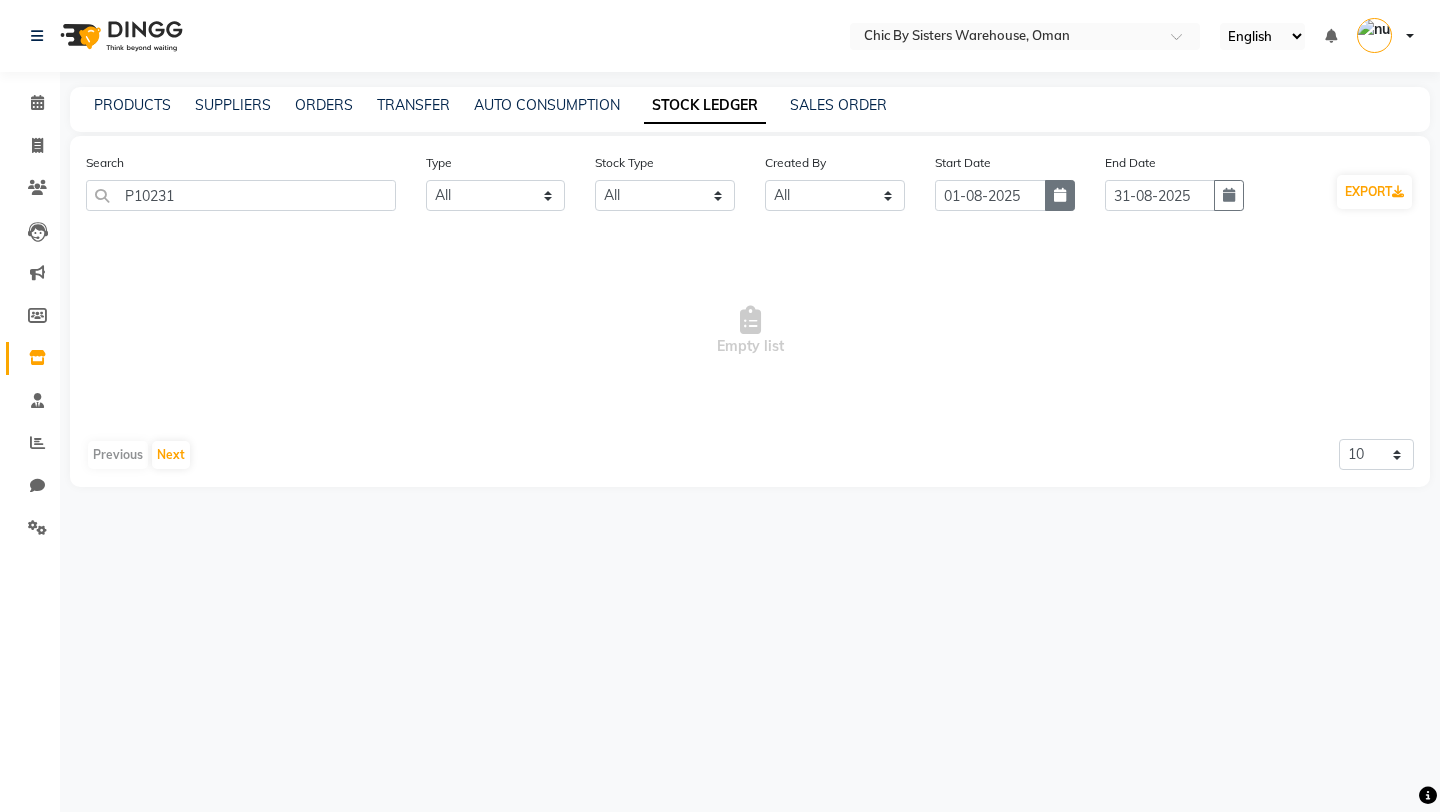click 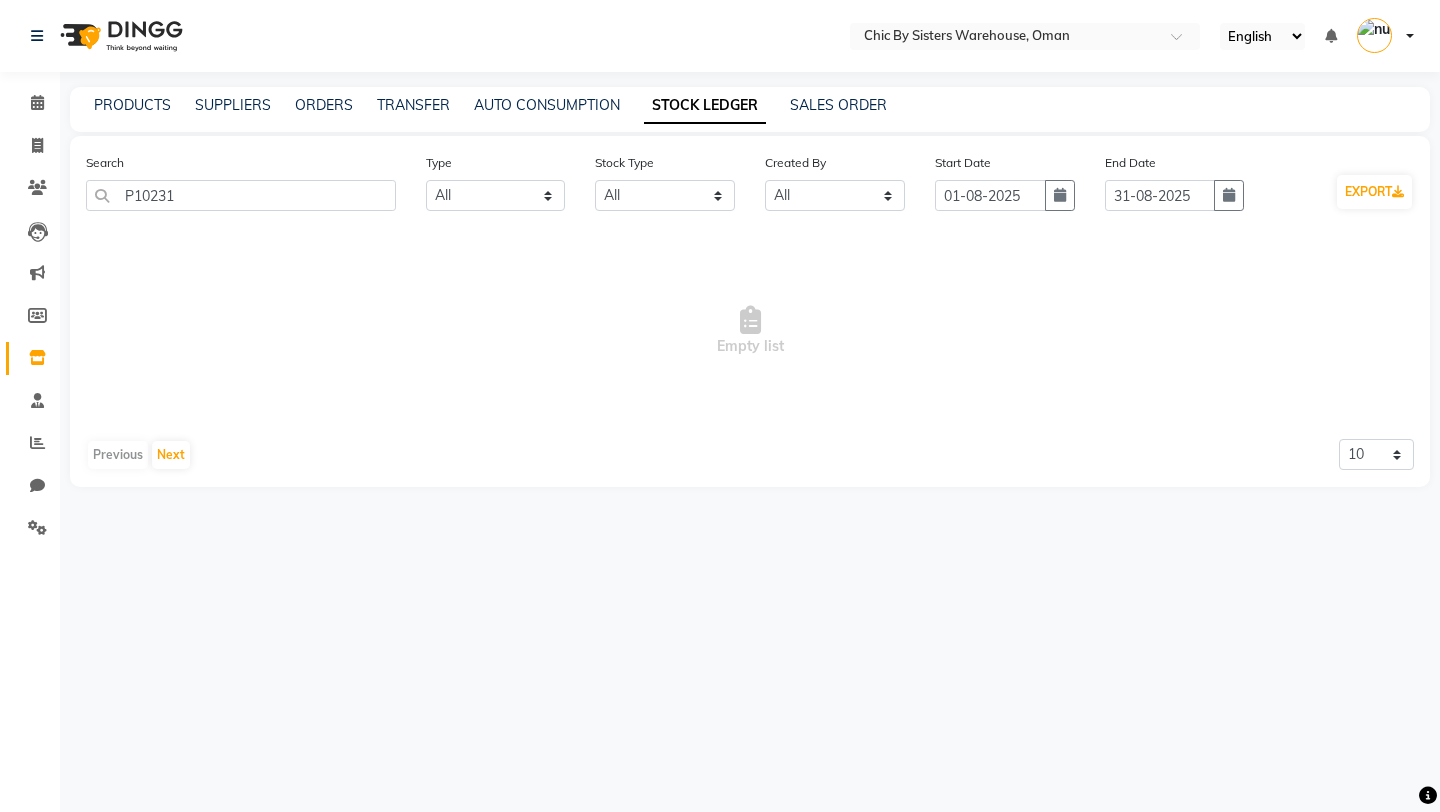 select on "8" 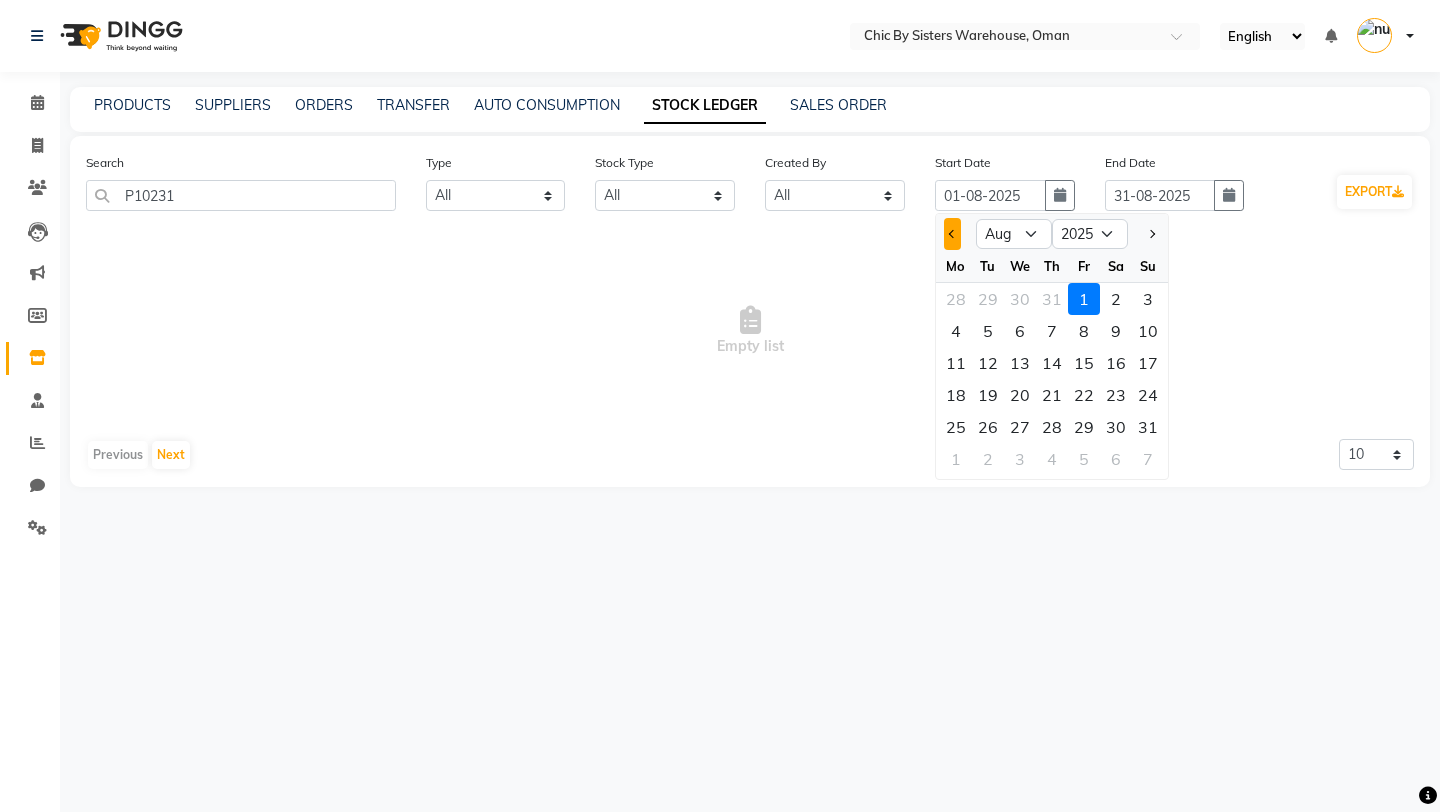 click 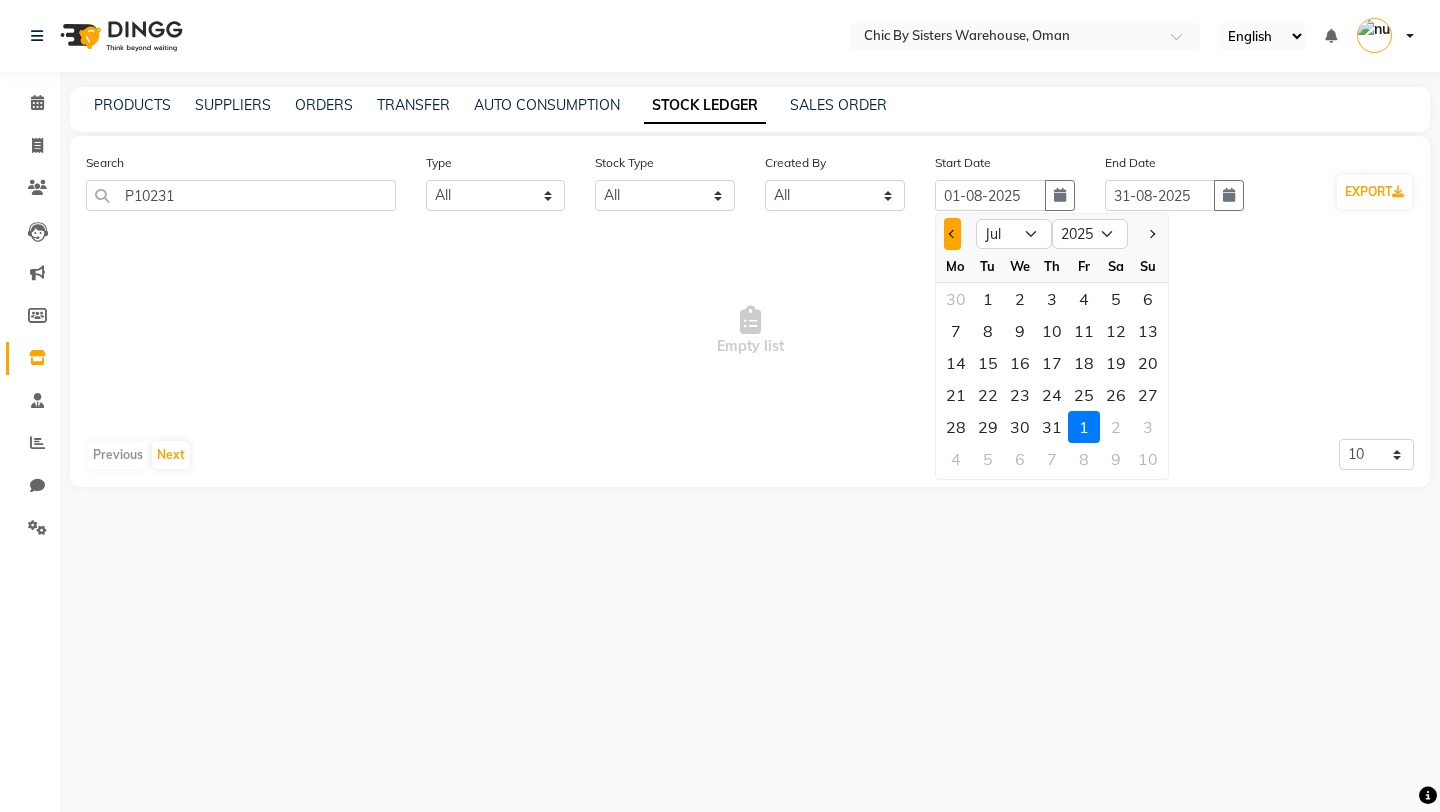 click 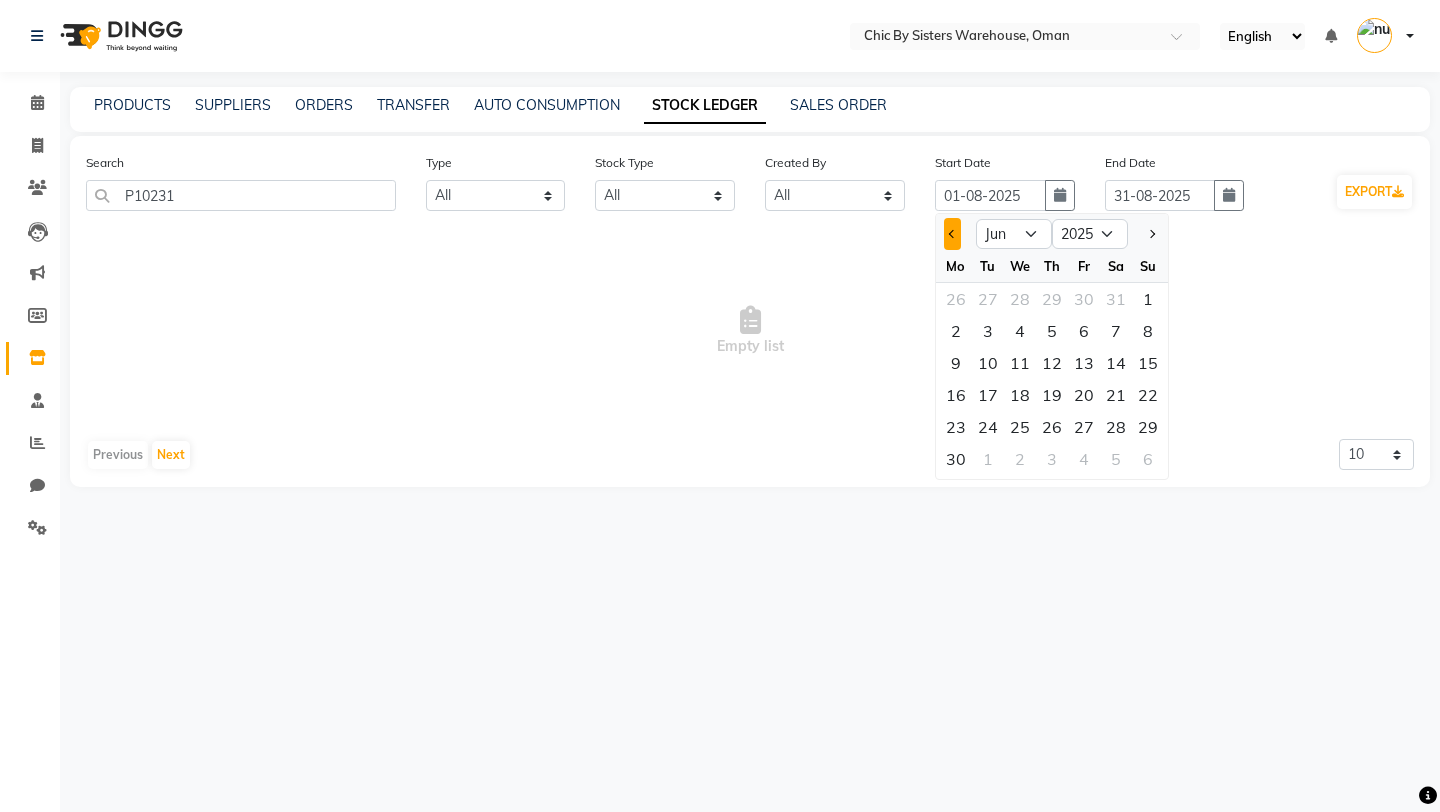 click 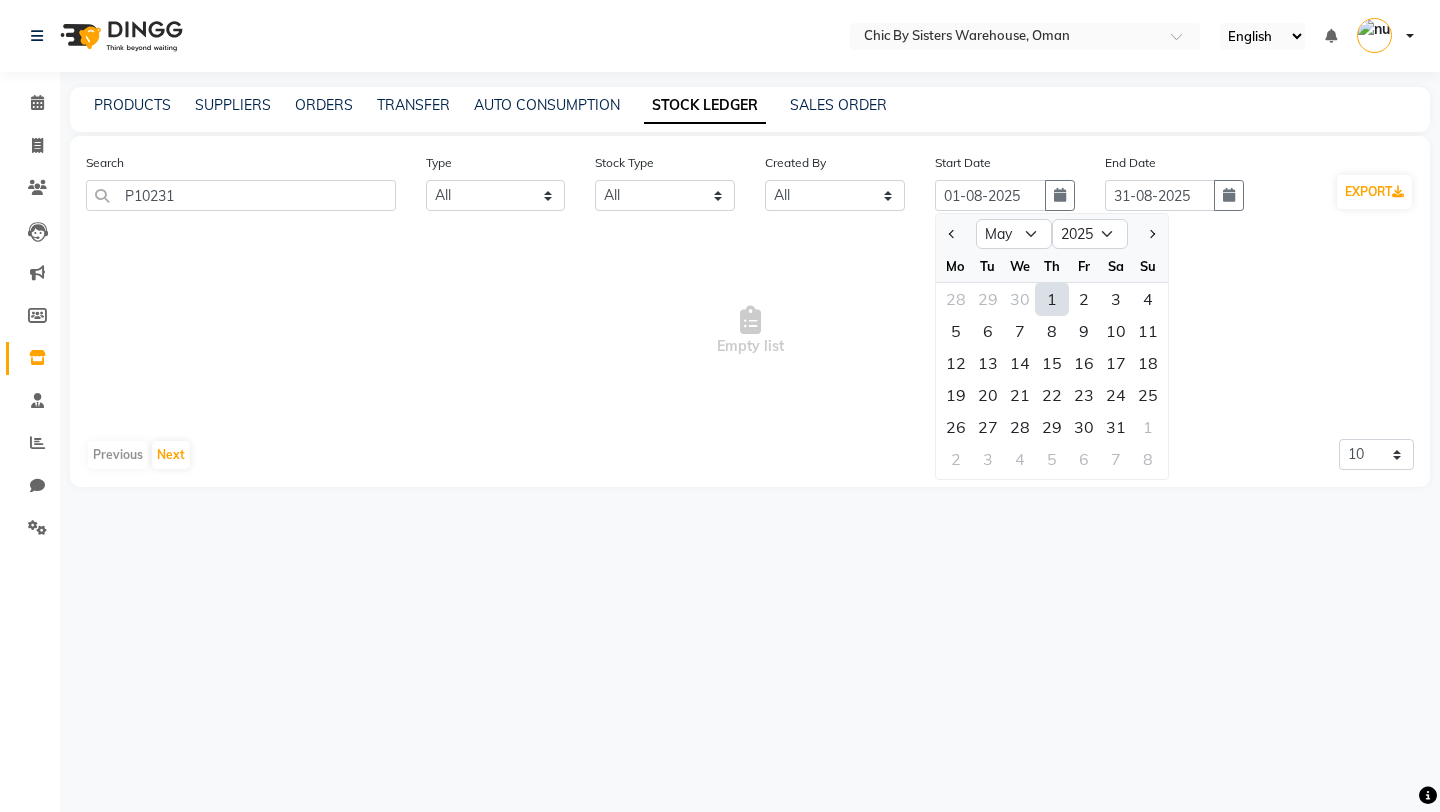 click on "1" 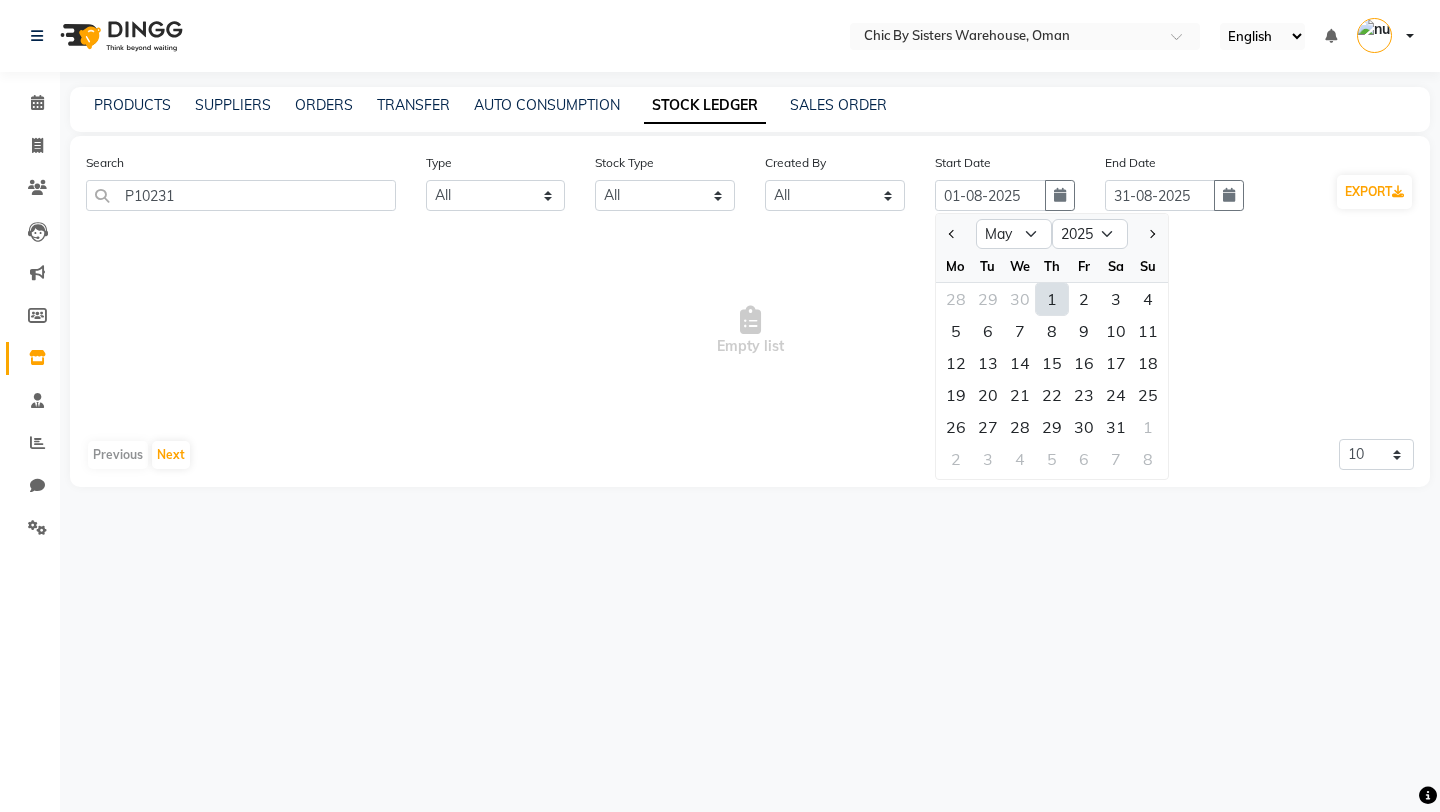 type on "01-05-2025" 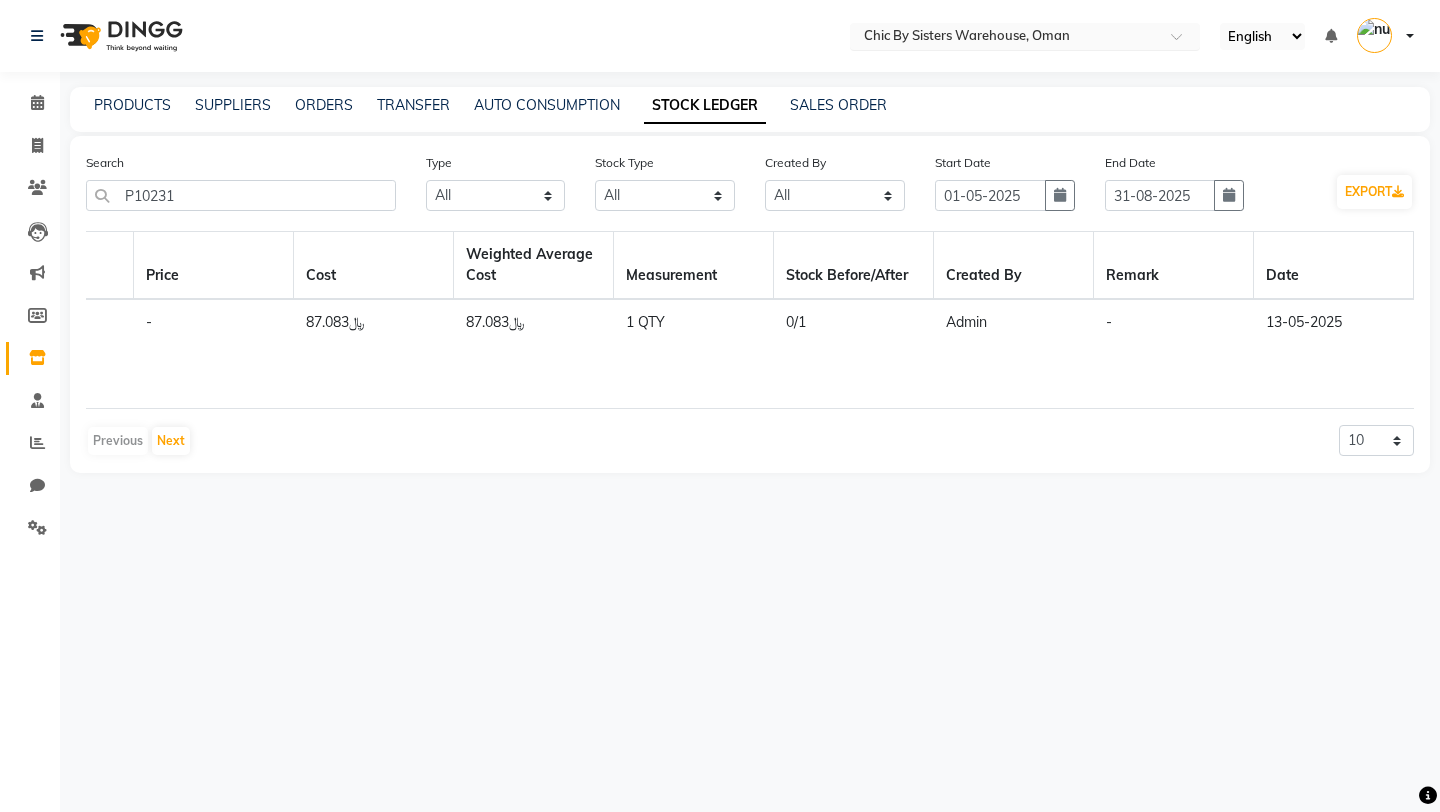 click at bounding box center (1005, 38) 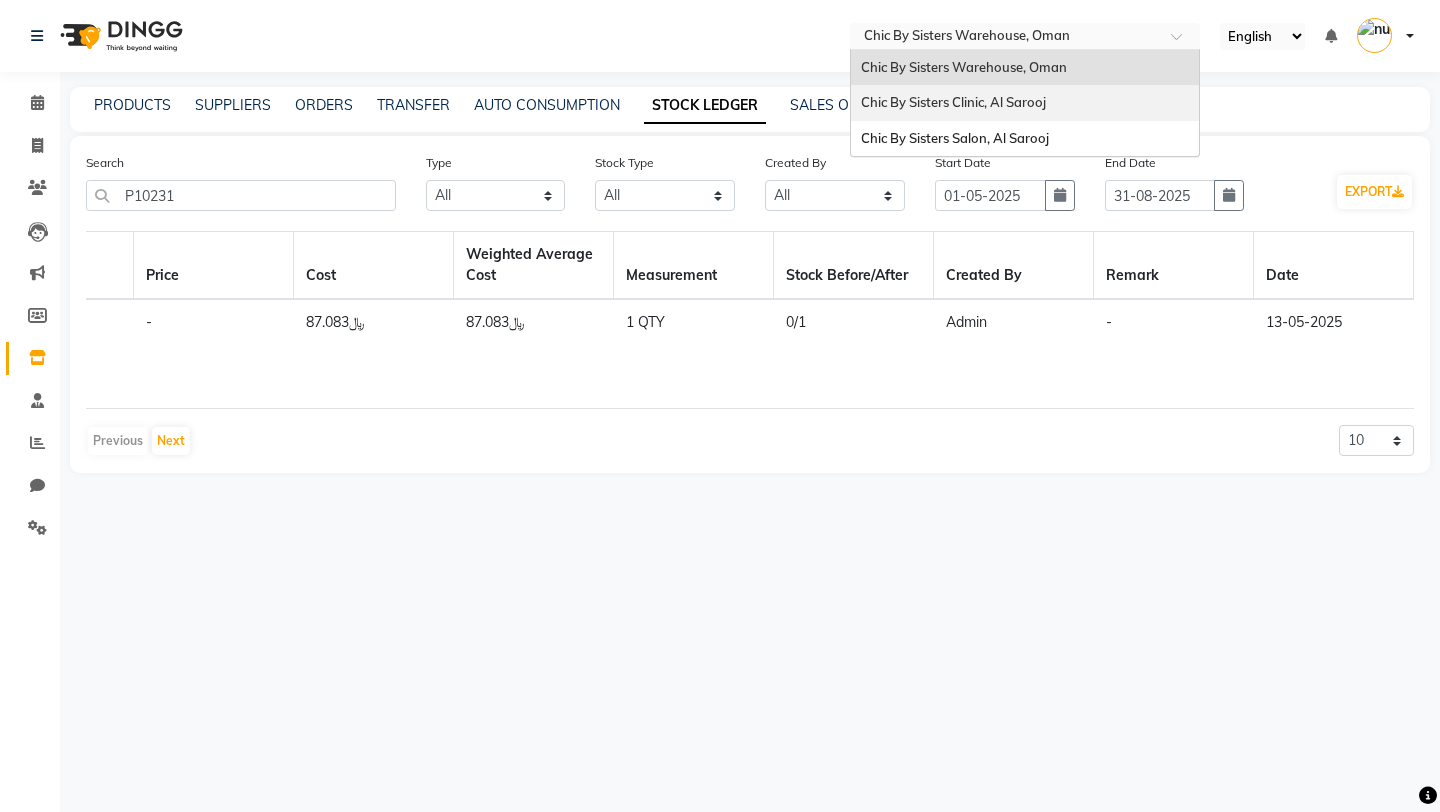 click on "Chic By Sisters Clinic, Al Sarooj" at bounding box center (1025, 103) 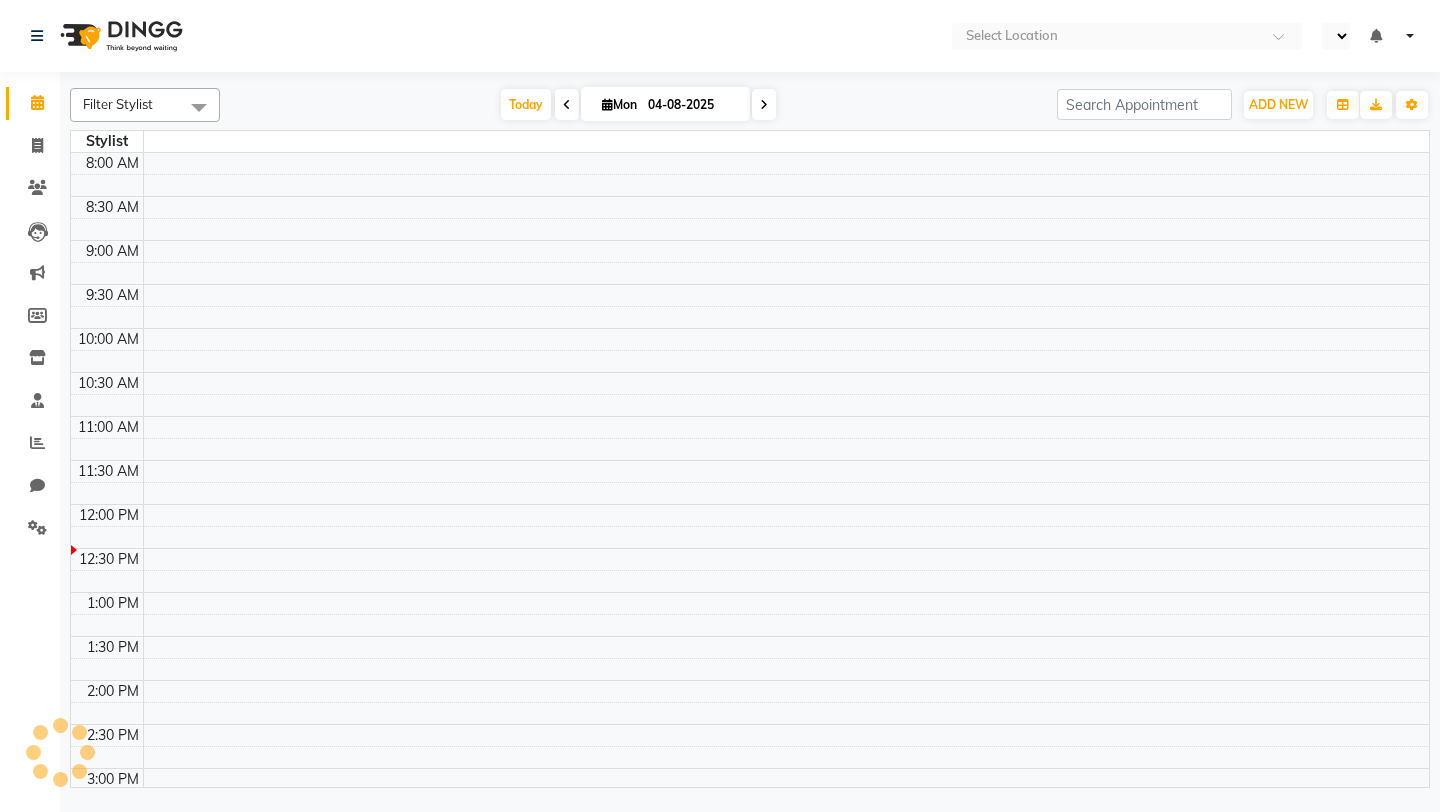 scroll, scrollTop: 0, scrollLeft: 0, axis: both 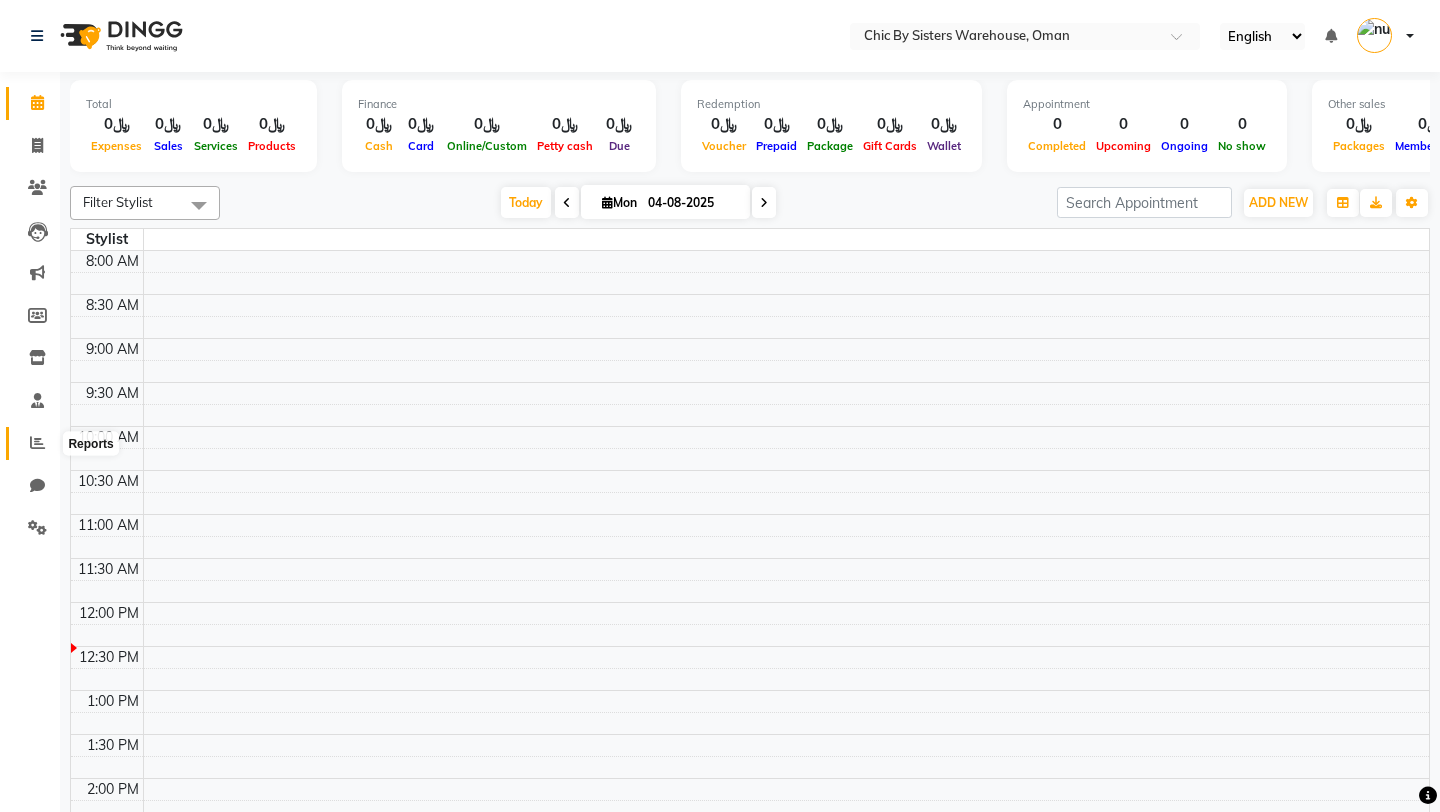 click 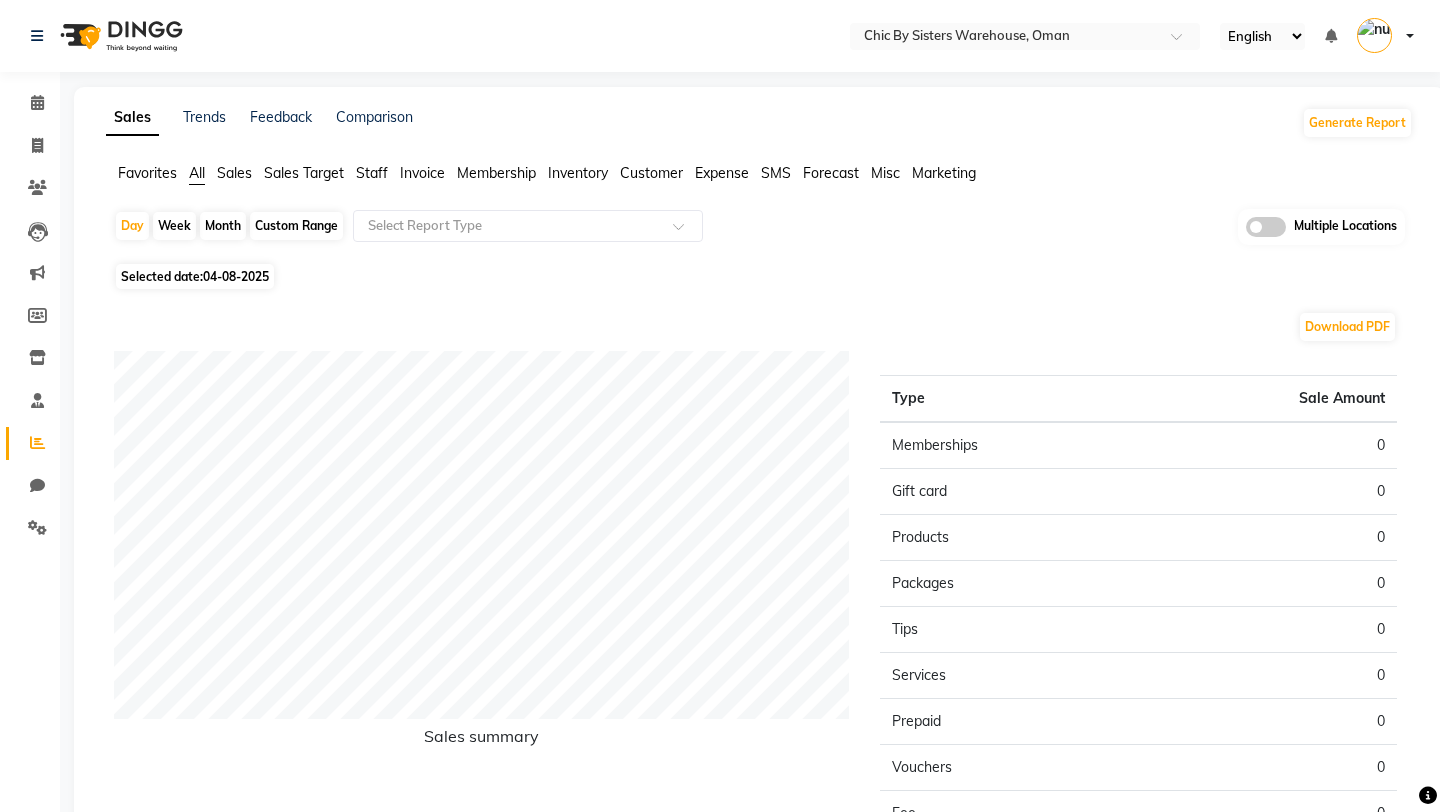 click on "Inventory" 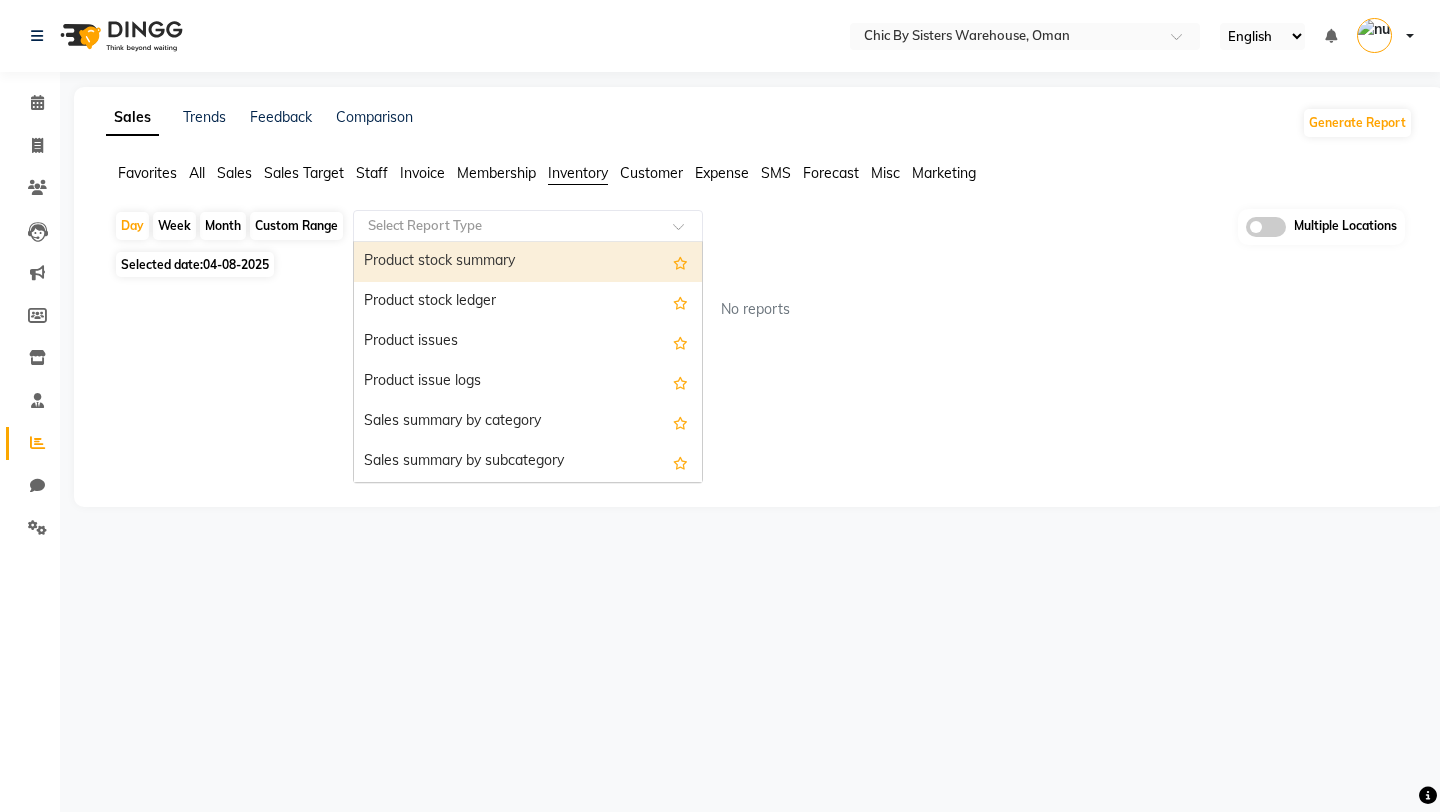 click 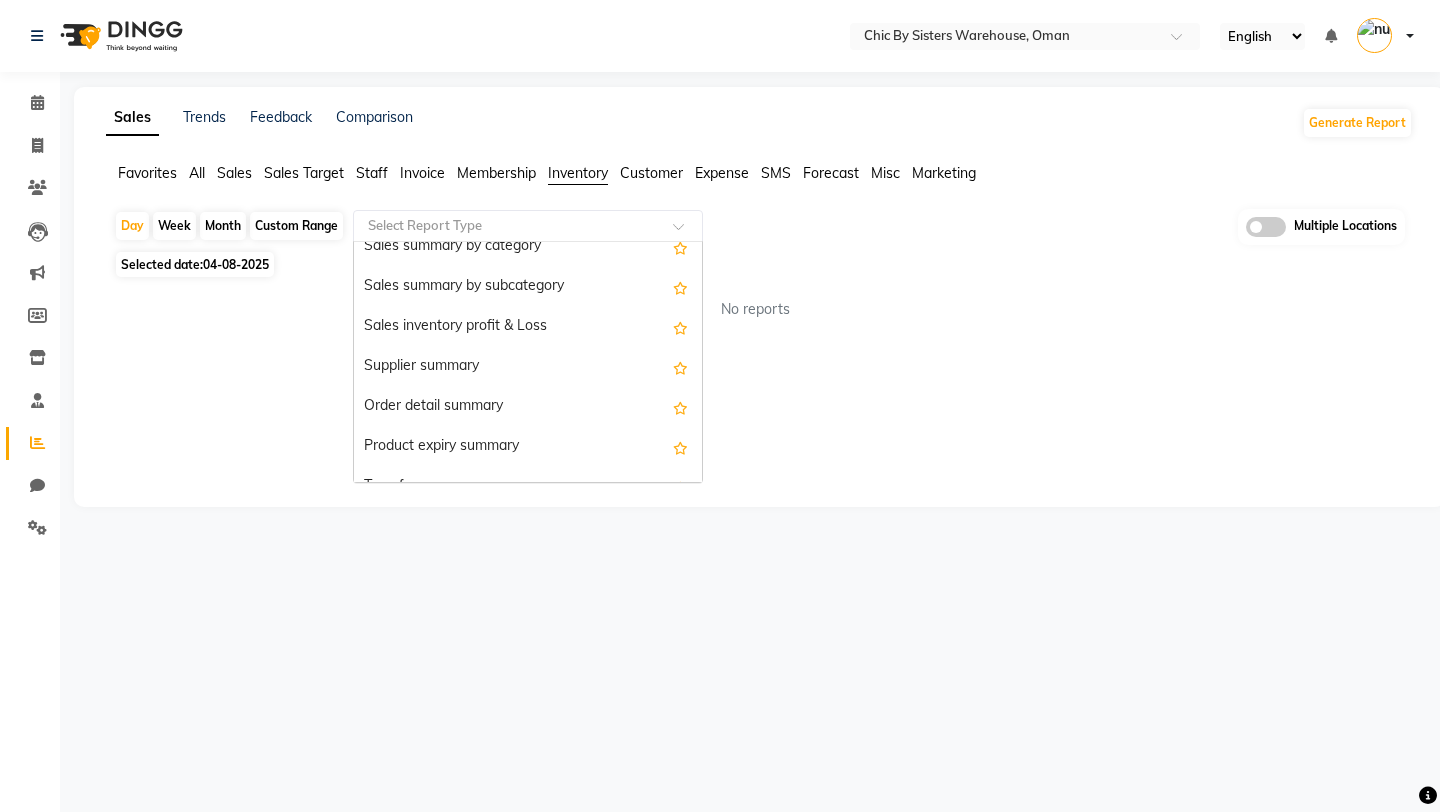 scroll, scrollTop: 720, scrollLeft: 0, axis: vertical 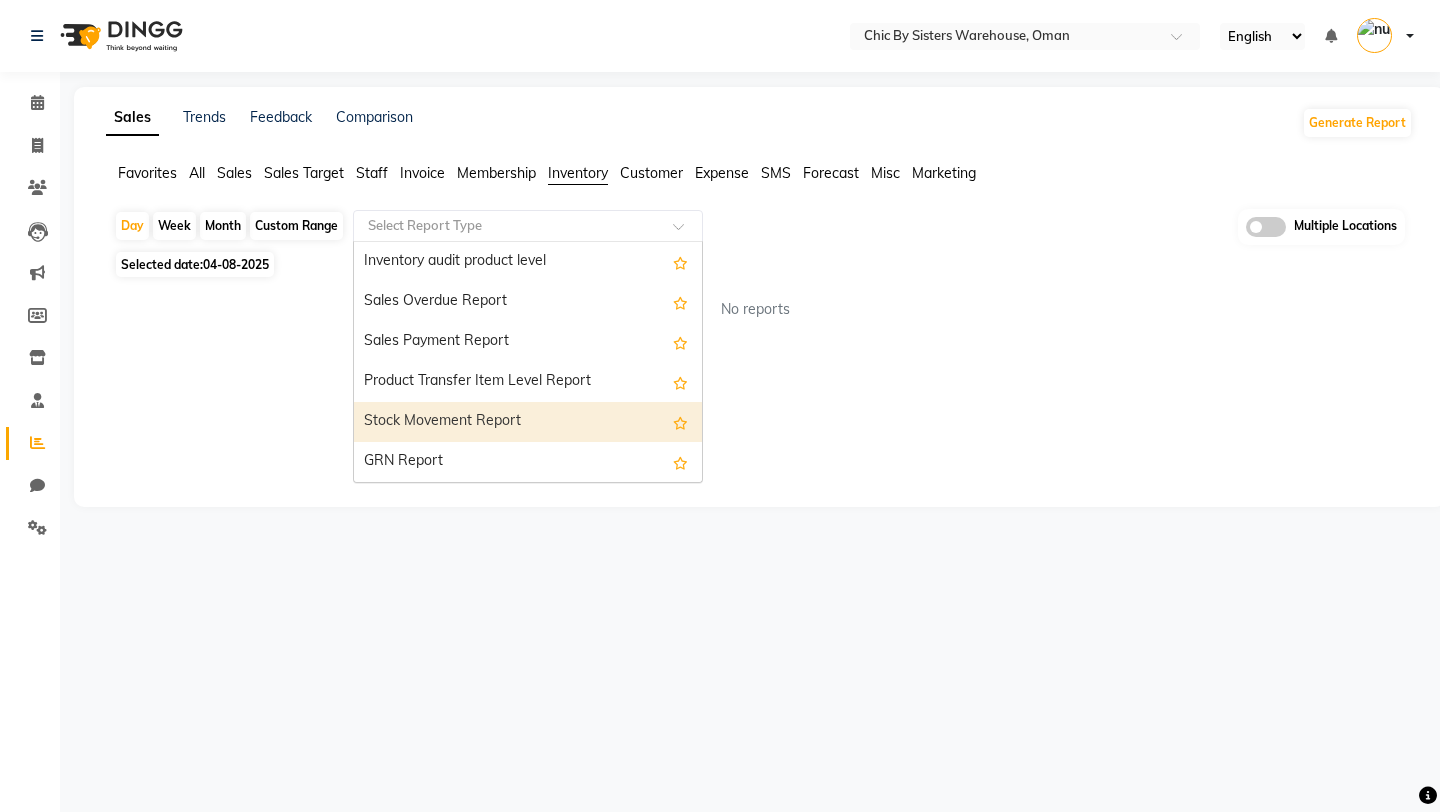 click on "Stock Movement Report" at bounding box center (528, 422) 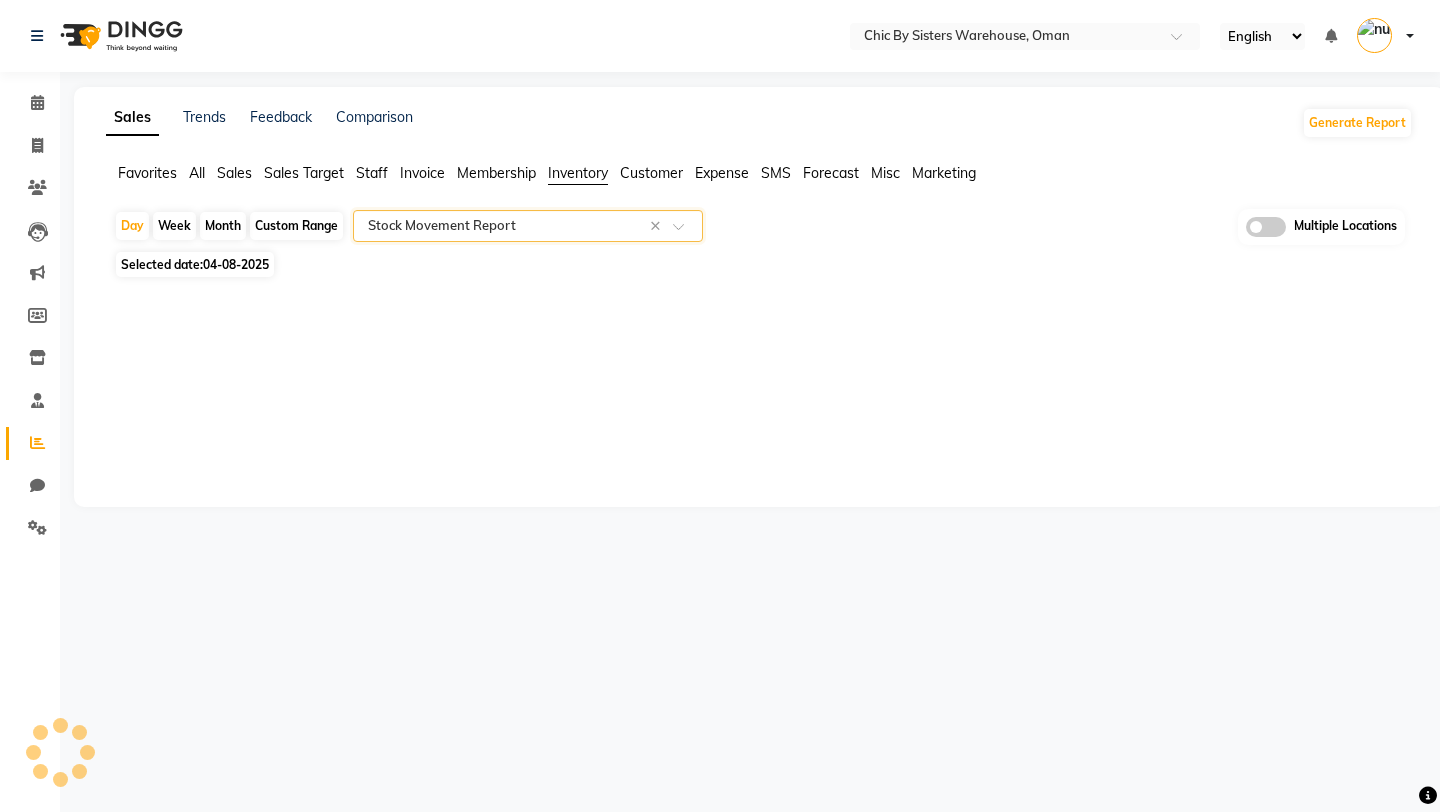 select on "full_report" 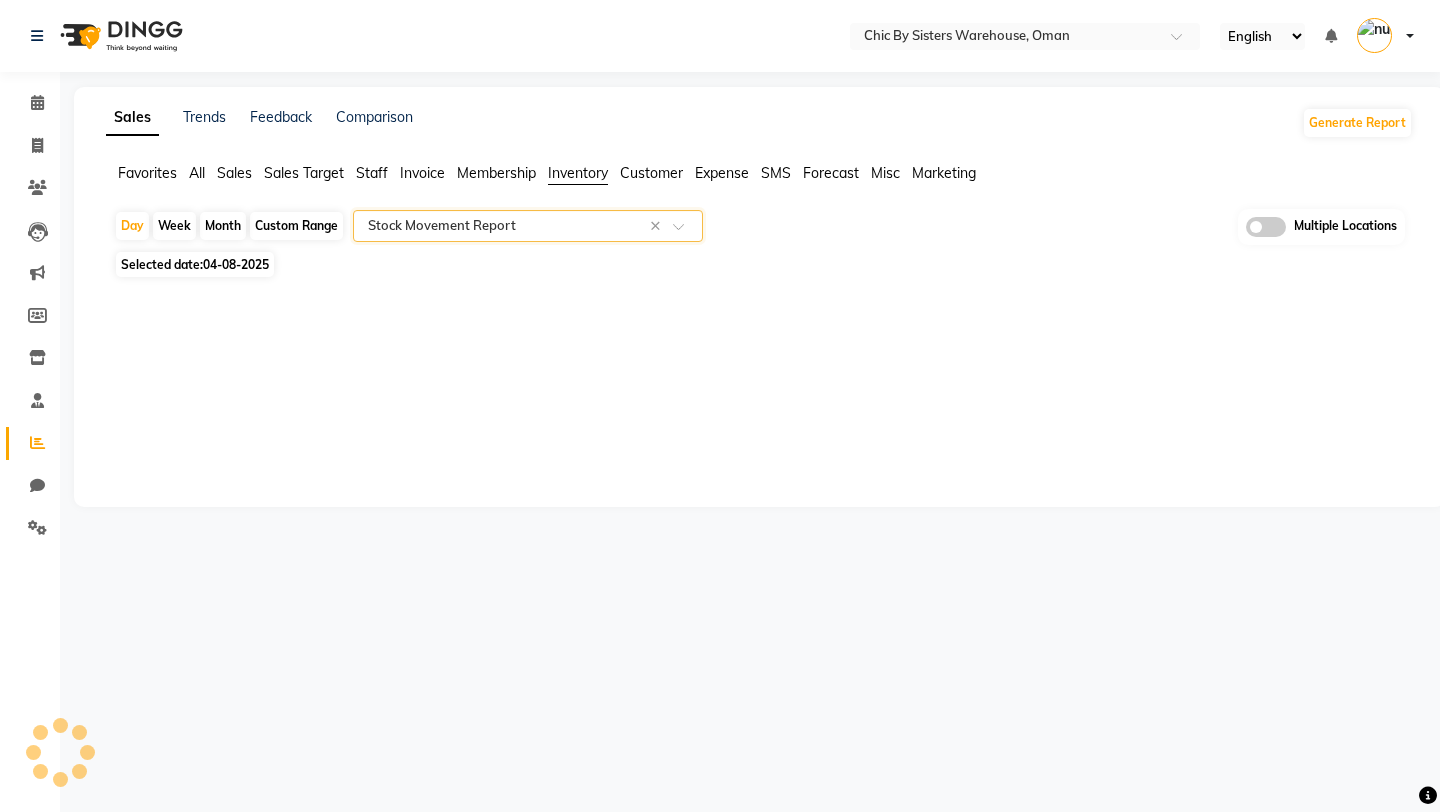 select on "csv" 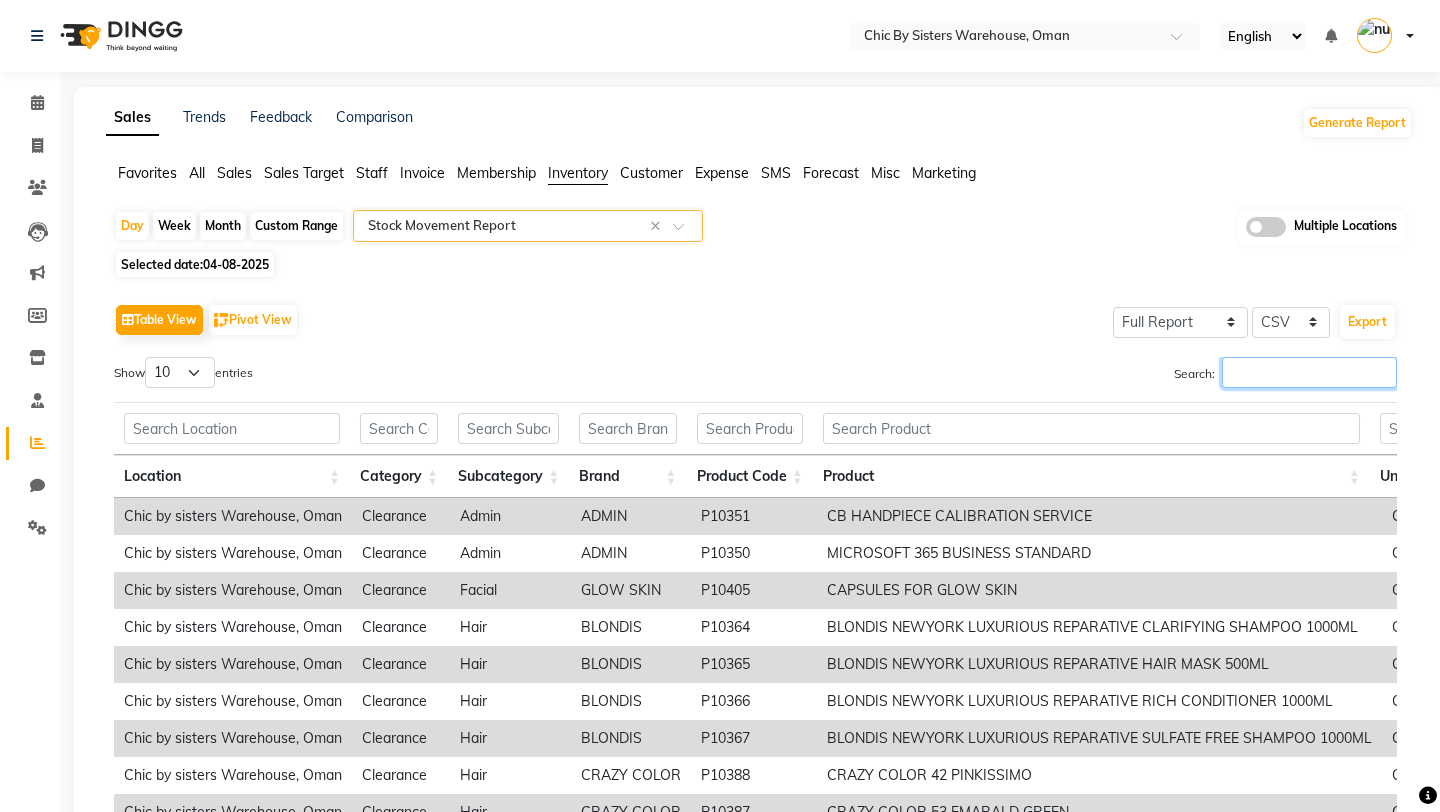 click on "Search:" at bounding box center (1309, 372) 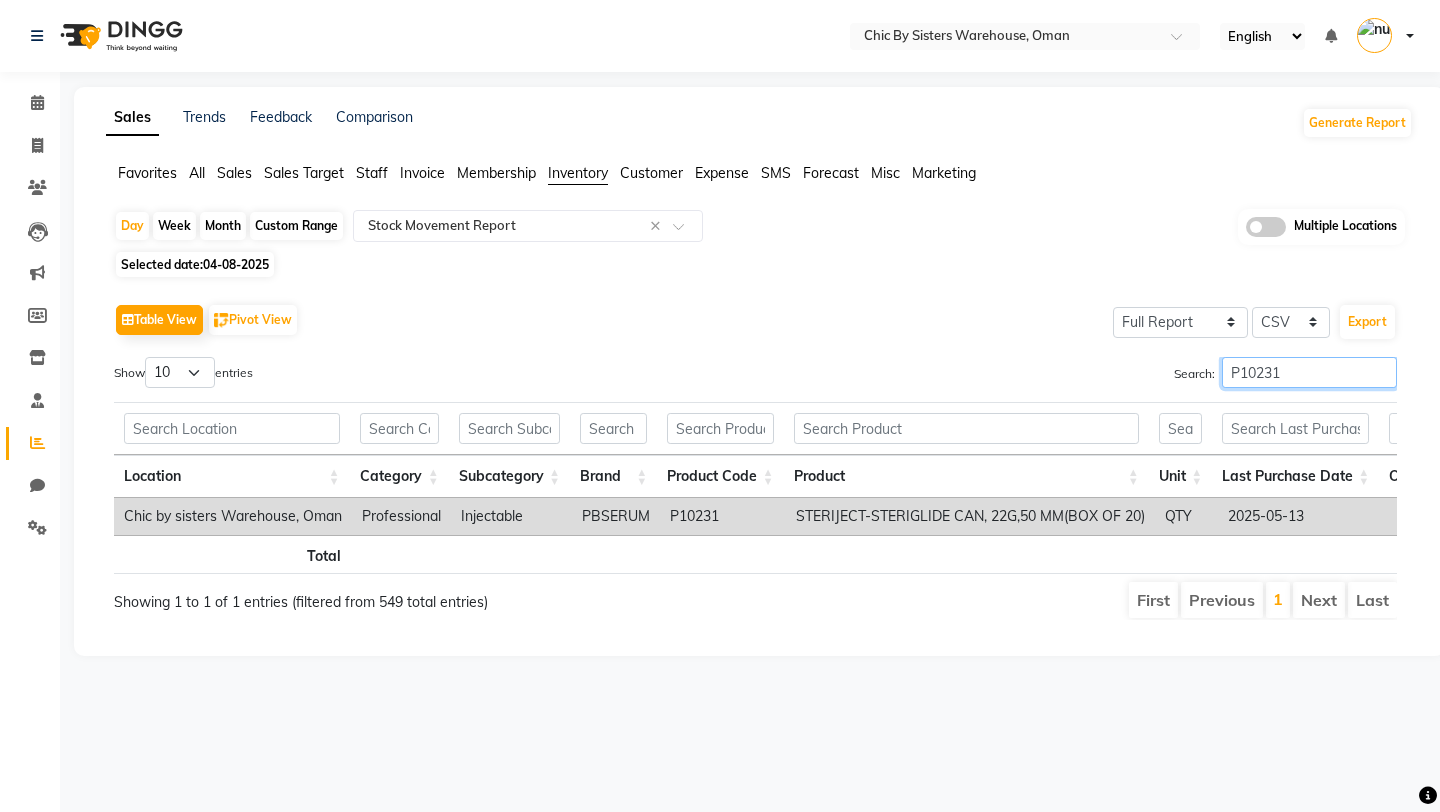 type on "P10231" 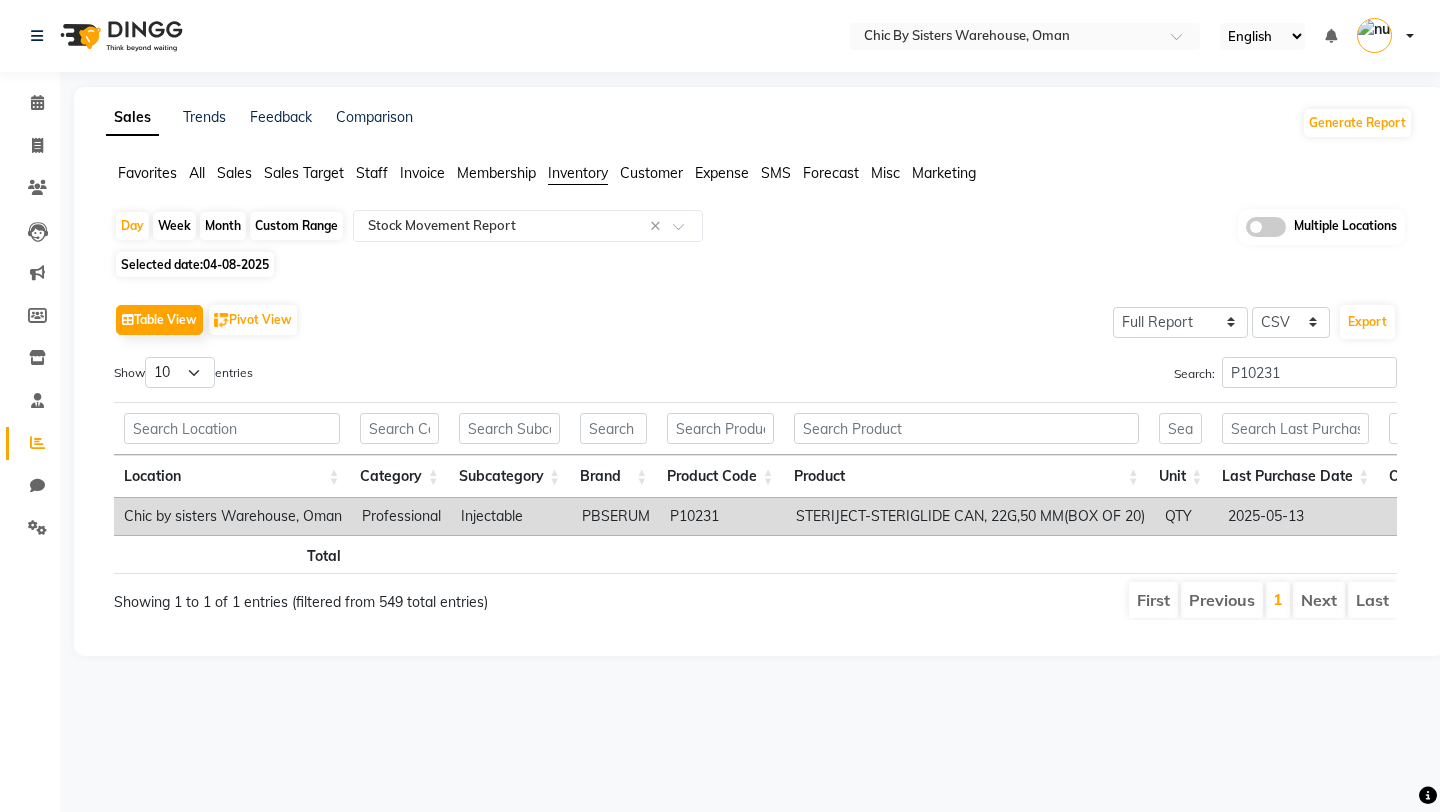 click 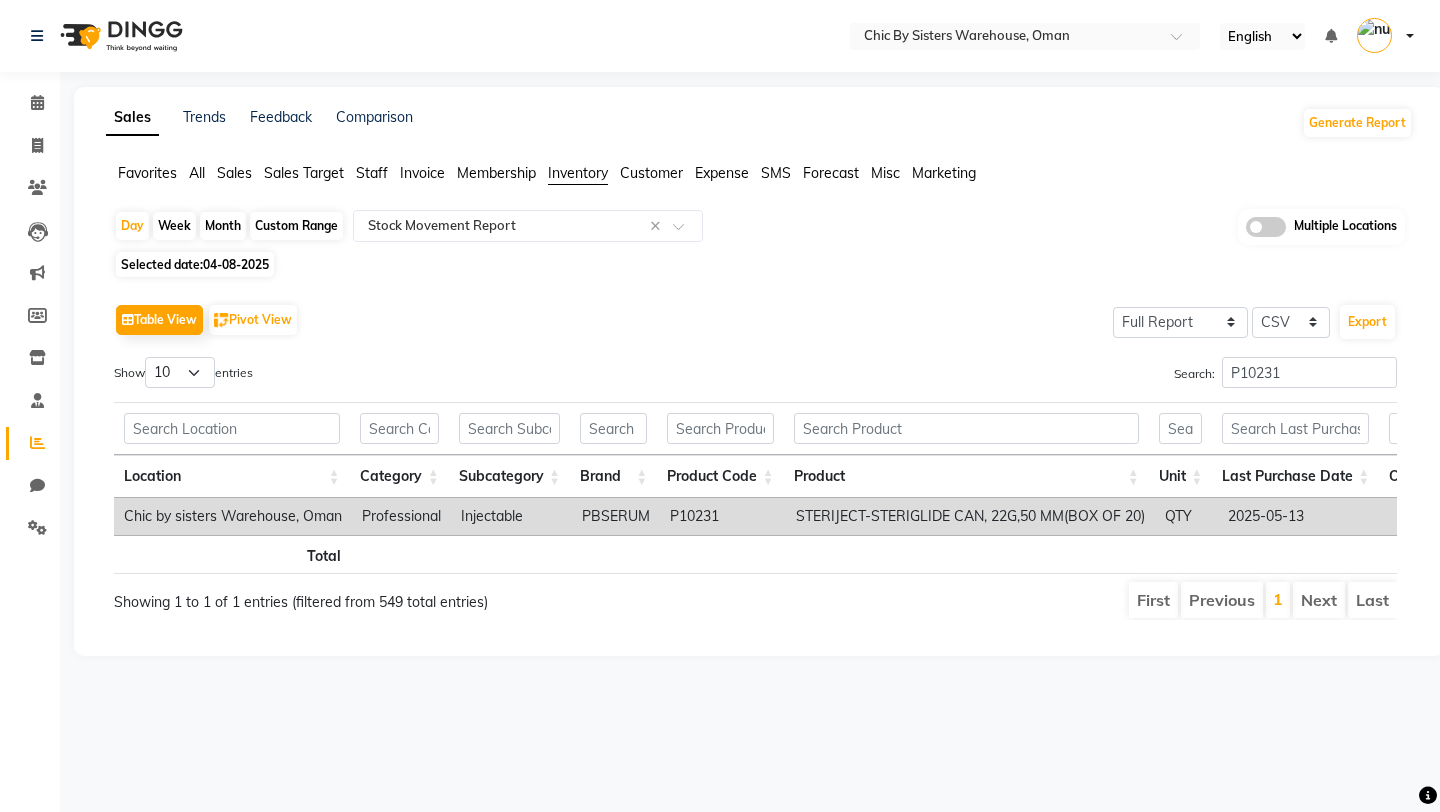 click 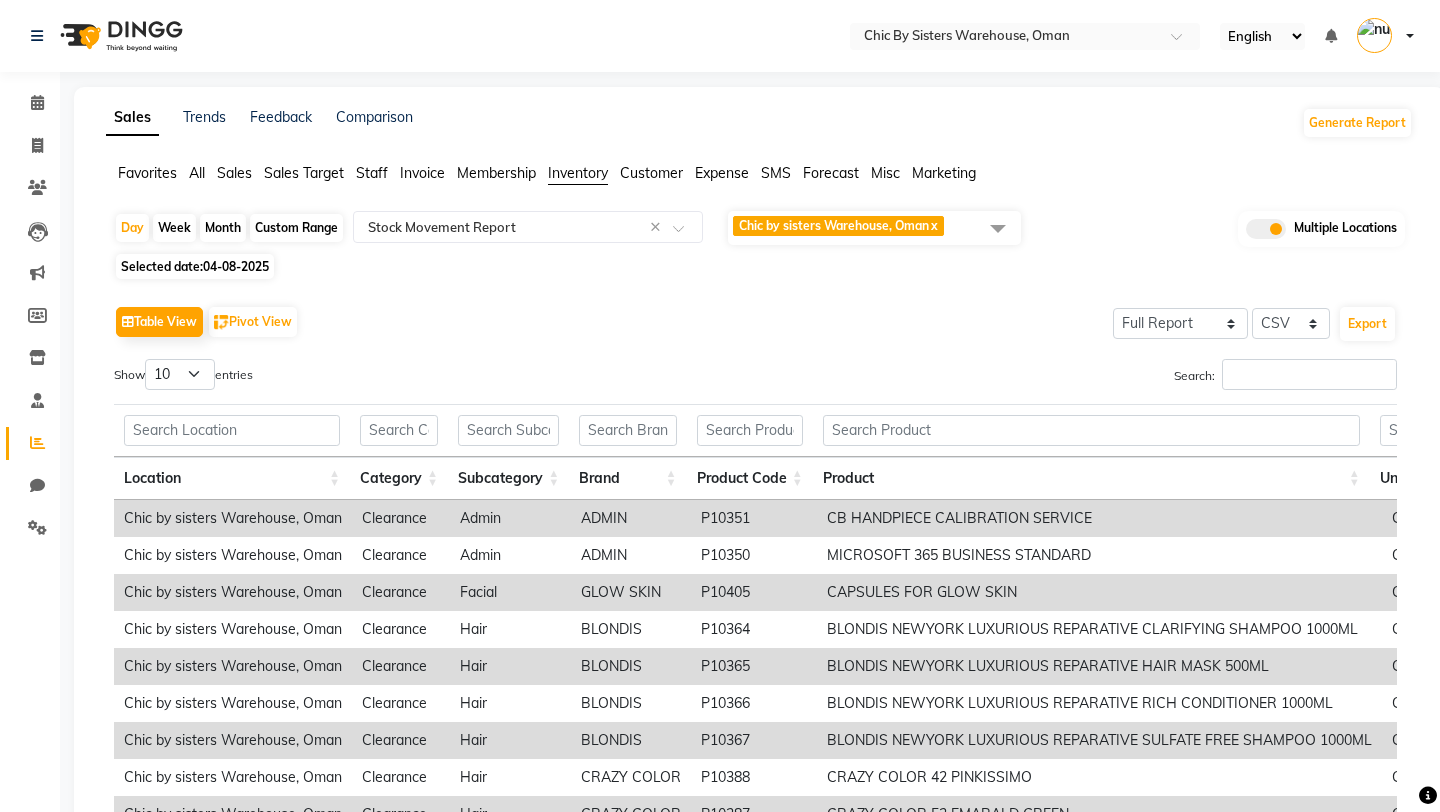 click on "Chic by sisters Warehouse, Oman  x" 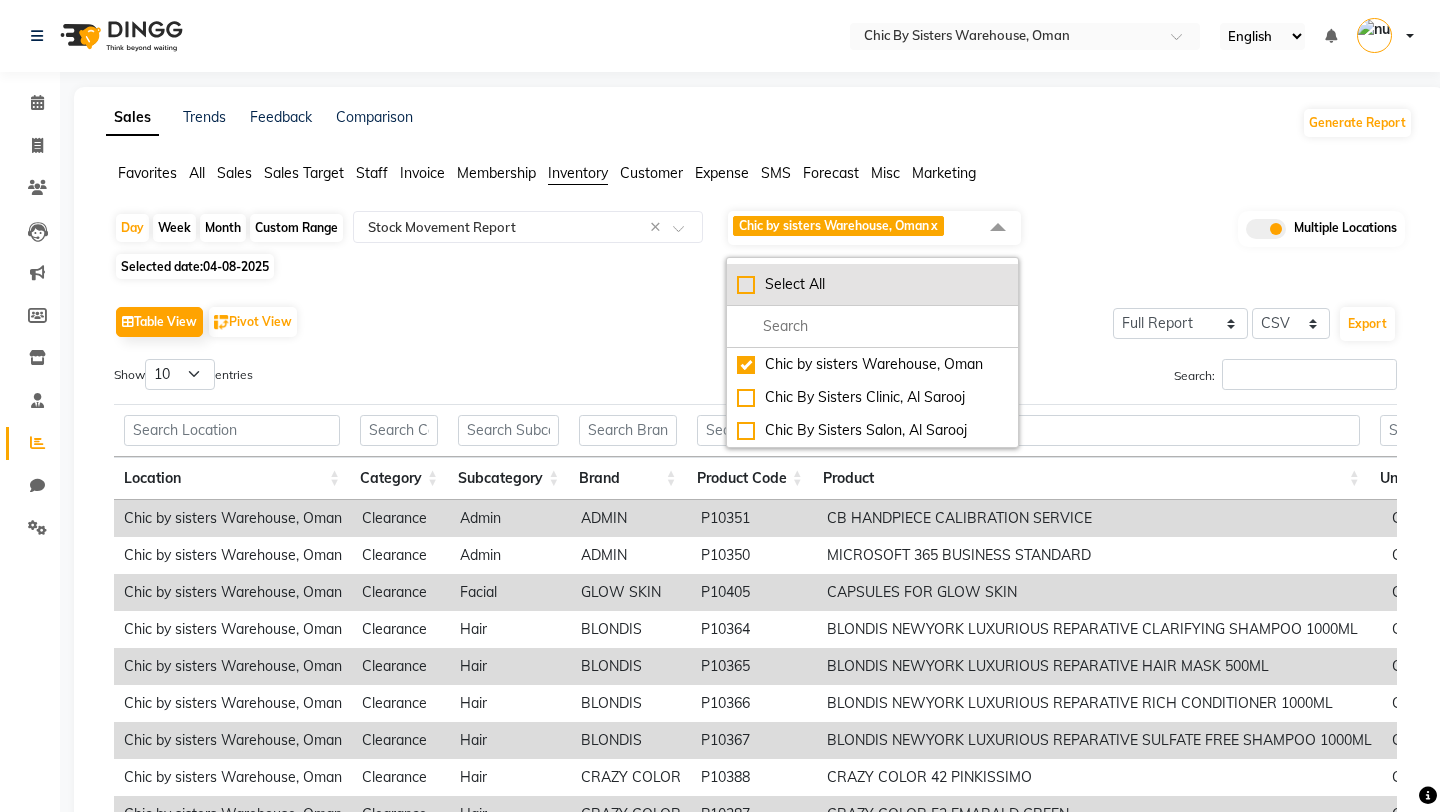 click on "Select All" 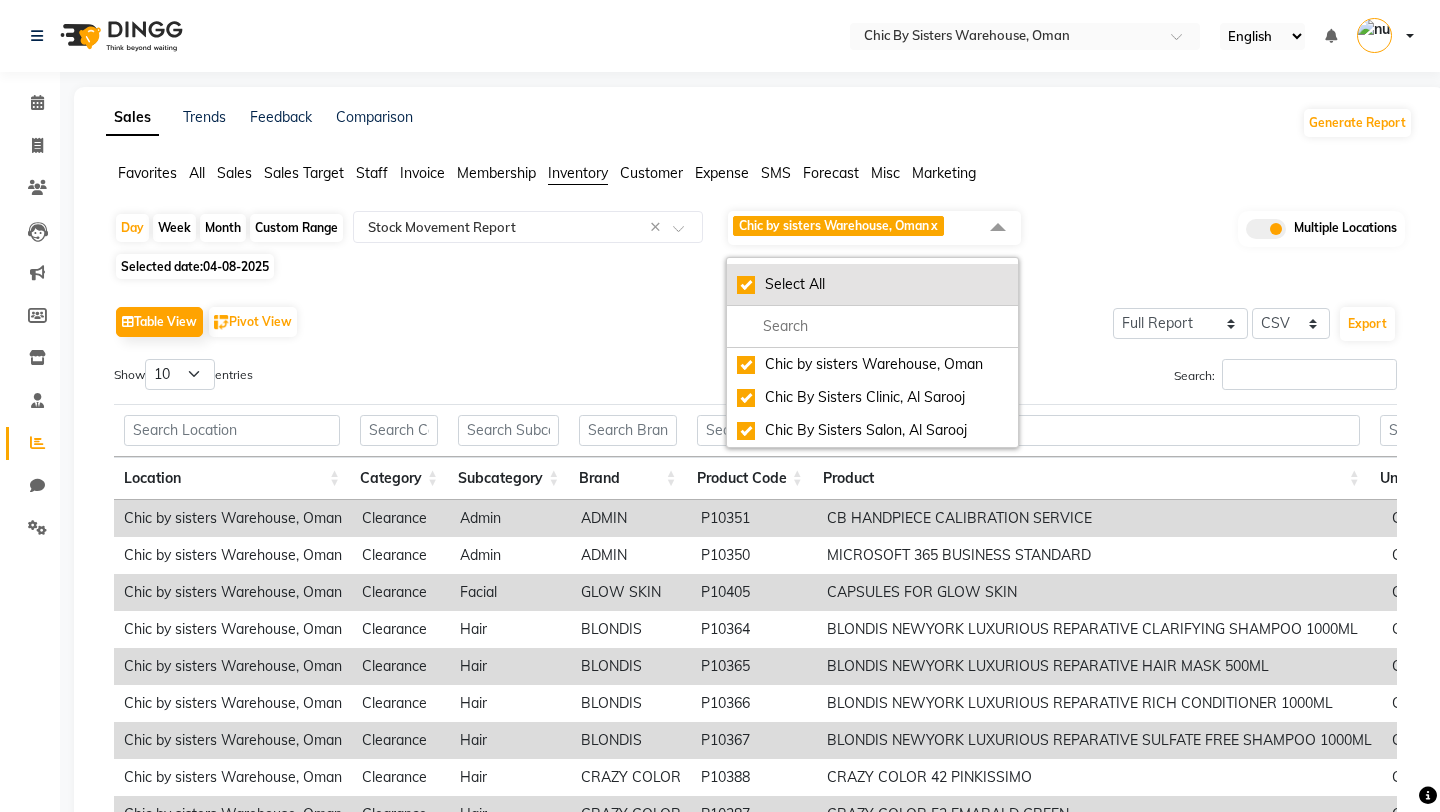 checkbox on "true" 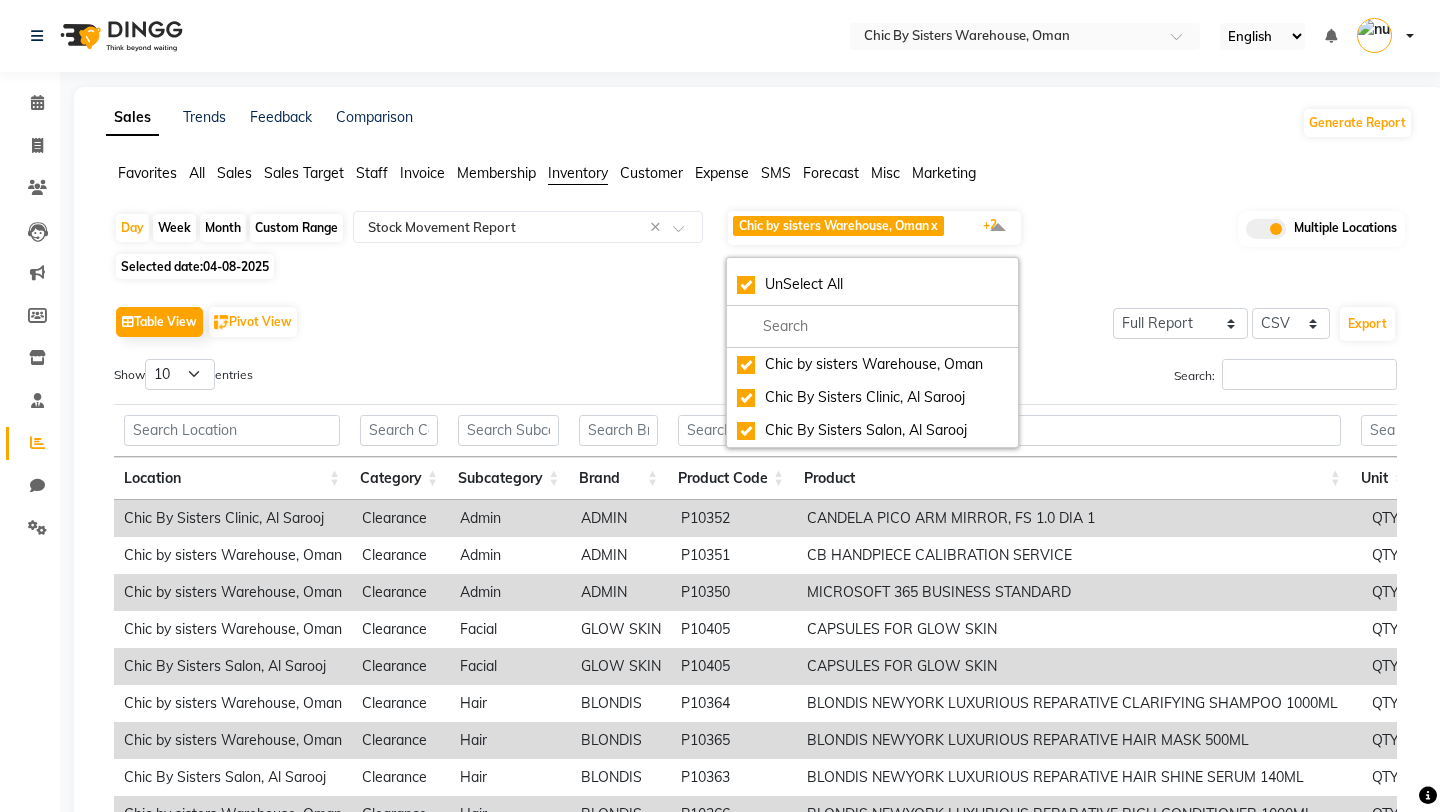 click on "Table View   Pivot View  Select Full Report Filtered Report Select CSV PDF  Export" 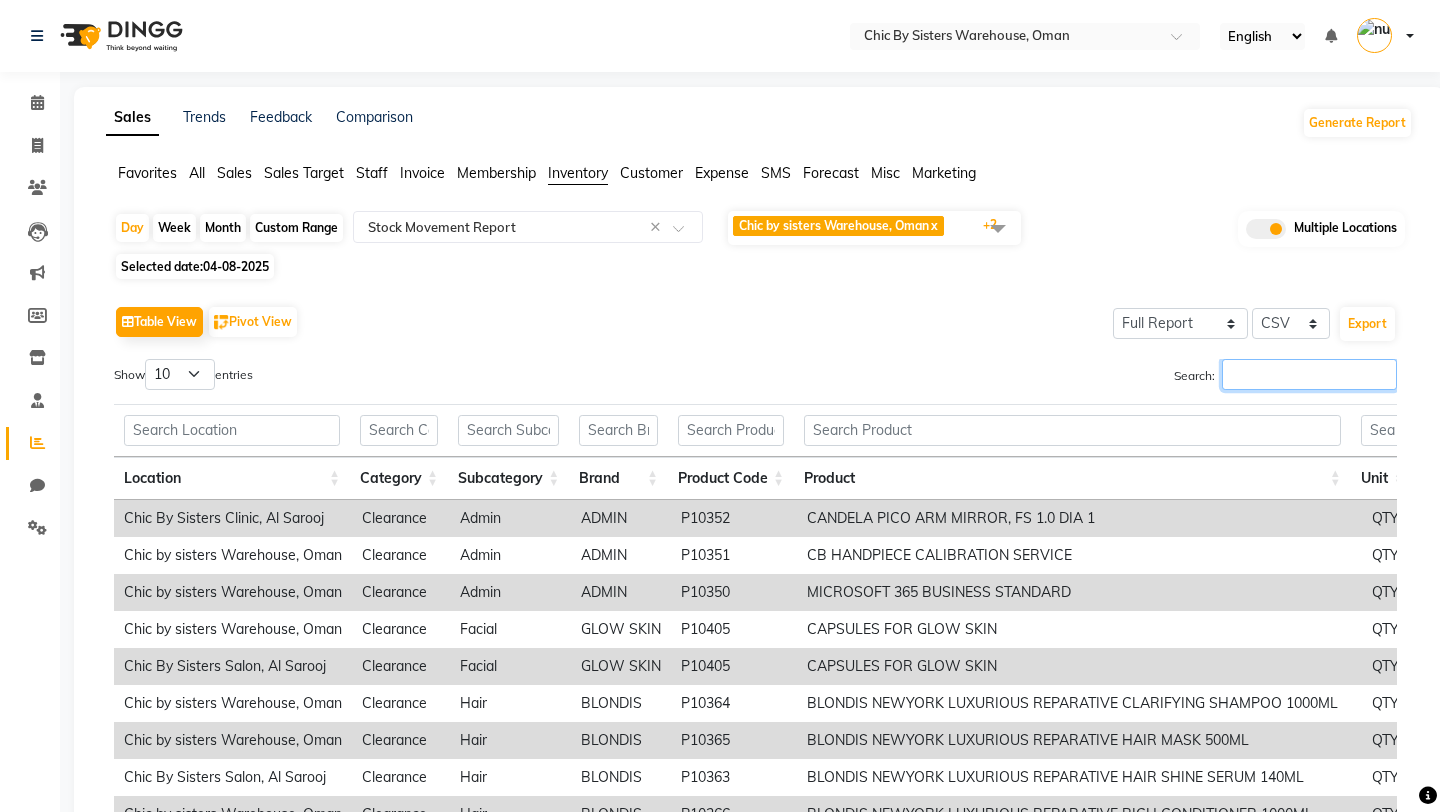 click on "Search:" at bounding box center (1309, 374) 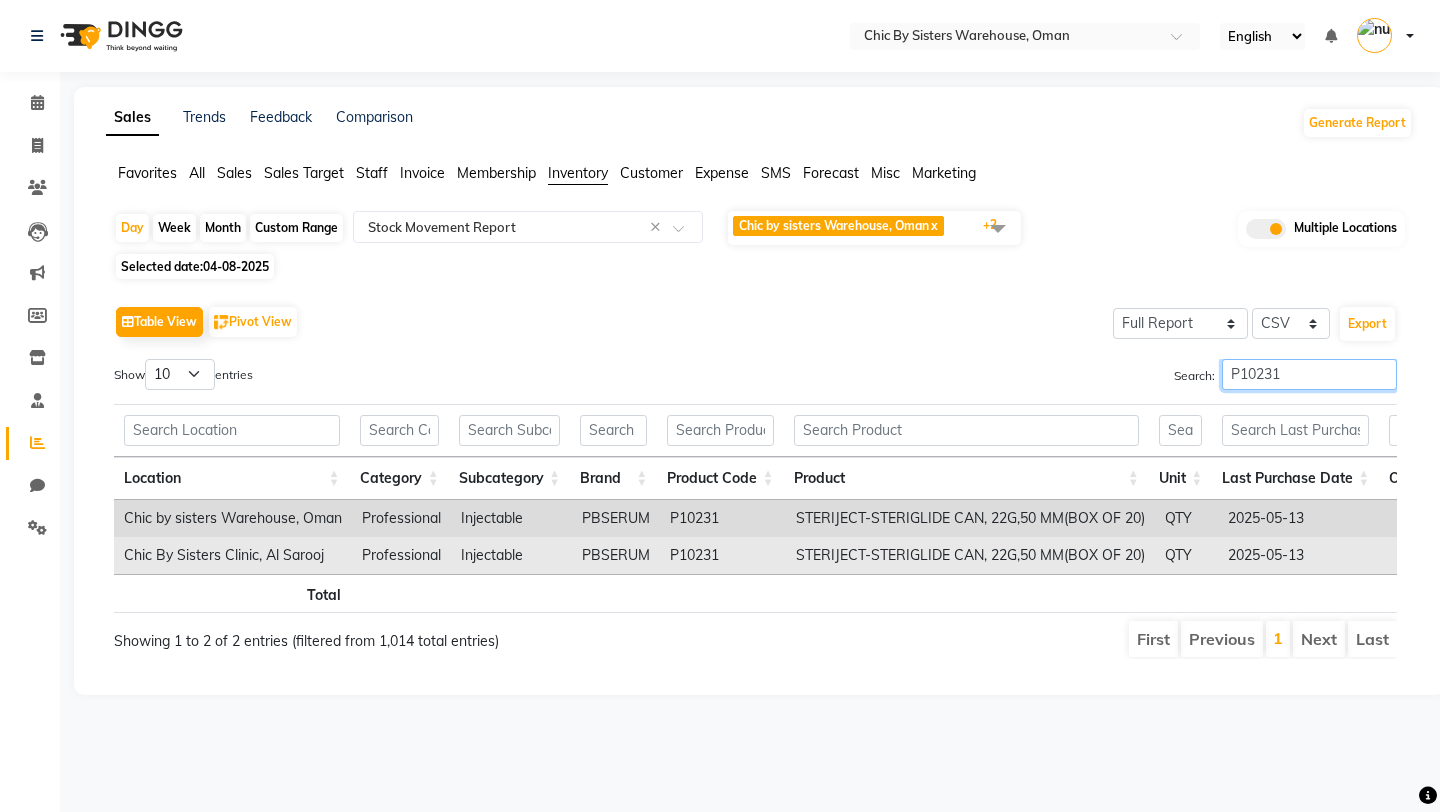 scroll, scrollTop: 0, scrollLeft: 345, axis: horizontal 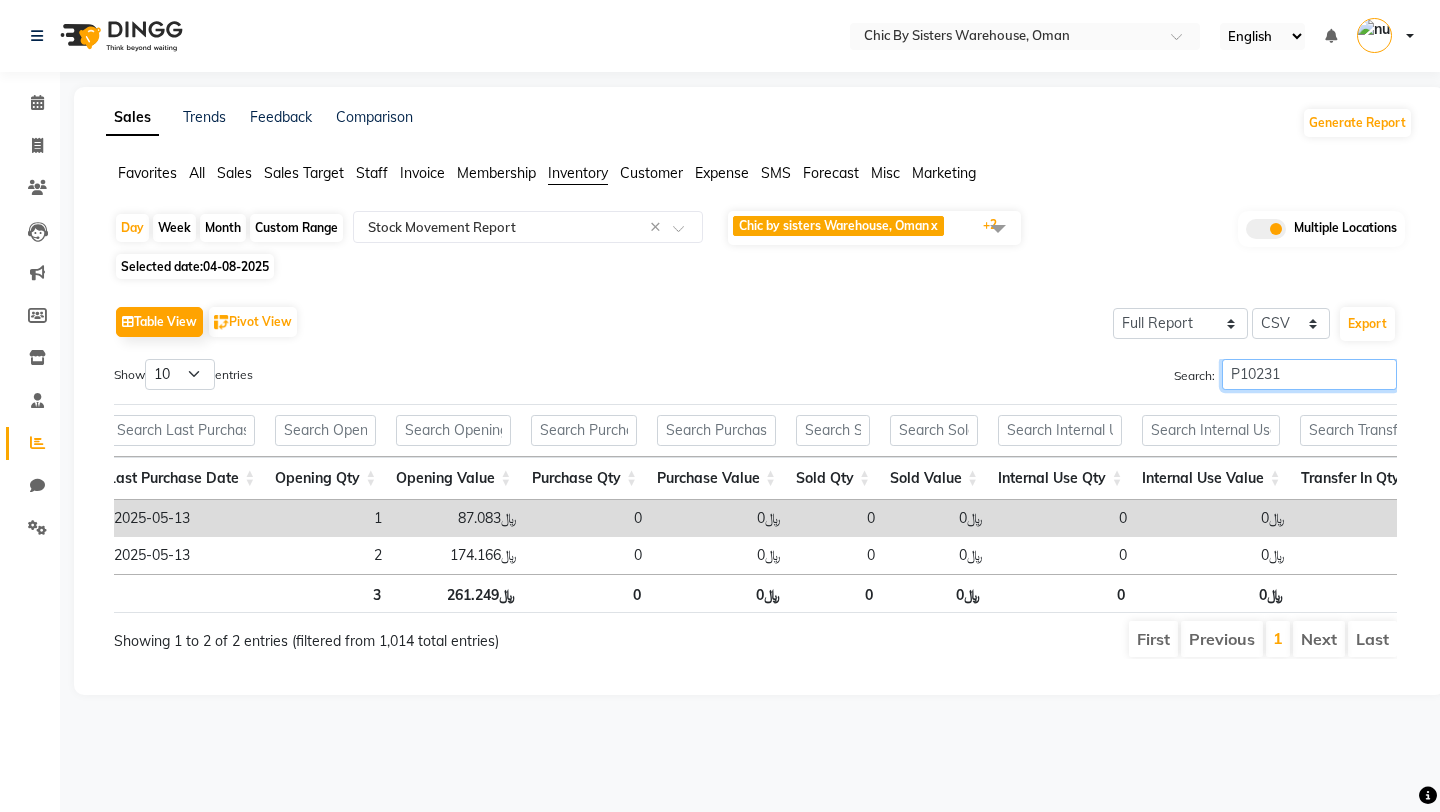 type on "P10231" 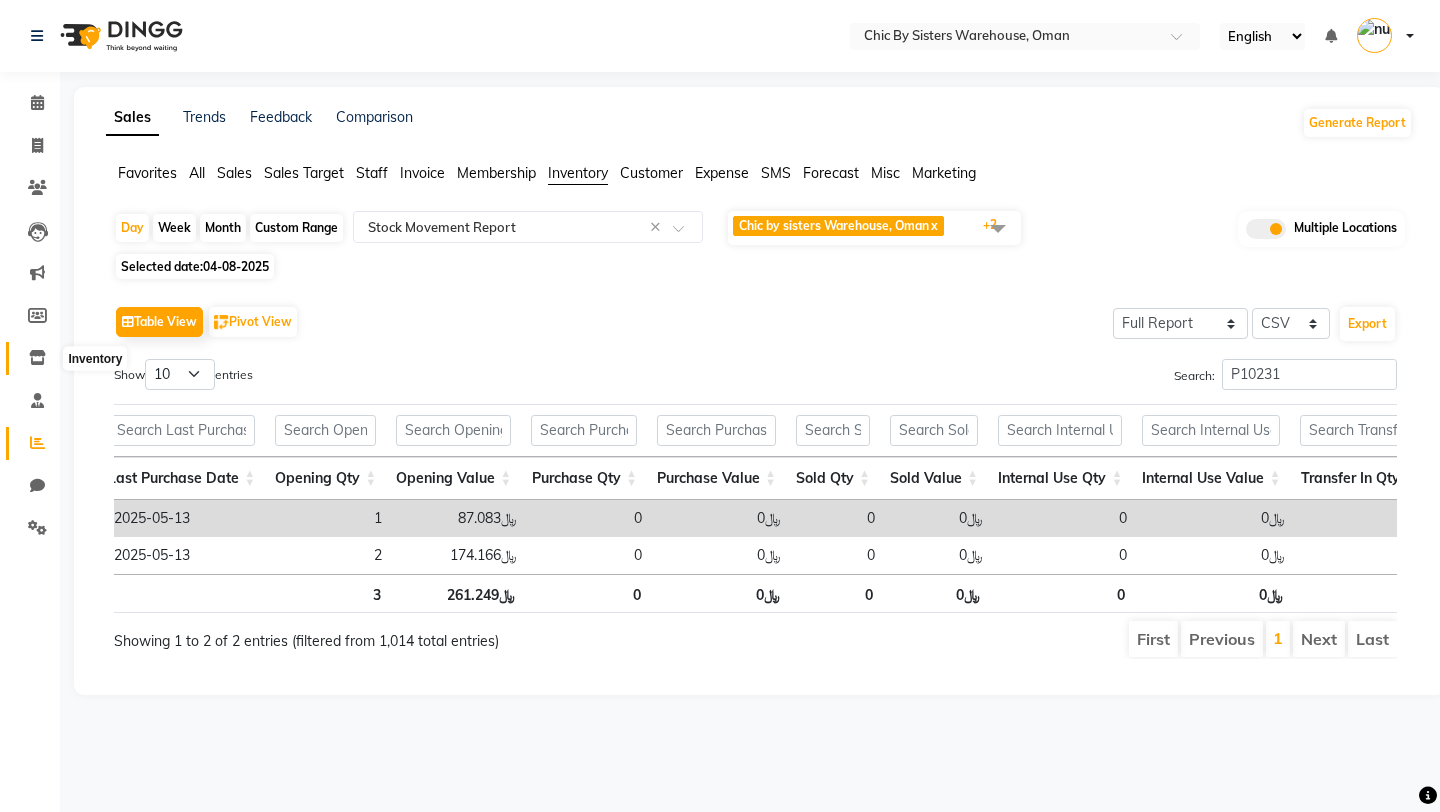 click 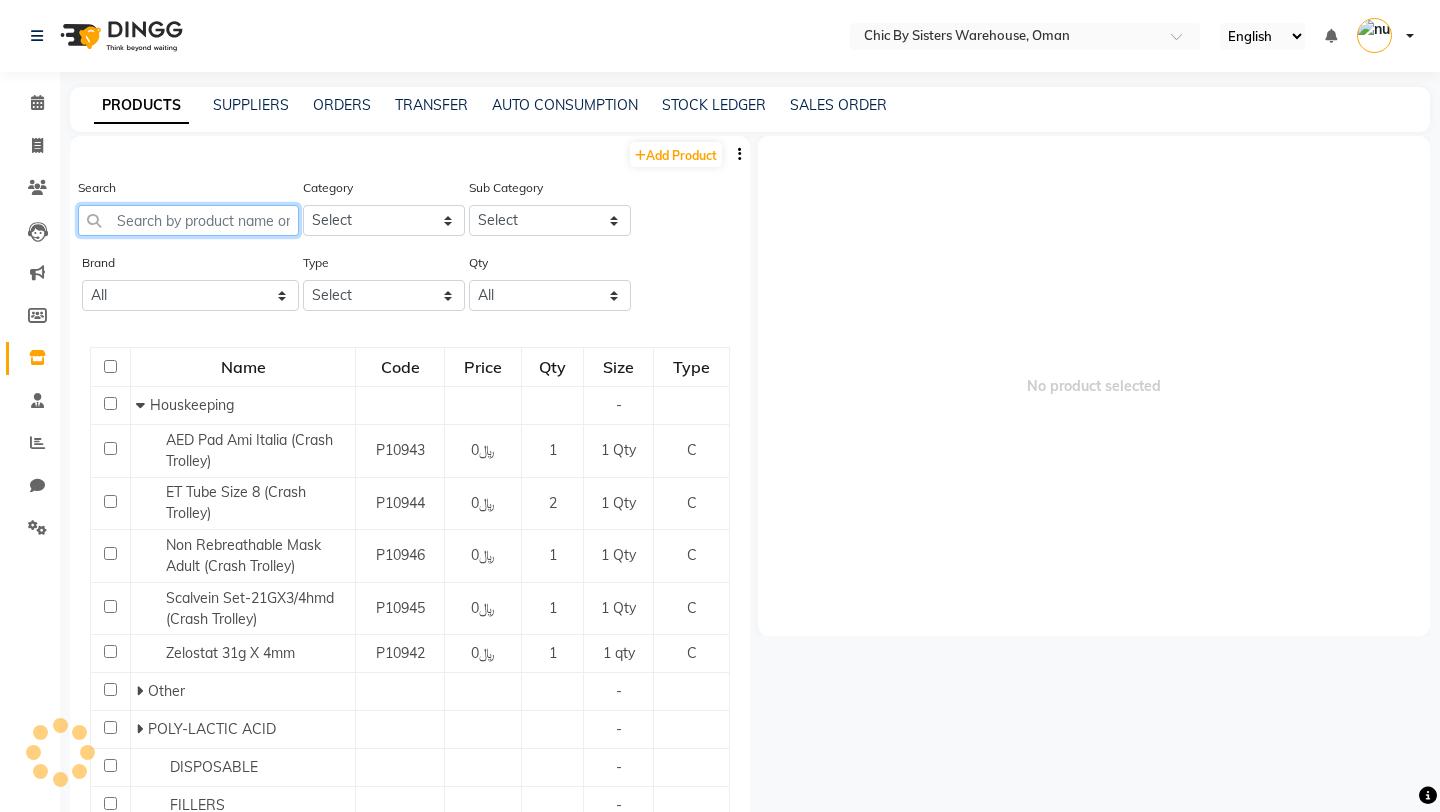 click 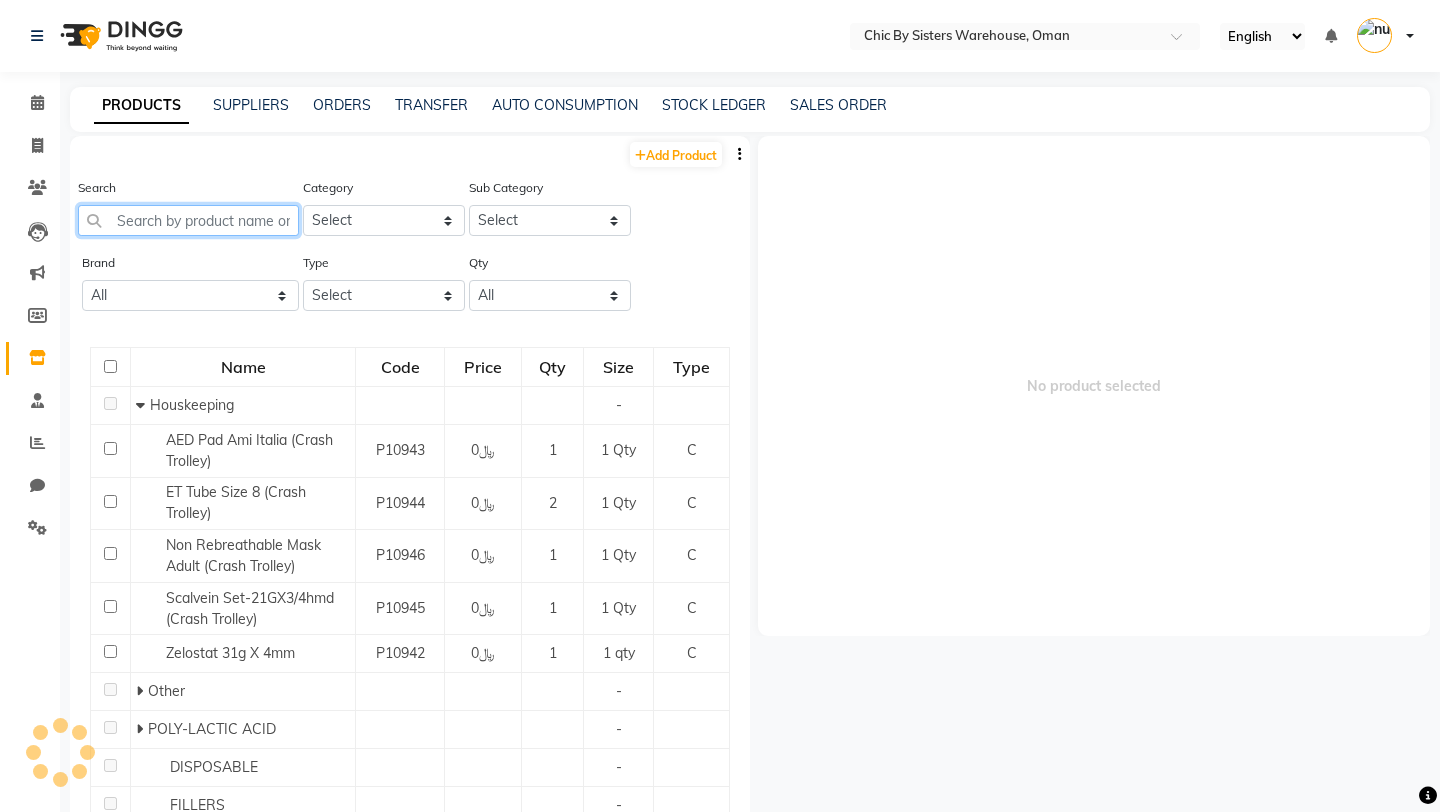 paste on "P10212" 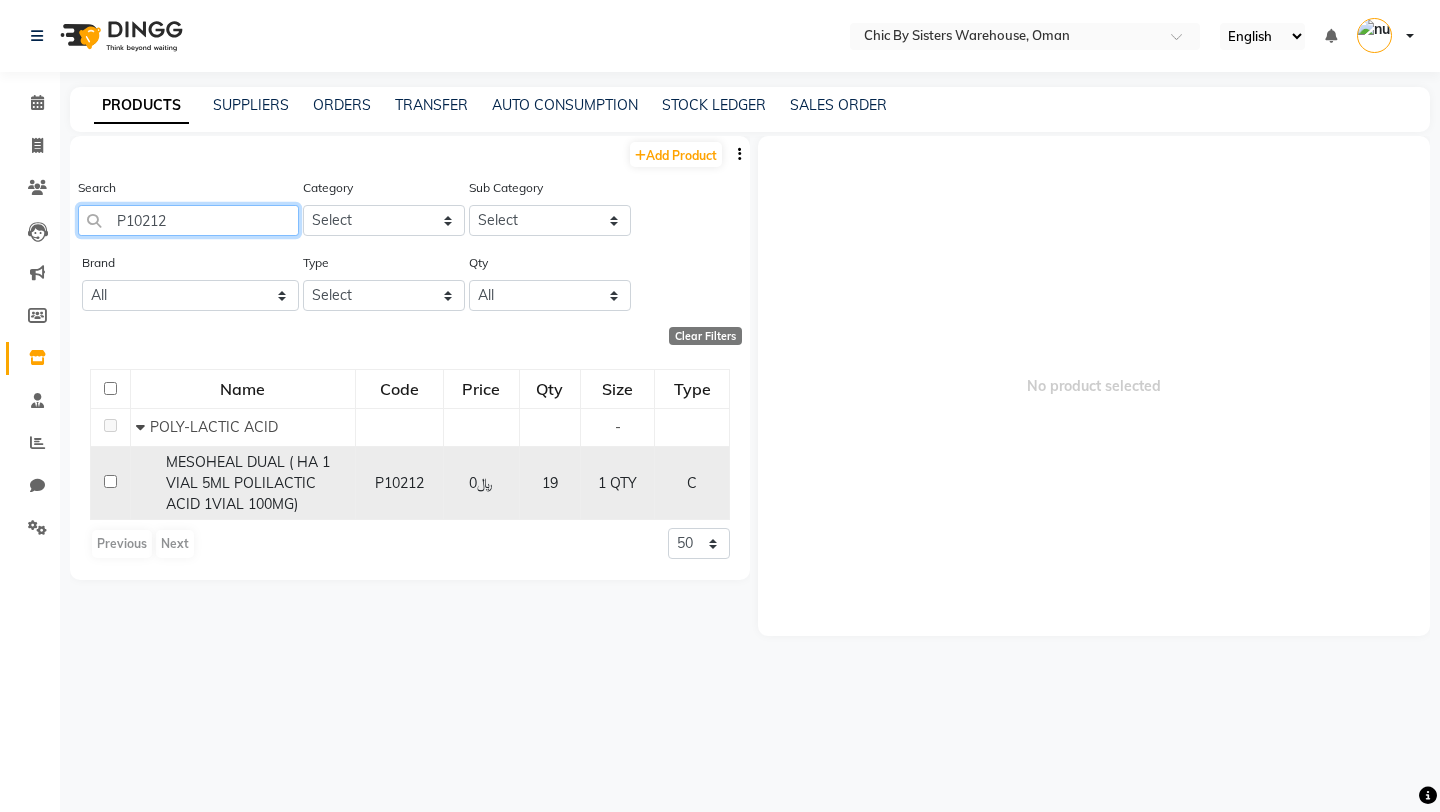 type on "P10212" 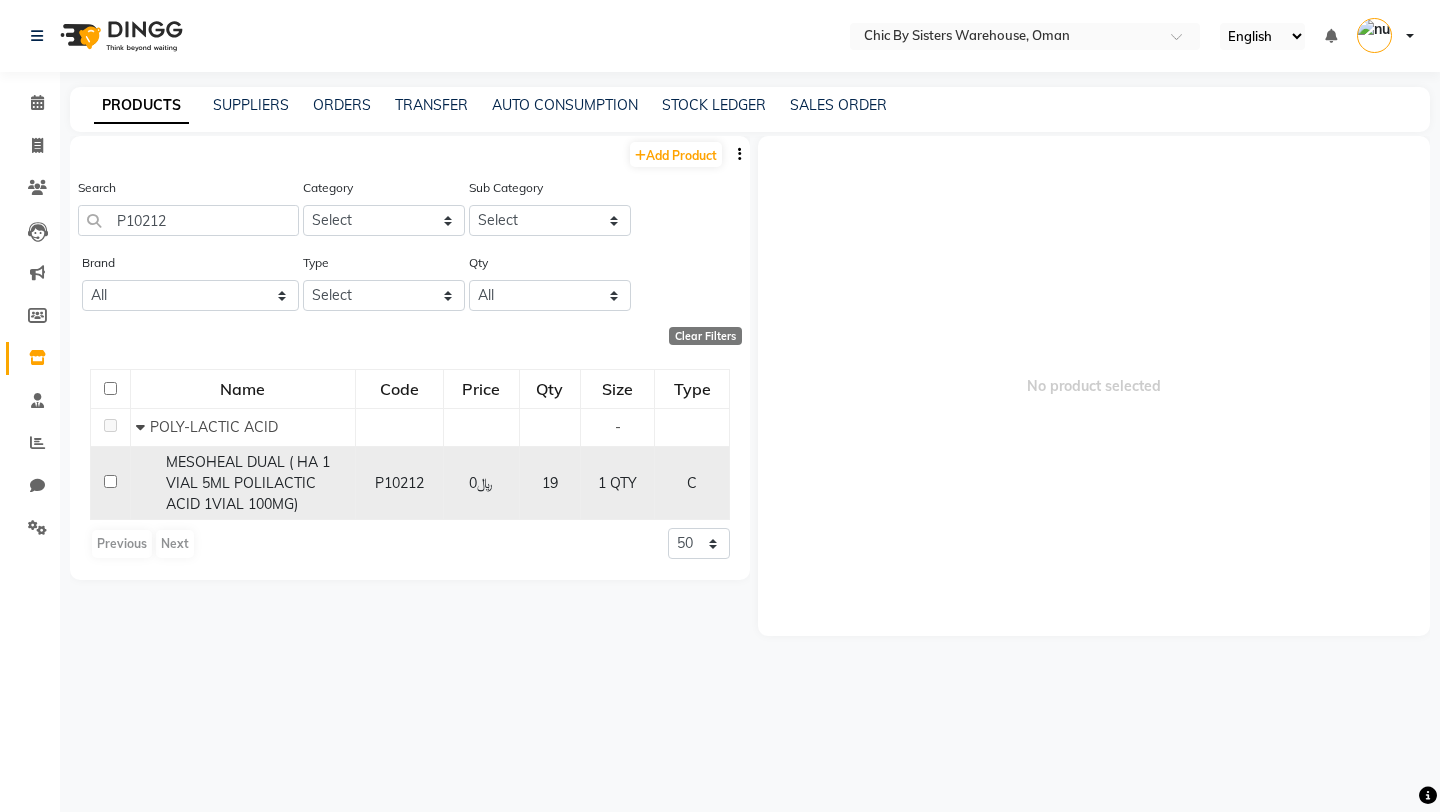 click on "MESOHEAL DUAL ( HA 1 VIAL 5ML POLILACTIC ACID 1VIAL 100MG)" 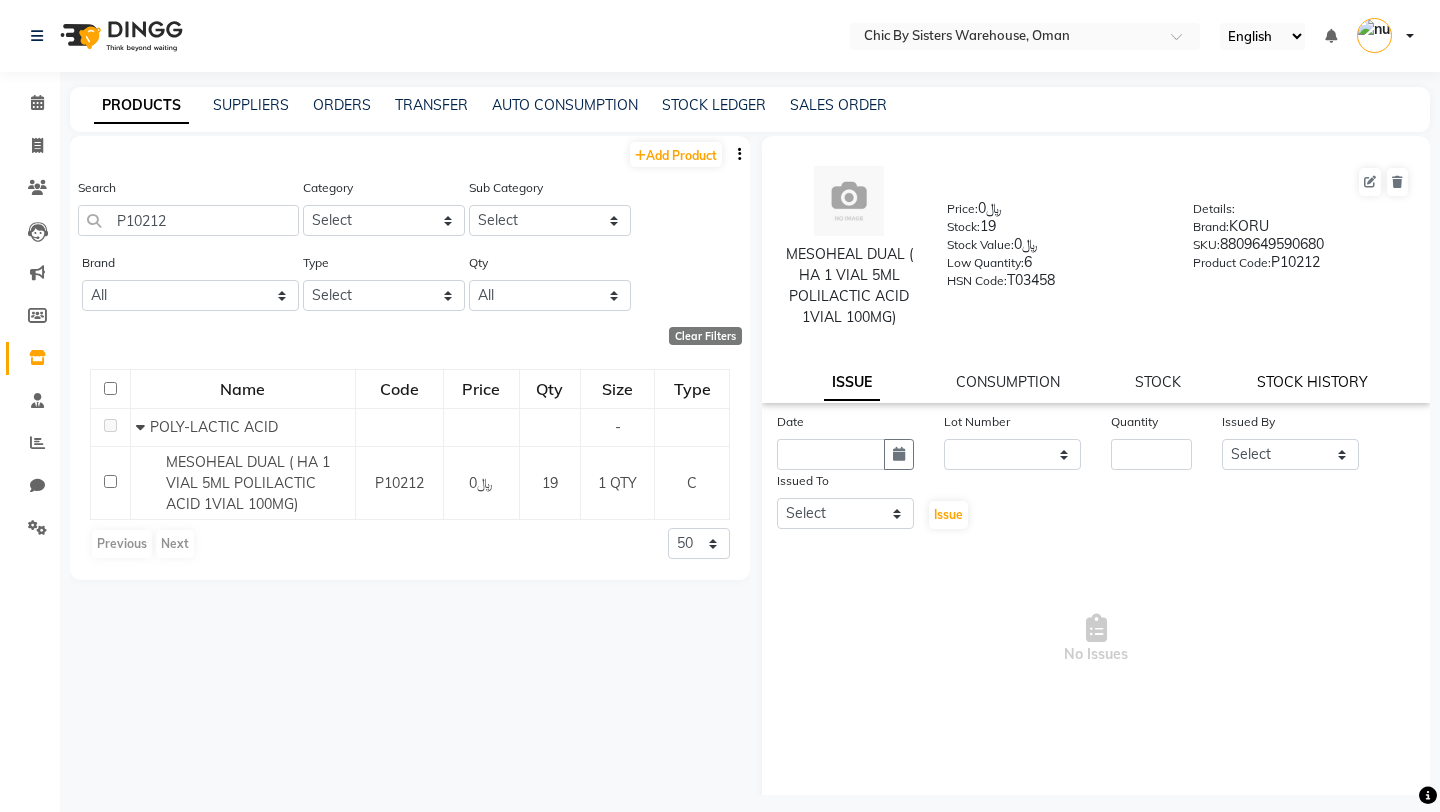 click on "STOCK HISTORY" 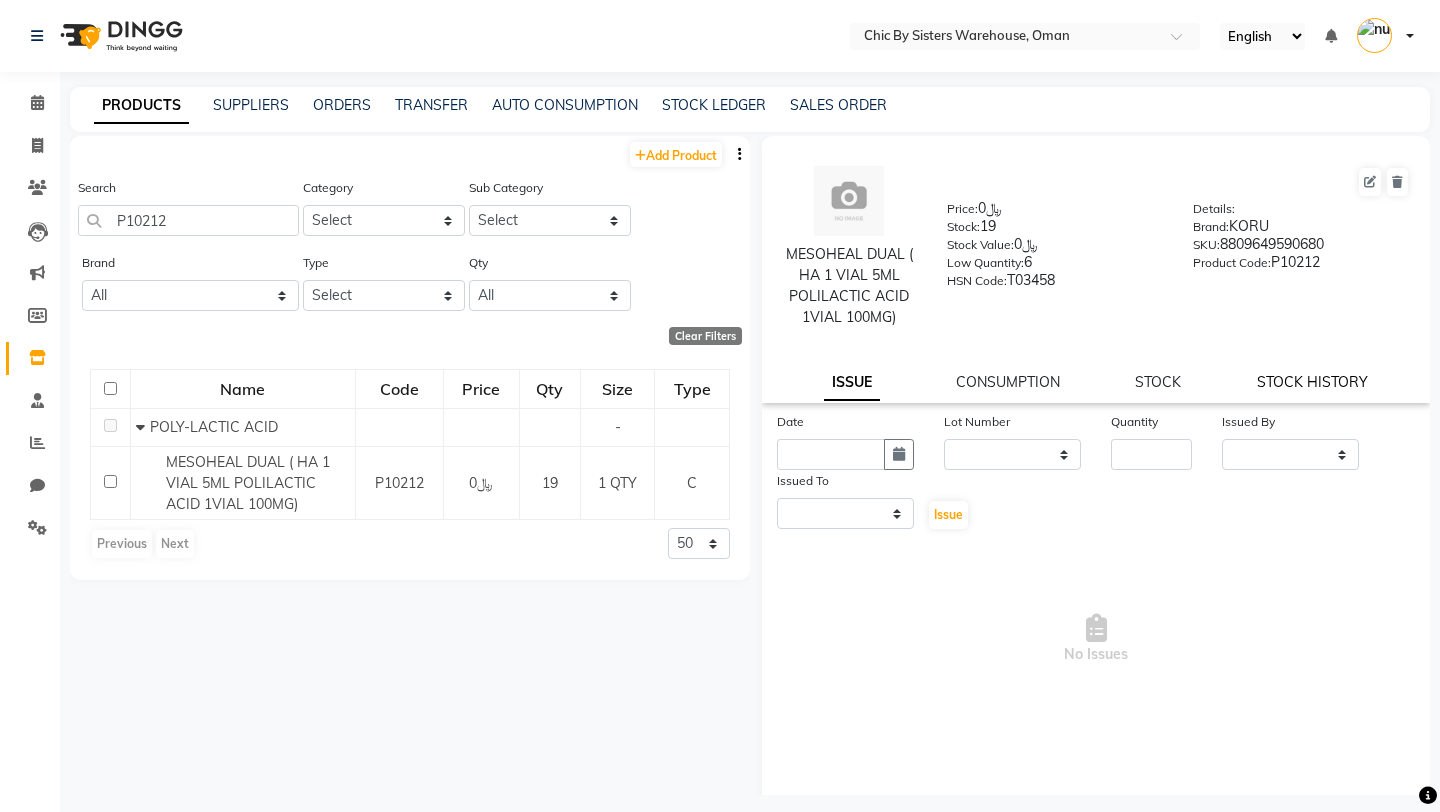 select on "all" 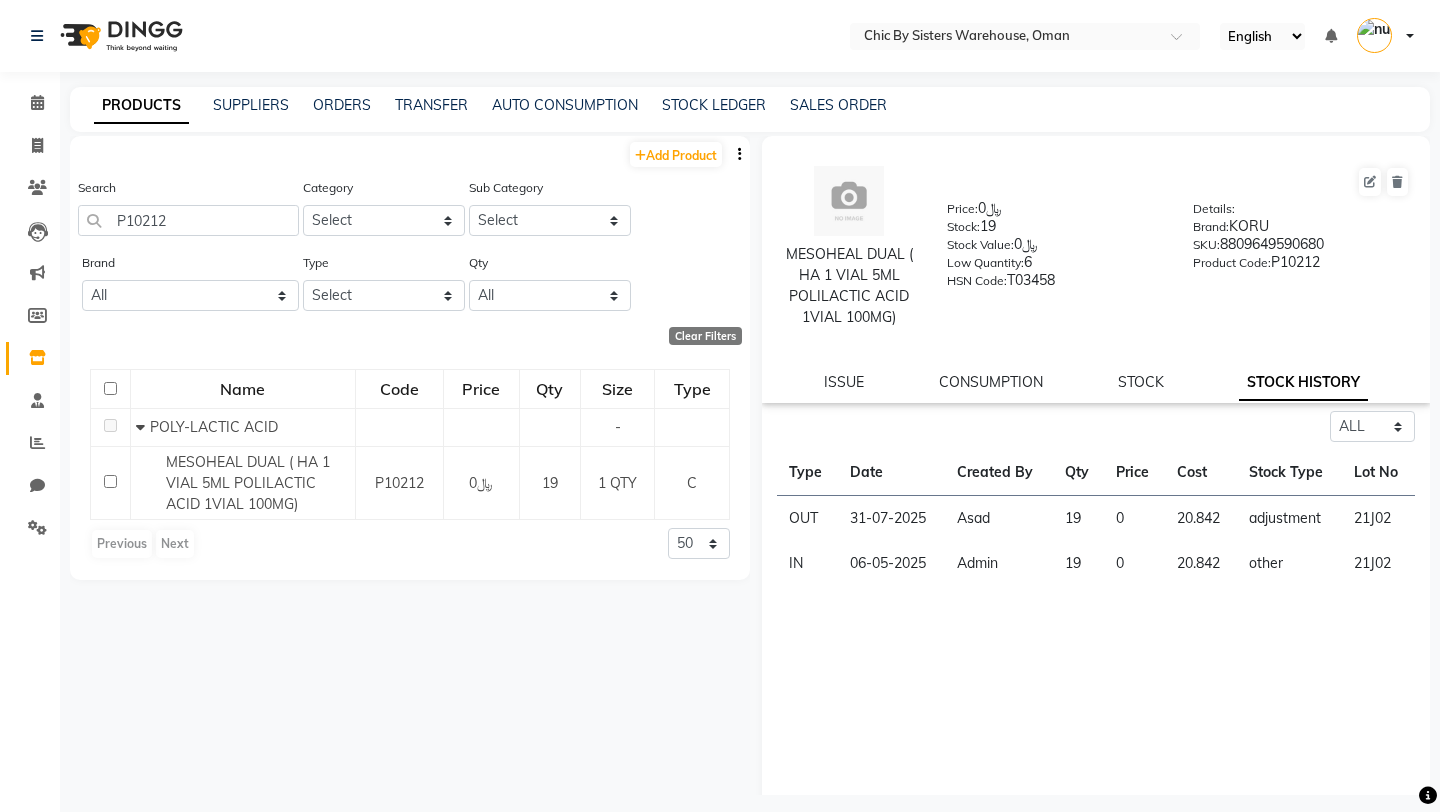 click on "MESOHEAL DUAL ( HA 1 VIAL 5ML POLILACTIC ACID 1VIAL 100MG)  Price:   ﷼0  Stock:   19  Stock Value:   ﷼0  Low Quantity:  6  HSN Code:  T03458  Details:     Brand:   KORU  SKU:   8809649590680  Product Code:   P10212" 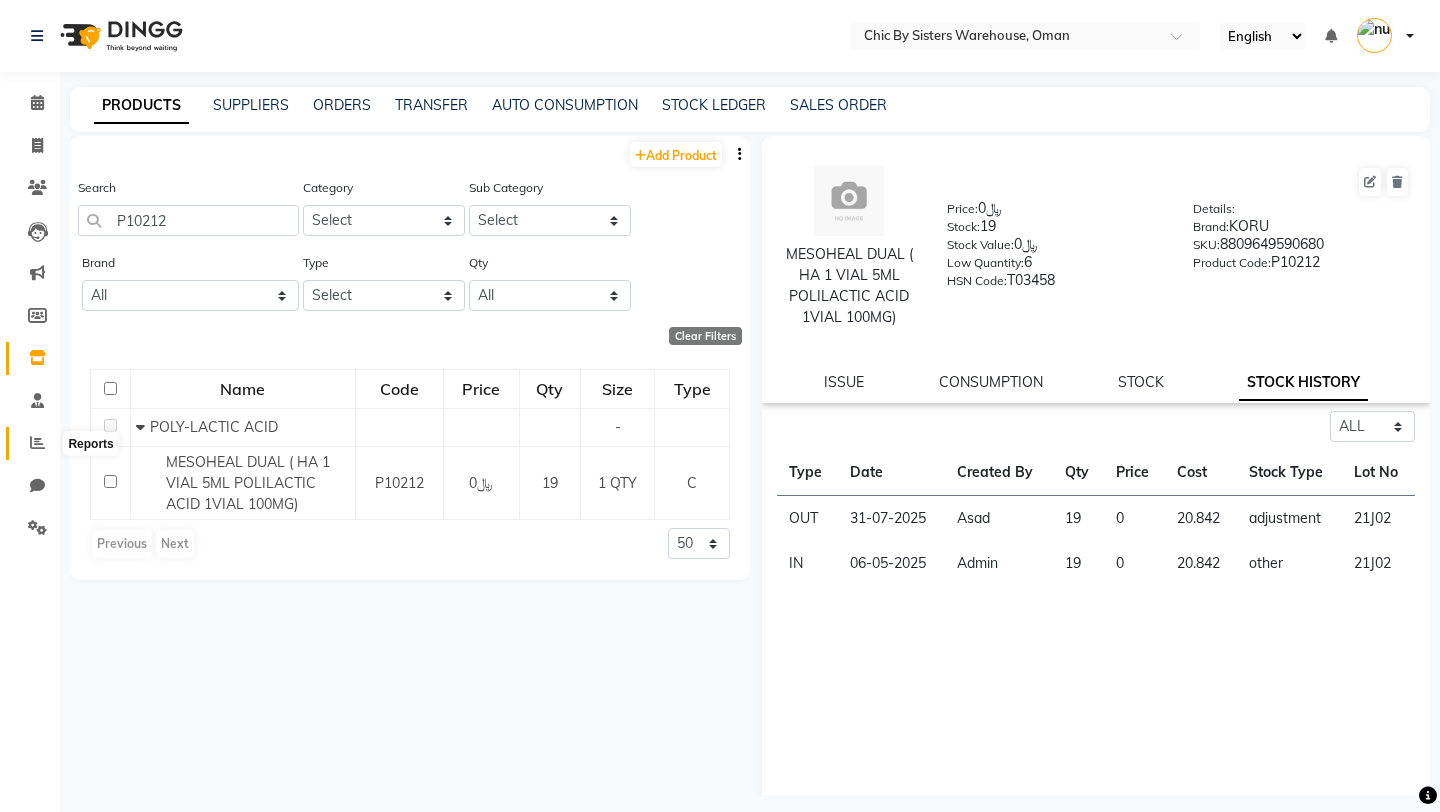 click 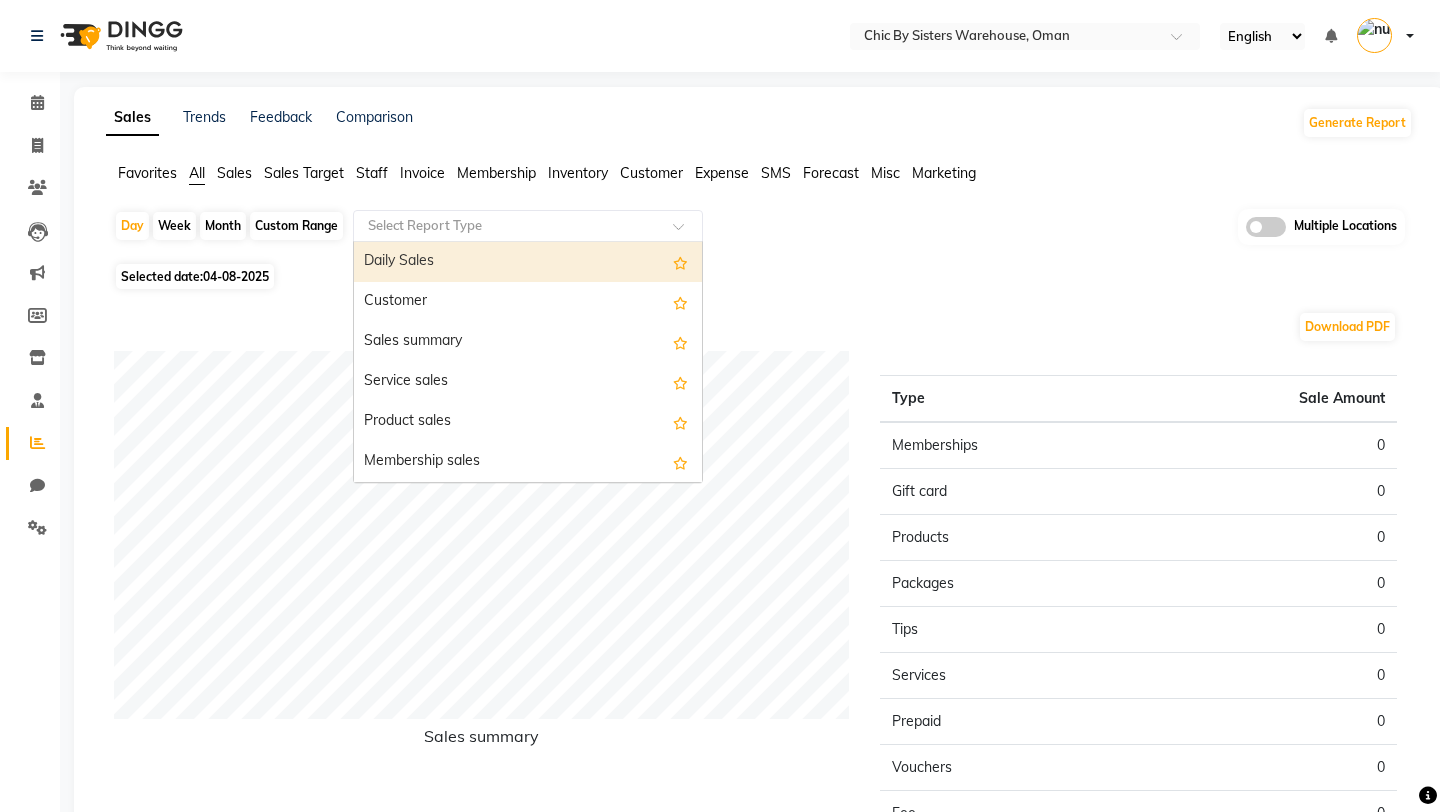 click 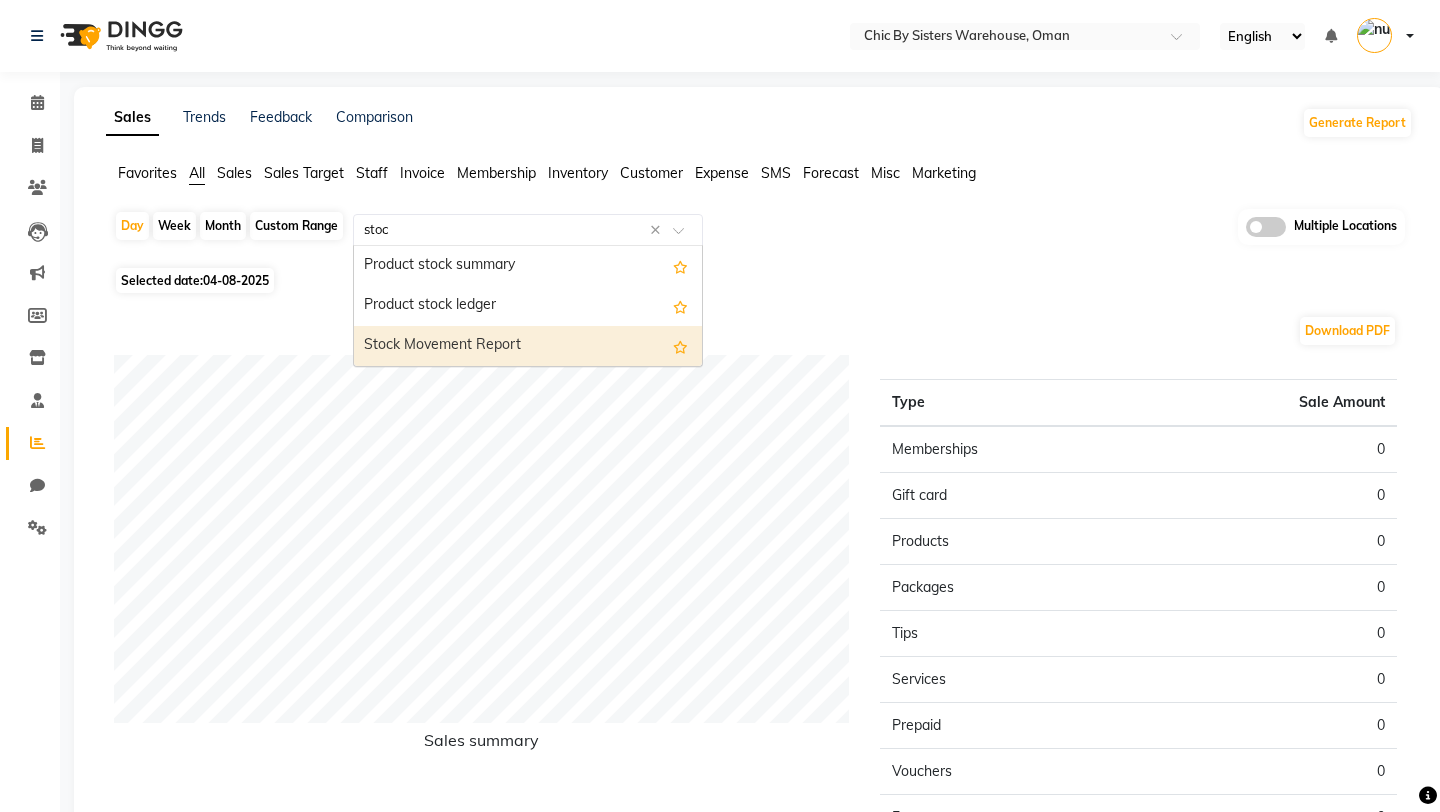scroll, scrollTop: 0, scrollLeft: 0, axis: both 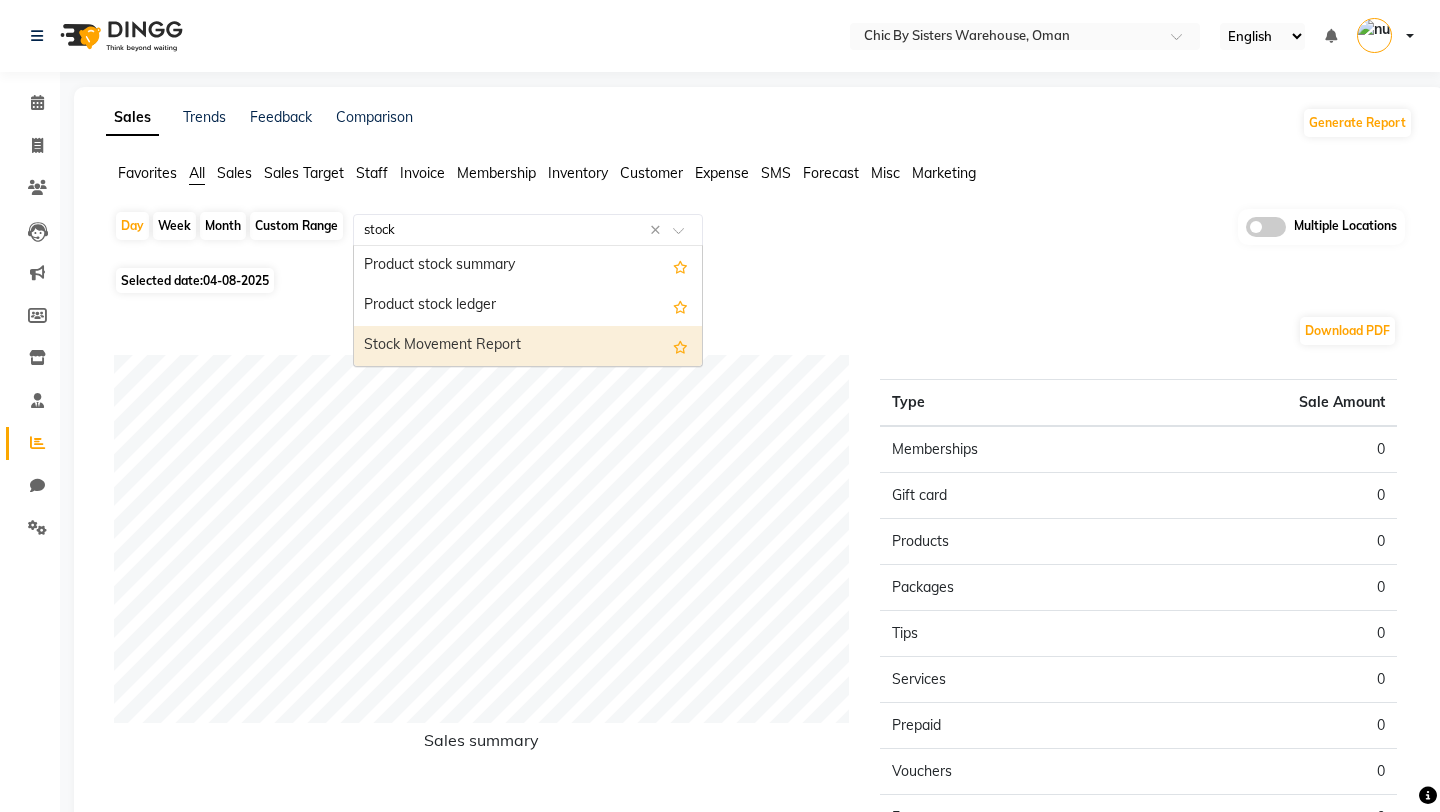 click on "Stock Movement Report" at bounding box center [528, 346] 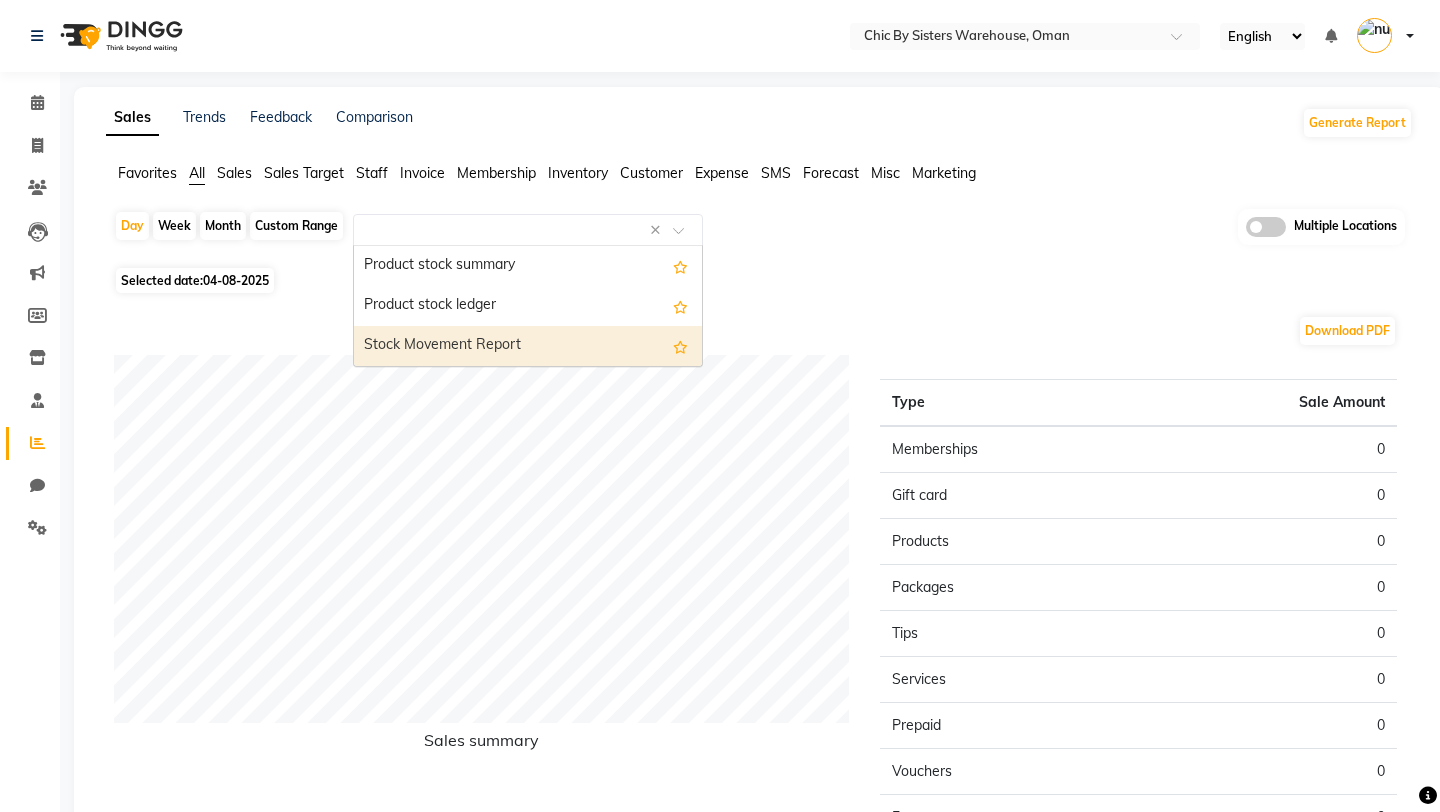 select on "full_report" 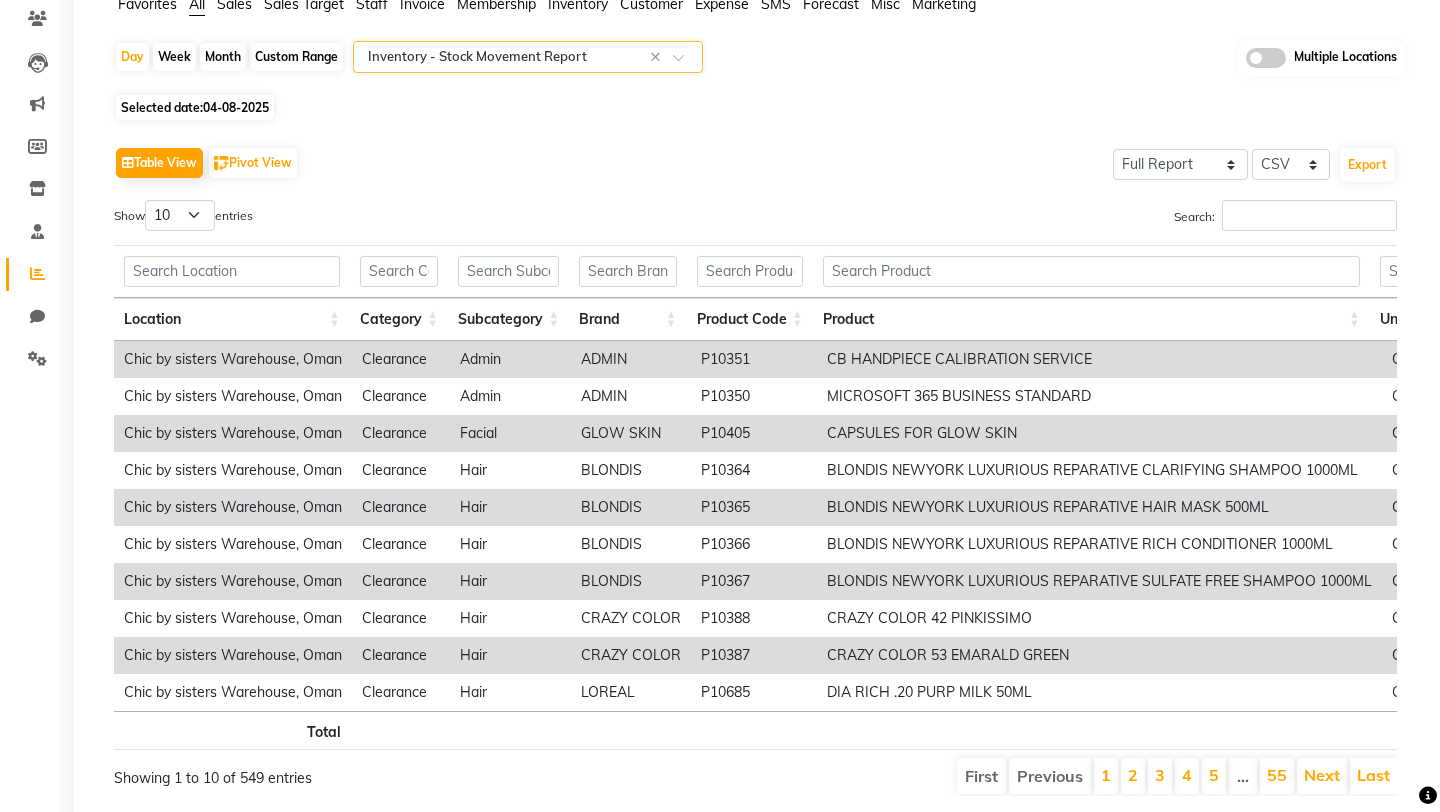 scroll, scrollTop: 219, scrollLeft: 0, axis: vertical 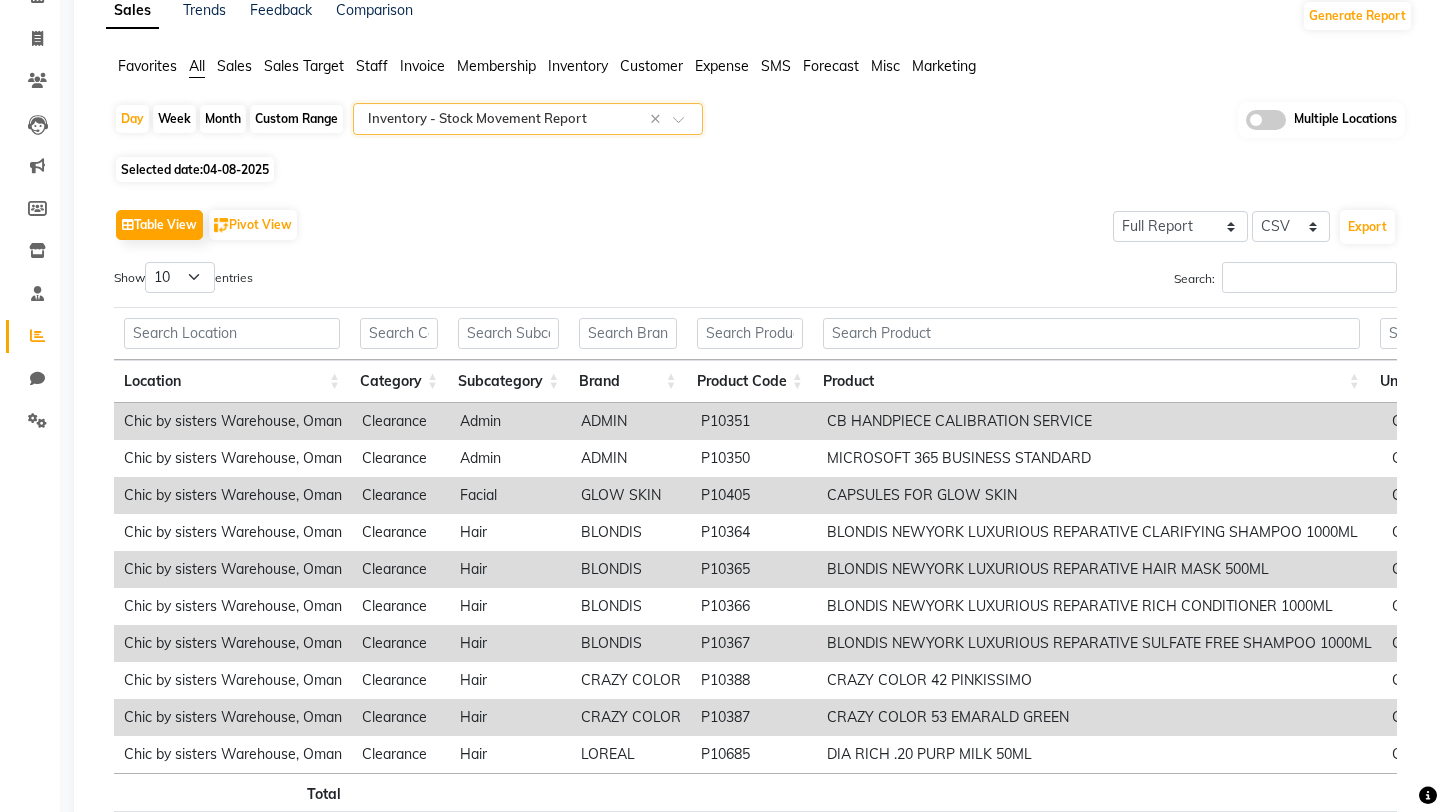 click on "Custom Range" 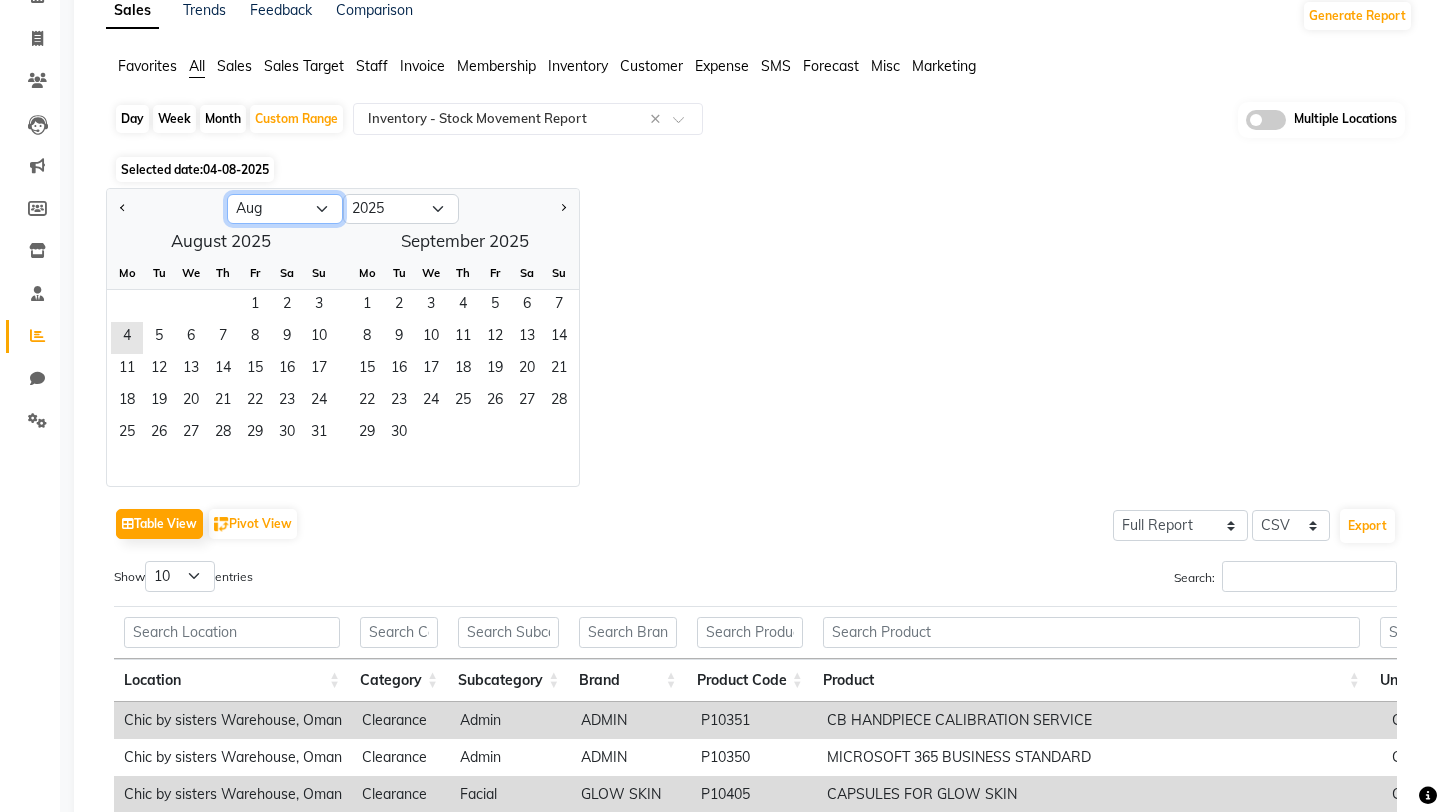 click on "Jan Feb Mar Apr May Jun Jul Aug Sep Oct Nov Dec" 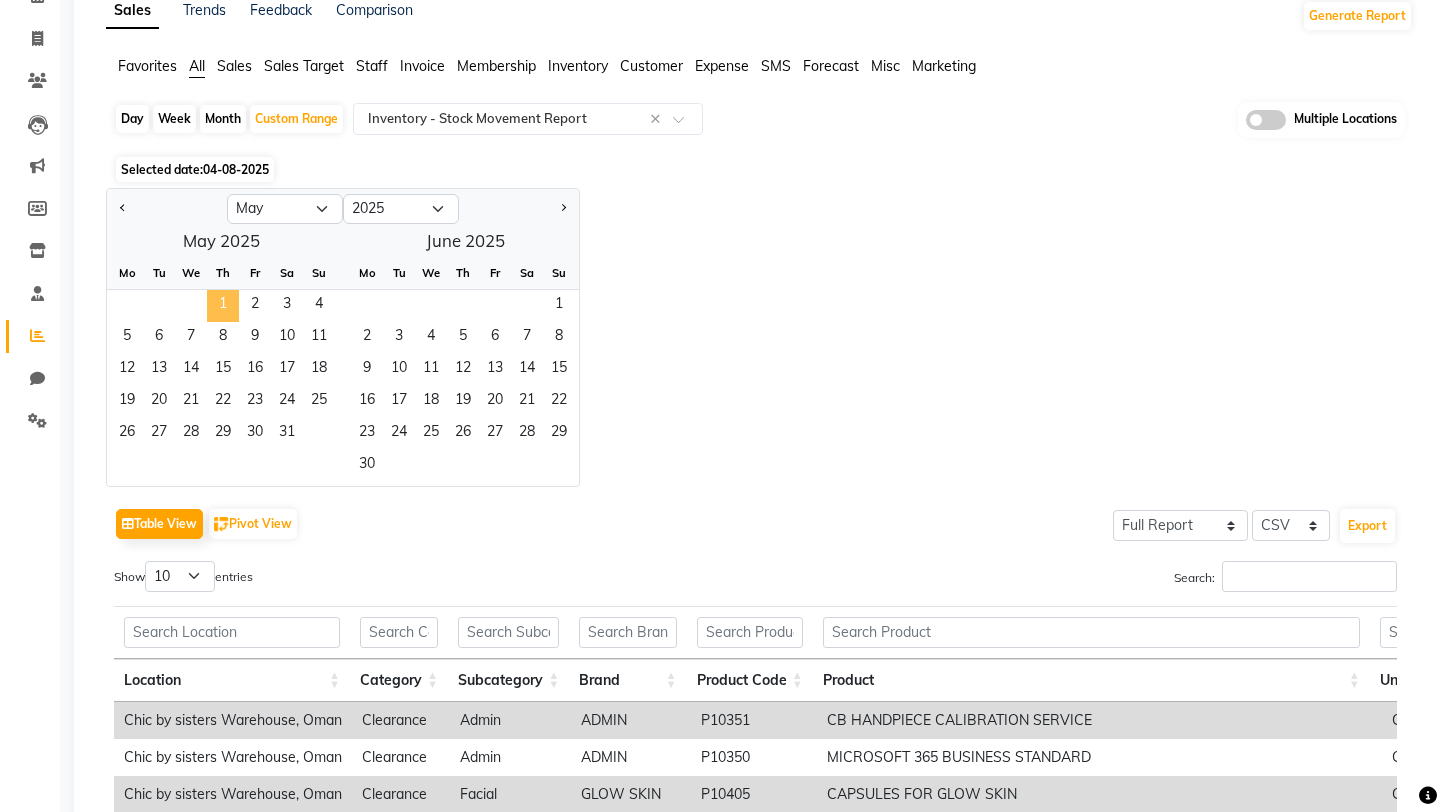 click on "1" 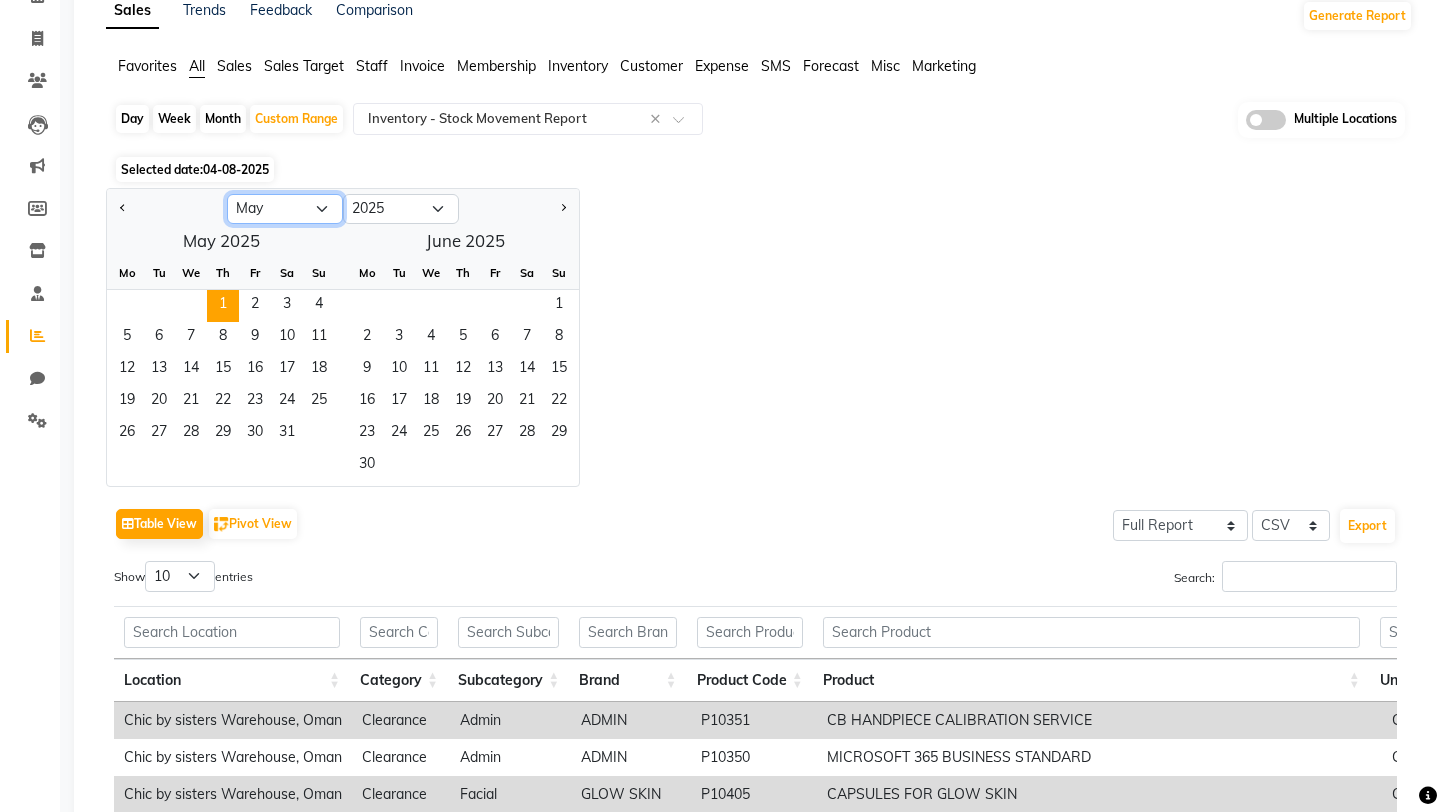 click on "Jan Feb Mar Apr May Jun Jul Aug Sep Oct Nov Dec" 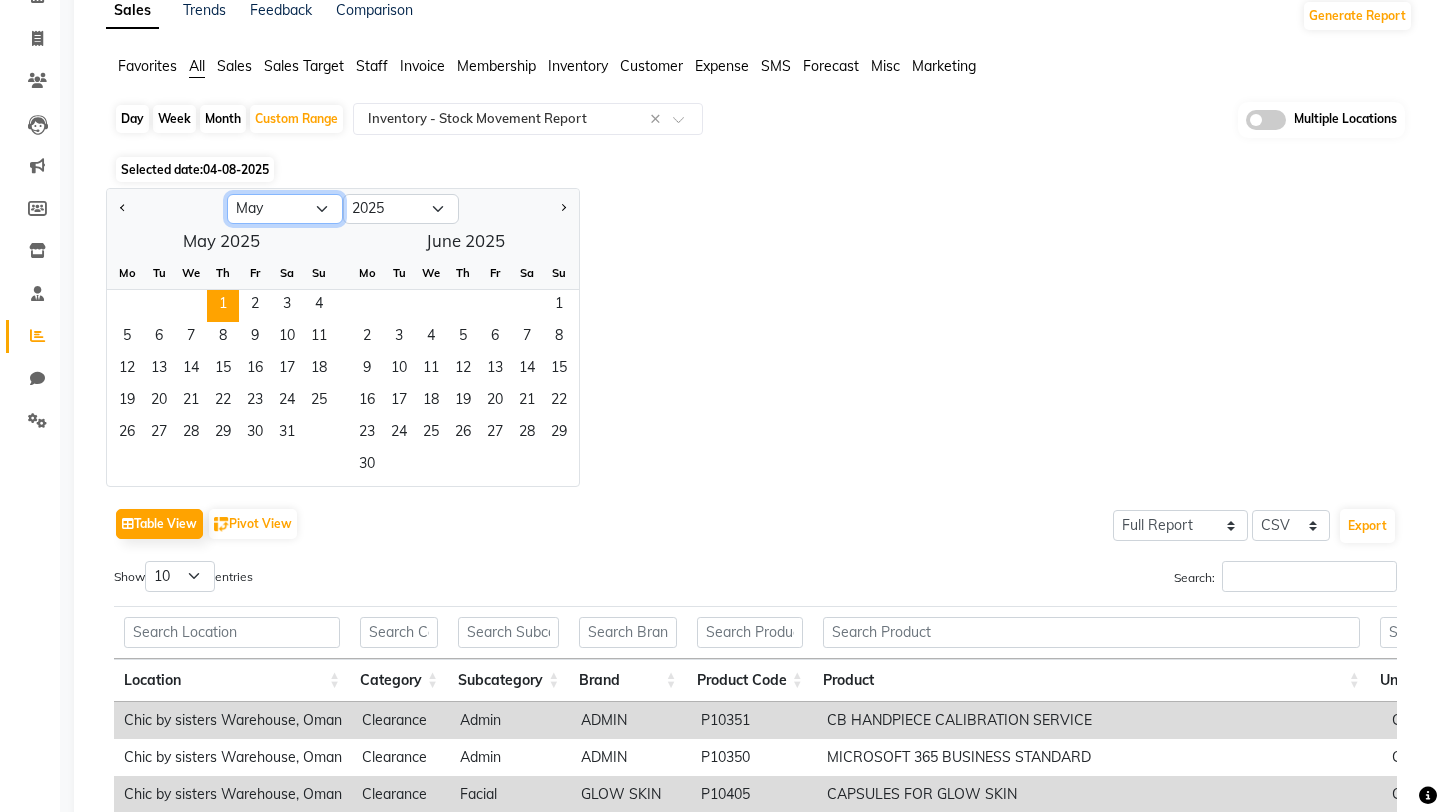 select on "8" 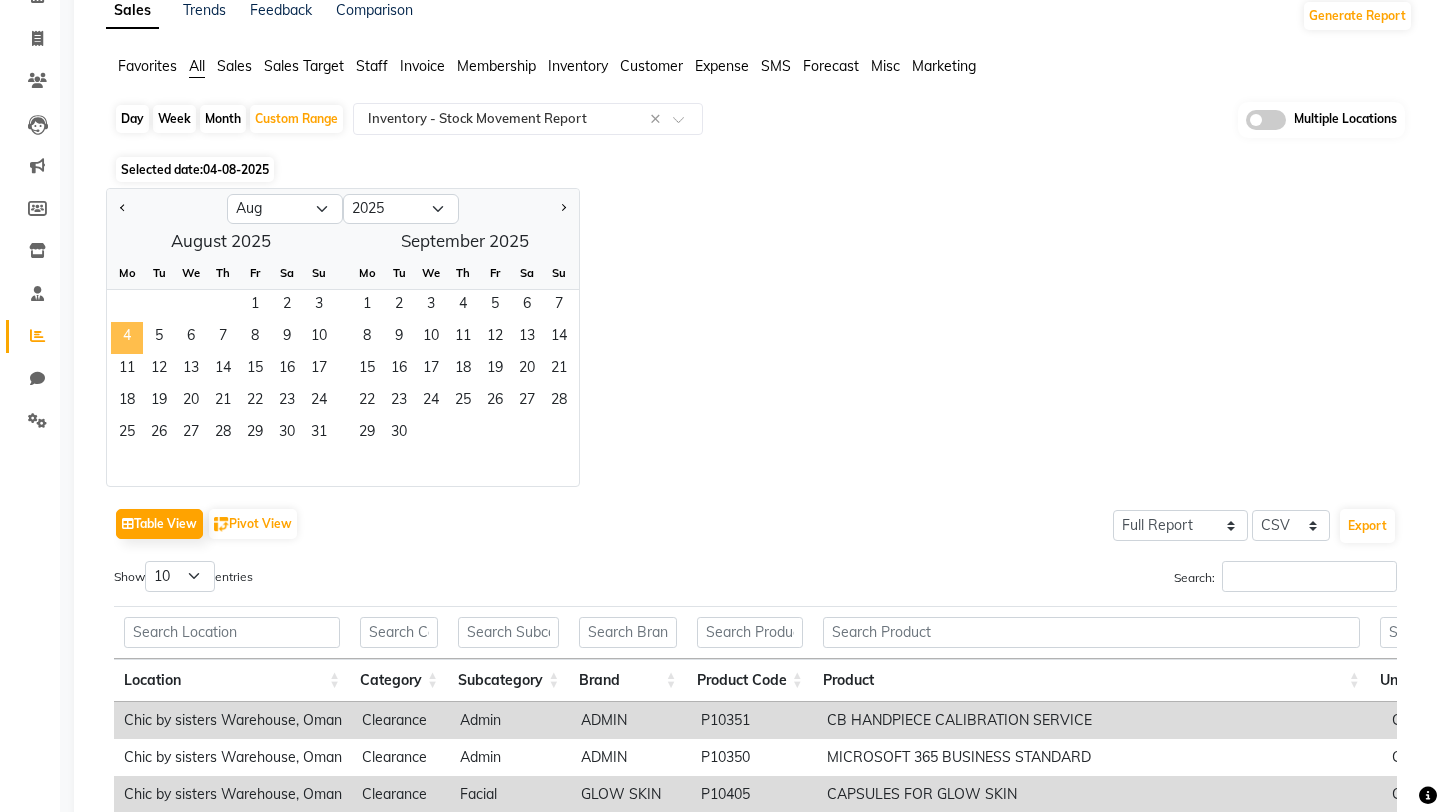 click on "4" 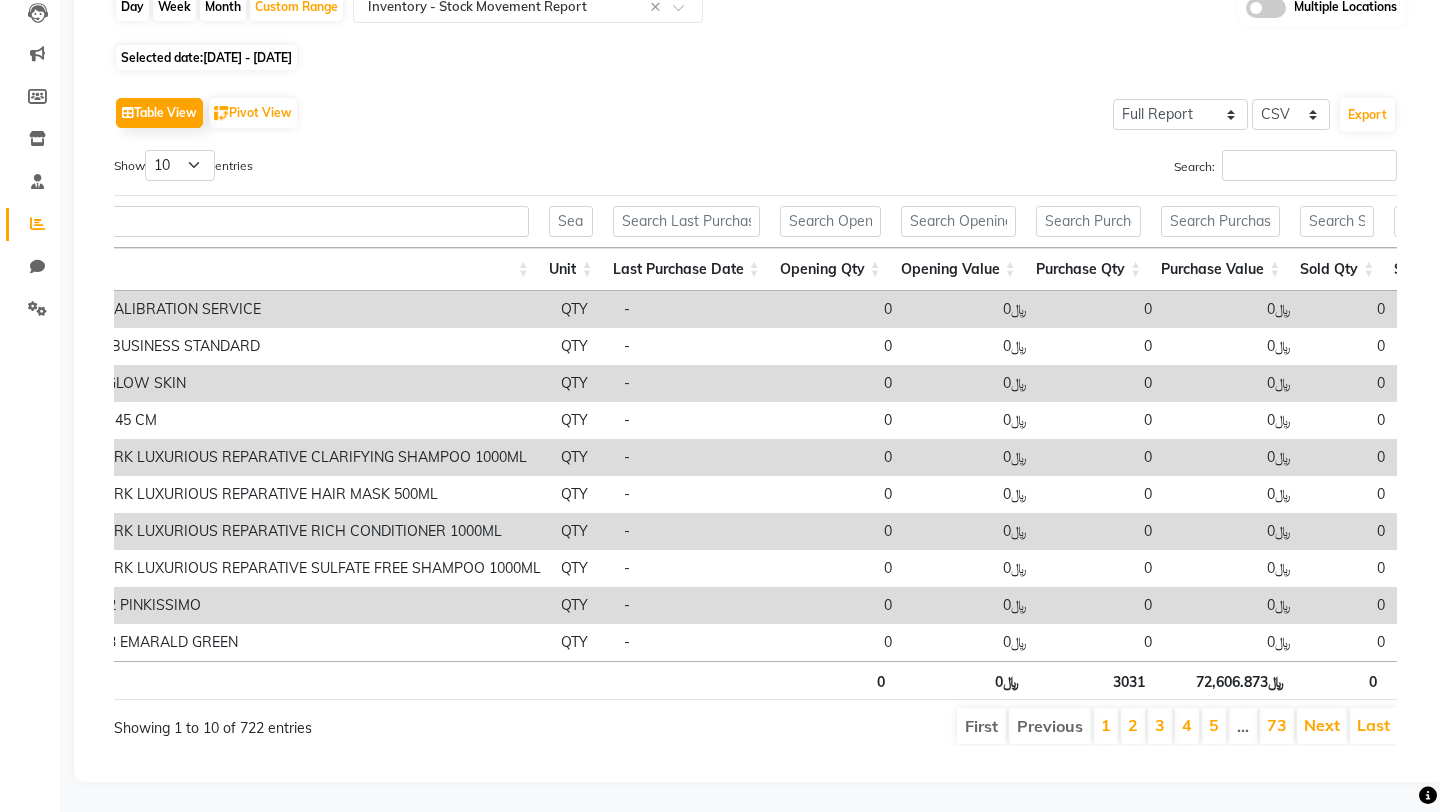 click on "Last Purchase Date" at bounding box center (686, 269) 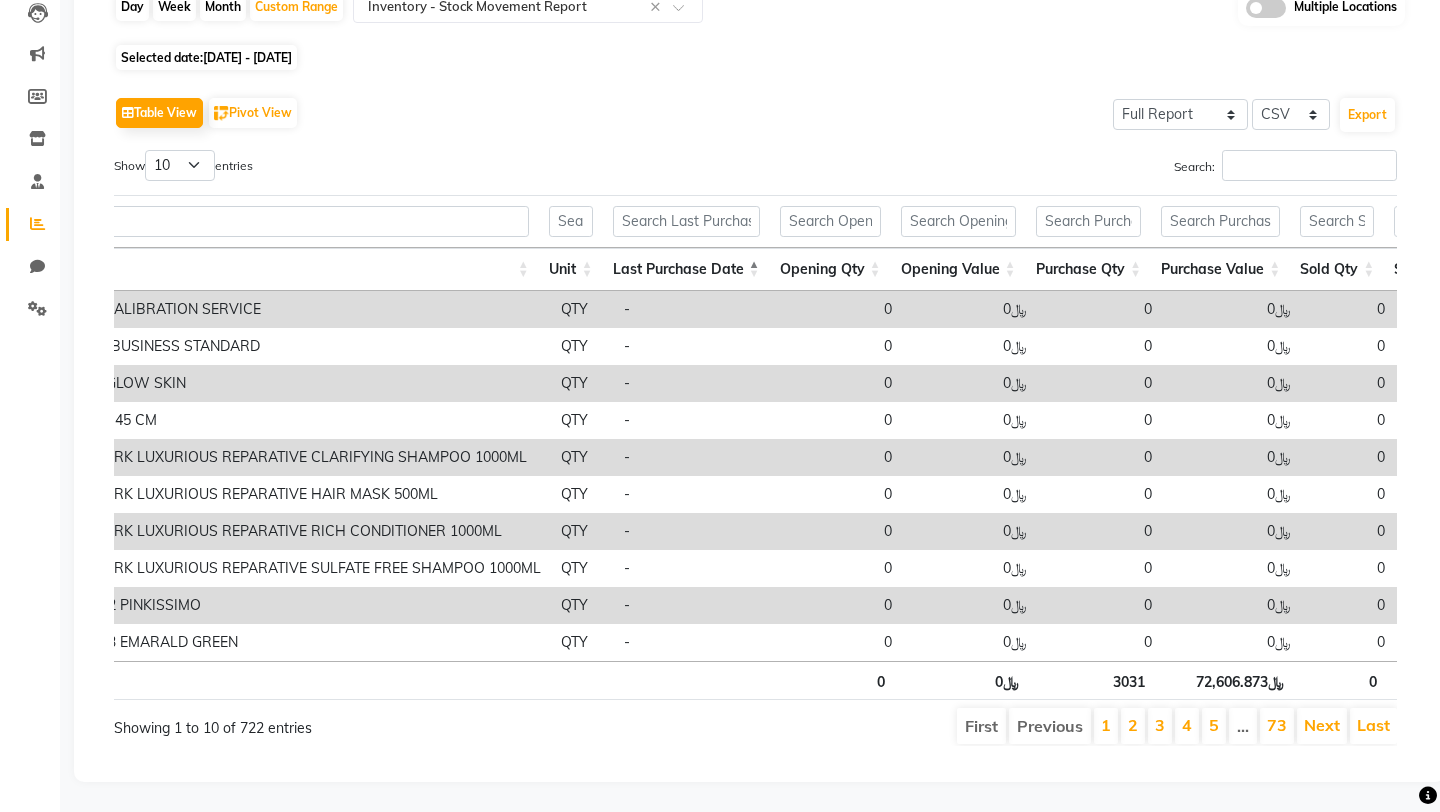 click on "Last Purchase Date" at bounding box center (686, 269) 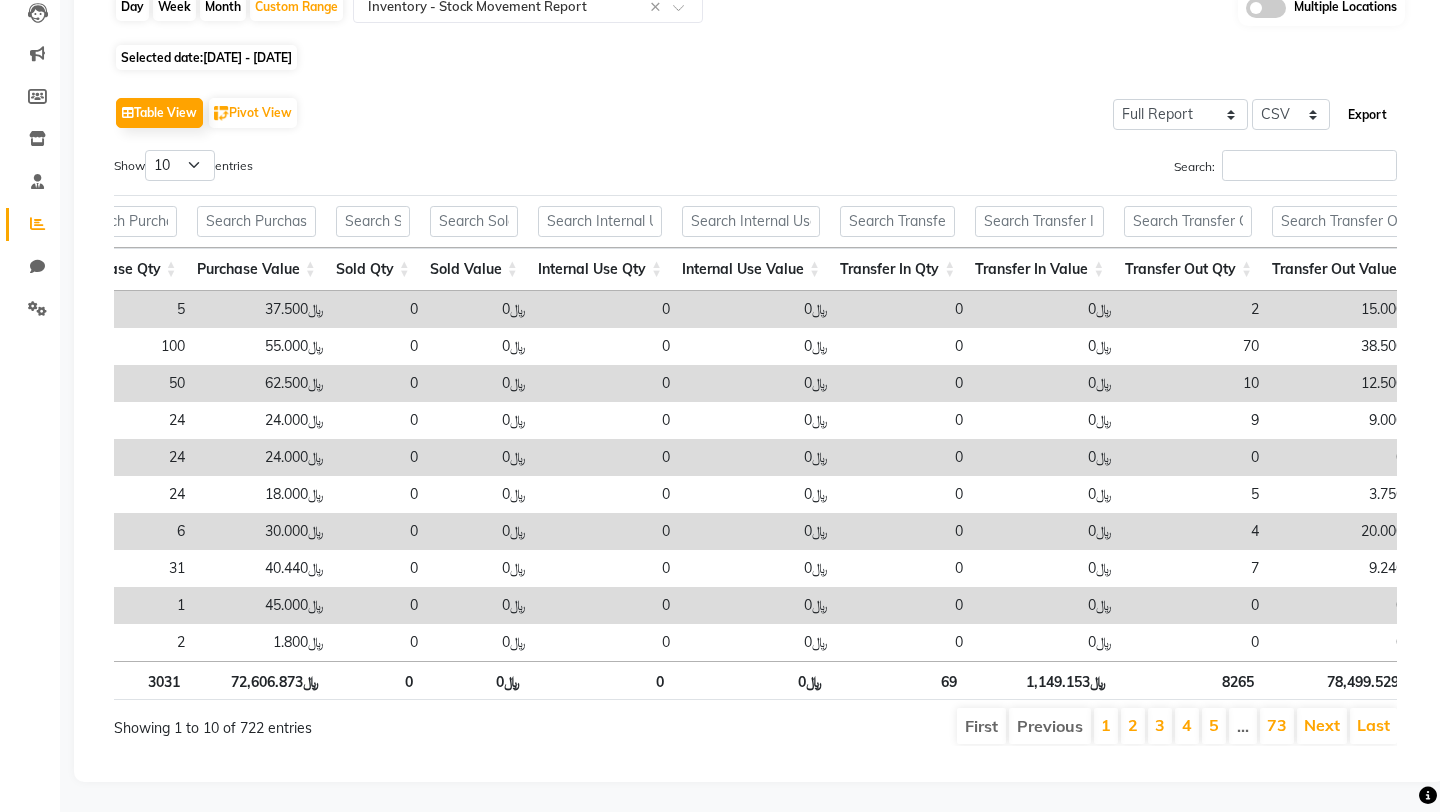 click on "Export" 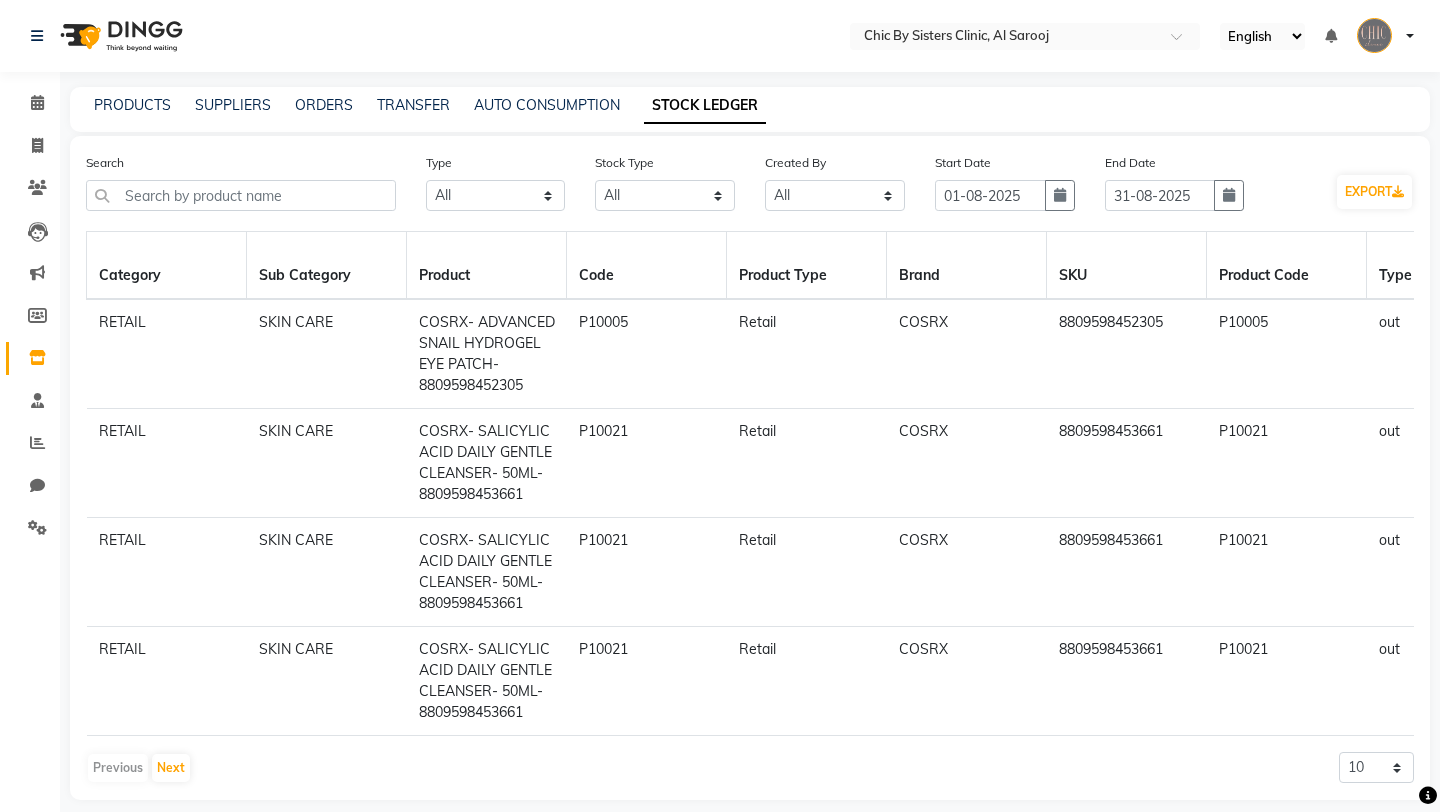 select on "all" 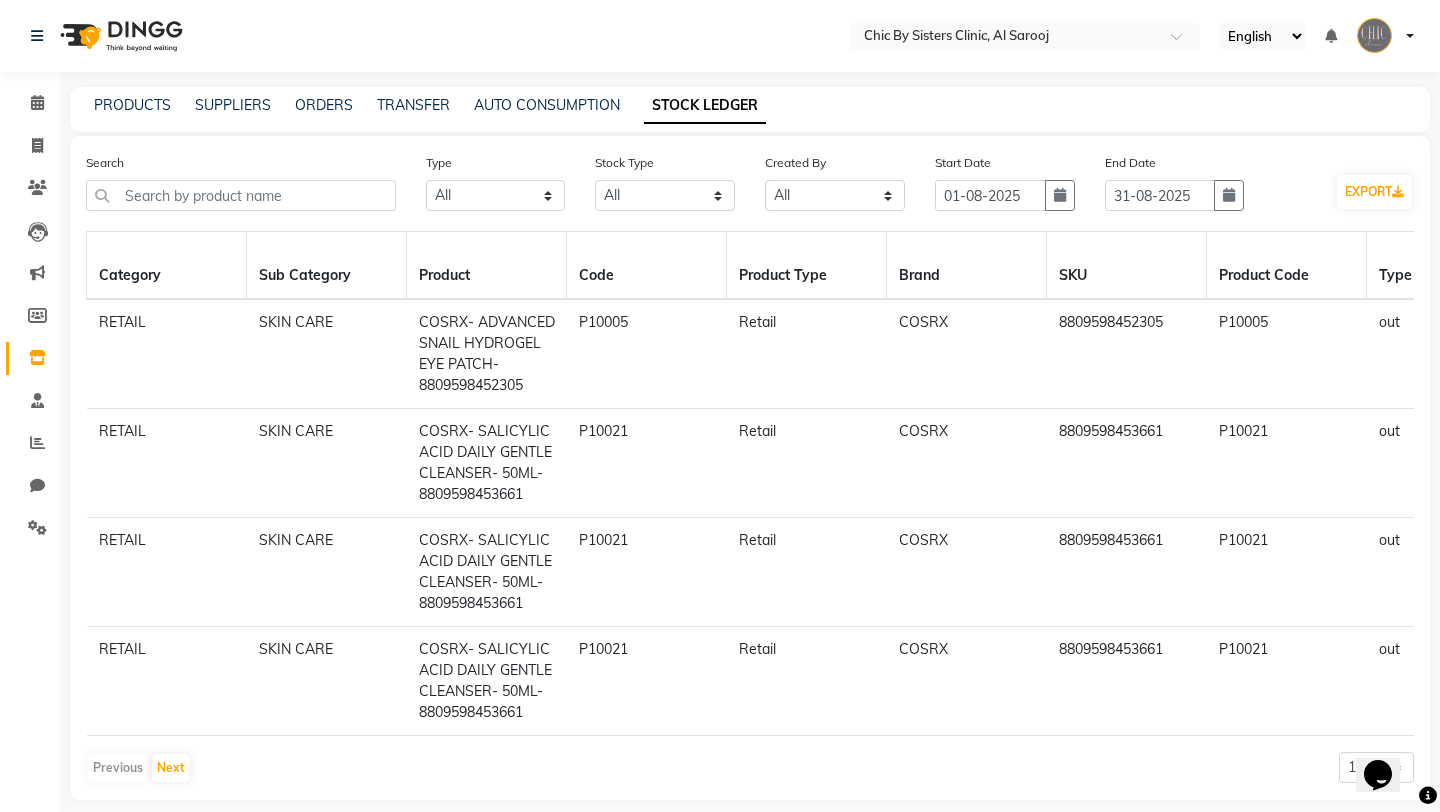 scroll, scrollTop: 0, scrollLeft: 0, axis: both 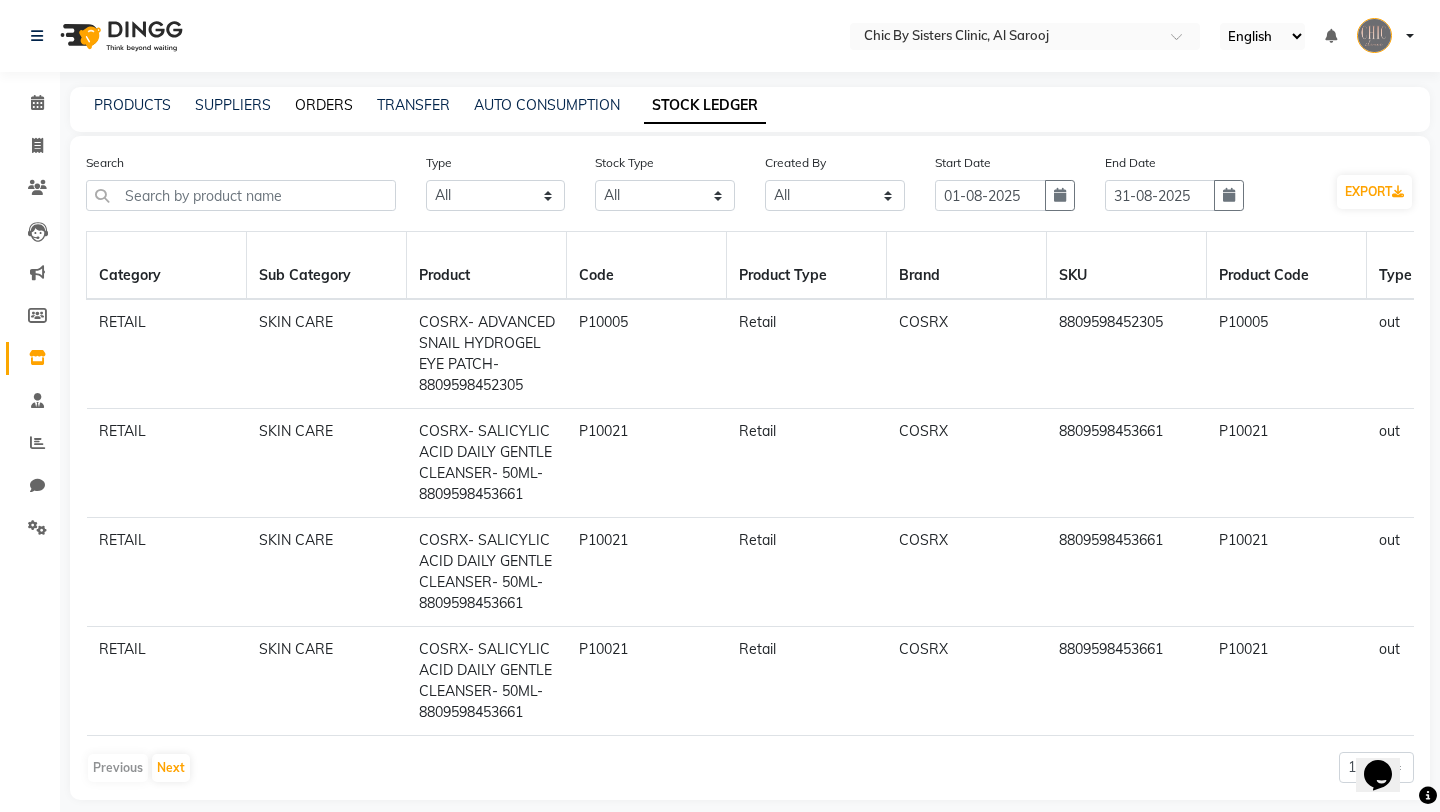 click on "ORDERS" 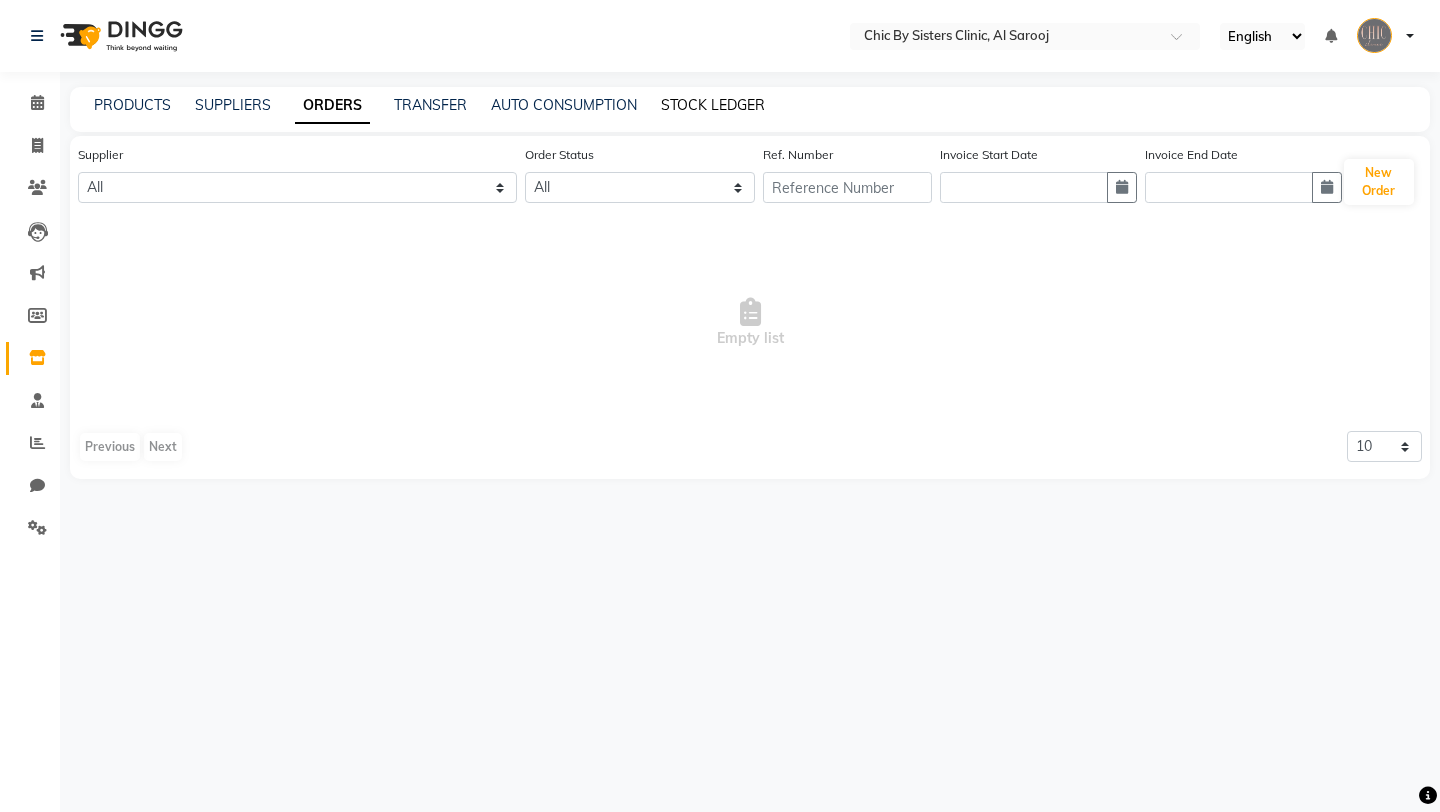click on "STOCK LEDGER" 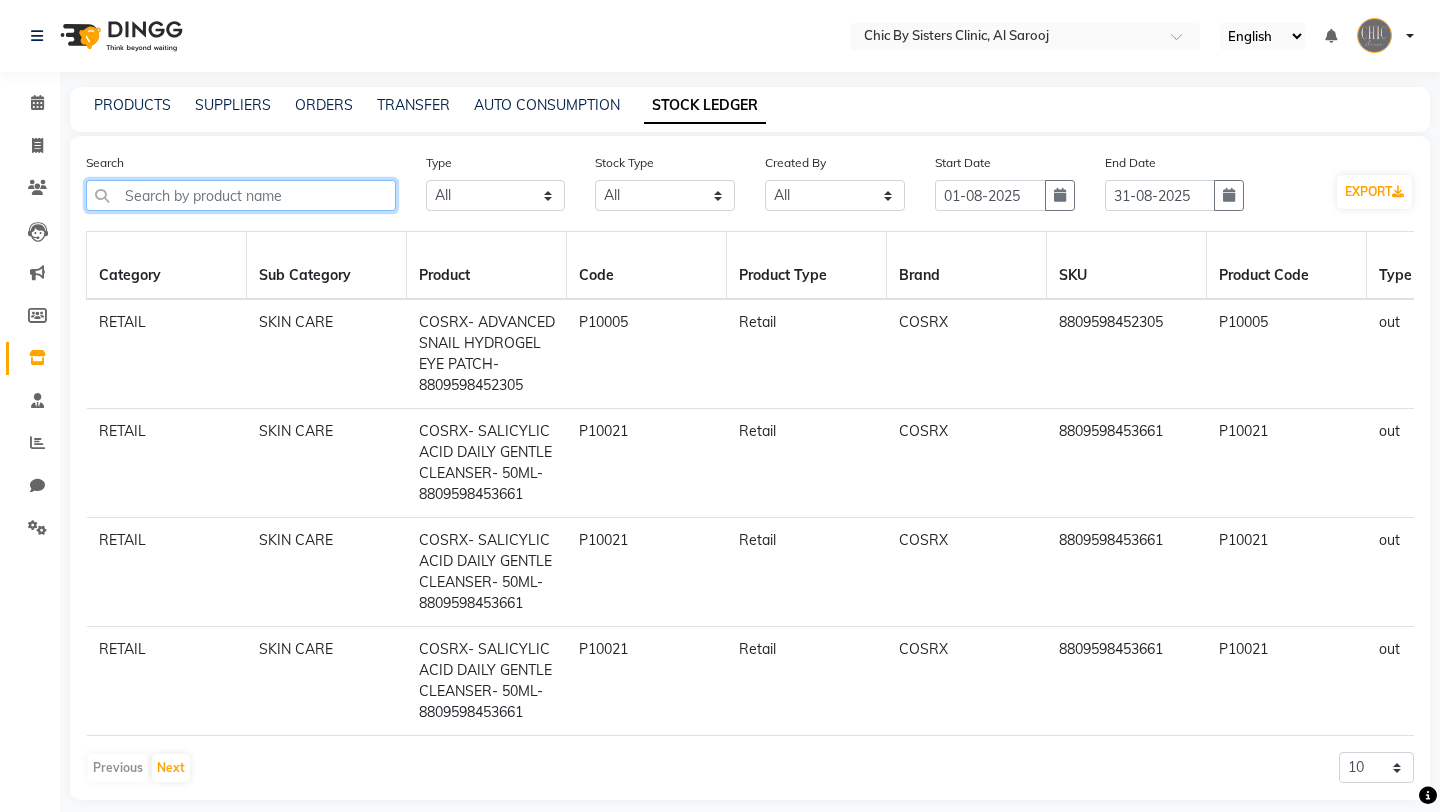 click 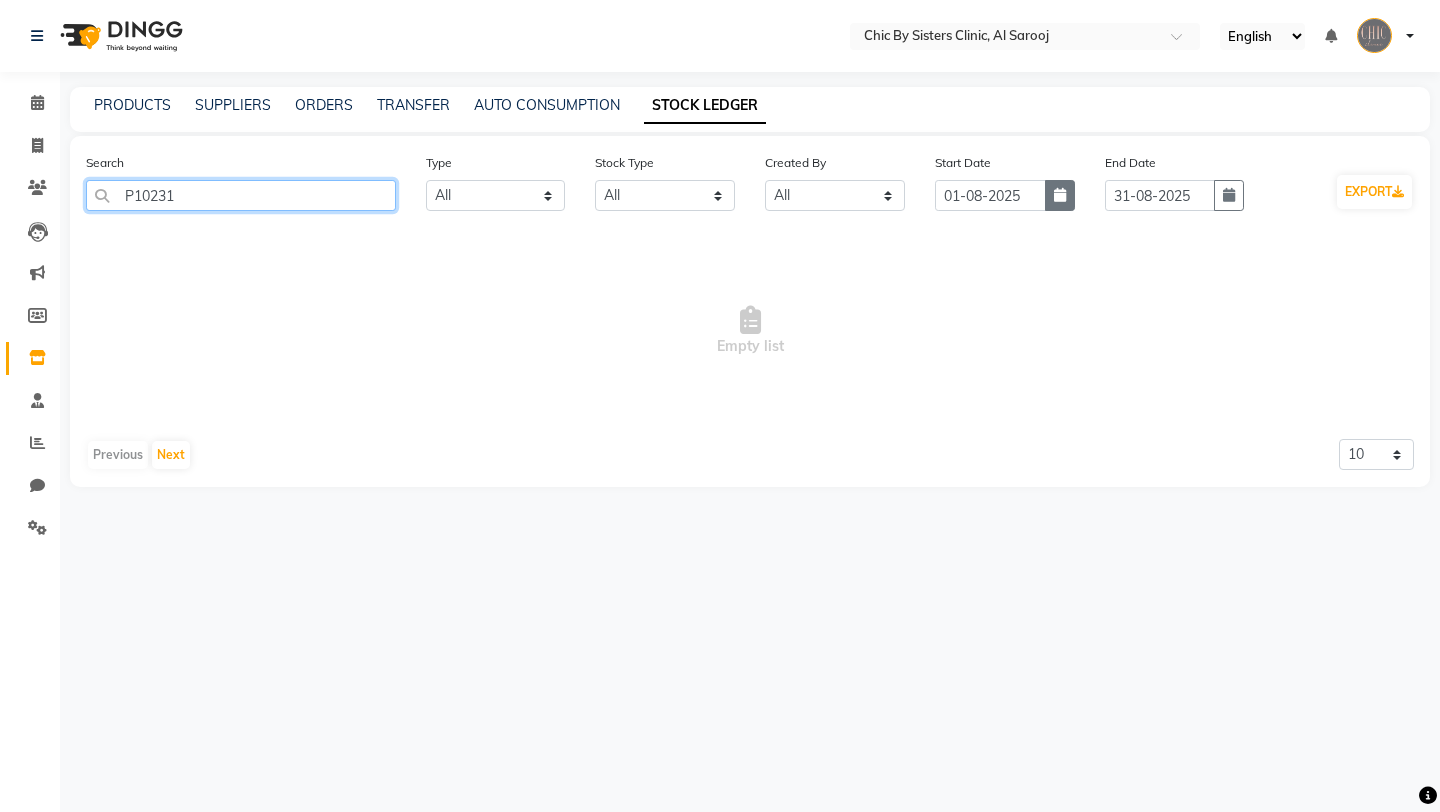 type on "P10231" 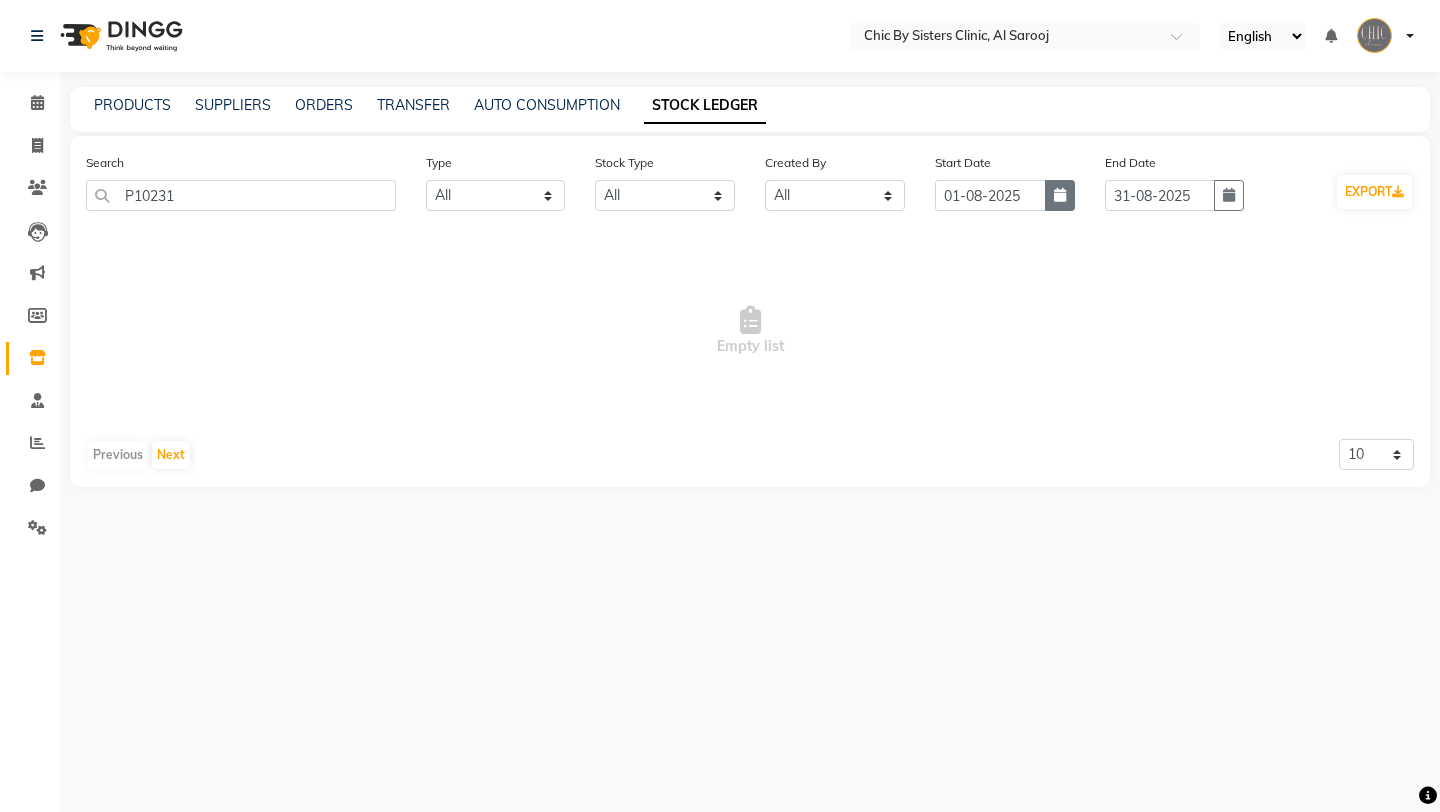 click 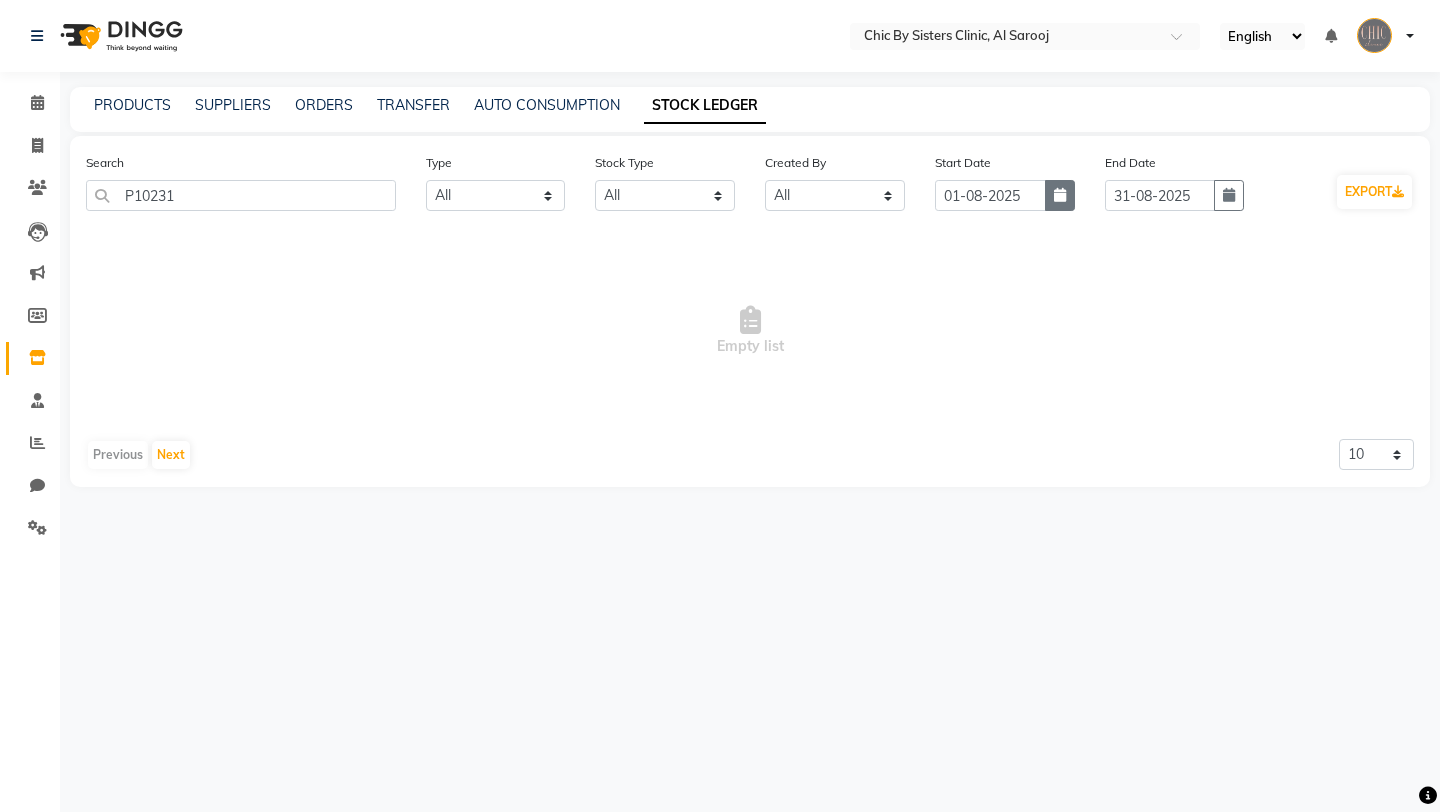 select on "8" 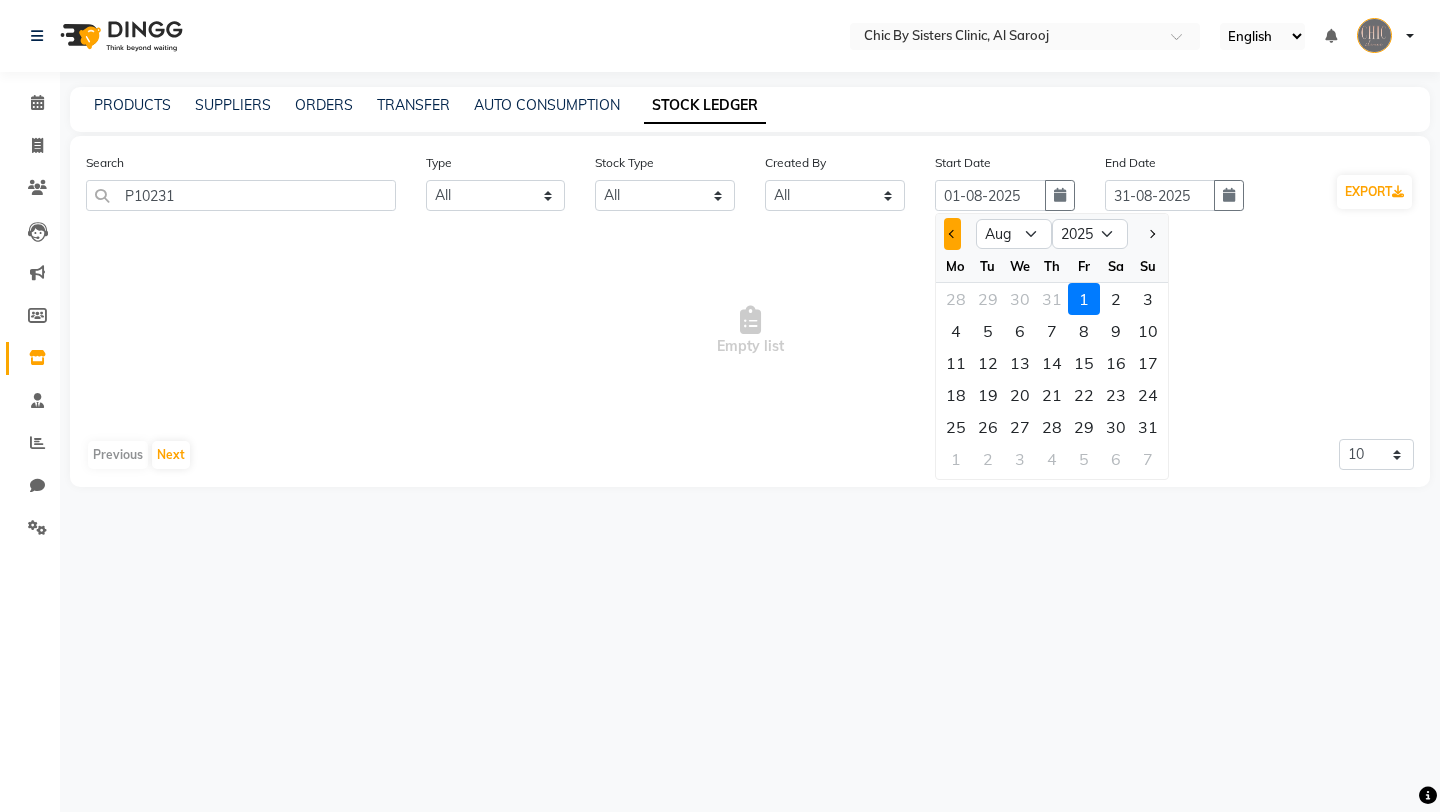 click 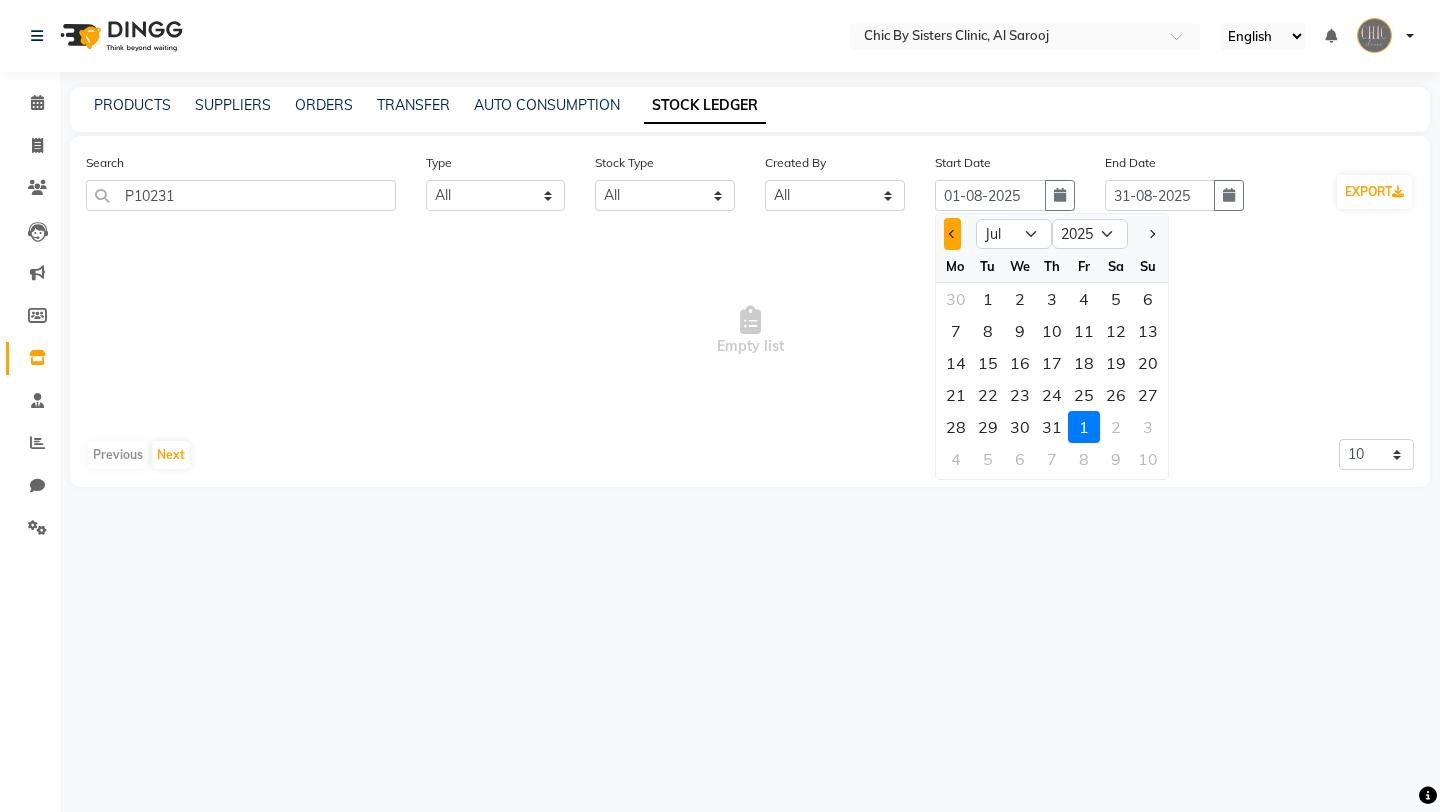 click 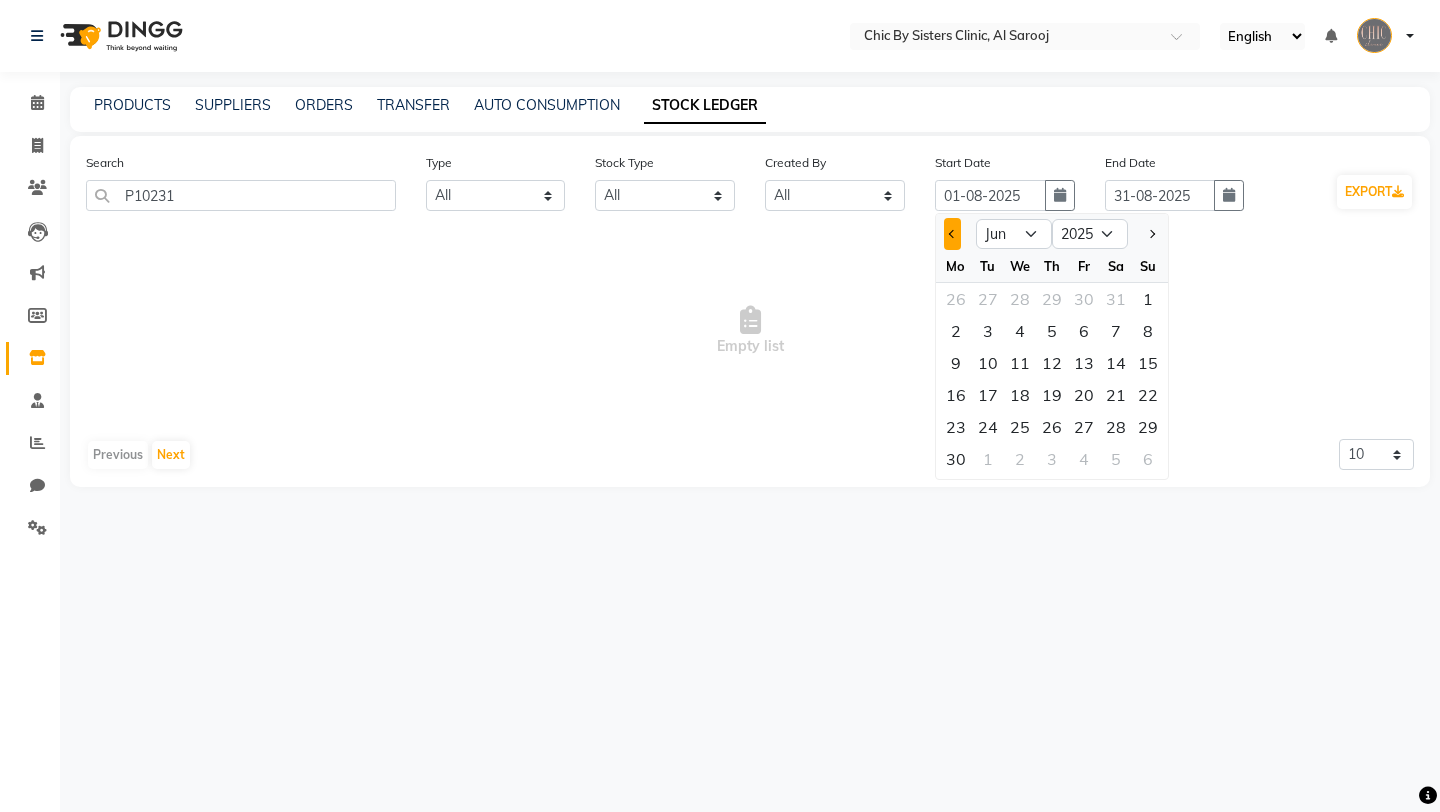 click 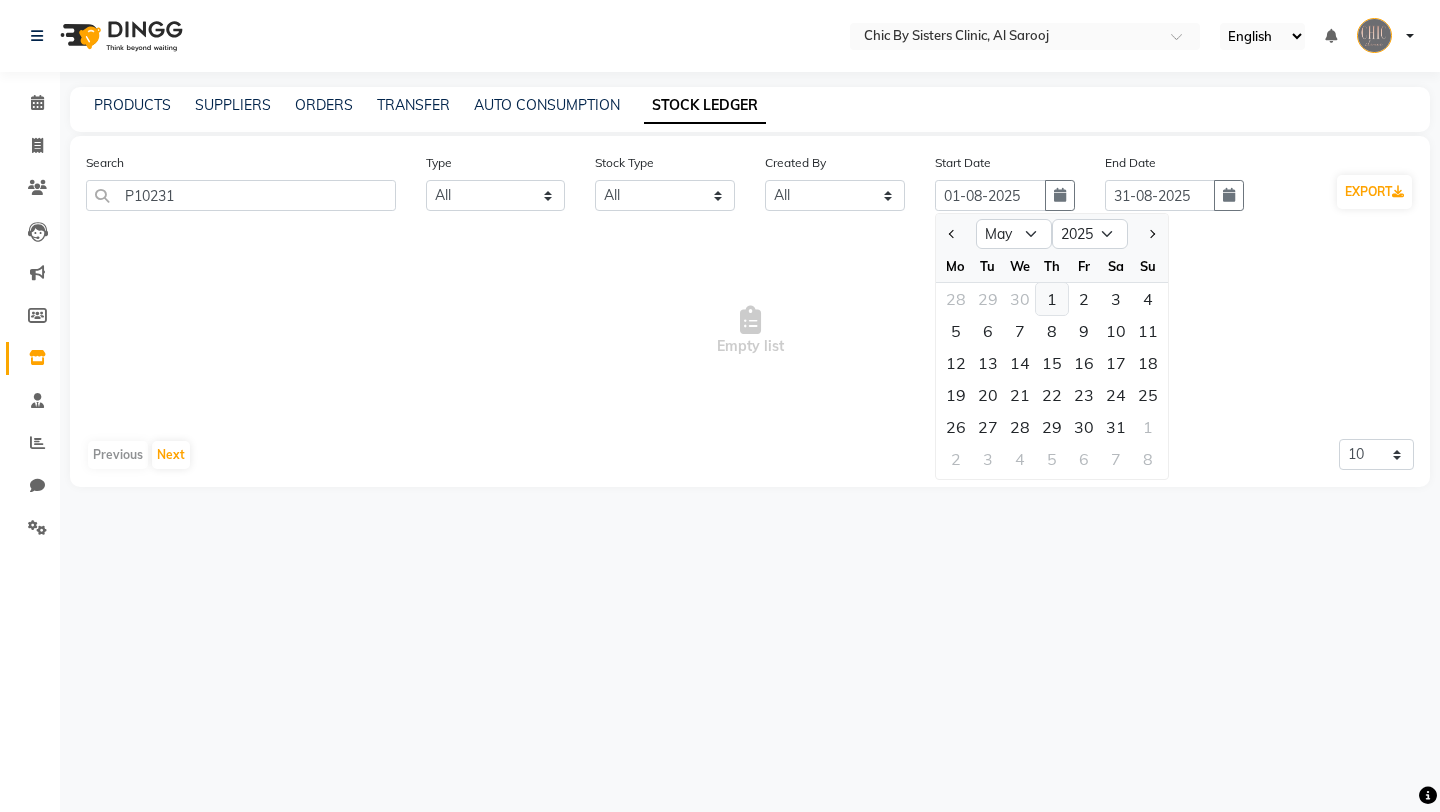 click on "1" 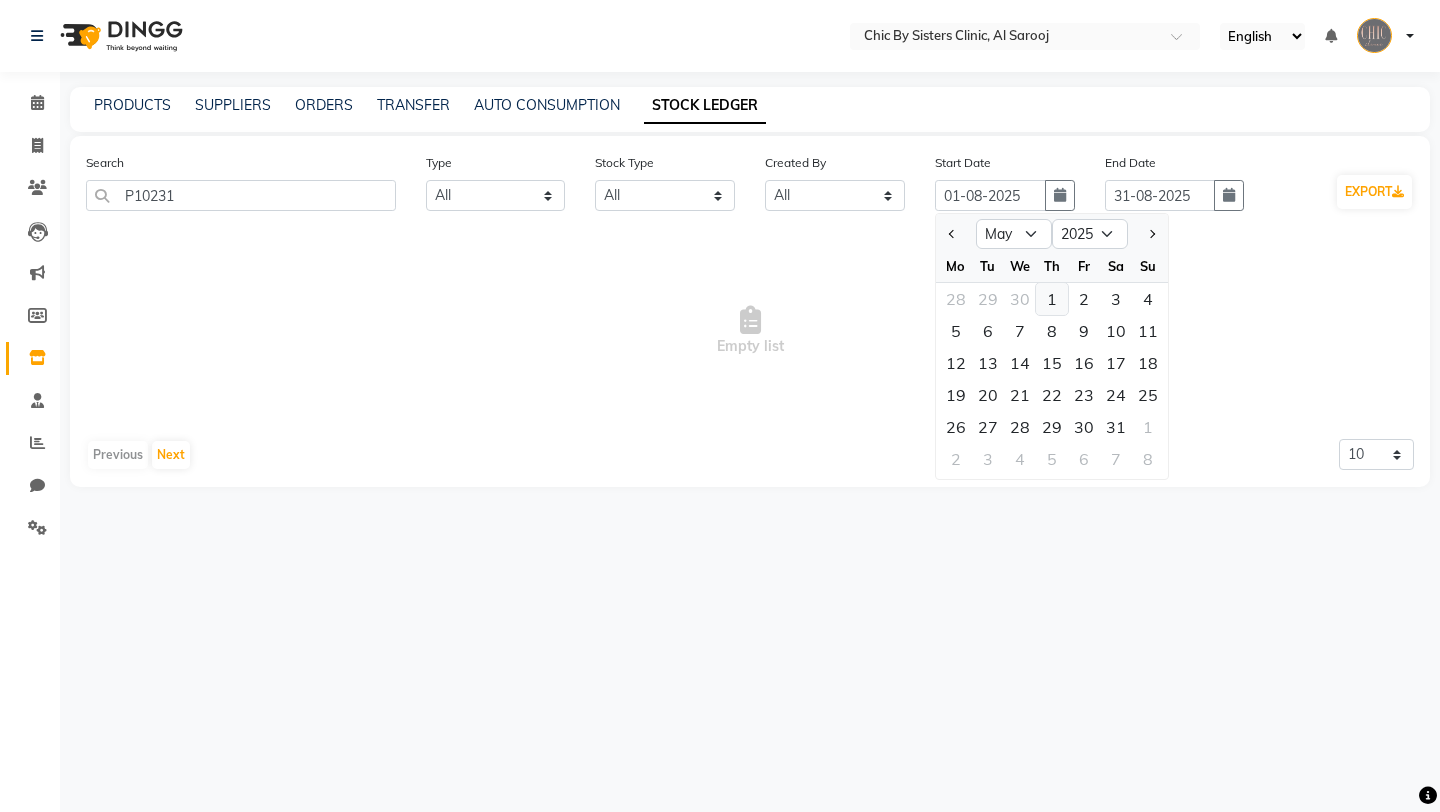type on "01-05-2025" 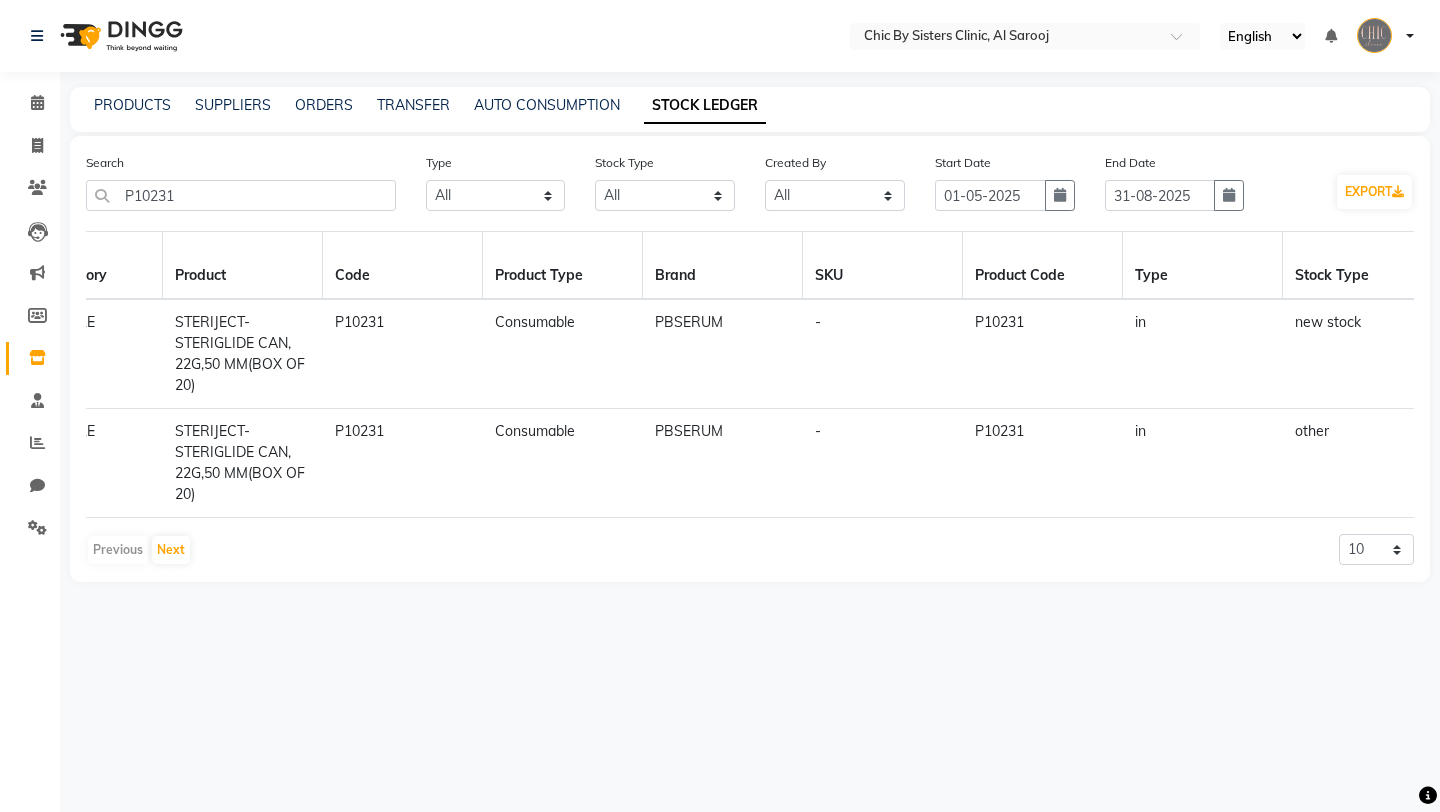 scroll, scrollTop: 0, scrollLeft: 205, axis: horizontal 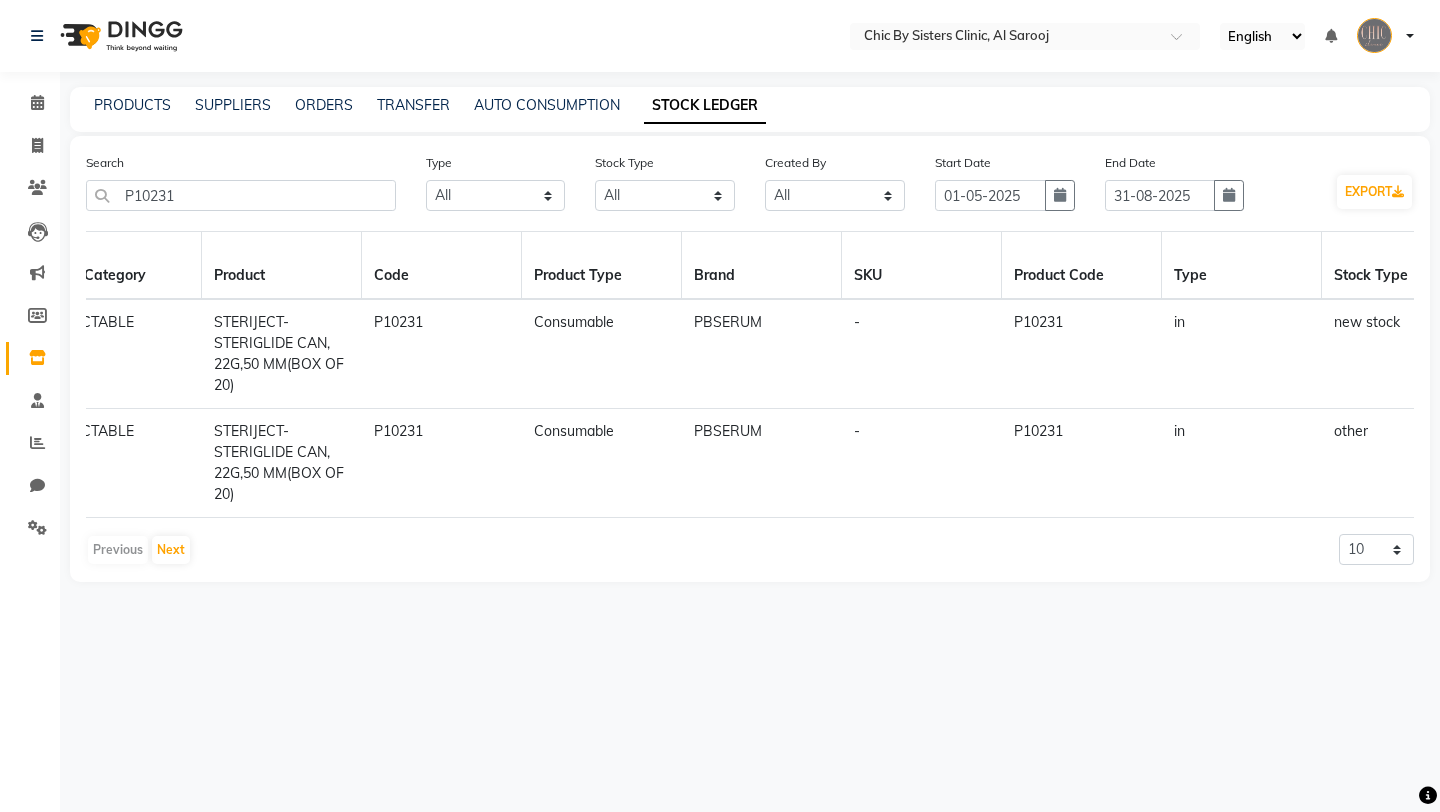 click on "P10231" 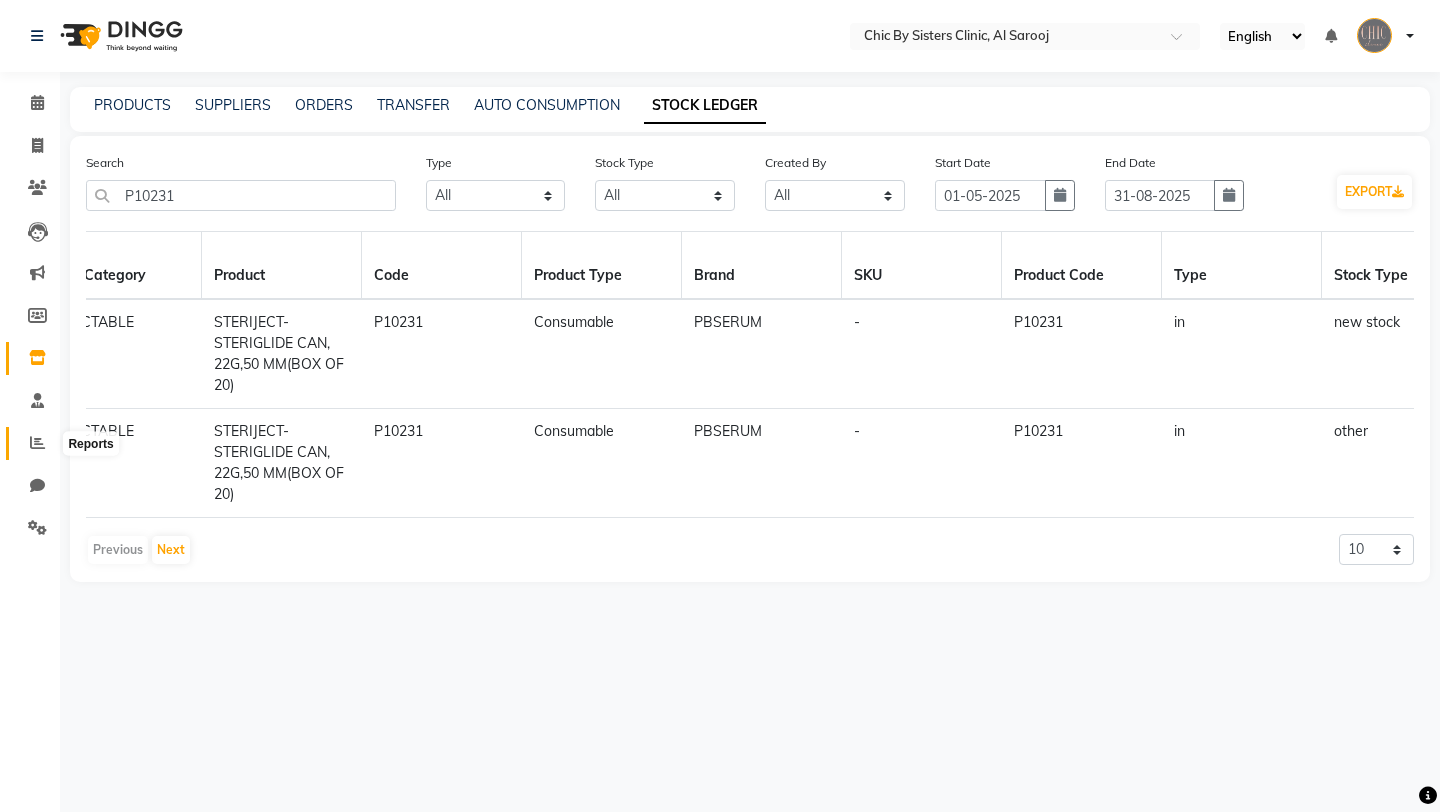 click 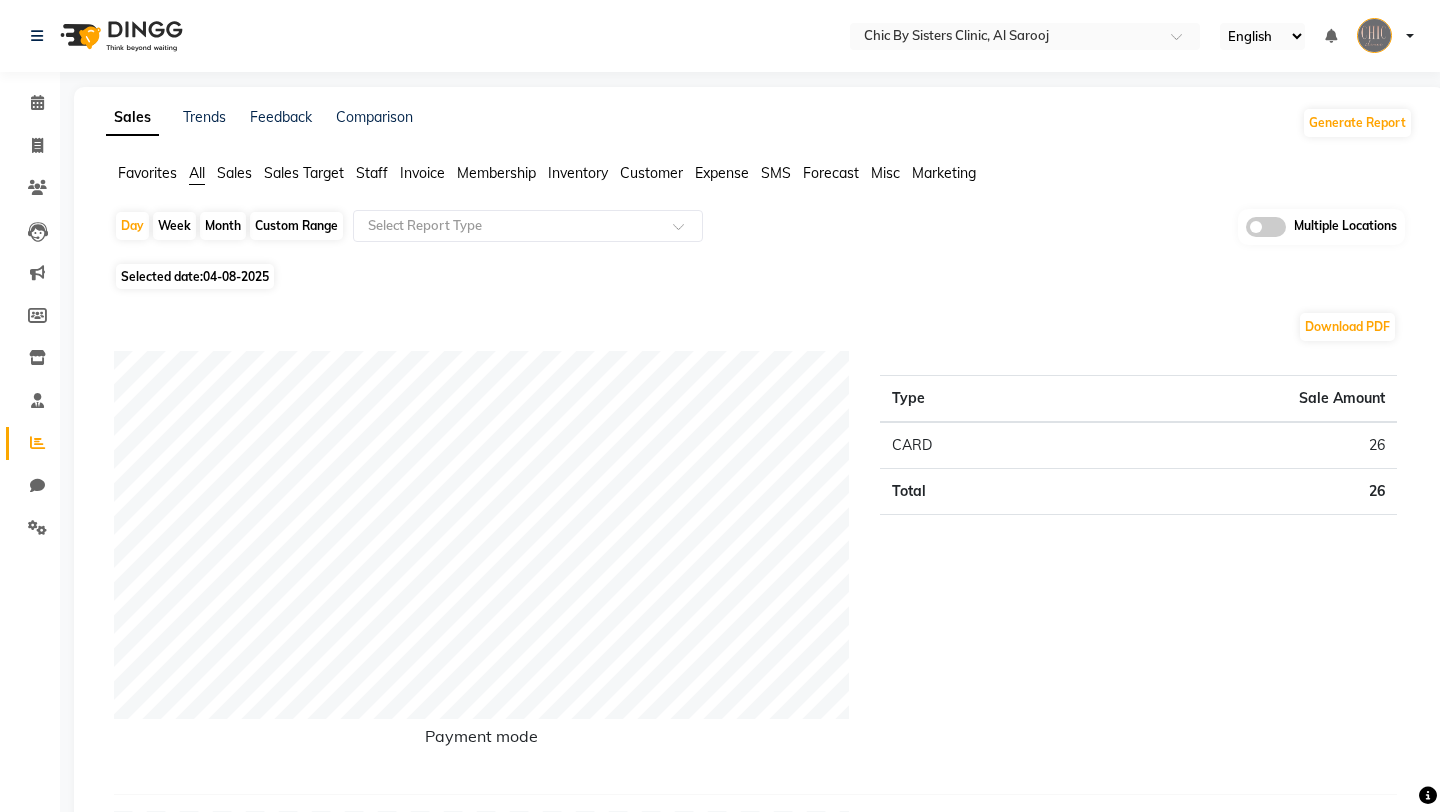 click on "Inventory" 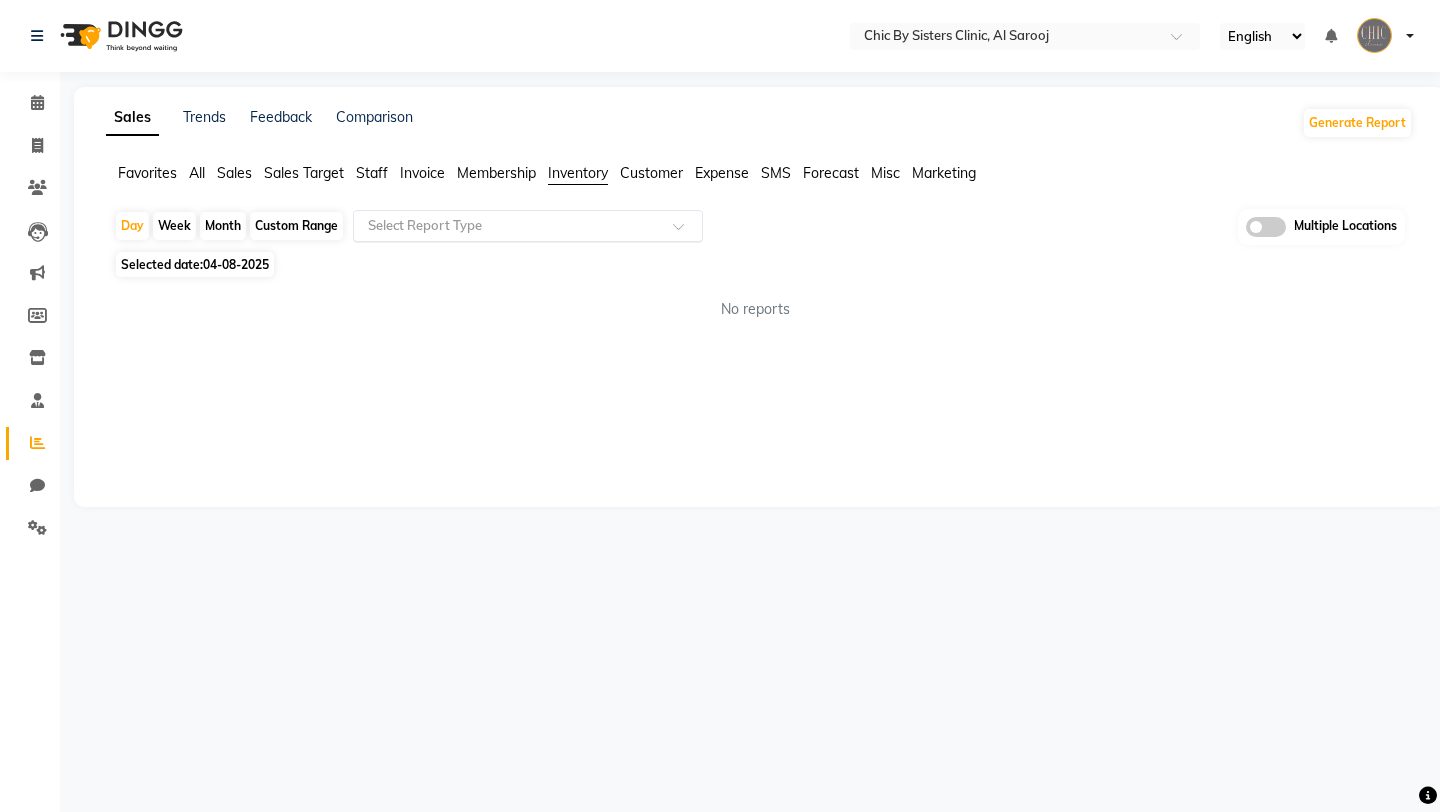 click 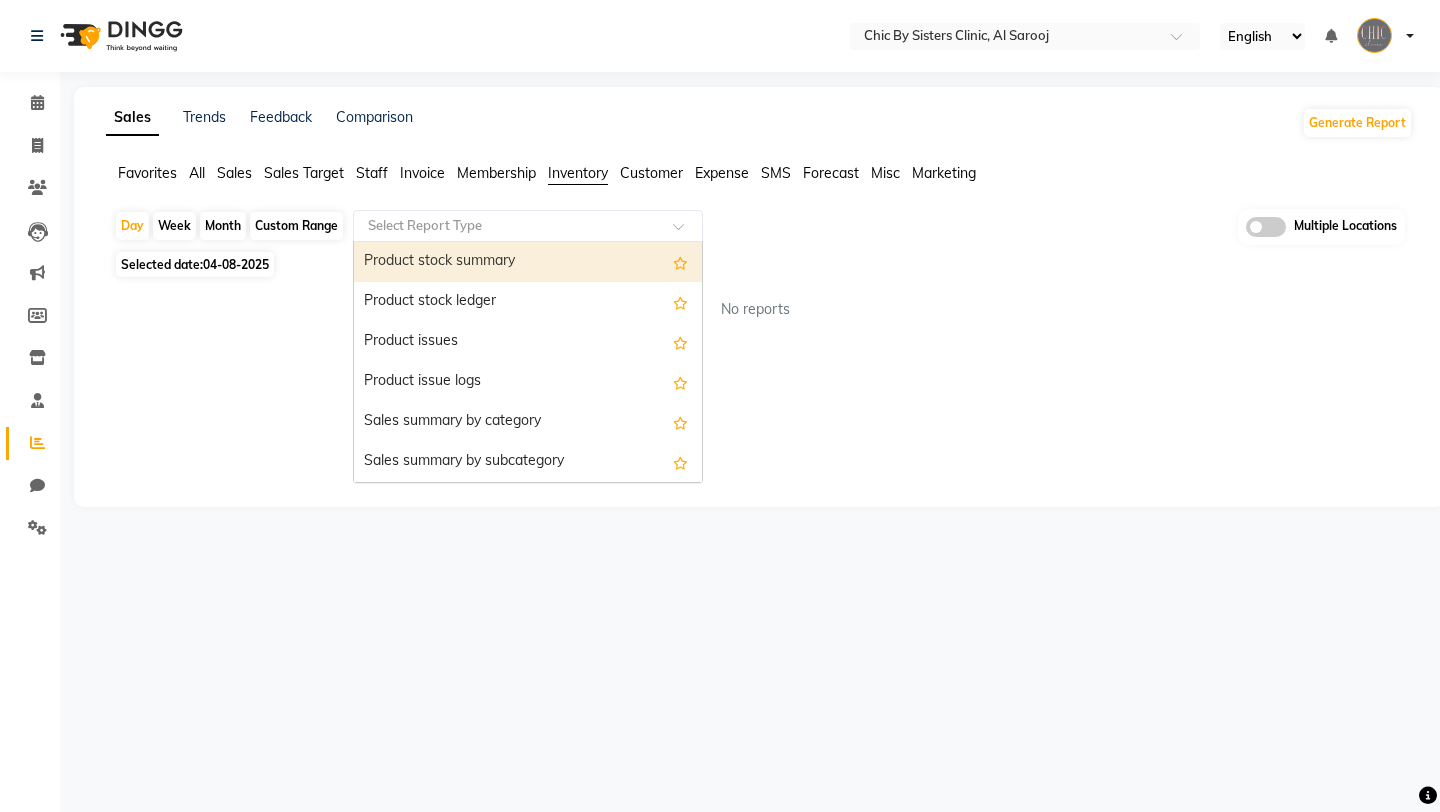 click on "Product stock summary" at bounding box center (528, 262) 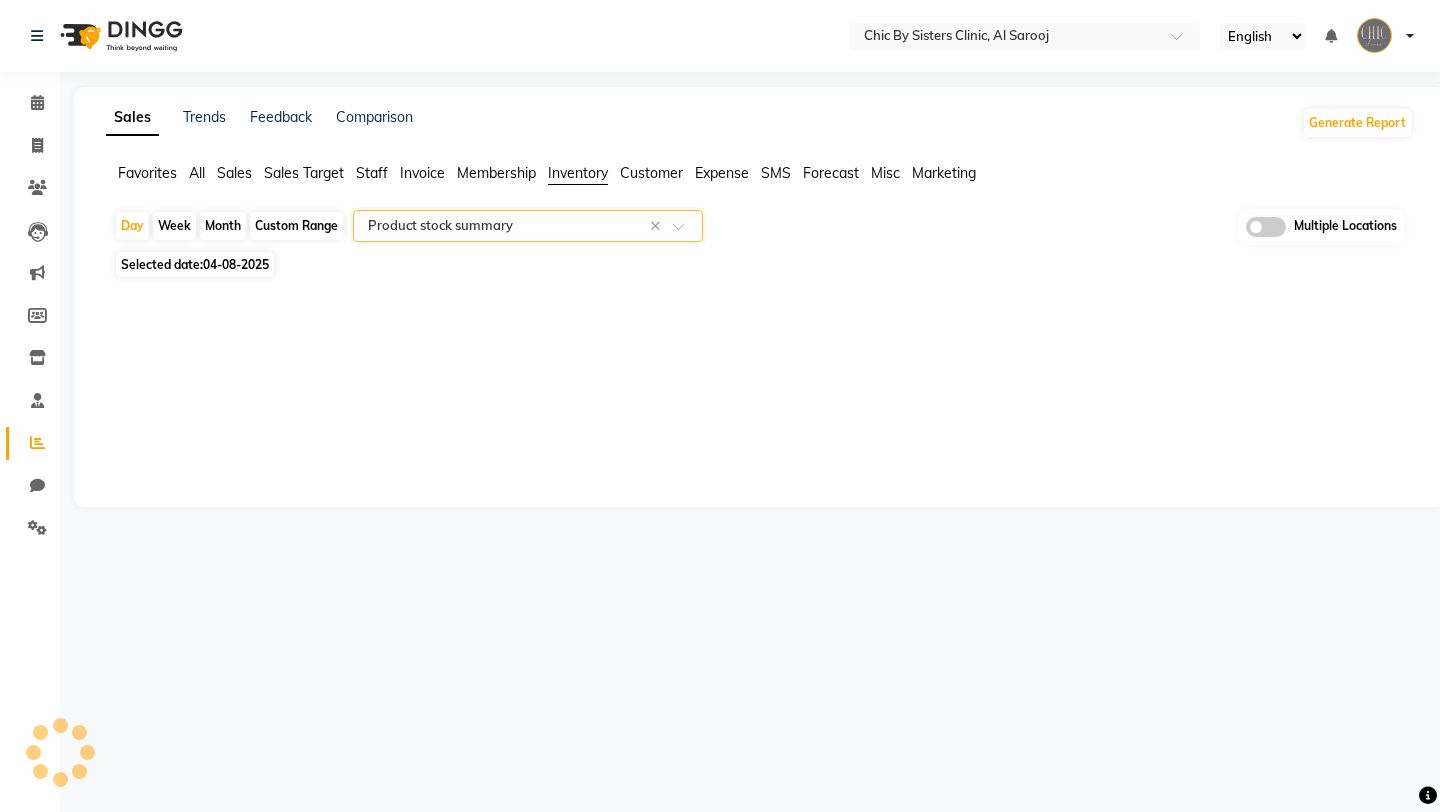 select on "full_report" 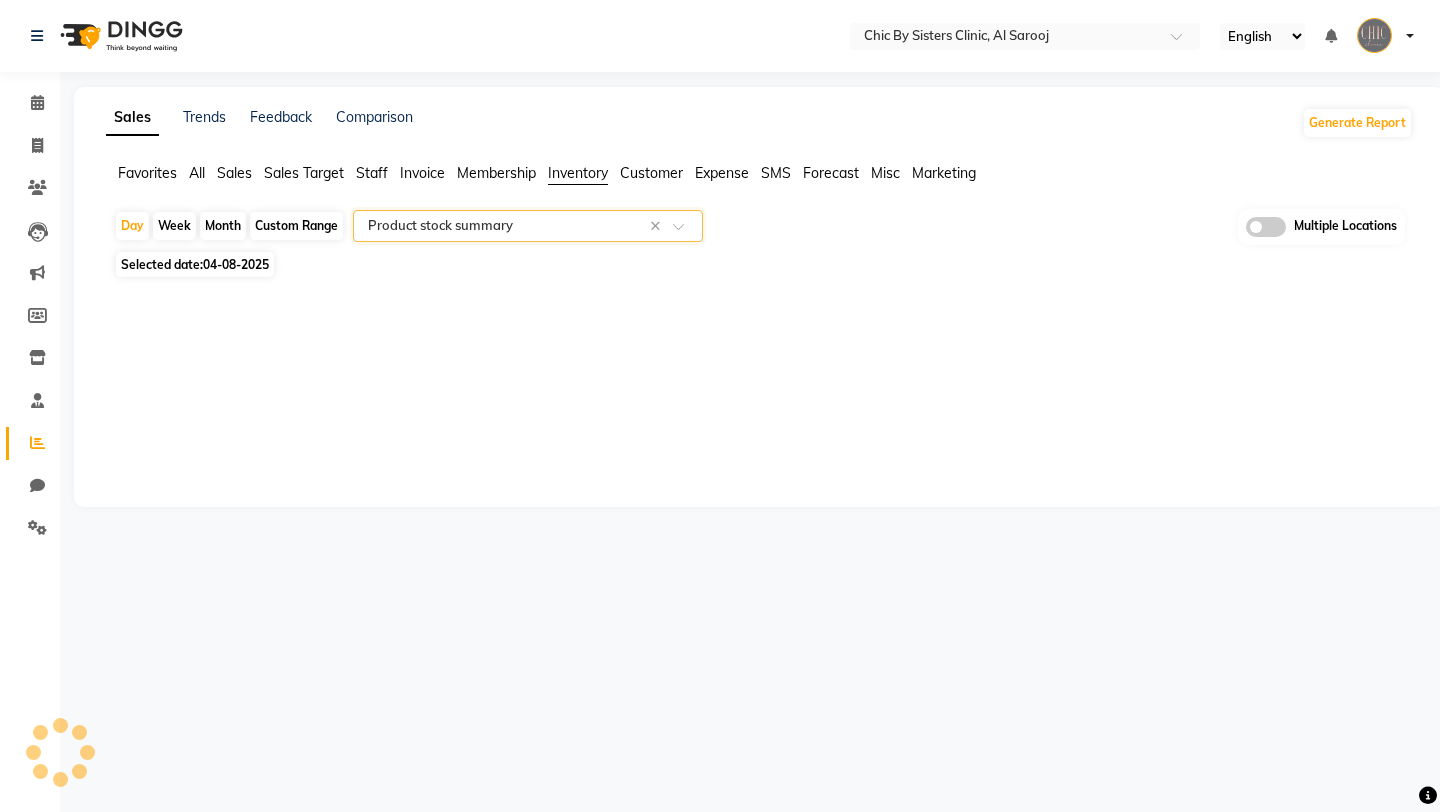 select on "csv" 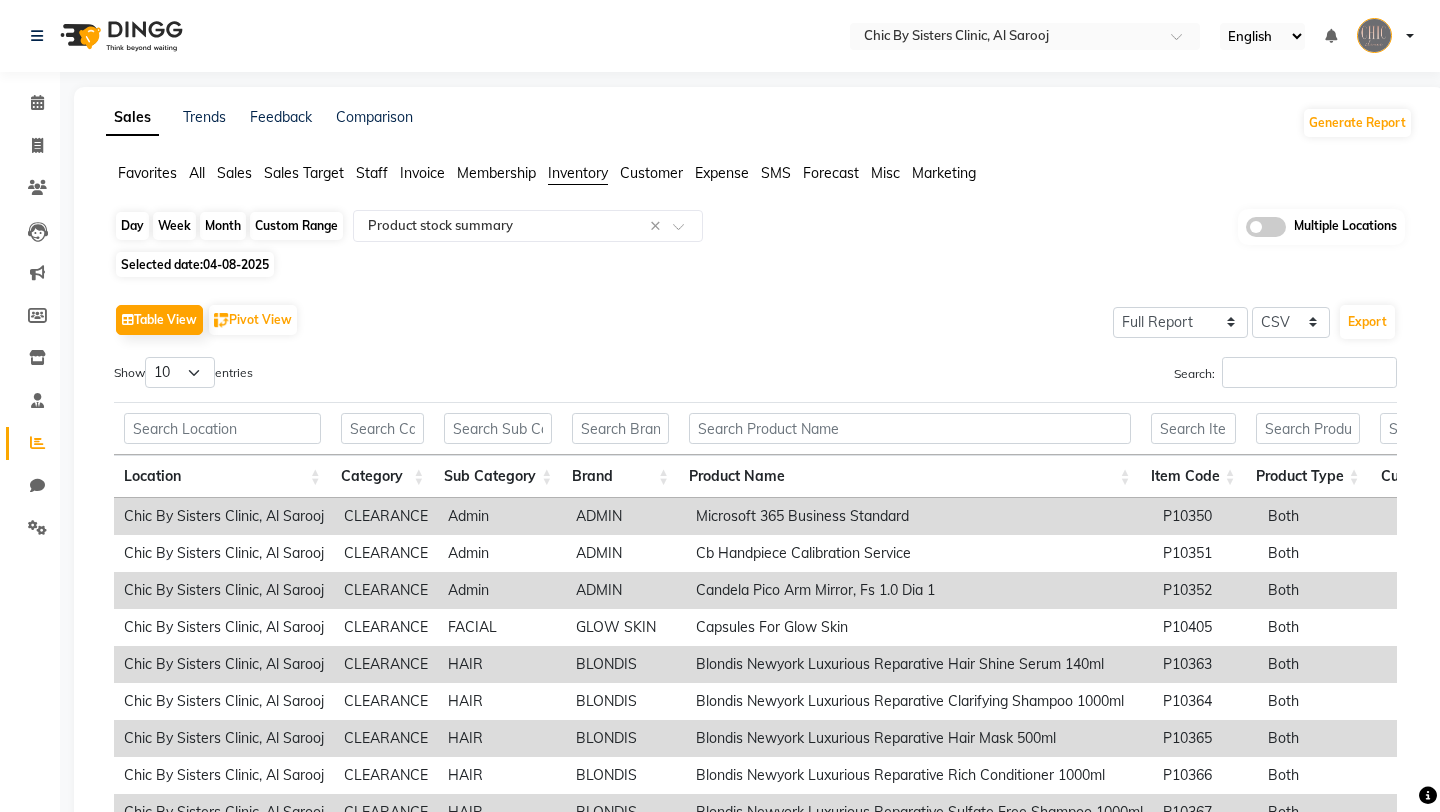 click on "Day" 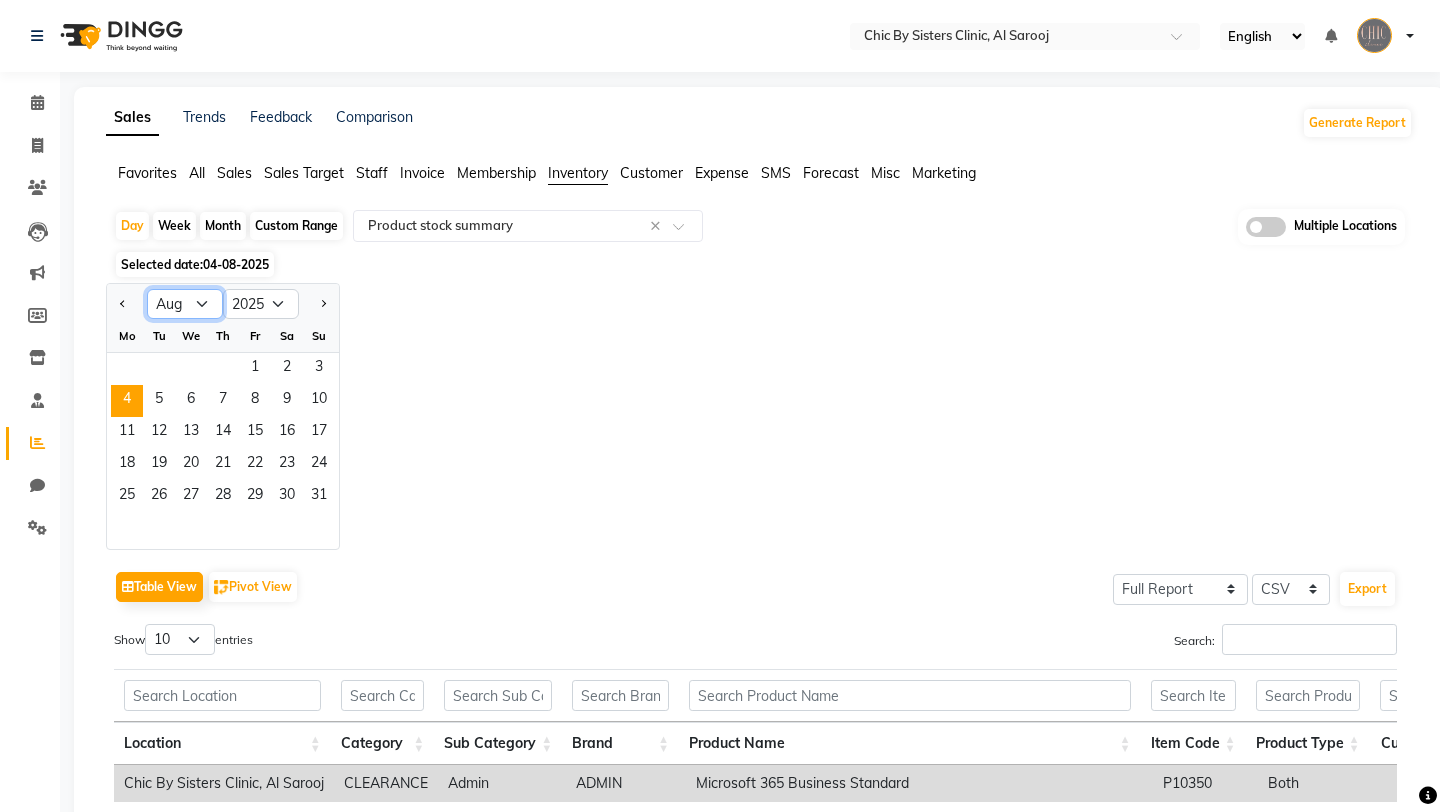click on "Jan Feb Mar Apr May Jun Jul Aug Sep Oct Nov Dec" 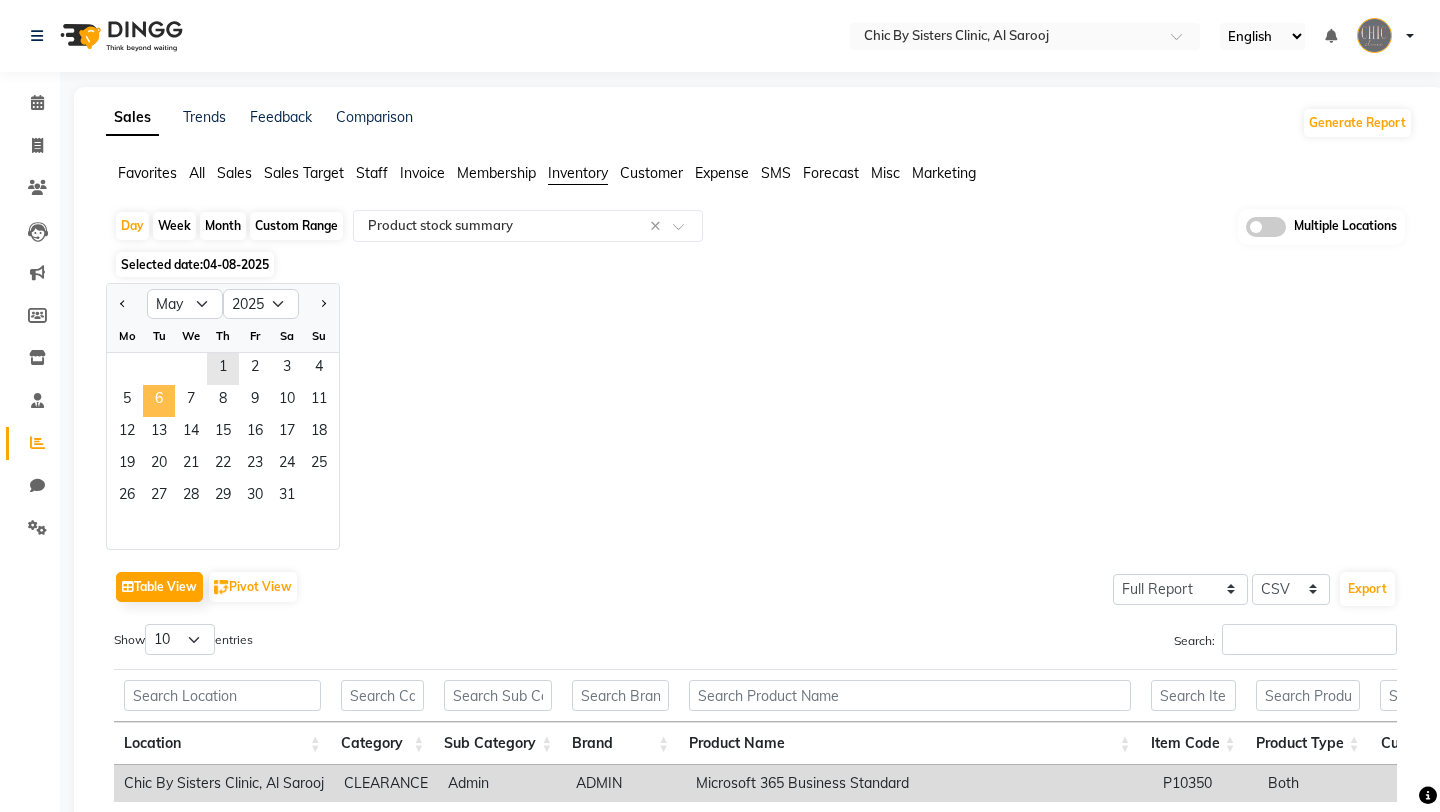 click on "6" 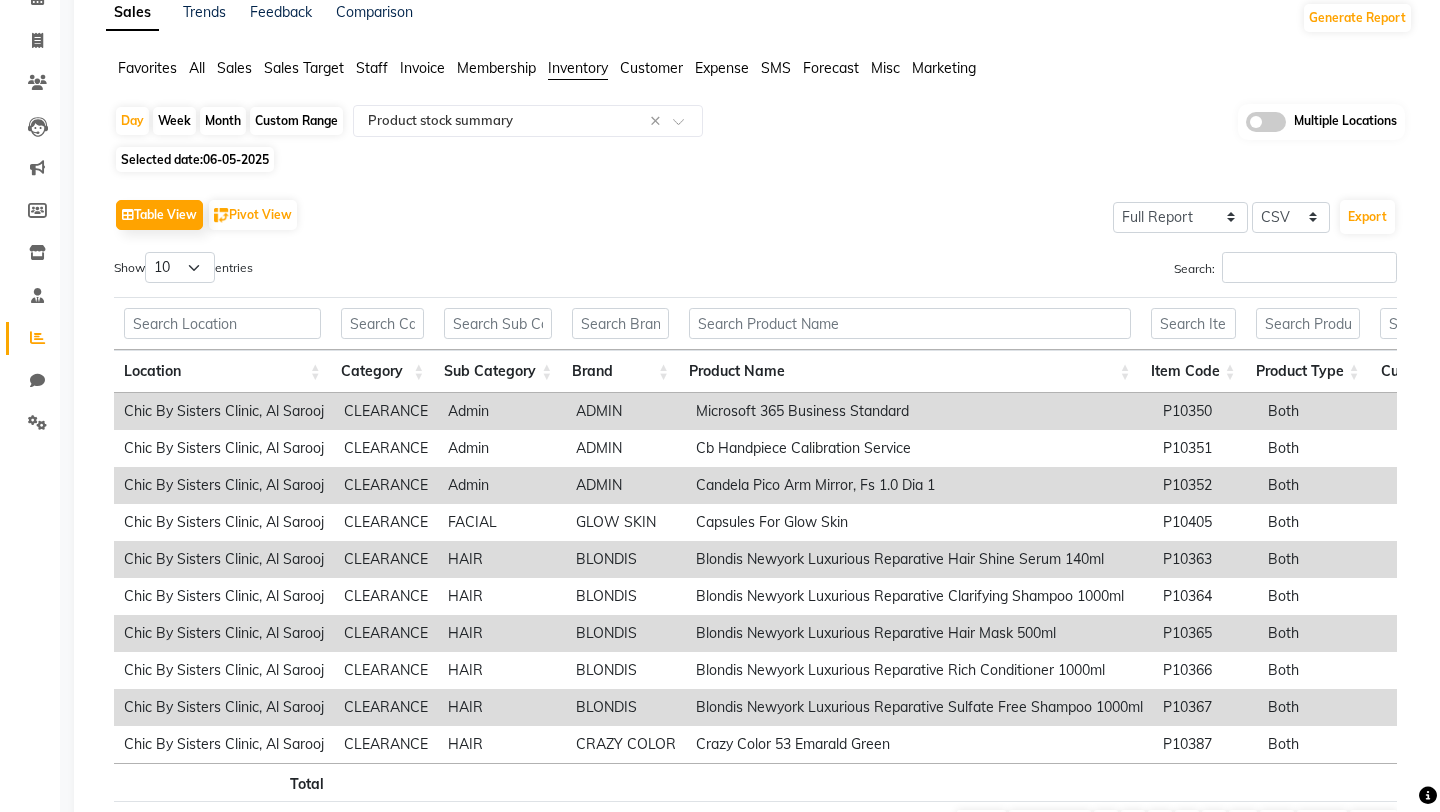 scroll, scrollTop: 207, scrollLeft: 0, axis: vertical 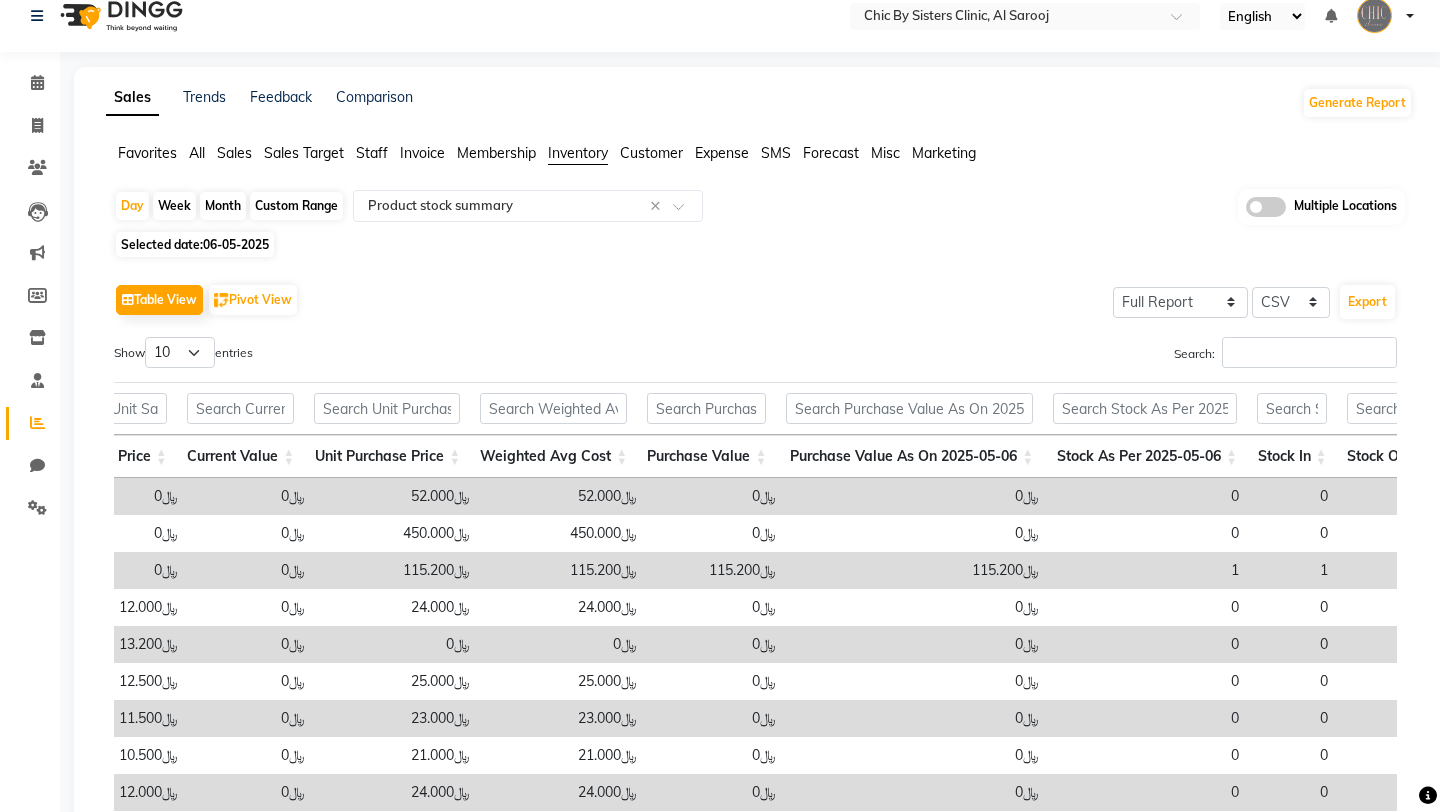 click 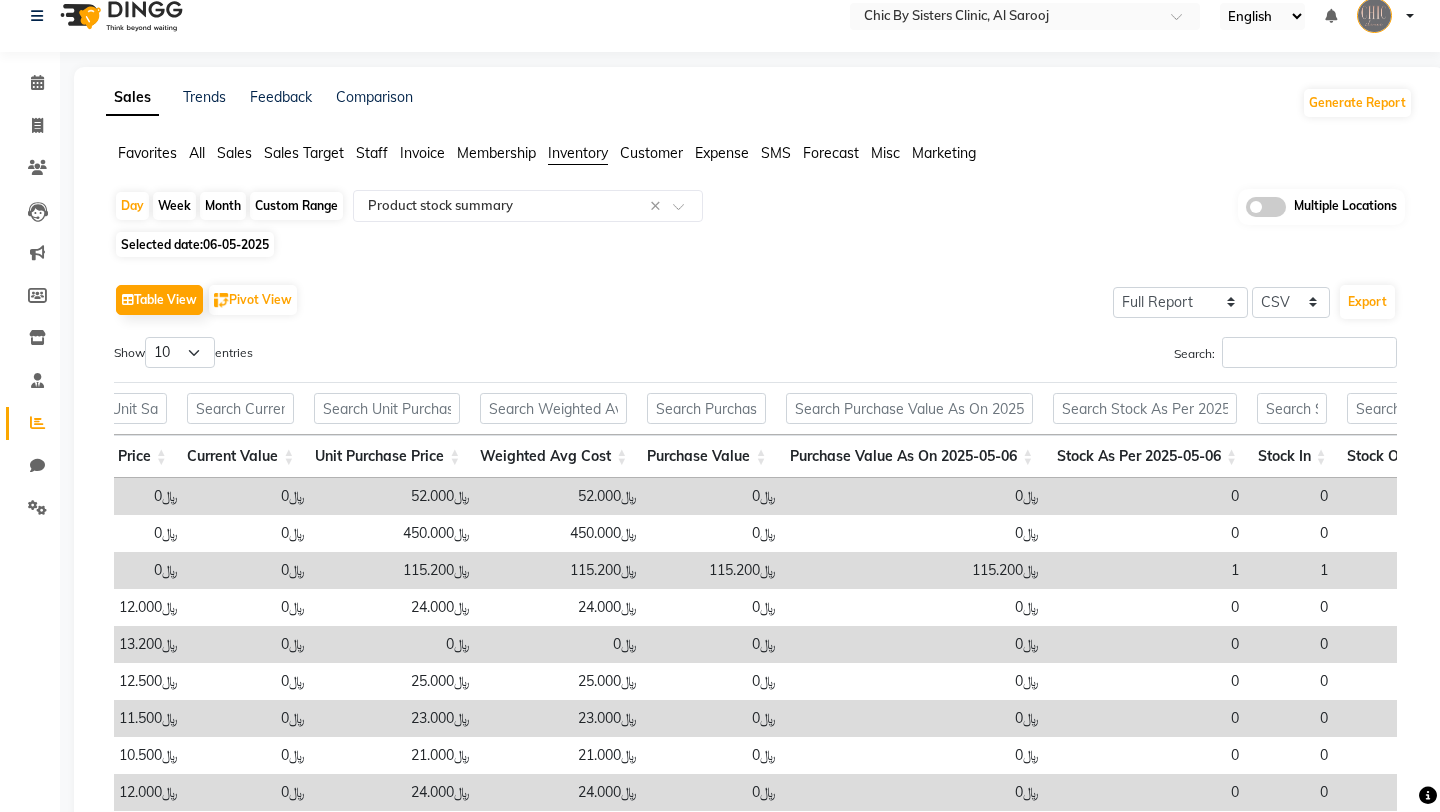 click 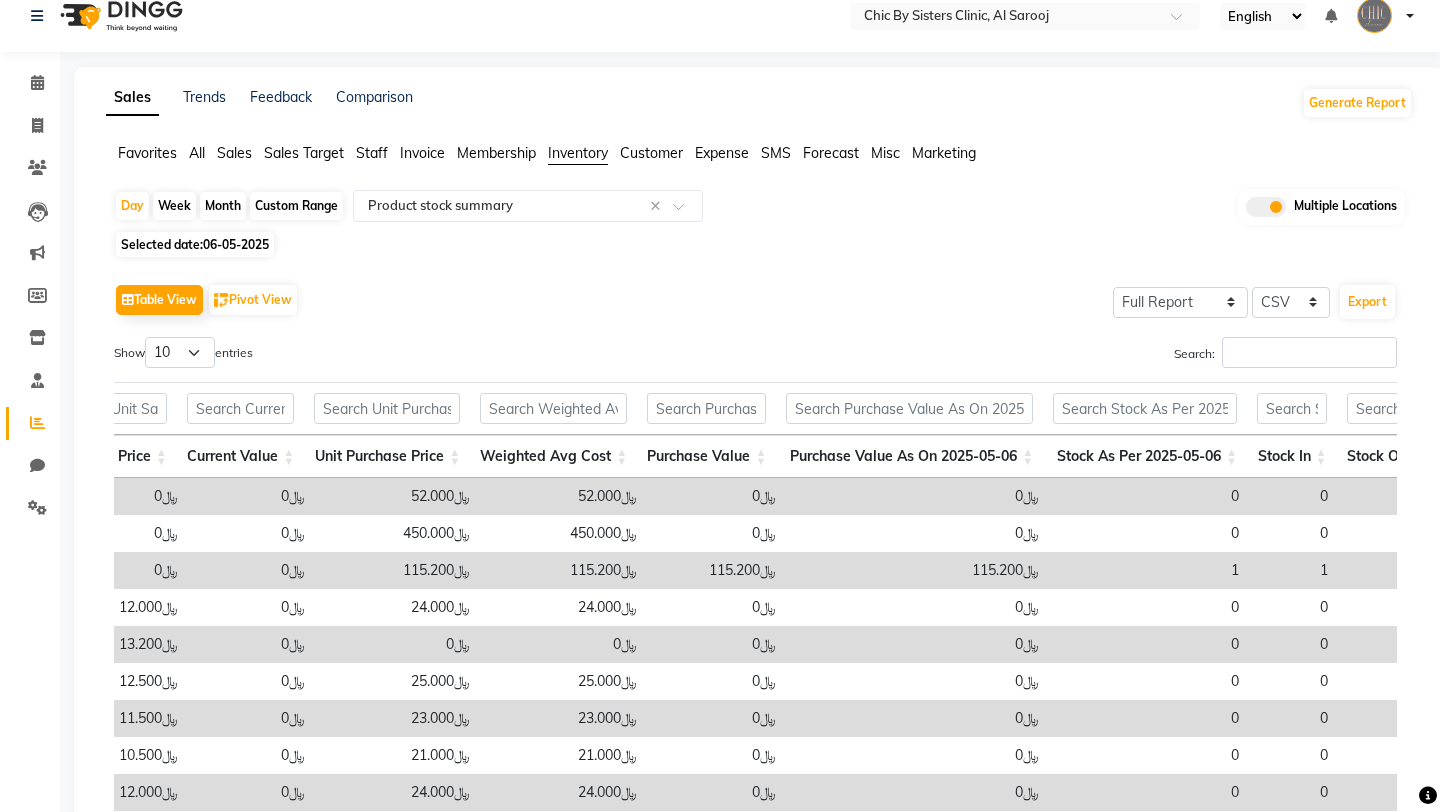 scroll, scrollTop: 0, scrollLeft: 0, axis: both 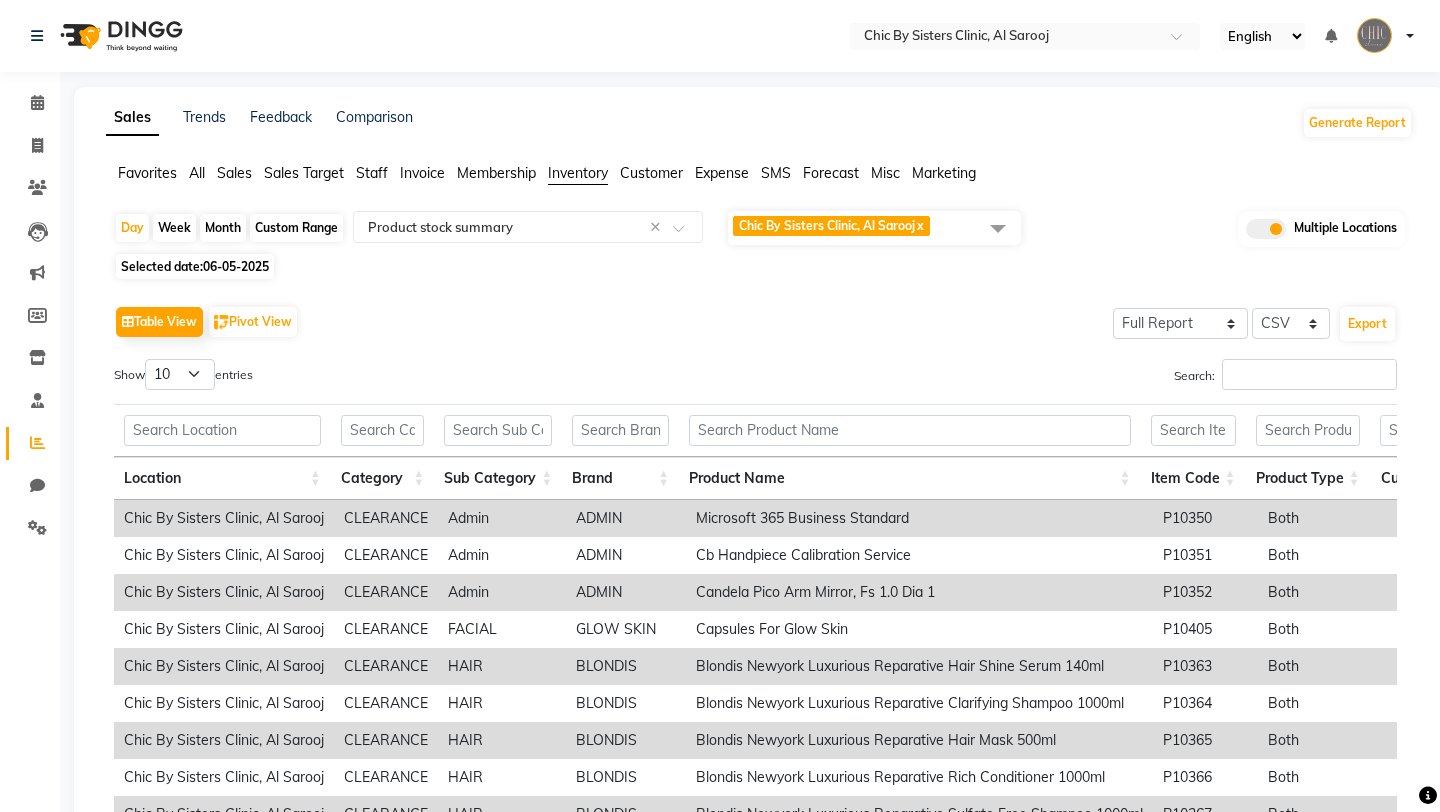 click 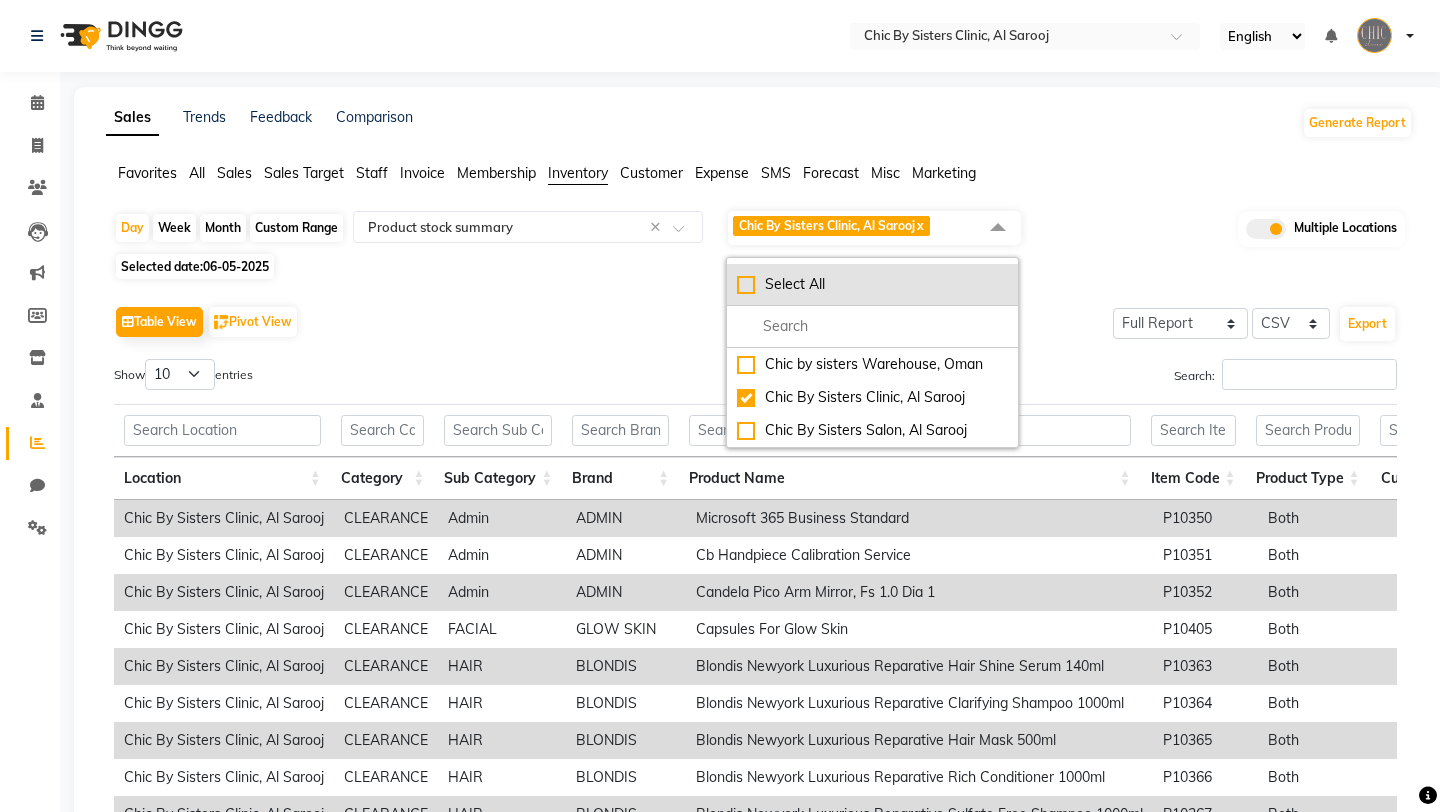click on "Select All" 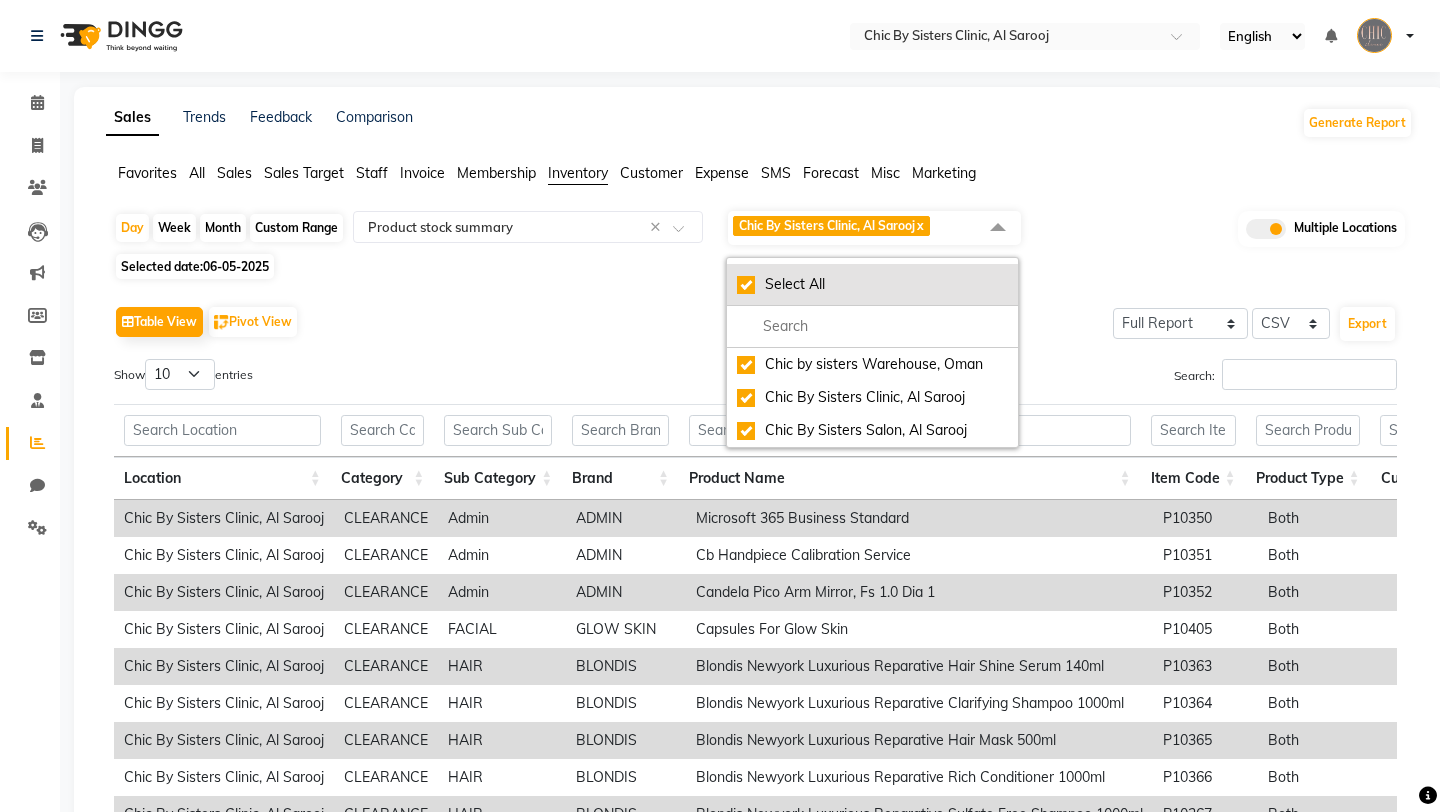checkbox on "true" 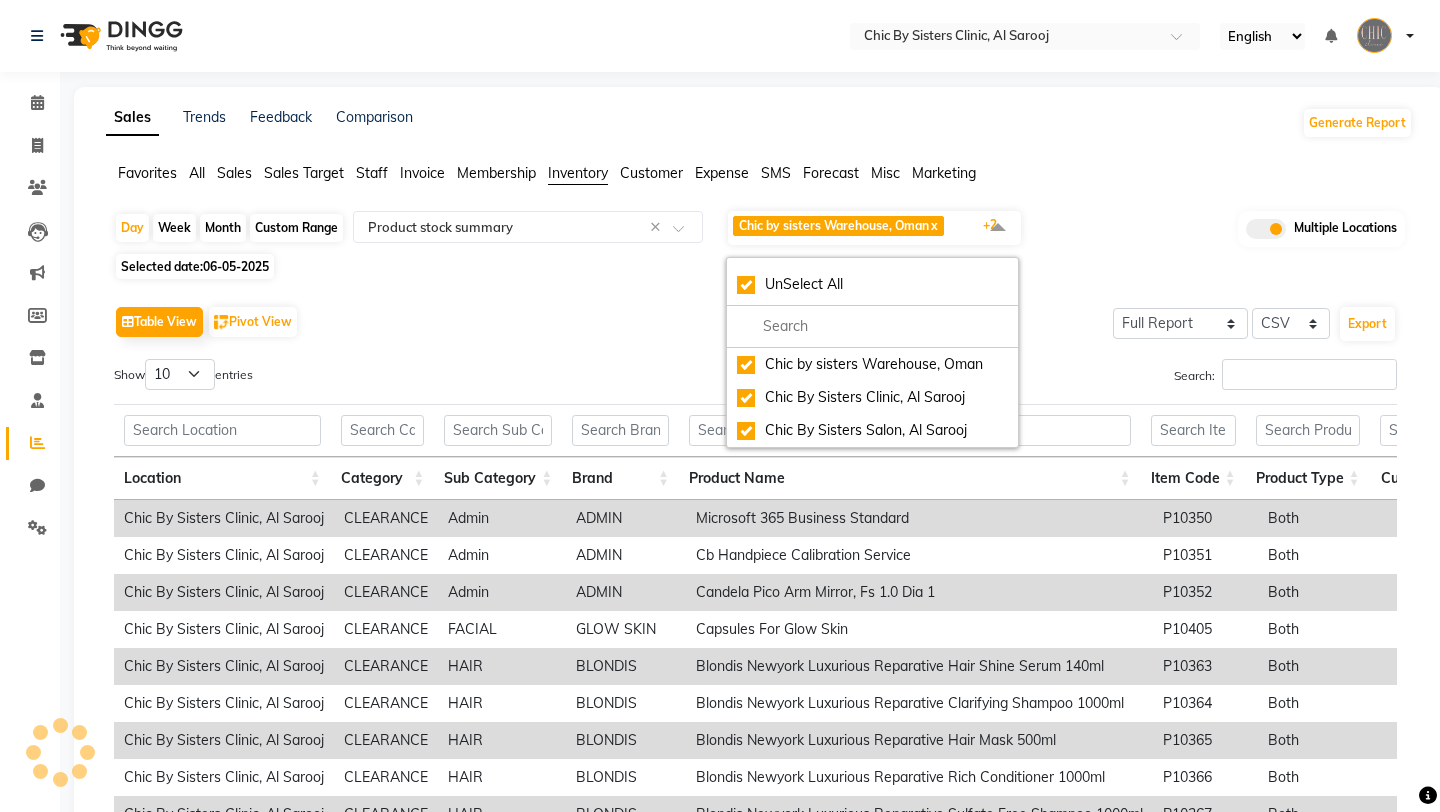 click on "Table View   Pivot View  Select Full Report Filtered Report Select CSV PDF  Export" 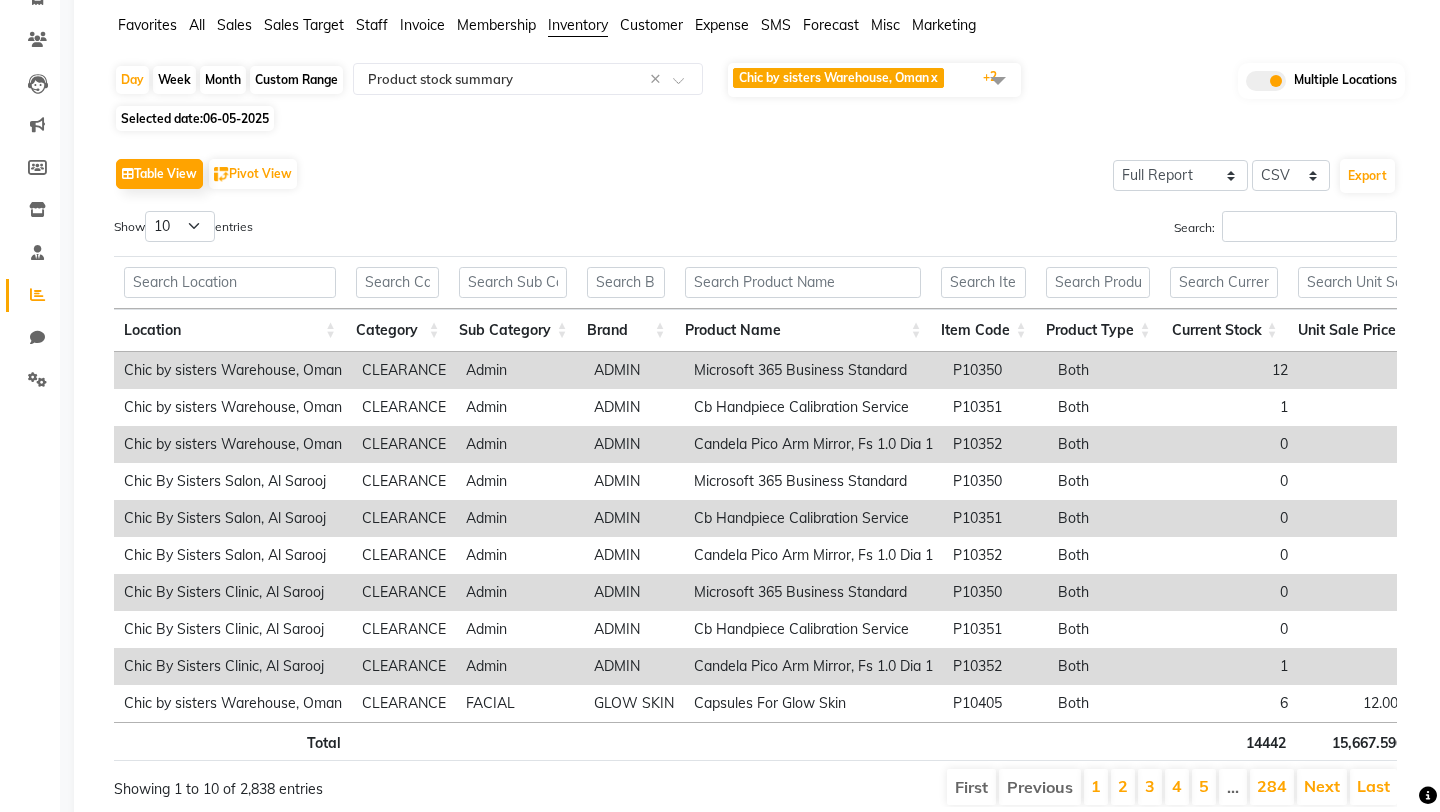 scroll, scrollTop: 208, scrollLeft: 0, axis: vertical 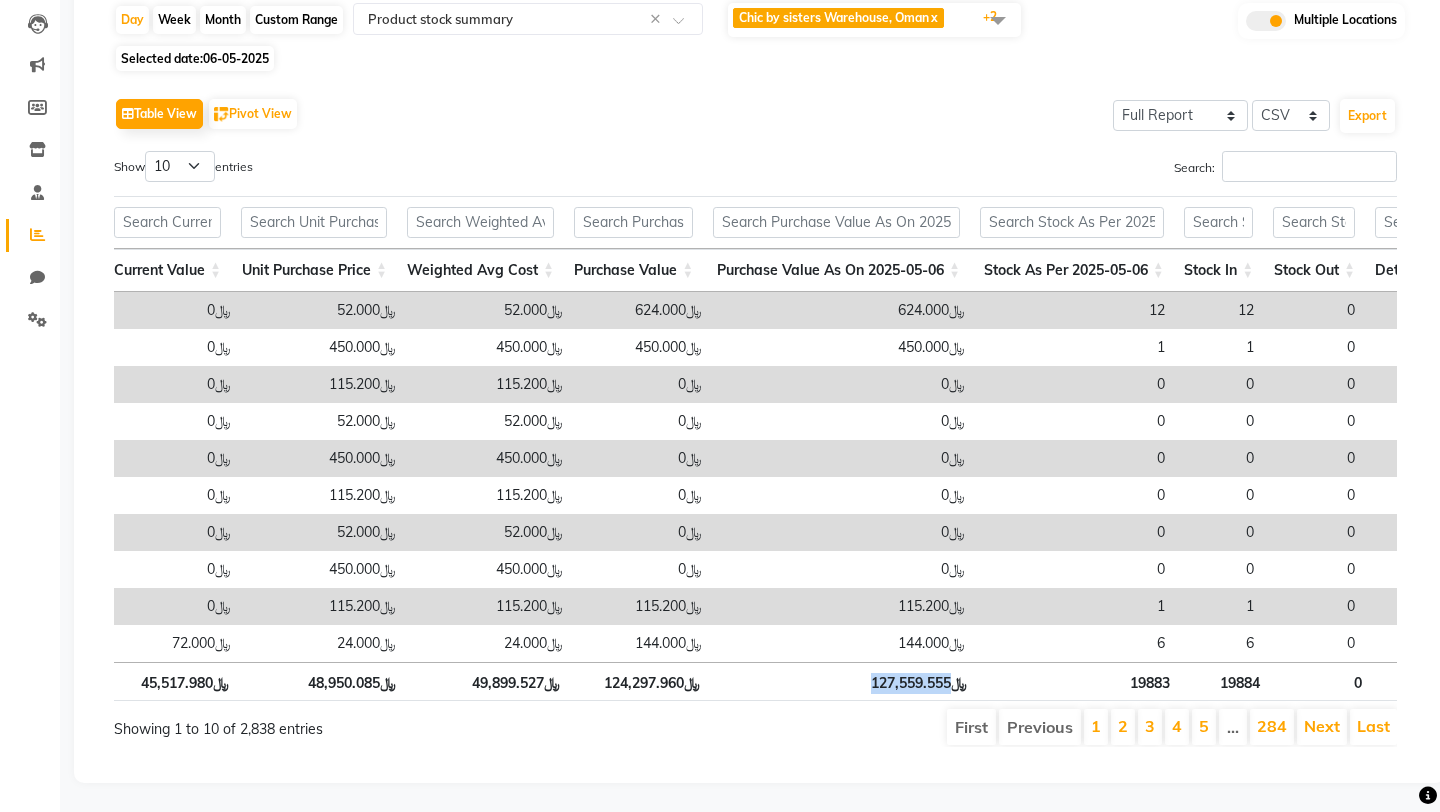 drag, startPoint x: 870, startPoint y: 682, endPoint x: 948, endPoint y: 681, distance: 78.00641 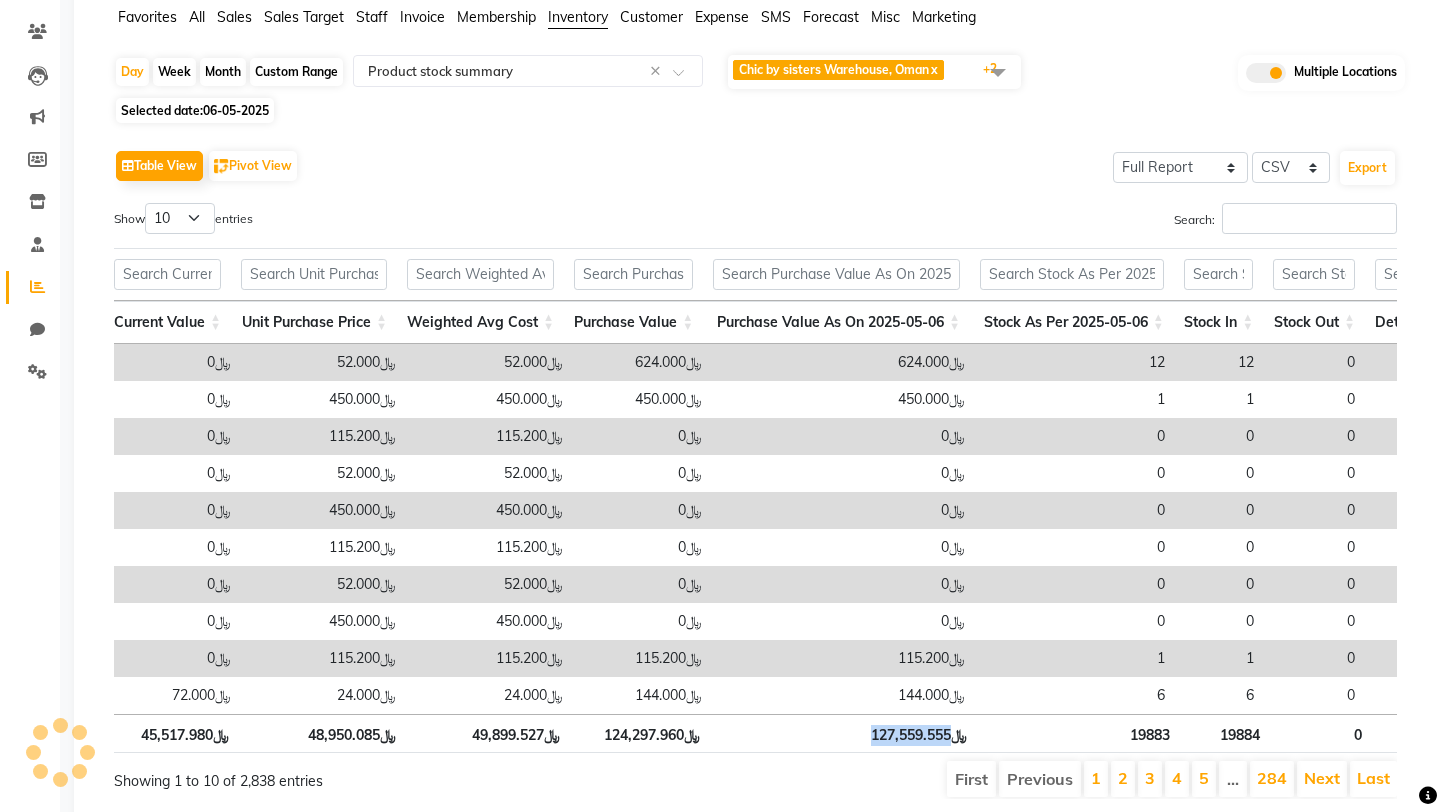 scroll, scrollTop: 139, scrollLeft: 0, axis: vertical 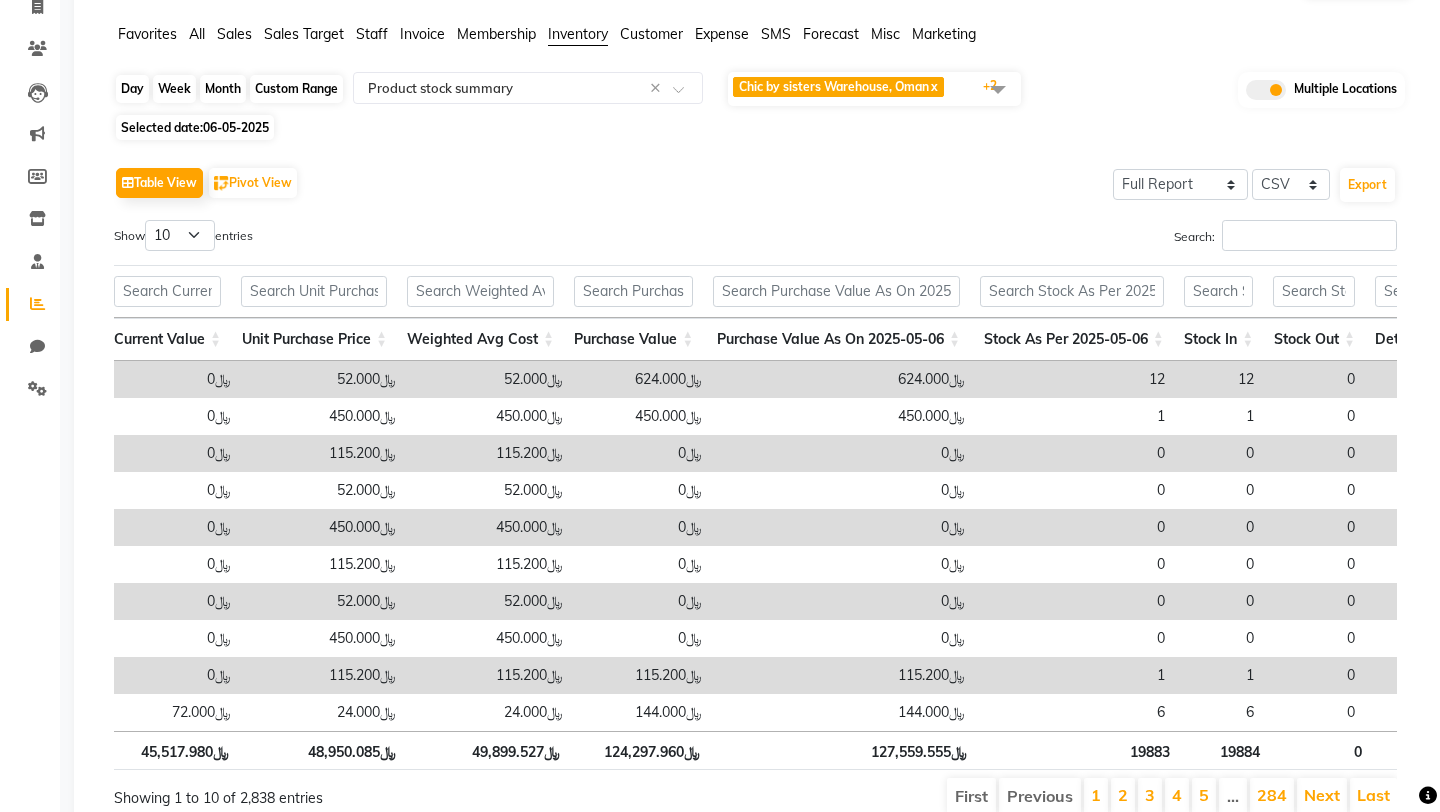 click on "Day" 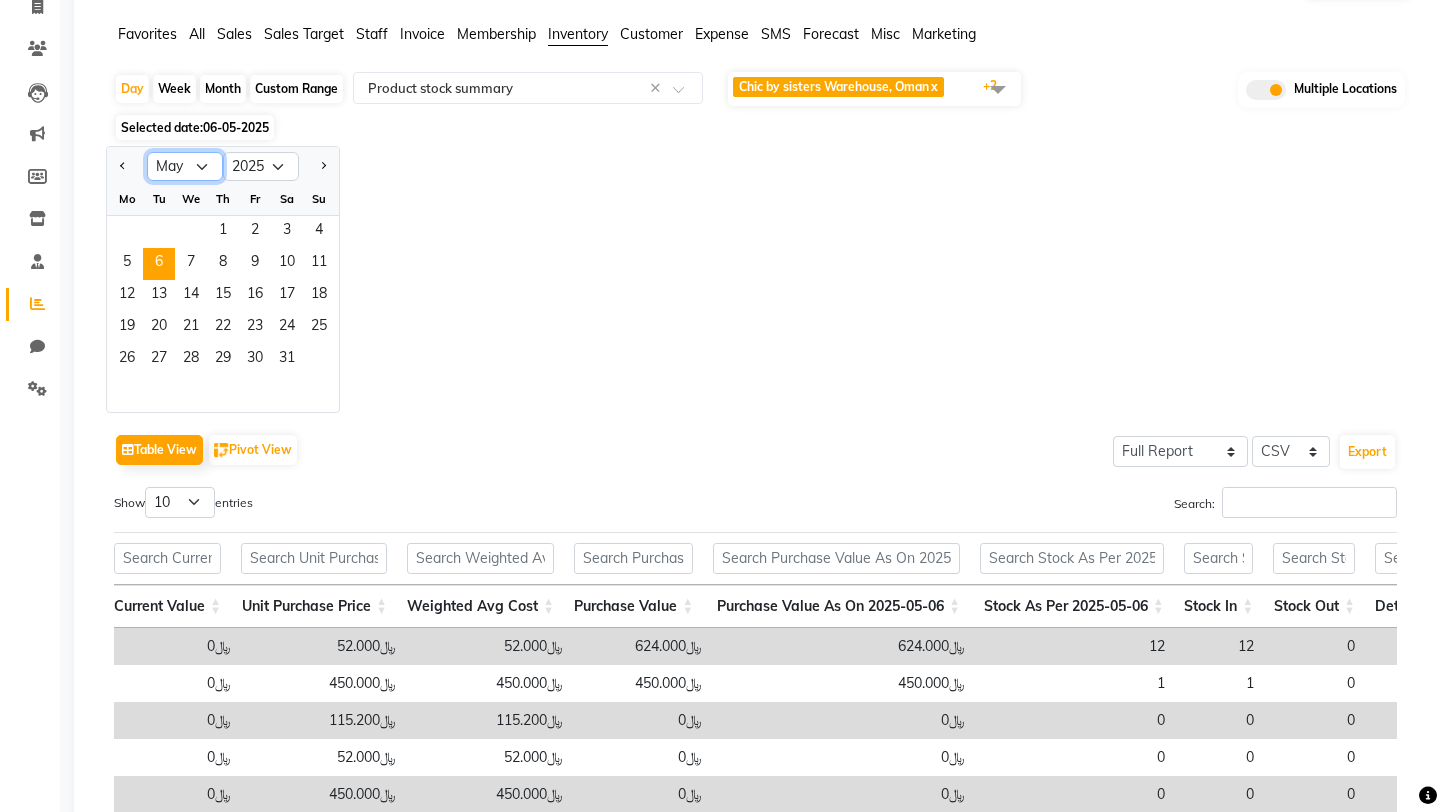 click on "Jan Feb Mar Apr May Jun Jul Aug Sep Oct Nov Dec" 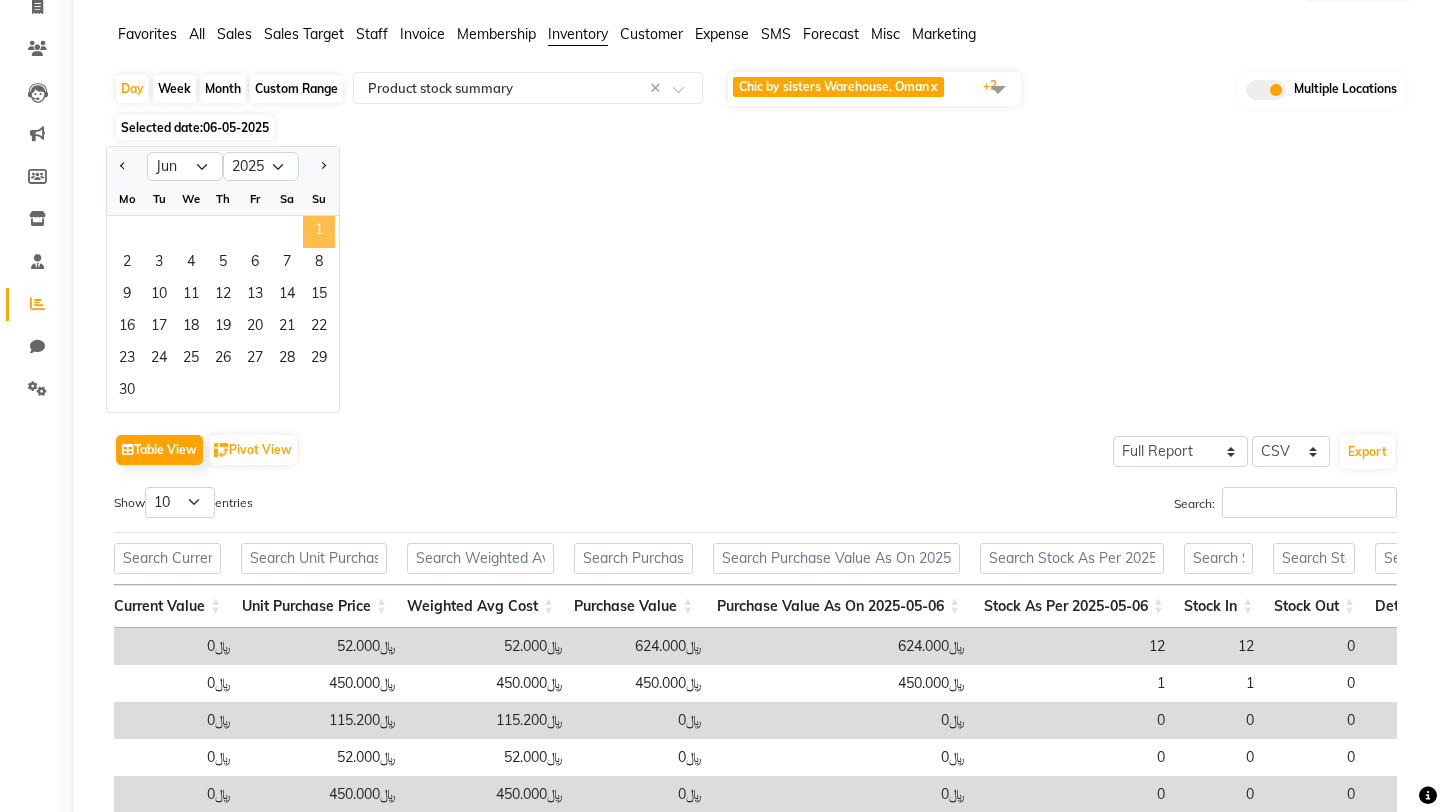 click on "1" 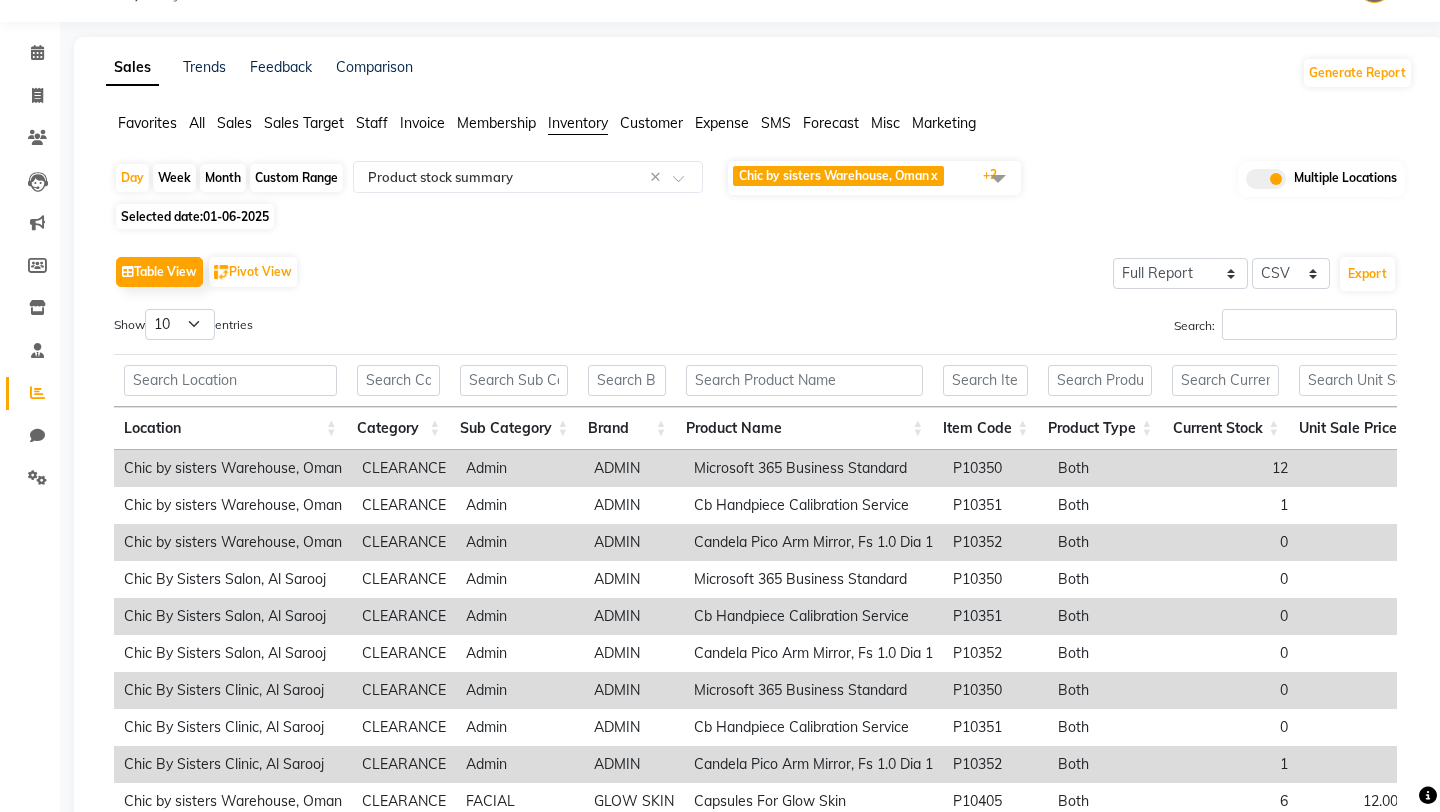 scroll, scrollTop: 208, scrollLeft: 0, axis: vertical 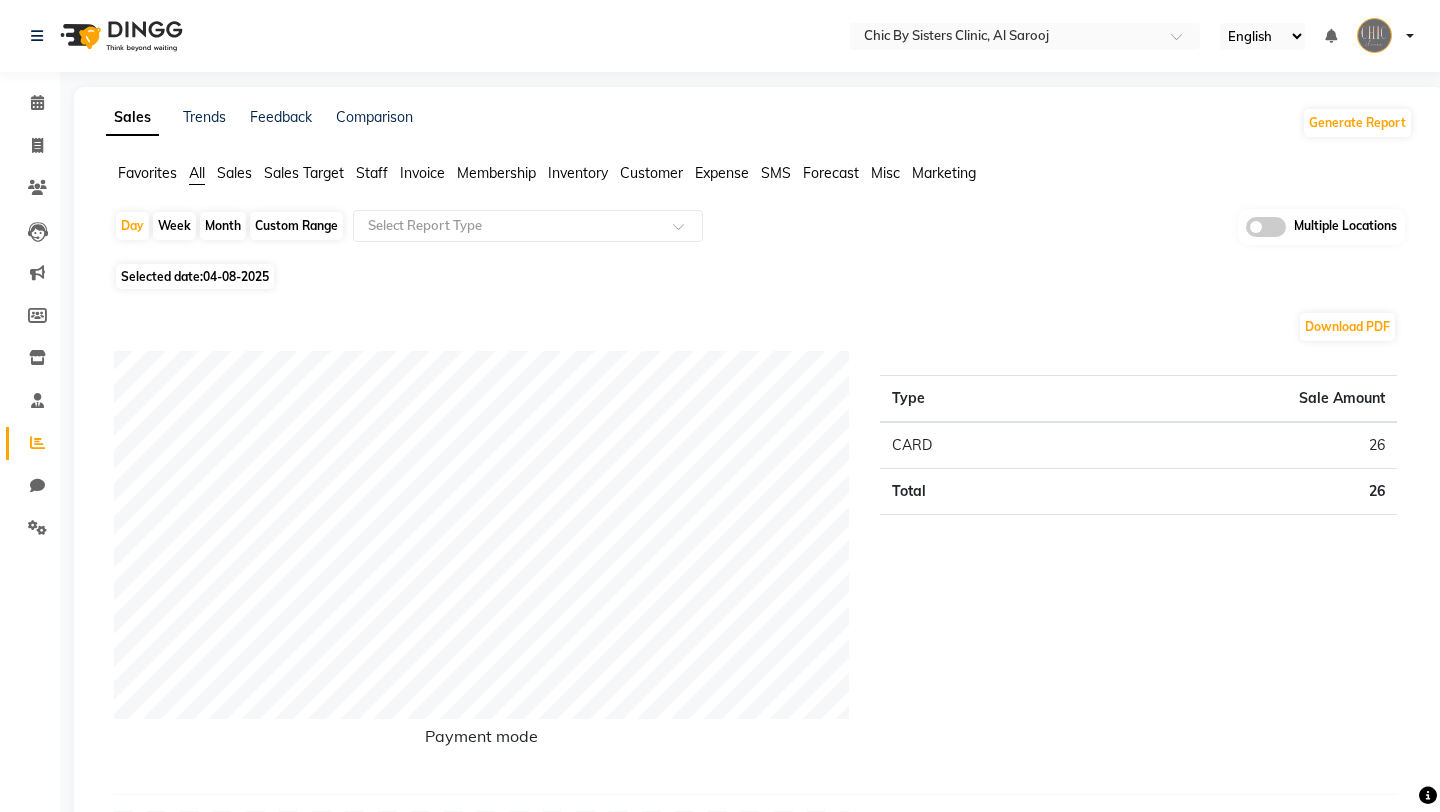 click on "Inventory" 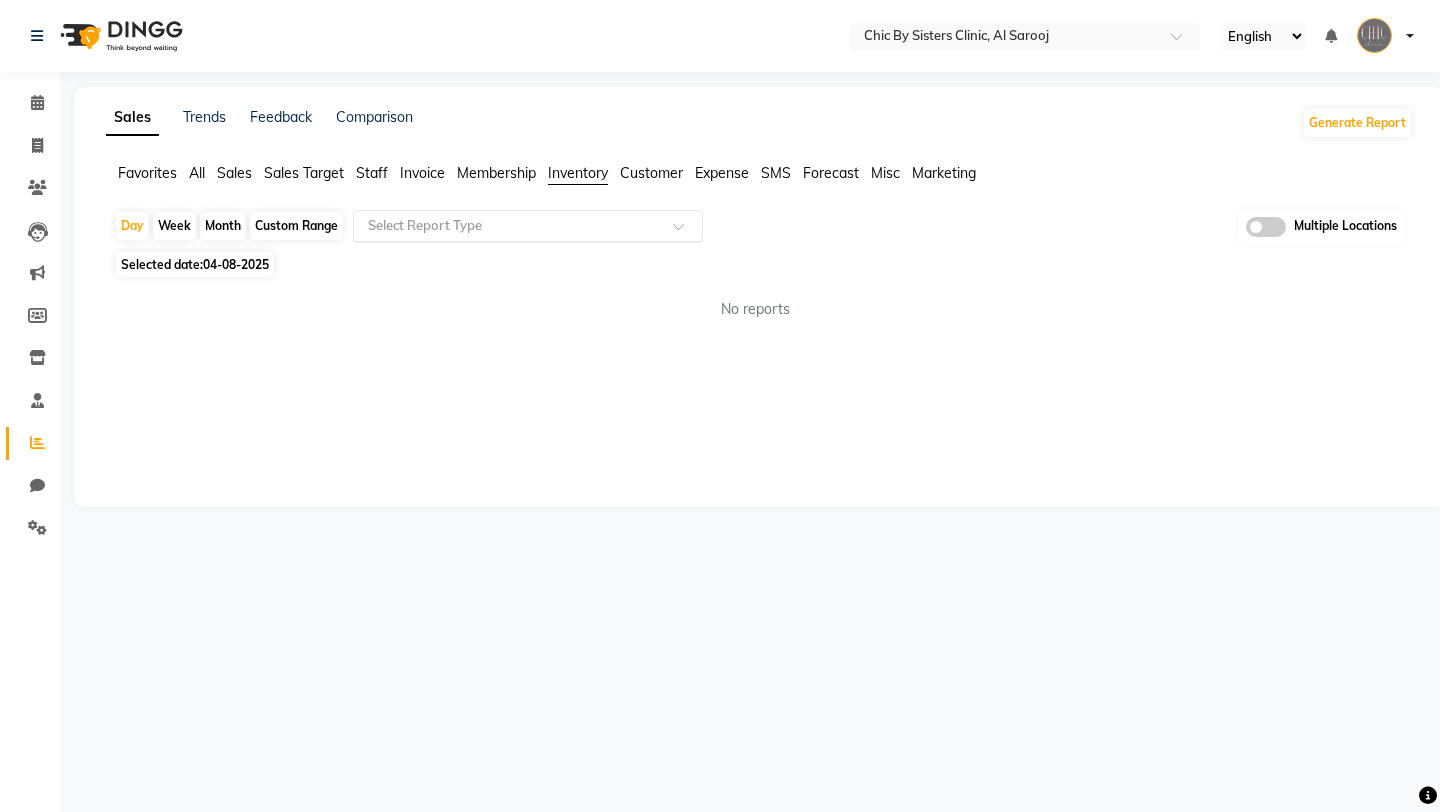 click 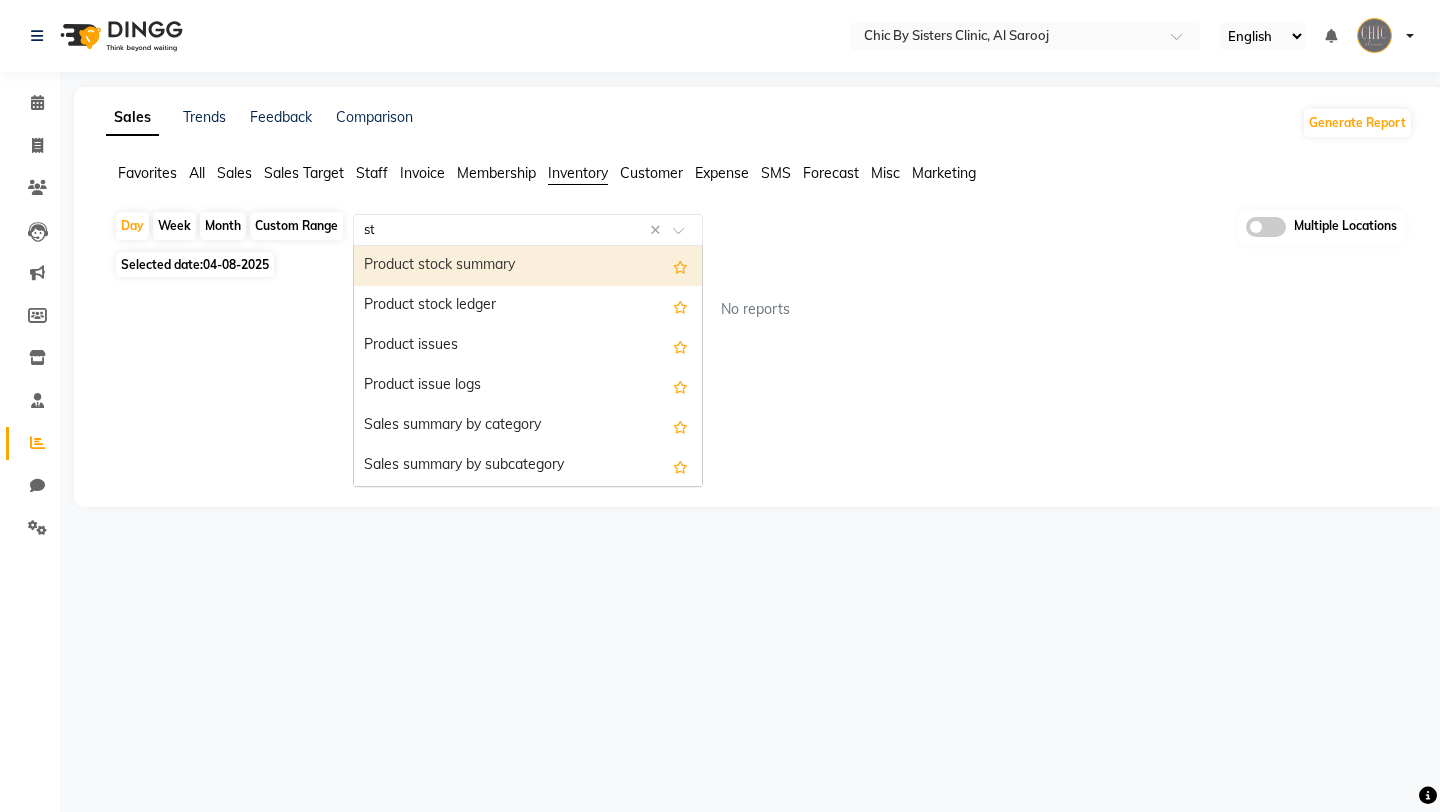 type on "sto" 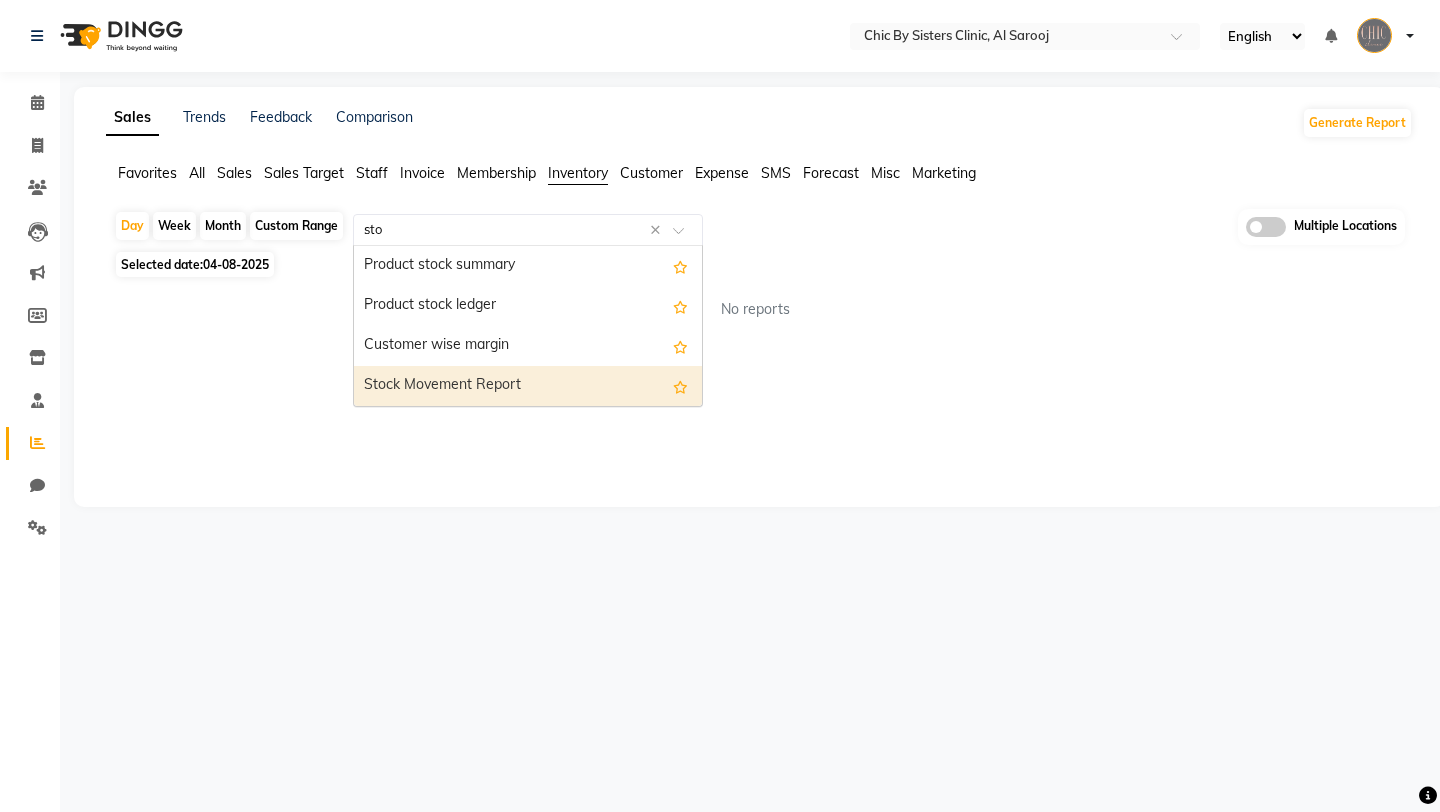 click on "Stock Movement Report" at bounding box center [528, 386] 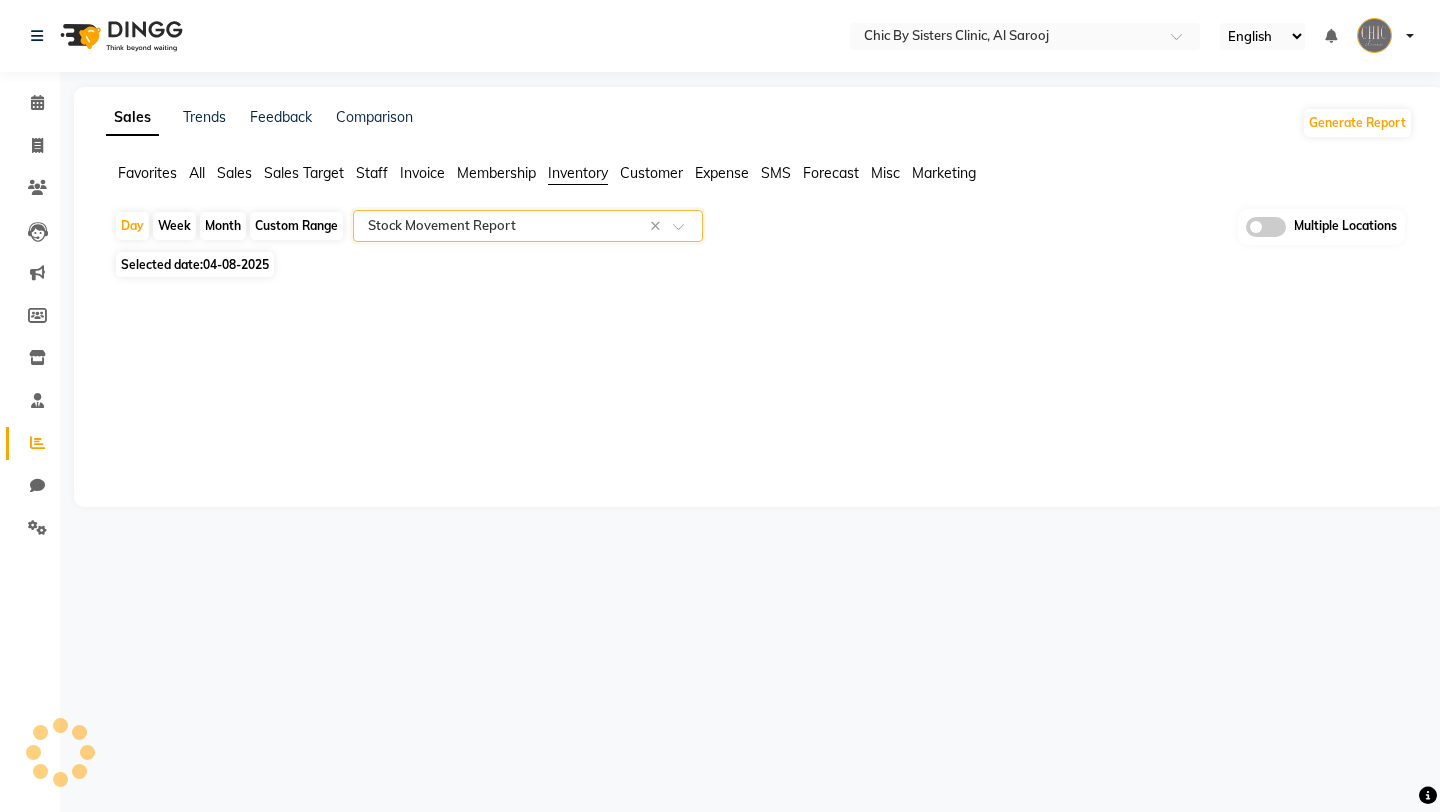 select on "full_report" 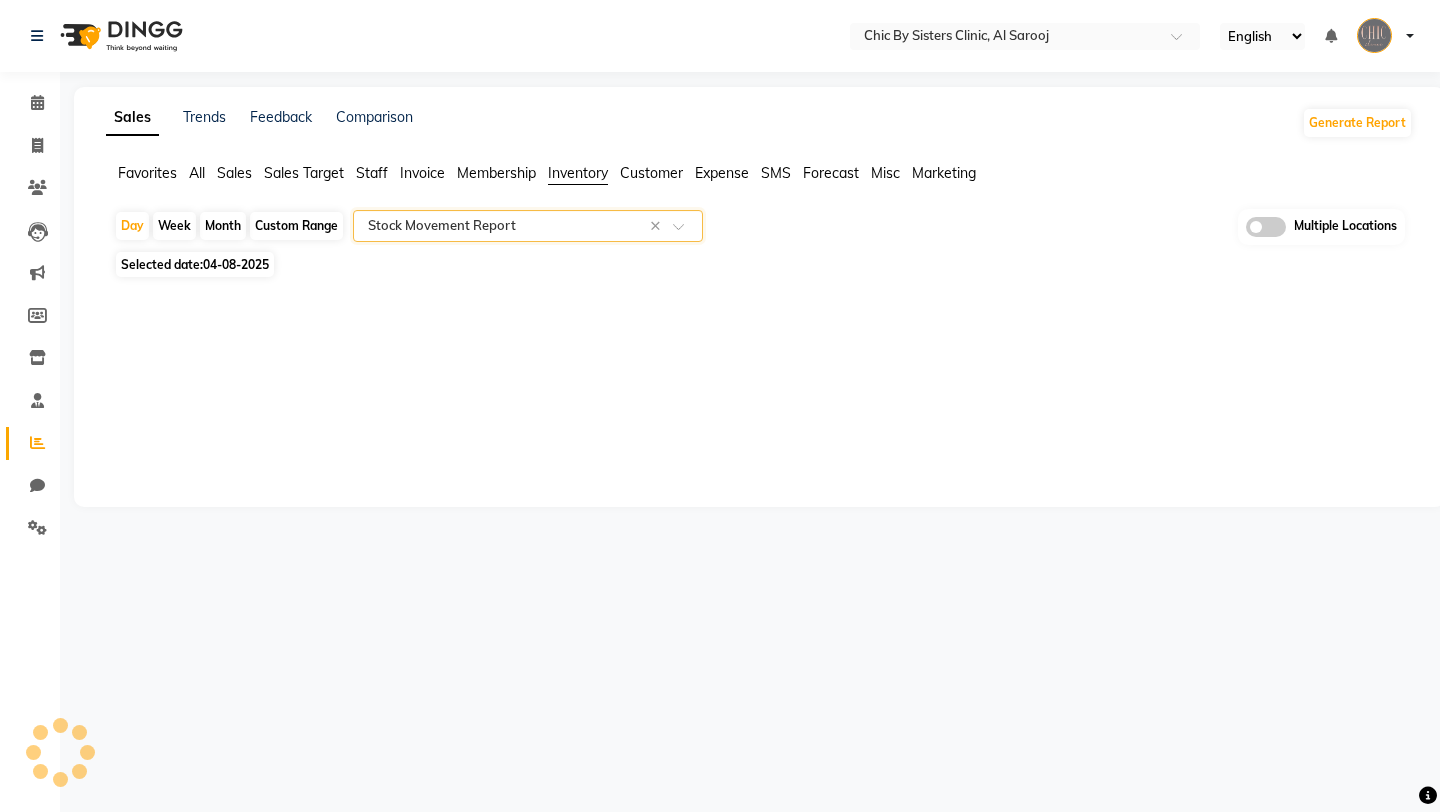 select on "csv" 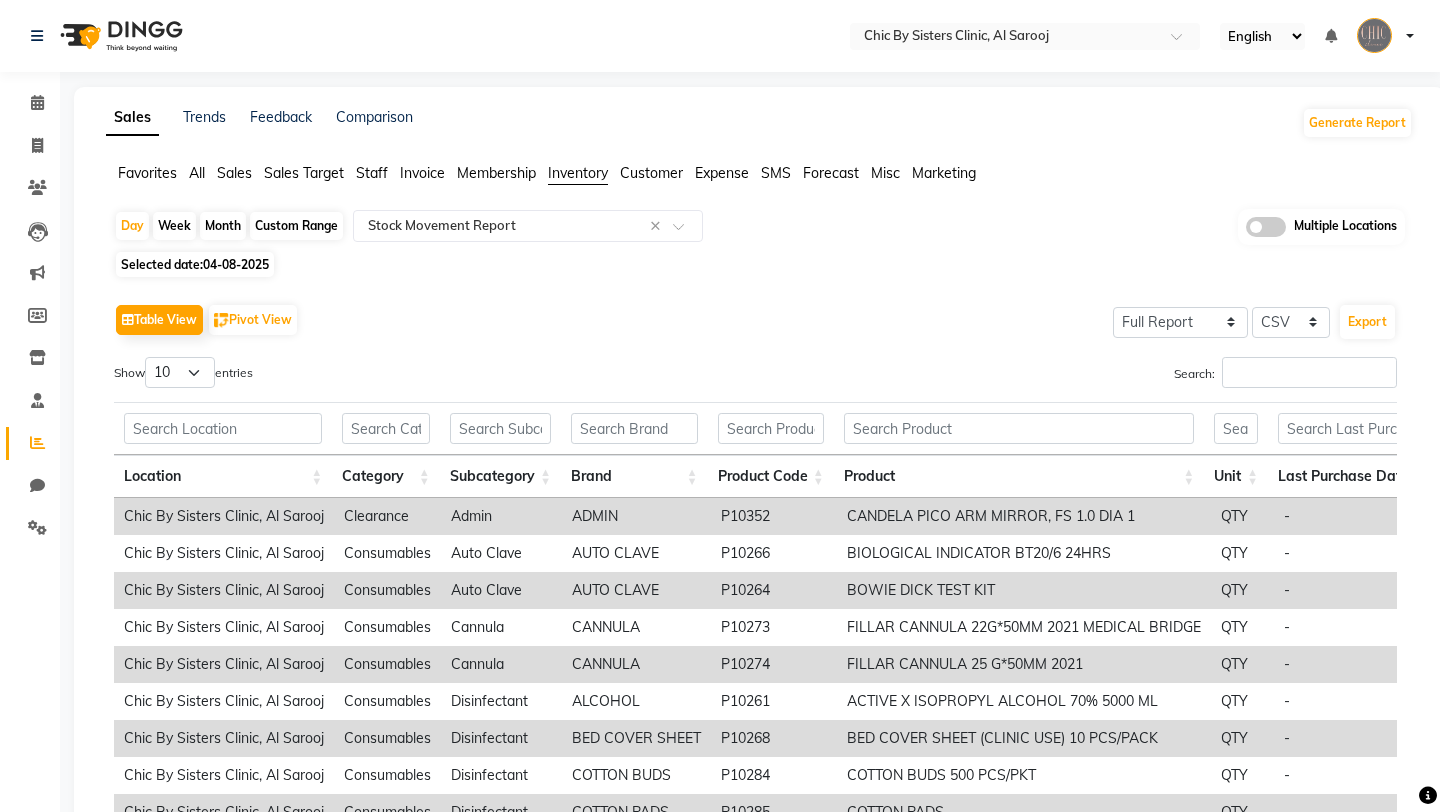 click 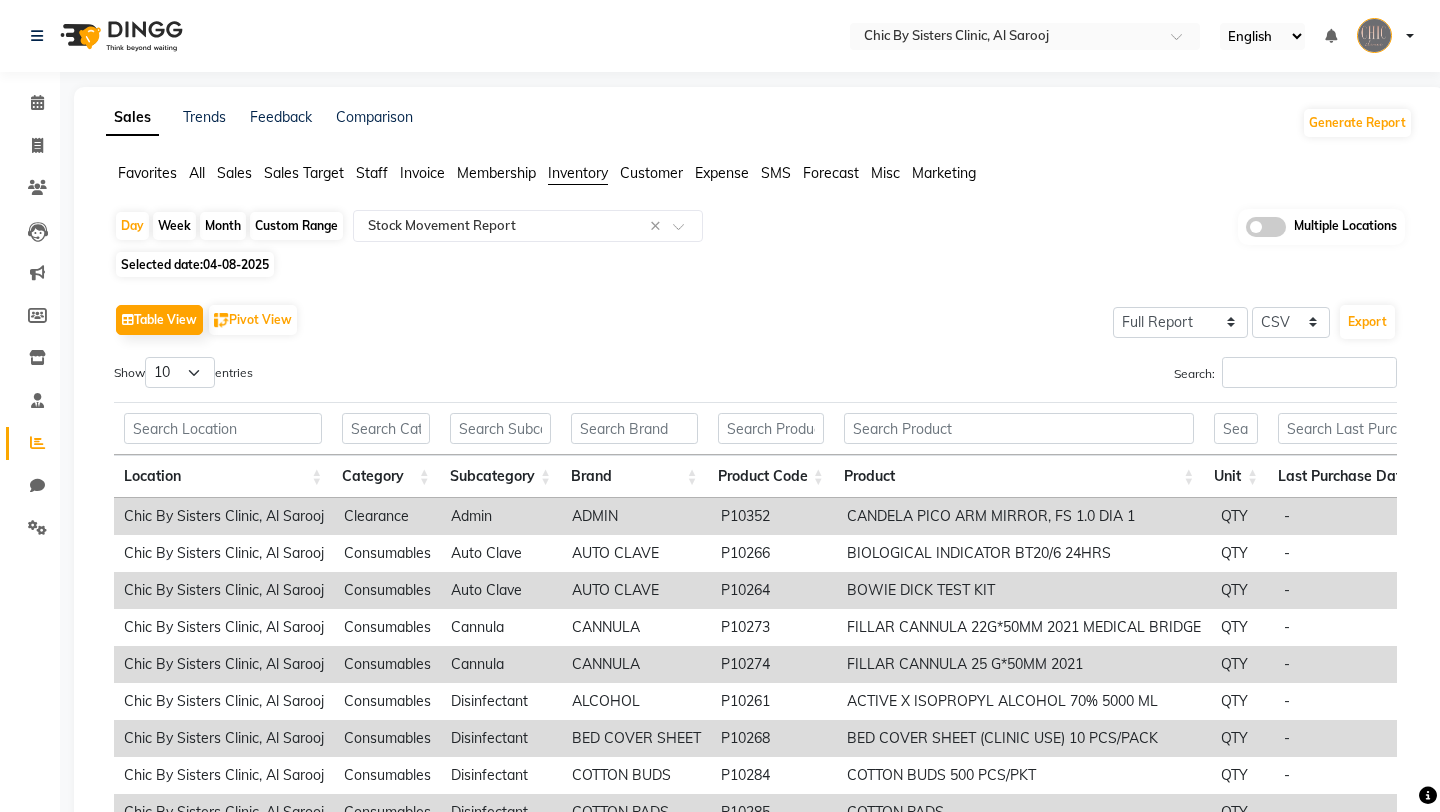 click 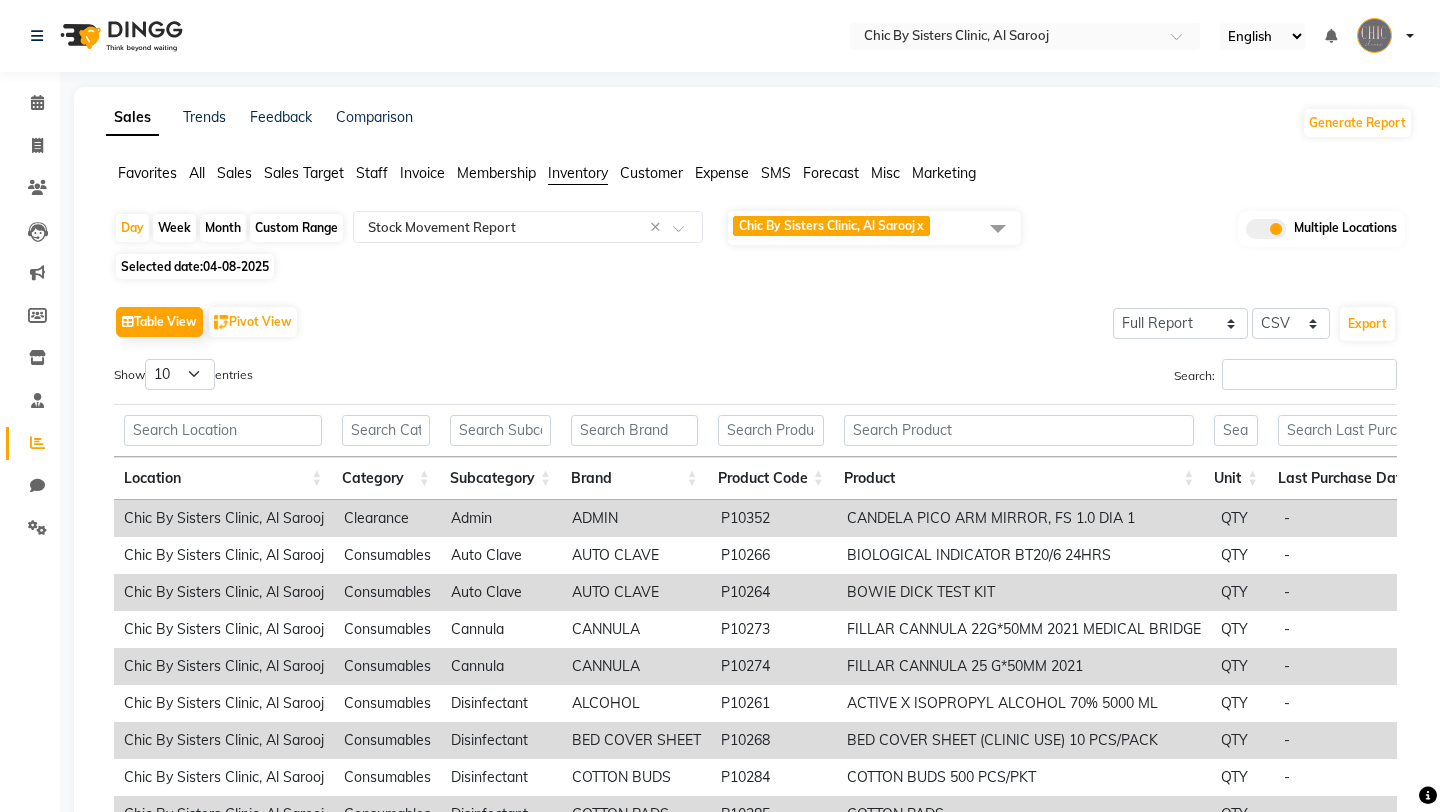 click on "Chic By Sisters Clinic, Al Sarooj  x" 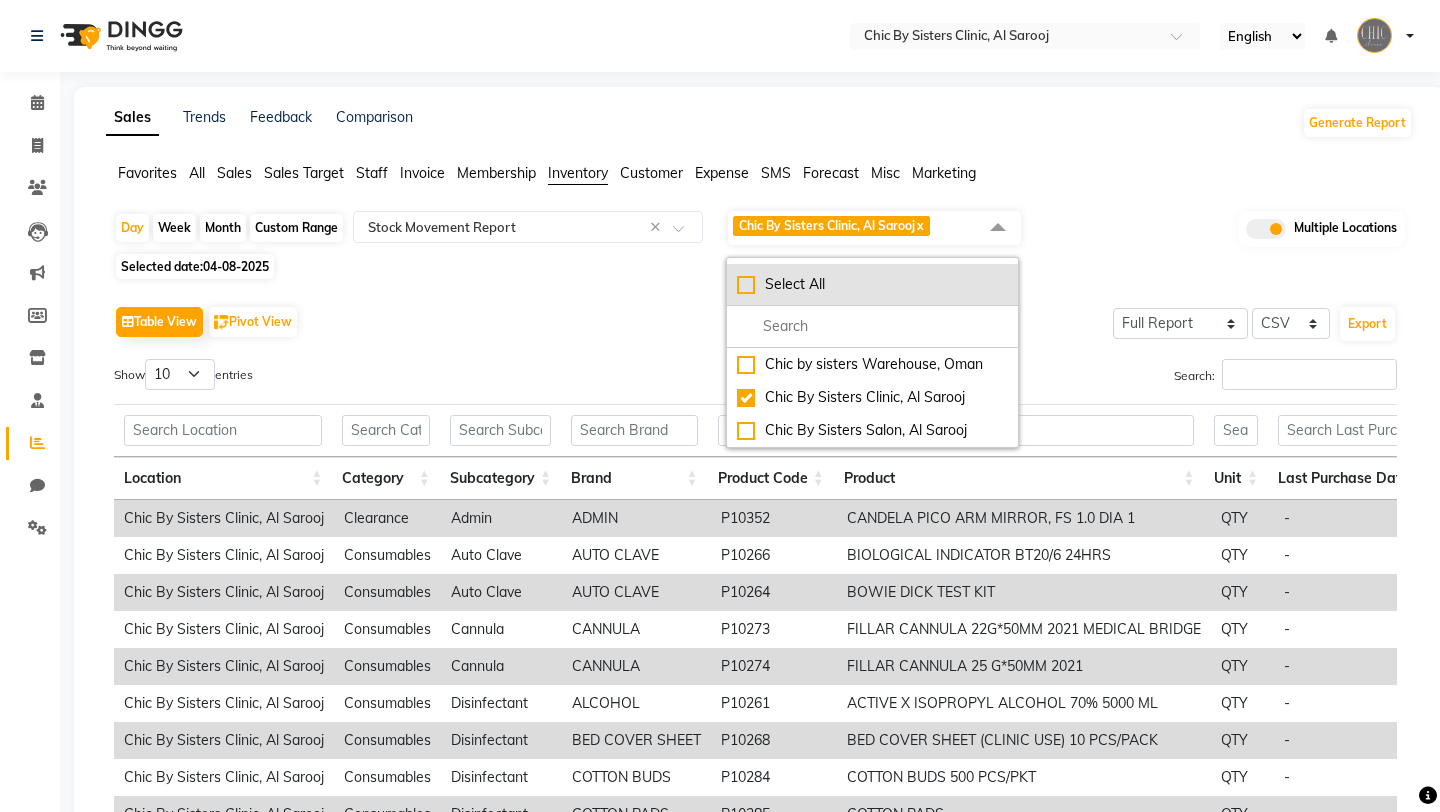 click on "Select All" 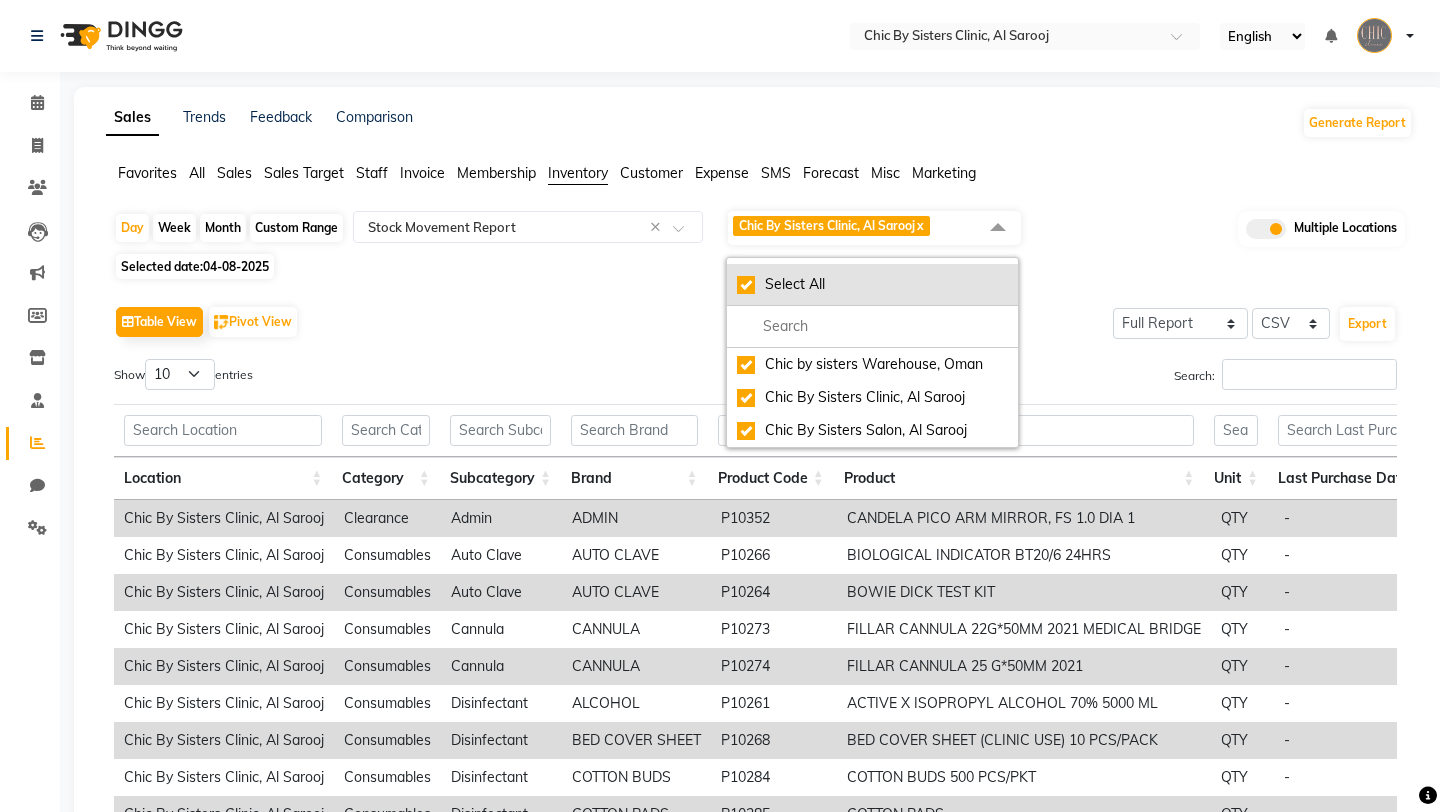checkbox on "true" 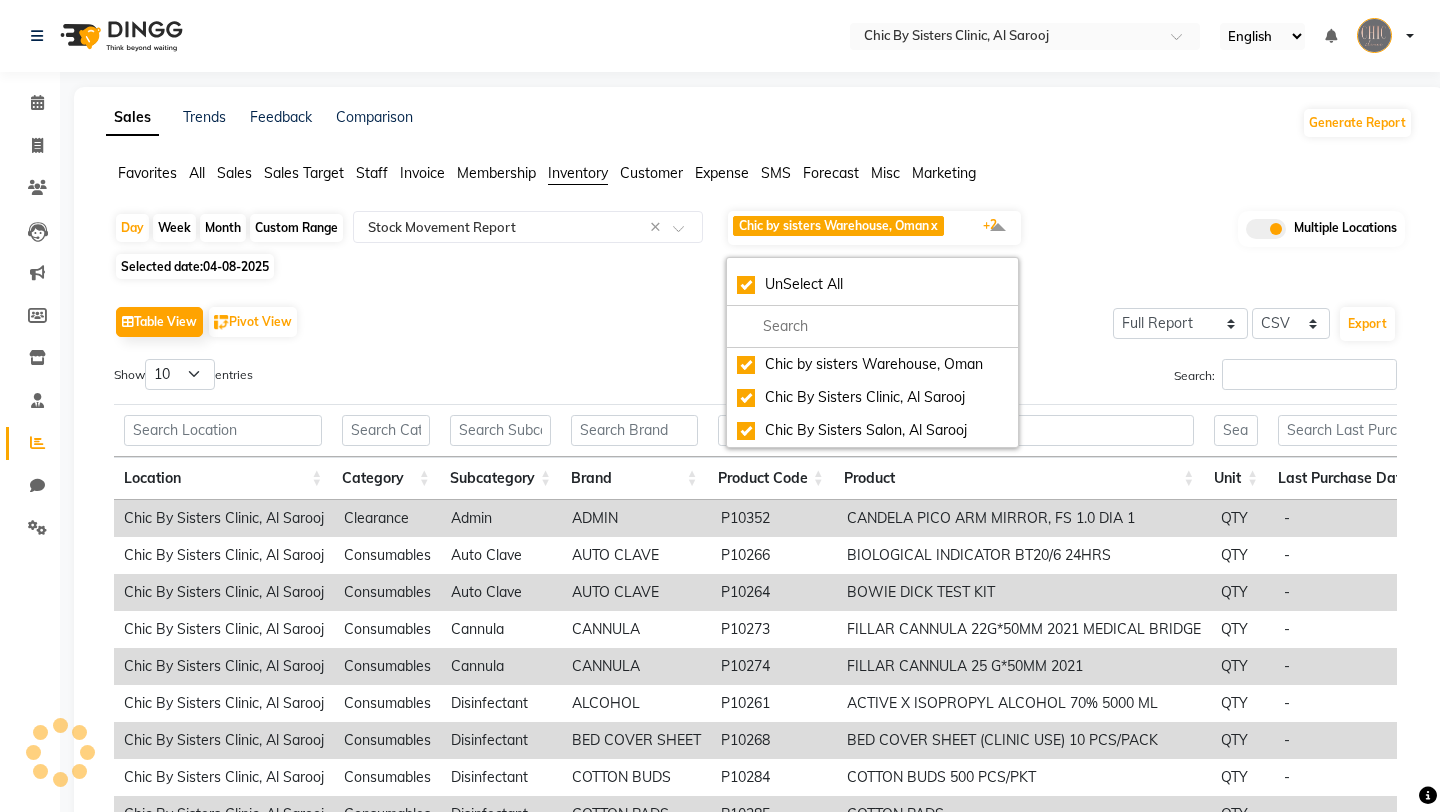 click on "Table View   Pivot View  Select Full Report Filtered Report Select CSV PDF  Export" 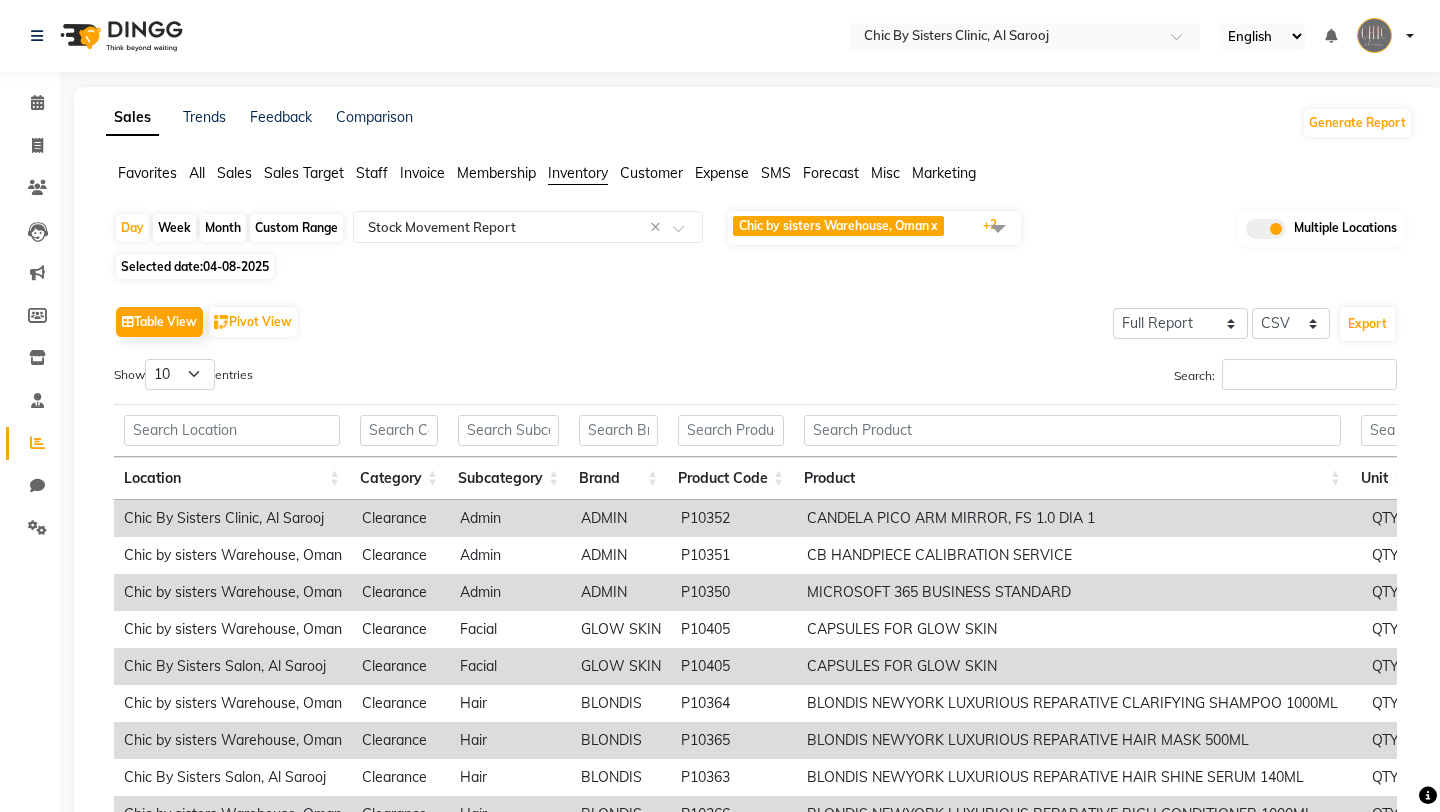 click on "Selected date:  04-08-2025" 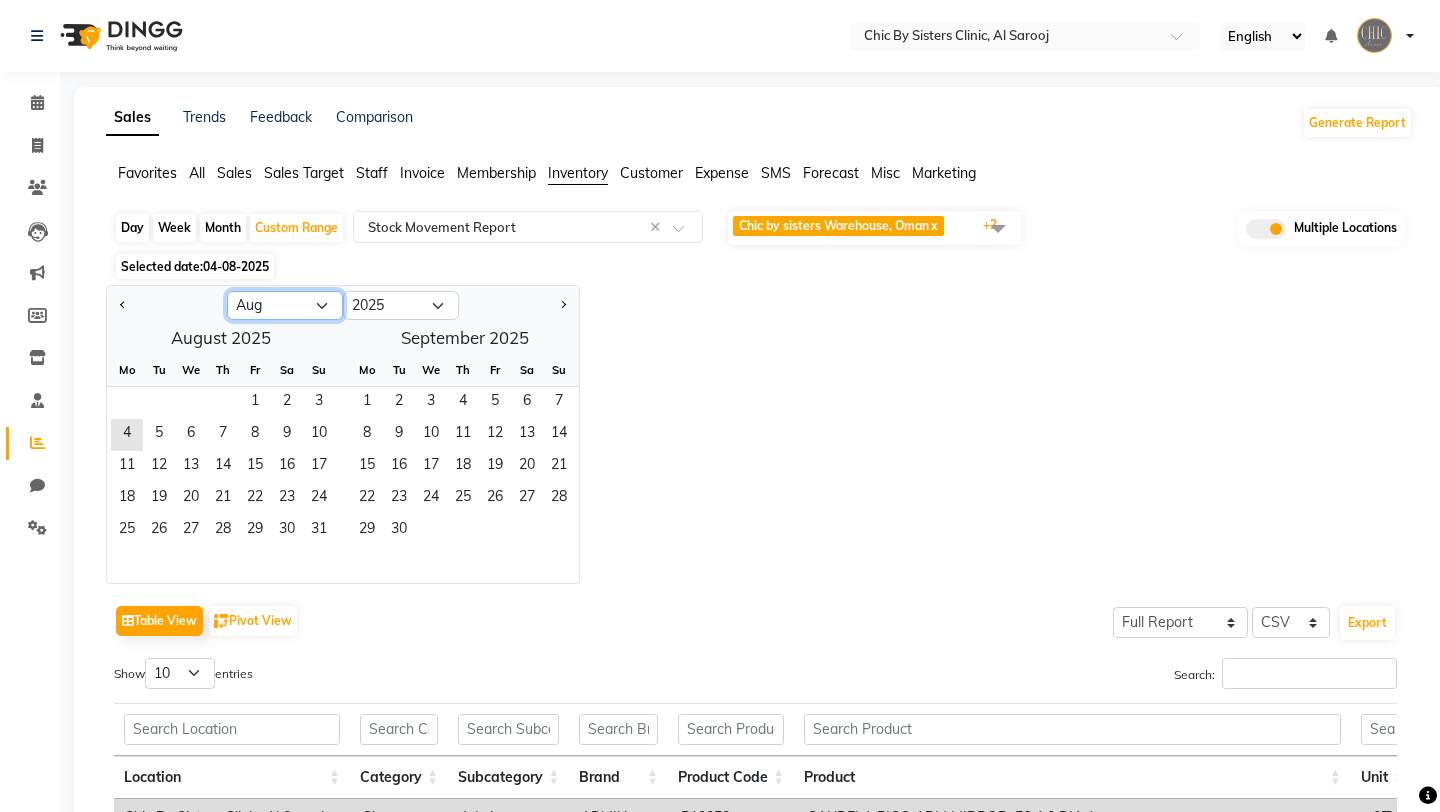 click on "Jan Feb Mar Apr May Jun Jul Aug Sep Oct Nov Dec" 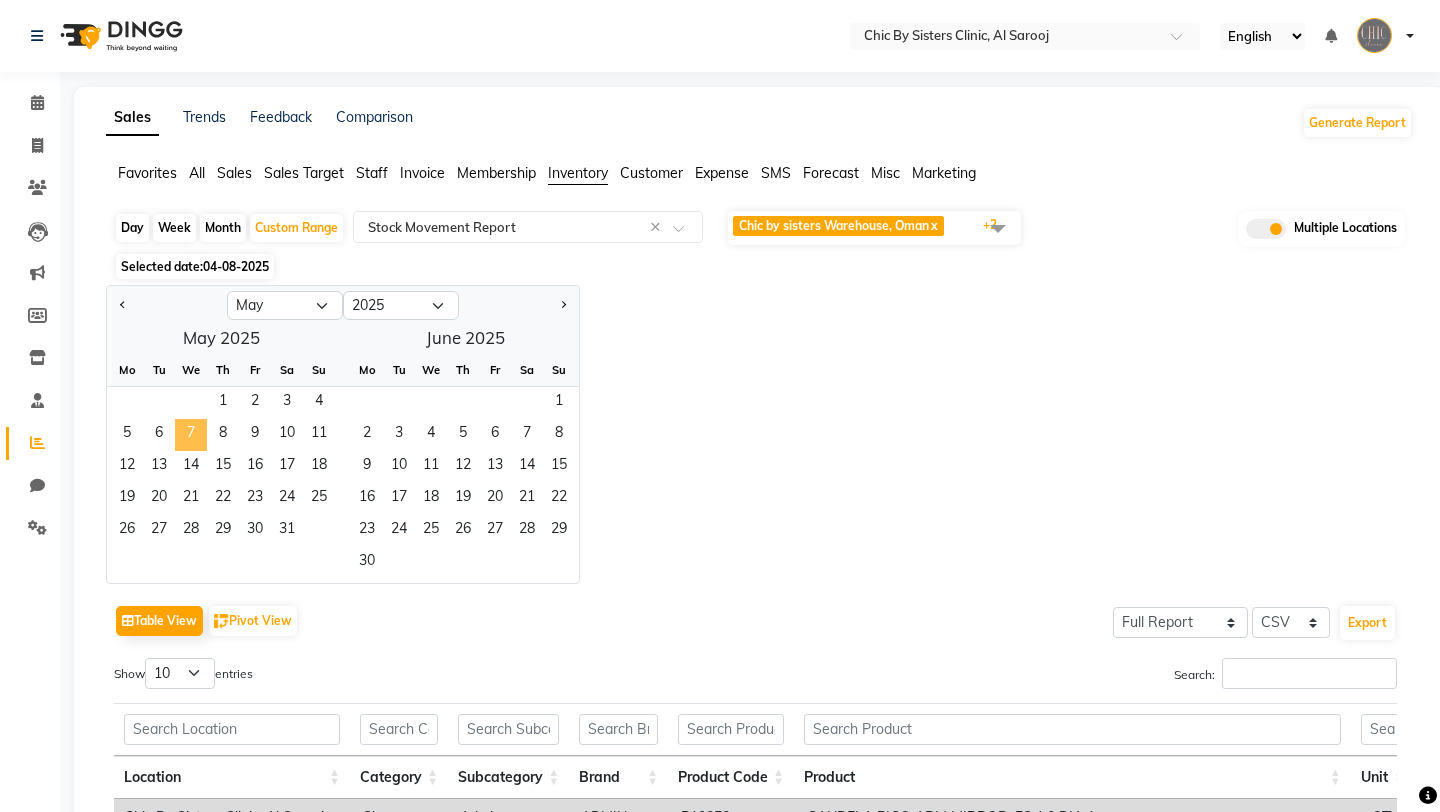 click on "7" 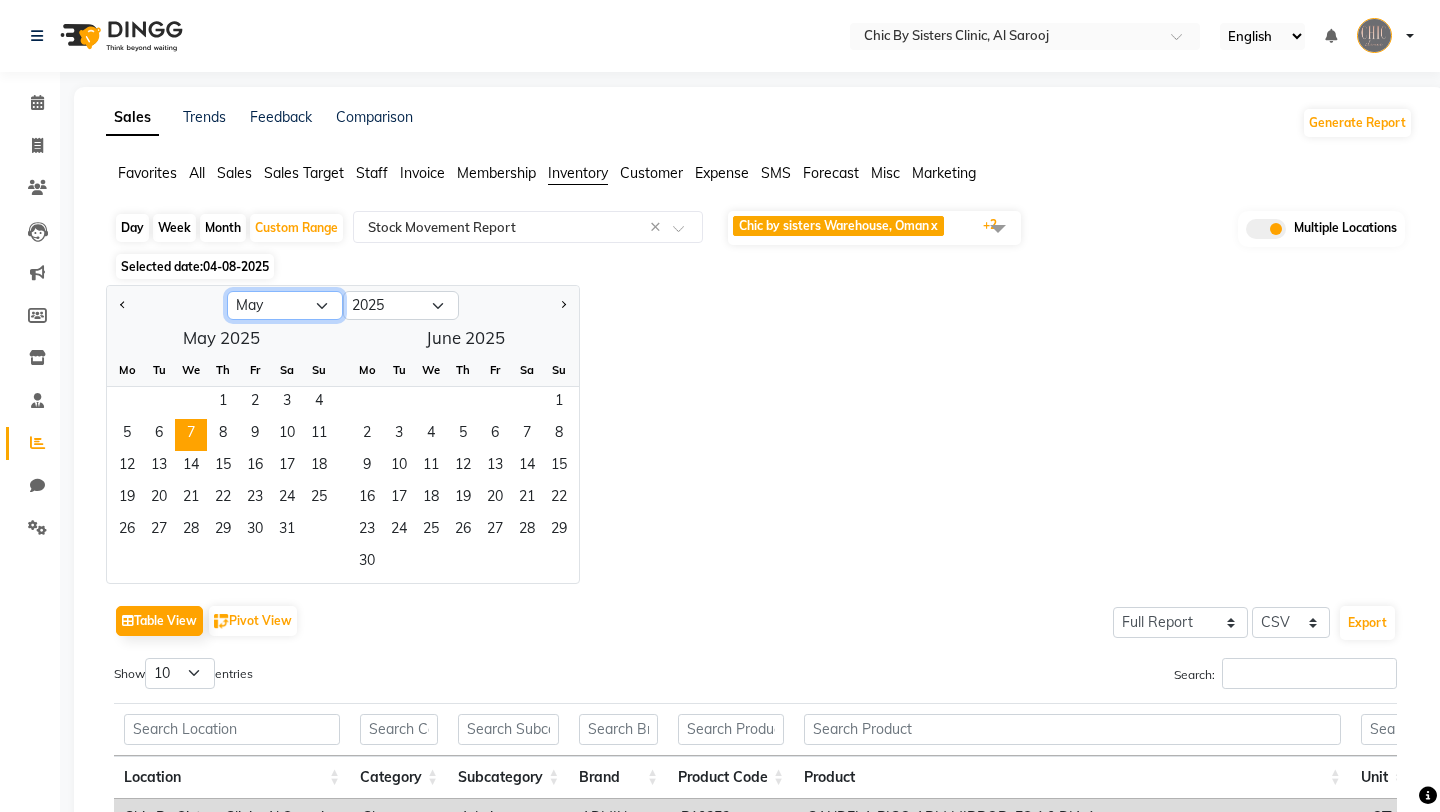 click on "Jan Feb Mar Apr May Jun Jul Aug Sep Oct Nov Dec" 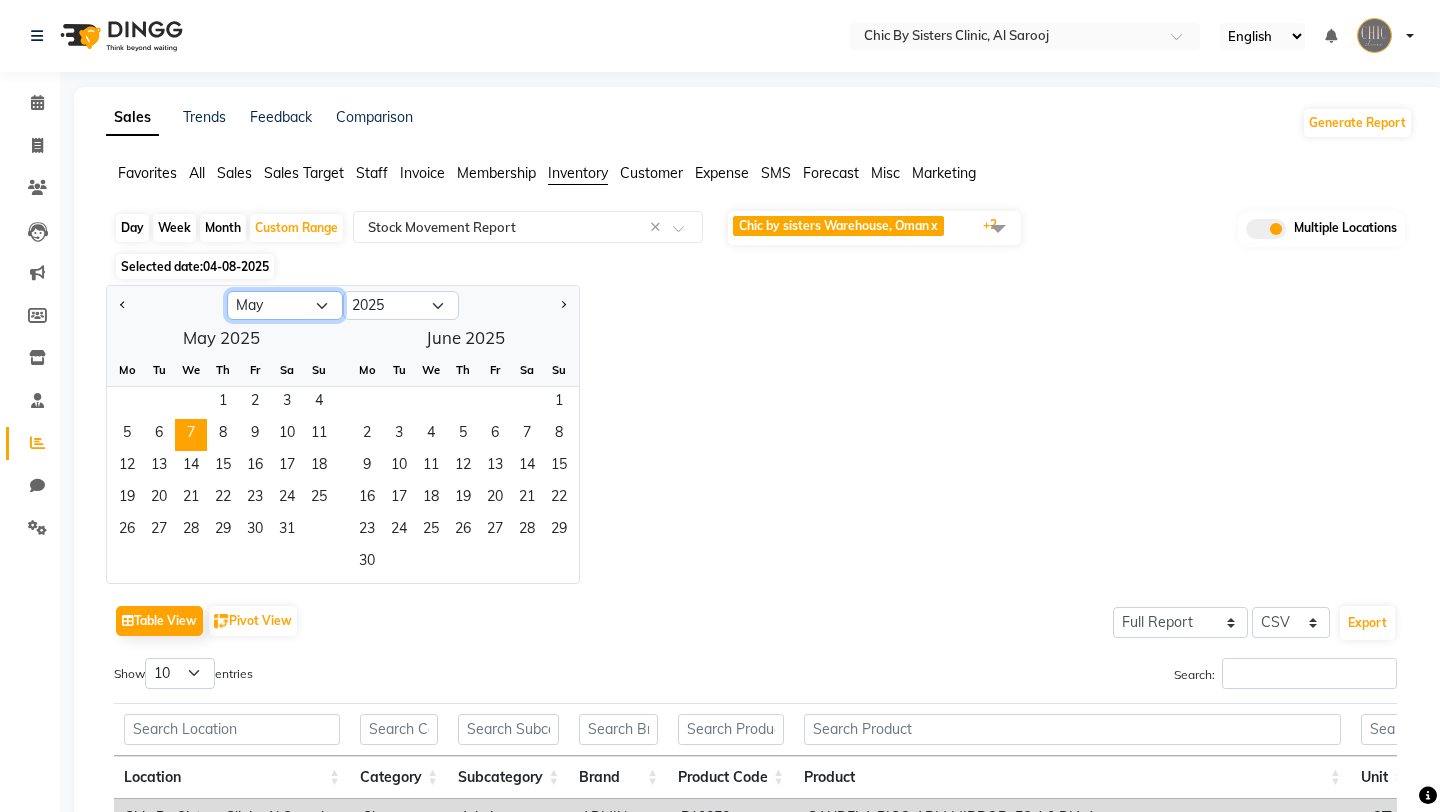select on "7" 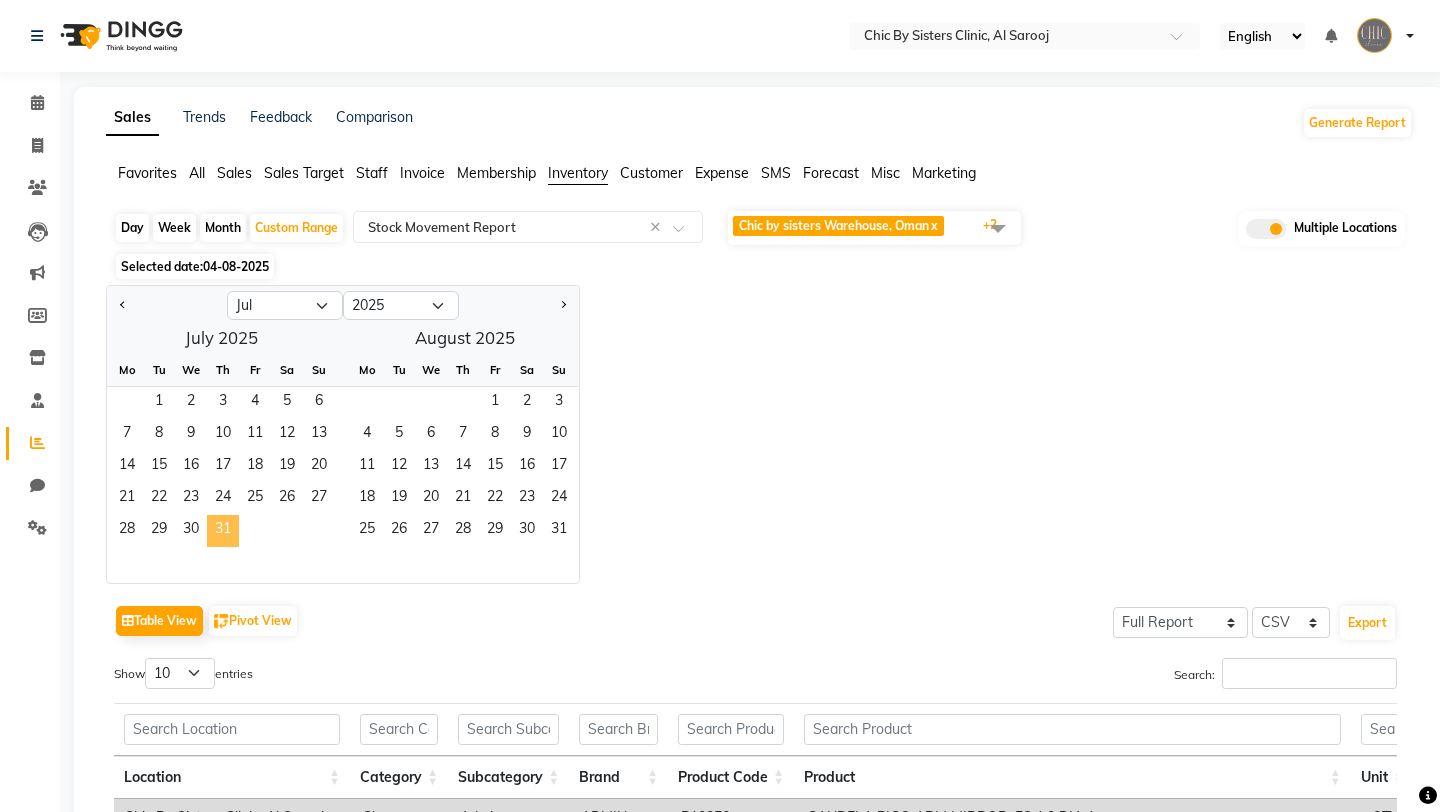 click on "31" 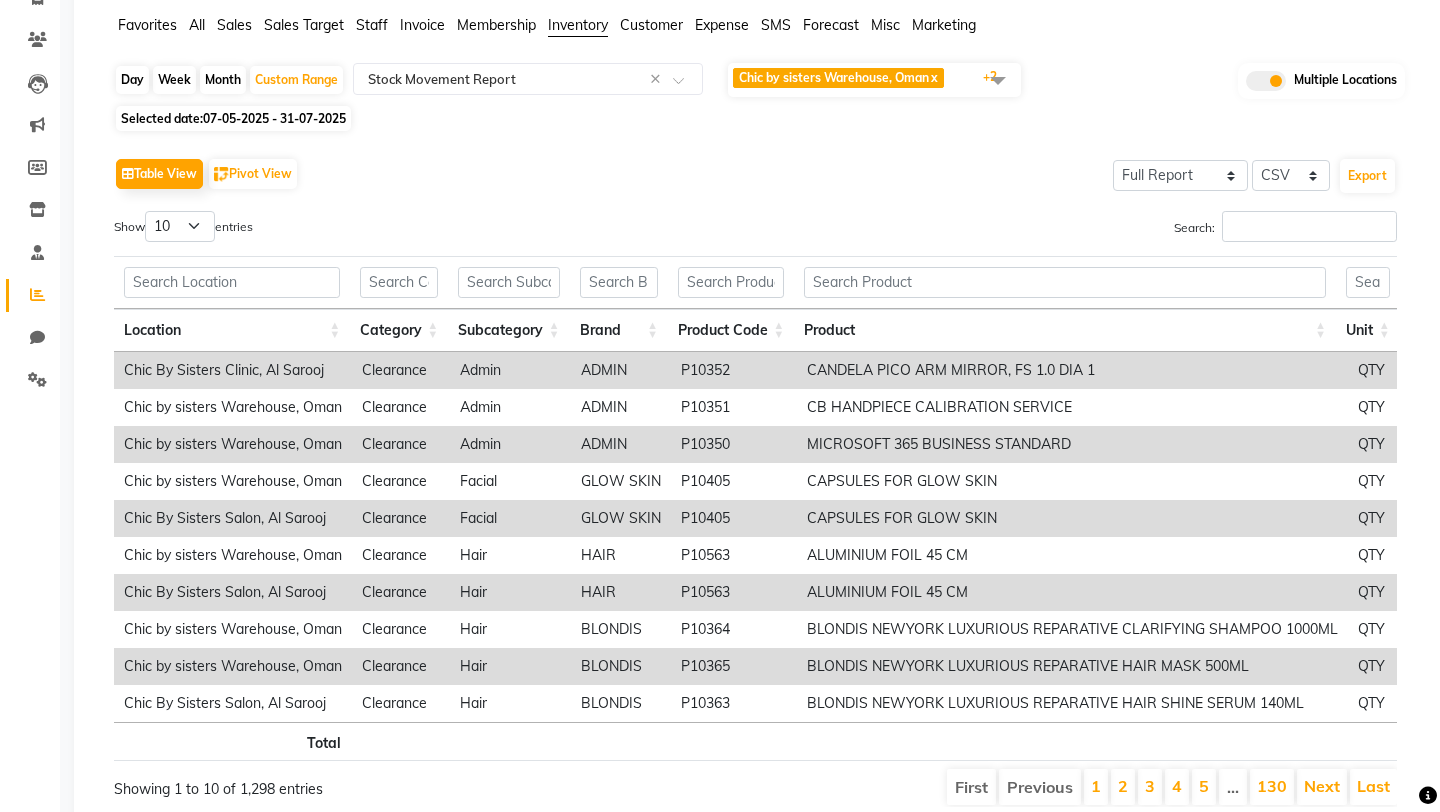 scroll, scrollTop: 208, scrollLeft: 0, axis: vertical 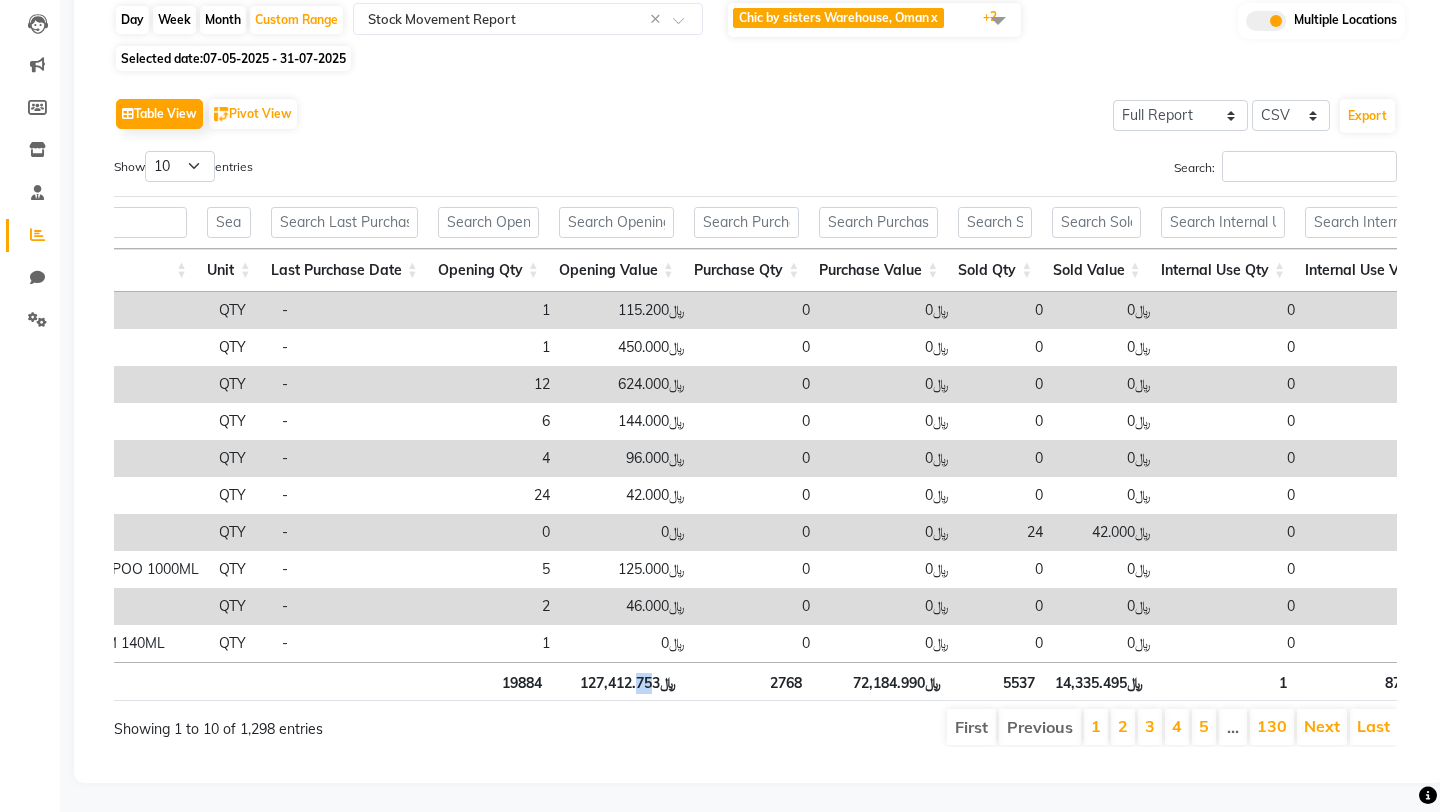 drag, startPoint x: 640, startPoint y: 684, endPoint x: 653, endPoint y: 684, distance: 13 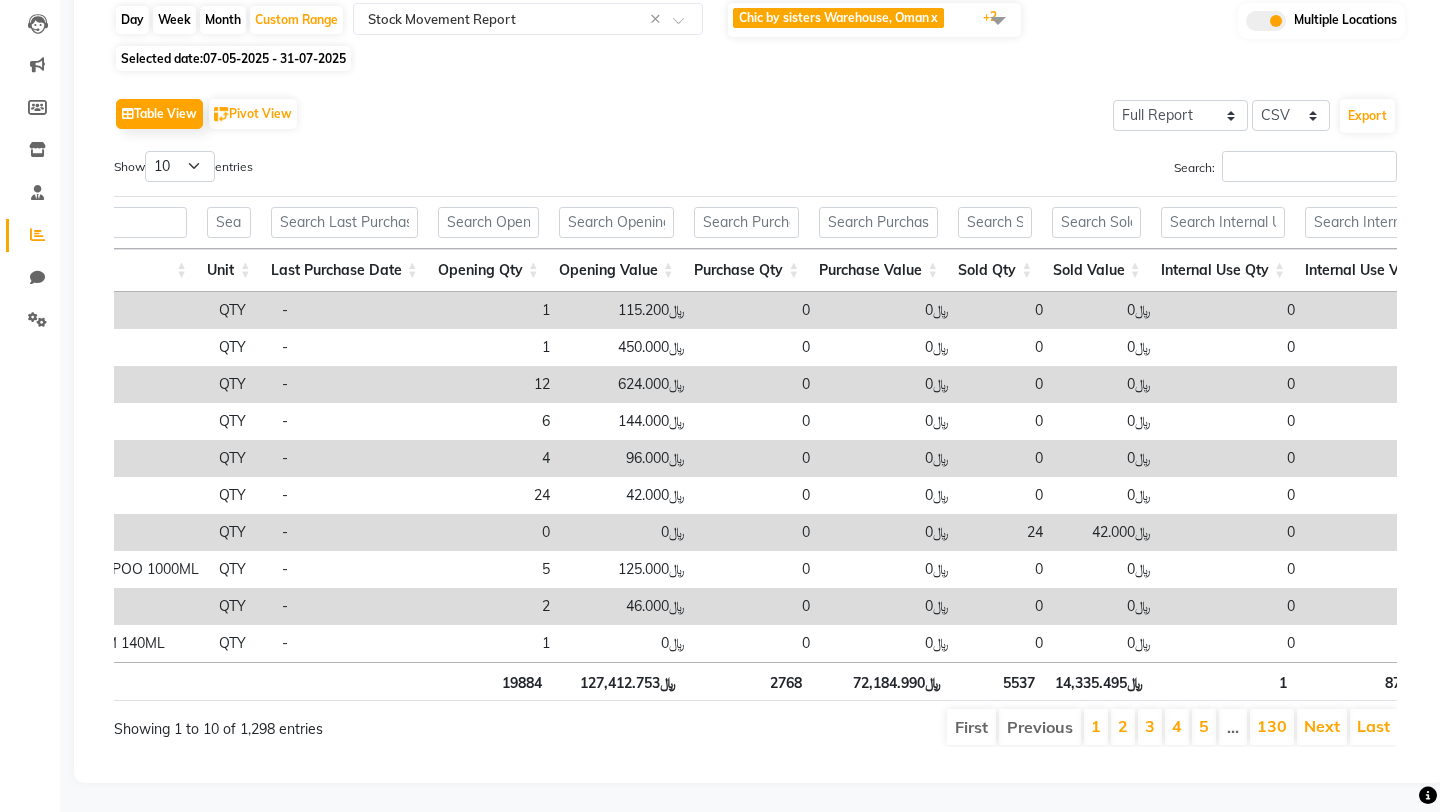 click on "0" at bounding box center (757, 532) 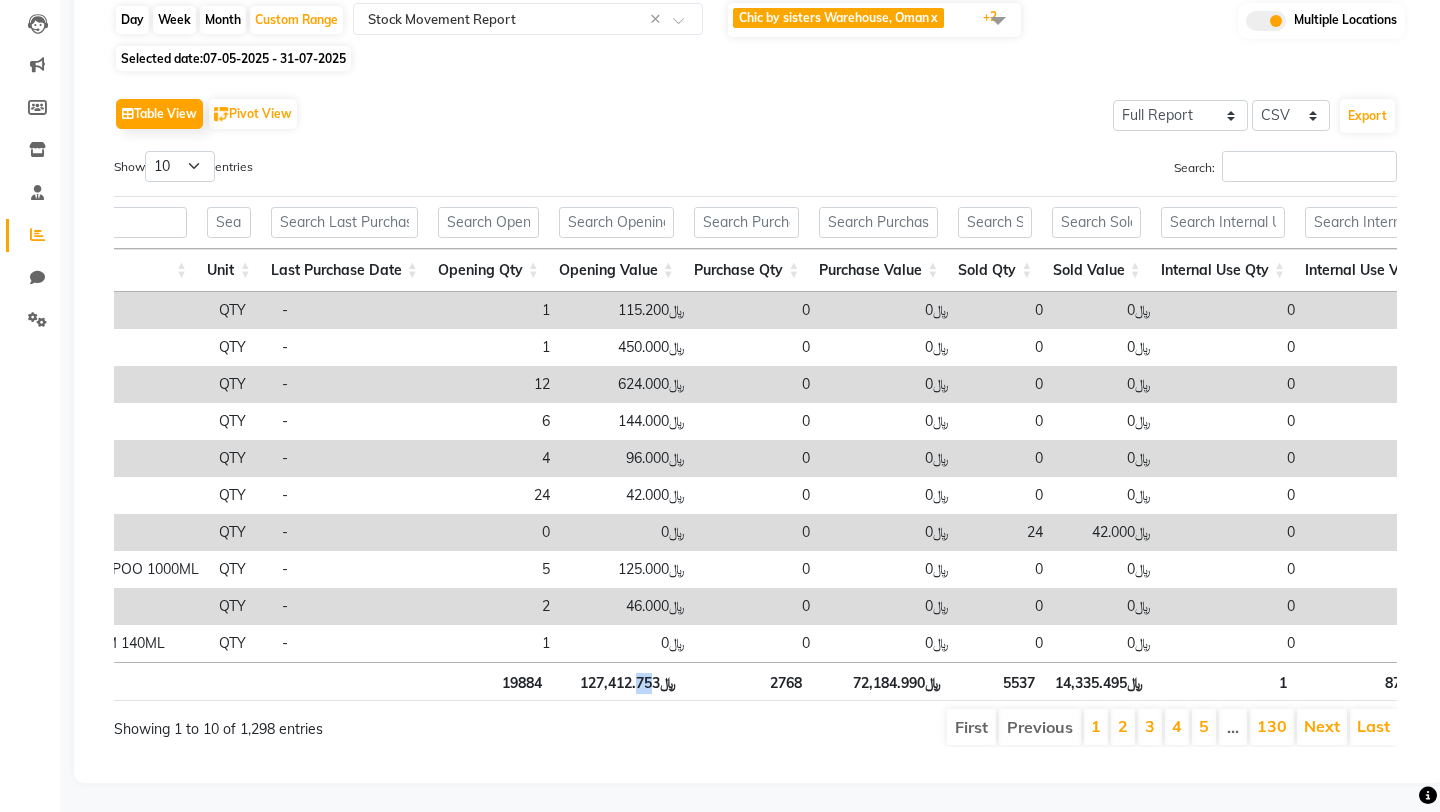drag, startPoint x: 641, startPoint y: 683, endPoint x: 657, endPoint y: 683, distance: 16 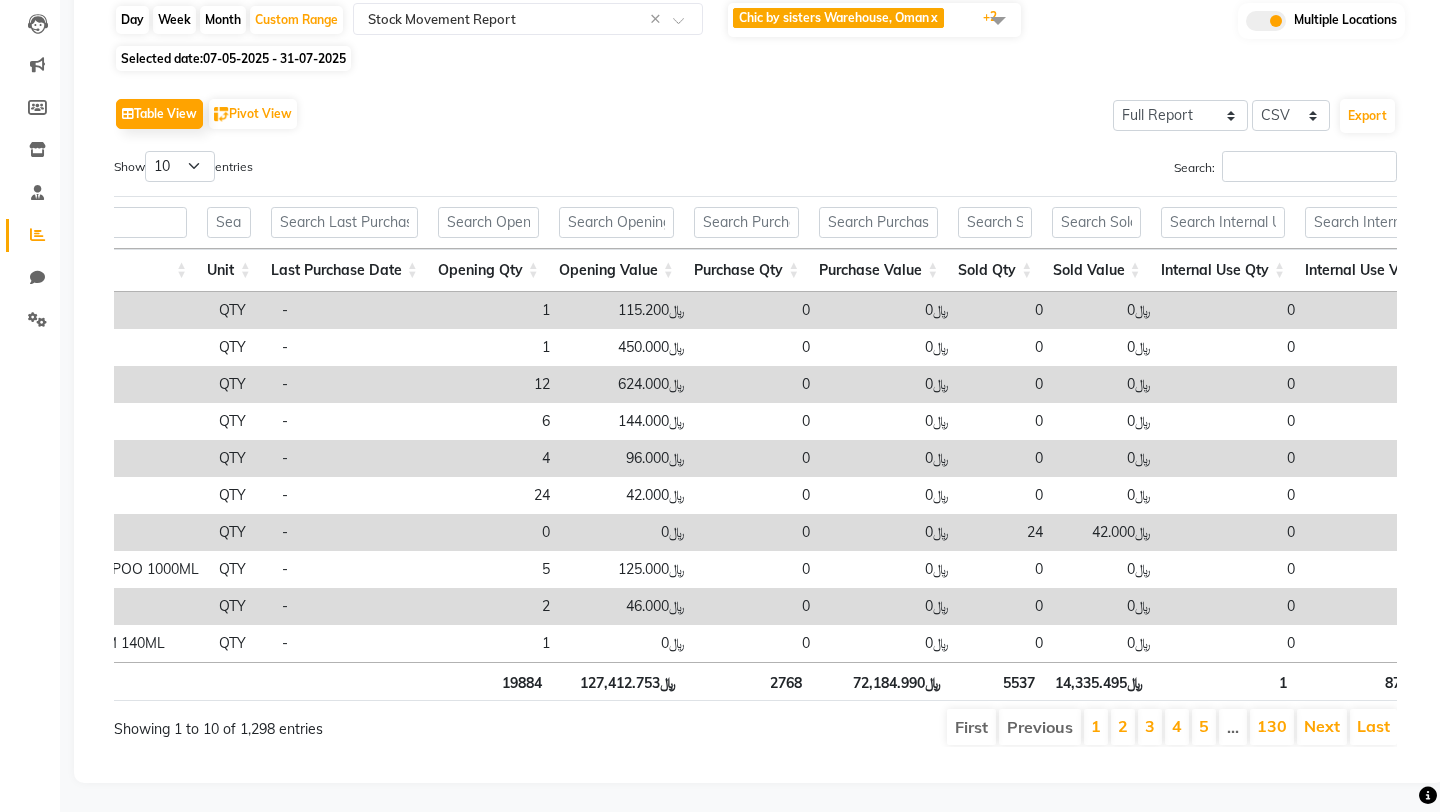 click on "Day" 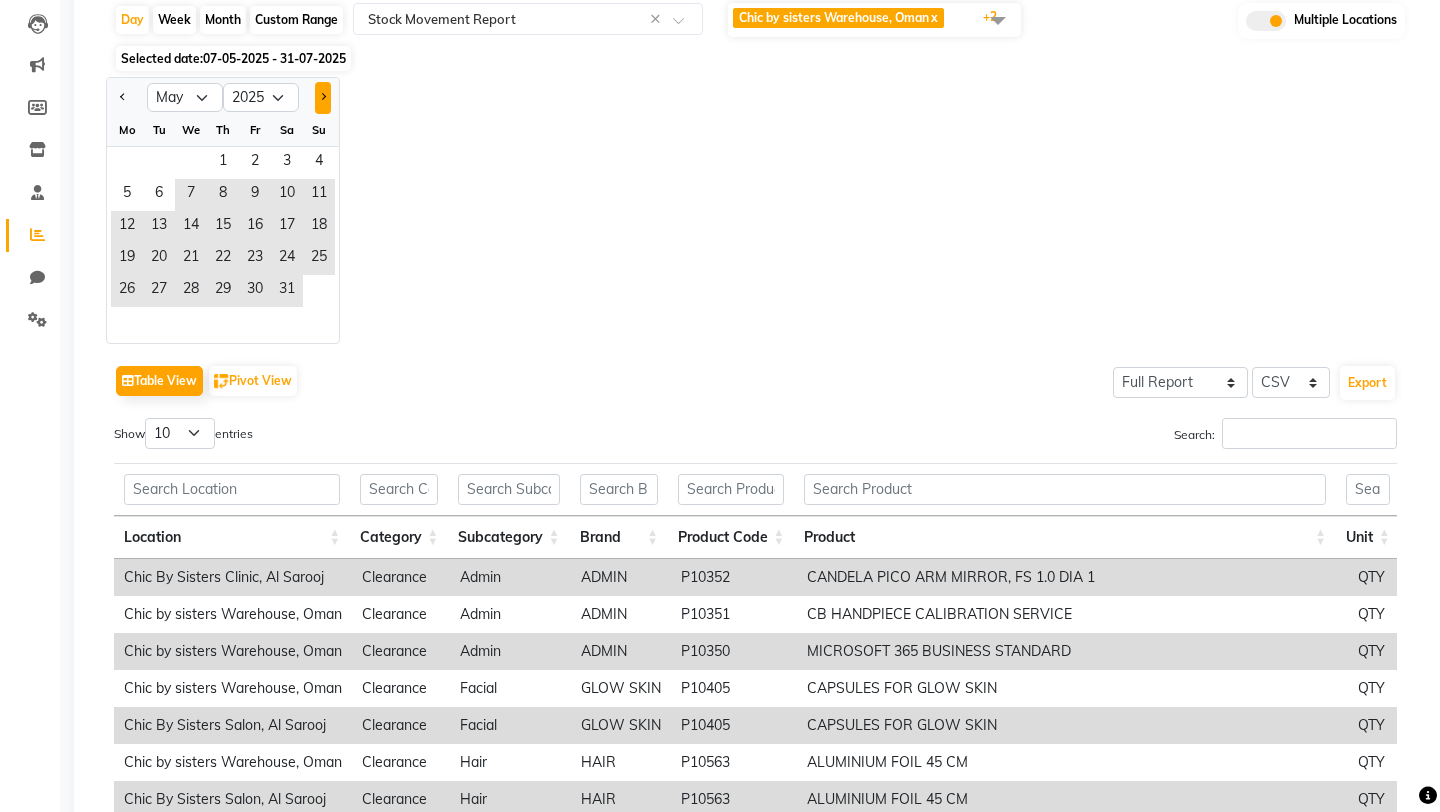 click 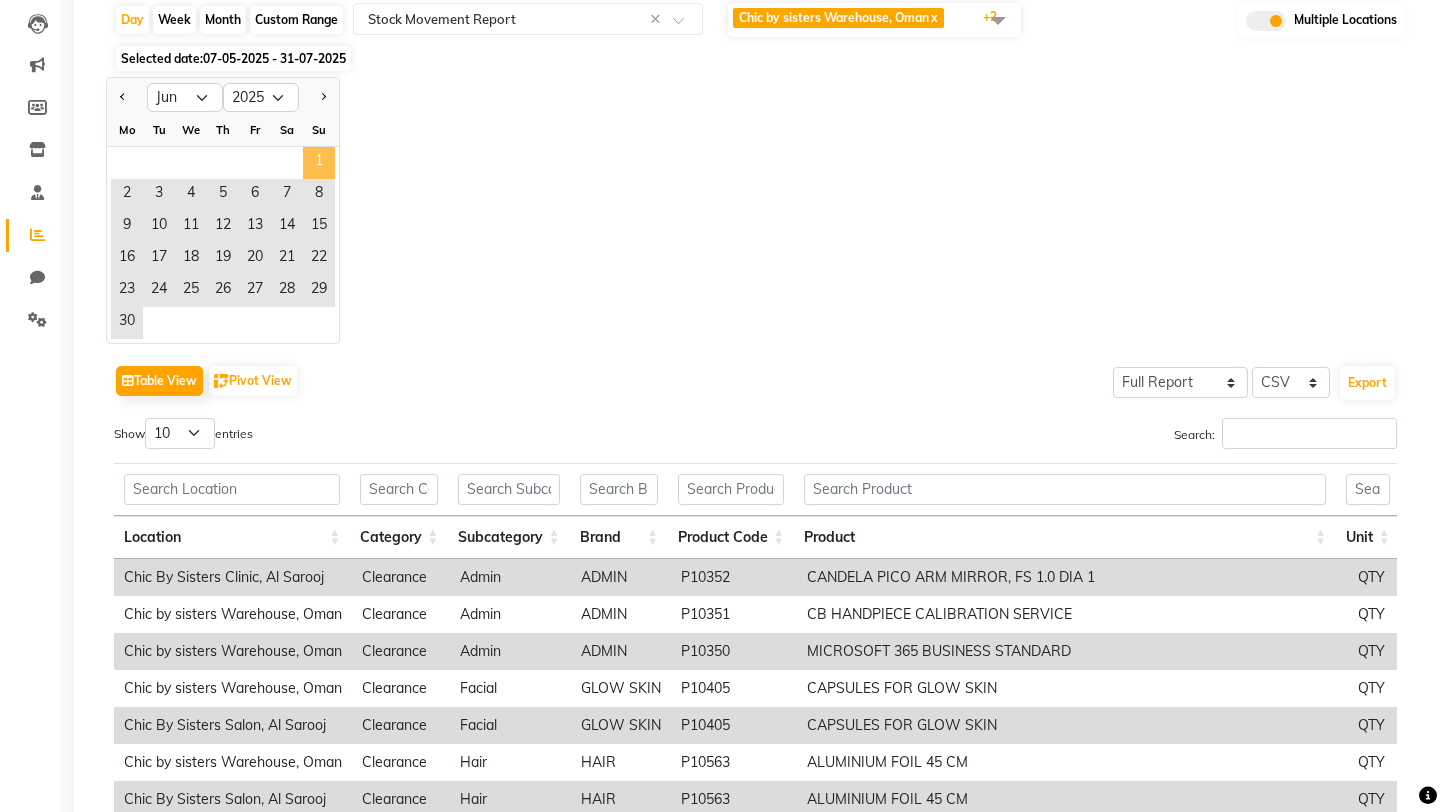 click on "1" 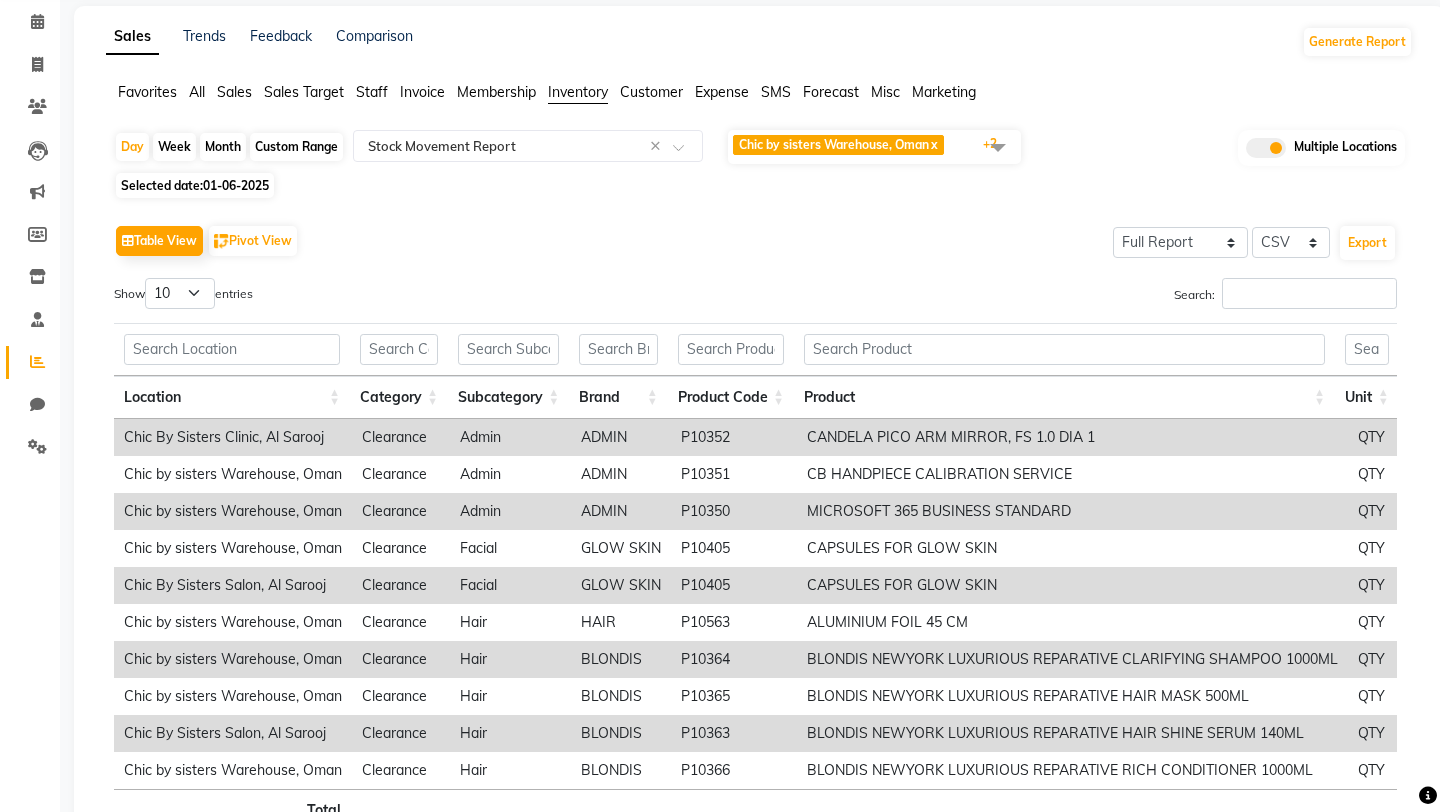 scroll, scrollTop: 159, scrollLeft: 0, axis: vertical 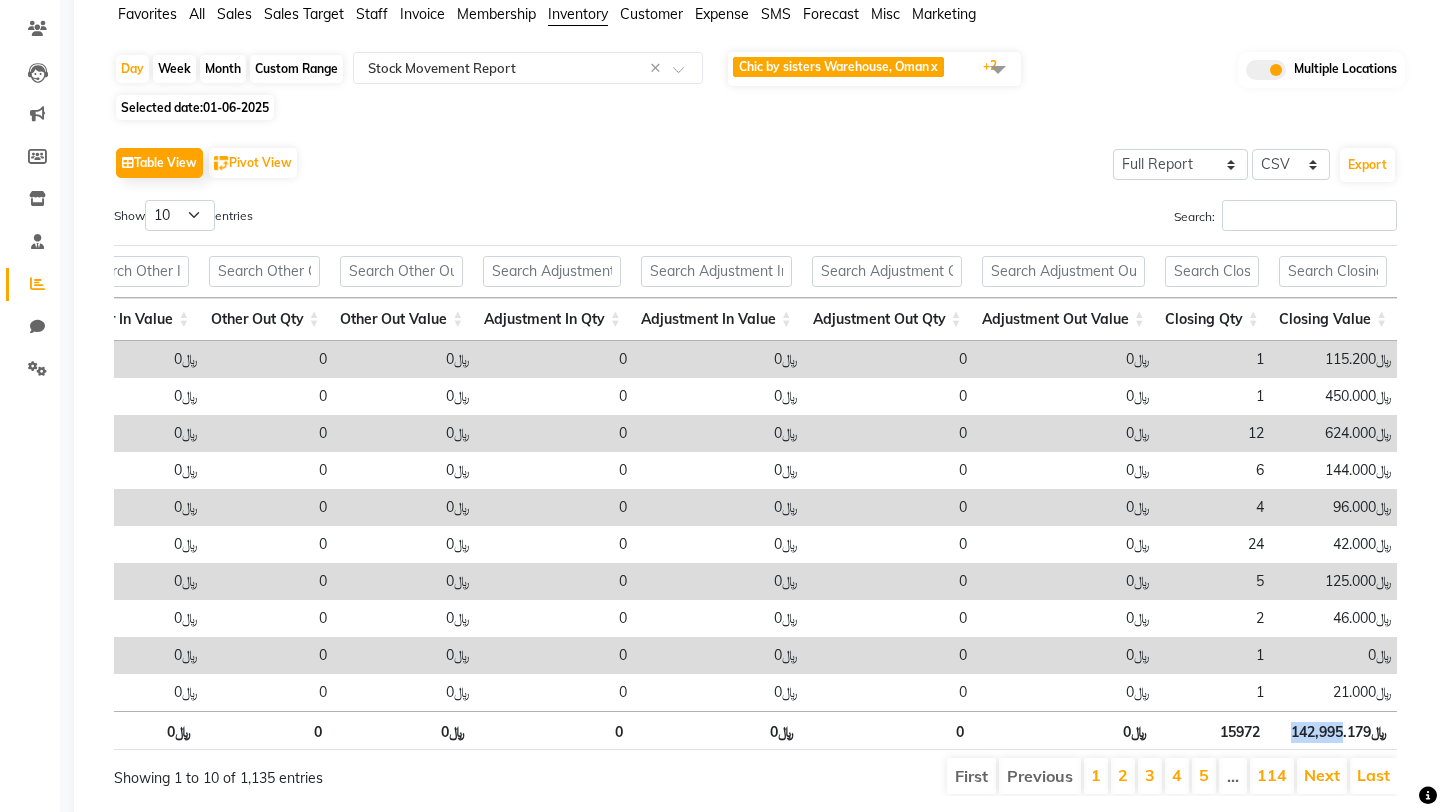 drag, startPoint x: 1294, startPoint y: 736, endPoint x: 1344, endPoint y: 736, distance: 50 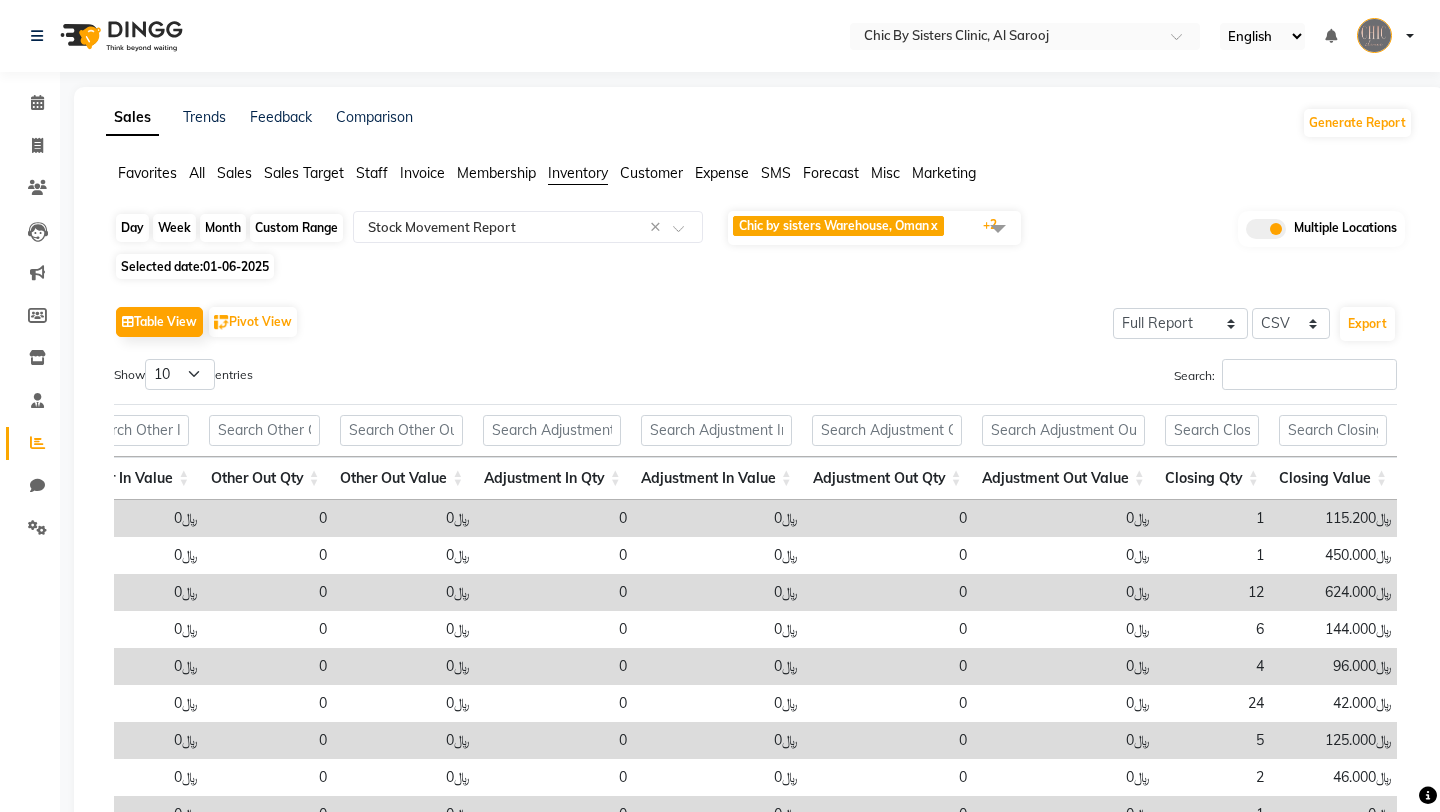 click on "Day" 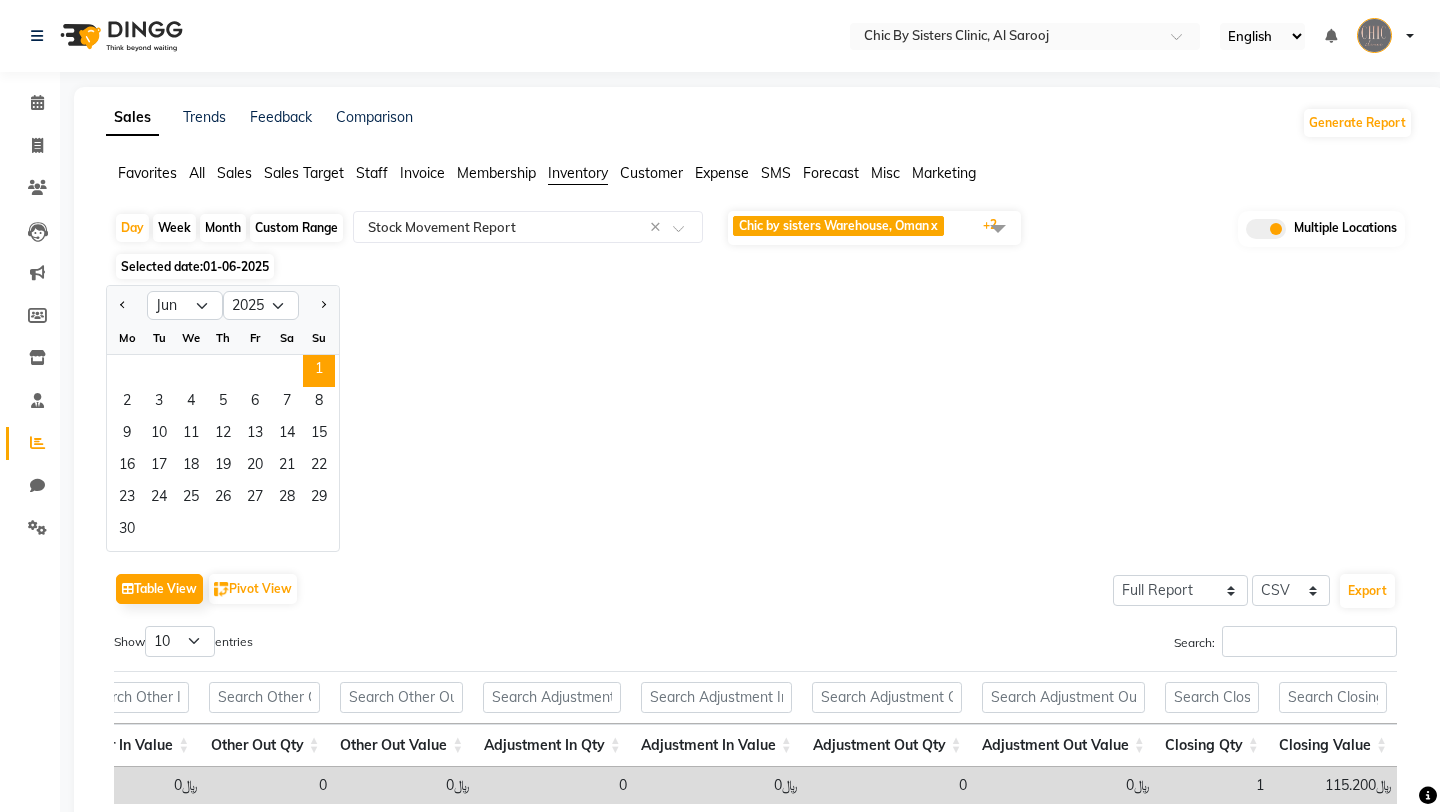 click on "Custom Range" 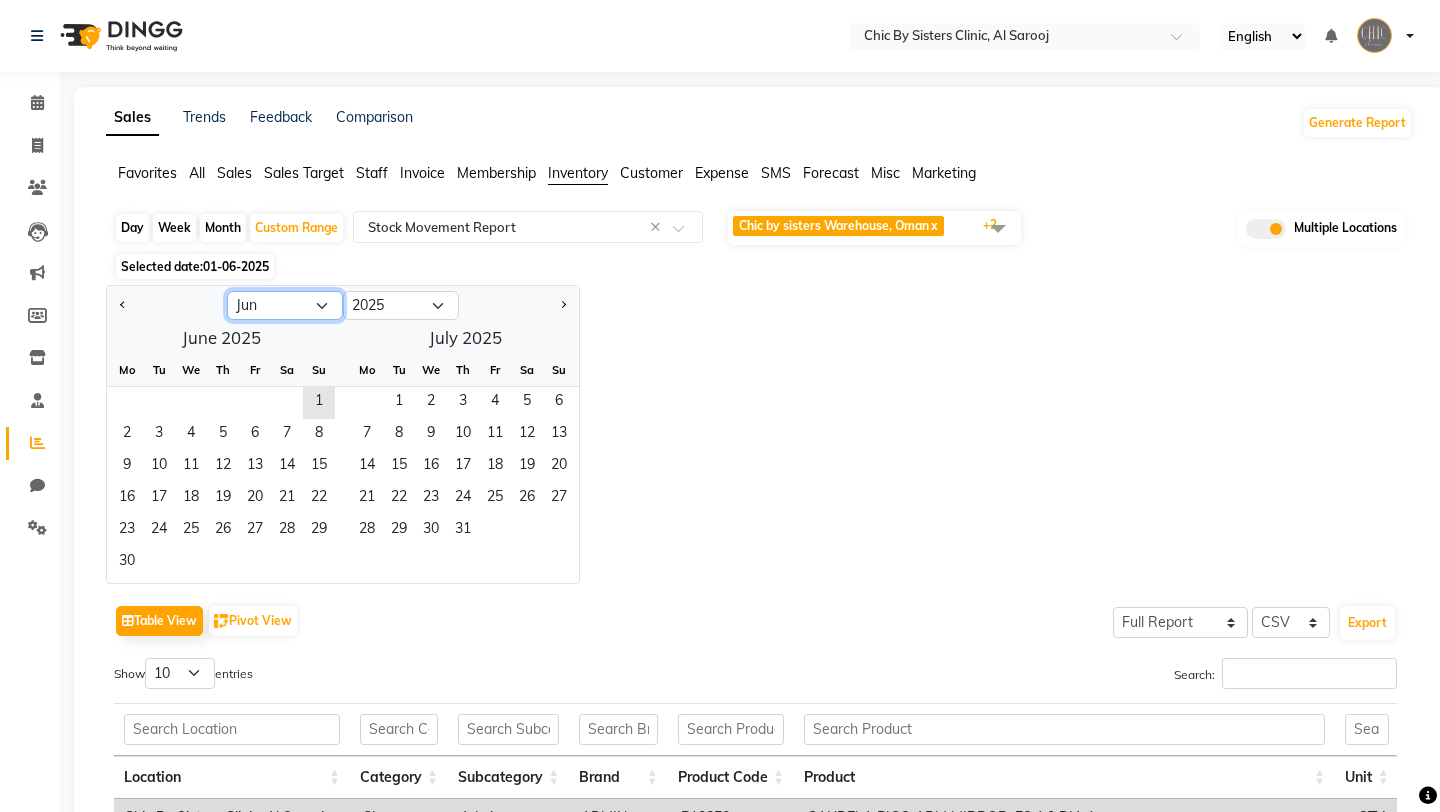 click on "Jan Feb Mar Apr May Jun Jul Aug Sep Oct Nov Dec" 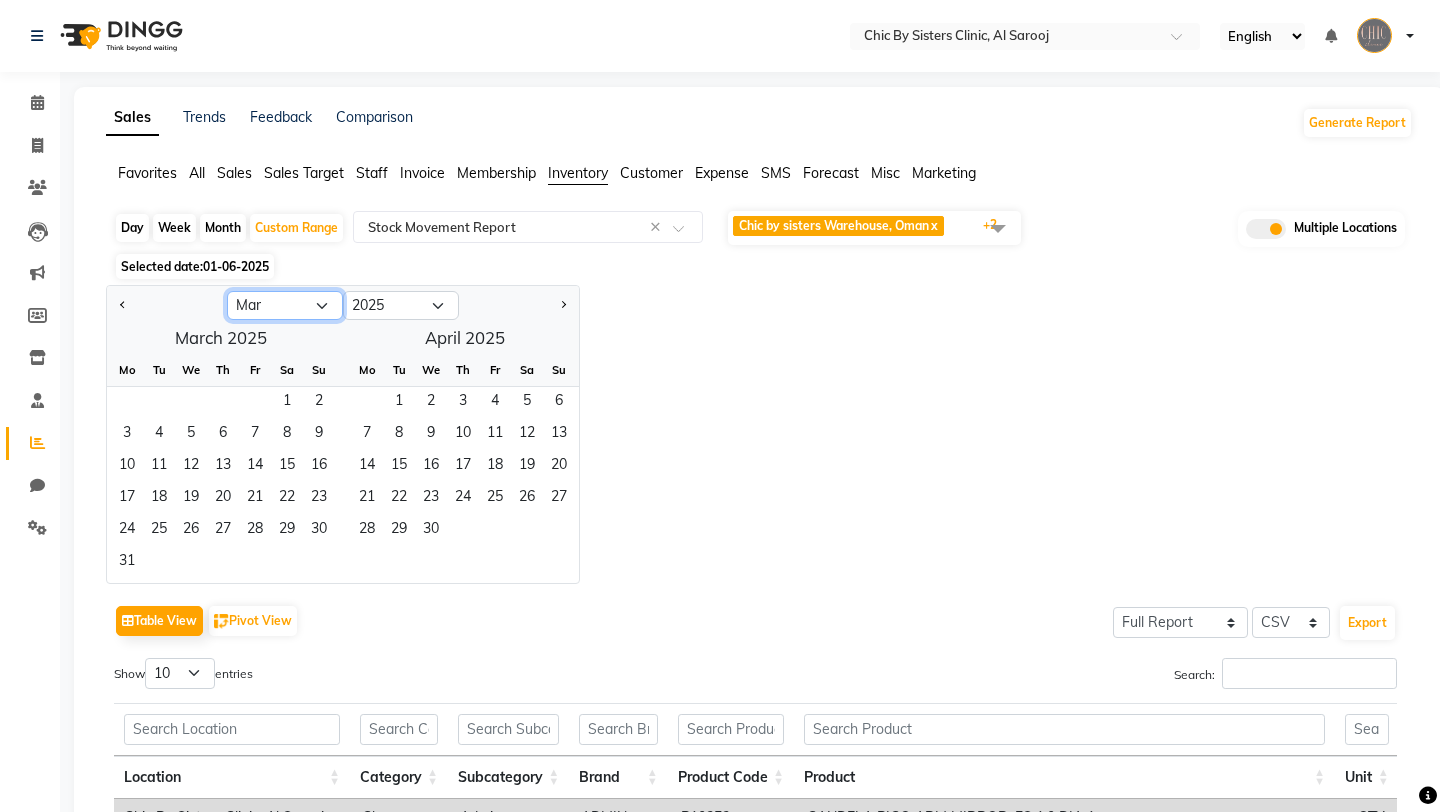 click on "Jan Feb Mar Apr May Jun Jul Aug Sep Oct Nov Dec" 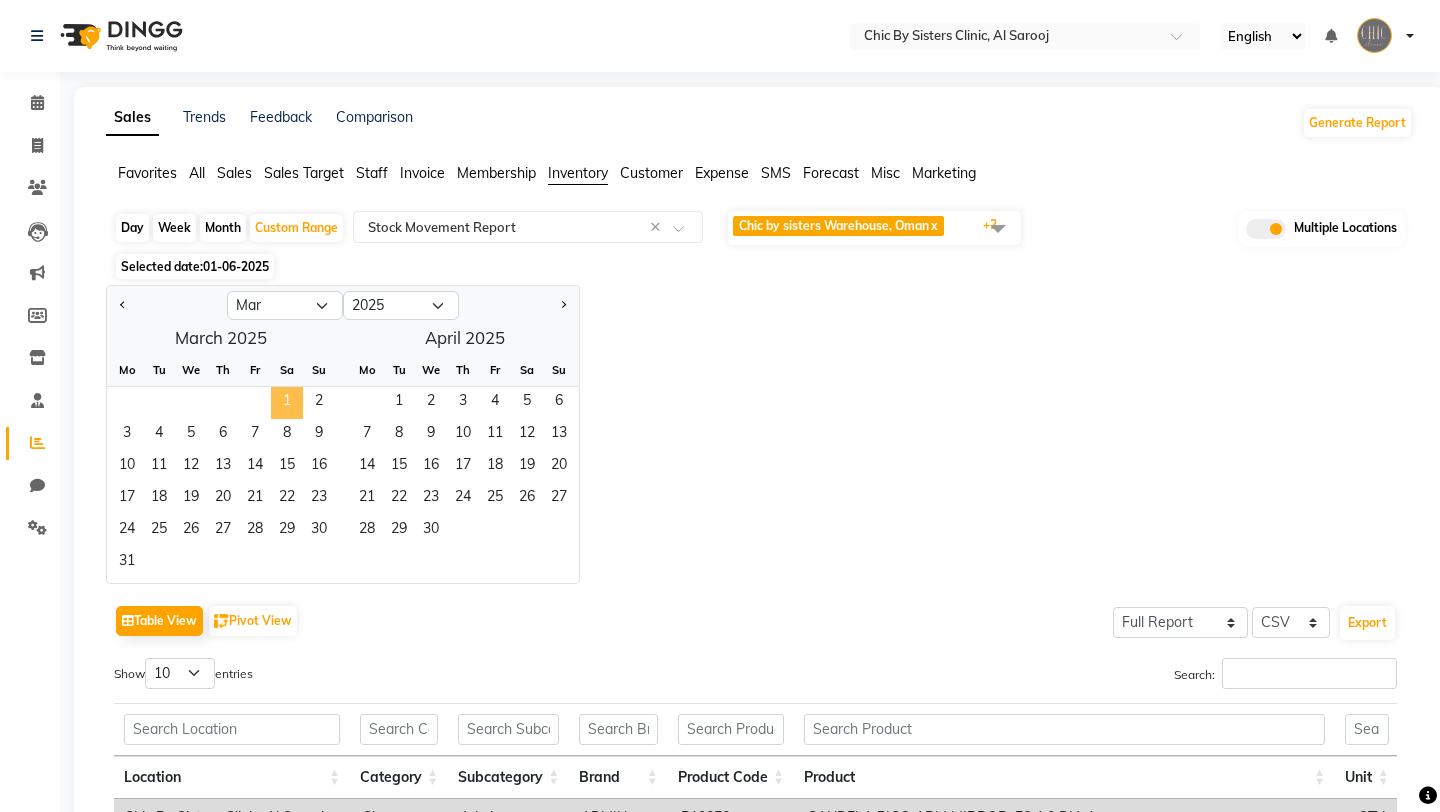click on "1" 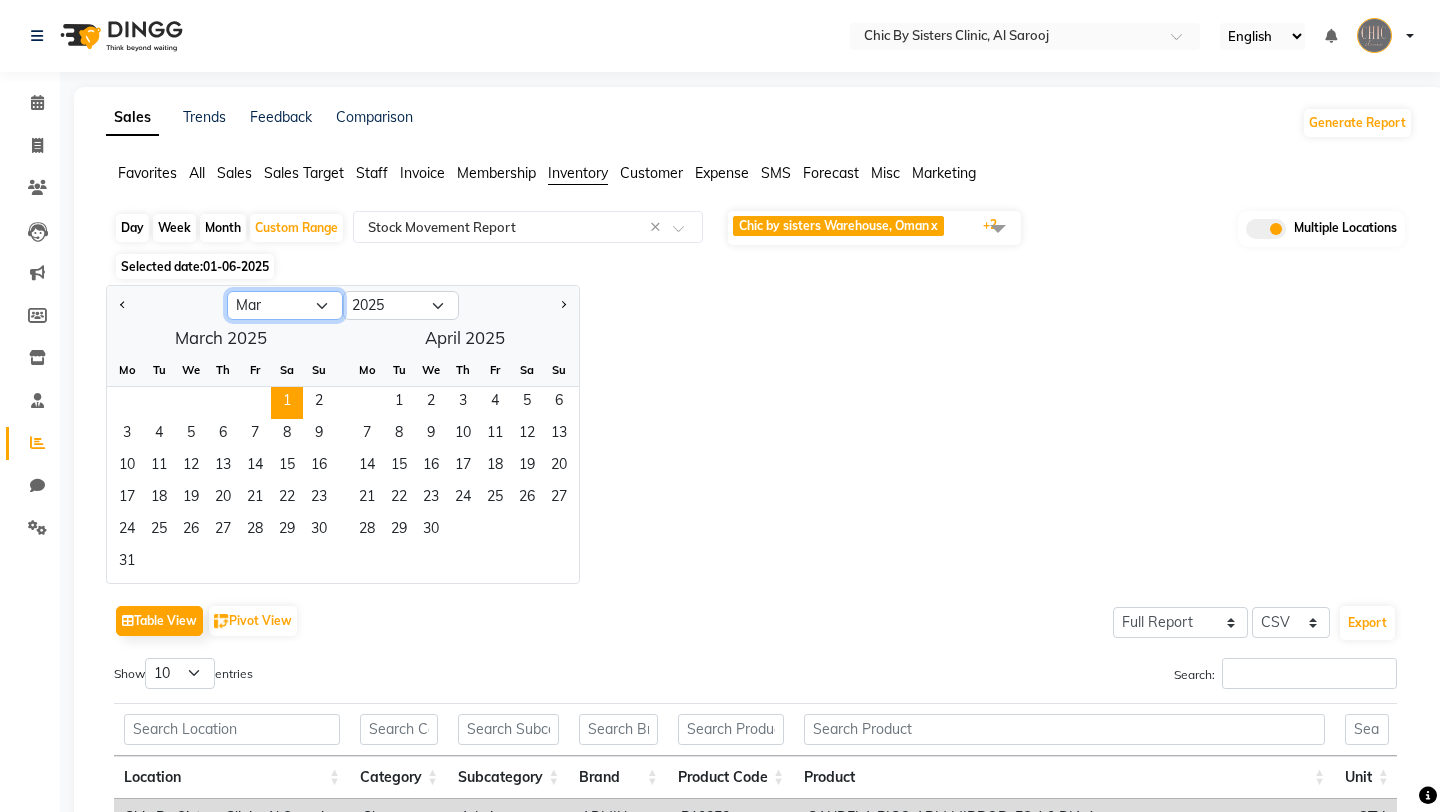 click on "Jan Feb Mar Apr May Jun Jul Aug Sep Oct Nov Dec" 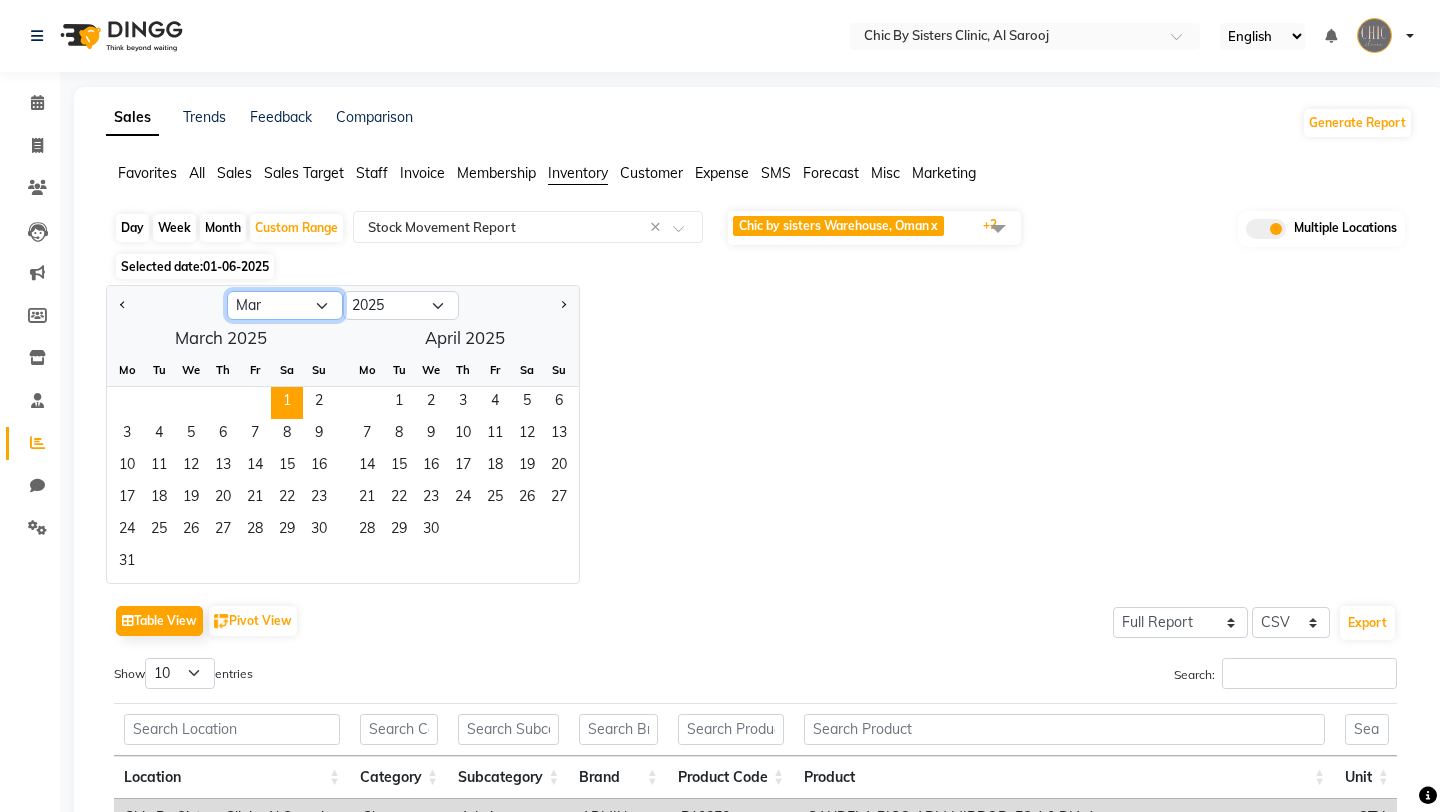 select on "7" 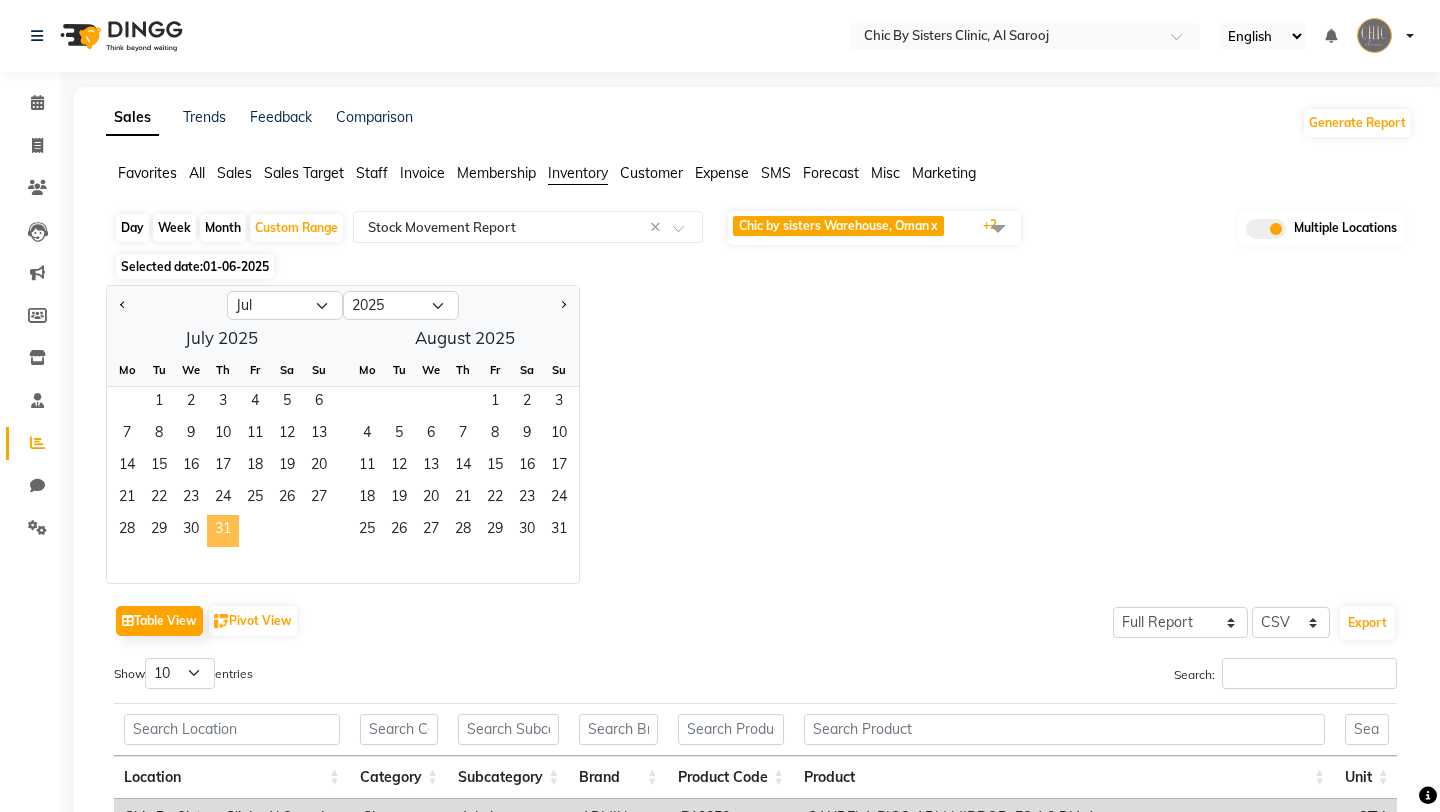click on "31" 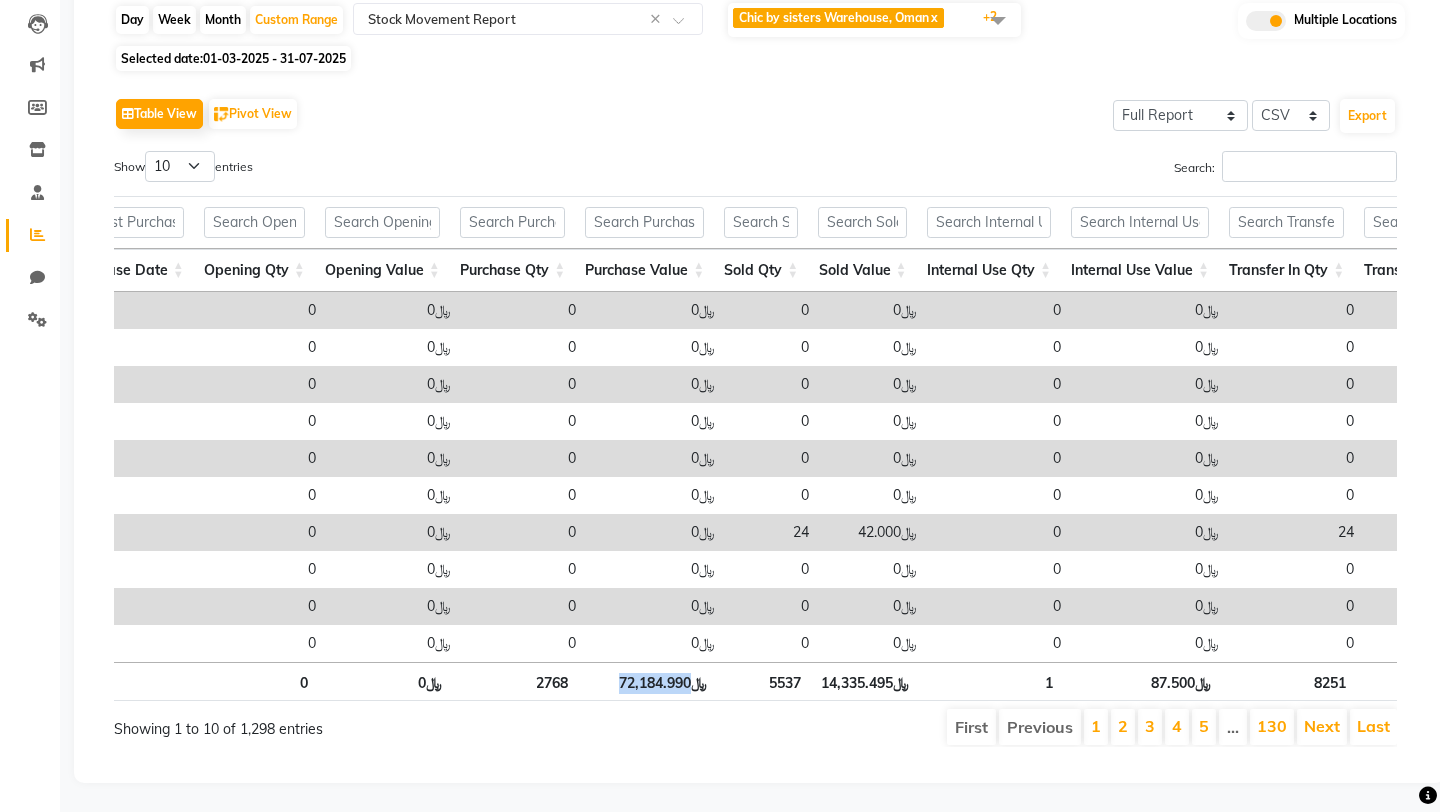 drag, startPoint x: 616, startPoint y: 681, endPoint x: 692, endPoint y: 681, distance: 76 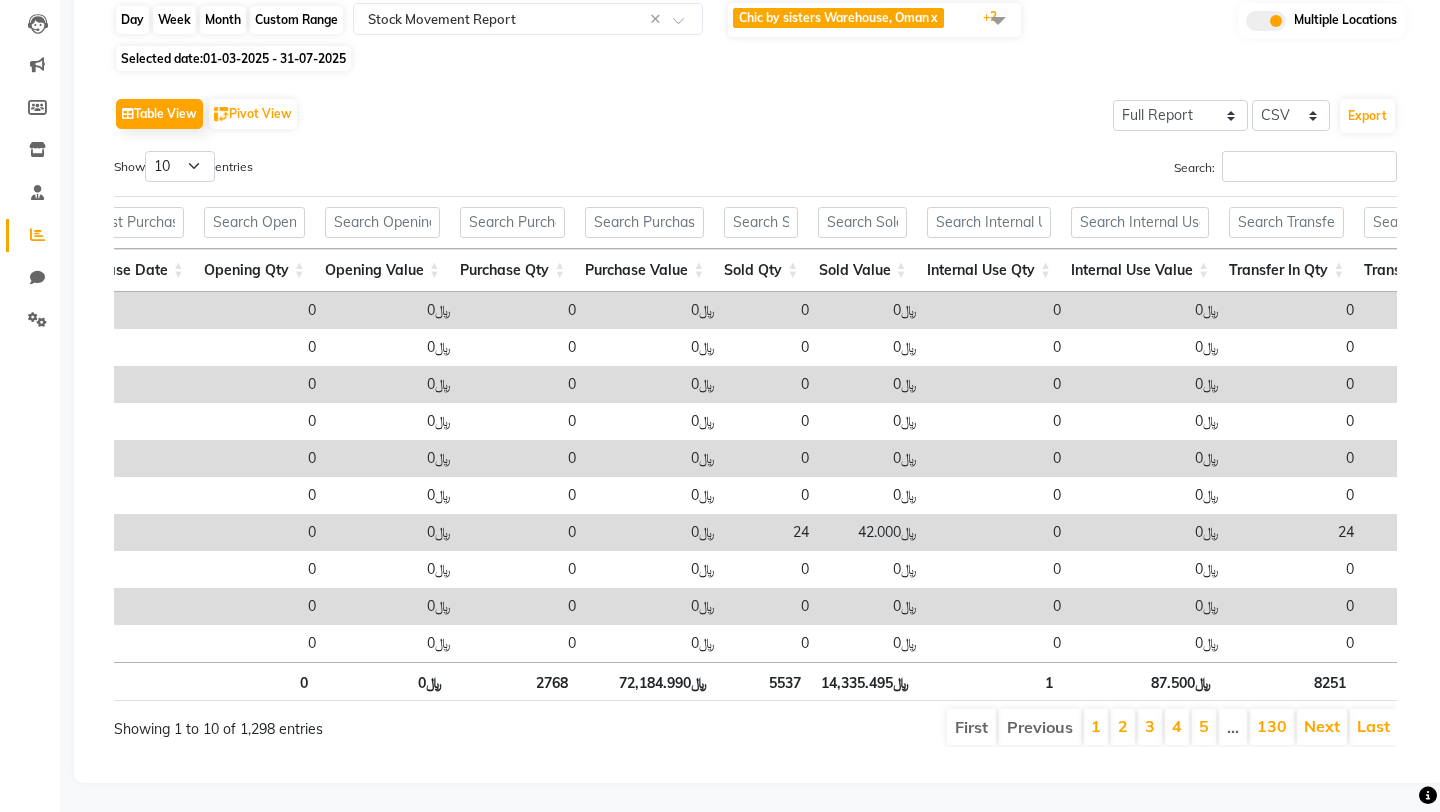 click on "Custom Range" 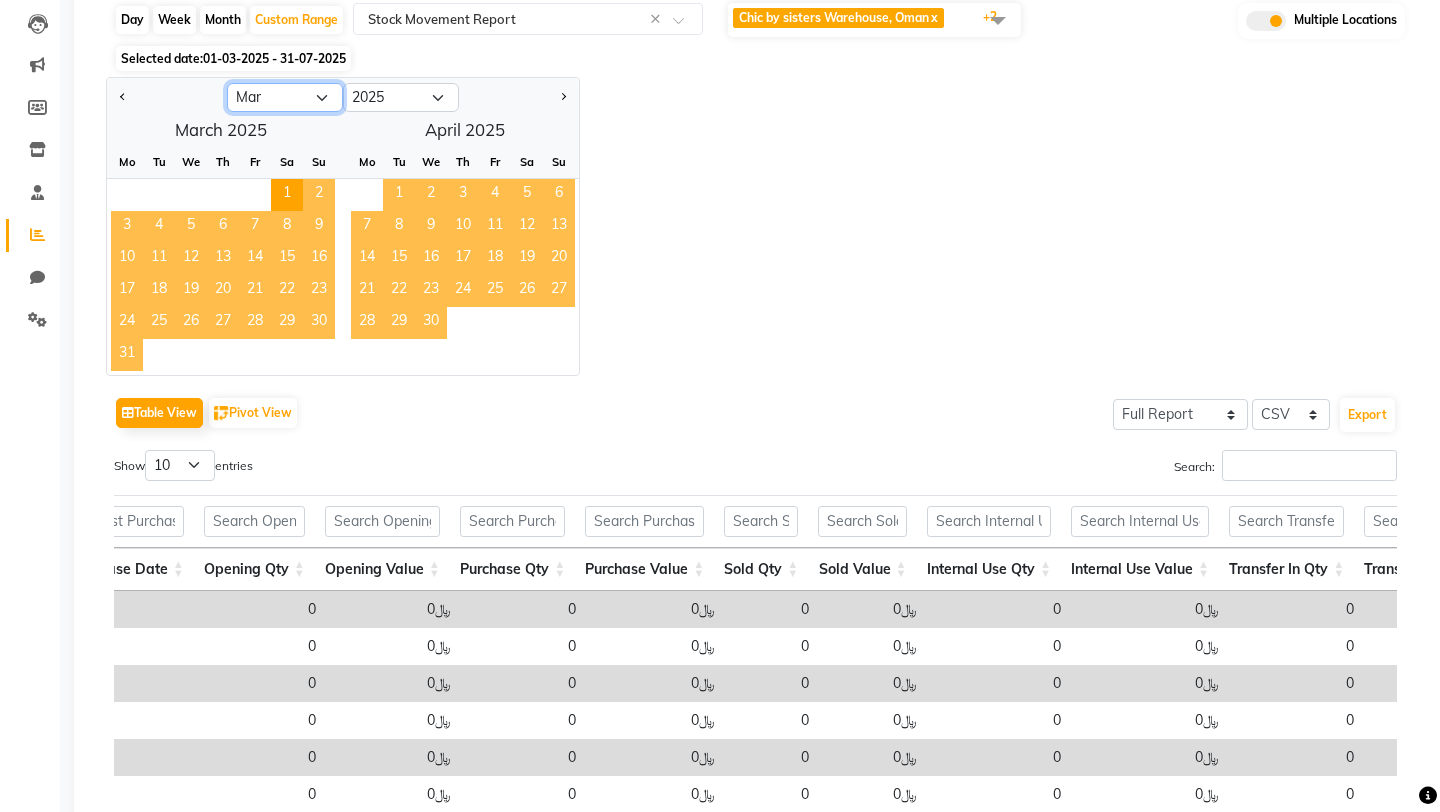 click on "Jan Feb Mar Apr May Jun Jul Aug Sep Oct Nov Dec" 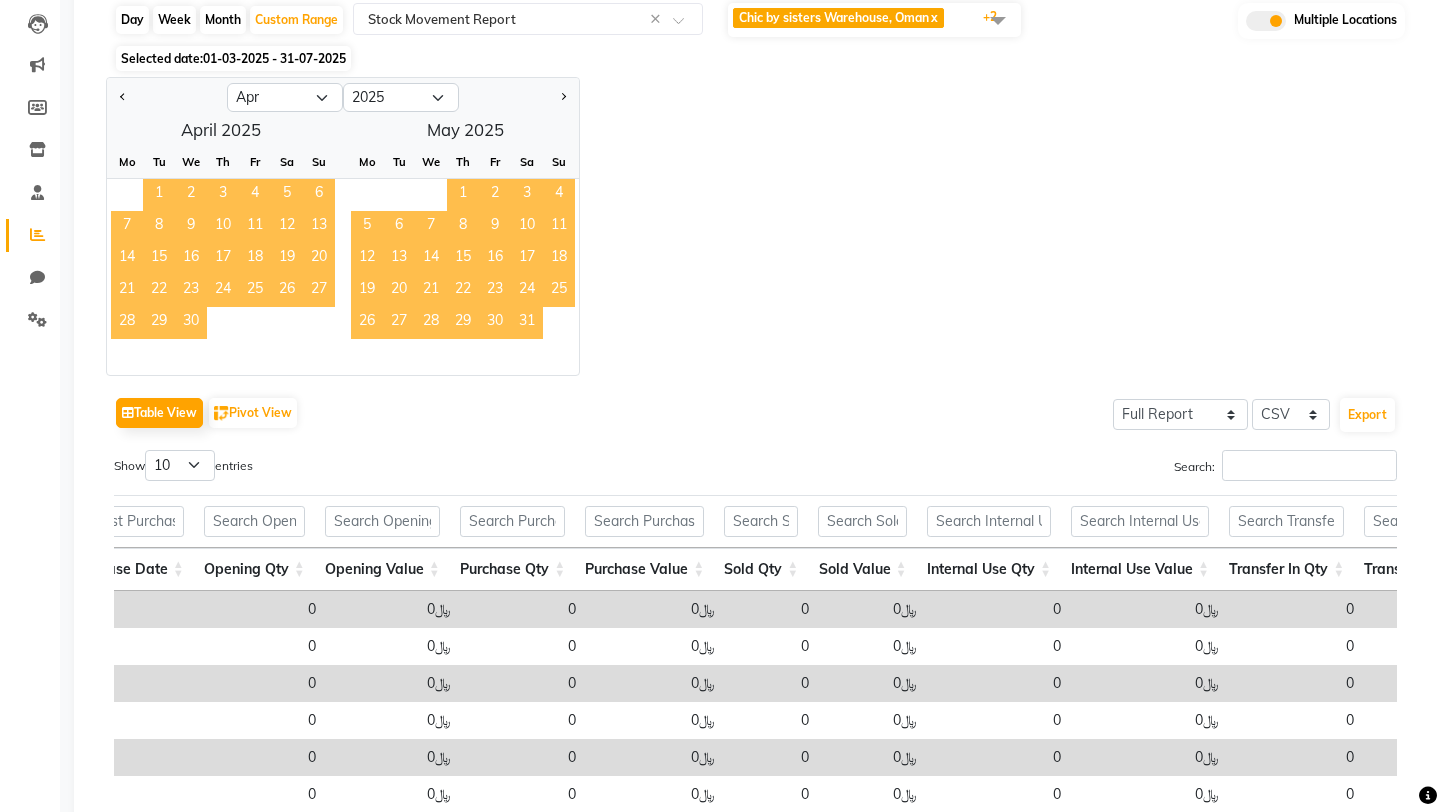 click on "1" 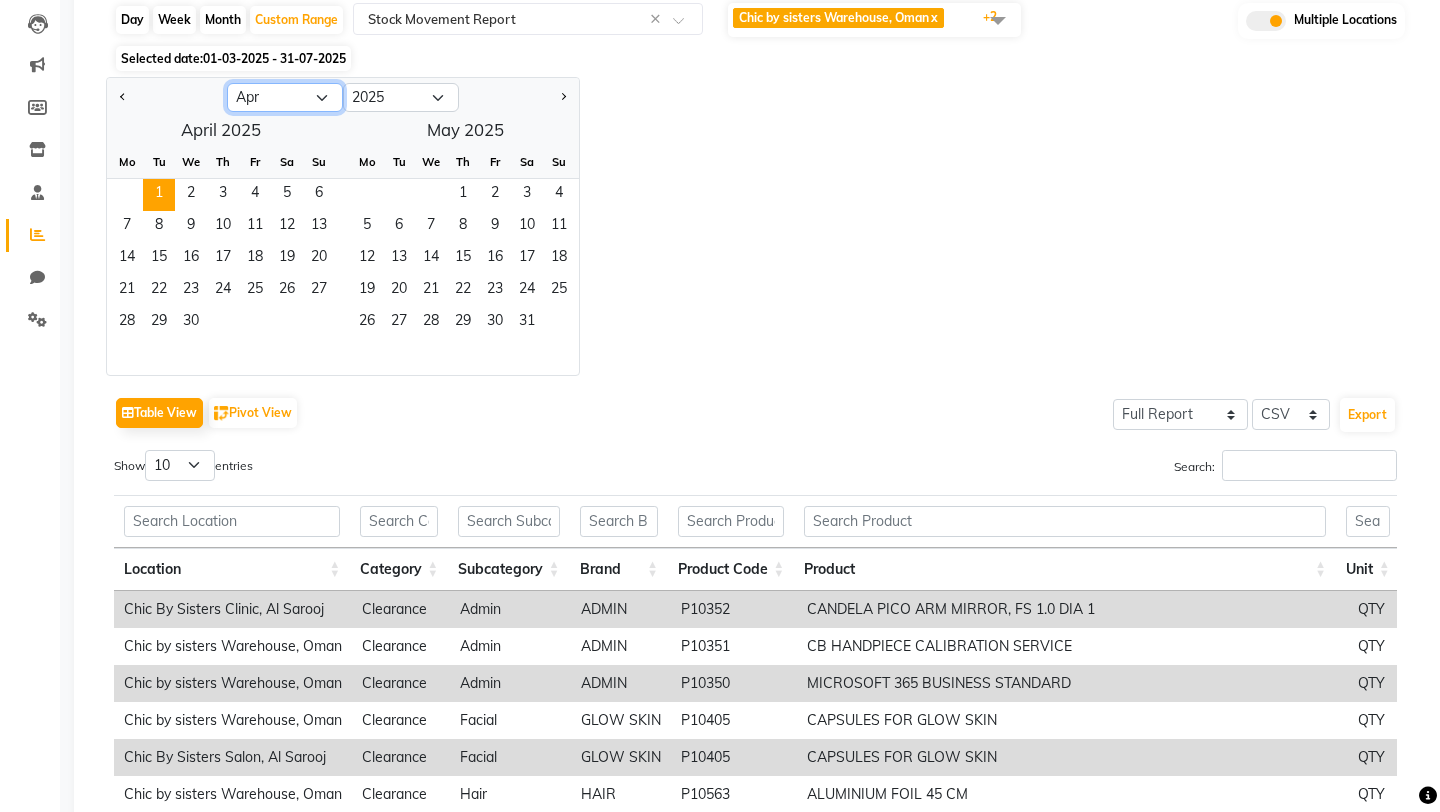 click on "Jan Feb Mar Apr May Jun Jul Aug Sep Oct Nov Dec" 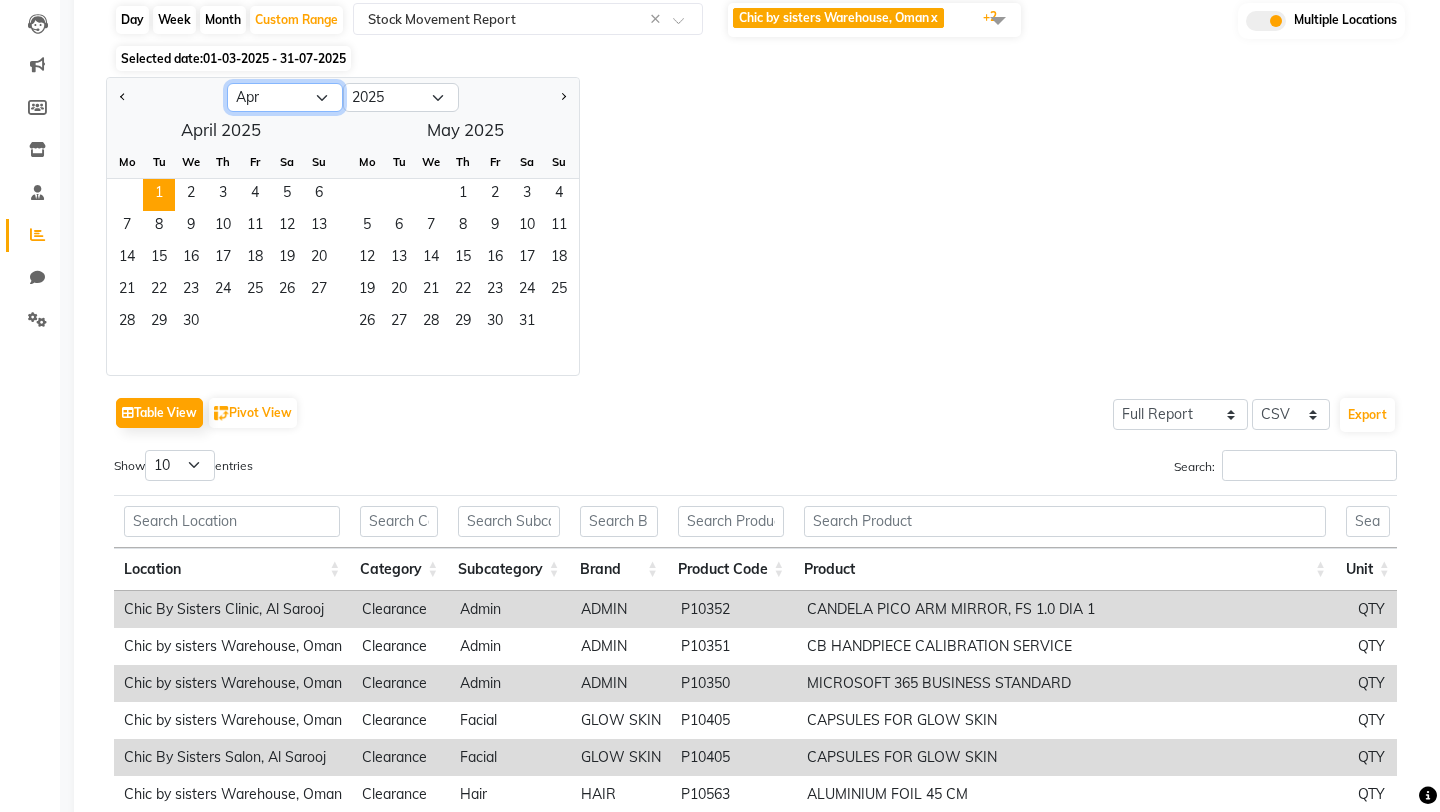 select on "7" 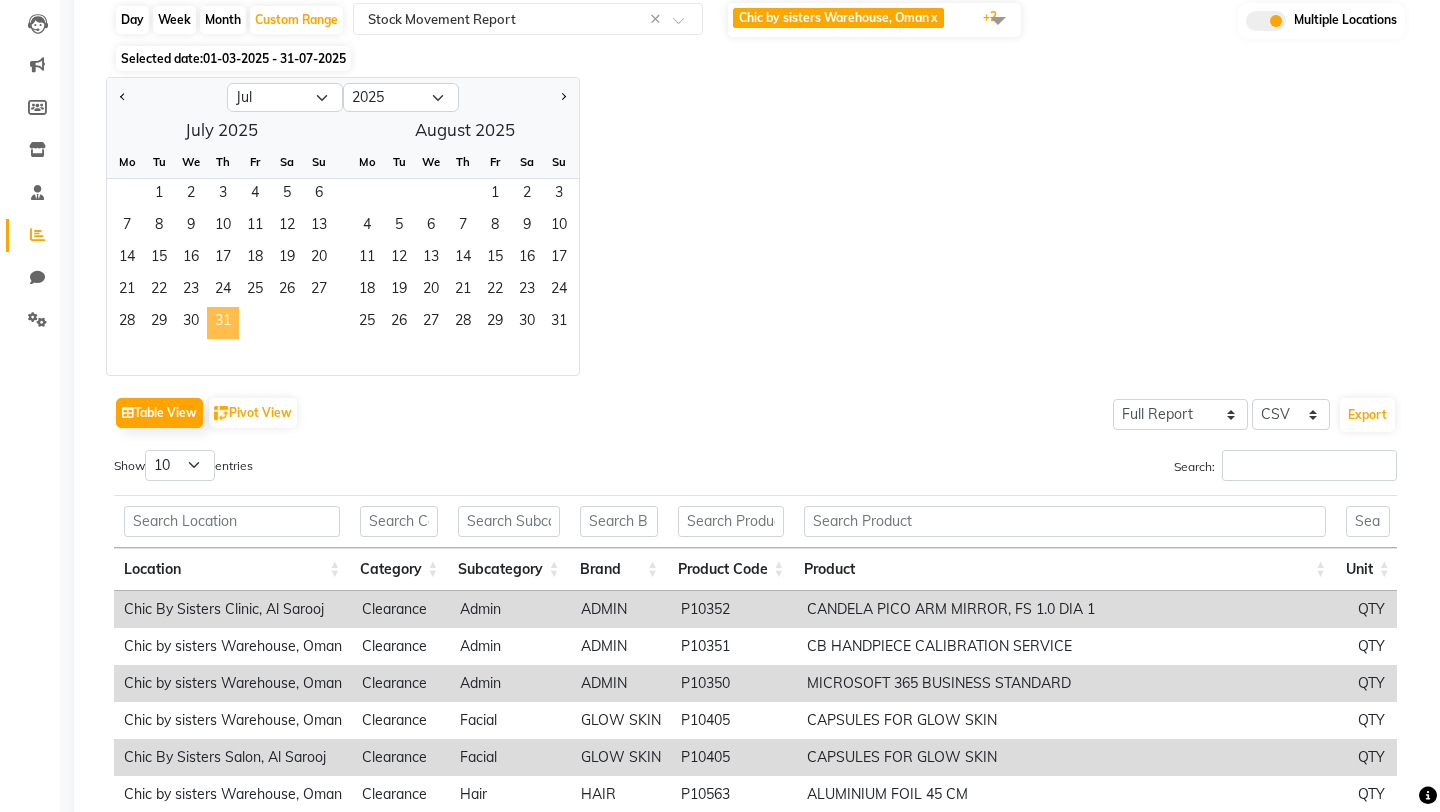 click on "31" 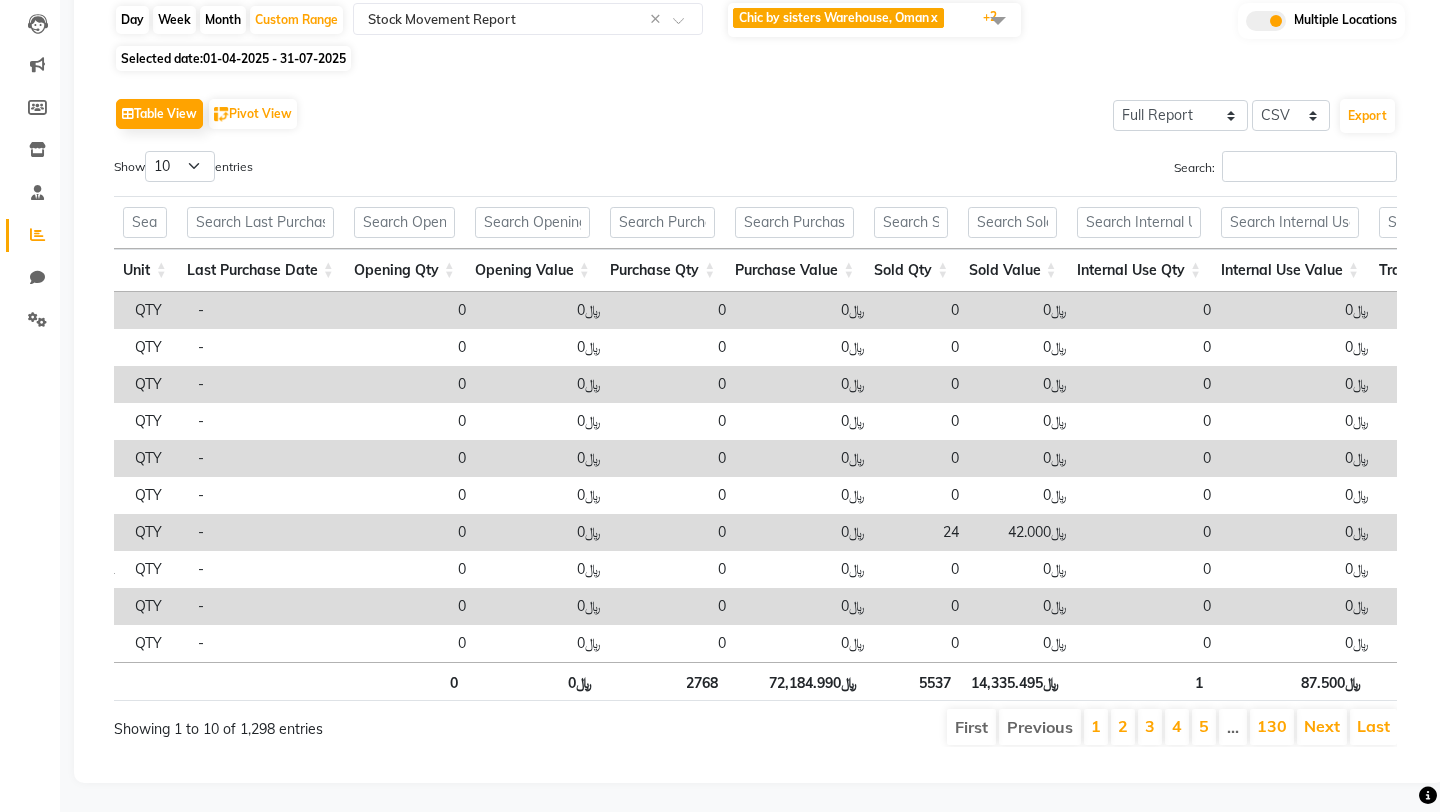 click on "﷼72,184.990" at bounding box center (797, 681) 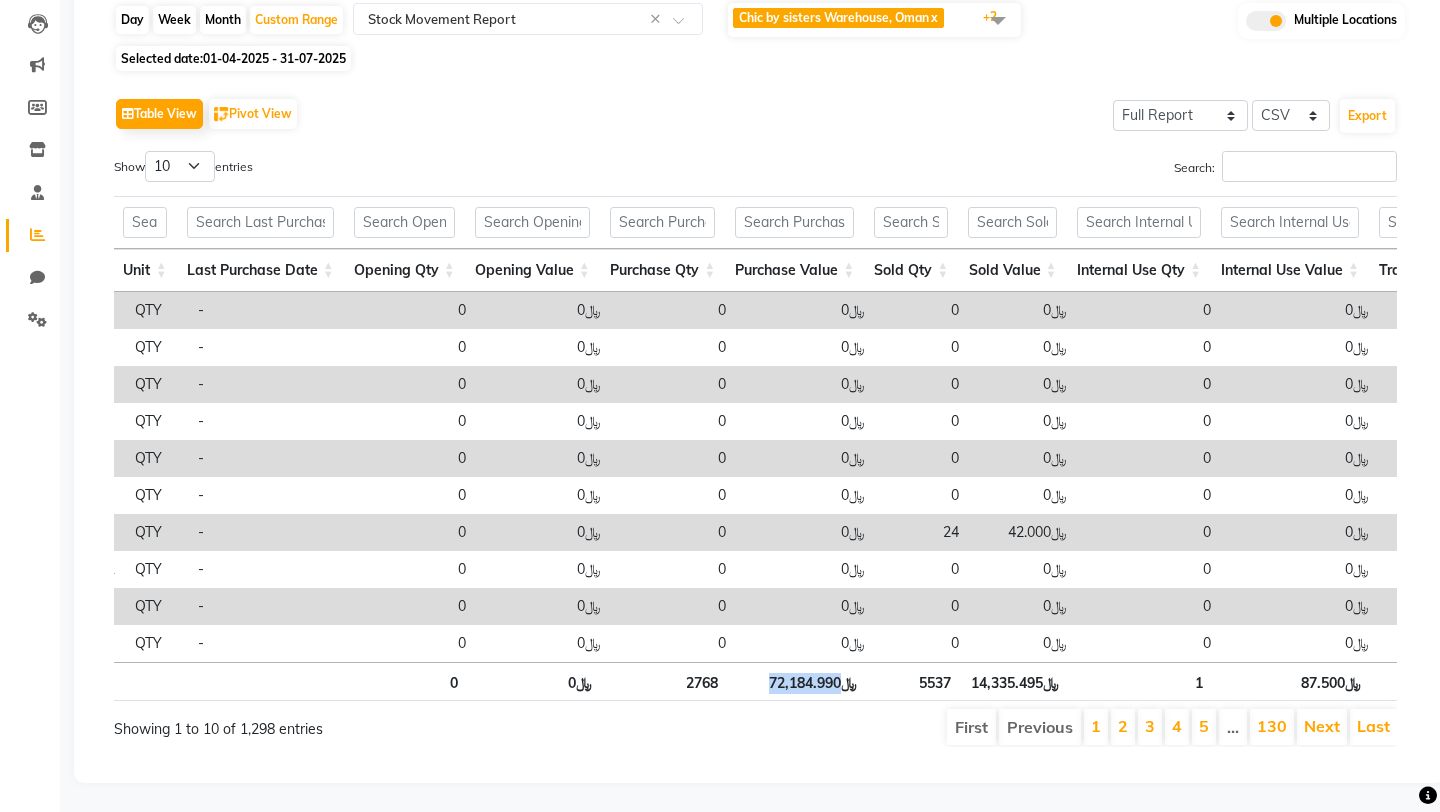 click on "﷼72,184.990" at bounding box center [797, 681] 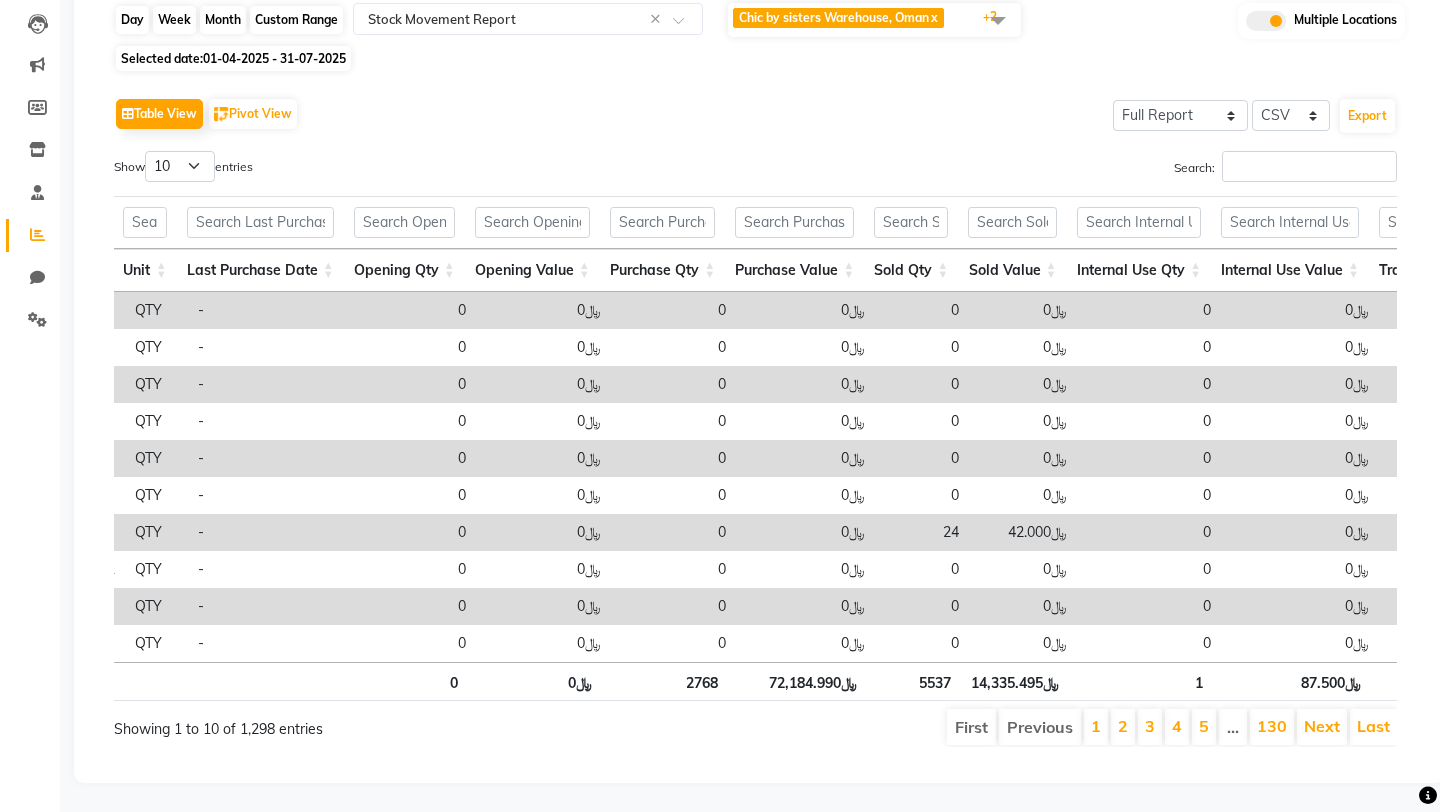click on "Custom Range" 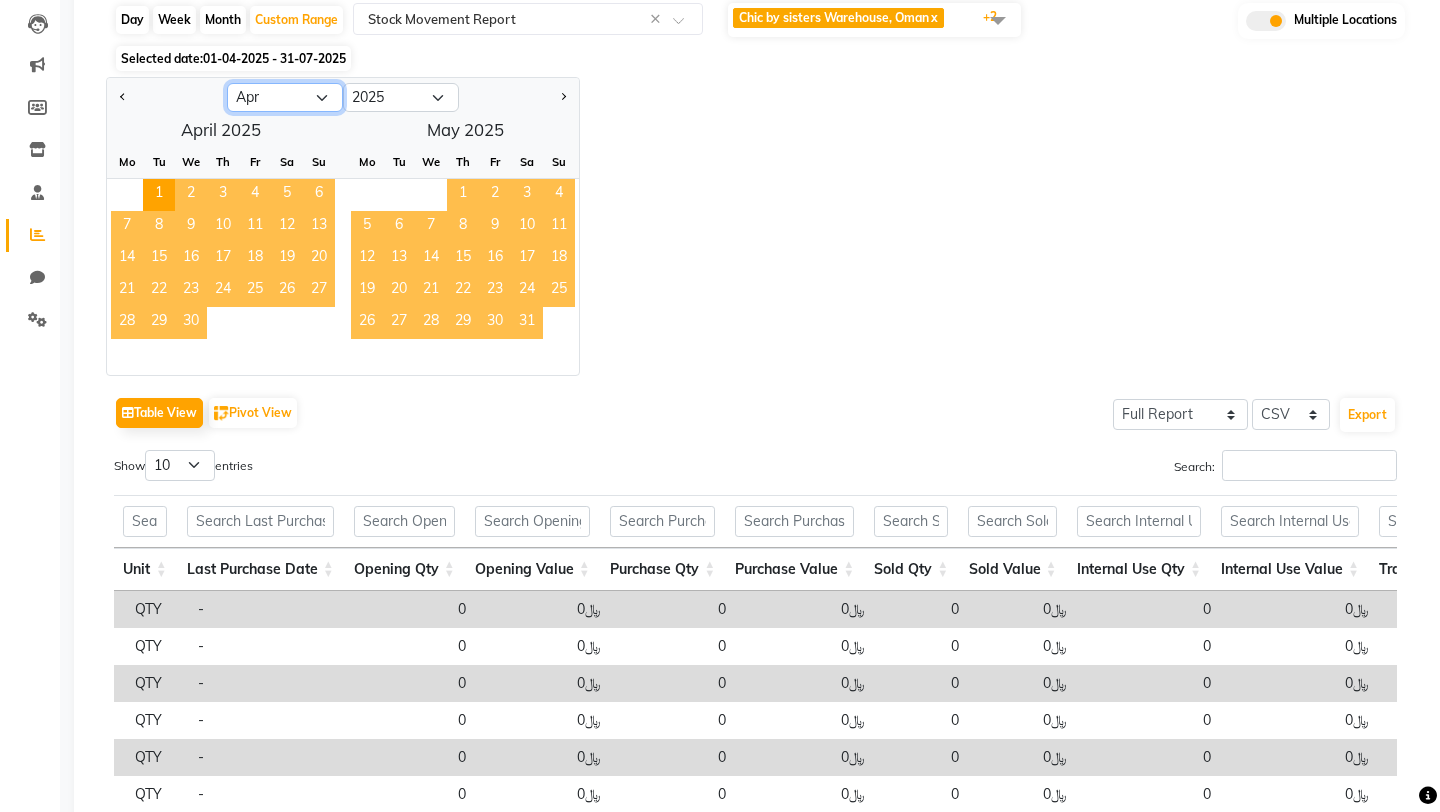 click on "Jan Feb Mar Apr May Jun Jul Aug Sep Oct Nov Dec" 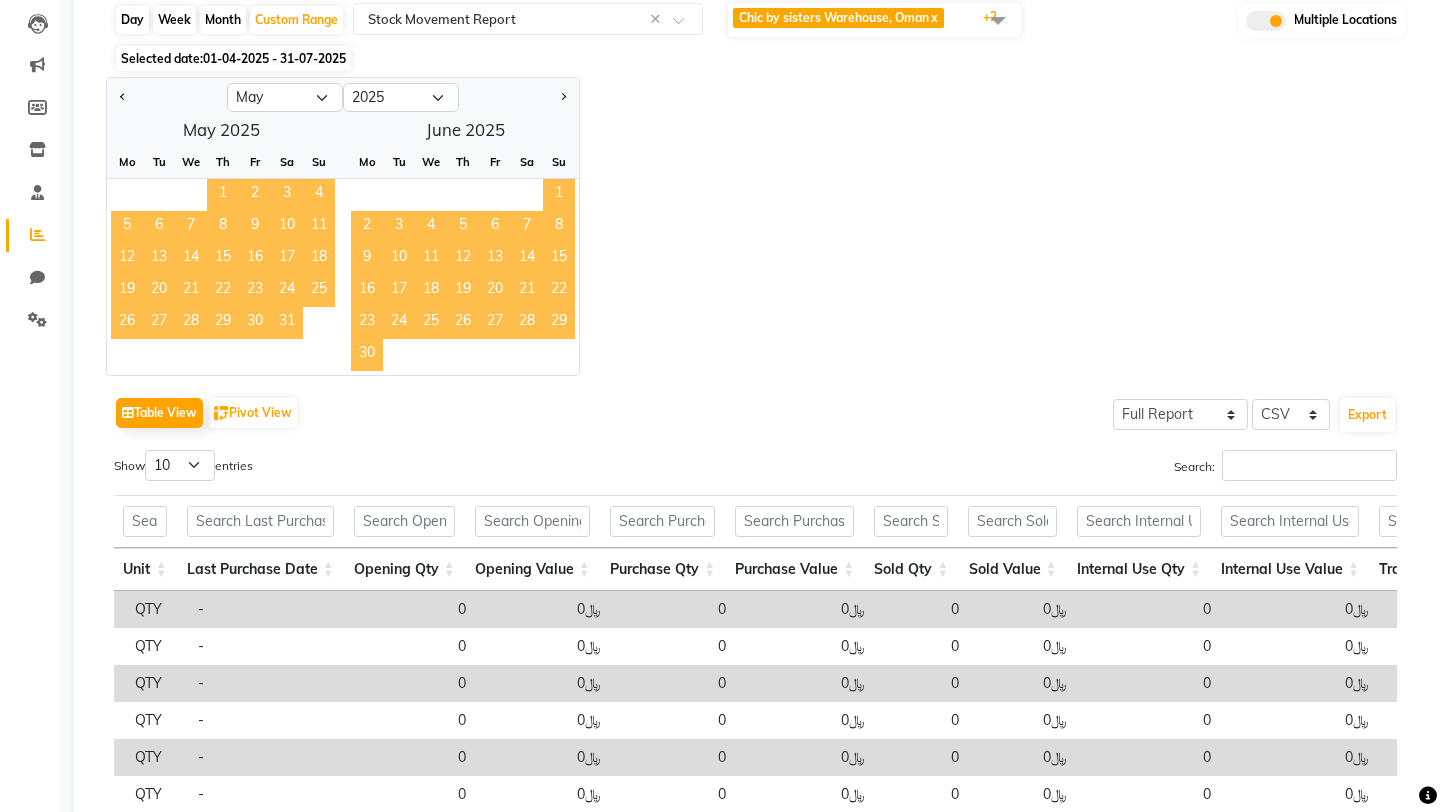 click on "8" 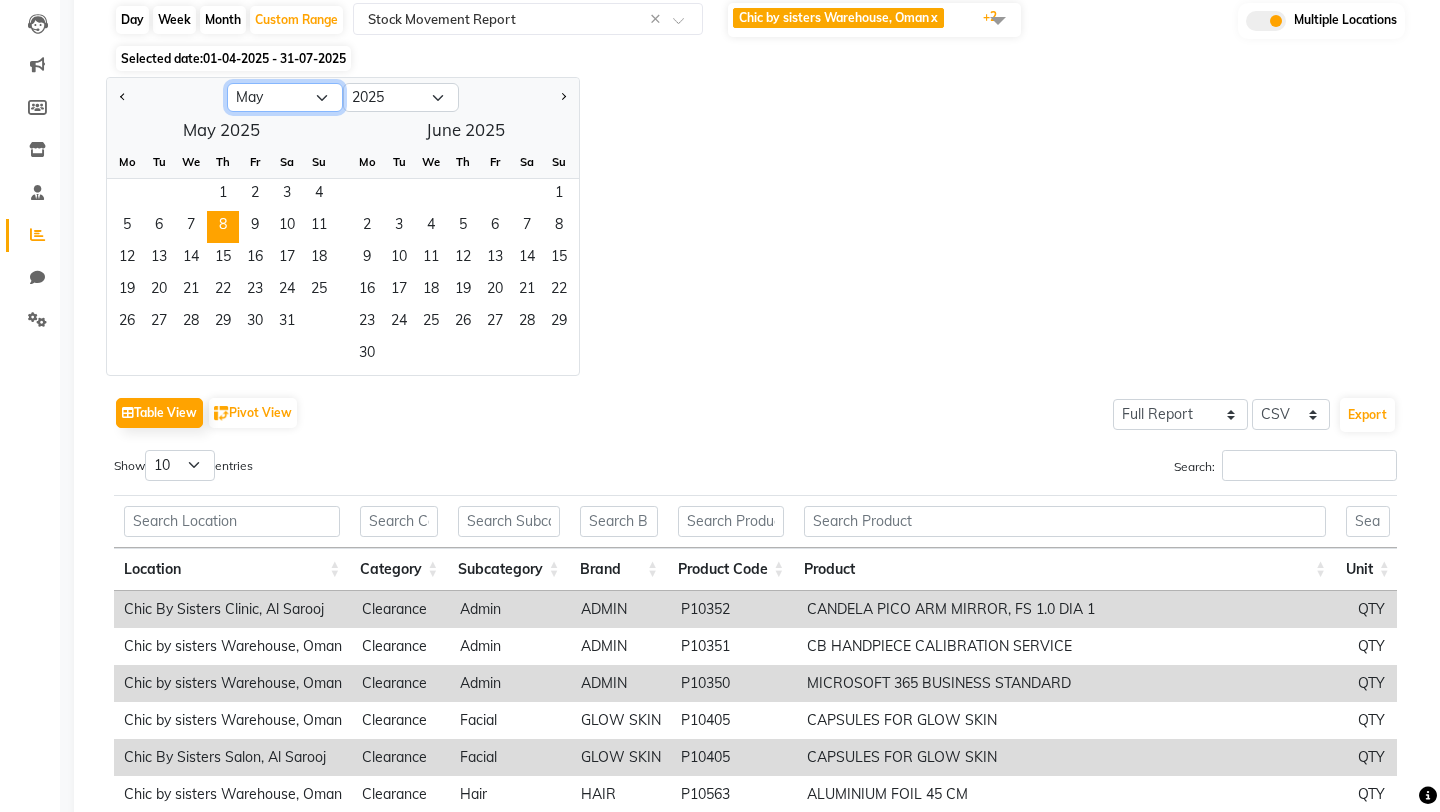 click on "Jan Feb Mar Apr May Jun Jul Aug Sep Oct Nov Dec" 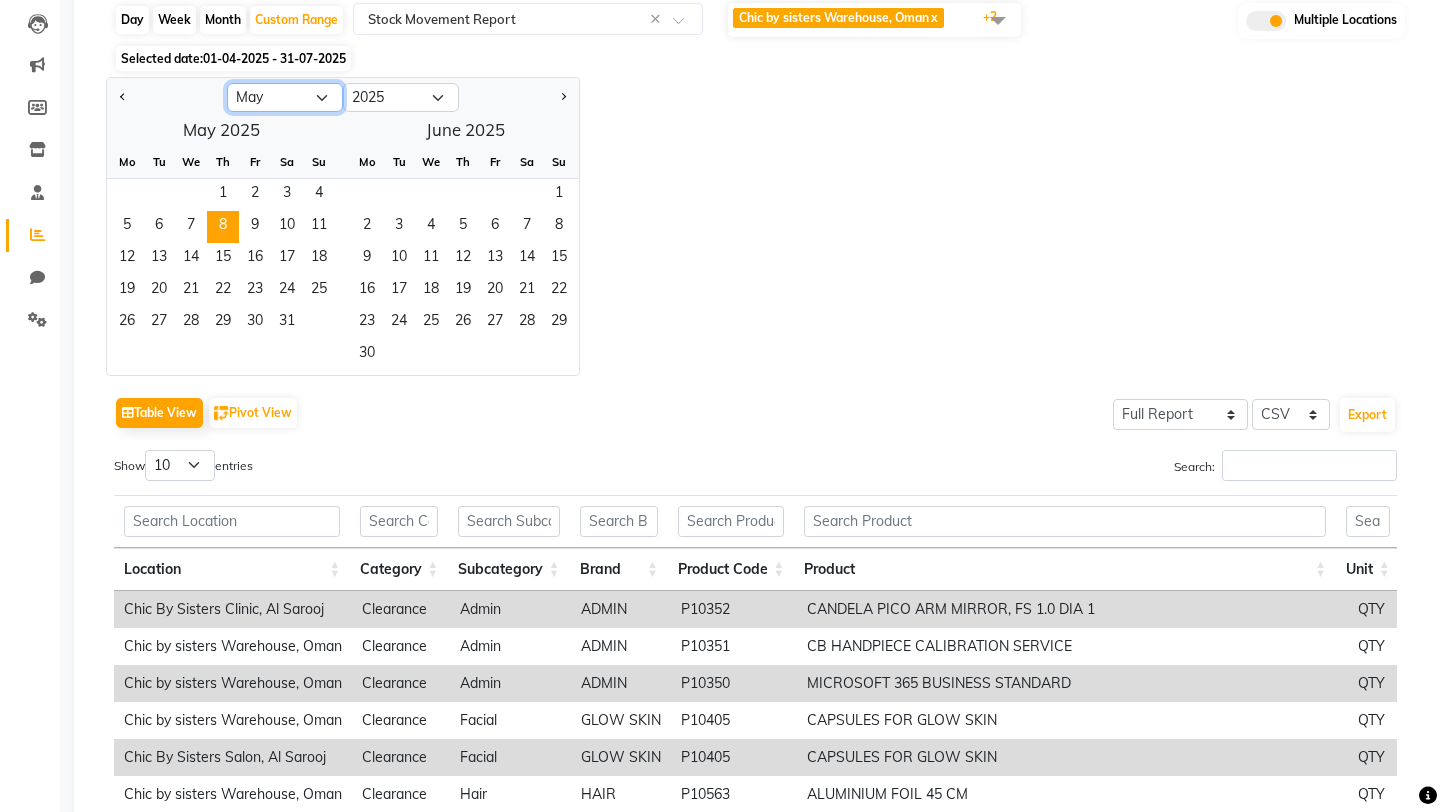 select on "7" 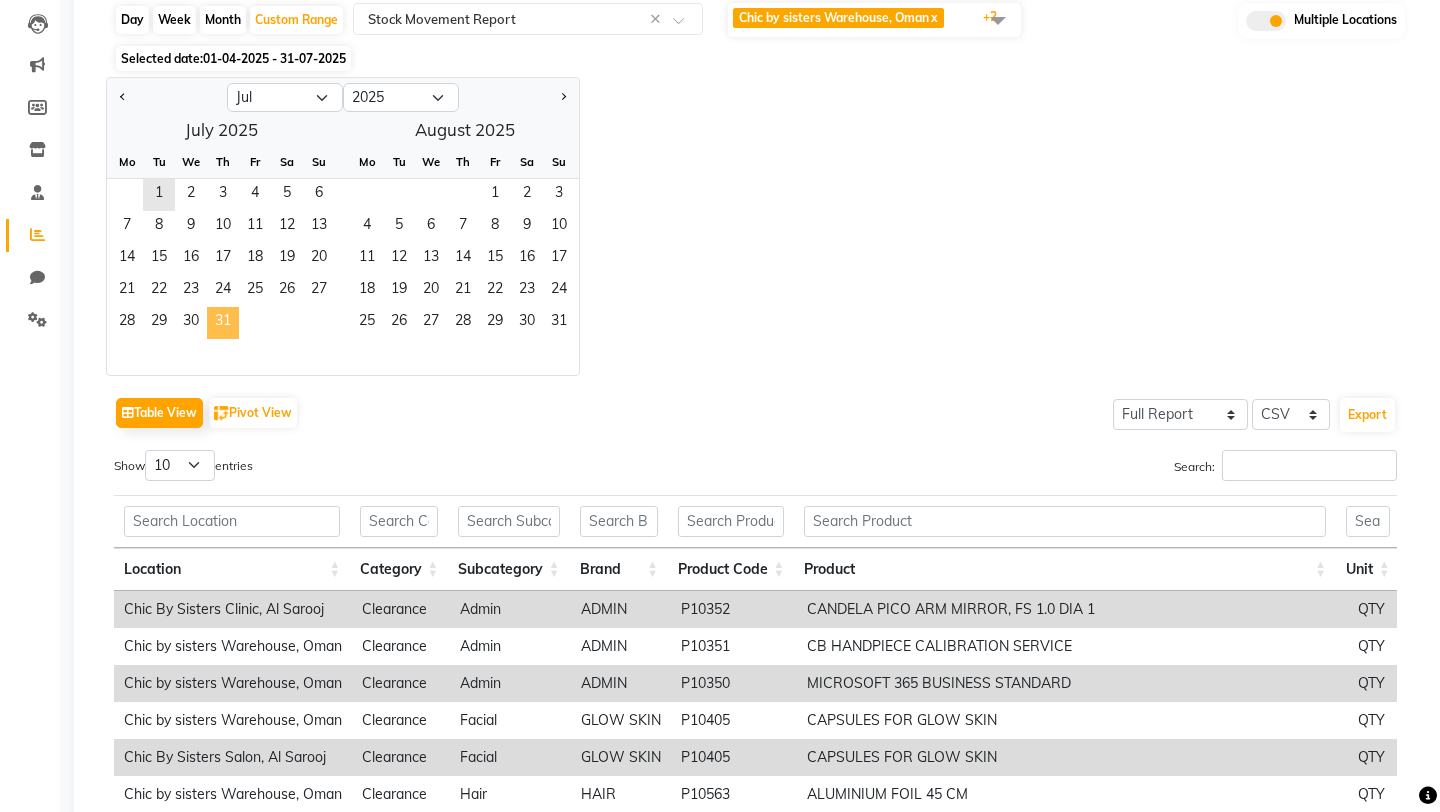 click on "31" 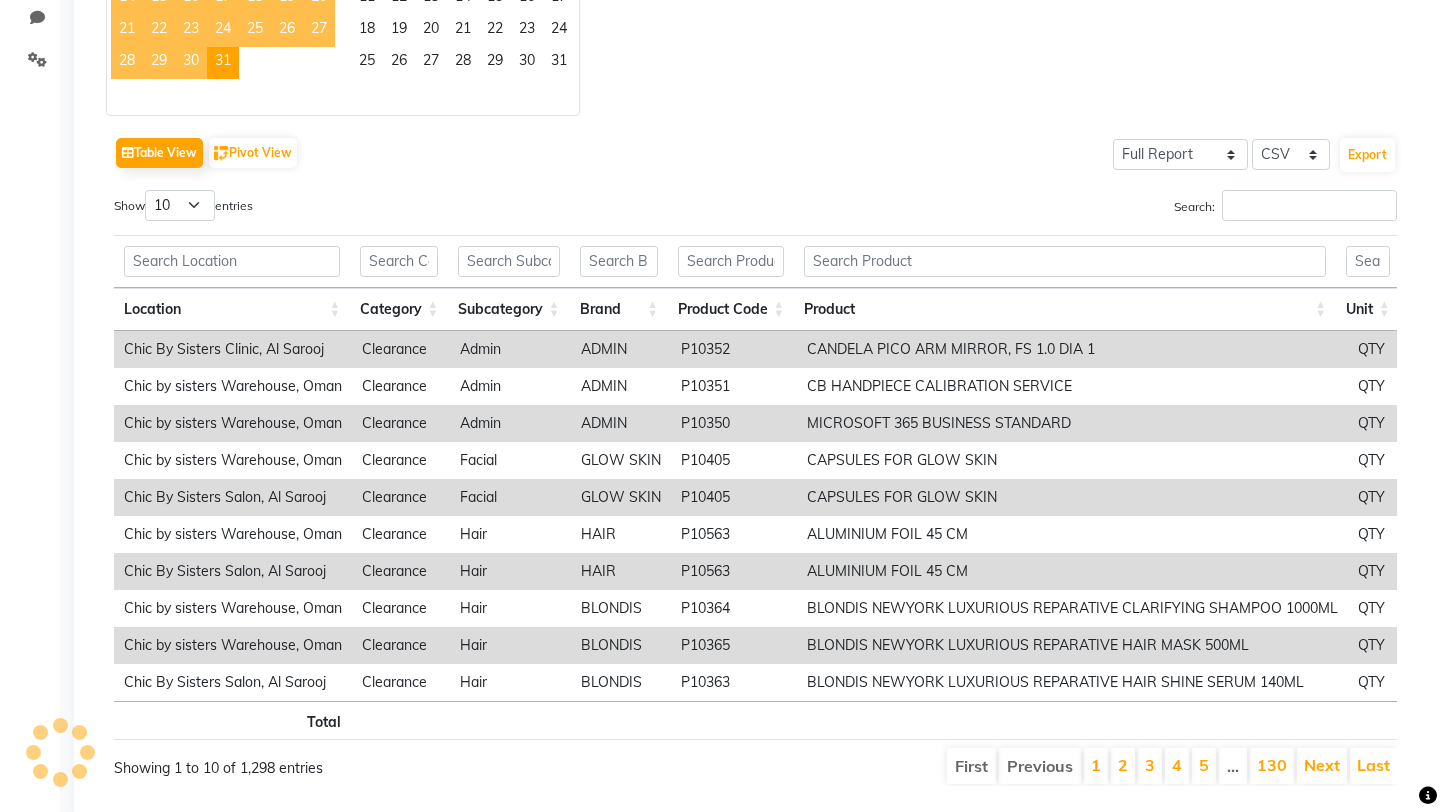 scroll, scrollTop: 507, scrollLeft: 0, axis: vertical 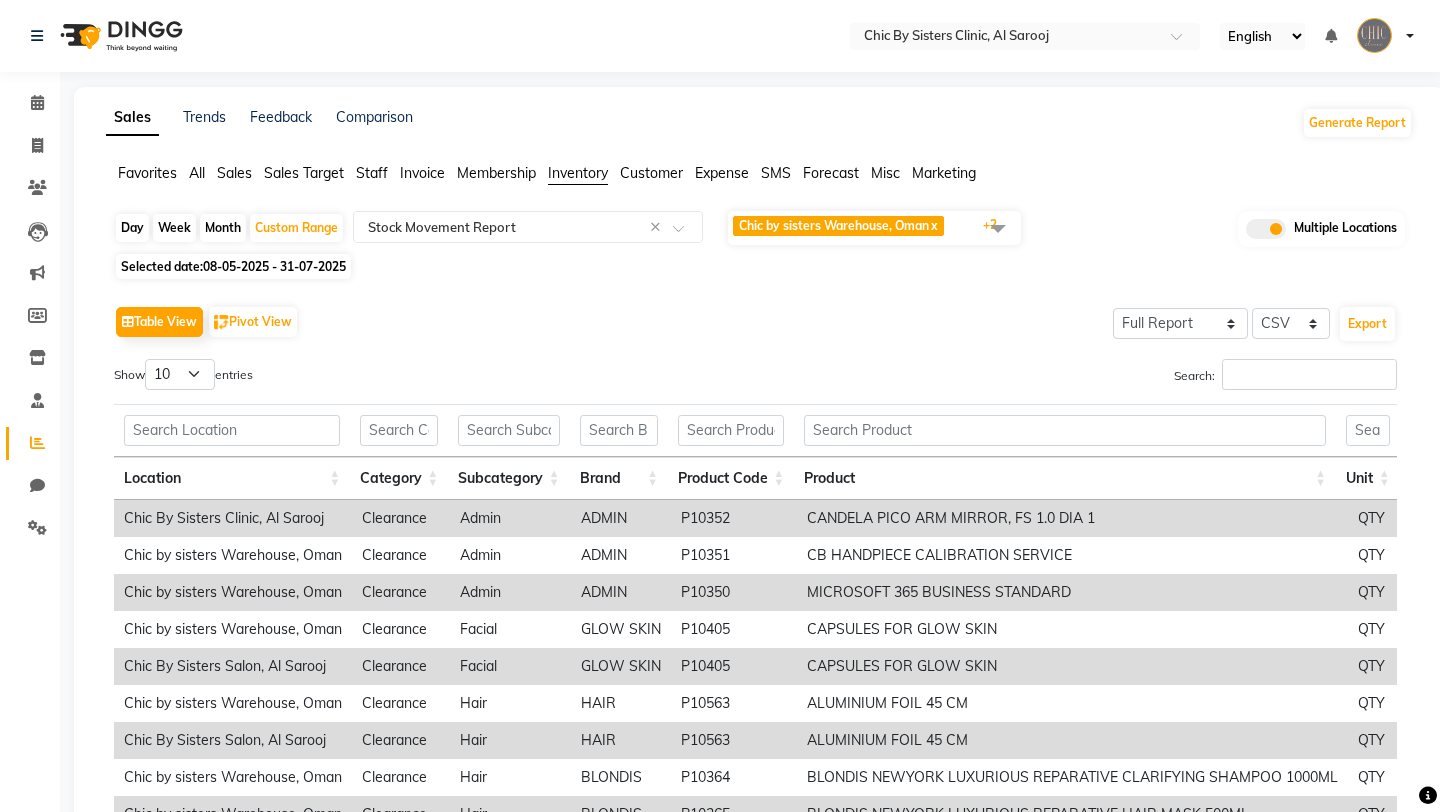 click 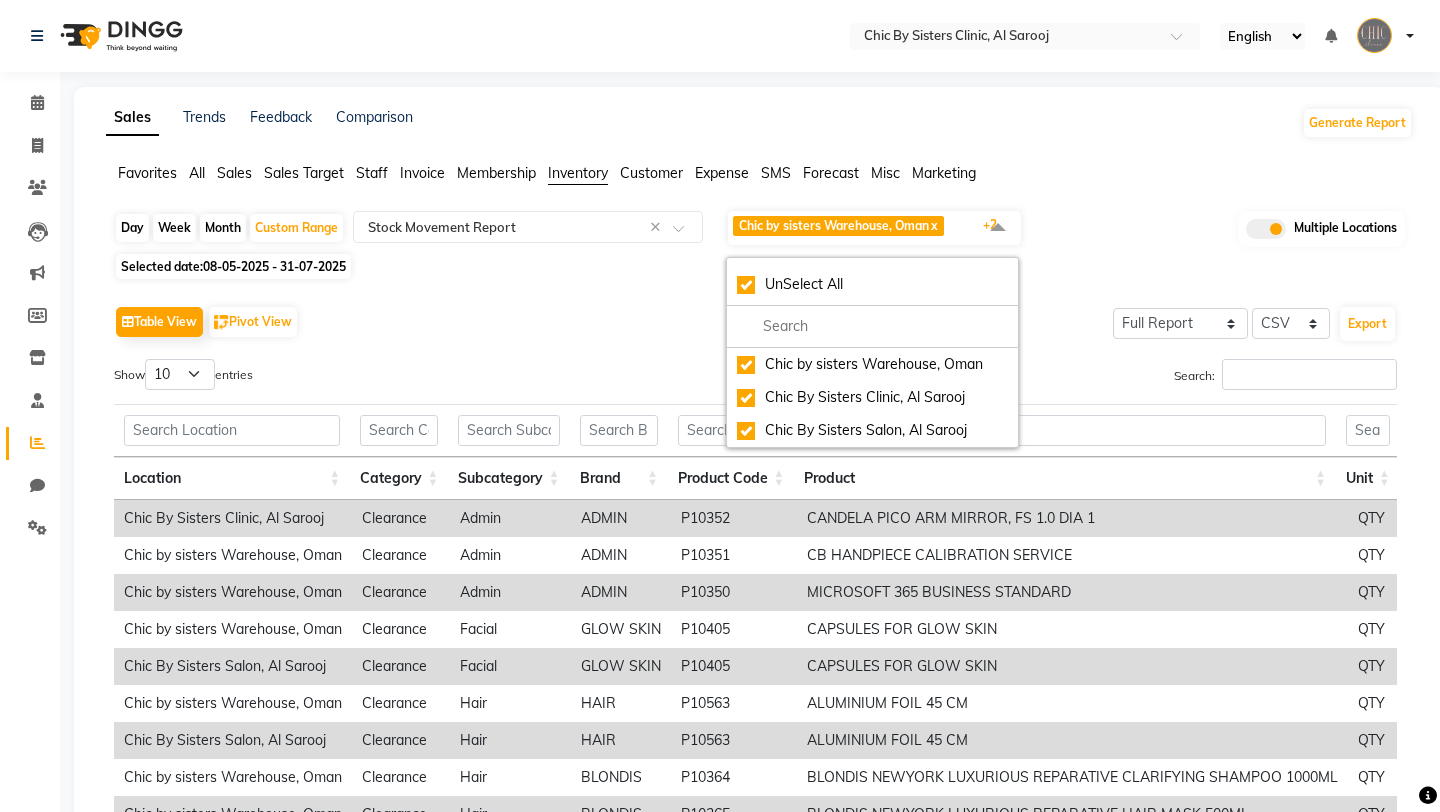 click on "Day Week Month Custom Range Select Report Type × Stock Movement Report × Chic by sisters Warehouse, [COUNTRY] x Chic By Sisters Clinic, [CITY] x Chic By Sisters Salon, [CITY] x +2 UnSelect All Chic by sisters Warehouse, [COUNTRY] Chic By Sisters Clinic, [CITY] Chic By Sisters Salon, [CITY] Multiple Locations Selected date: 08-05-2025 - 31-07-2025 Table View Pivot View Select Full Report Filtered Report Select CSV PDF Export Show 10 25 50 100 entries Search: Location Category Subcategory Brand Product Code Product Unit Last Purchase Date Opening Qty Opening Value Purchase Qty Purchase Value Sold Qty Sold Value Internal Use Qty Internal Use Value Transfer In Qty Transfer In Value Transfer Out Qty Transfer Out Value Other In Qty Other In Value Other Out Qty Other Out Value Adjustment In Qty Adjustment In Value Adjustment Out Qty Adjustment Out Value Closing Qty Closing Value Location Category Subcategory Brand Product Code Product Unit Last Purchase Date Opening Qty Opening Value 1" 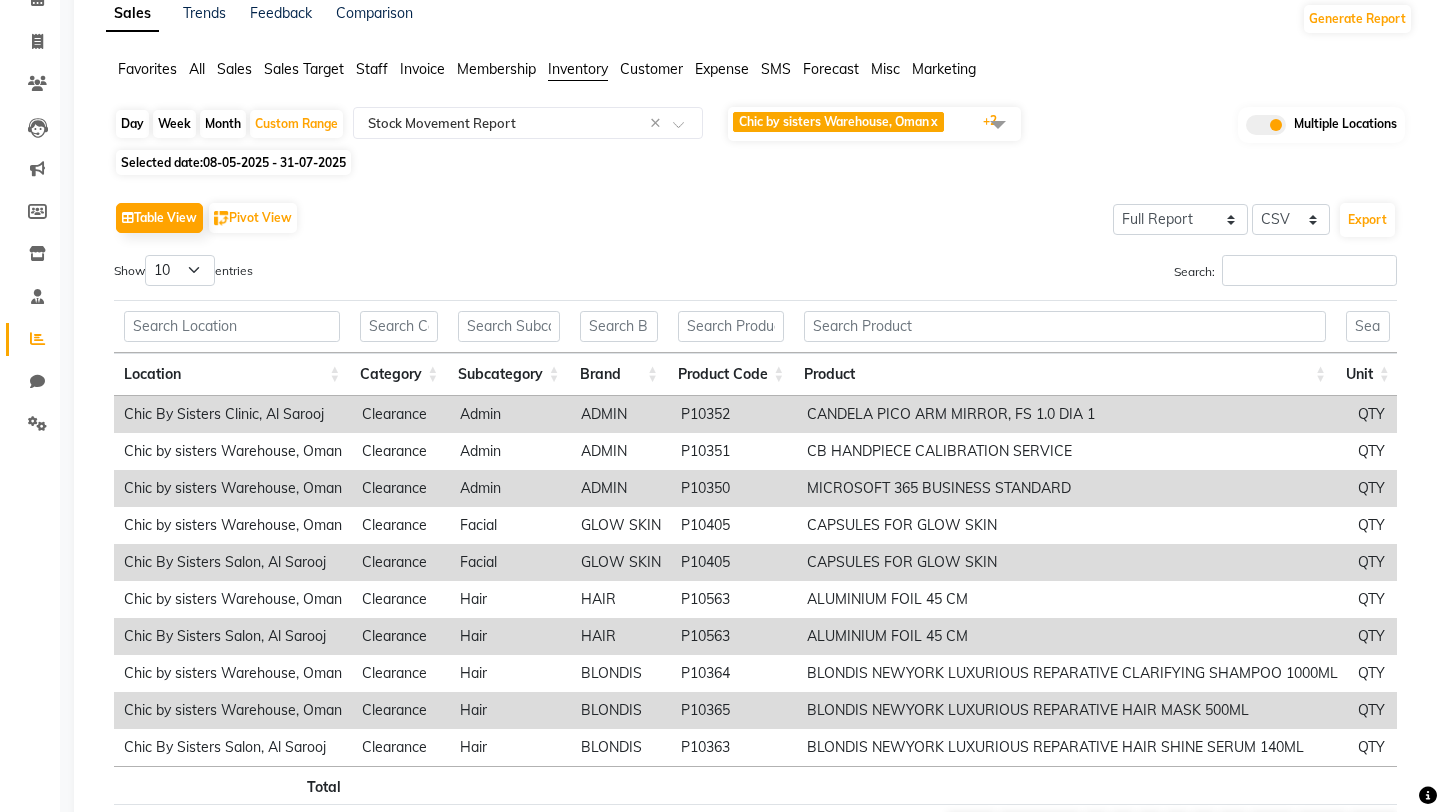 scroll, scrollTop: 208, scrollLeft: 0, axis: vertical 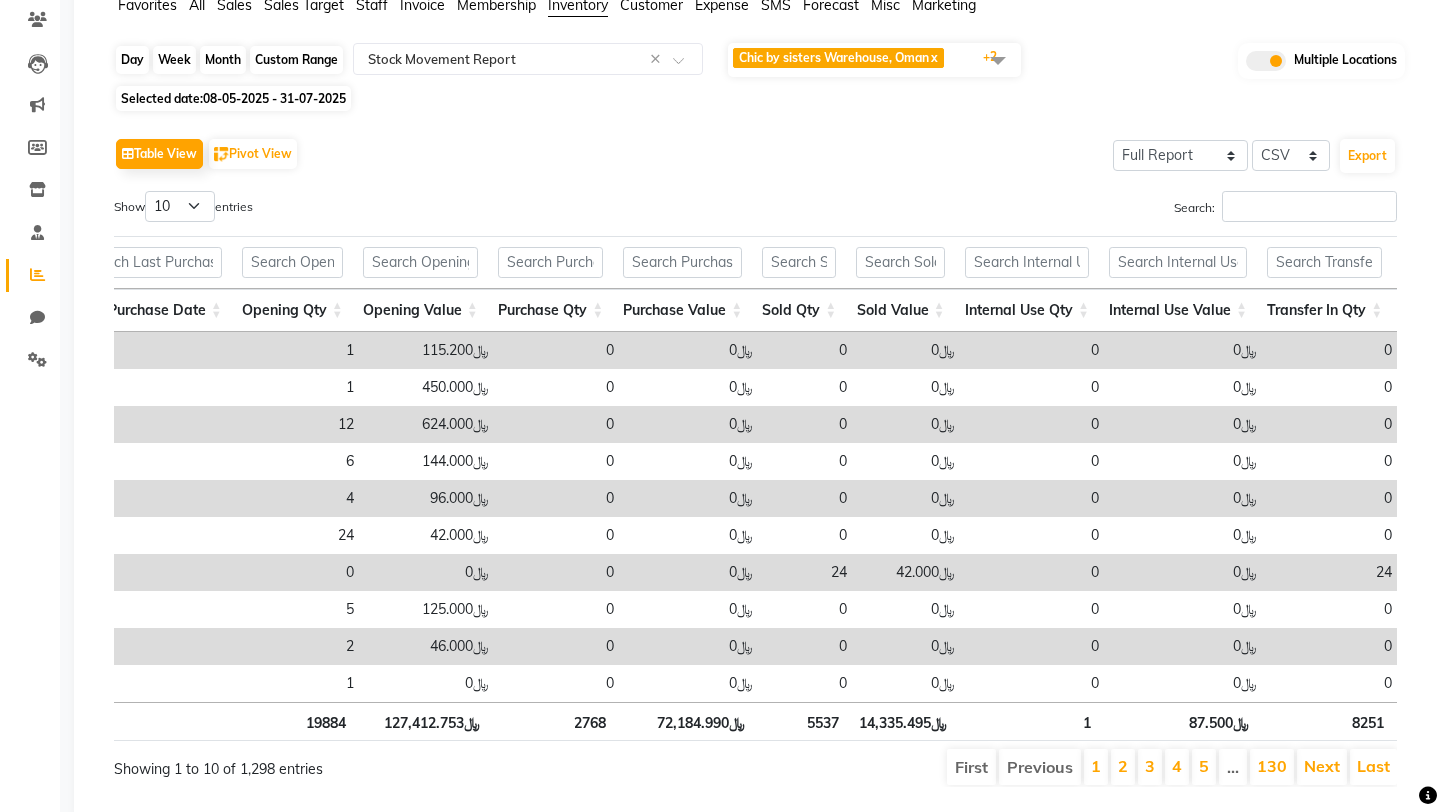 click on "Custom Range" 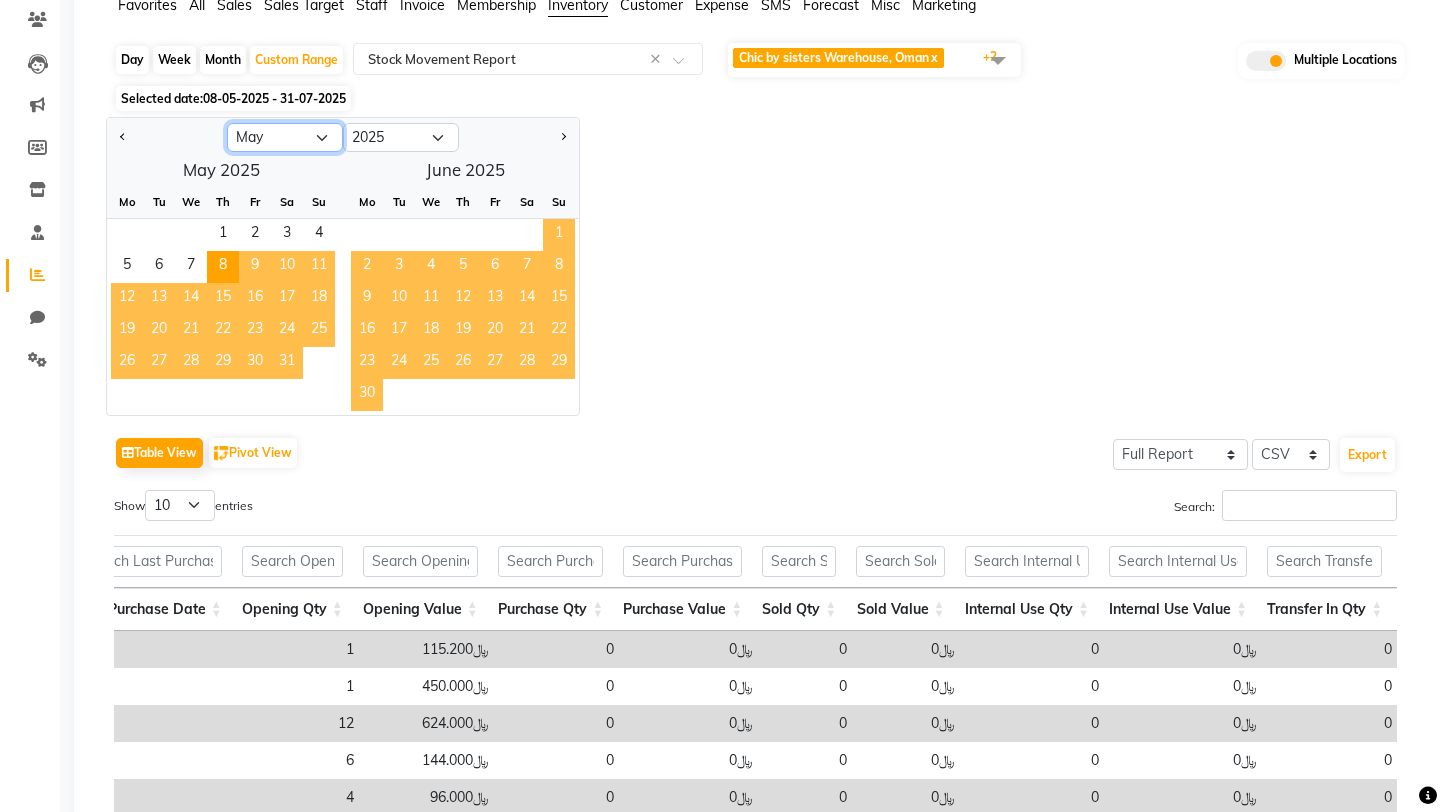click on "Jan Feb Mar Apr May Jun Jul Aug Sep Oct Nov Dec" 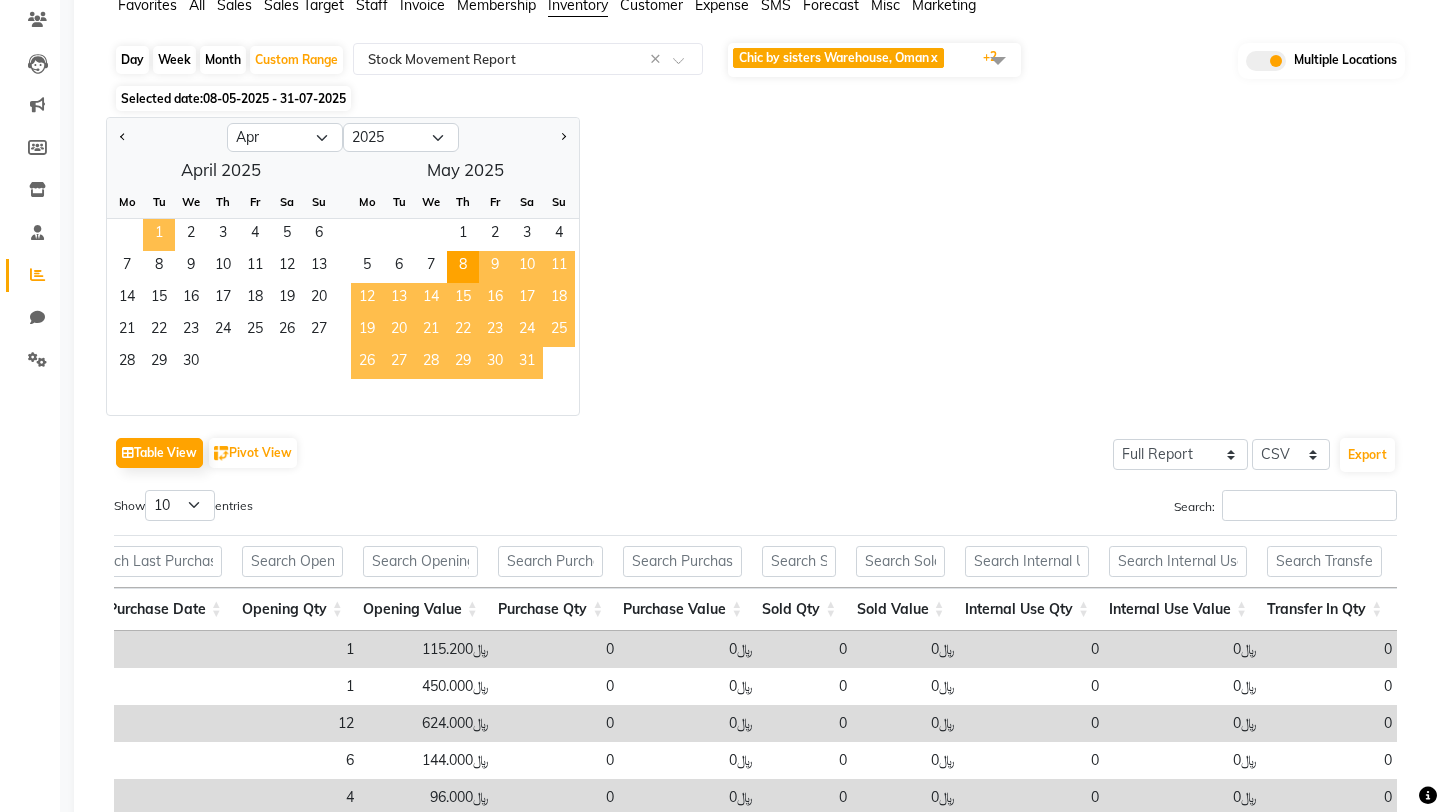 click on "1" 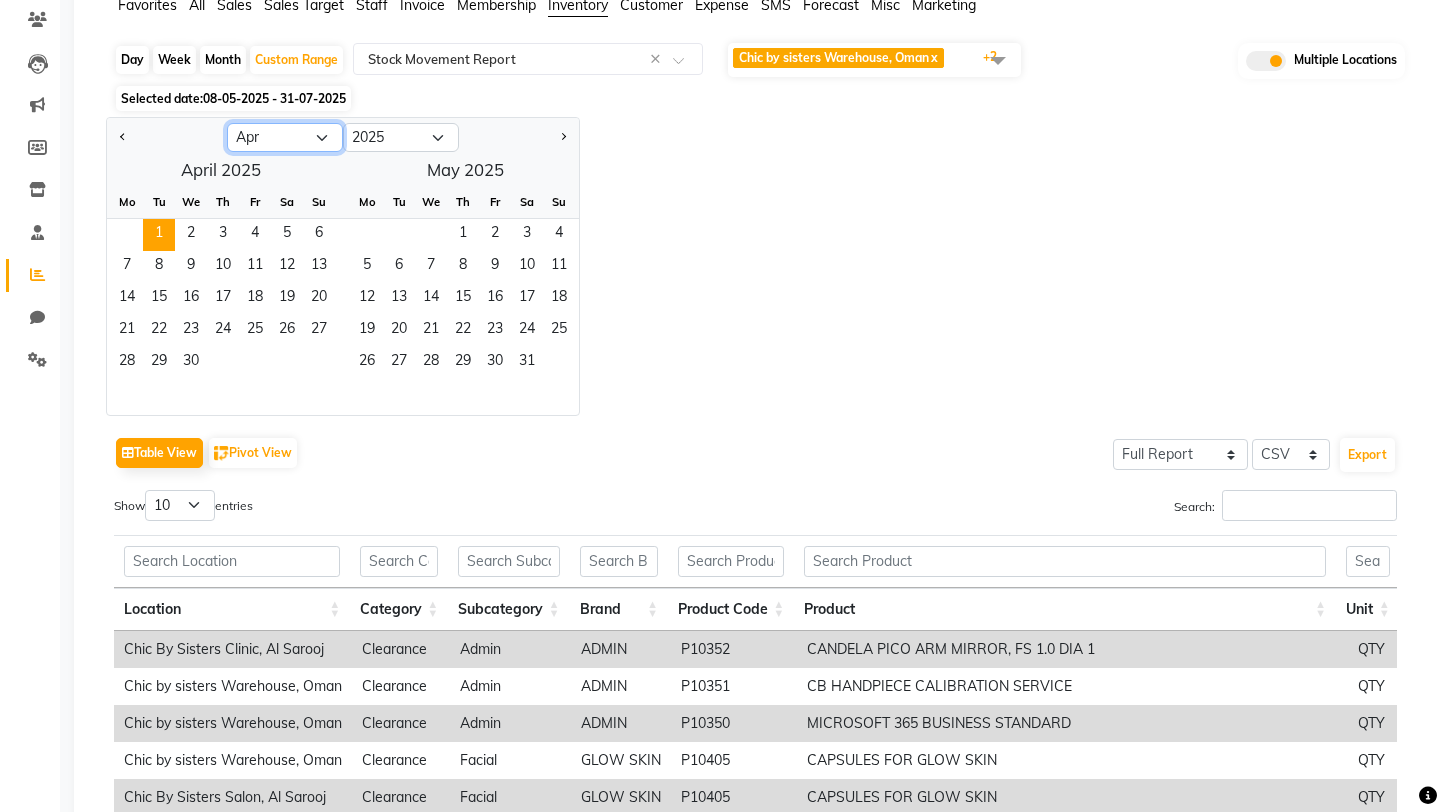 click on "Jan Feb Mar Apr May Jun Jul Aug Sep Oct Nov Dec" 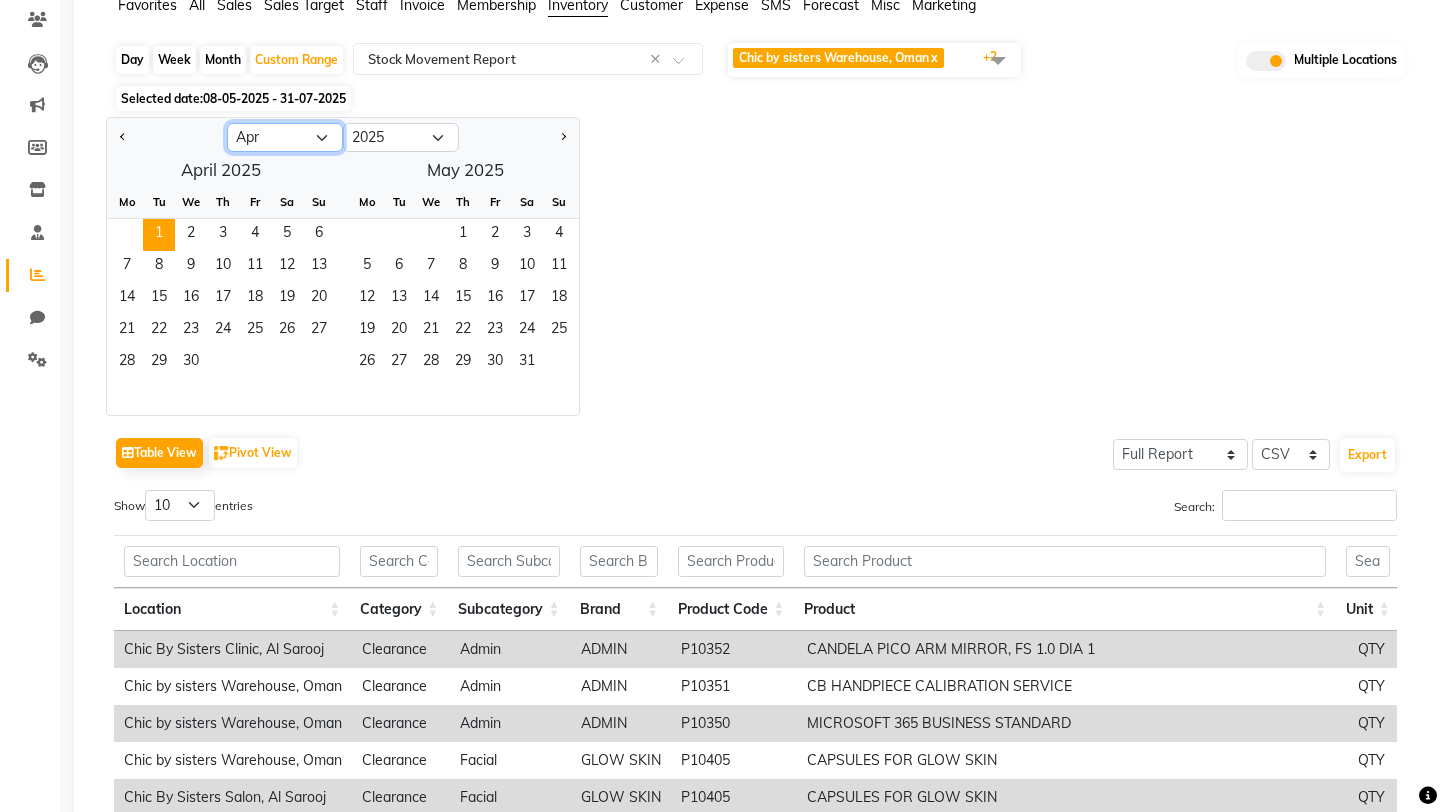 select on "7" 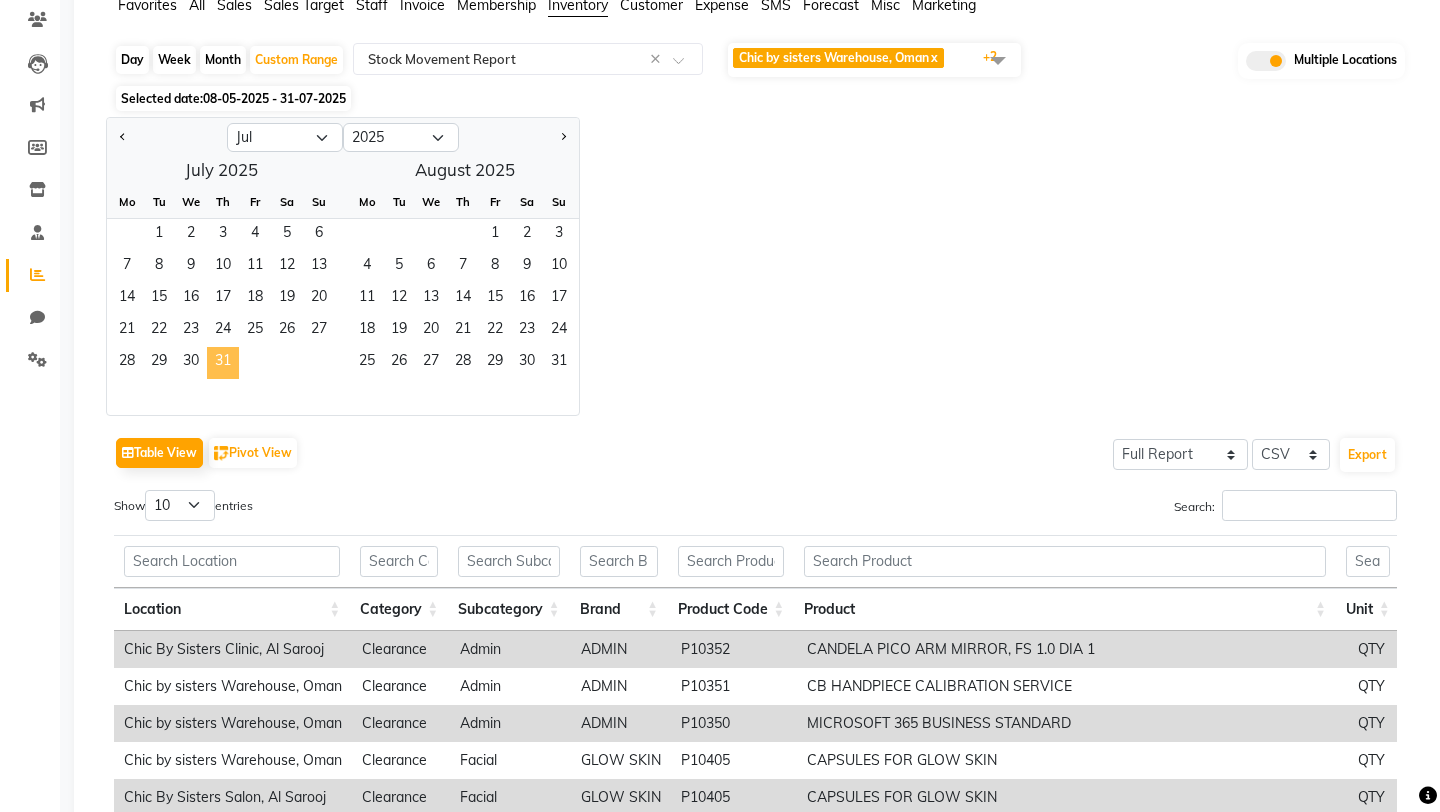 click on "31" 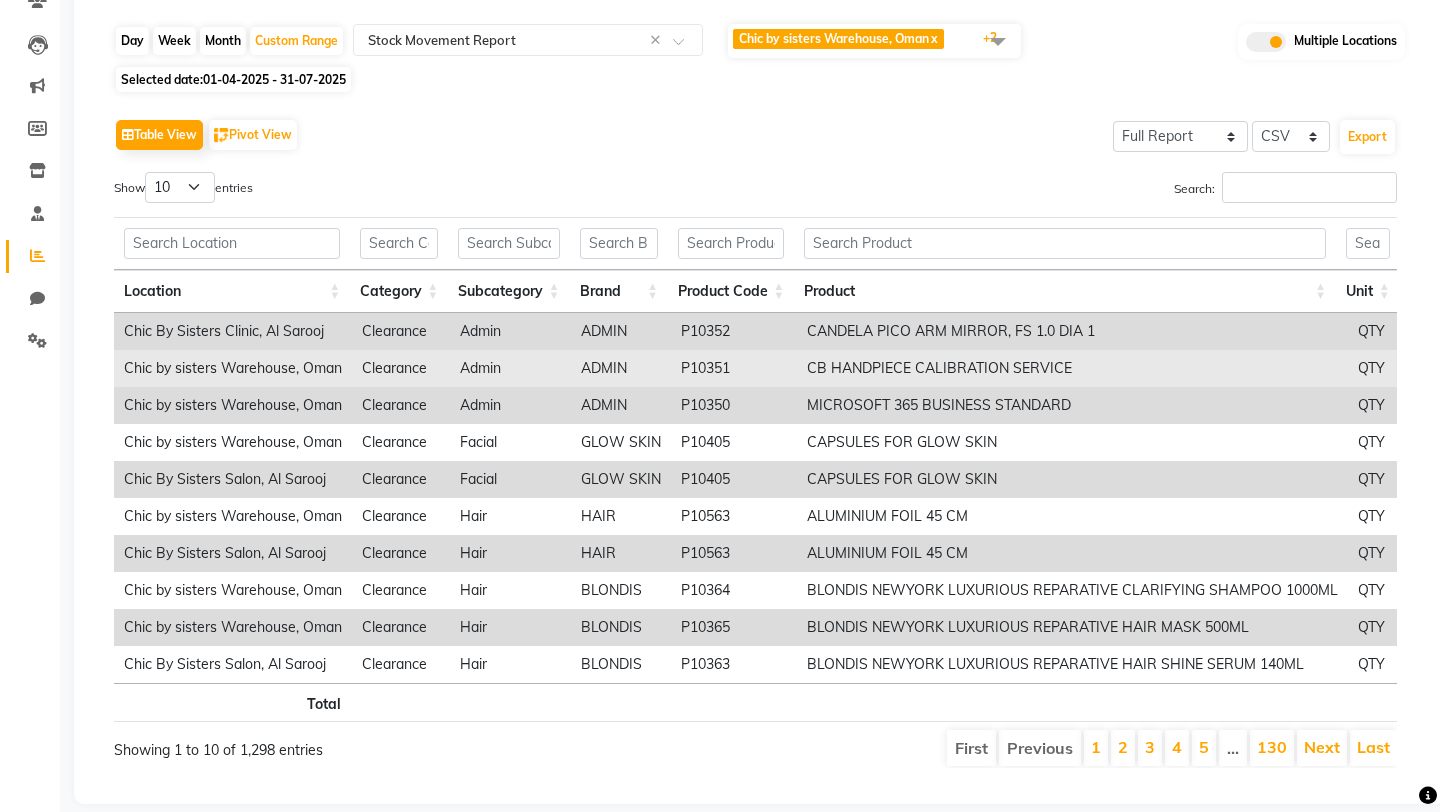 scroll, scrollTop: 208, scrollLeft: 0, axis: vertical 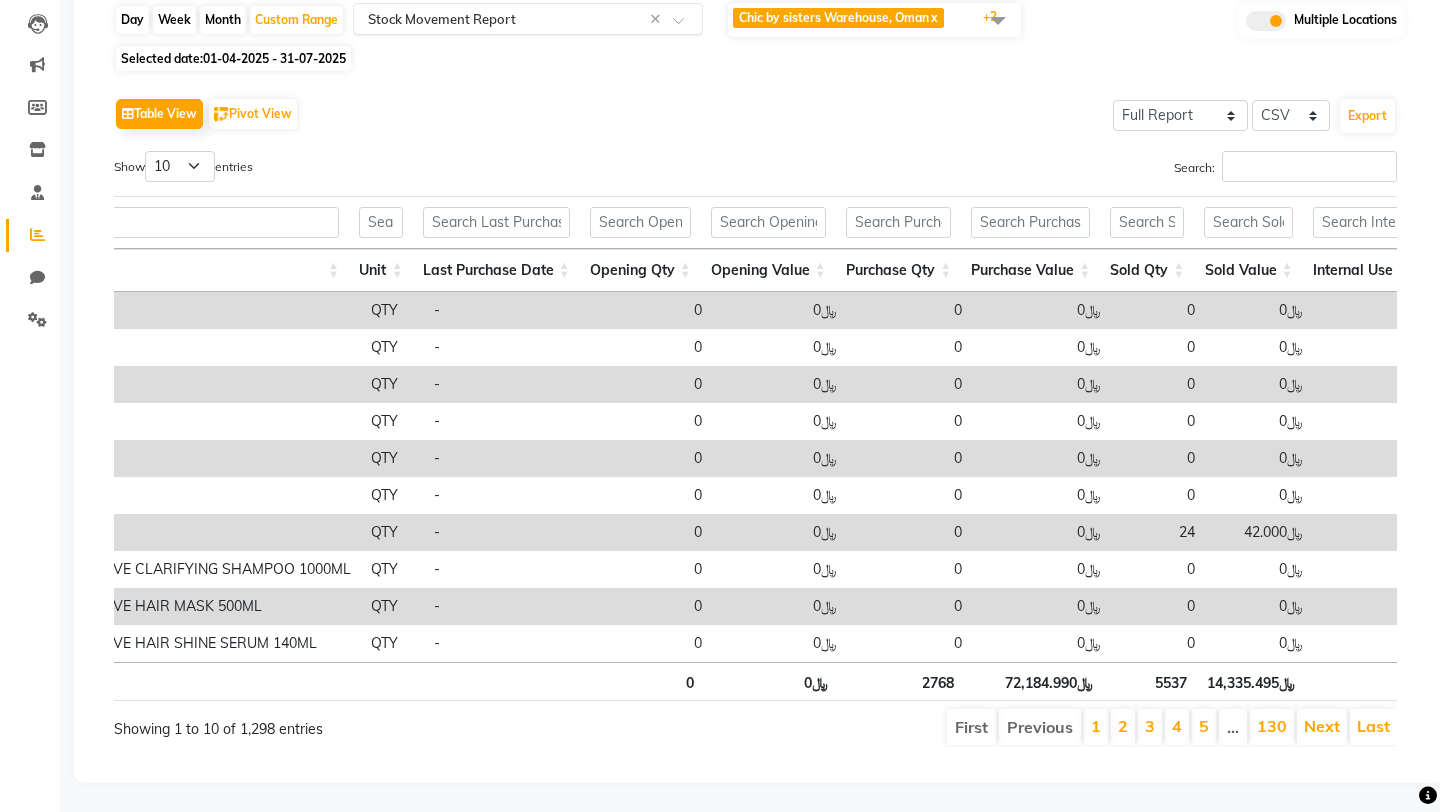 click 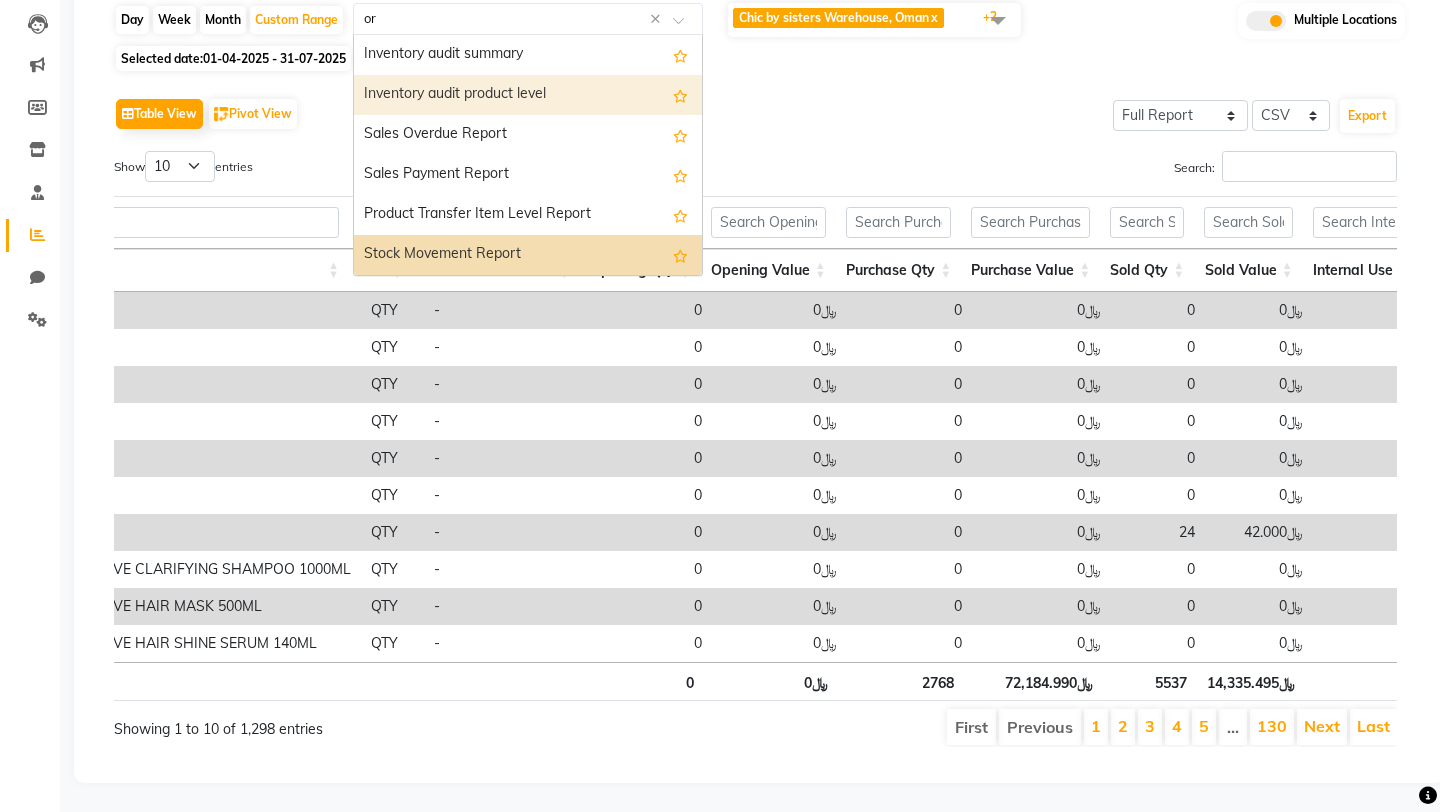 type on "o" 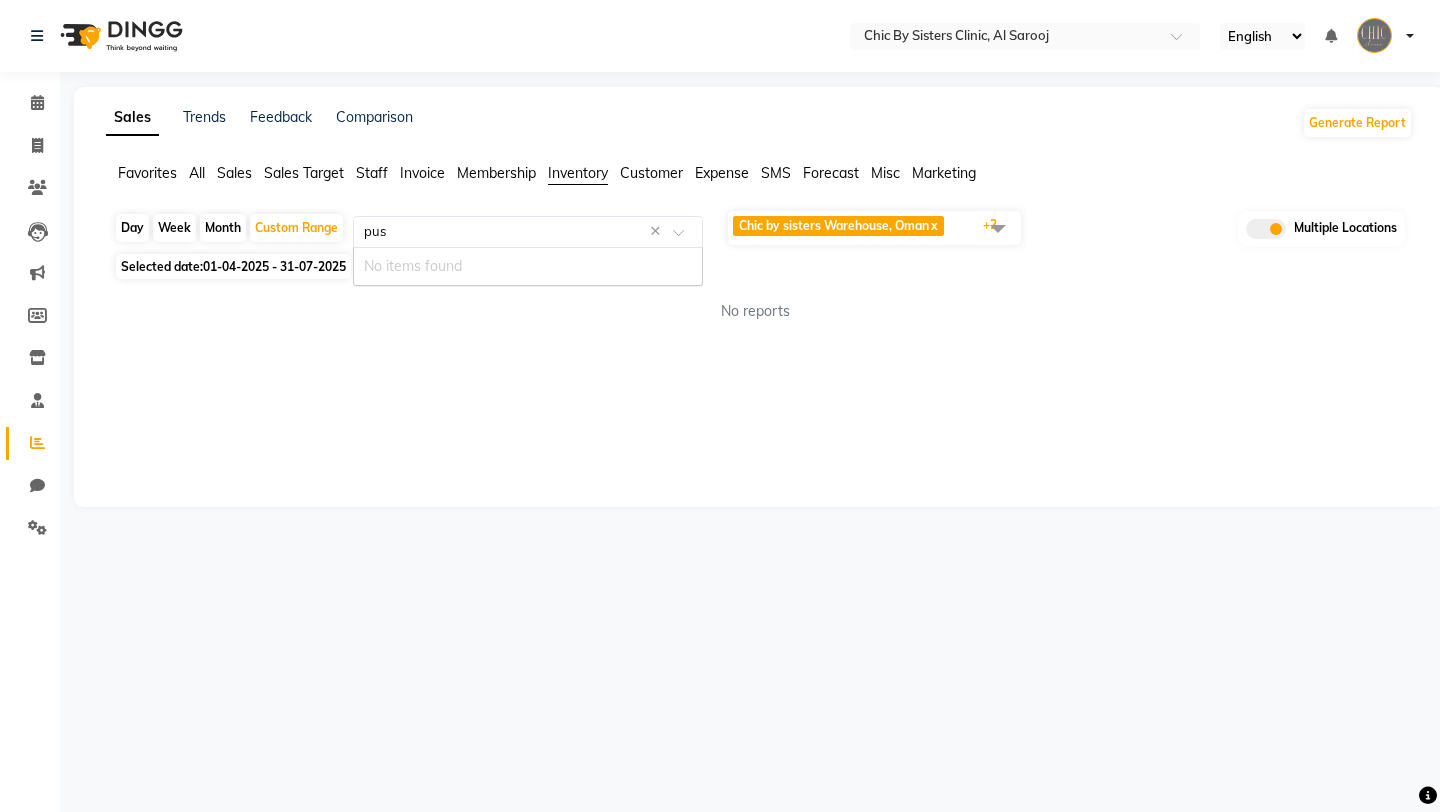 type on "pu" 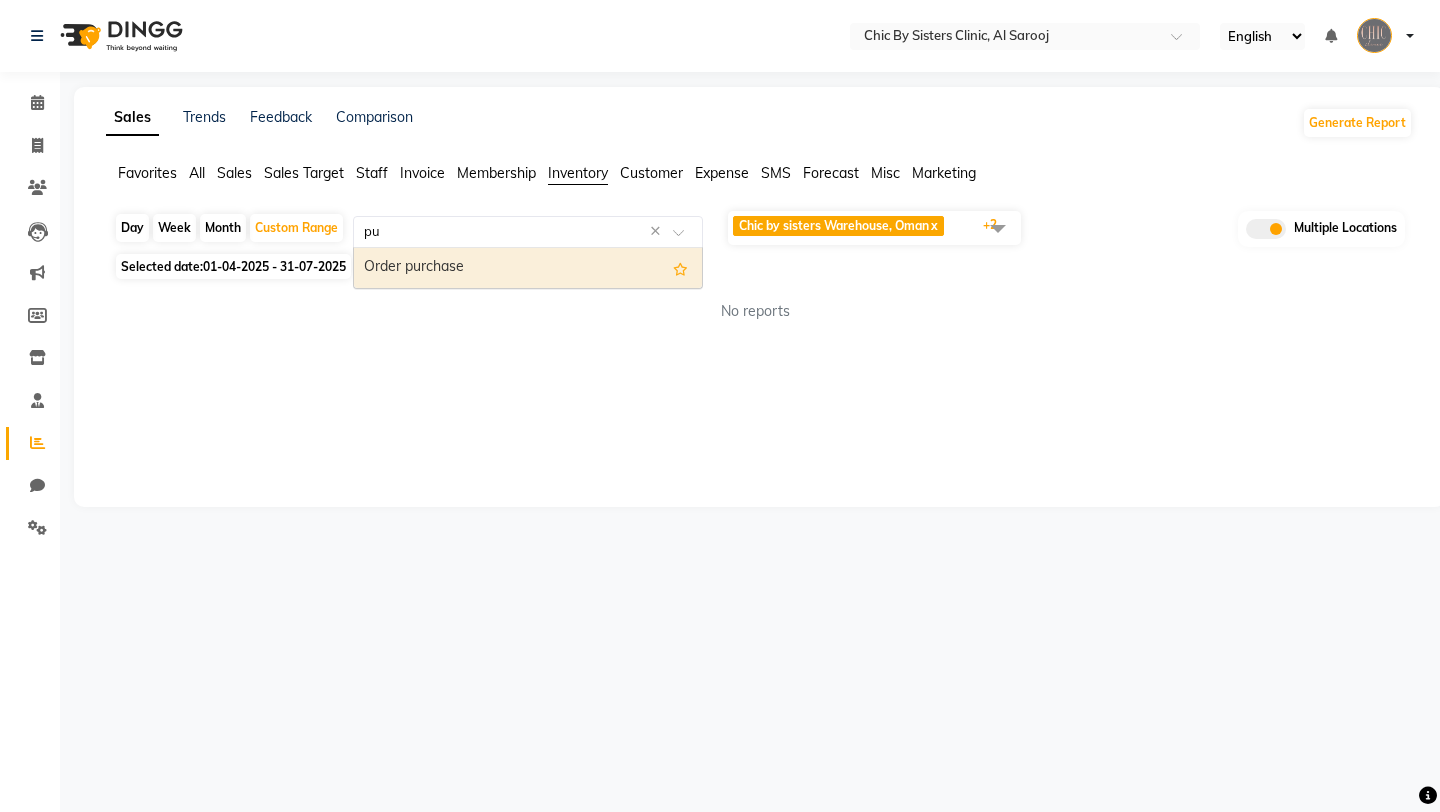click on "Order purchase" at bounding box center [528, 268] 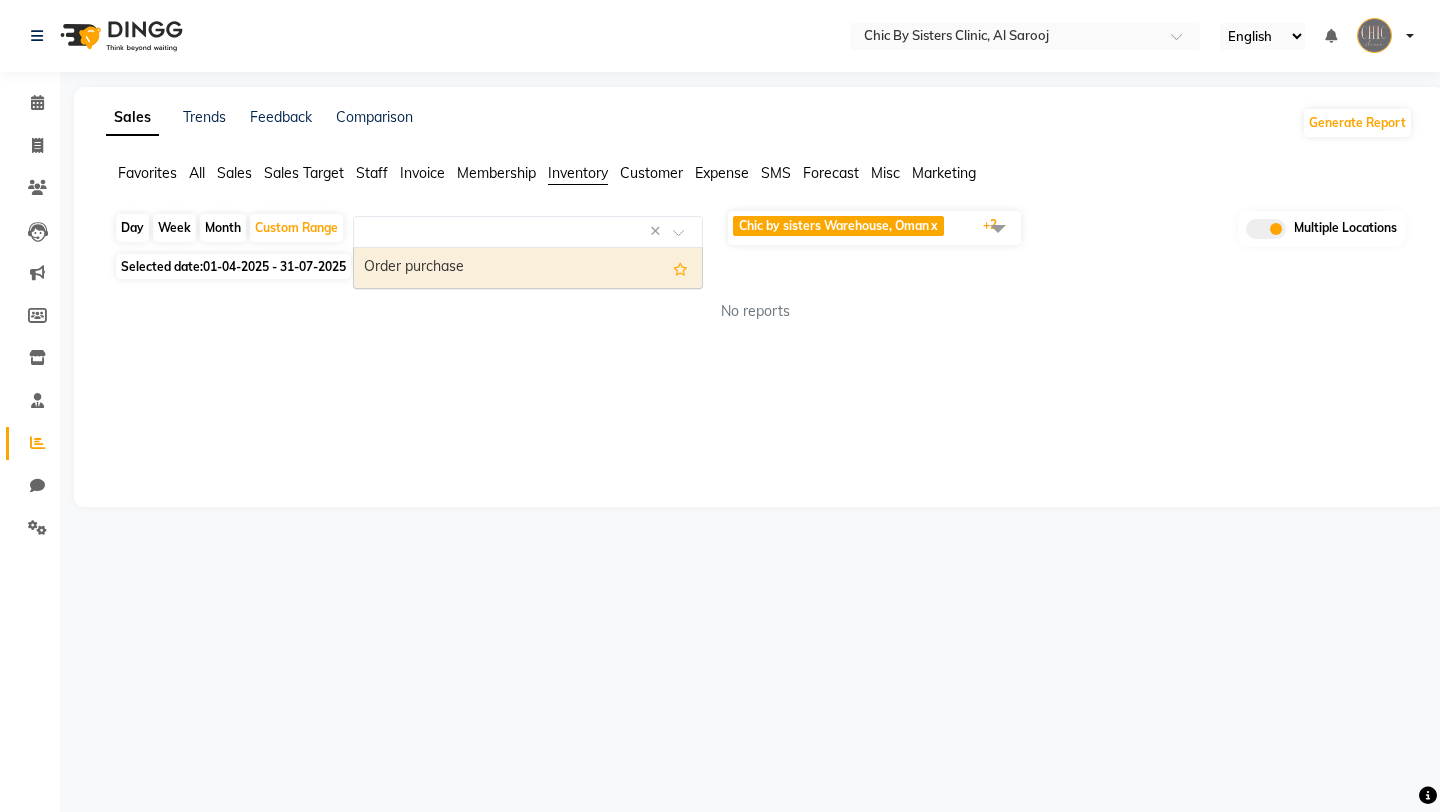 select on "full_report" 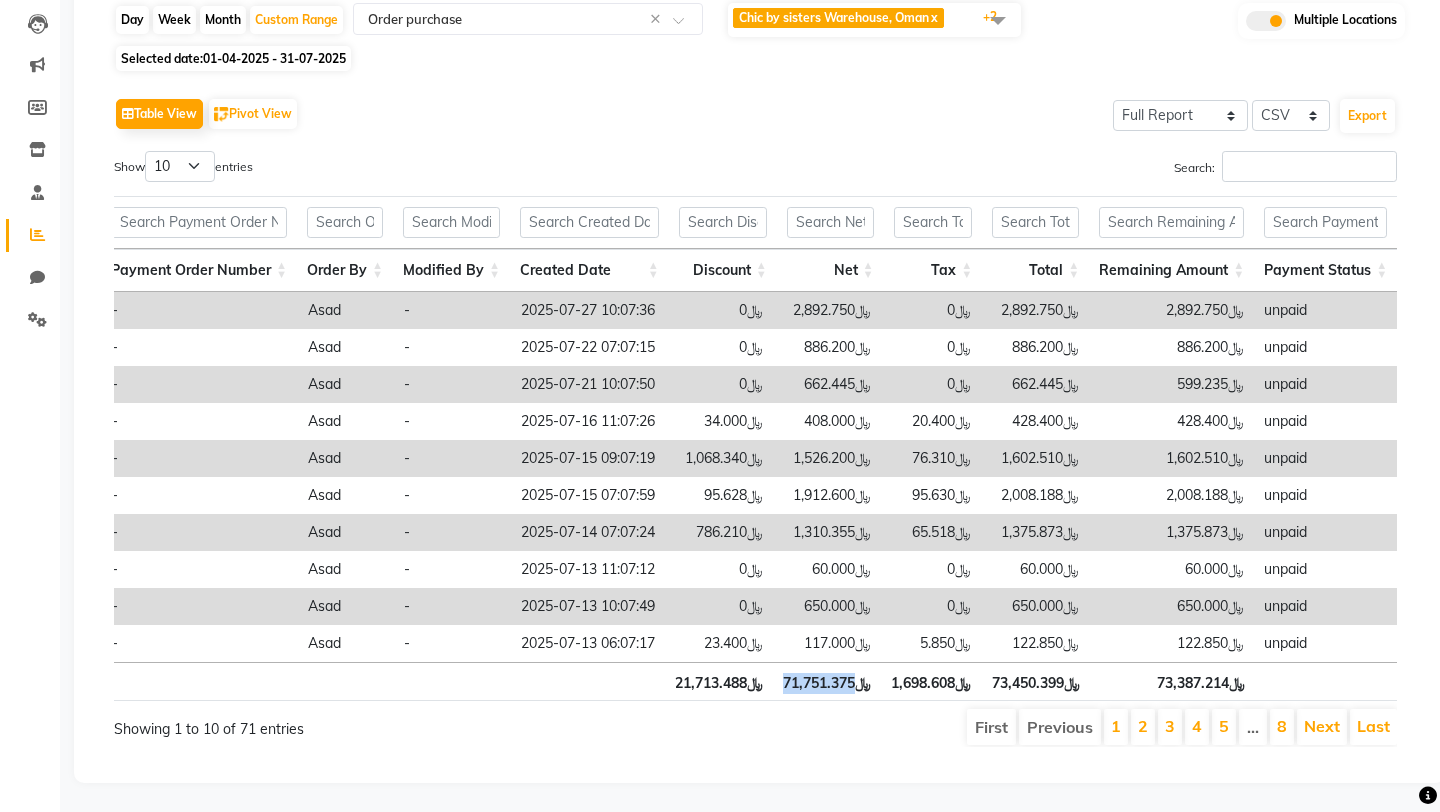 drag, startPoint x: 786, startPoint y: 683, endPoint x: 858, endPoint y: 683, distance: 72 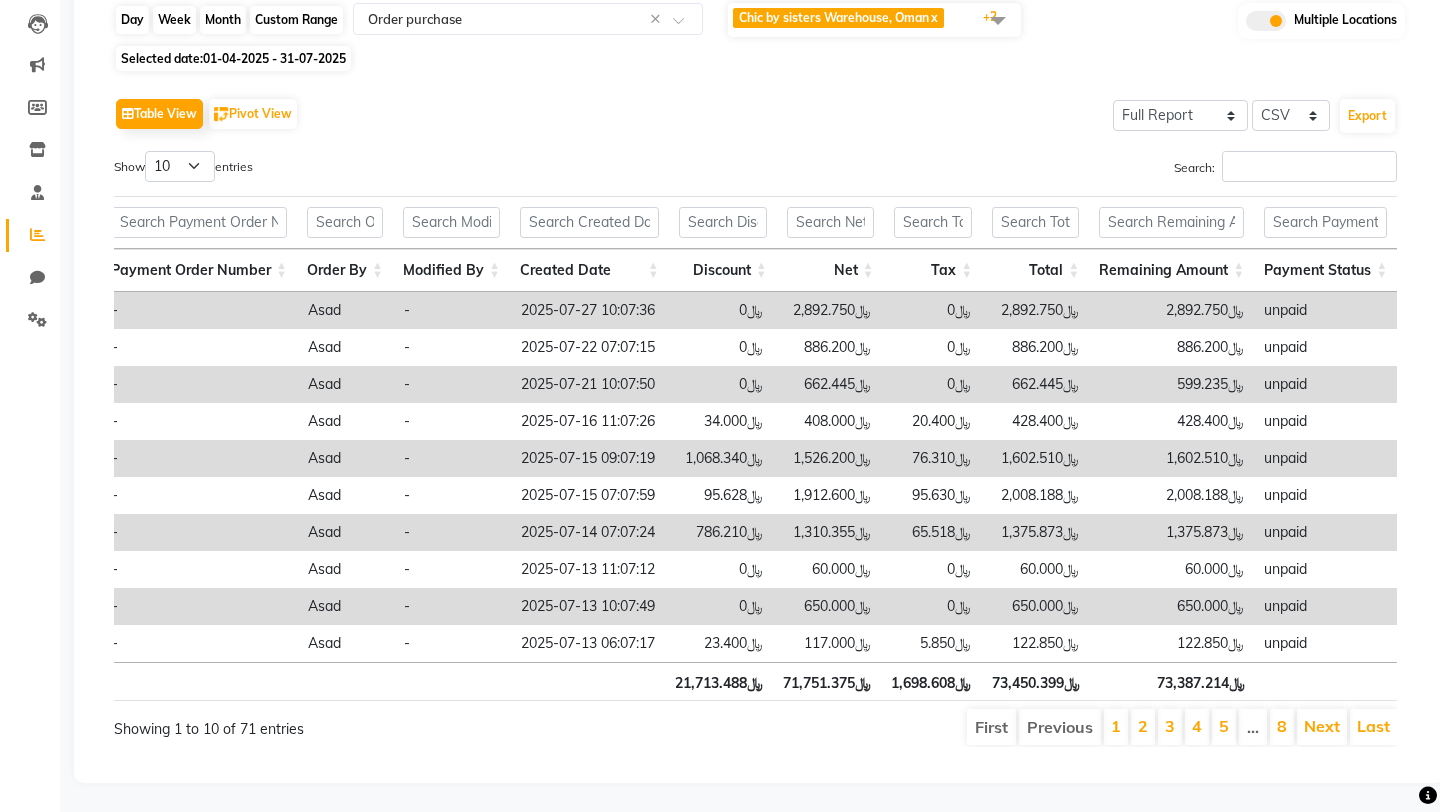 click on "Custom Range" 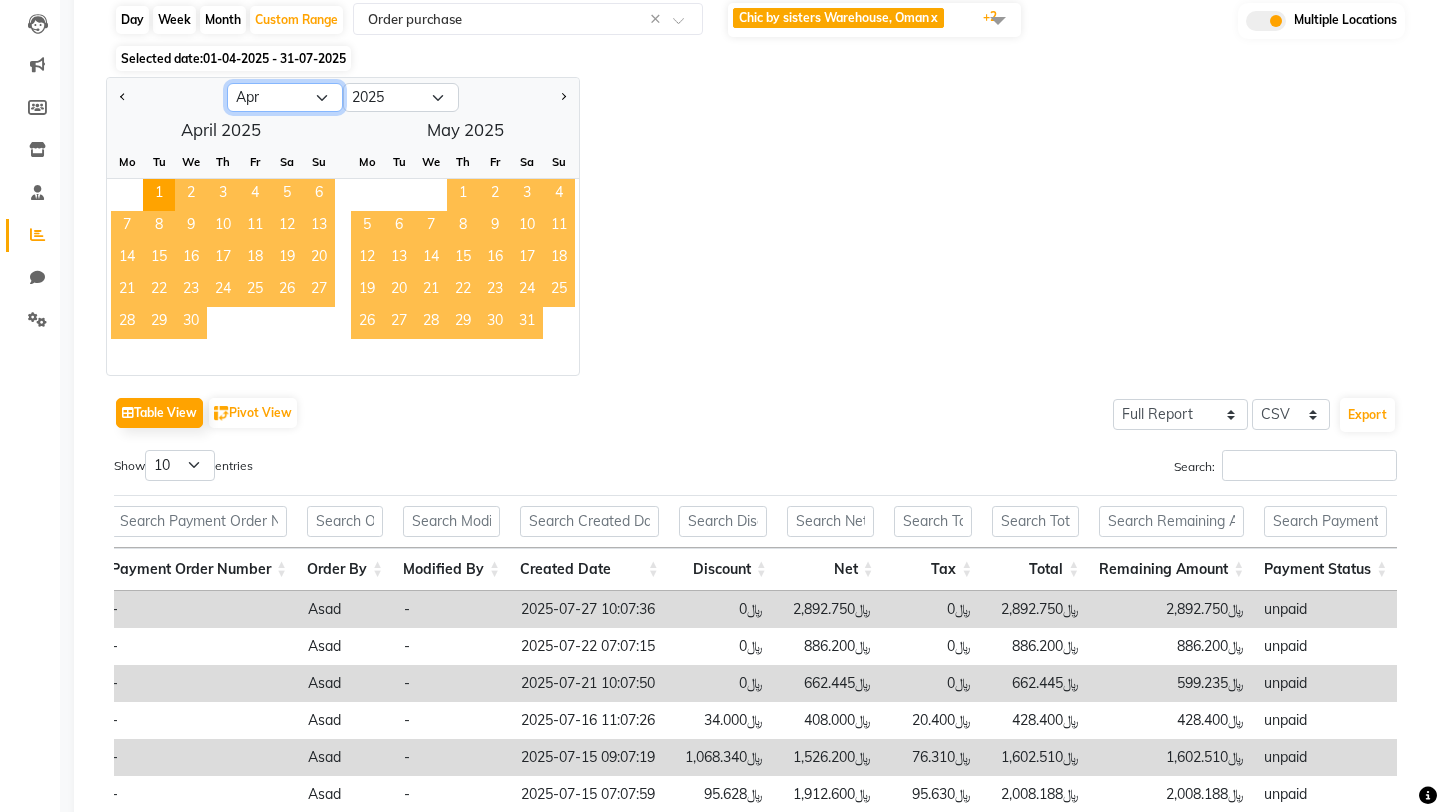 click on "Jan Feb Mar Apr May Jun Jul Aug Sep Oct Nov Dec" 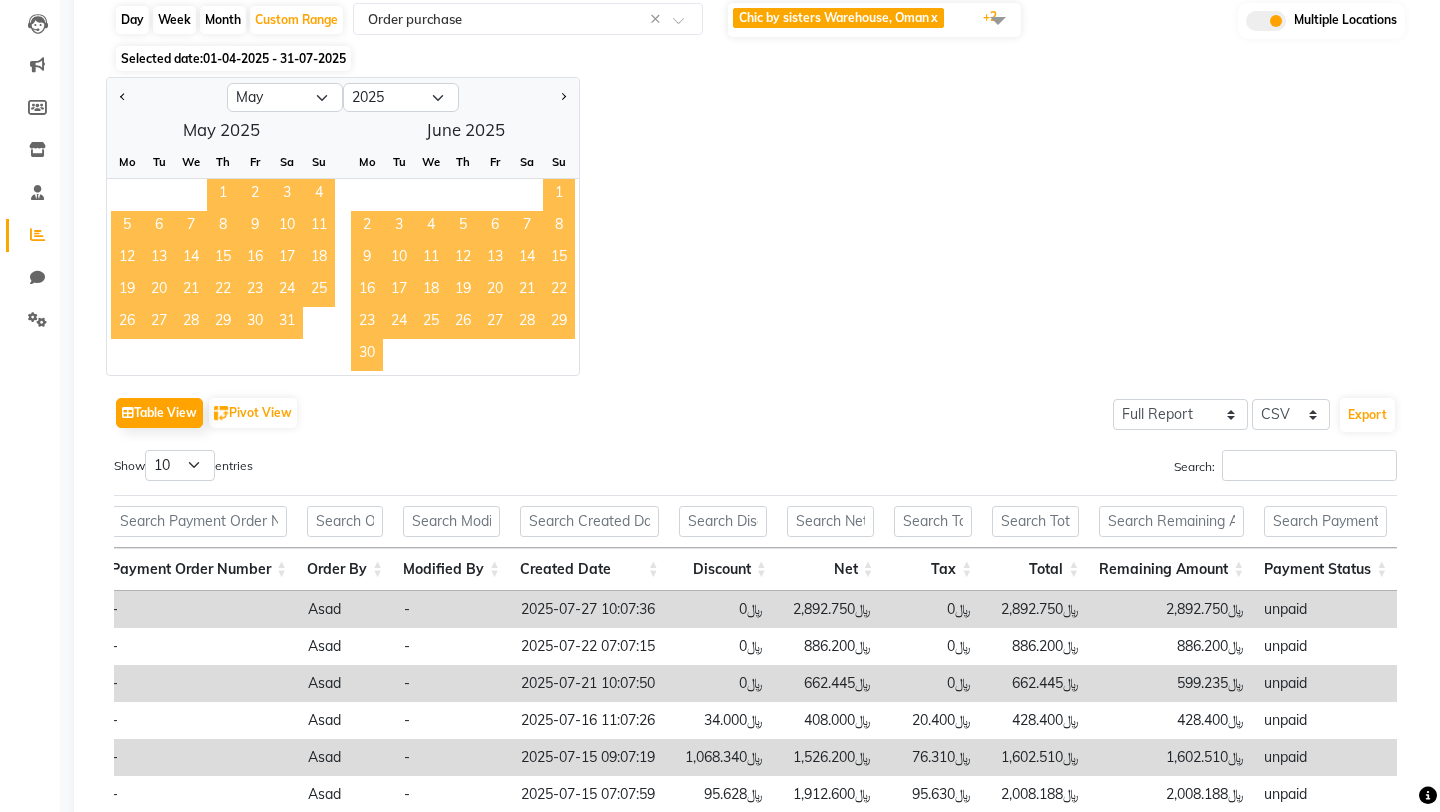 click on "8" 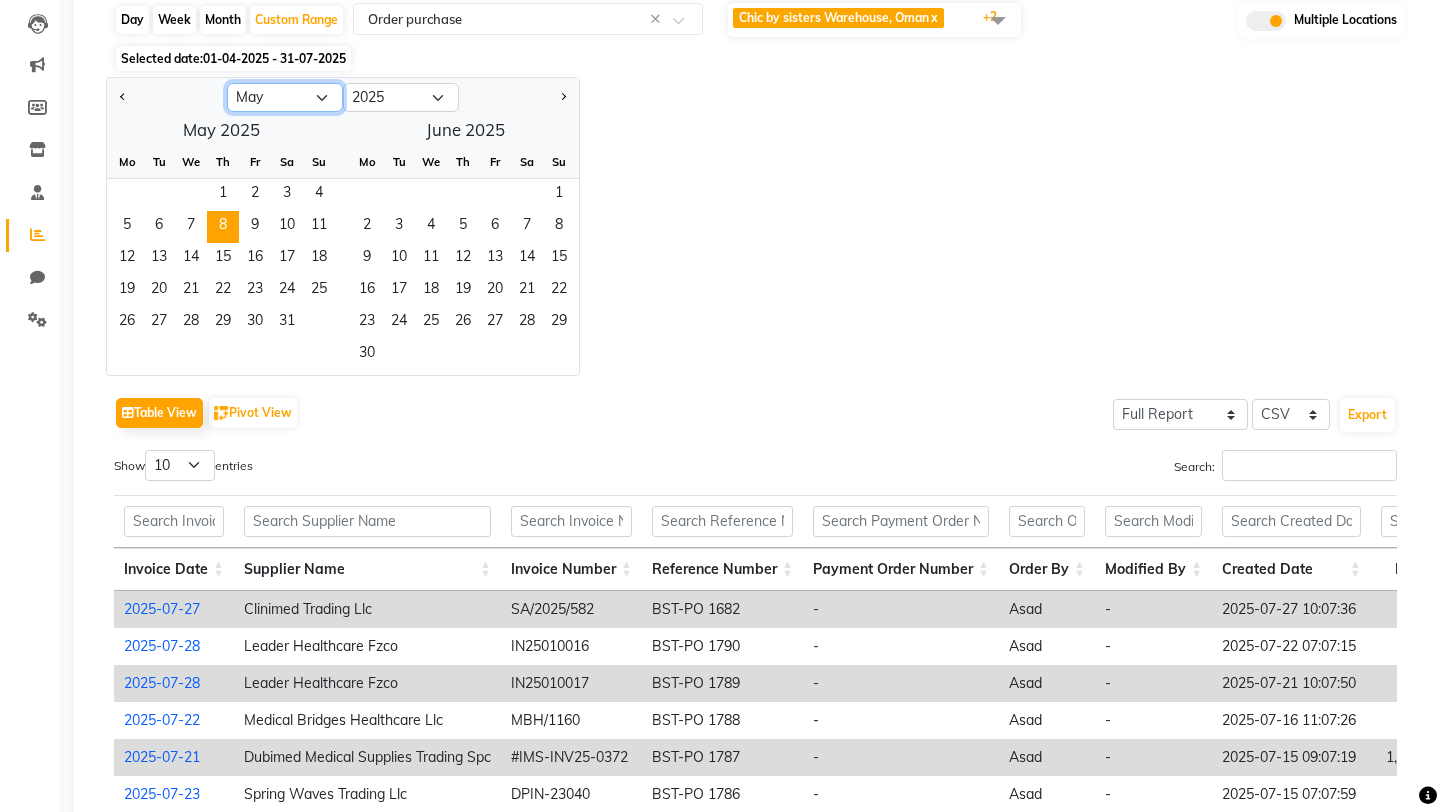 click on "Jan Feb Mar Apr May Jun Jul Aug Sep Oct Nov Dec" 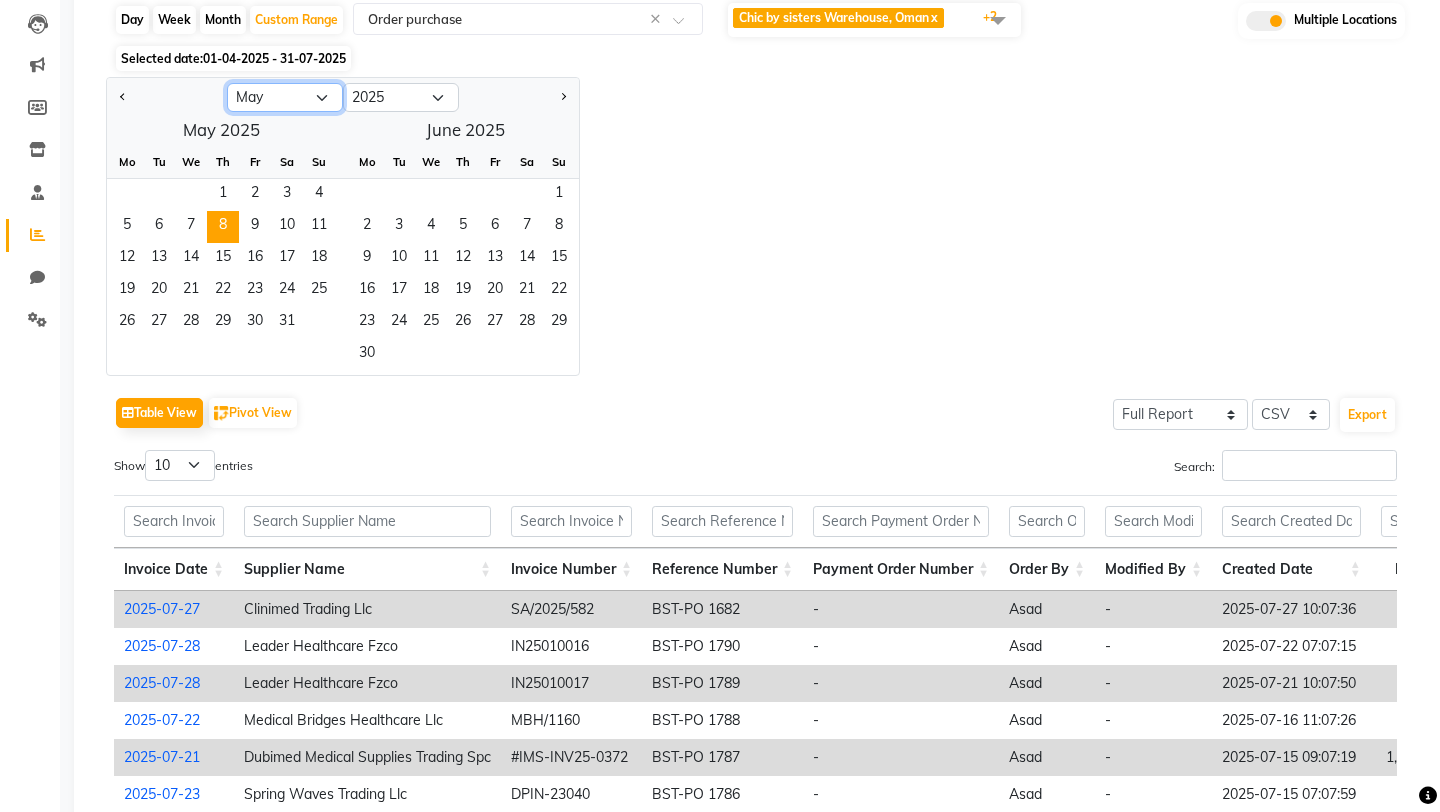 select on "7" 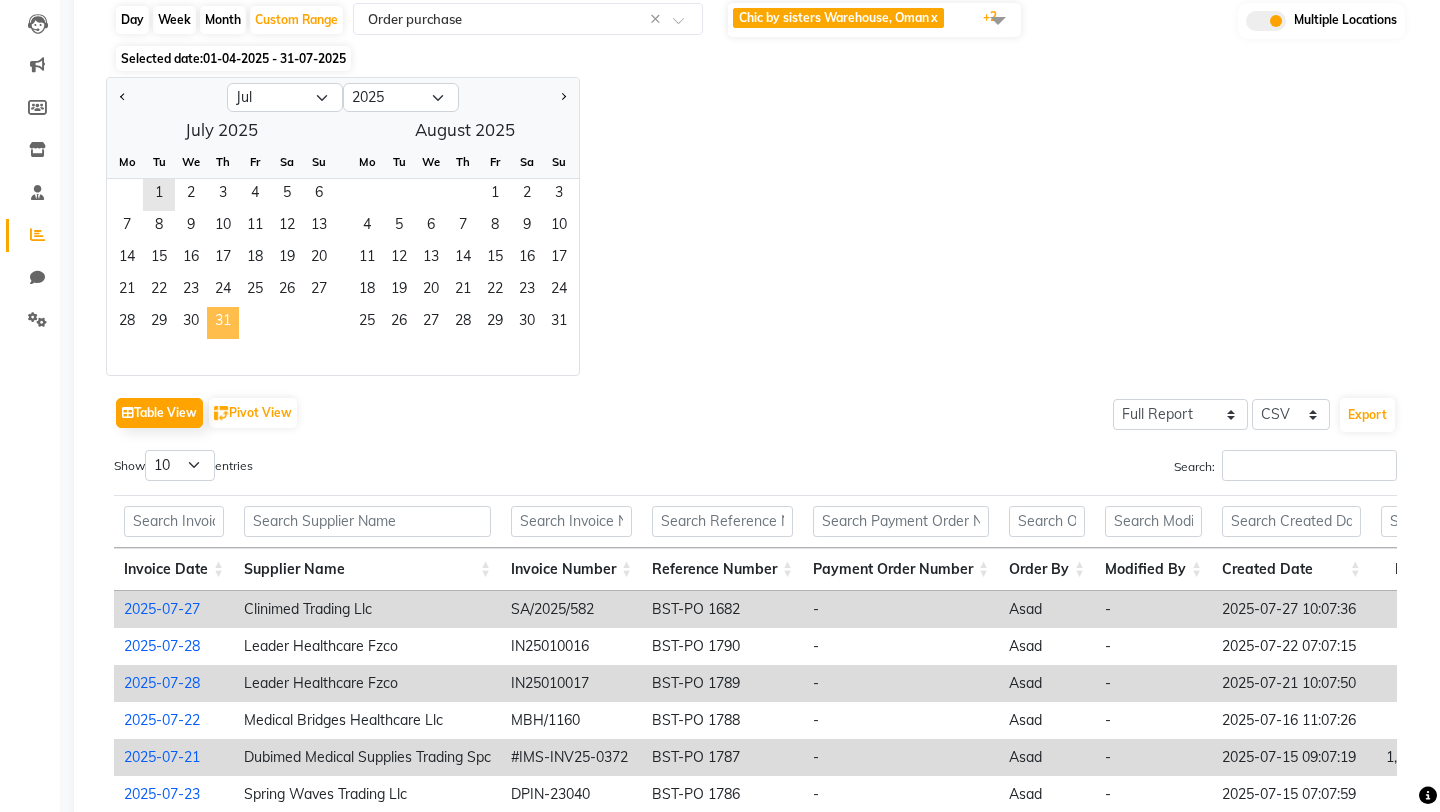 click on "31" 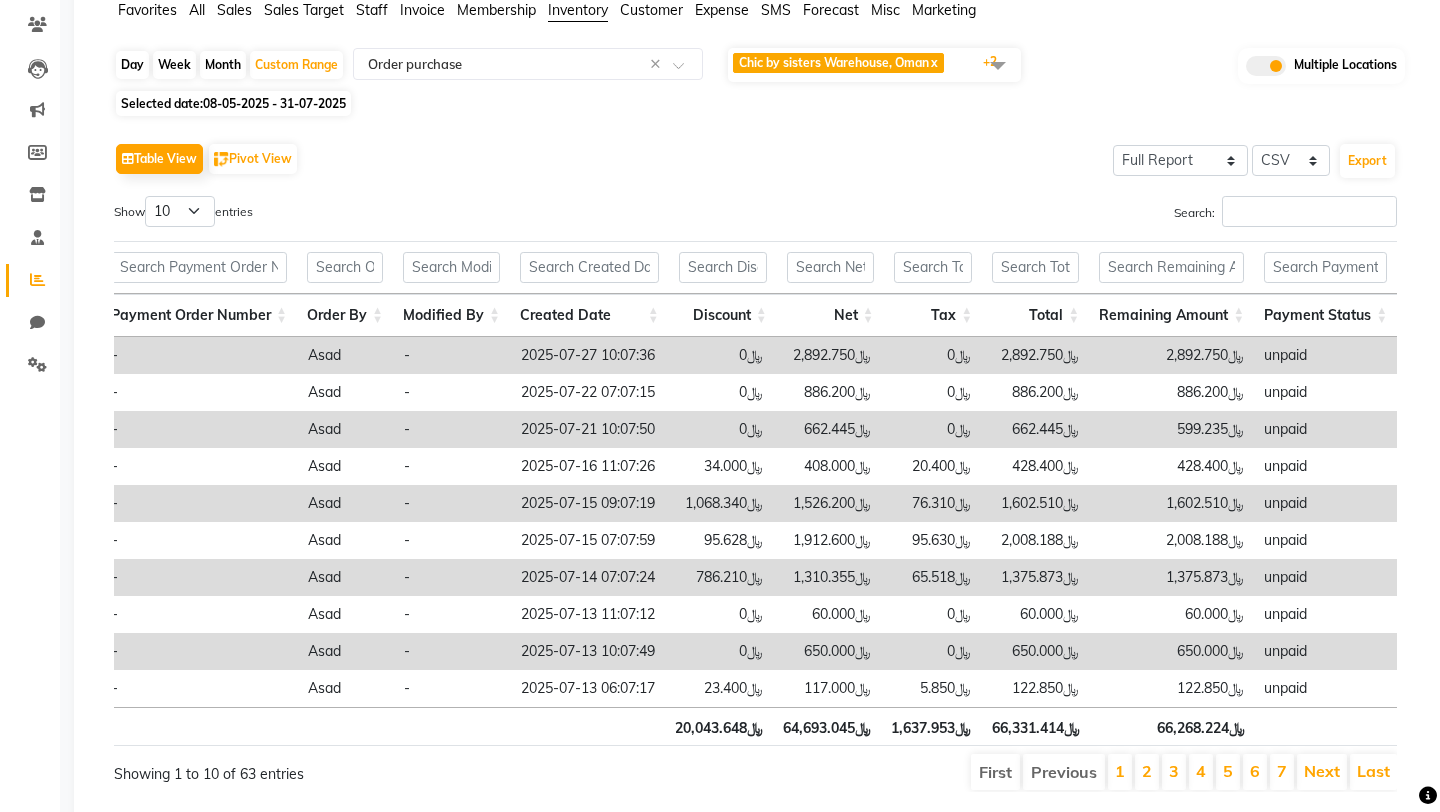 scroll, scrollTop: 135, scrollLeft: 0, axis: vertical 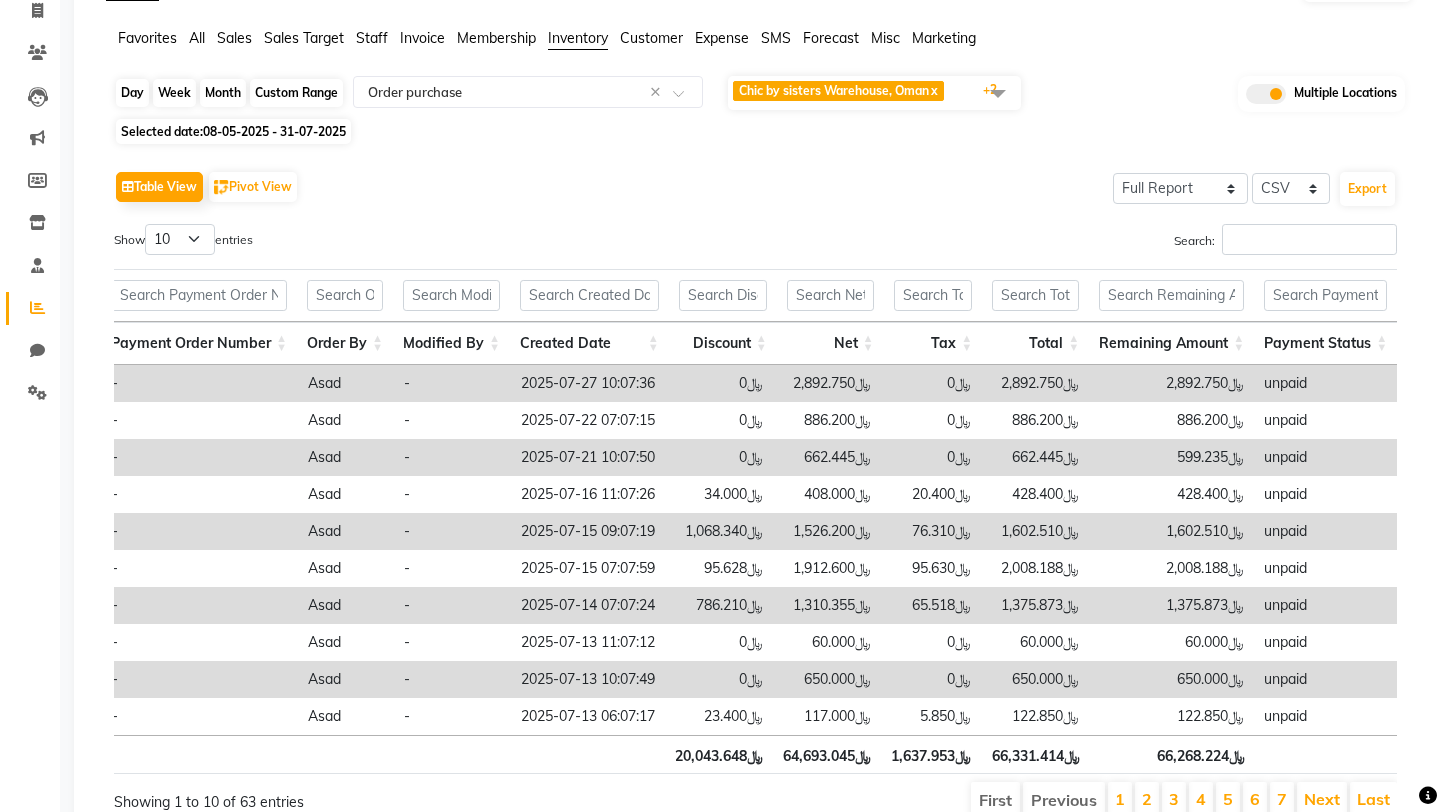 click on "Custom Range" 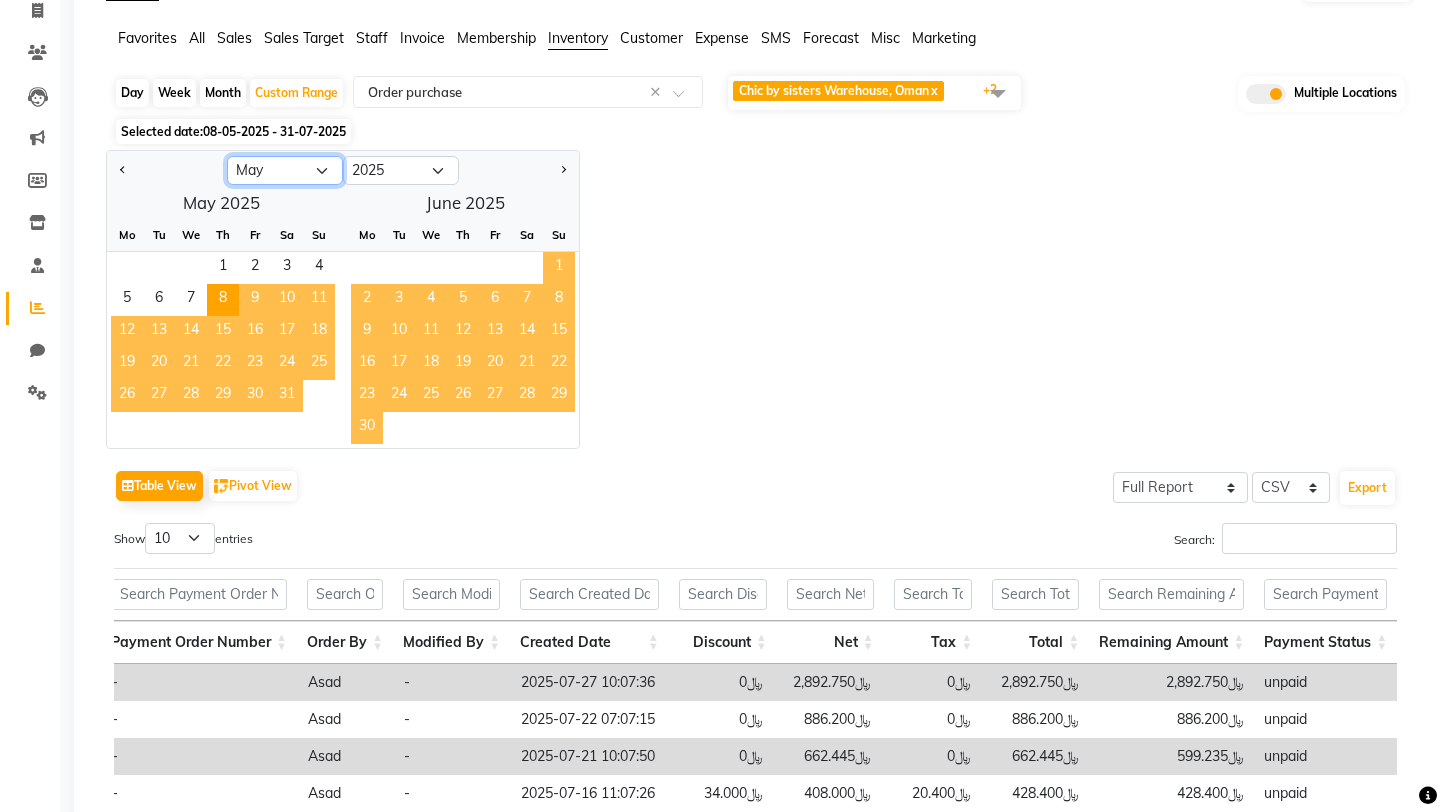 click on "Jan Feb Mar Apr May Jun Jul Aug Sep Oct Nov Dec" 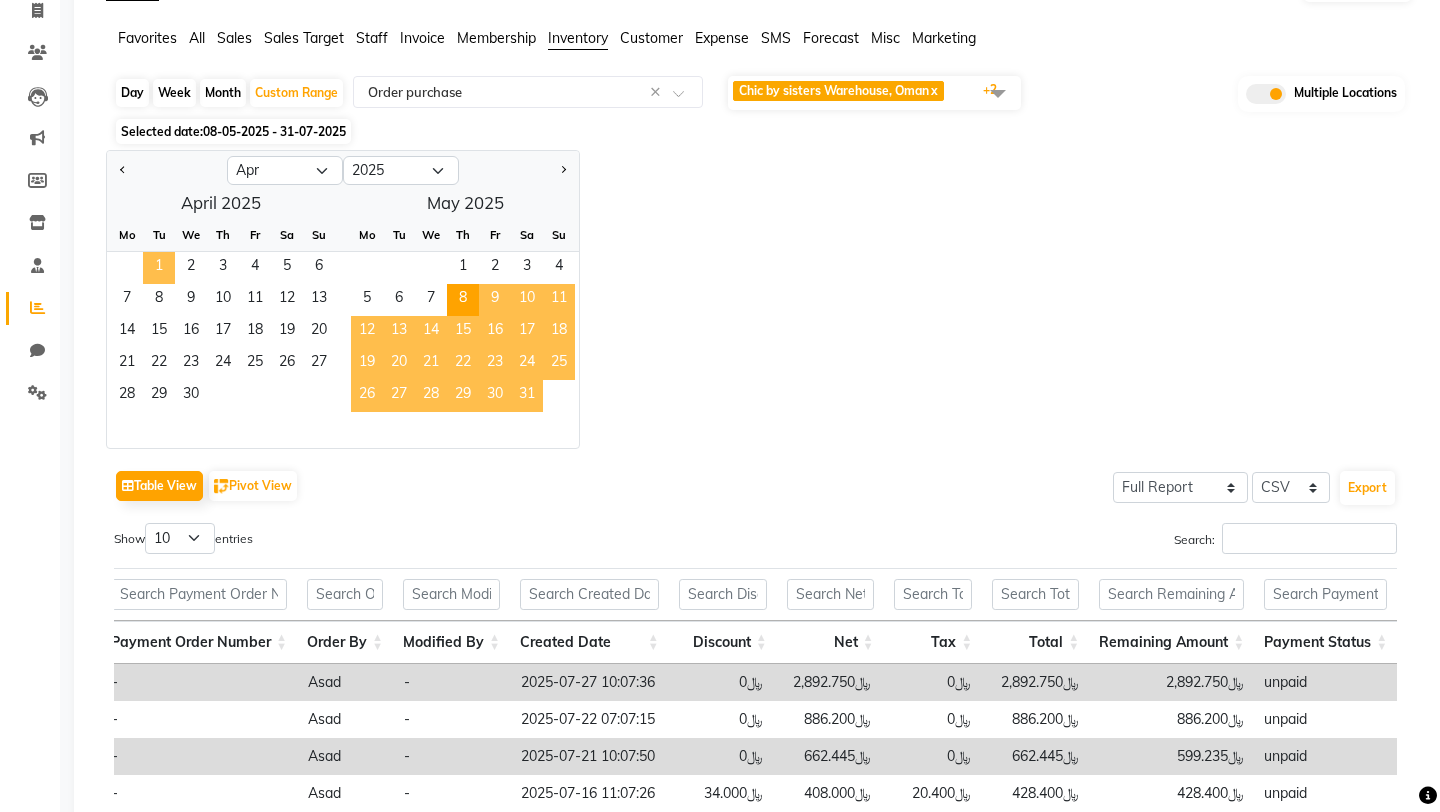 click on "1" 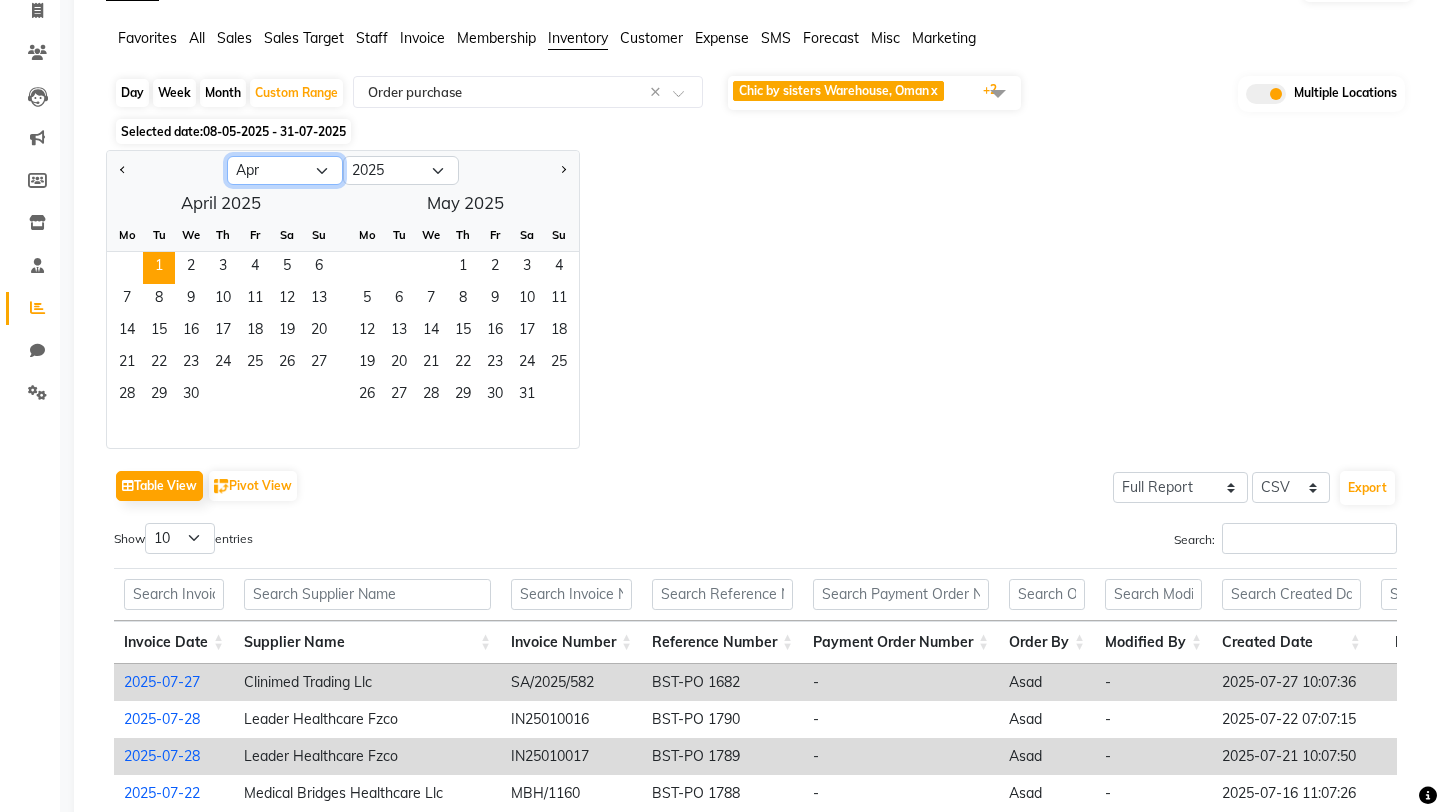 click on "Jan Feb Mar Apr May Jun Jul Aug Sep Oct Nov Dec" 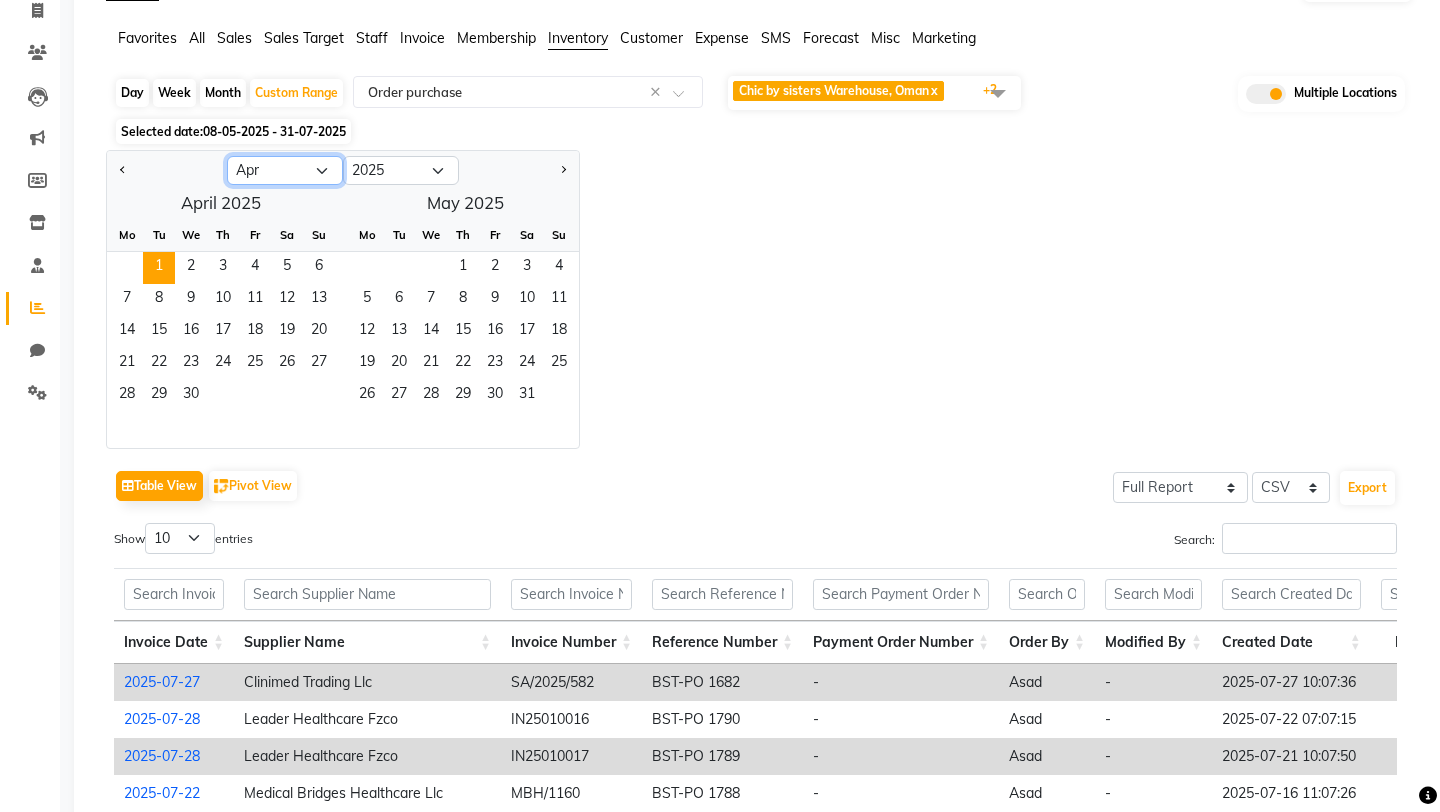 select on "7" 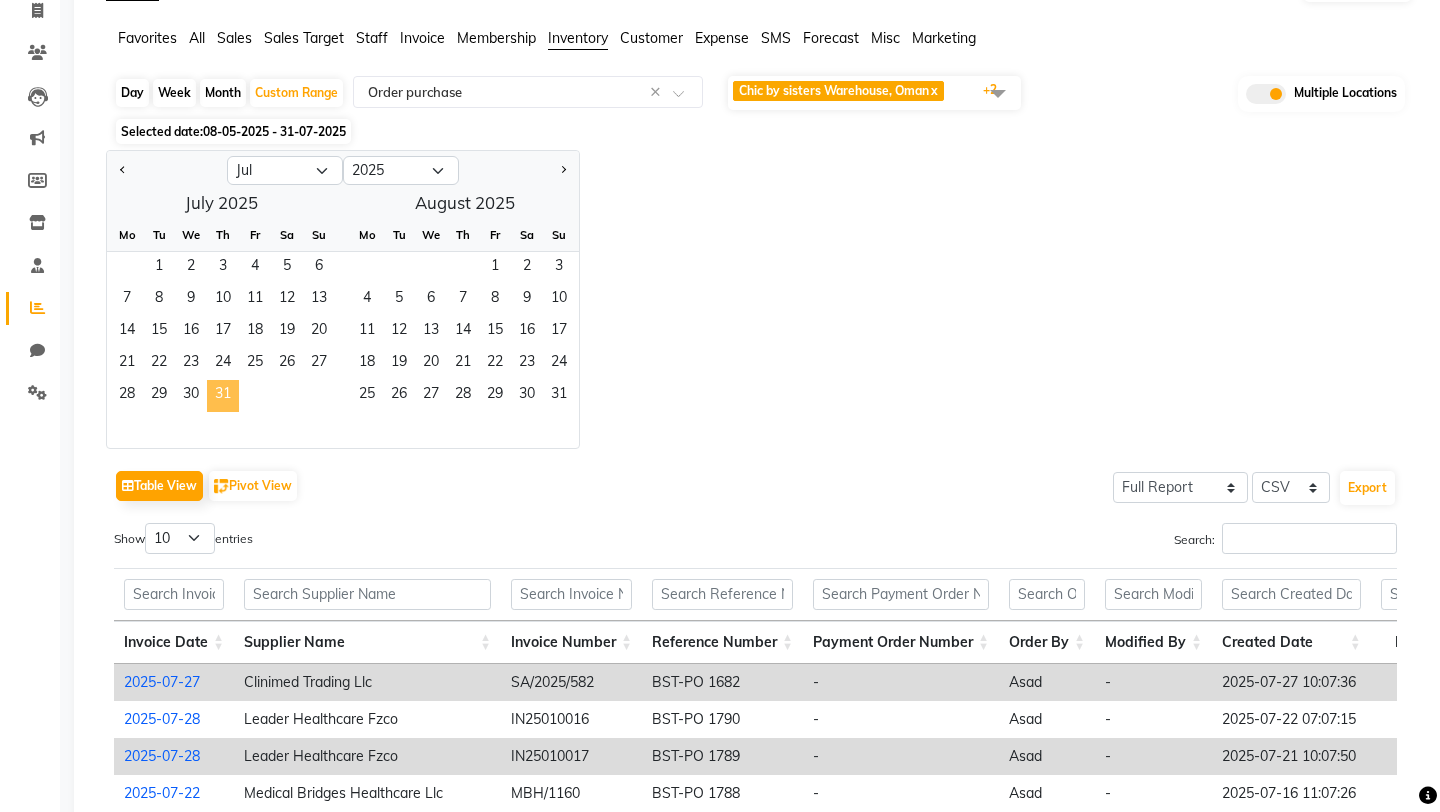 click on "31" 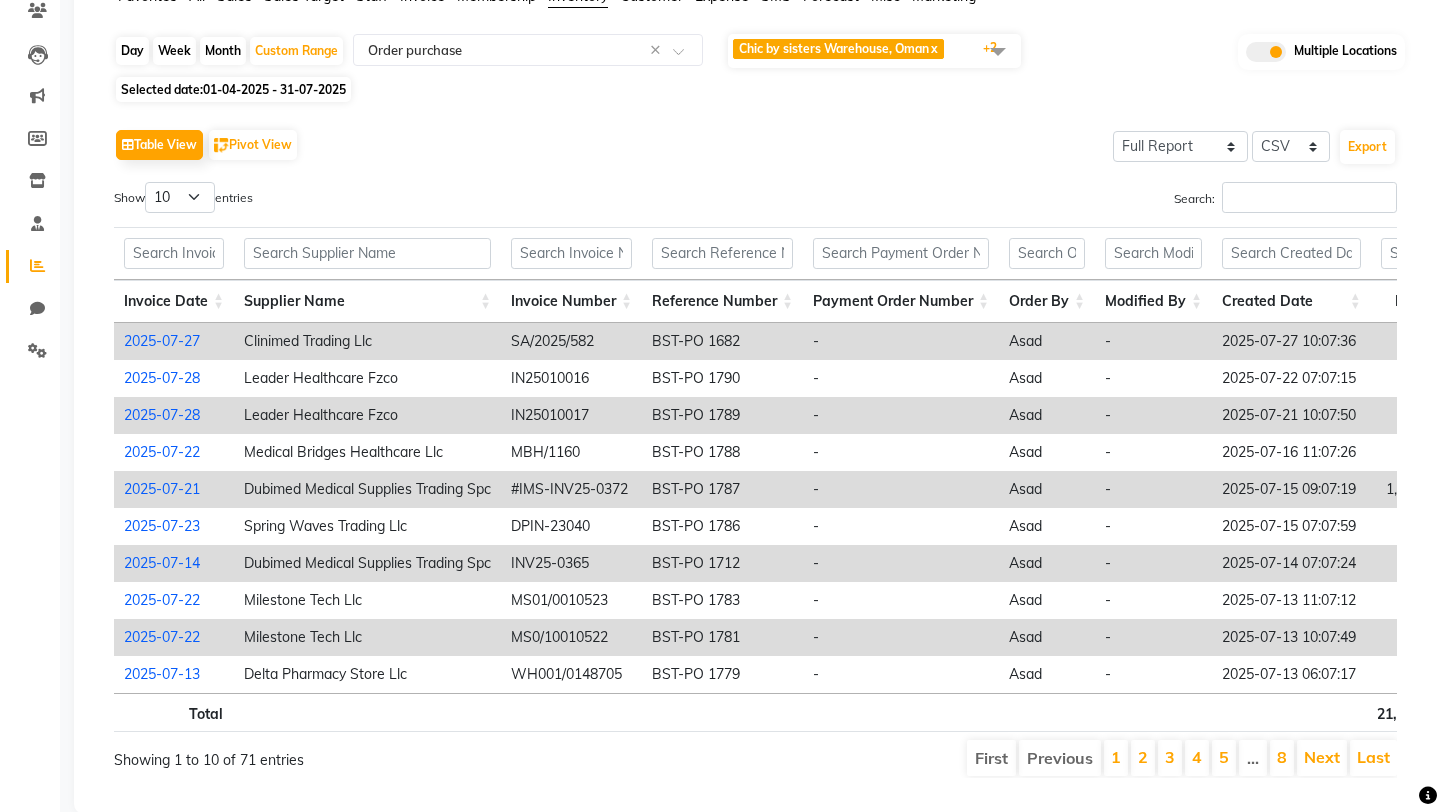 scroll, scrollTop: 208, scrollLeft: 0, axis: vertical 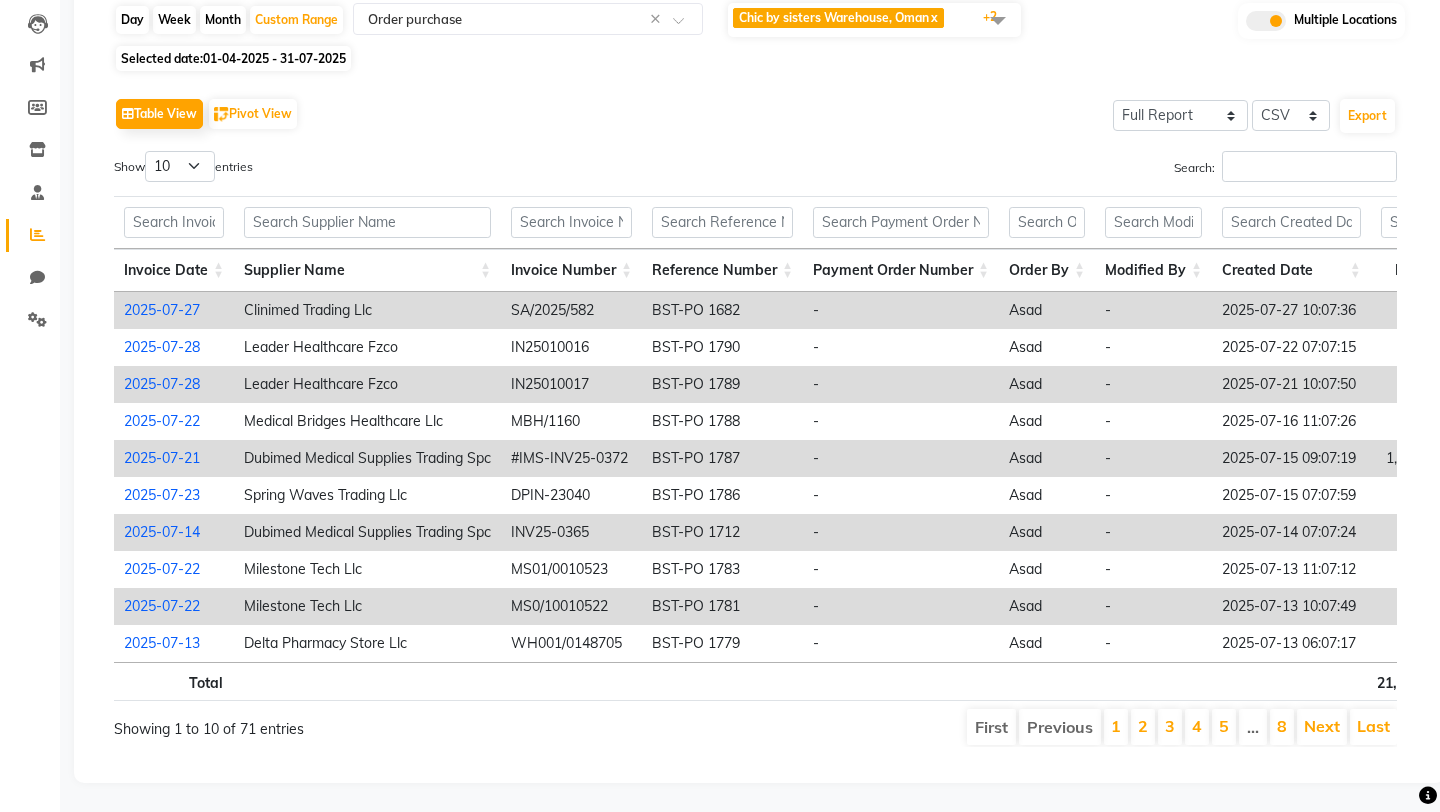 click on "Invoice Date" at bounding box center (174, 270) 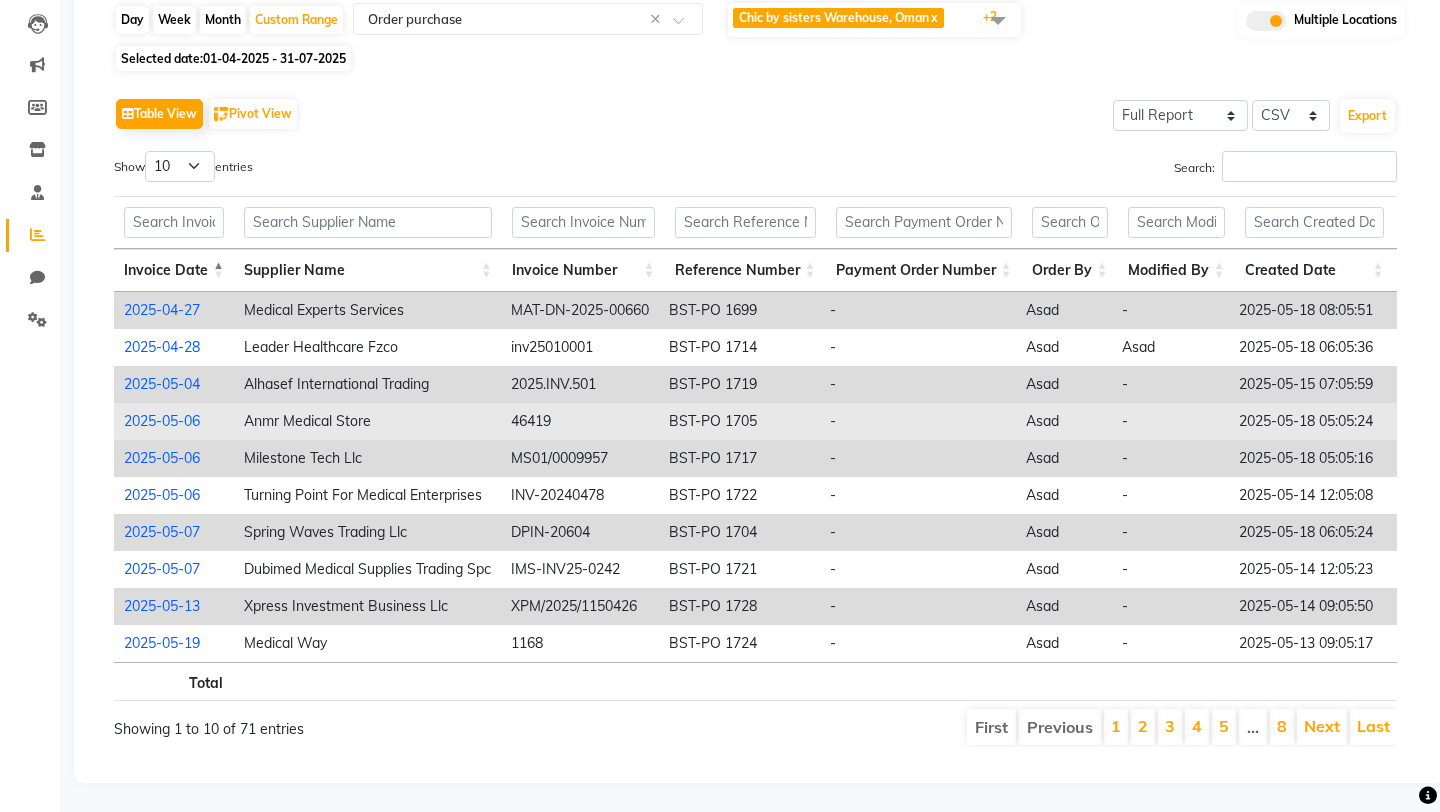 scroll, scrollTop: 0, scrollLeft: 111, axis: horizontal 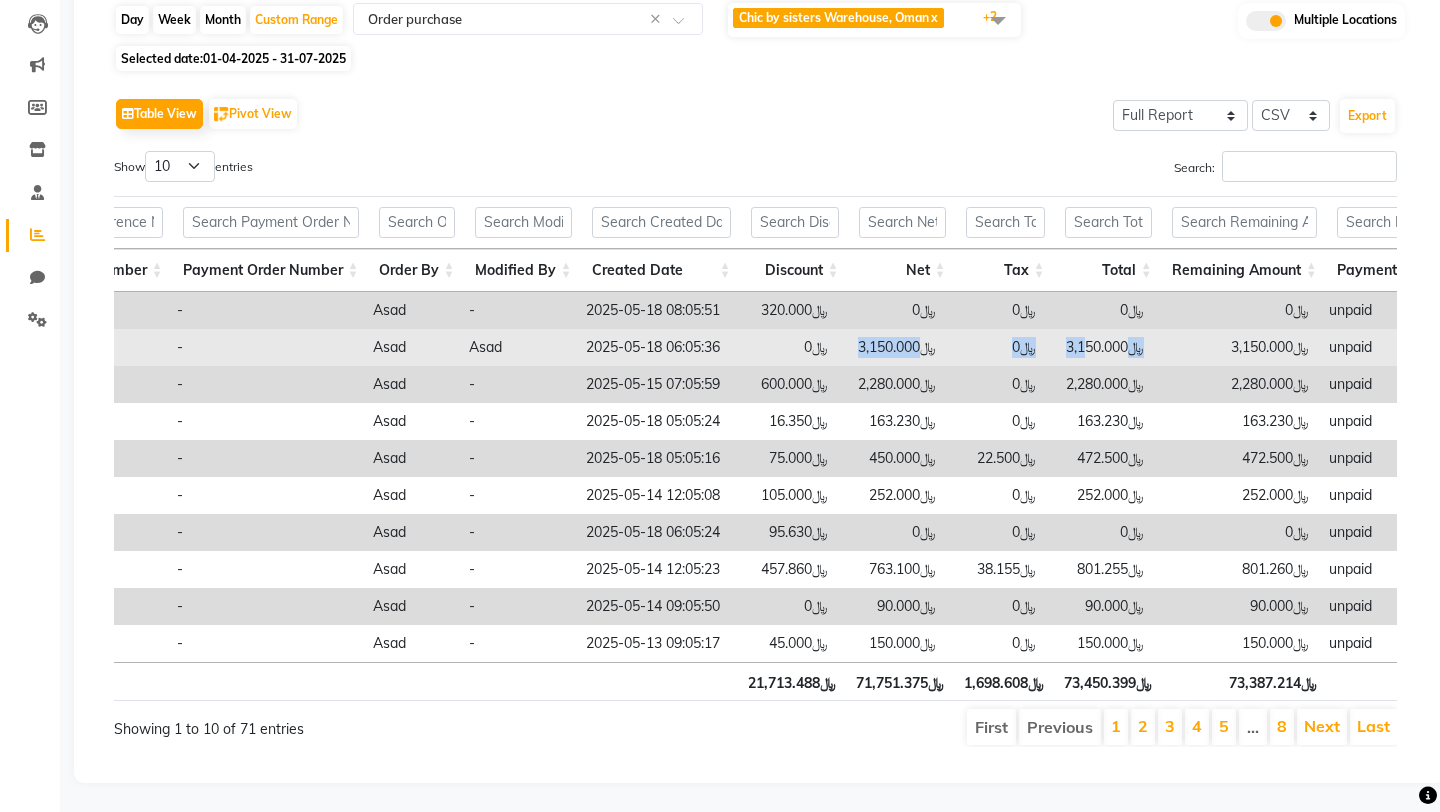 drag, startPoint x: 862, startPoint y: 348, endPoint x: 1092, endPoint y: 349, distance: 230.00217 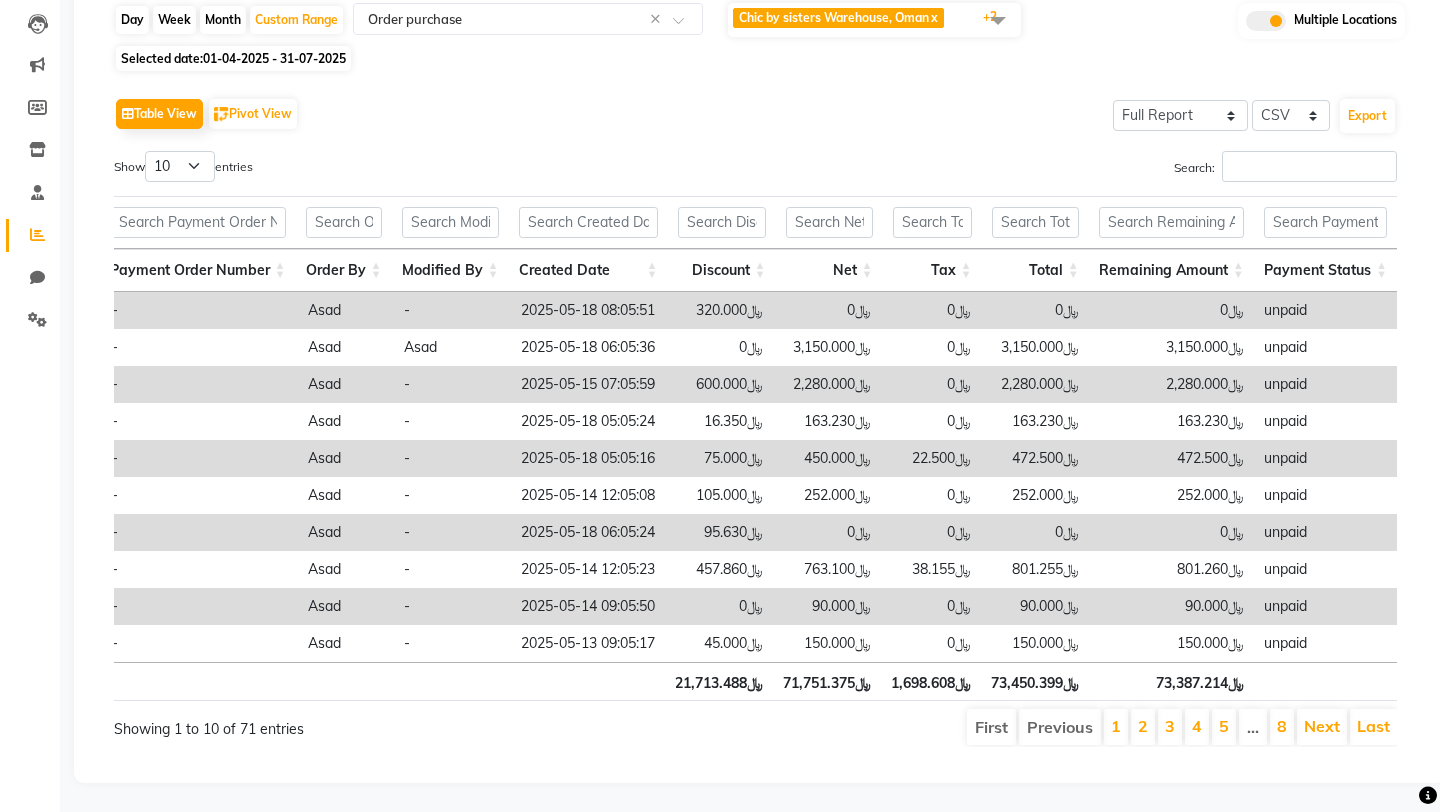 click on "﷼71,751.375" at bounding box center [827, 681] 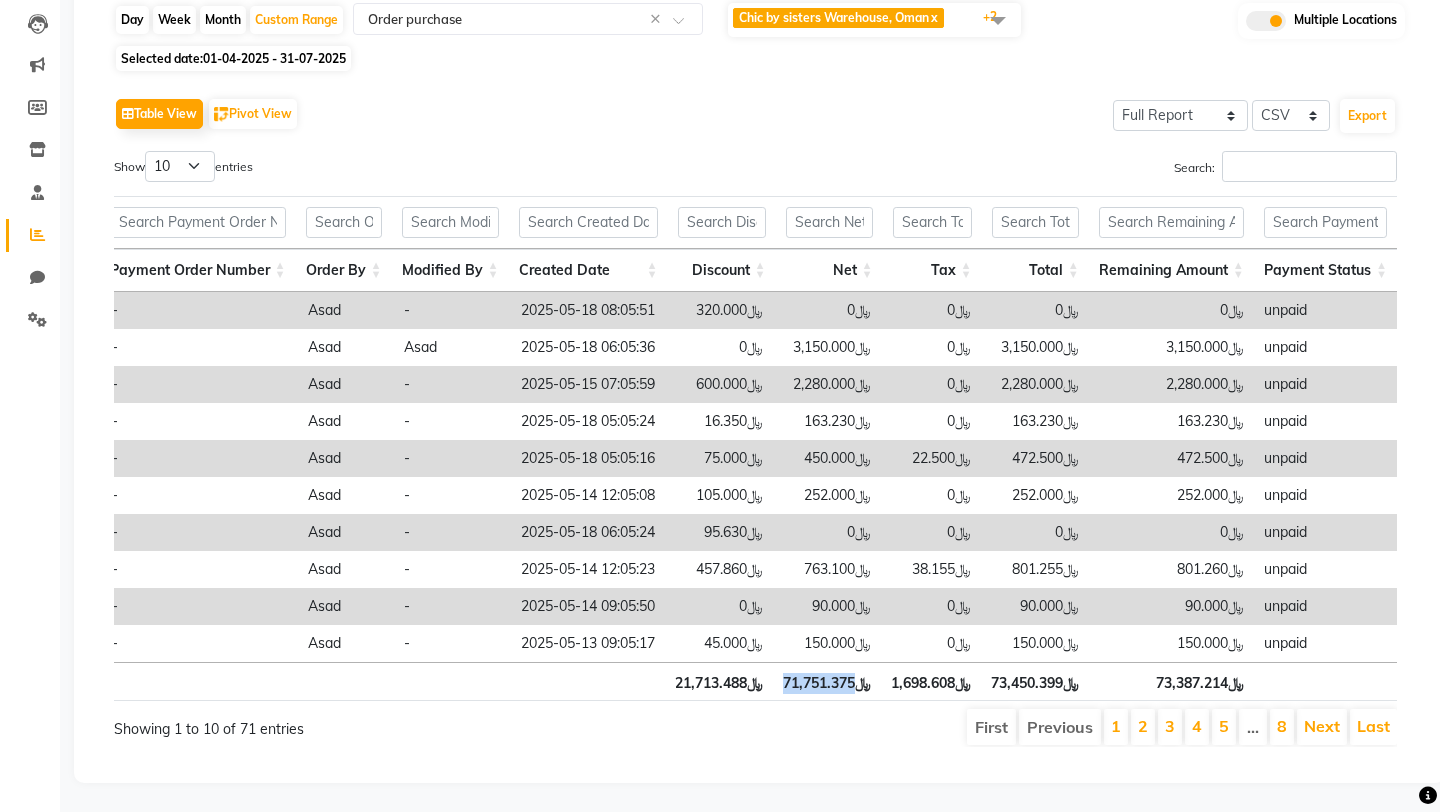 click on "﷼71,751.375" at bounding box center (827, 681) 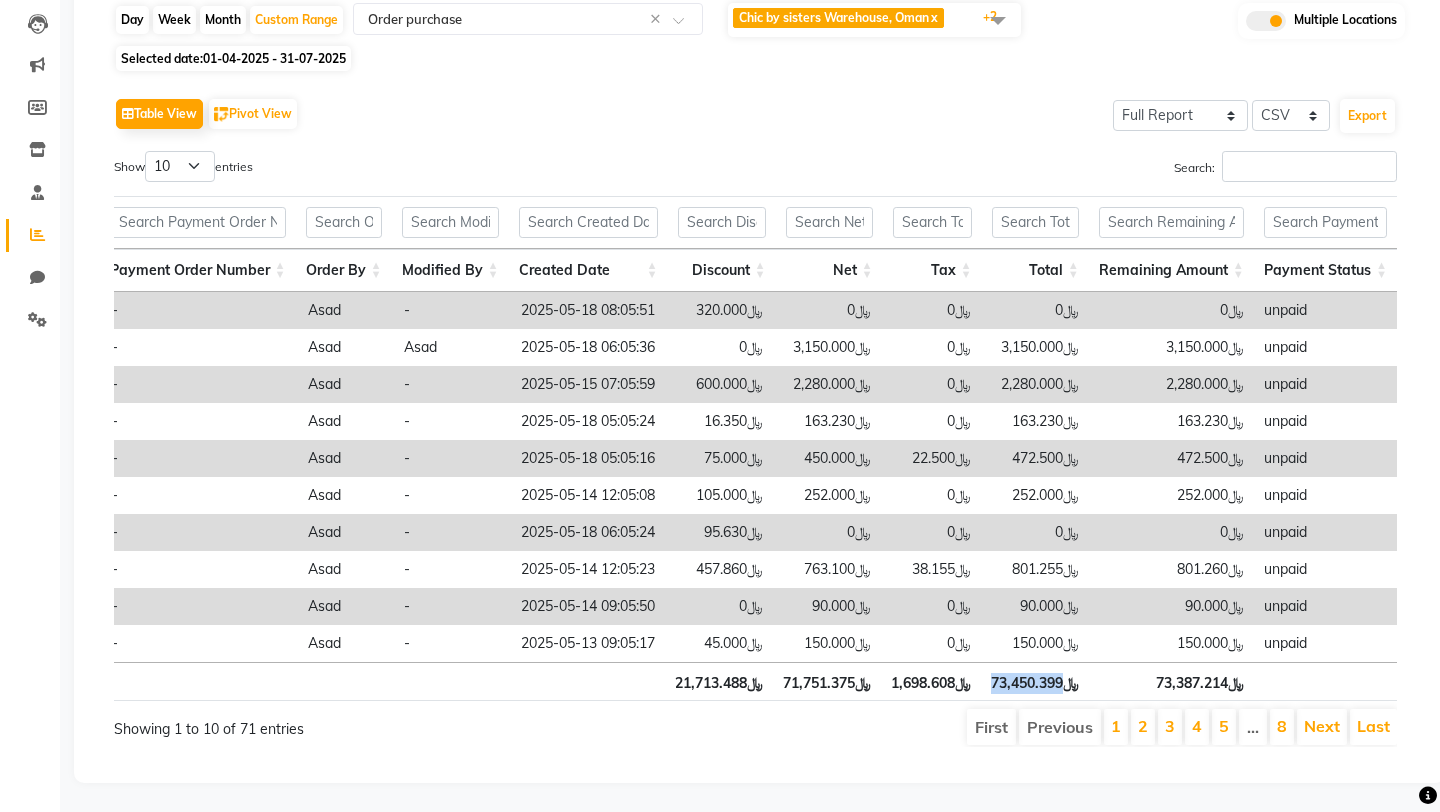 click on "﷼73,450.399" at bounding box center (1035, 681) 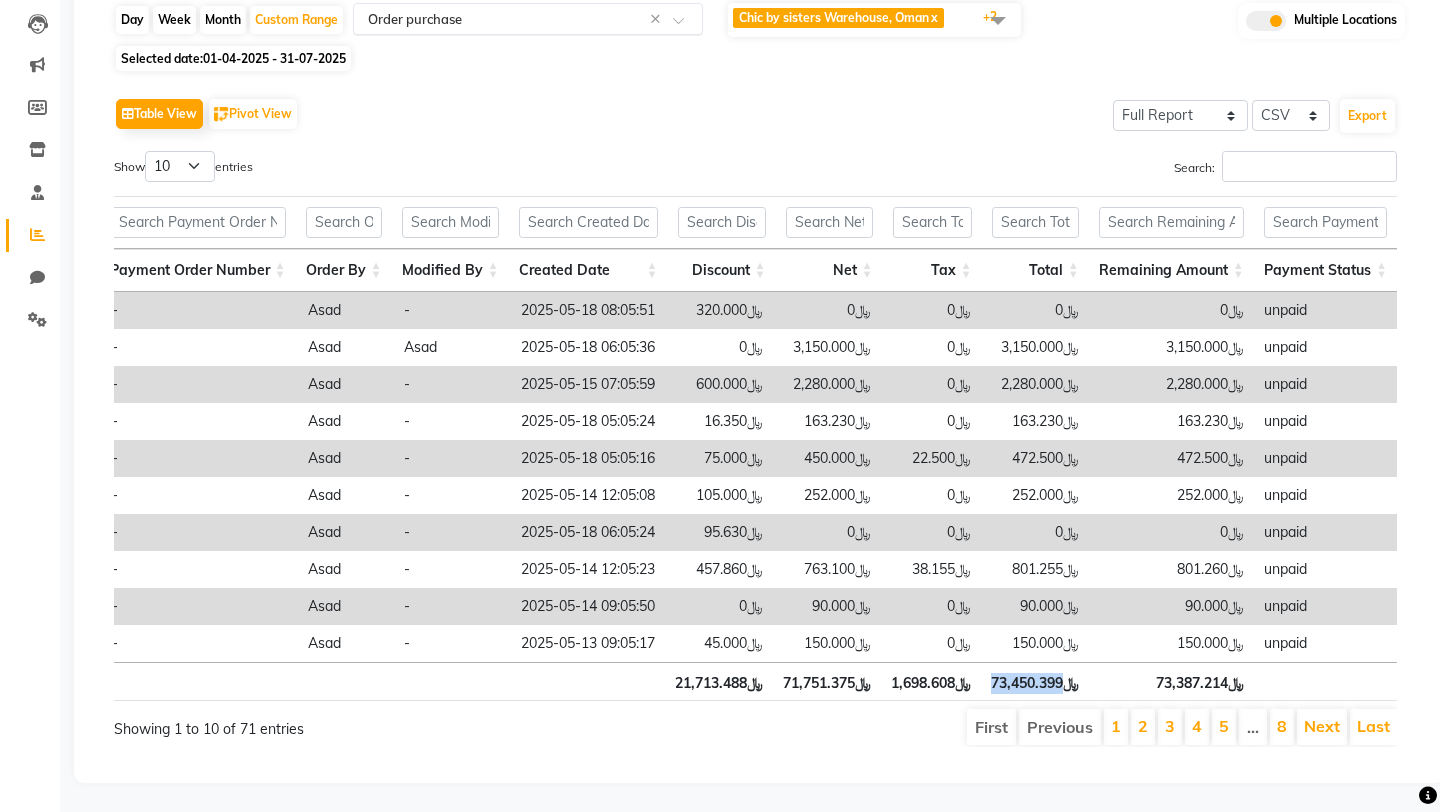 click 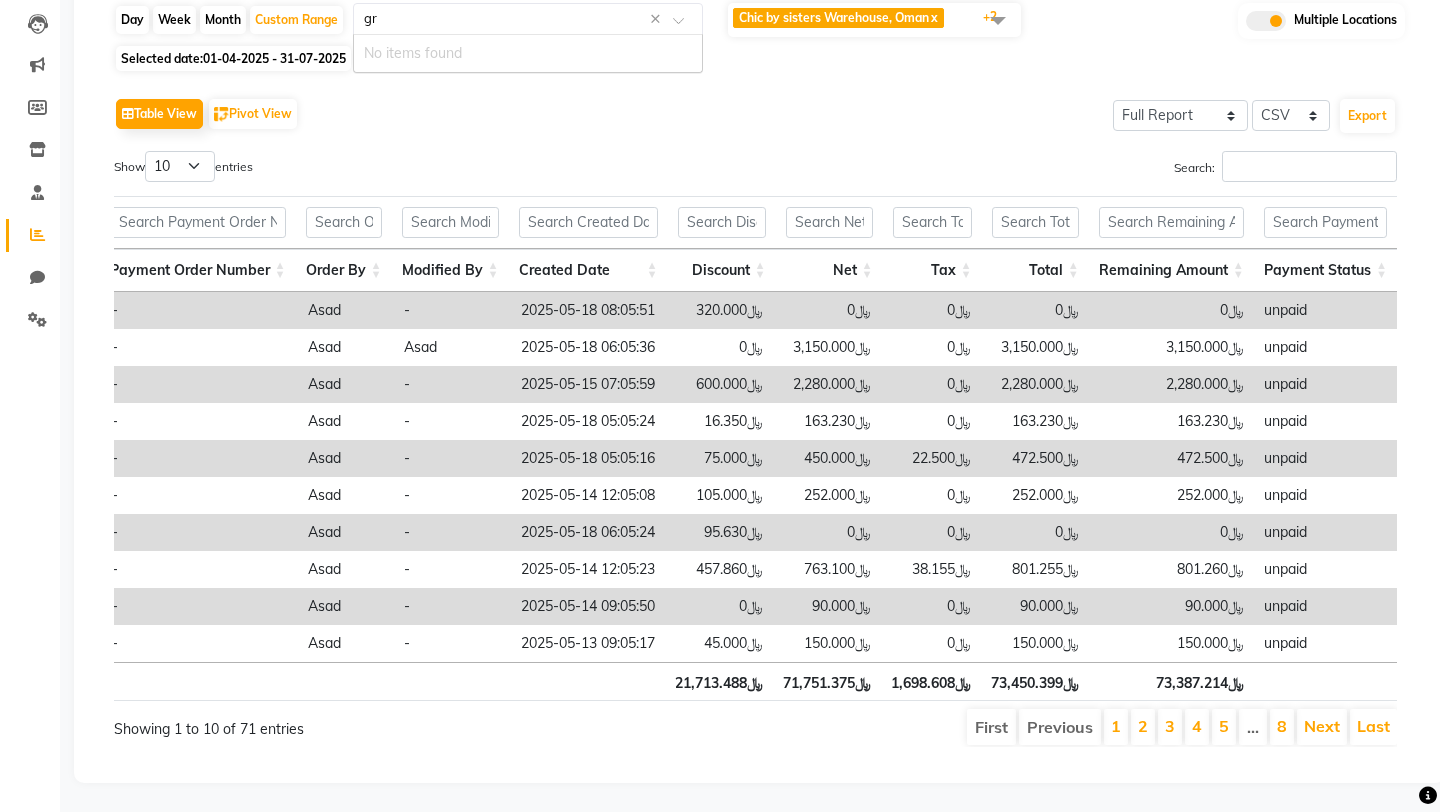 type on "grn" 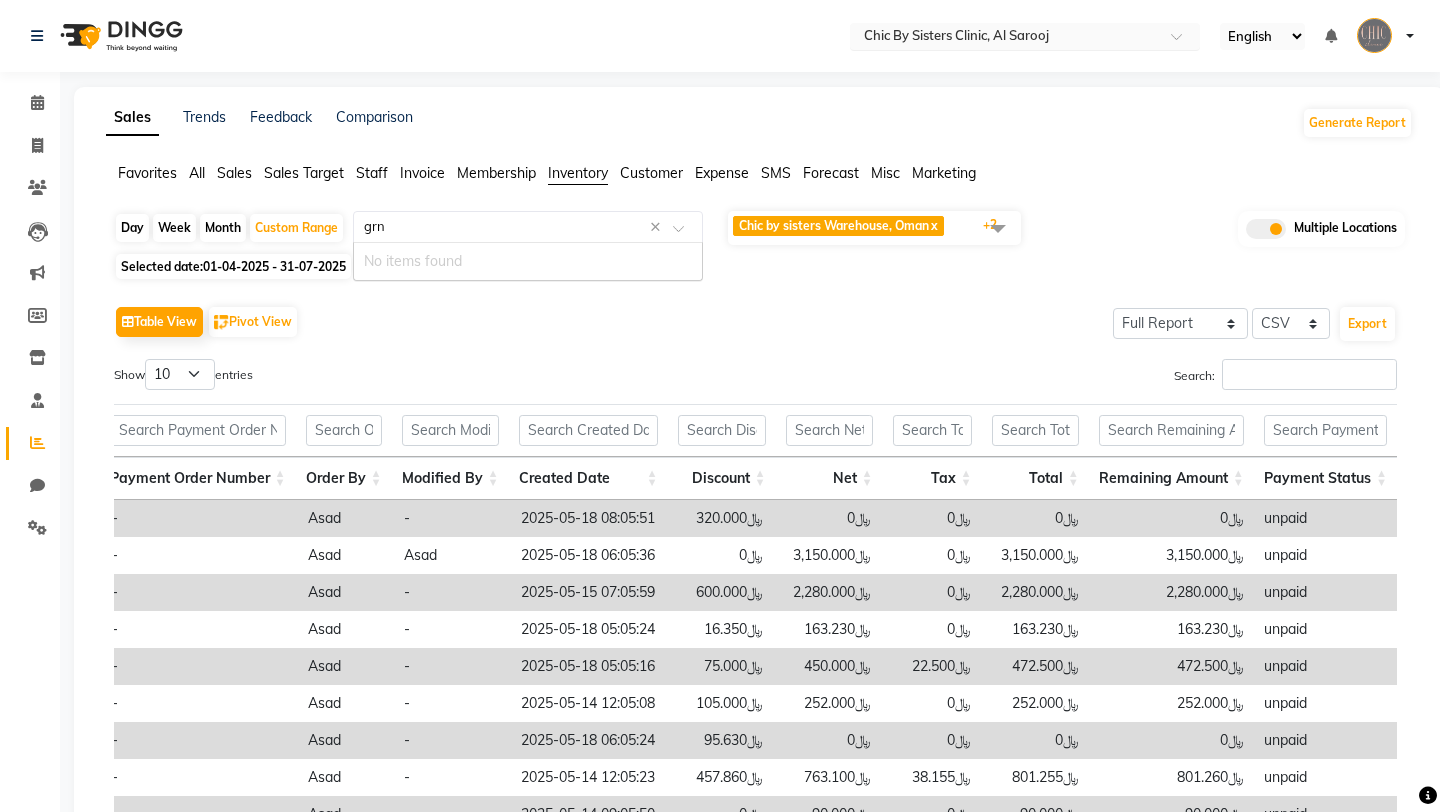 type 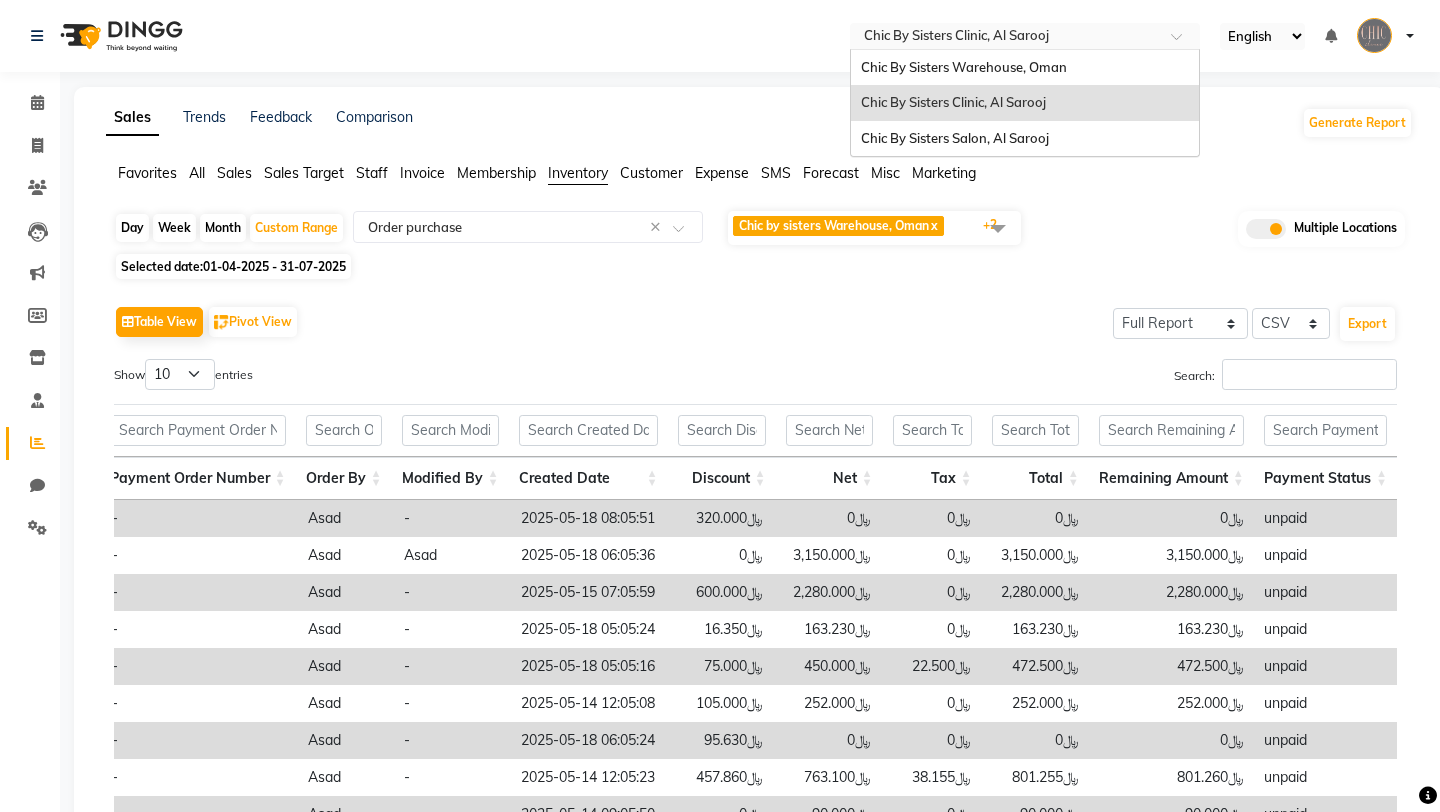 click at bounding box center (1005, 38) 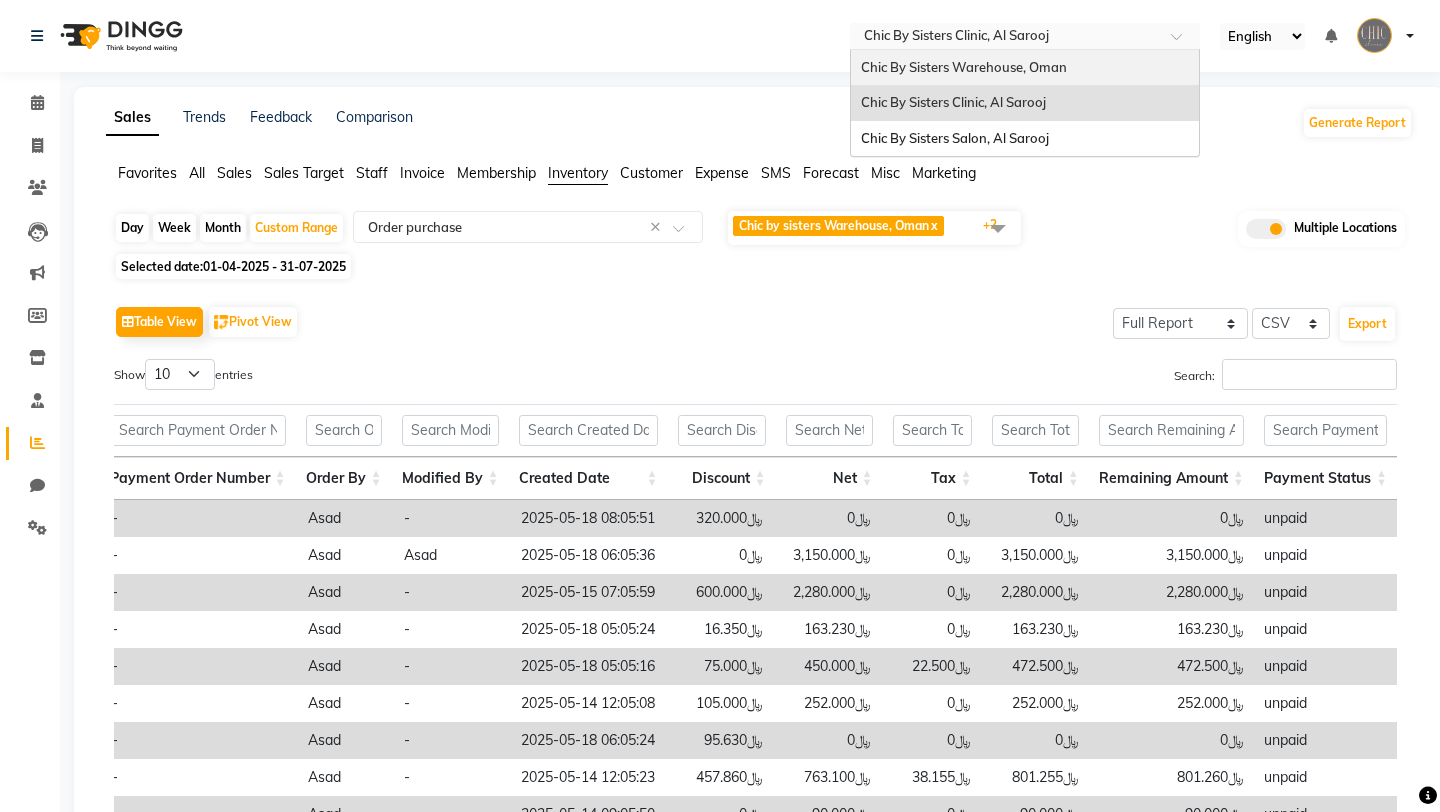 click on "Chic By Sisters Warehouse, Oman" at bounding box center [964, 67] 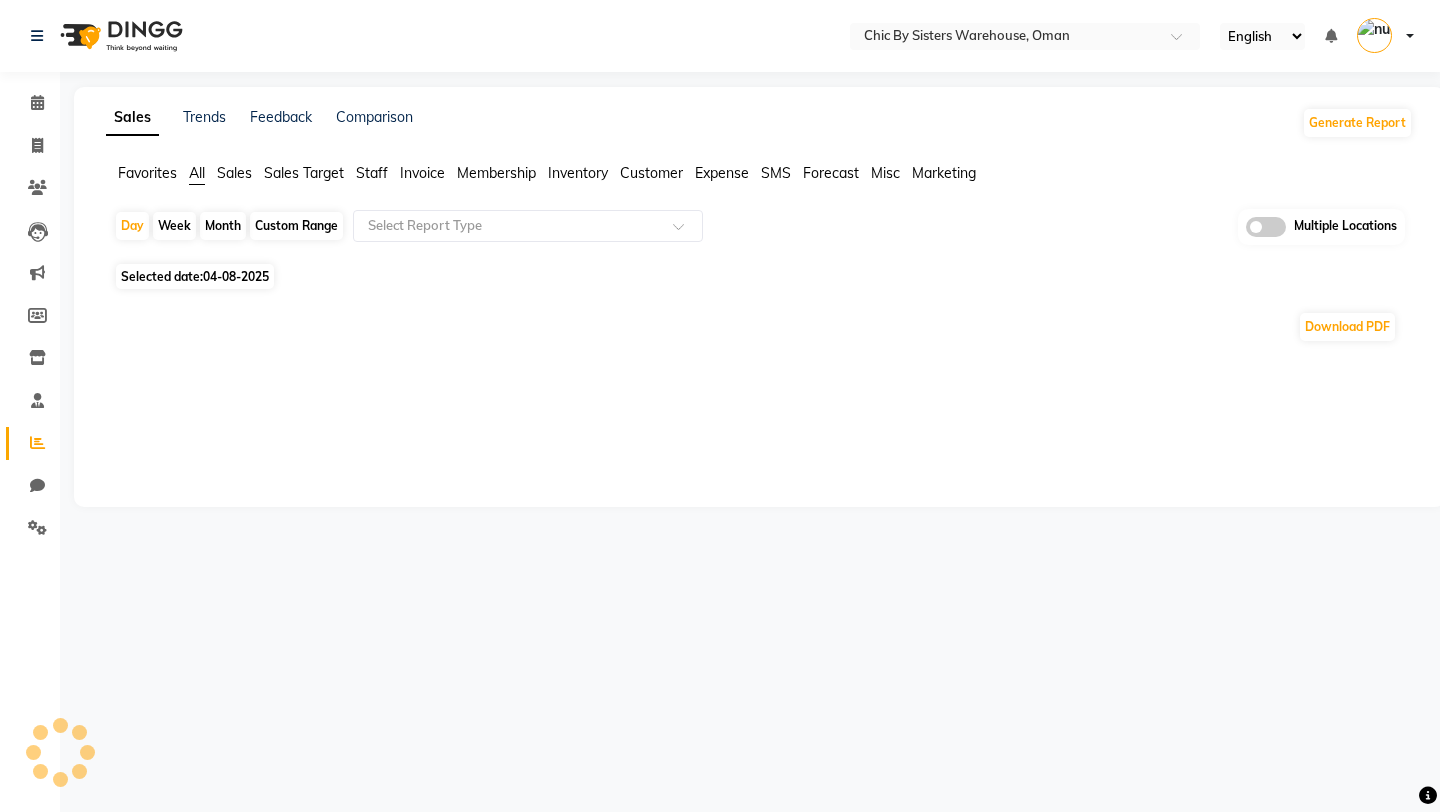 scroll, scrollTop: 0, scrollLeft: 0, axis: both 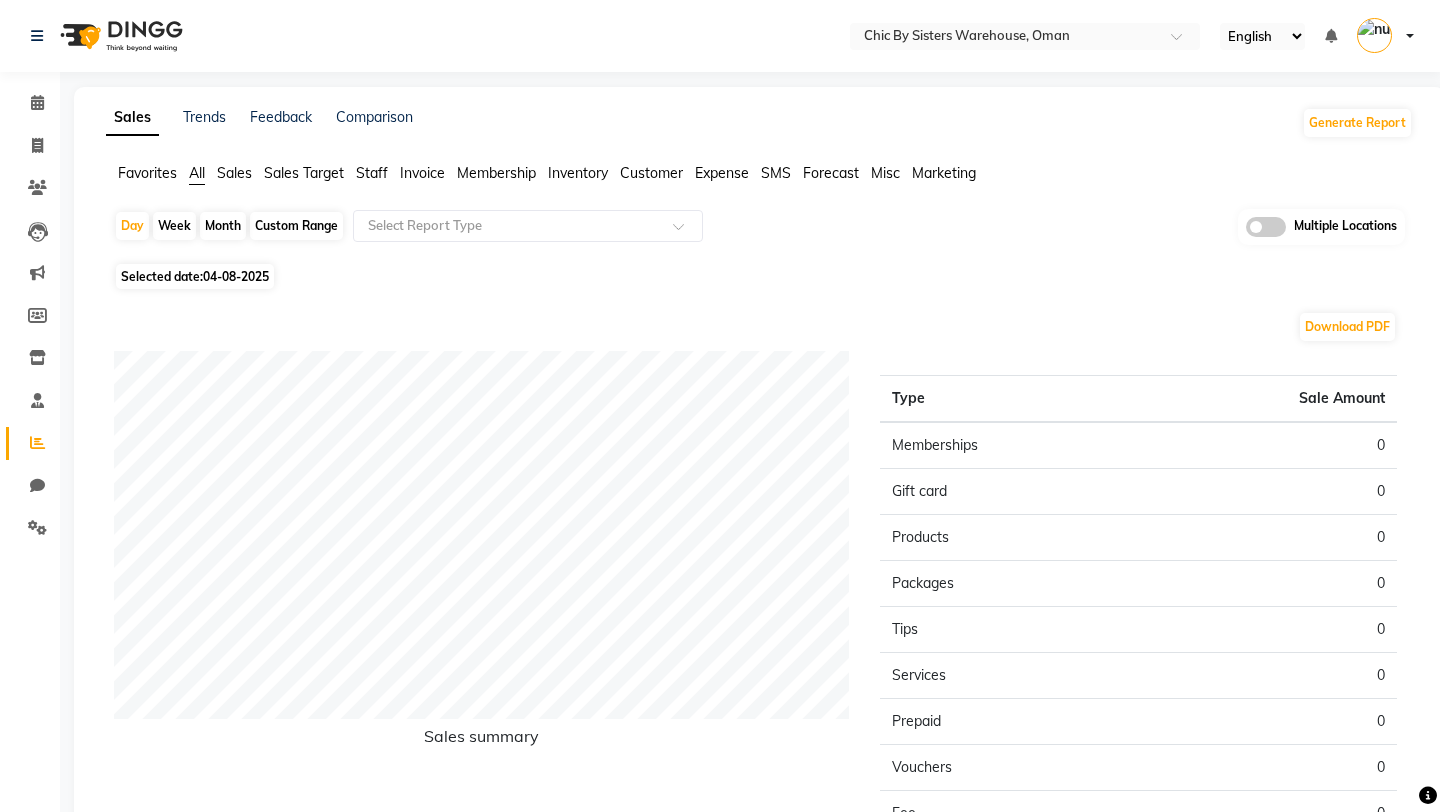 click on "Invoice" 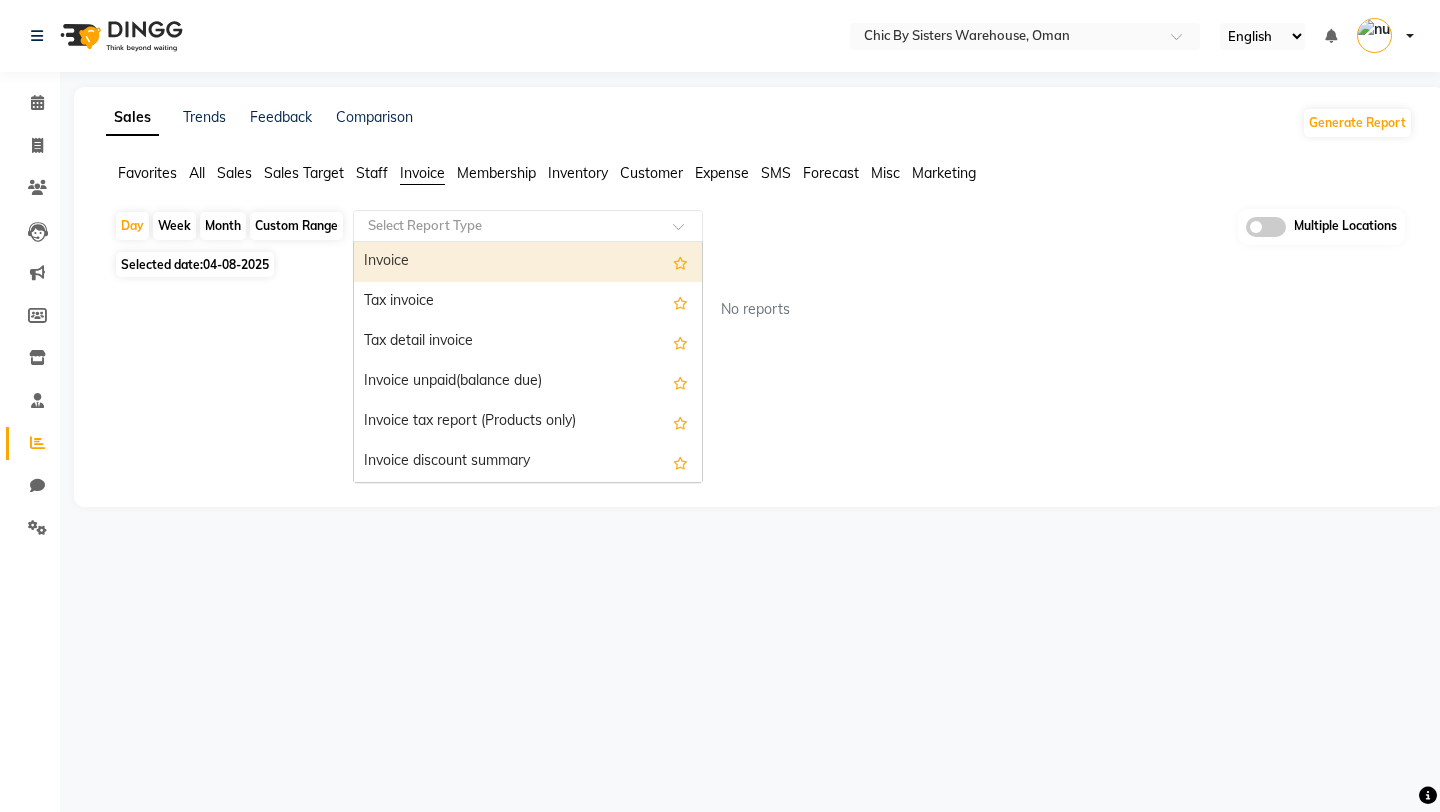 click 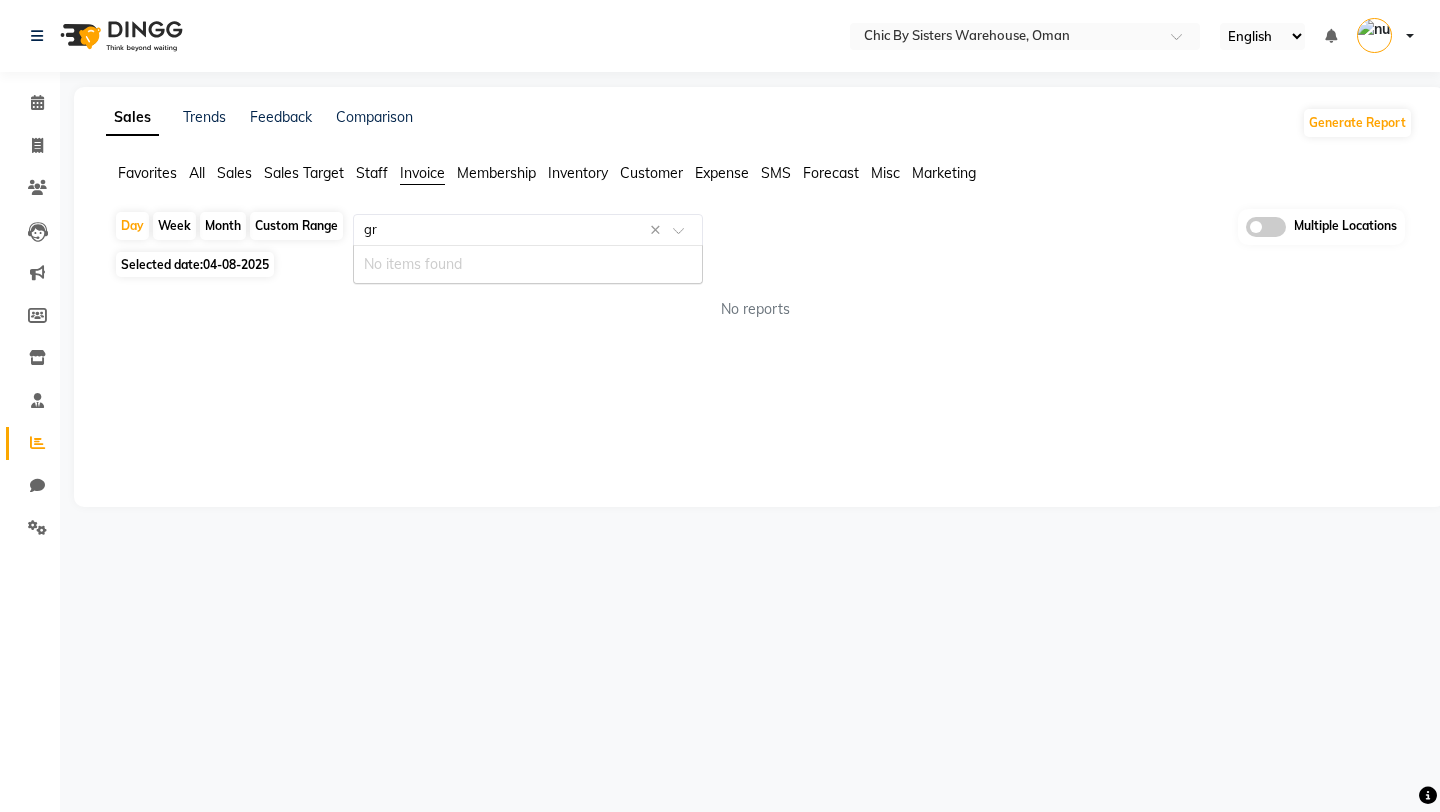type on "grn" 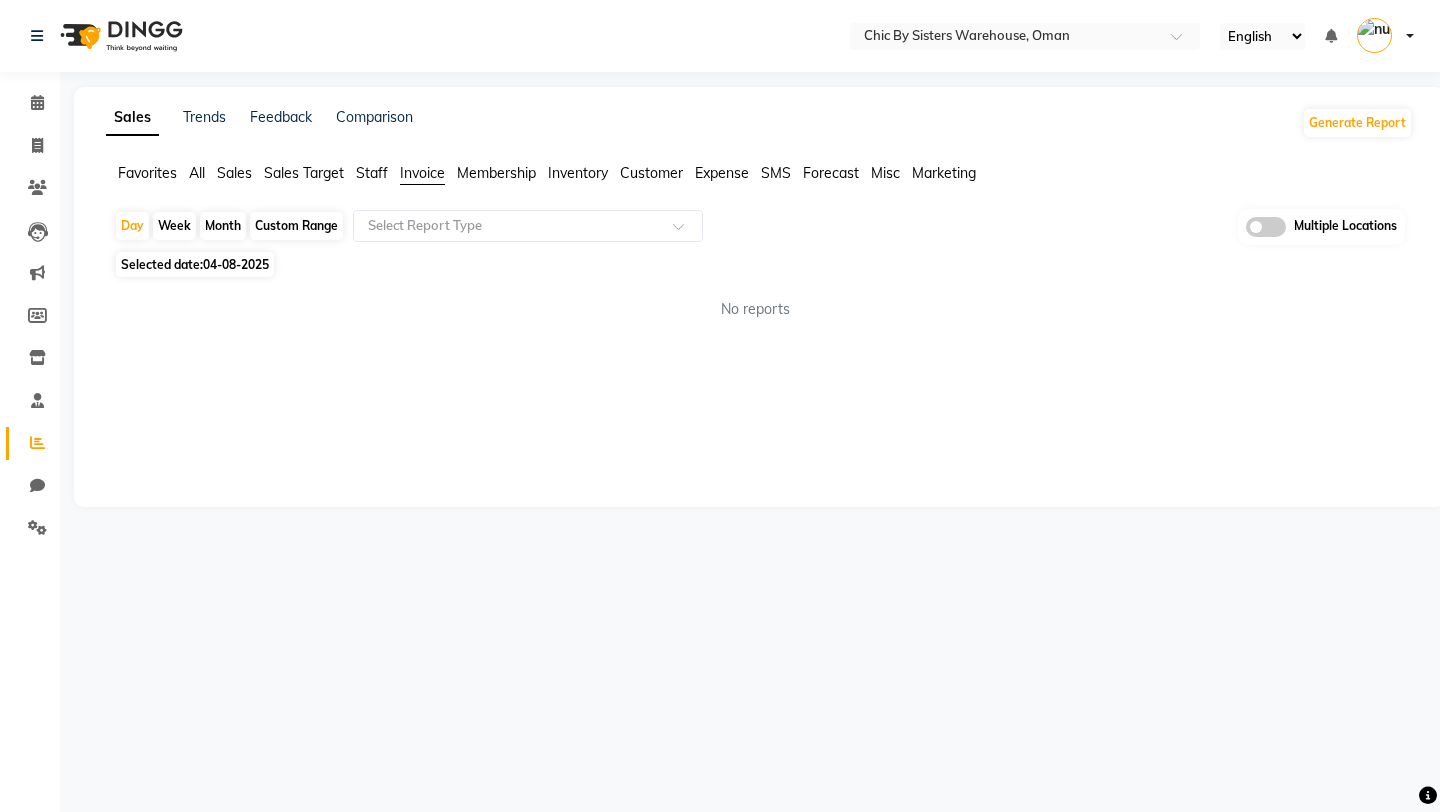 click on "Inventory" 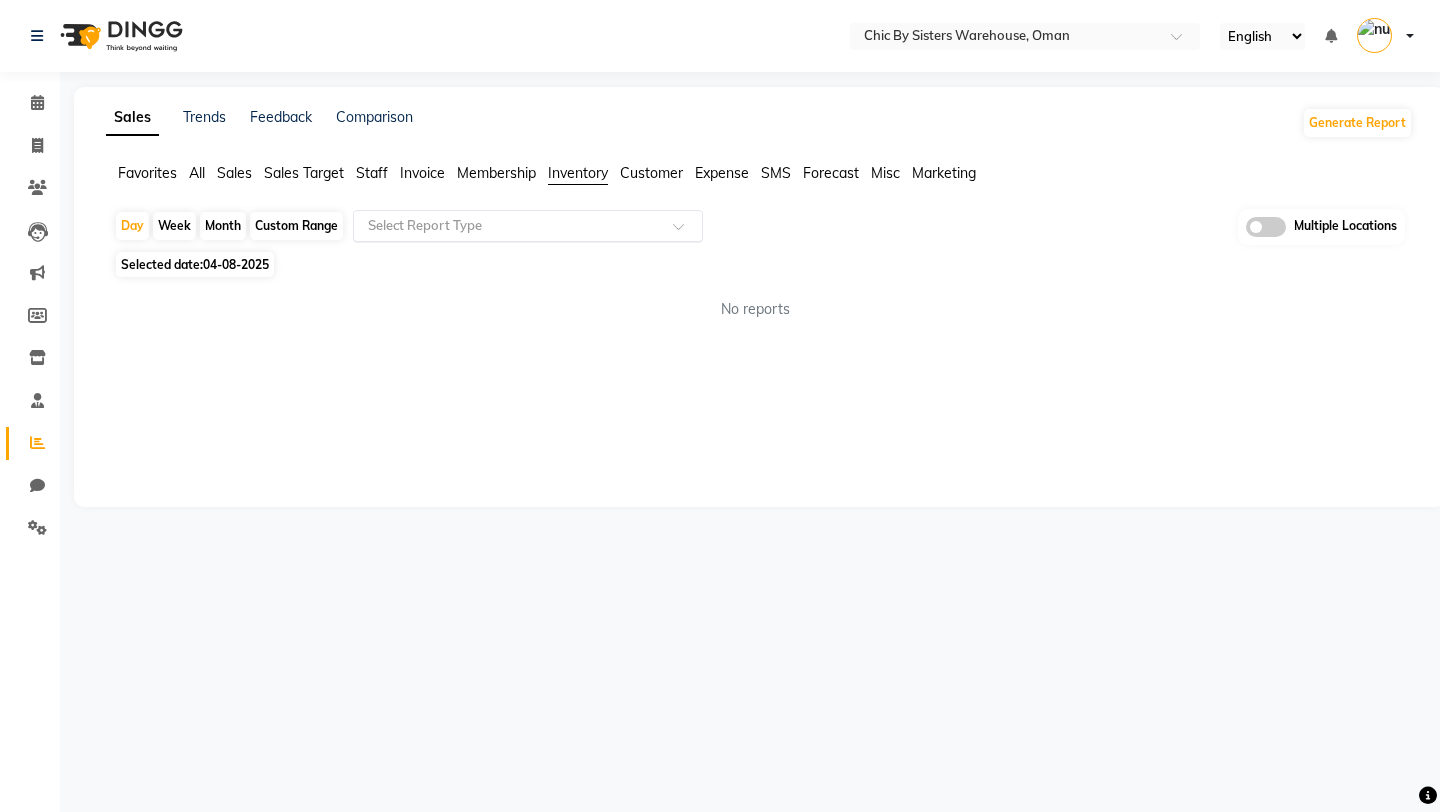 click 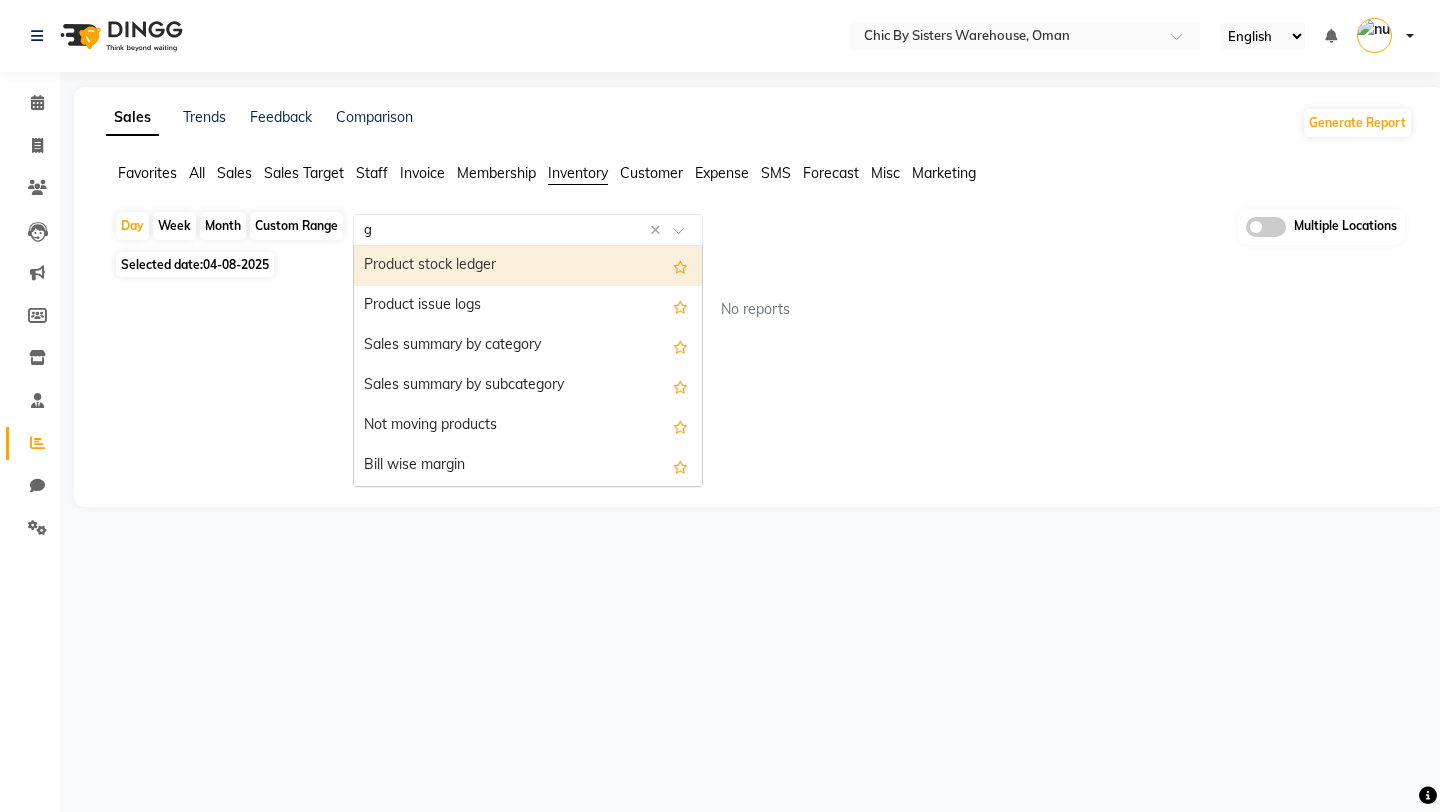 type on "gr" 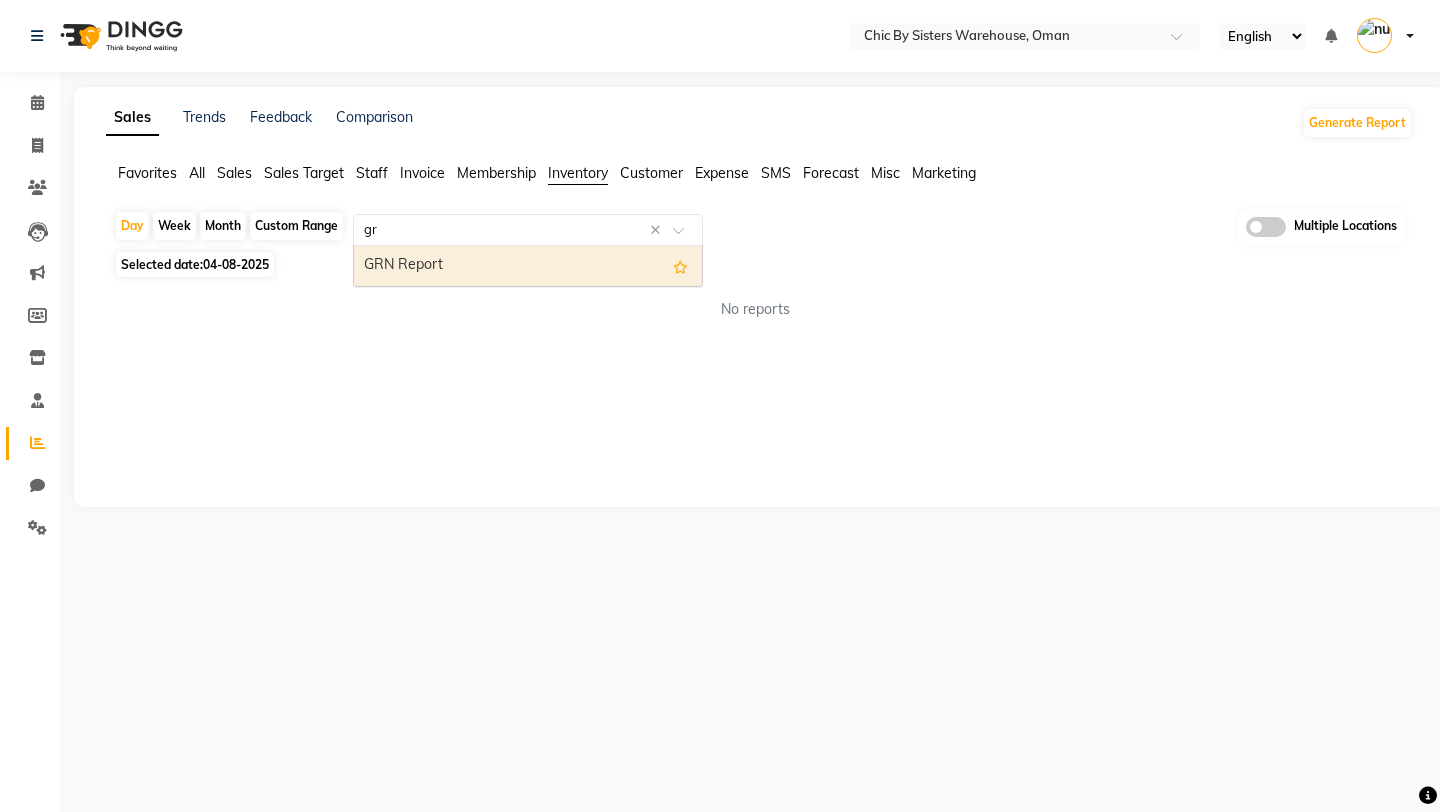 click on "GRN Report" at bounding box center (528, 266) 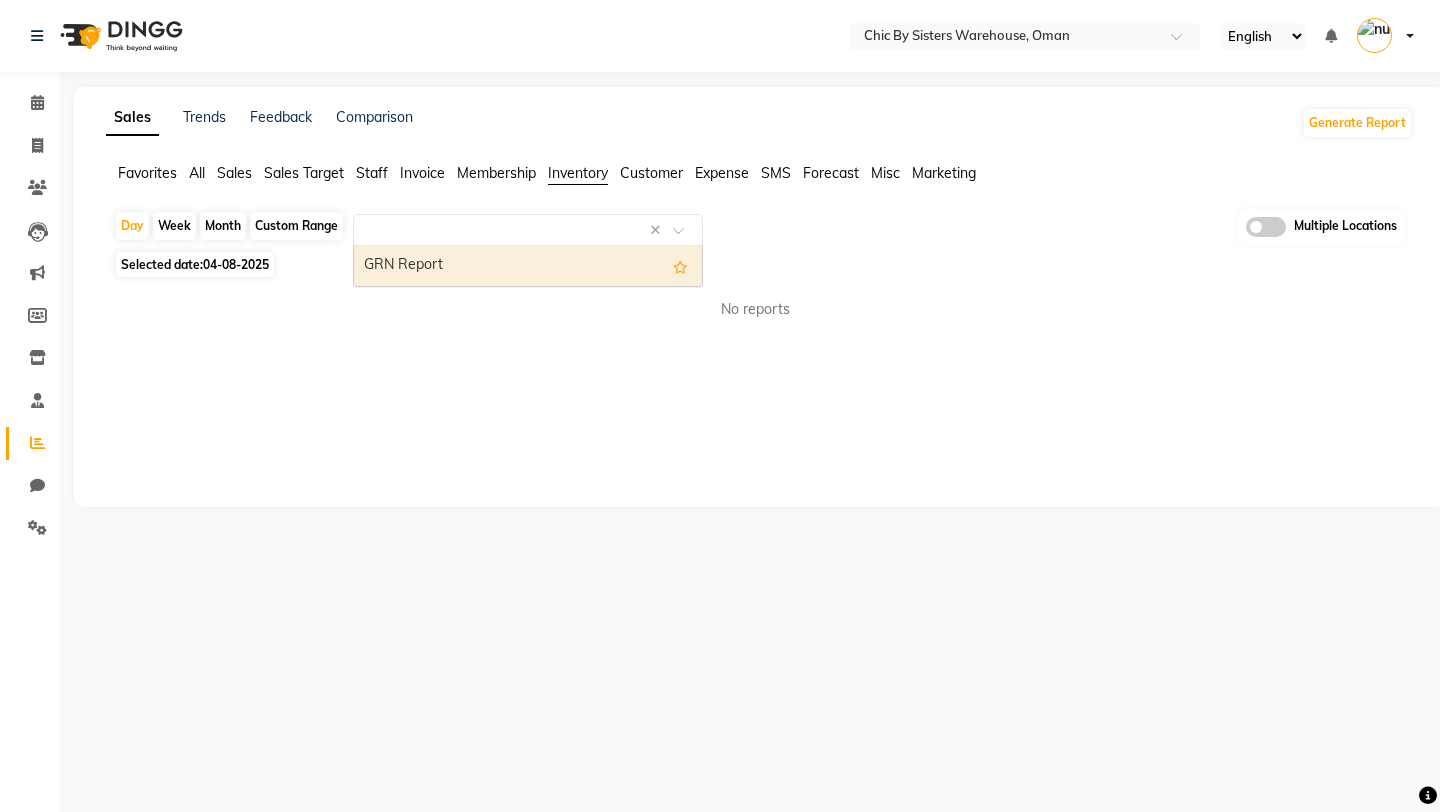 select on "full_report" 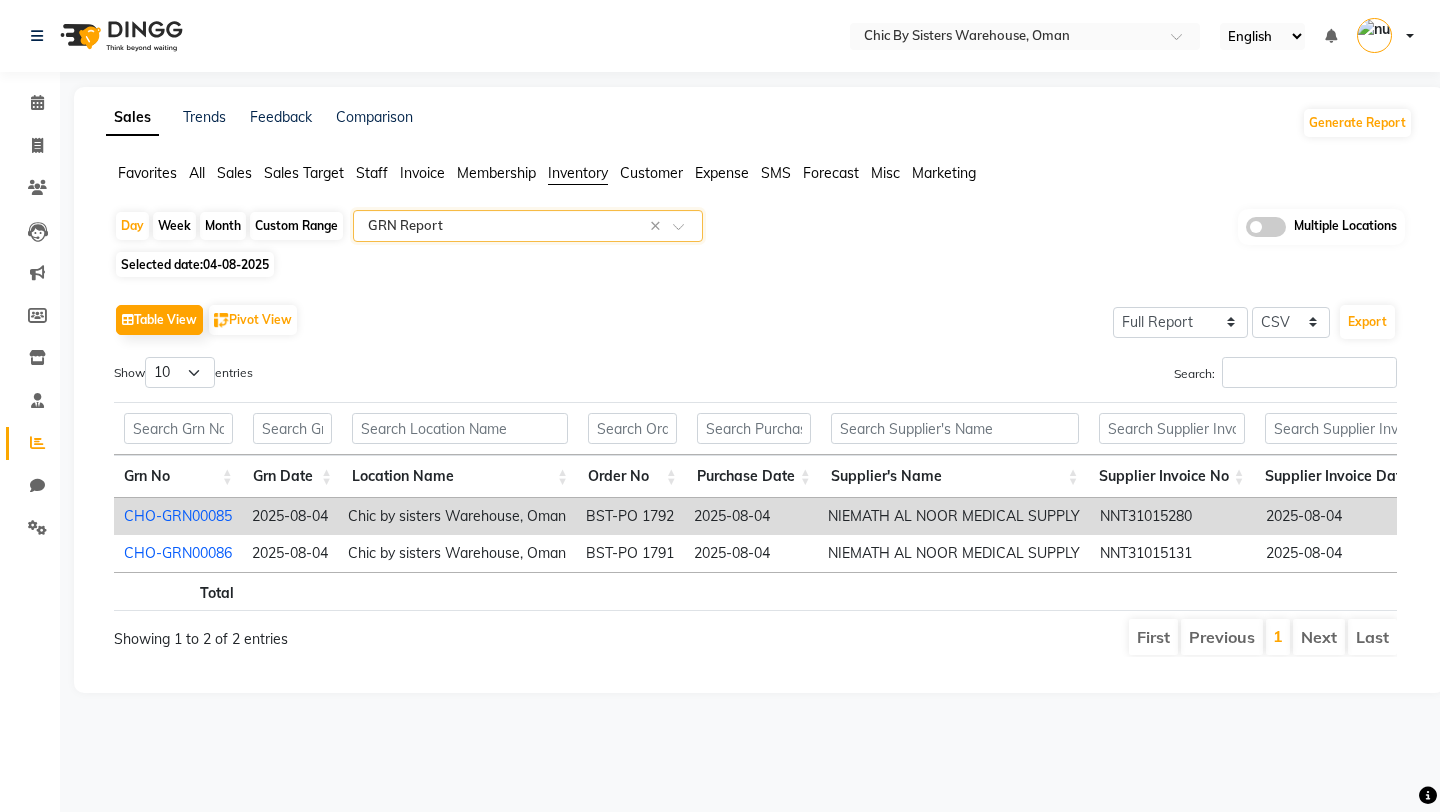 click on "Custom Range" 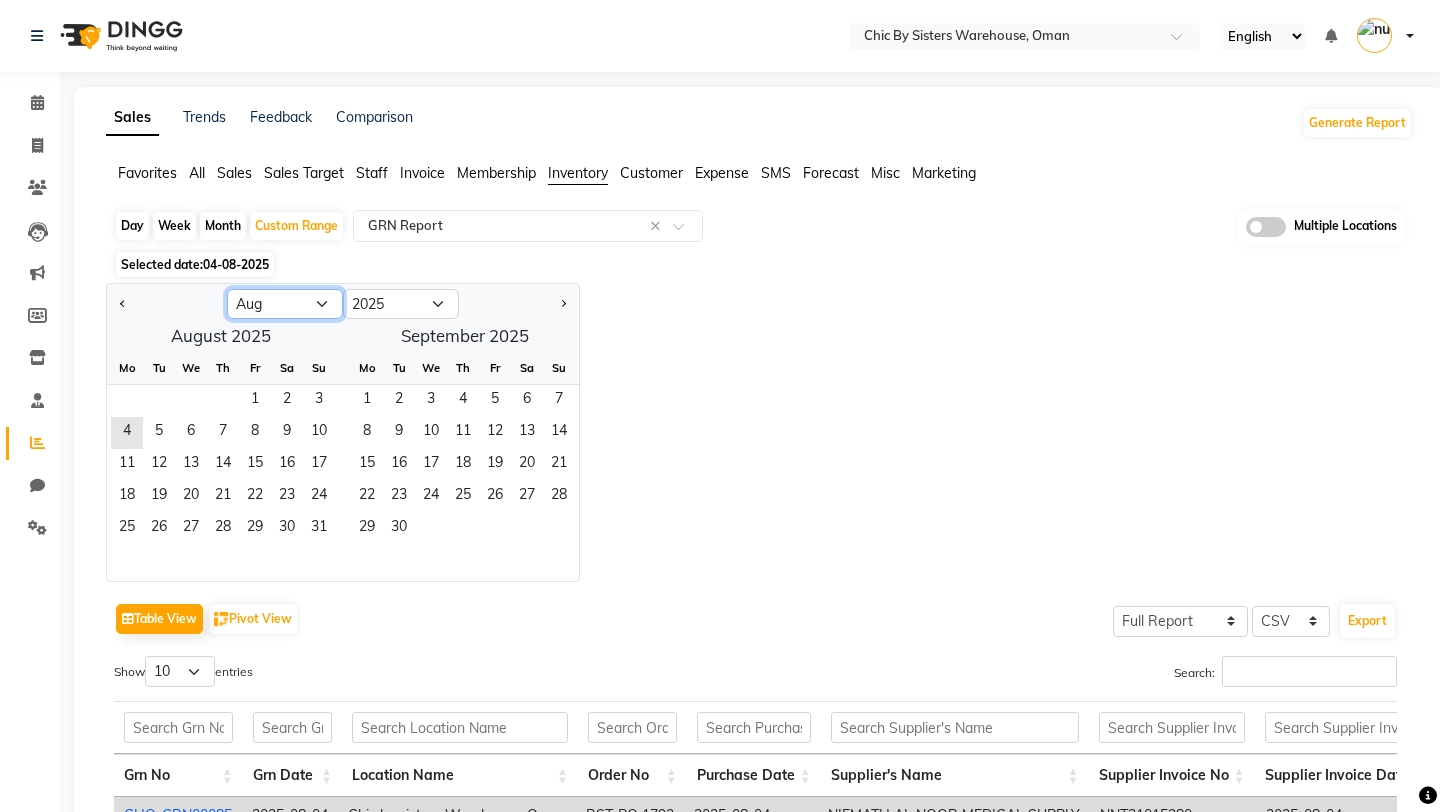 click on "Jan Feb Mar Apr May Jun Jul Aug Sep Oct Nov Dec" 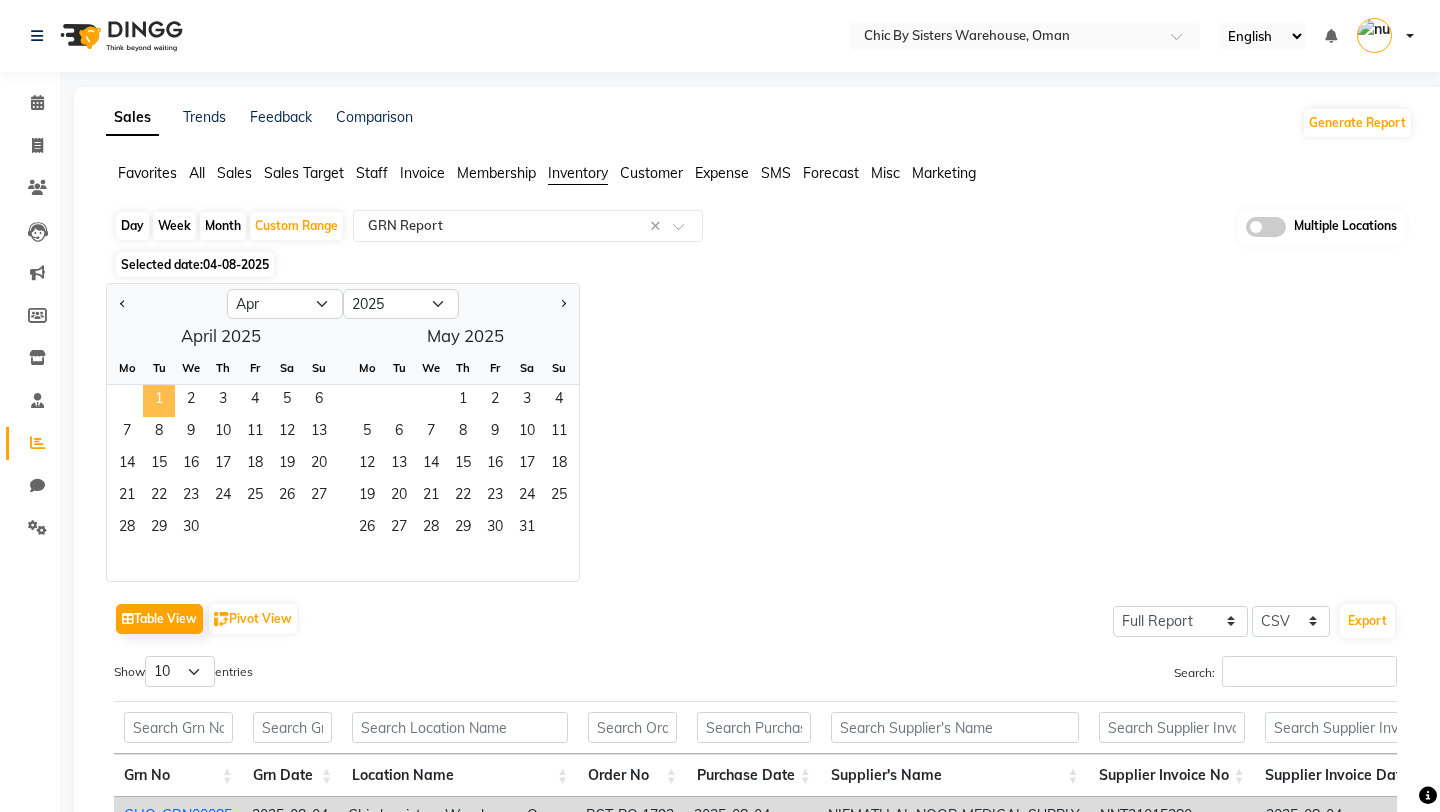 click on "1" 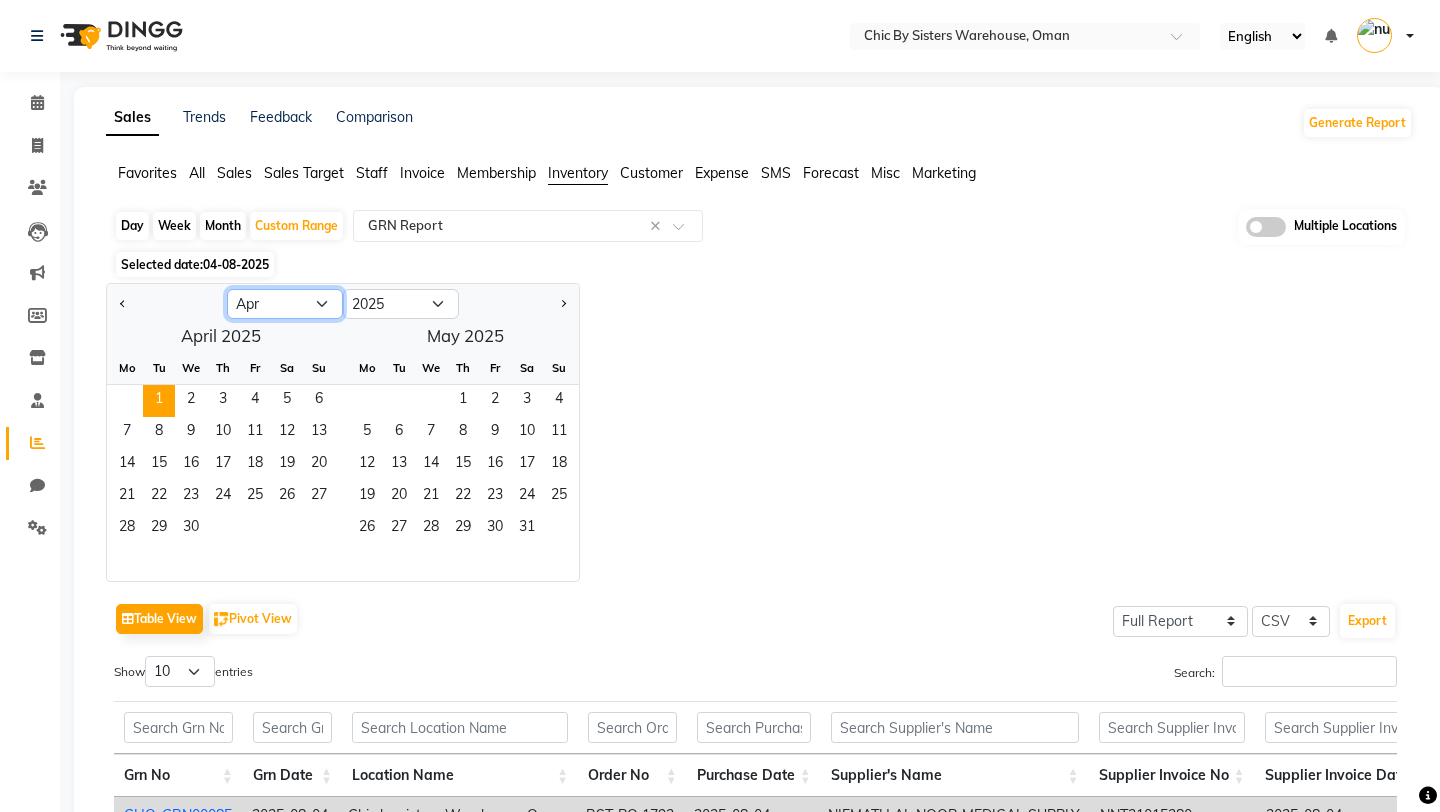 click on "Jan Feb Mar Apr May Jun Jul Aug Sep Oct Nov Dec" 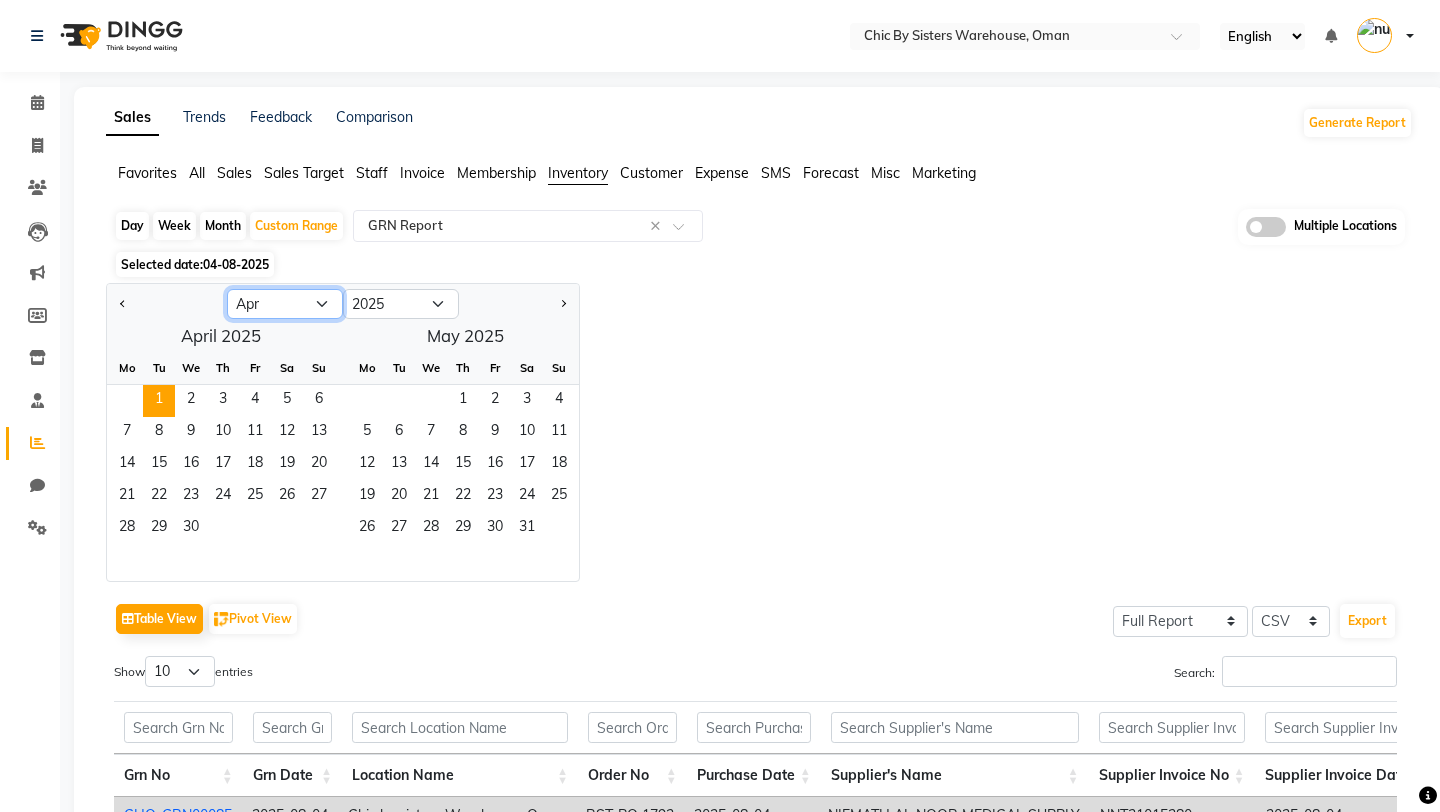 select on "7" 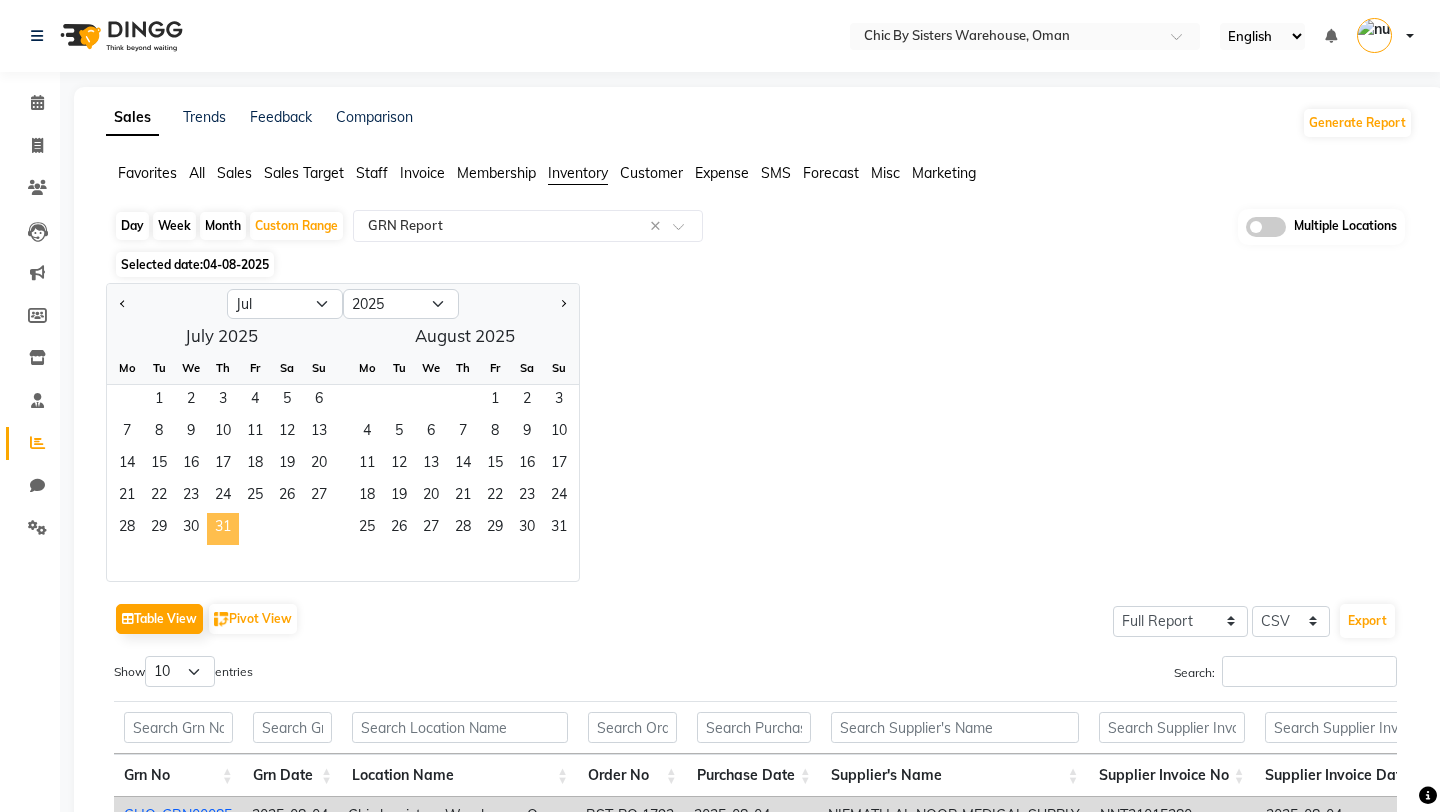 click on "31" 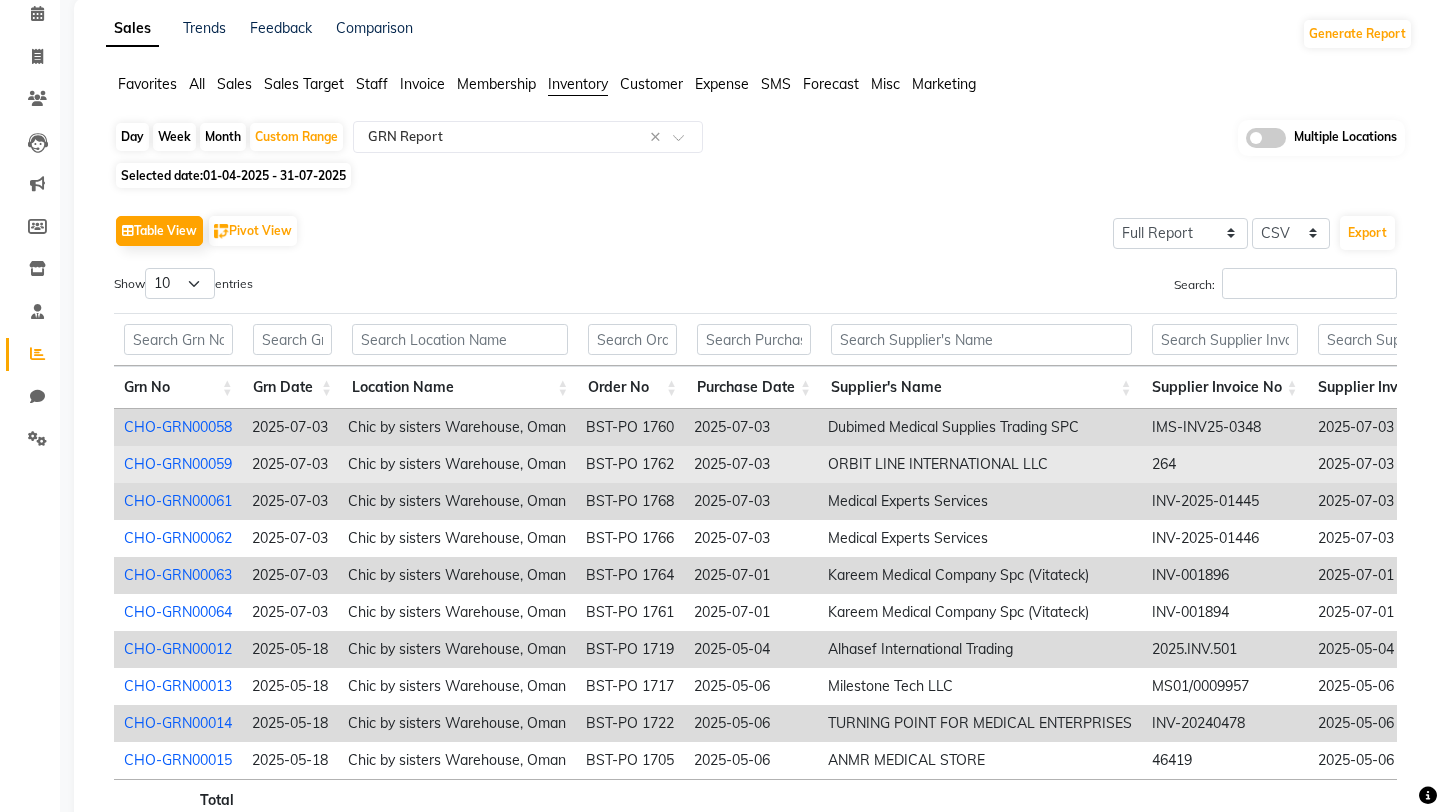 scroll, scrollTop: 207, scrollLeft: 0, axis: vertical 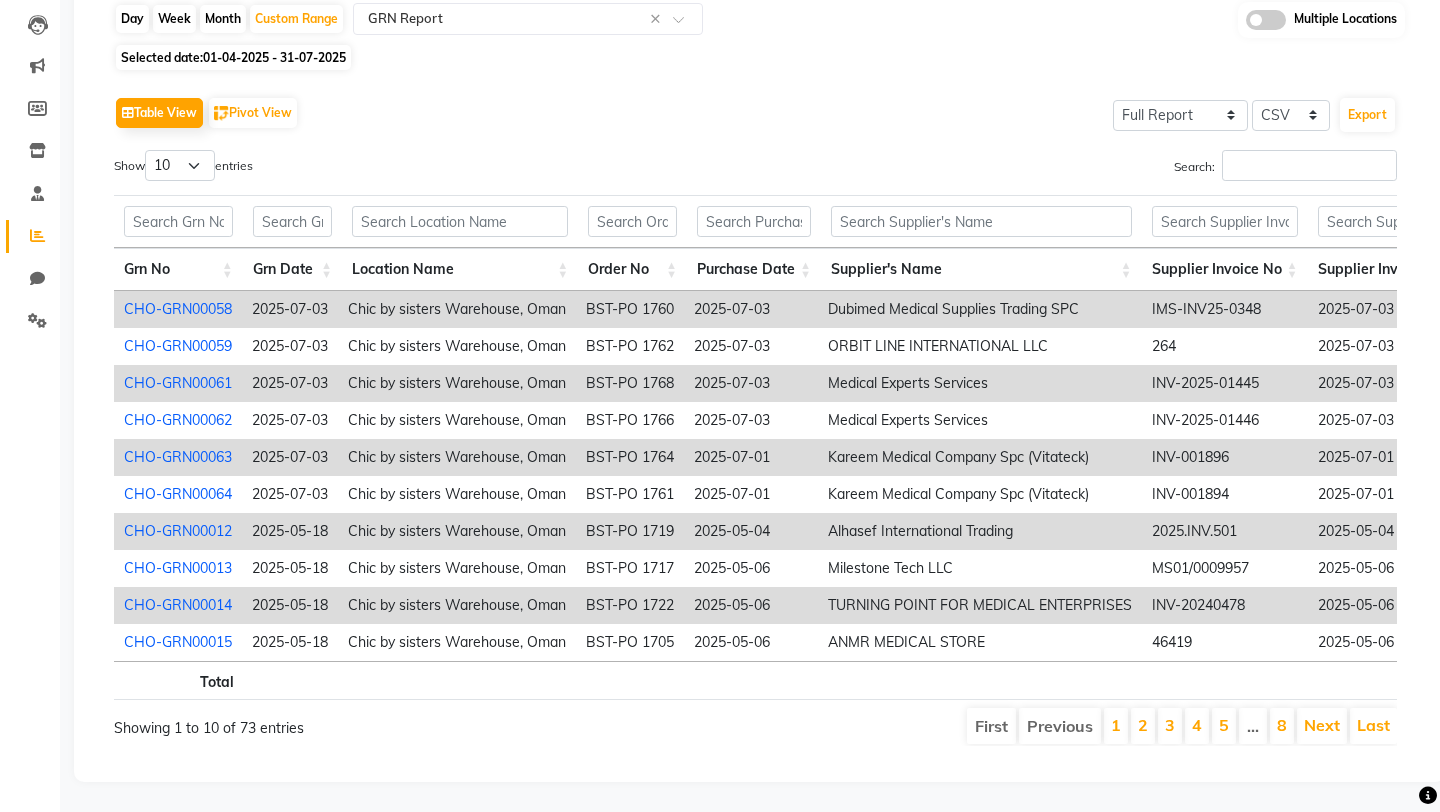 click on "Grn Date" at bounding box center (292, 269) 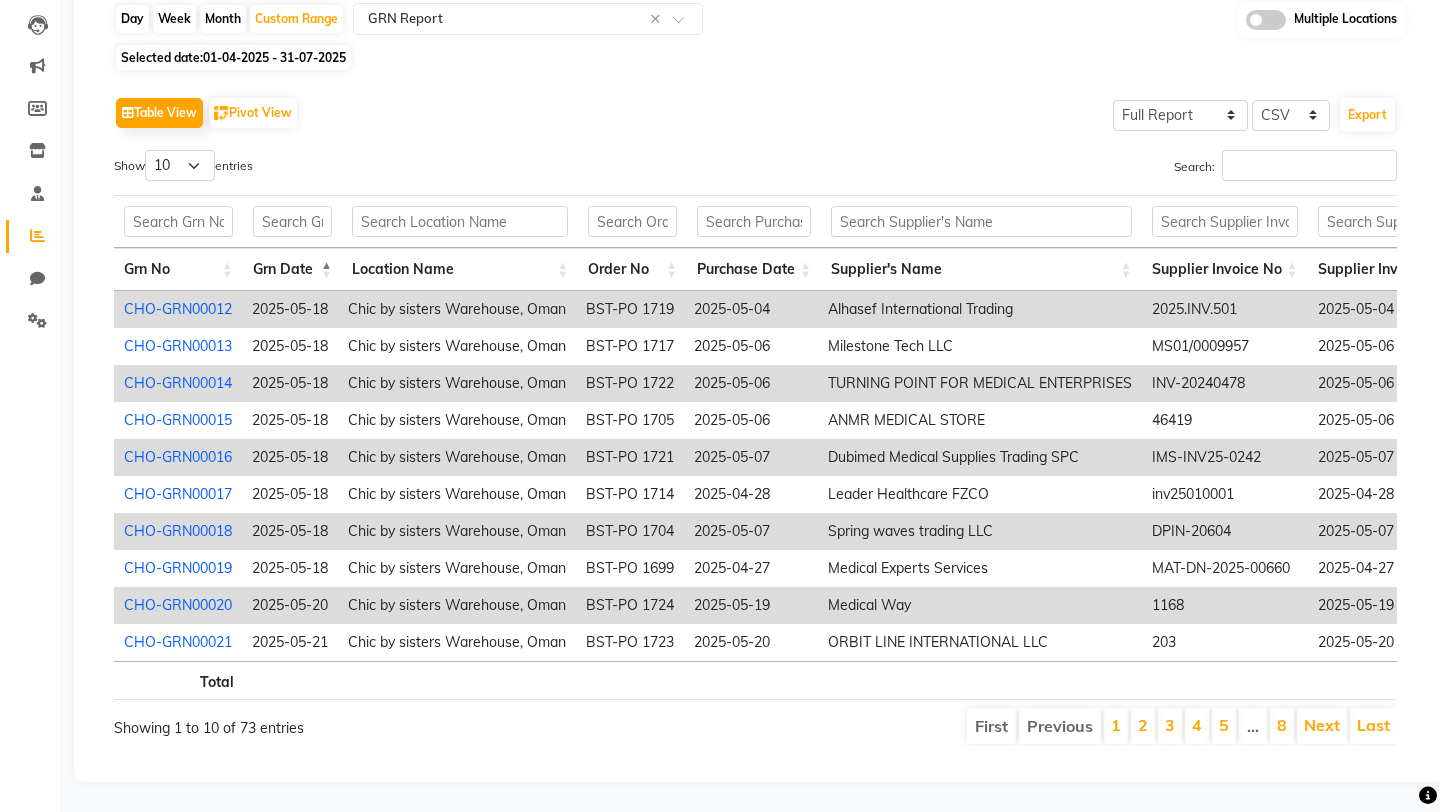 scroll, scrollTop: 0, scrollLeft: 208, axis: horizontal 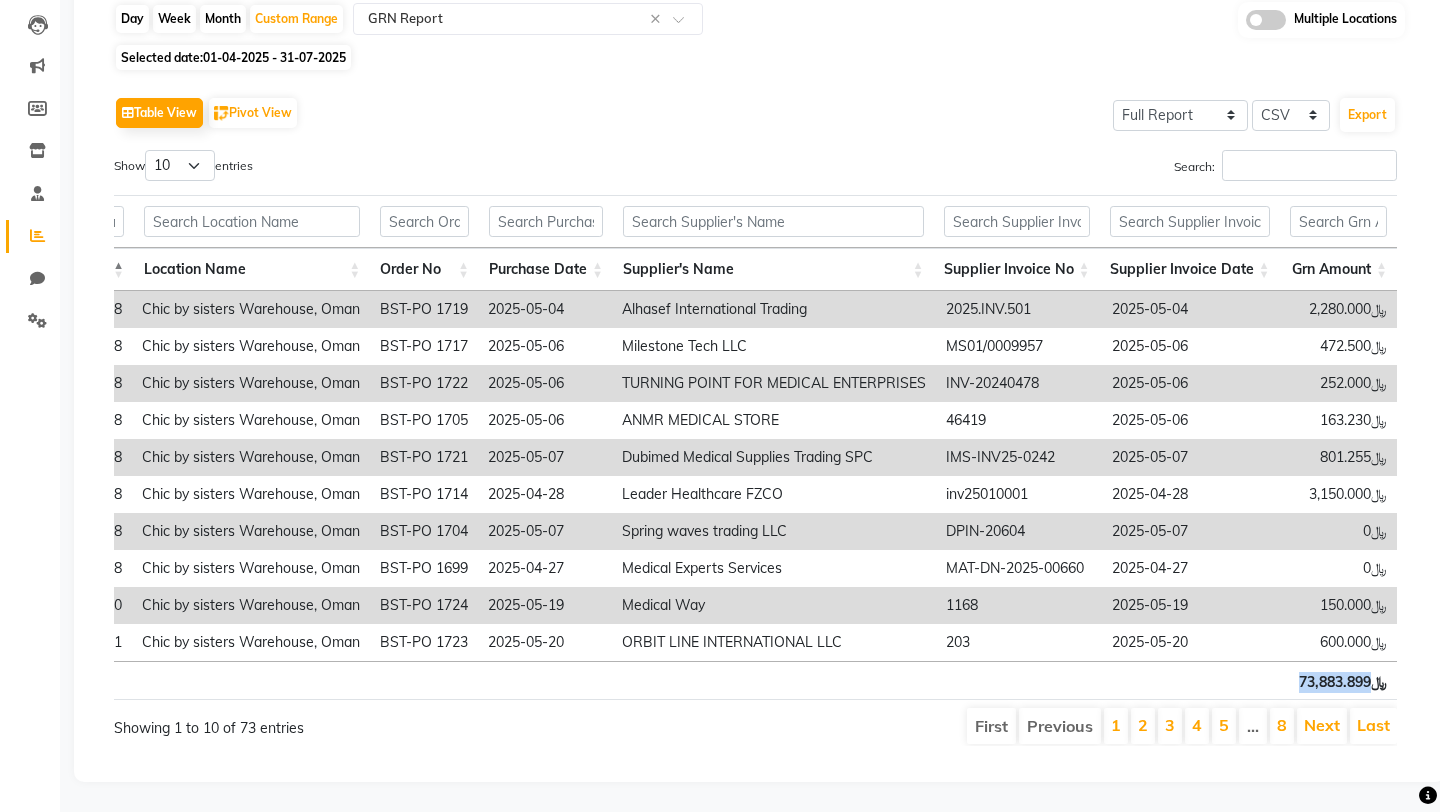 drag, startPoint x: 1297, startPoint y: 683, endPoint x: 1374, endPoint y: 683, distance: 77 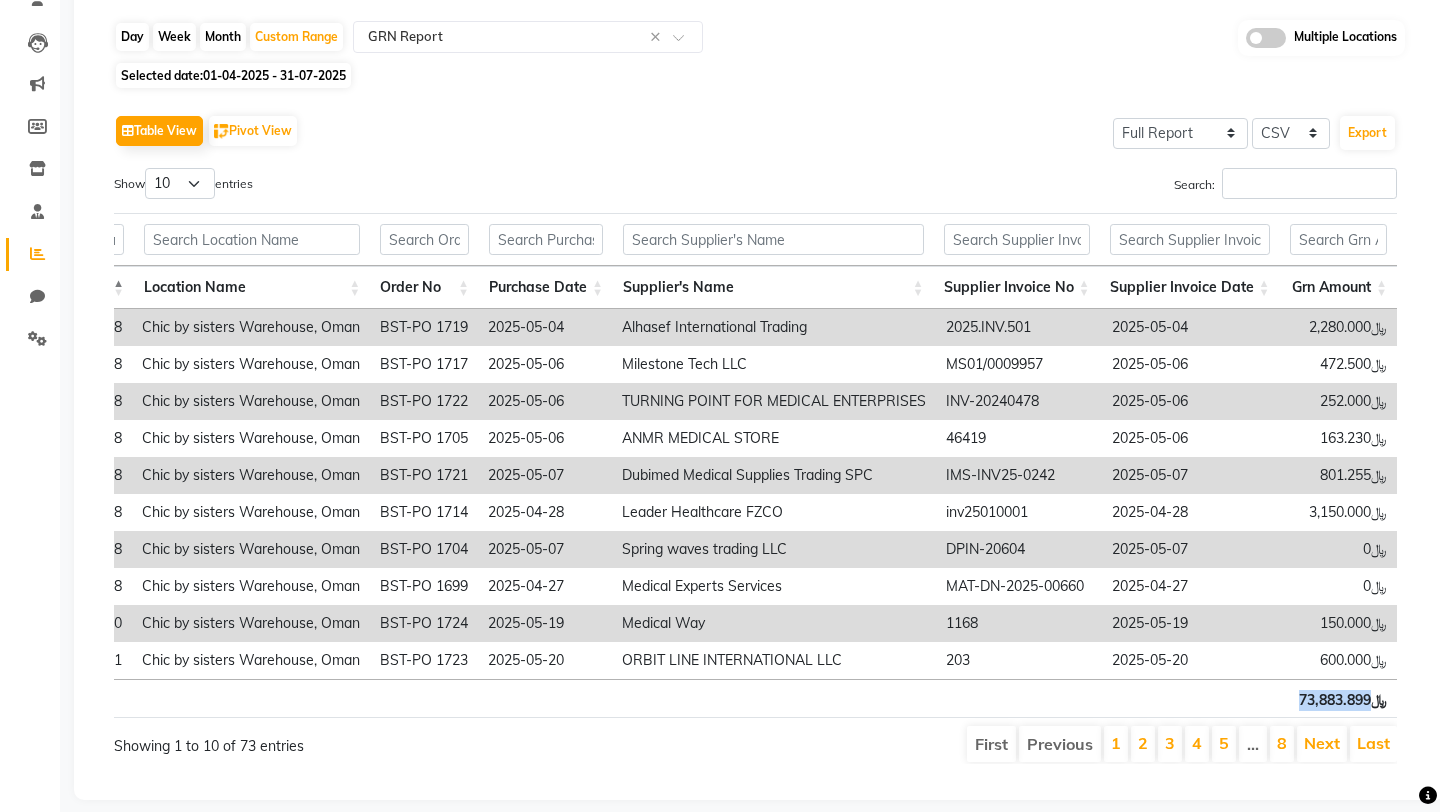 scroll, scrollTop: 207, scrollLeft: 0, axis: vertical 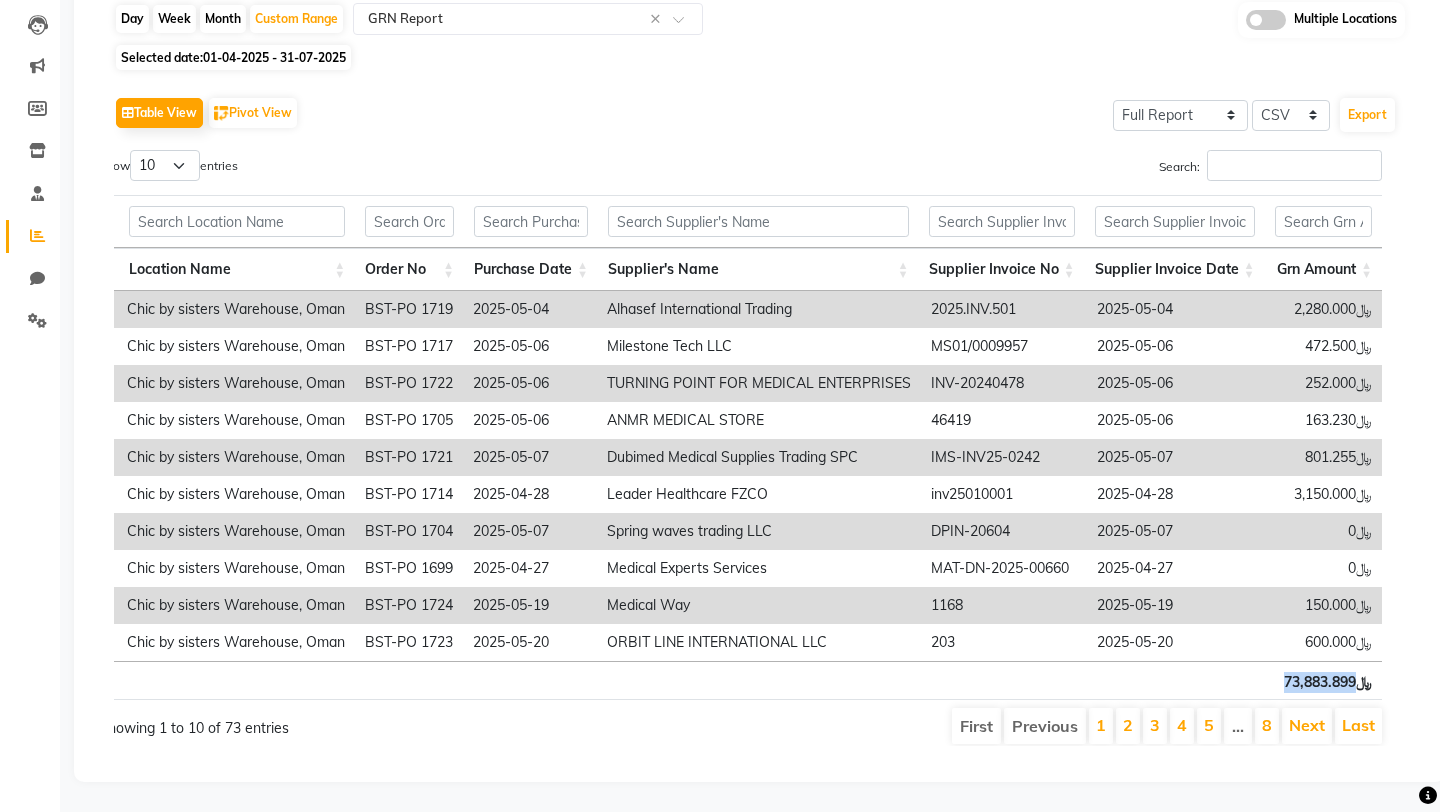 click on "﷼73,883.899" at bounding box center (1324, 680) 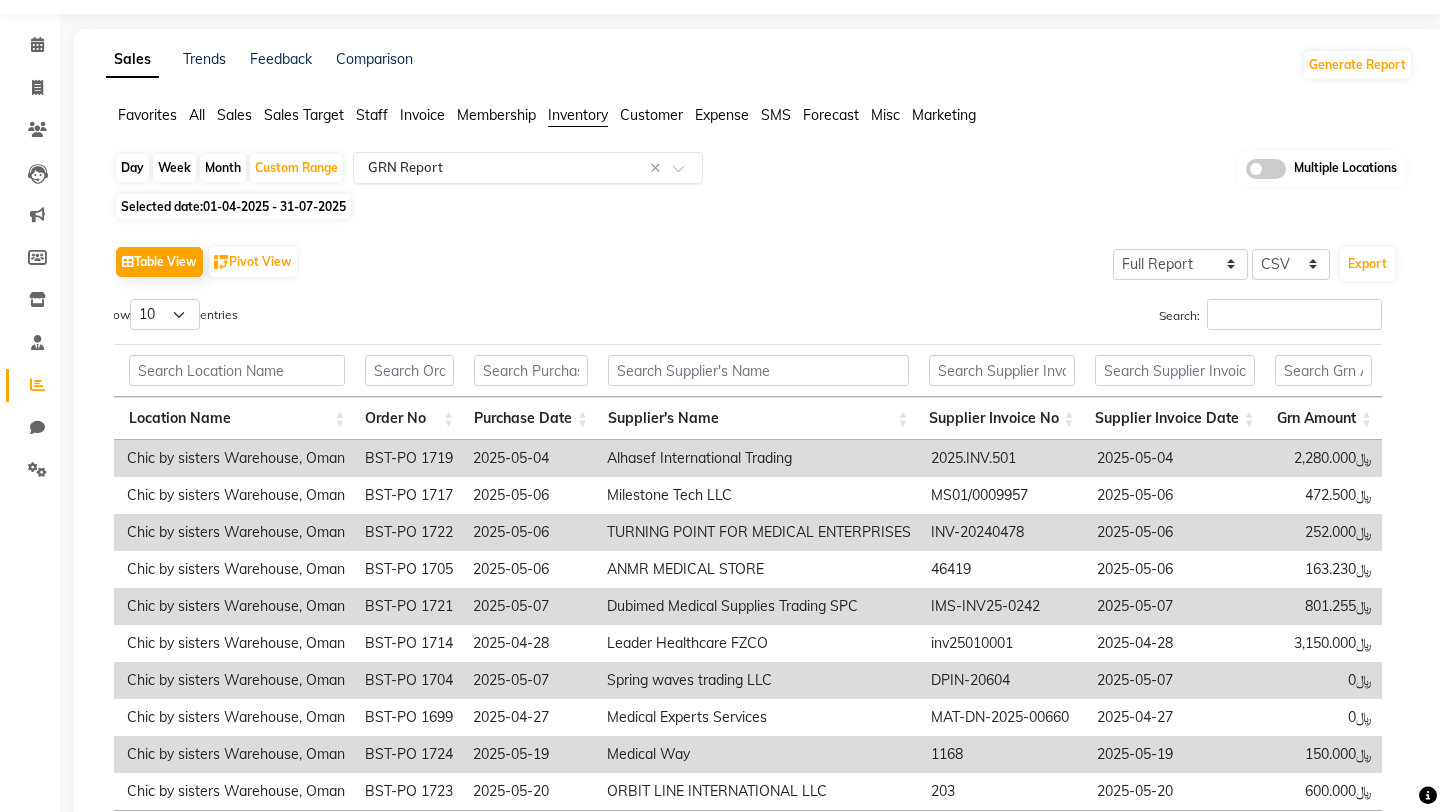 click 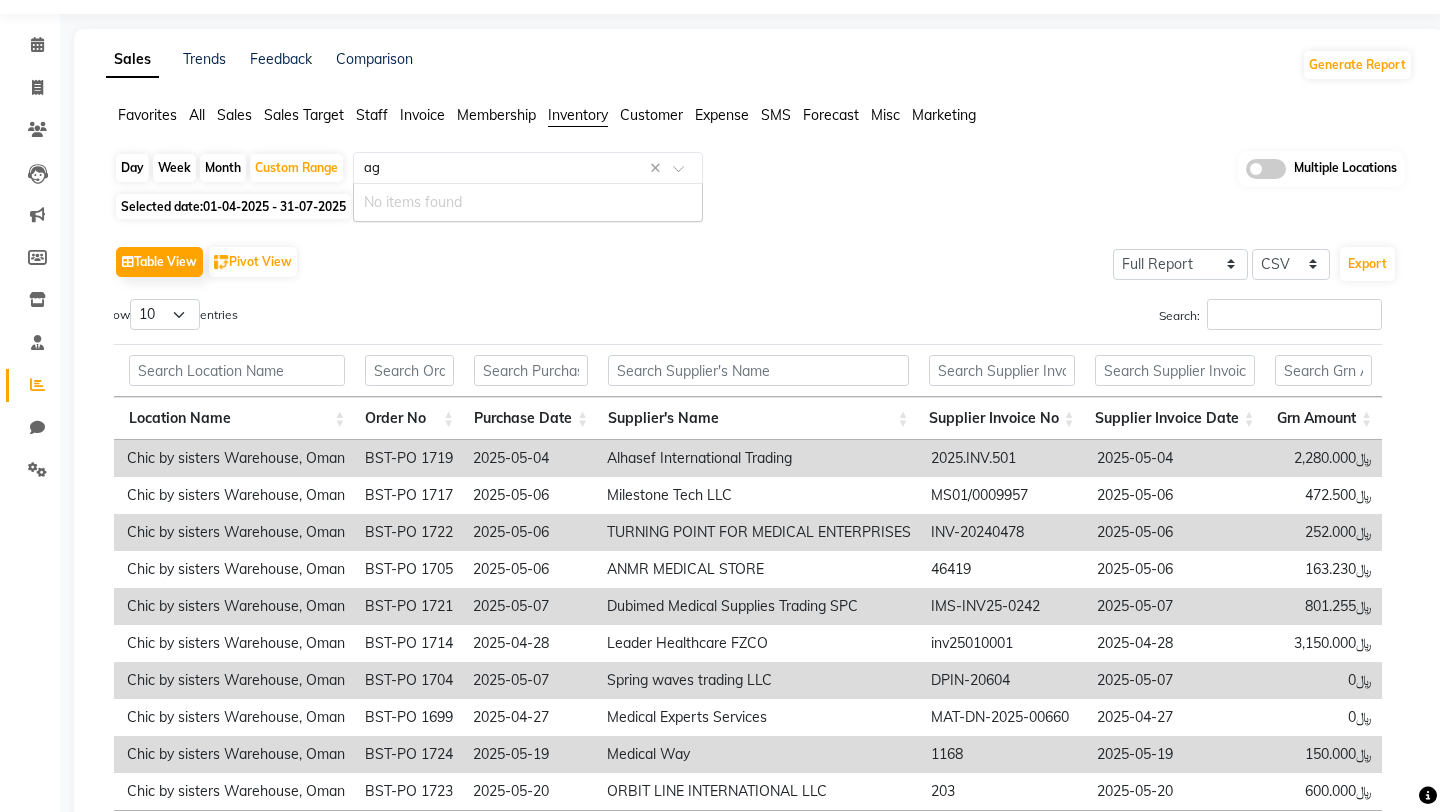 type on "a" 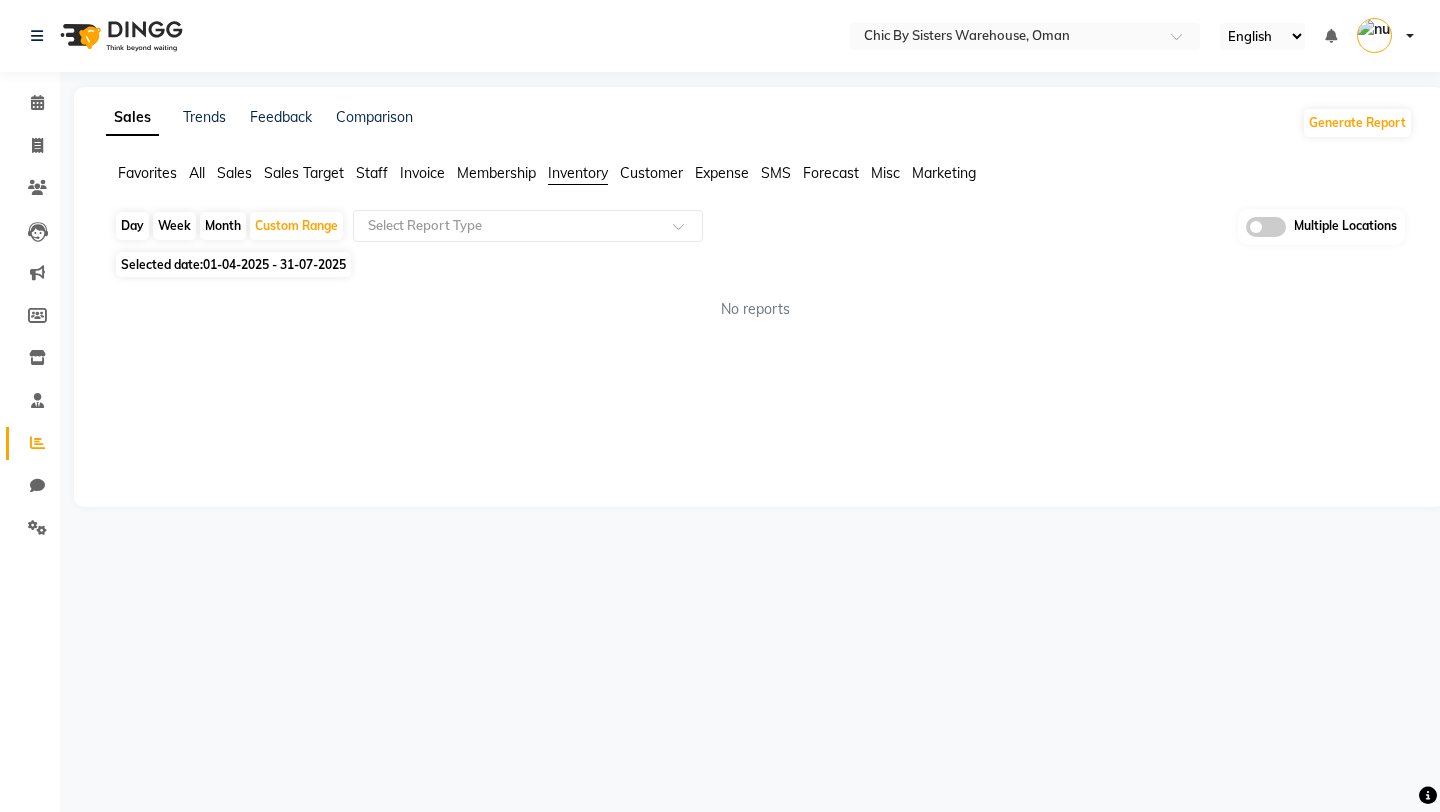 click on "No reports" 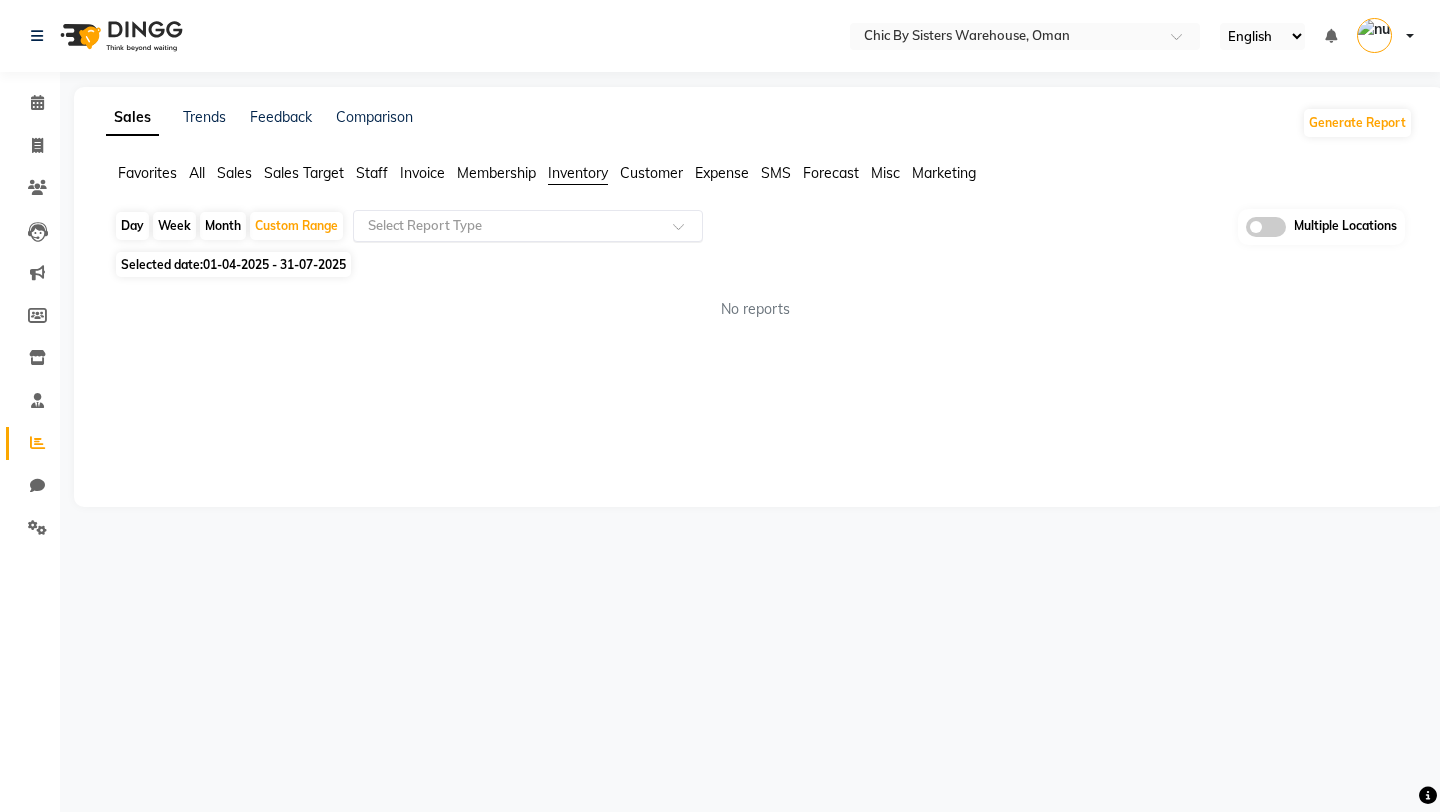 click 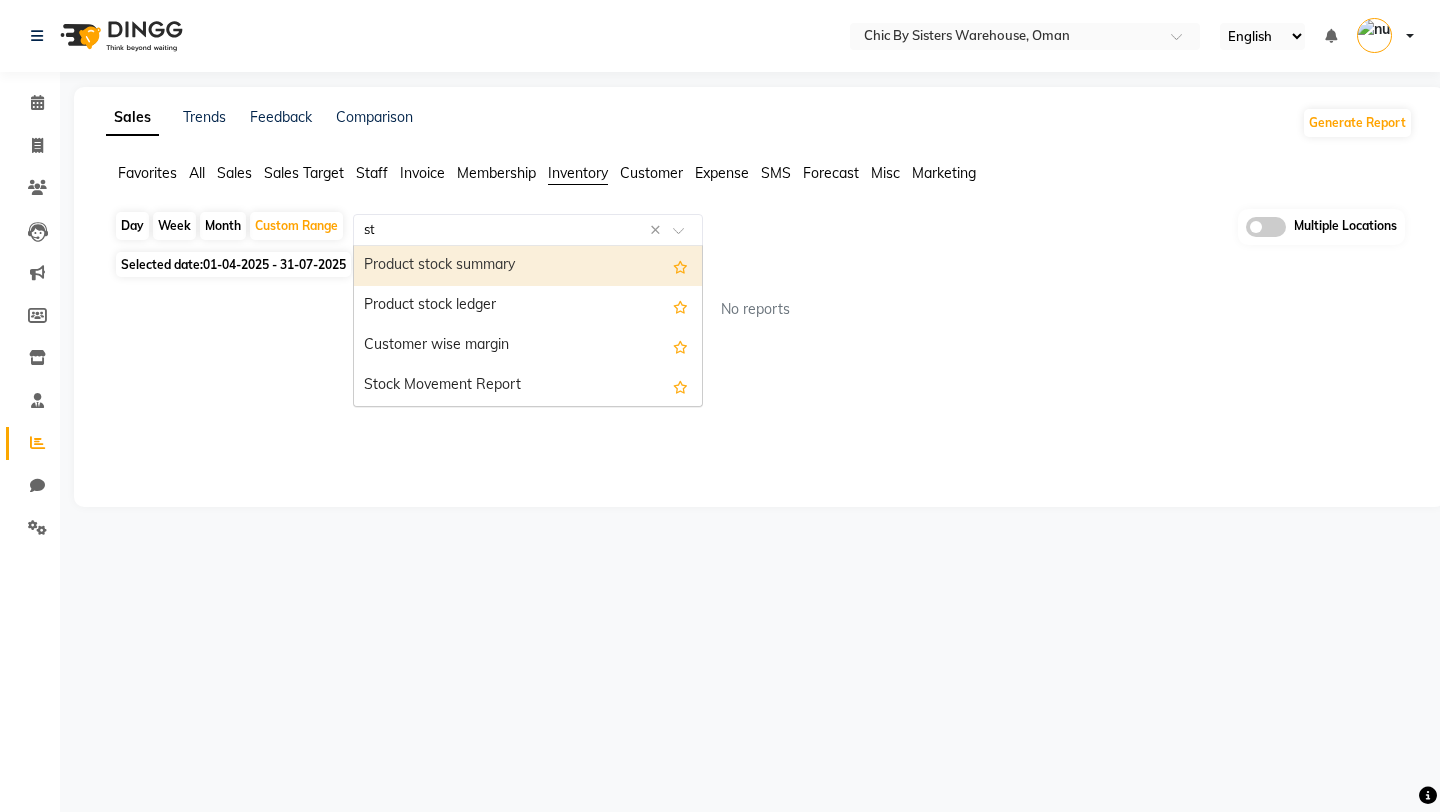 type on "sto" 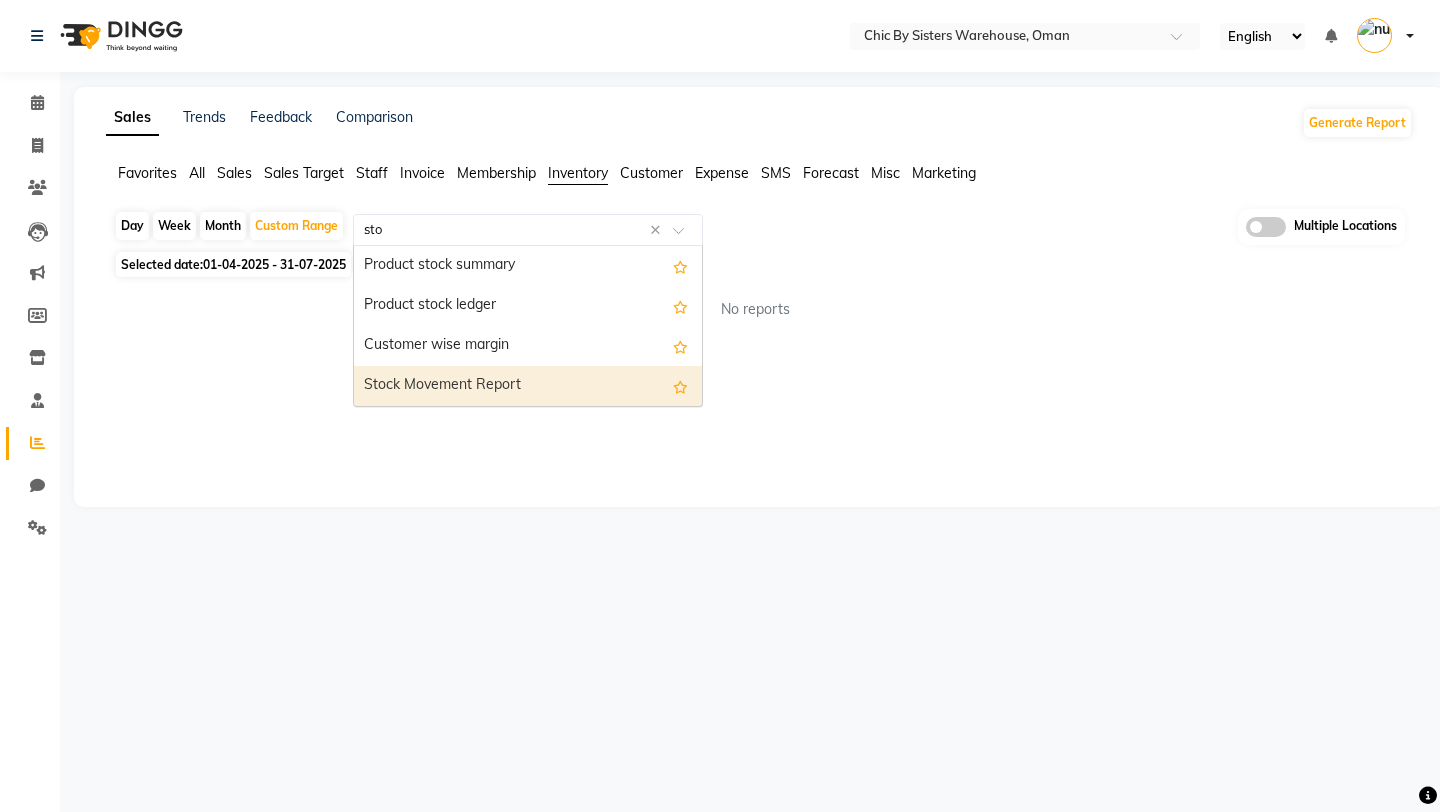click on "Stock Movement Report" at bounding box center [528, 386] 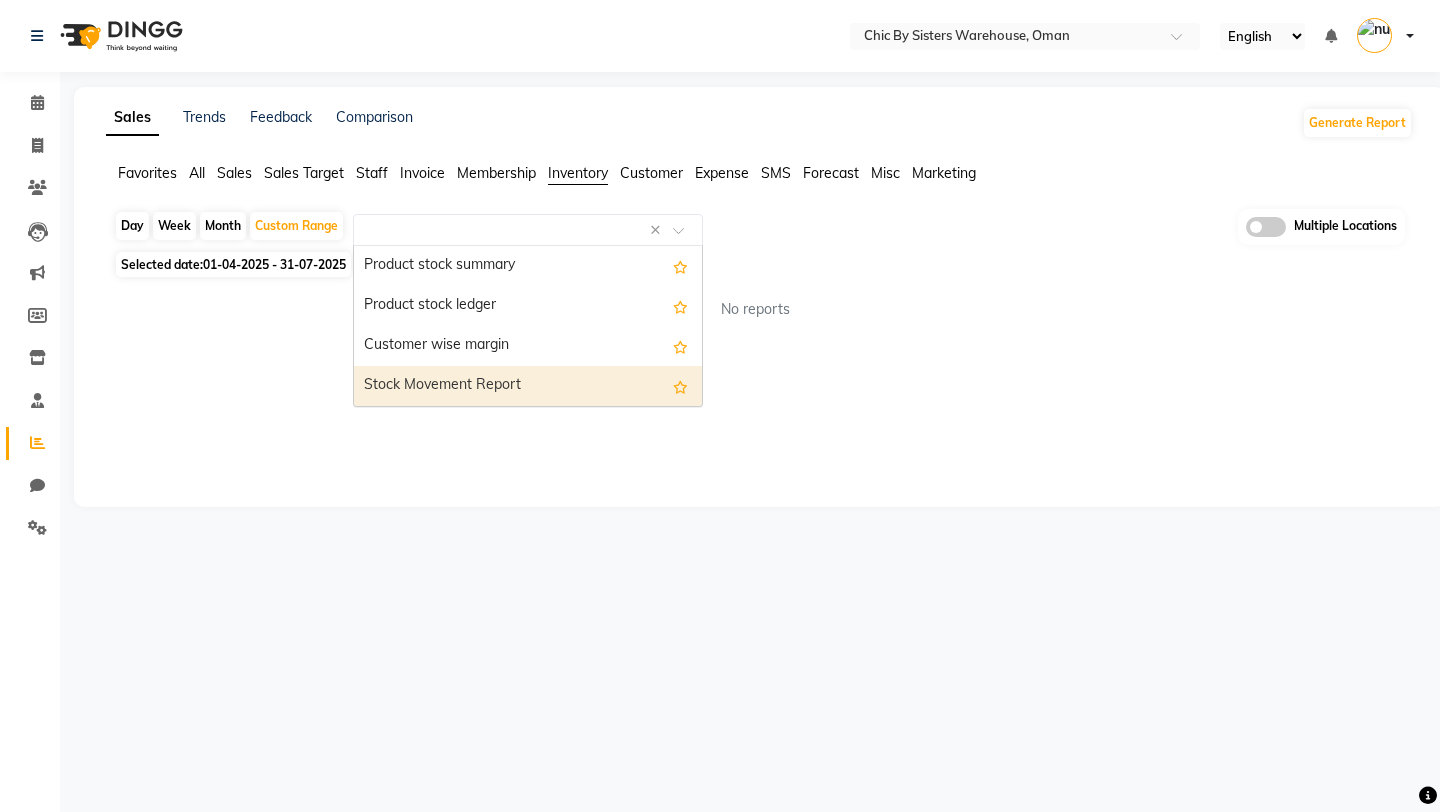 select on "full_report" 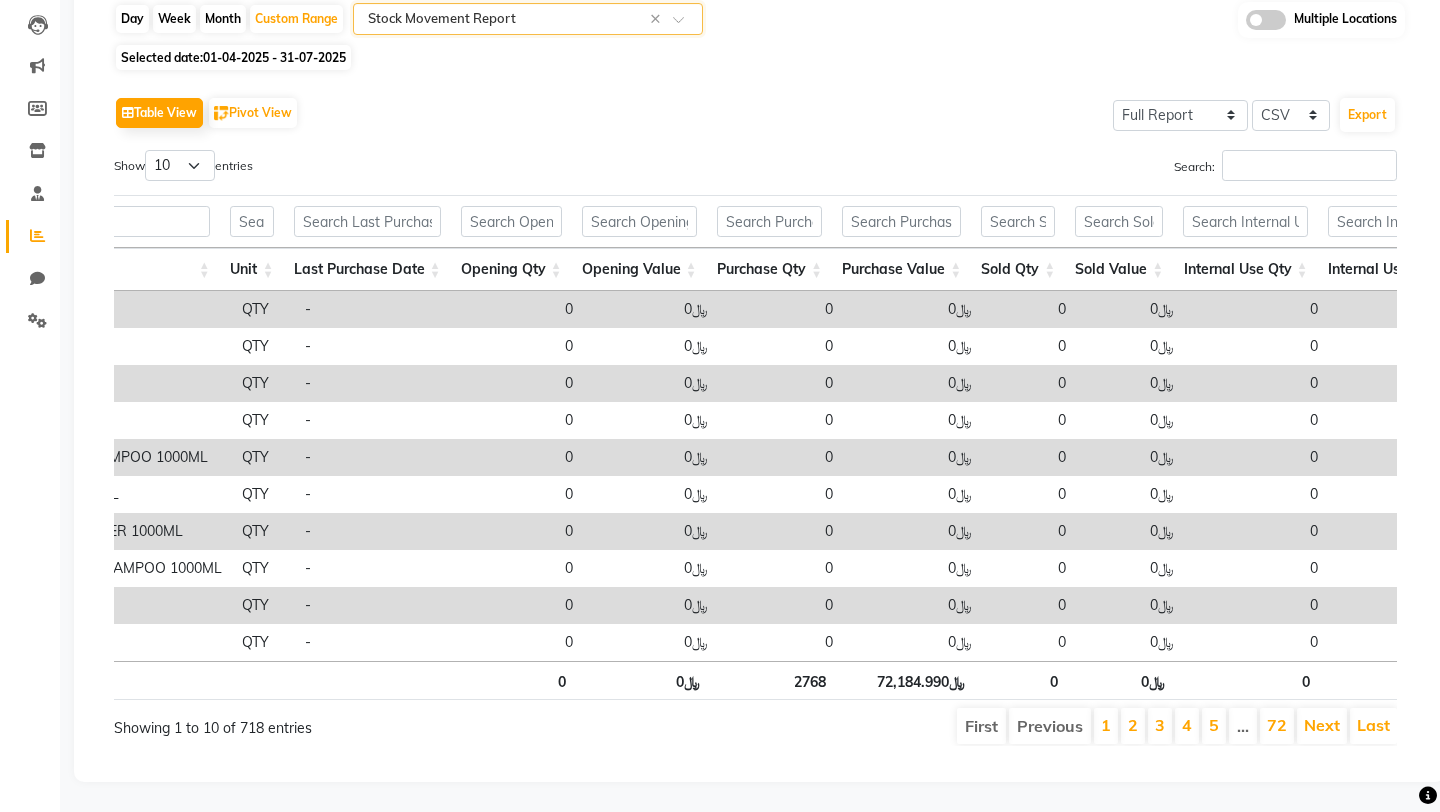 click on "Last Purchase Date" at bounding box center [367, 269] 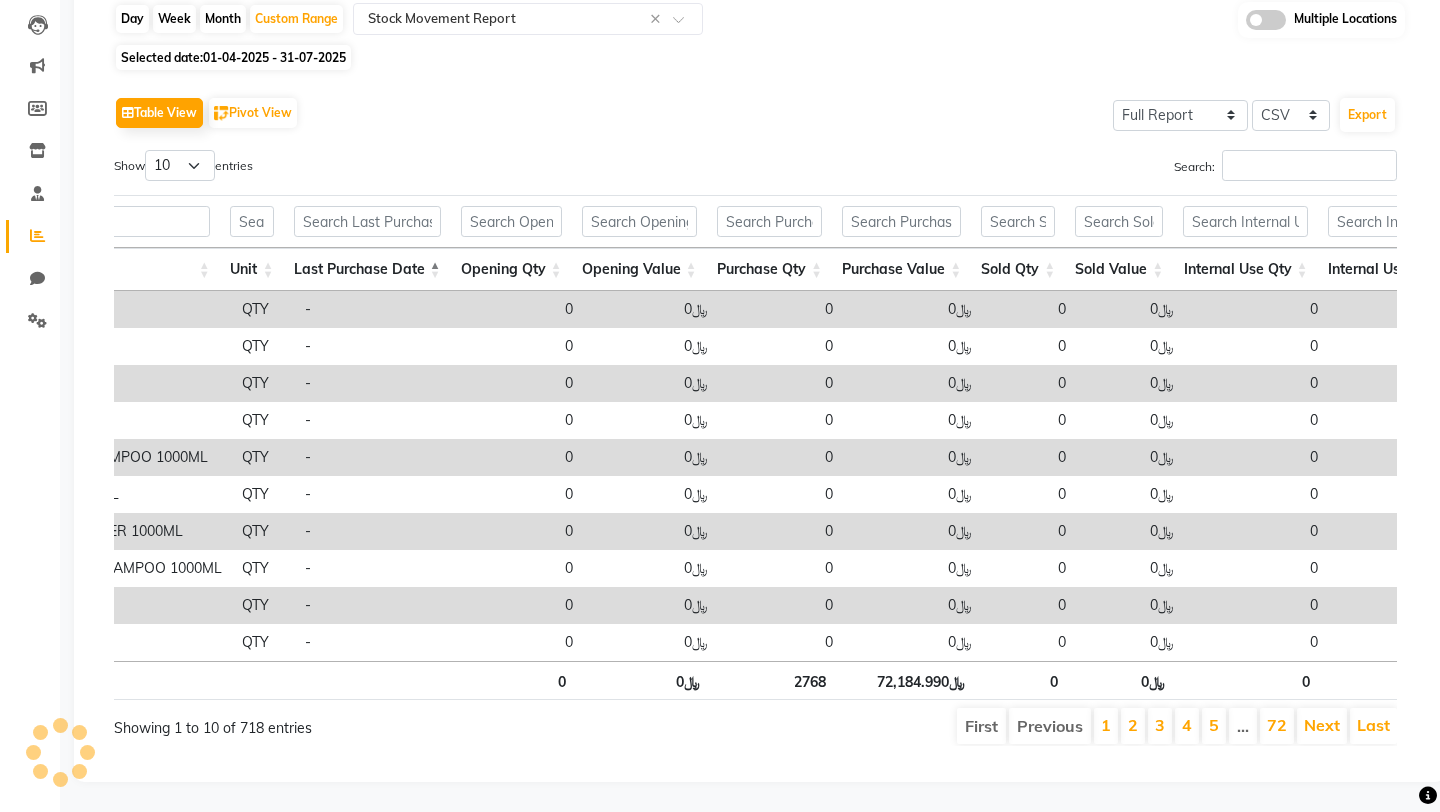 click on "Last Purchase Date" at bounding box center (367, 269) 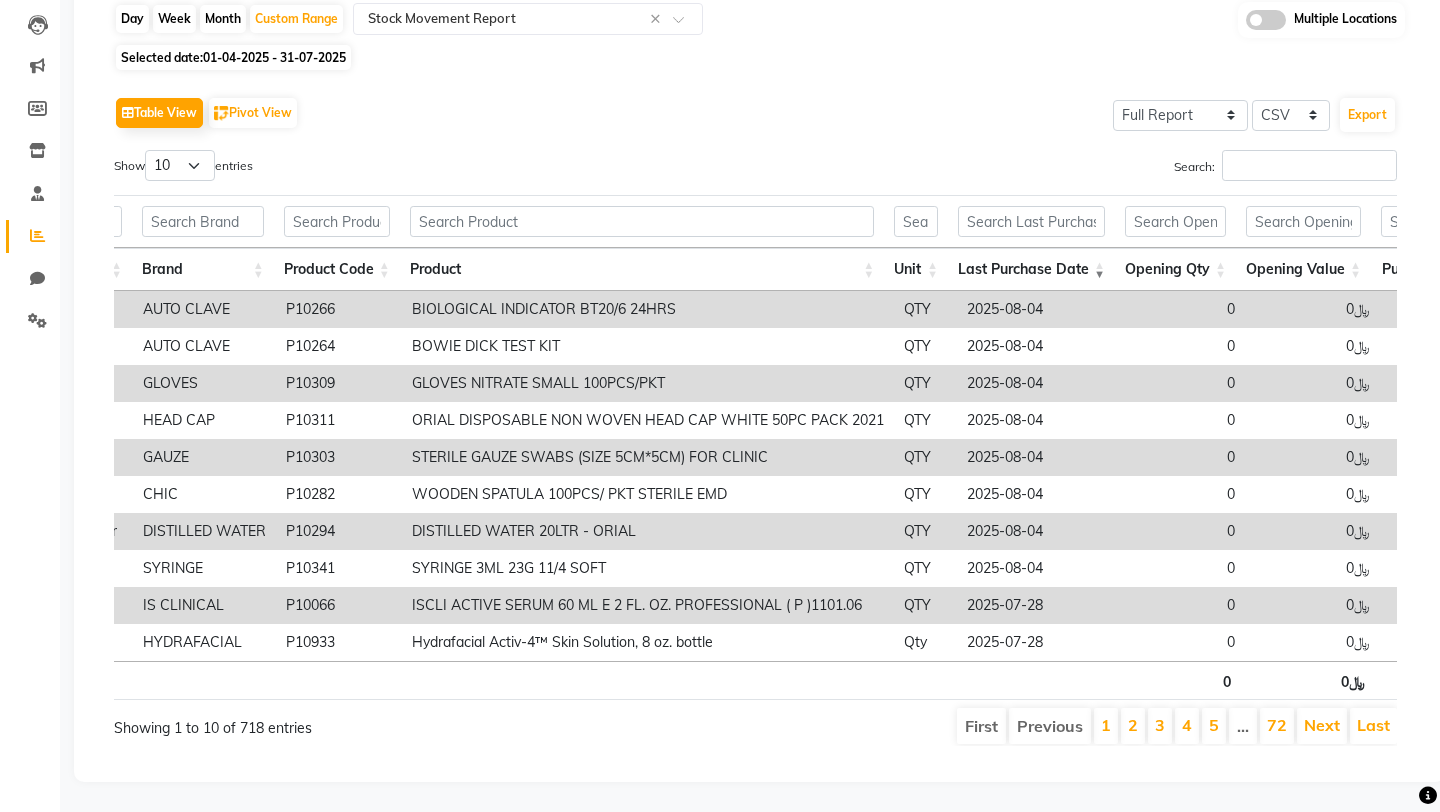 click on "P10266" at bounding box center [339, 309] 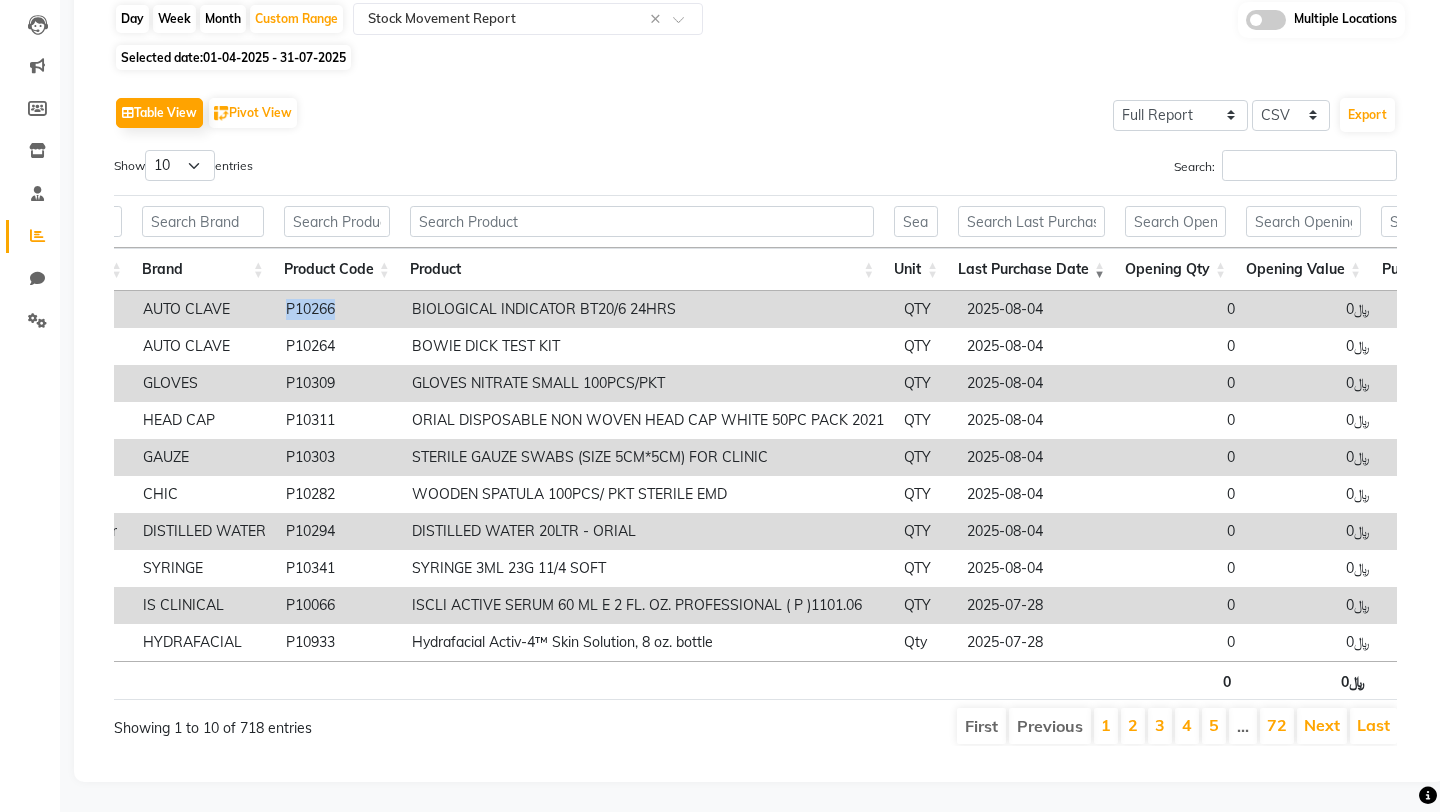 copy on "P10266" 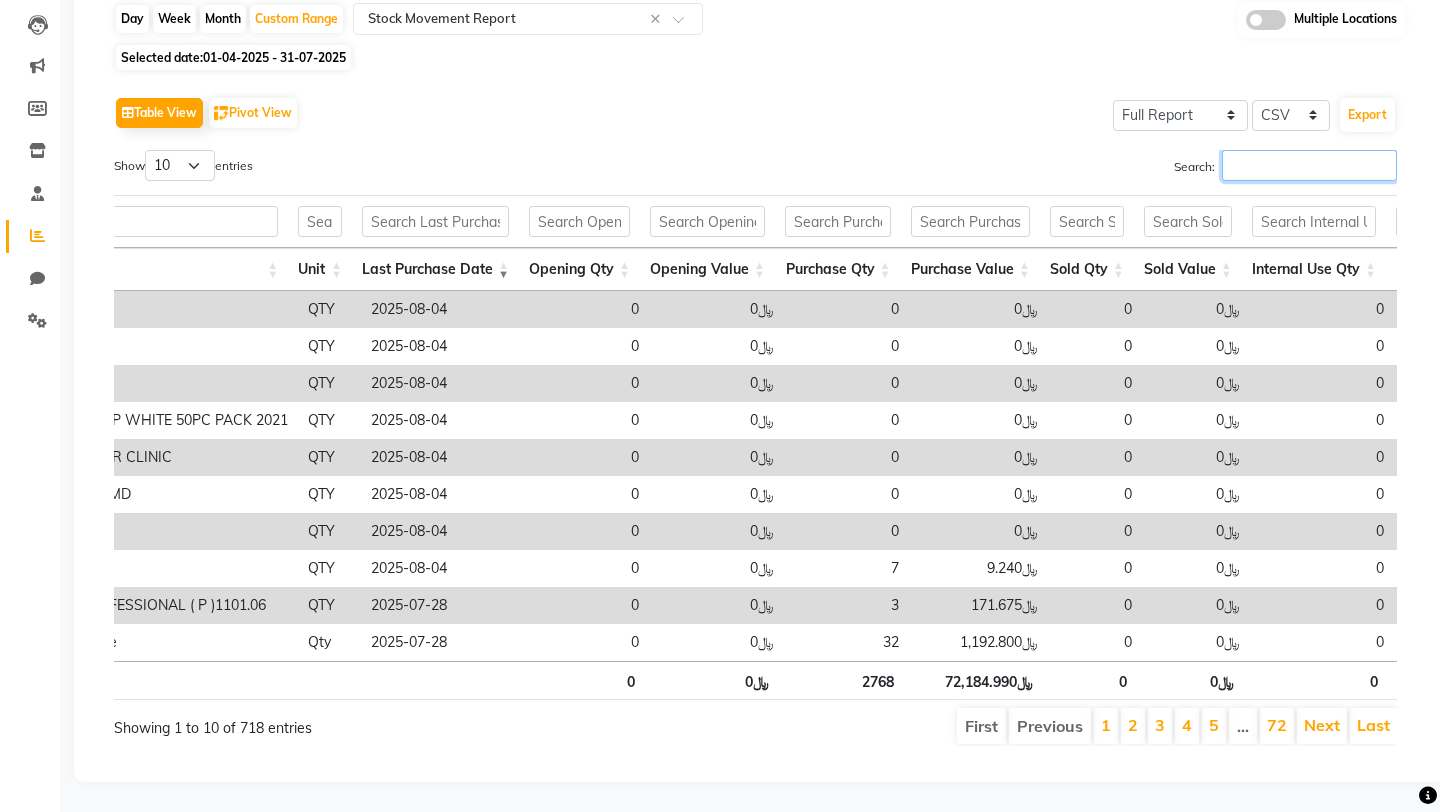 click on "Search:" at bounding box center [1309, 165] 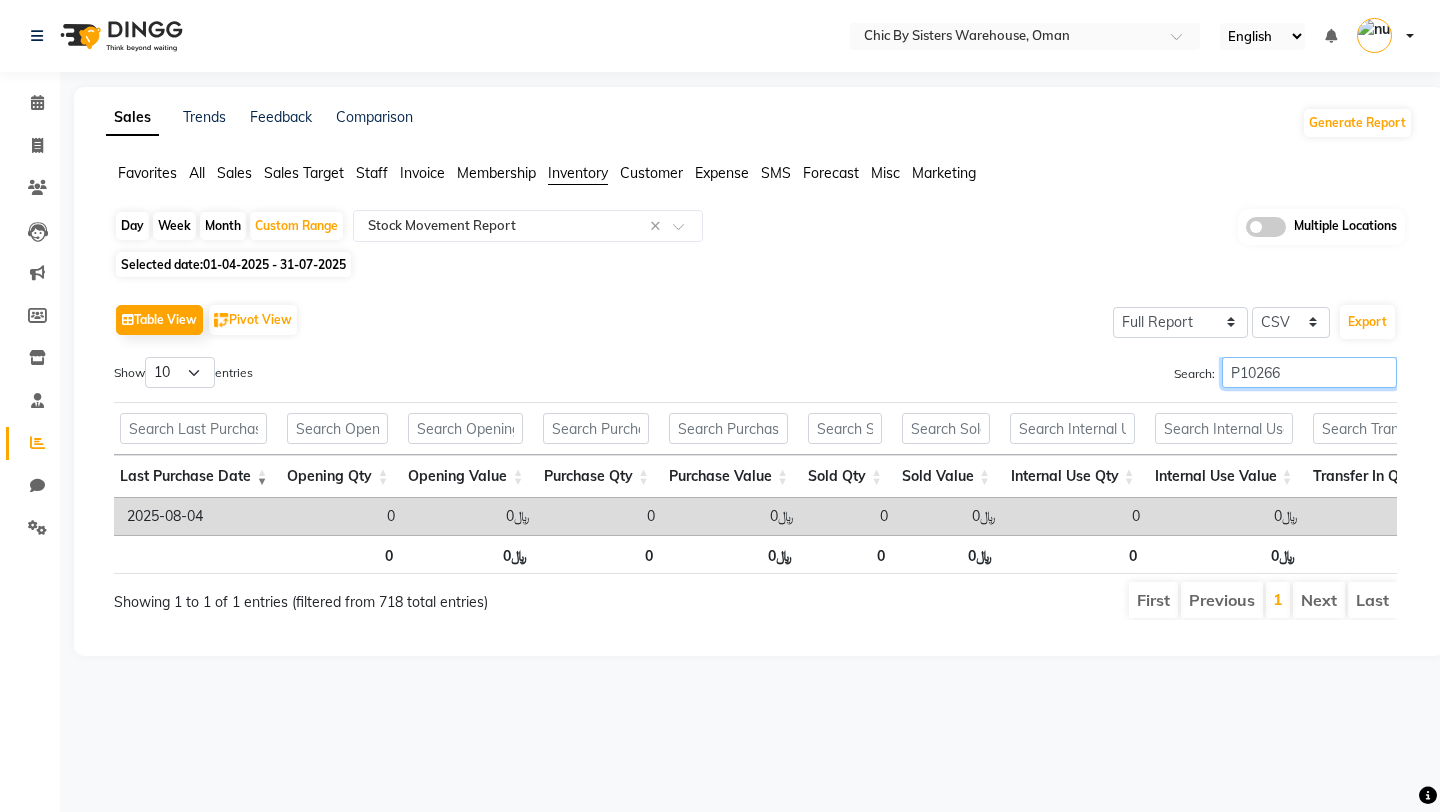 click on "P10266" at bounding box center (1309, 372) 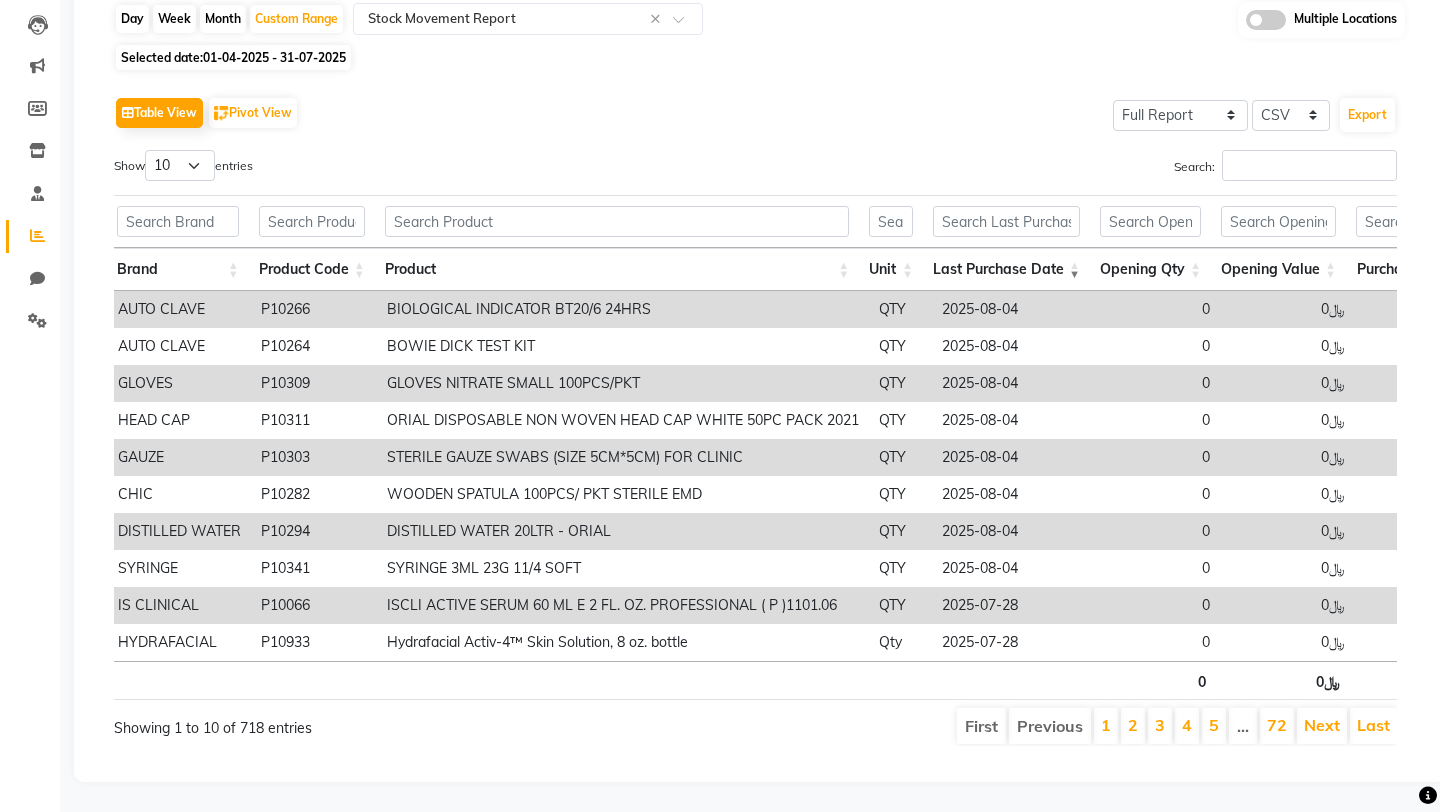 click on "P10066" at bounding box center [314, 605] 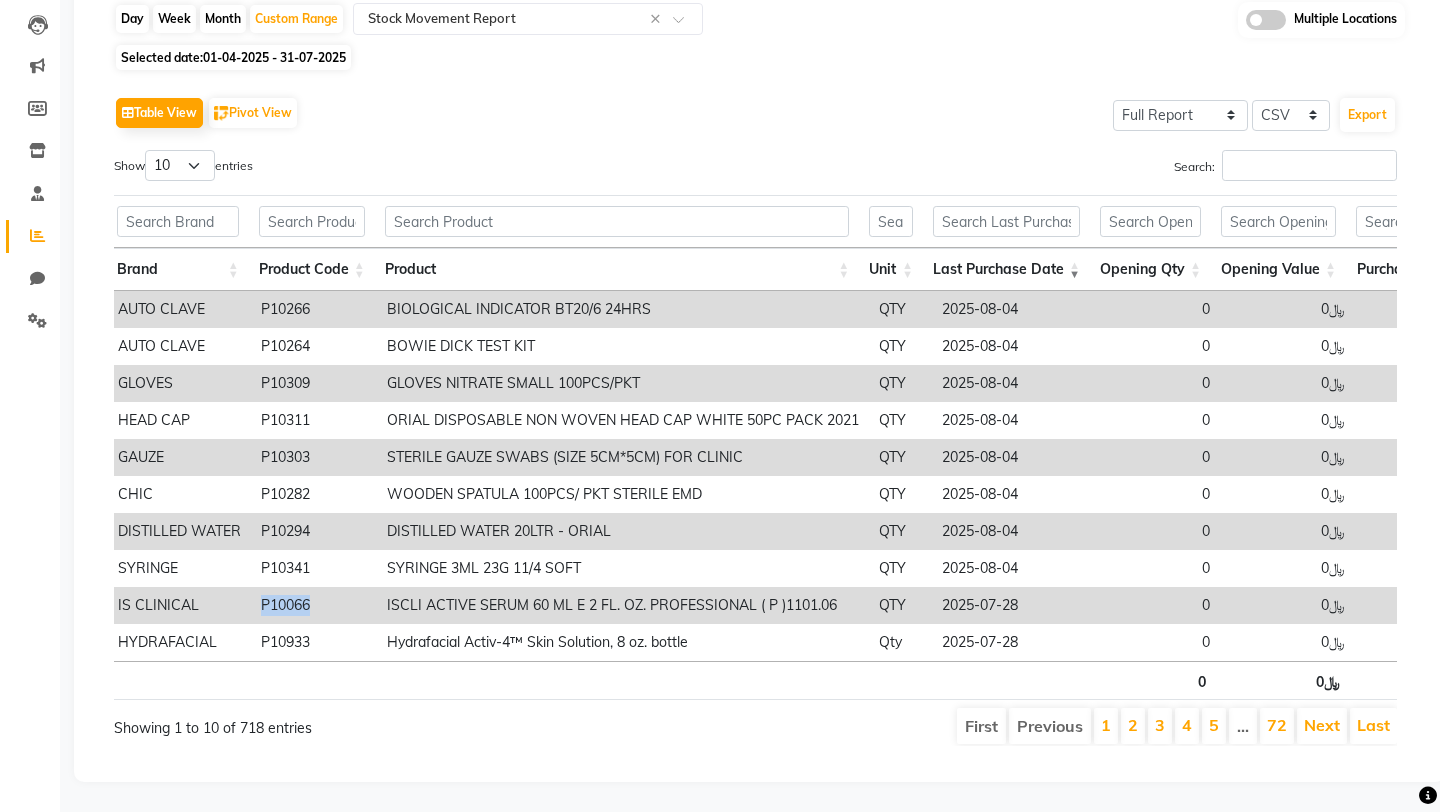 copy on "P10066" 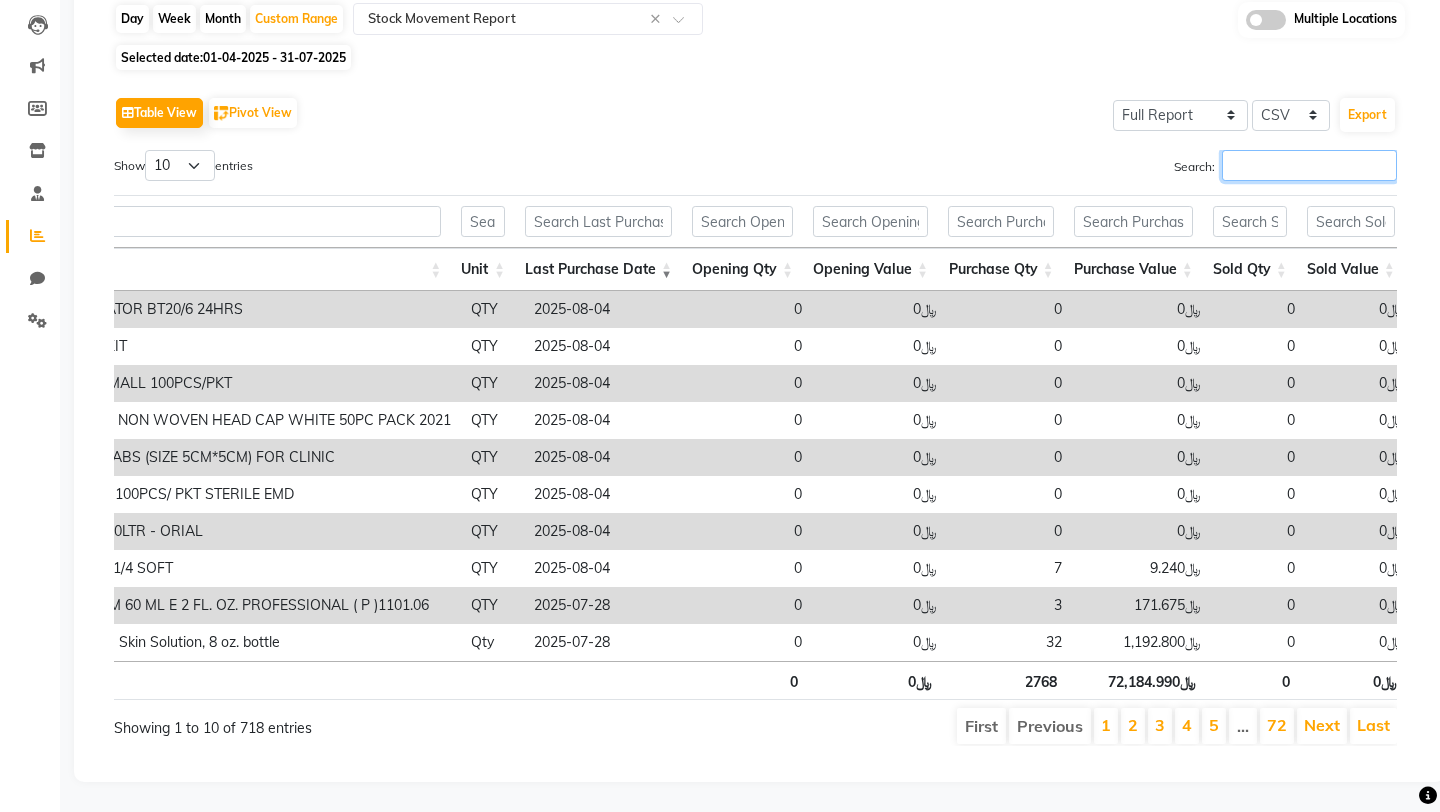 click on "Search:" at bounding box center (1309, 165) 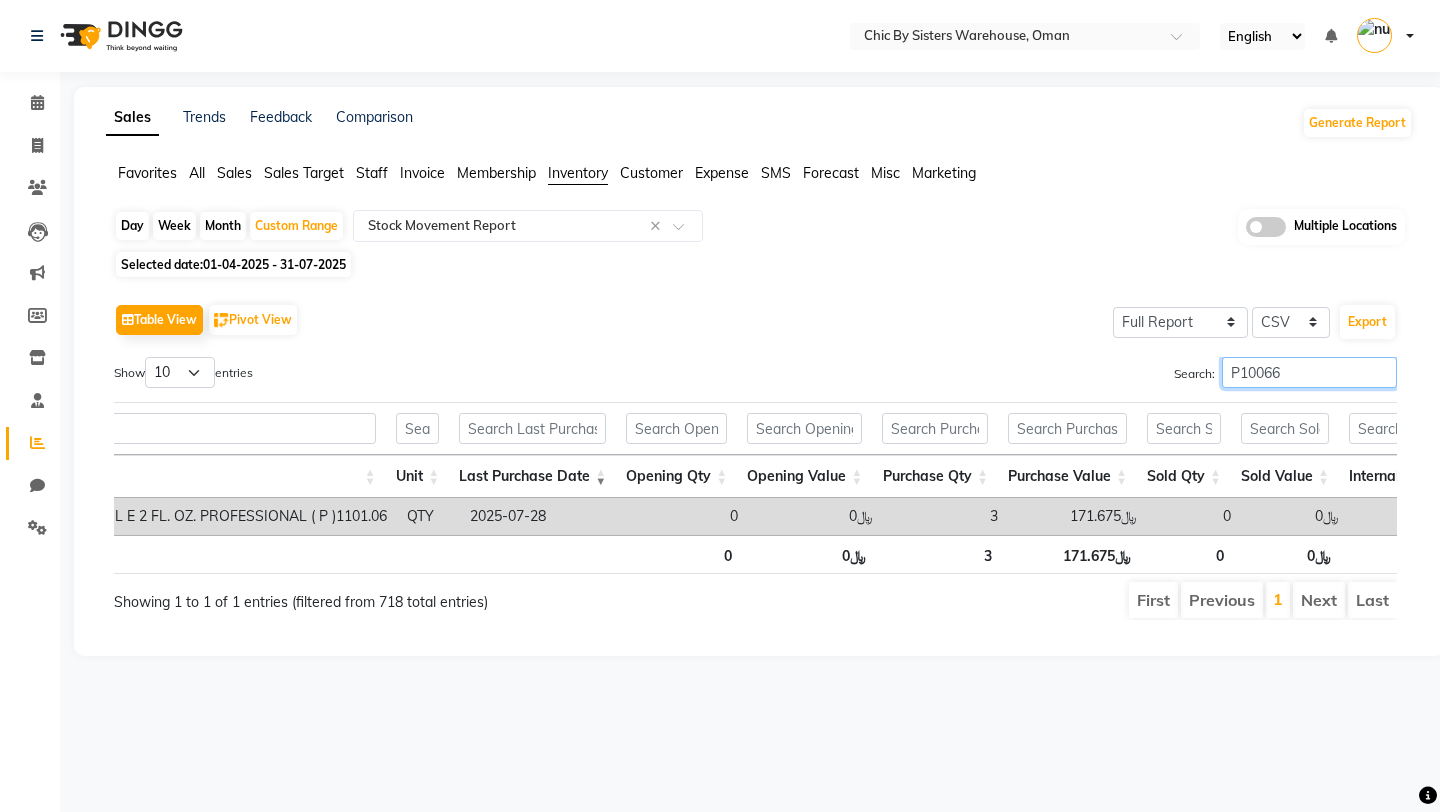 click on "P10066" at bounding box center (1309, 372) 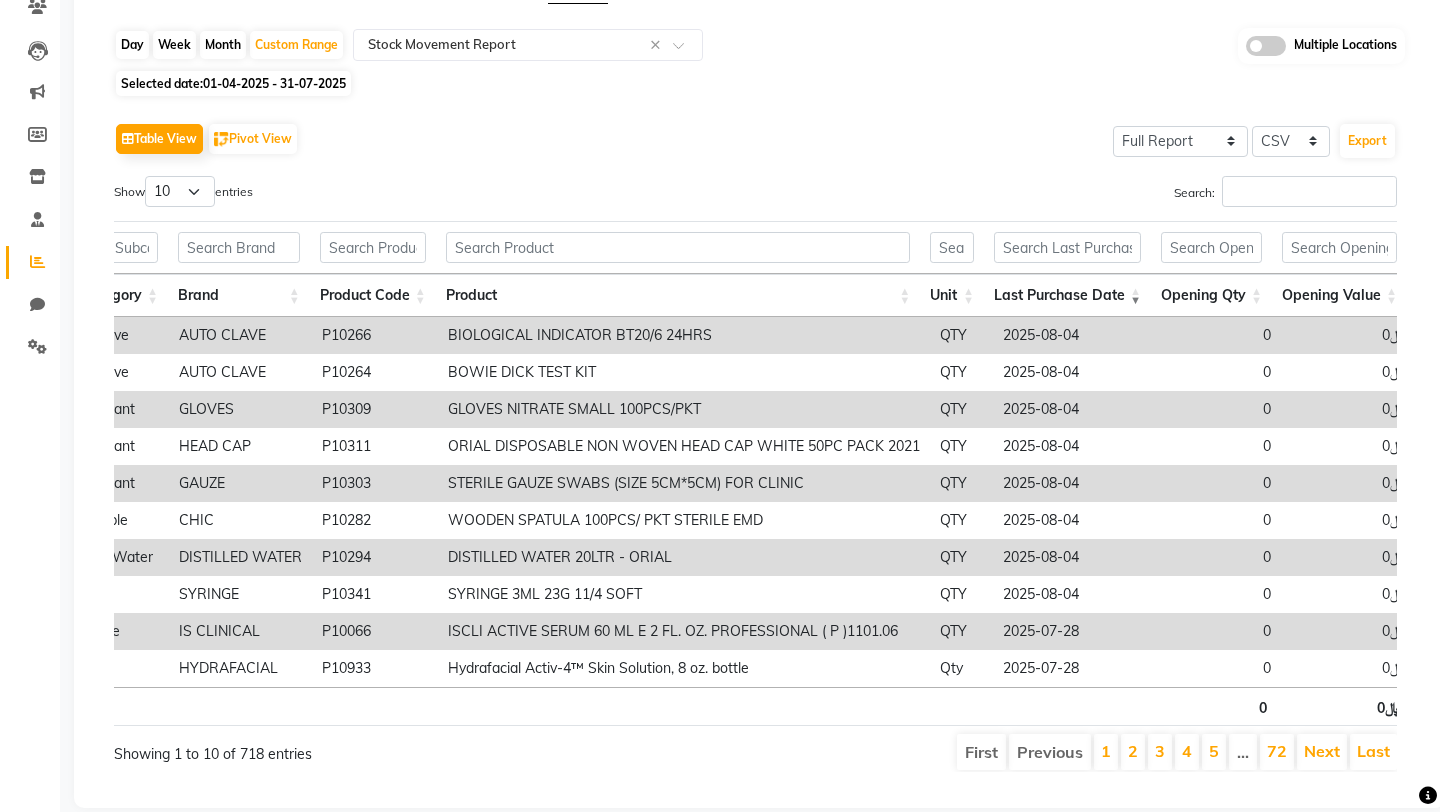 click on "Product Code" at bounding box center [373, 295] 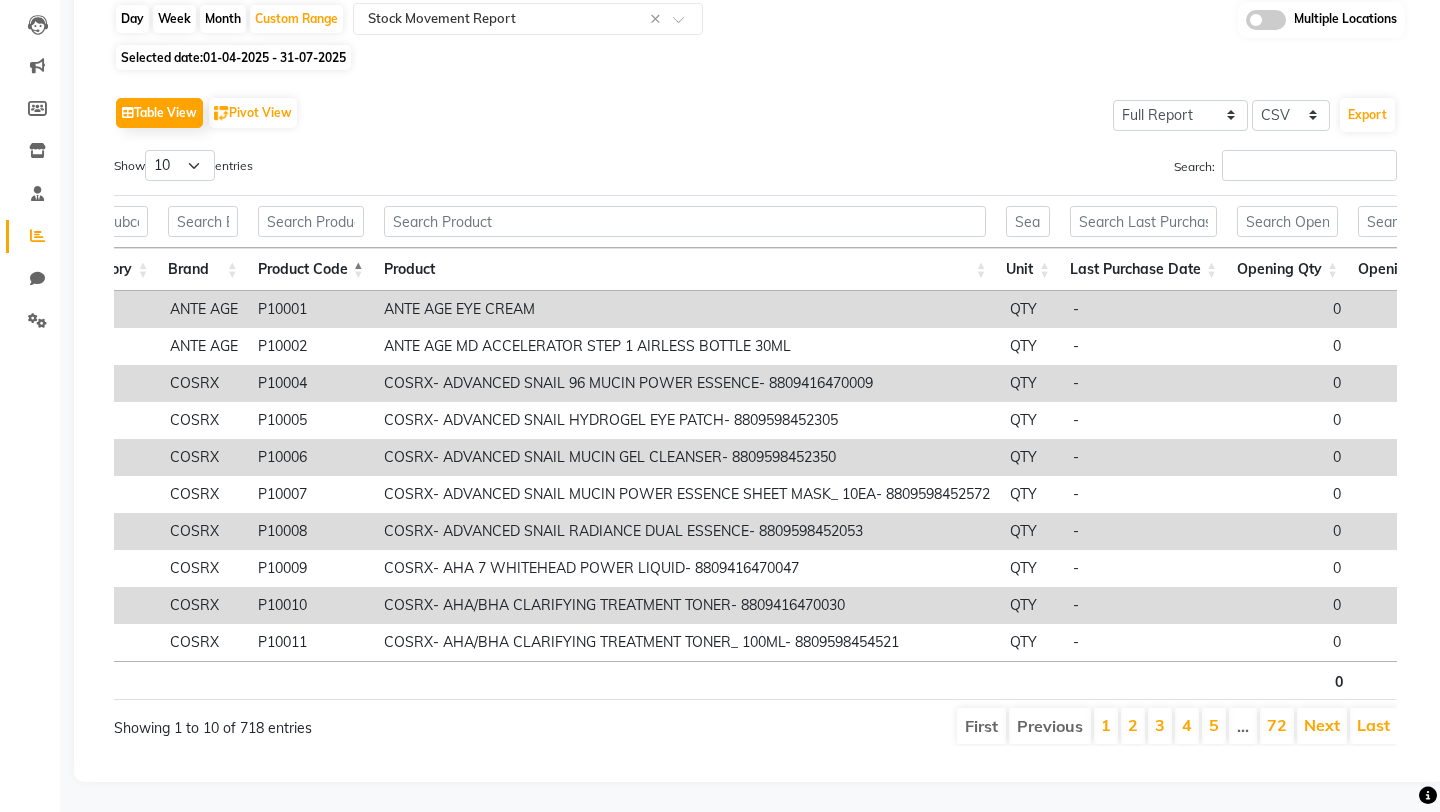 click on "4" at bounding box center [1187, 726] 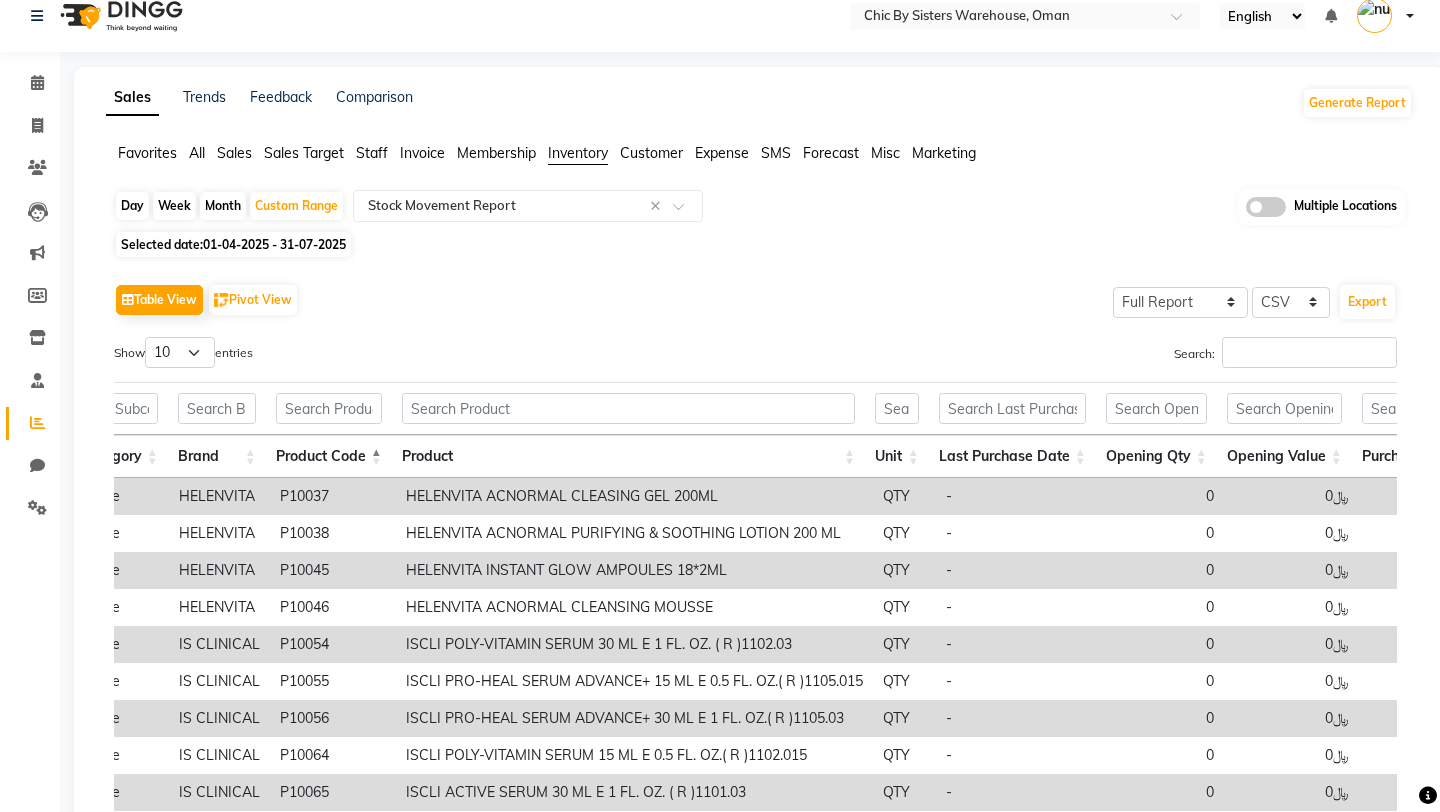 click 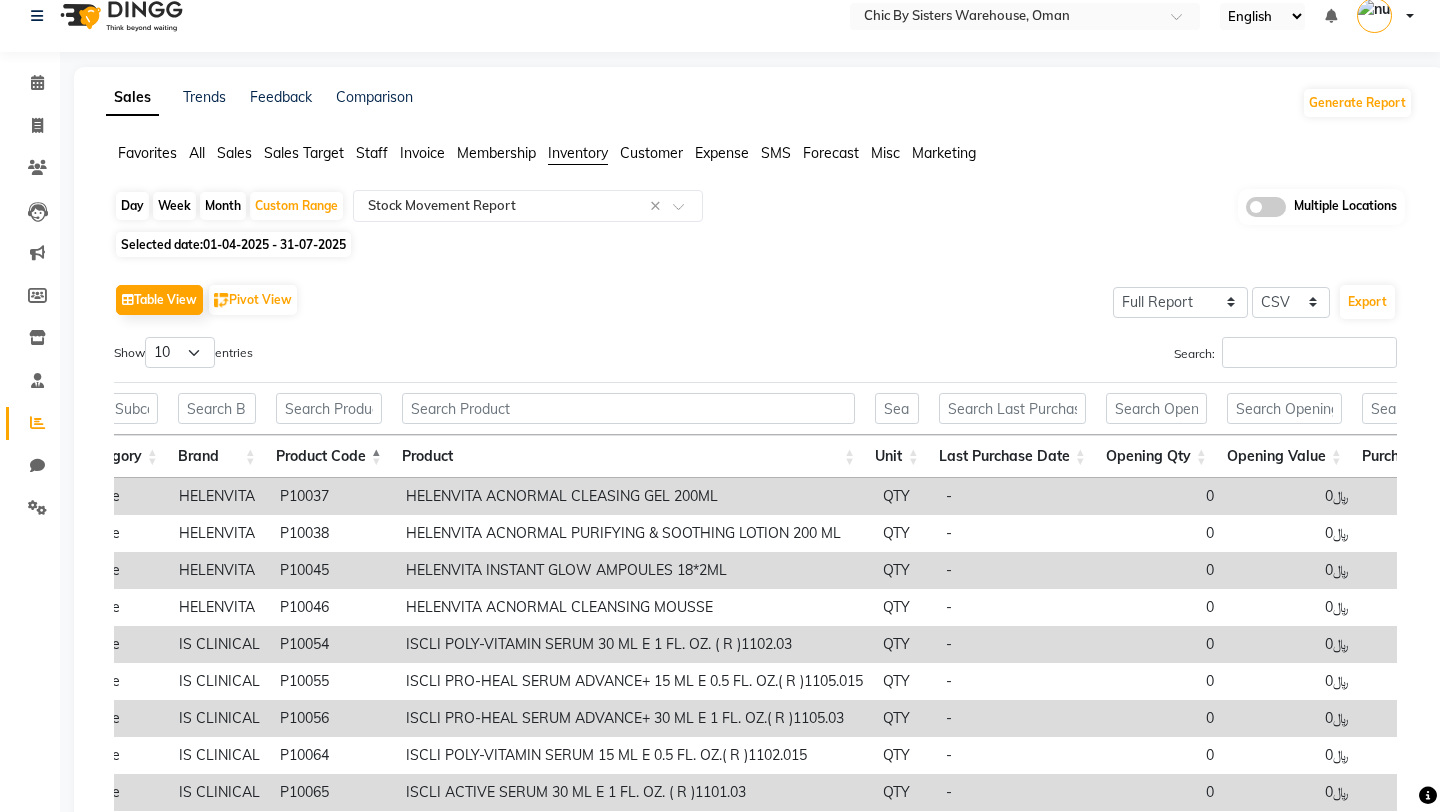 click 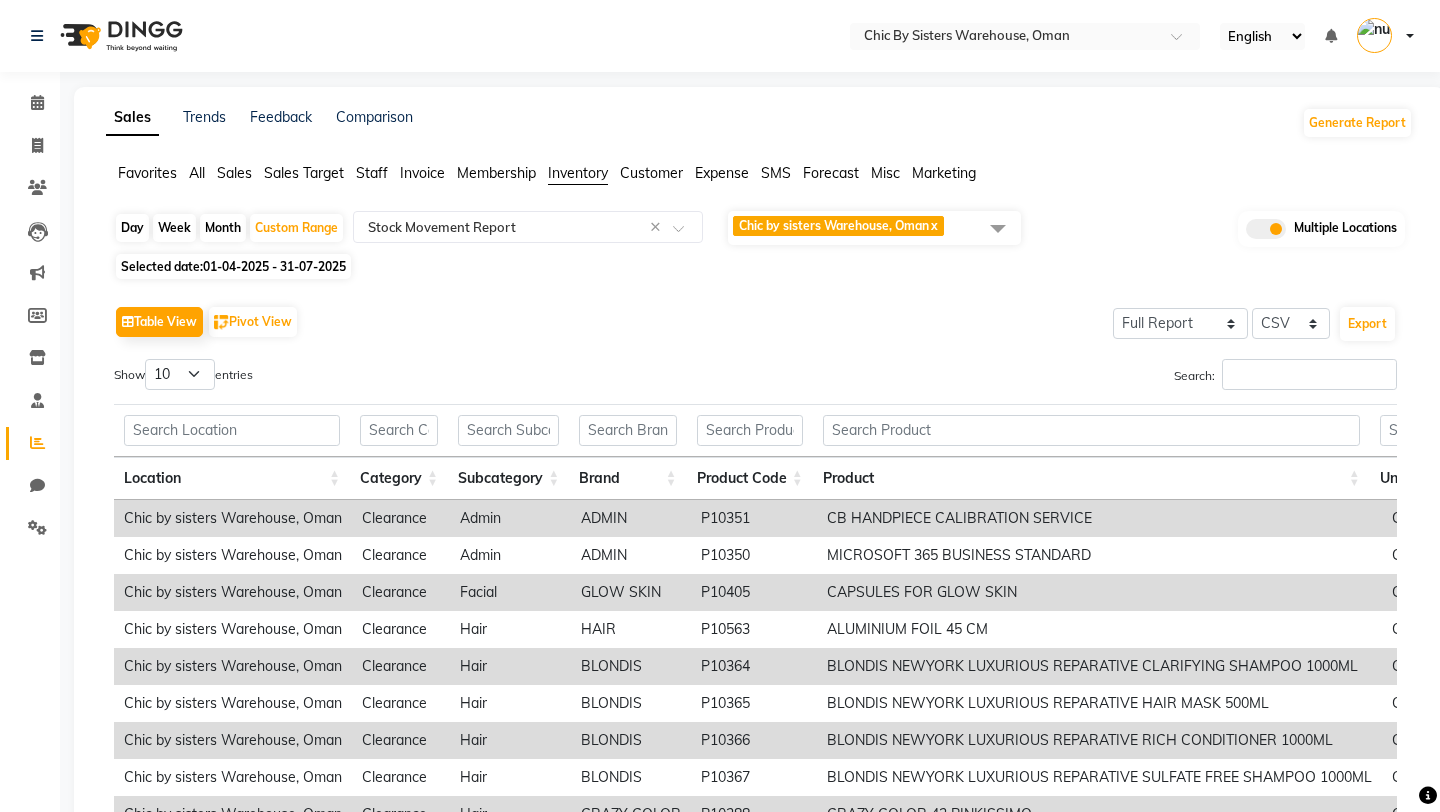 click on "Chic by sisters Warehouse, Oman  x" 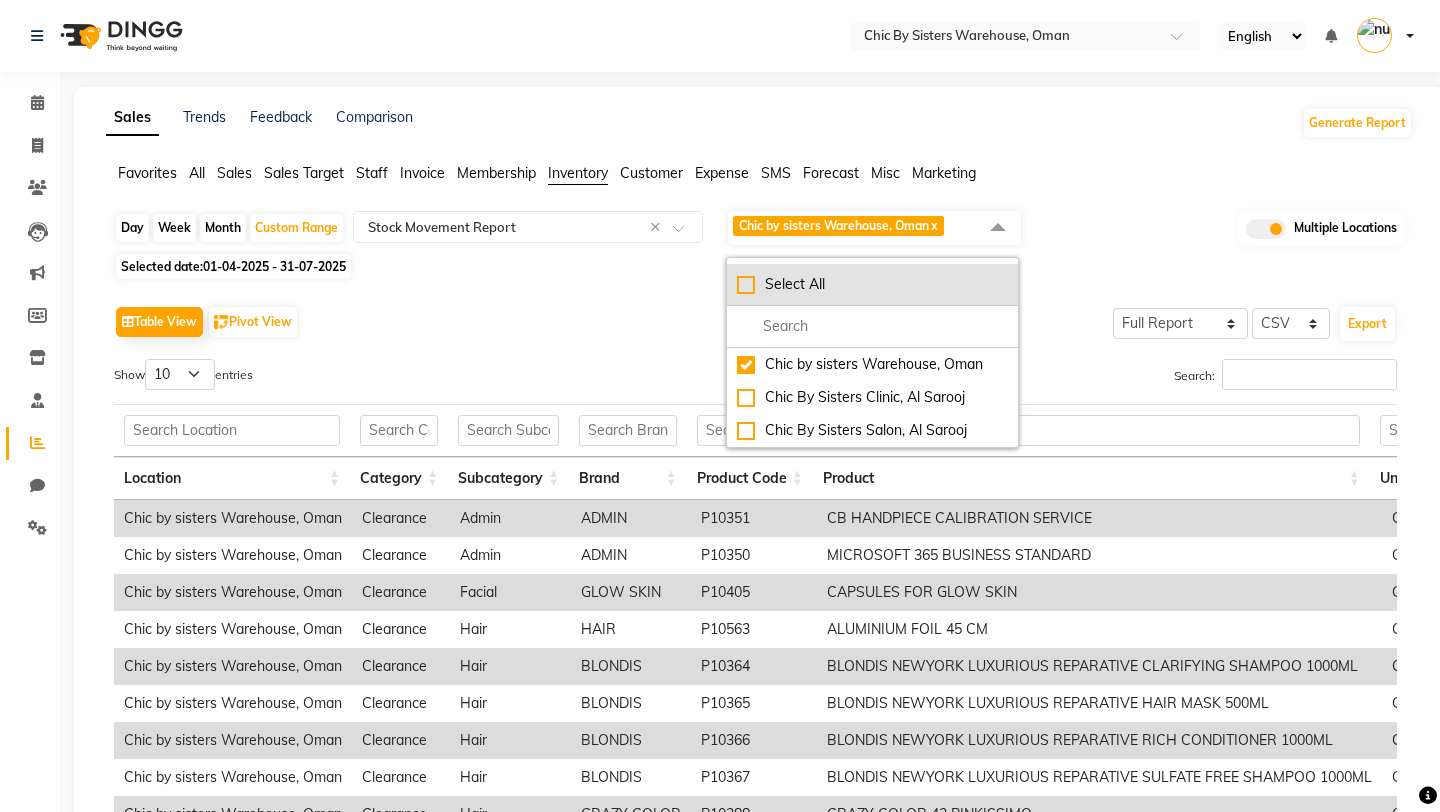 click on "Select All" 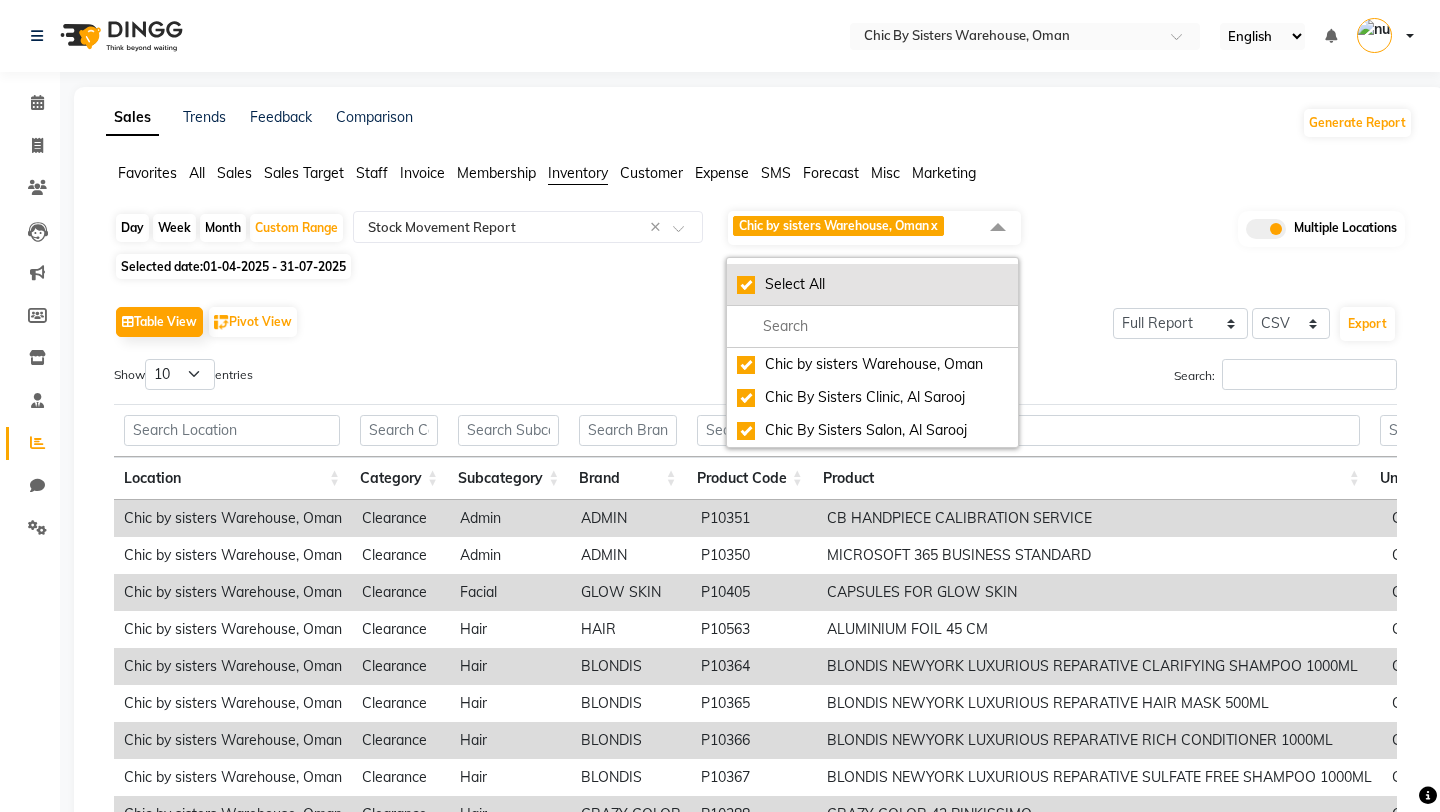 checkbox on "true" 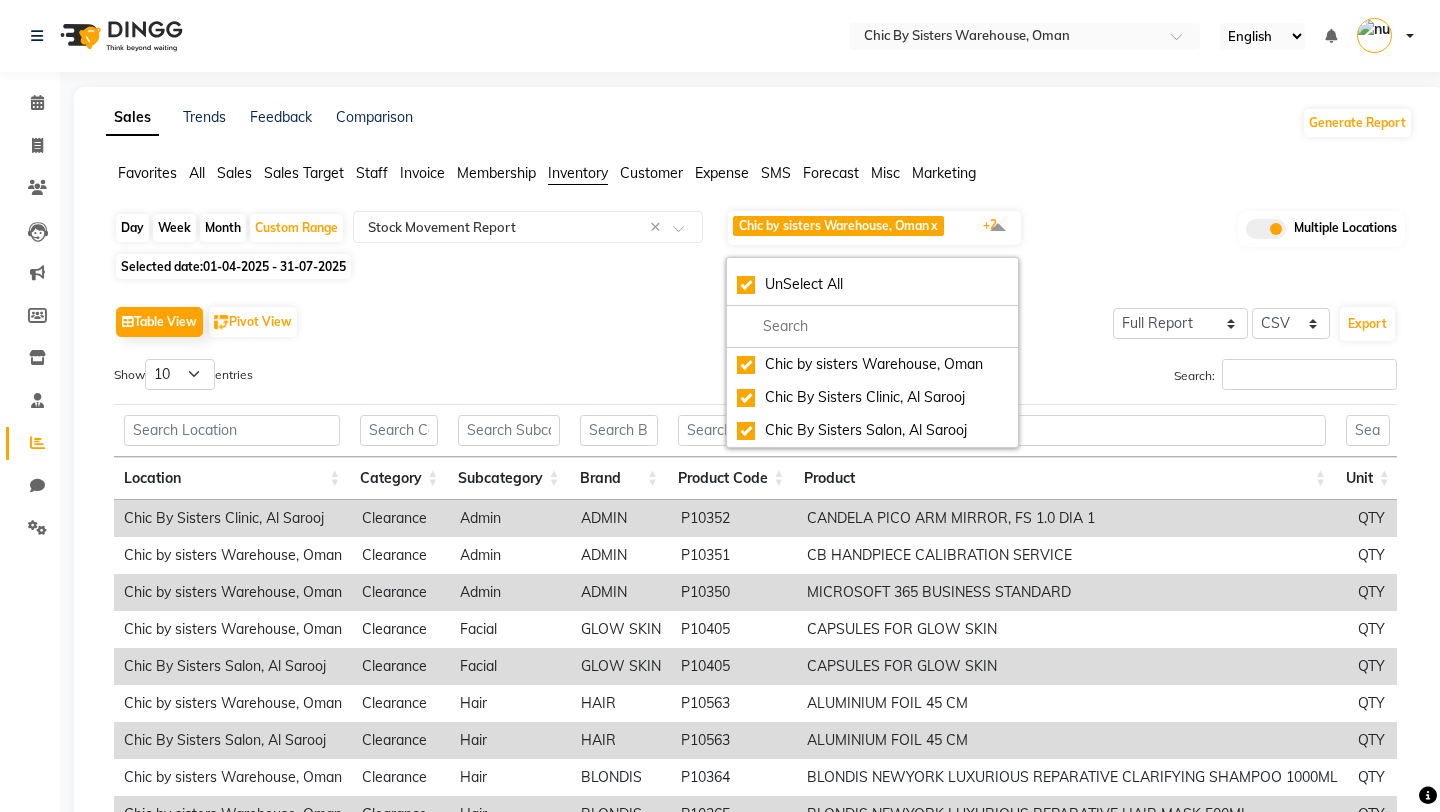 click on "Show  10 25 50 100  entries" at bounding box center [427, 378] 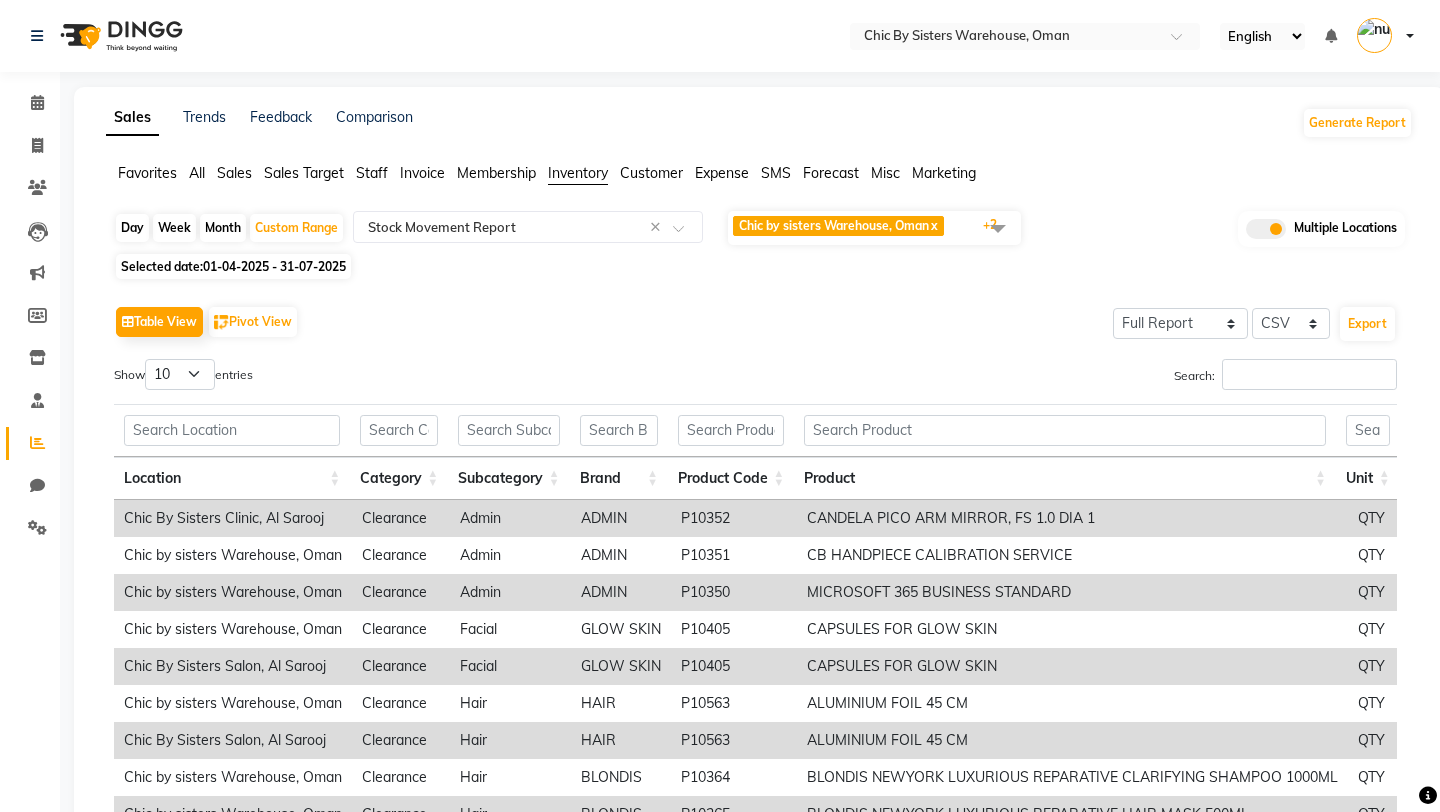 click on "Product Code" at bounding box center [731, 478] 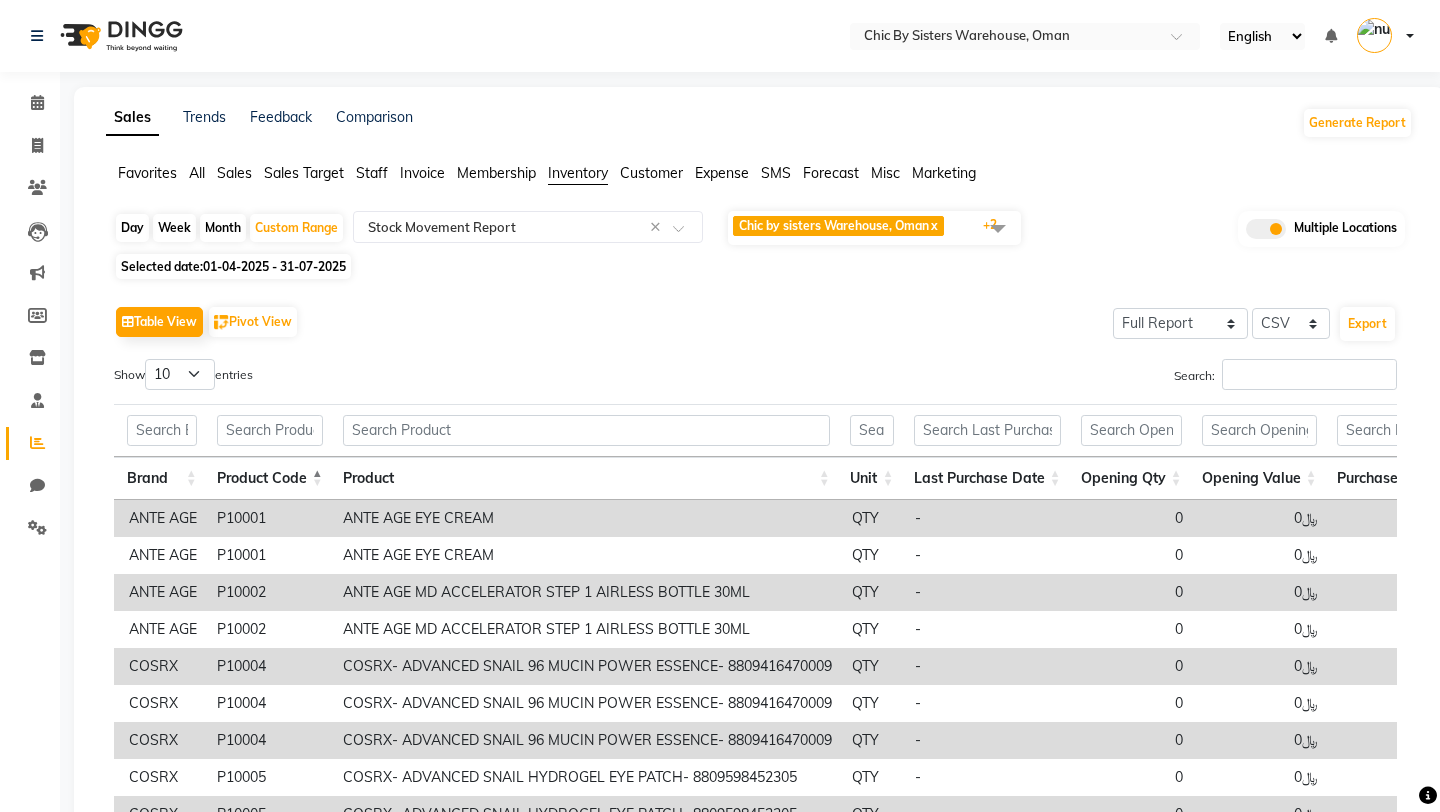click on "Last Purchase Date" at bounding box center (987, 478) 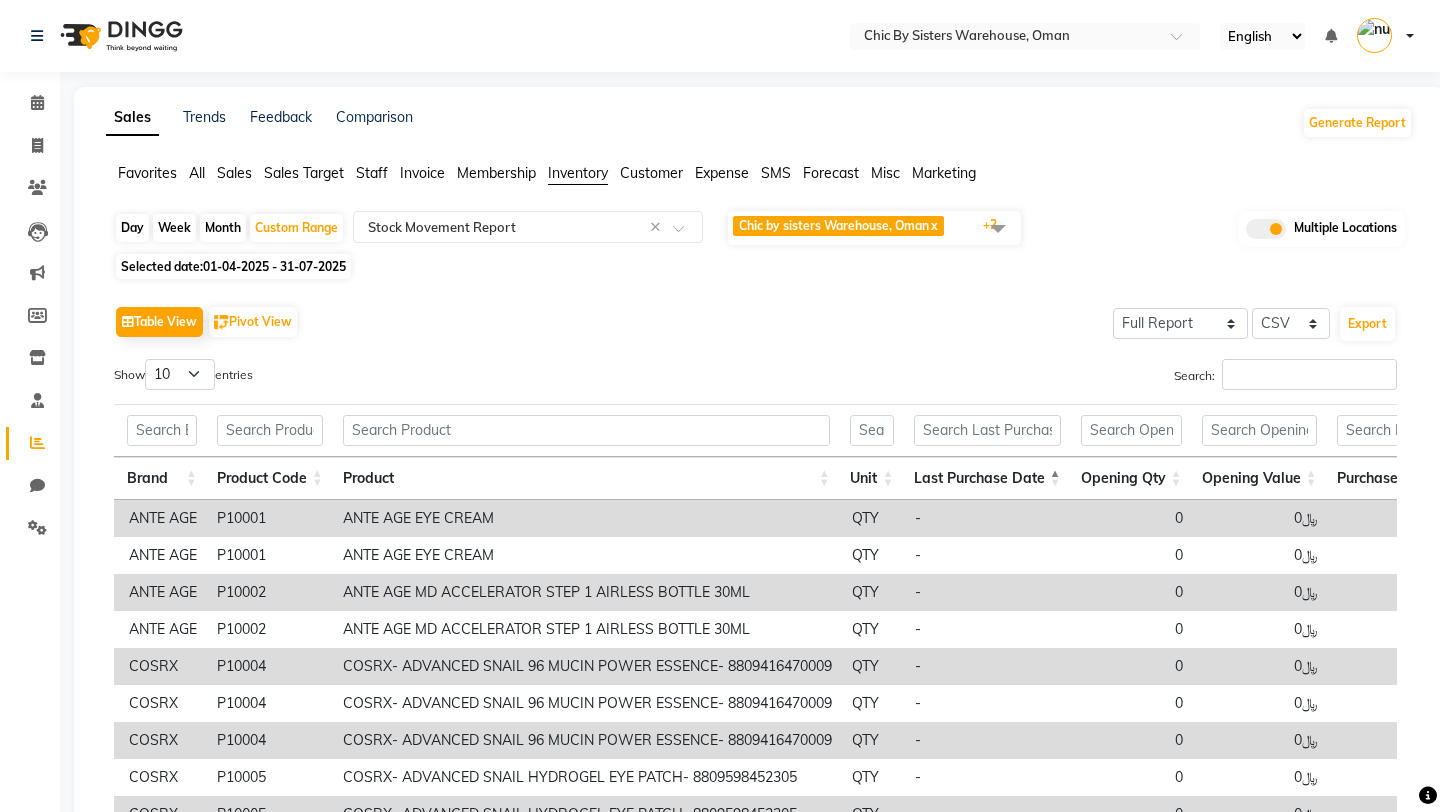 click on "Last Purchase Date" at bounding box center [987, 478] 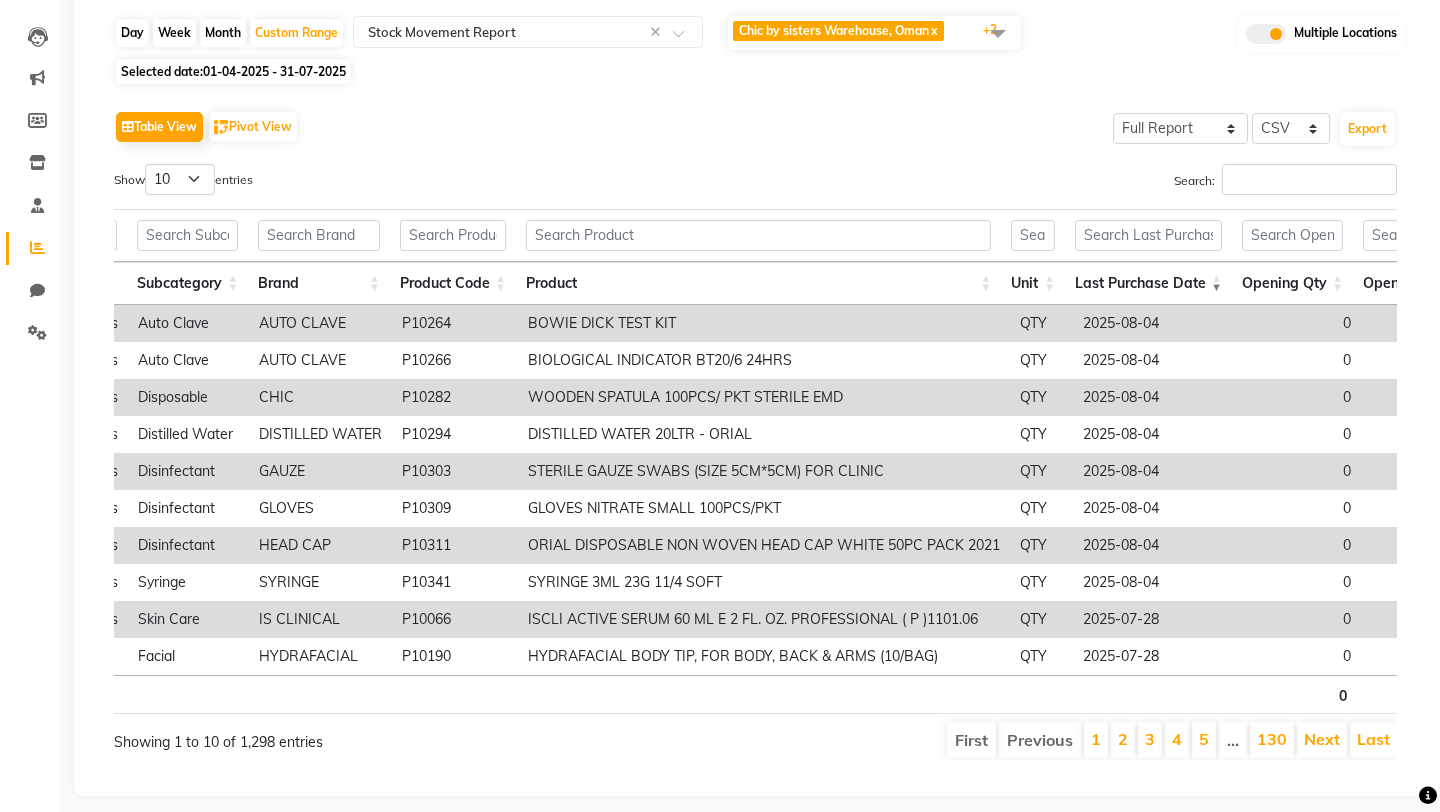 click on "P10264" at bounding box center (455, 323) 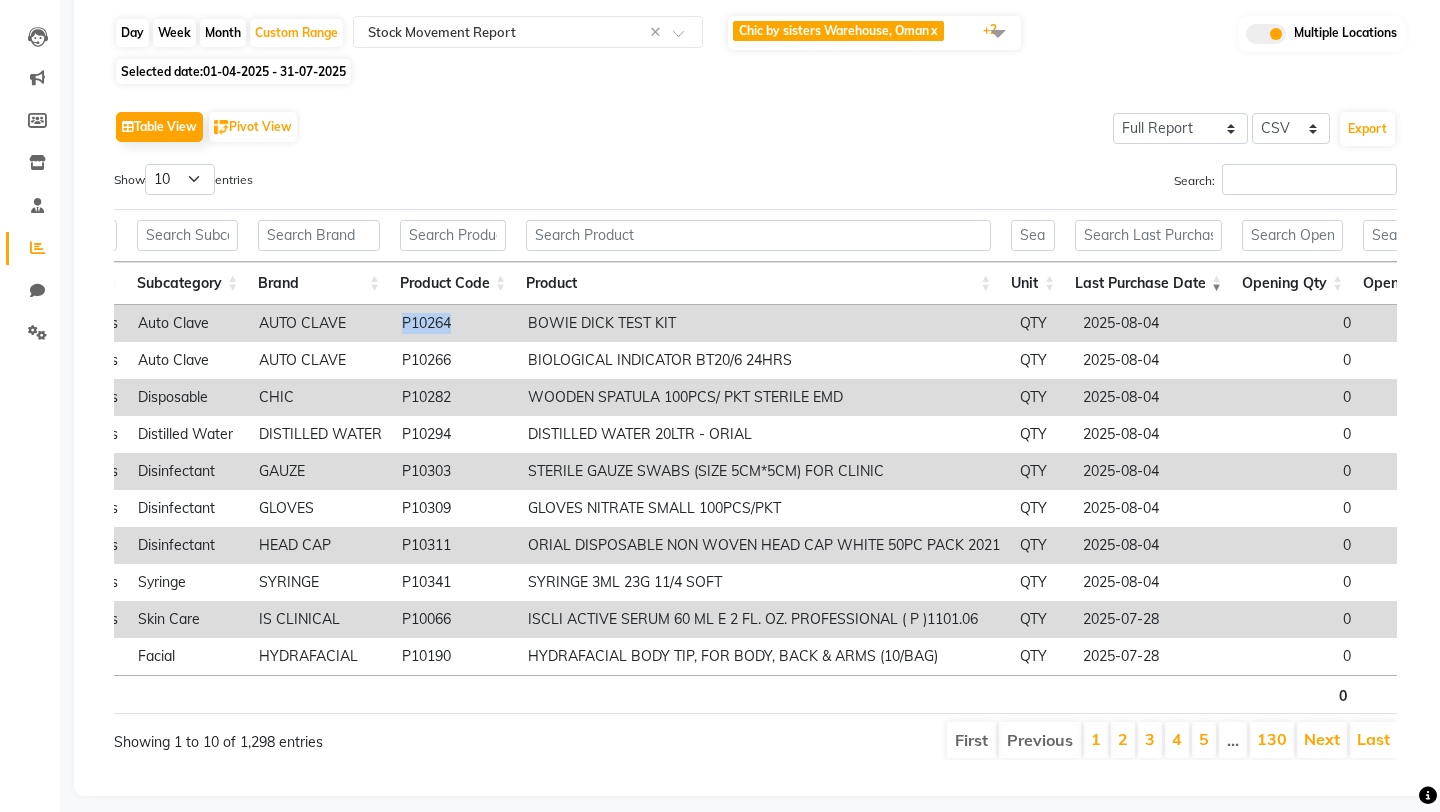 click on "P10264" at bounding box center (455, 323) 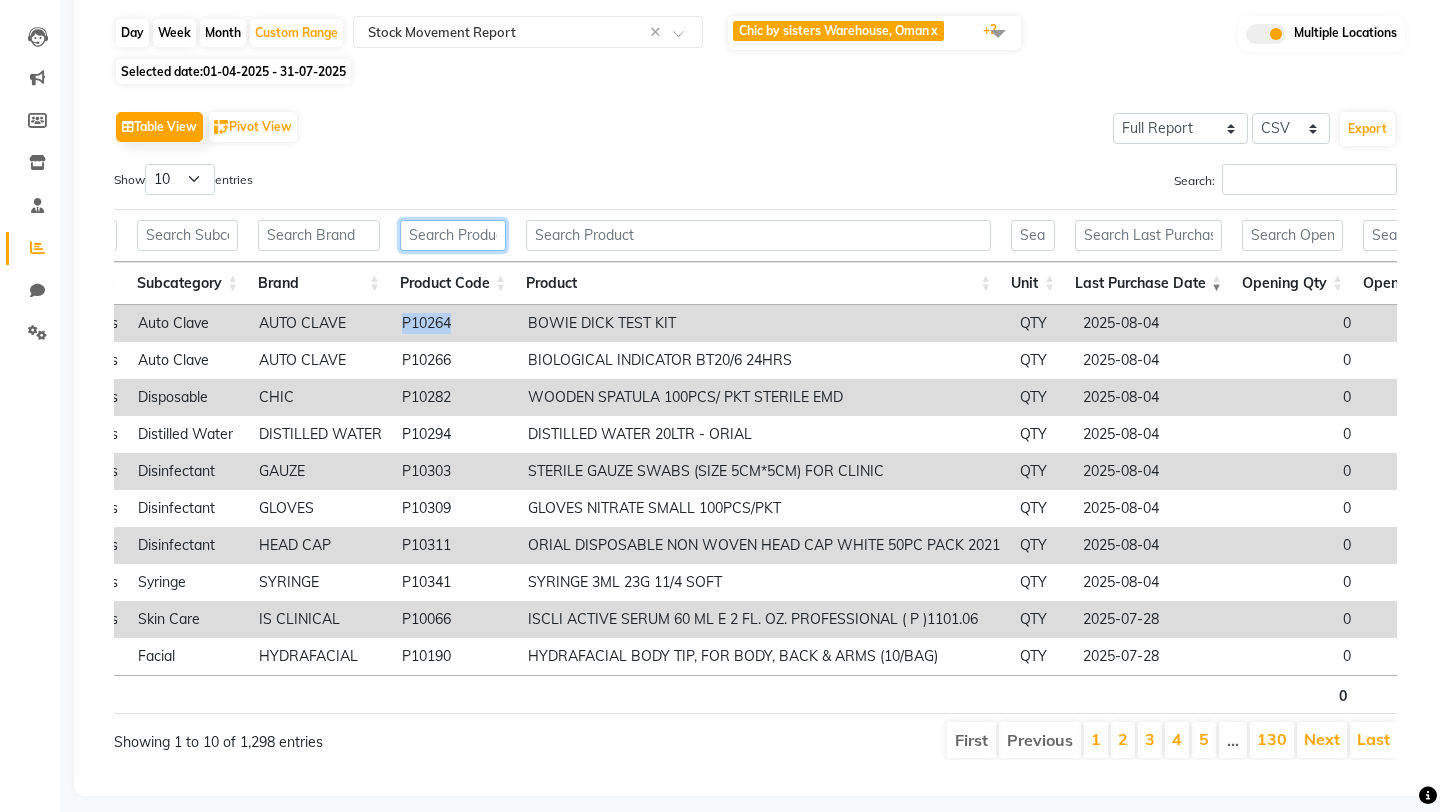 click at bounding box center (453, 235) 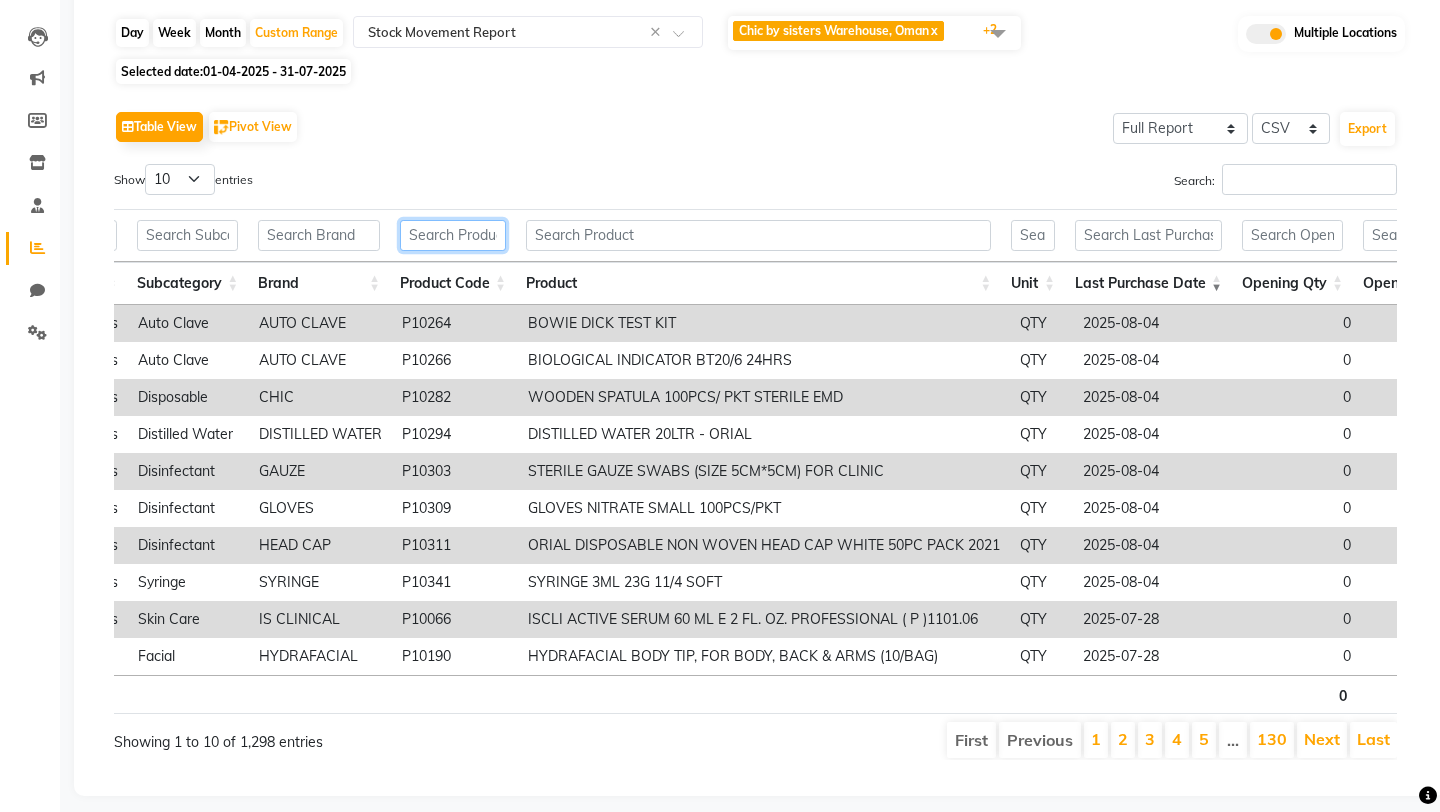 paste on "P10264" 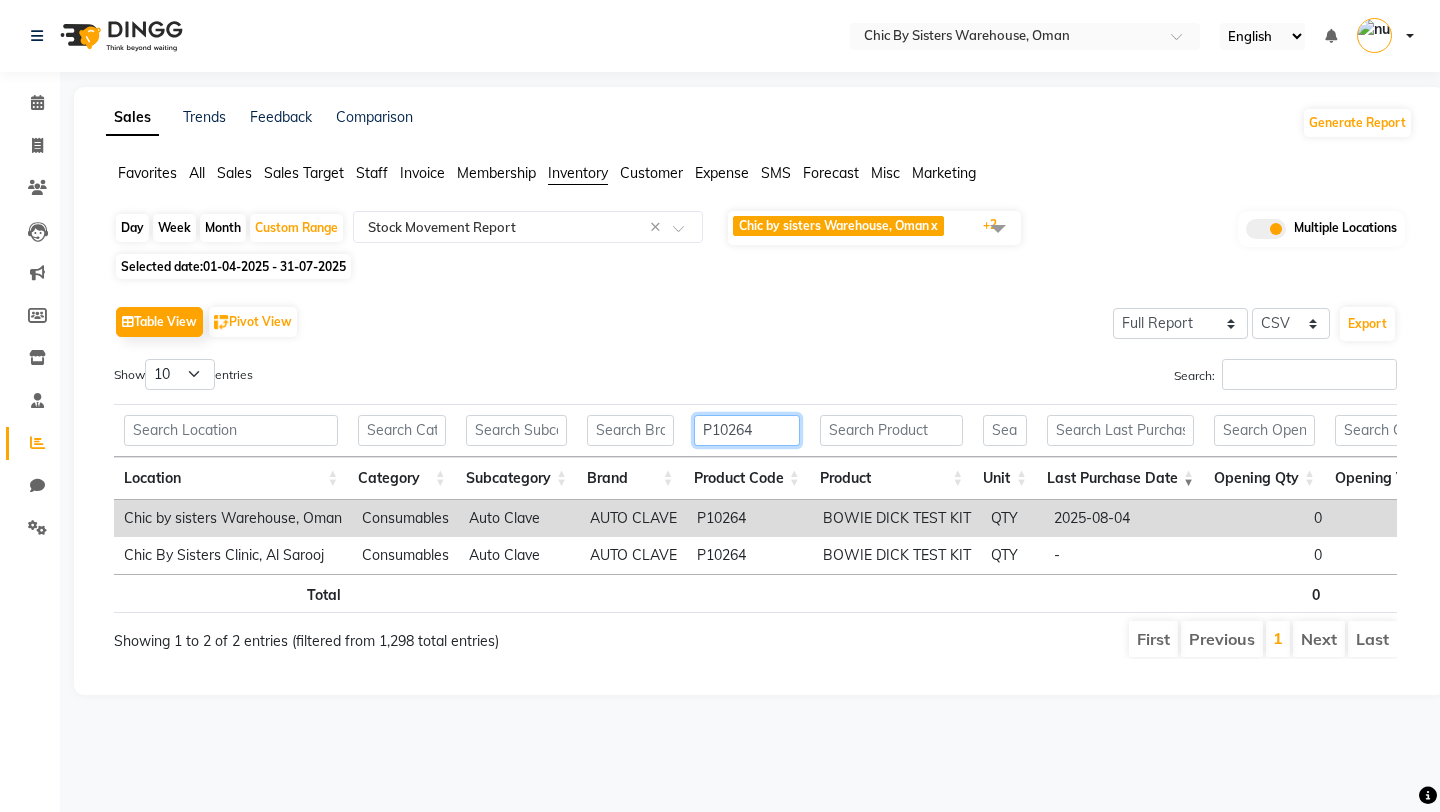 type on "P10264" 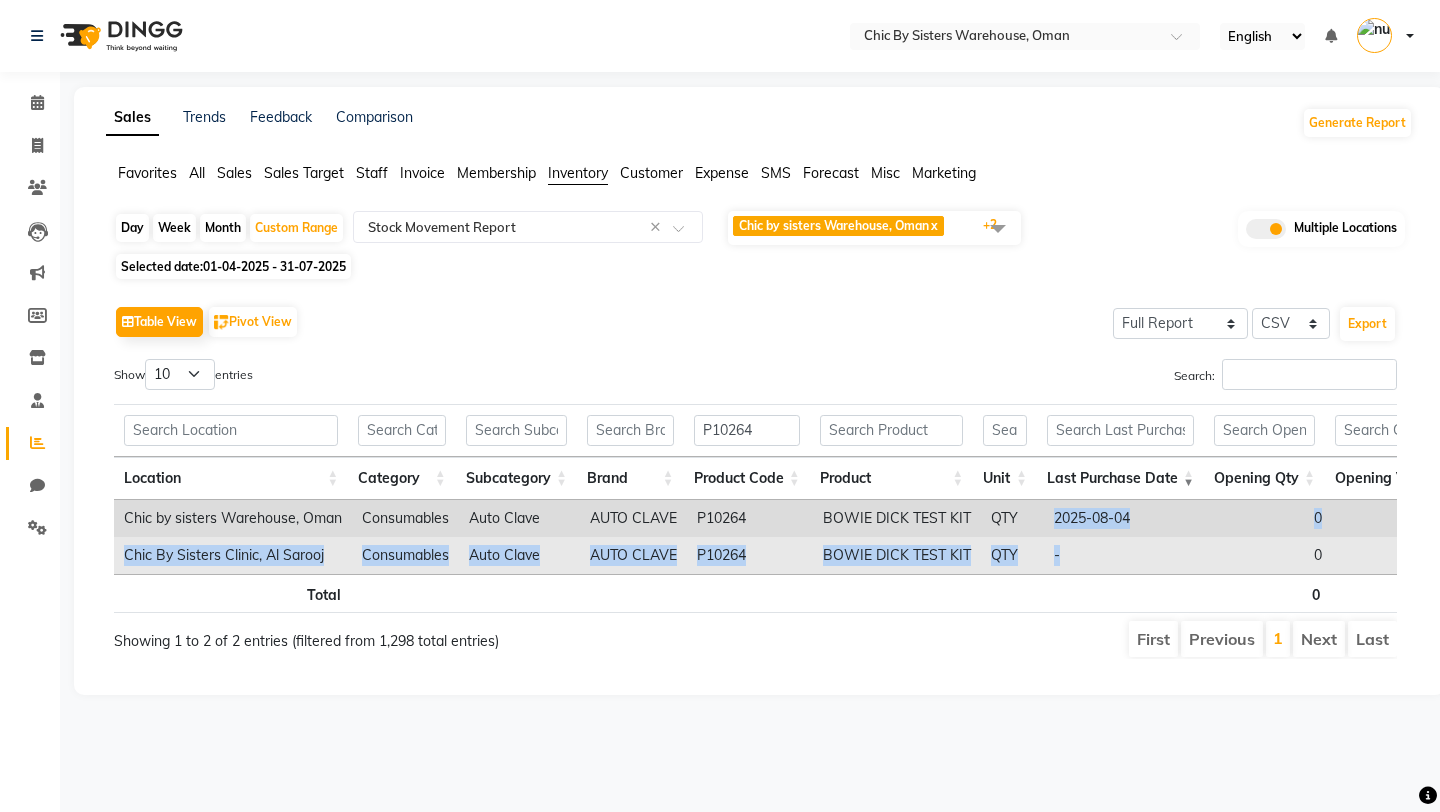 drag, startPoint x: 1049, startPoint y: 521, endPoint x: 1067, endPoint y: 555, distance: 38.470768 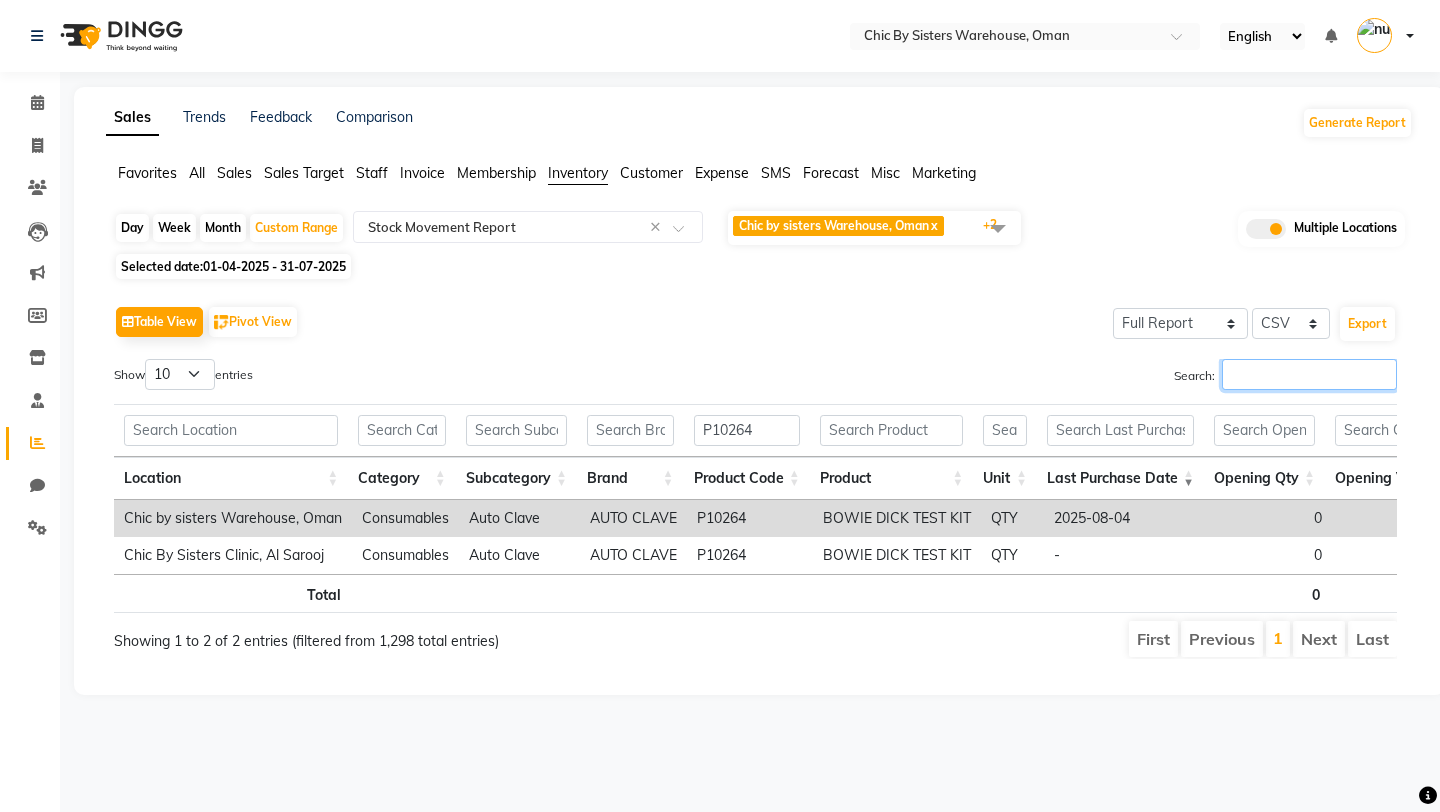 click on "Search:" at bounding box center [1309, 374] 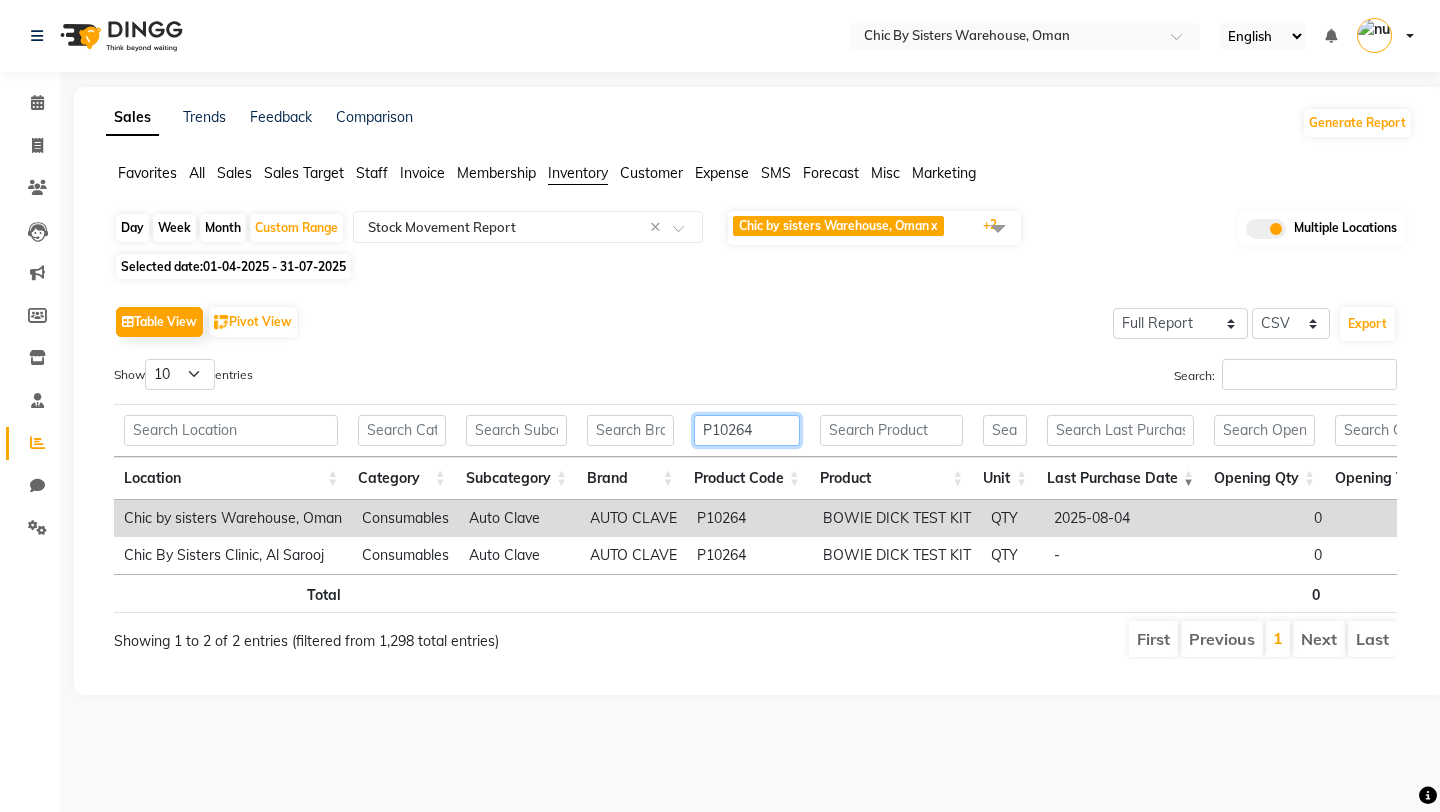 click on "P10264" at bounding box center [747, 430] 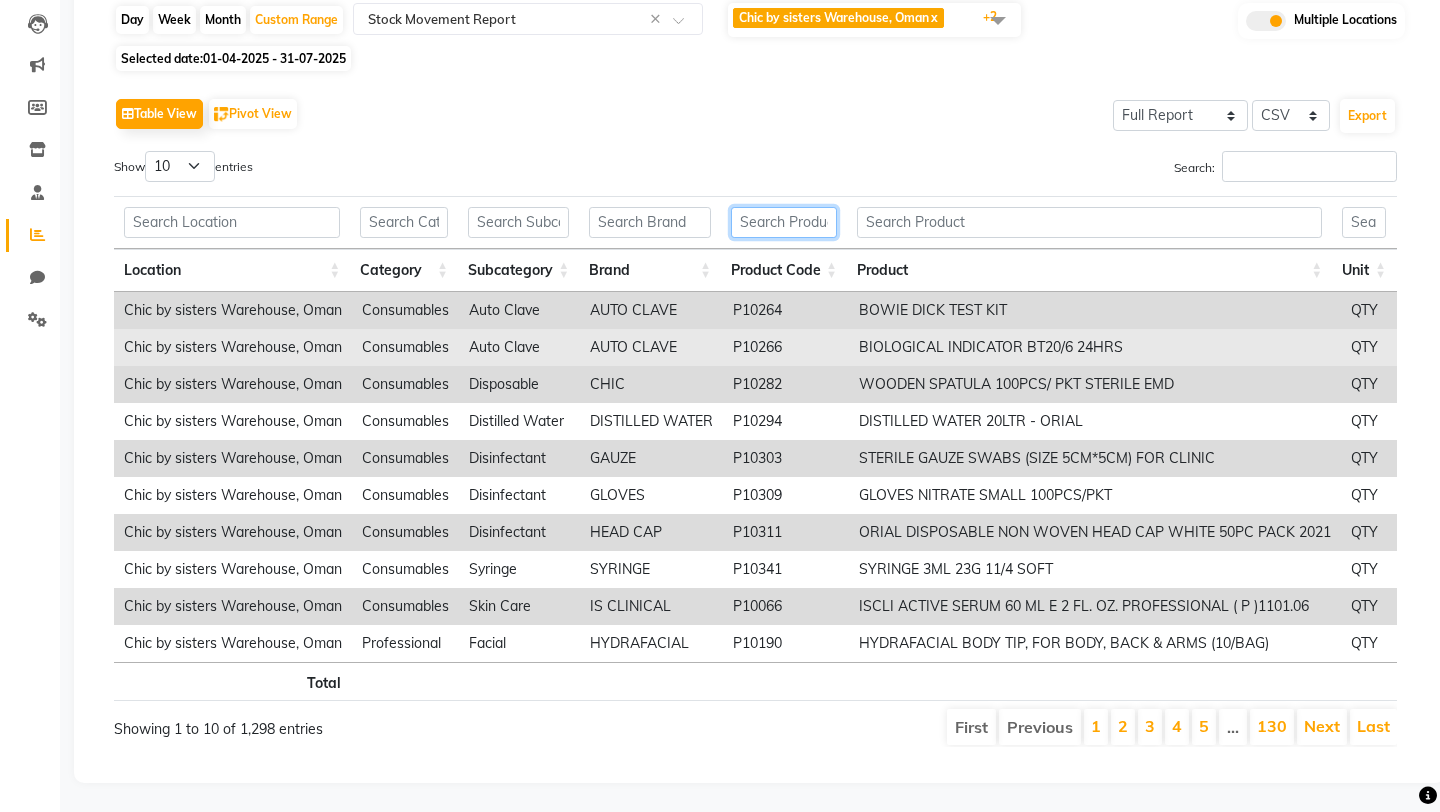 scroll, scrollTop: 192, scrollLeft: 0, axis: vertical 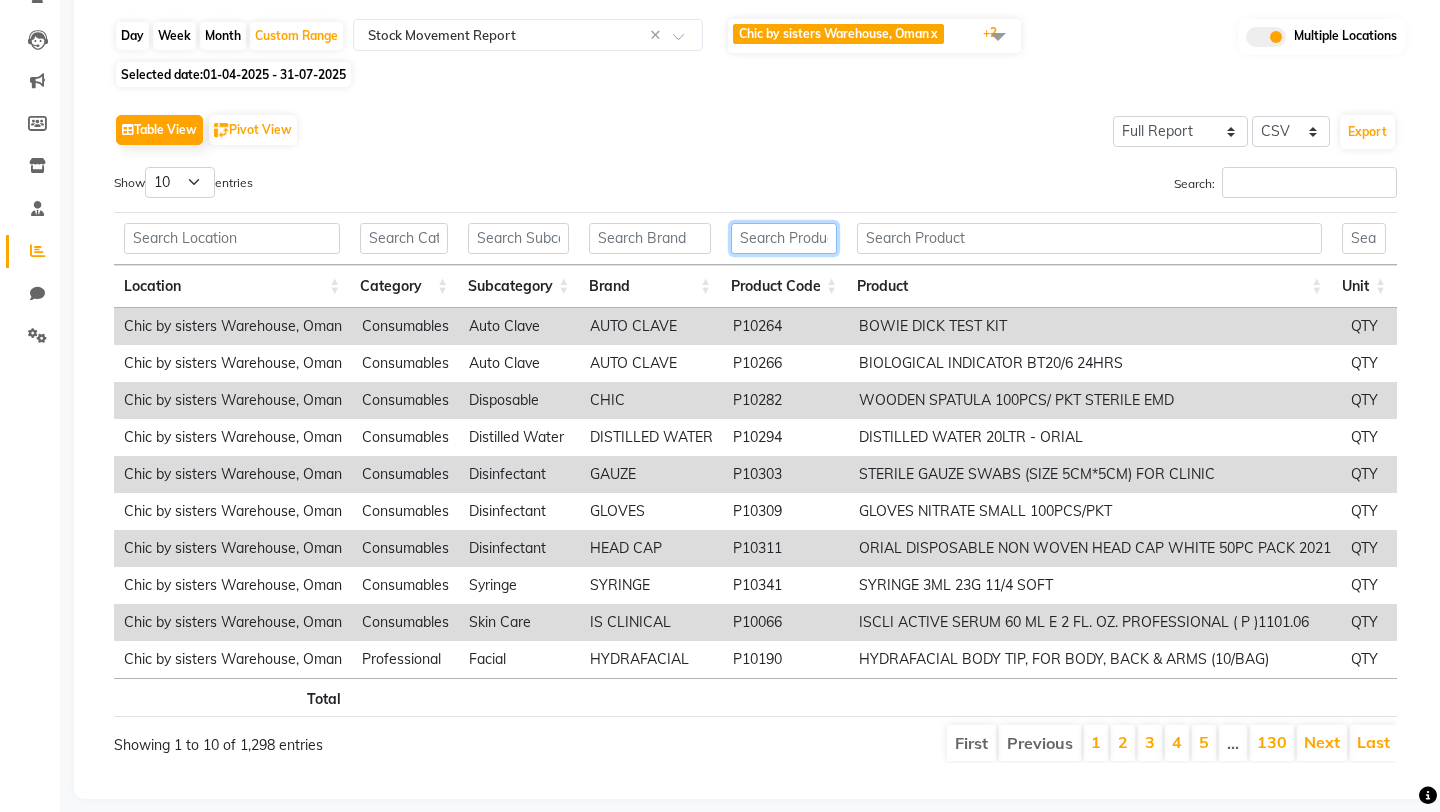 type 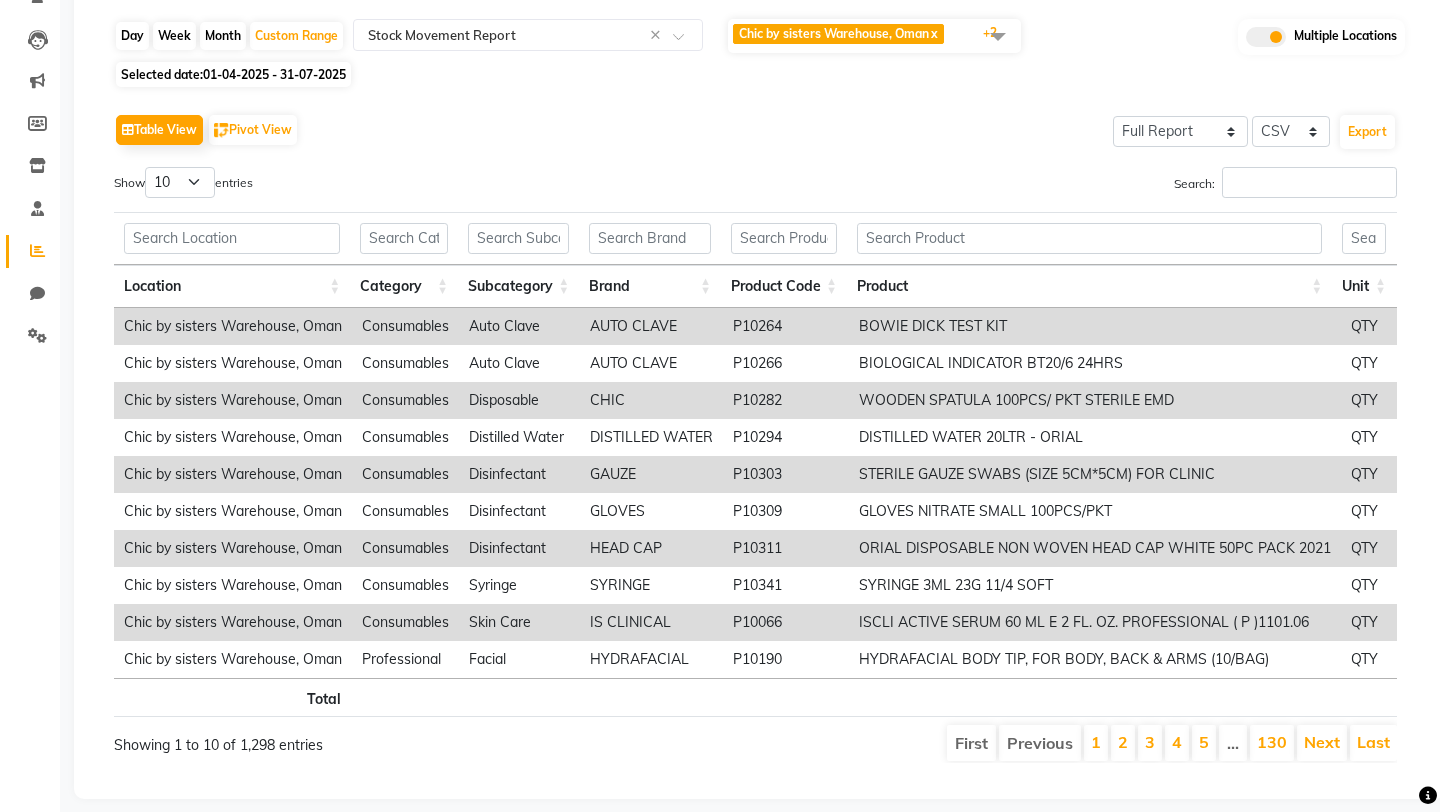 click on "Month" 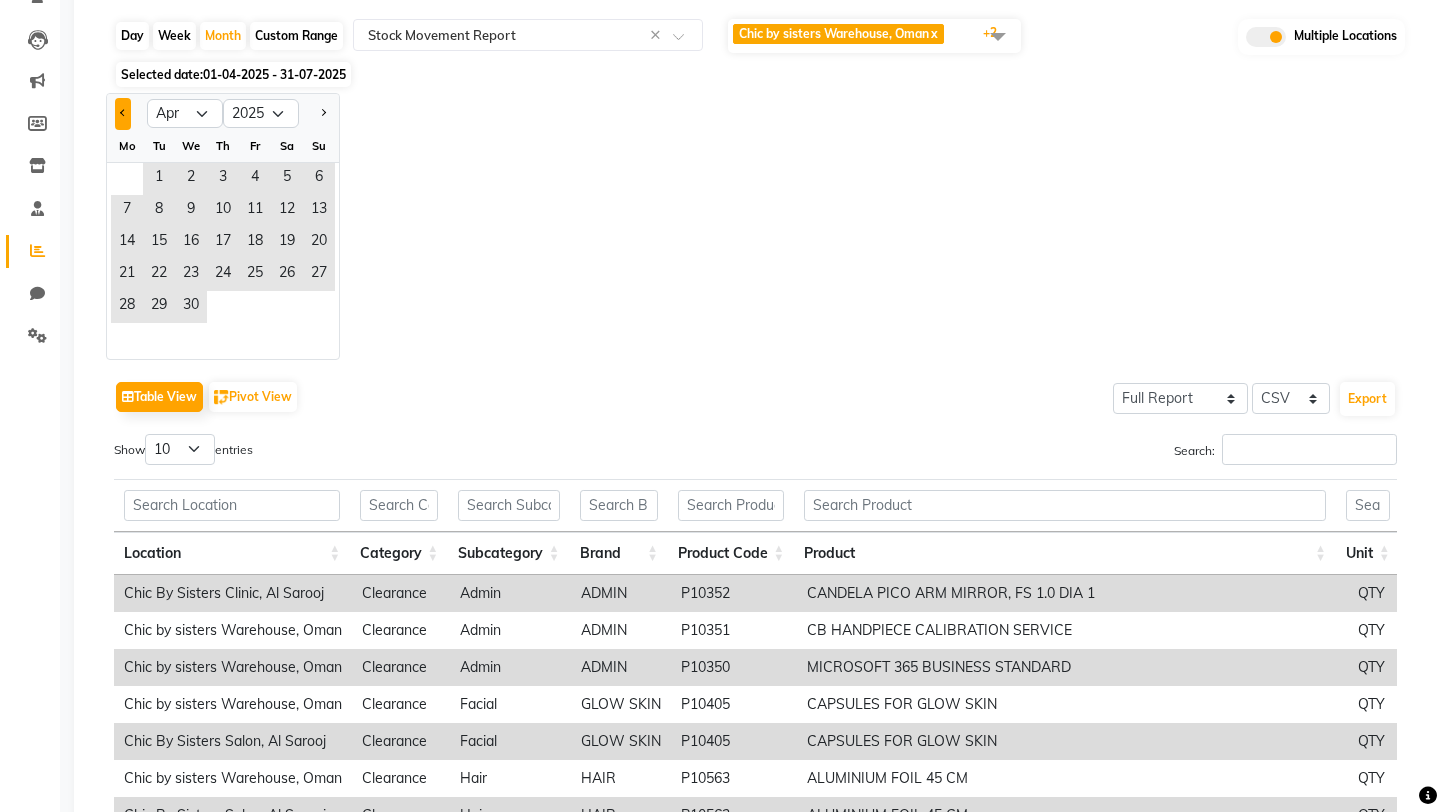 click 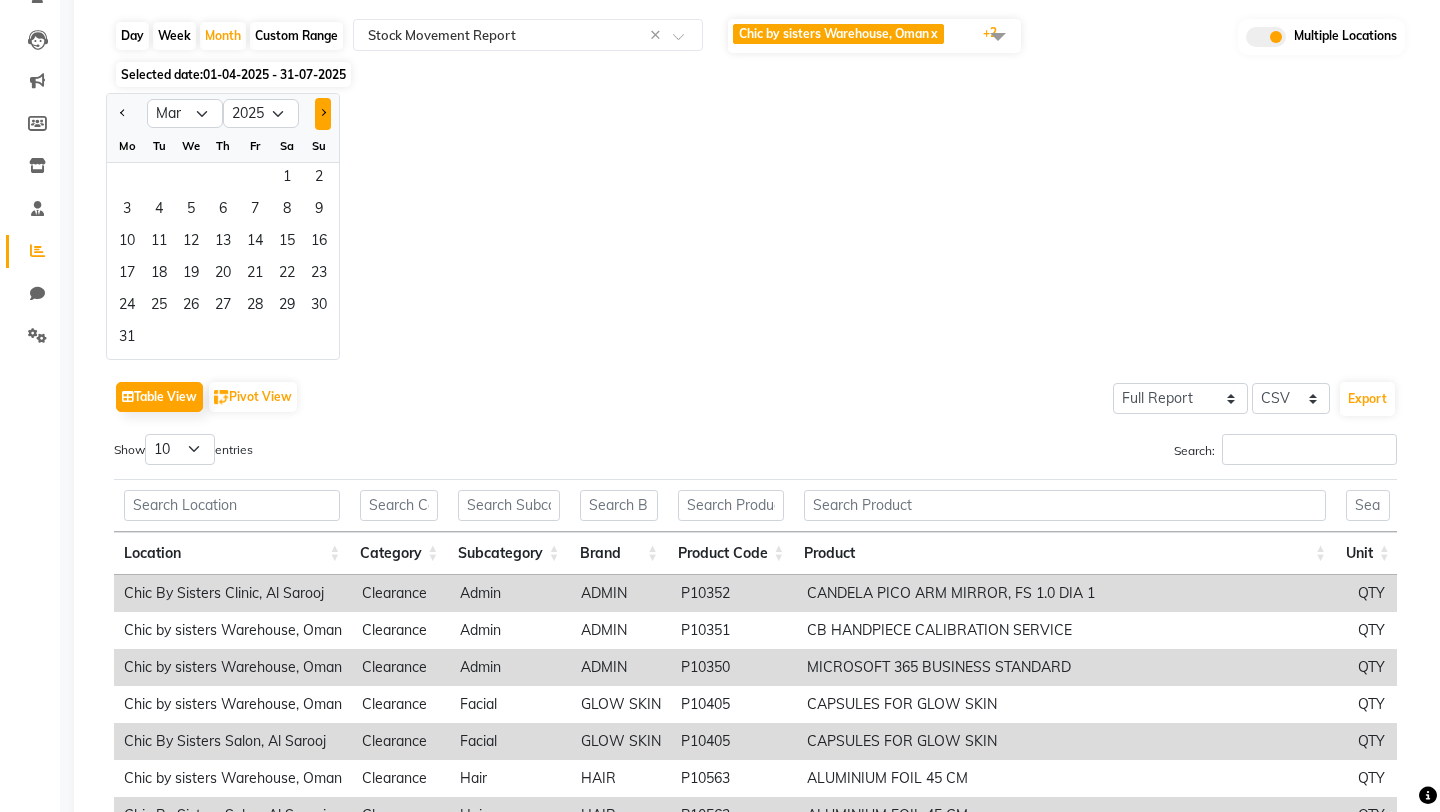 click 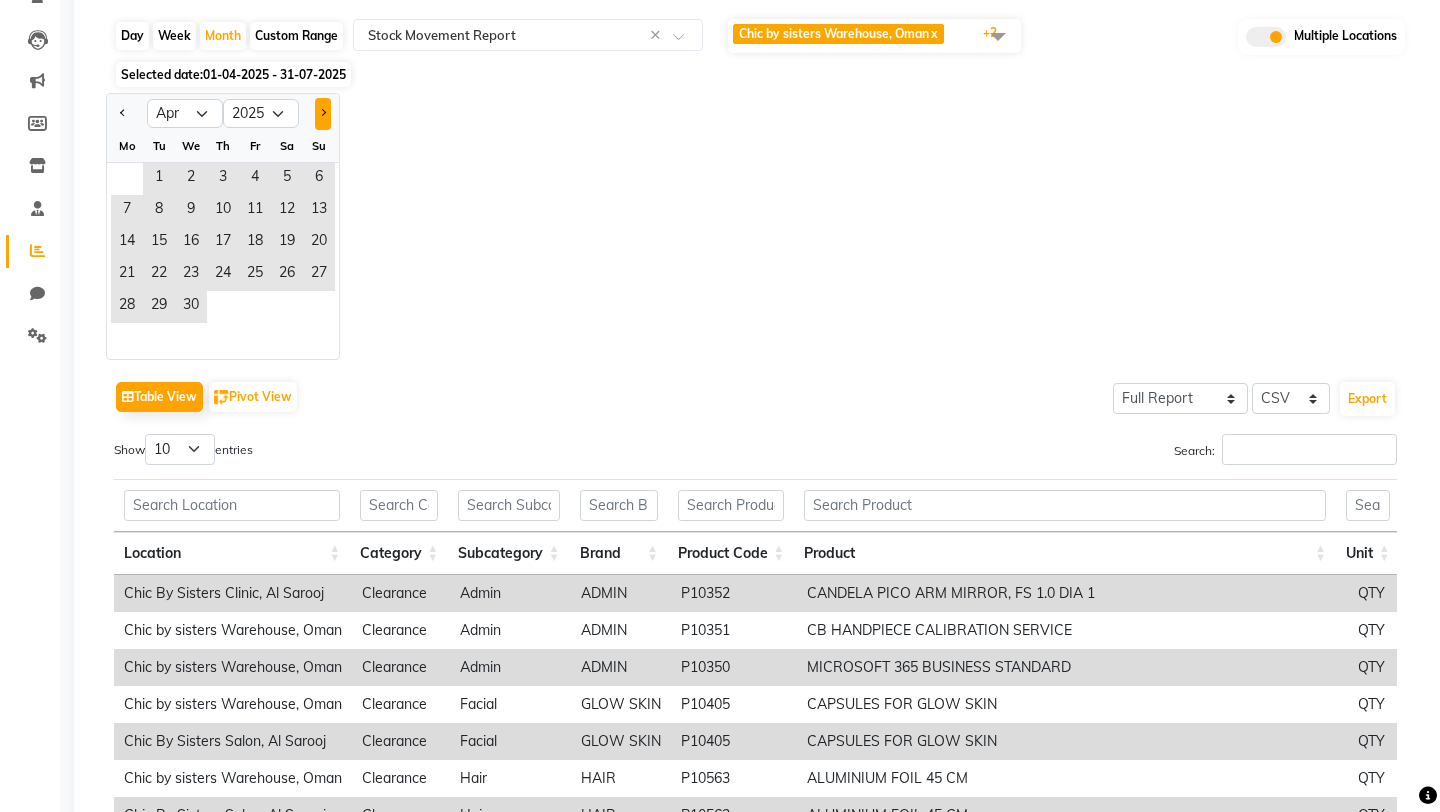 click 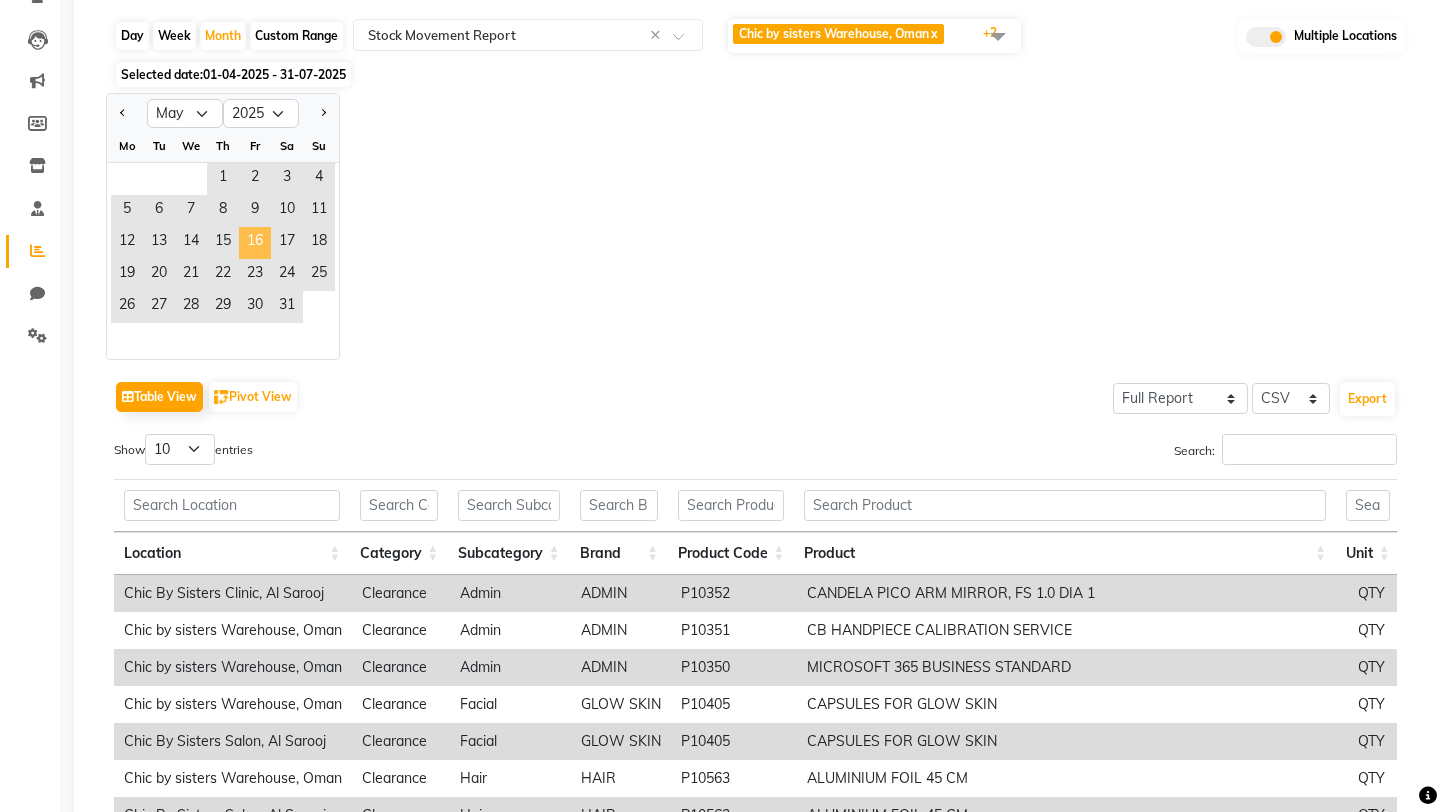 click on "16" 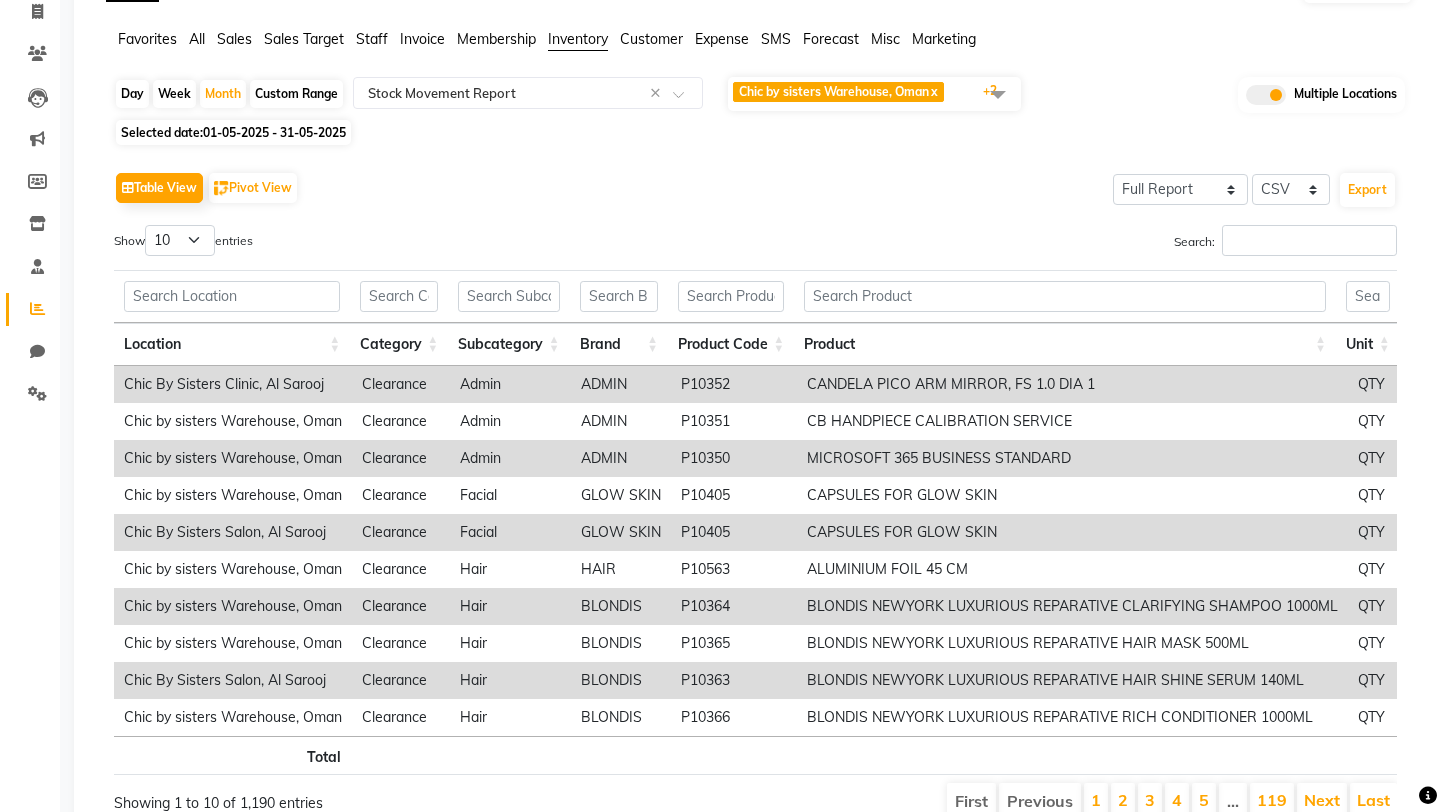 scroll, scrollTop: 208, scrollLeft: 0, axis: vertical 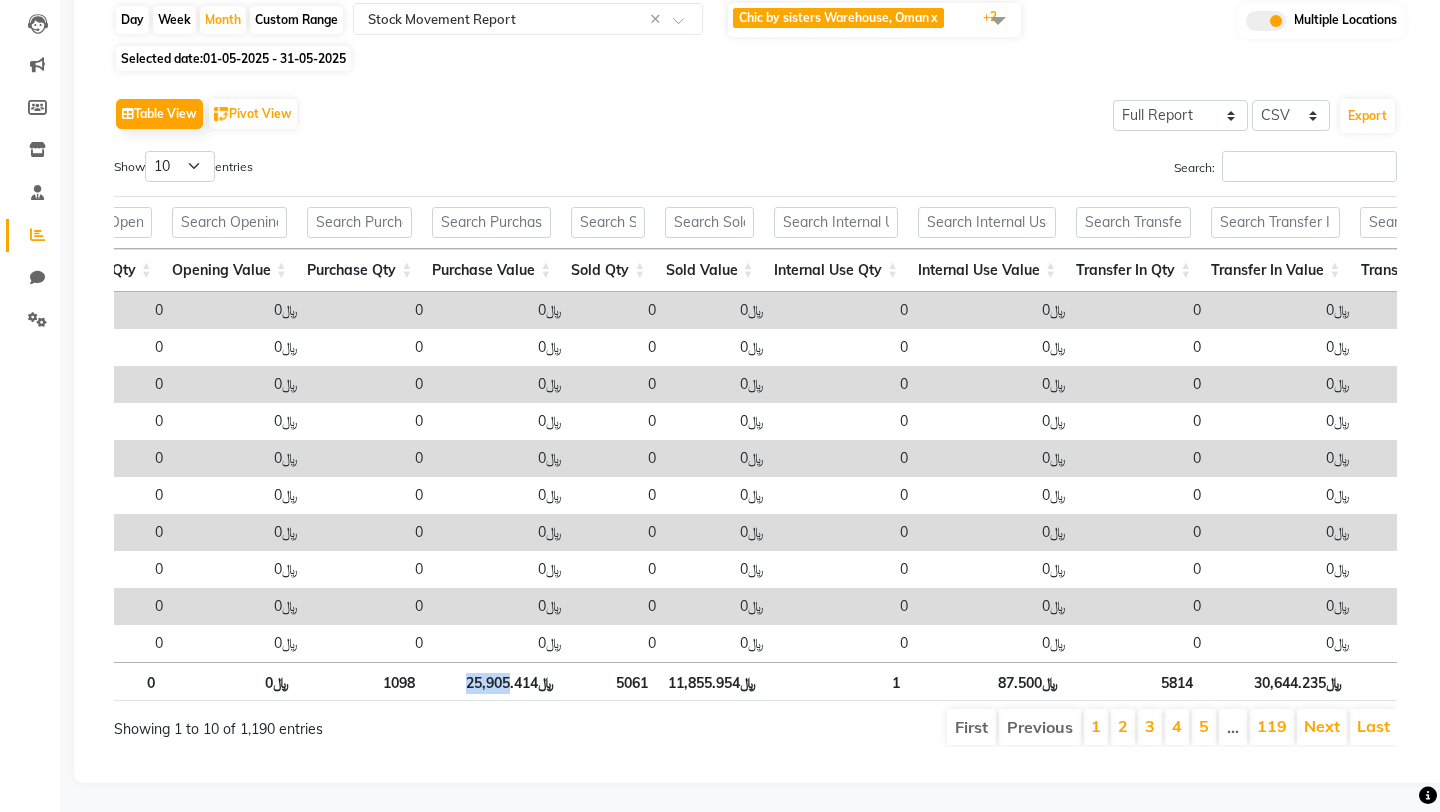 drag, startPoint x: 465, startPoint y: 686, endPoint x: 512, endPoint y: 685, distance: 47.010635 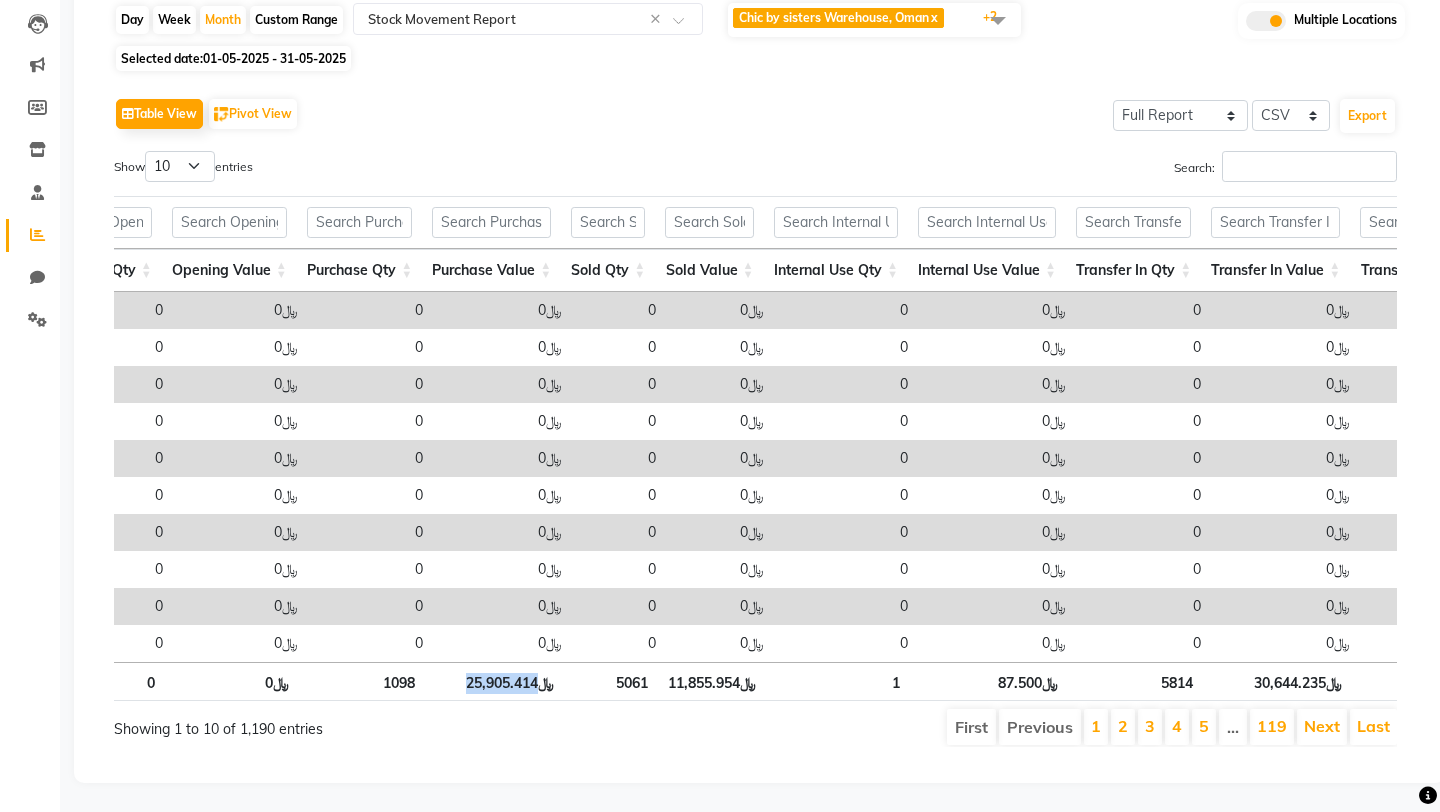 drag, startPoint x: 464, startPoint y: 681, endPoint x: 540, endPoint y: 681, distance: 76 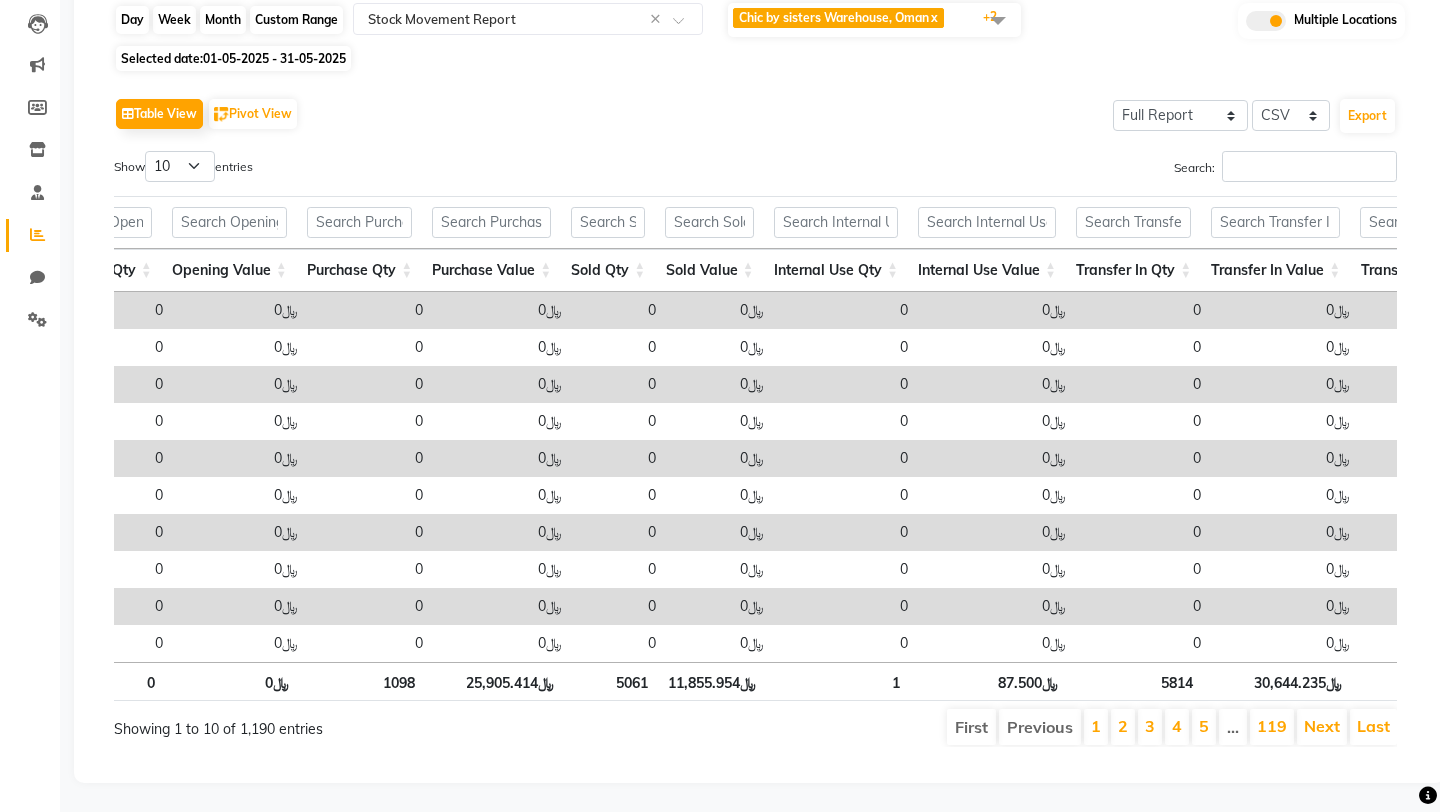 click on "Month" 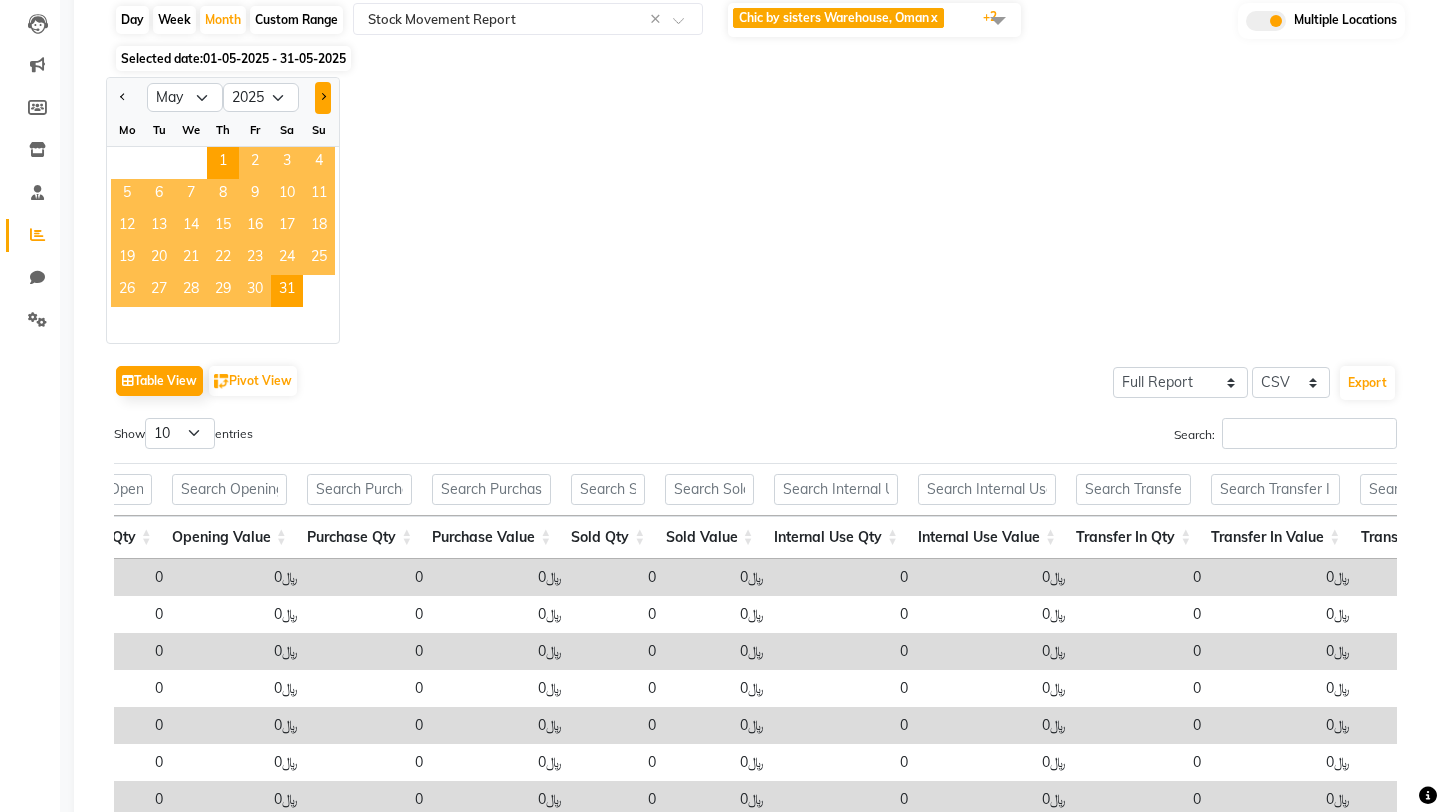 click 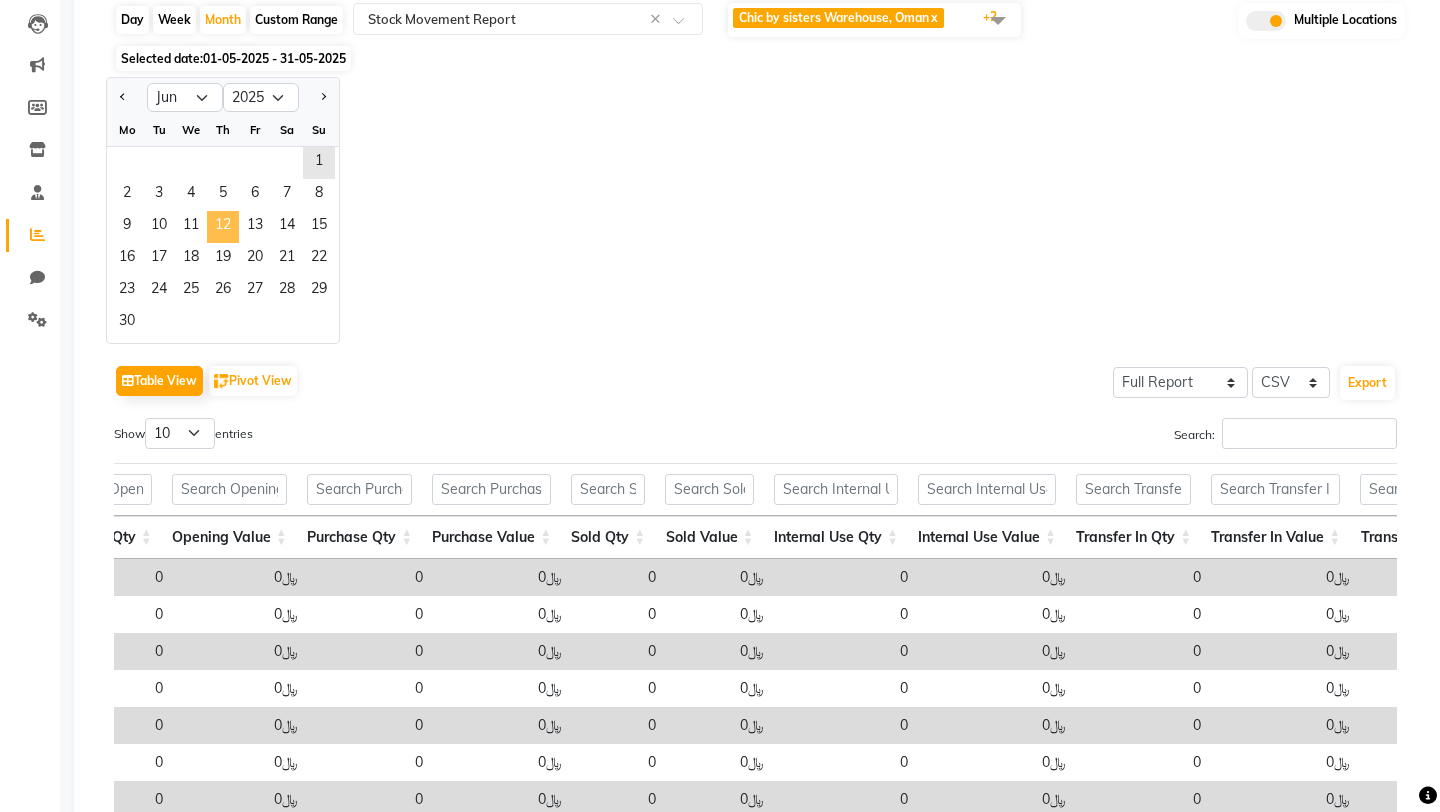click on "12" 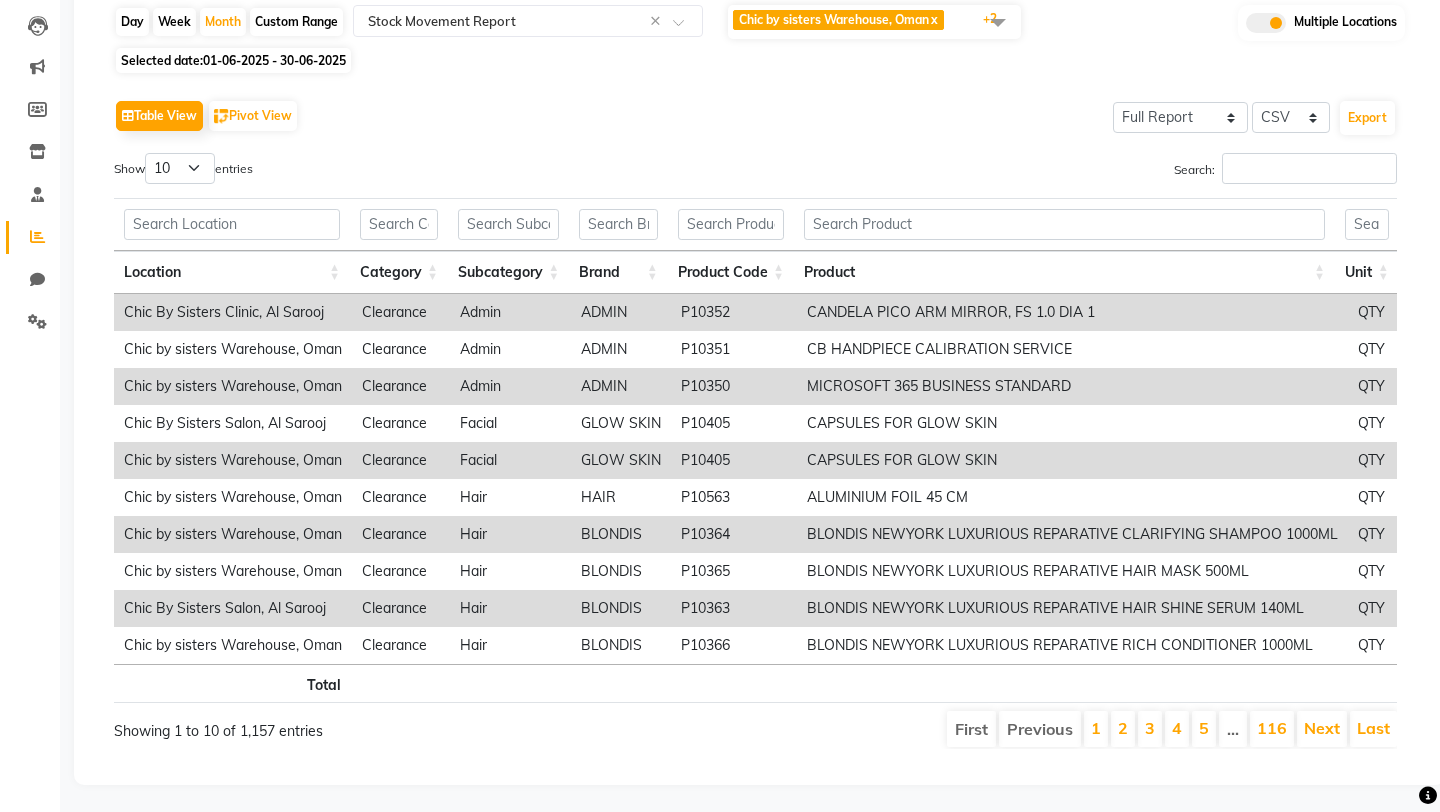scroll, scrollTop: 208, scrollLeft: 0, axis: vertical 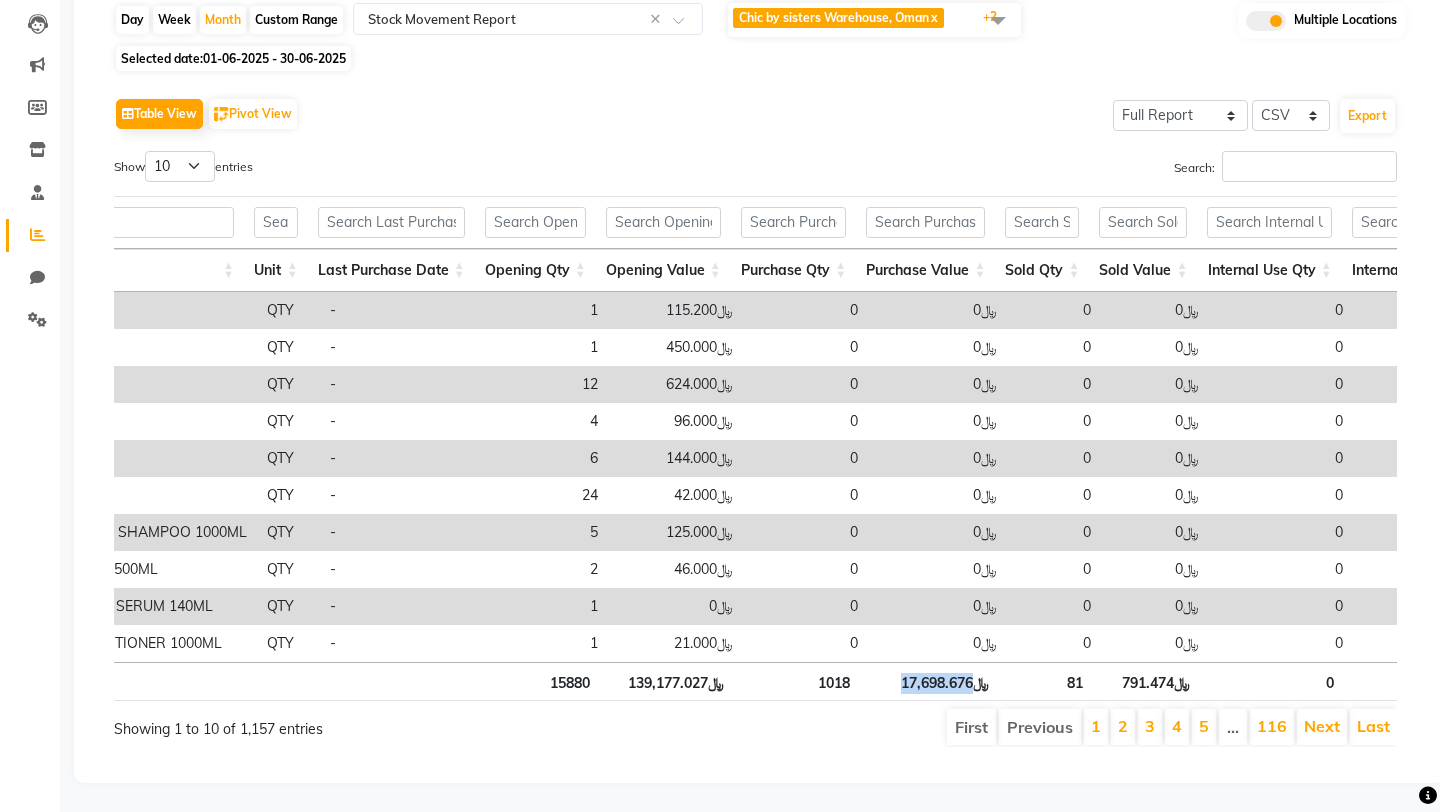 drag, startPoint x: 900, startPoint y: 681, endPoint x: 971, endPoint y: 684, distance: 71.063354 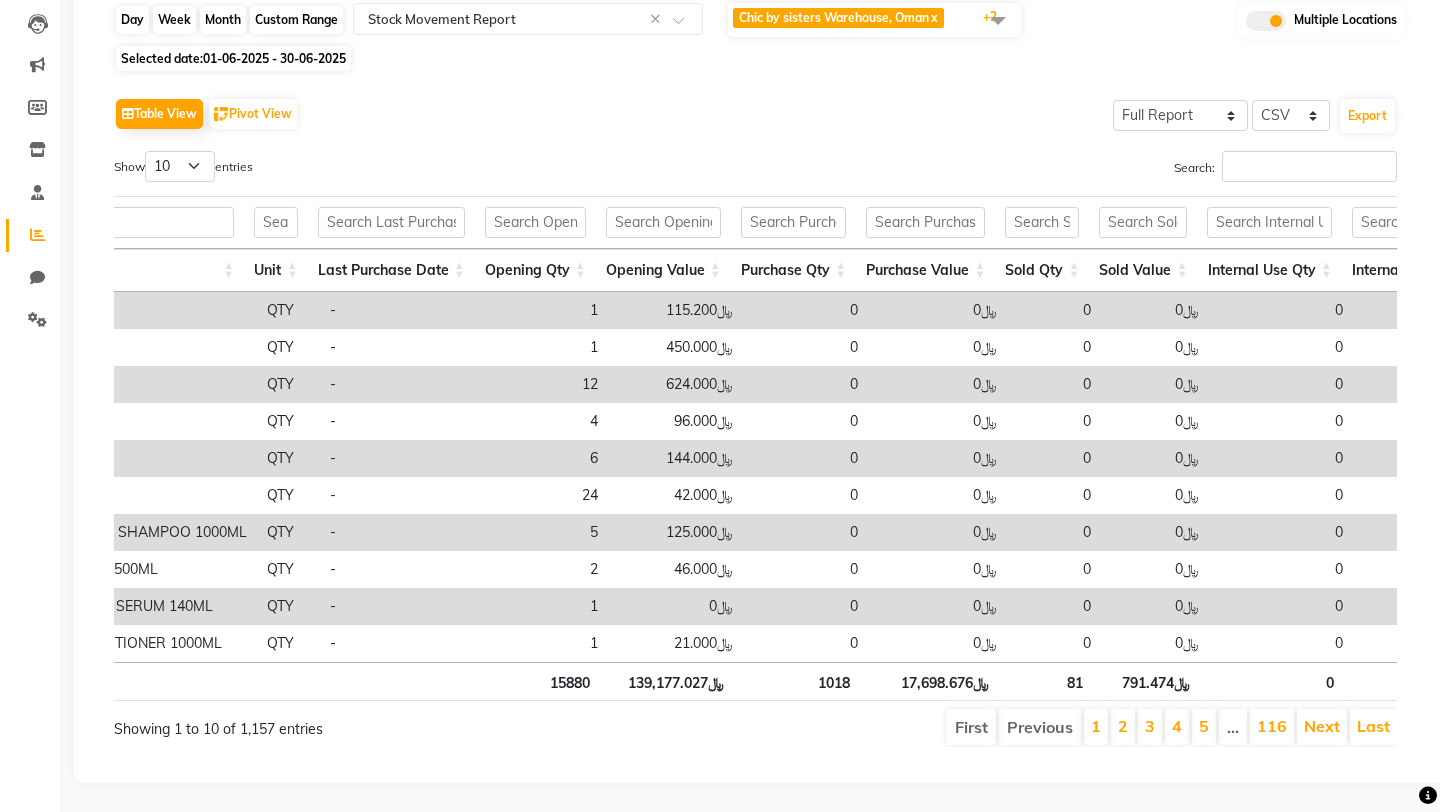 click on "Month" 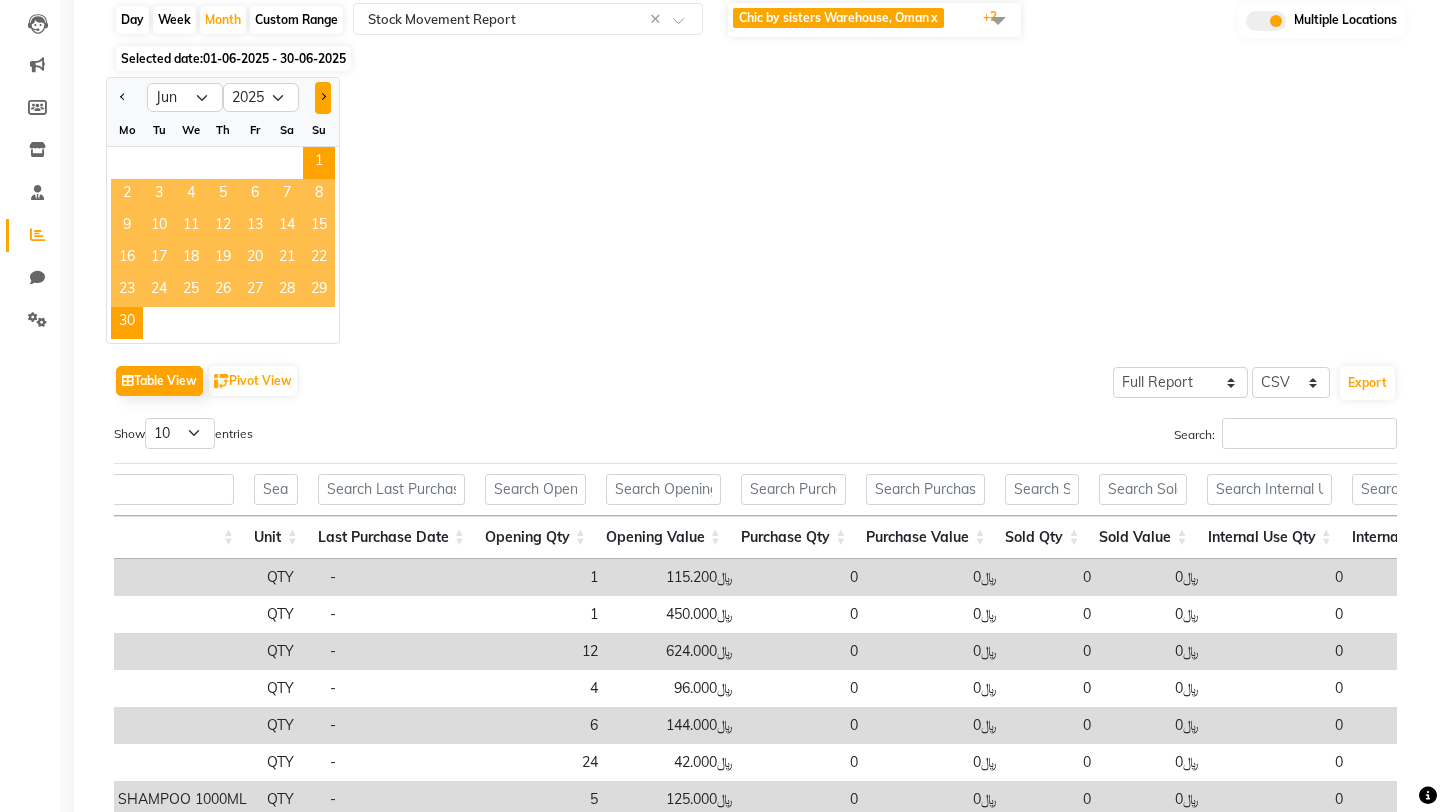 click 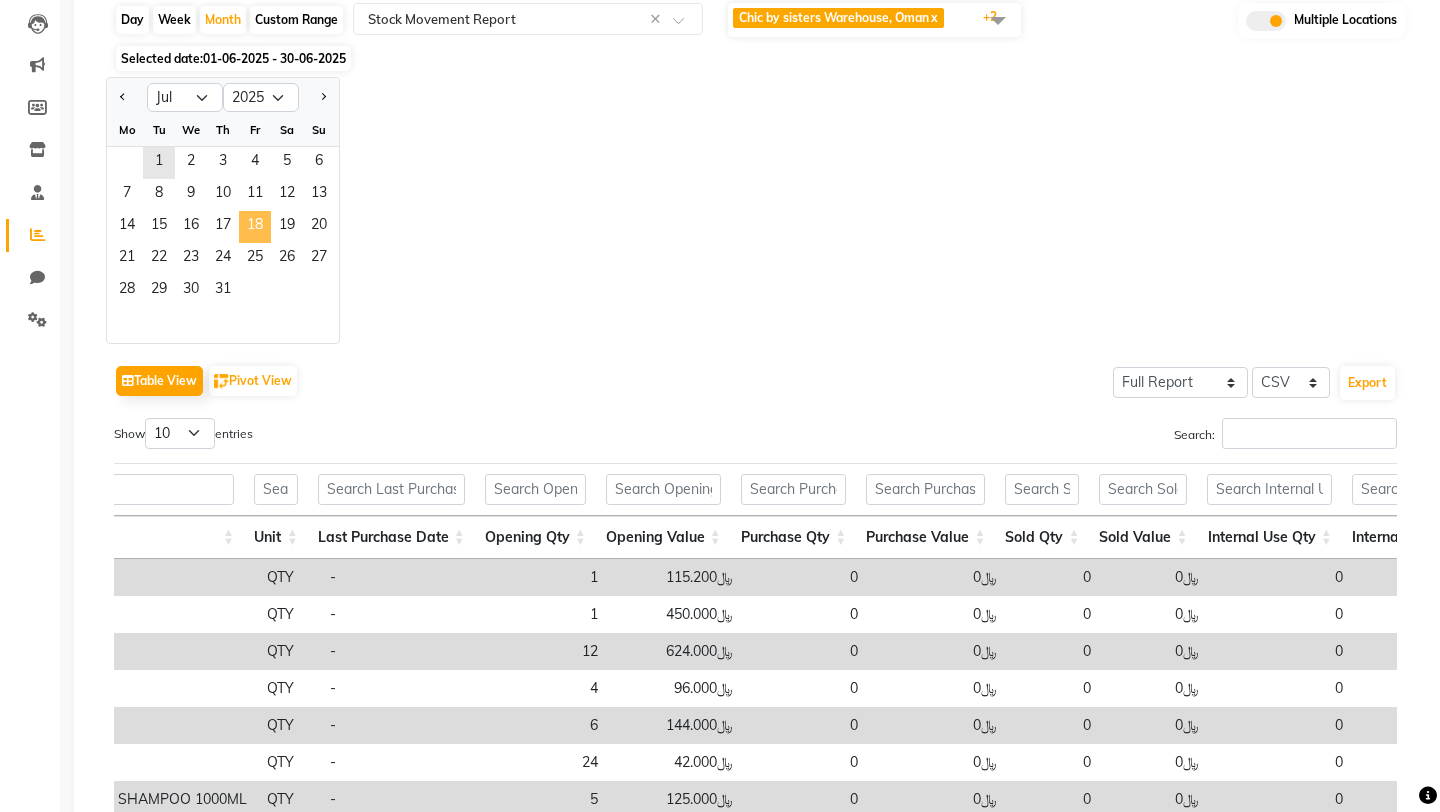 click on "18" 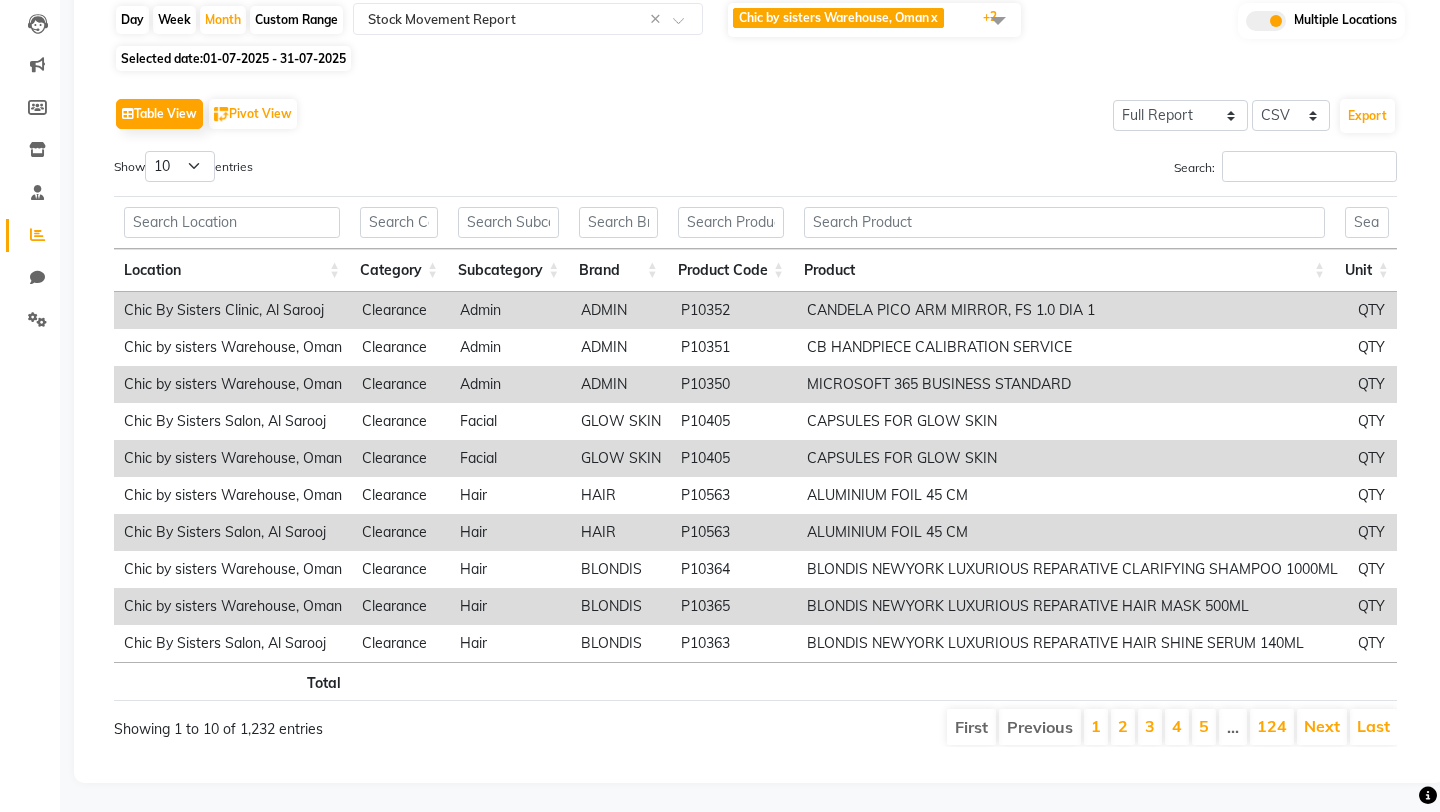 scroll, scrollTop: 0, scrollLeft: 0, axis: both 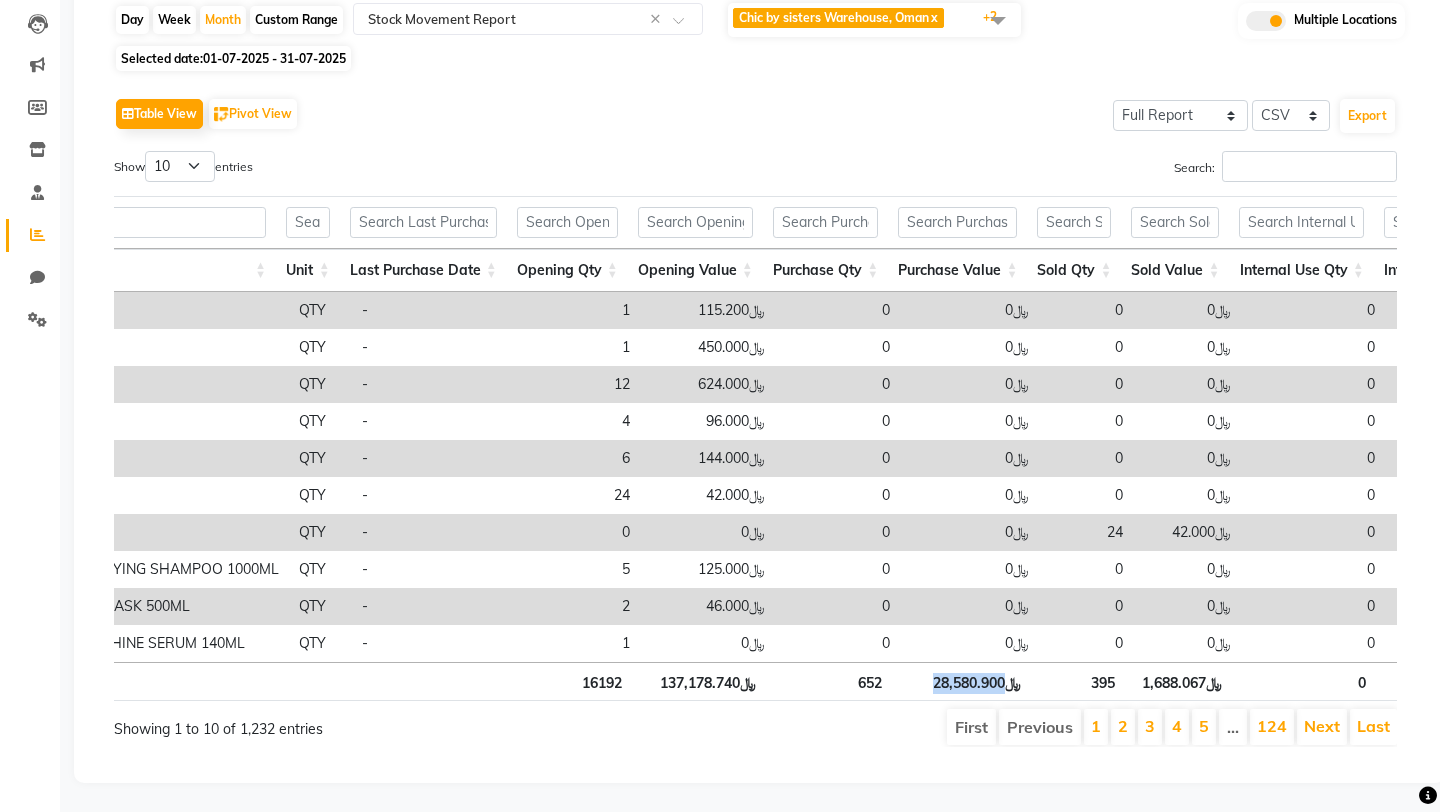 drag, startPoint x: 932, startPoint y: 685, endPoint x: 1007, endPoint y: 684, distance: 75.00667 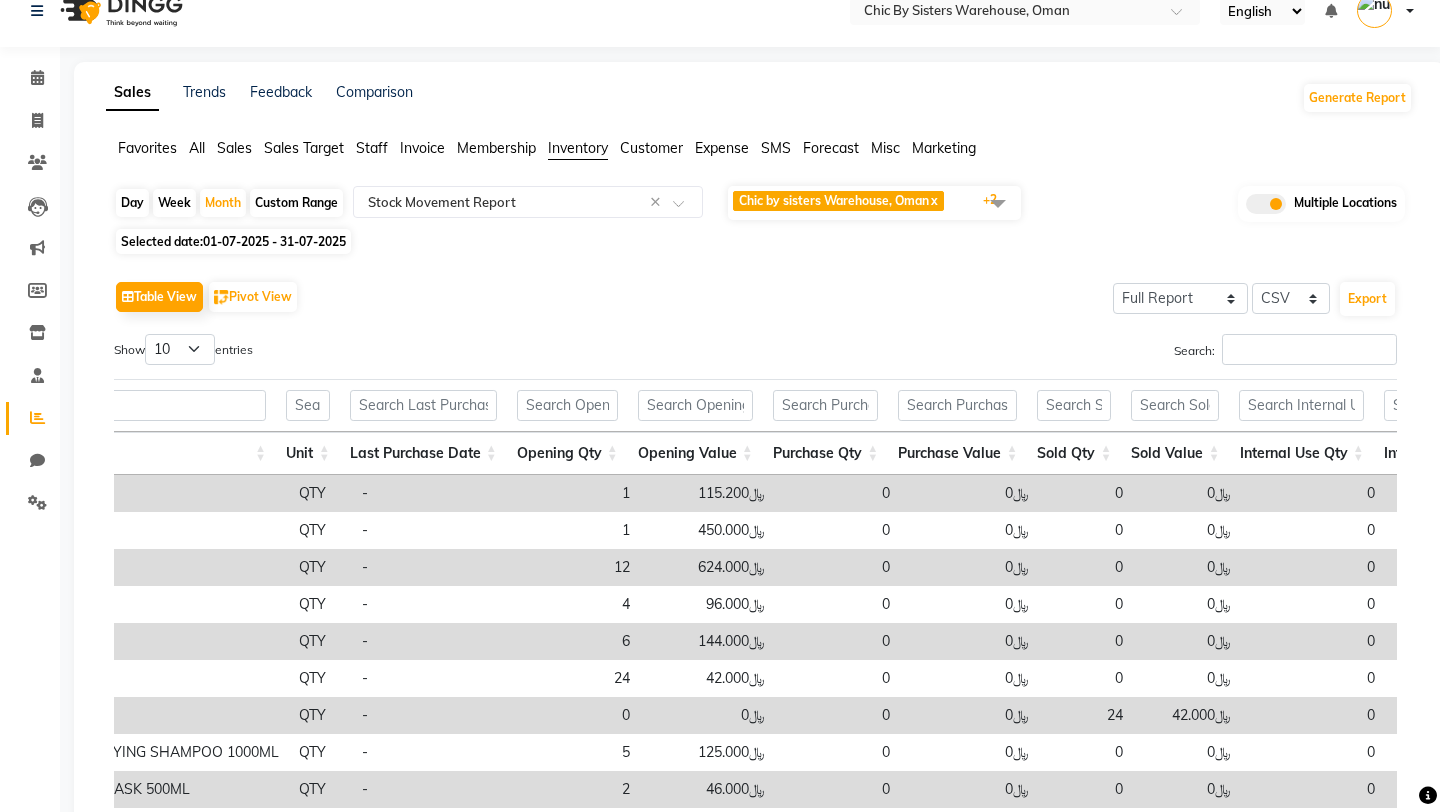 scroll, scrollTop: 0, scrollLeft: 0, axis: both 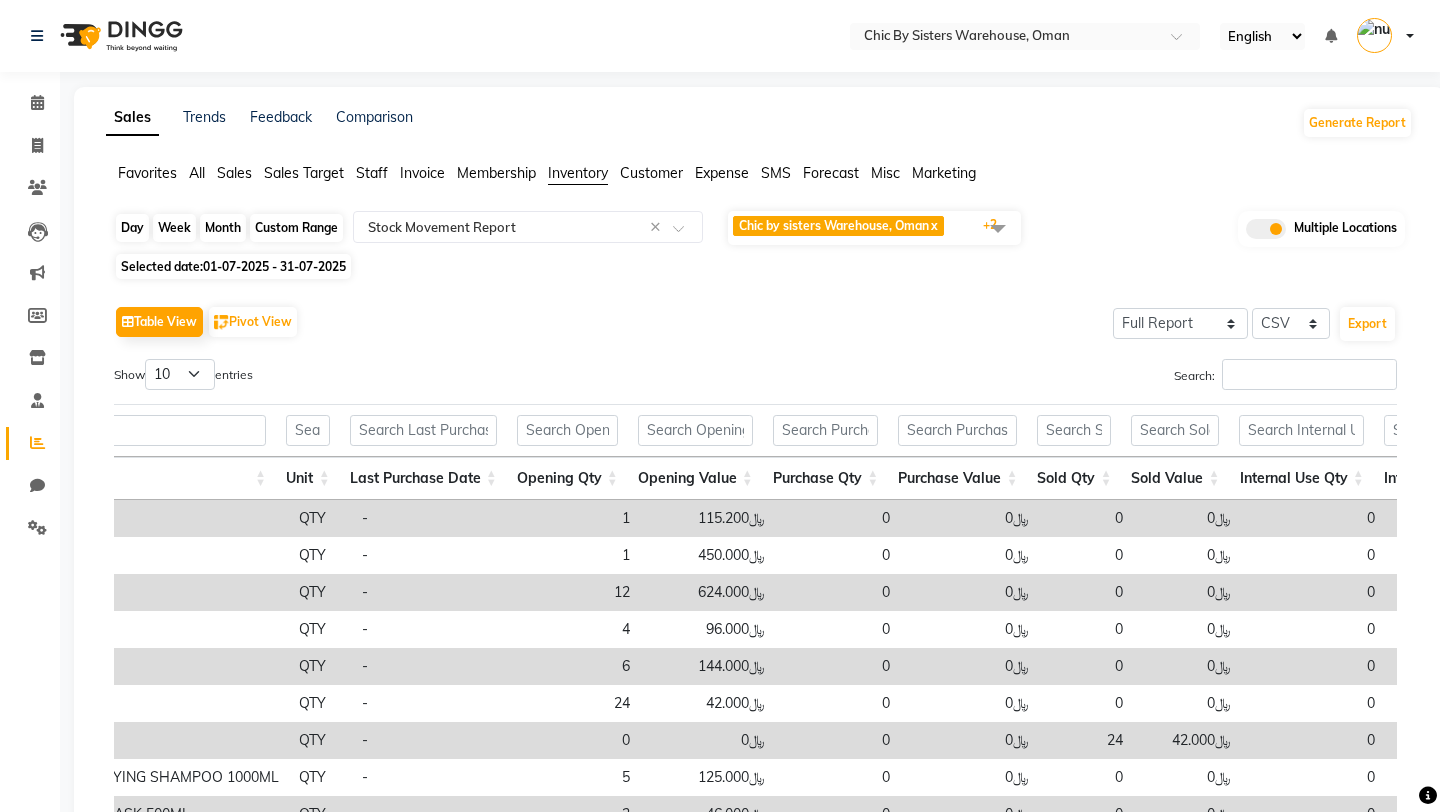 click on "Month" 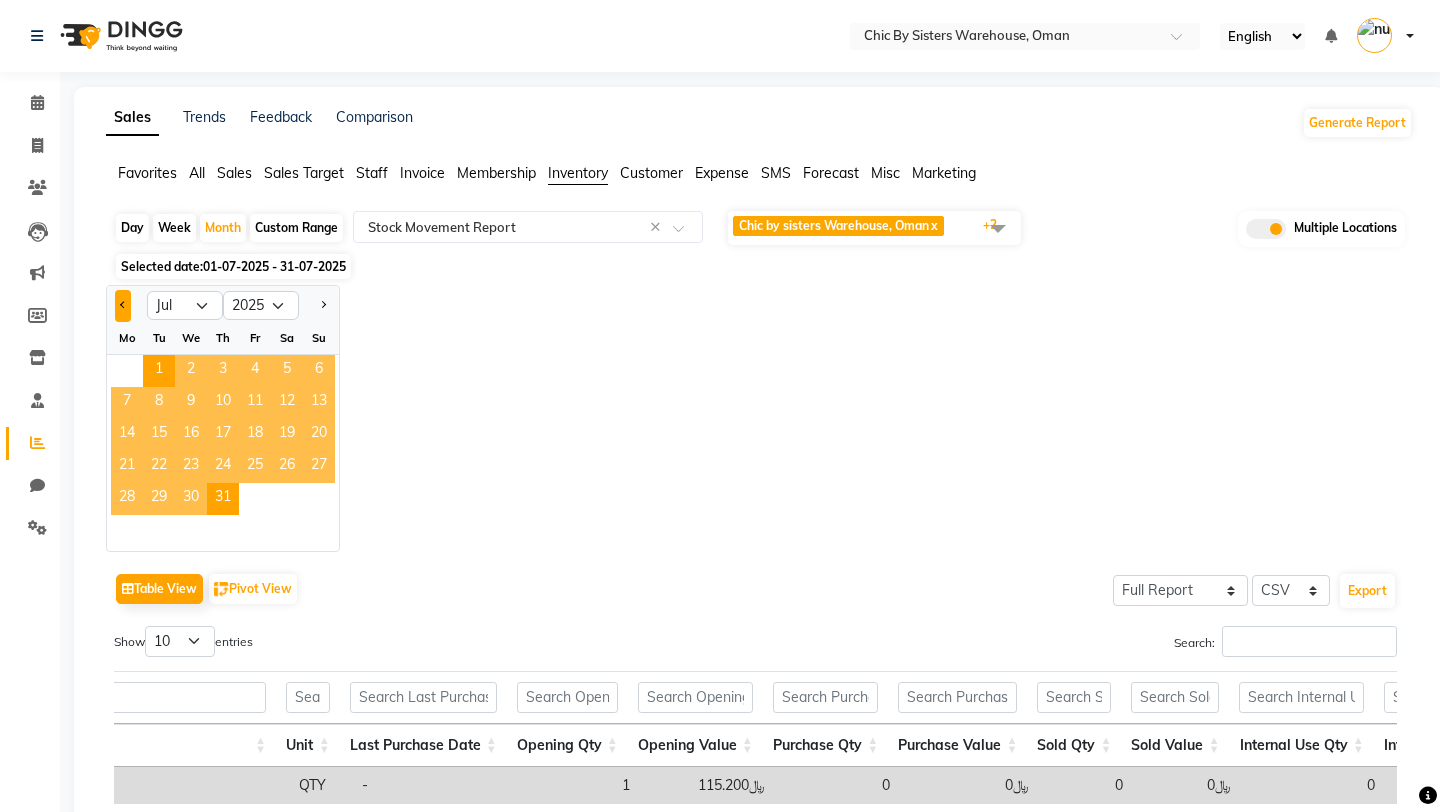 click 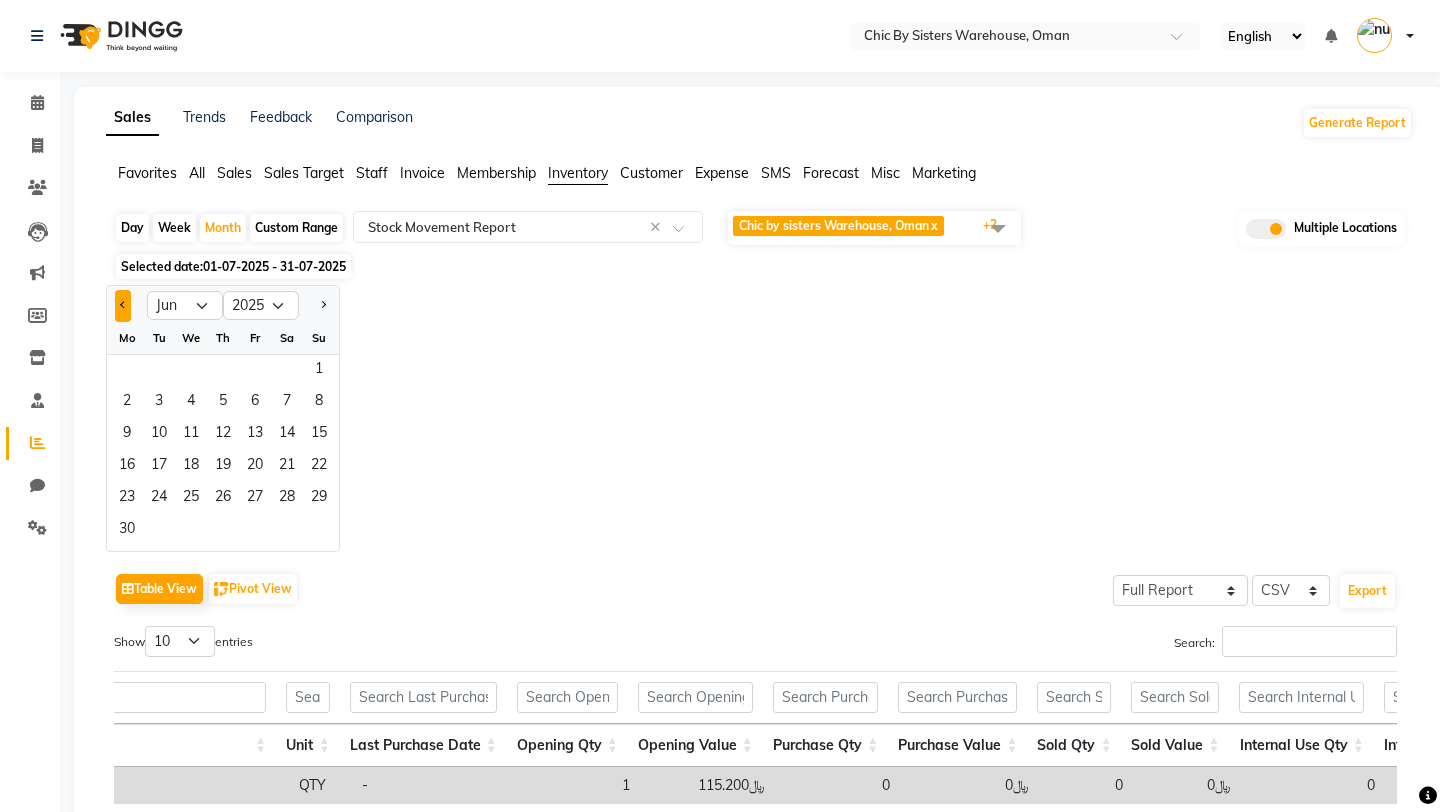 click 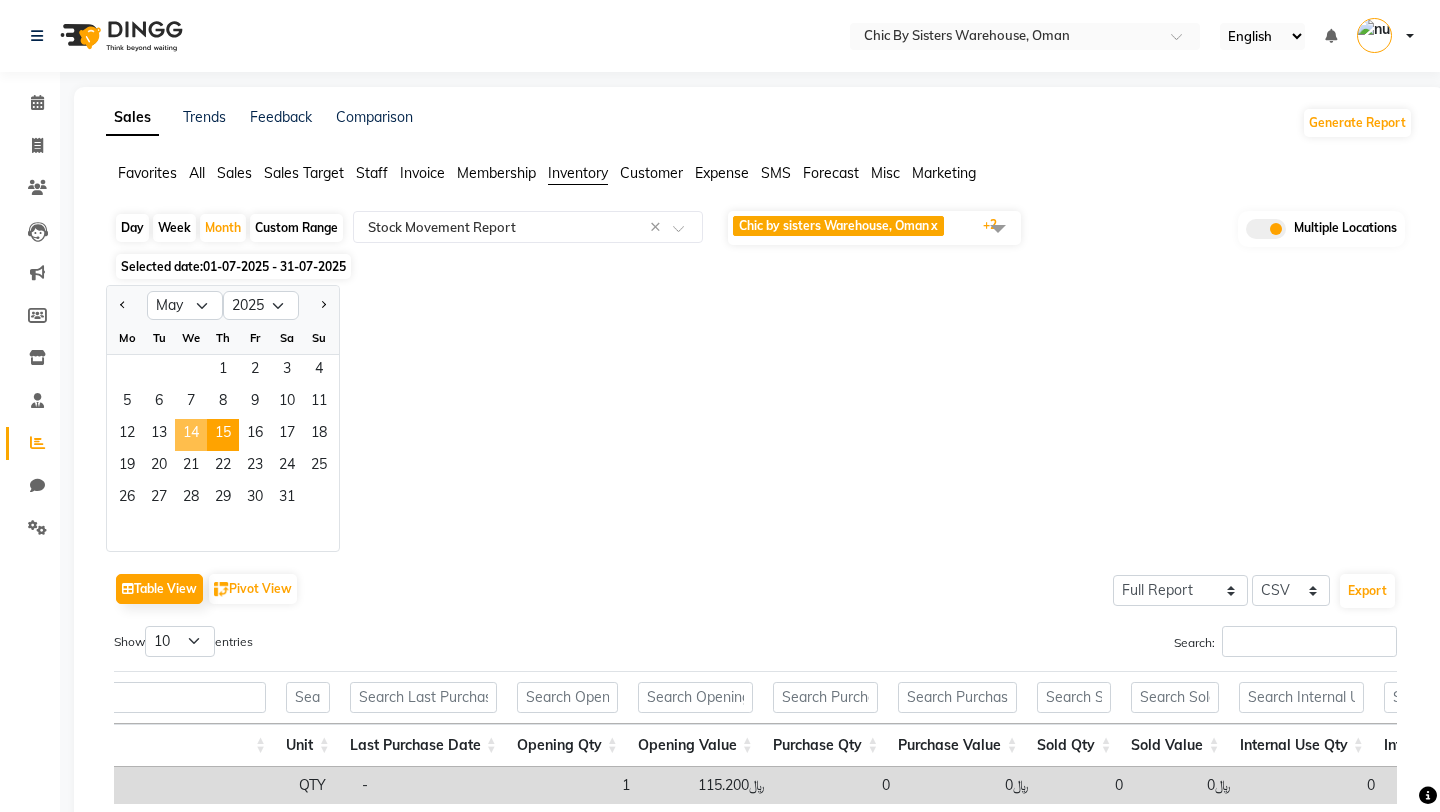 click on "15" 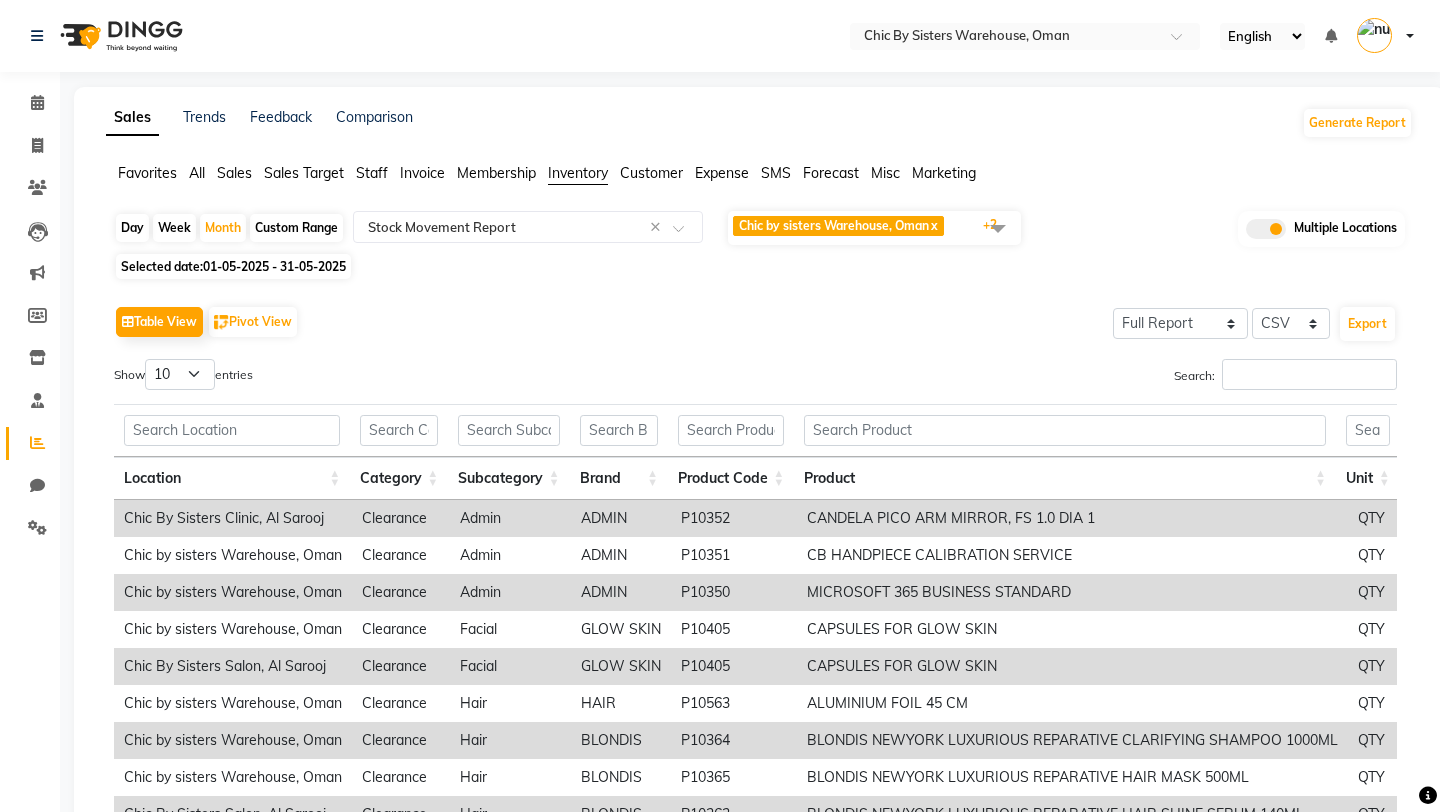 scroll, scrollTop: 208, scrollLeft: 0, axis: vertical 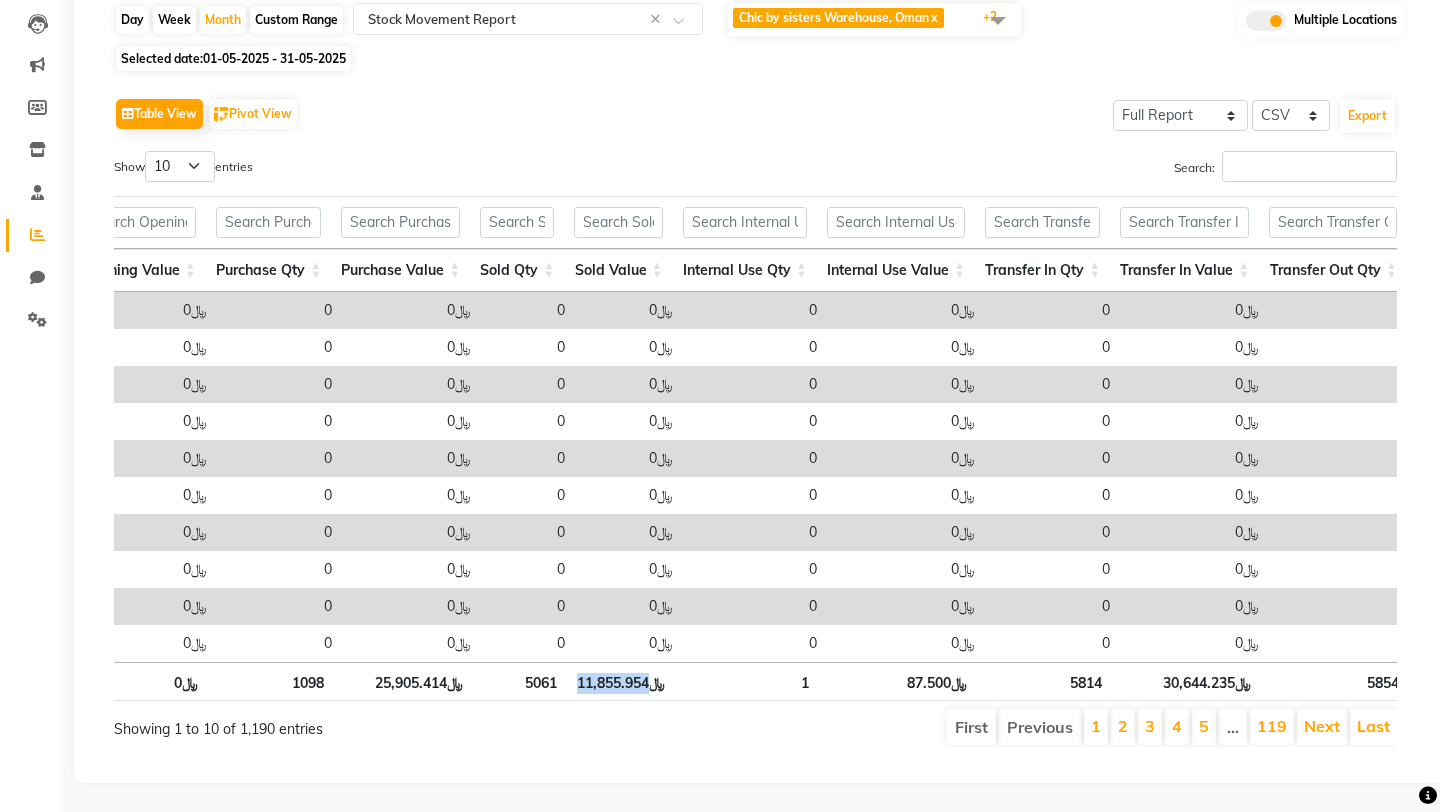 drag, startPoint x: 577, startPoint y: 683, endPoint x: 650, endPoint y: 683, distance: 73 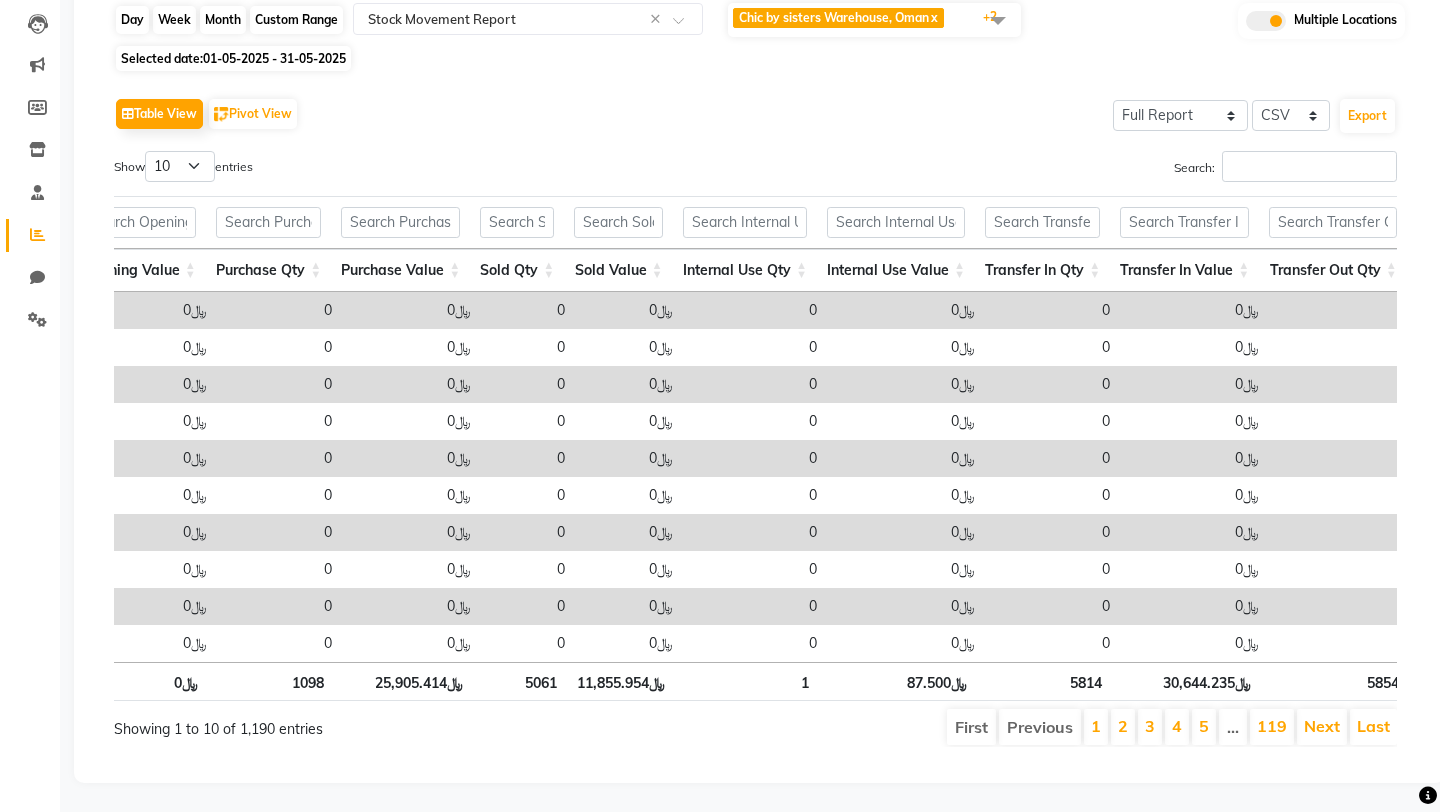 click on "Month" 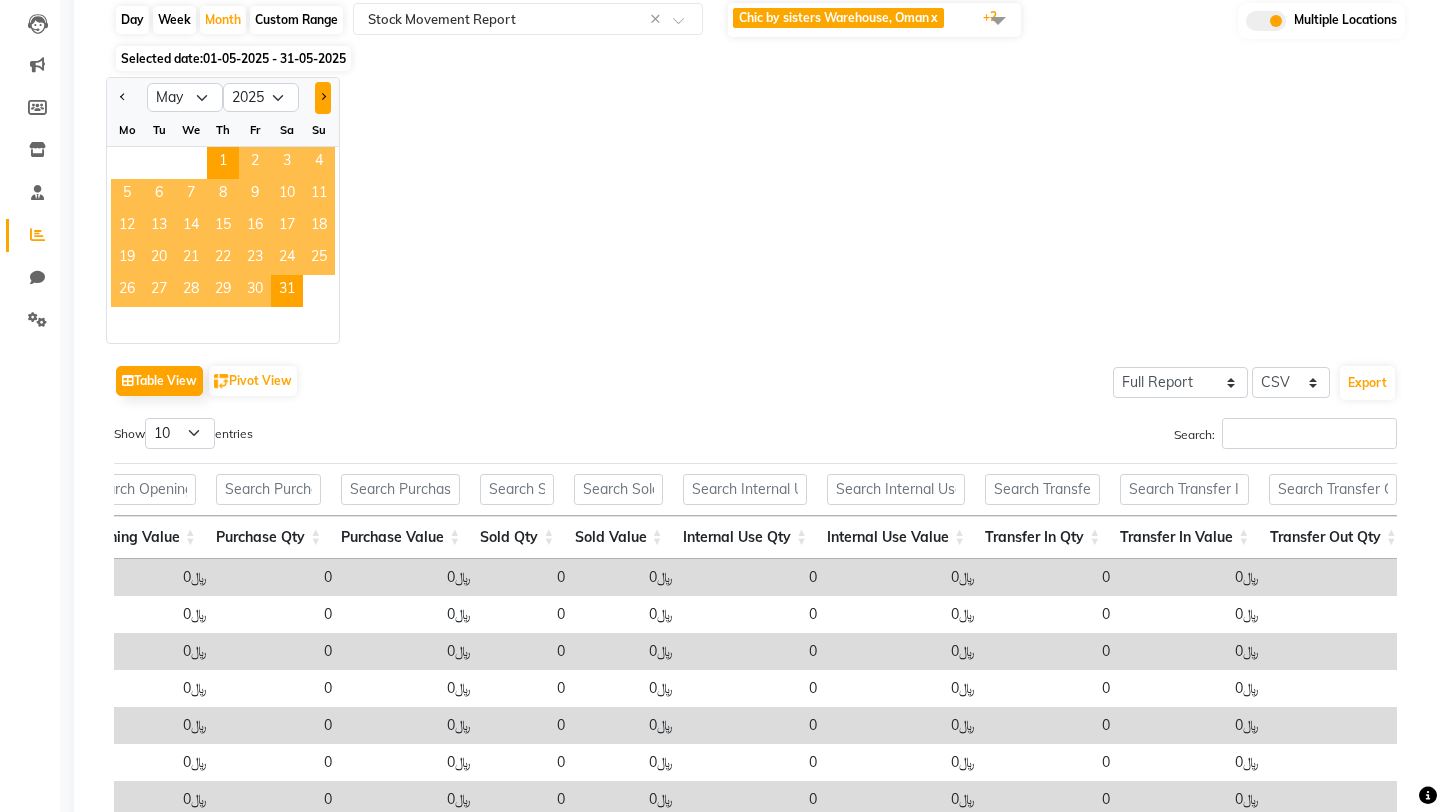click 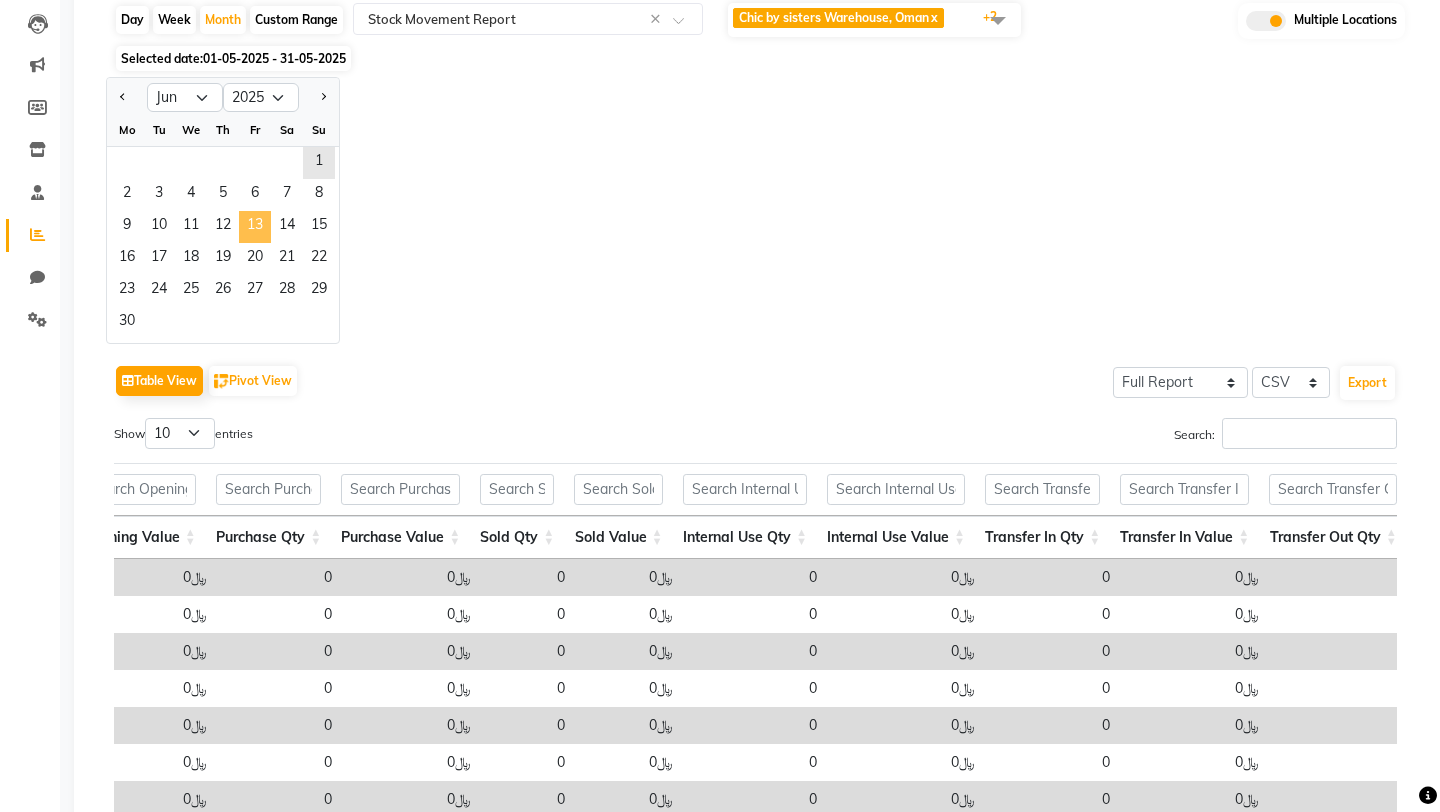 click on "13" 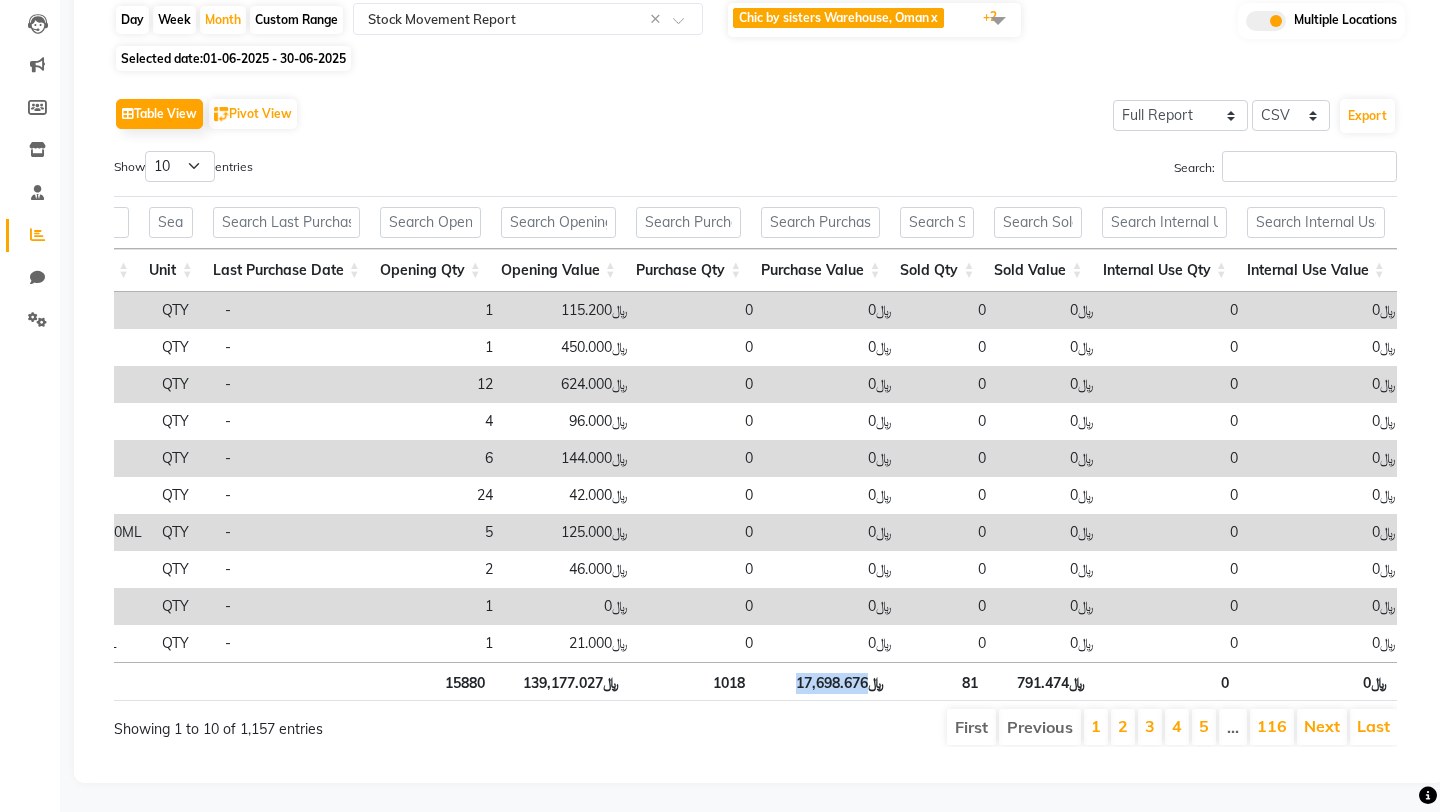 drag, startPoint x: 796, startPoint y: 684, endPoint x: 867, endPoint y: 685, distance: 71.00704 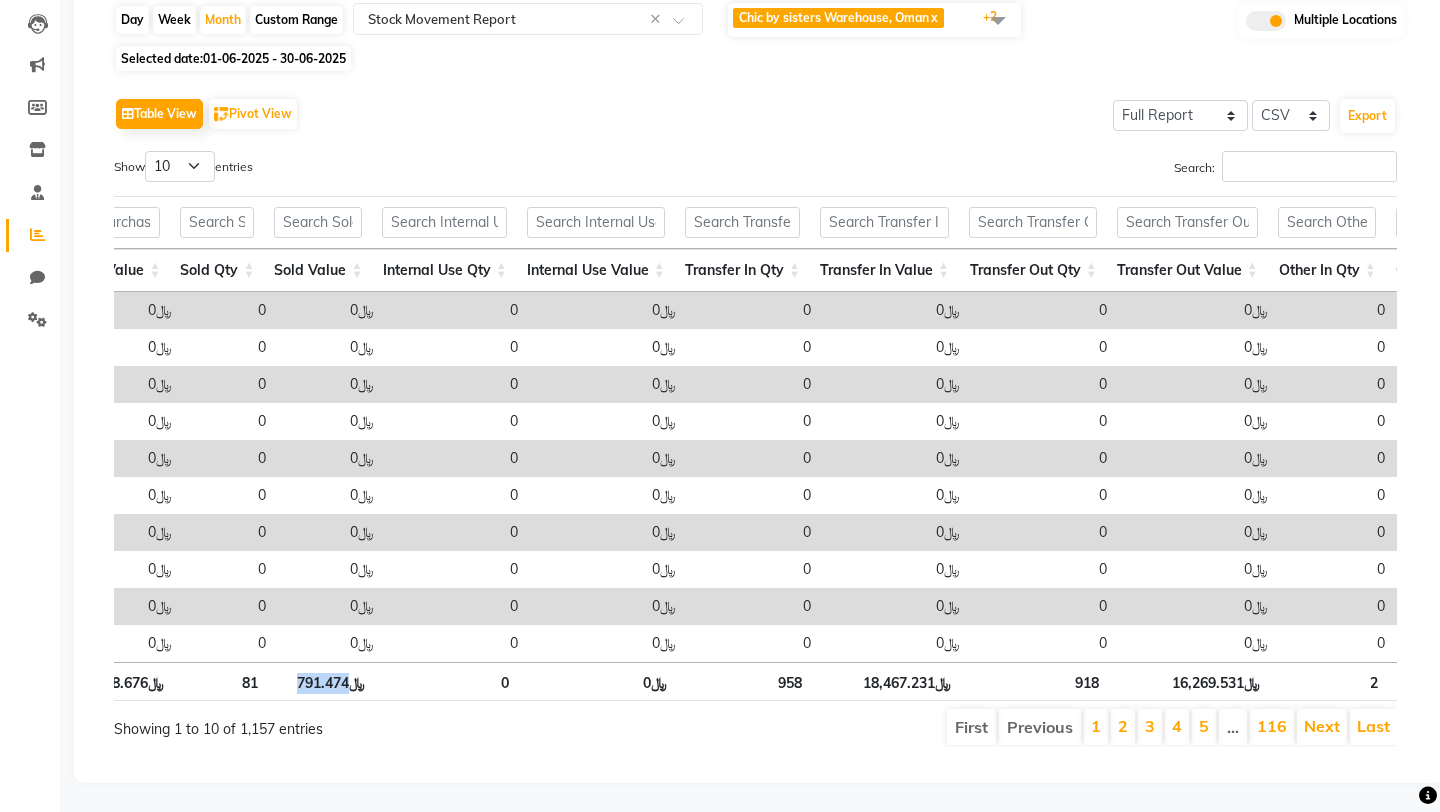 drag, startPoint x: 298, startPoint y: 681, endPoint x: 353, endPoint y: 683, distance: 55.03635 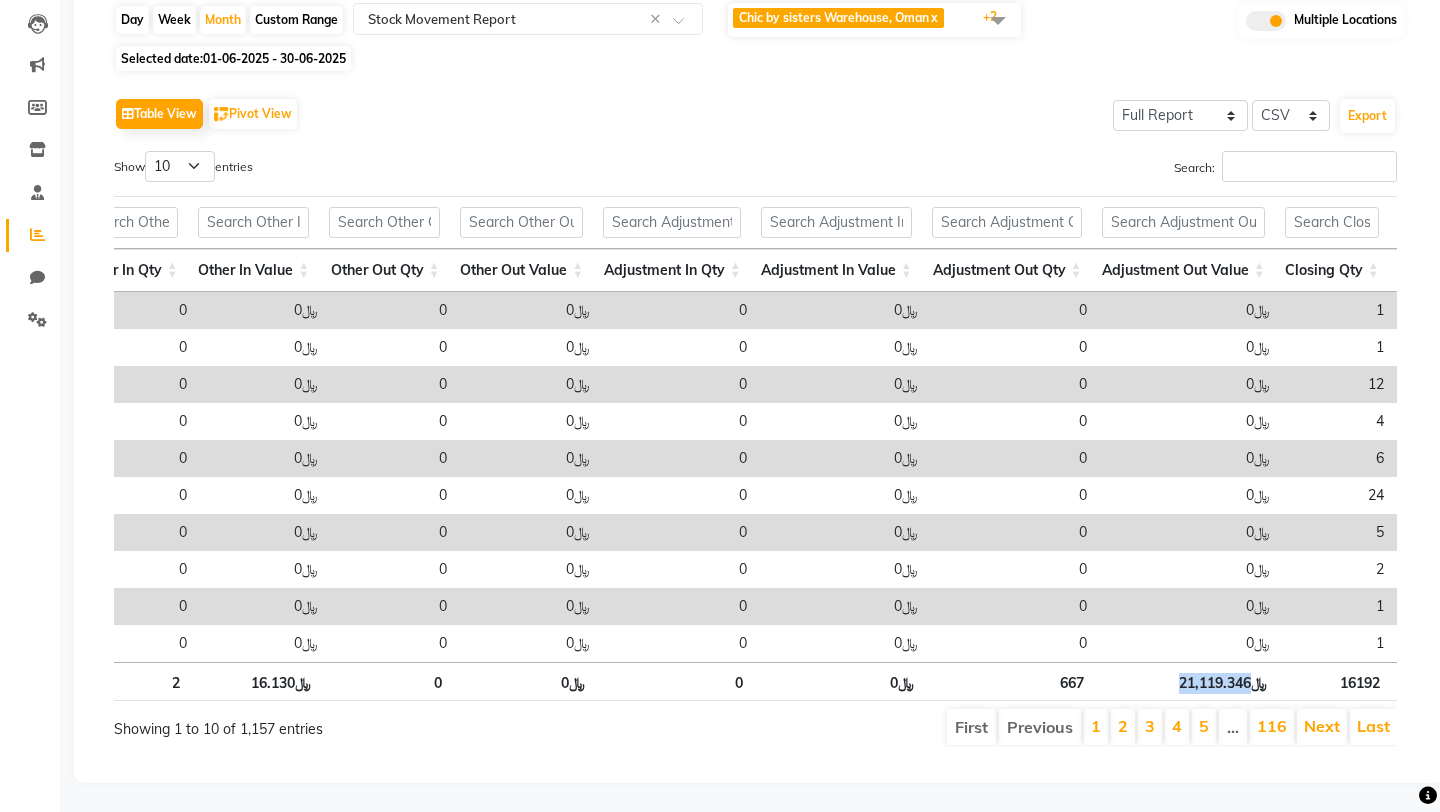 drag, startPoint x: 1179, startPoint y: 681, endPoint x: 1250, endPoint y: 681, distance: 71 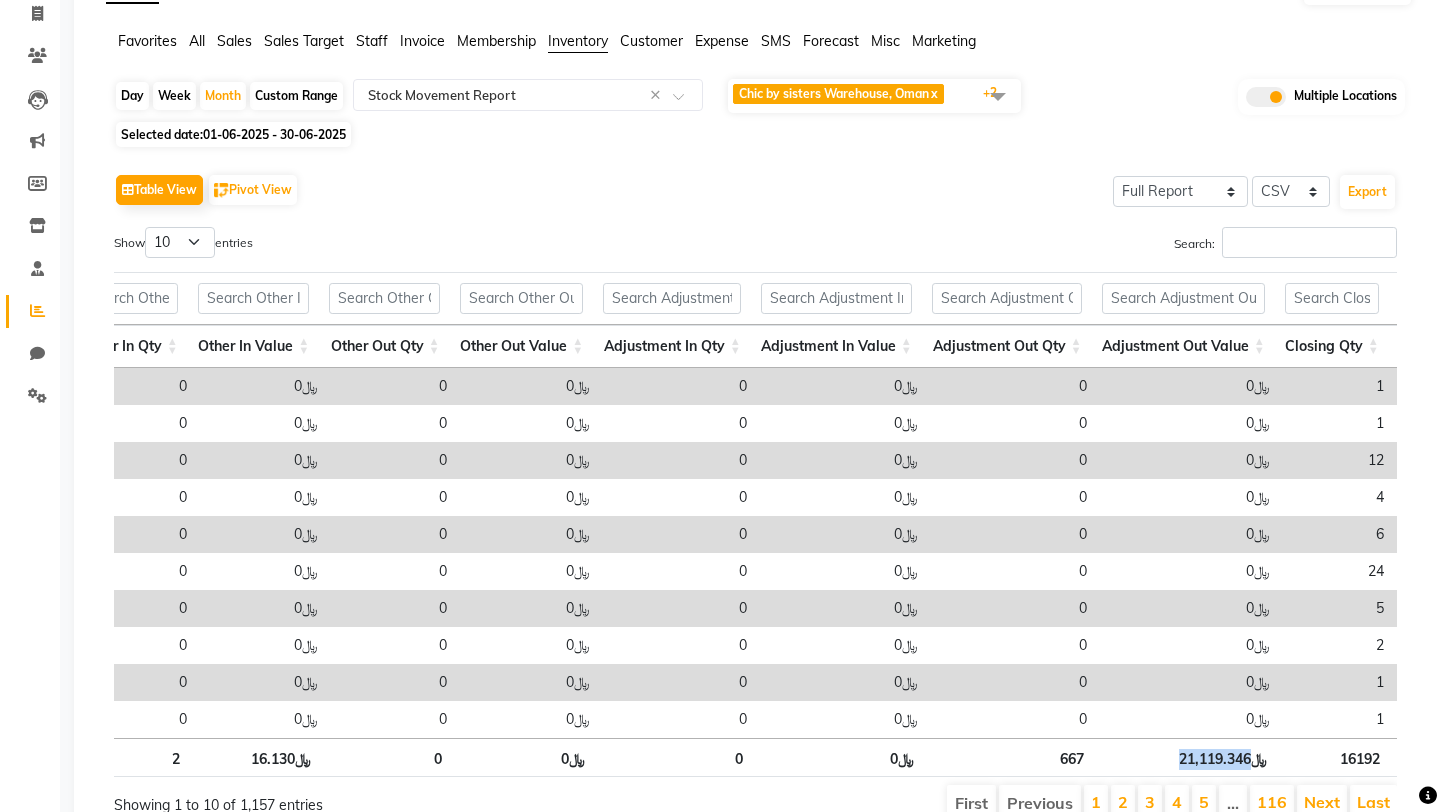 scroll, scrollTop: 98, scrollLeft: 0, axis: vertical 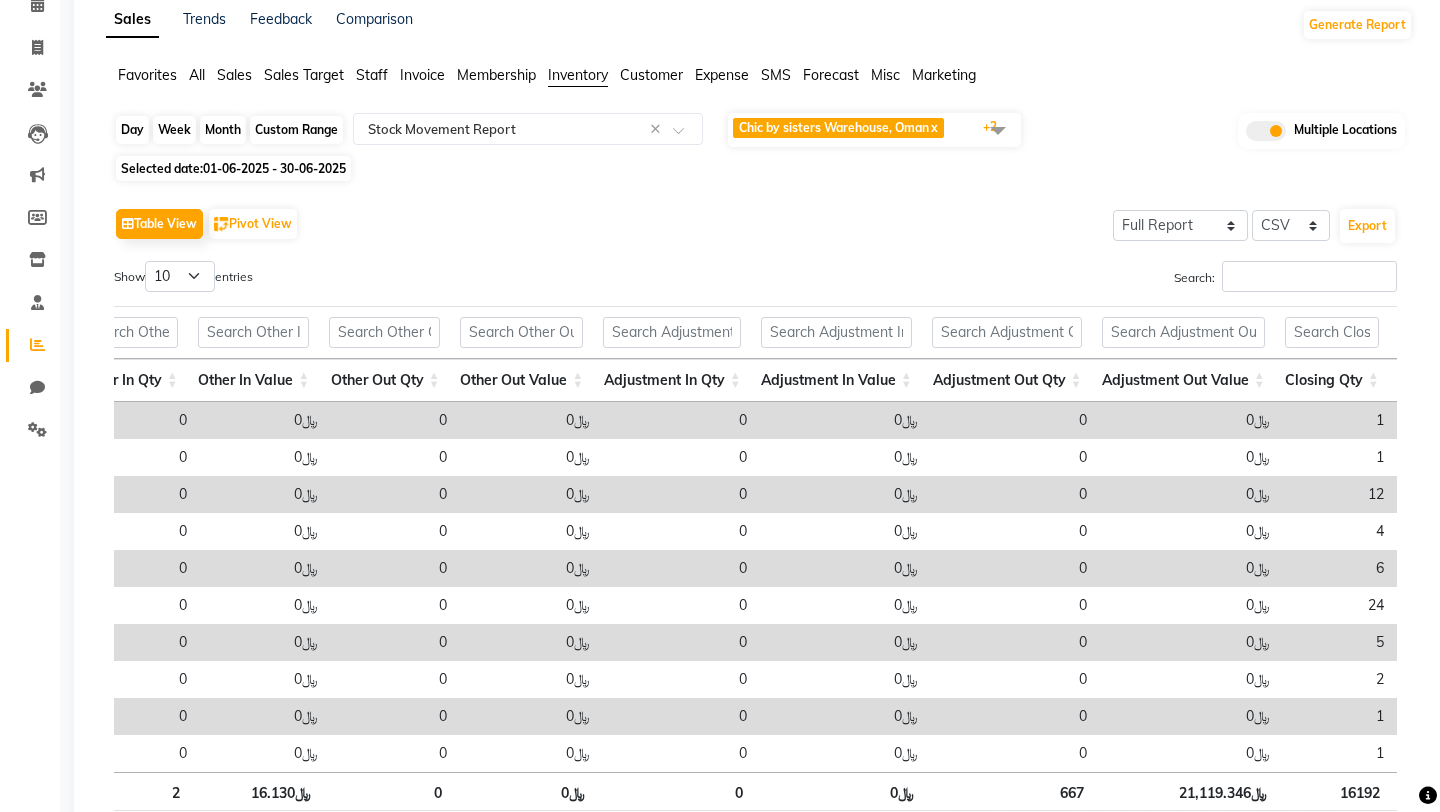 click on "Month" 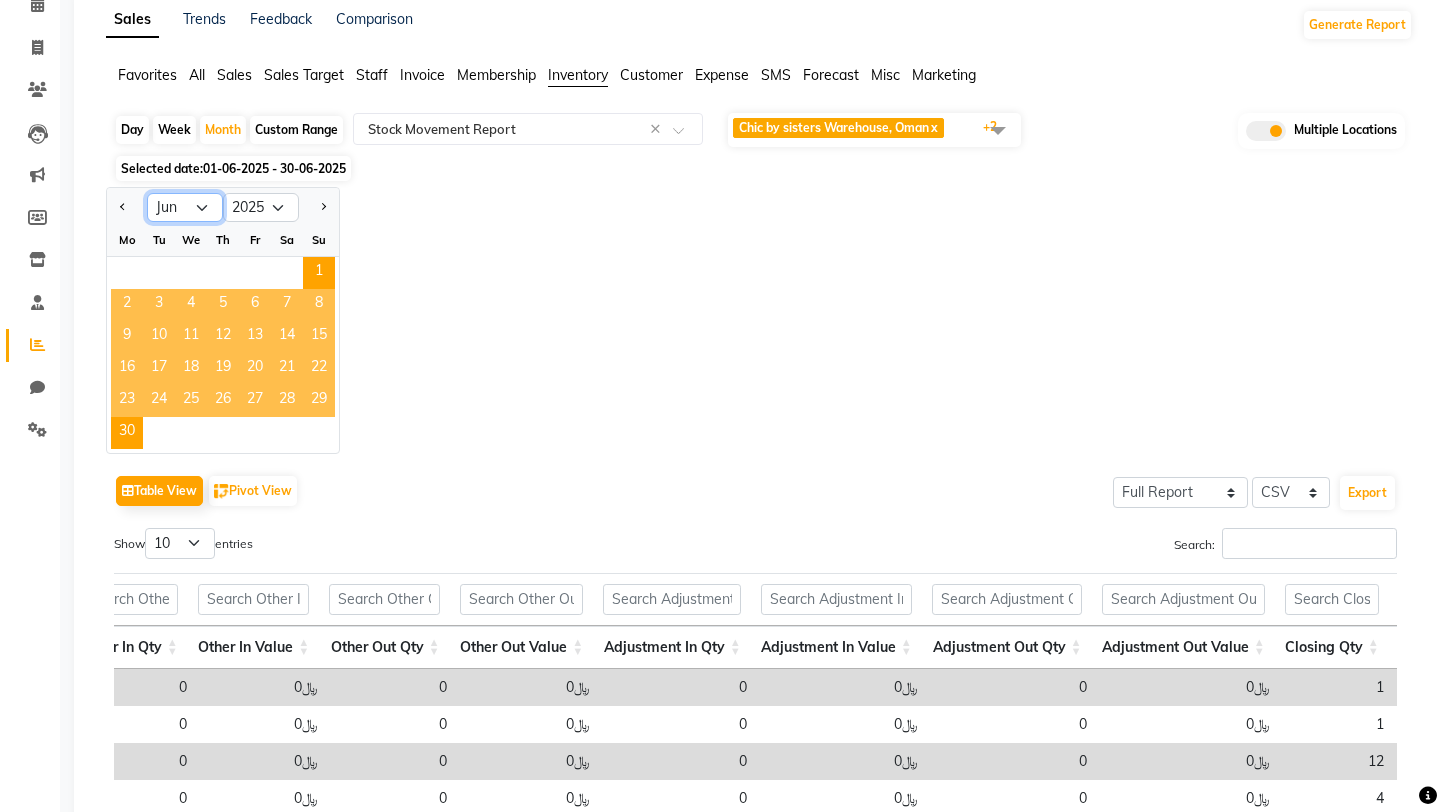click on "Jan Feb Mar Apr May Jun Jul Aug Sep Oct Nov Dec" 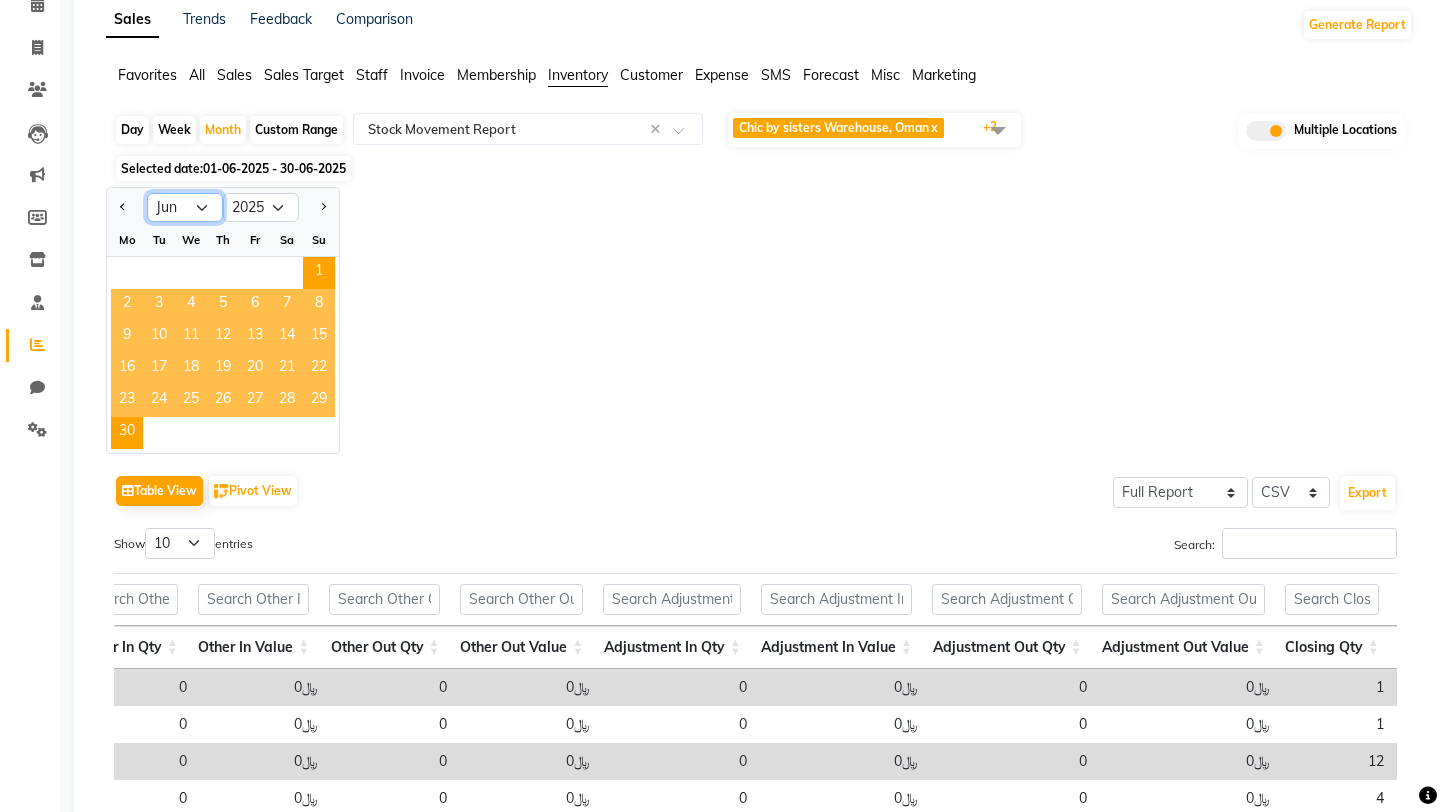 select on "5" 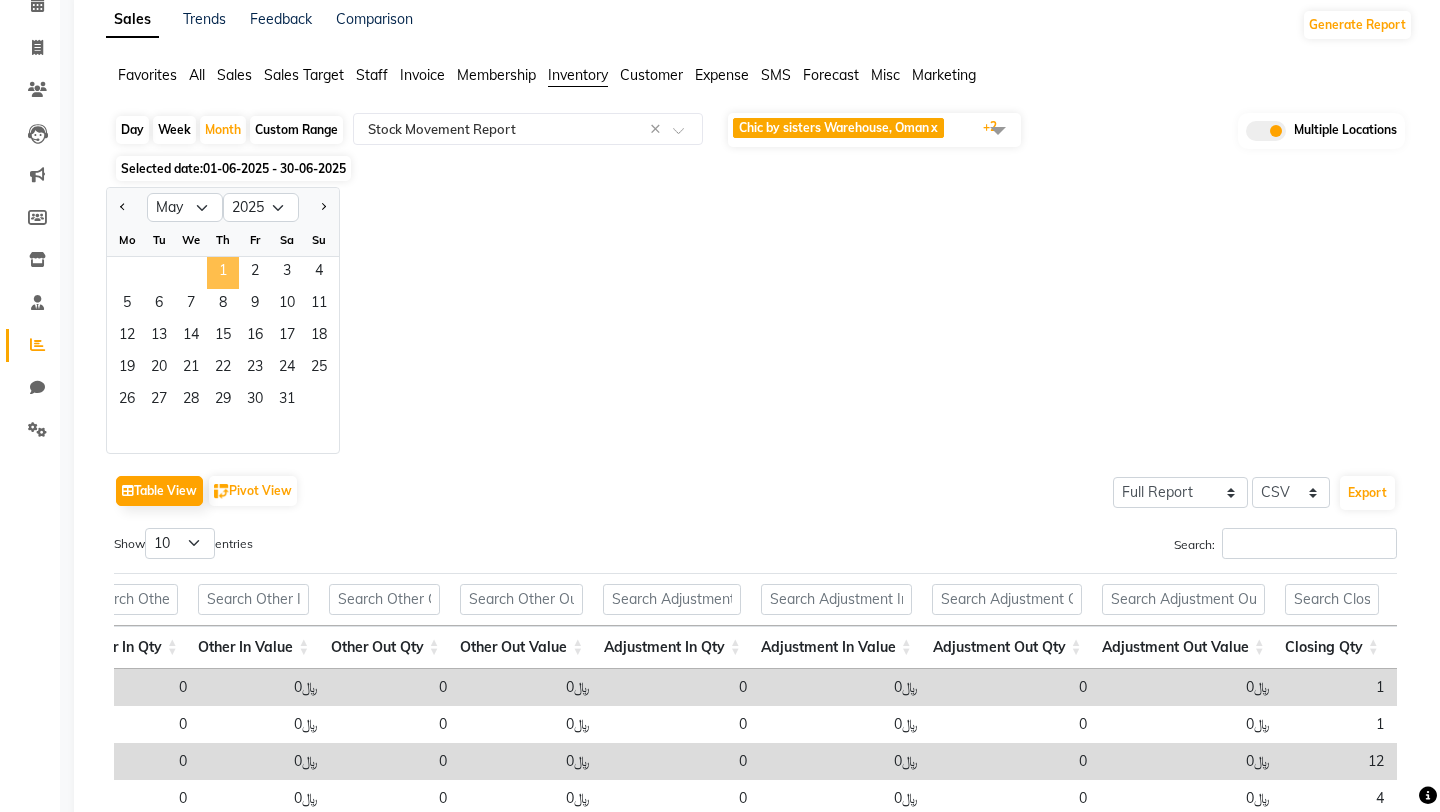 click on "1" 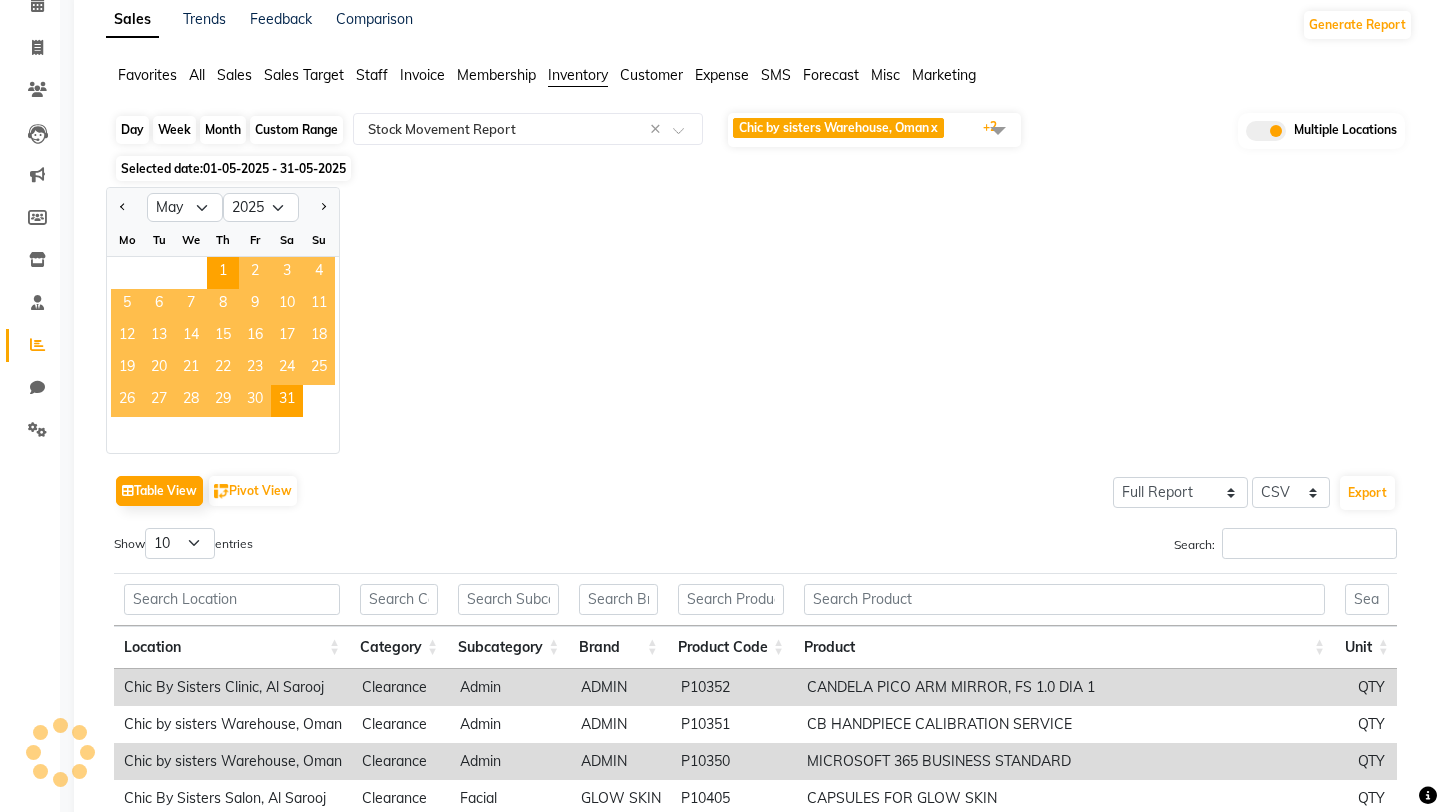 scroll, scrollTop: 0, scrollLeft: 0, axis: both 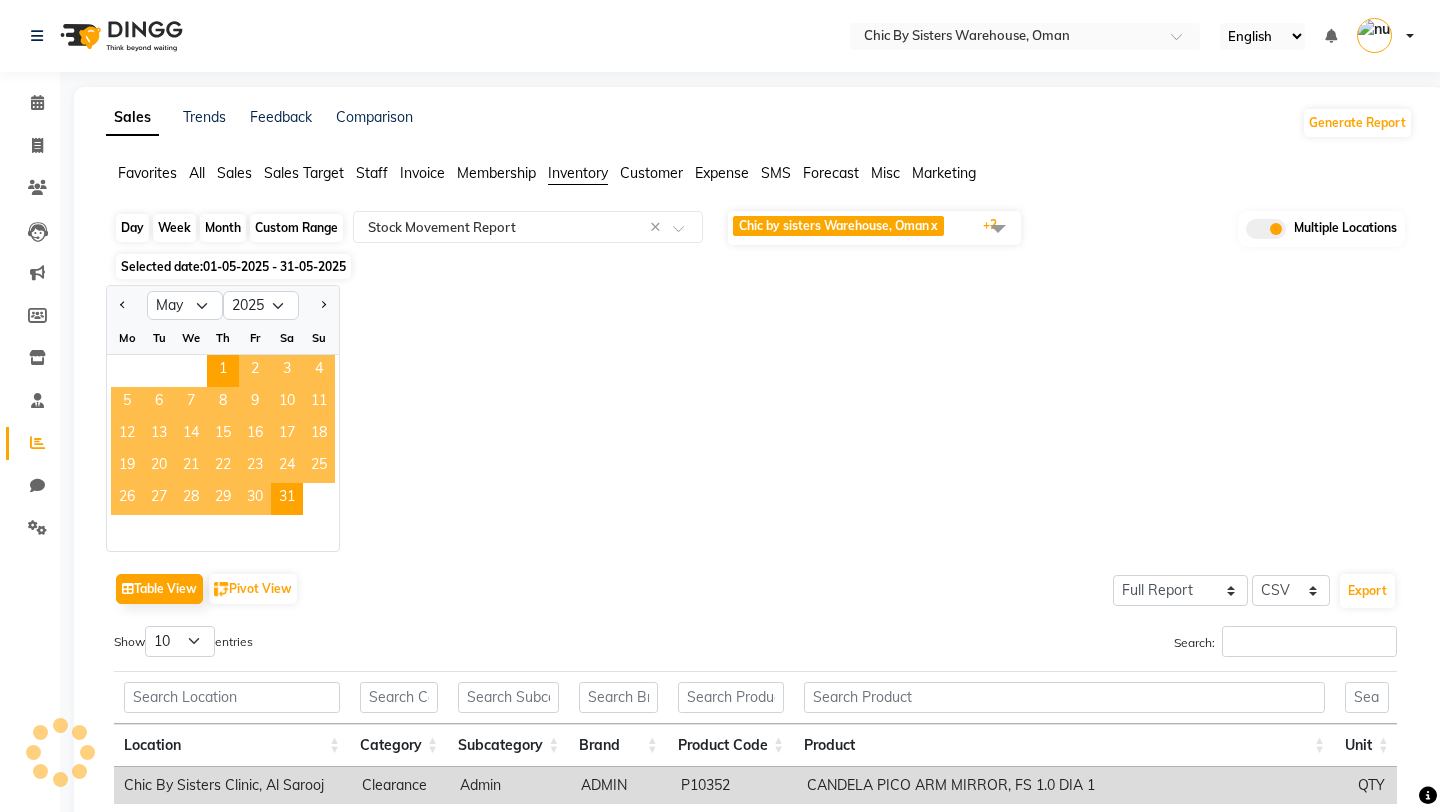 click on "Month" 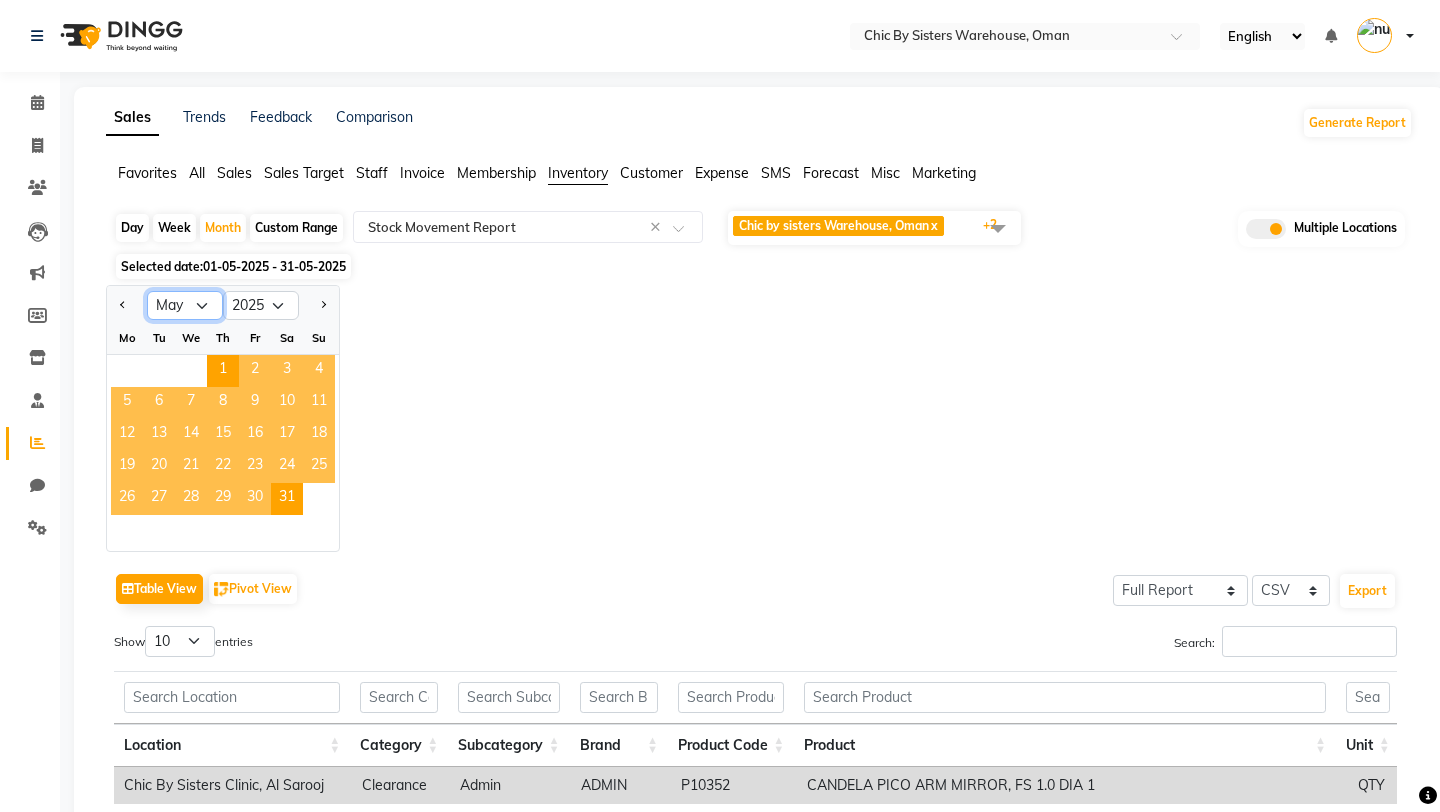 click on "Jan Feb Mar Apr May Jun Jul Aug Sep Oct Nov Dec" 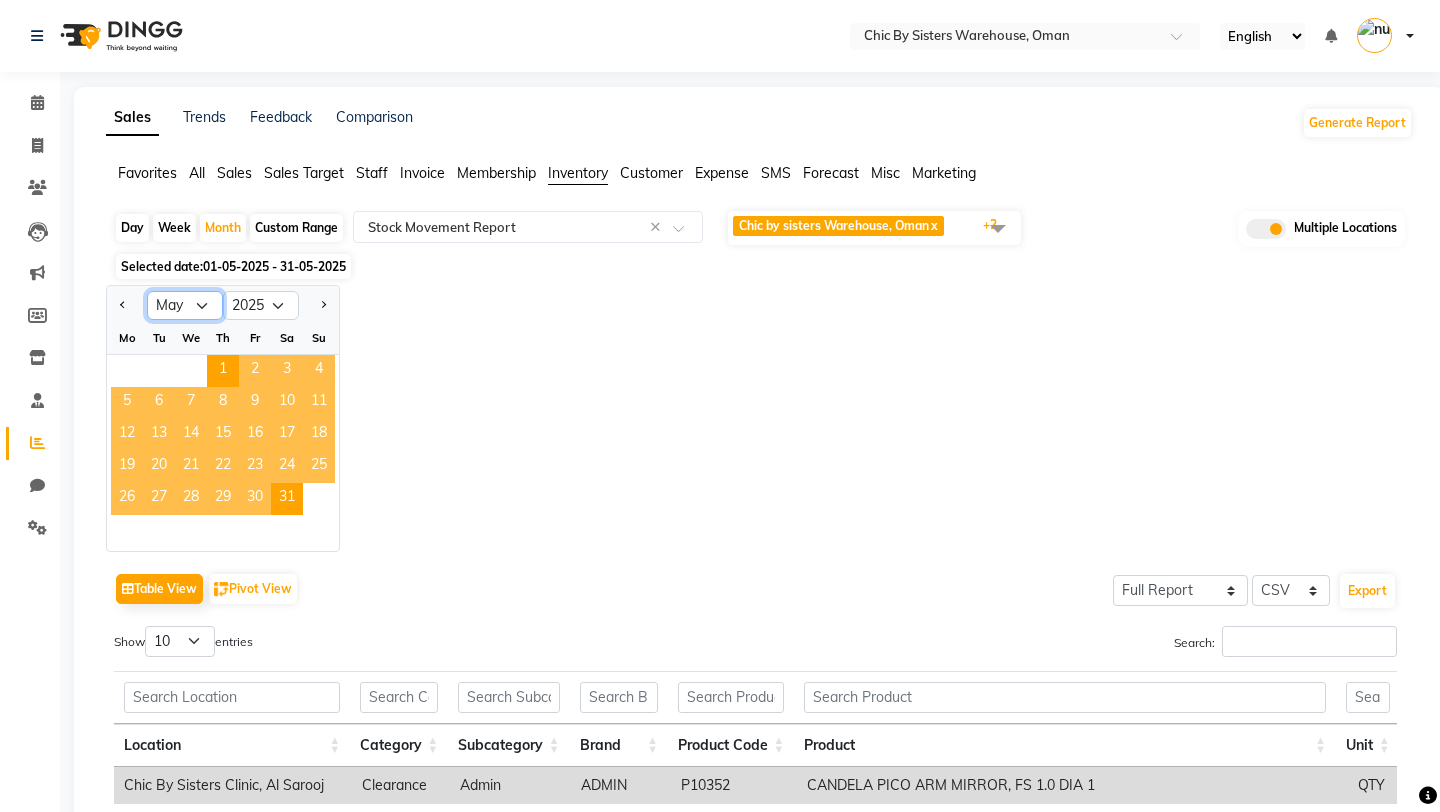 select on "7" 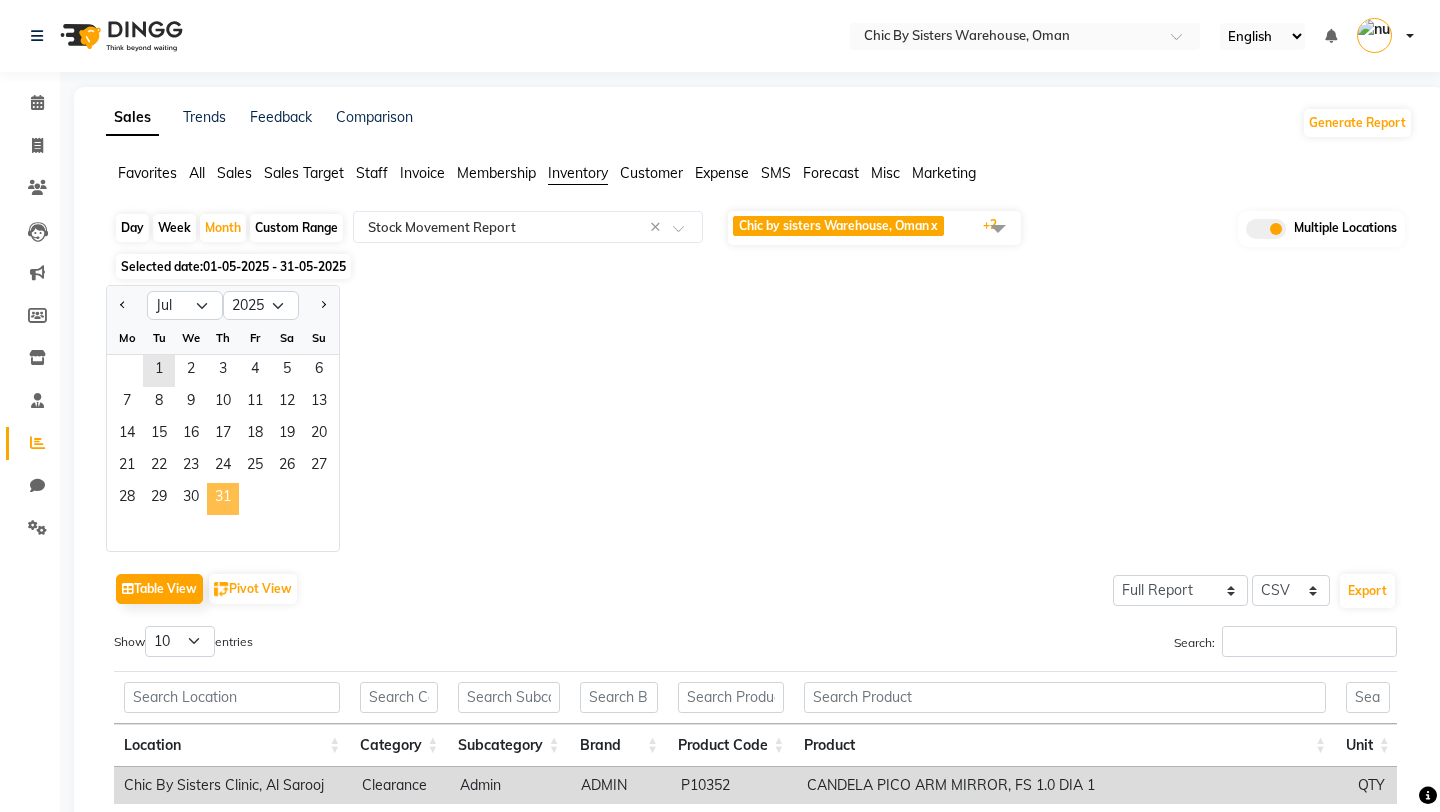 click on "31" 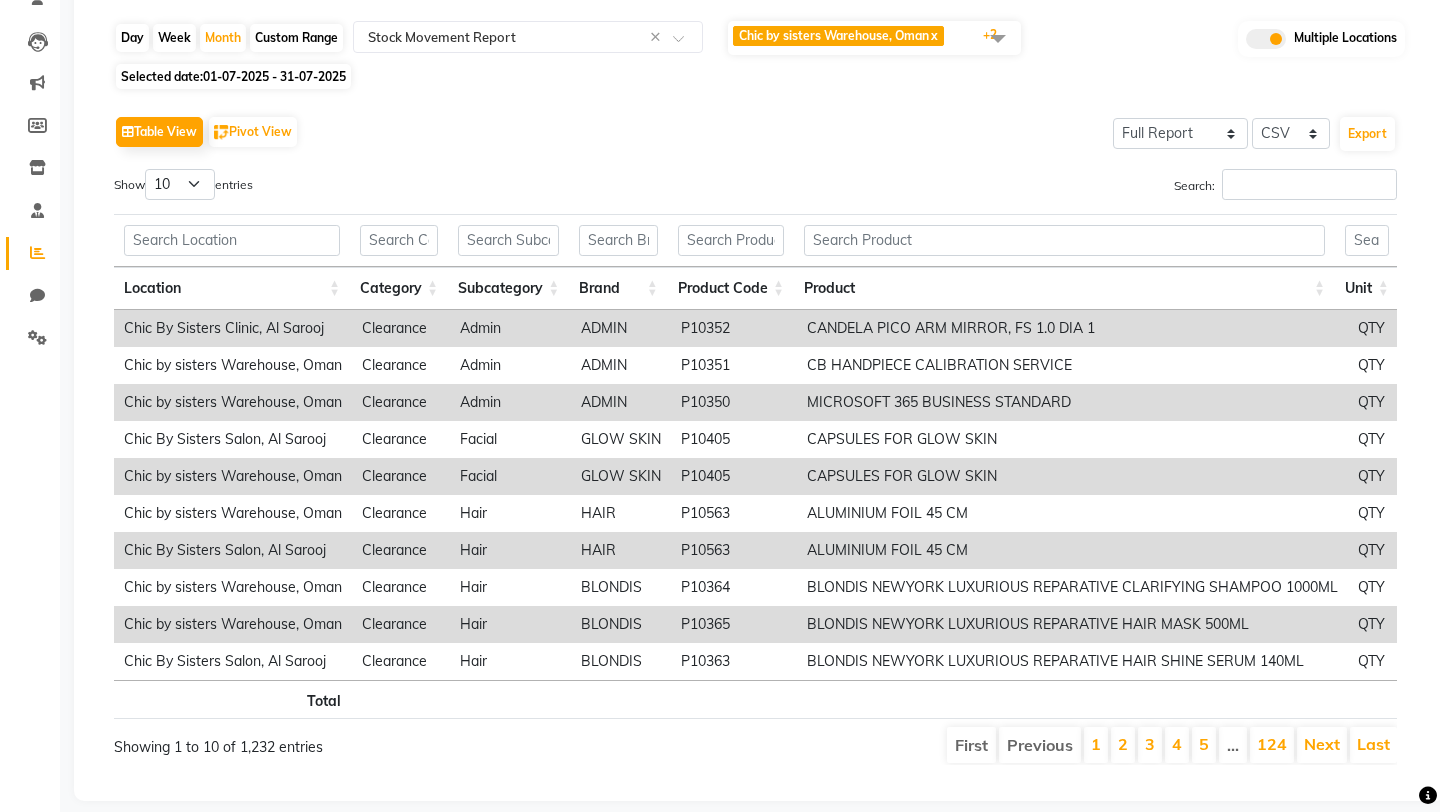scroll, scrollTop: 208, scrollLeft: 0, axis: vertical 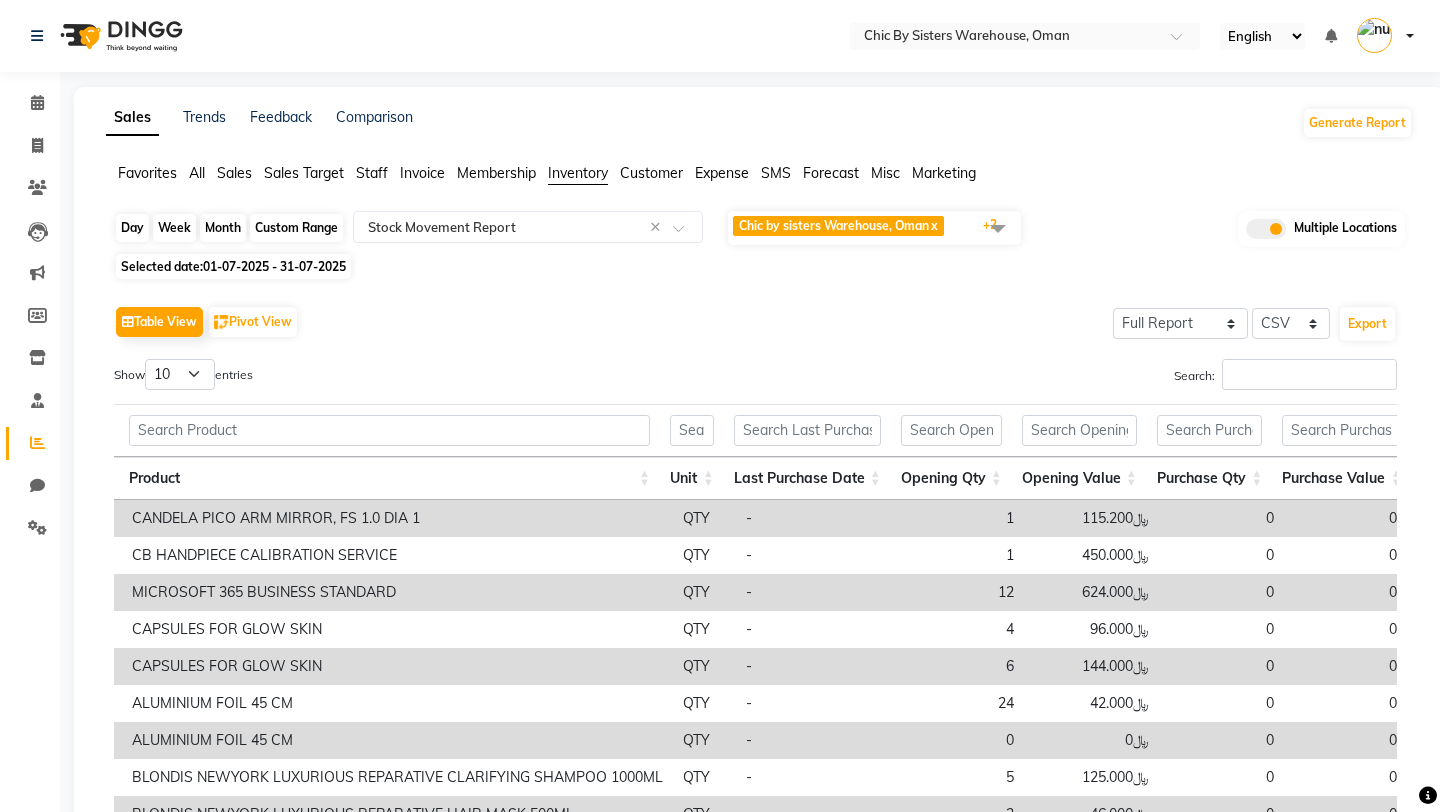 click on "Month" 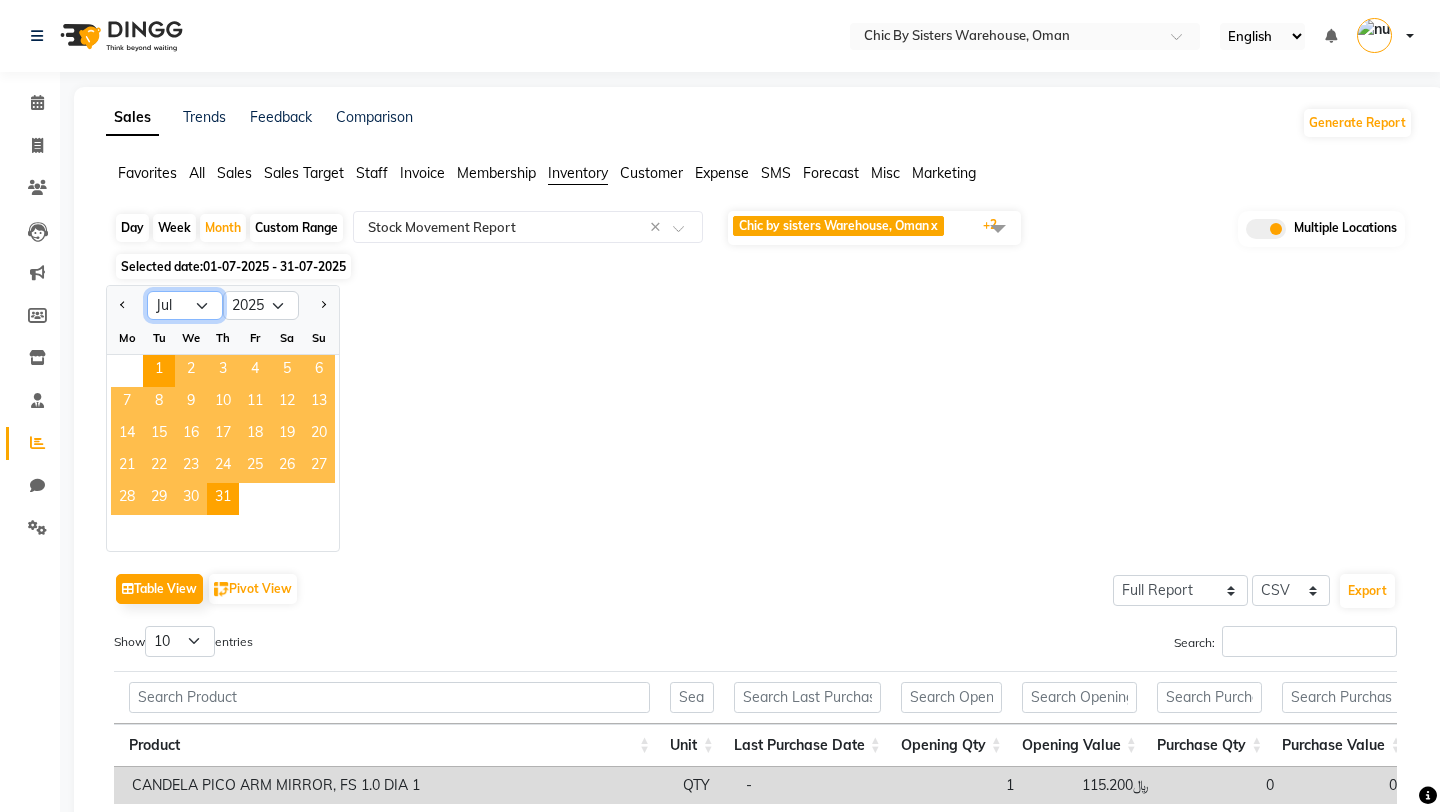 click on "Jan Feb Mar Apr May Jun Jul Aug Sep Oct Nov Dec" 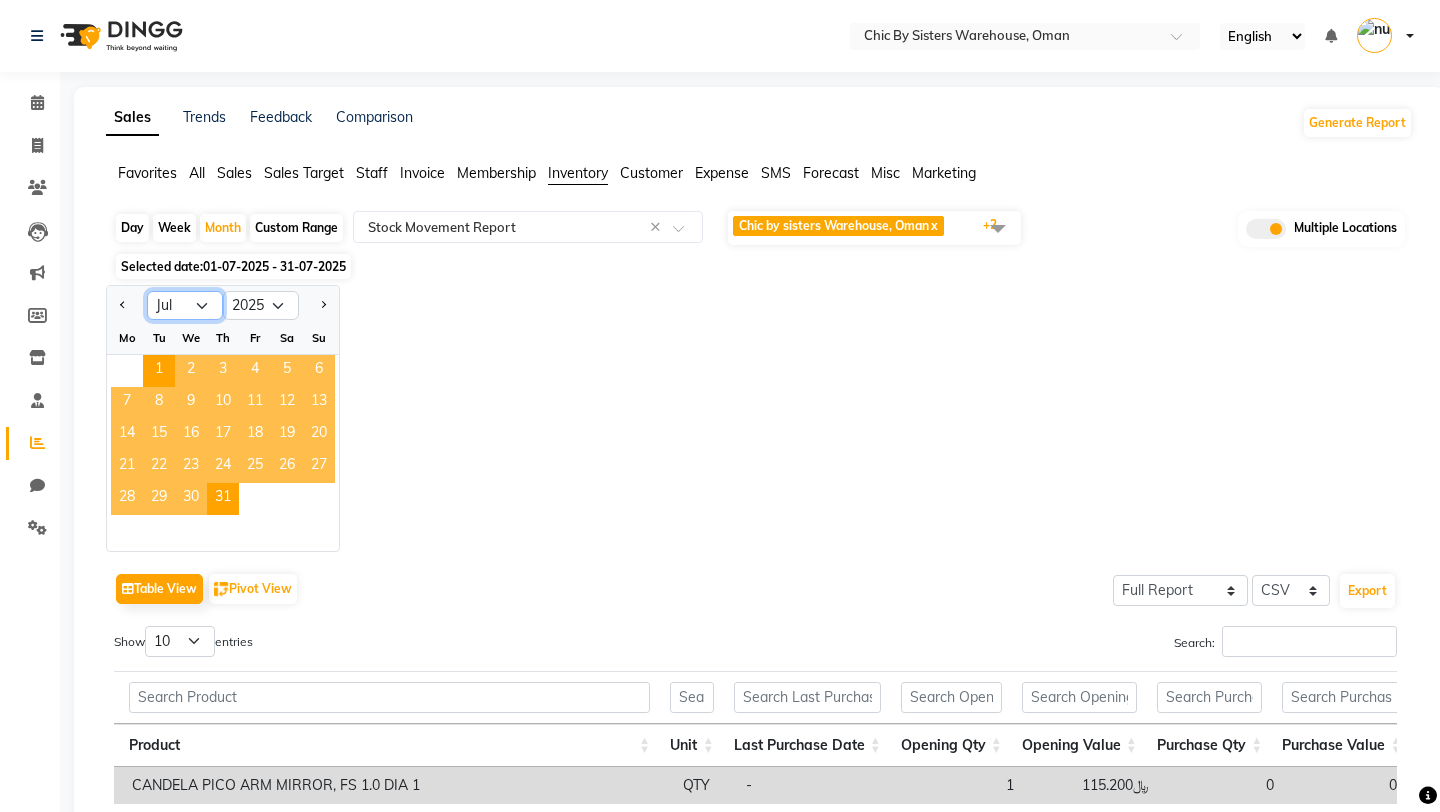 select on "5" 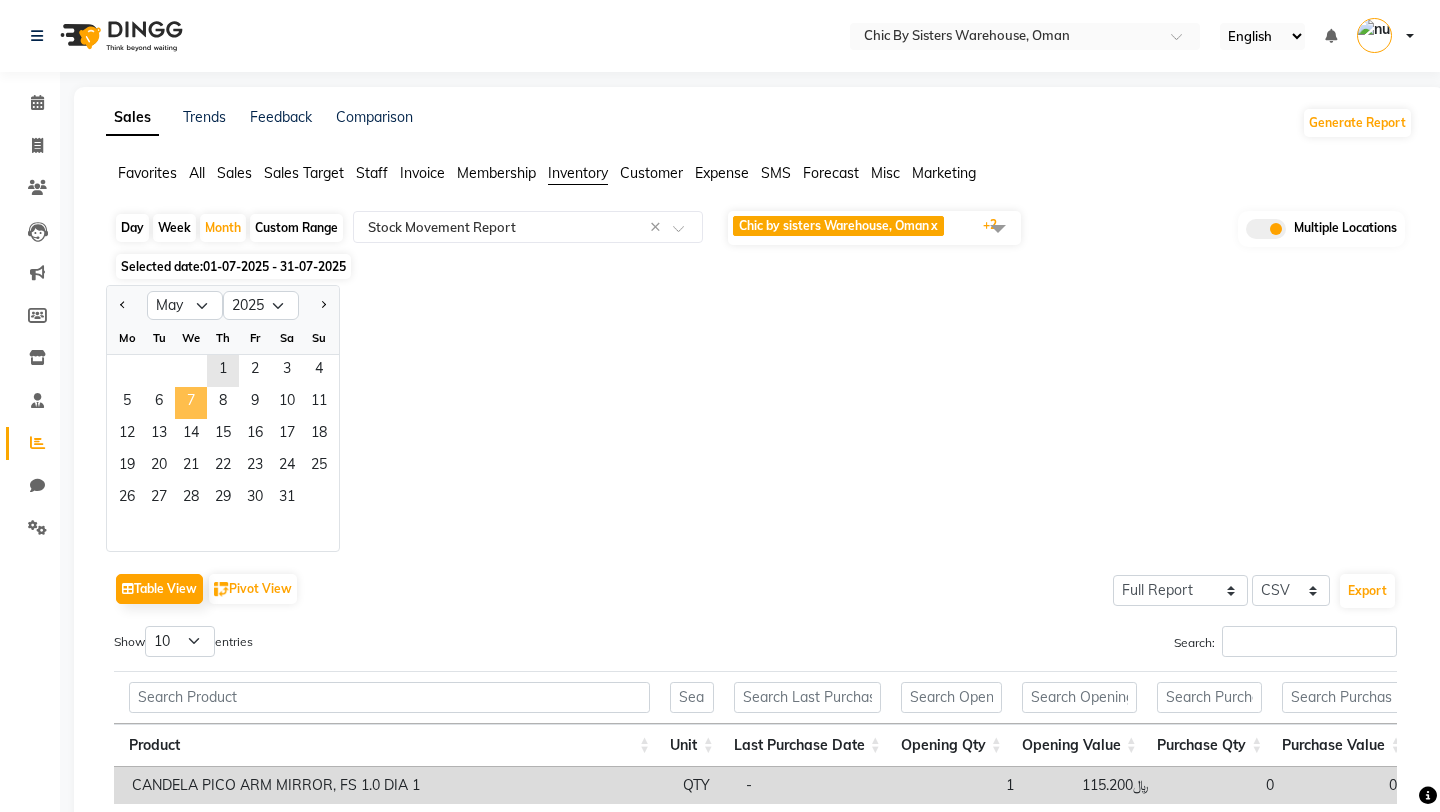 click on "7" 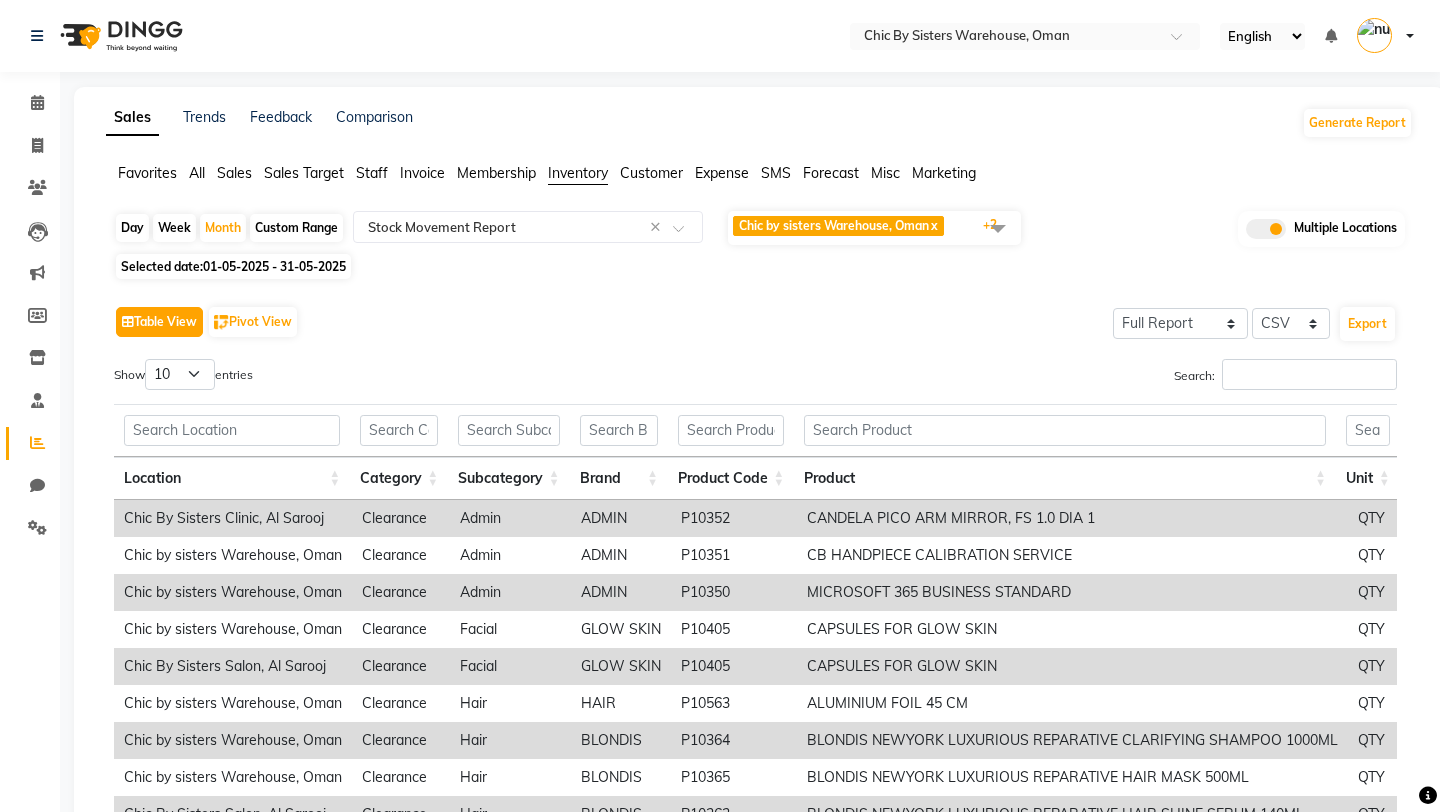 click on "Table View" 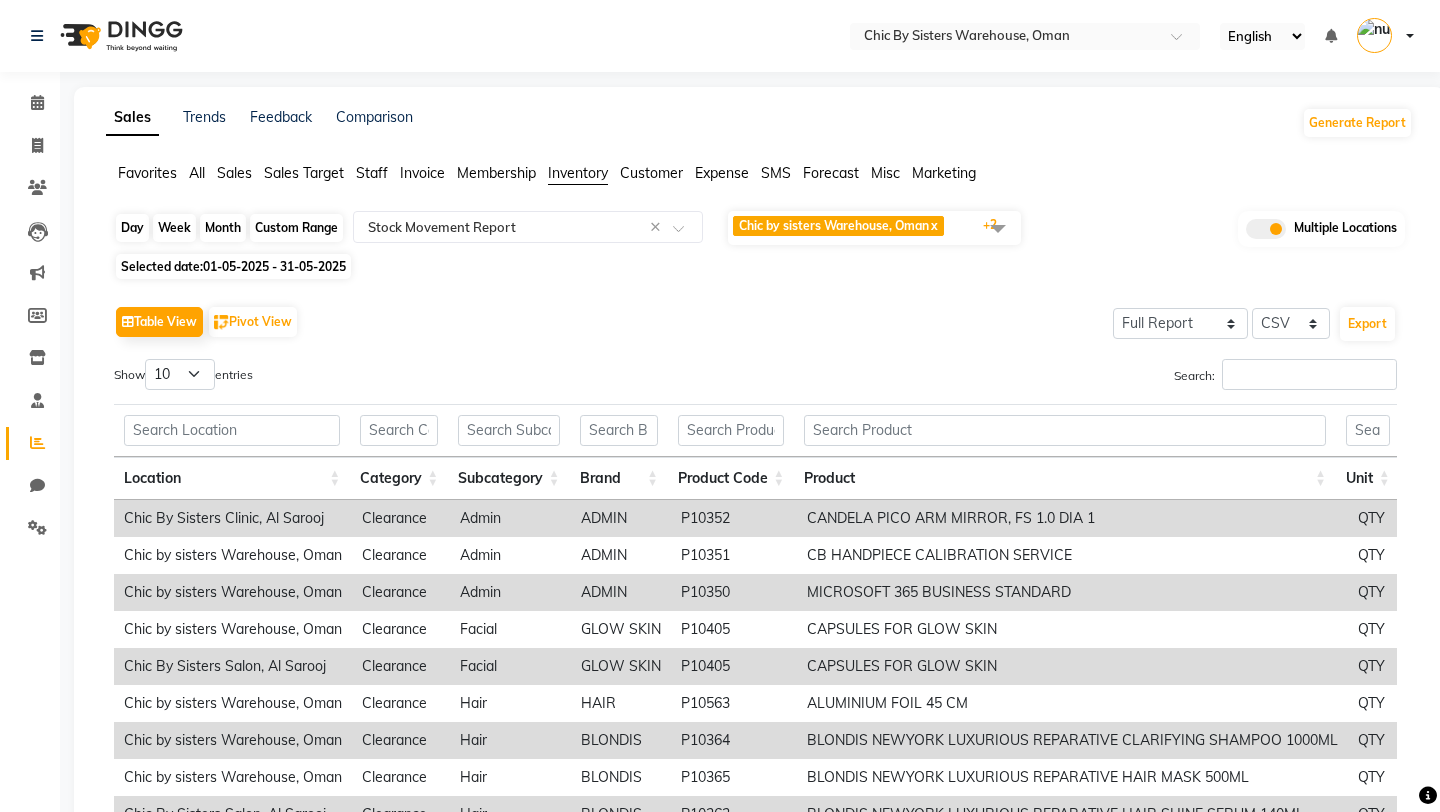 click on "Month" 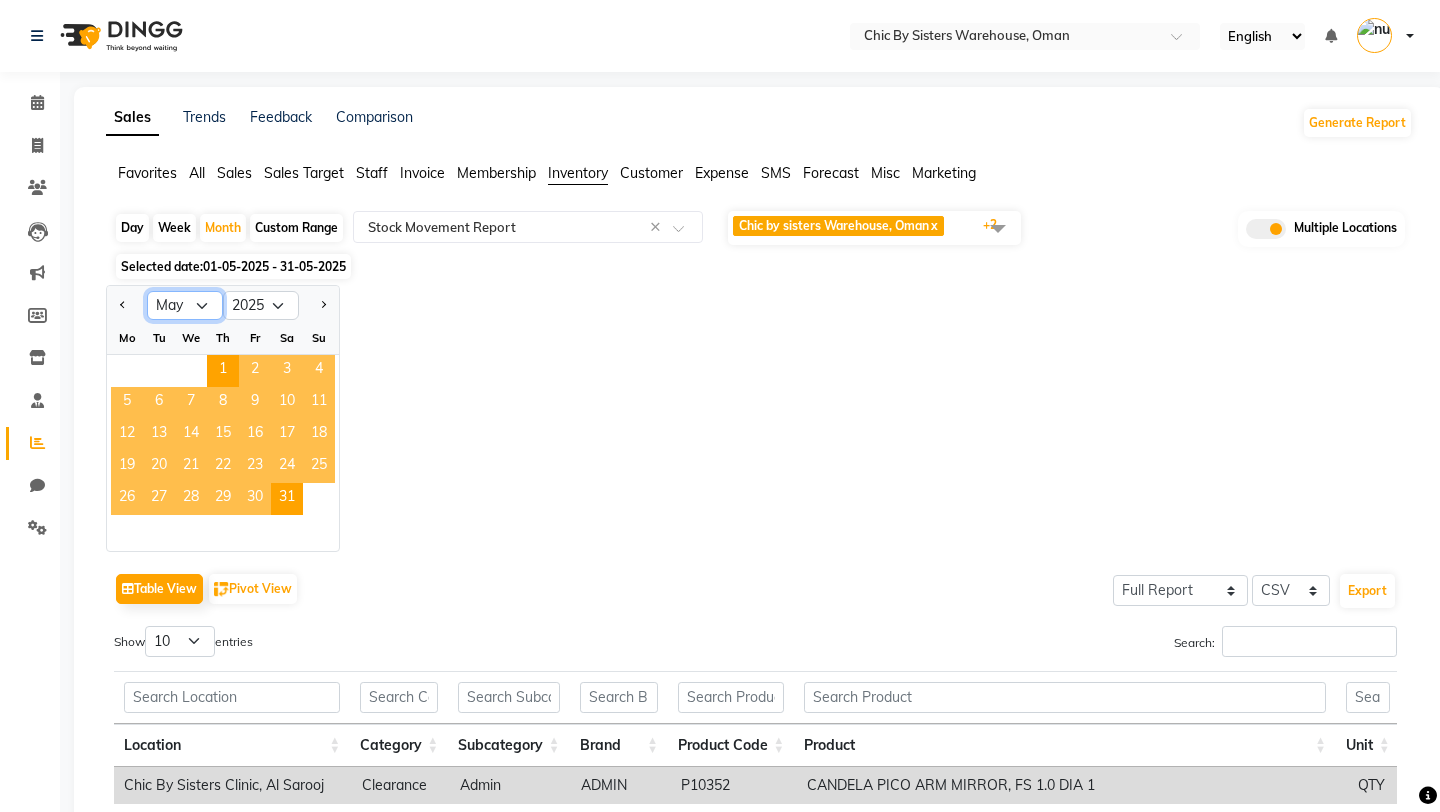 click on "Jan Feb Mar Apr May Jun Jul Aug Sep Oct Nov Dec" 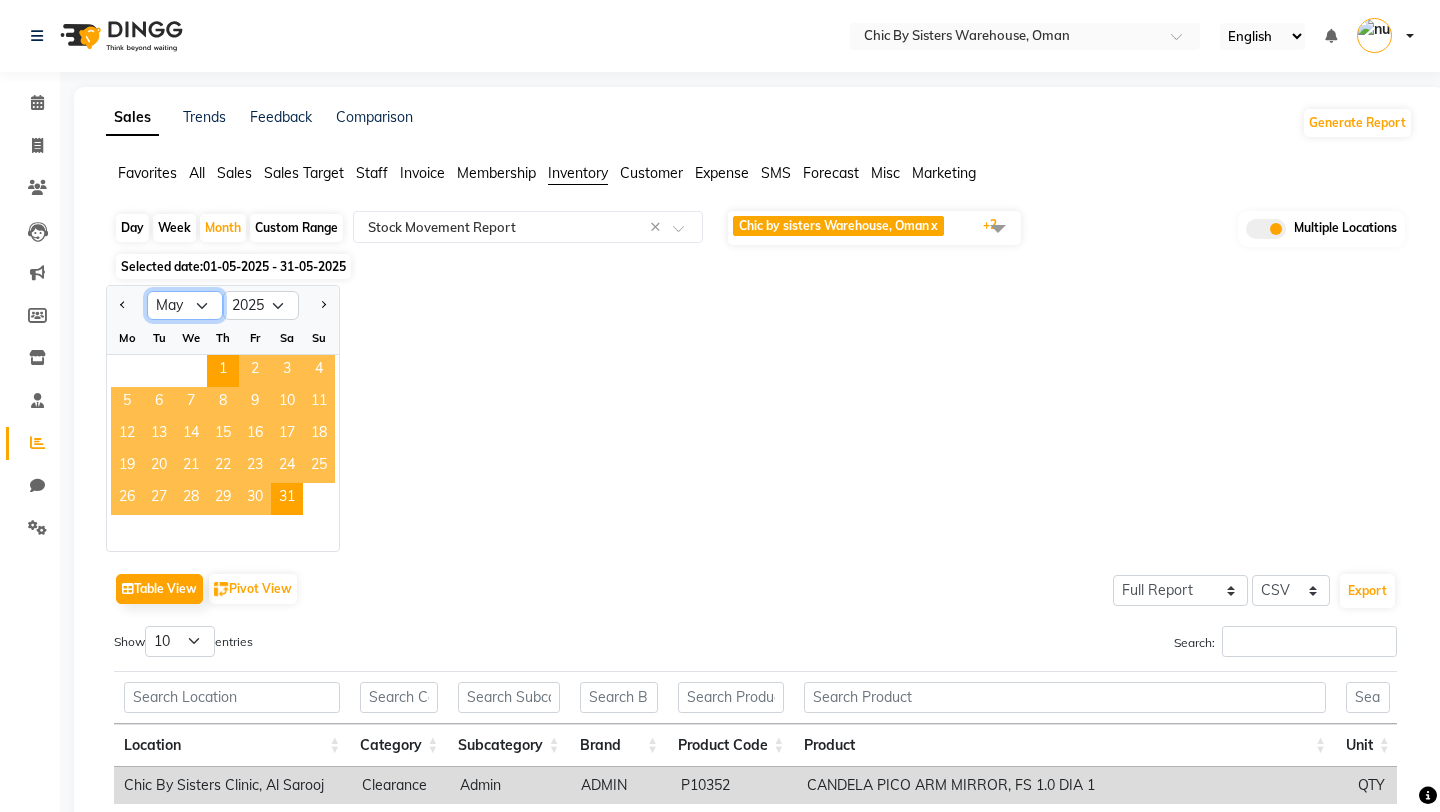 select on "7" 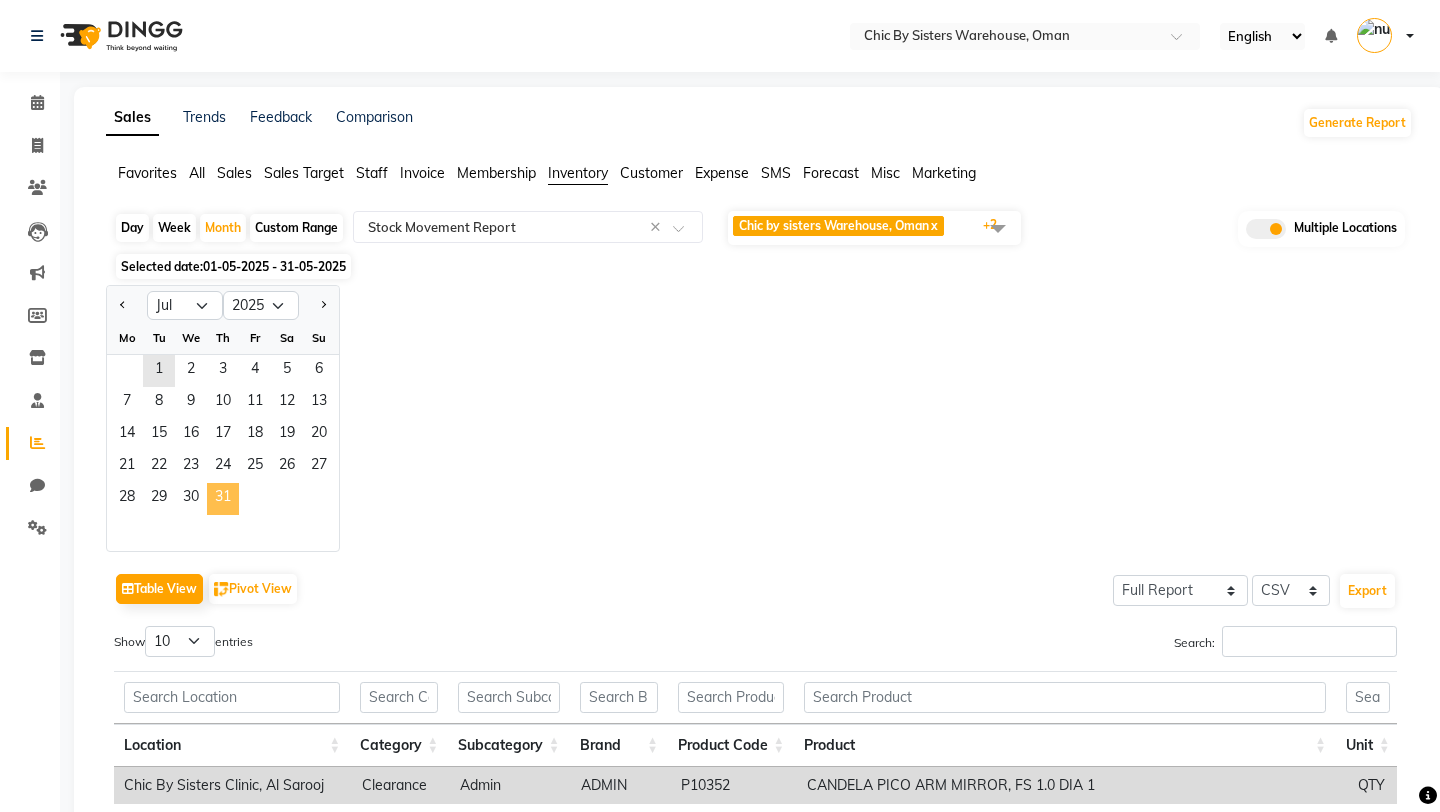 click on "31" 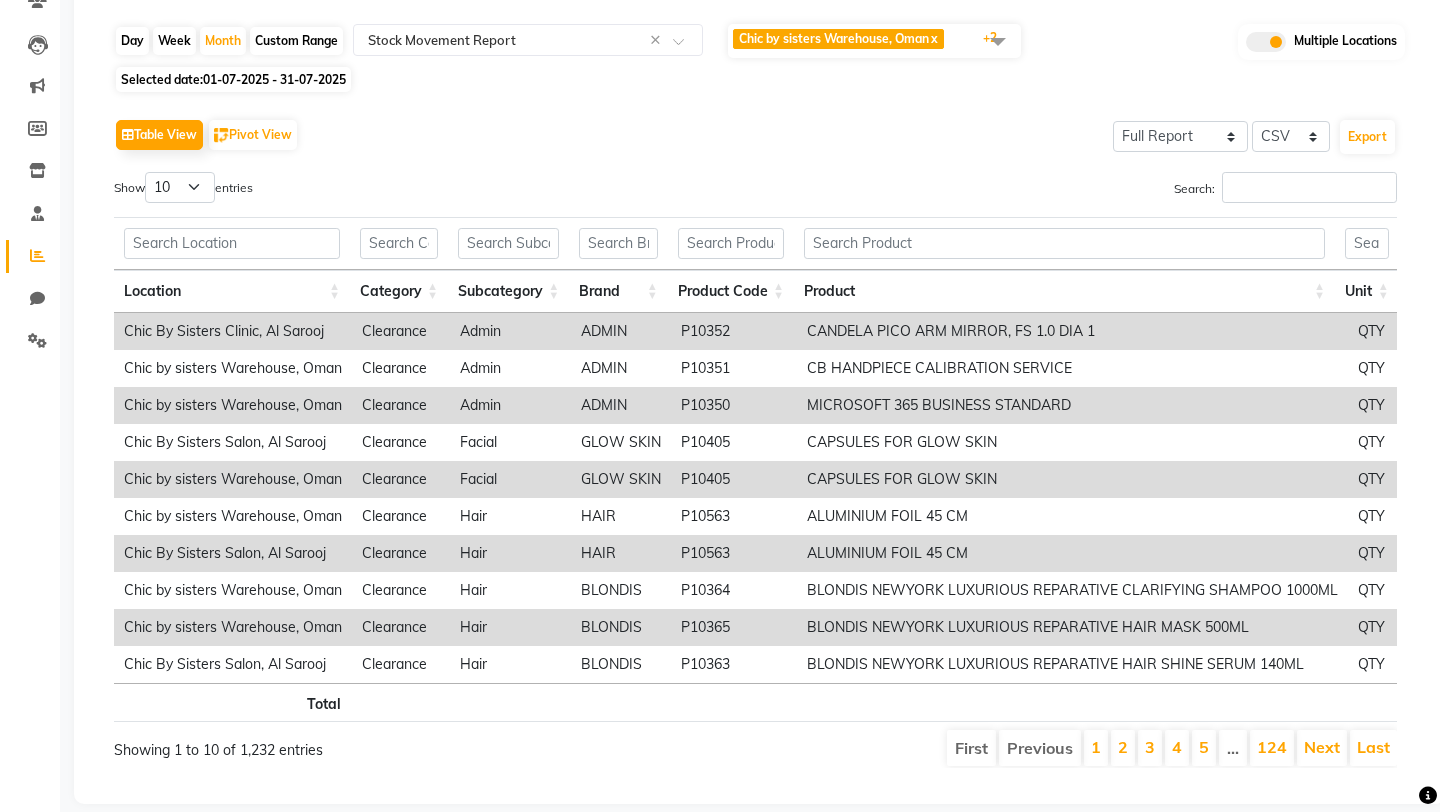 scroll, scrollTop: 189, scrollLeft: 0, axis: vertical 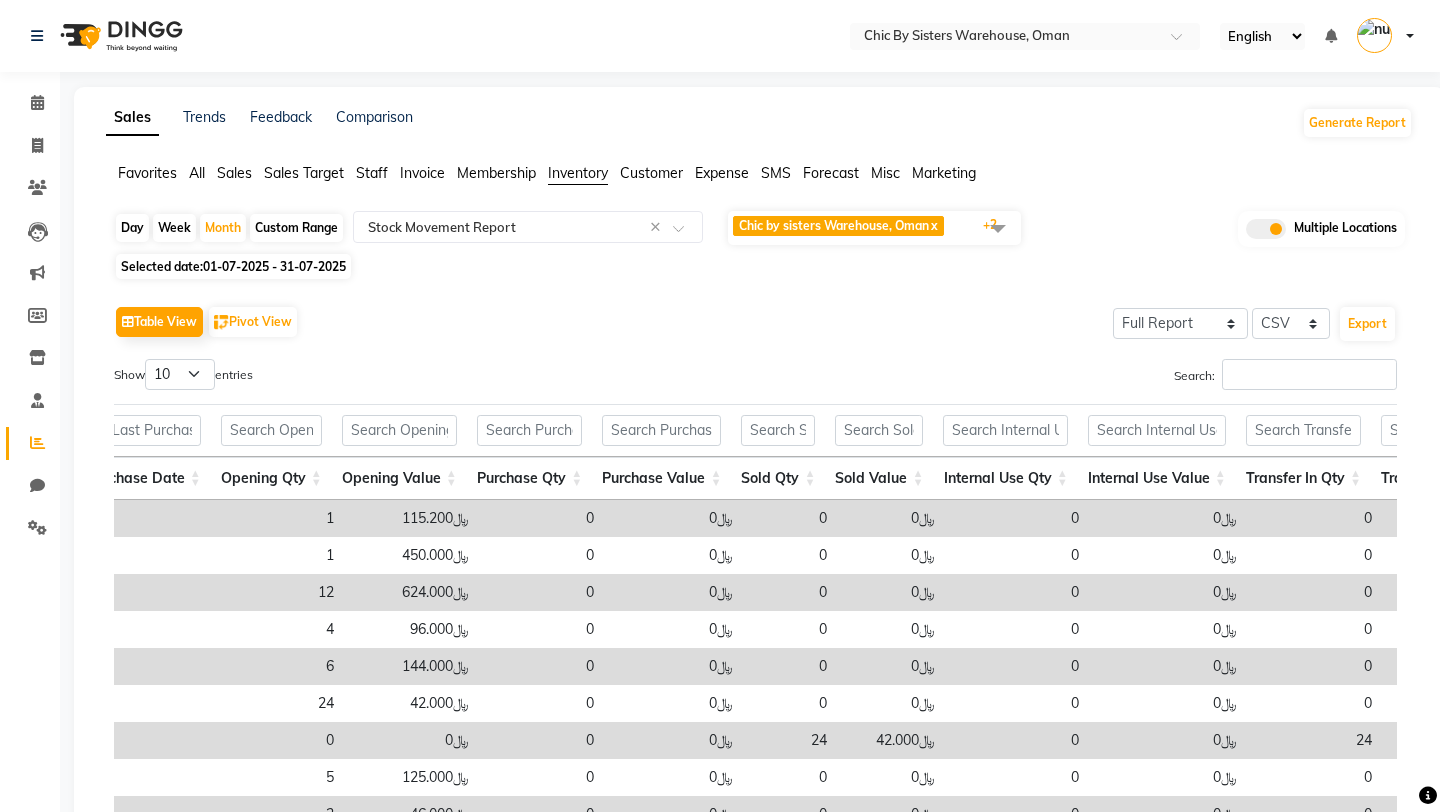 click on "Custom Range" 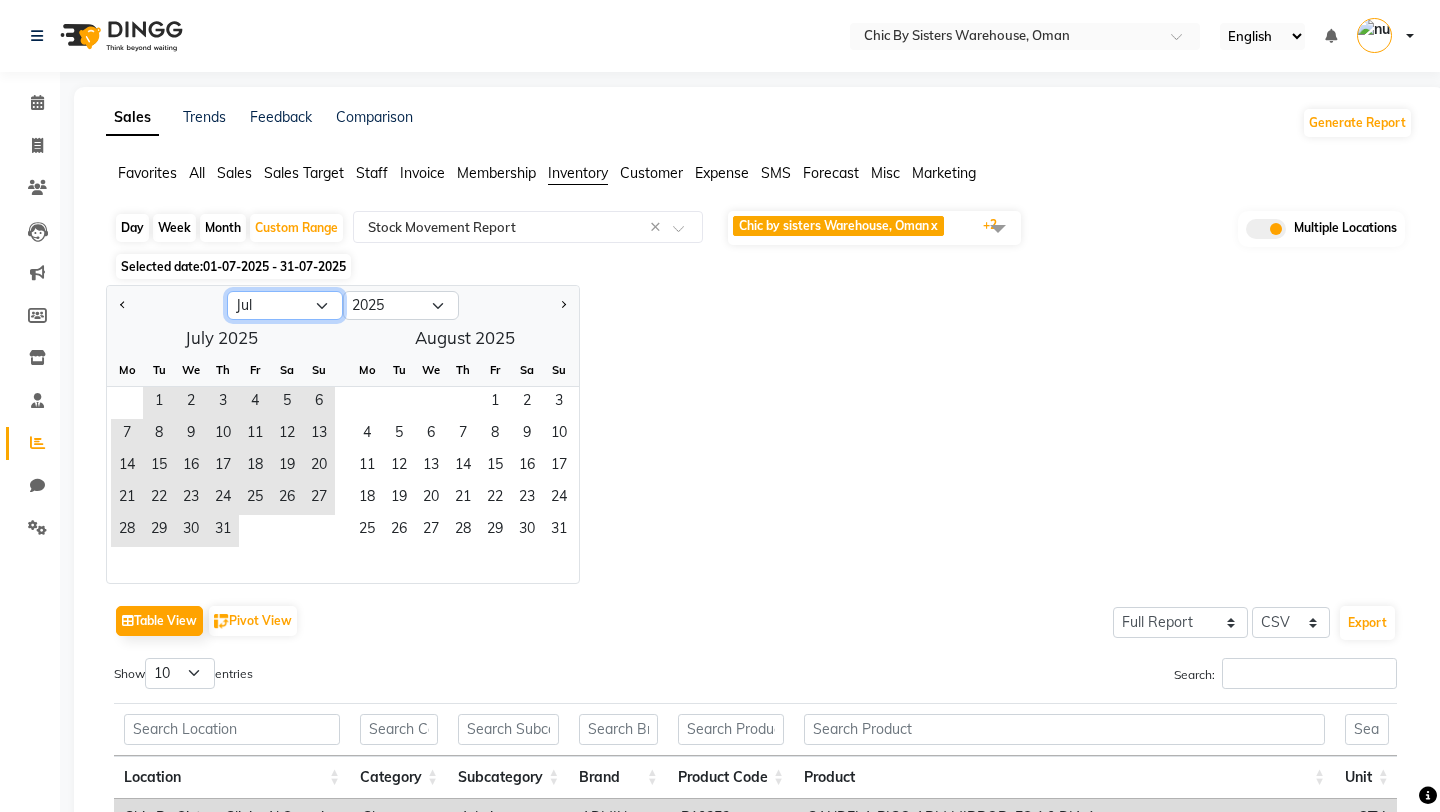 click on "Jan Feb Mar Apr May Jun Jul Aug Sep Oct Nov Dec" 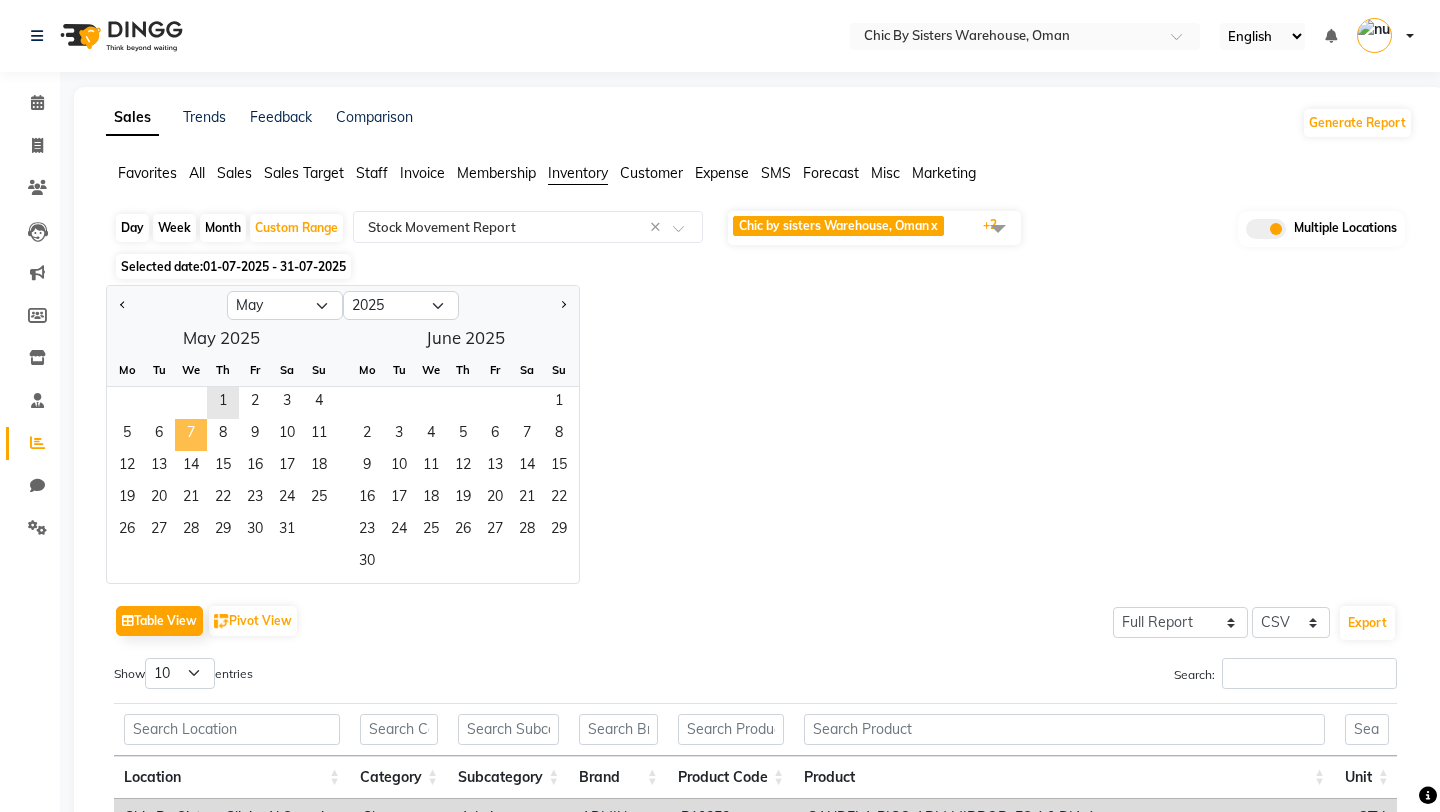 click on "7" 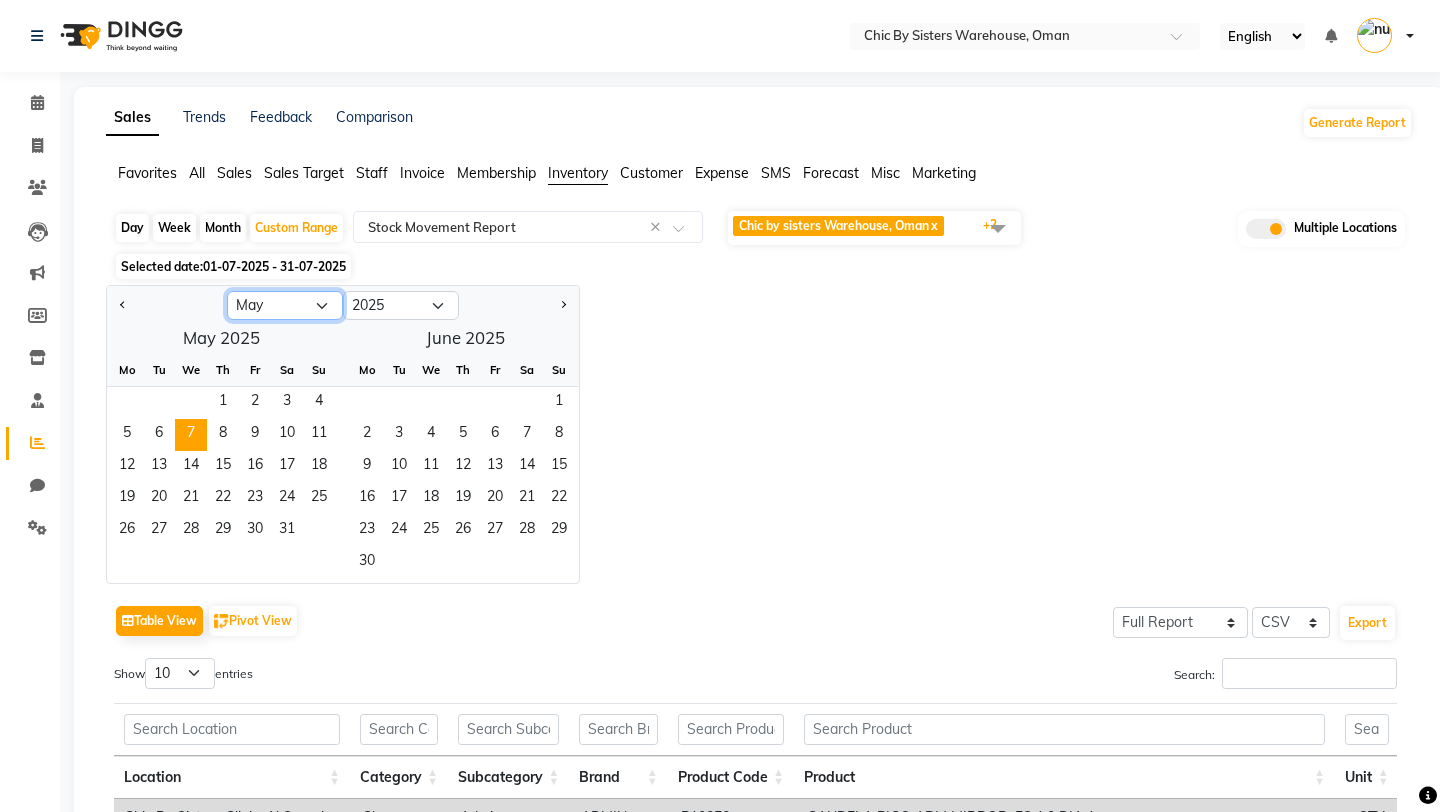 click on "Jan Feb Mar Apr May Jun Jul Aug Sep Oct Nov Dec" 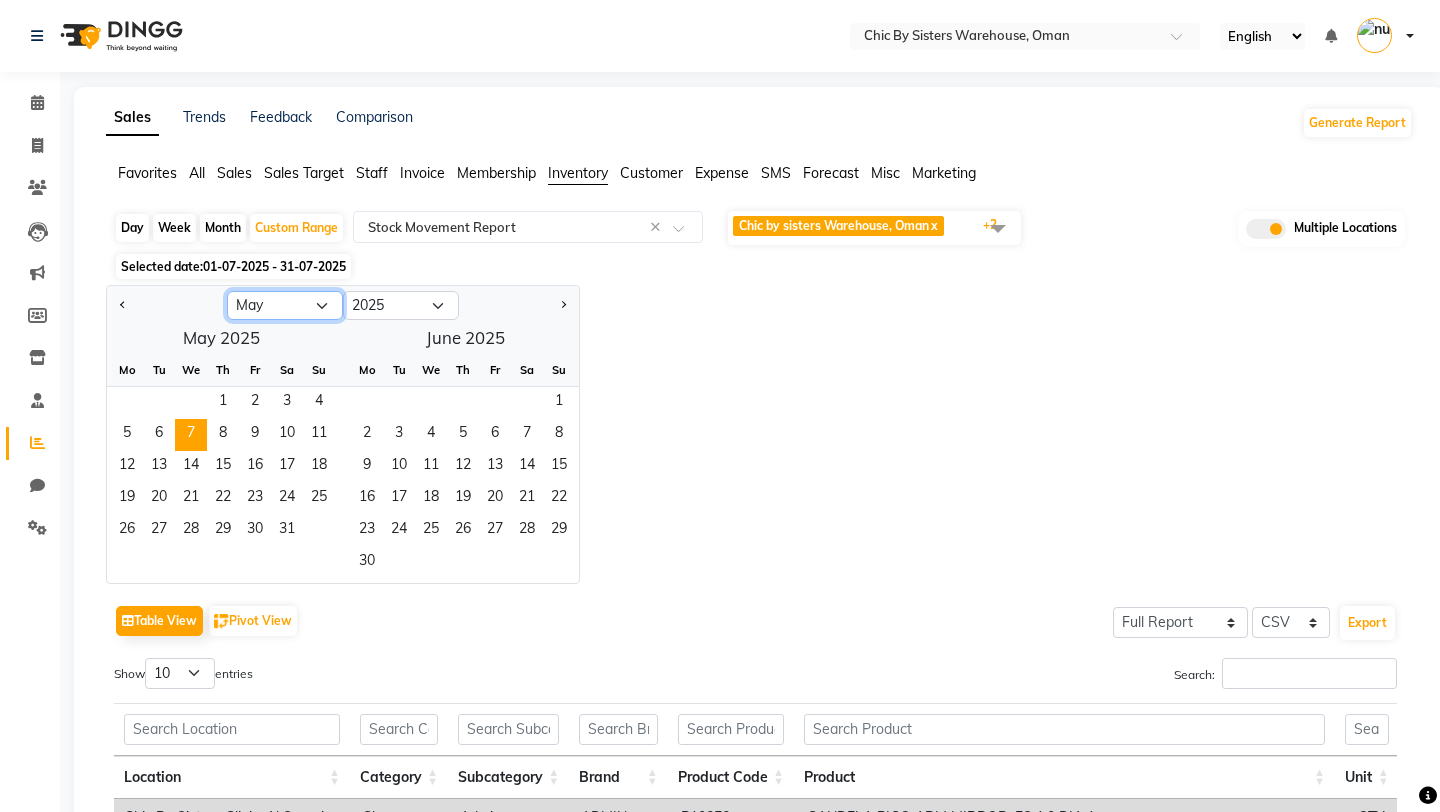 select on "7" 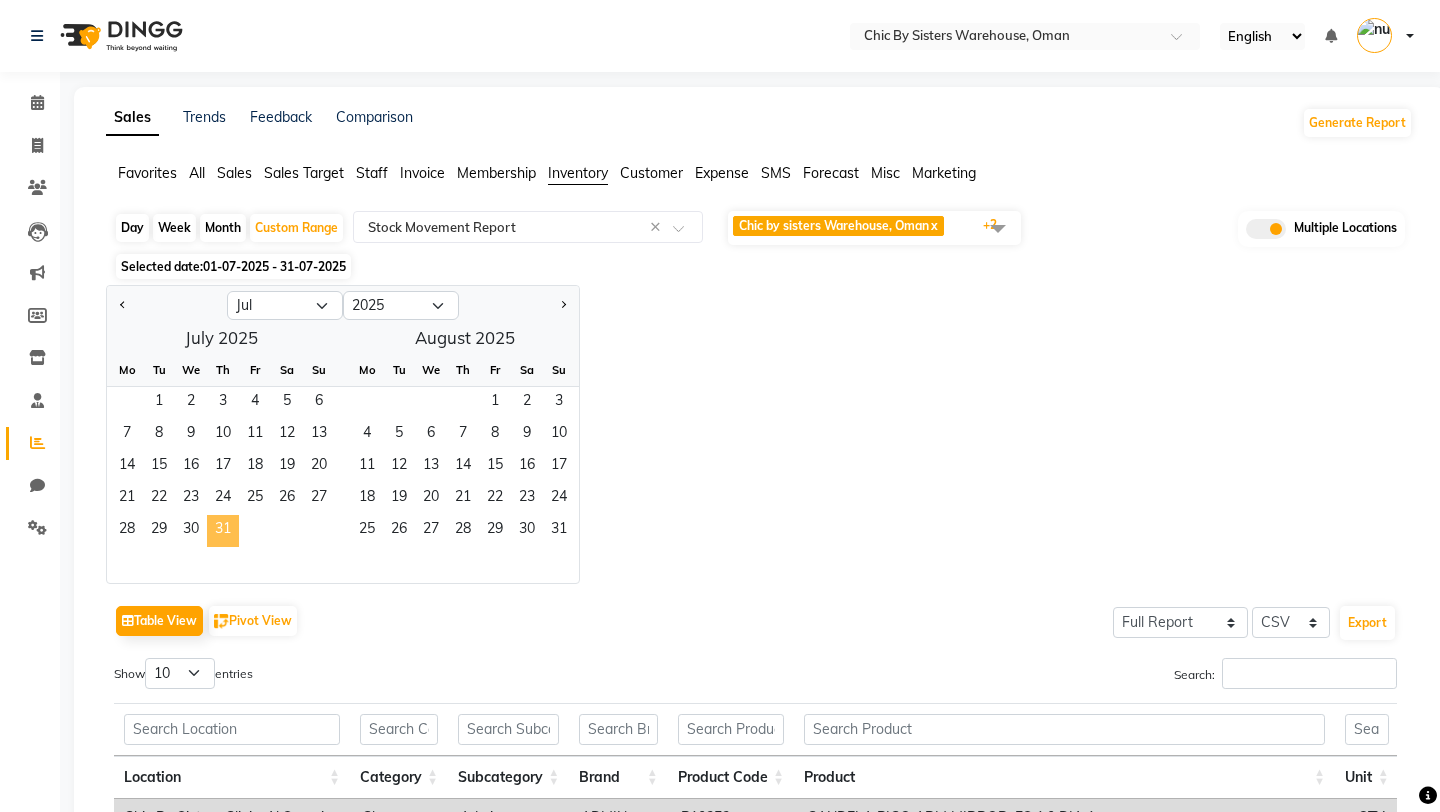 click on "31" 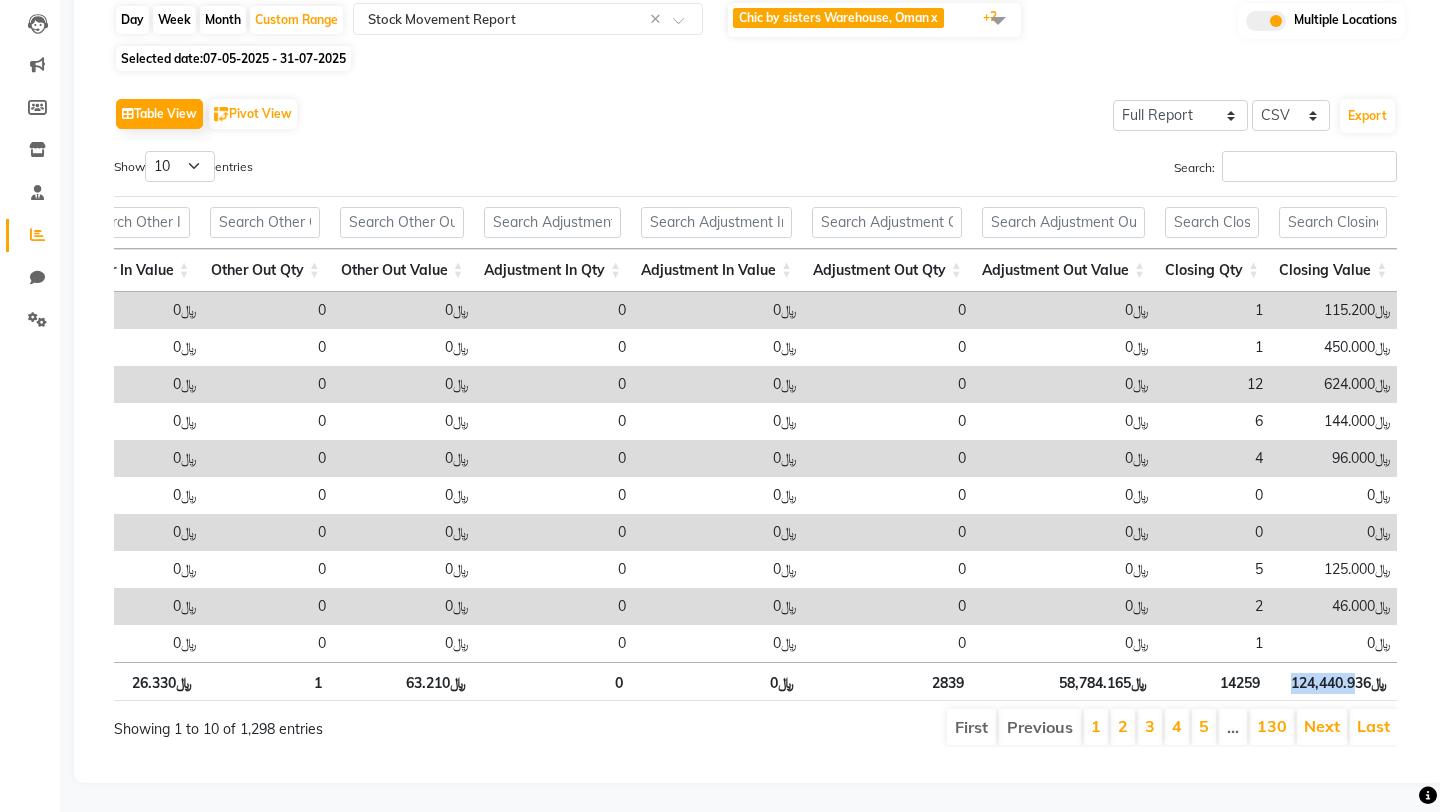 drag, startPoint x: 1286, startPoint y: 683, endPoint x: 1353, endPoint y: 681, distance: 67.02985 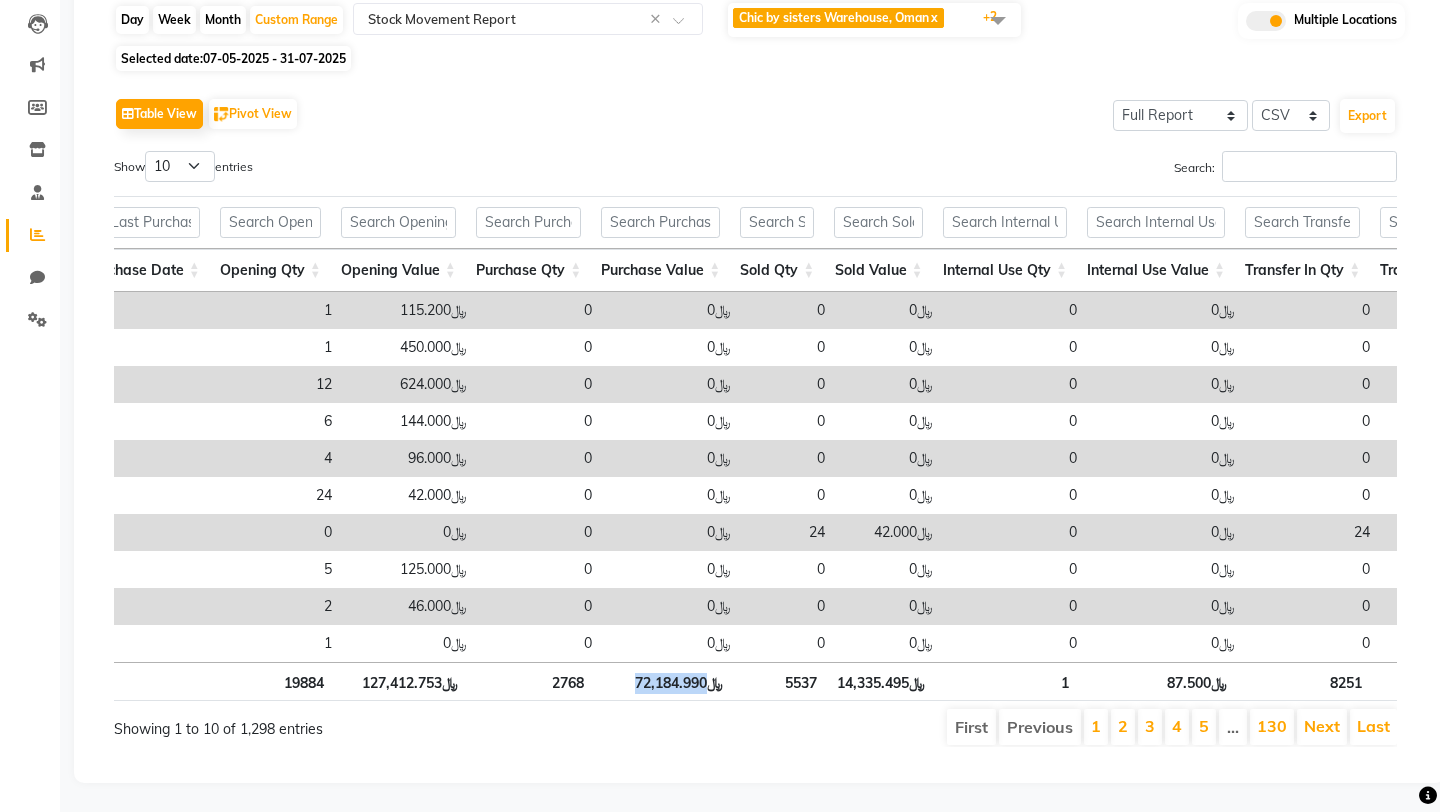 drag, startPoint x: 636, startPoint y: 683, endPoint x: 708, endPoint y: 683, distance: 72 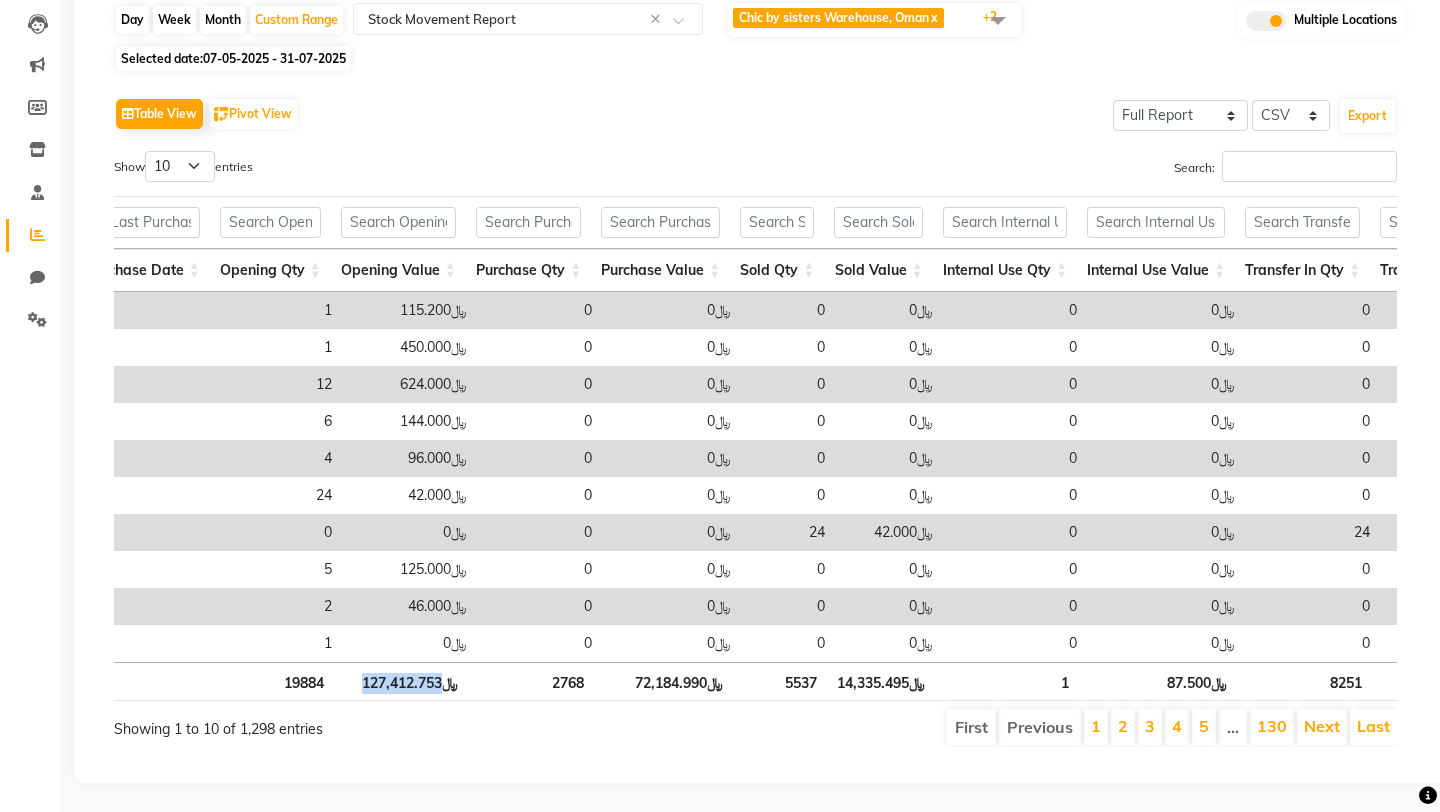 drag, startPoint x: 363, startPoint y: 681, endPoint x: 442, endPoint y: 681, distance: 79 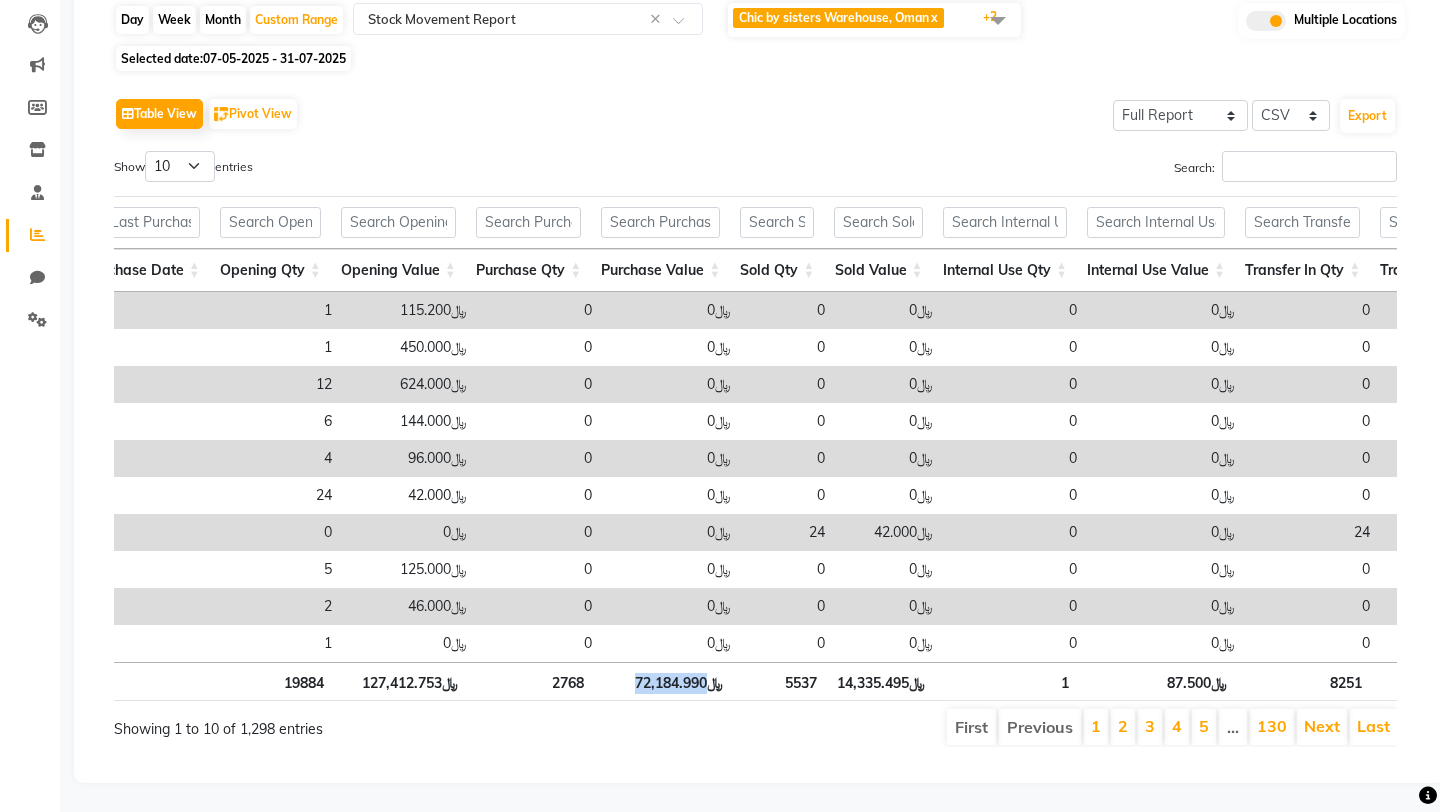 drag, startPoint x: 635, startPoint y: 679, endPoint x: 708, endPoint y: 679, distance: 73 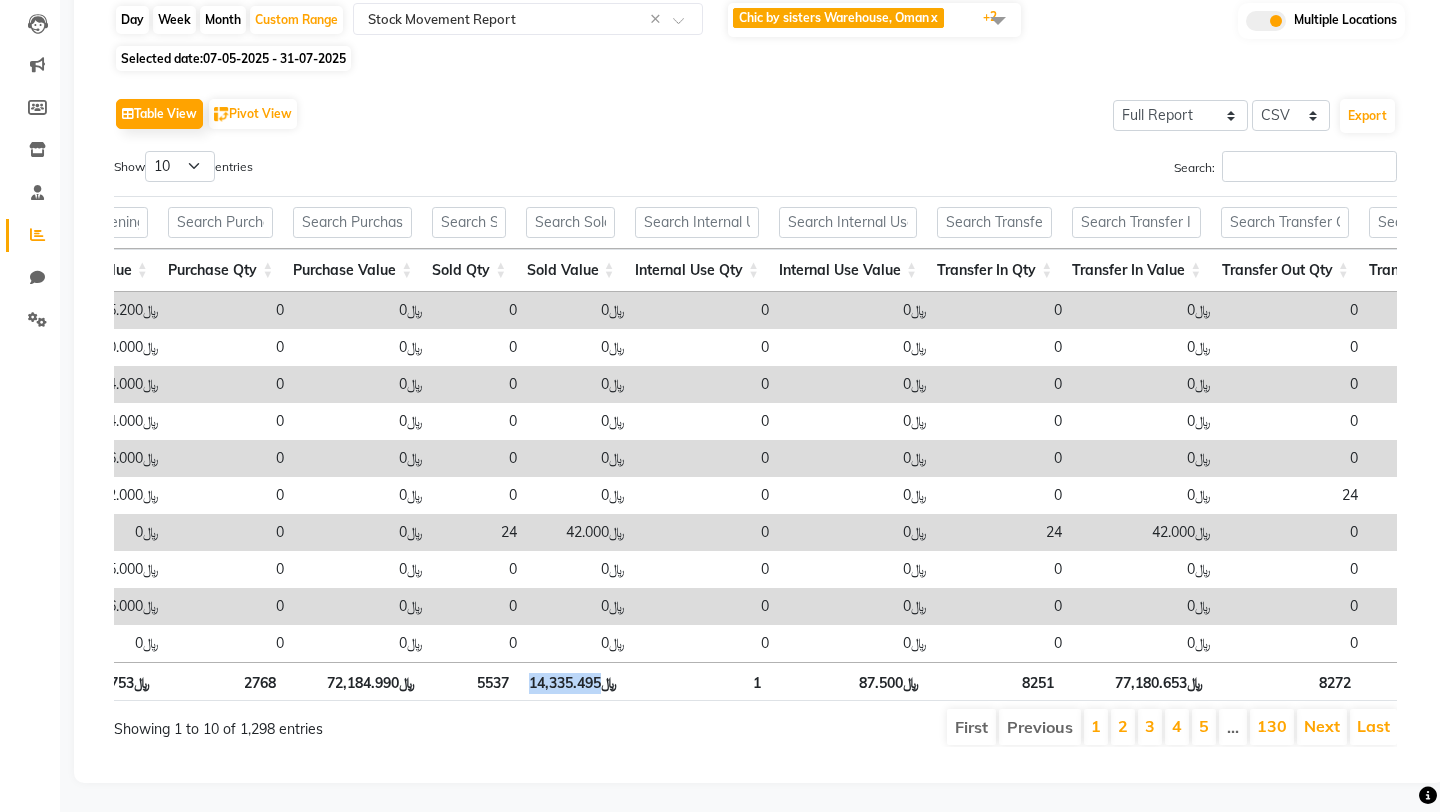 drag, startPoint x: 528, startPoint y: 685, endPoint x: 603, endPoint y: 684, distance: 75.00667 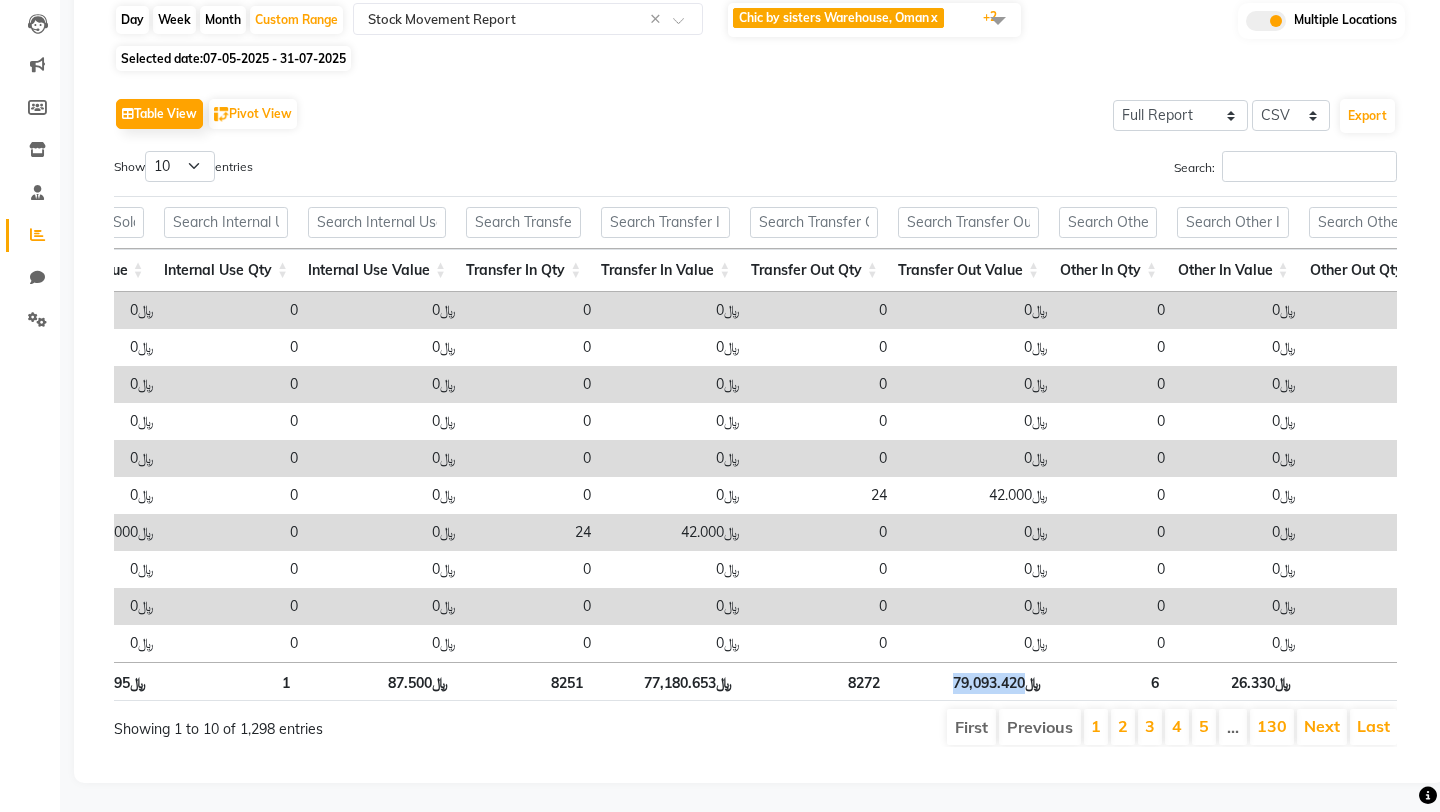 drag, startPoint x: 955, startPoint y: 678, endPoint x: 1025, endPoint y: 685, distance: 70.34913 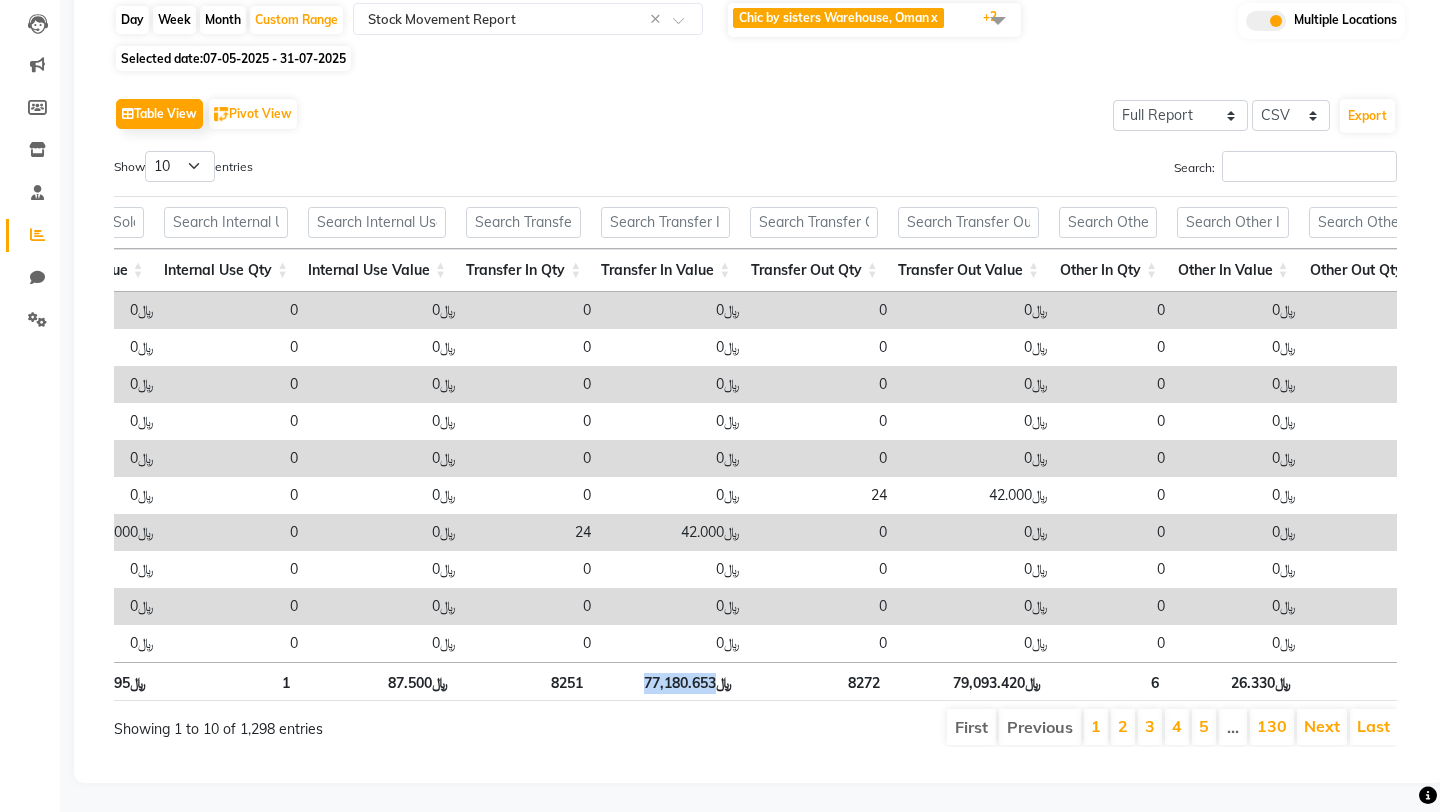 drag, startPoint x: 643, startPoint y: 684, endPoint x: 725, endPoint y: 683, distance: 82.006096 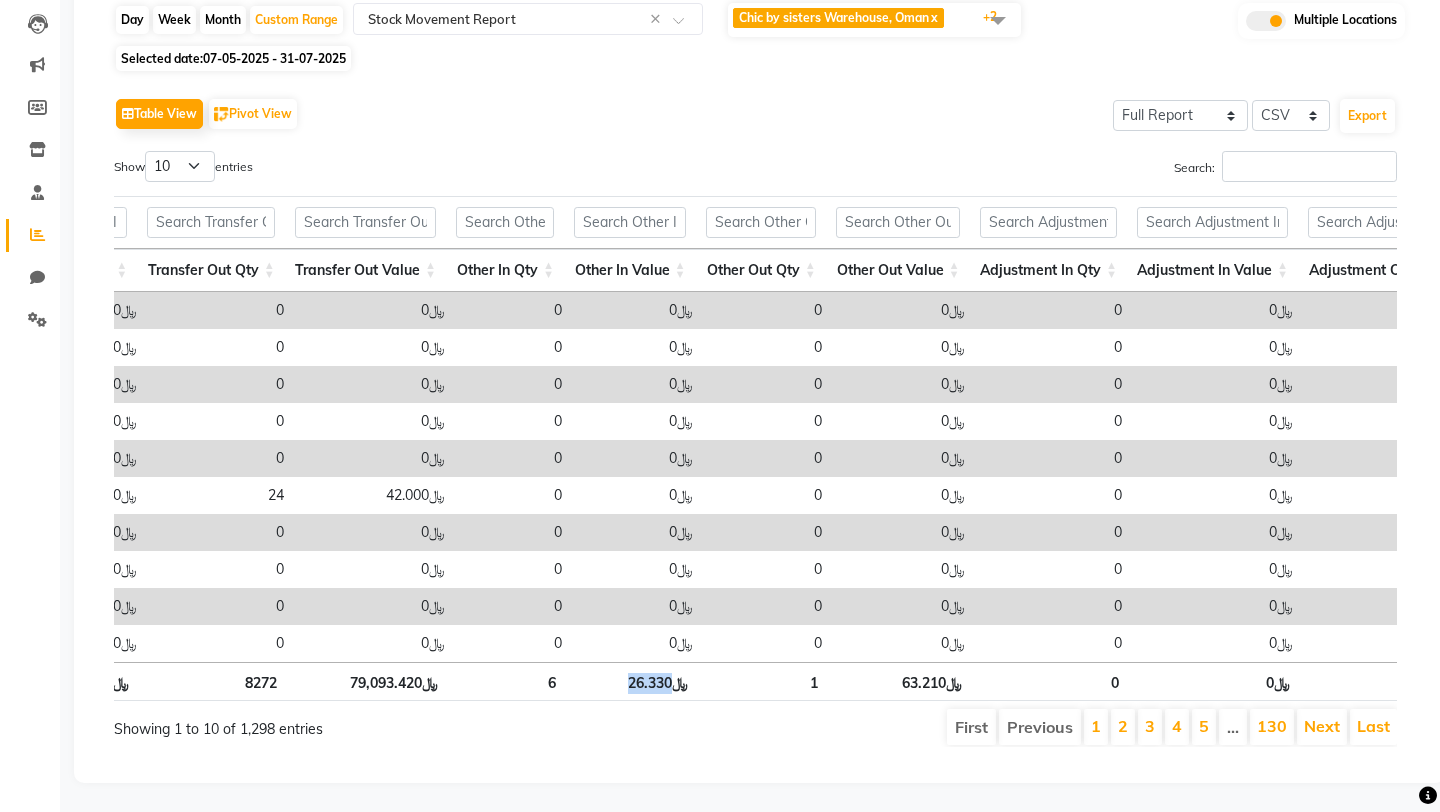 drag, startPoint x: 632, startPoint y: 683, endPoint x: 675, endPoint y: 684, distance: 43.011627 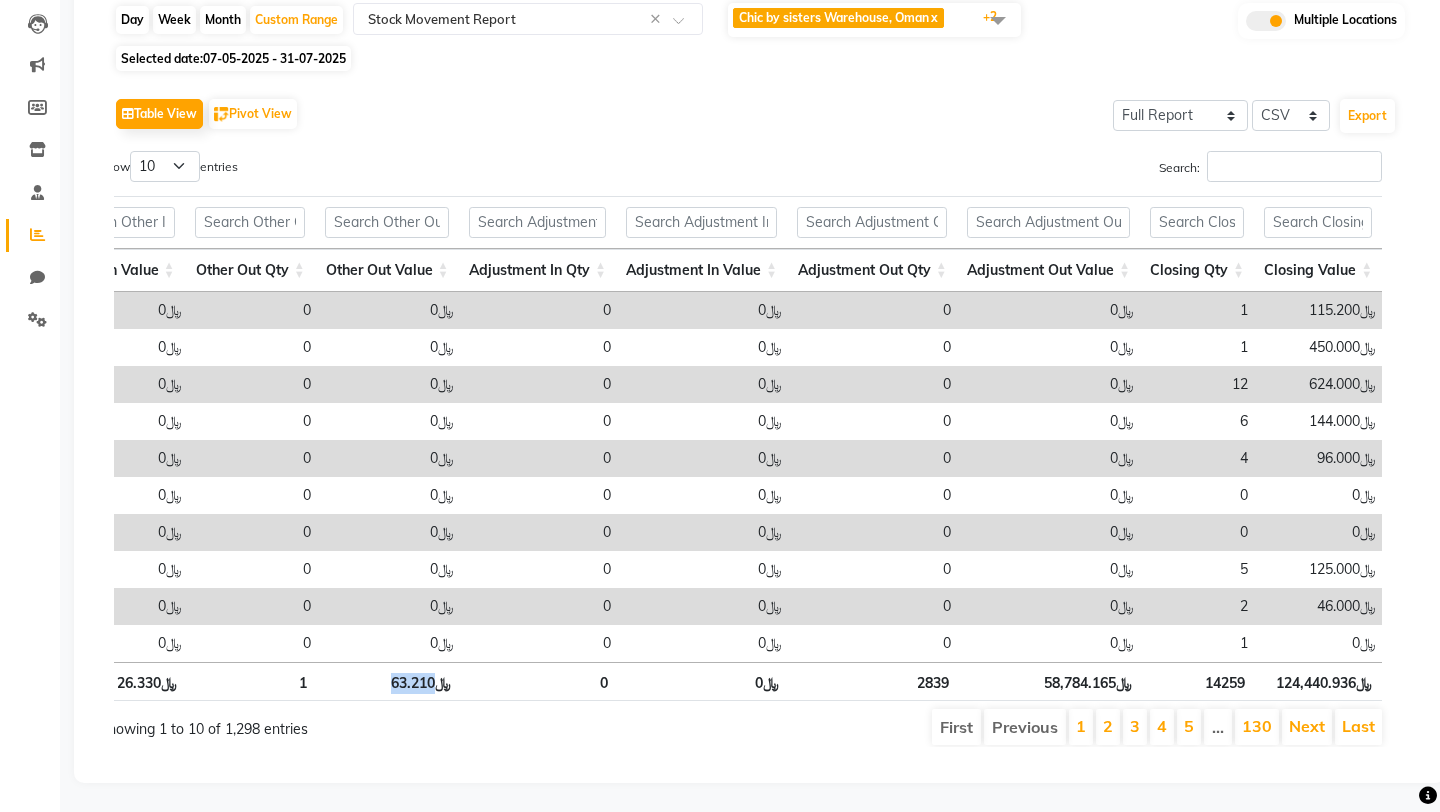 drag, startPoint x: 390, startPoint y: 684, endPoint x: 440, endPoint y: 684, distance: 50 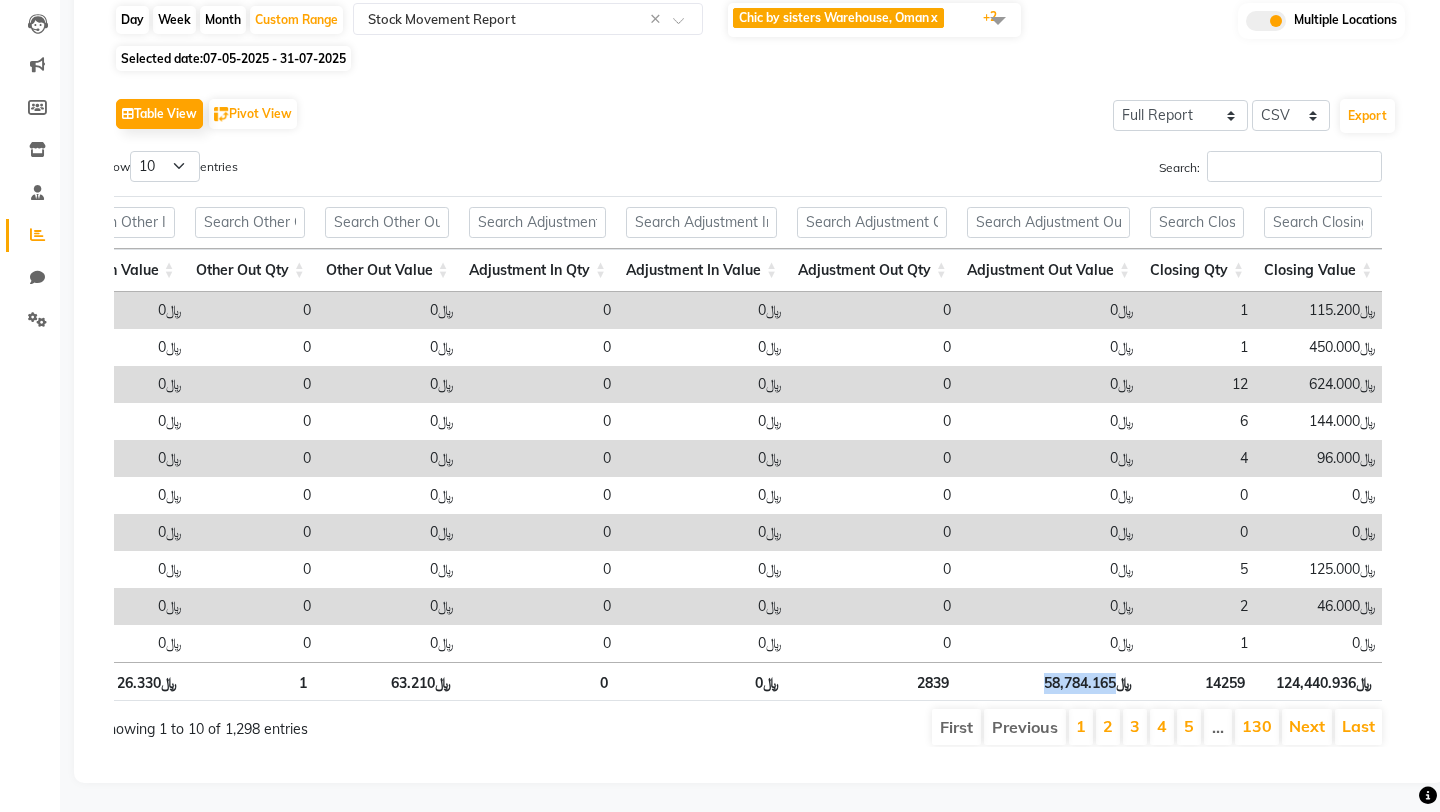 drag, startPoint x: 1038, startPoint y: 681, endPoint x: 1118, endPoint y: 684, distance: 80.05623 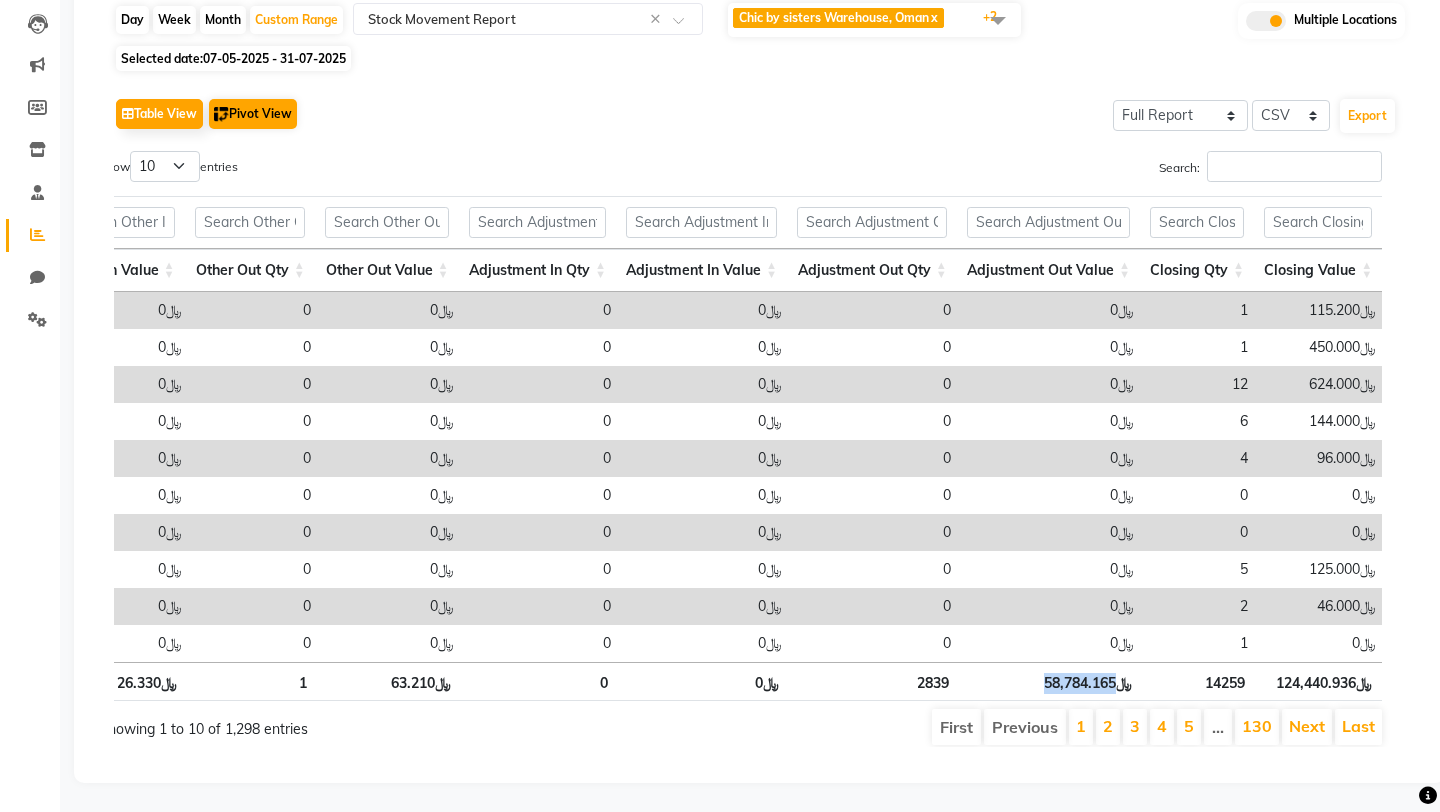 scroll, scrollTop: 65, scrollLeft: 0, axis: vertical 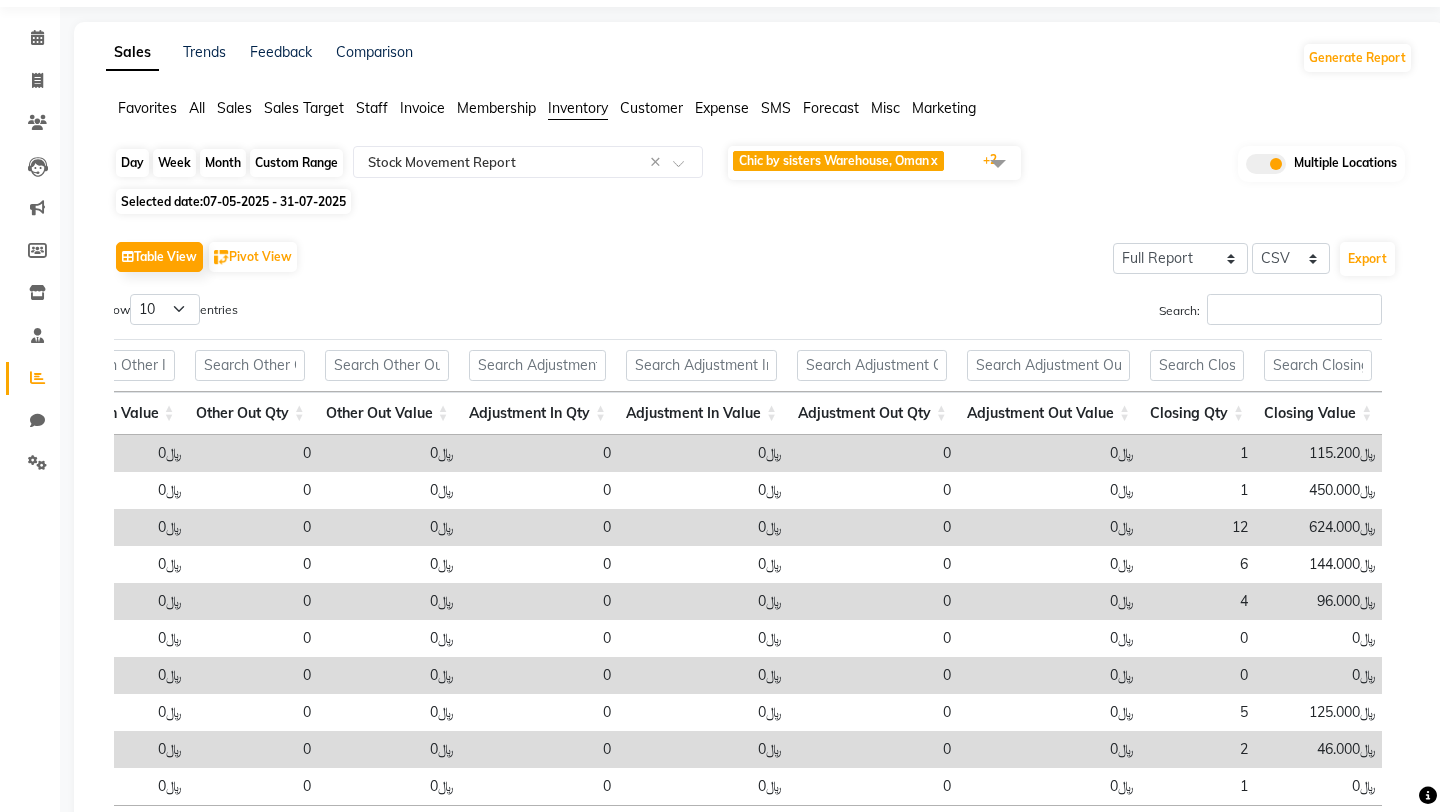 click on "Custom Range" 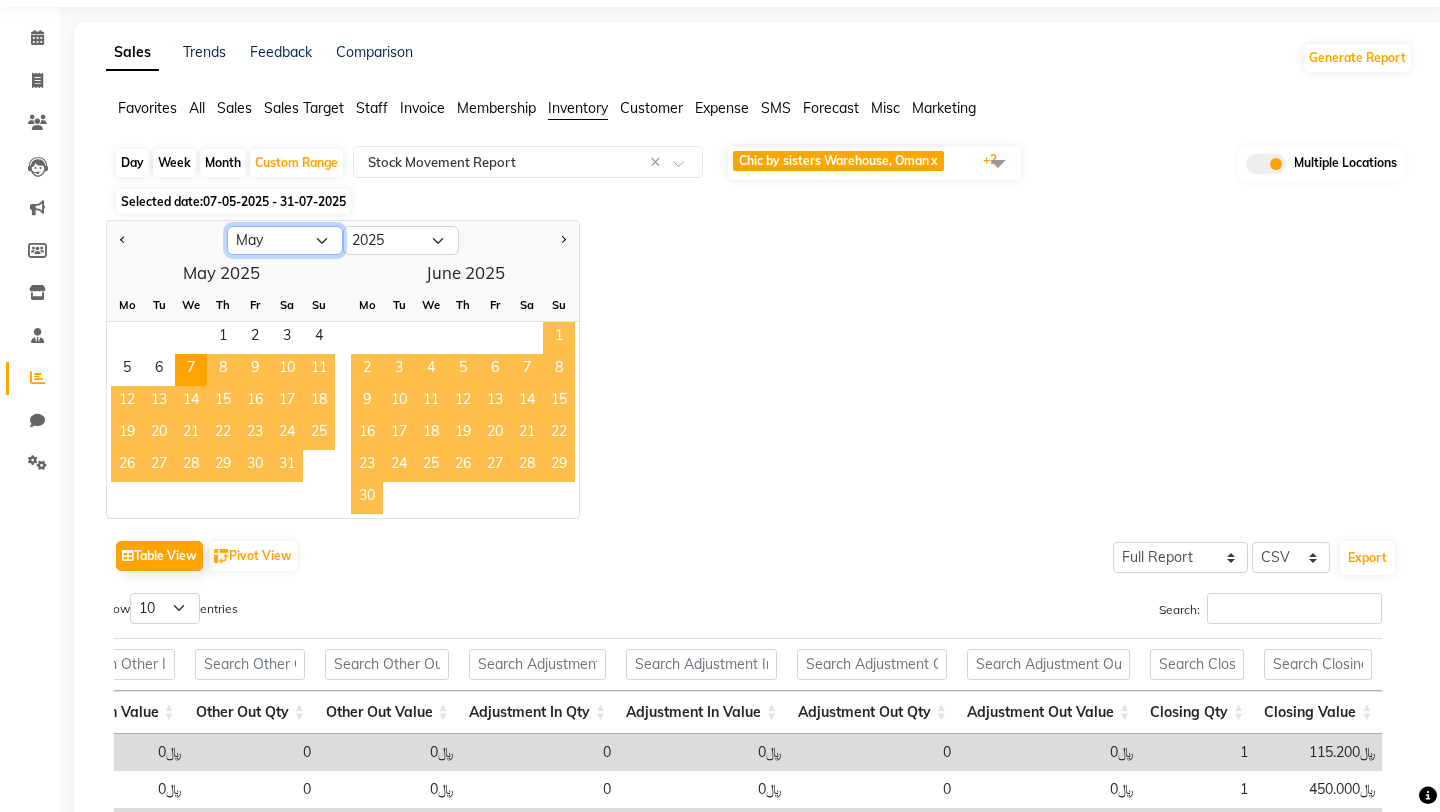 click on "Jan Feb Mar Apr May Jun Jul Aug Sep Oct Nov Dec" 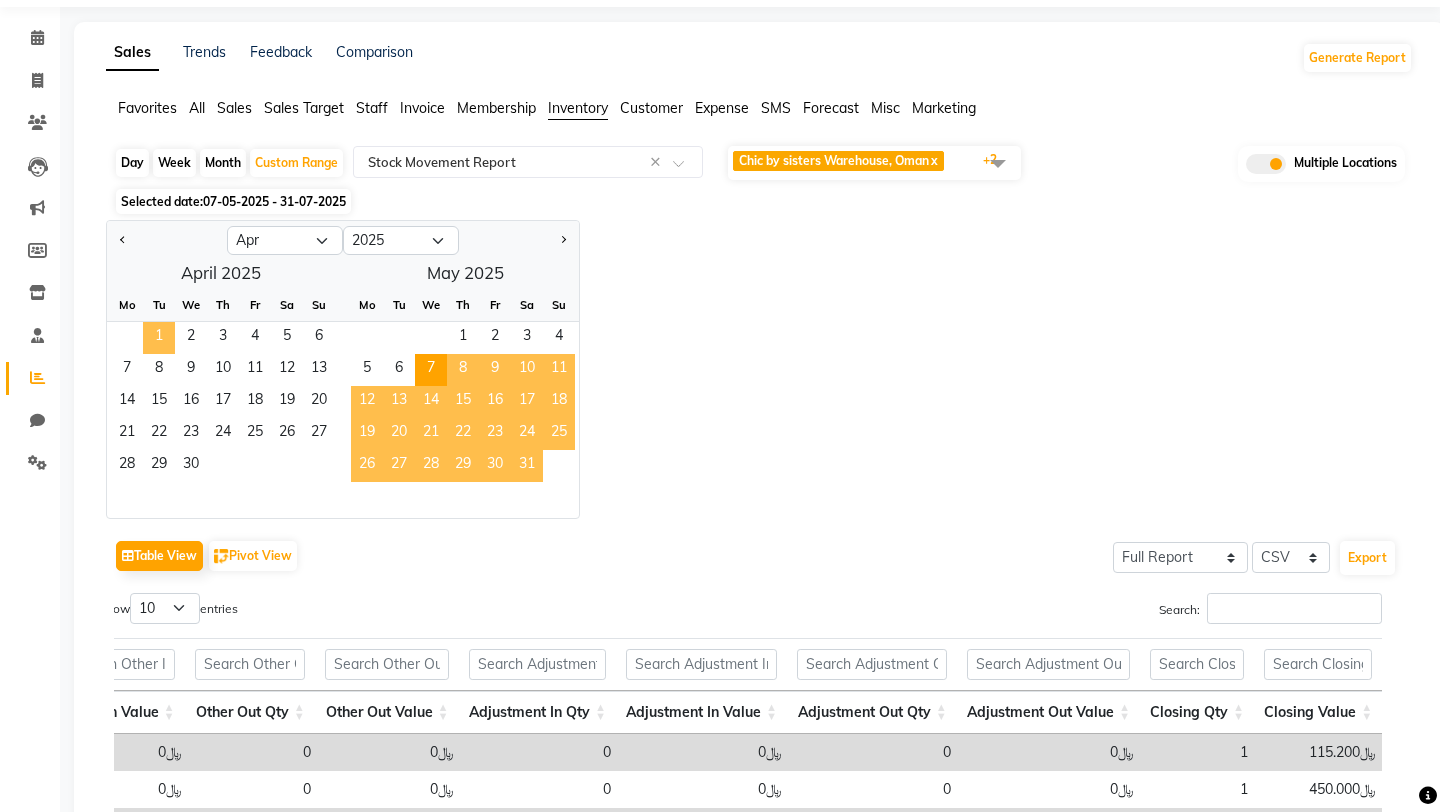 click on "1" 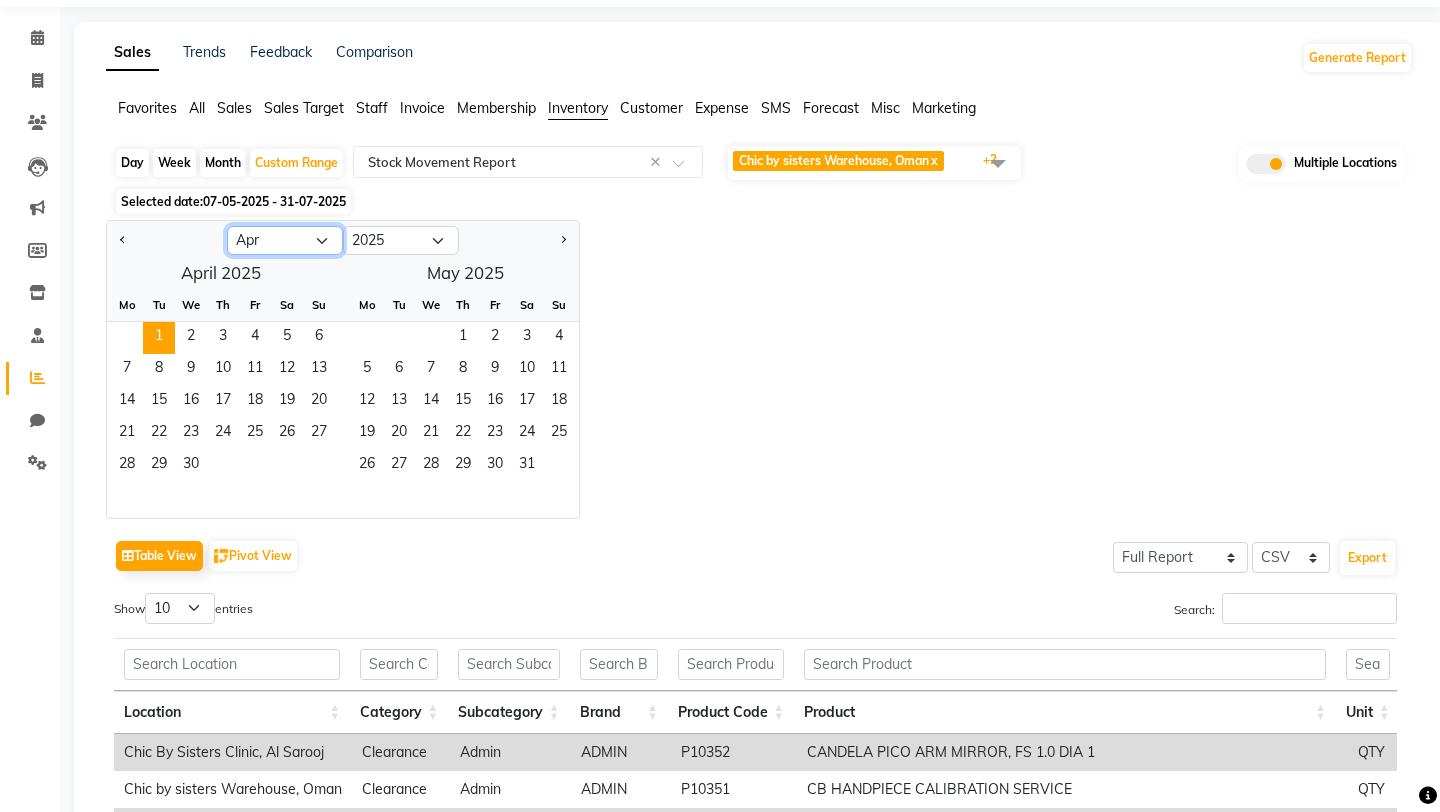 click on "Jan Feb Mar Apr May Jun Jul Aug Sep Oct Nov Dec" 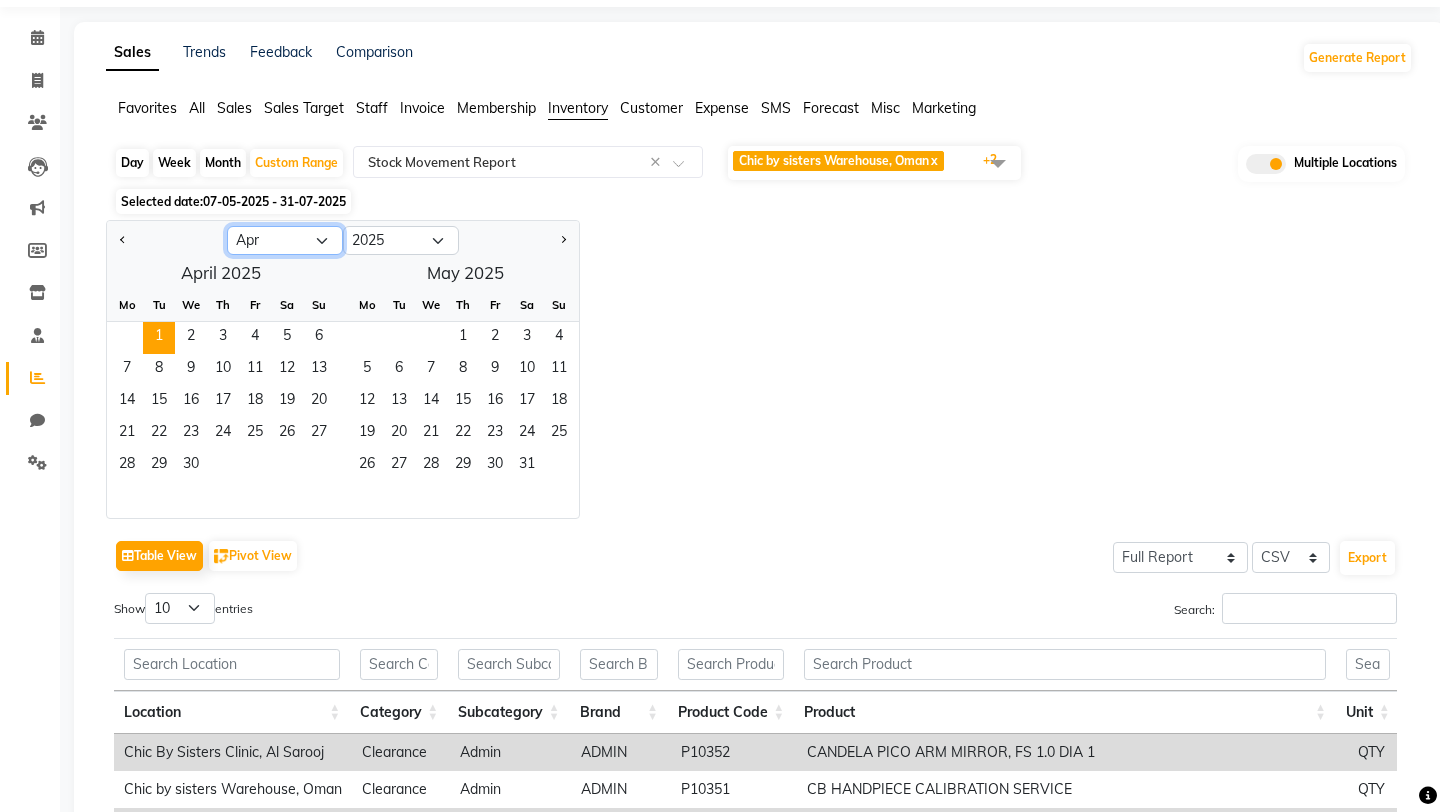 select on "7" 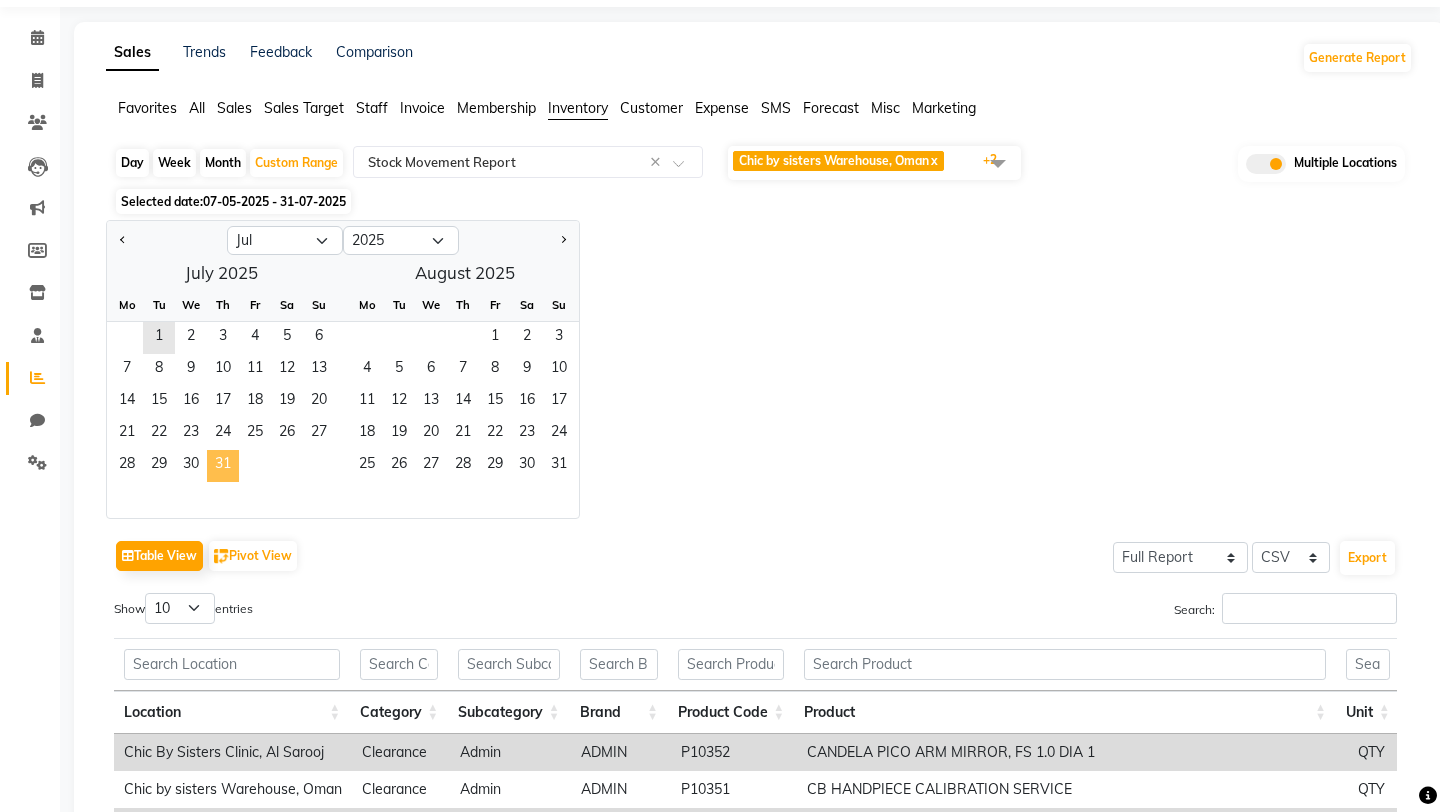 click on "31" 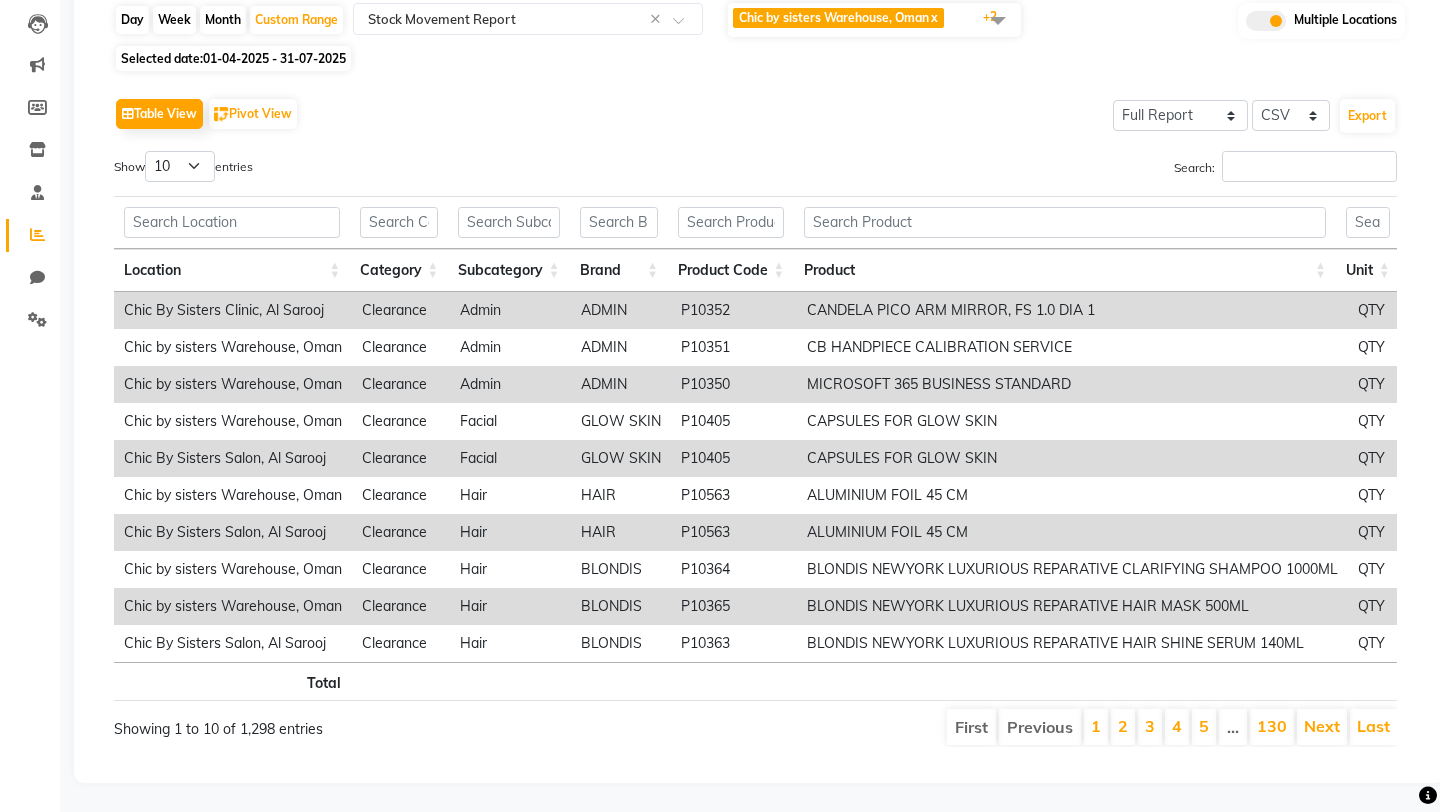 scroll, scrollTop: 208, scrollLeft: 0, axis: vertical 